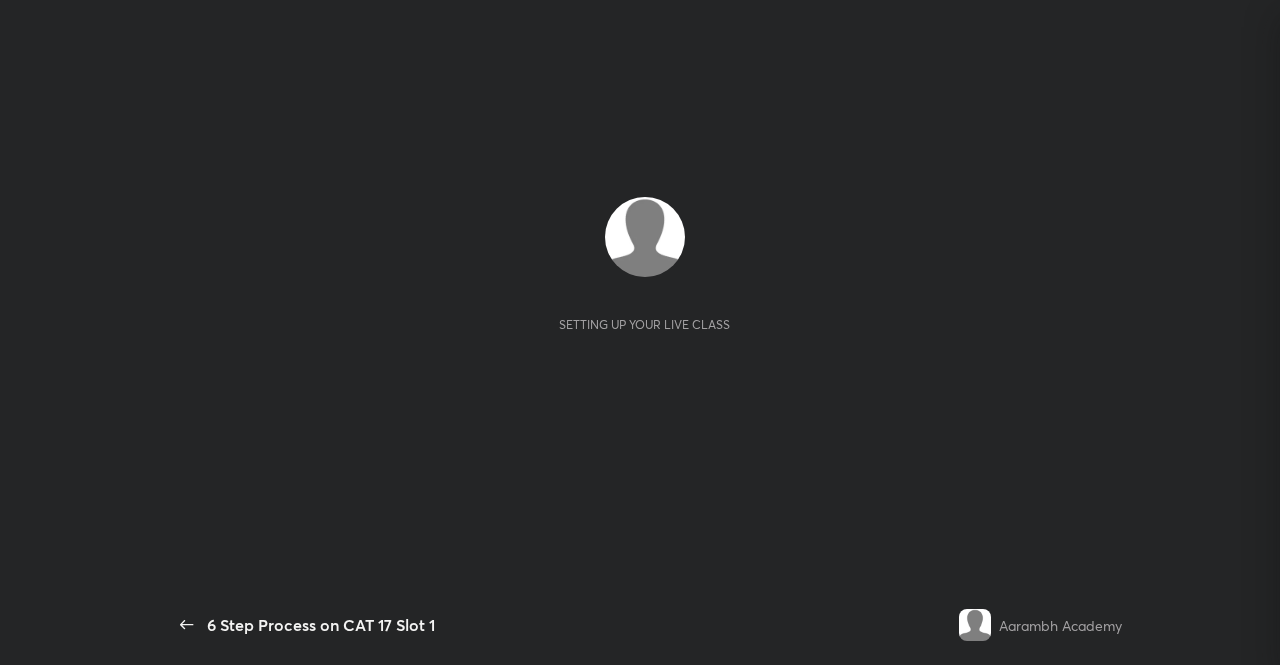 scroll, scrollTop: 0, scrollLeft: 0, axis: both 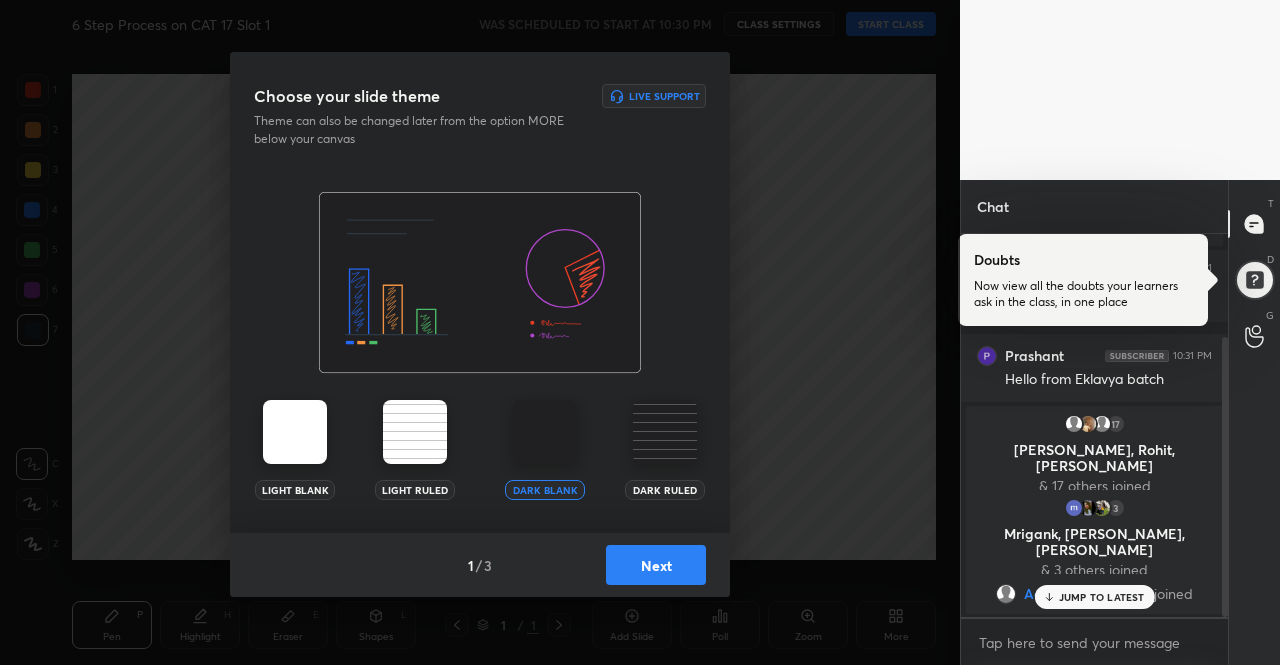 click at bounding box center [295, 432] 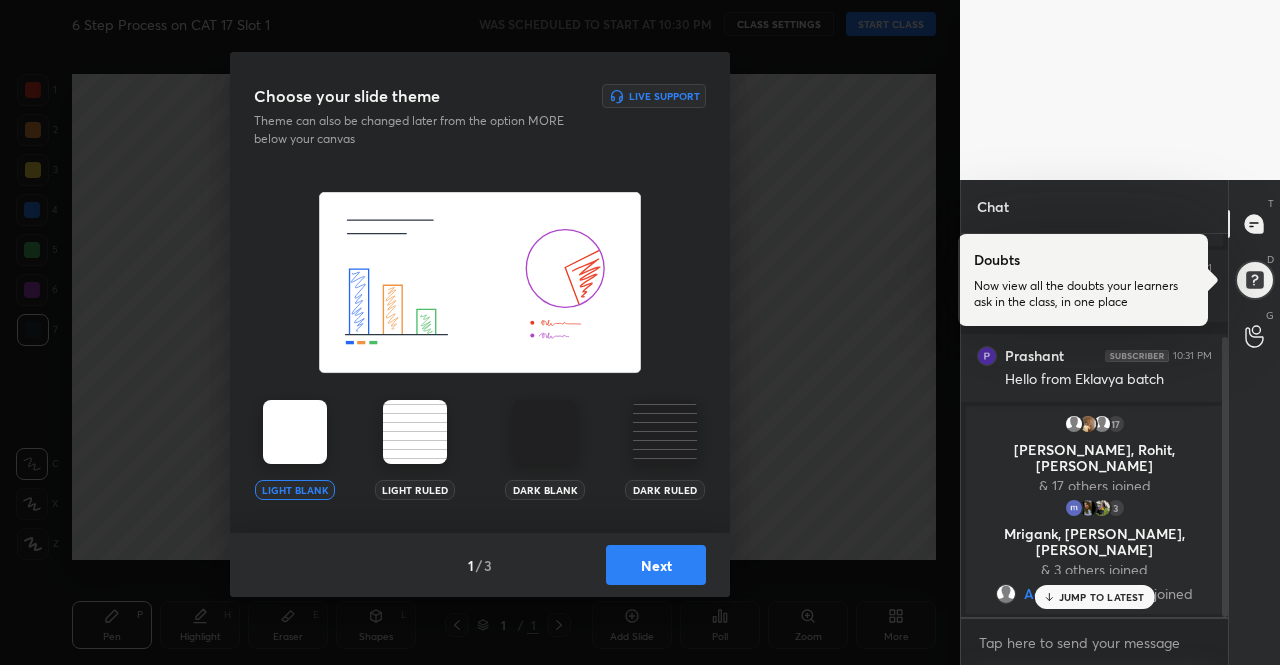 click on "Next" at bounding box center [656, 565] 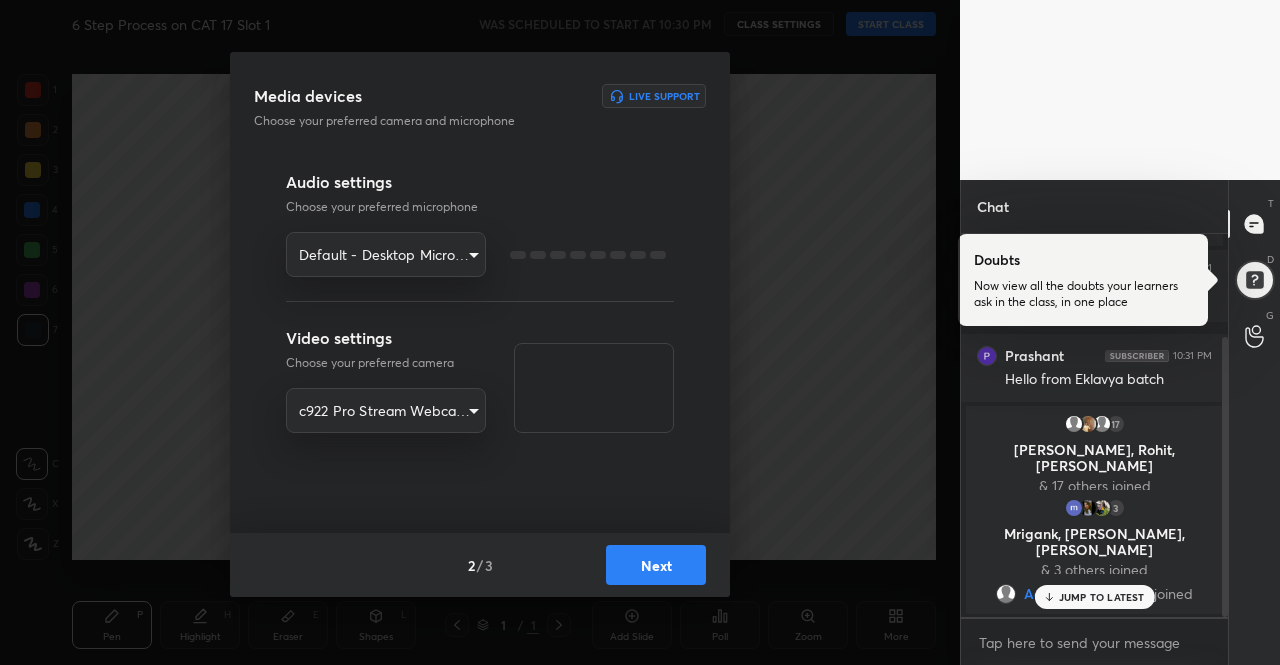click on "Next" at bounding box center [656, 565] 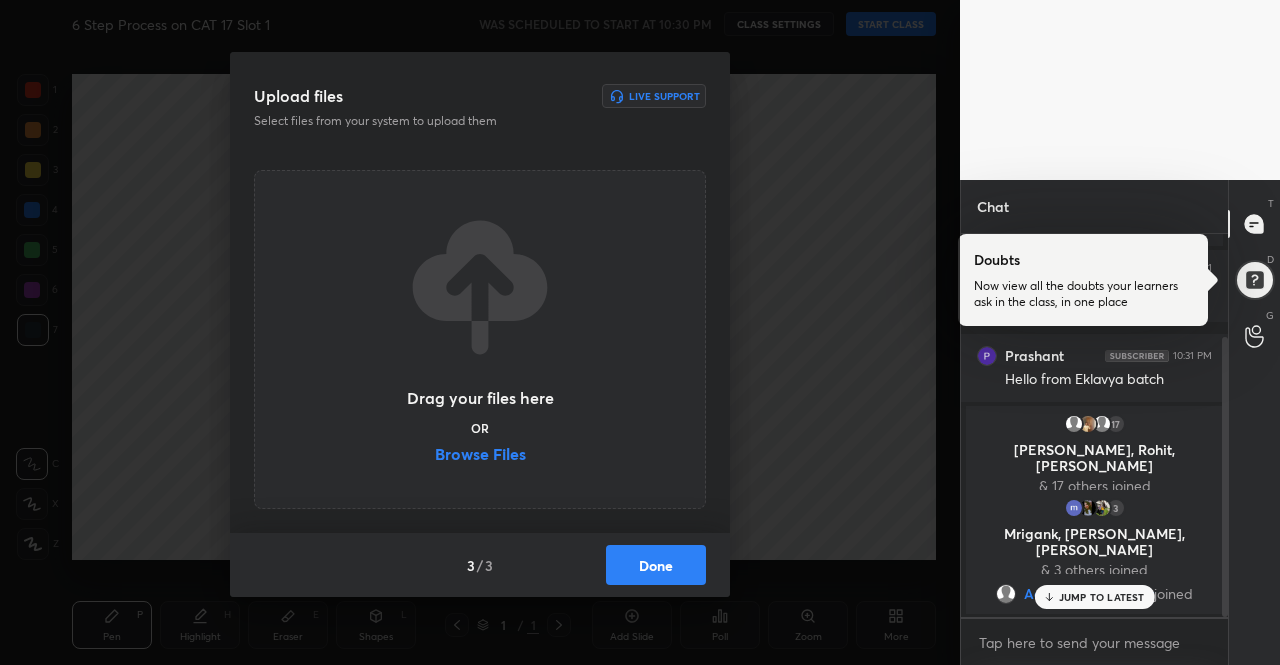 click on "Done" at bounding box center [656, 565] 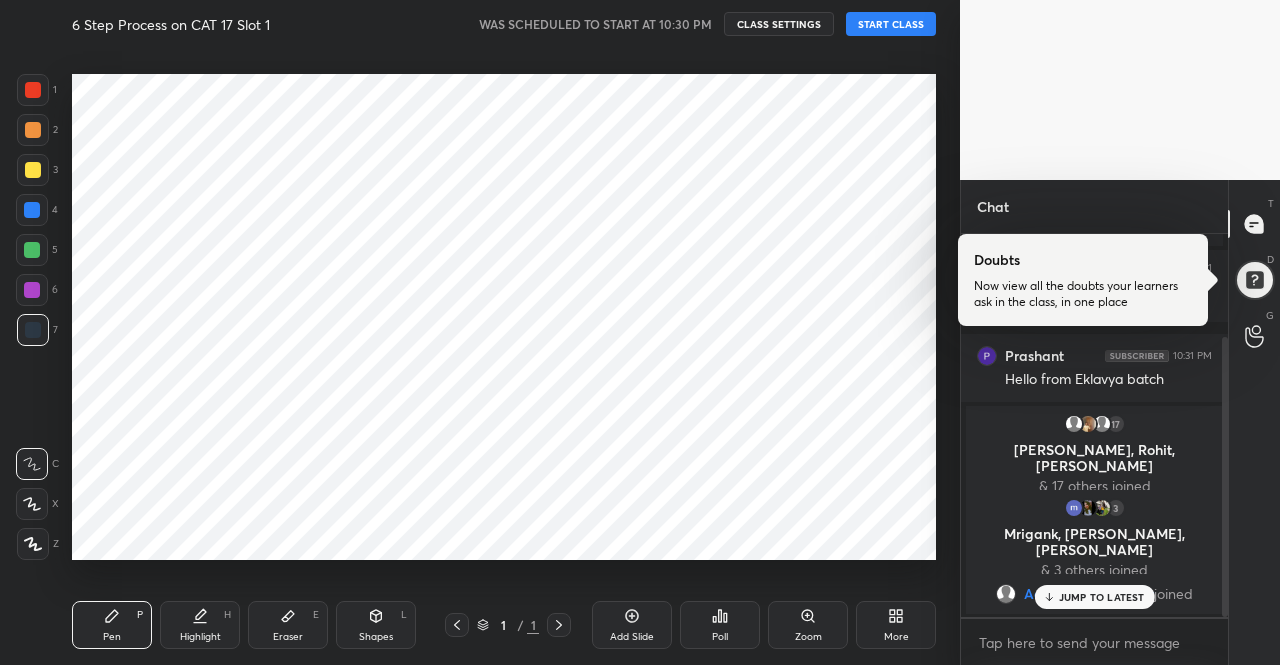 click on "START CLASS" at bounding box center [891, 24] 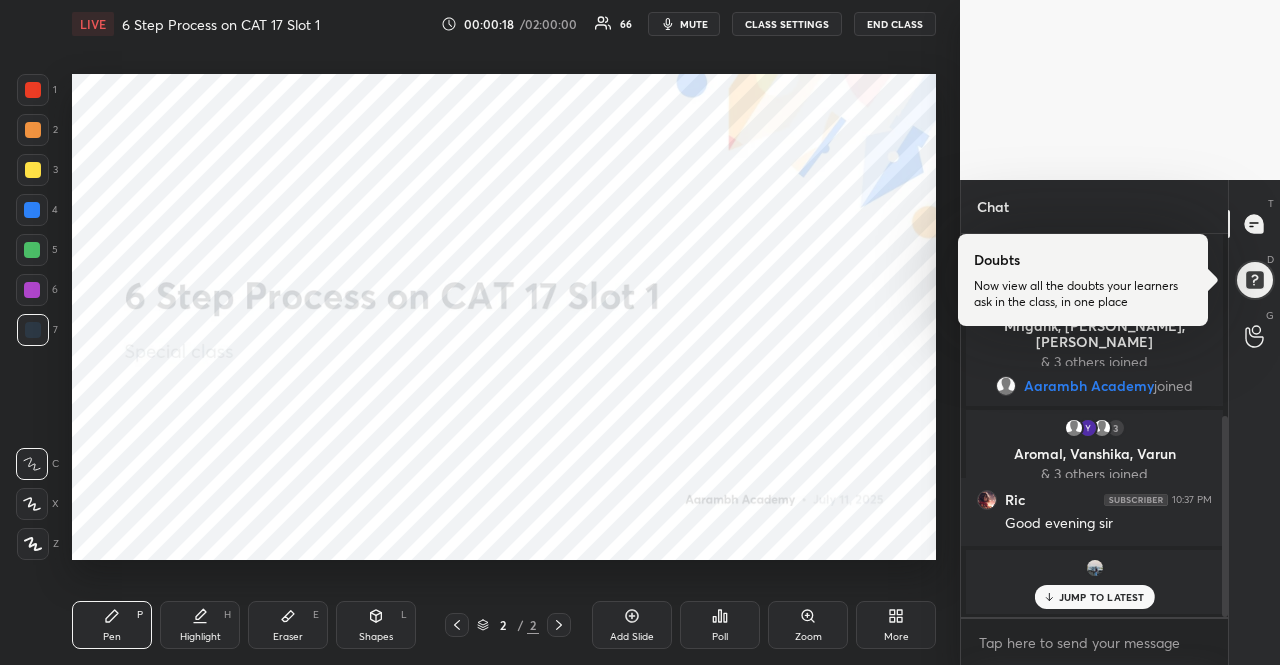 scroll, scrollTop: 432, scrollLeft: 0, axis: vertical 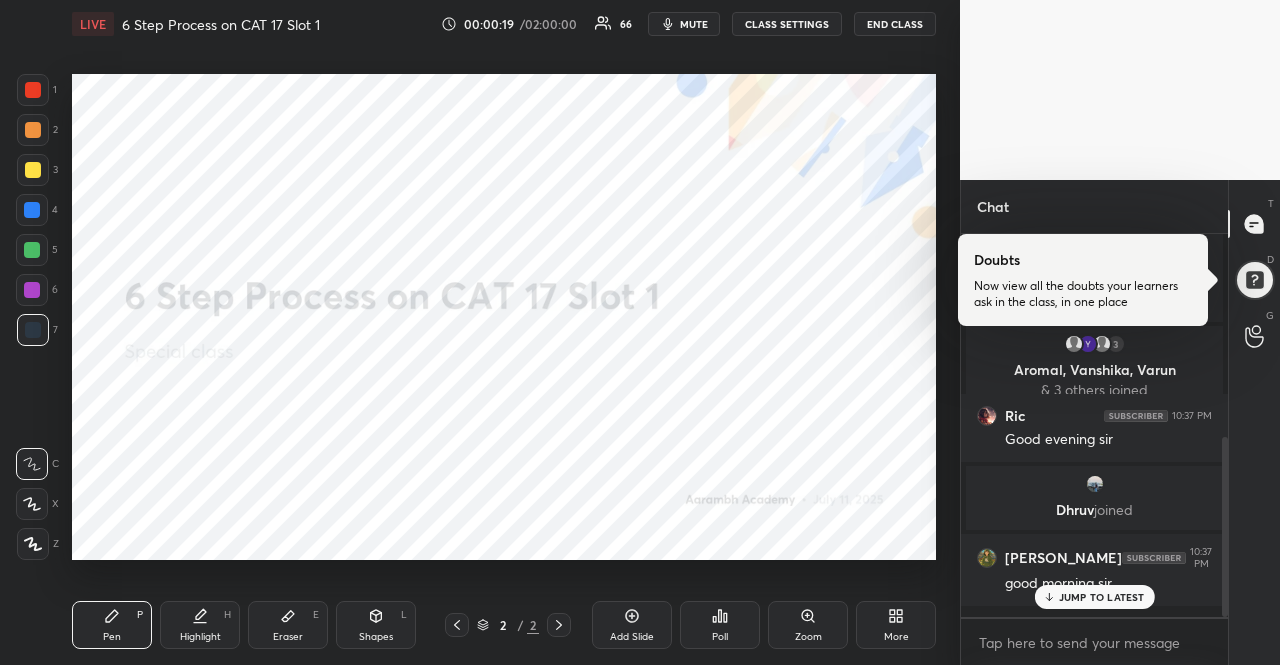 click on "JUMP TO LATEST" at bounding box center (1102, 597) 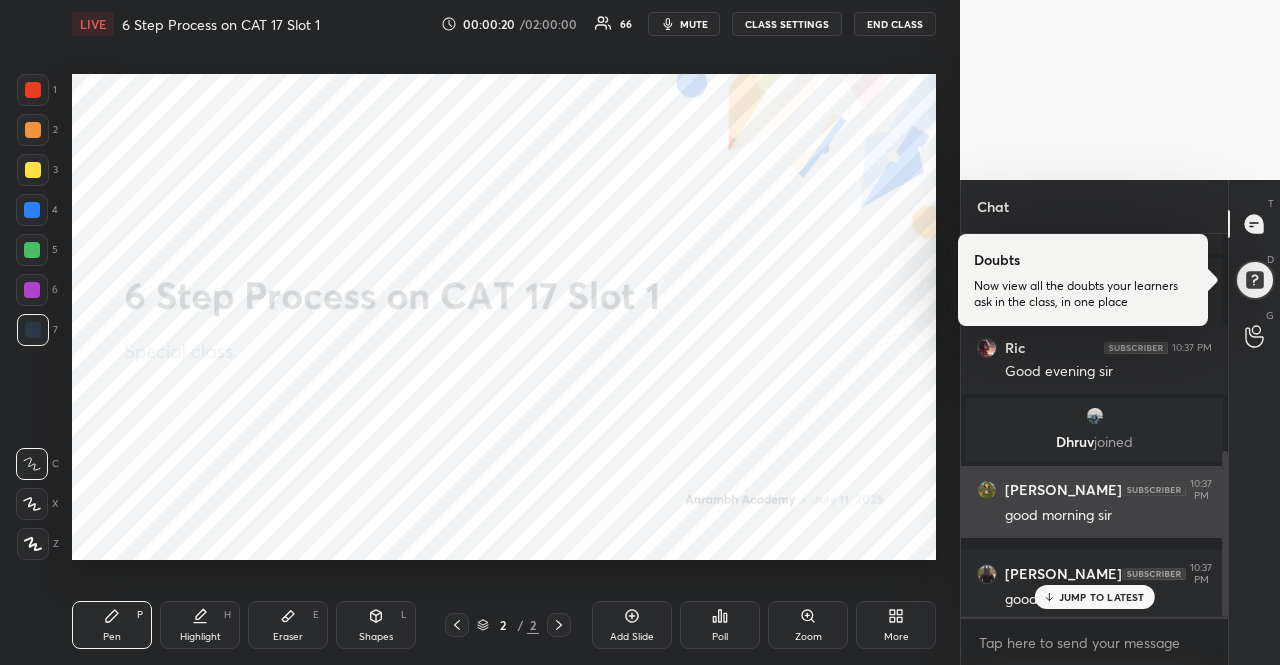 scroll, scrollTop: 568, scrollLeft: 0, axis: vertical 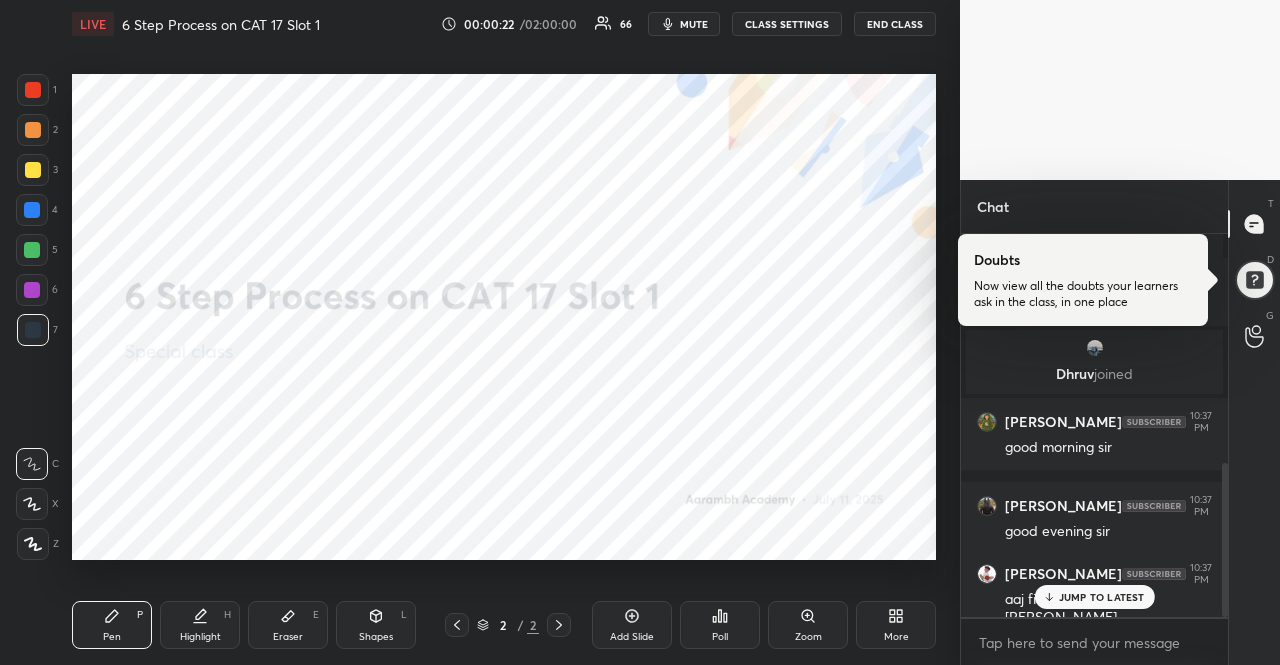 click on "JUMP TO LATEST" at bounding box center [1102, 597] 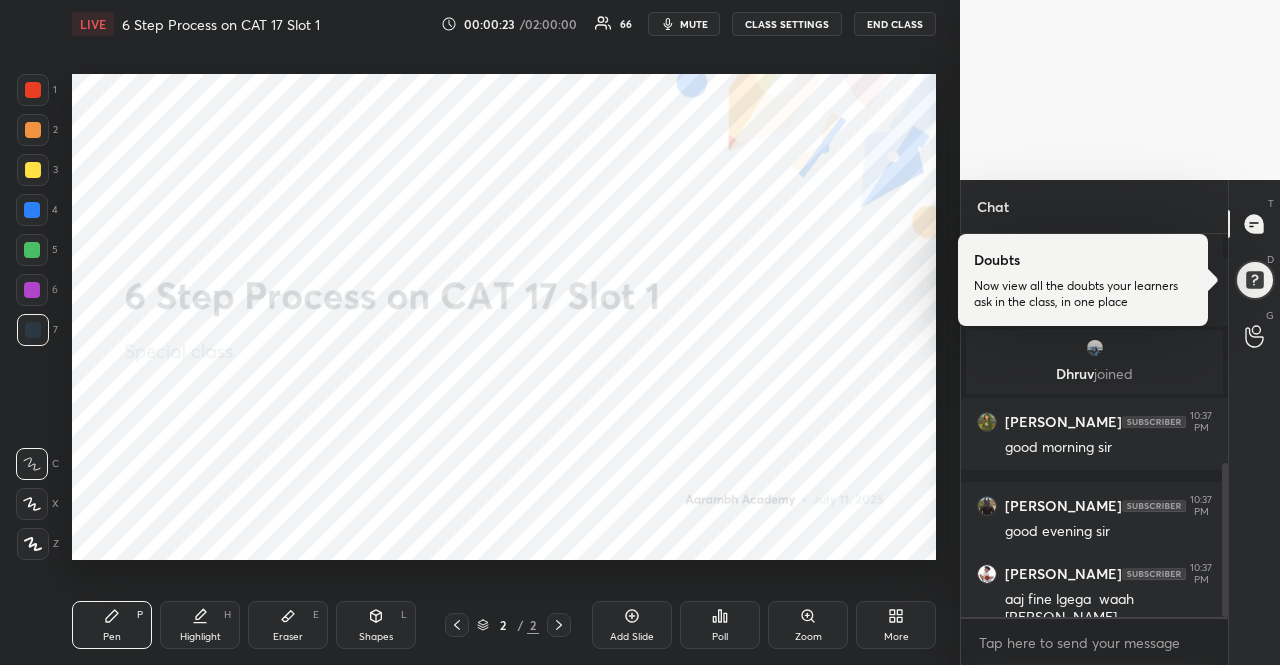 scroll, scrollTop: 654, scrollLeft: 0, axis: vertical 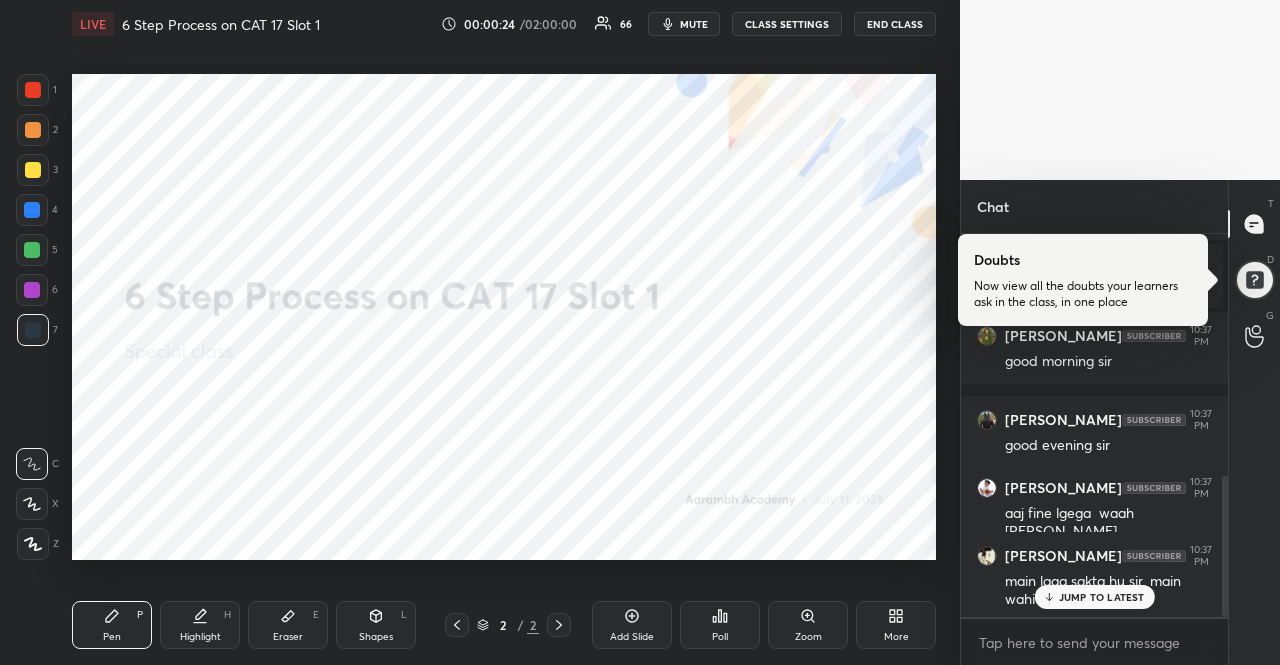 click on "JUMP TO LATEST" at bounding box center [1102, 597] 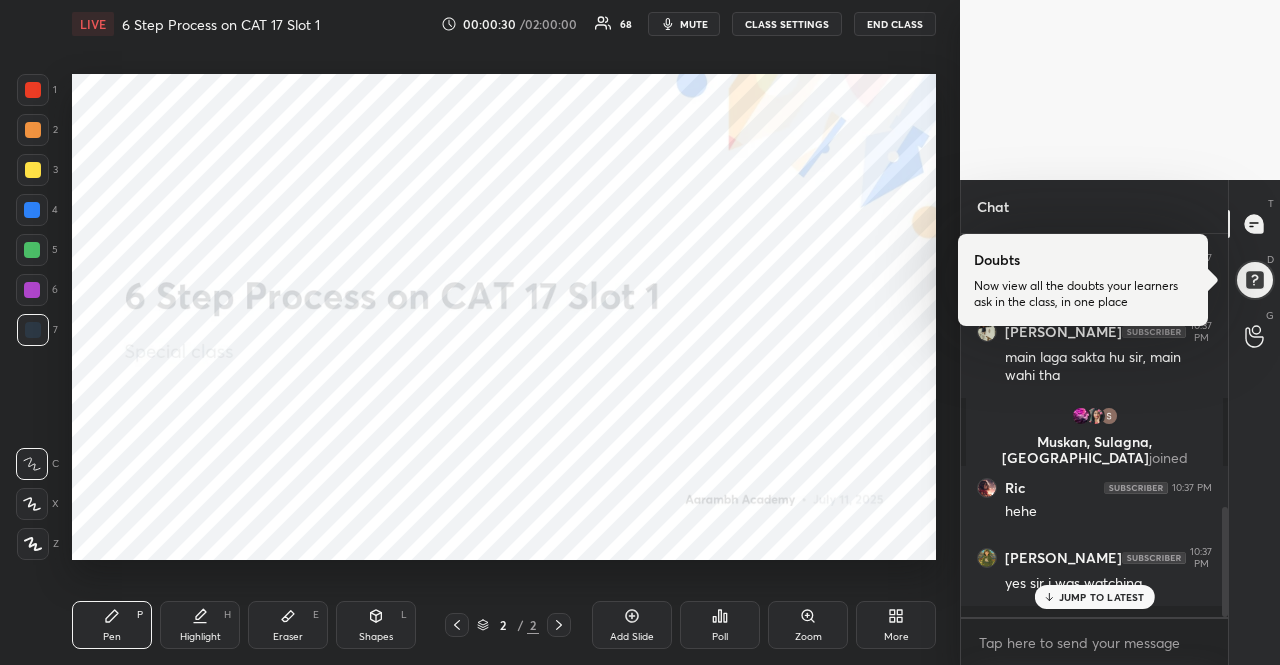 scroll, scrollTop: 950, scrollLeft: 0, axis: vertical 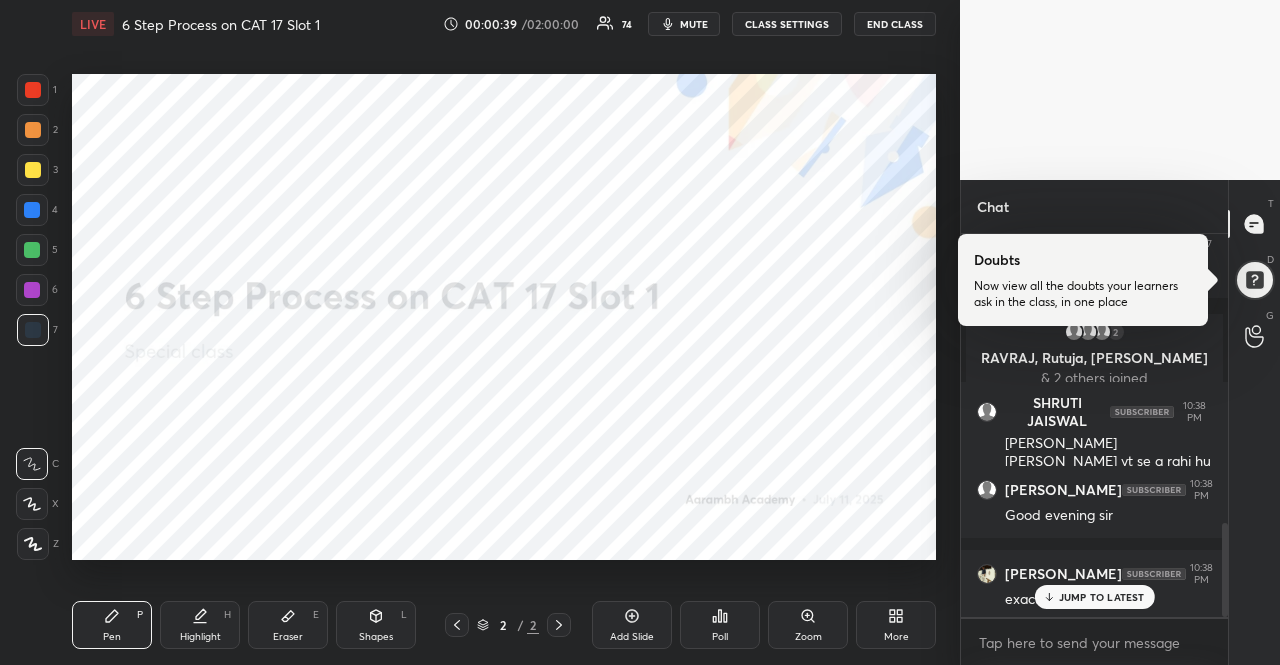 click 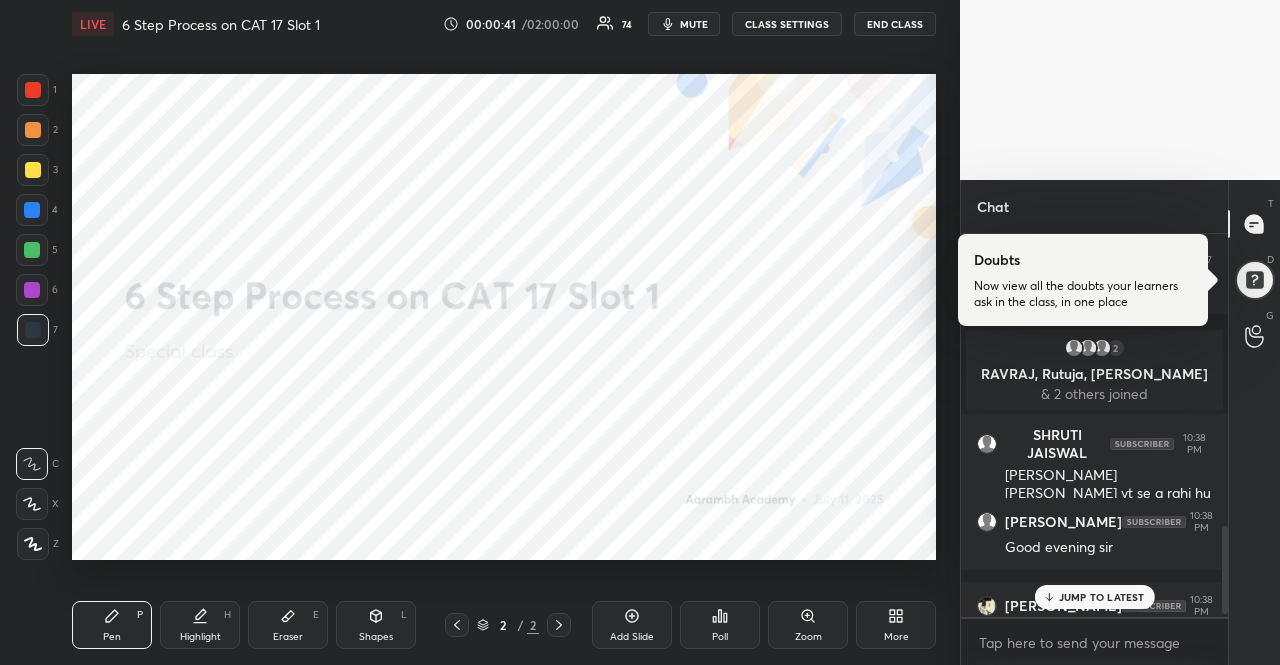 scroll, scrollTop: 1274, scrollLeft: 0, axis: vertical 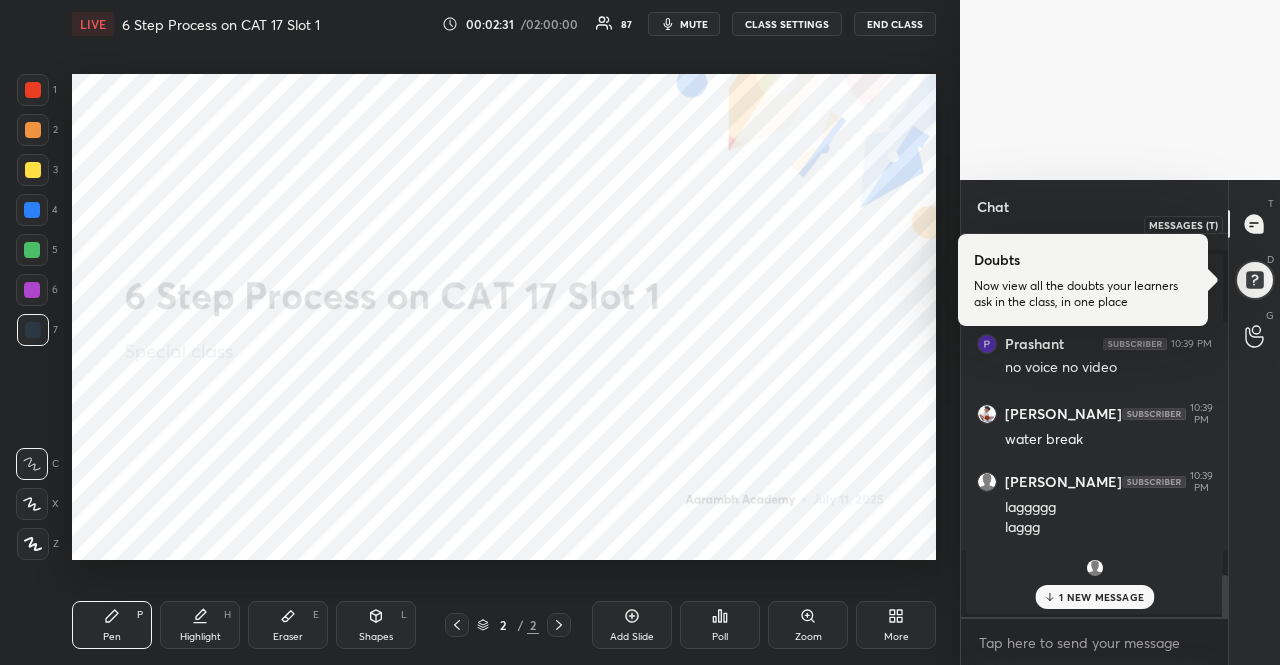 click 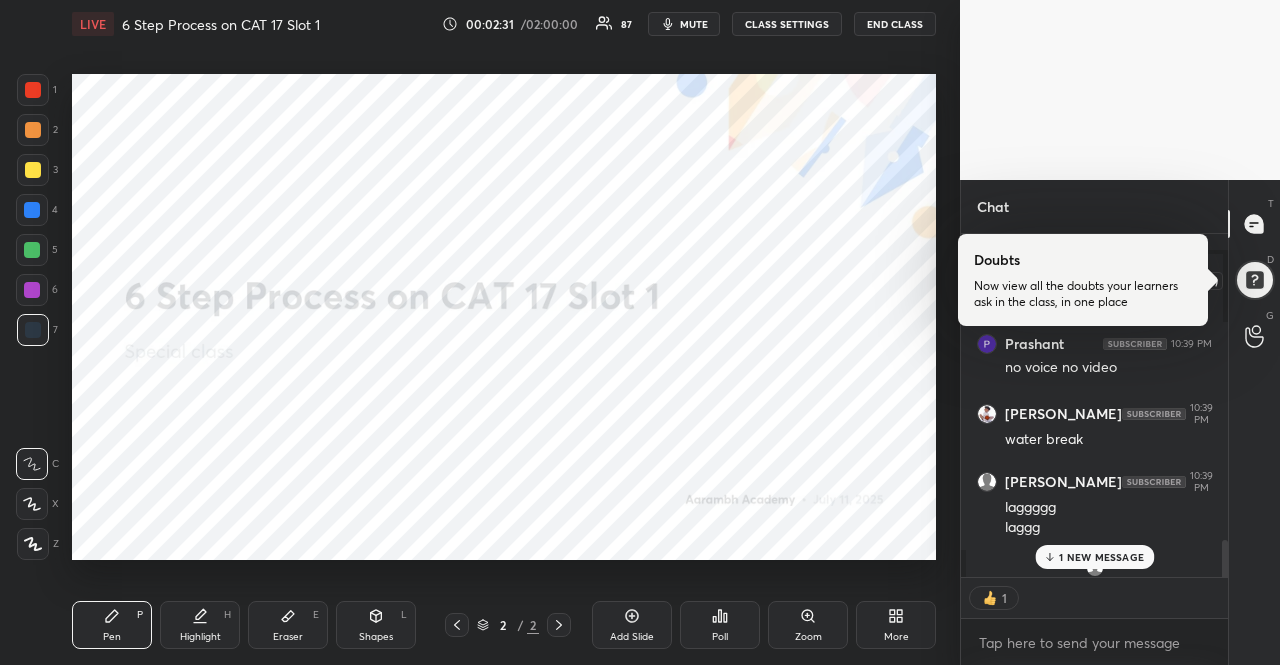 click at bounding box center (1255, 280) 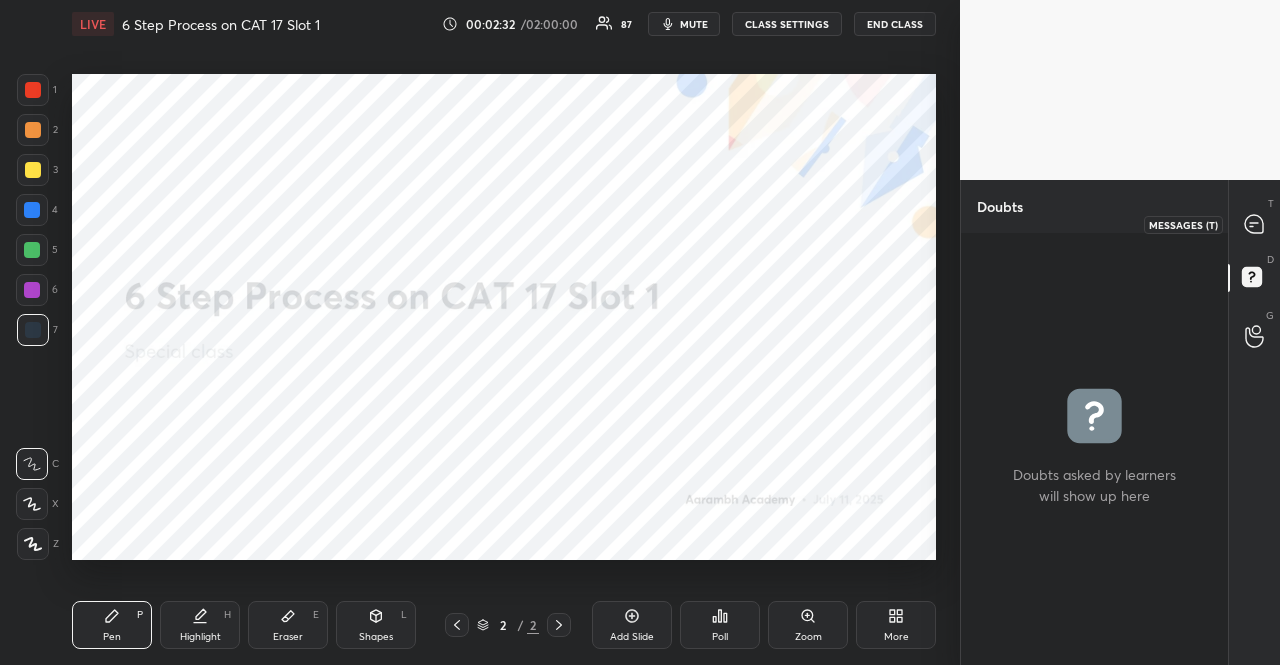 click 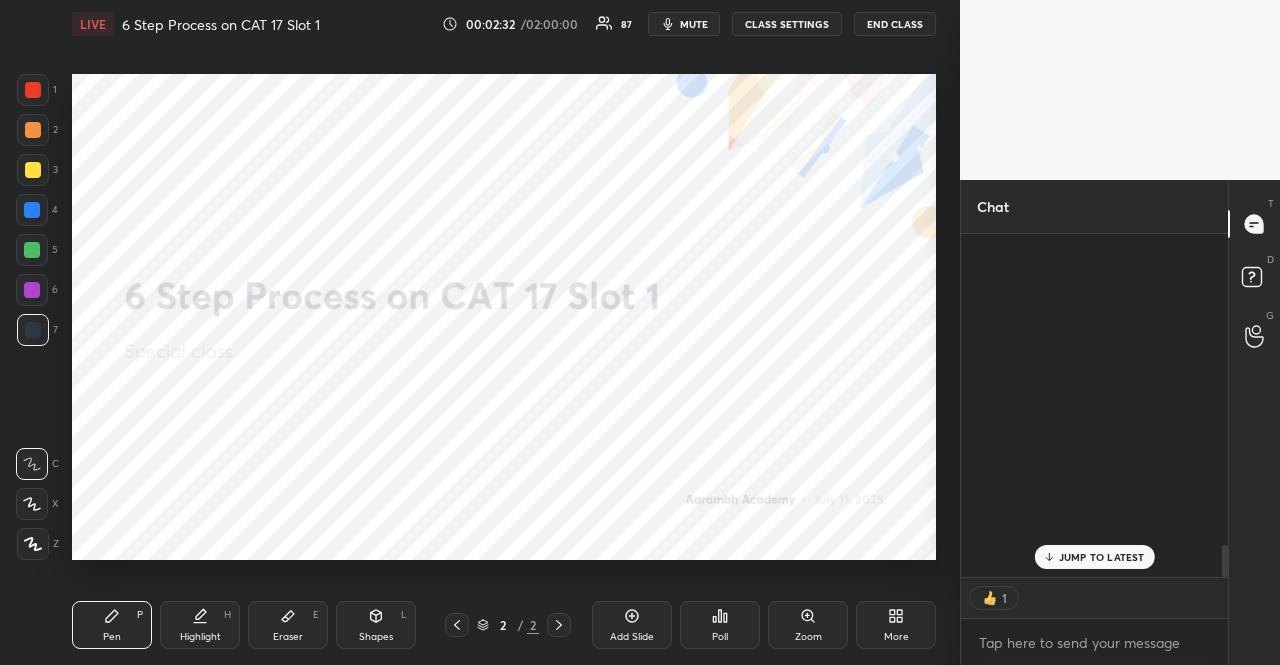 scroll, scrollTop: 3370, scrollLeft: 0, axis: vertical 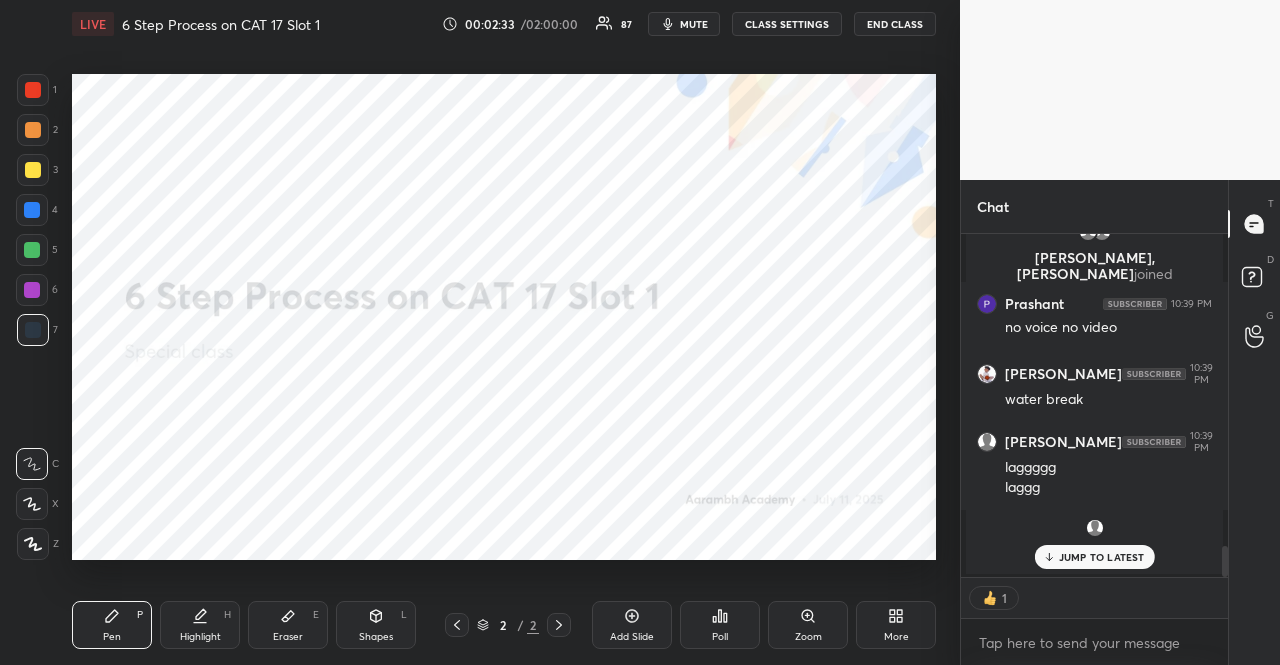 click on "JUMP TO LATEST" at bounding box center (1102, 557) 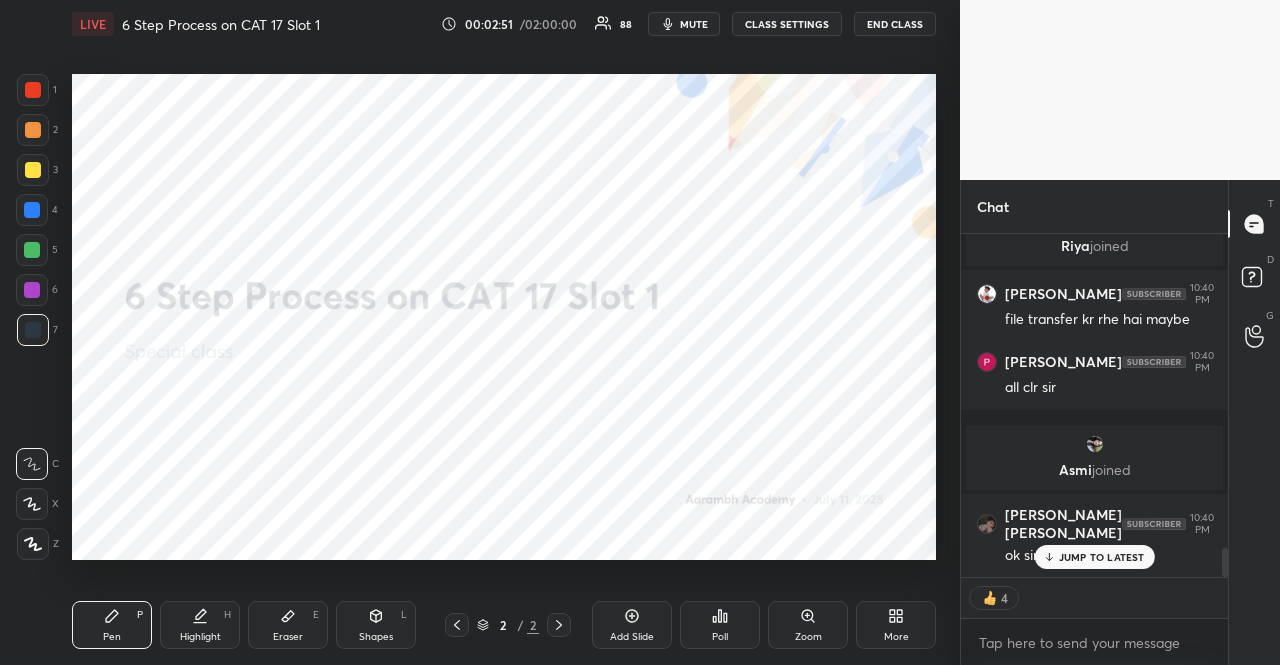 scroll, scrollTop: 3750, scrollLeft: 0, axis: vertical 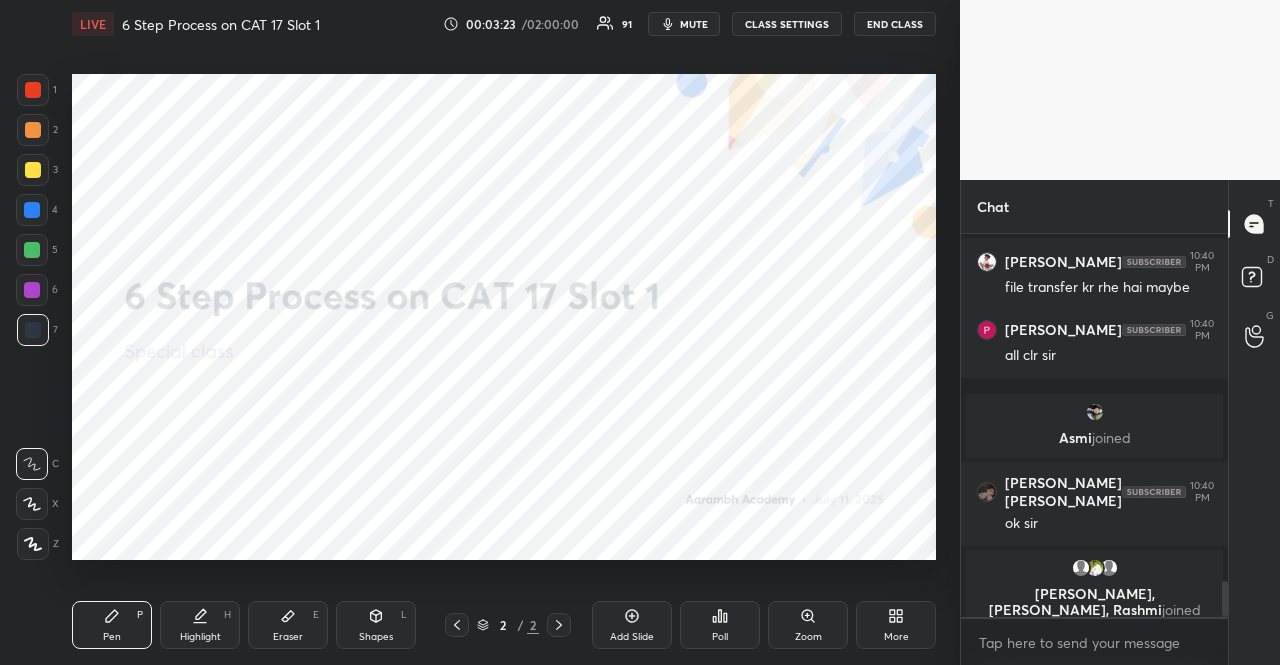 type on "x" 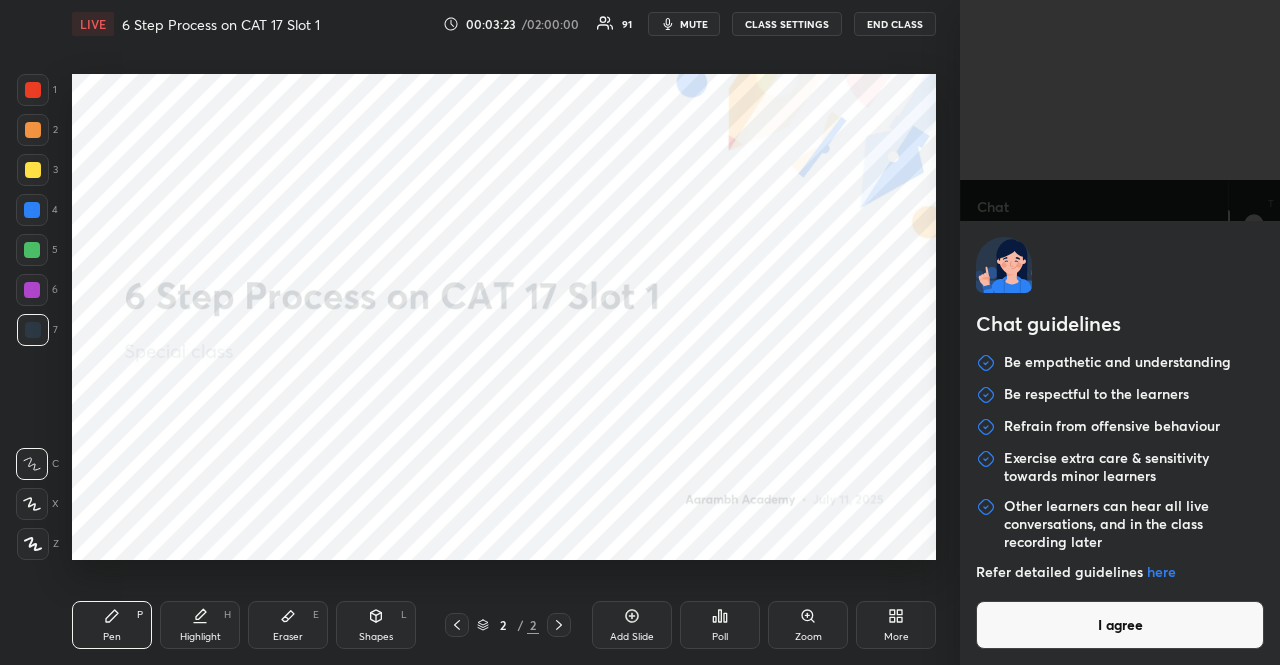 type 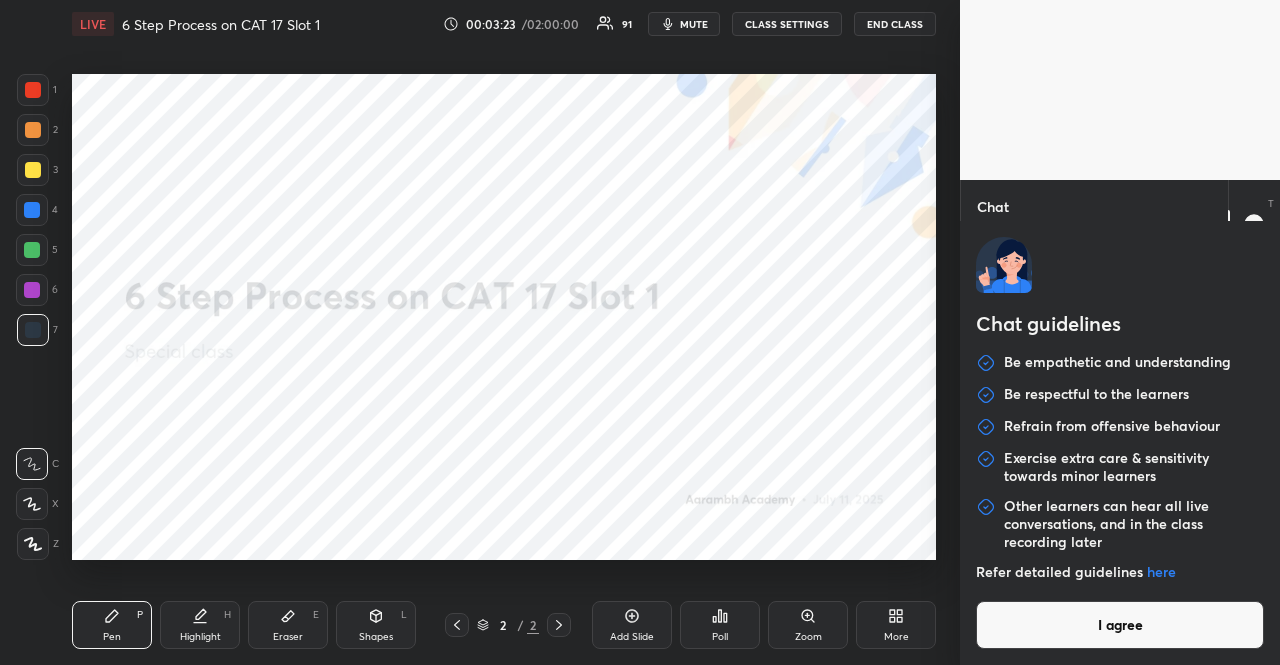 type on "x" 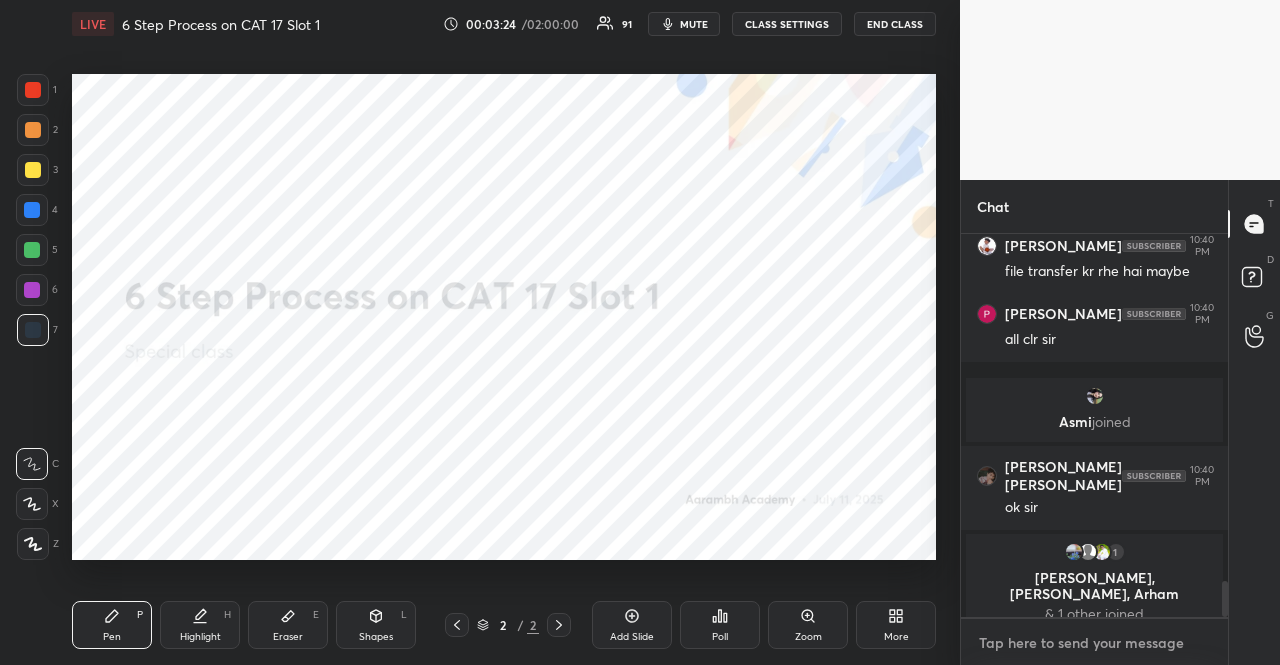 click at bounding box center [1094, 643] 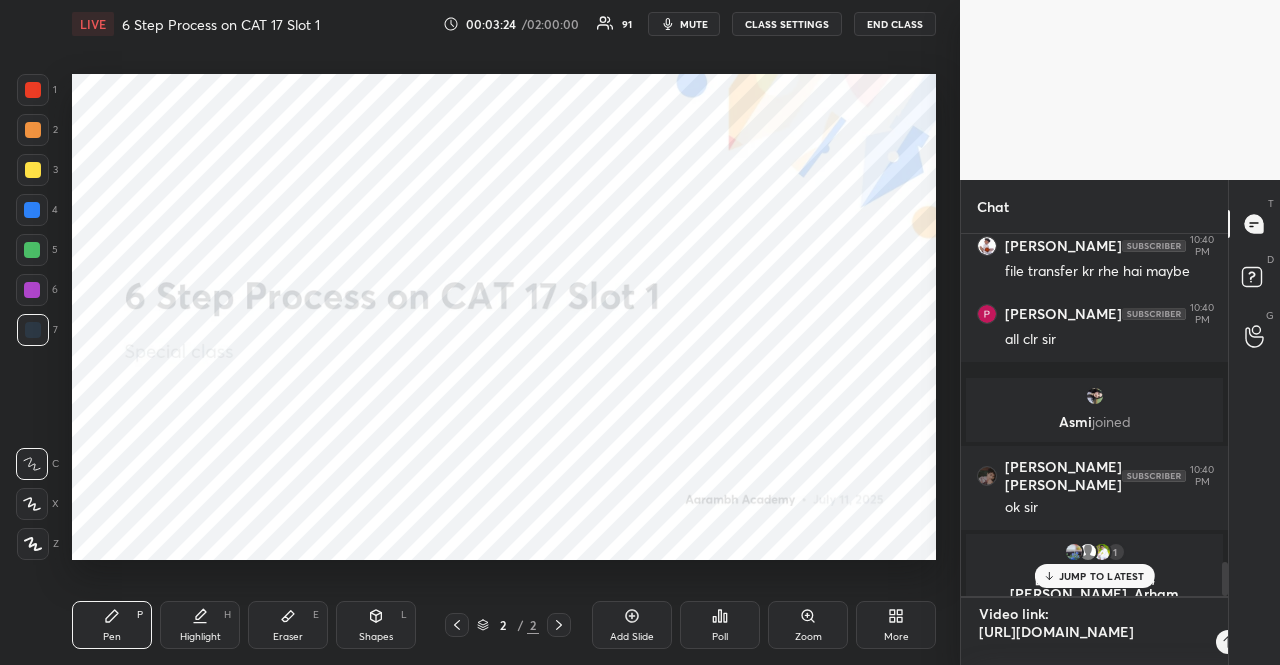 scroll, scrollTop: 0, scrollLeft: 0, axis: both 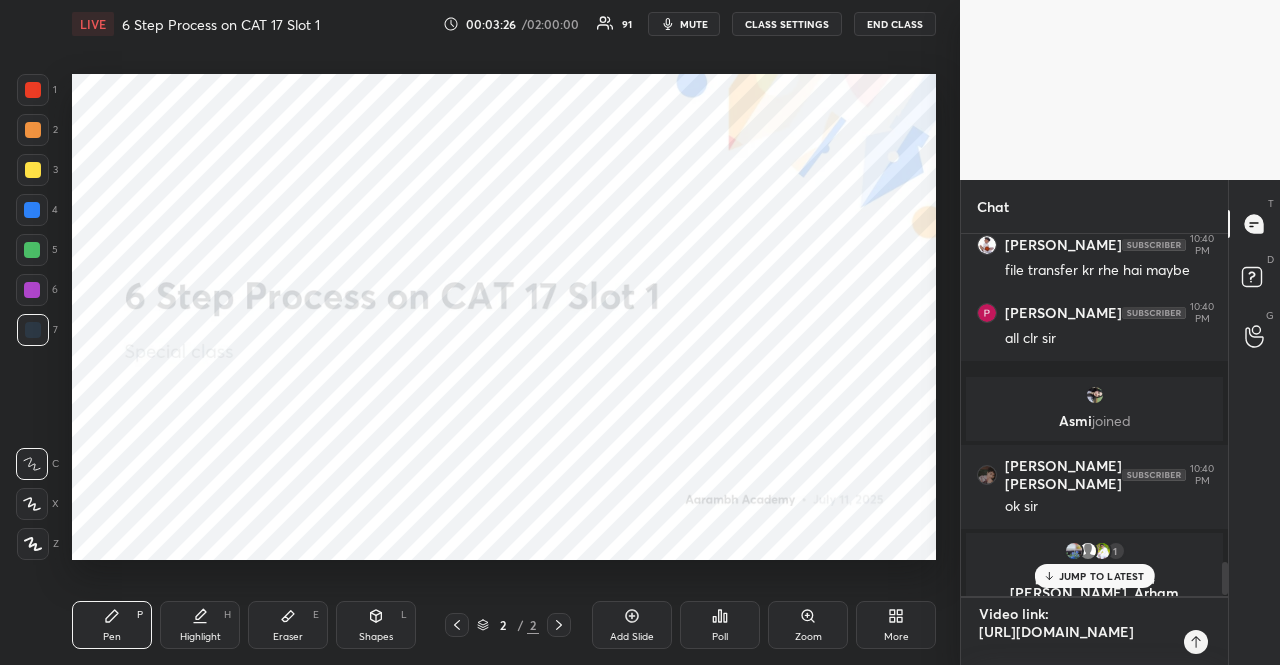 click on "Video link:
[URL][DOMAIN_NAME]" at bounding box center (1074, 632) 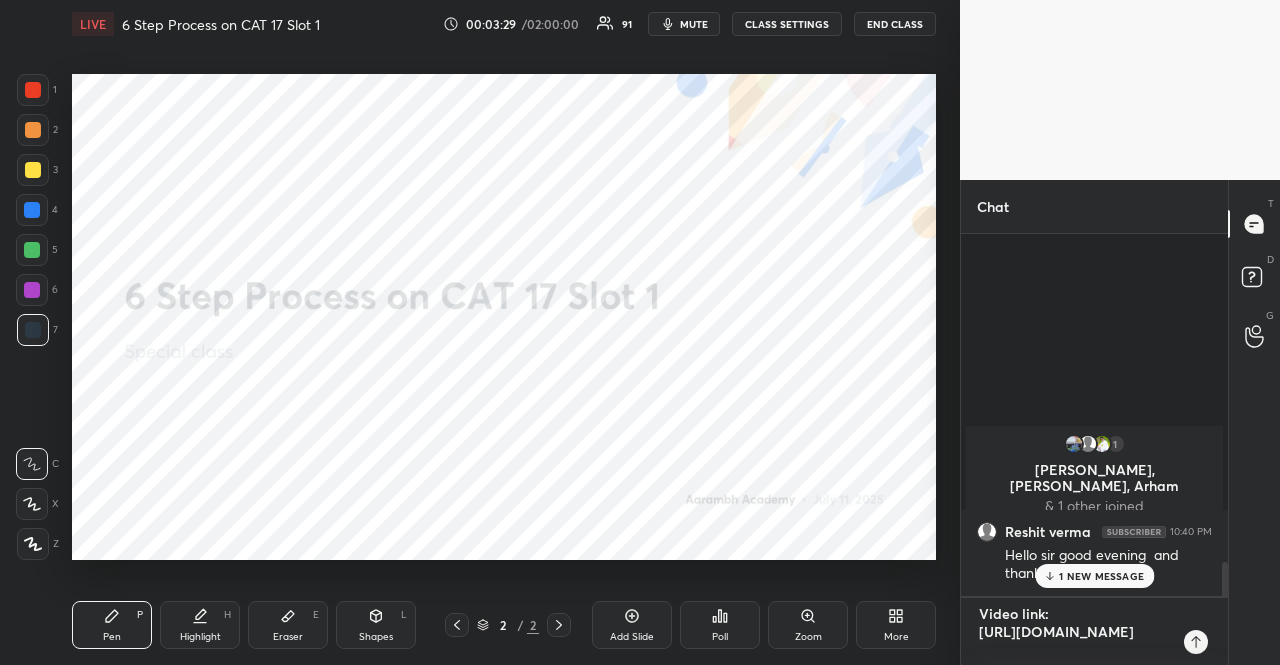 scroll, scrollTop: 2860, scrollLeft: 0, axis: vertical 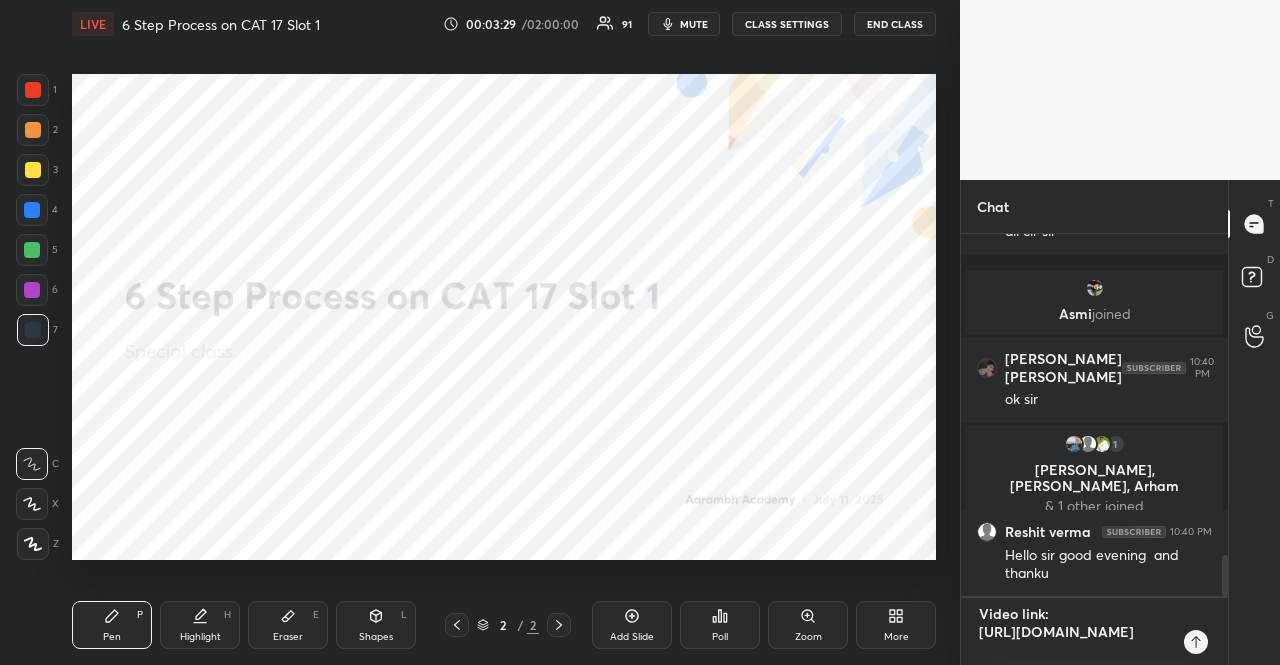 type on "XVideo link:
[URL][DOMAIN_NAME]" 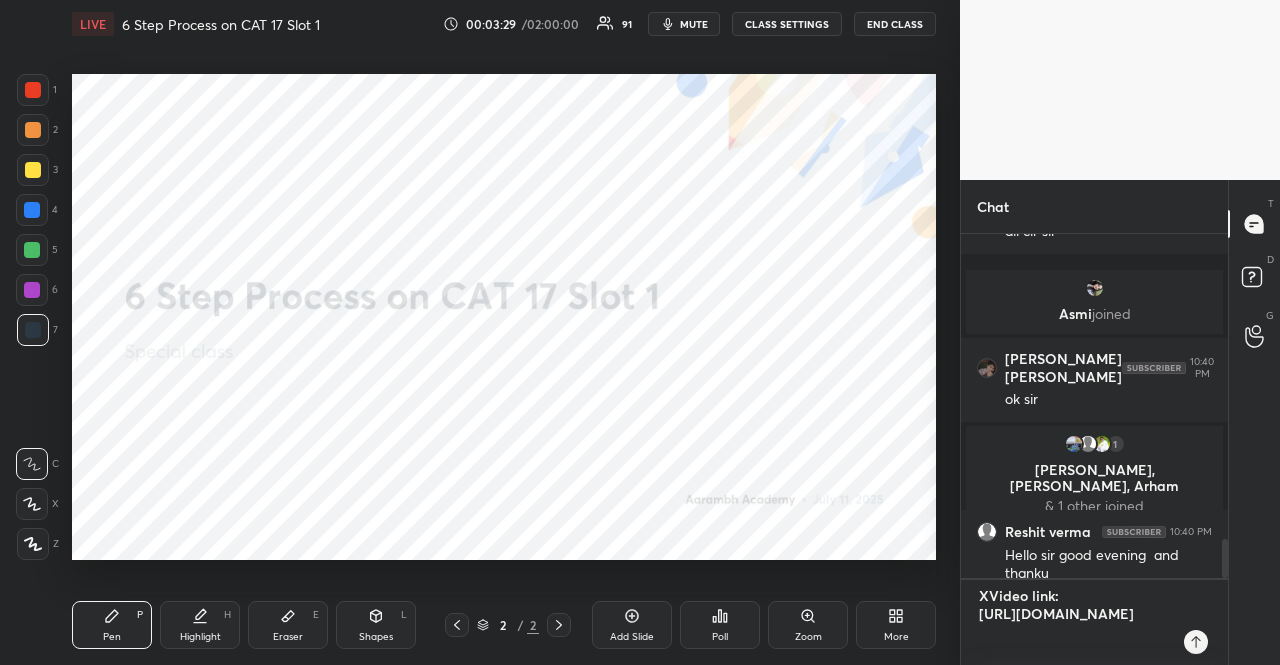 scroll, scrollTop: 338, scrollLeft: 261, axis: both 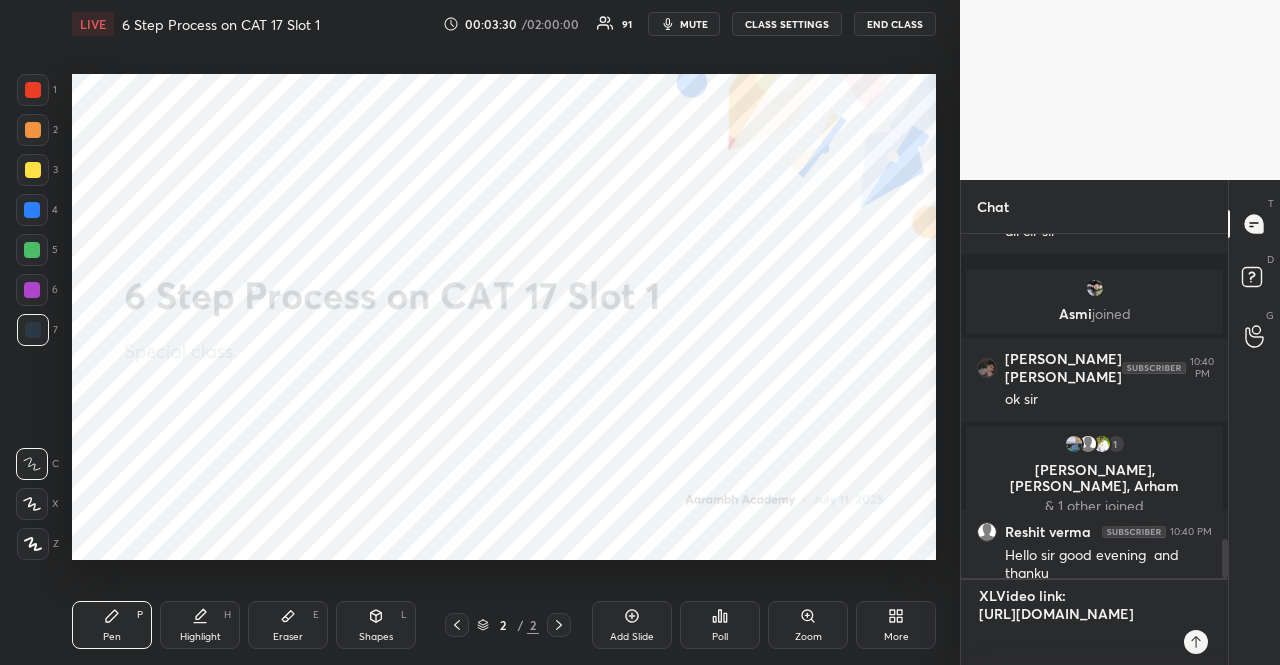 type on "XLRVideo link:
[URL][DOMAIN_NAME]" 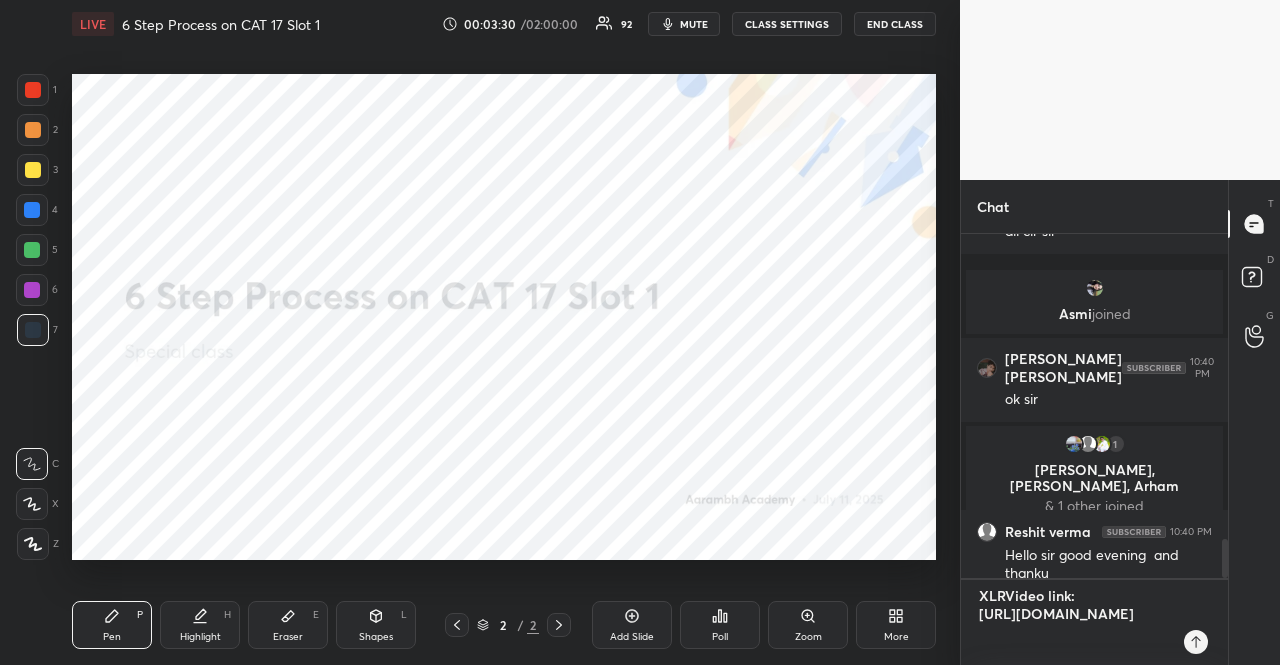 type on "XLRIVideo link:
[URL][DOMAIN_NAME]" 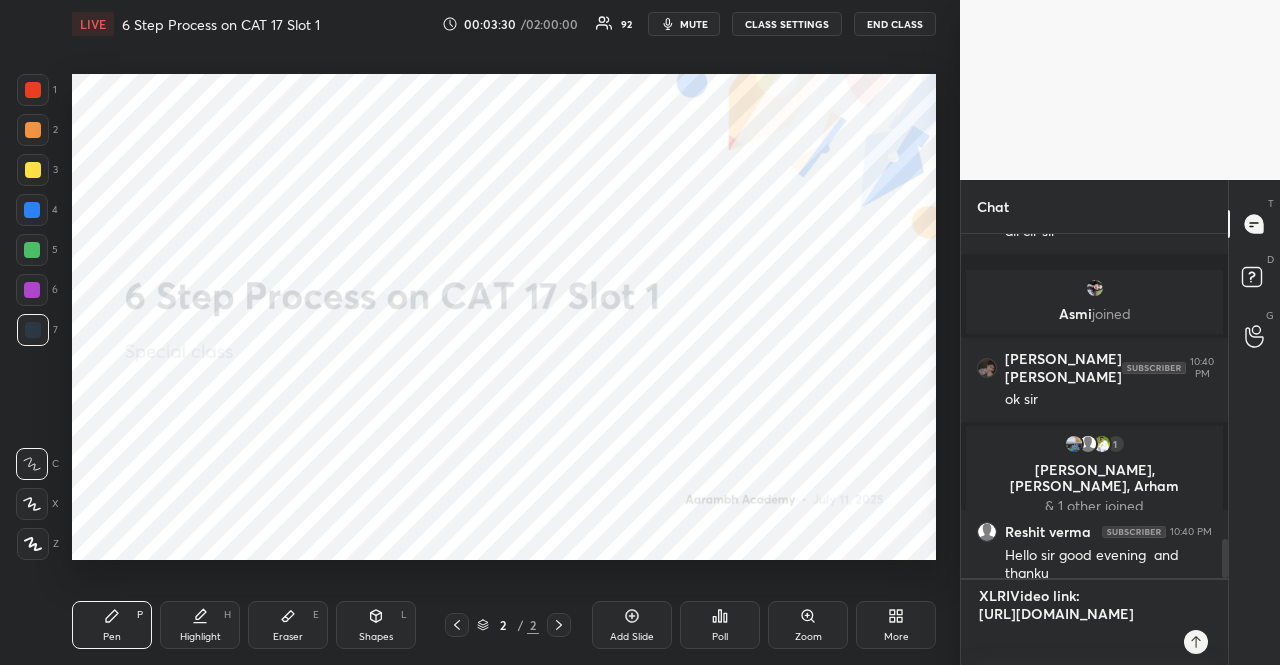 type on "XLRI Video link:
[URL][DOMAIN_NAME]" 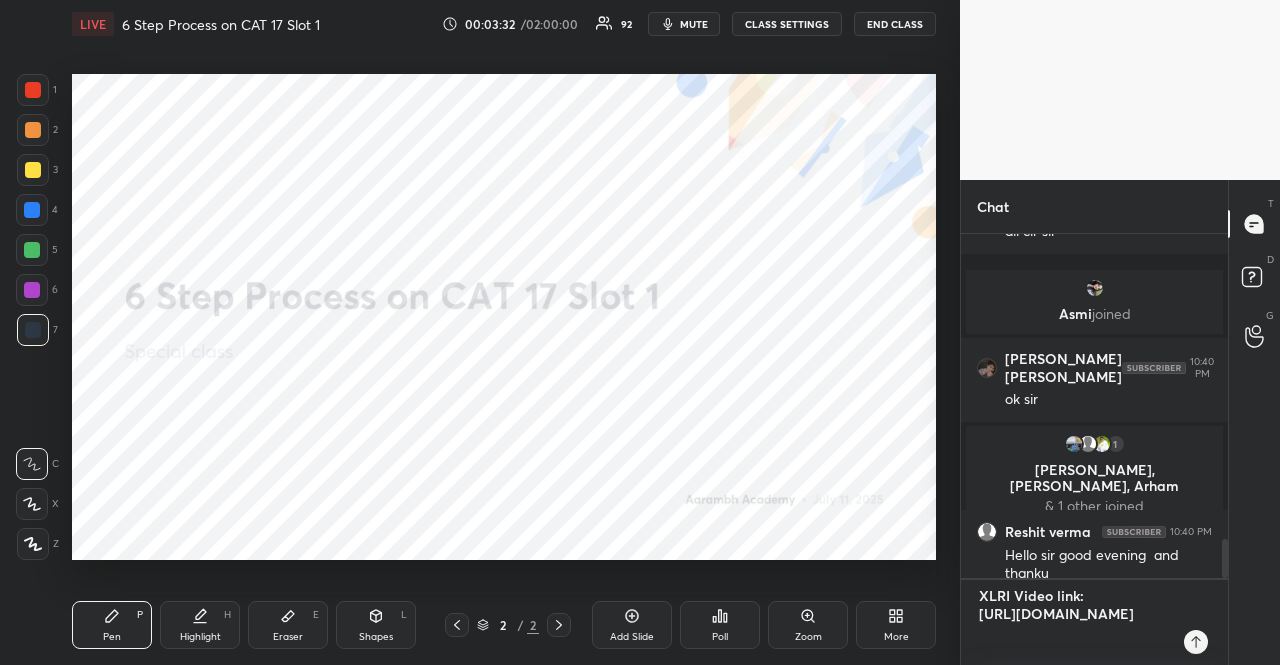 scroll, scrollTop: 2950, scrollLeft: 0, axis: vertical 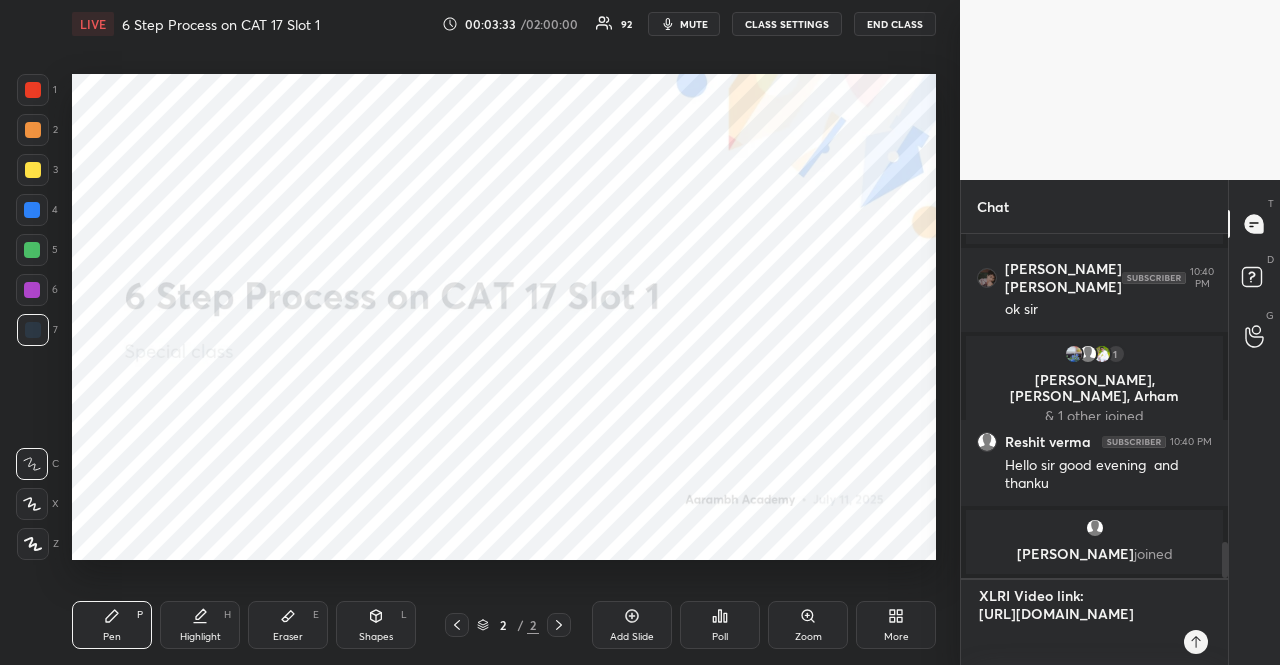 type on "XLRI OVideo link:
[URL][DOMAIN_NAME]" 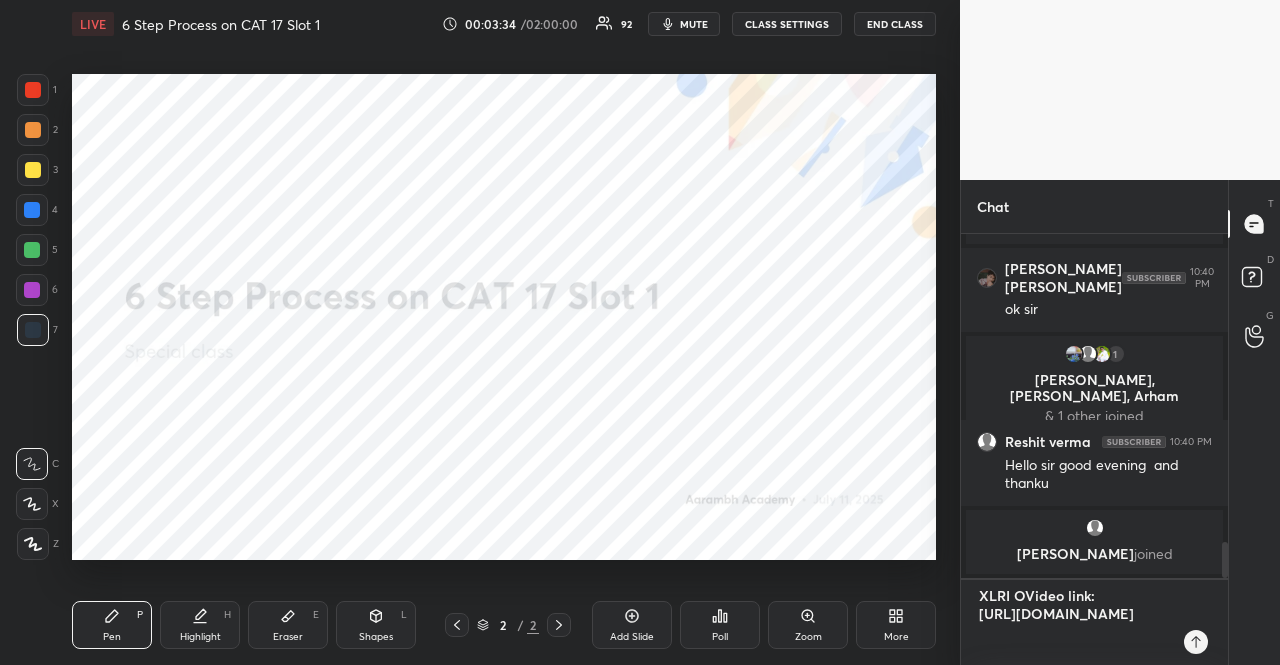 type on "XLRI OeVideo link:
[URL][DOMAIN_NAME]" 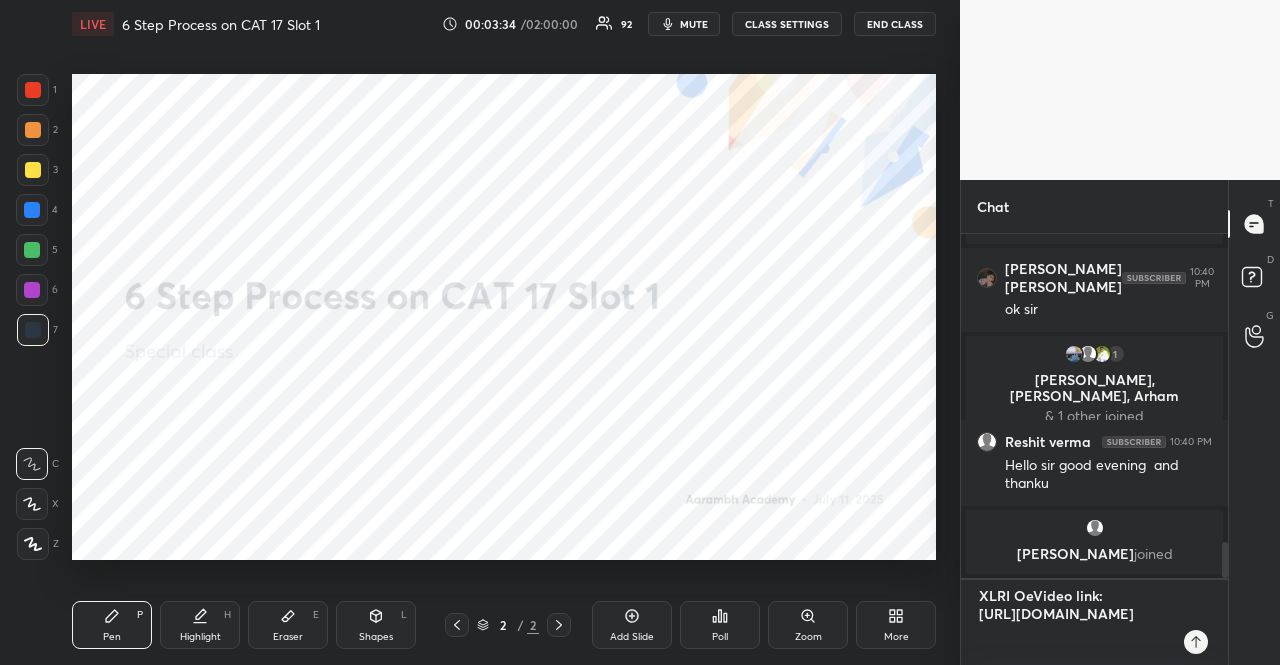 type on "XLRI OVideo link:
[URL][DOMAIN_NAME]" 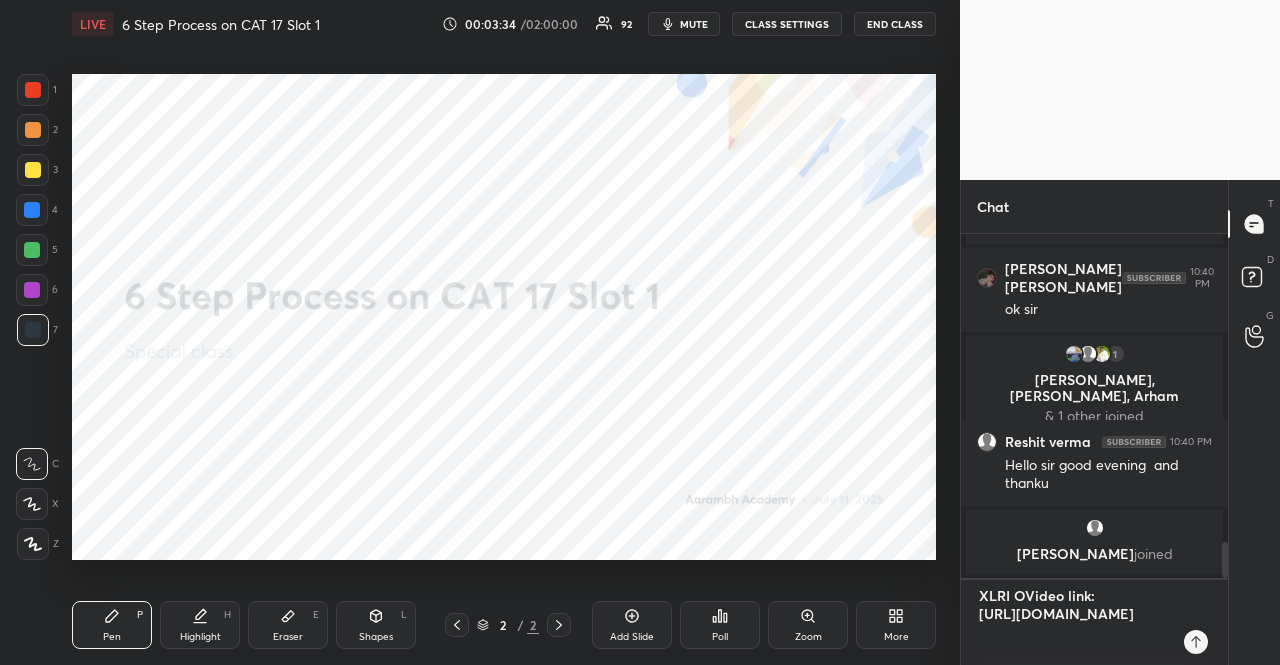 type on "x" 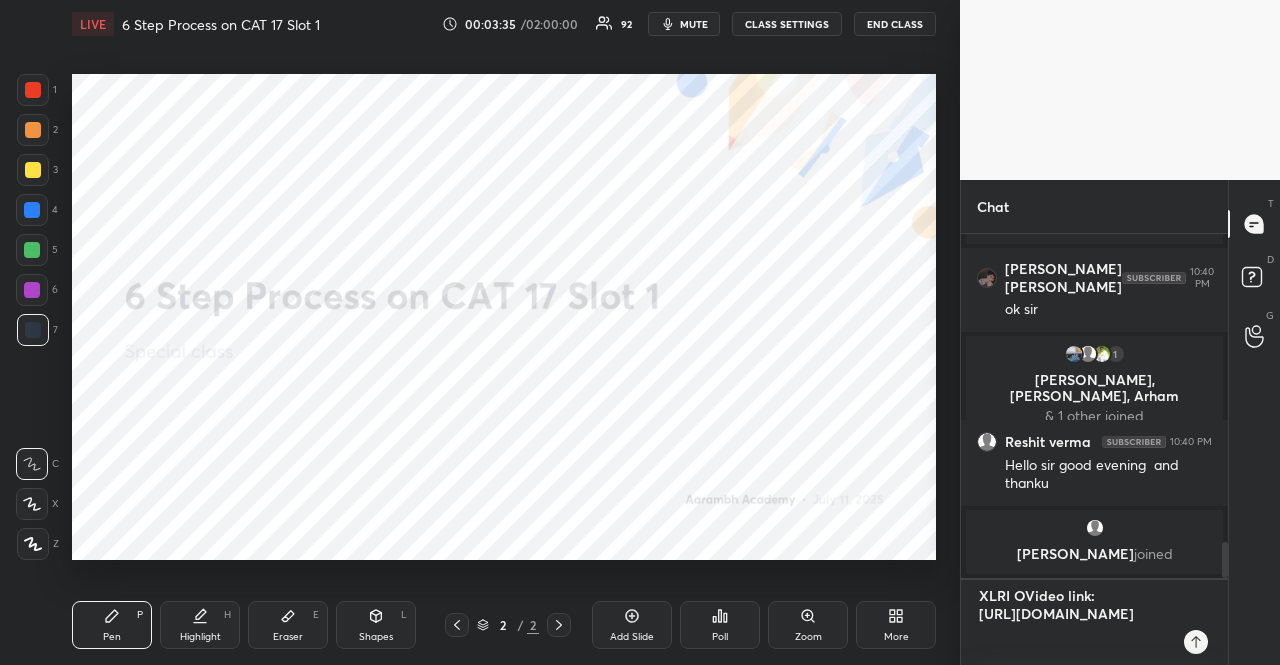 type on "XLRI OvVideo link:
[URL][DOMAIN_NAME]" 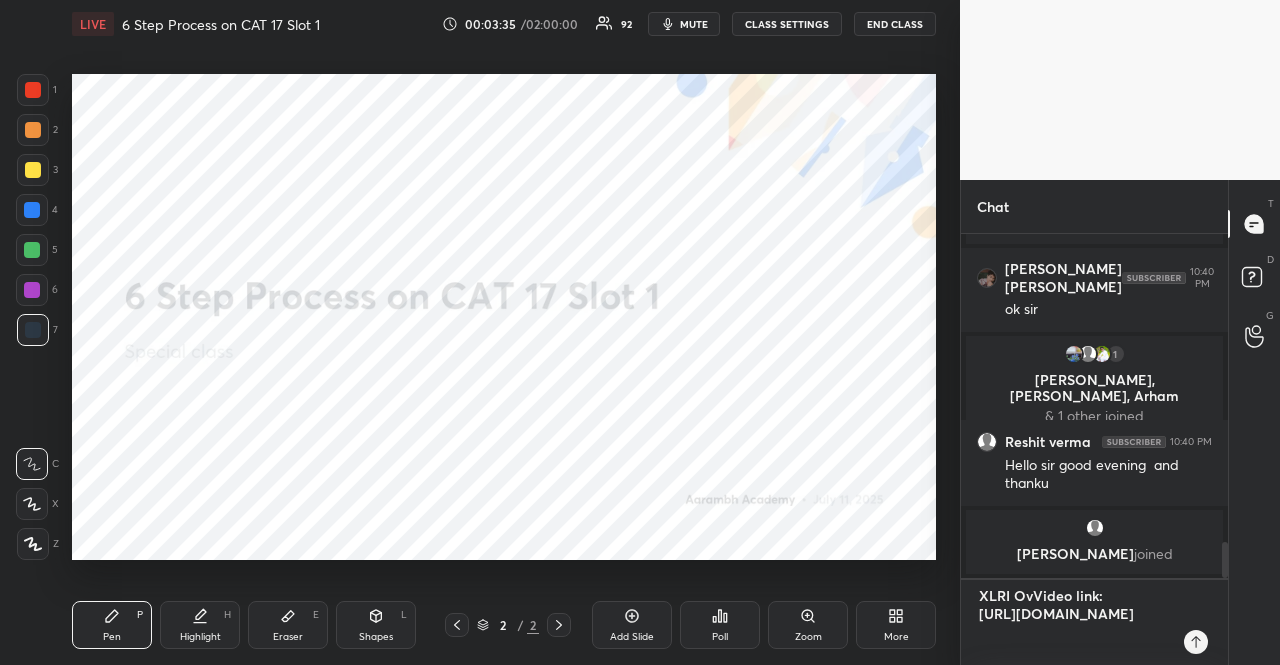 type on "XLRI OveVideo link:
[URL][DOMAIN_NAME]" 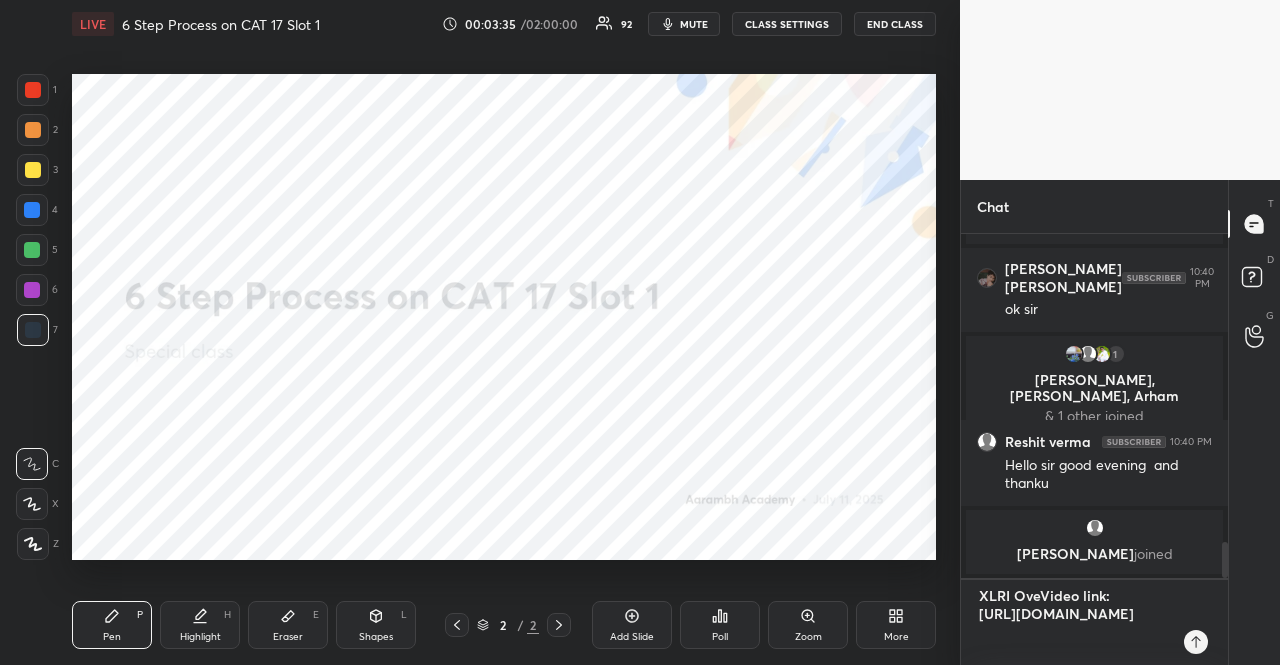 type on "XLRI OverVideo link:
[URL][DOMAIN_NAME]" 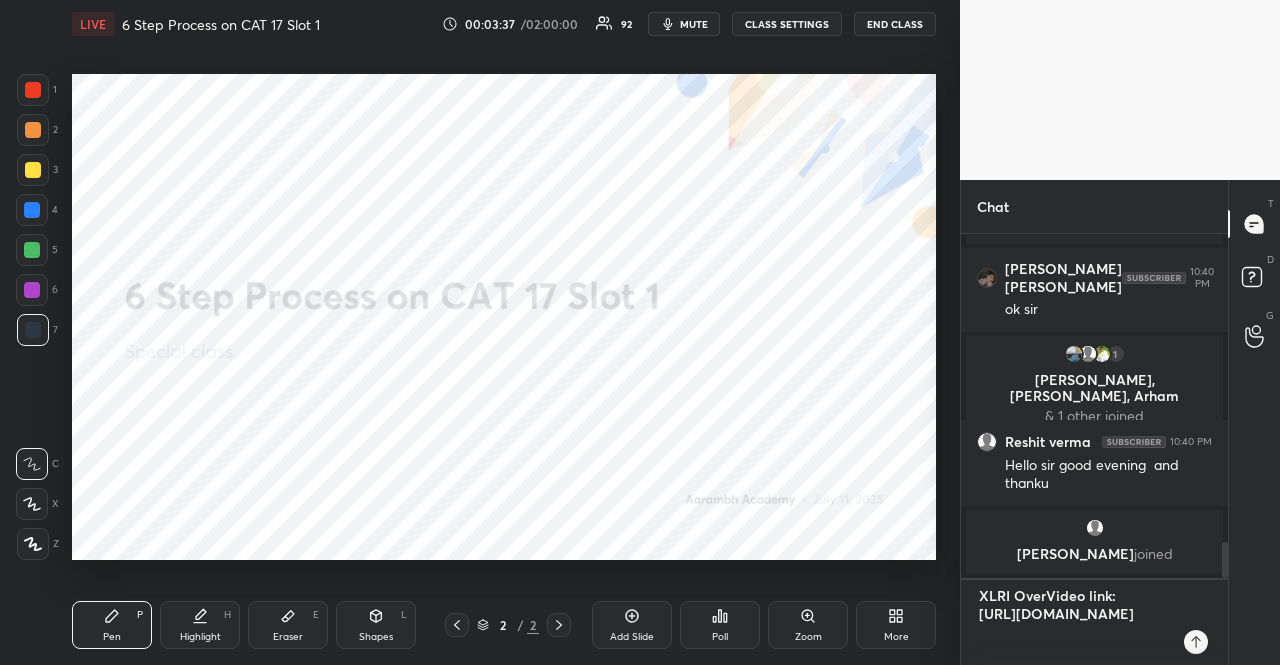 type on "XLRI OvervVideo link:
[URL][DOMAIN_NAME]" 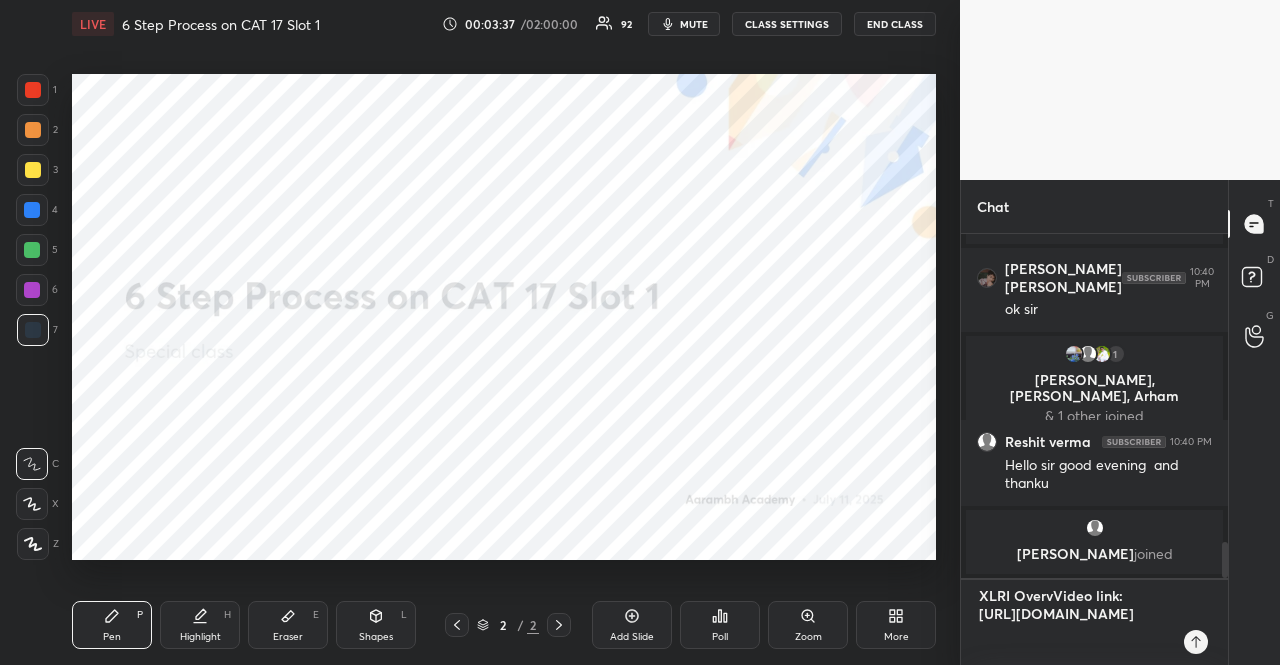 type on "XLRI OverviVideo link:
[URL][DOMAIN_NAME]" 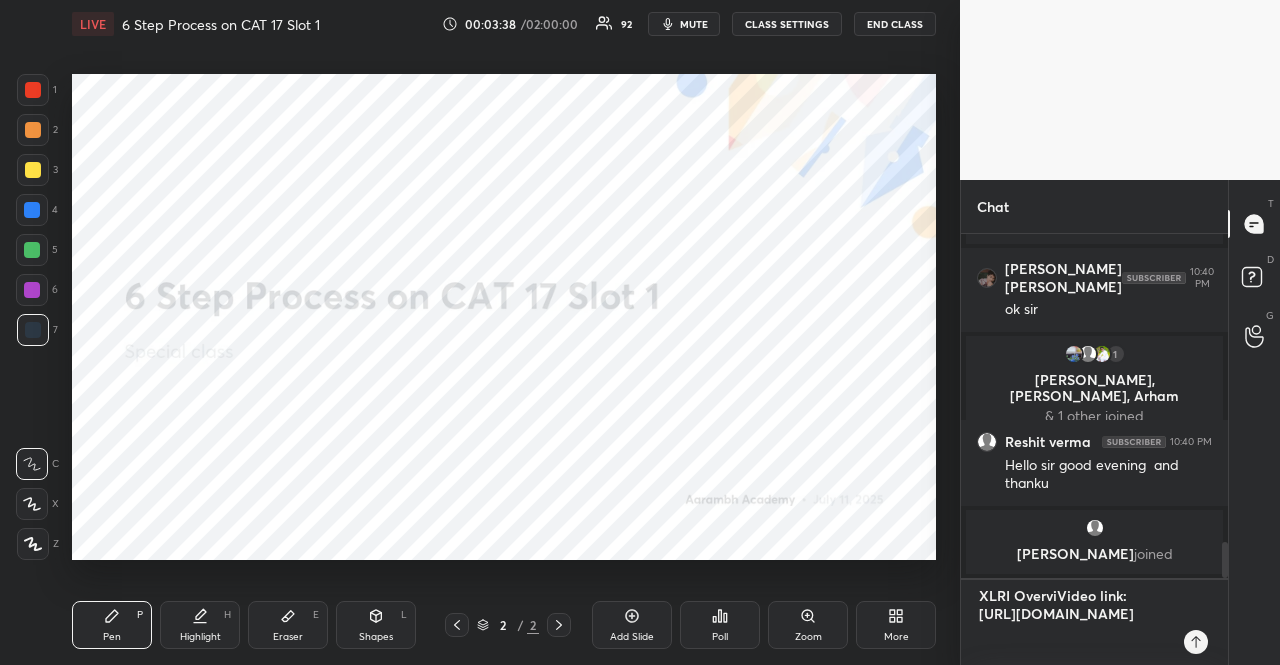 type on "XLRI OvervieVideo link:
[URL][DOMAIN_NAME]" 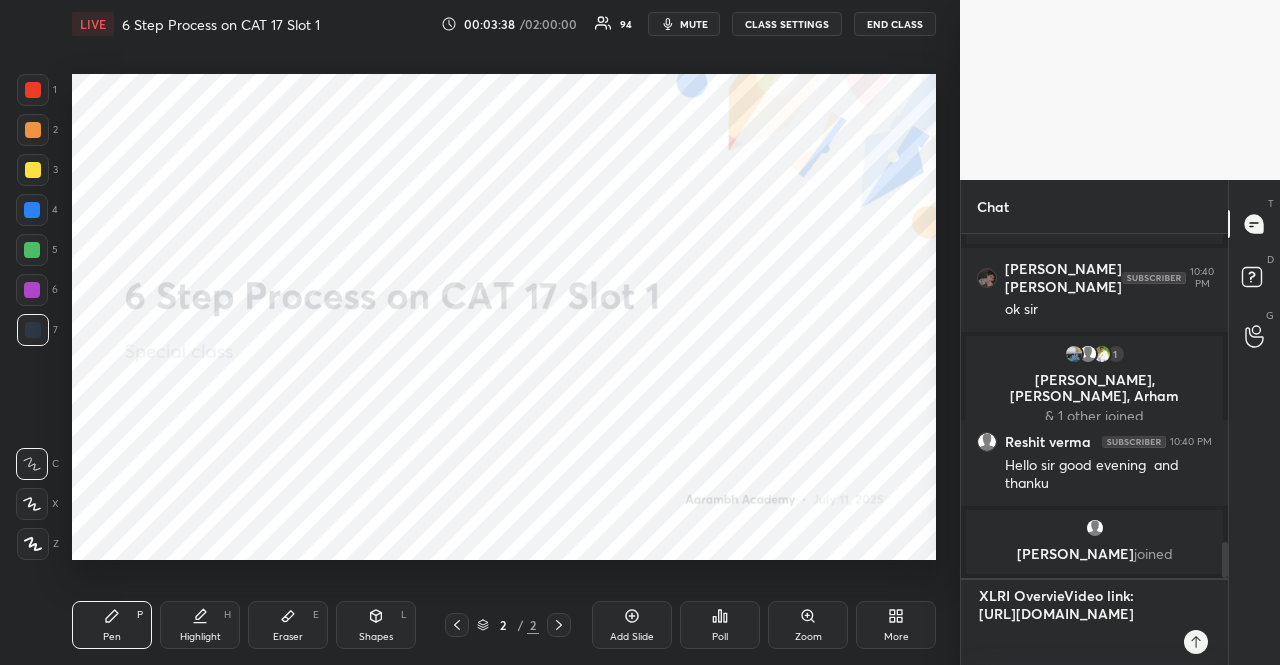 type on "XLRI OverviewVideo link:
[URL][DOMAIN_NAME]" 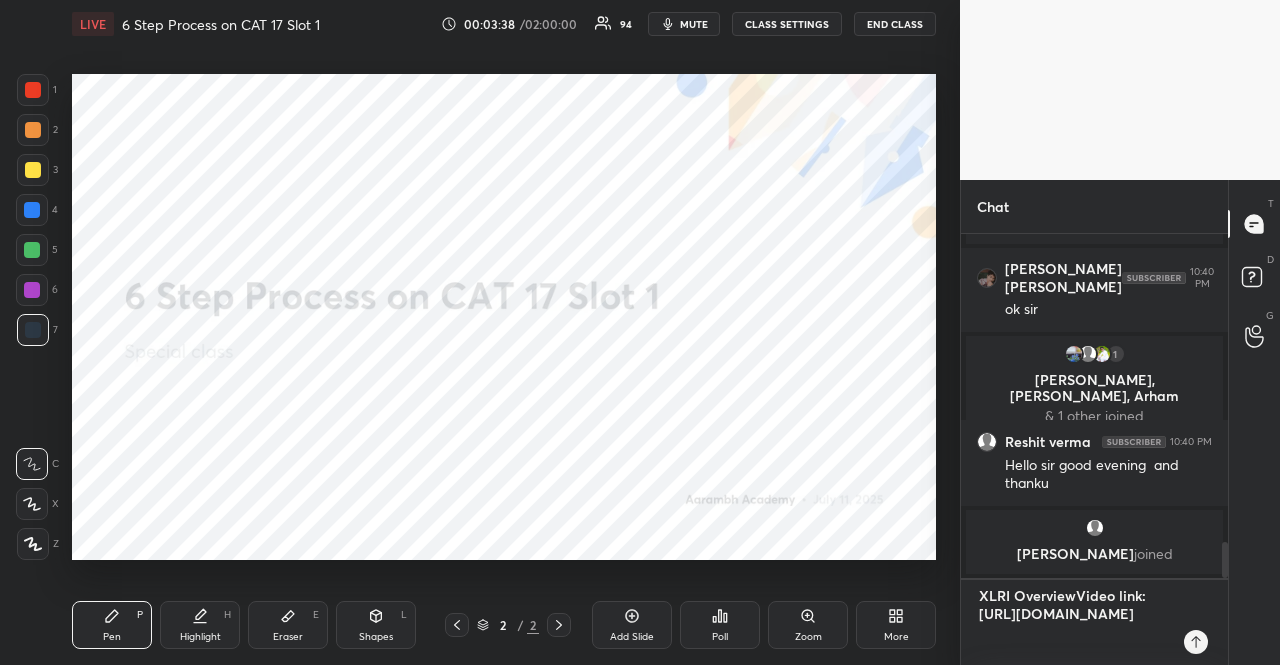 type on "XLRI Overview Video link:
[URL][DOMAIN_NAME]" 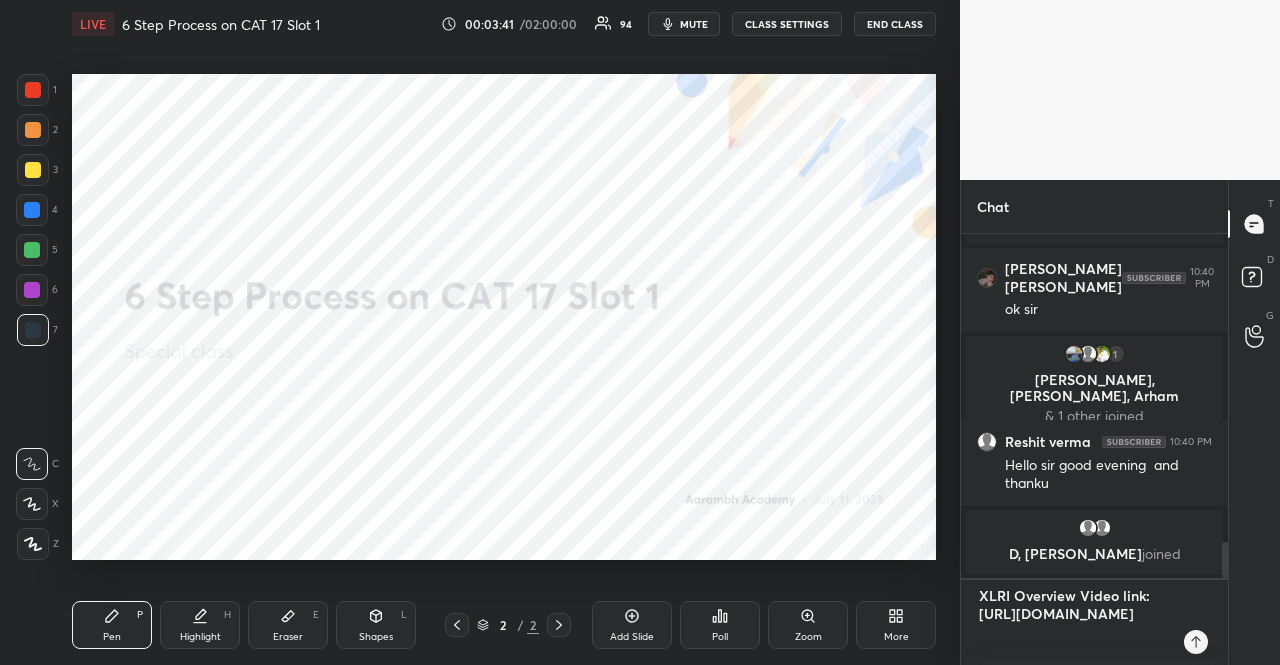 drag, startPoint x: 1144, startPoint y: 591, endPoint x: 1085, endPoint y: 593, distance: 59.03389 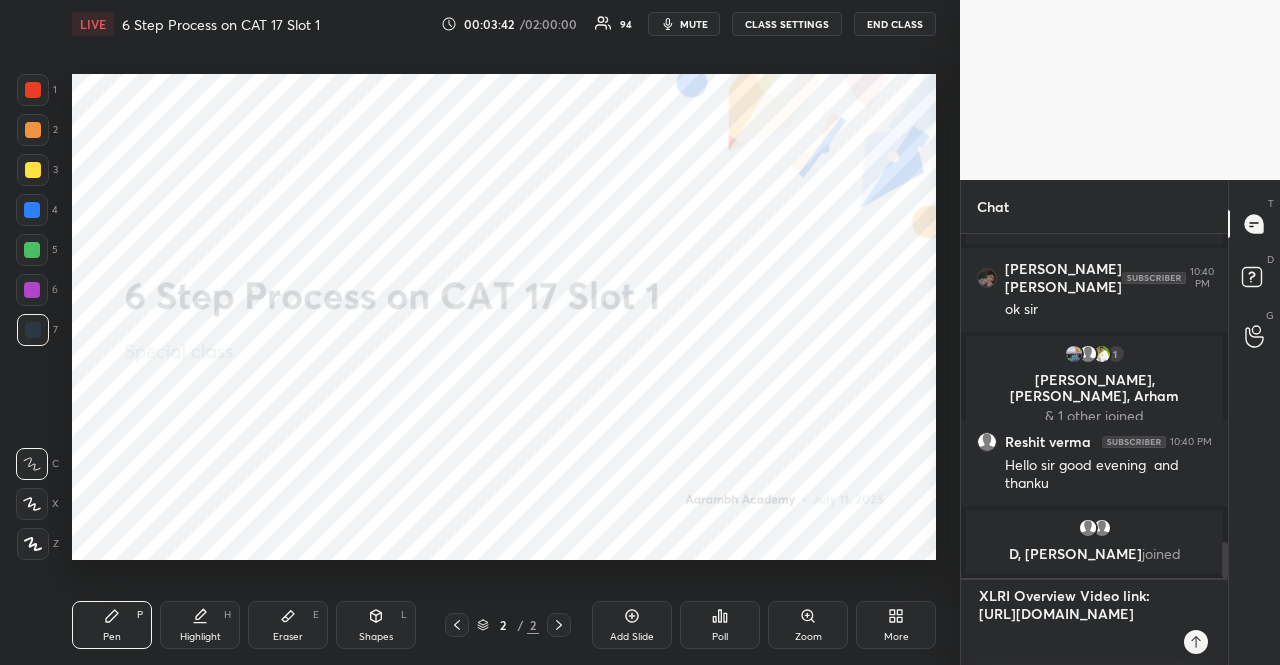 type on "XLRI Overview V:
[URL][DOMAIN_NAME]" 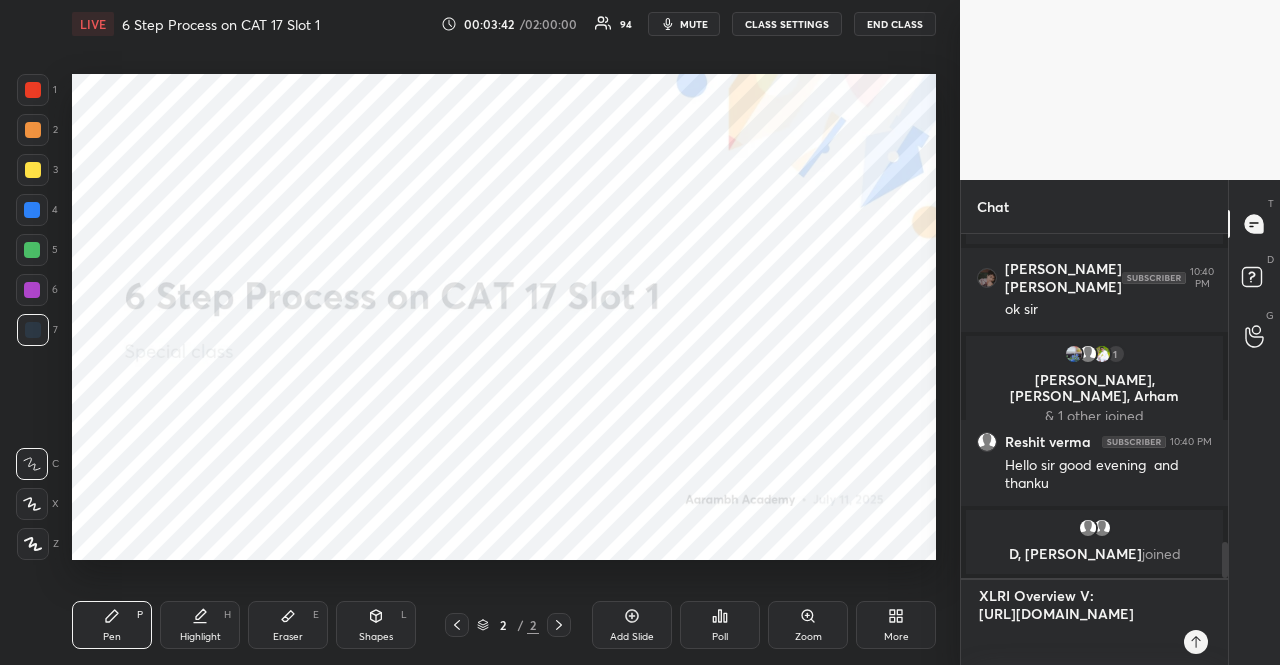 type on "XLRI Overview :
[URL][DOMAIN_NAME]" 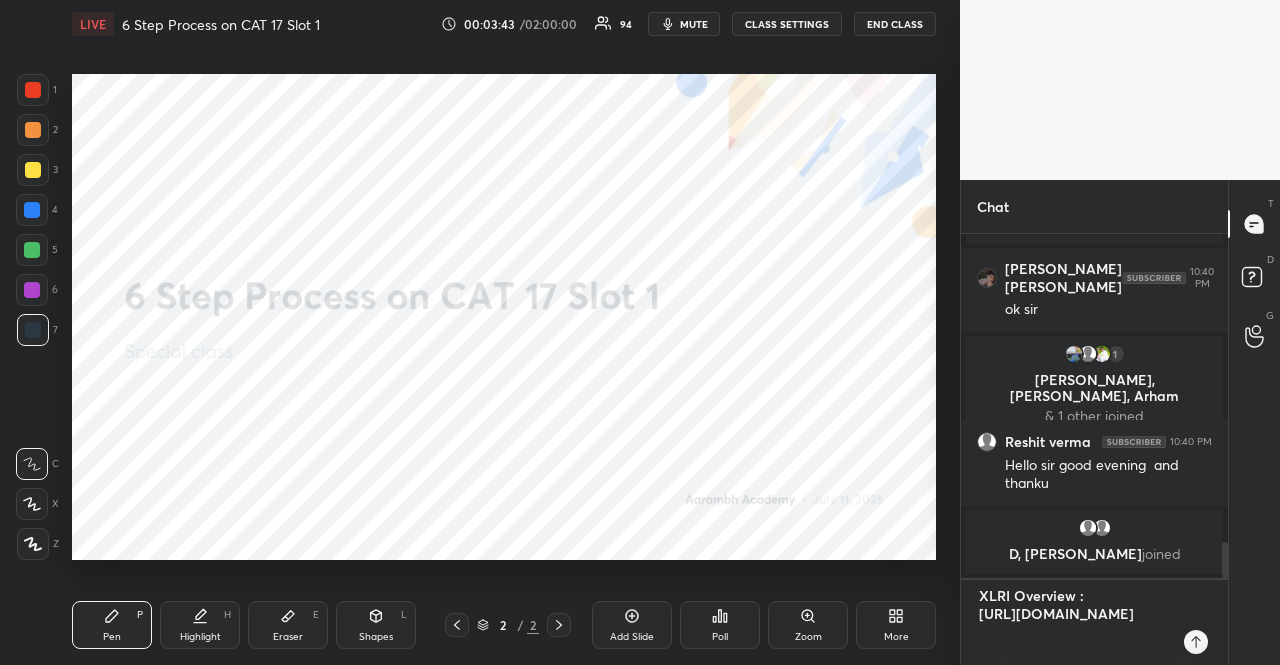 type on "XLRI Overview:
[URL][DOMAIN_NAME]" 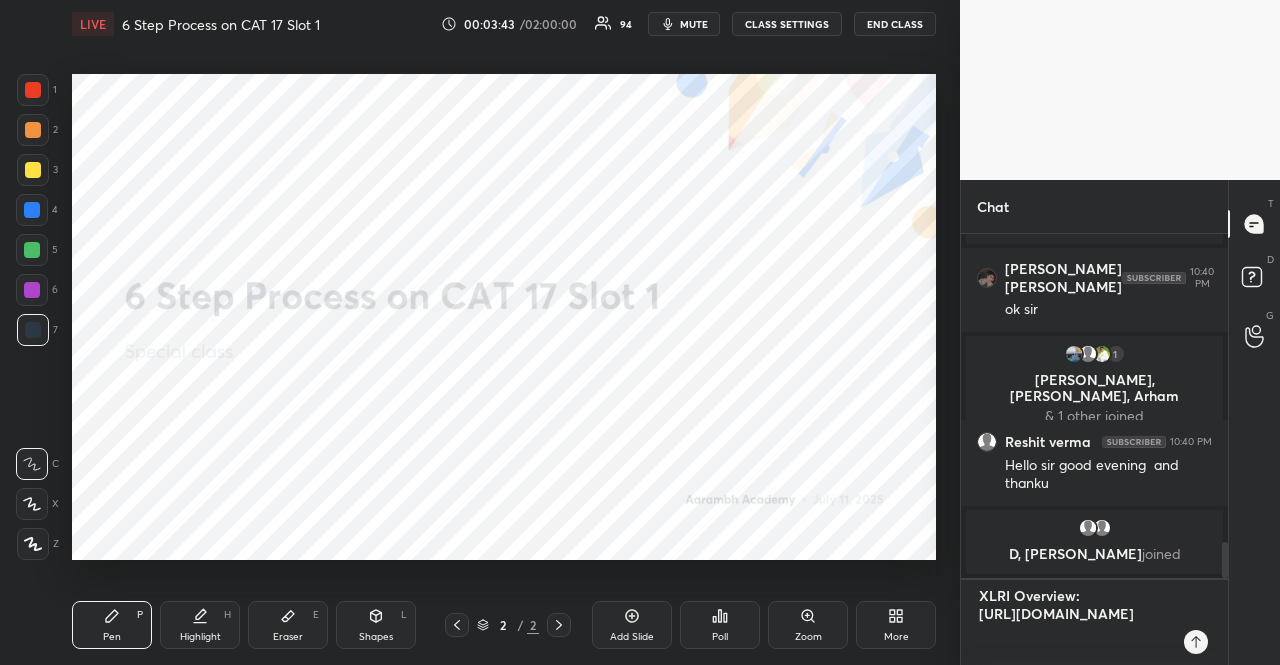 type 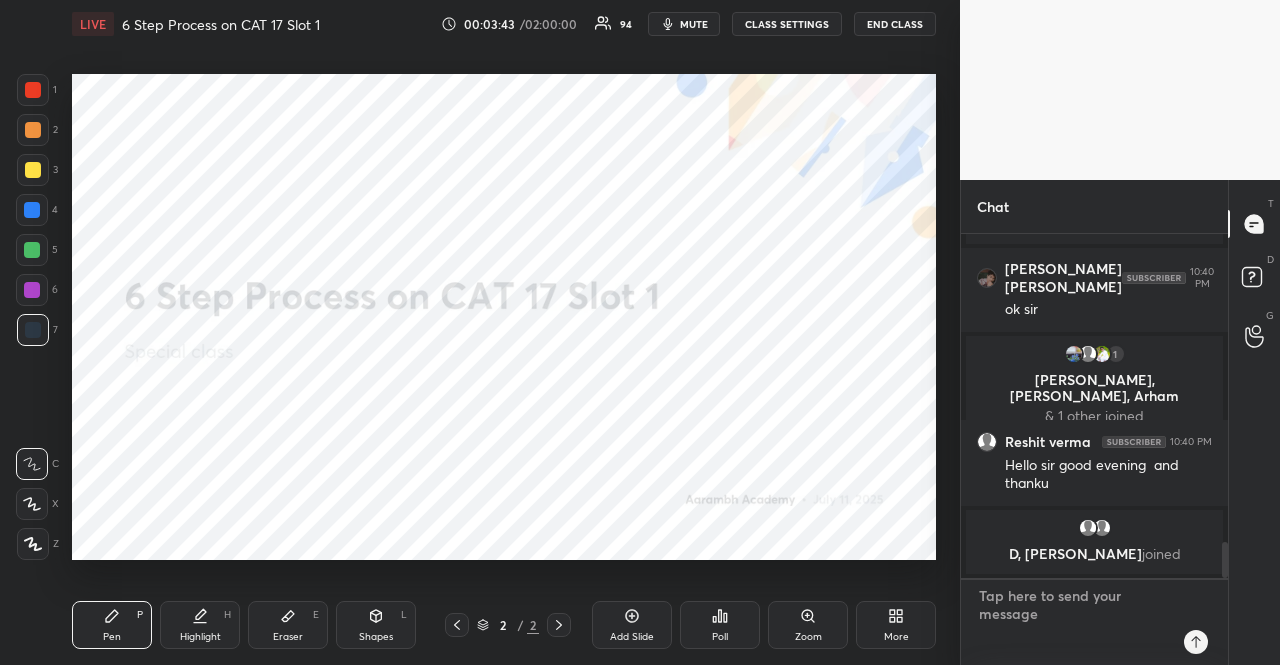 scroll, scrollTop: 6, scrollLeft: 6, axis: both 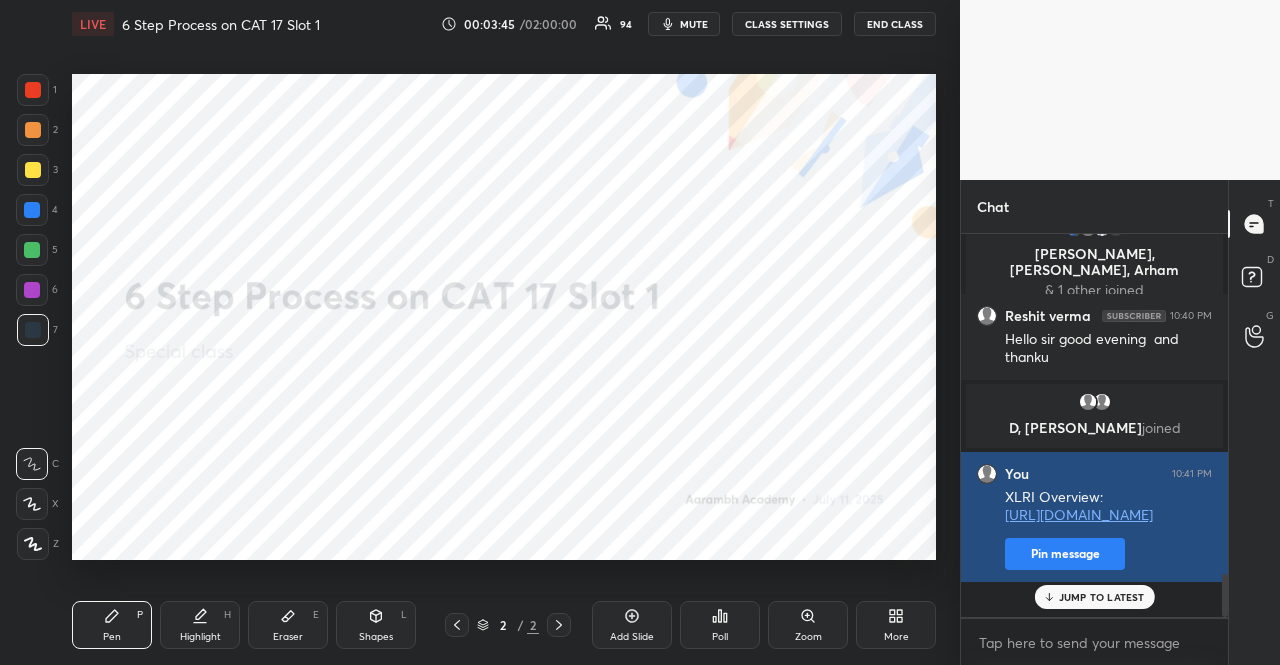 click on "Pin message" at bounding box center (1065, 554) 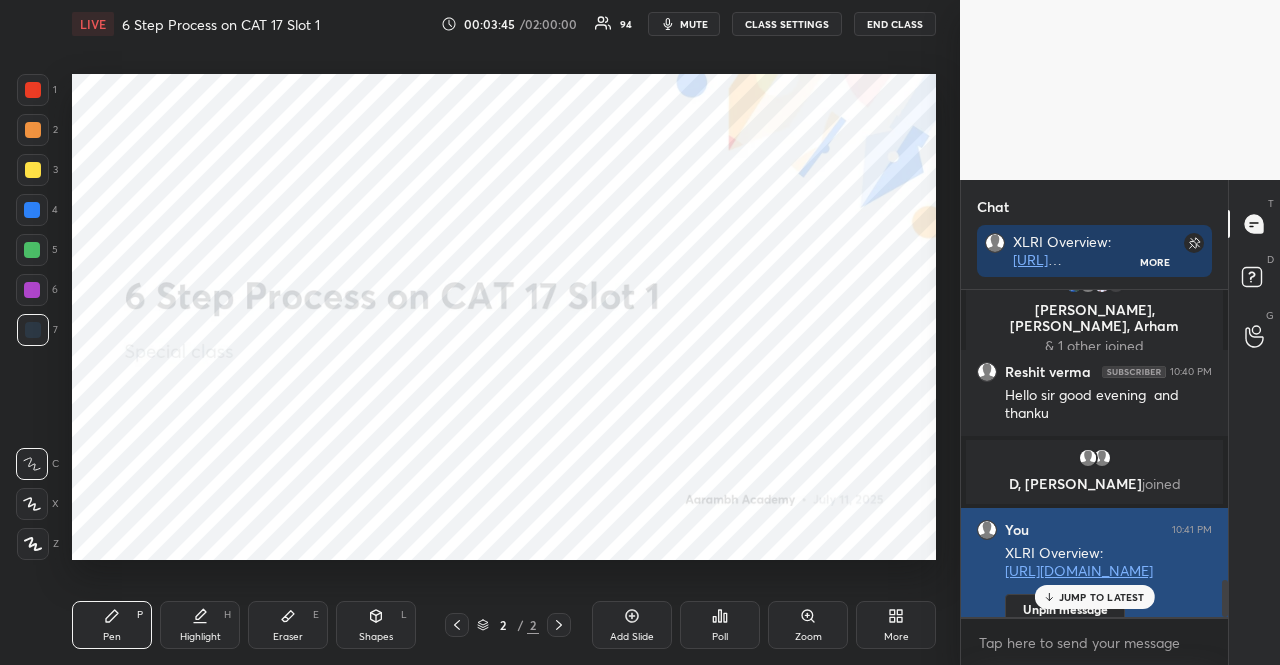 scroll, scrollTop: 321, scrollLeft: 261, axis: both 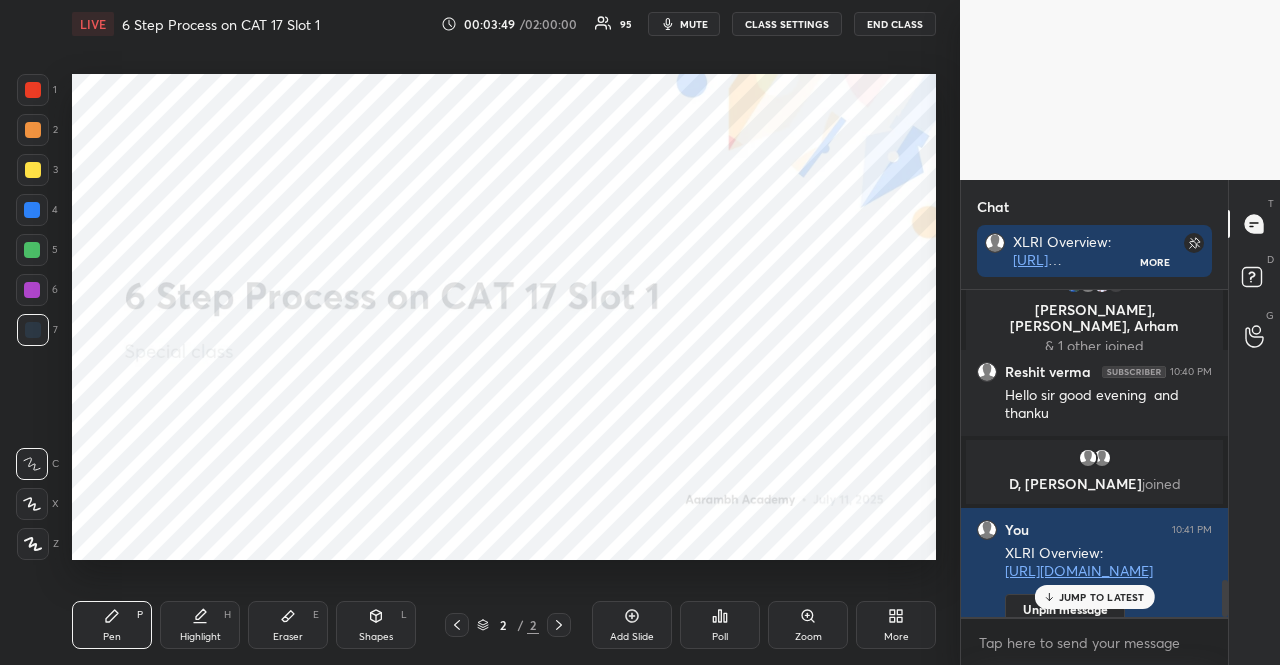 click at bounding box center (32, 290) 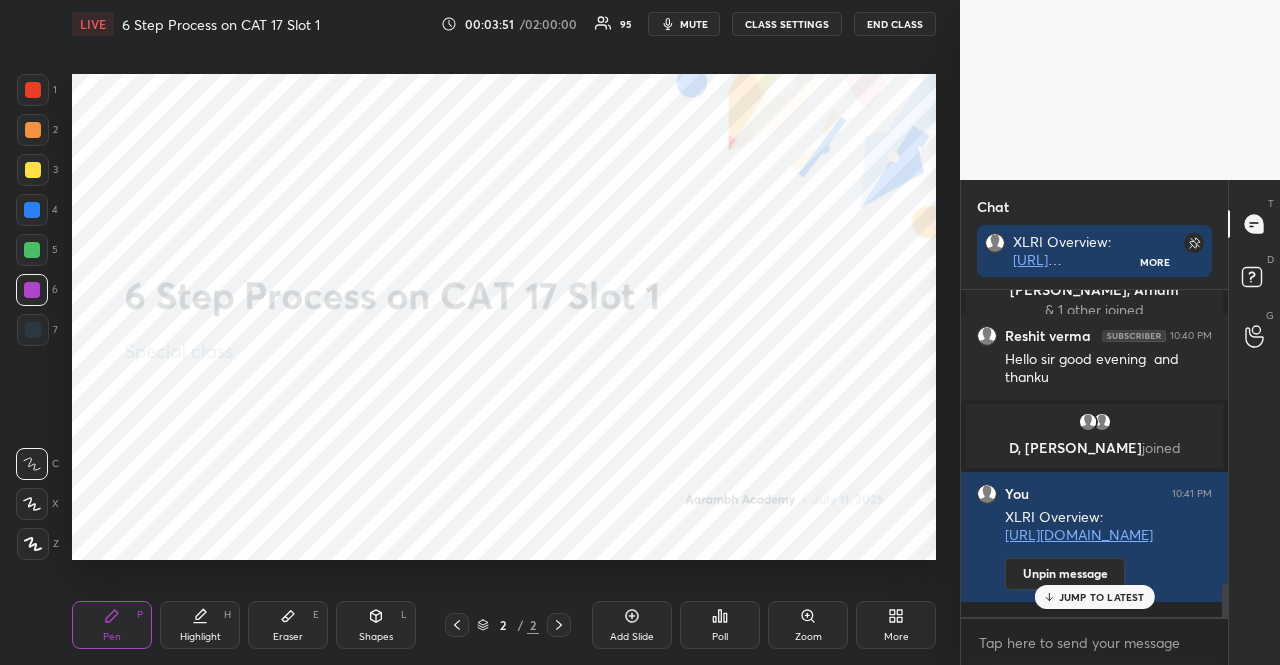 scroll, scrollTop: 3080, scrollLeft: 0, axis: vertical 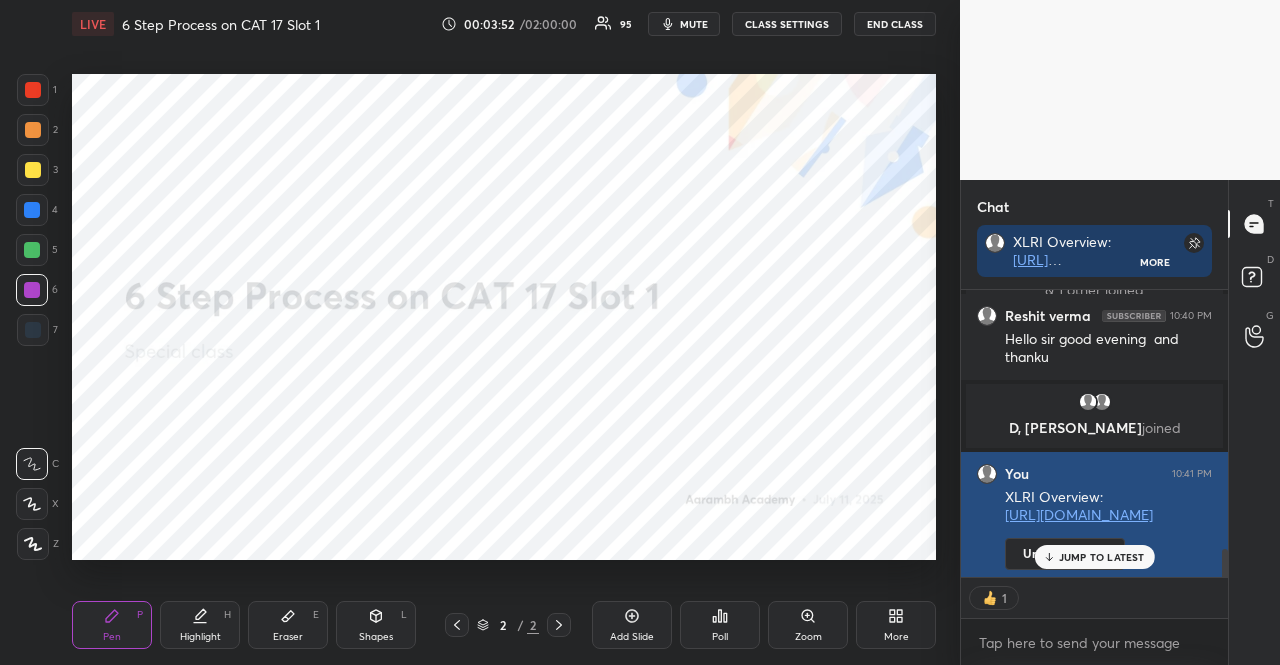 click on "[URL][DOMAIN_NAME]" at bounding box center (1079, 514) 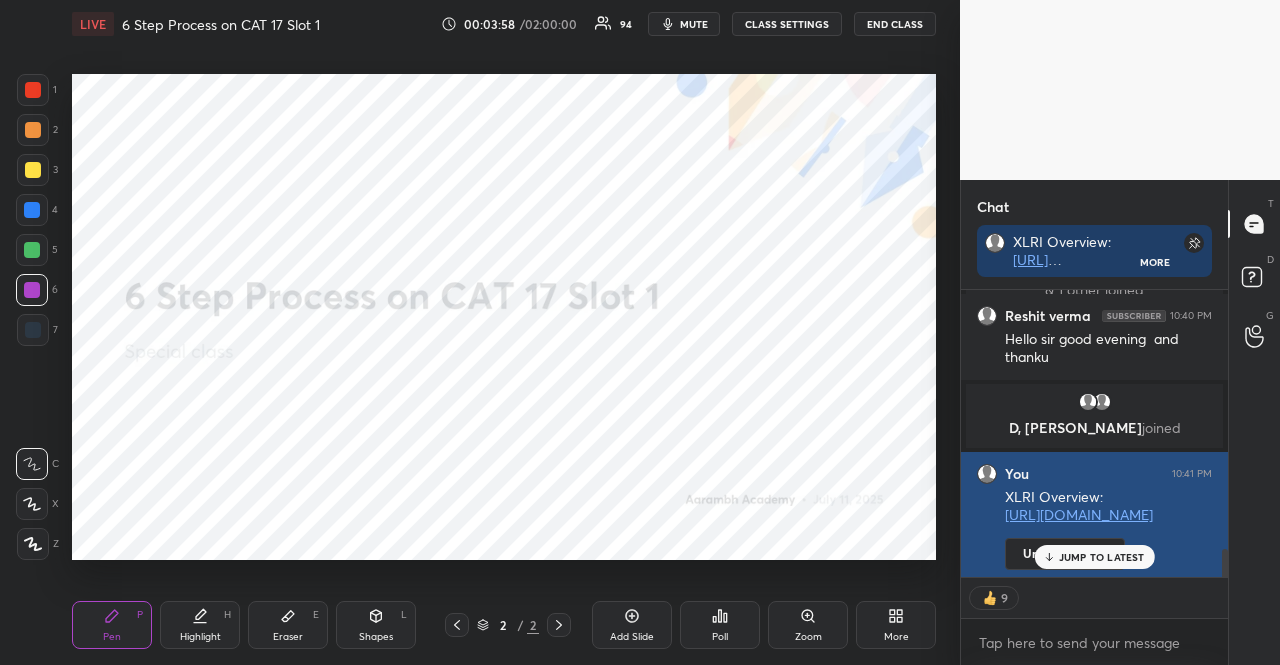 scroll, scrollTop: 281, scrollLeft: 261, axis: both 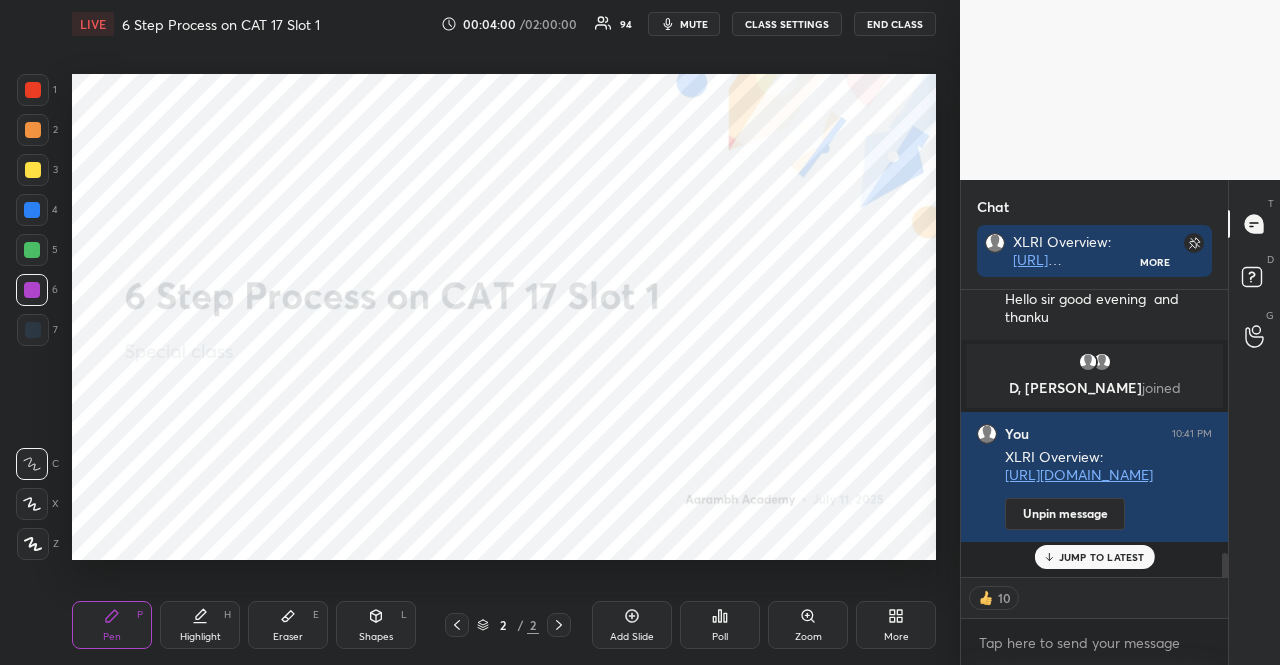 click at bounding box center (32, 210) 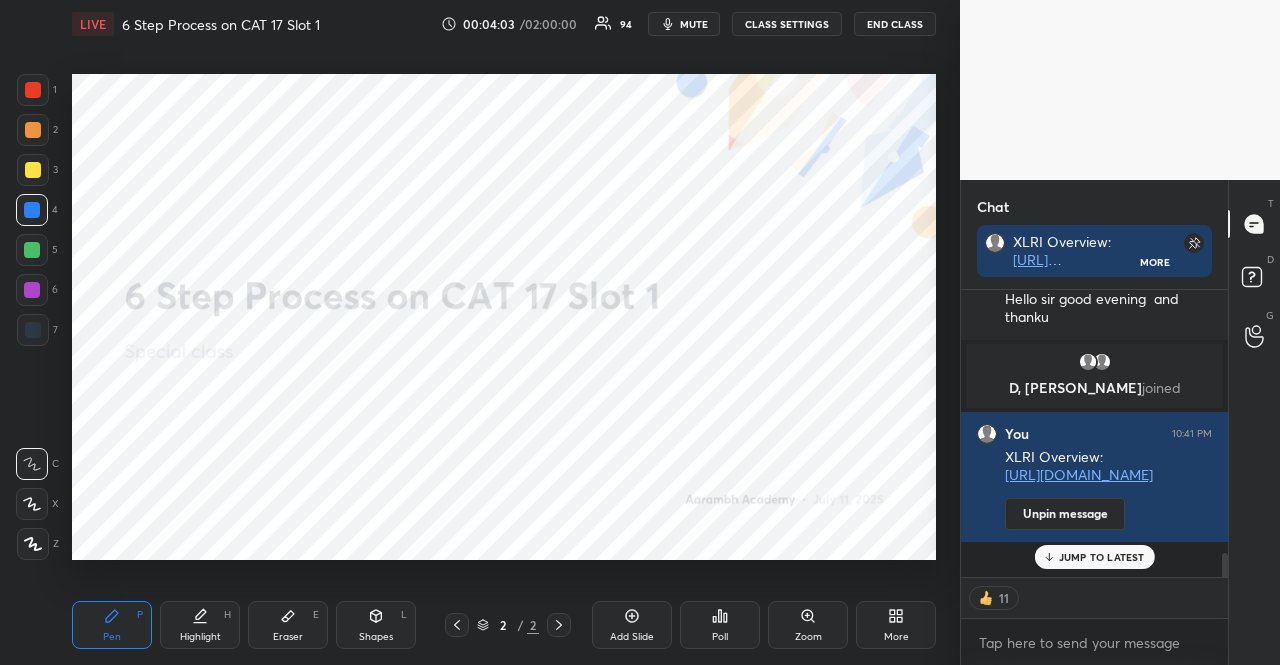 scroll, scrollTop: 3206, scrollLeft: 0, axis: vertical 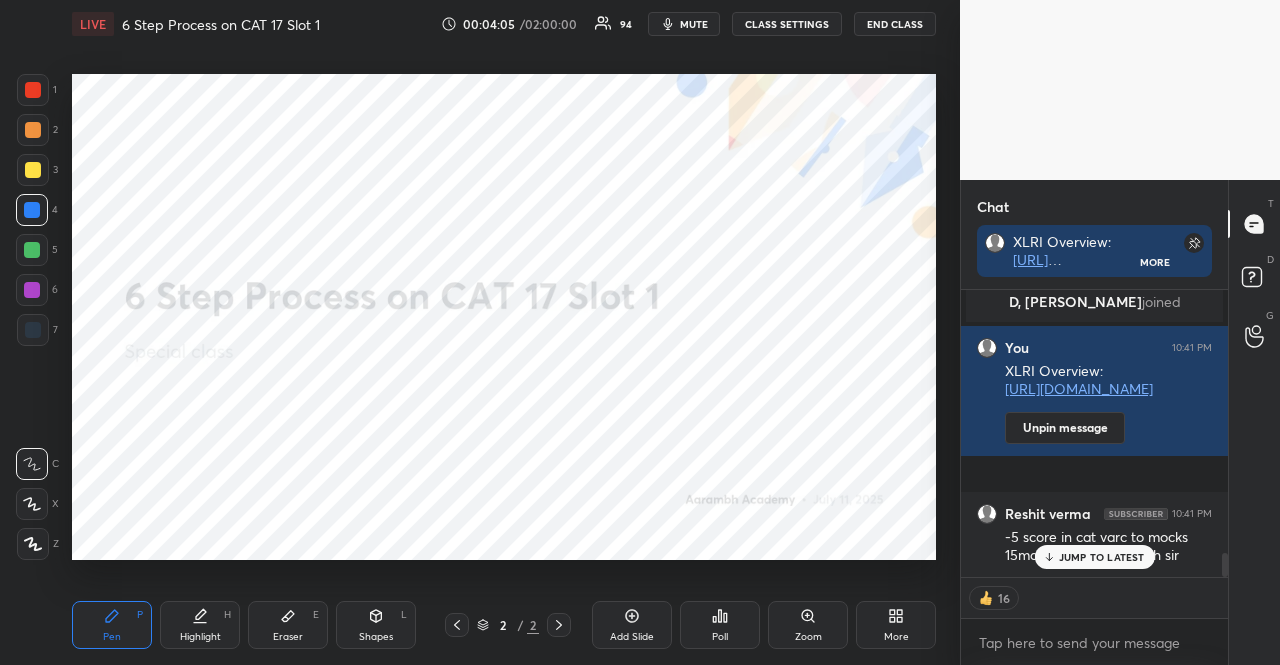 click on "JUMP TO LATEST" at bounding box center (1102, 557) 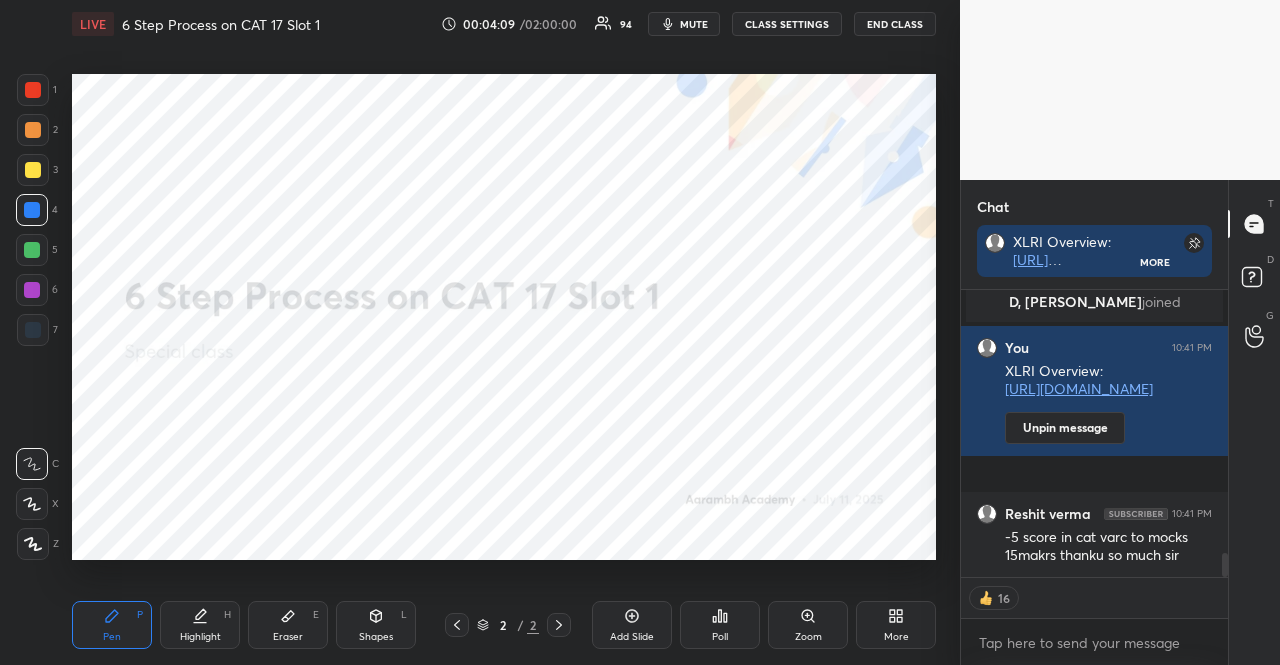 scroll, scrollTop: 3278, scrollLeft: 0, axis: vertical 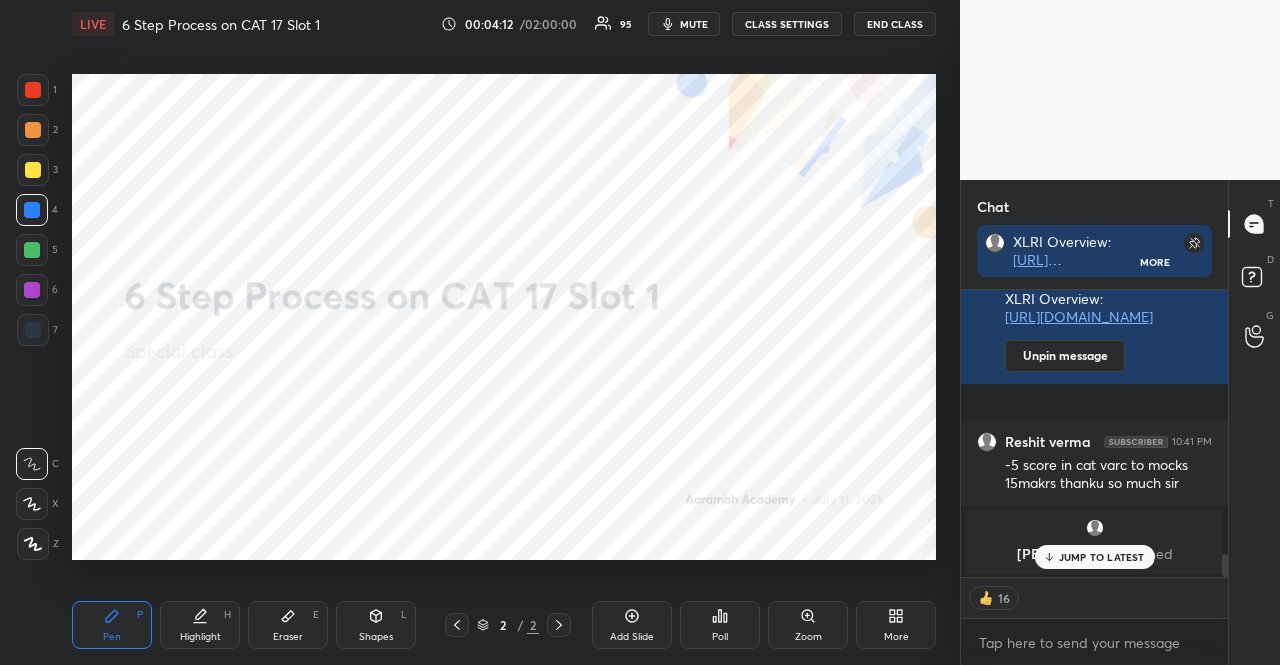 click at bounding box center [33, 130] 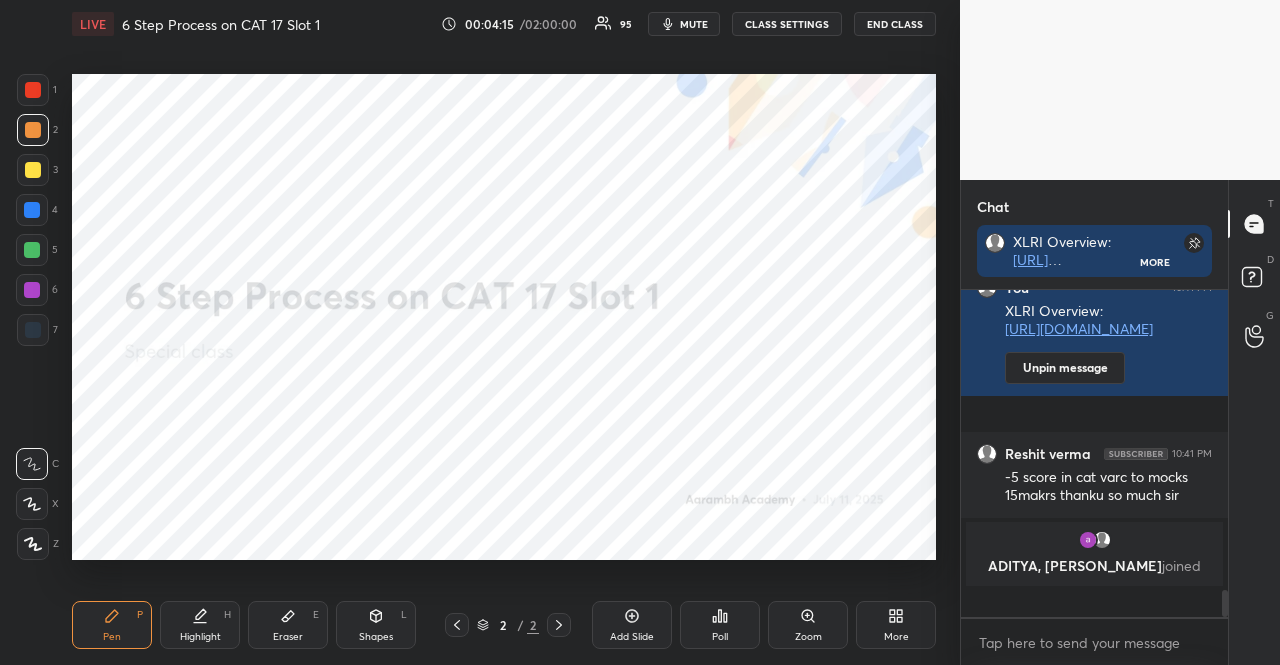 scroll, scrollTop: 6, scrollLeft: 6, axis: both 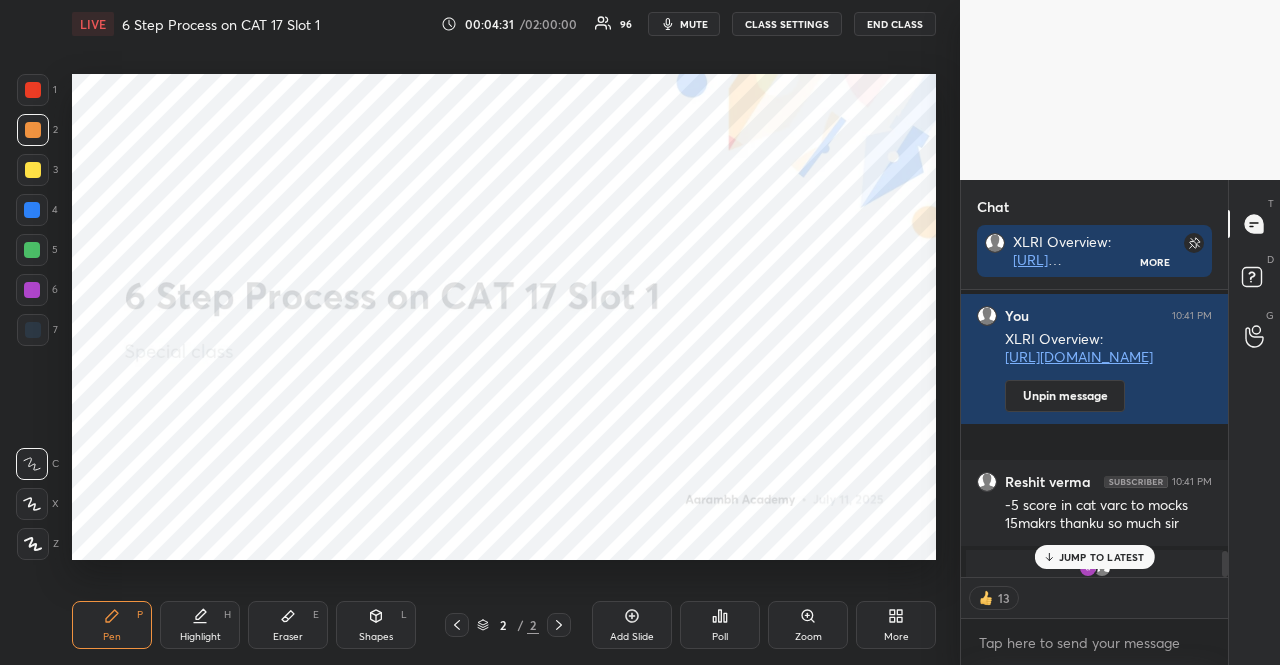 click 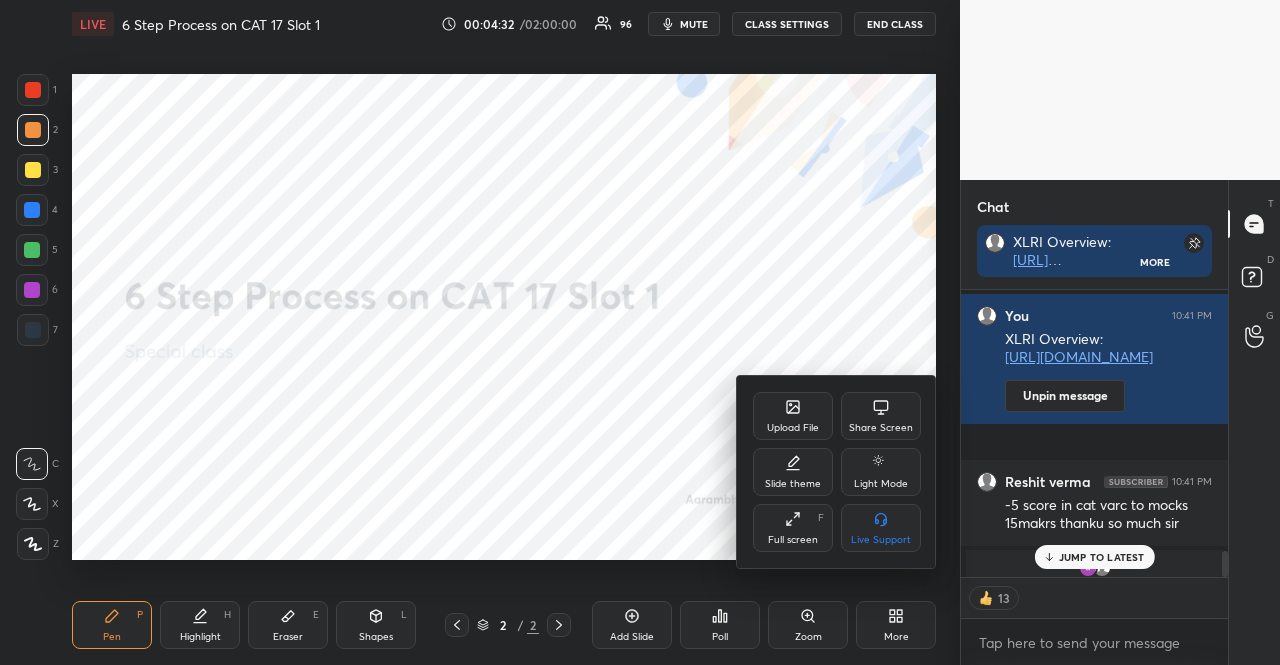 click on "Upload File" at bounding box center [793, 416] 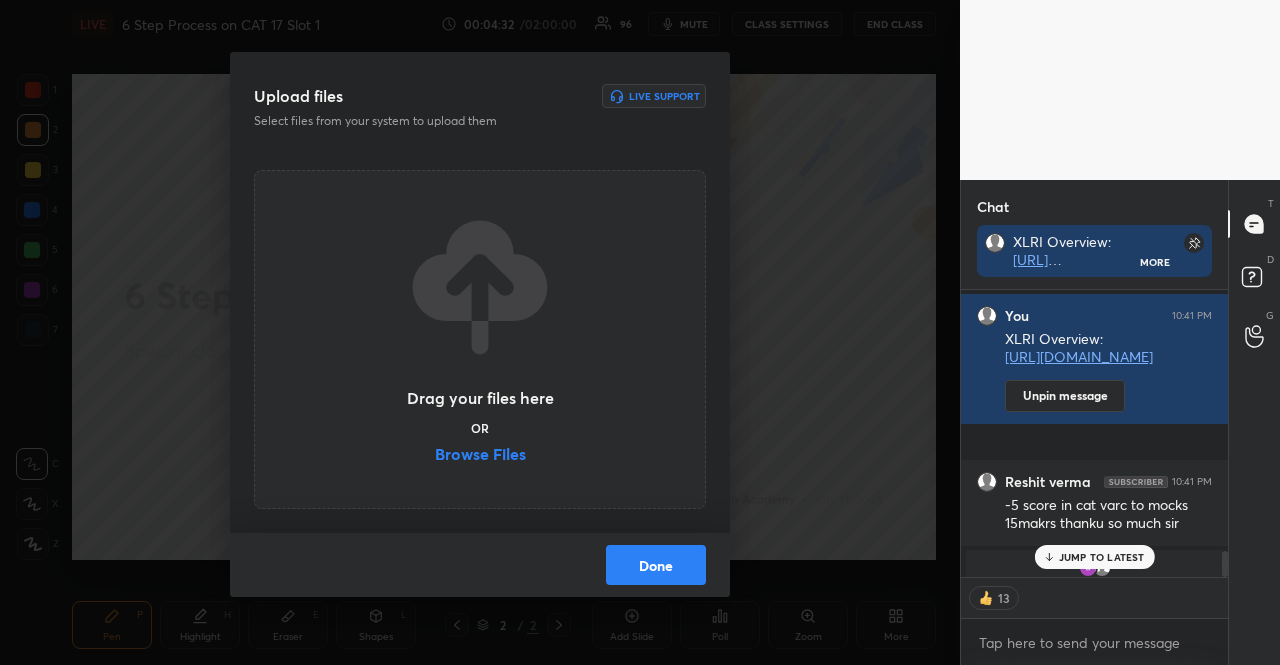 scroll, scrollTop: 3254, scrollLeft: 0, axis: vertical 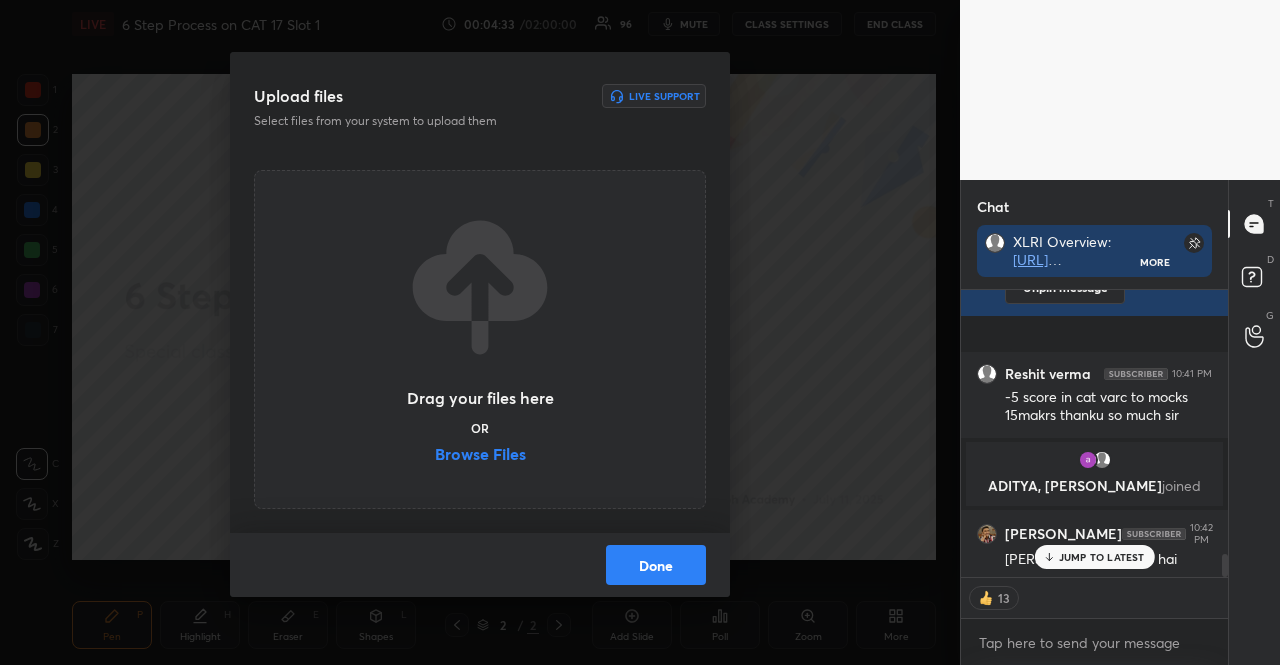 click on "Browse Files" at bounding box center [480, 456] 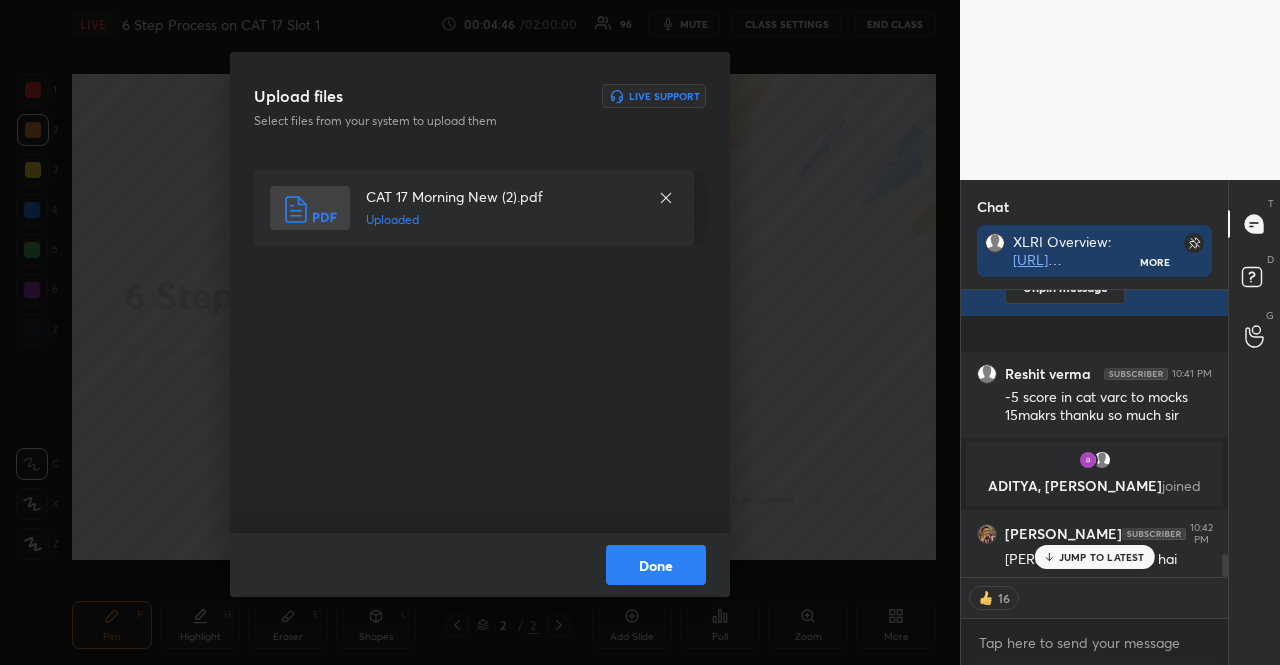 click on "Done" at bounding box center (656, 565) 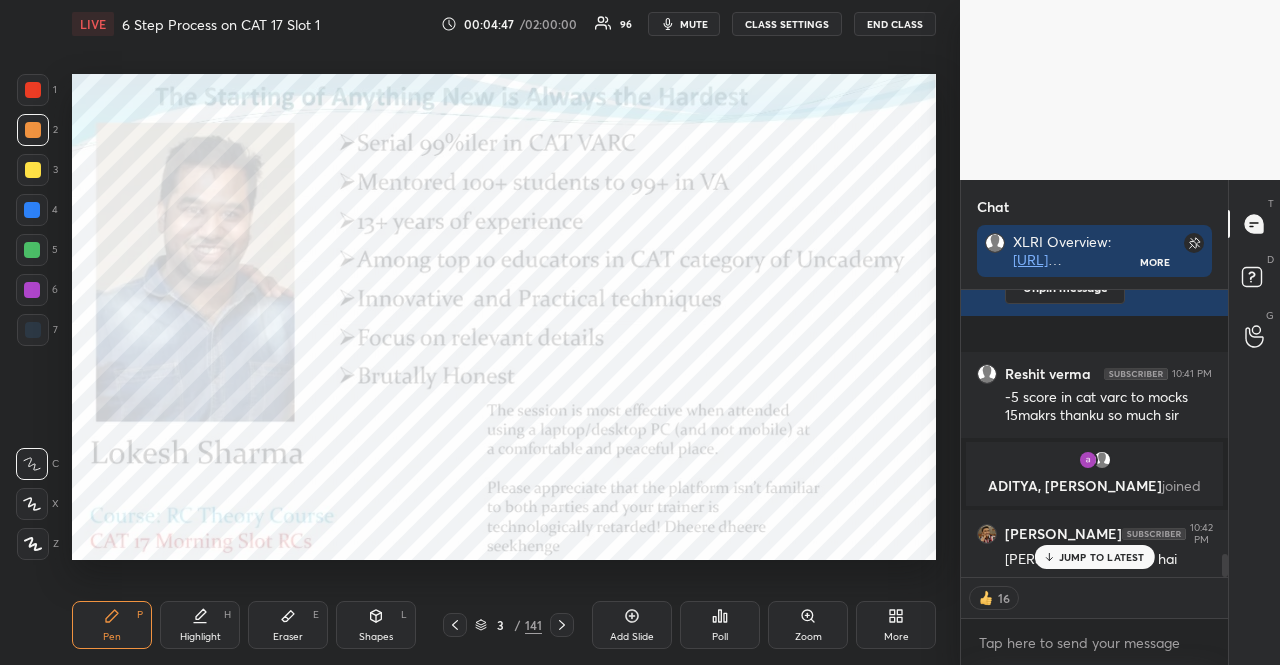 click on "JUMP TO LATEST" at bounding box center [1102, 557] 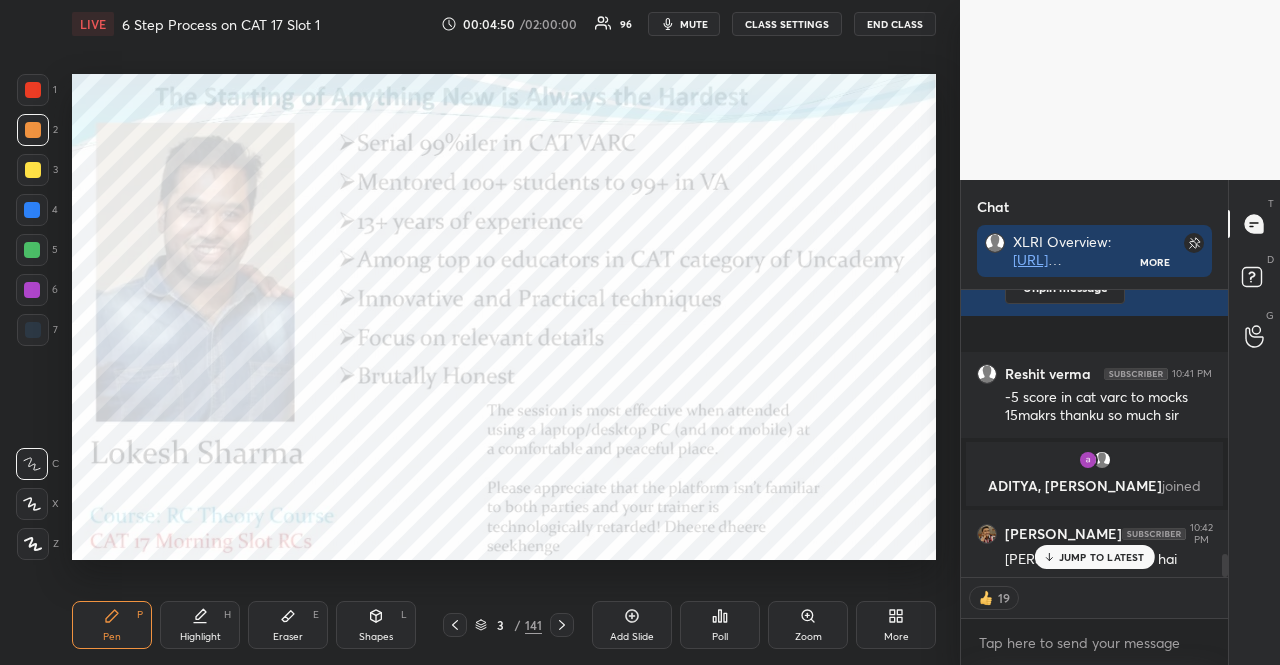 scroll, scrollTop: 3340, scrollLeft: 0, axis: vertical 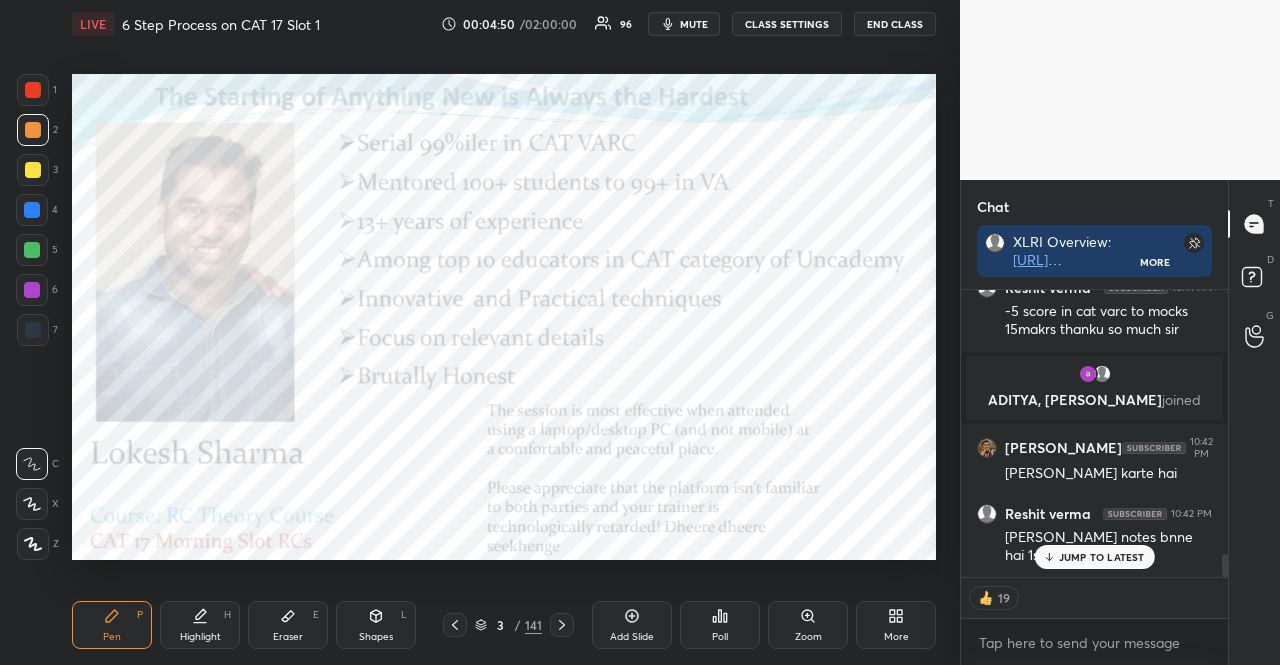 click on "3 / 141" at bounding box center [508, 625] 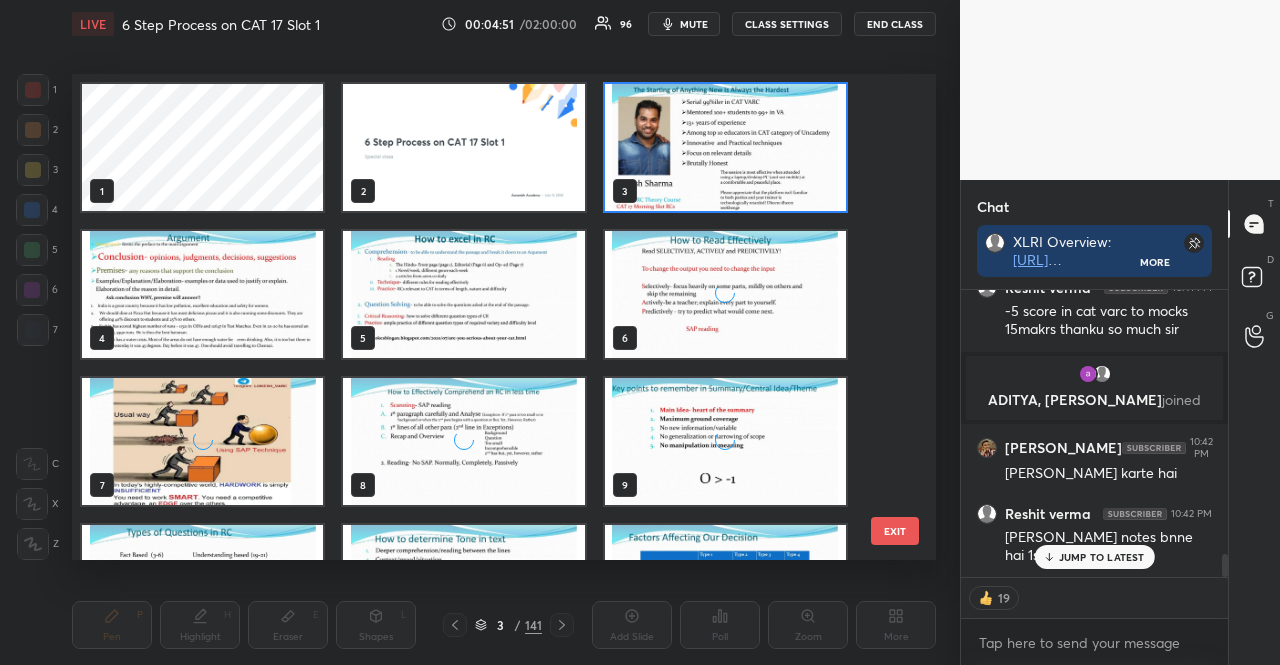 scroll, scrollTop: 7, scrollLeft: 11, axis: both 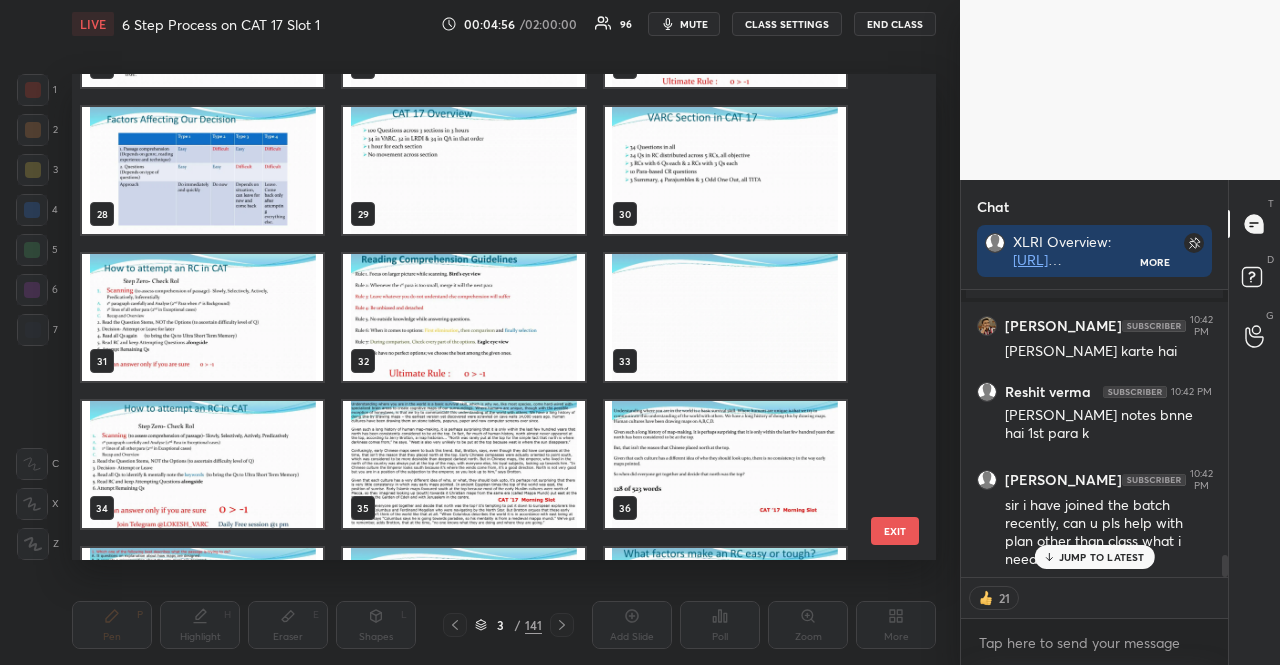 click at bounding box center (463, 170) 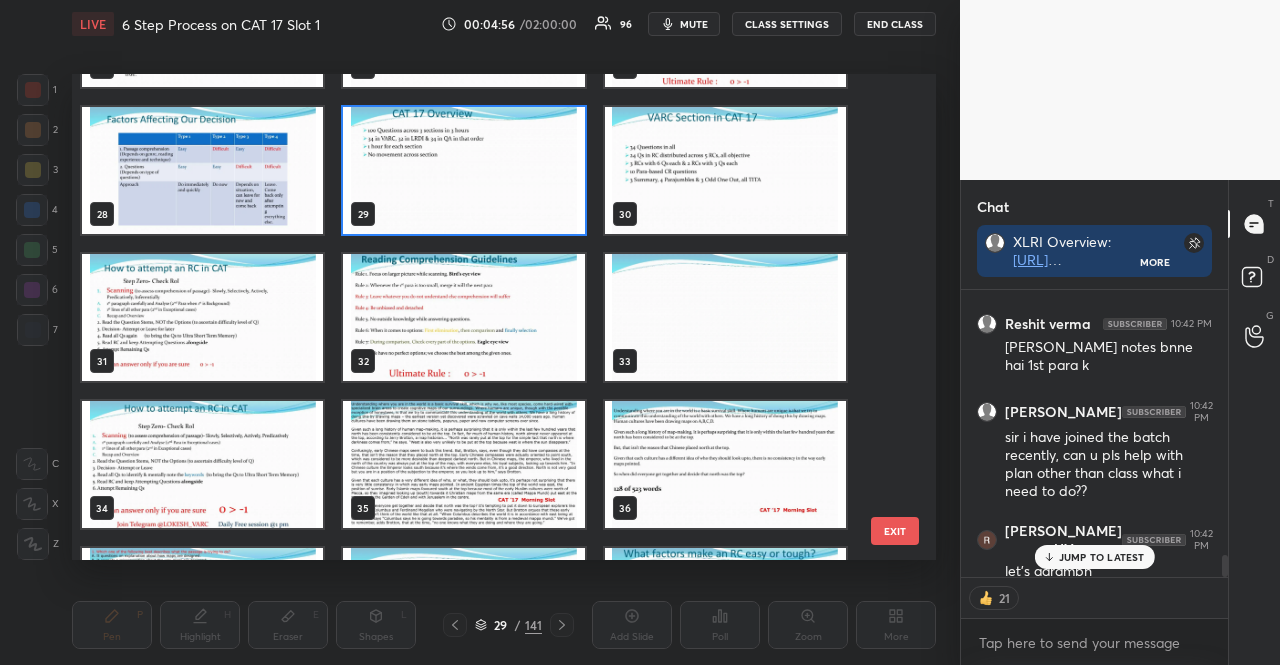 click at bounding box center (463, 170) 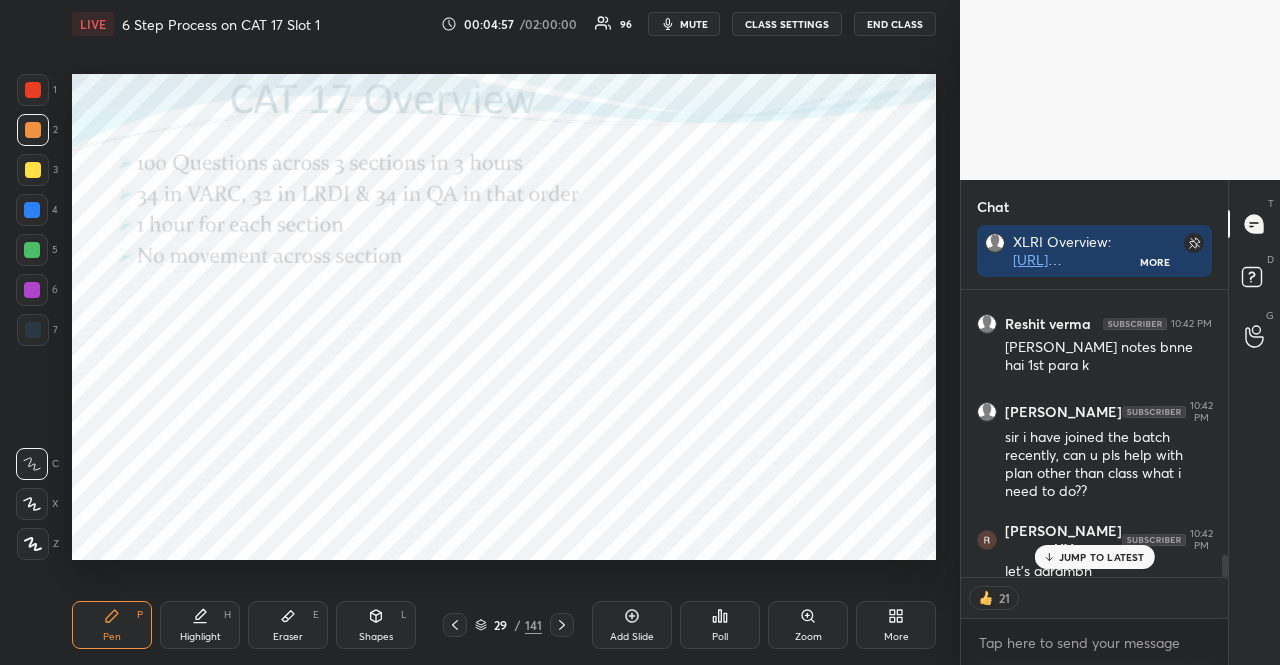 click on "4" at bounding box center (37, 210) 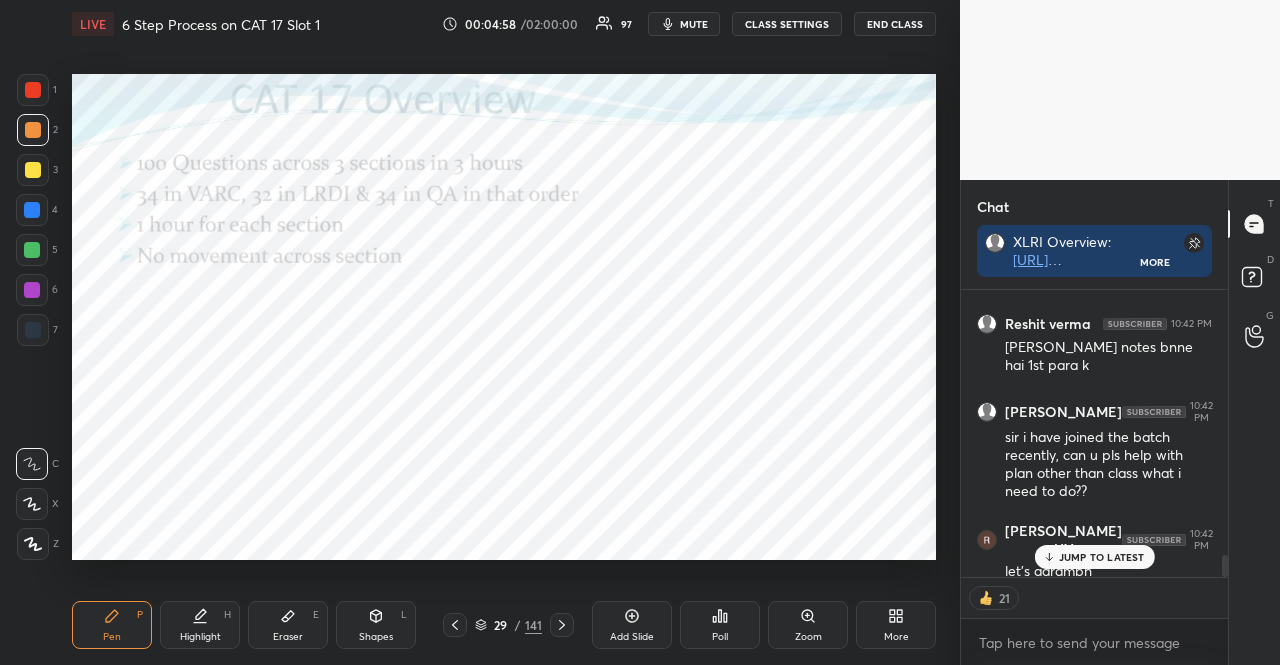click on "JUMP TO LATEST" at bounding box center [1102, 557] 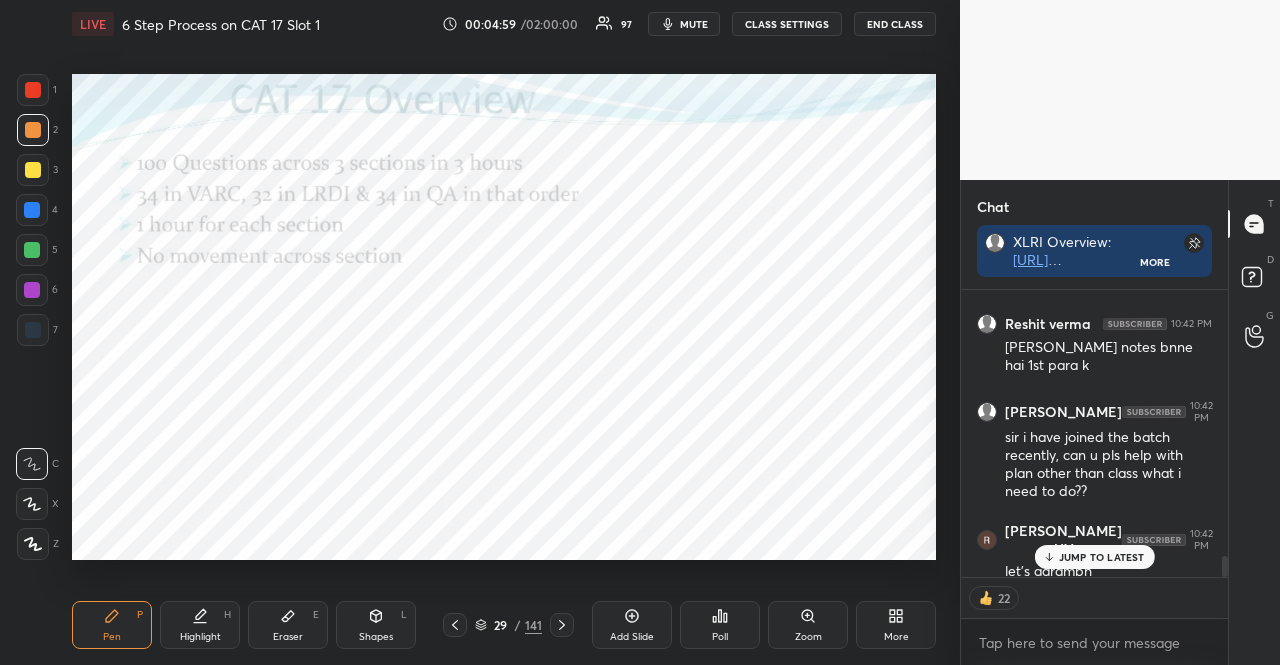 scroll, scrollTop: 3602, scrollLeft: 0, axis: vertical 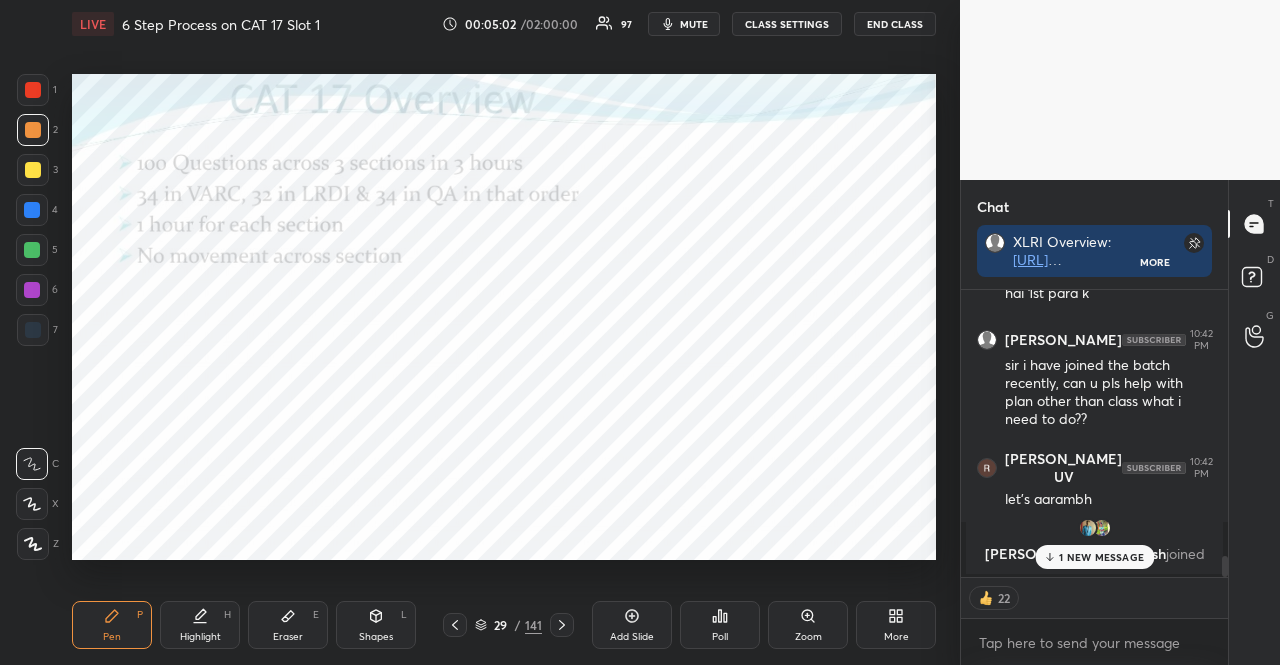 click at bounding box center [32, 210] 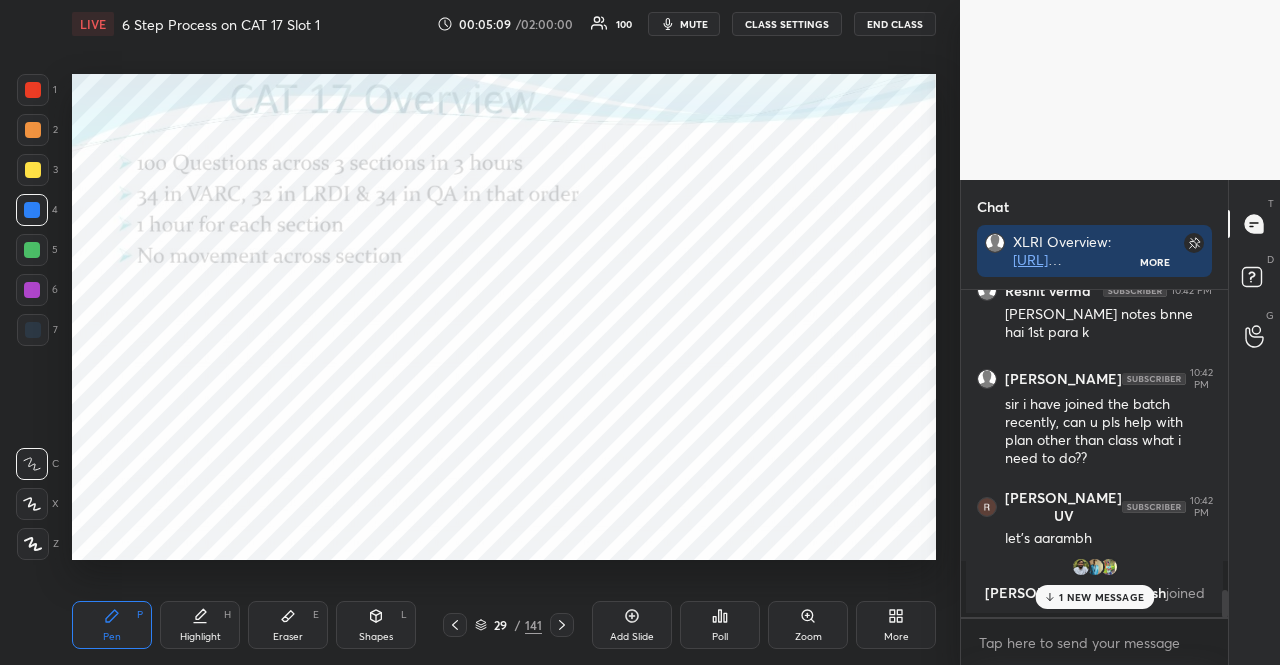 scroll, scrollTop: 6, scrollLeft: 6, axis: both 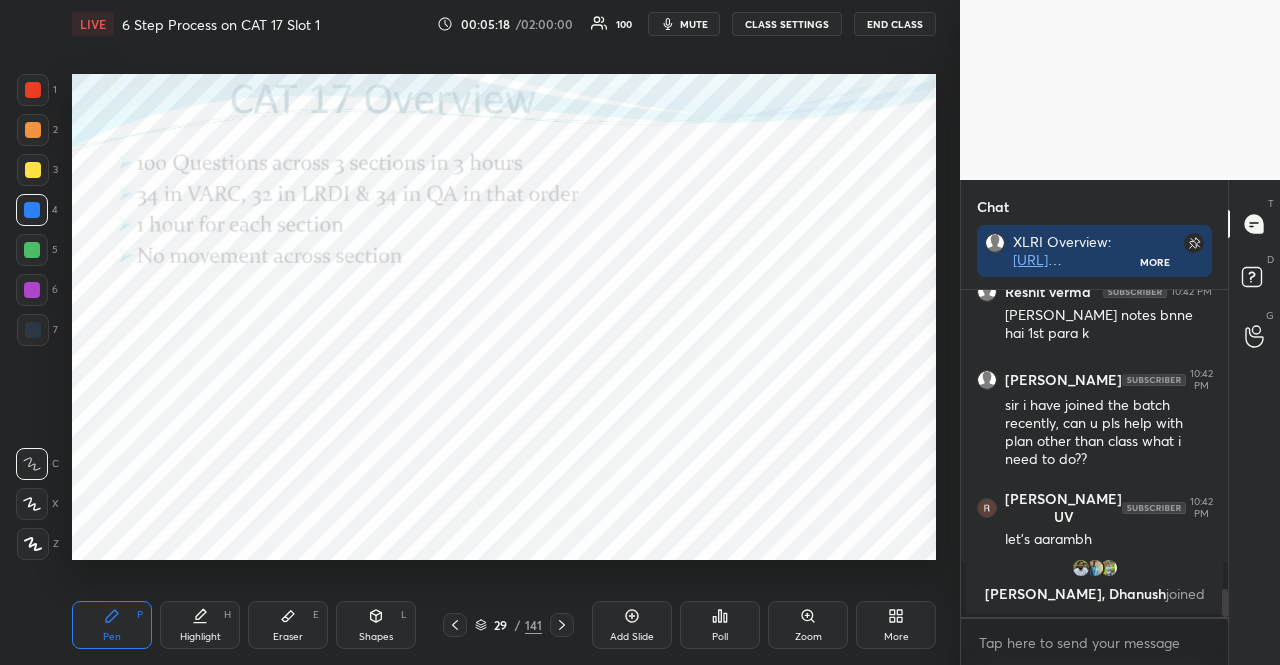 click at bounding box center [32, 290] 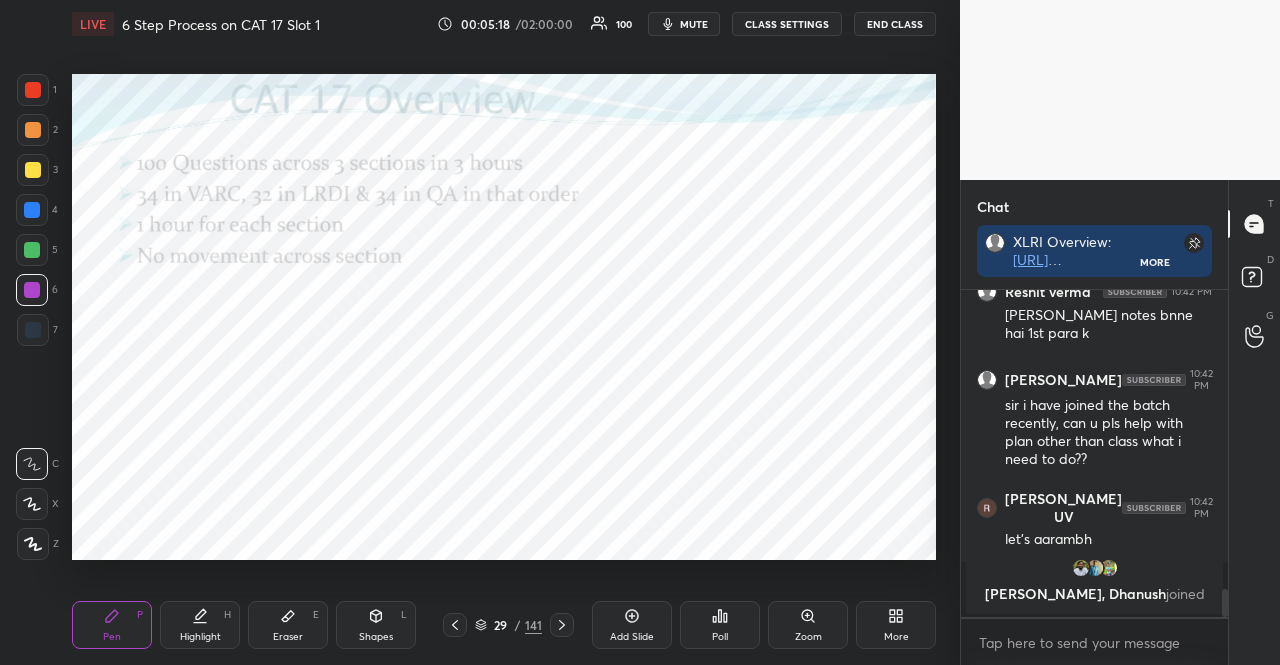 click at bounding box center (32, 290) 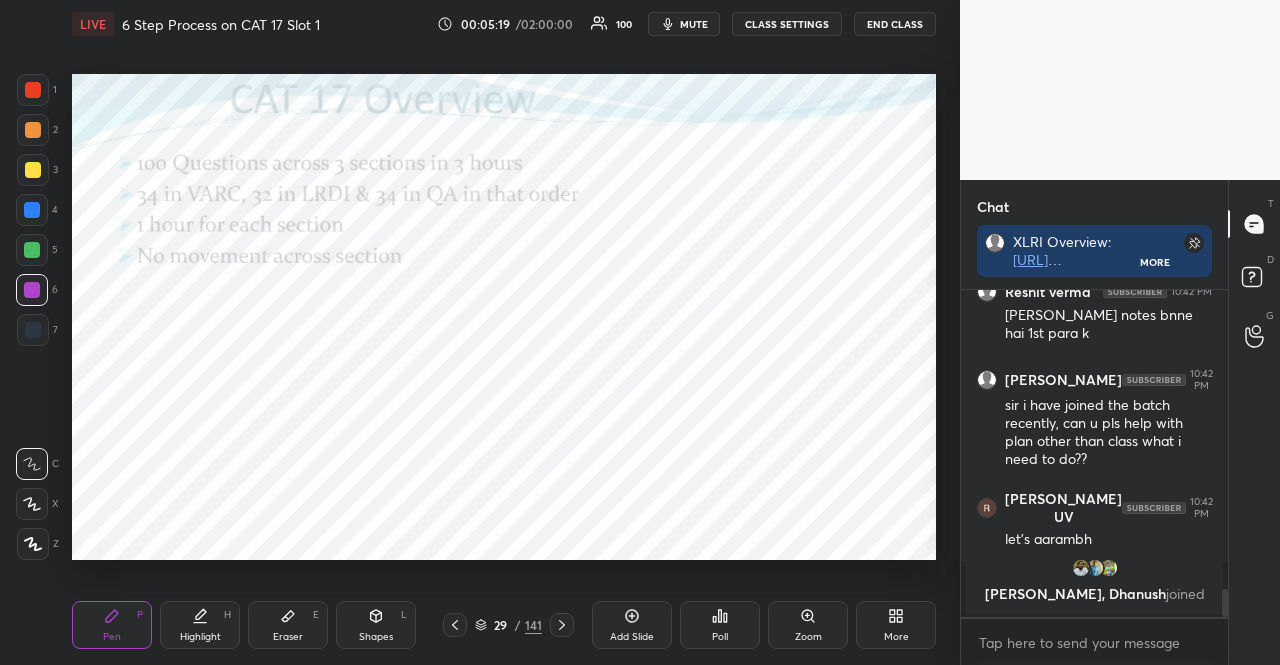 scroll, scrollTop: 3578, scrollLeft: 0, axis: vertical 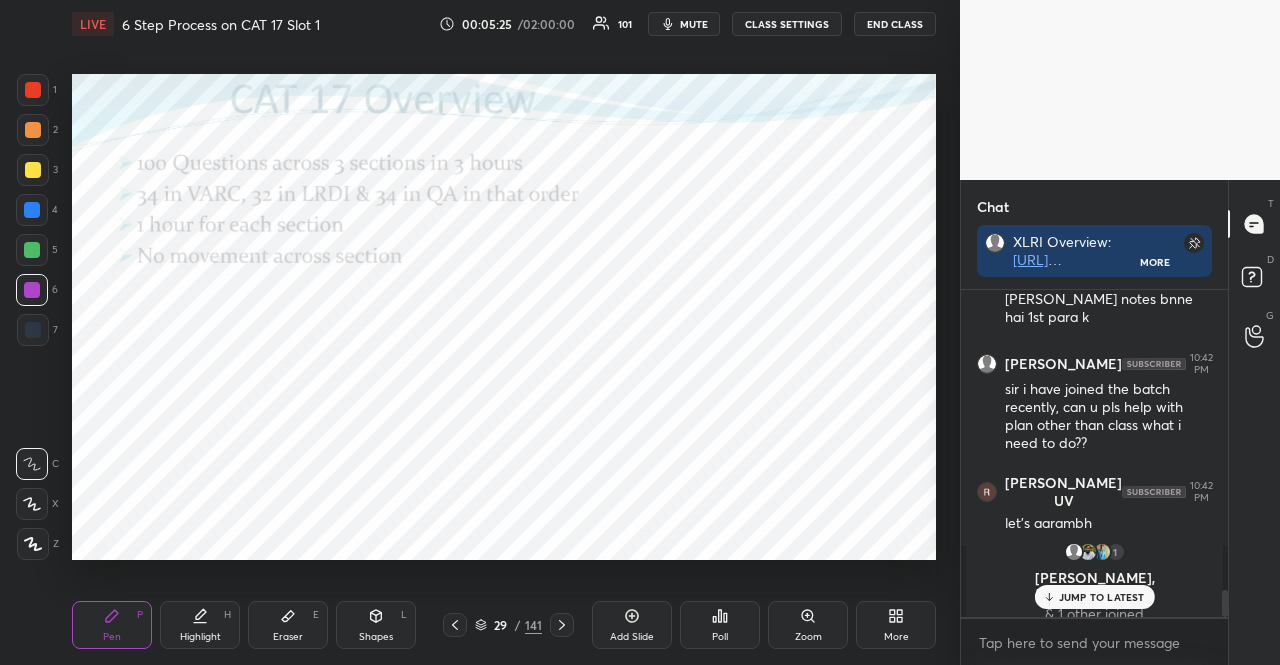 click at bounding box center (32, 210) 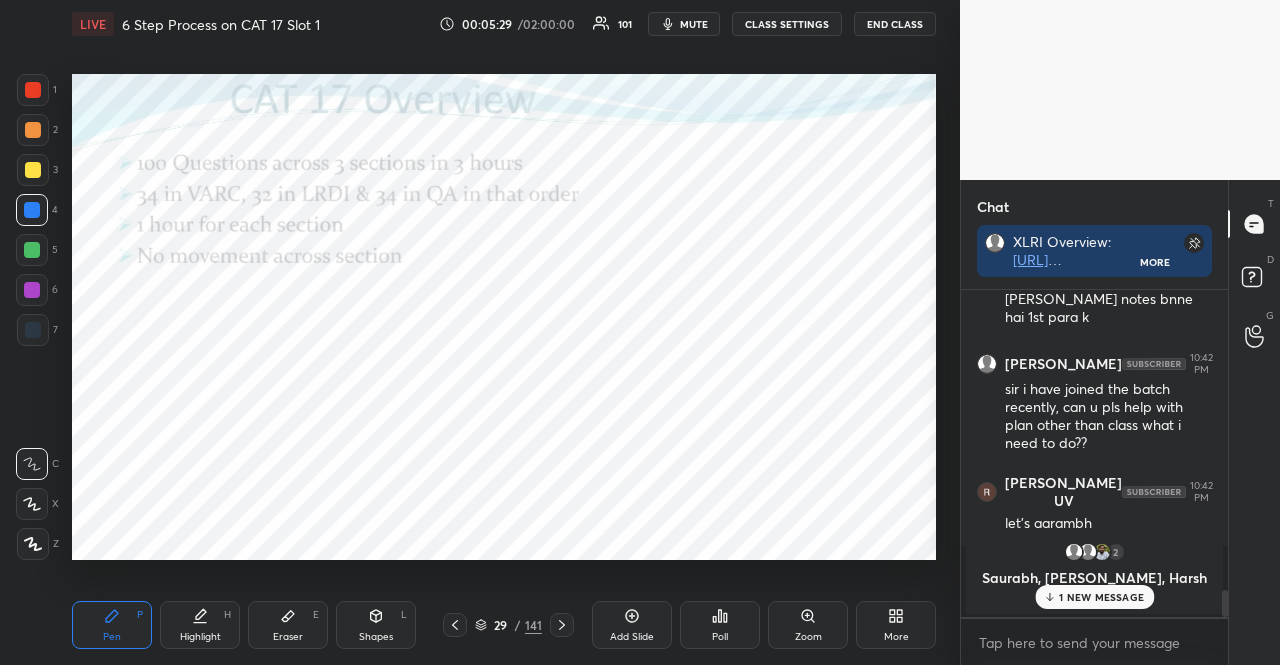 click at bounding box center [32, 250] 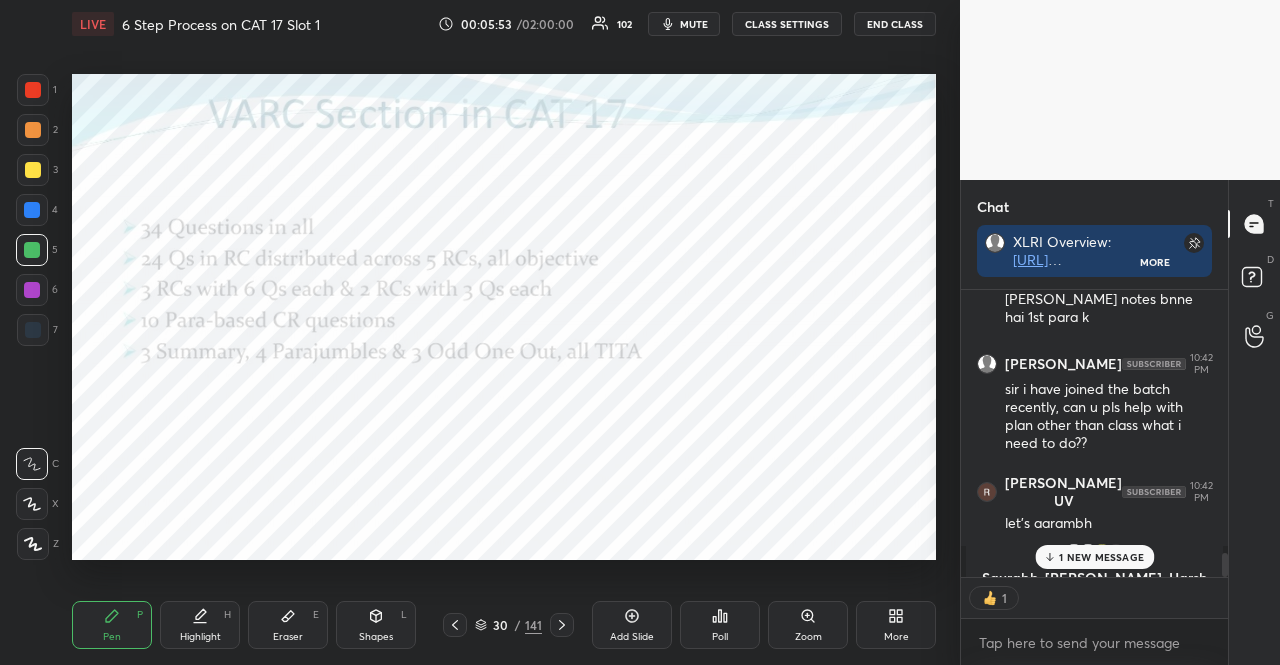 scroll, scrollTop: 281, scrollLeft: 261, axis: both 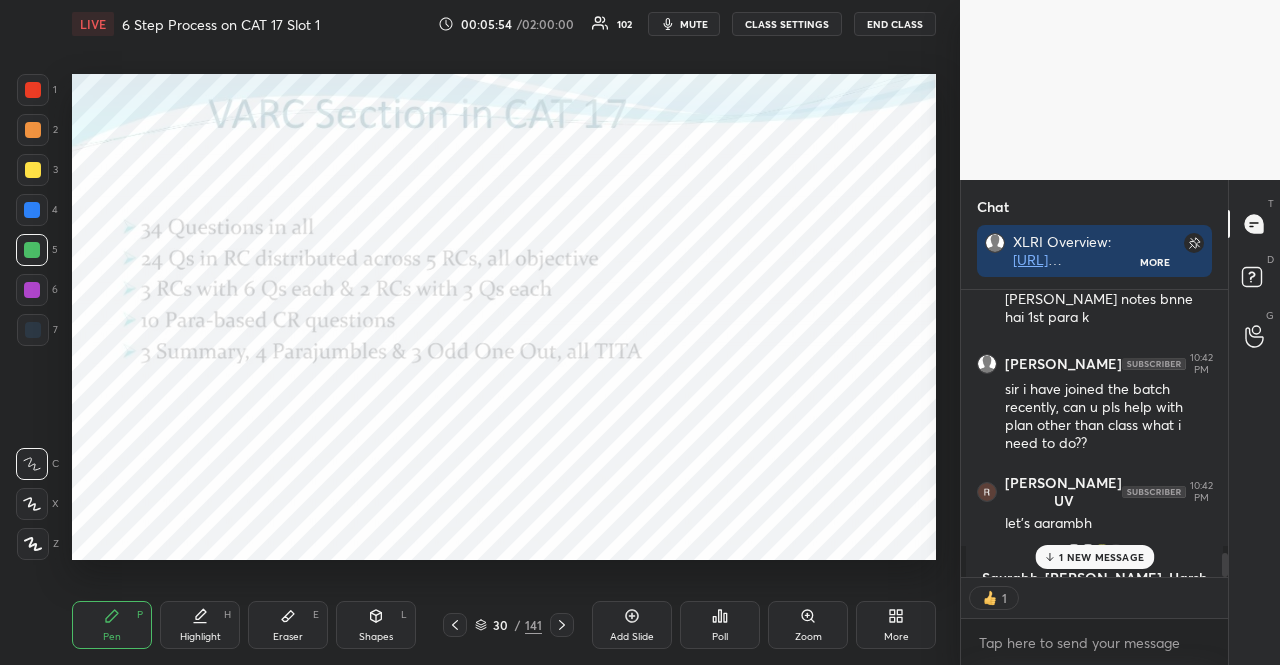 click at bounding box center (32, 504) 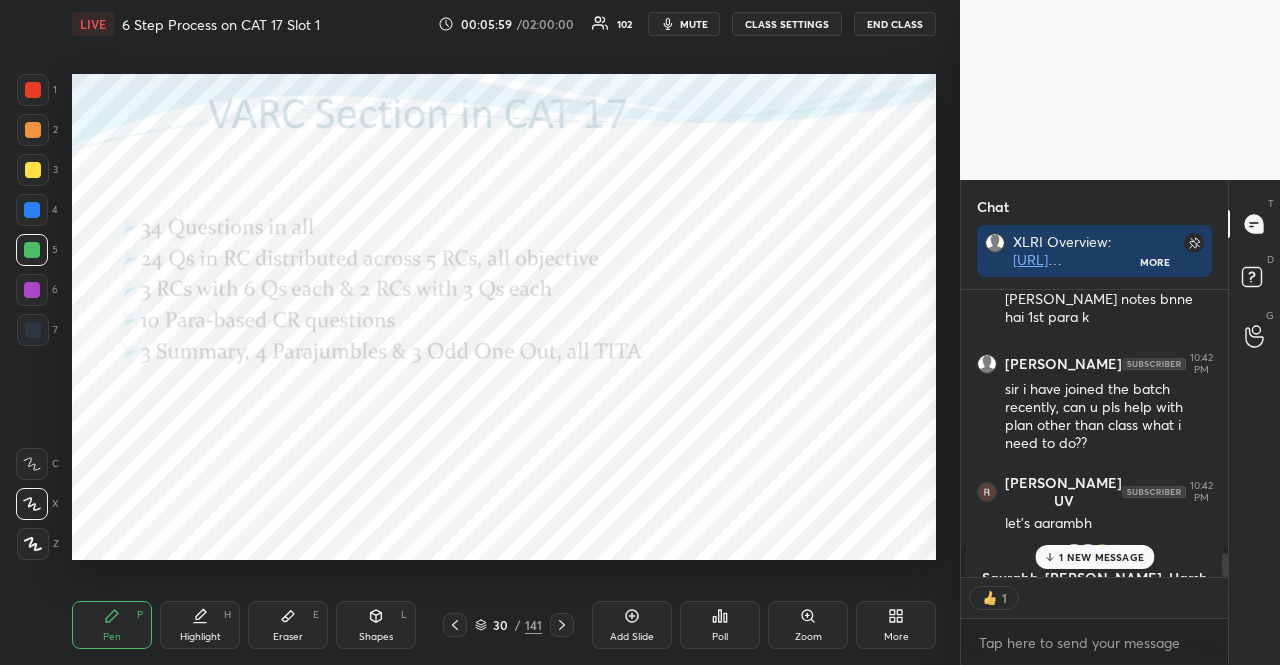 click at bounding box center (32, 290) 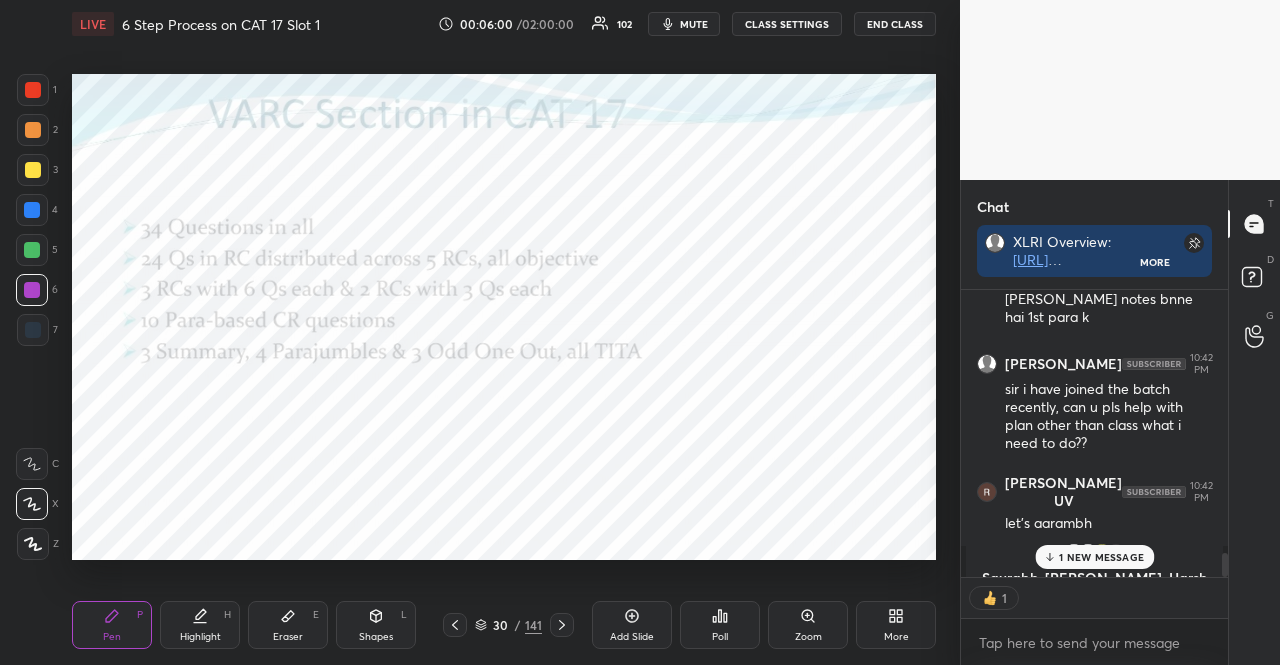 click at bounding box center [32, 290] 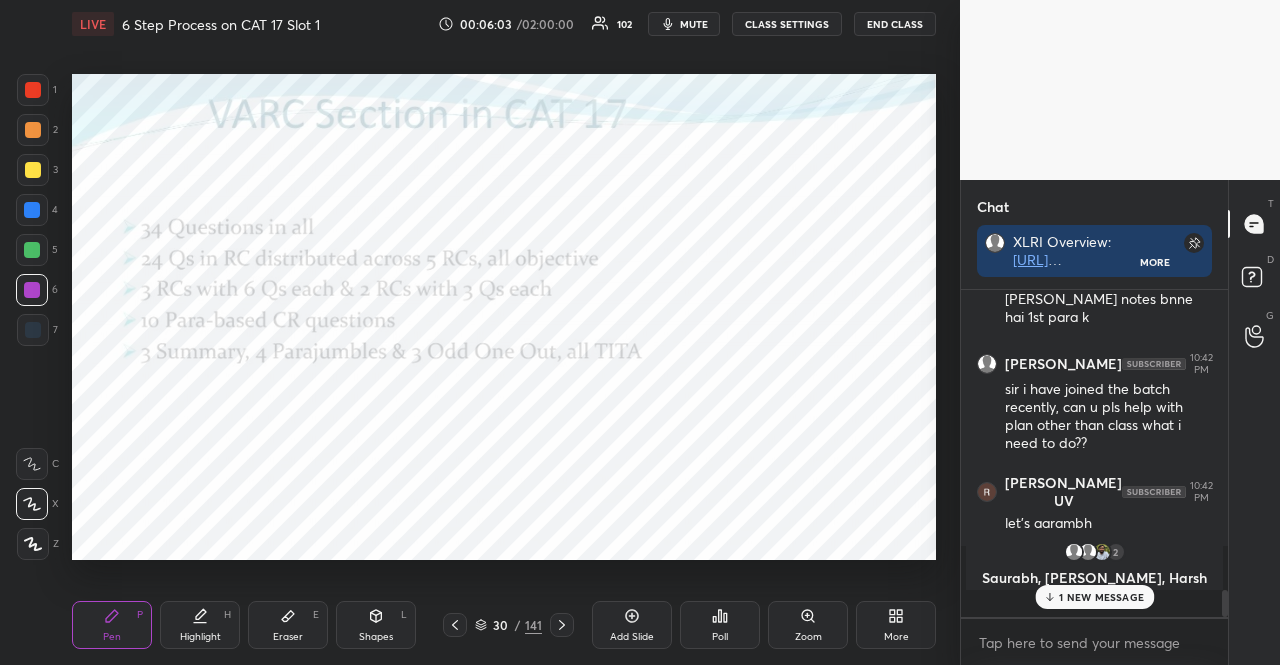 scroll, scrollTop: 6, scrollLeft: 6, axis: both 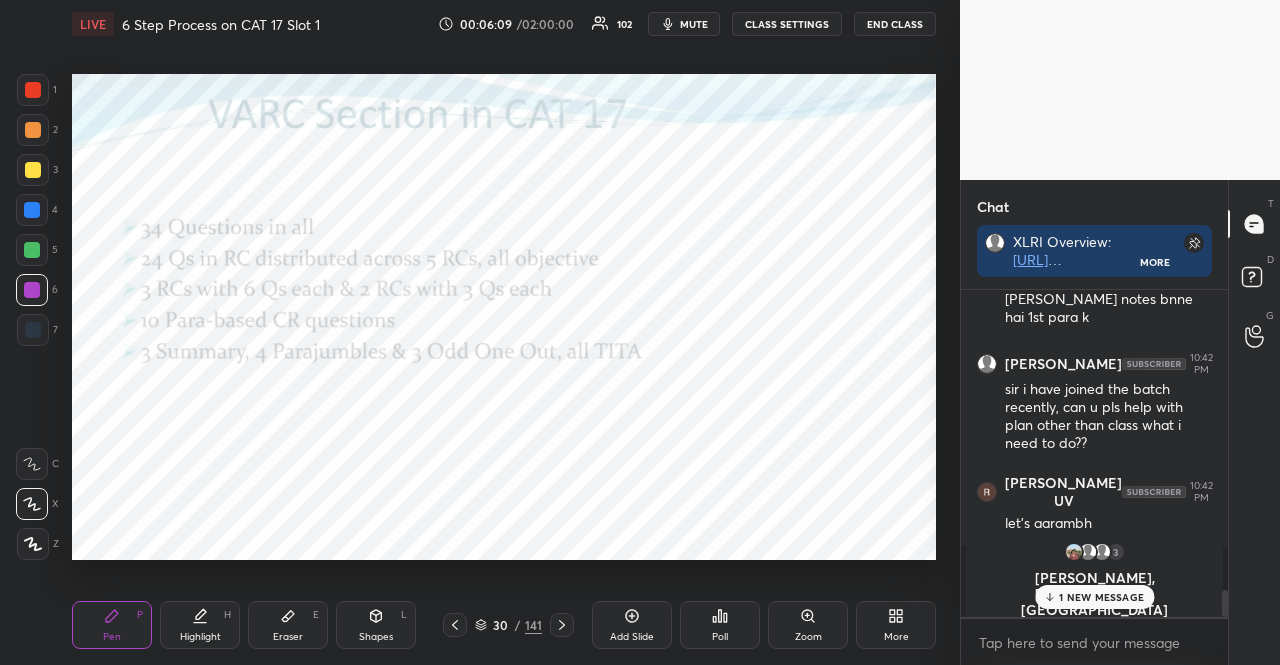 click at bounding box center [32, 250] 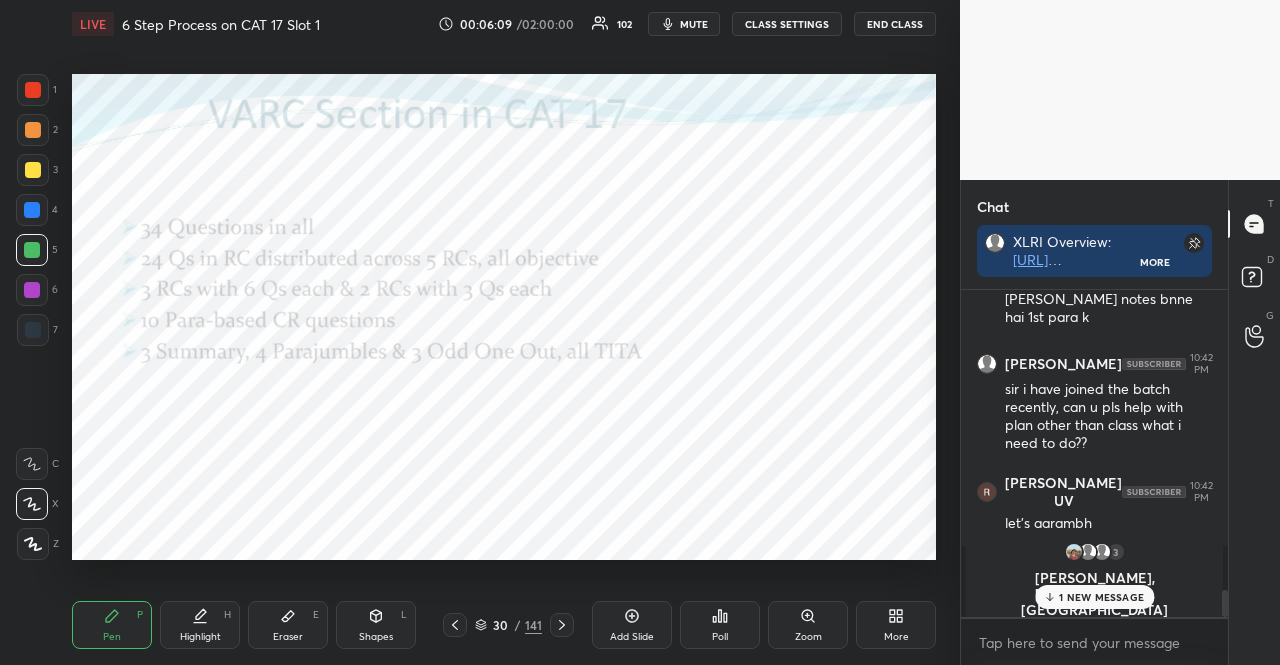 click at bounding box center [32, 250] 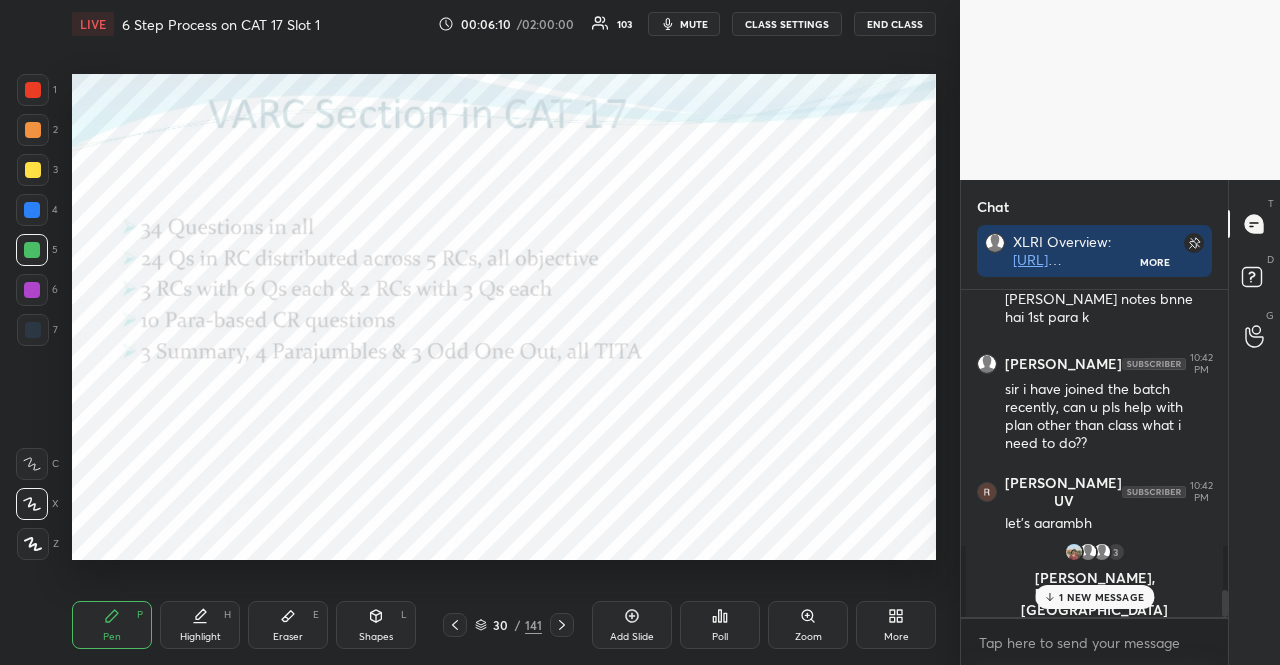 click at bounding box center [32, 210] 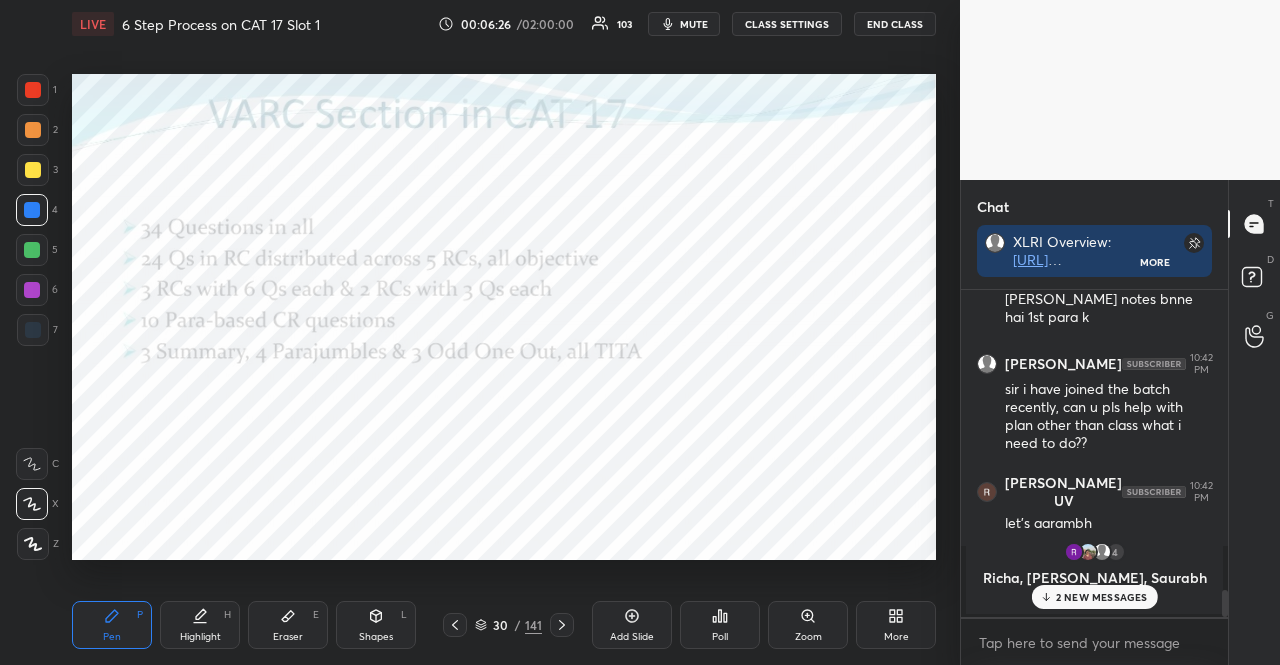 scroll, scrollTop: 281, scrollLeft: 261, axis: both 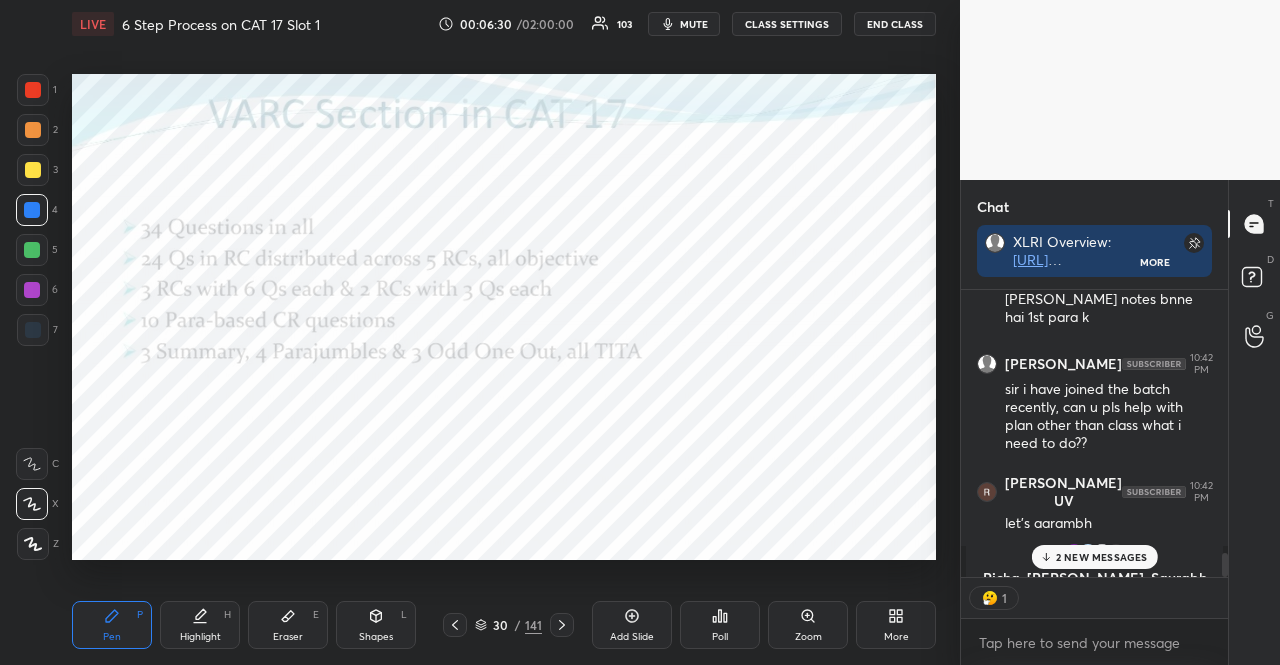 click at bounding box center [32, 290] 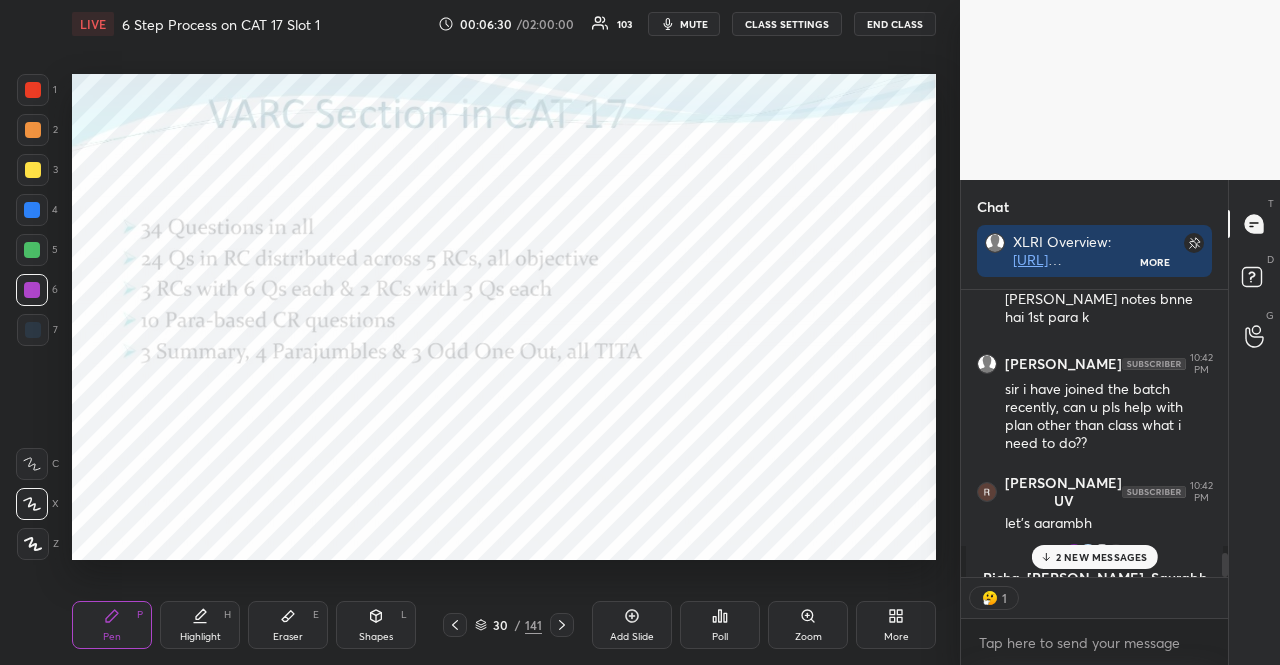 click at bounding box center (32, 290) 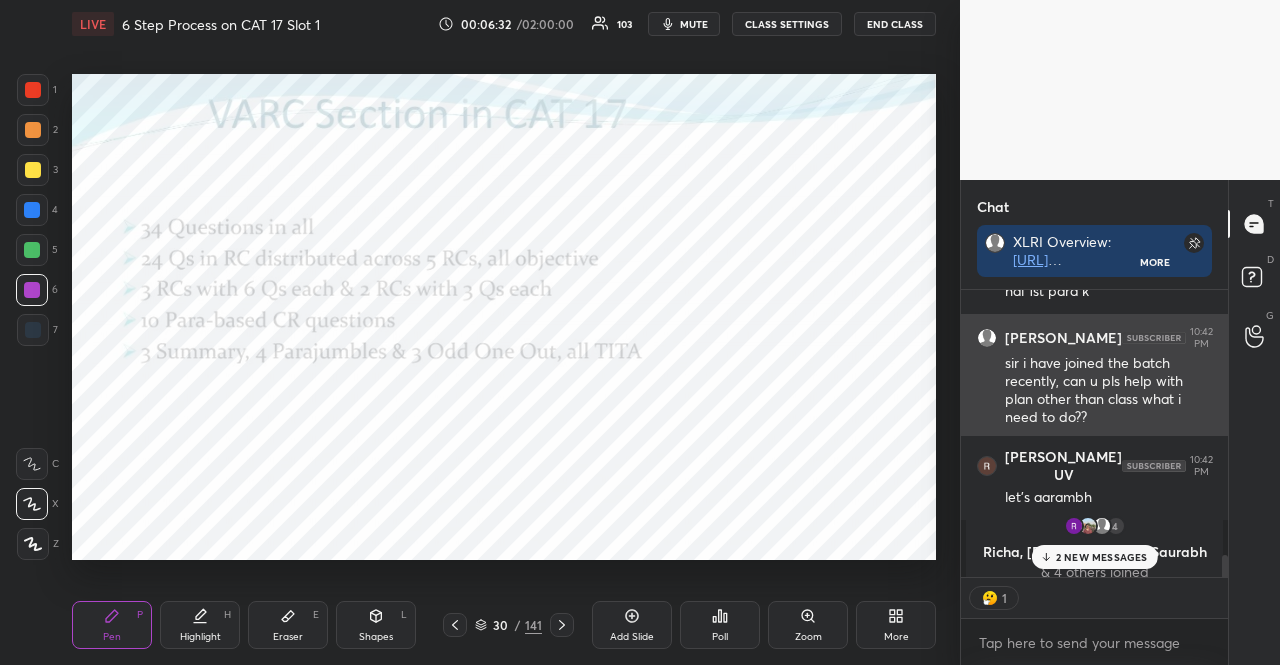 scroll, scrollTop: 3618, scrollLeft: 0, axis: vertical 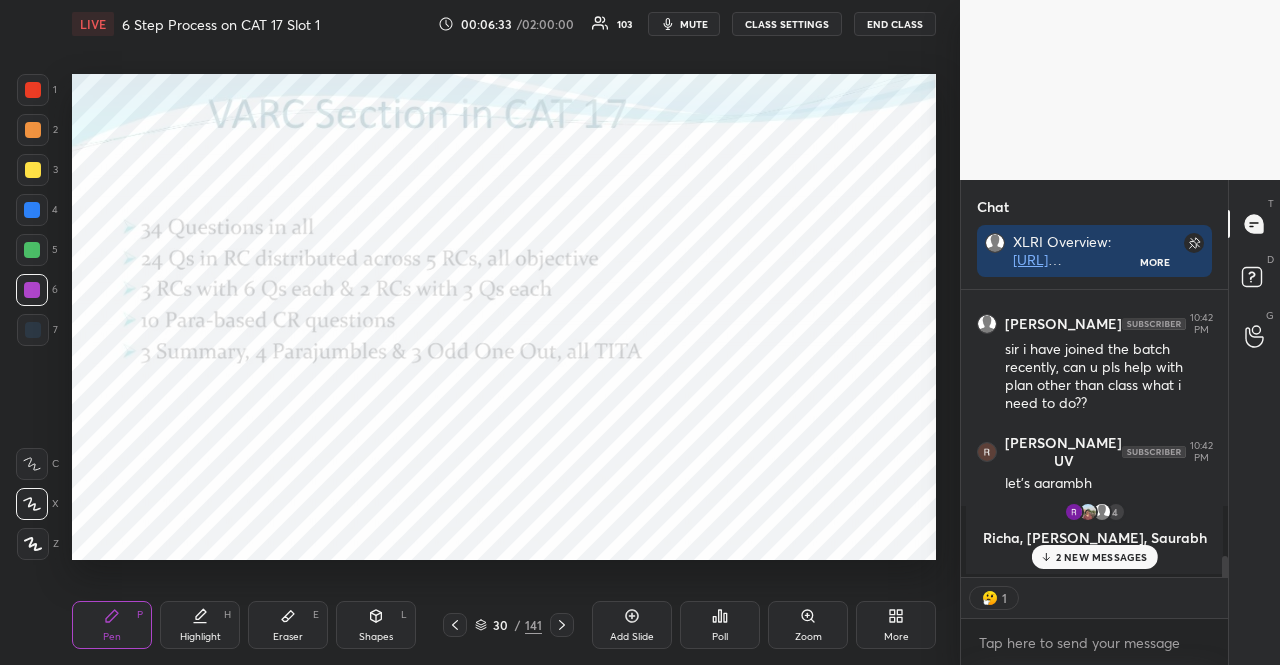 click on "2 NEW MESSAGES" at bounding box center (1102, 557) 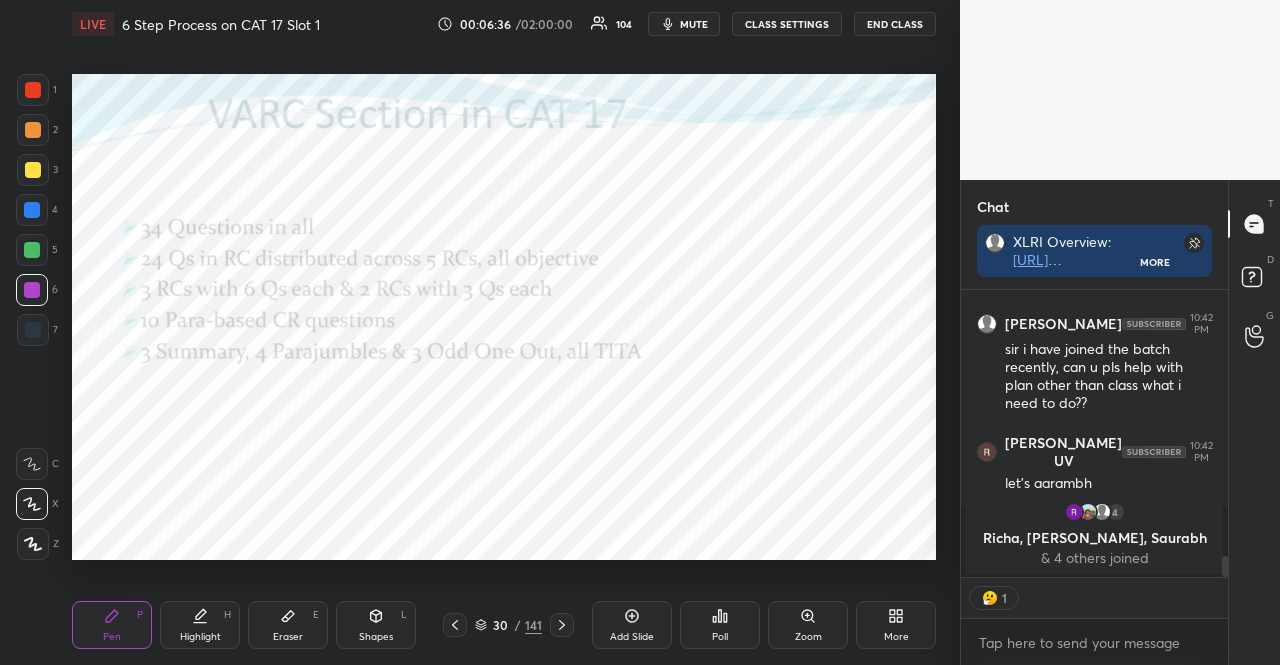 scroll, scrollTop: 6, scrollLeft: 6, axis: both 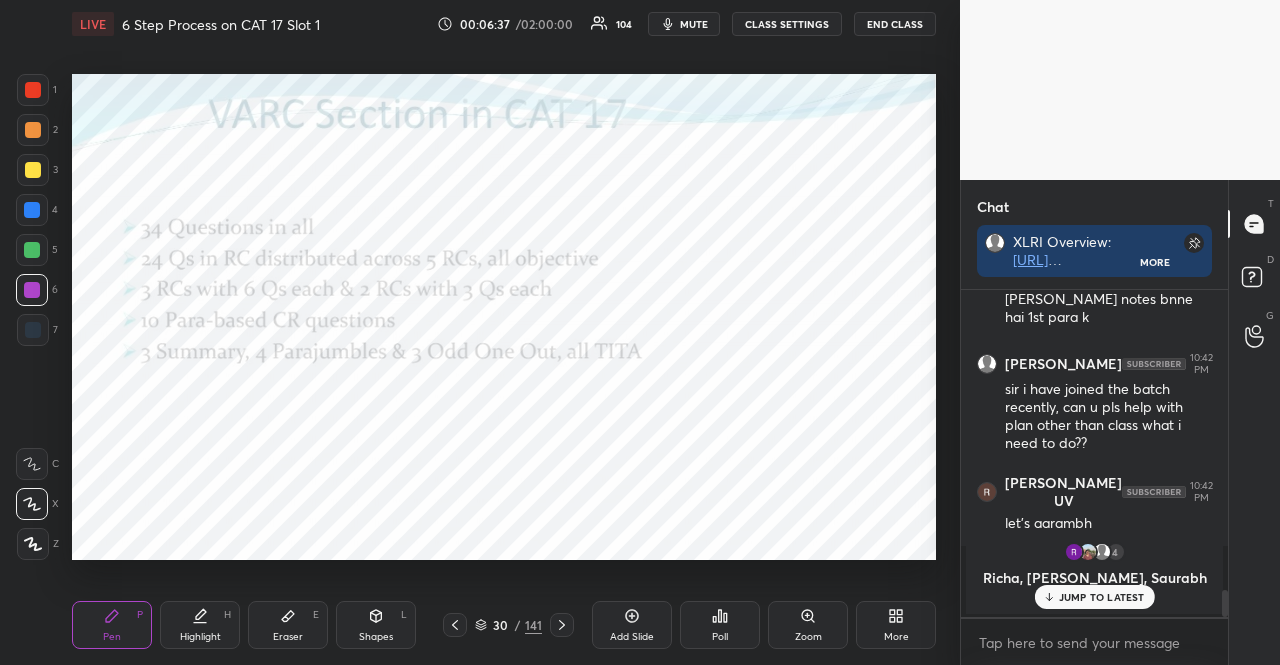 click at bounding box center (32, 210) 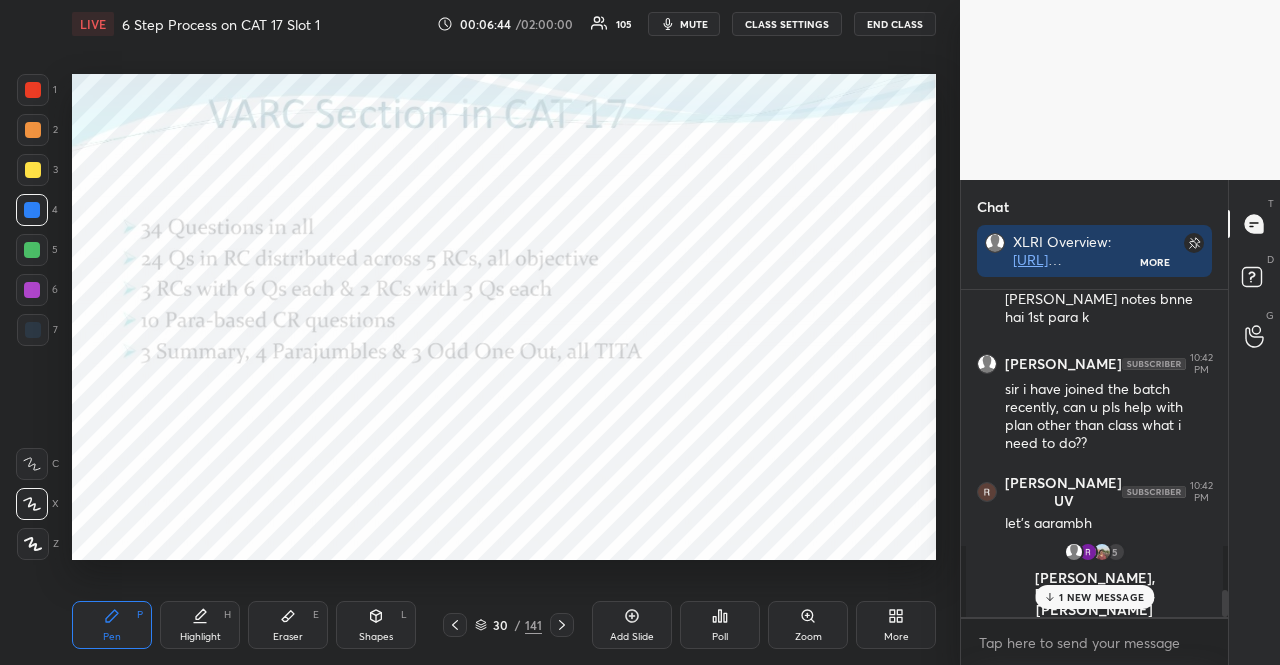 click on "30 / 141" at bounding box center (508, 625) 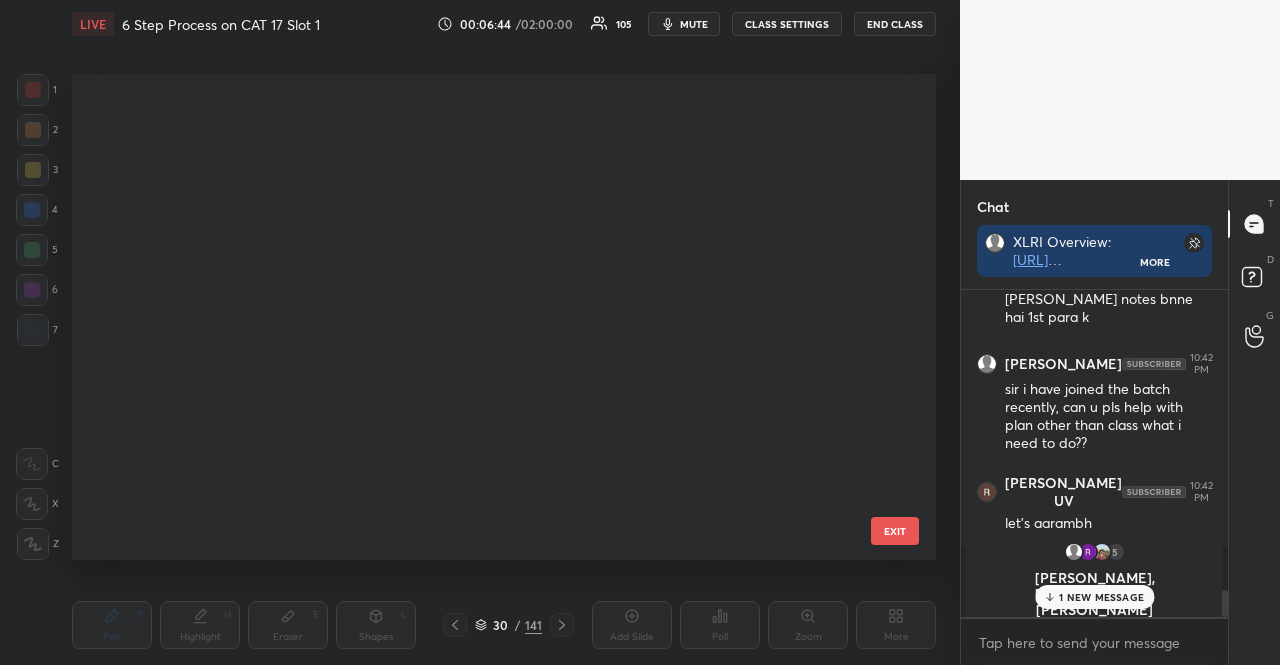 scroll, scrollTop: 984, scrollLeft: 0, axis: vertical 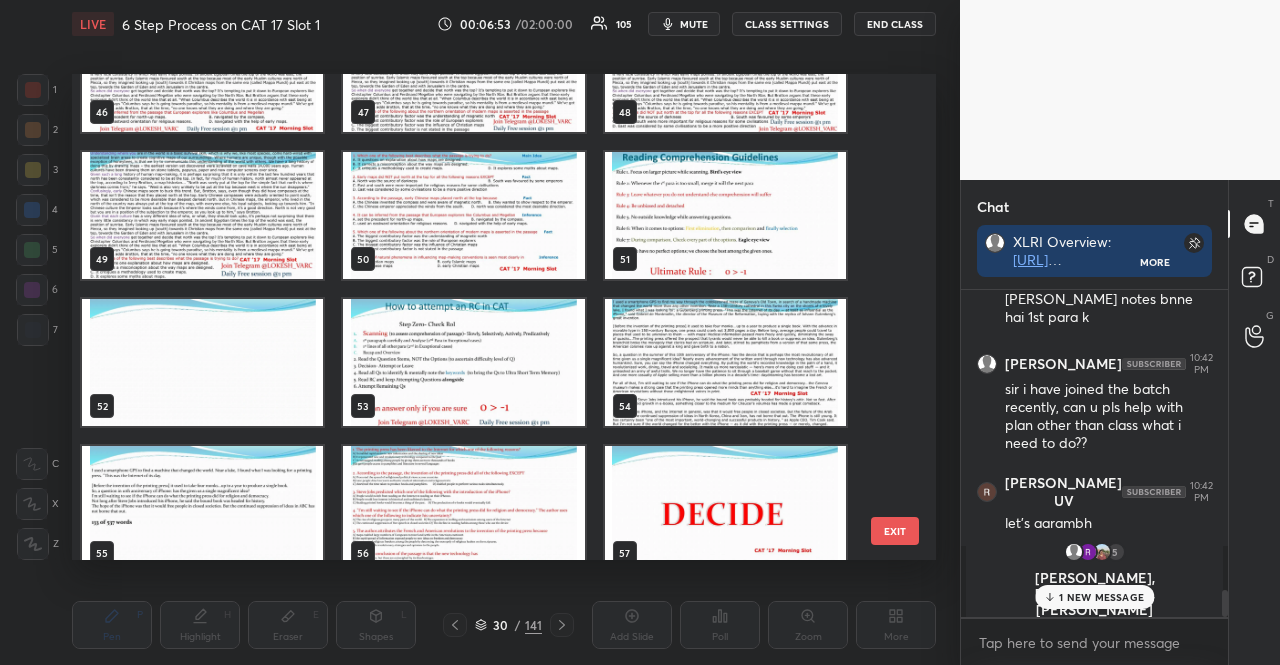 click at bounding box center (725, 215) 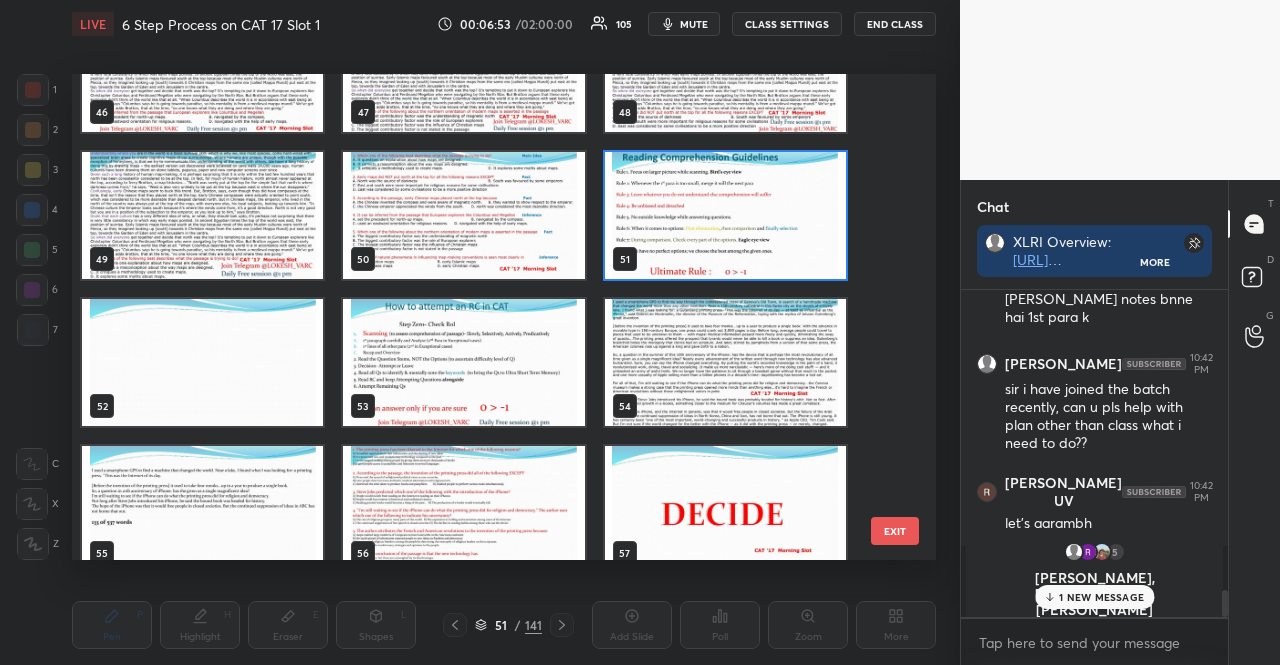 click at bounding box center (725, 215) 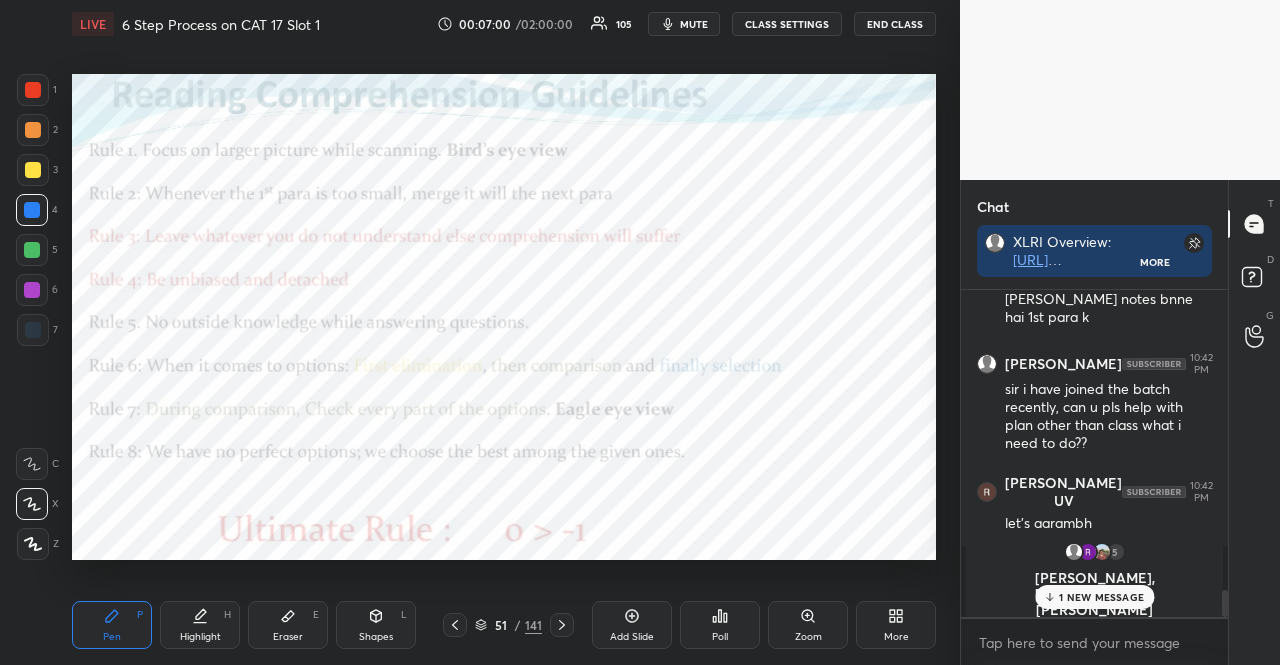 click 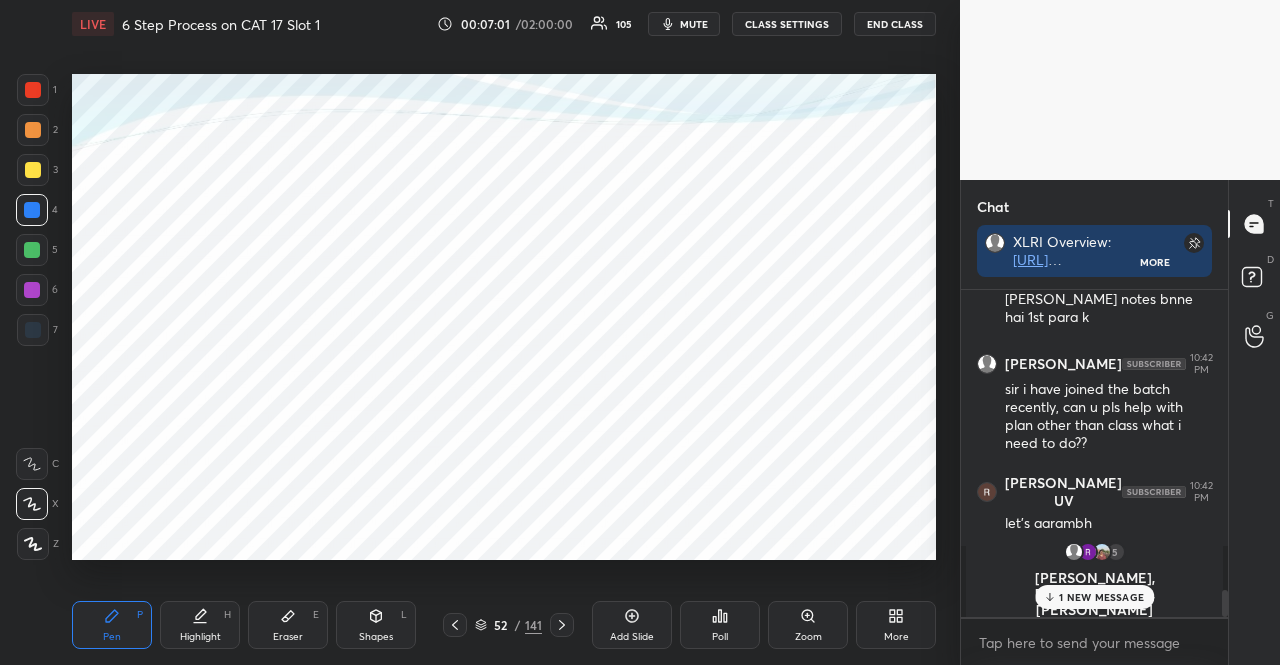 click at bounding box center (562, 625) 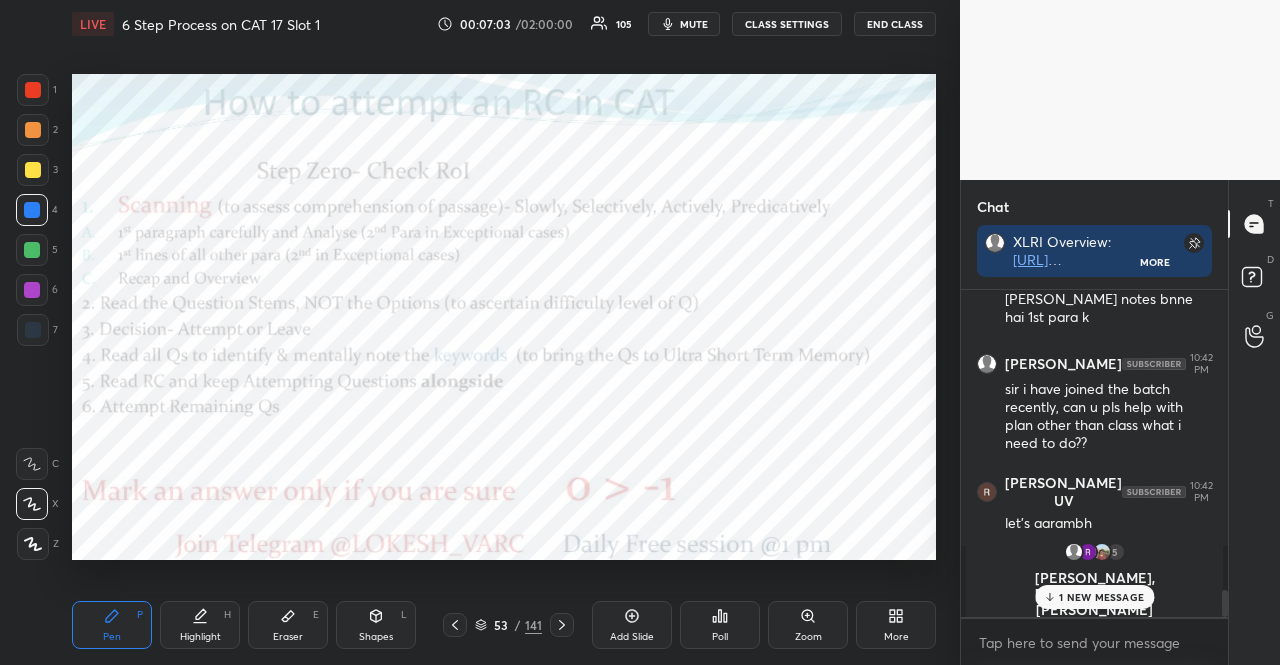 click on "1 NEW MESSAGE" at bounding box center [1101, 597] 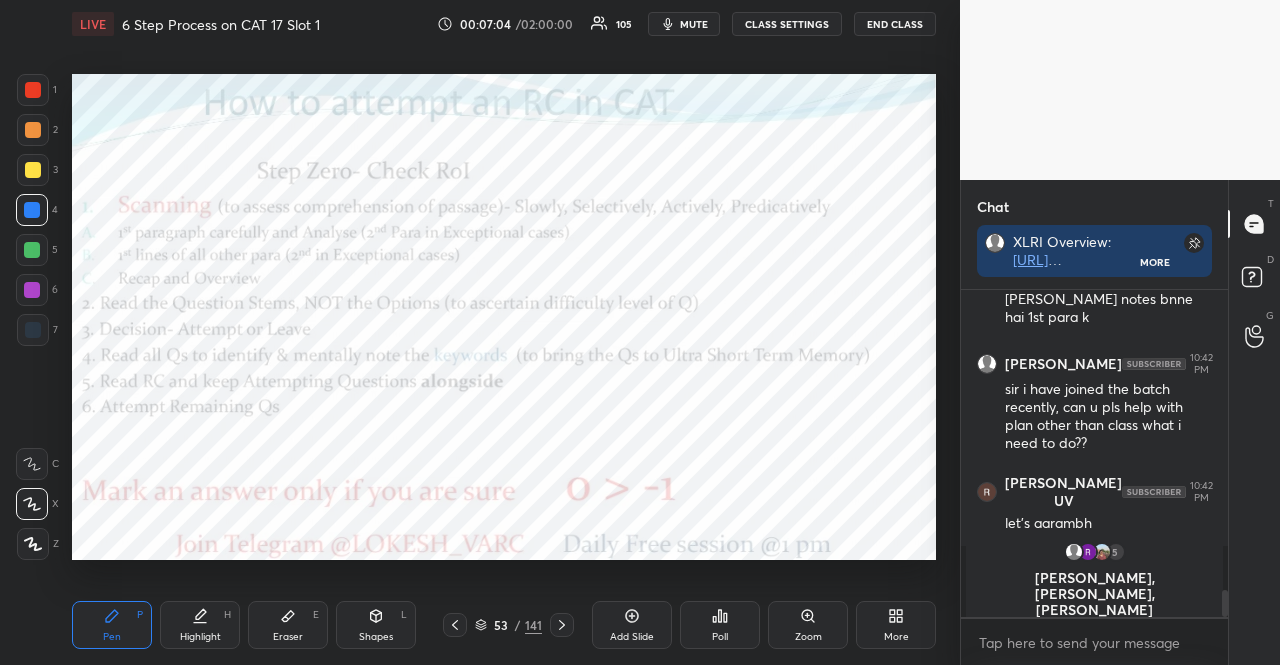 click at bounding box center [33, 130] 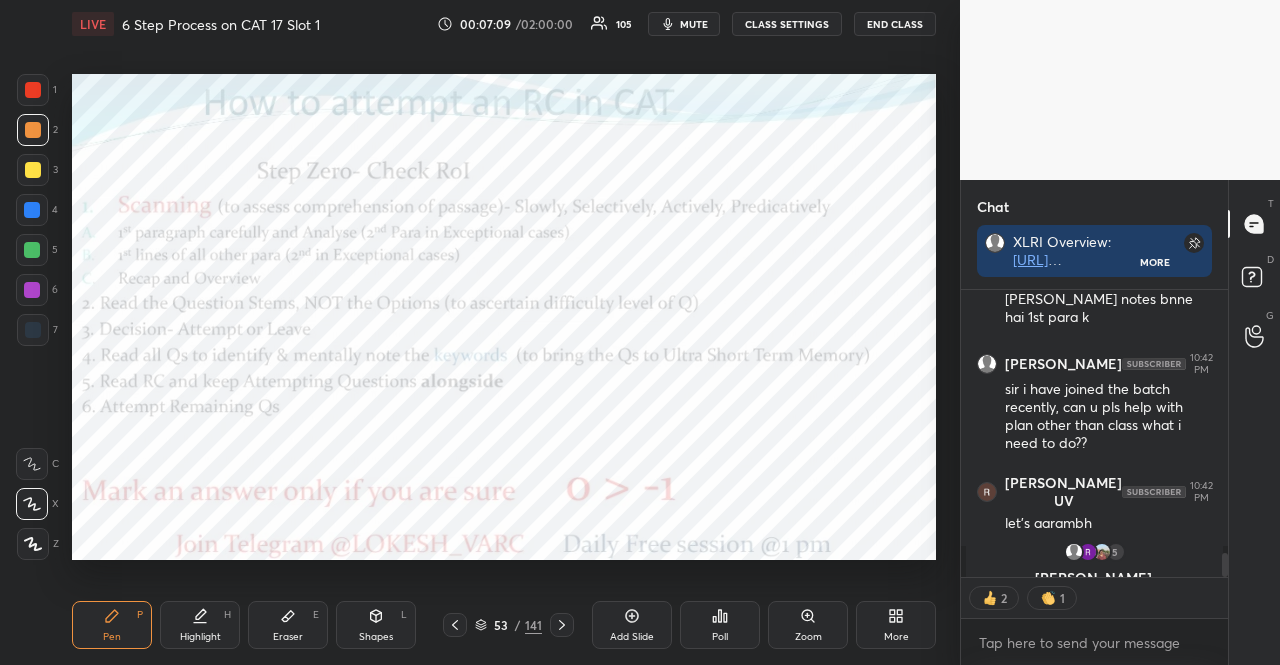 scroll, scrollTop: 281, scrollLeft: 261, axis: both 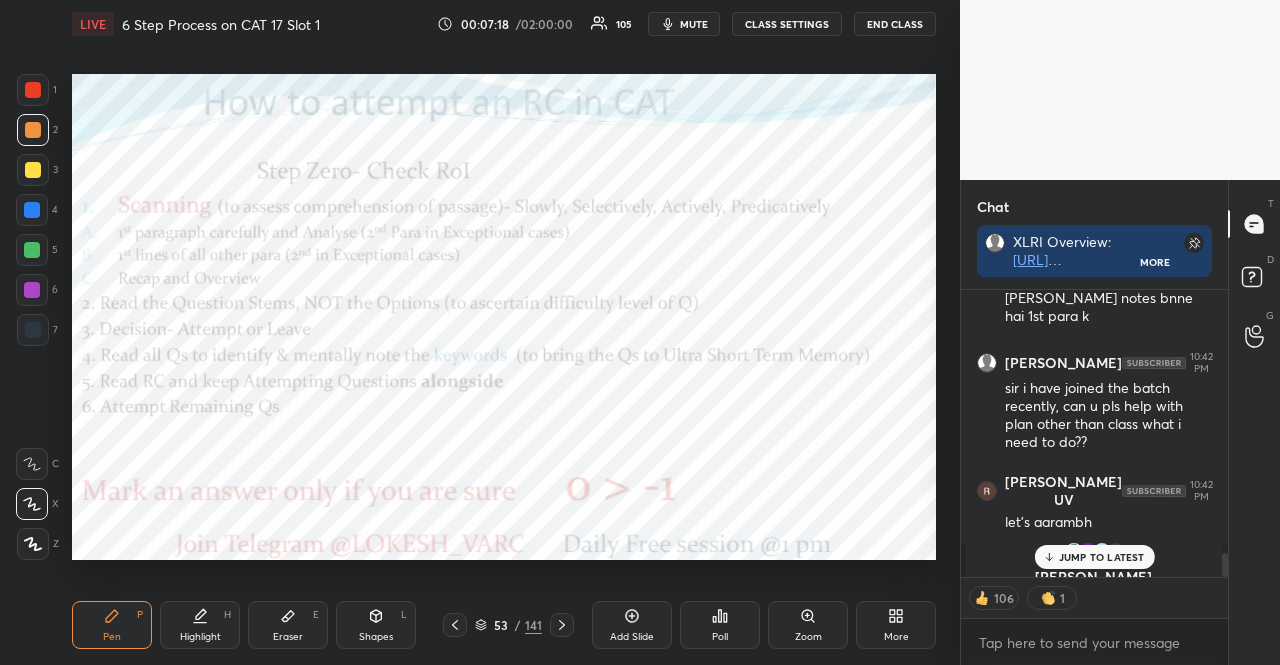 click at bounding box center (32, 210) 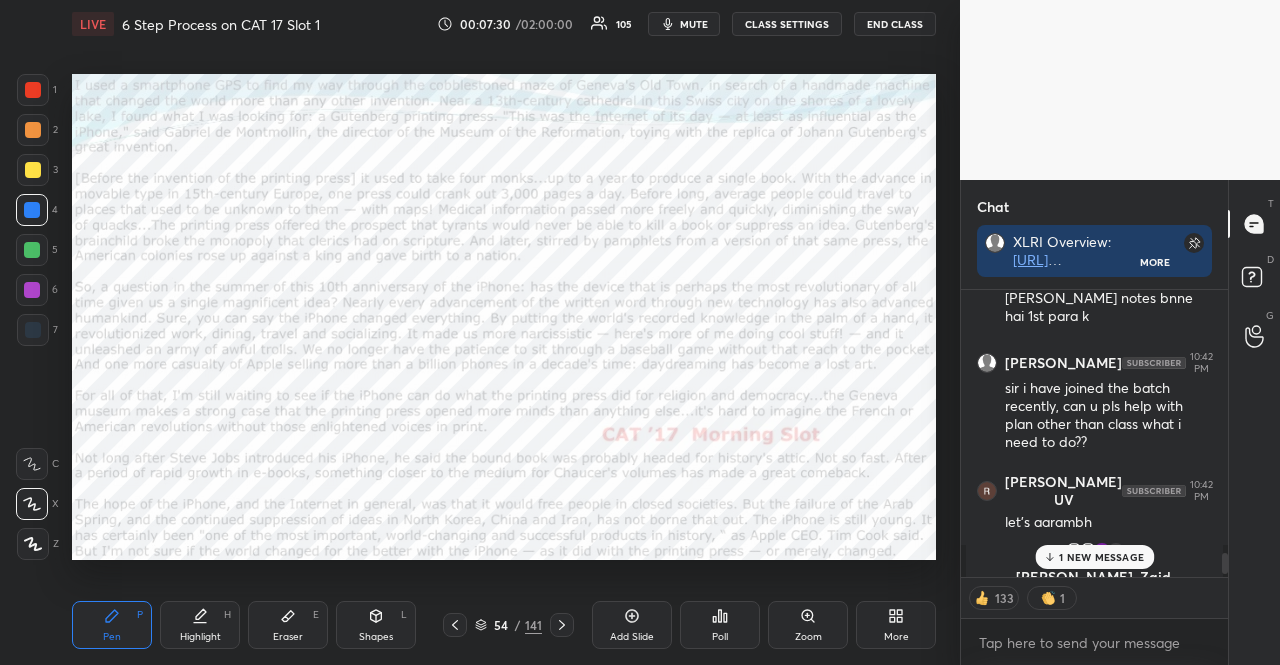 click at bounding box center [32, 250] 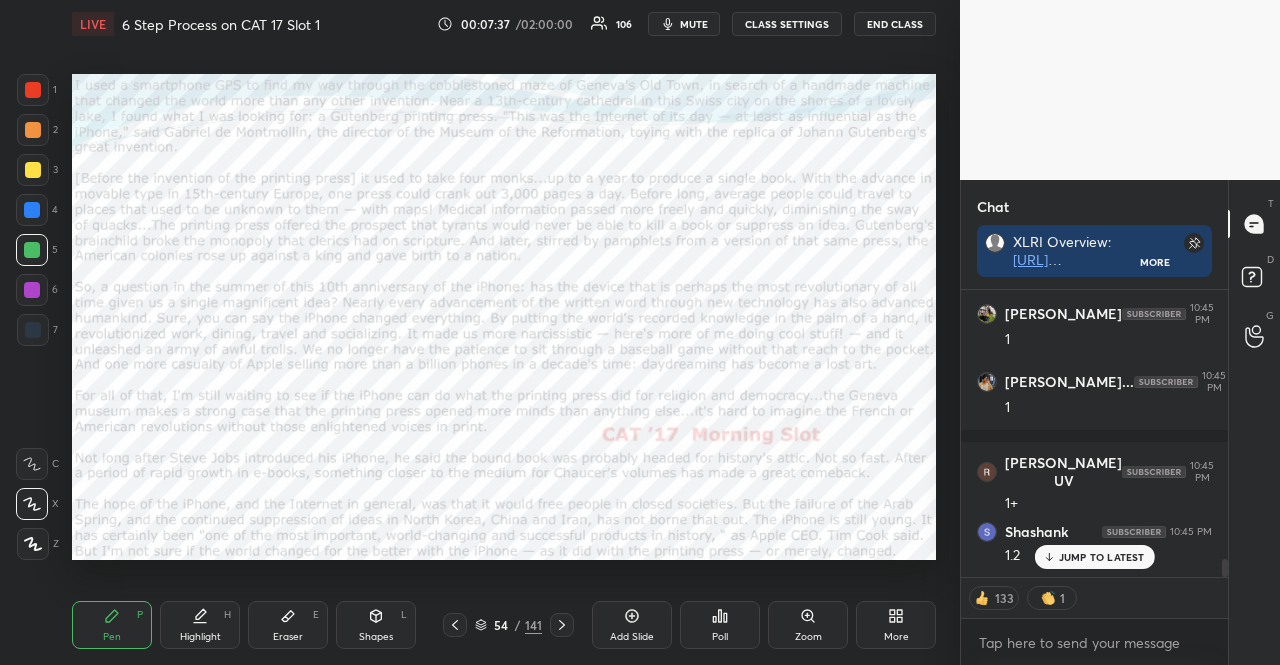 scroll, scrollTop: 4352, scrollLeft: 0, axis: vertical 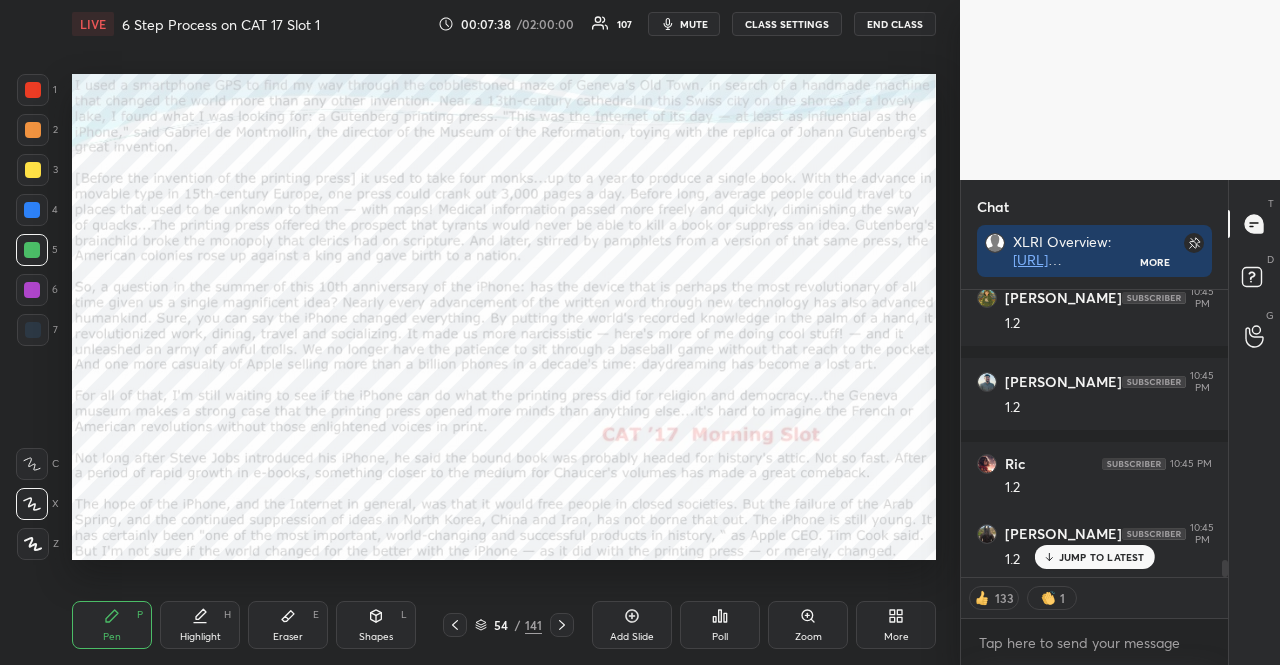 click at bounding box center [32, 290] 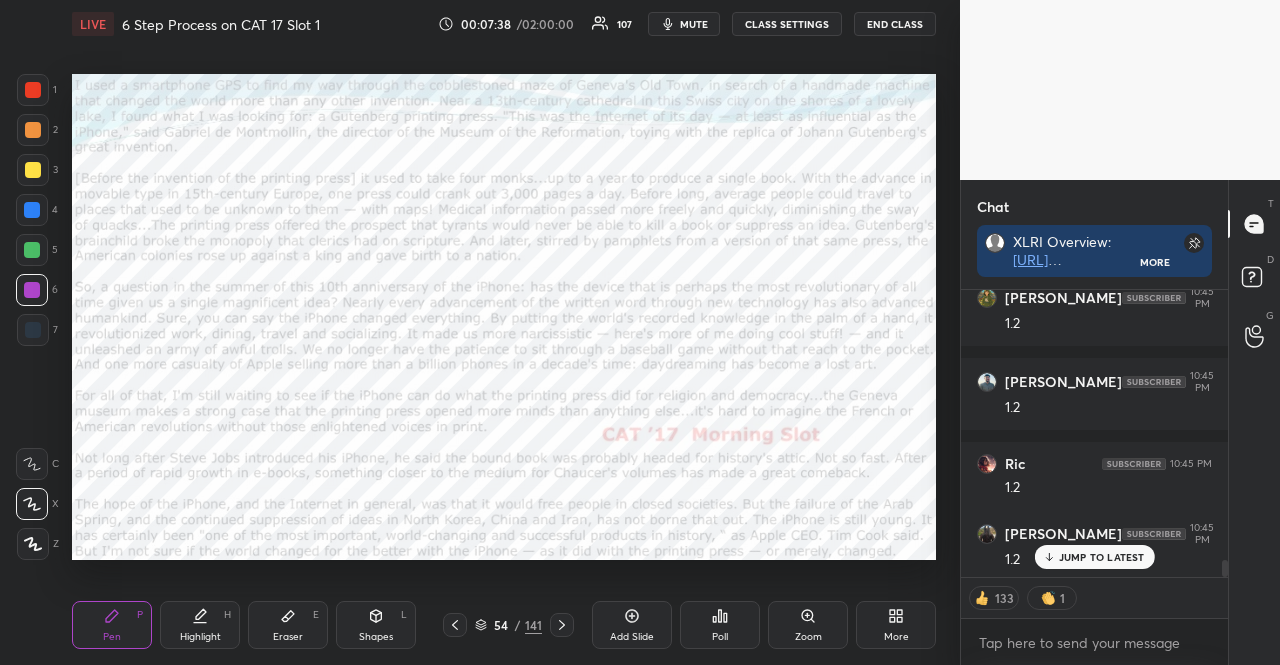scroll, scrollTop: 6, scrollLeft: 6, axis: both 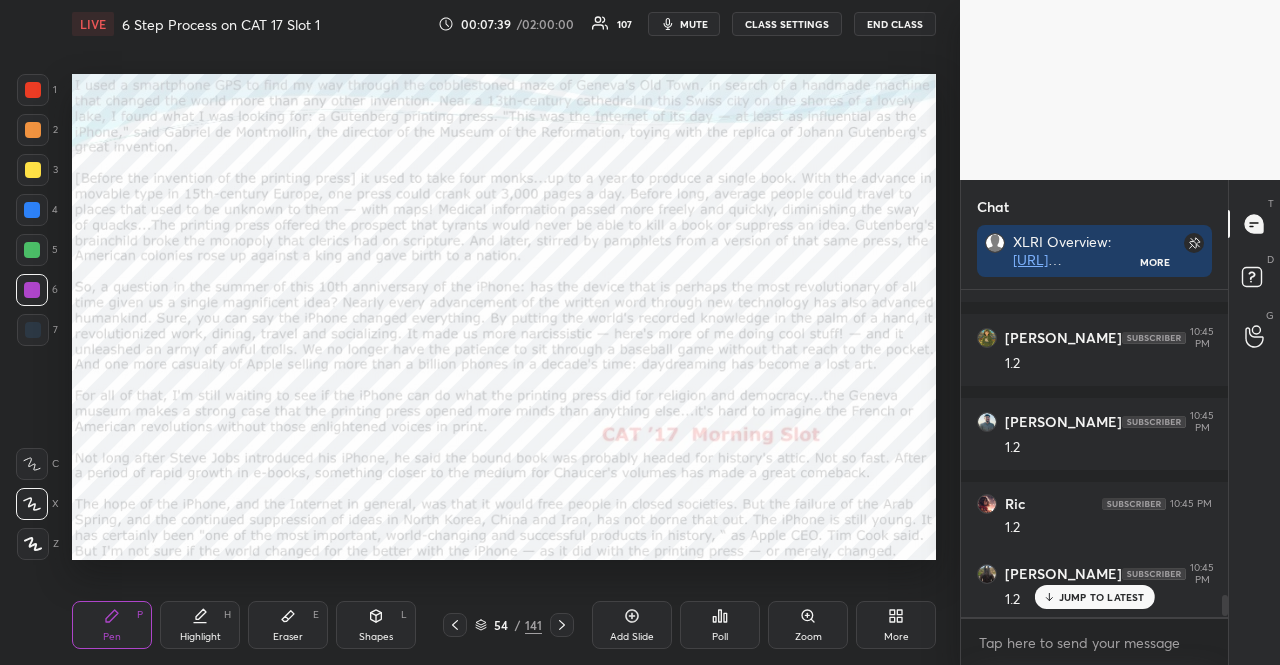 click 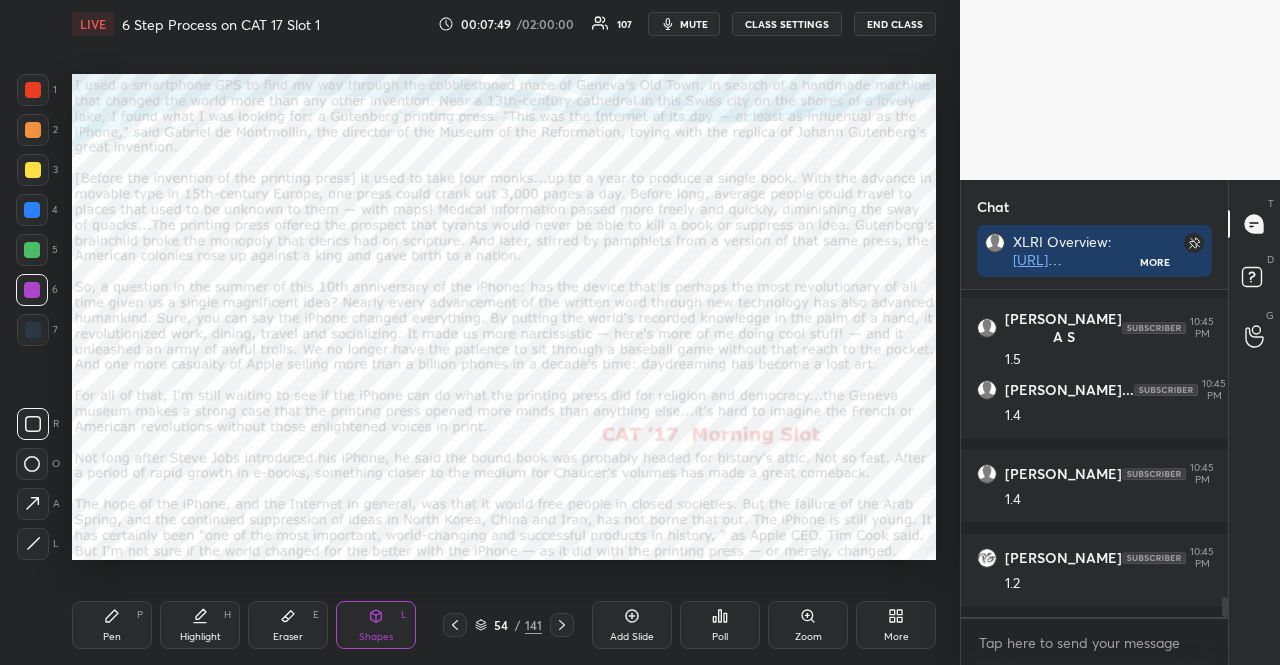 scroll, scrollTop: 5004, scrollLeft: 0, axis: vertical 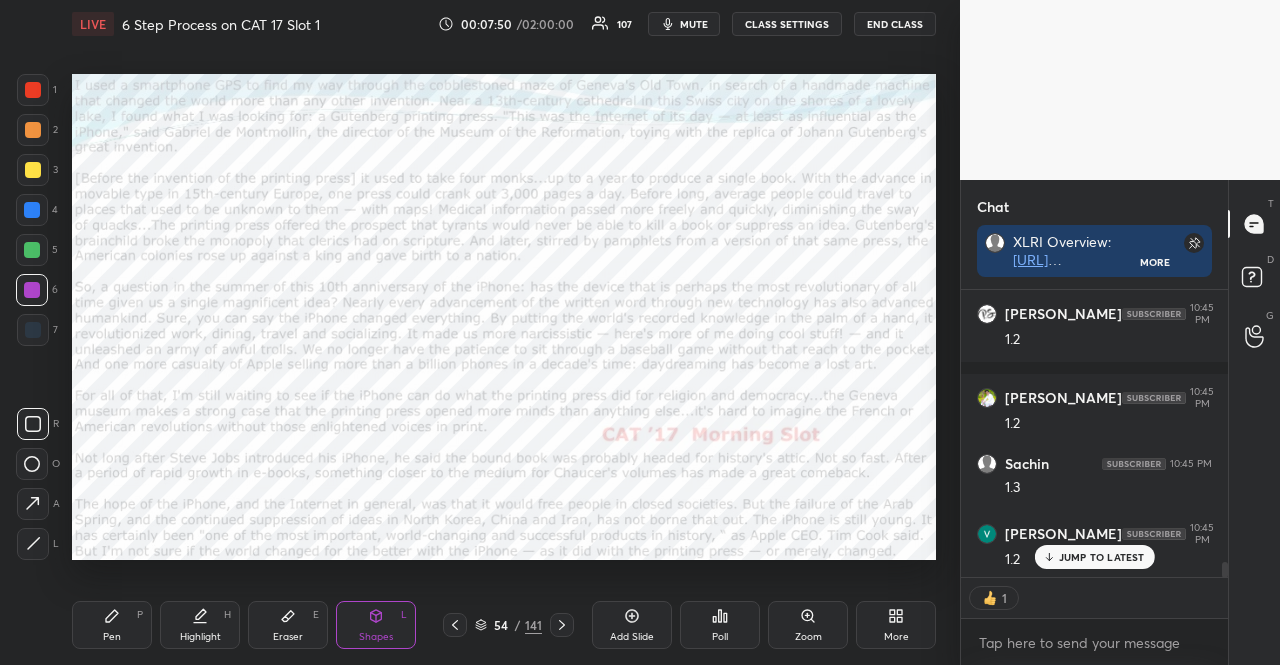 click at bounding box center [32, 210] 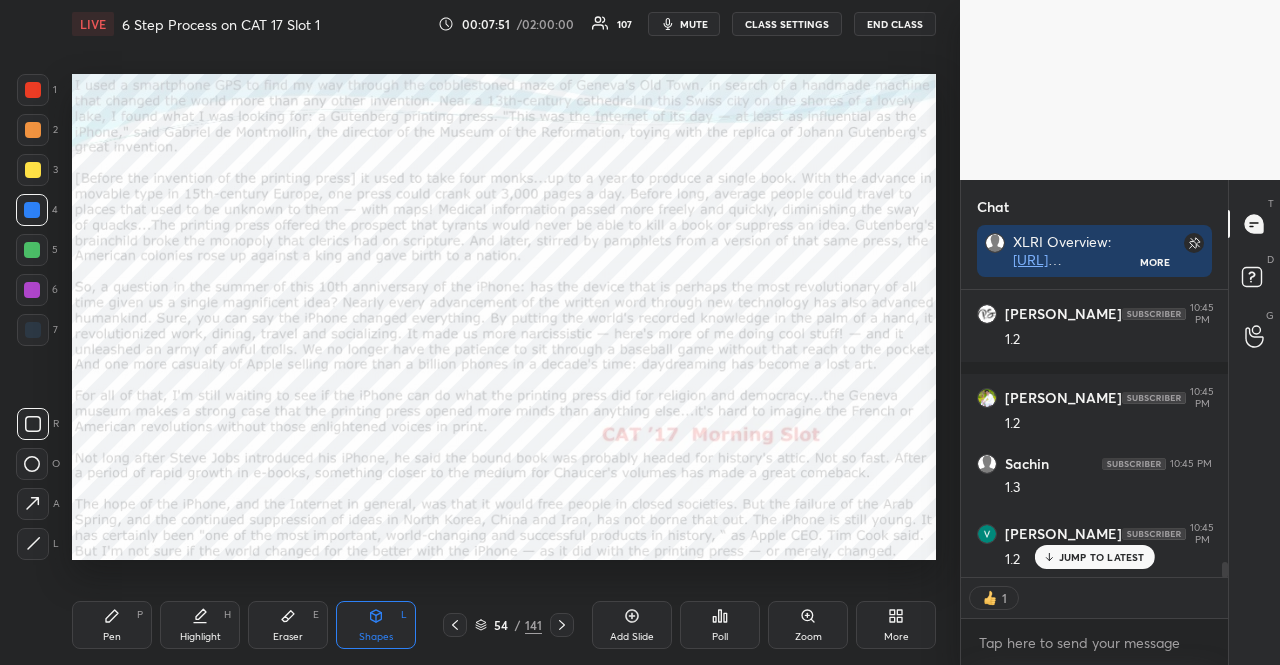 drag, startPoint x: 33, startPoint y: 212, endPoint x: 40, endPoint y: 221, distance: 11.401754 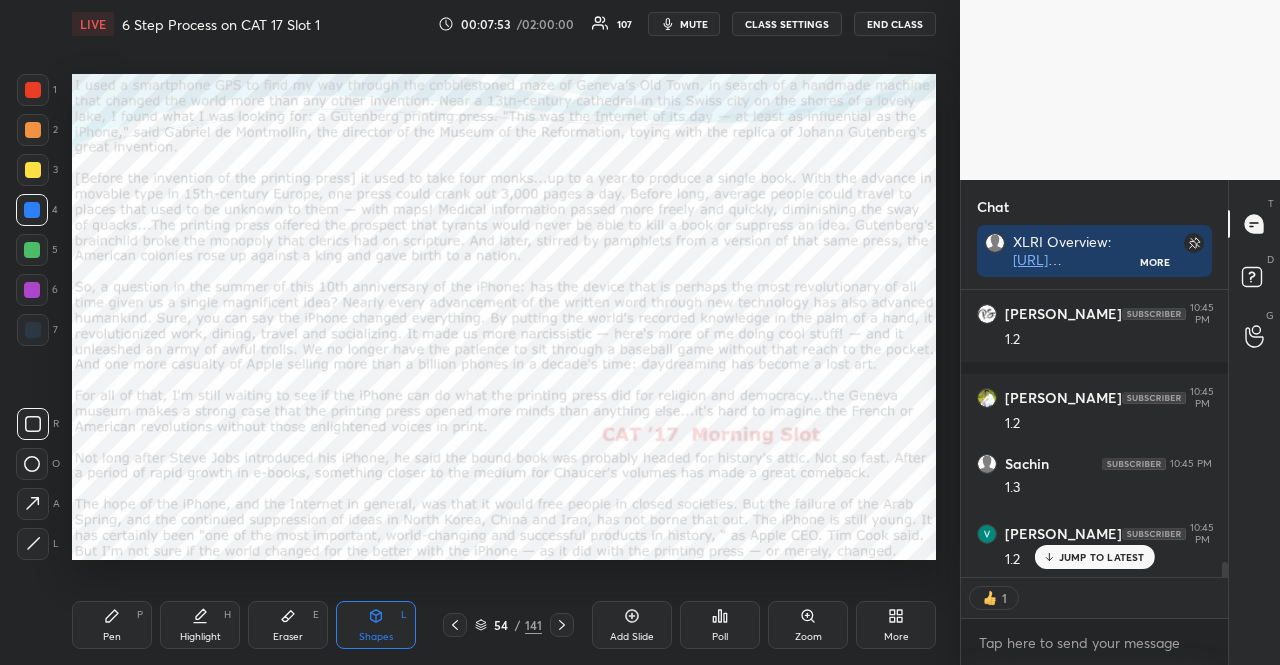 click on "Pen P" at bounding box center [112, 625] 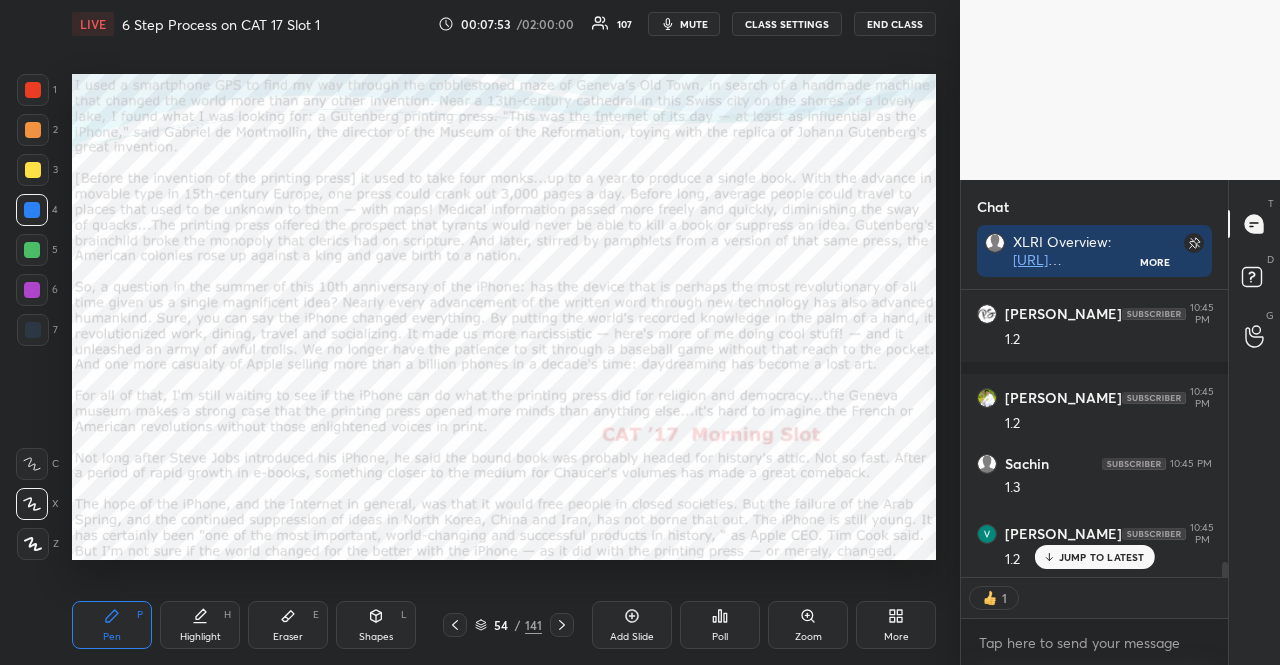 click on "Pen P" at bounding box center [112, 625] 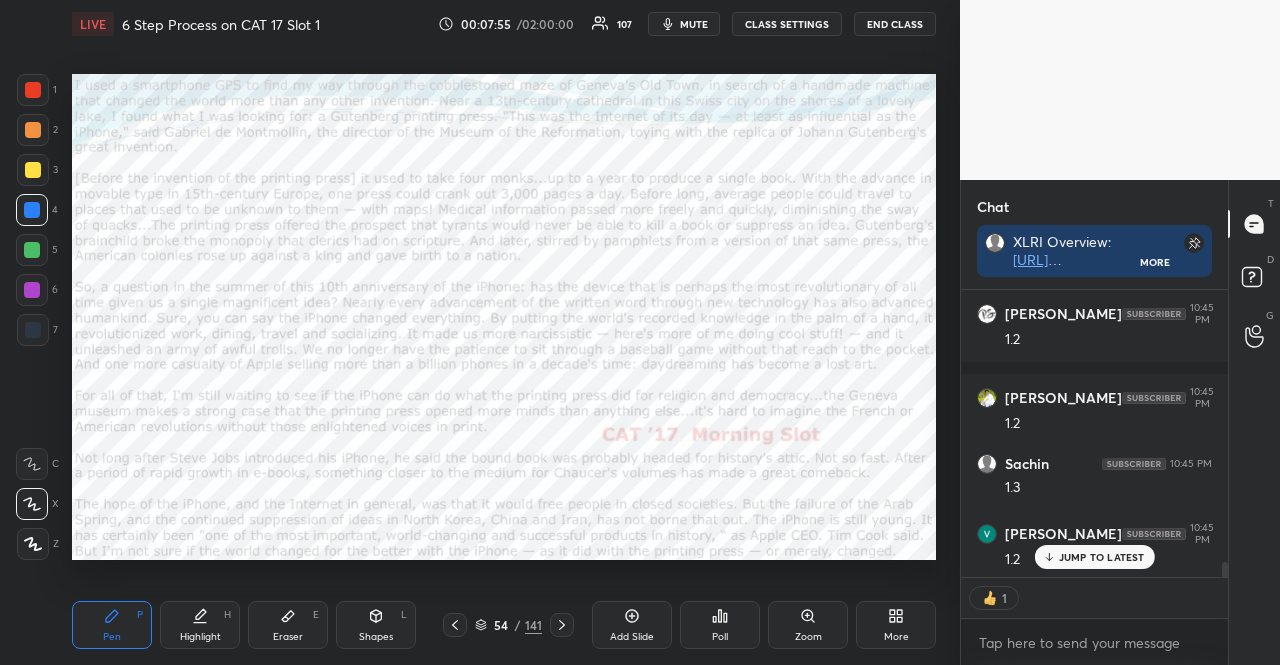 scroll, scrollTop: 5282, scrollLeft: 0, axis: vertical 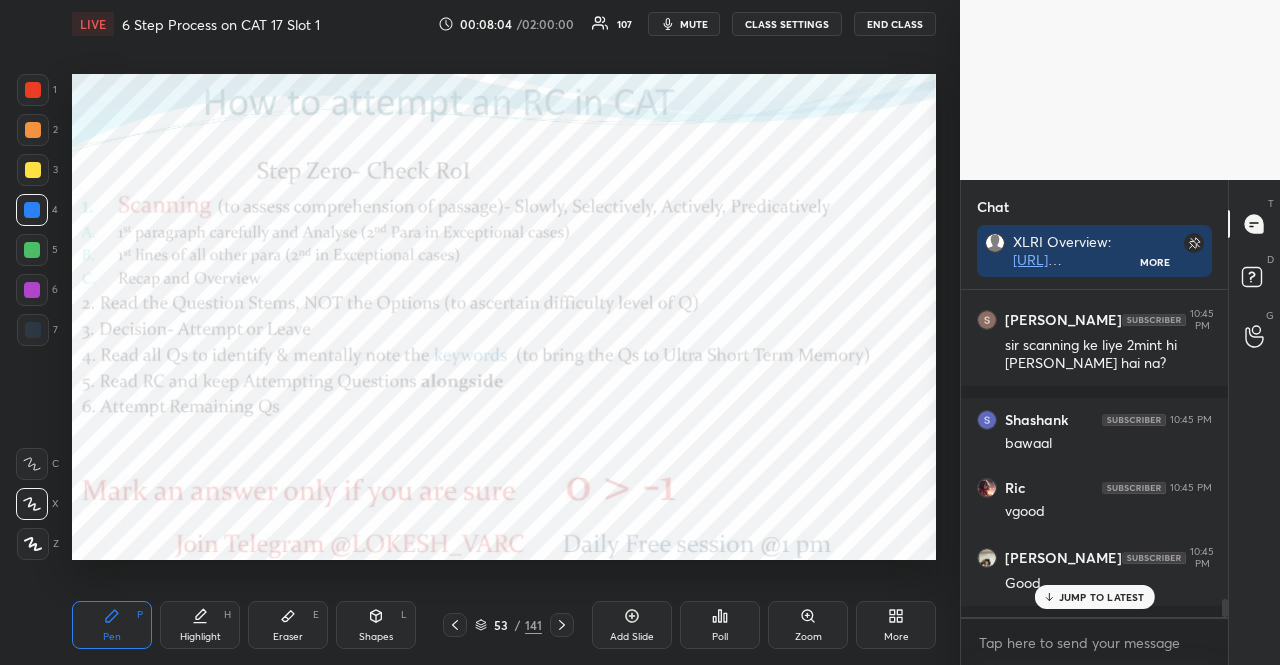 click at bounding box center (32, 290) 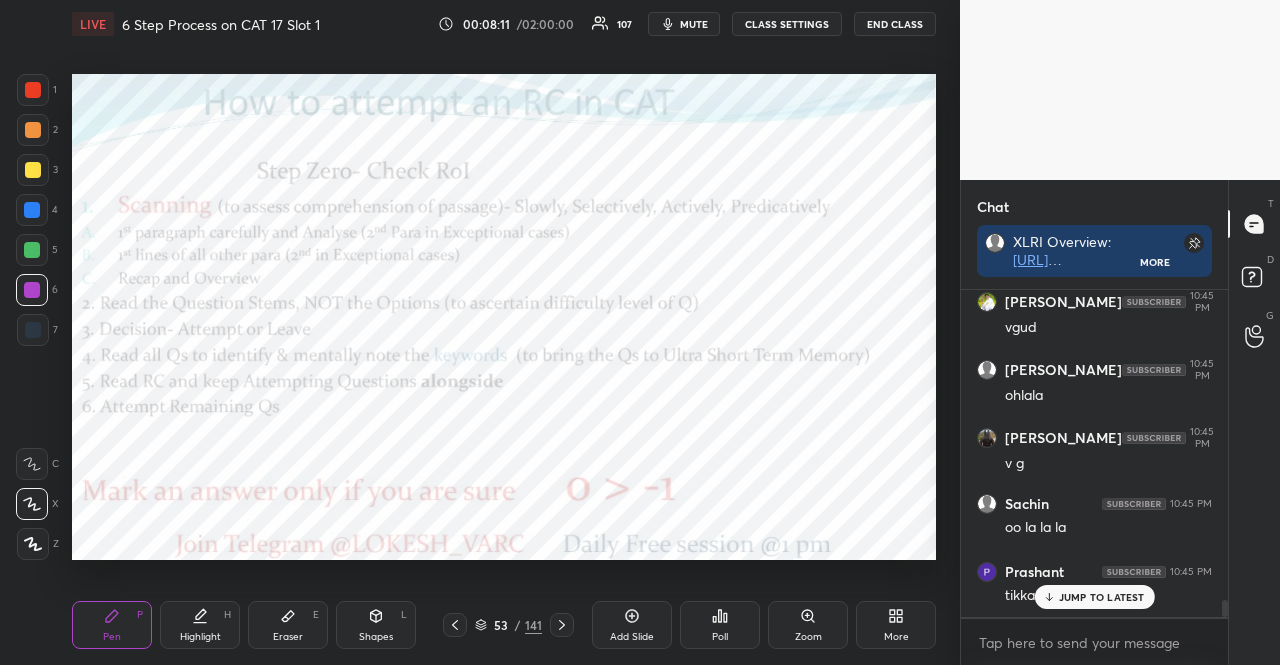 scroll, scrollTop: 6122, scrollLeft: 0, axis: vertical 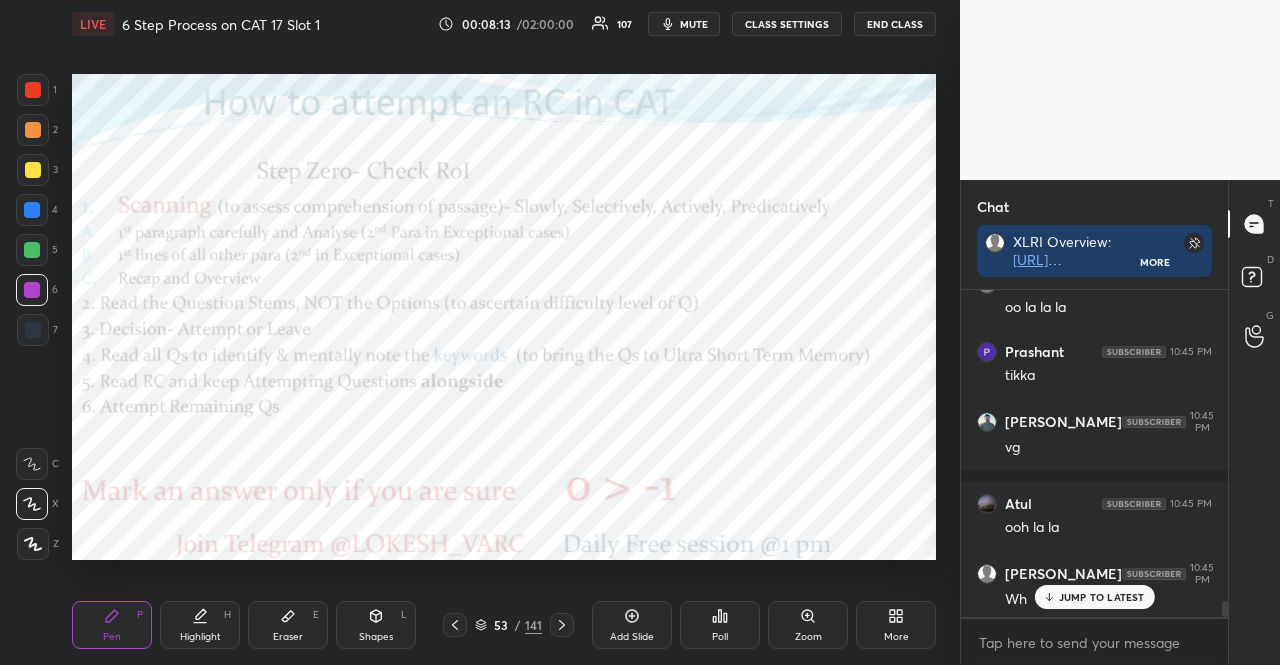 click at bounding box center (33, 90) 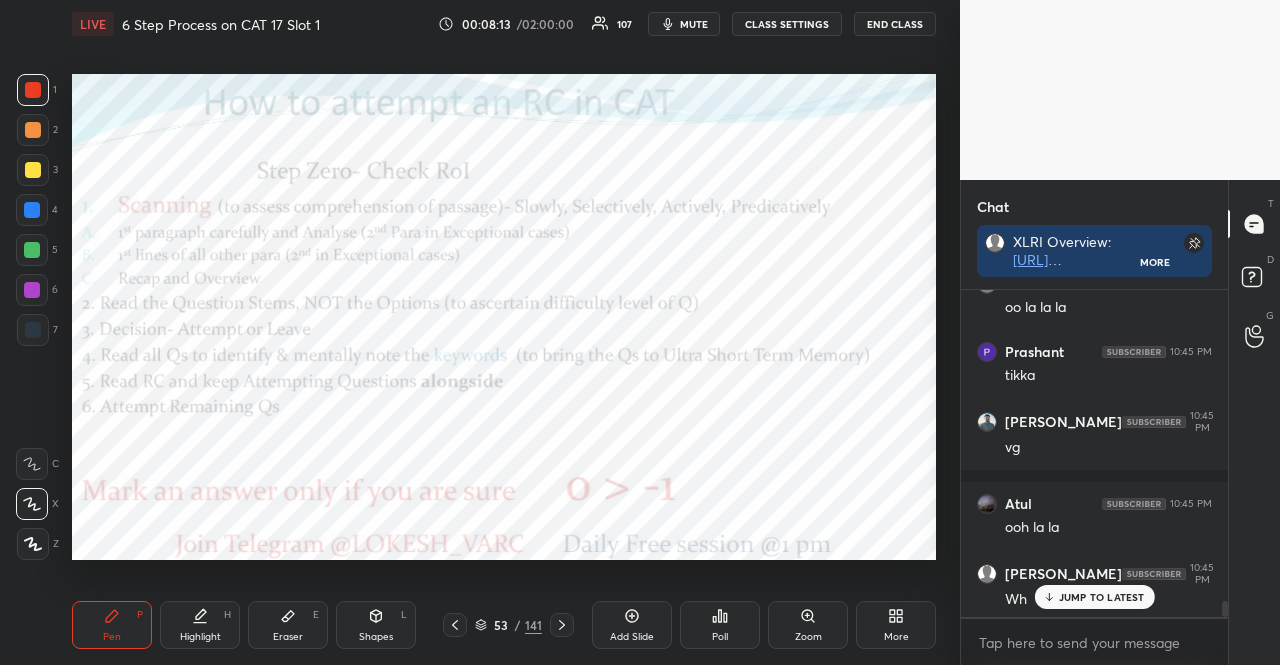 click at bounding box center [33, 90] 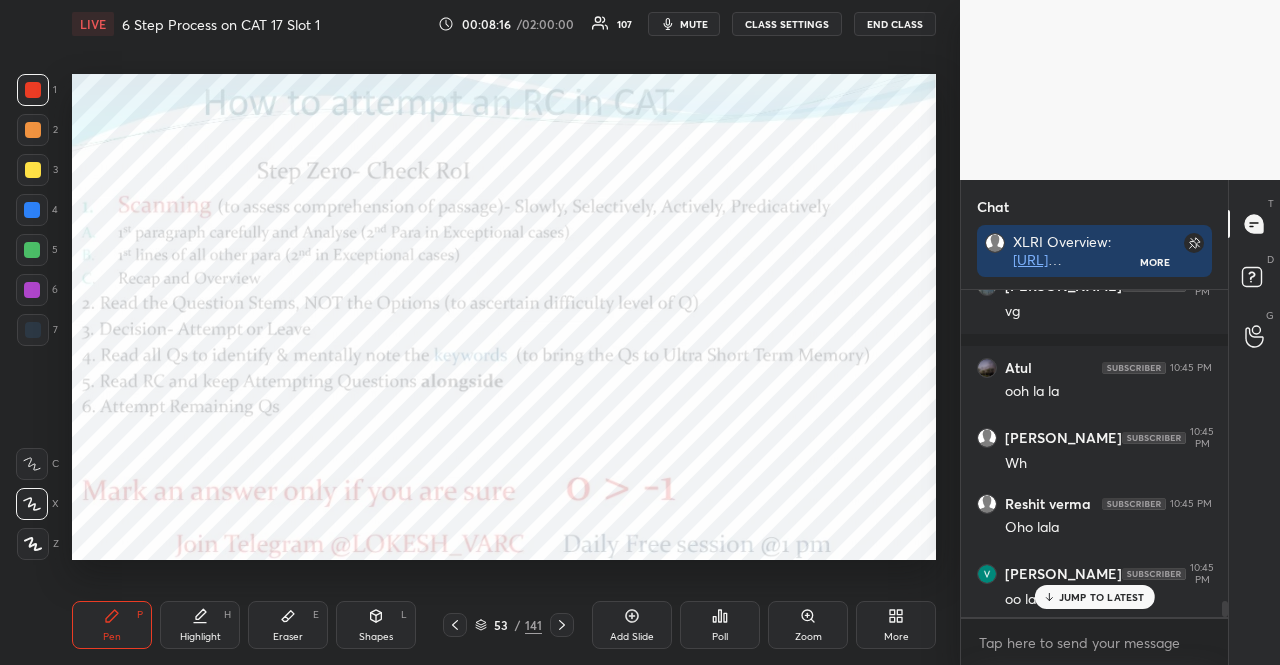 scroll, scrollTop: 6562, scrollLeft: 0, axis: vertical 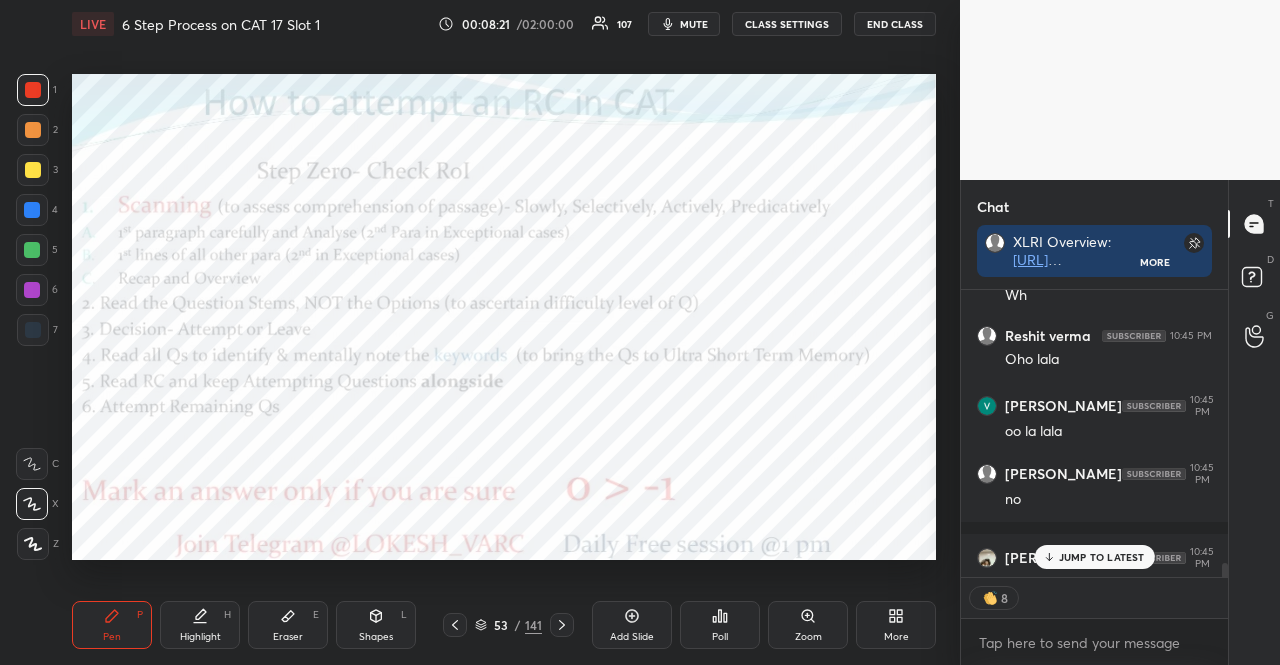 click at bounding box center (32, 210) 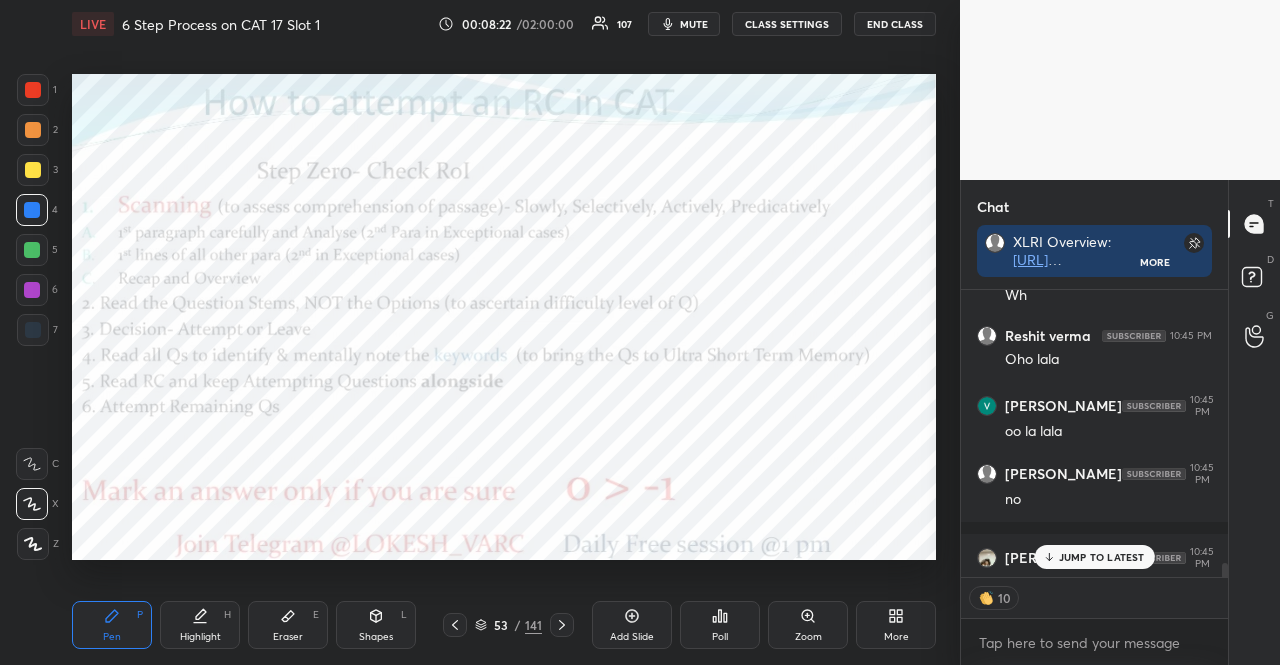 click 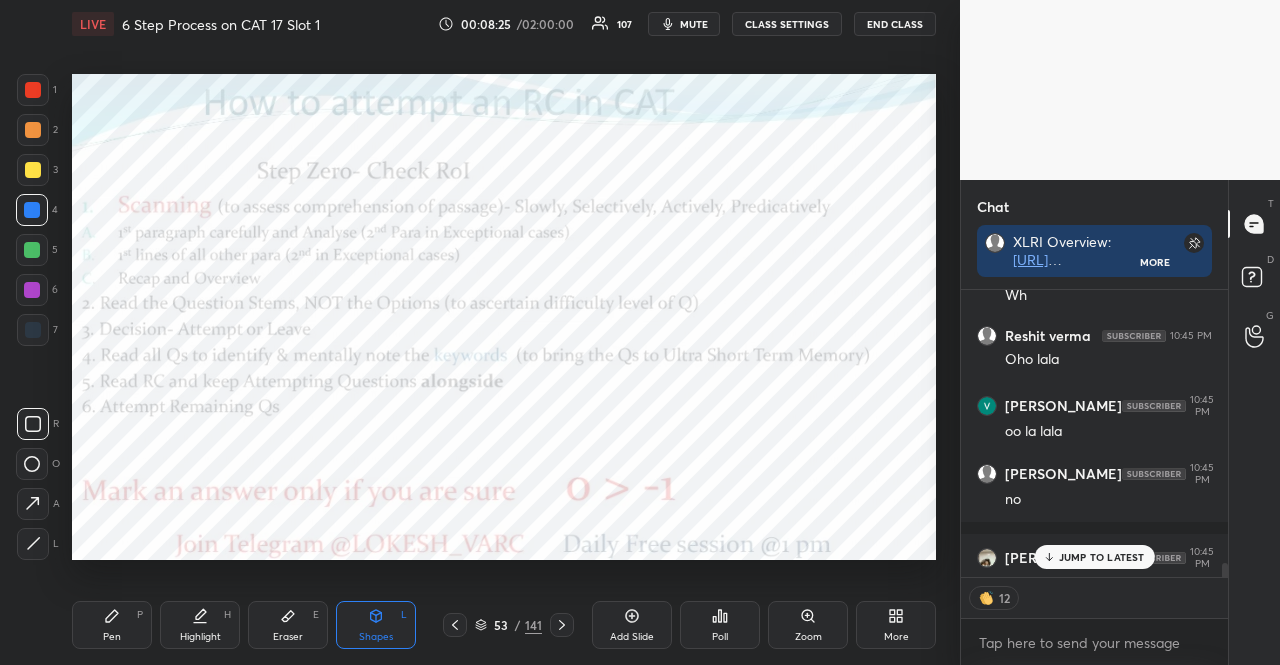 click on "Pen P" at bounding box center [112, 625] 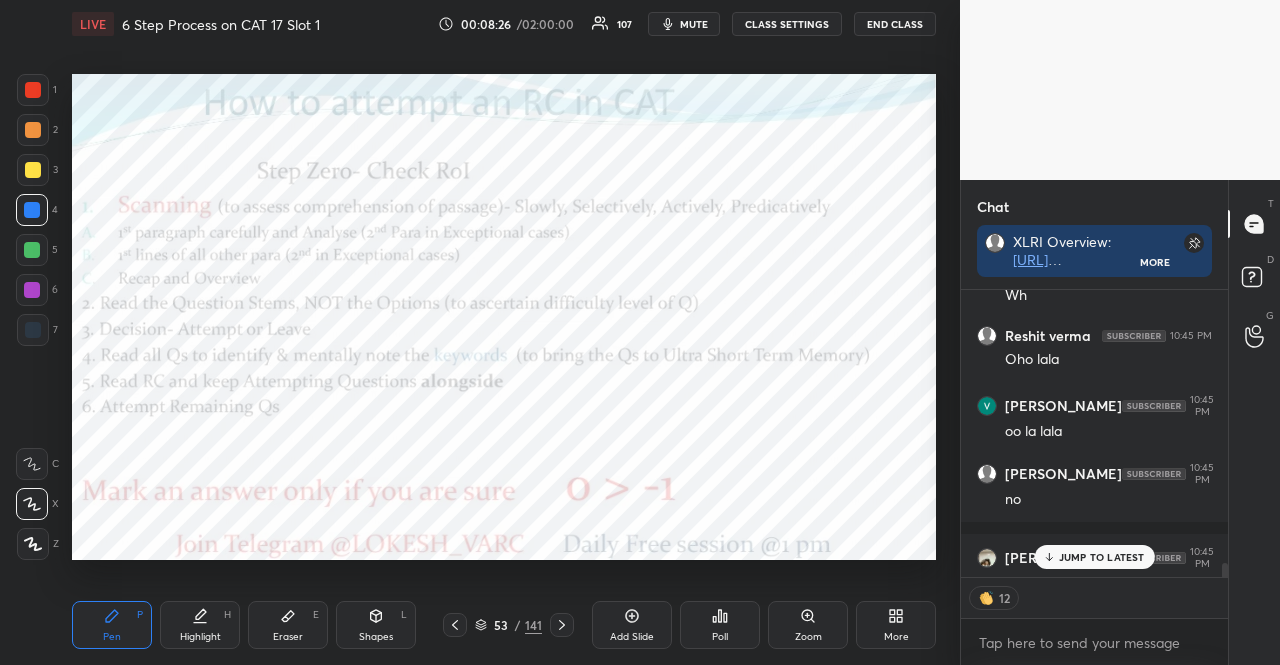 click 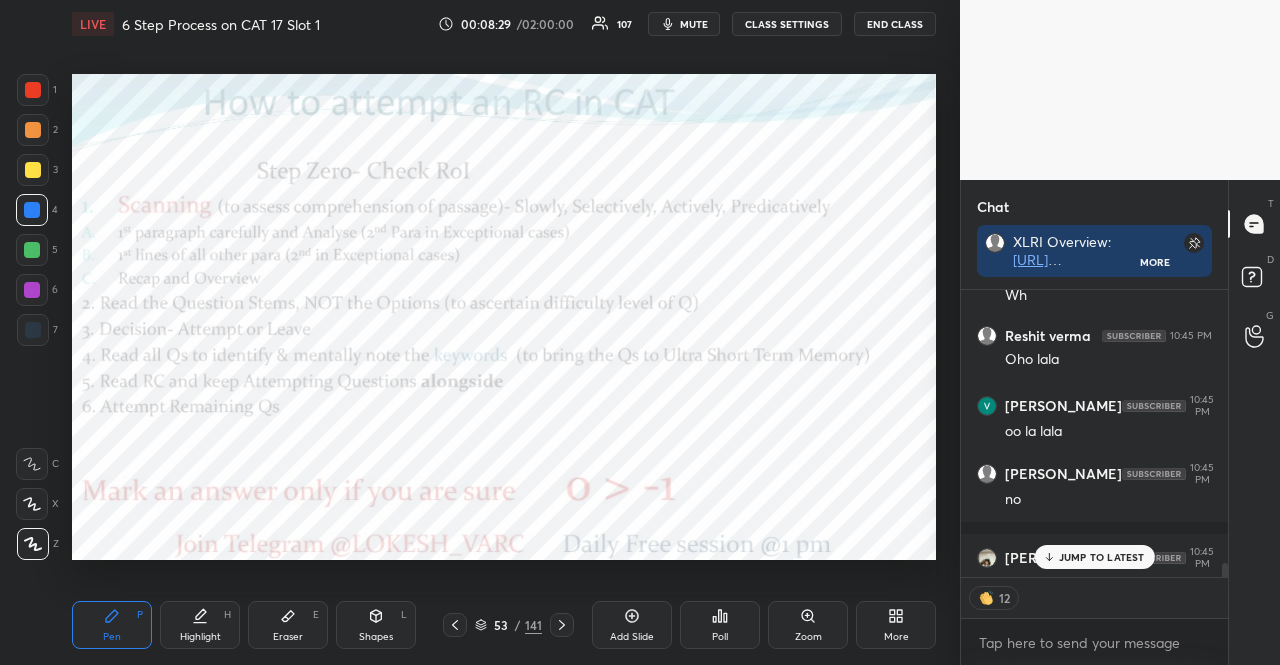 click on "JUMP TO LATEST" at bounding box center [1102, 557] 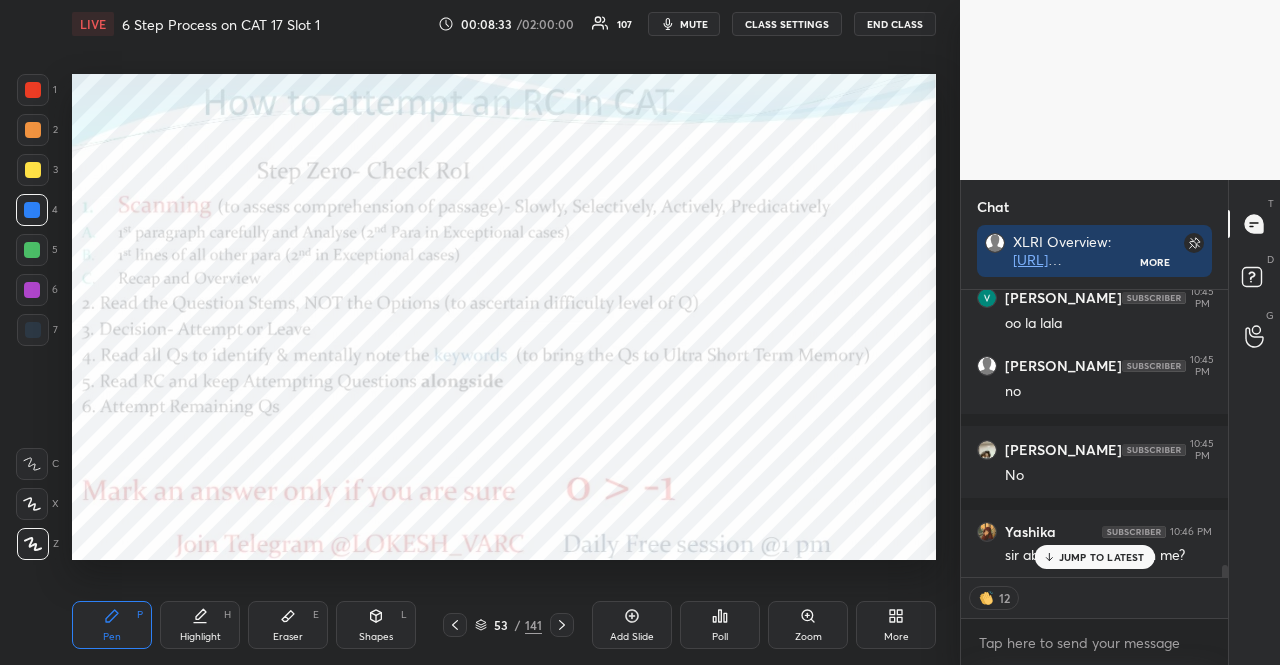 click on "JUMP TO LATEST" at bounding box center (1094, 557) 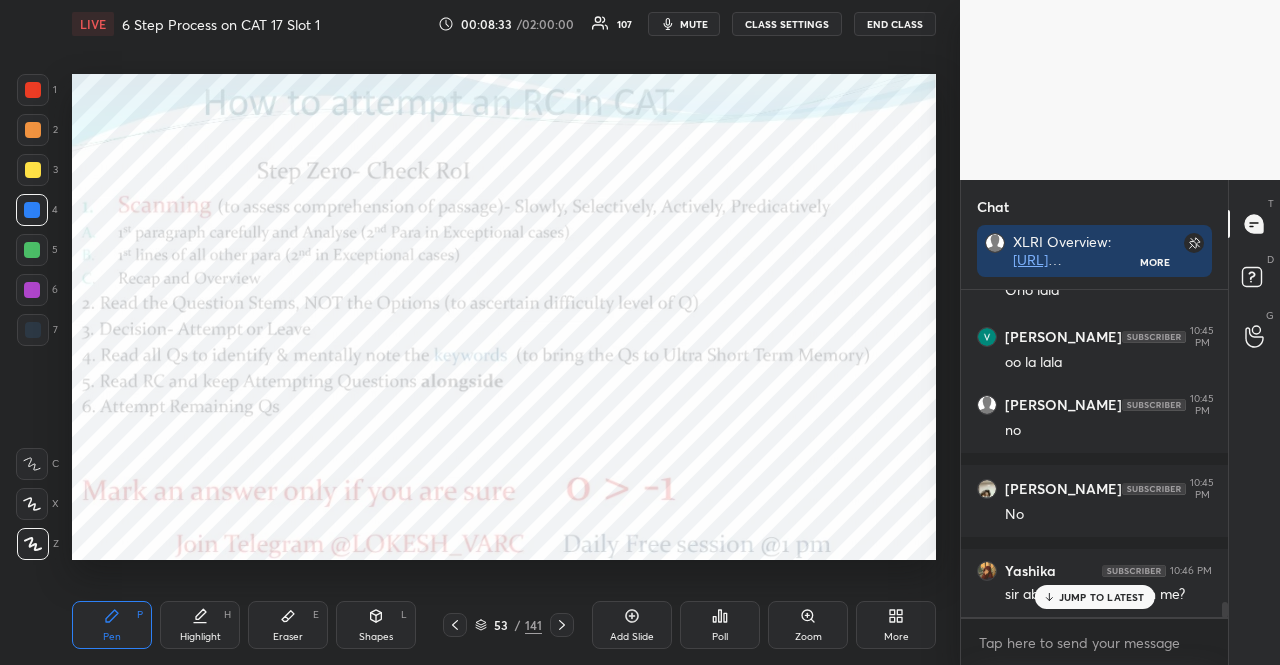 scroll, scrollTop: 6, scrollLeft: 6, axis: both 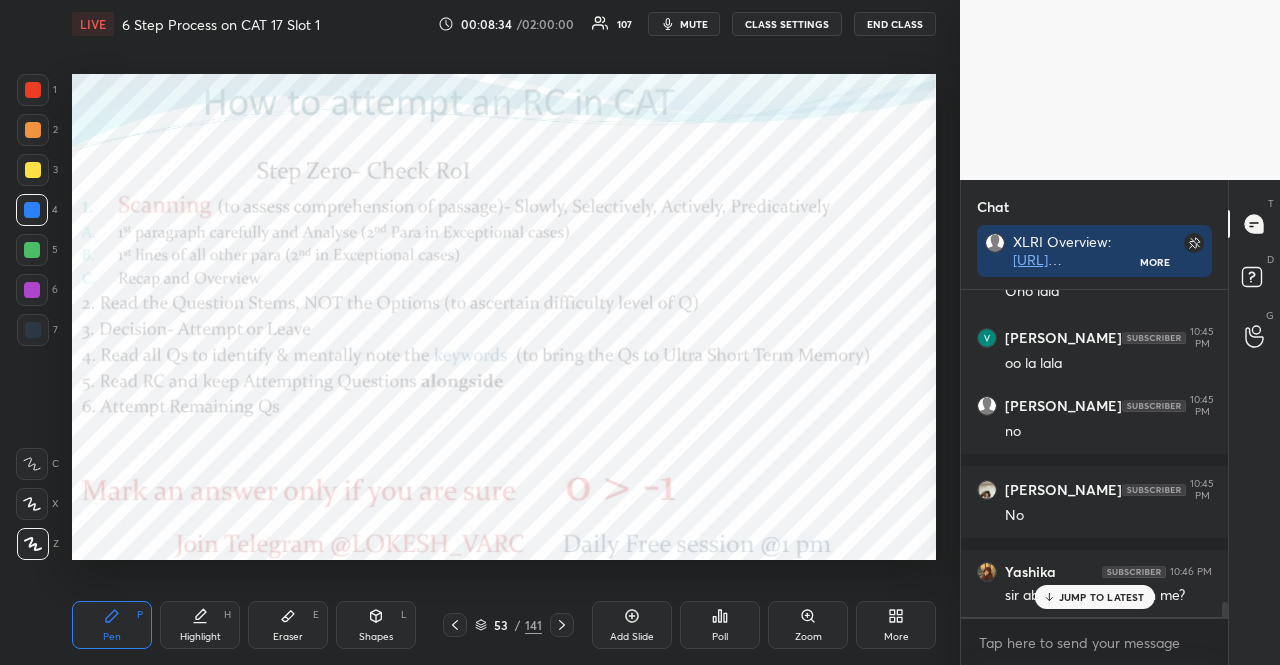 click on "JUMP TO LATEST" at bounding box center (1102, 597) 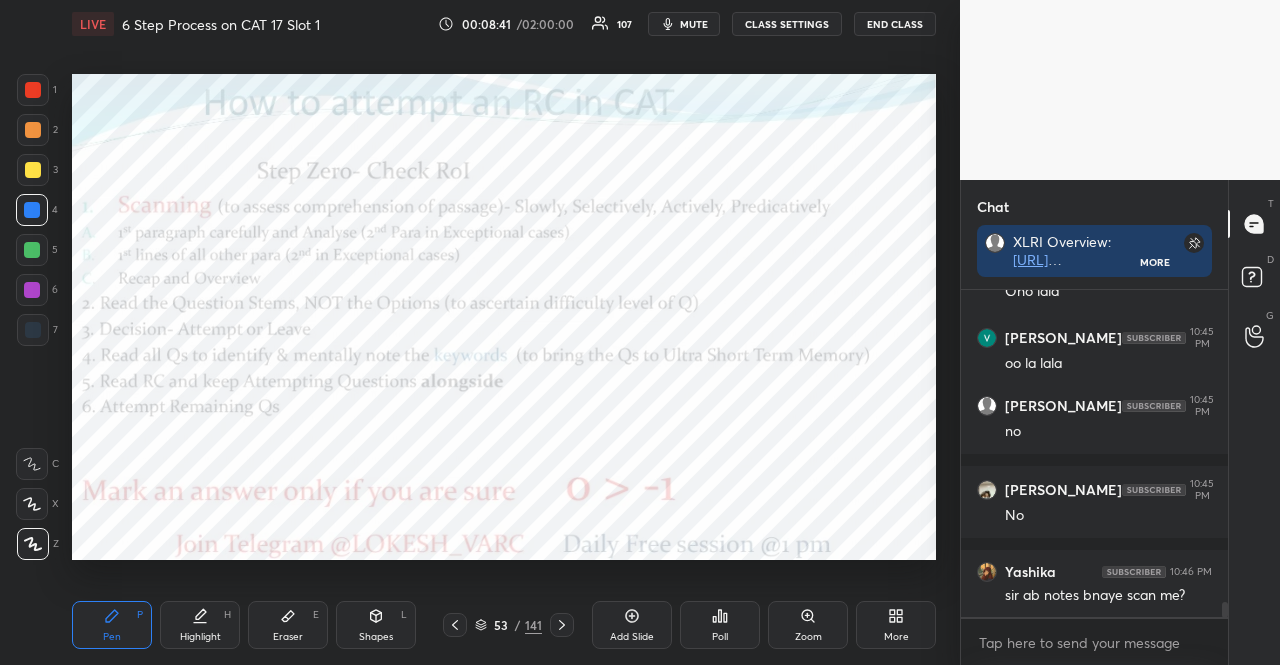 scroll, scrollTop: 281, scrollLeft: 261, axis: both 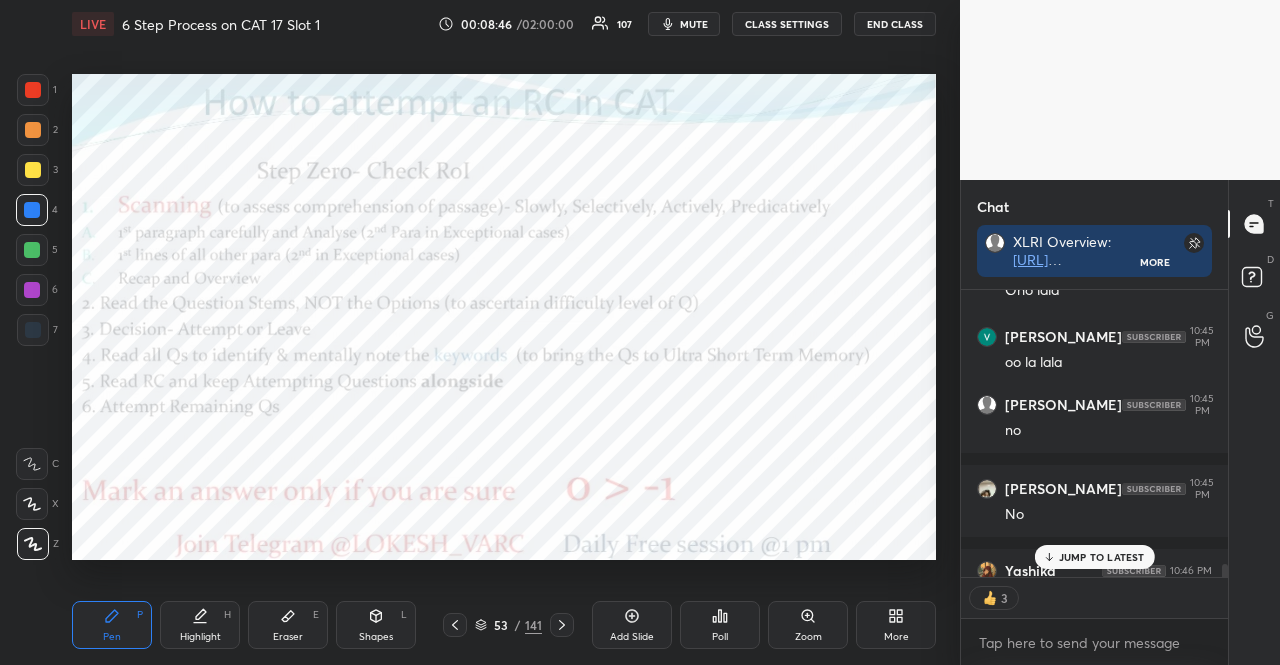click at bounding box center (562, 625) 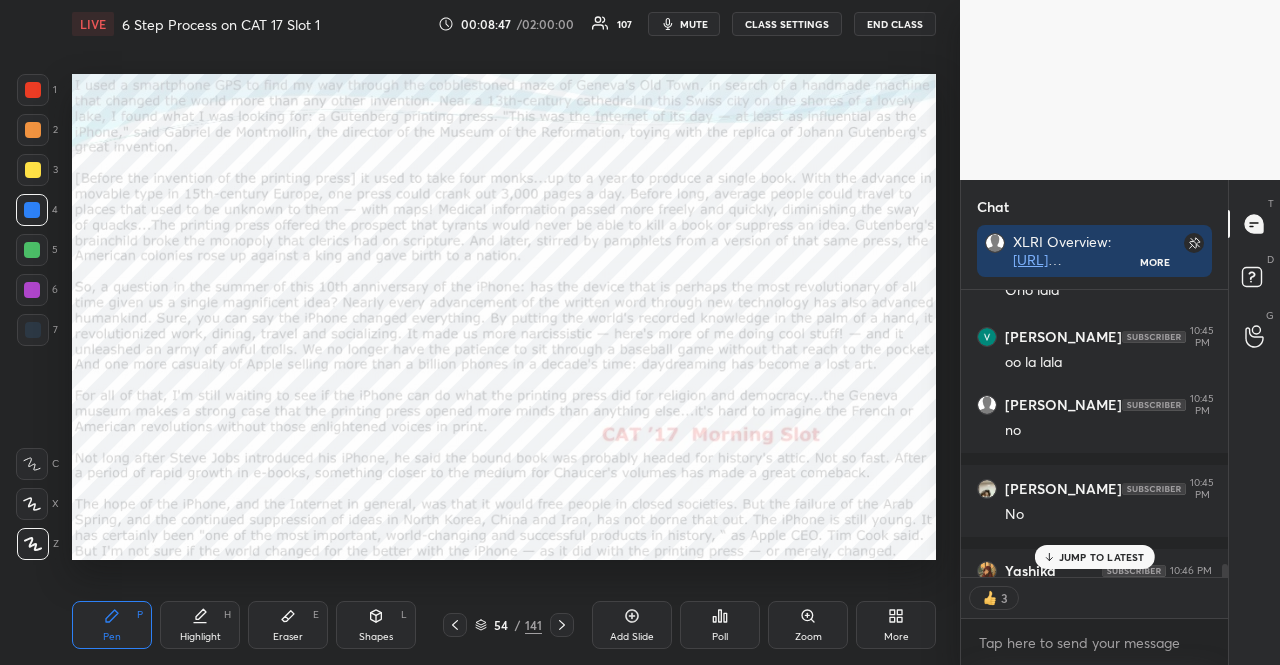 click on "Poll" at bounding box center [720, 625] 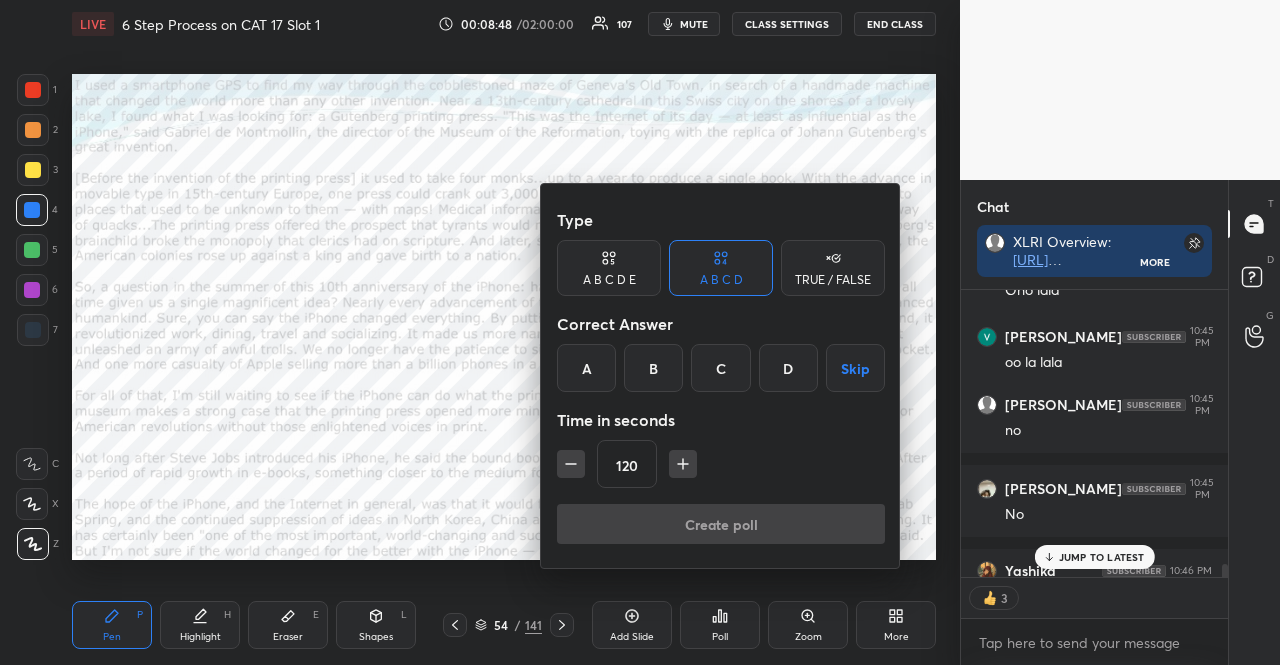 click on "TRUE / FALSE" at bounding box center (833, 268) 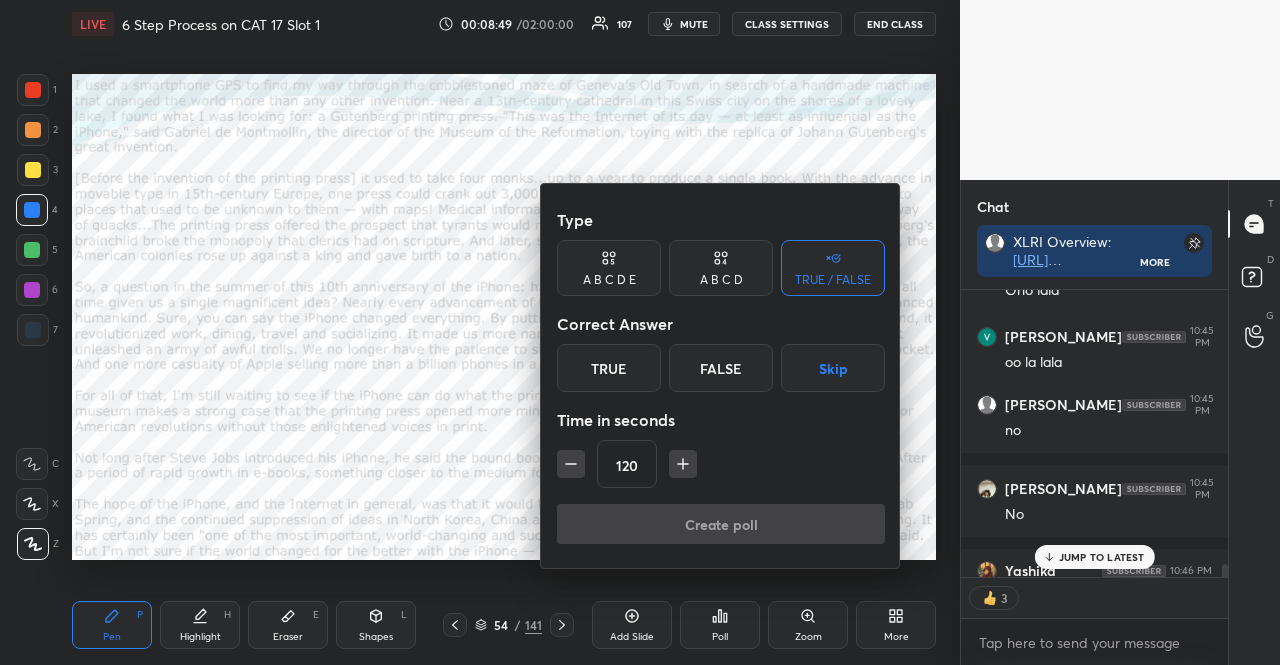 click on "Skip" at bounding box center (833, 368) 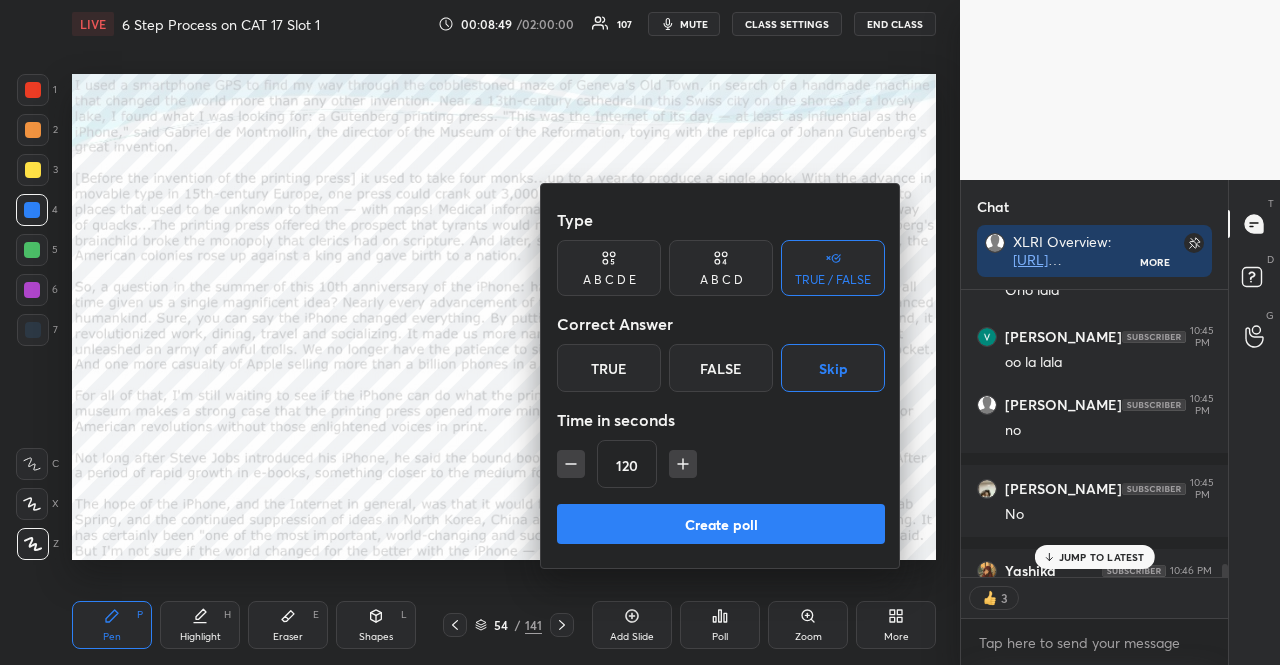 click on "Create poll" at bounding box center [721, 524] 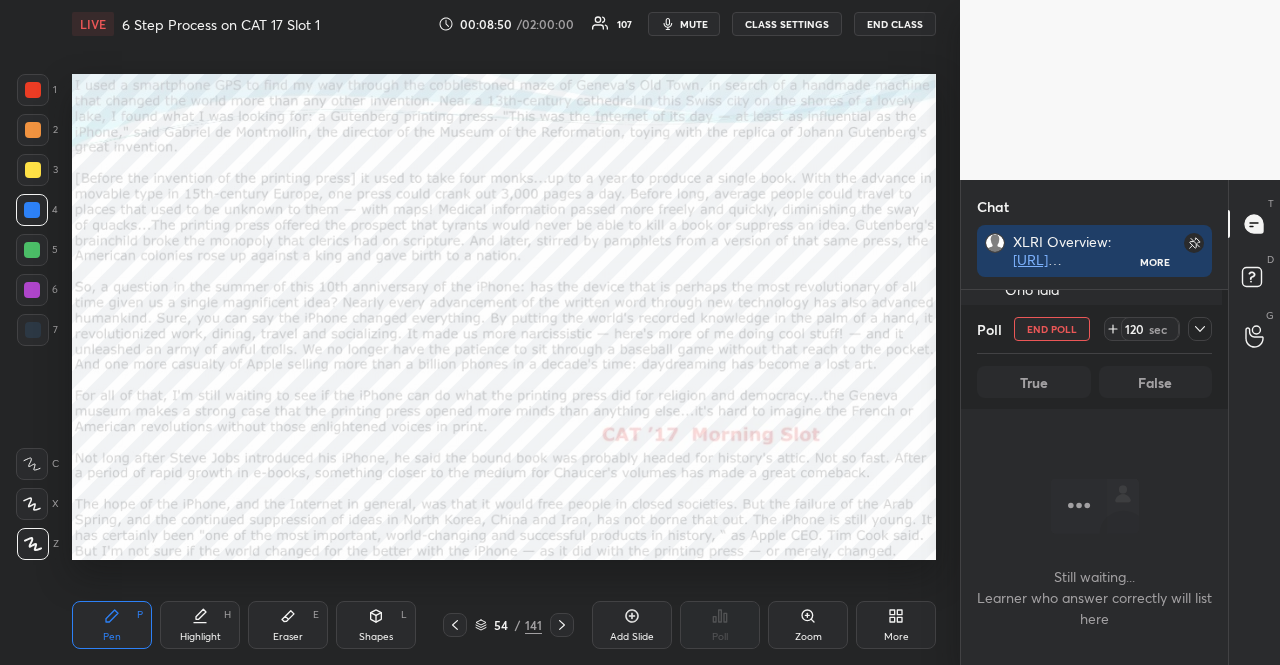 scroll, scrollTop: 264, scrollLeft: 255, axis: both 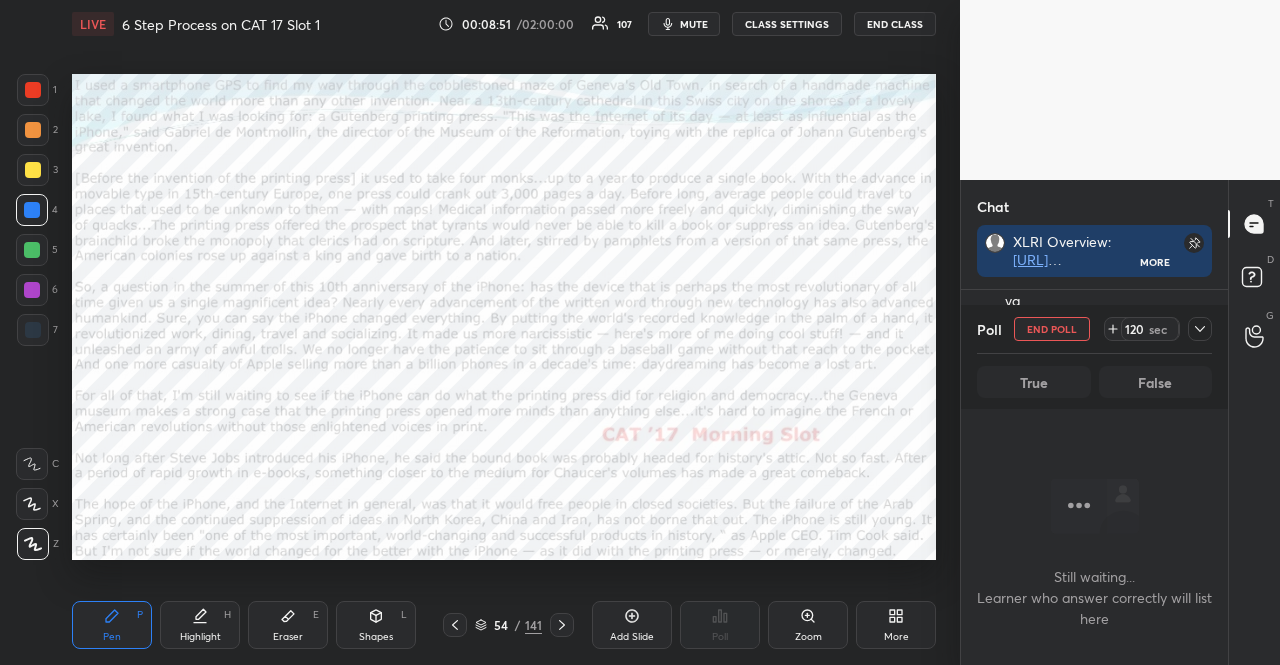 click 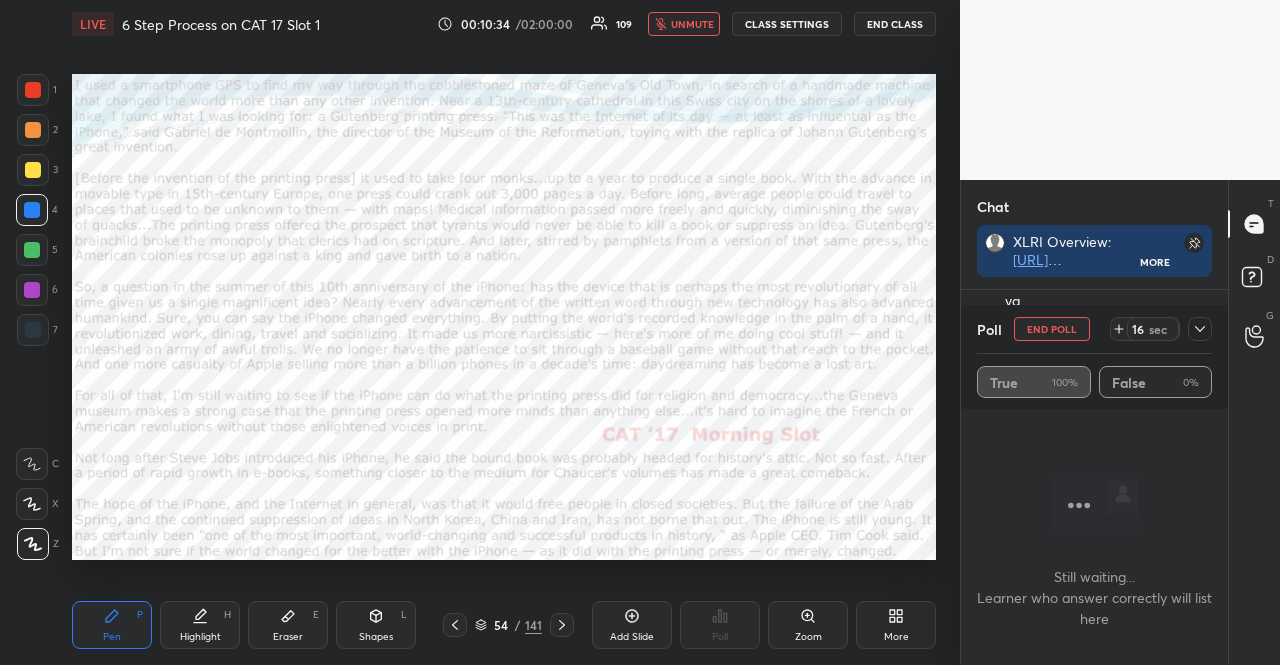 scroll, scrollTop: 6, scrollLeft: 6, axis: both 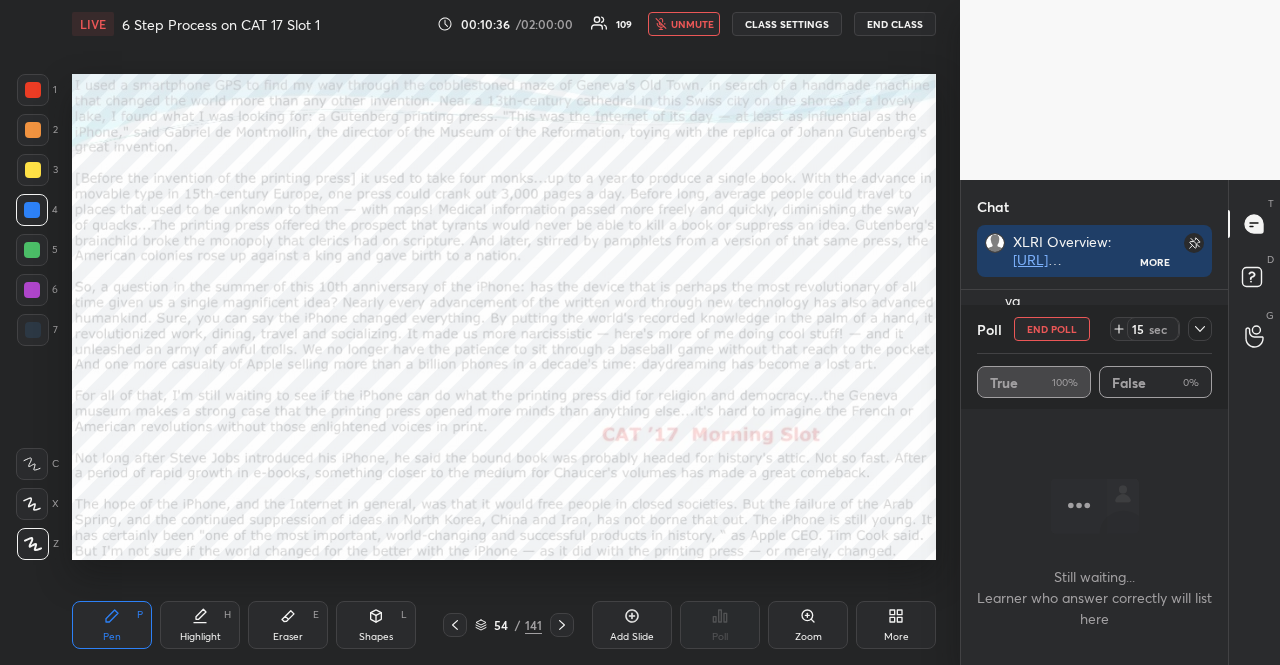click on "unmute" at bounding box center (692, 24) 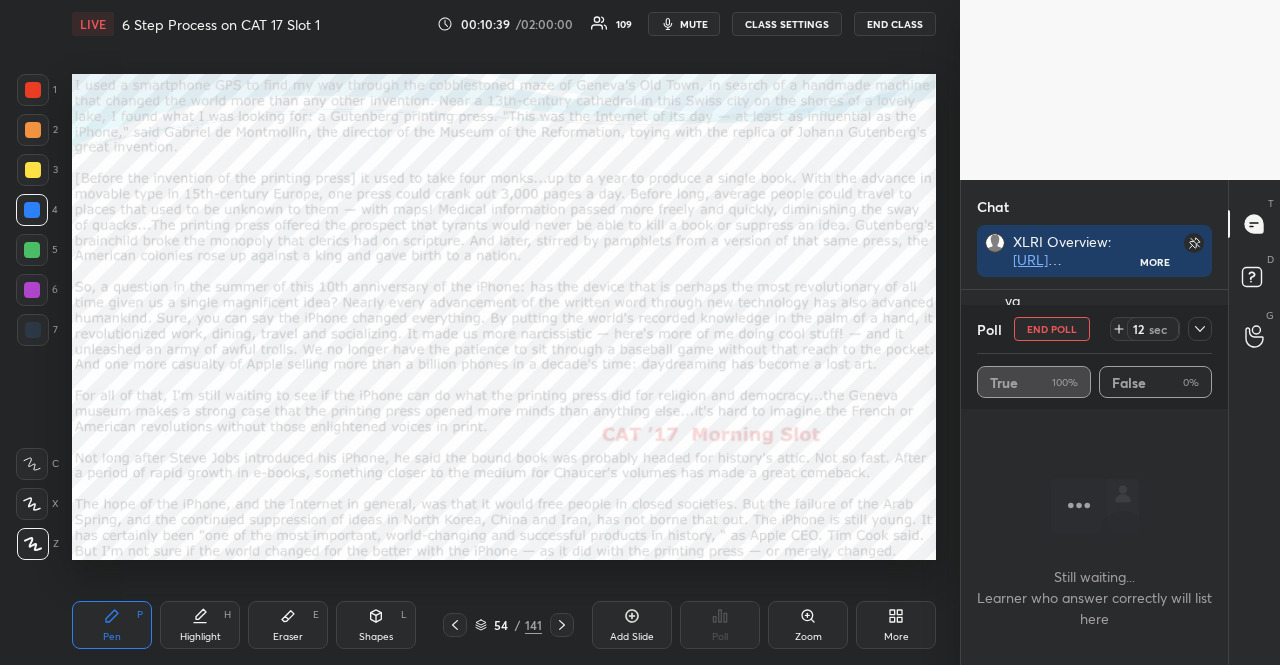 scroll, scrollTop: 177, scrollLeft: 261, axis: both 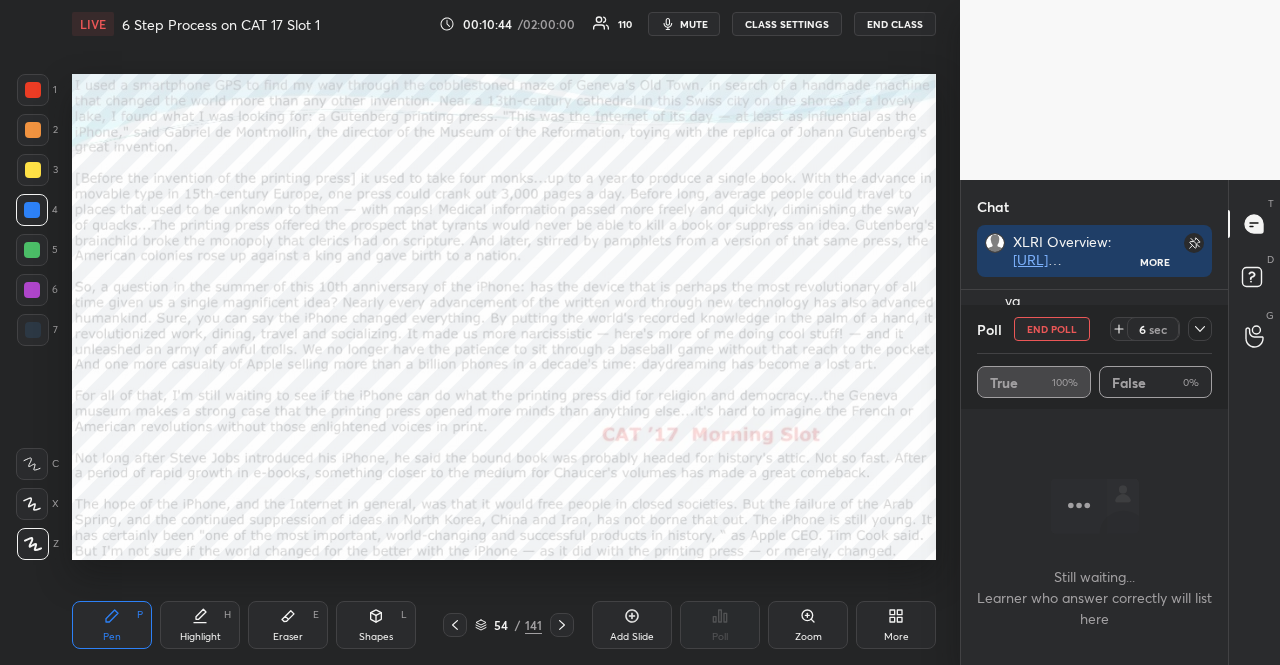 click at bounding box center [32, 210] 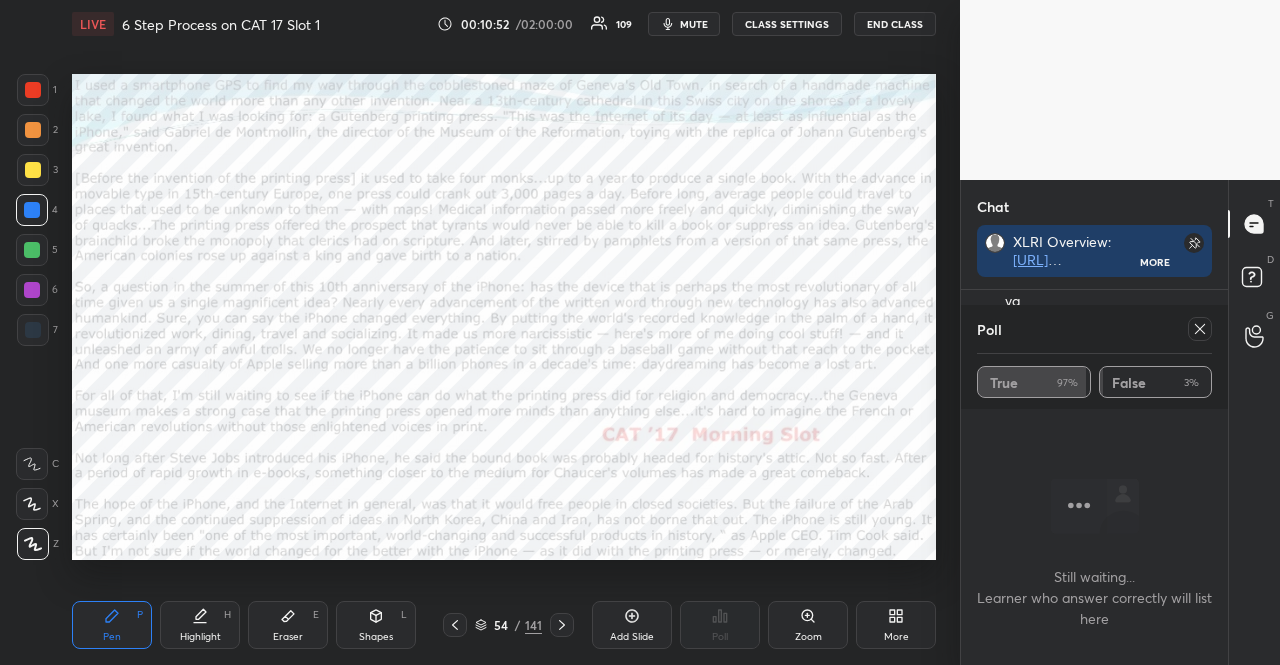 click at bounding box center [1200, 329] 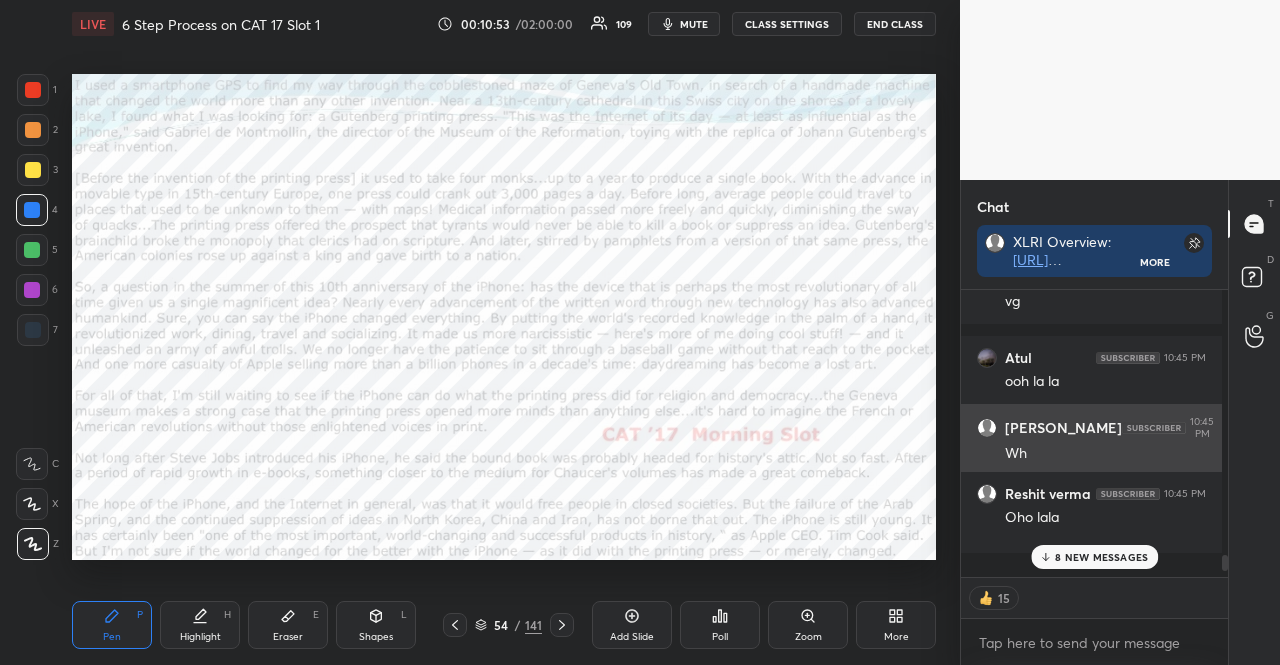 scroll, scrollTop: 6, scrollLeft: 6, axis: both 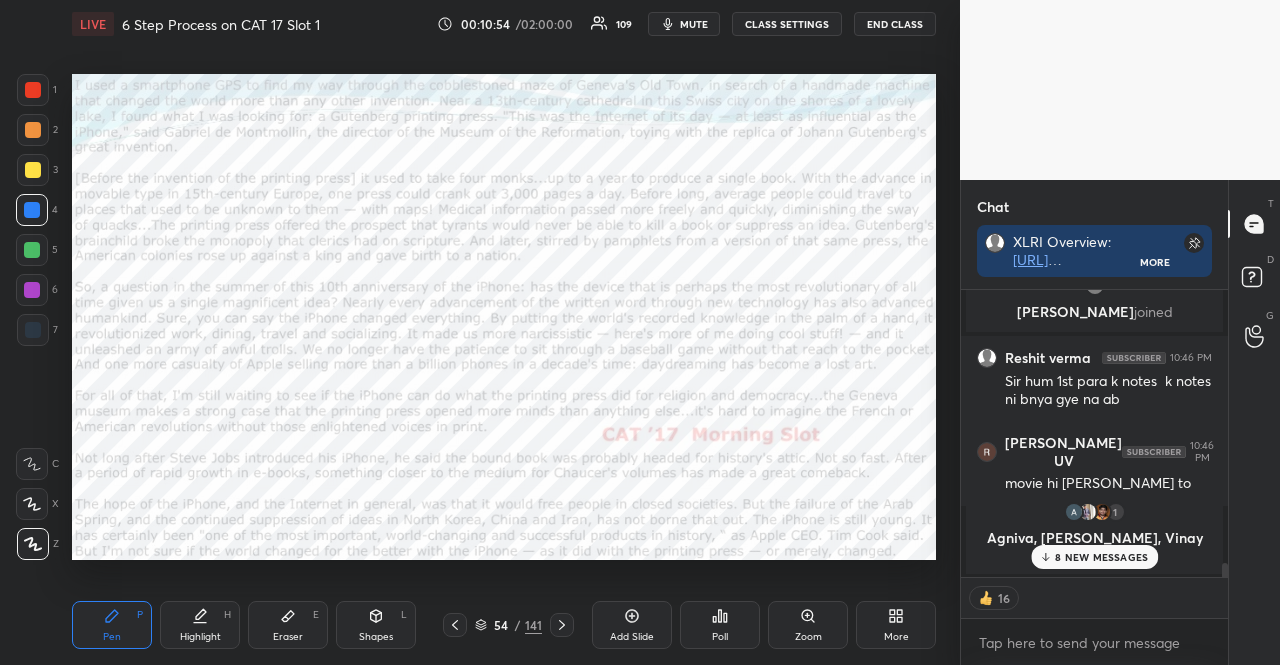 click 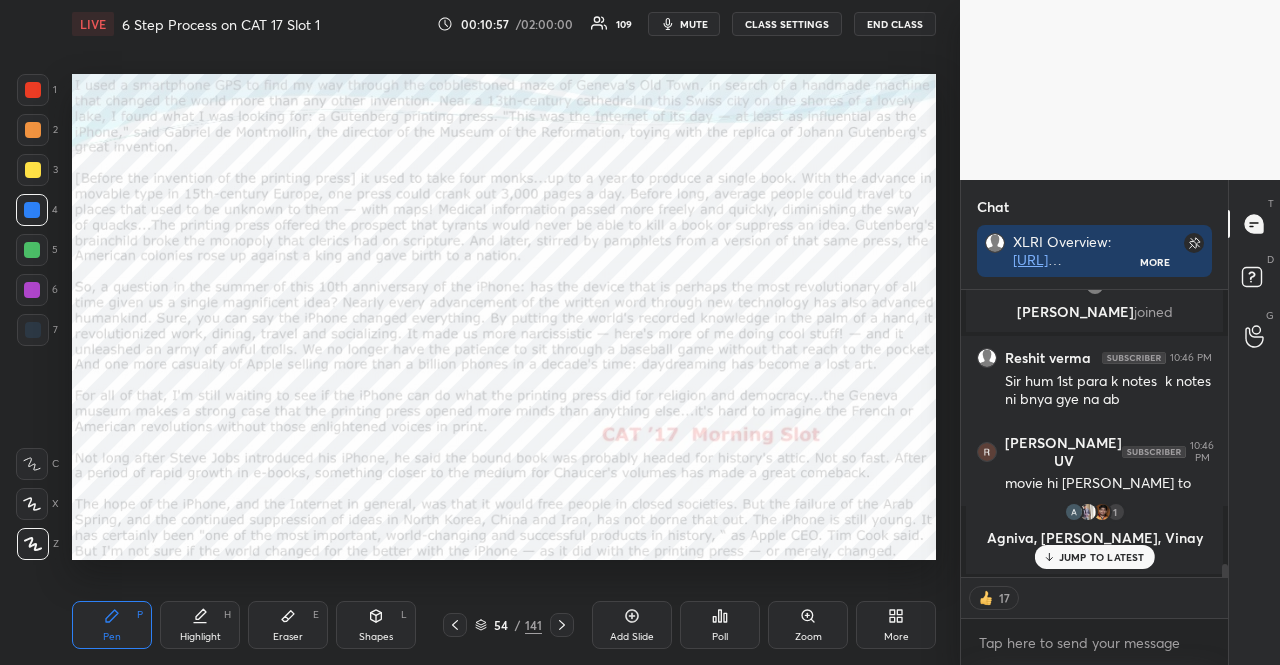 scroll, scrollTop: 5846, scrollLeft: 0, axis: vertical 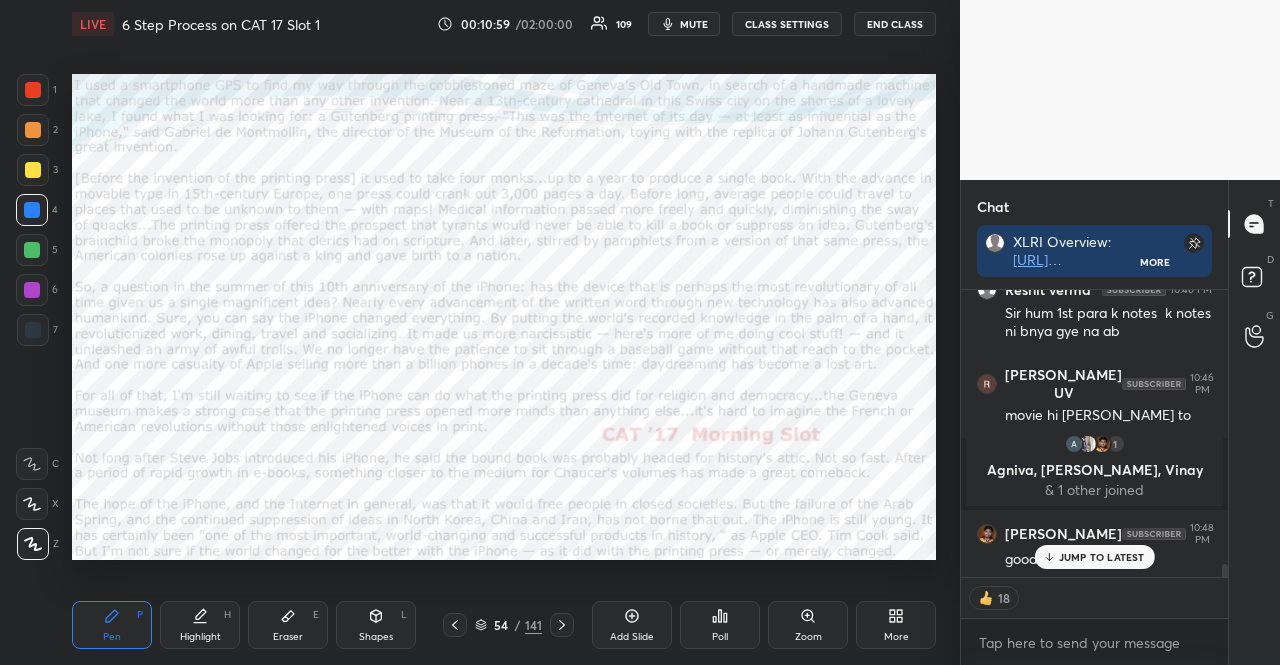 click at bounding box center [32, 250] 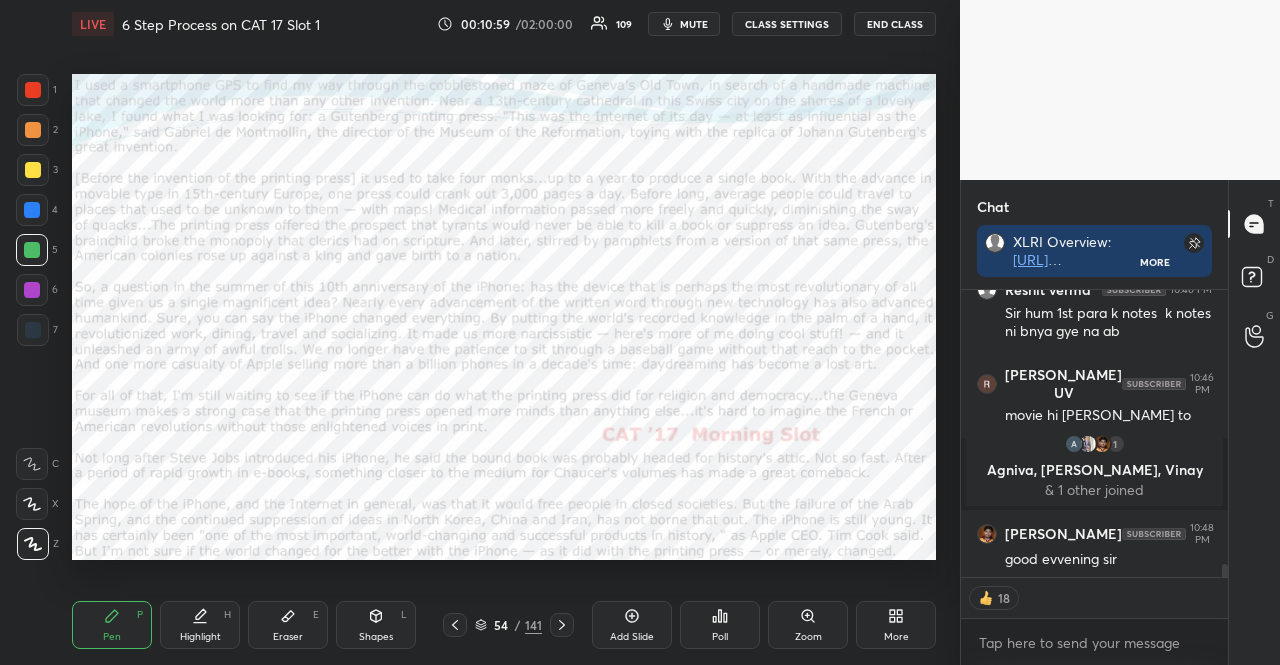 scroll, scrollTop: 5918, scrollLeft: 0, axis: vertical 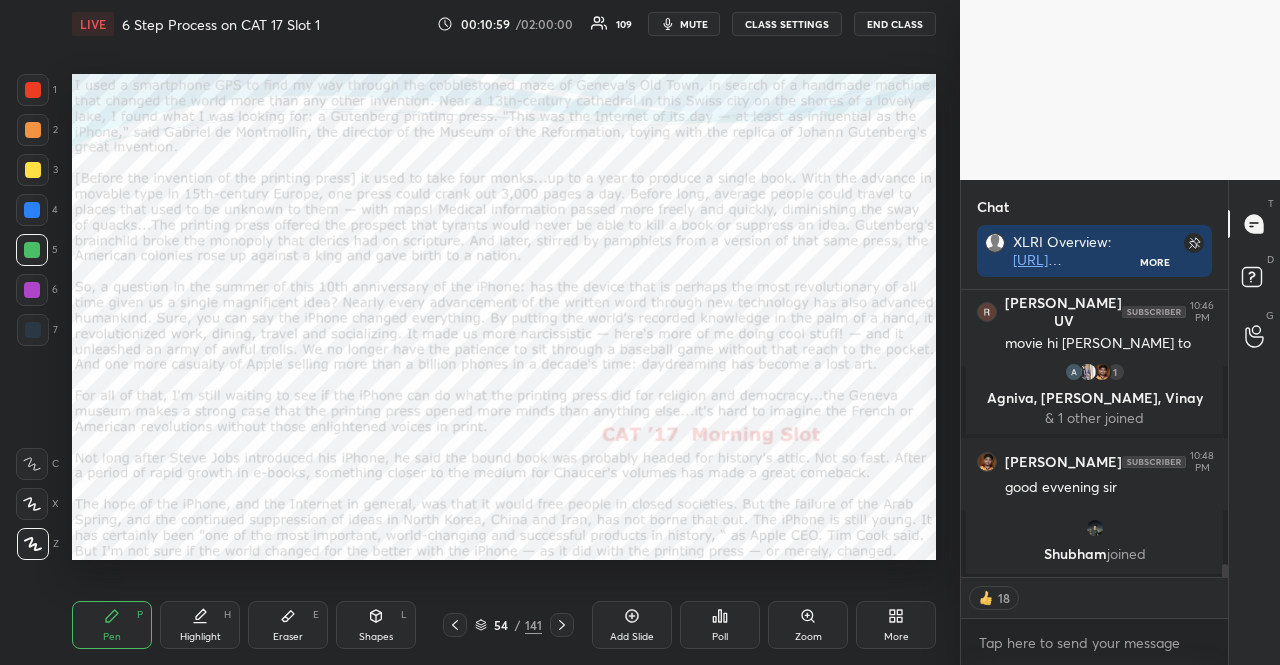 click at bounding box center [32, 250] 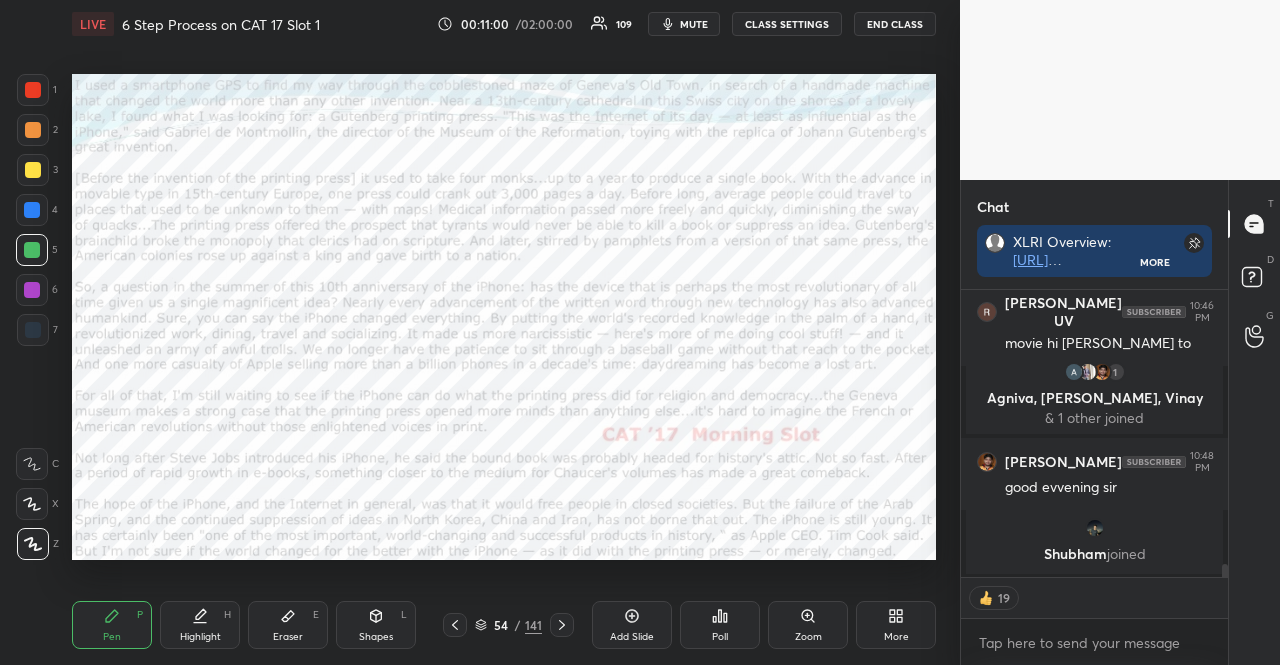 click 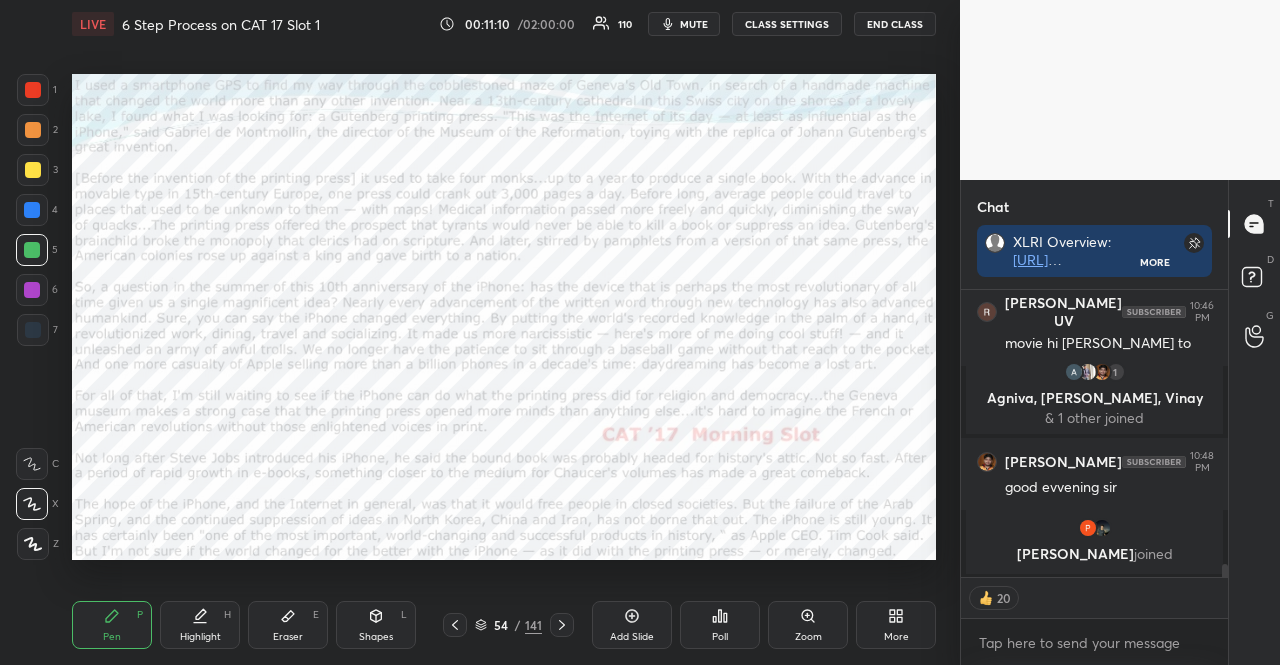 click at bounding box center (32, 290) 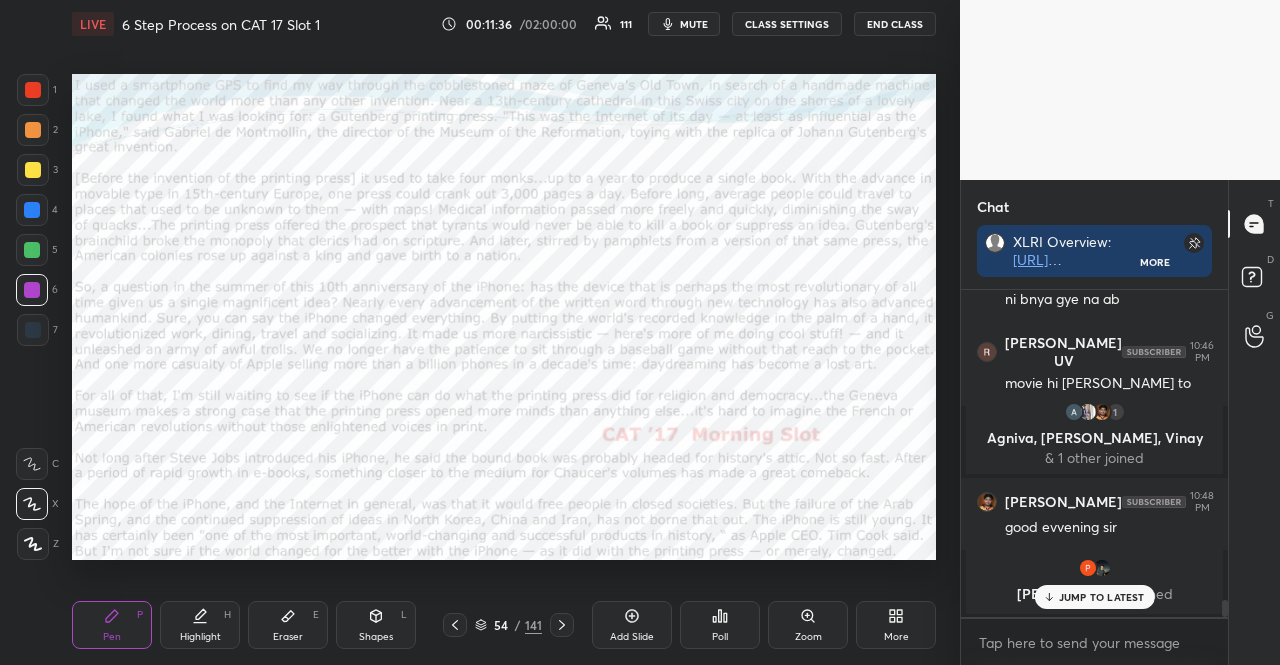 click on "Poll" at bounding box center [720, 625] 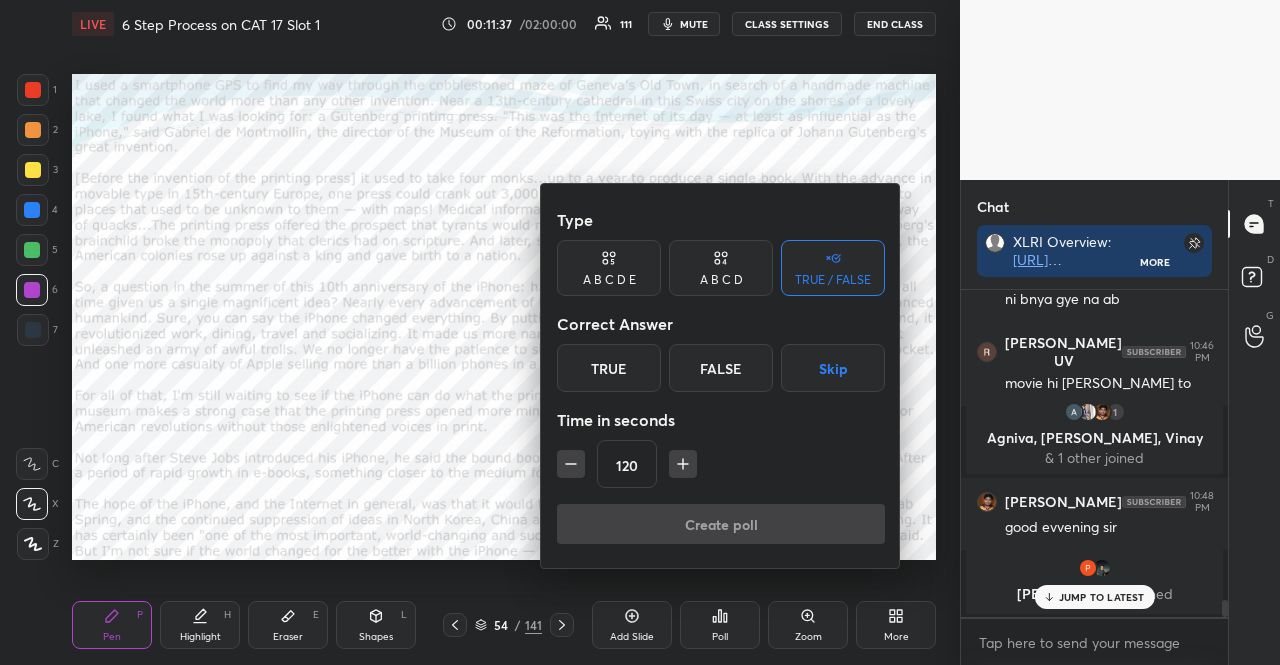 drag, startPoint x: 844, startPoint y: 345, endPoint x: 835, endPoint y: 353, distance: 12.0415945 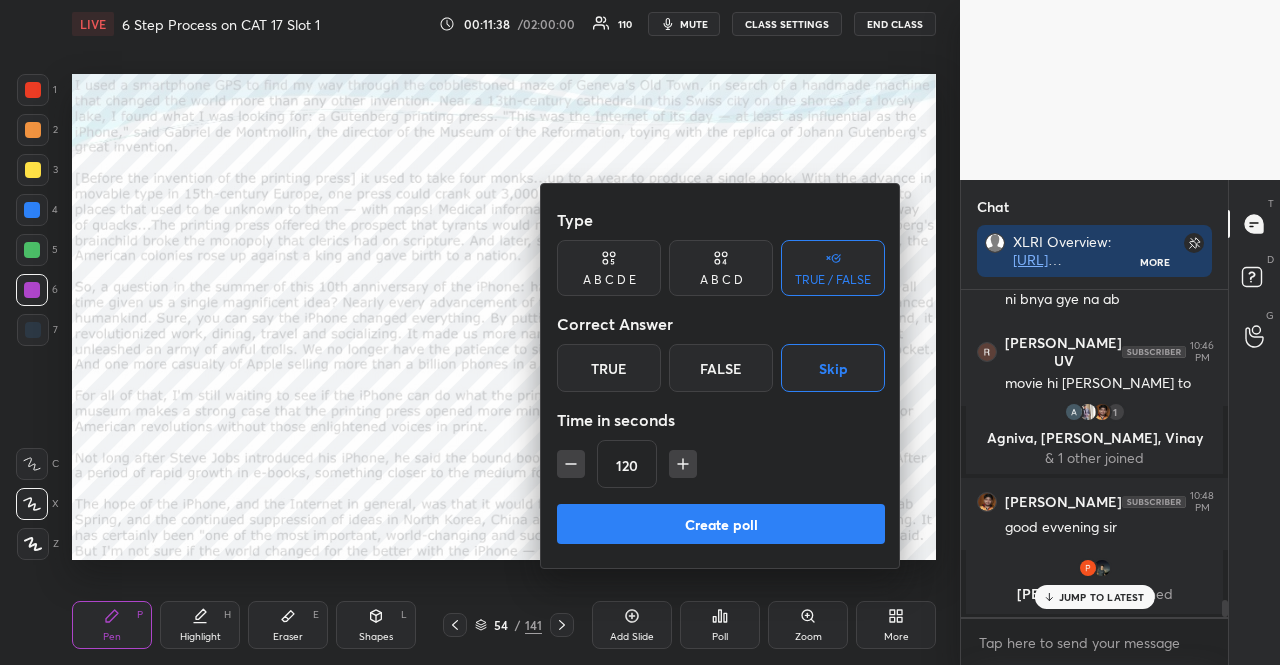 click on "A B C D E" at bounding box center (609, 268) 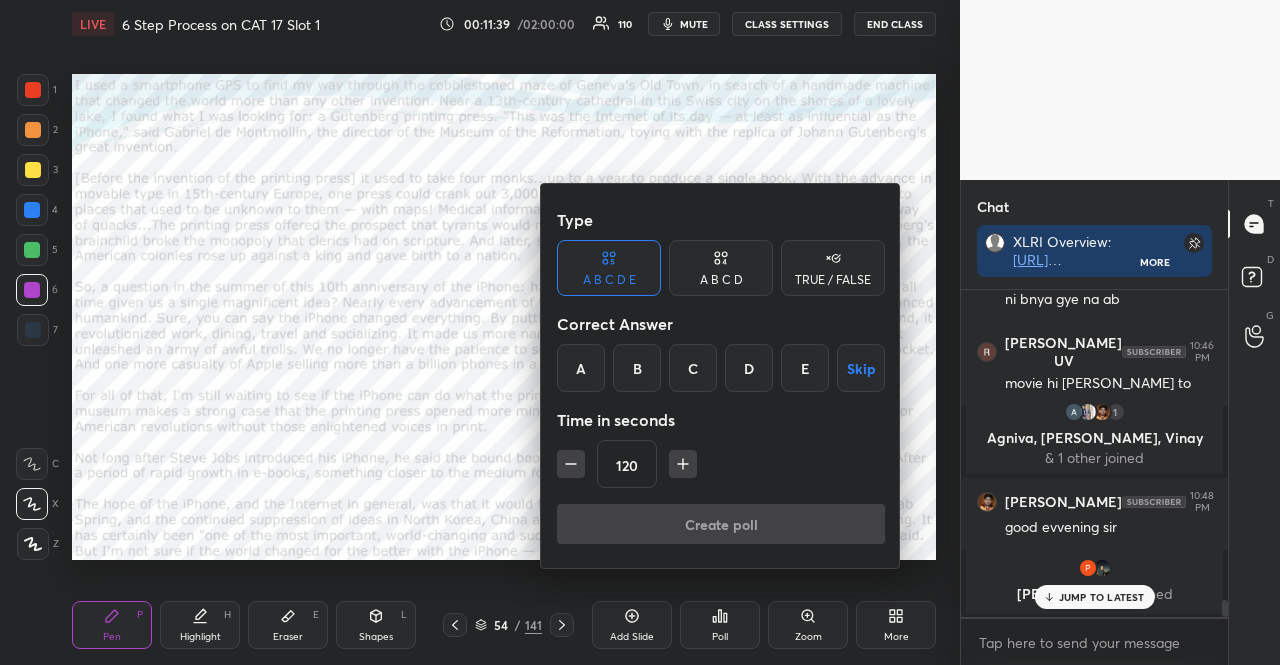 click on "Skip" at bounding box center [861, 368] 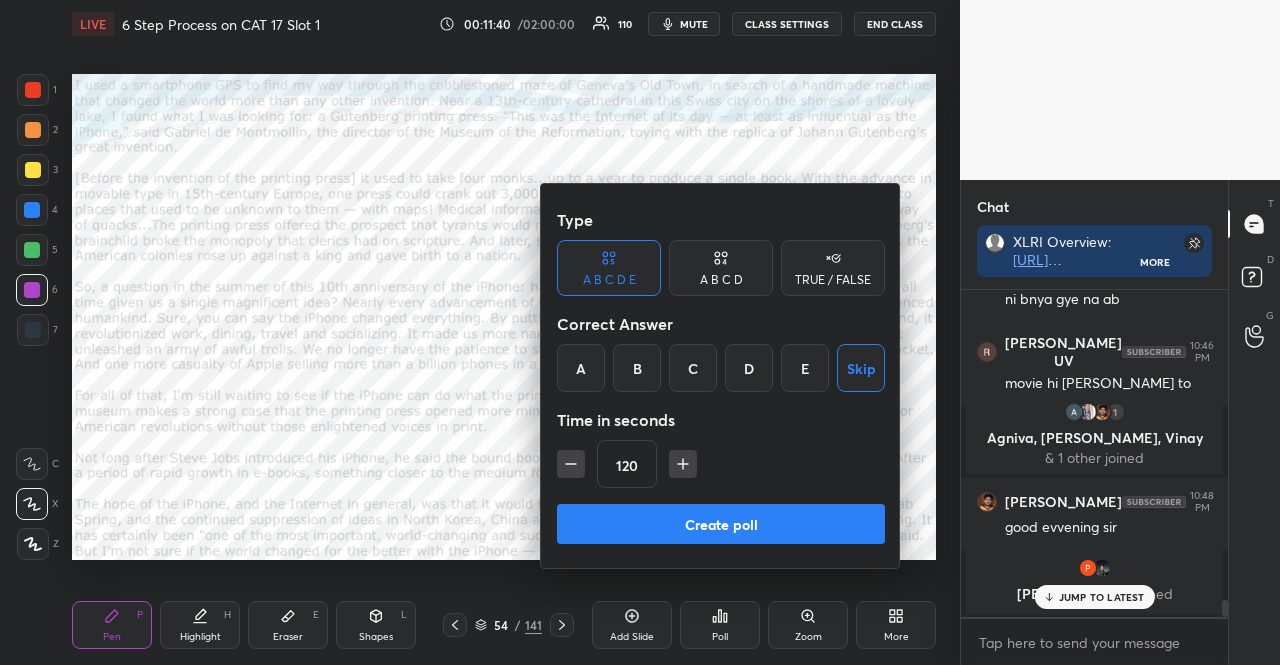 click 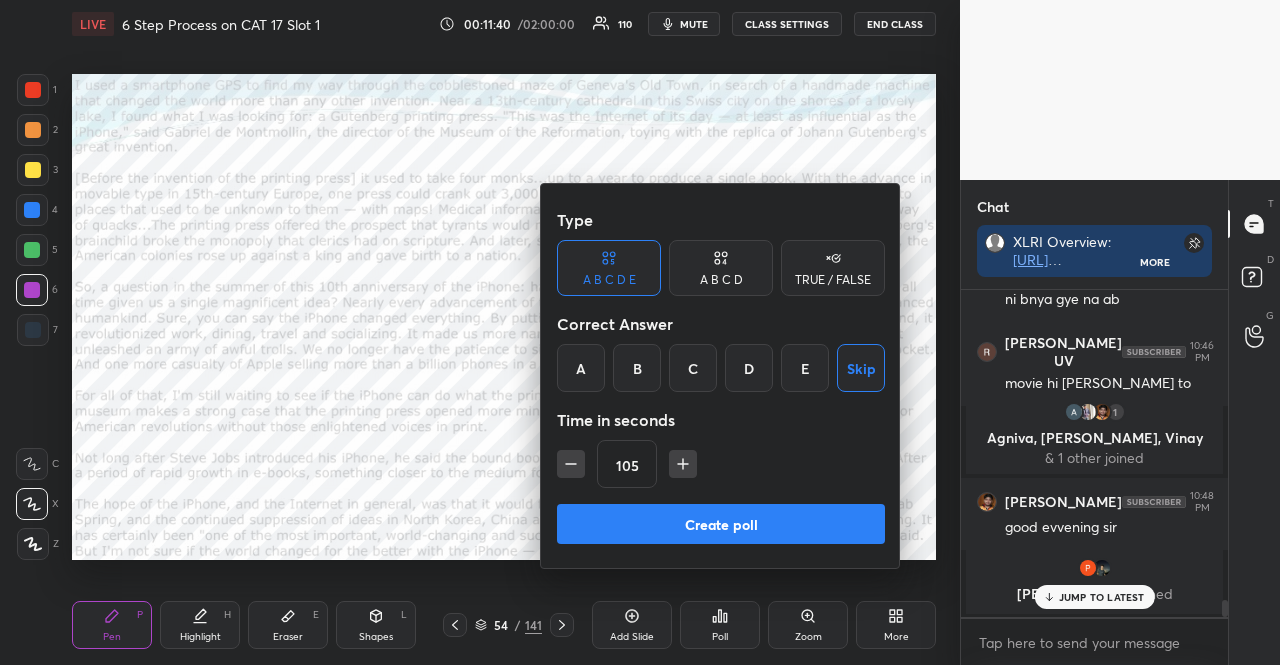click 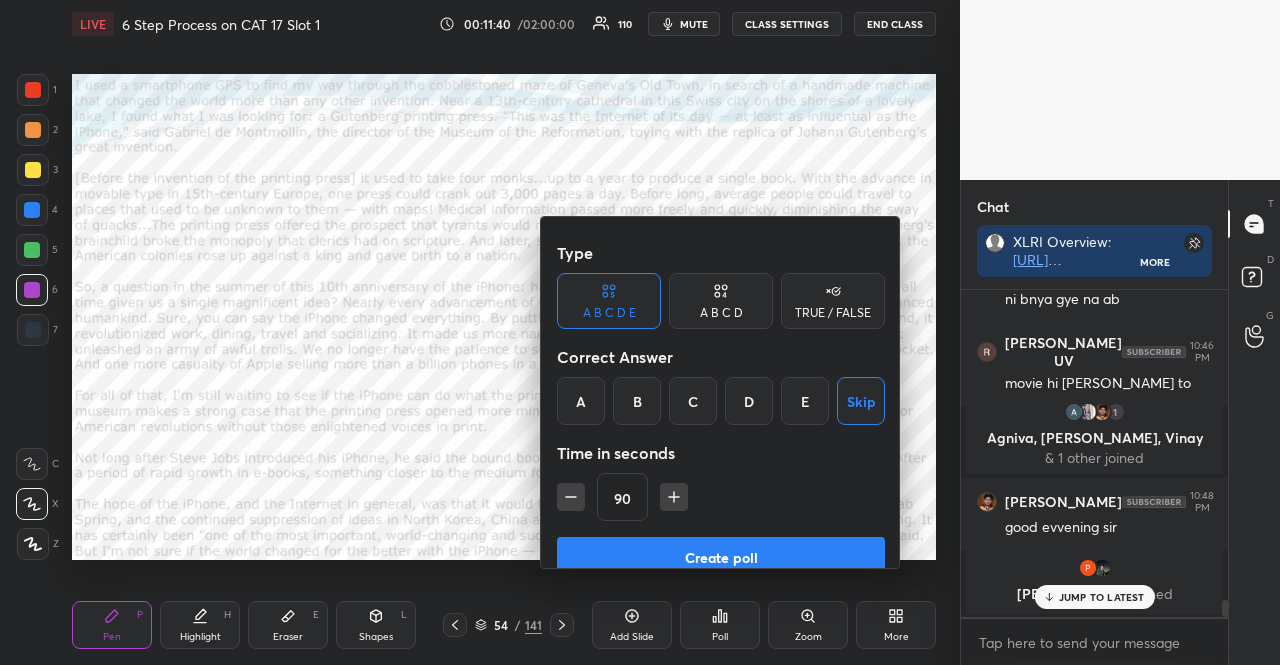 click 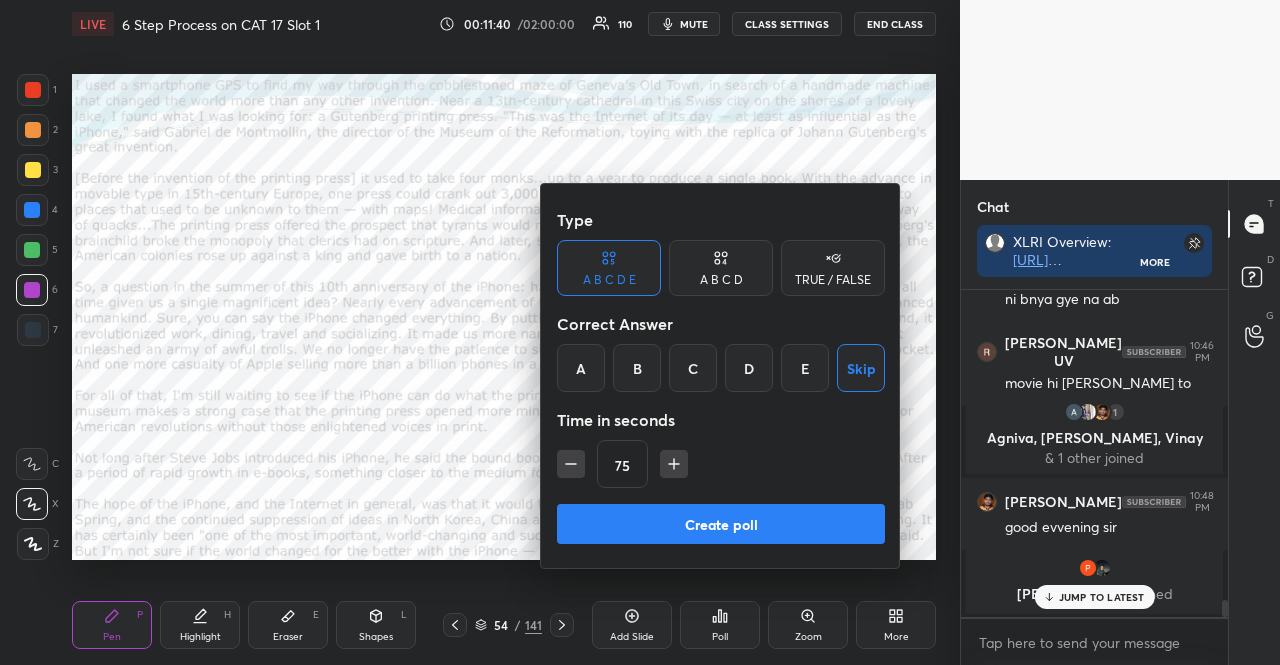 click 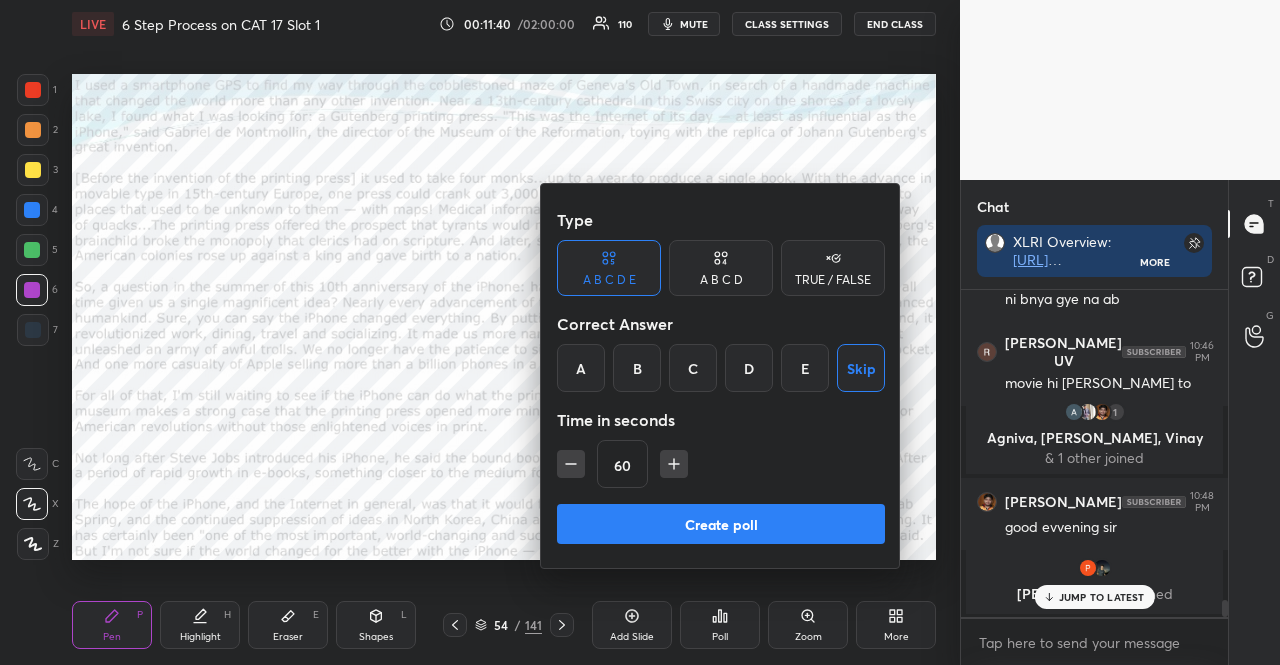 click 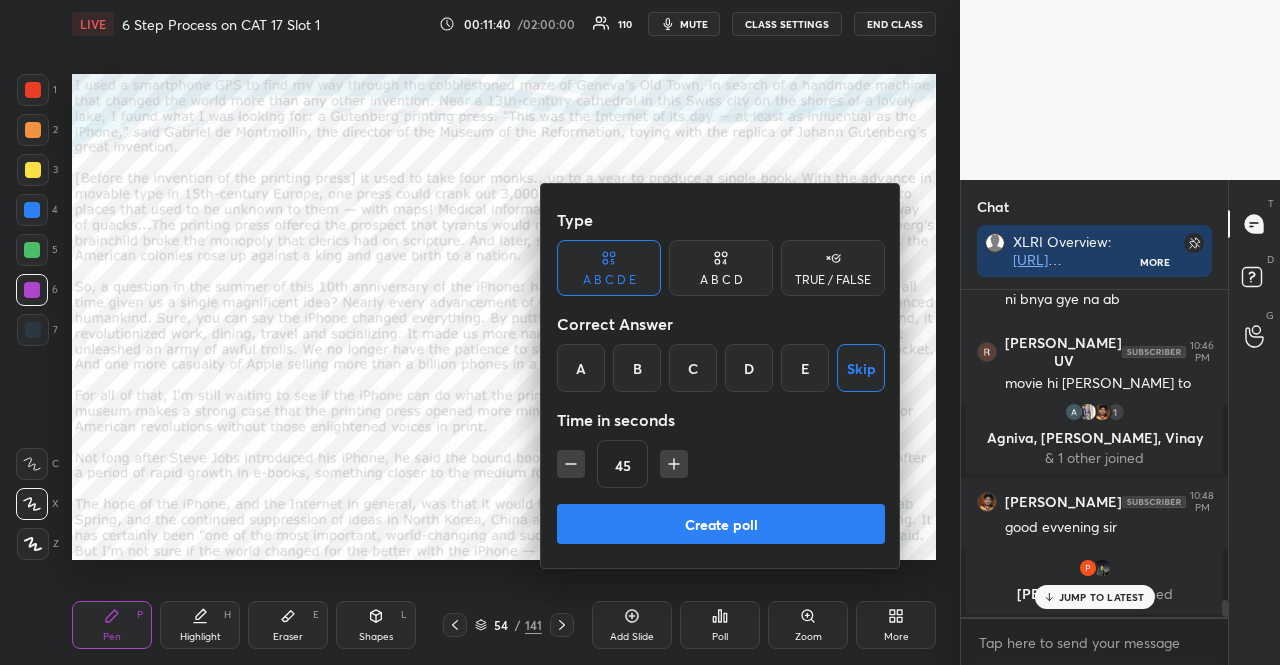 click 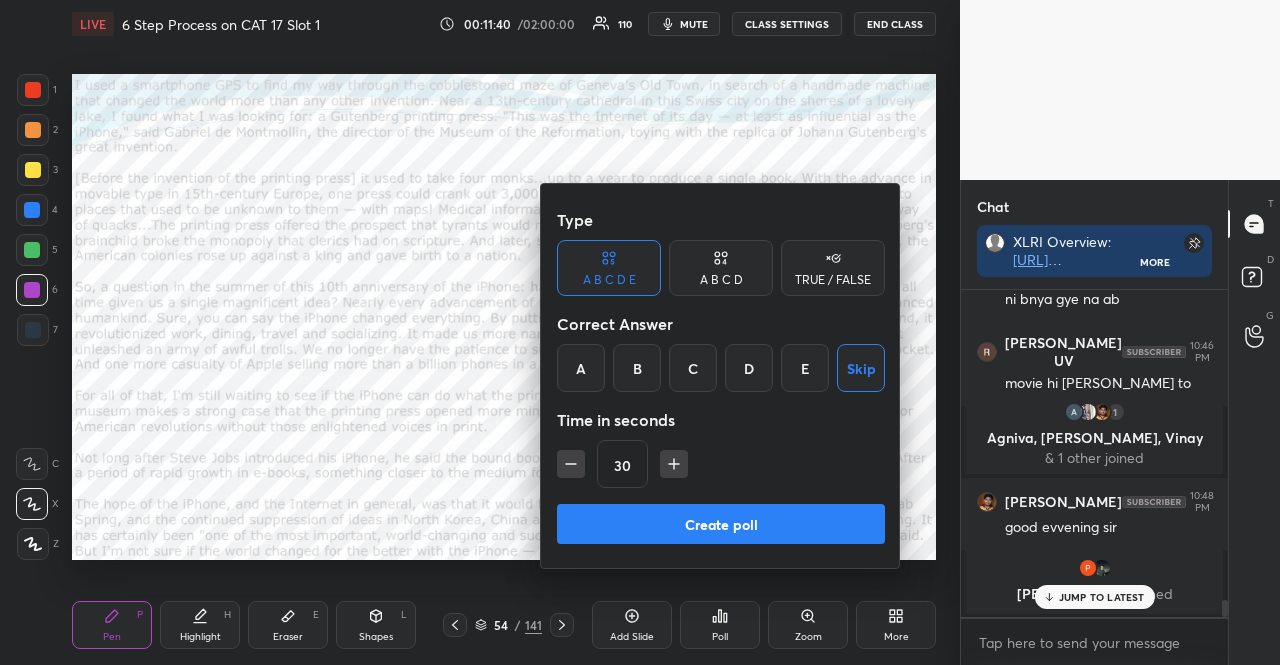 click at bounding box center [571, 464] 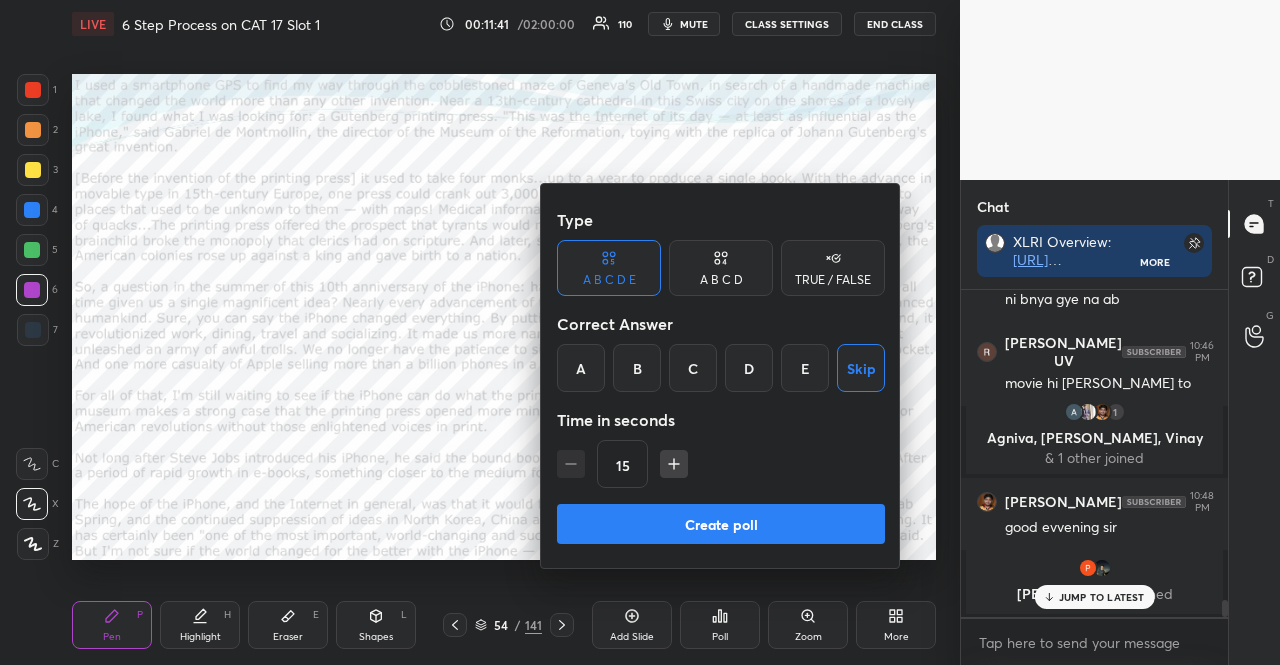 click on "15" at bounding box center (721, 464) 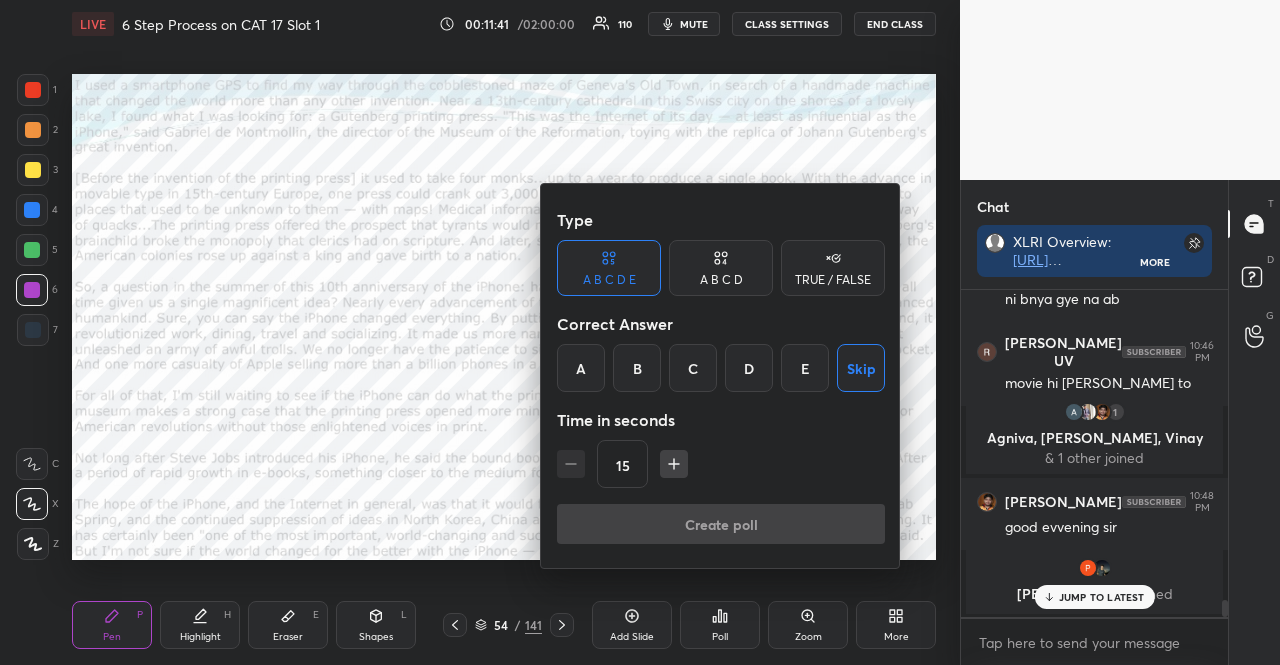 scroll, scrollTop: 291, scrollLeft: 255, axis: both 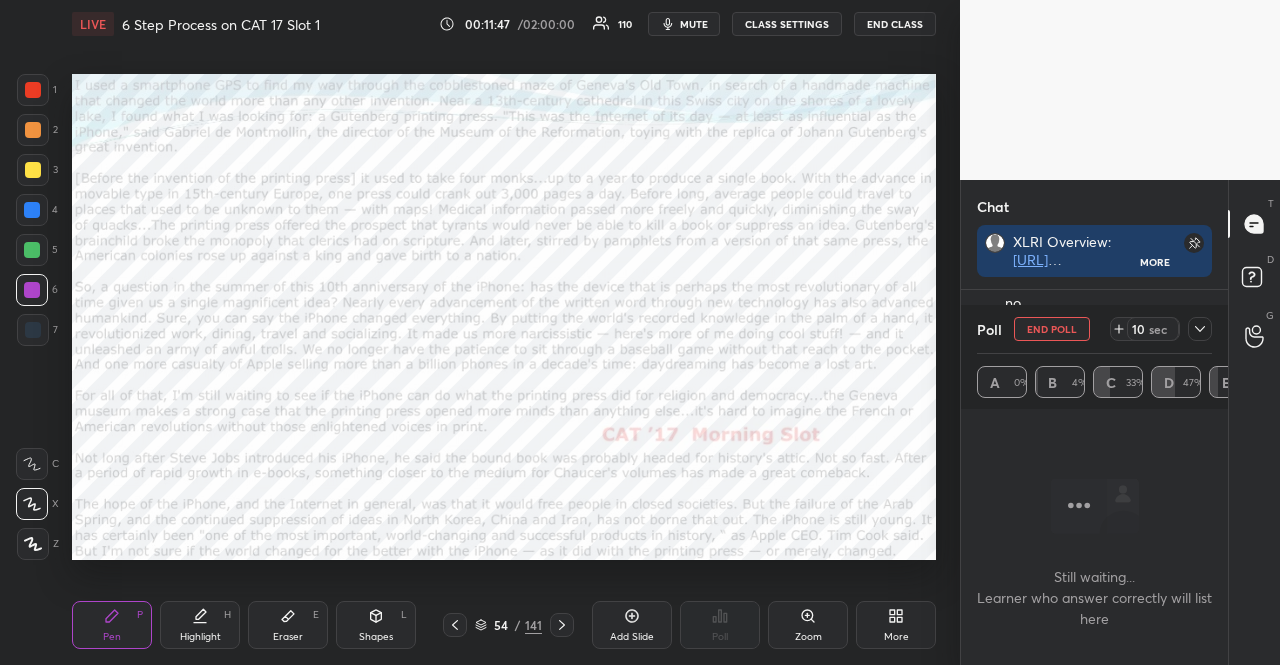 click at bounding box center [33, 130] 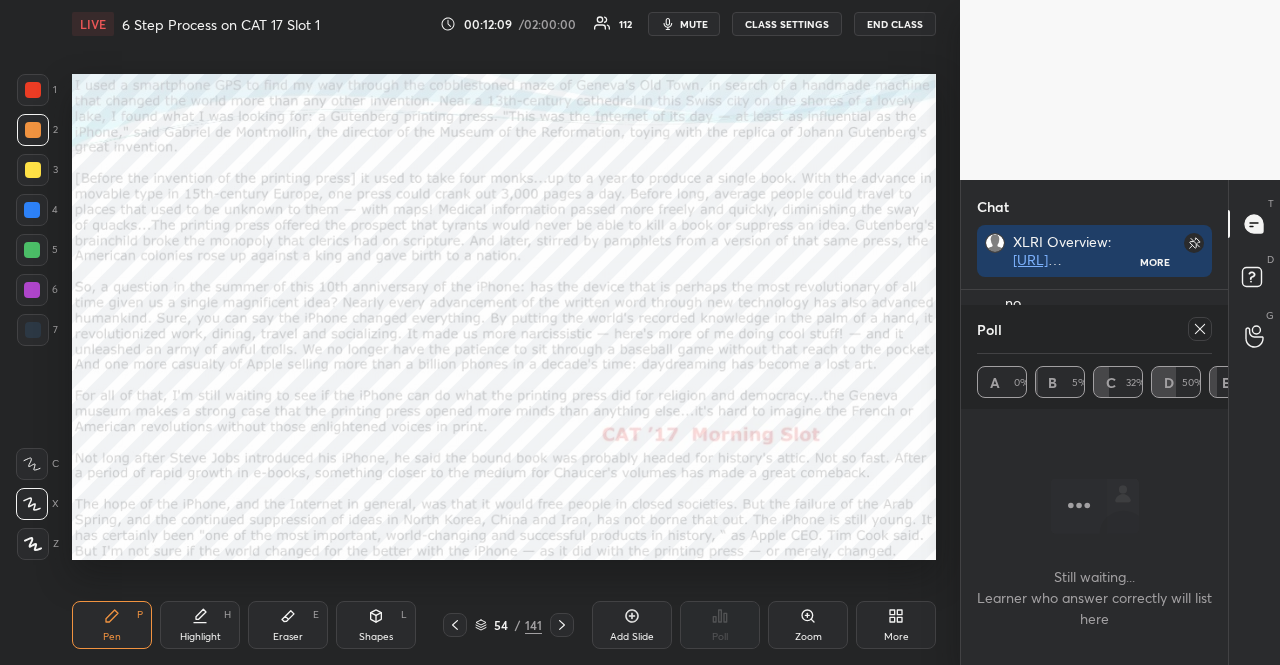 click 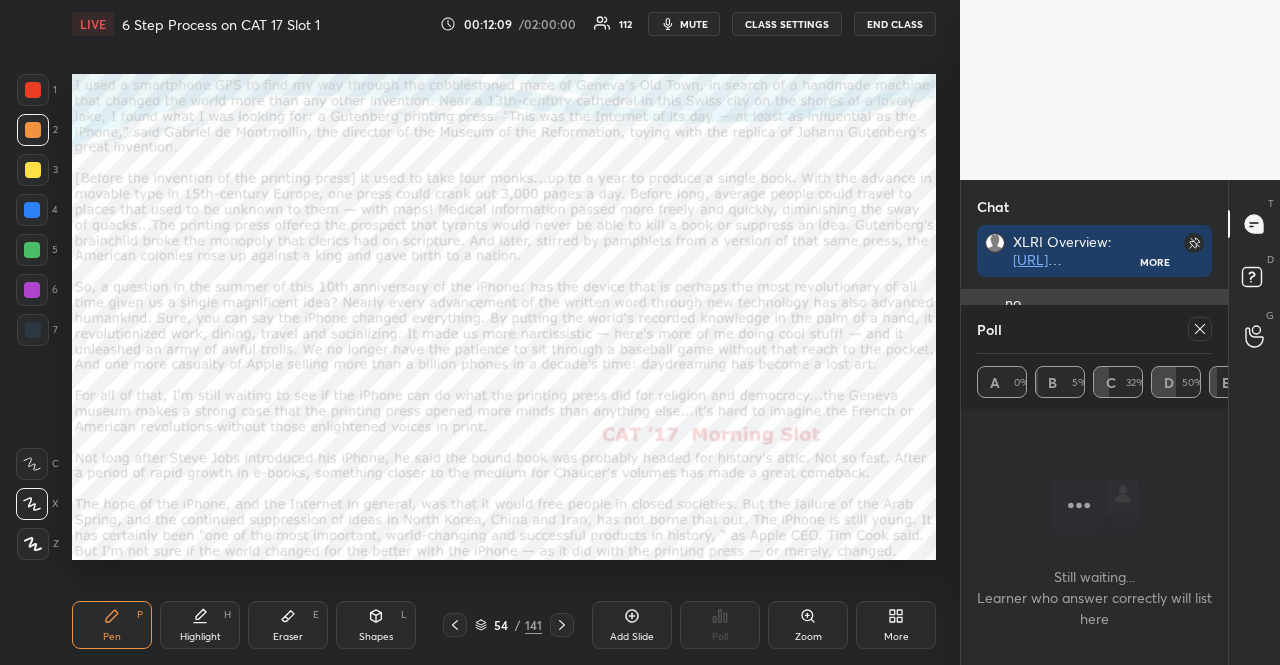 scroll, scrollTop: 244, scrollLeft: 255, axis: both 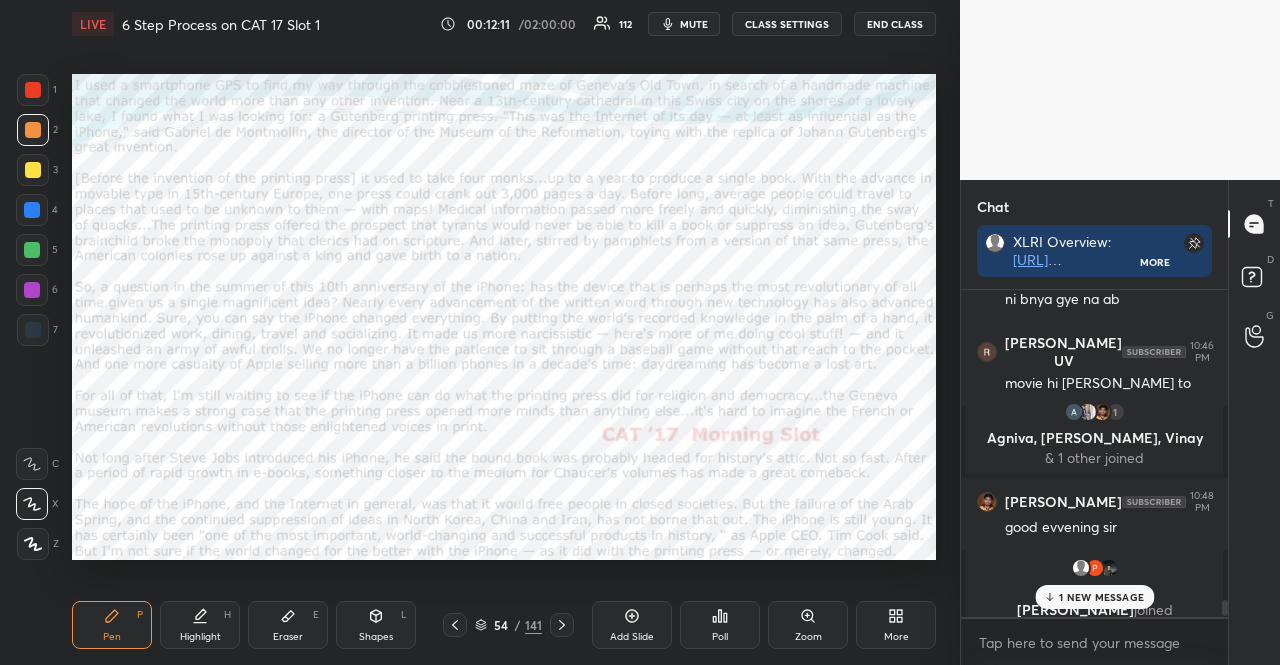 click on "1 NEW MESSAGE" at bounding box center (1101, 597) 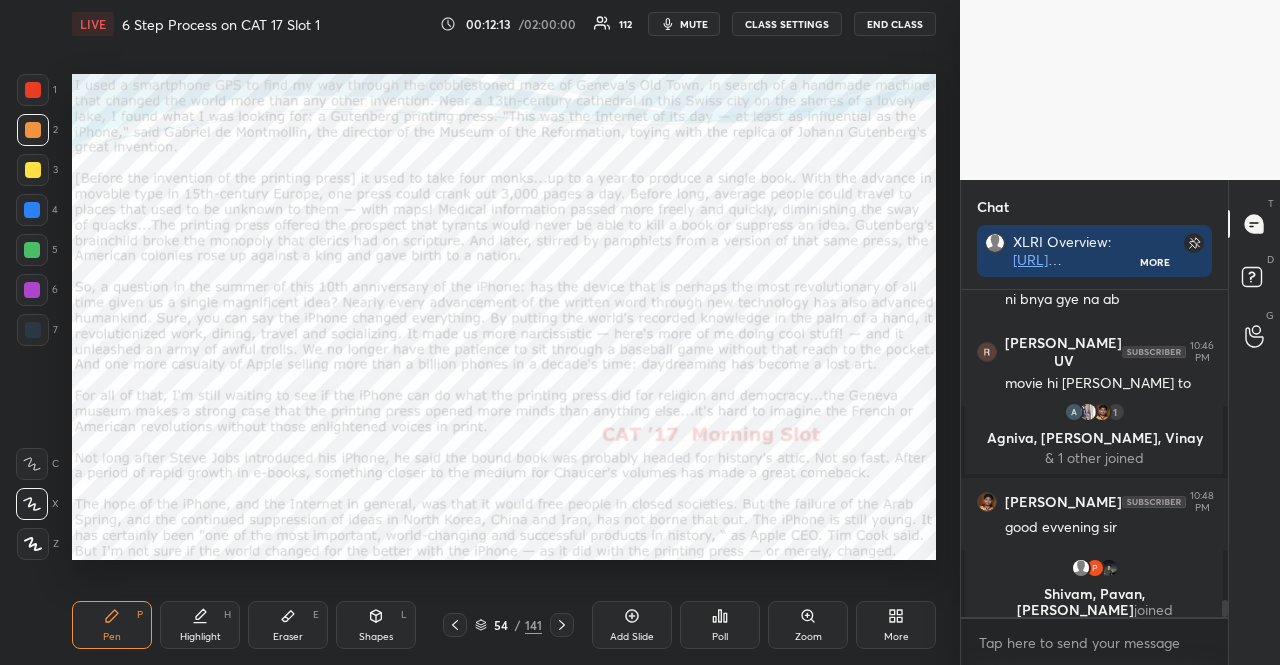 click at bounding box center [32, 210] 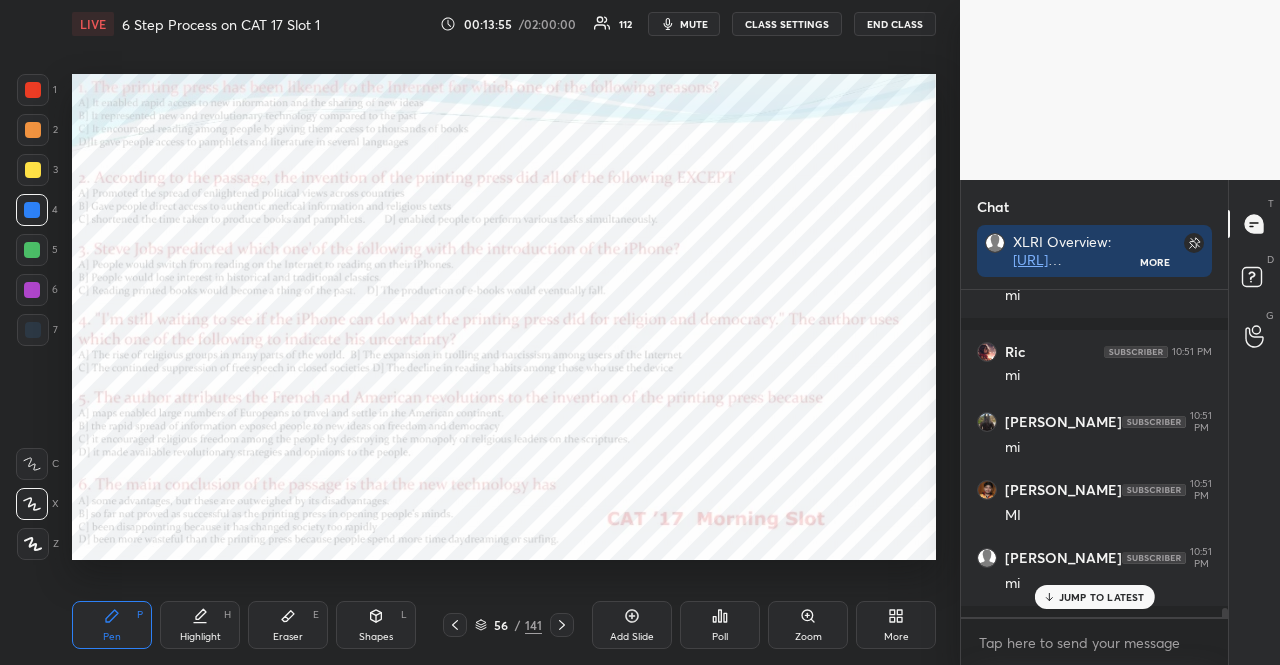scroll, scrollTop: 11362, scrollLeft: 0, axis: vertical 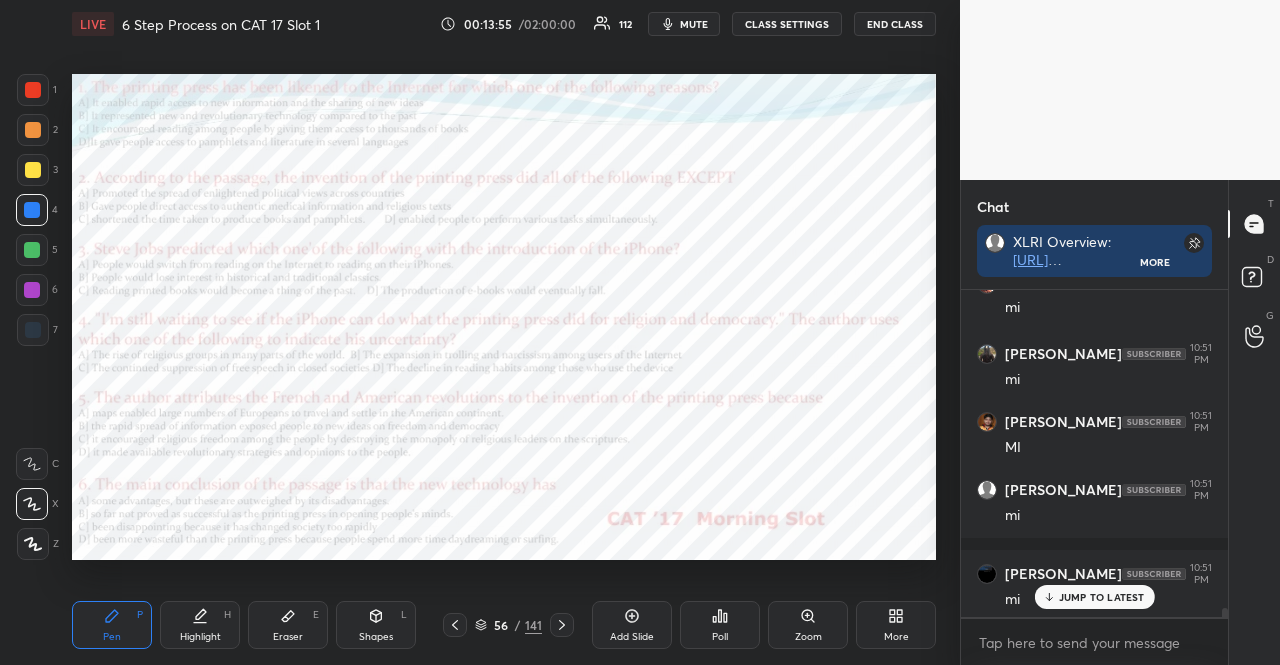click at bounding box center (32, 290) 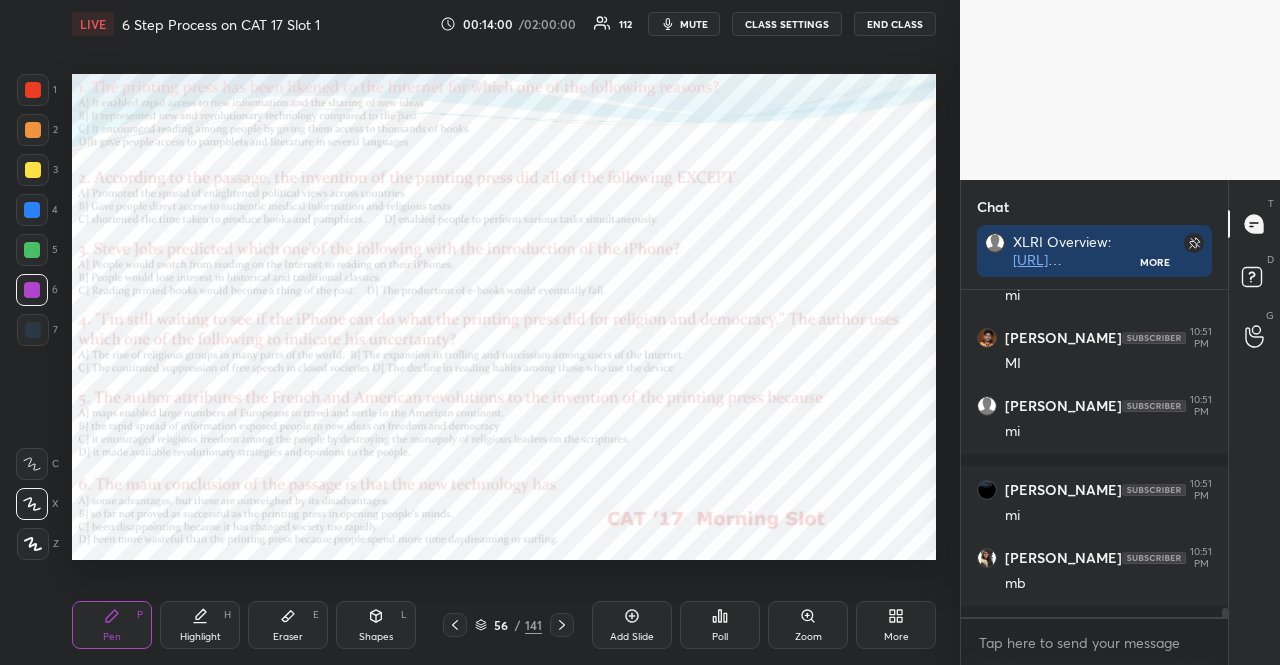 scroll, scrollTop: 11514, scrollLeft: 0, axis: vertical 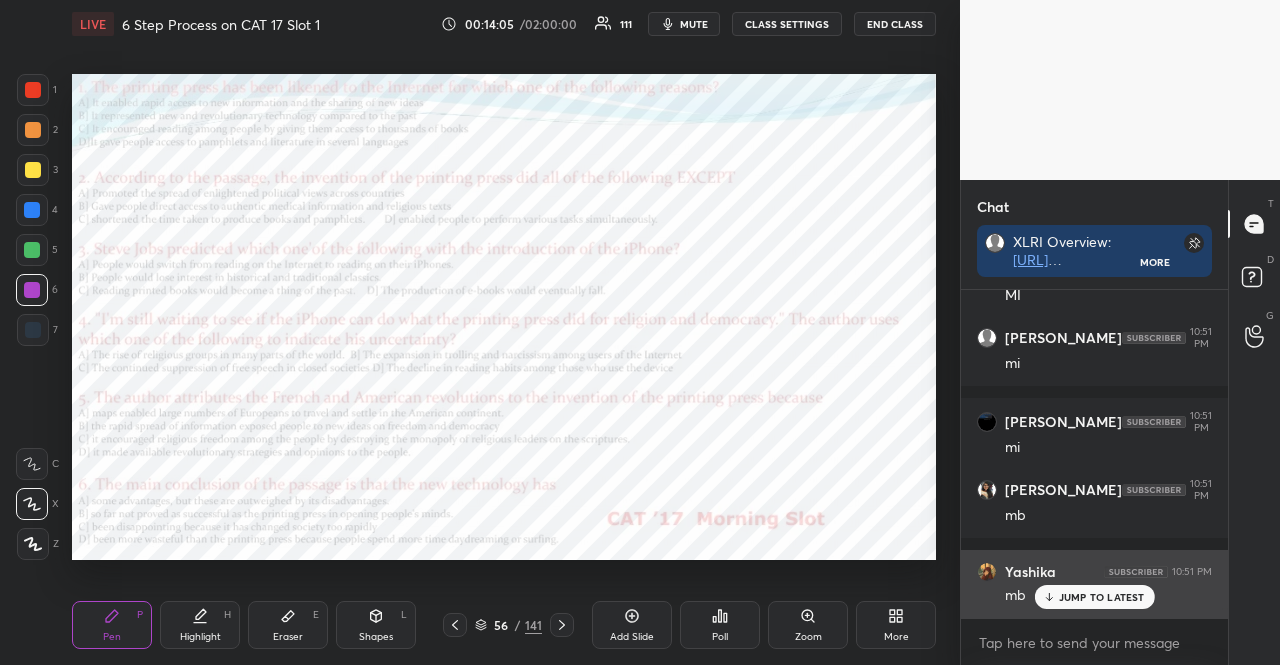 click on "JUMP TO LATEST" at bounding box center [1102, 597] 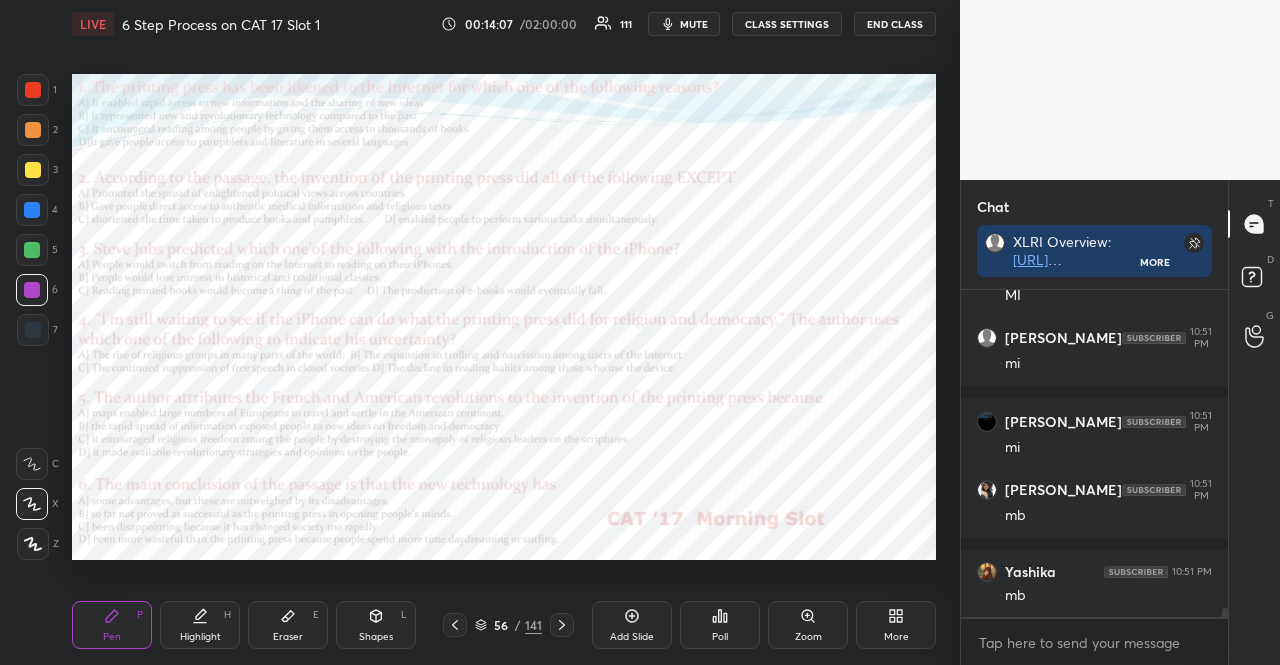 click at bounding box center [33, 330] 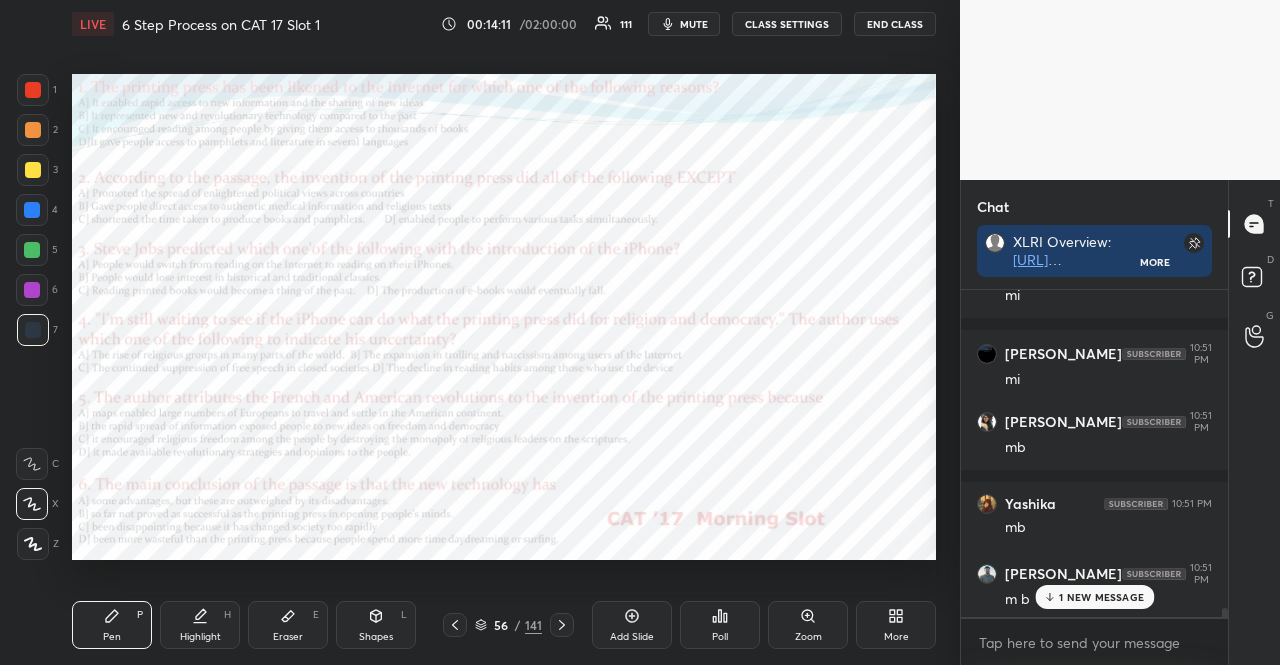 scroll, scrollTop: 11654, scrollLeft: 0, axis: vertical 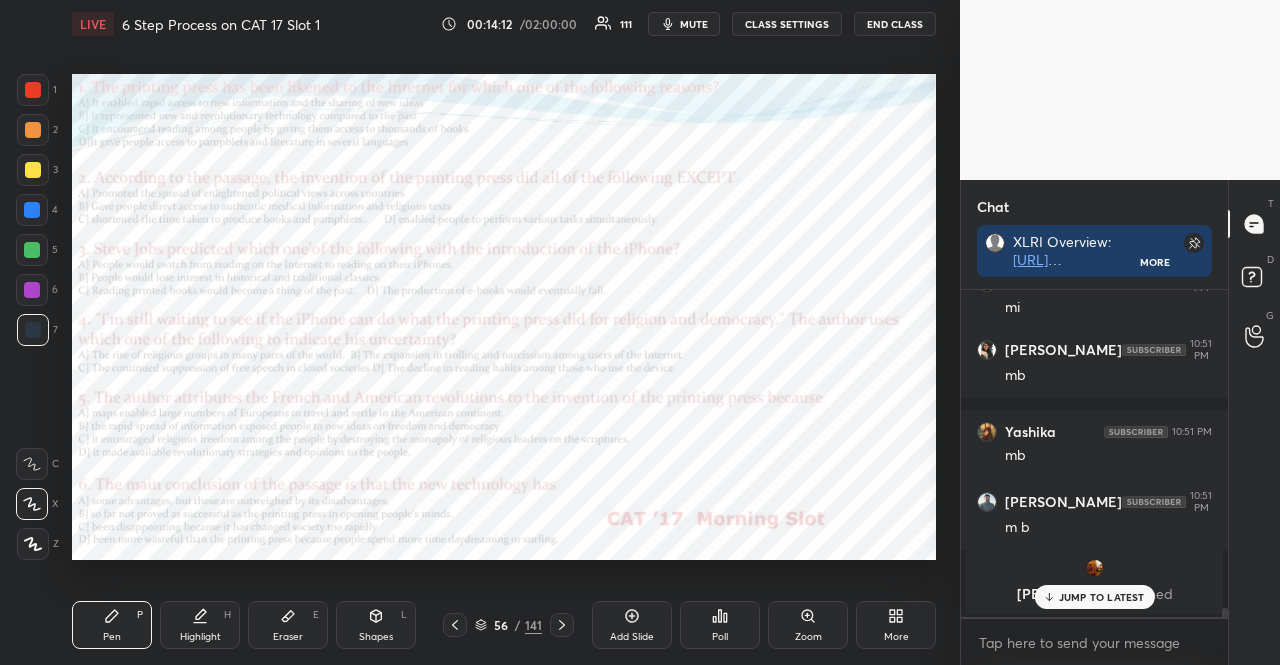 click 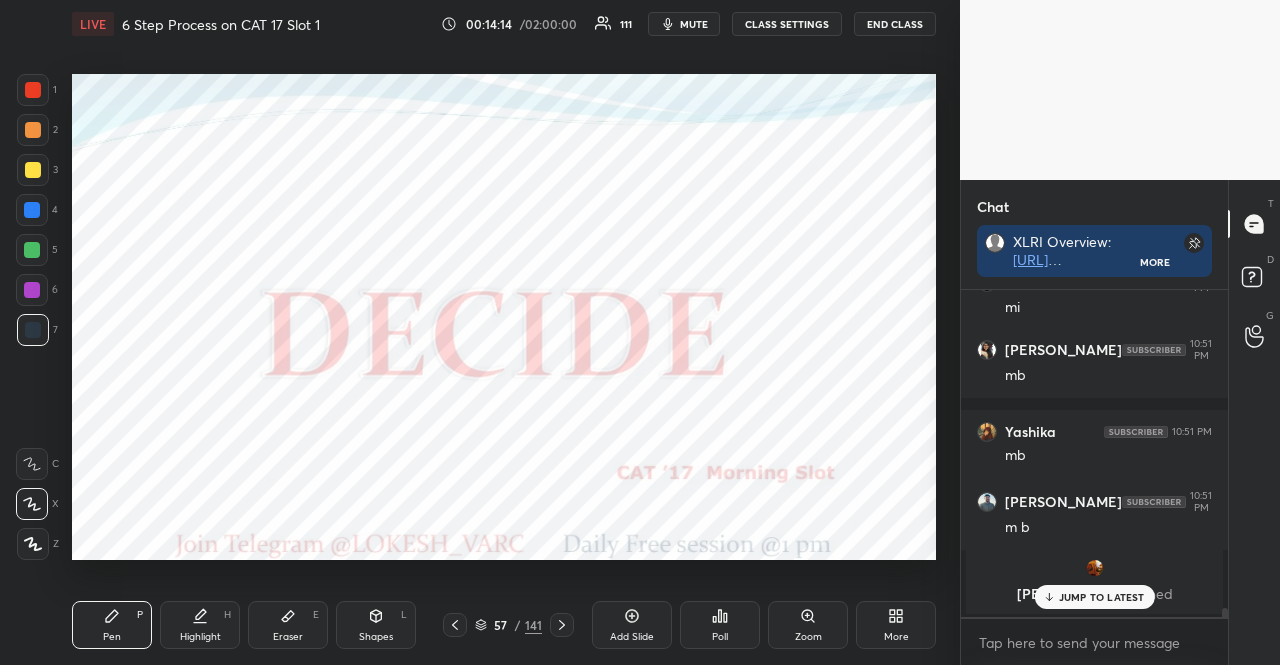 click at bounding box center (32, 290) 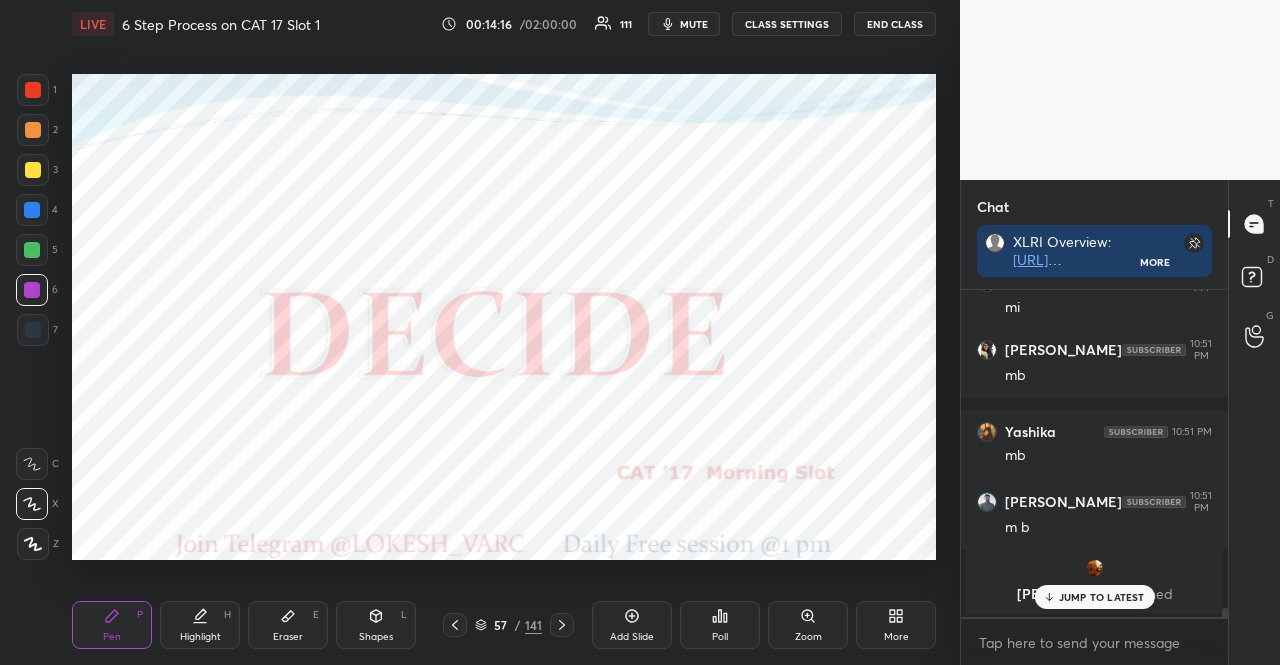 click 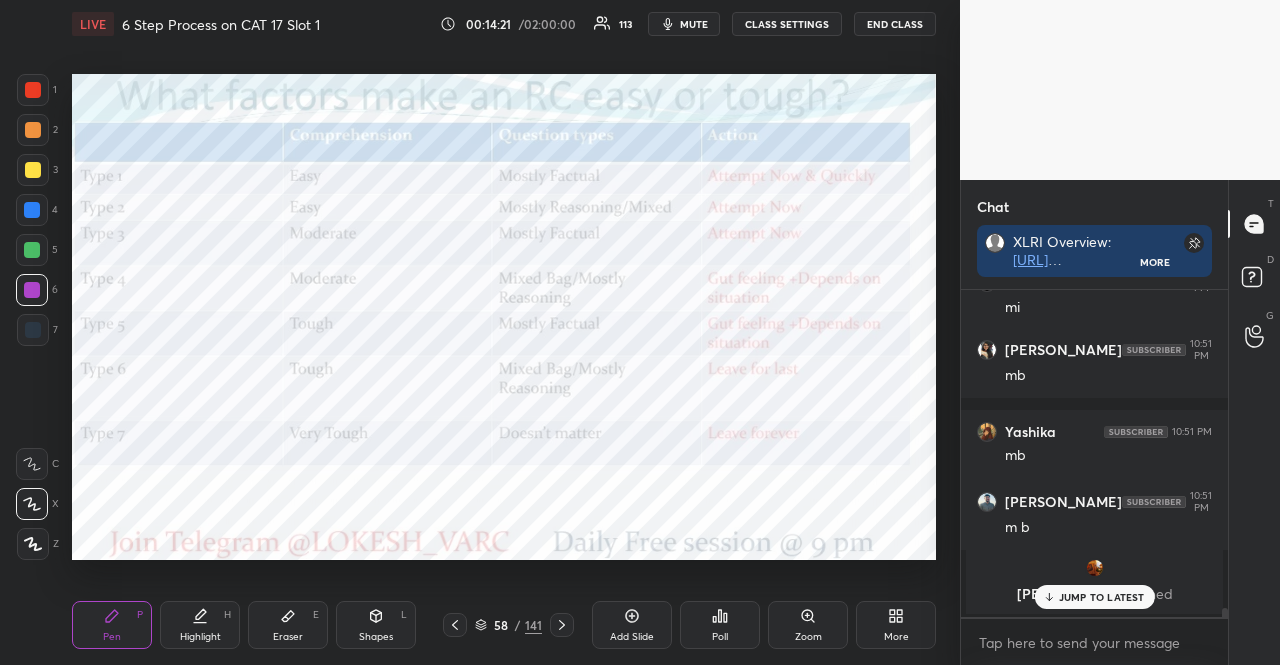 click 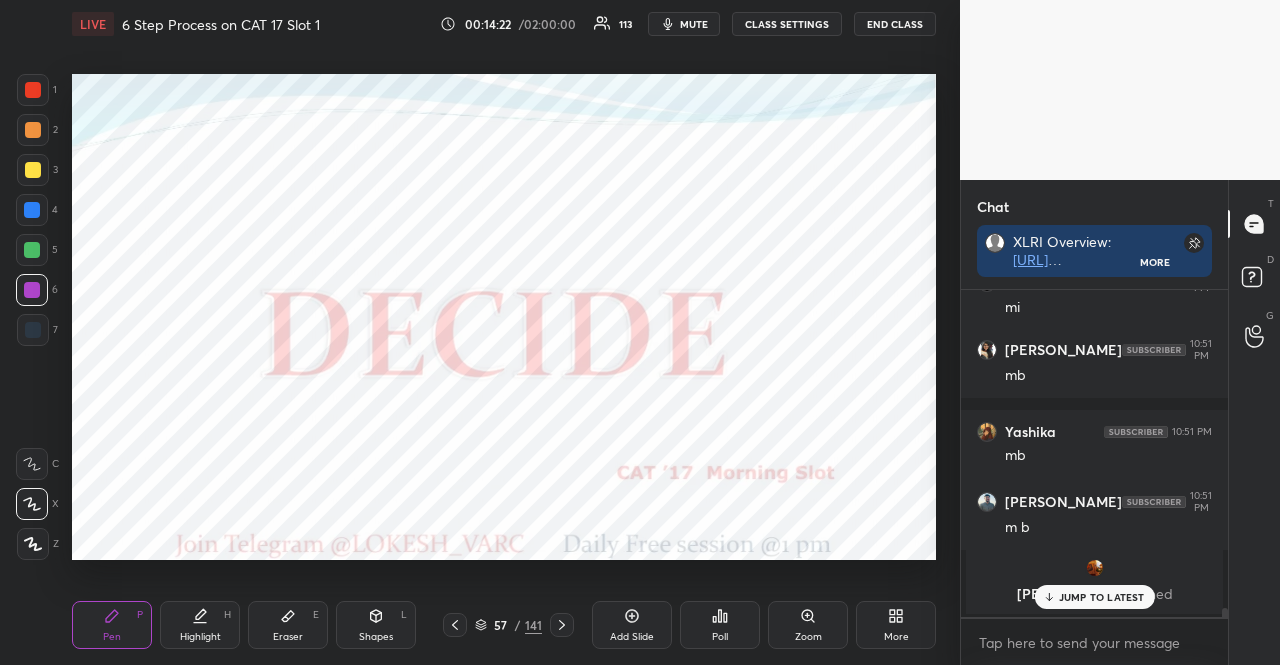 click 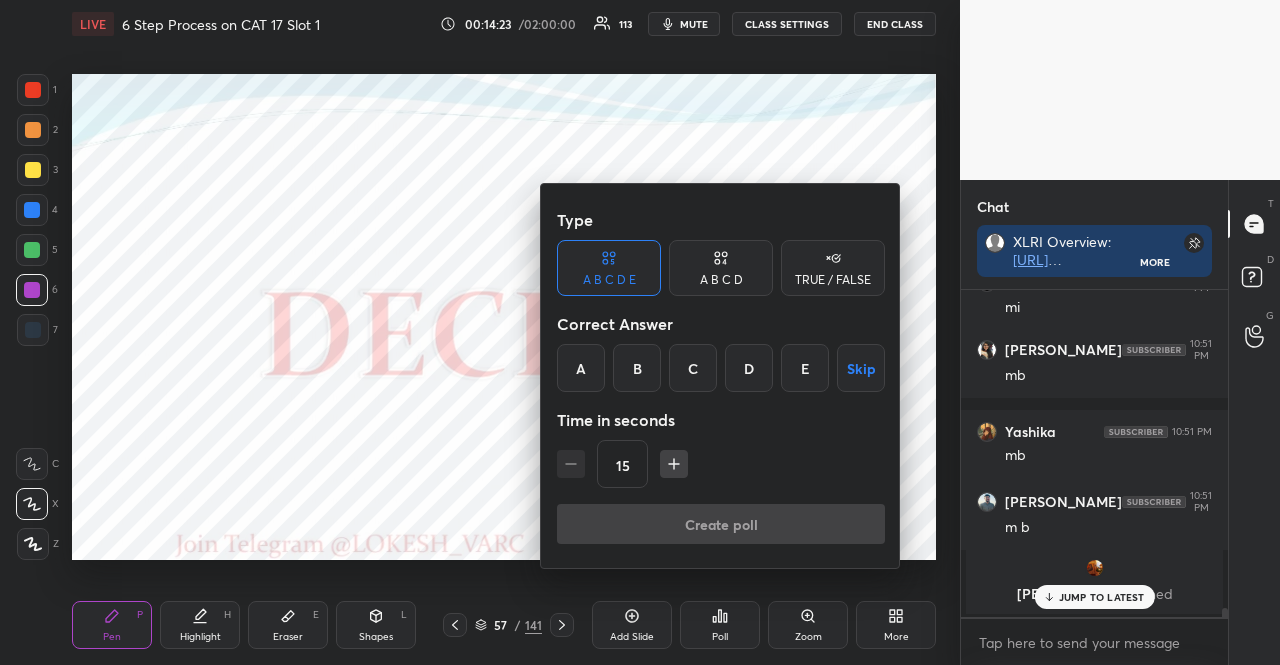 drag, startPoint x: 832, startPoint y: 258, endPoint x: 832, endPoint y: 337, distance: 79 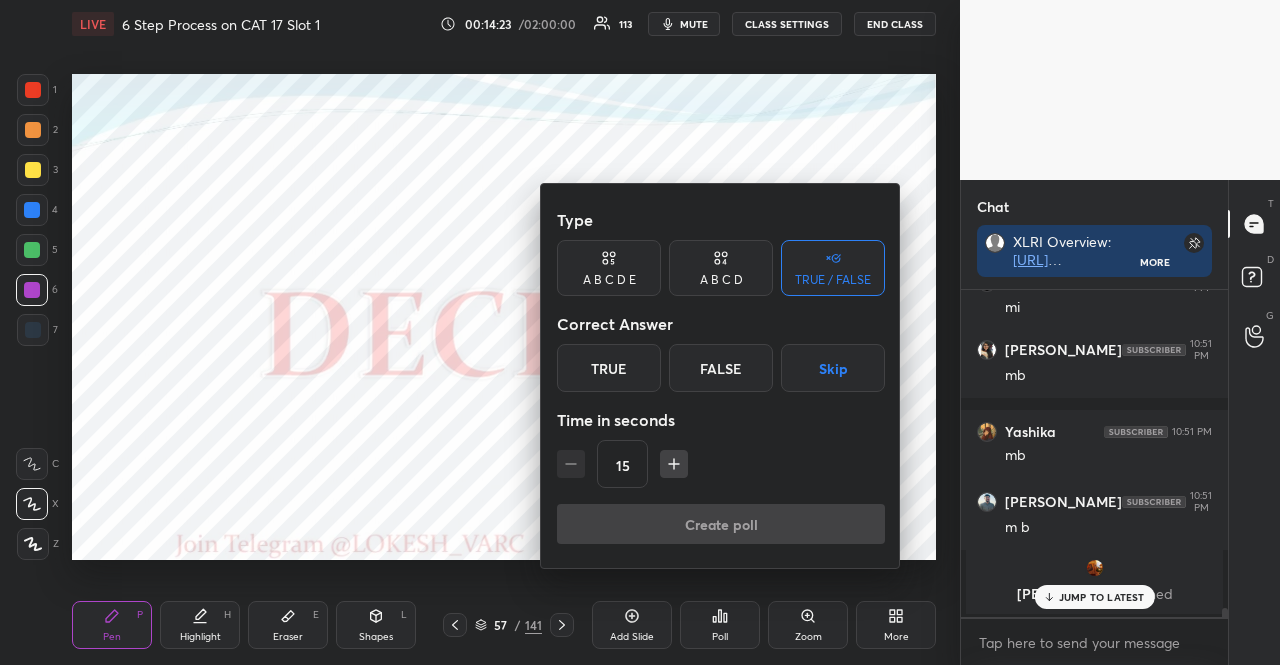 click on "Skip" at bounding box center [833, 368] 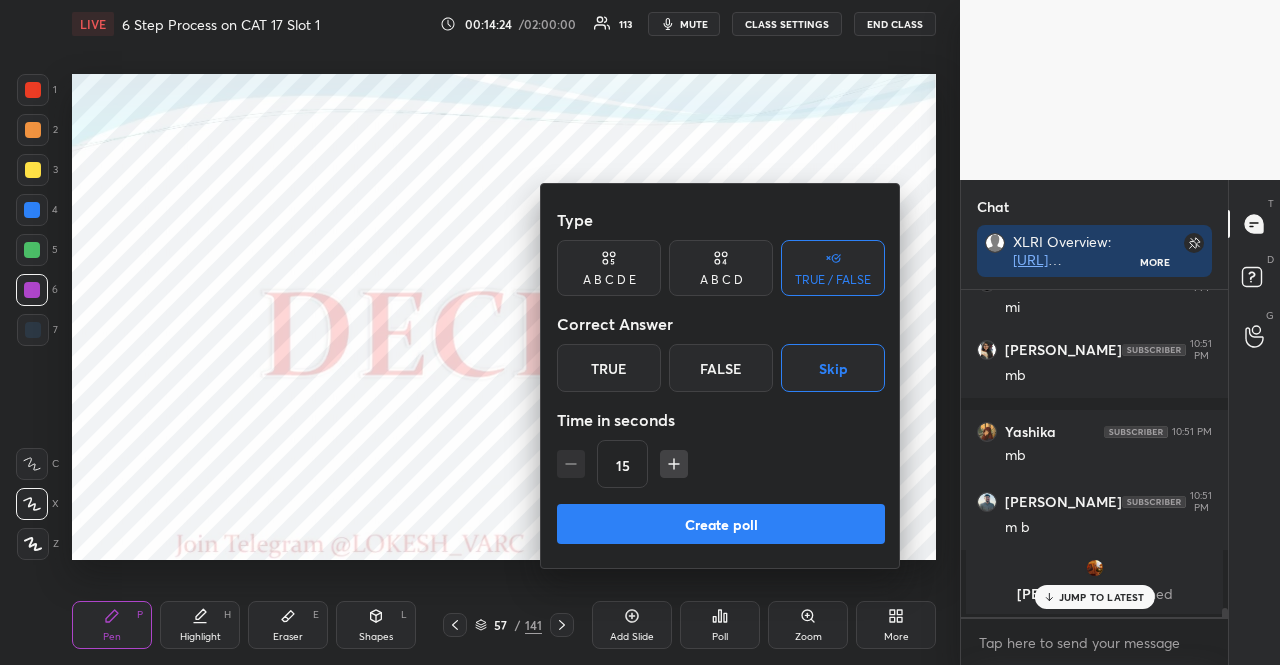 drag, startPoint x: 739, startPoint y: 515, endPoint x: 726, endPoint y: 513, distance: 13.152946 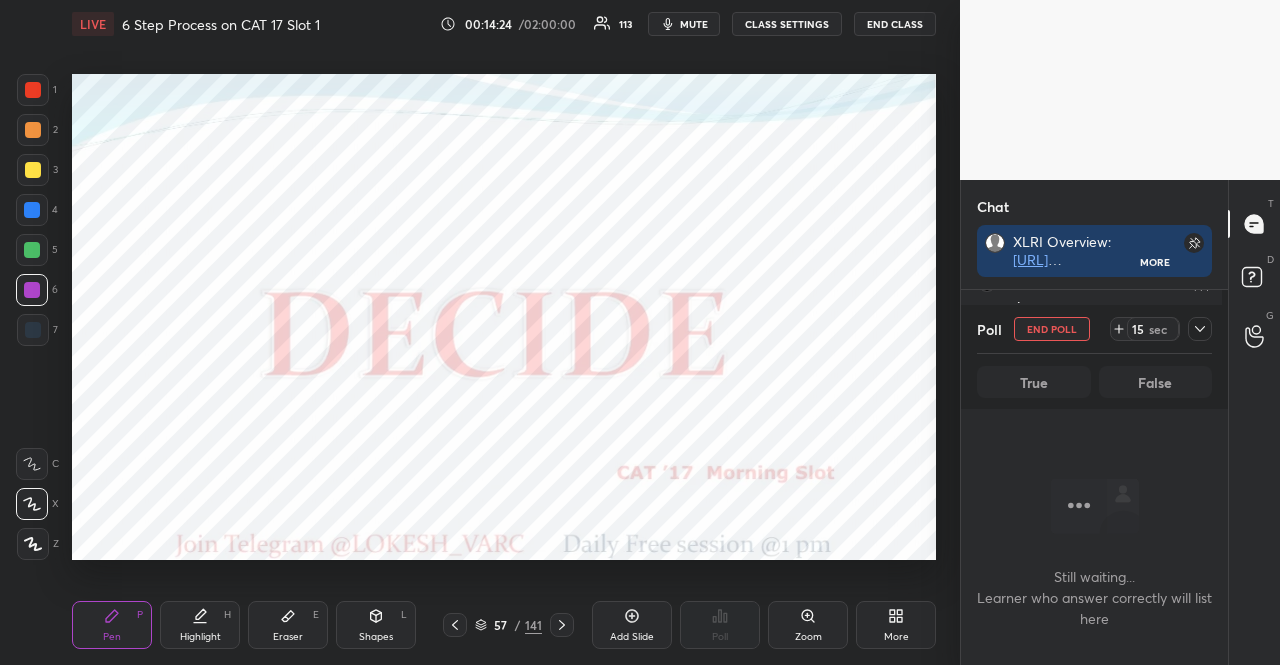 scroll, scrollTop: 304, scrollLeft: 255, axis: both 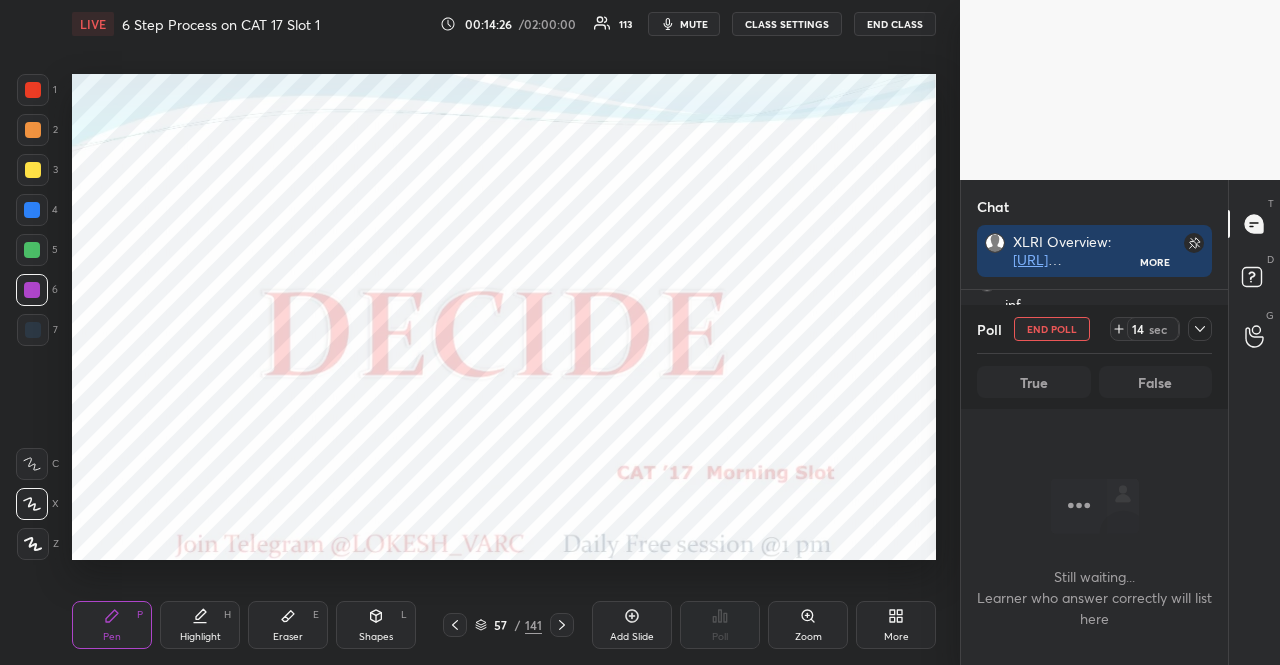 click at bounding box center [32, 210] 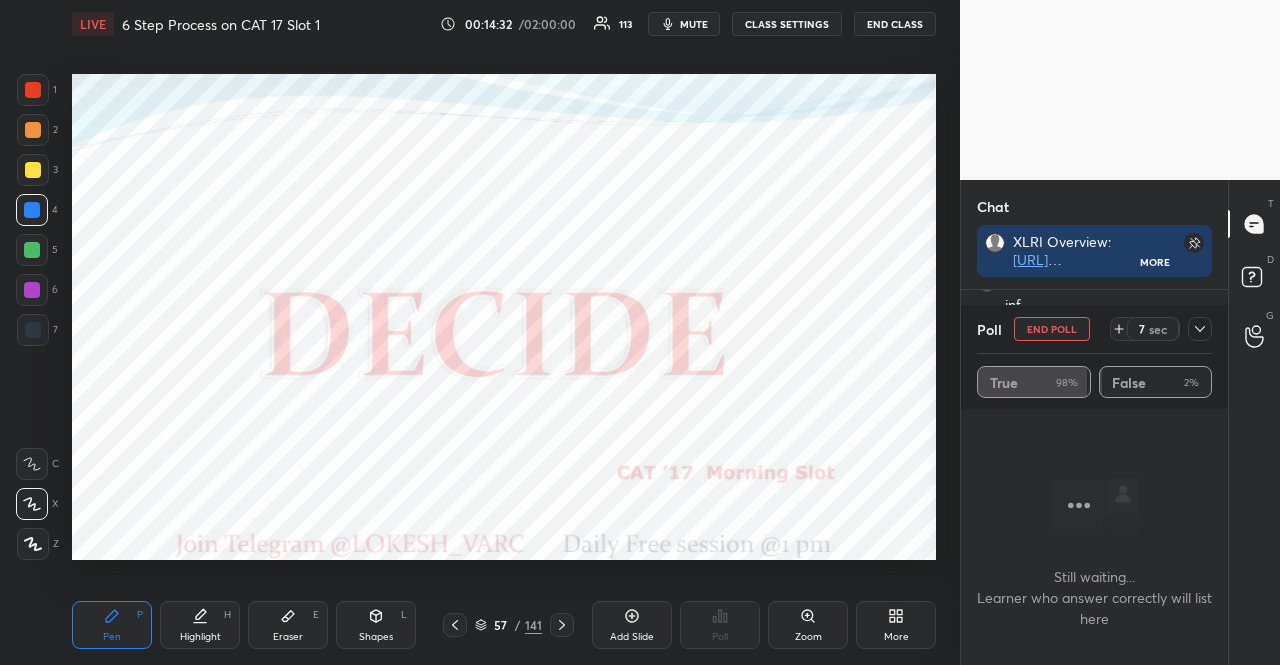 click at bounding box center (32, 290) 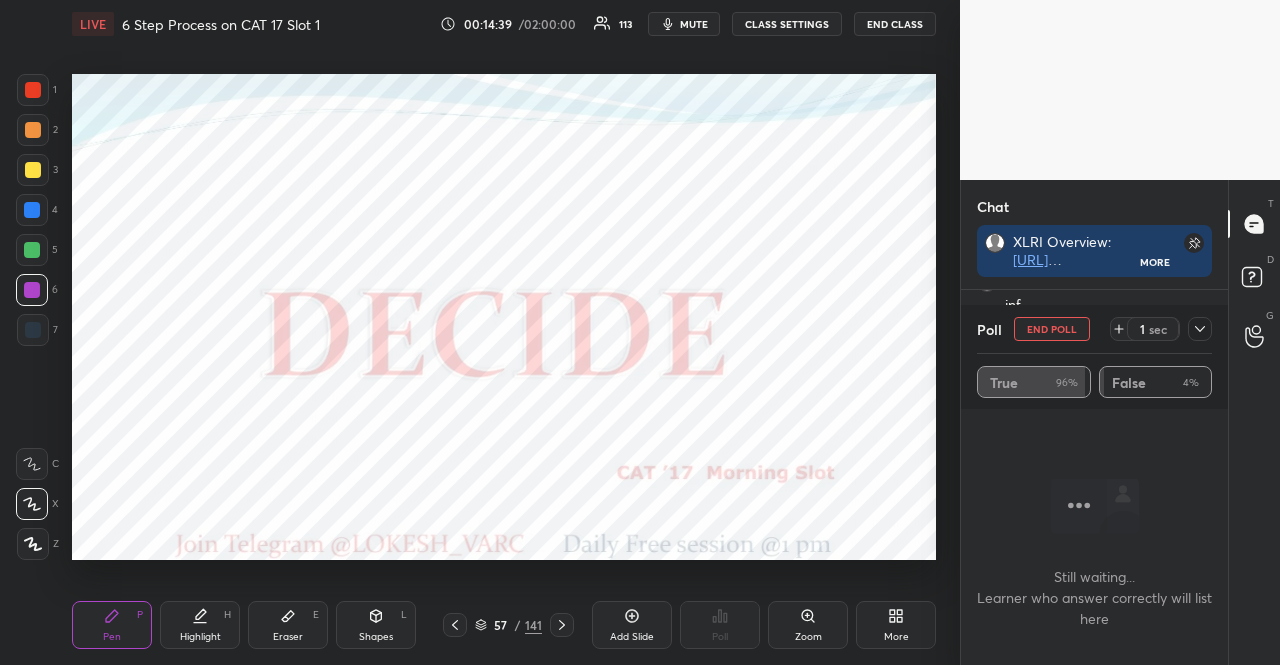 click 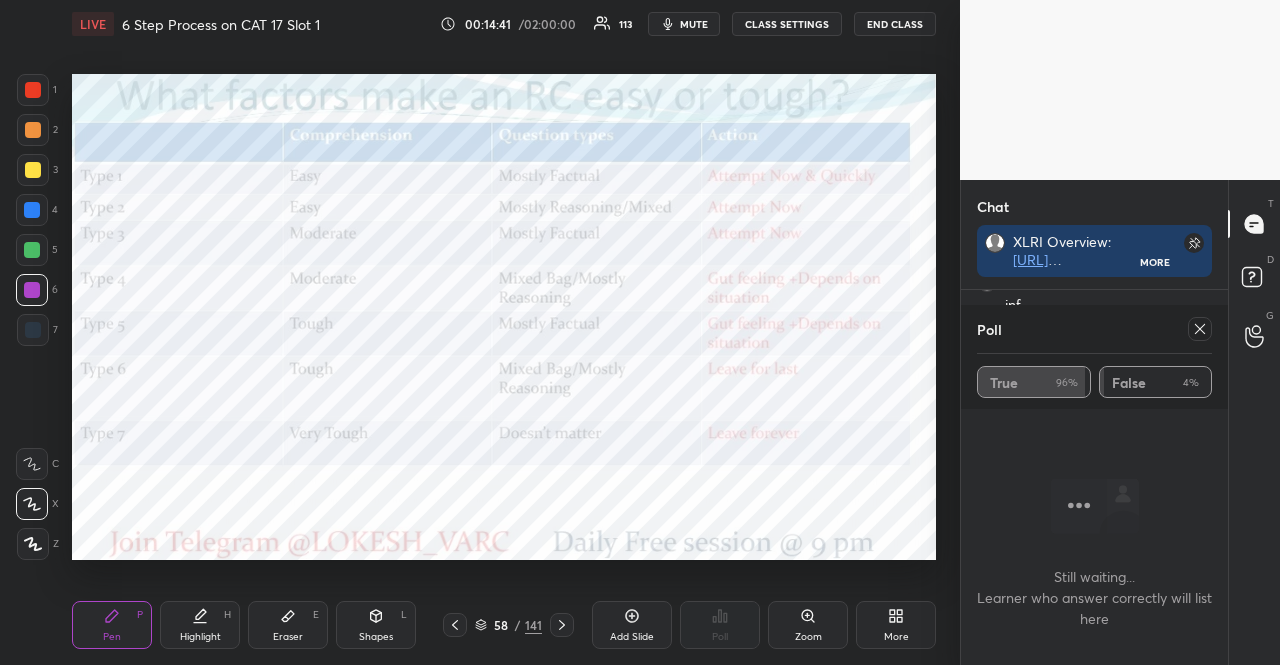 click 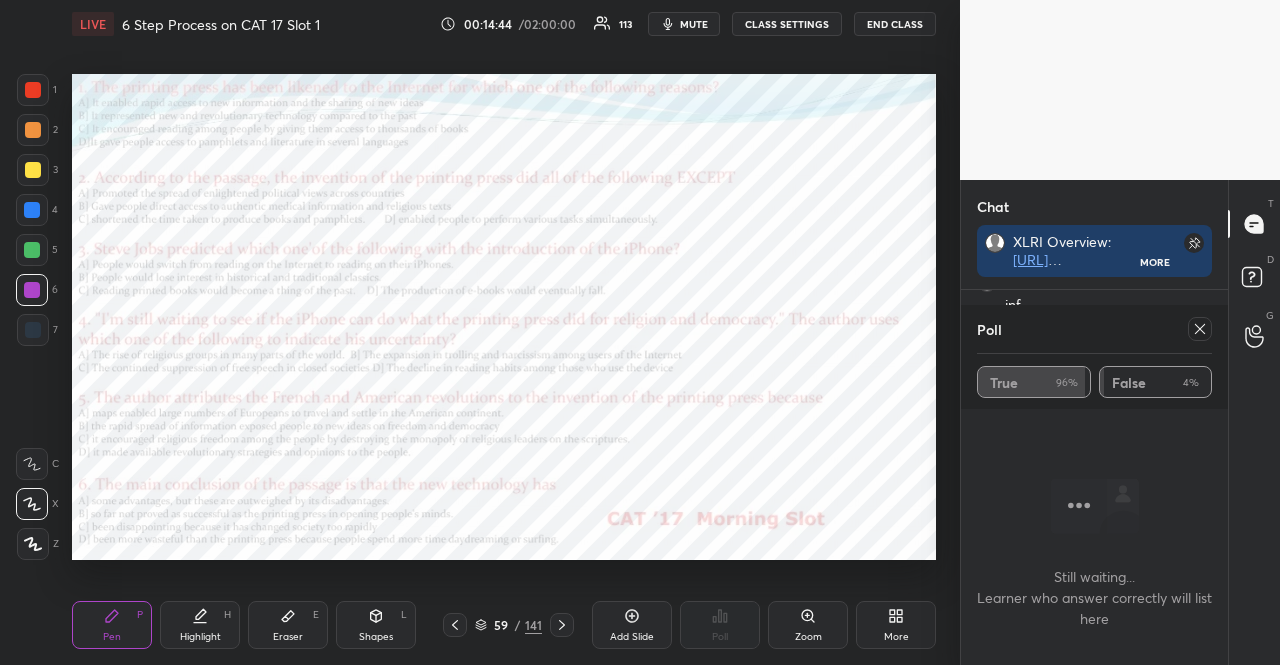 click at bounding box center (32, 210) 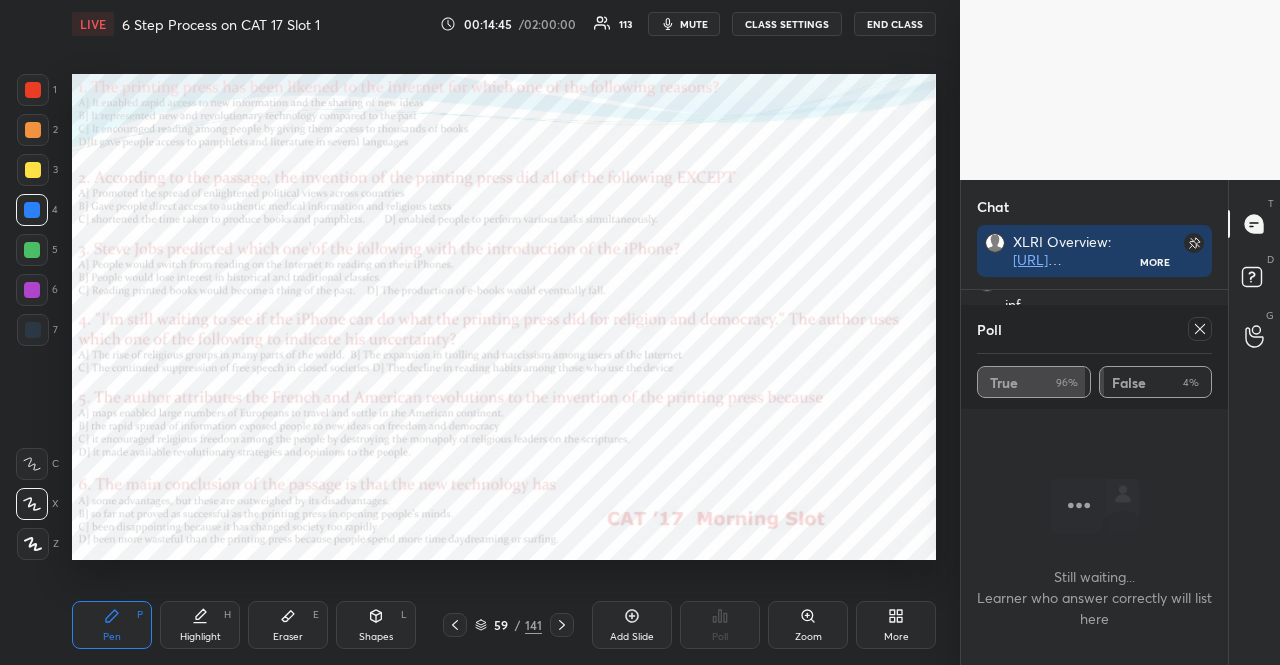 click at bounding box center (33, 330) 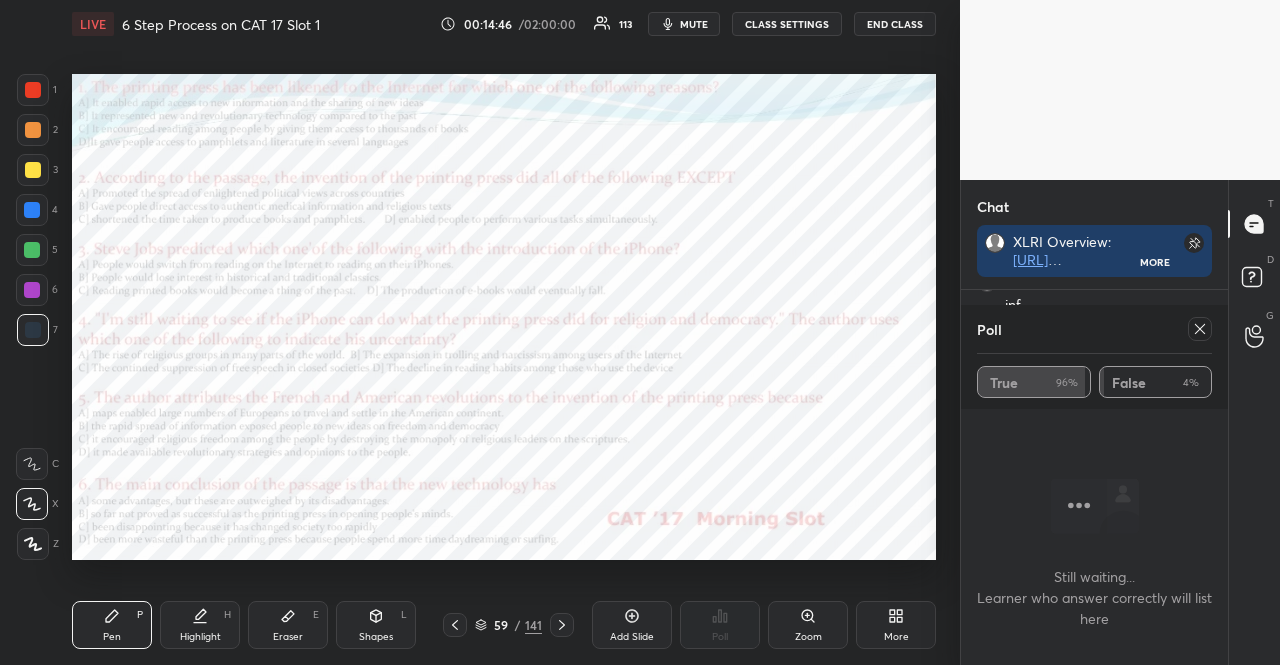 click at bounding box center [33, 330] 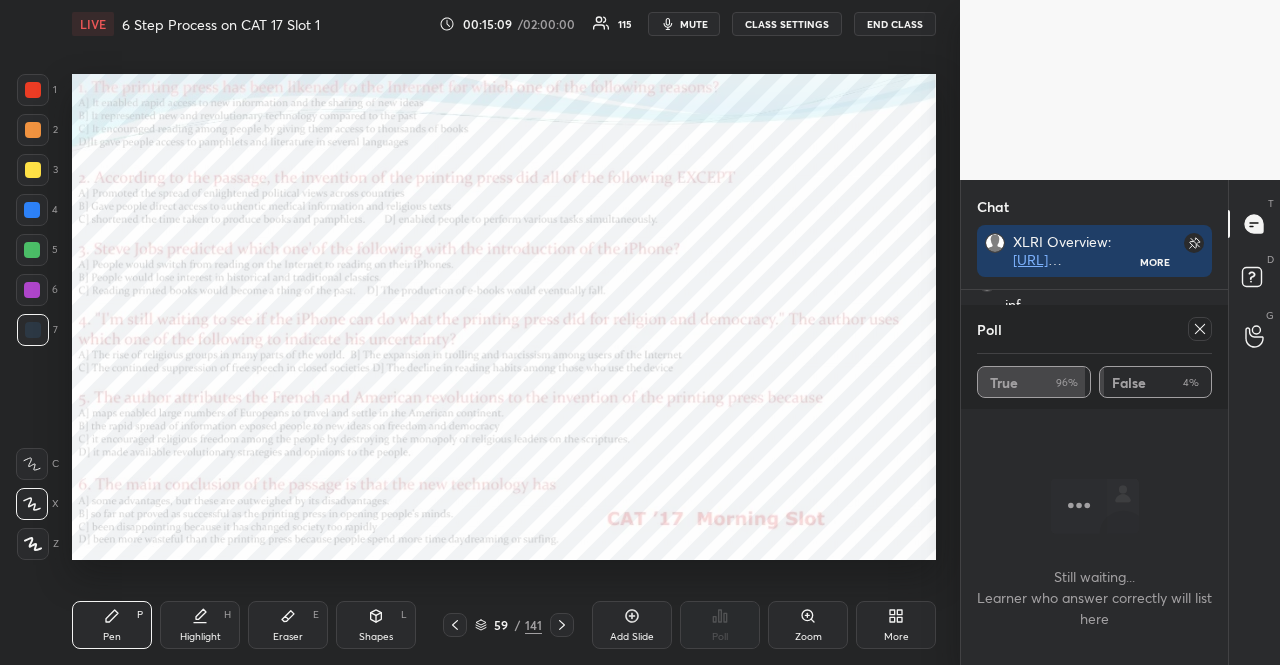 click 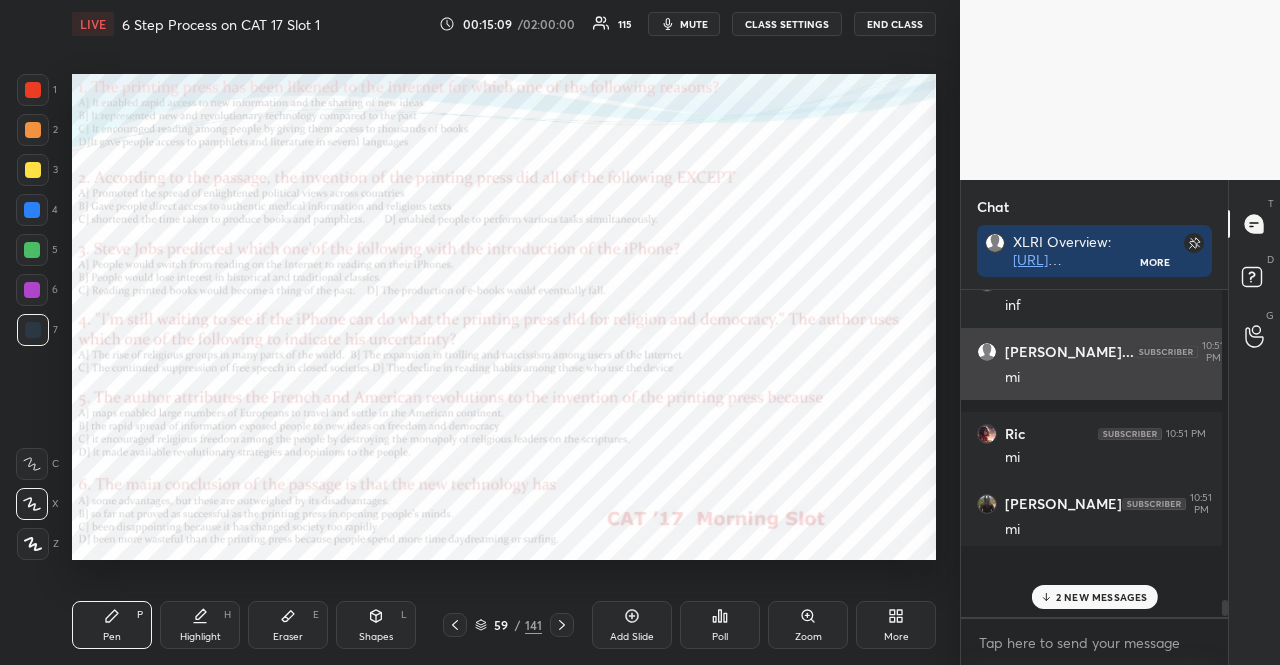scroll, scrollTop: 260, scrollLeft: 255, axis: both 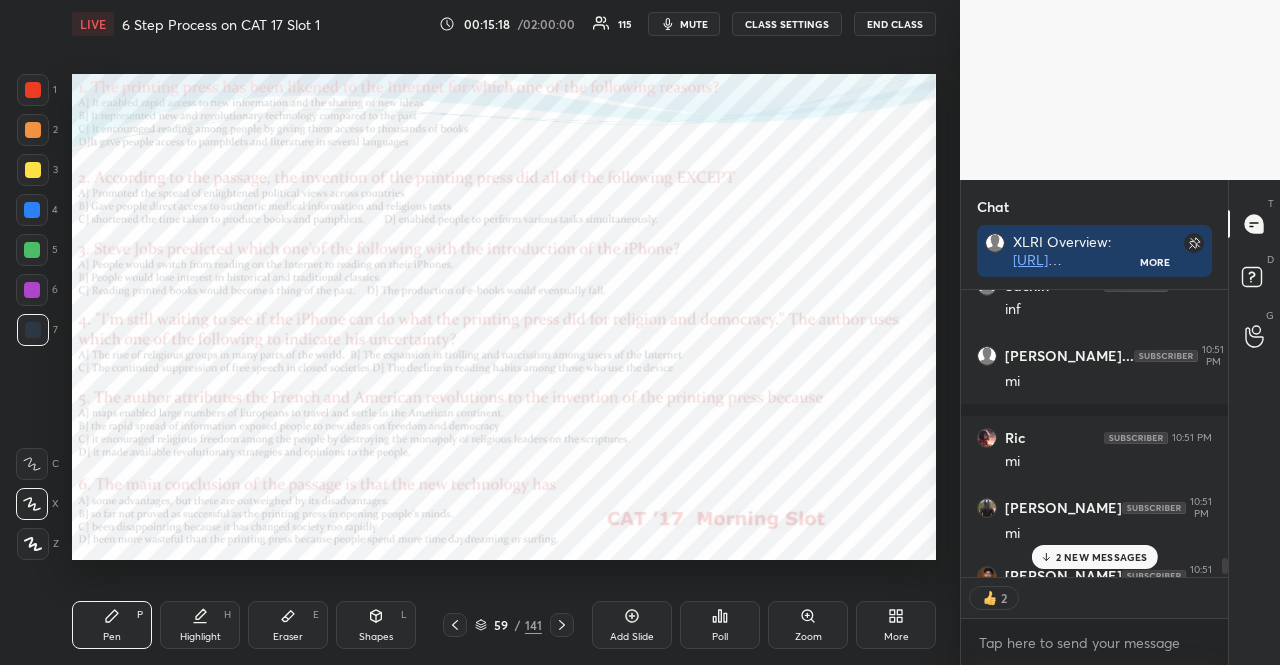 click at bounding box center (32, 290) 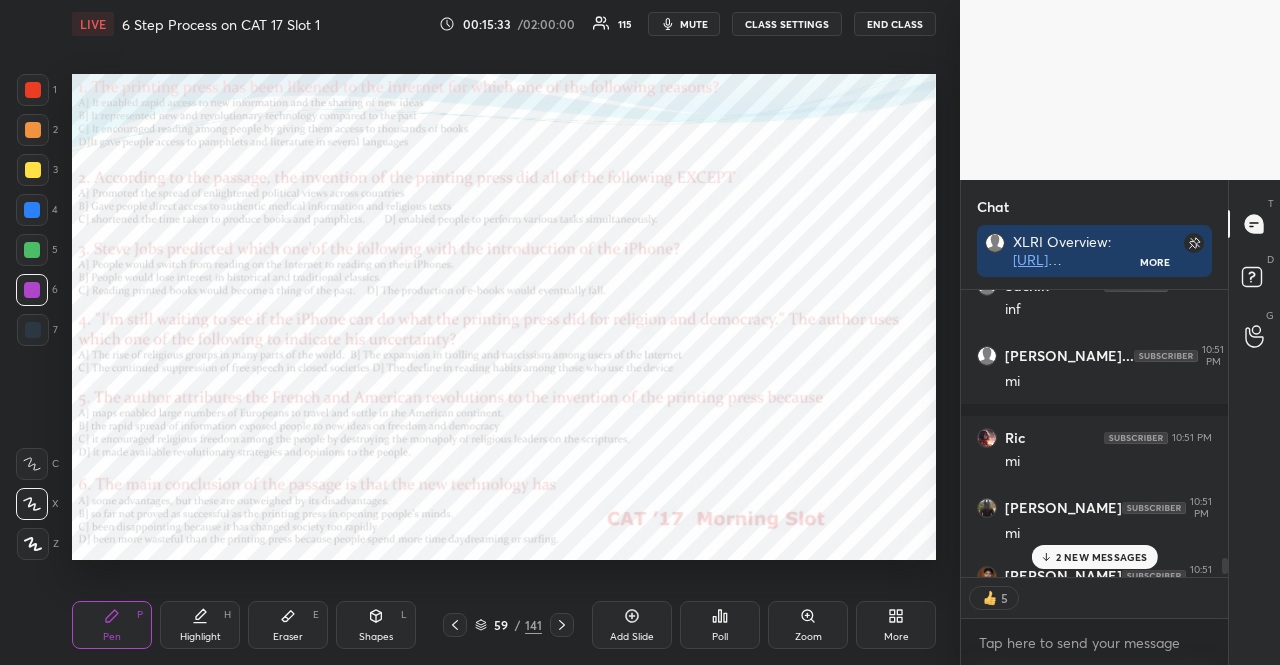 click on "1 2 3 4 5 6 7 R O A L C X Z Erase all   C X Z LIVE 6 Step Process on CAT 17 Slot 1 00:15:33 /  02:00:00 115 mute CLASS SETTINGS END CLASS Setting up your live class Poll for   secs No correct answer Start poll Back 6 Step Process on CAT 17 Slot 1 Aarambh Academy Pen P Highlight H Eraser E Shapes L 59 / 141 Add Slide Poll Zoom More" at bounding box center [472, 332] 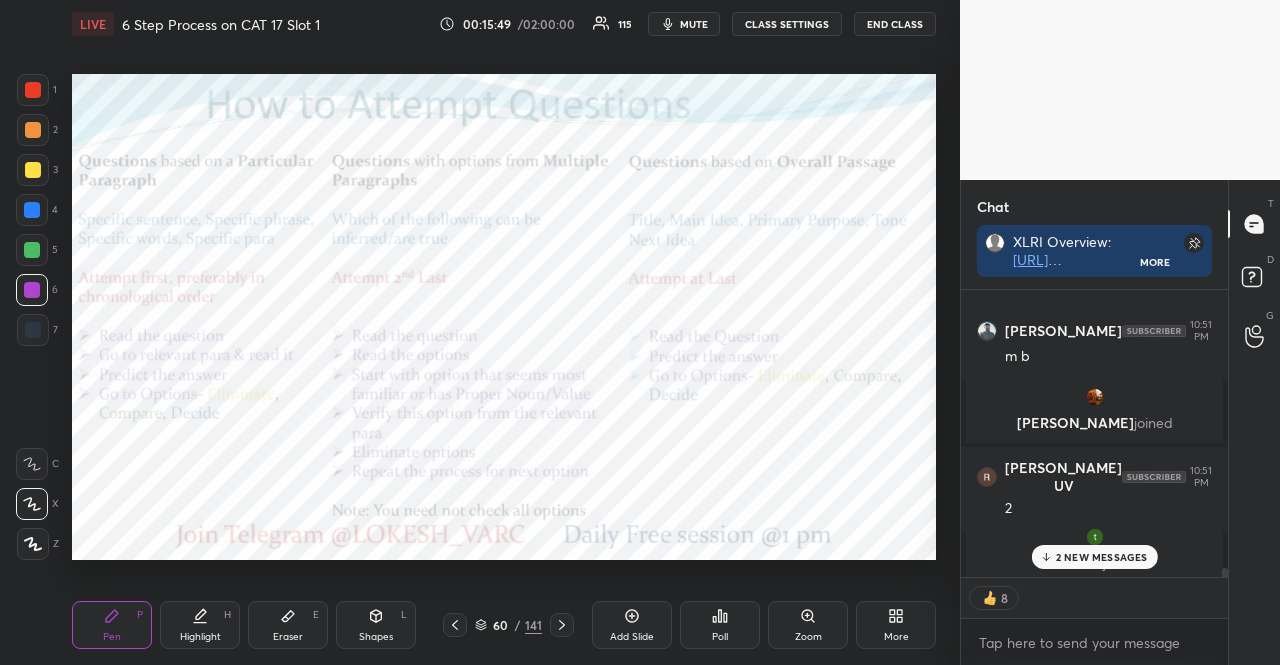 scroll, scrollTop: 9848, scrollLeft: 0, axis: vertical 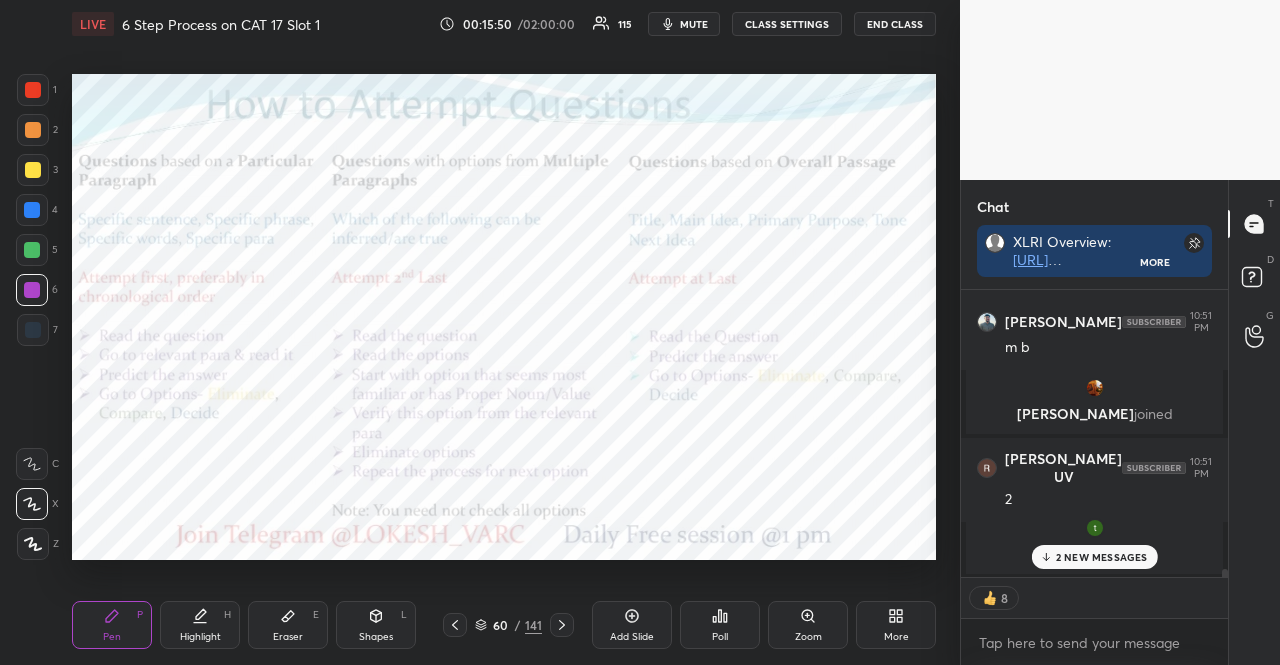 click on "2 NEW MESSAGES" at bounding box center (1102, 557) 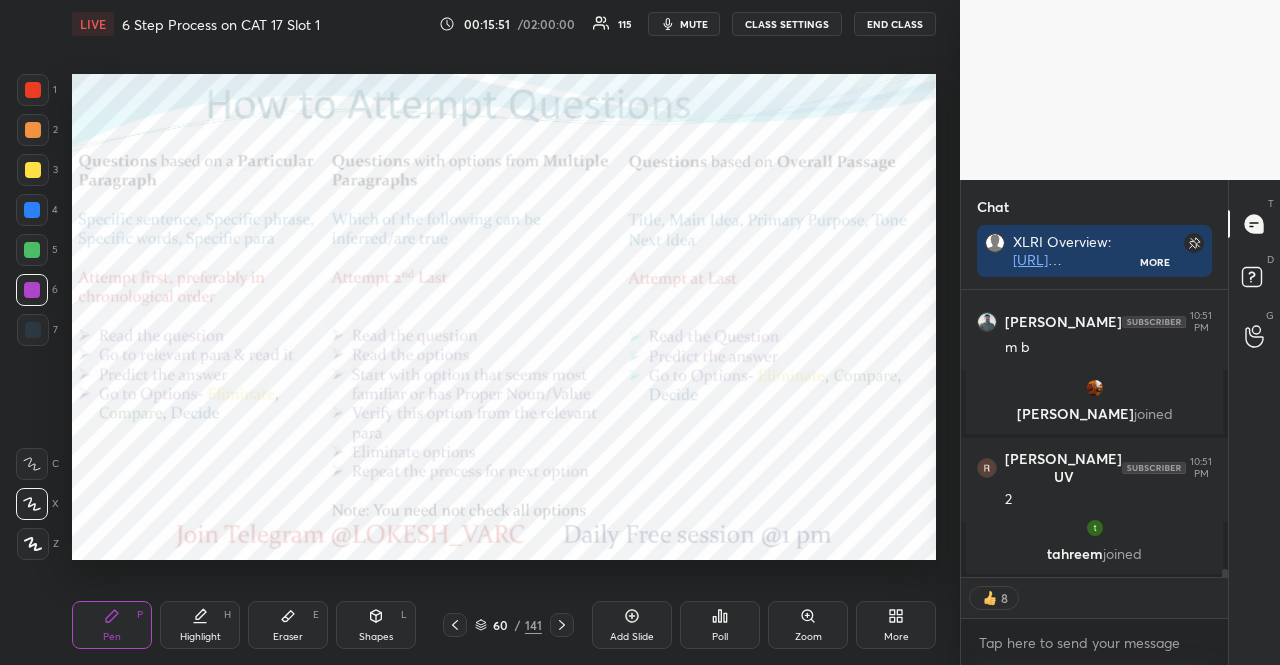 click at bounding box center (32, 210) 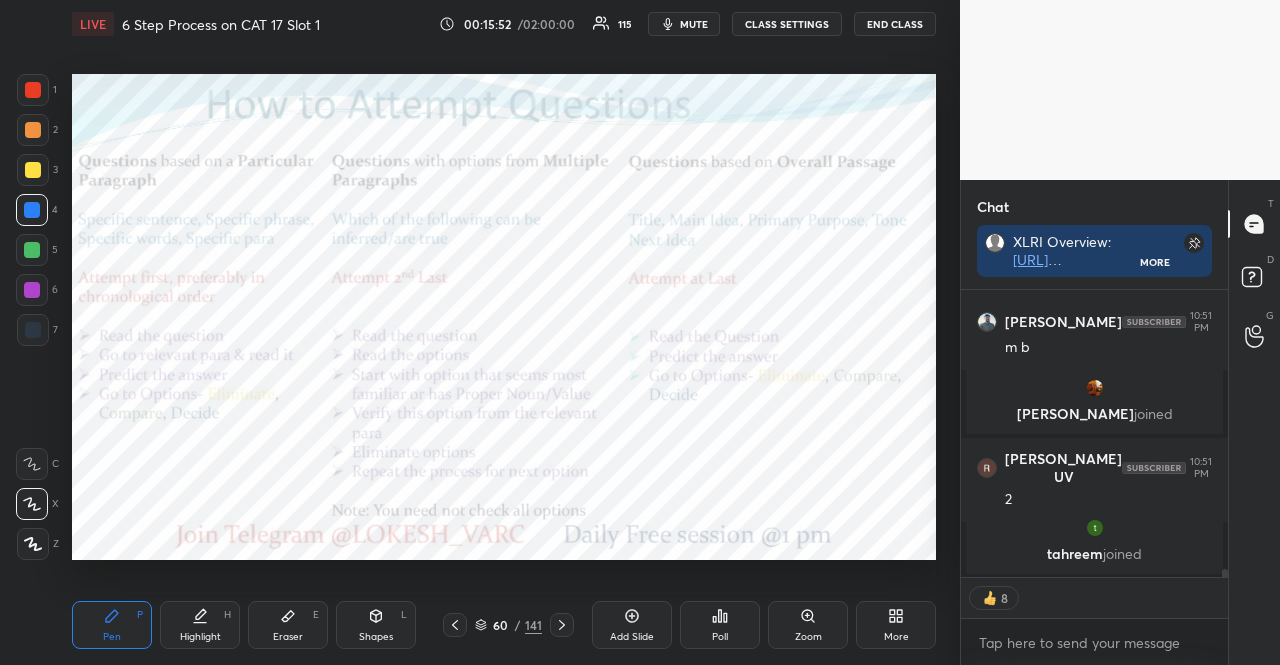 click on "Shapes L" at bounding box center (376, 625) 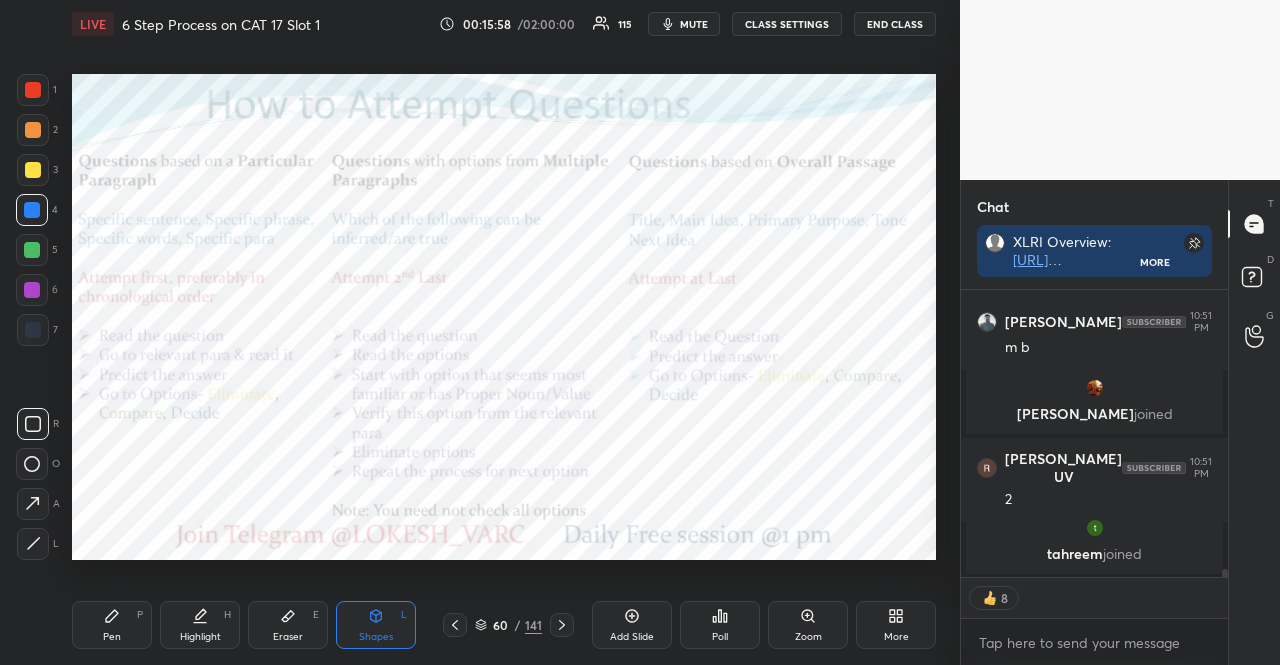 type on "x" 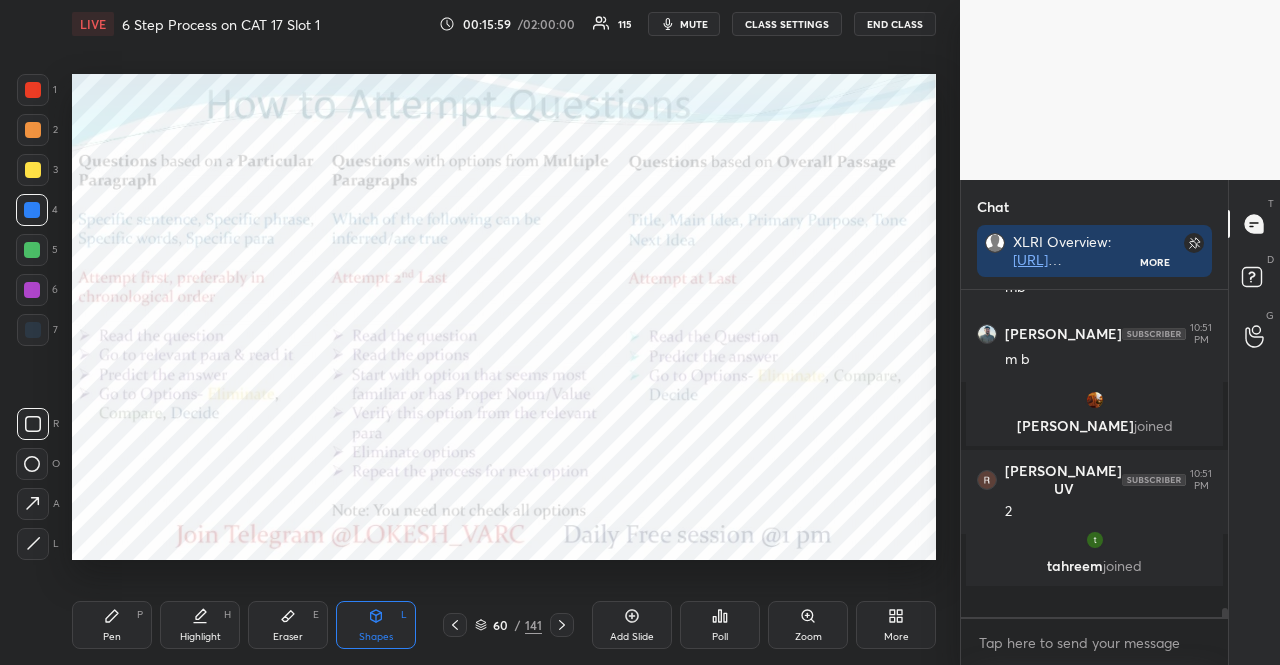 scroll, scrollTop: 6, scrollLeft: 6, axis: both 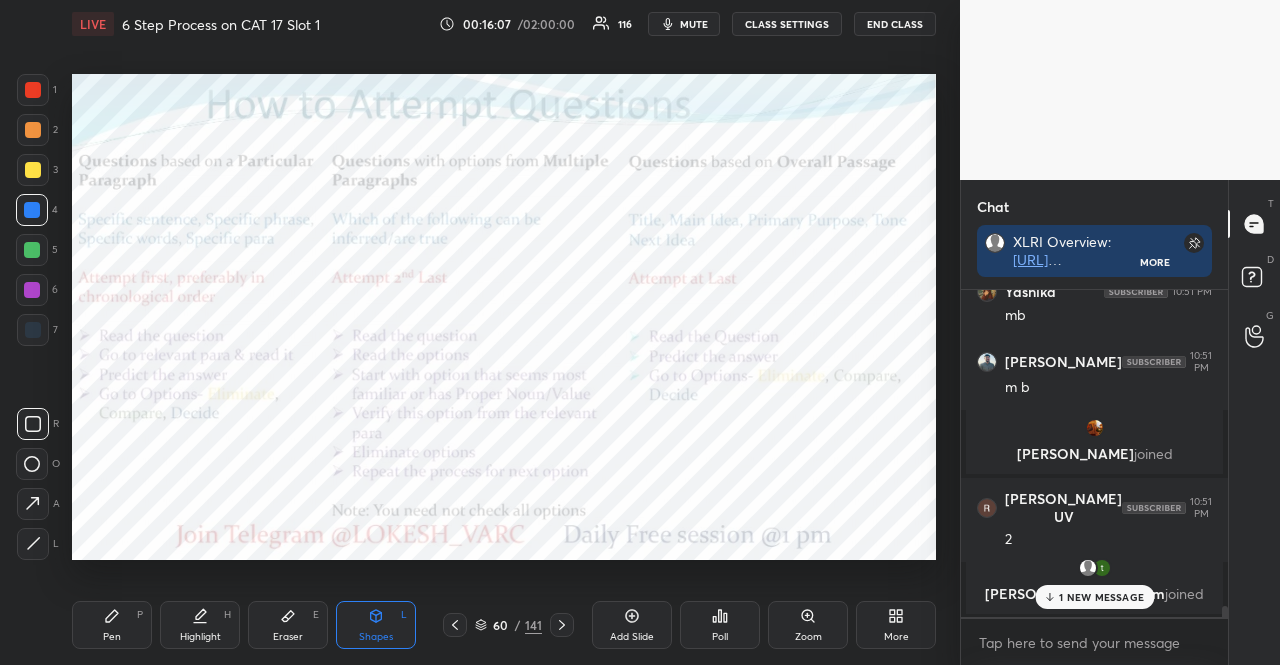 click at bounding box center [32, 290] 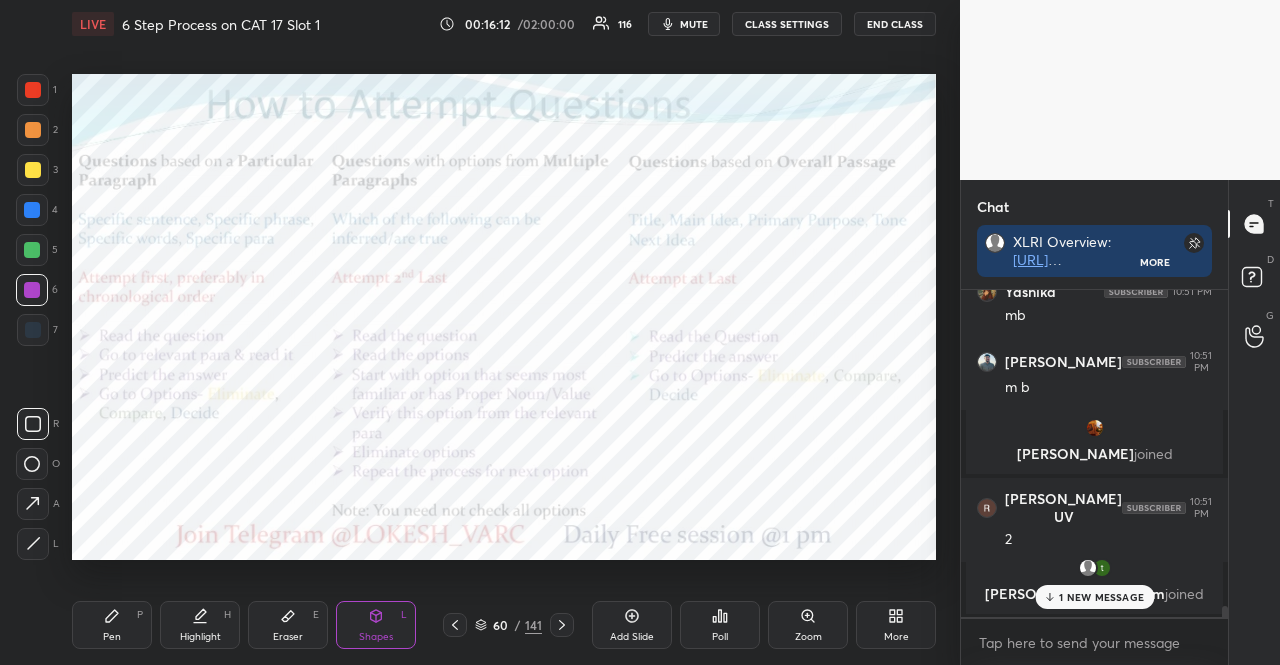 click at bounding box center [33, 90] 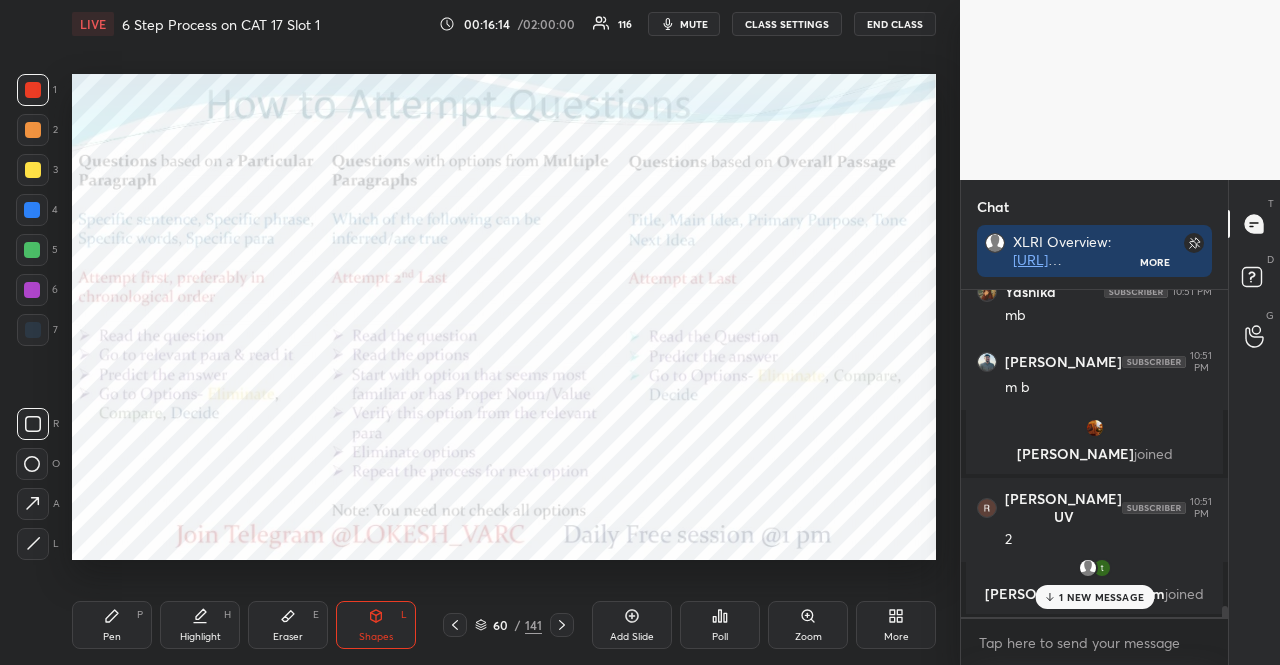 click on "Setting up your live class Poll for   secs No correct answer Start poll" at bounding box center (504, 316) 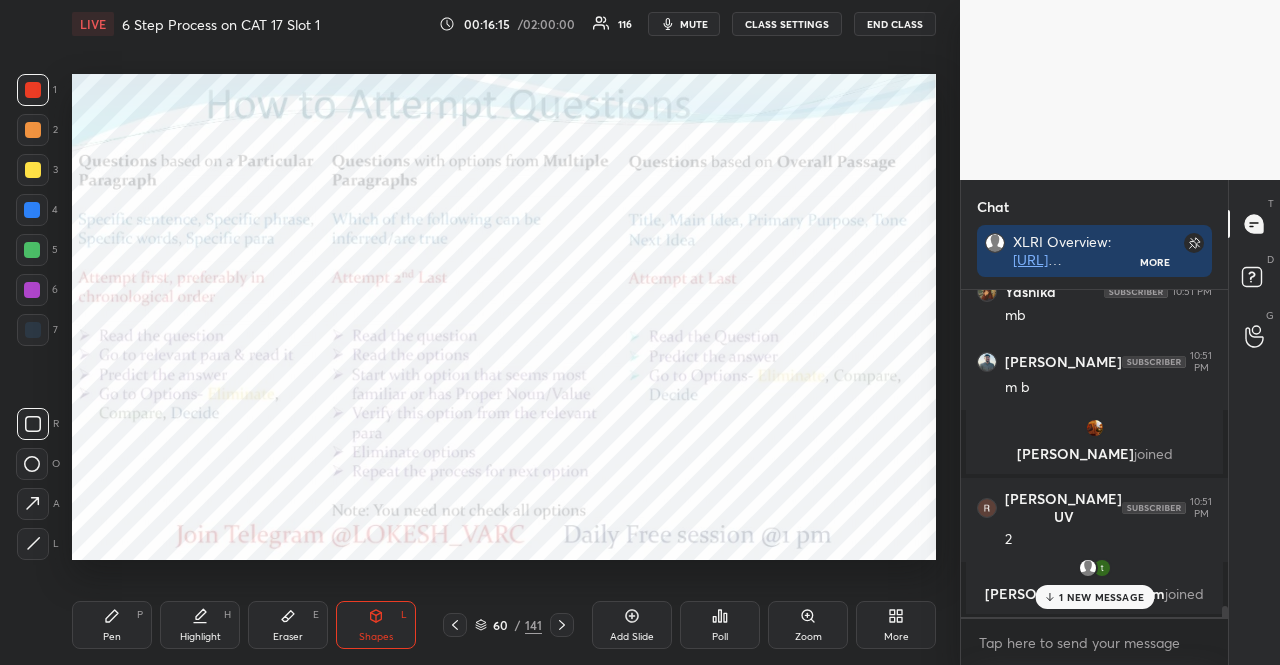 click 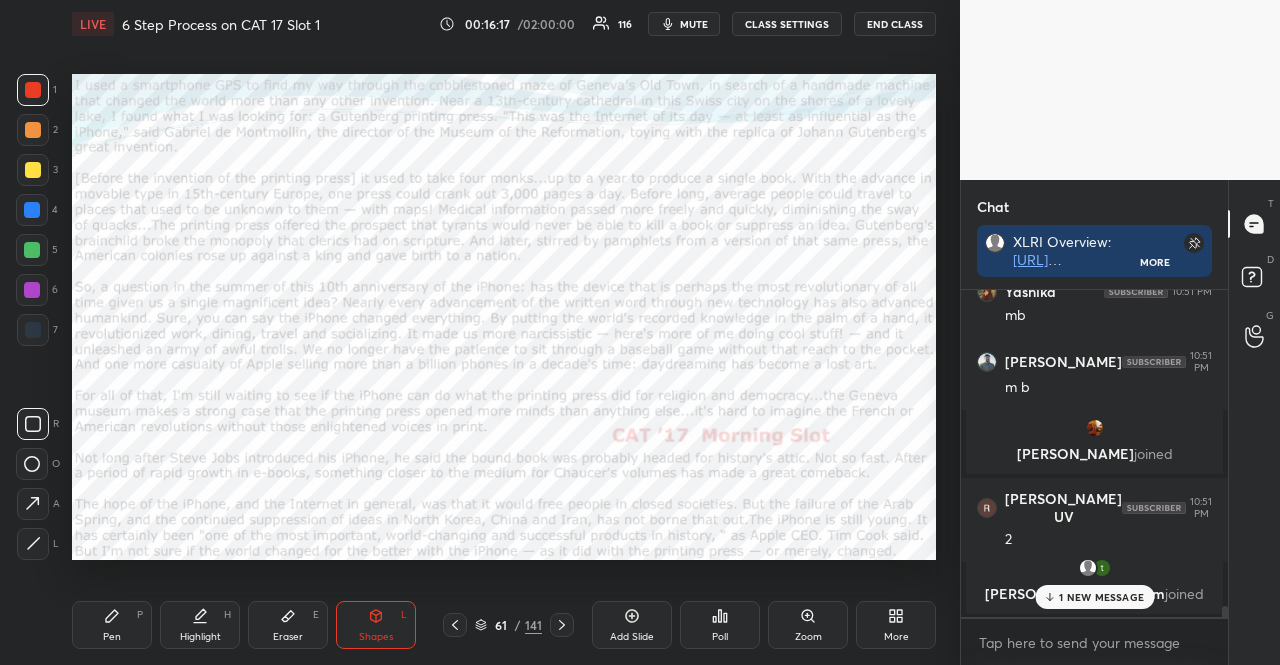 click 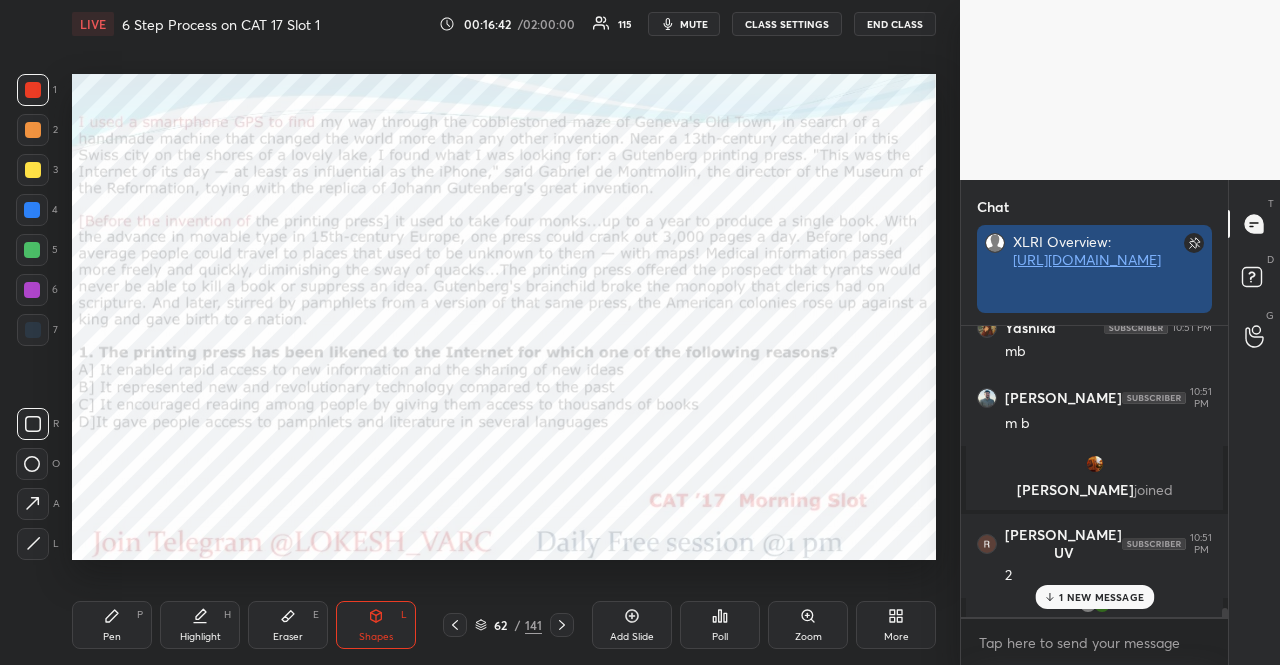 scroll, scrollTop: 310, scrollLeft: 261, axis: both 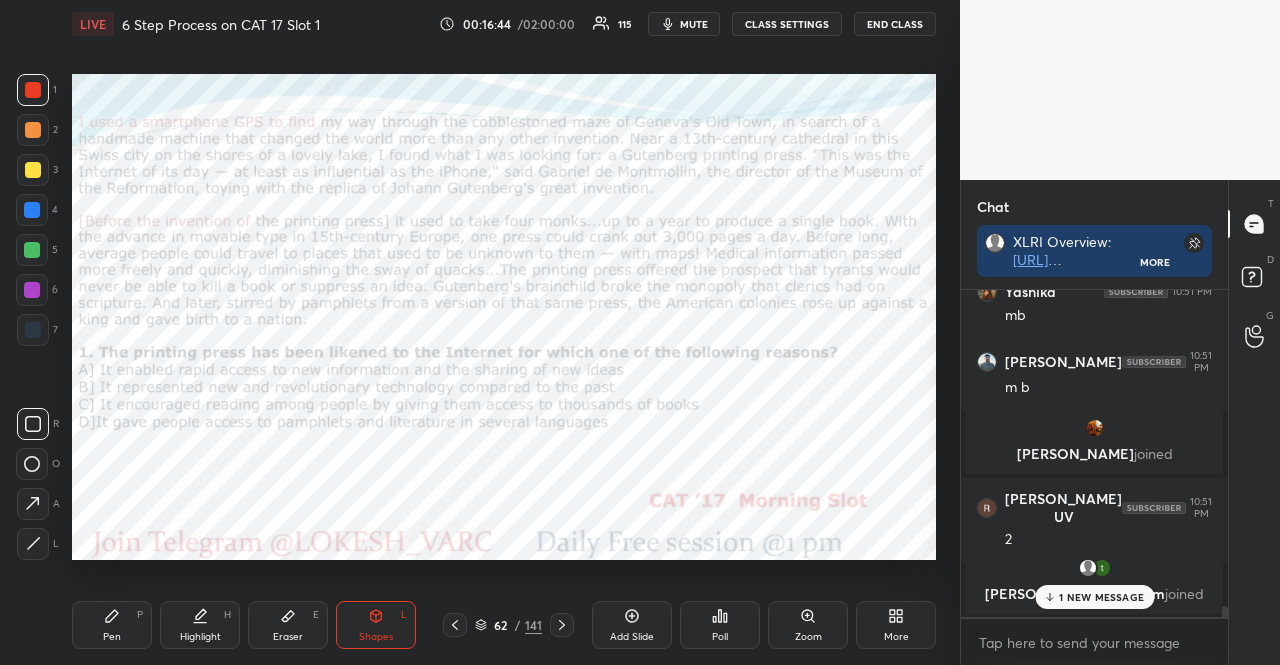 click on "1 NEW MESSAGE" at bounding box center (1094, 597) 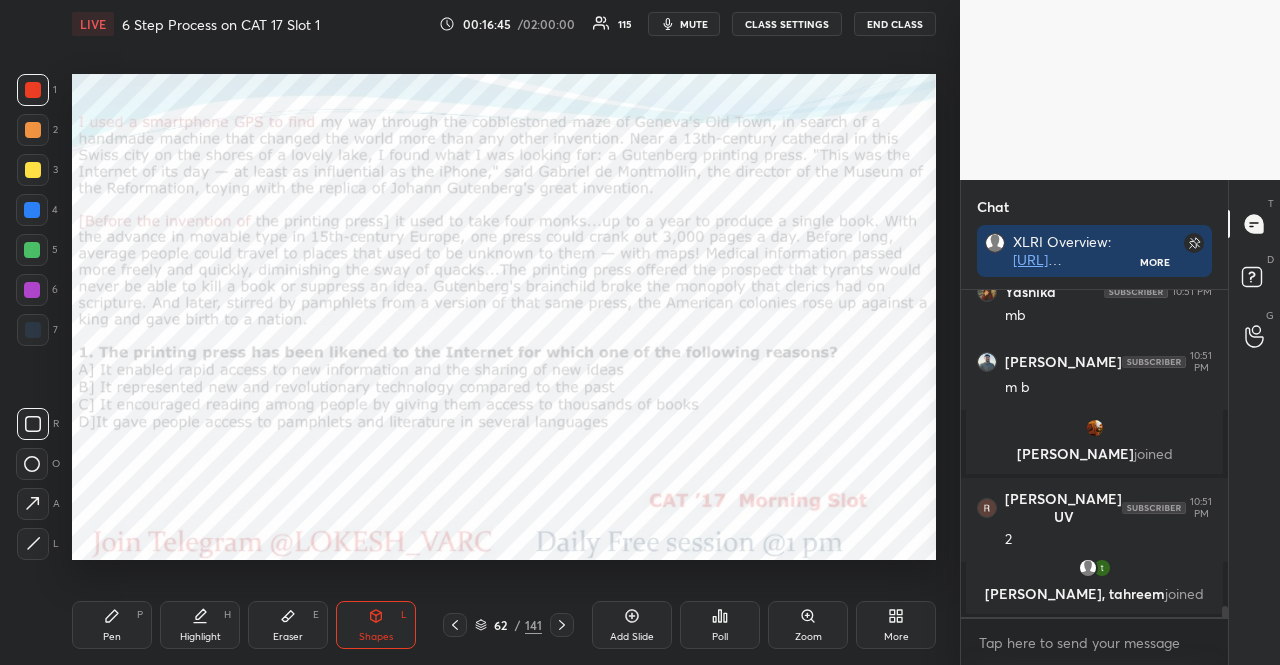click on "mute" at bounding box center (694, 24) 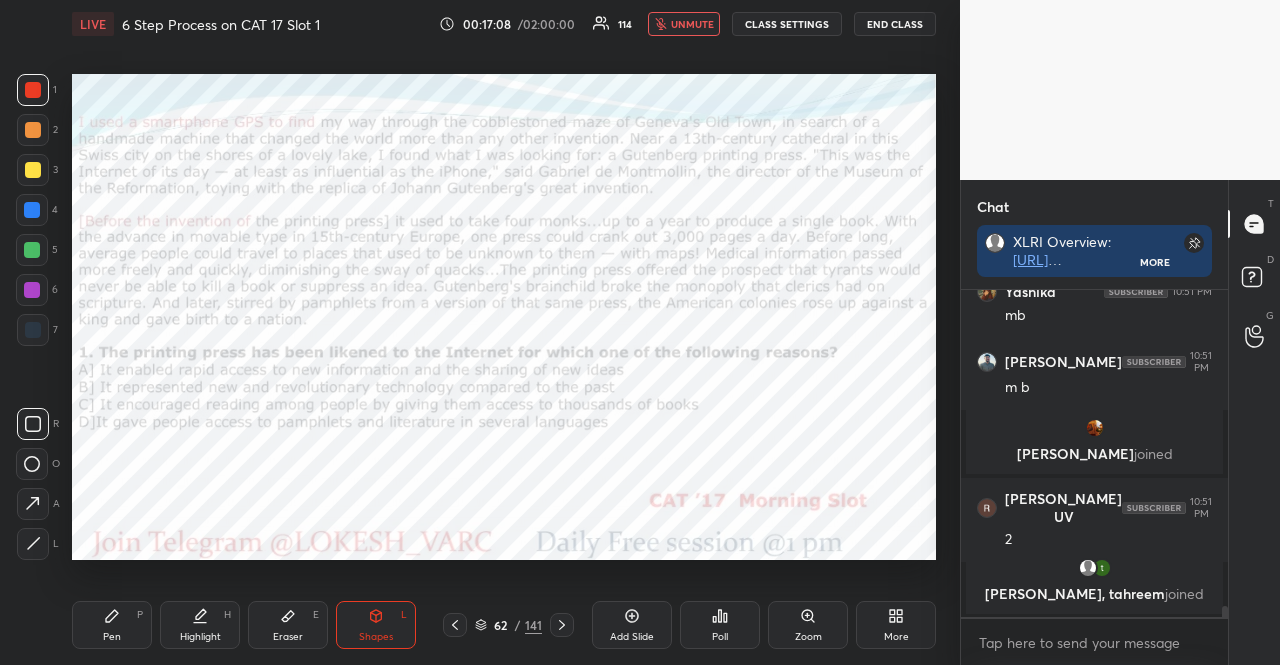 click on "Poll" at bounding box center (720, 625) 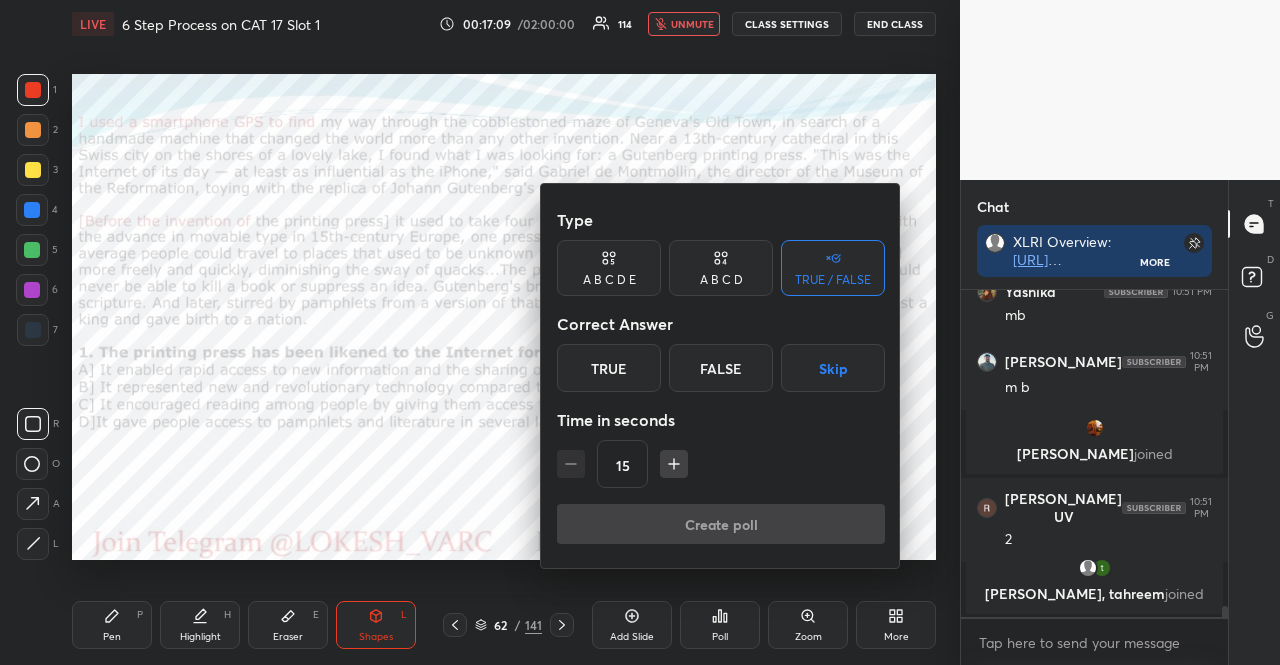 click on "A B C D" at bounding box center (721, 280) 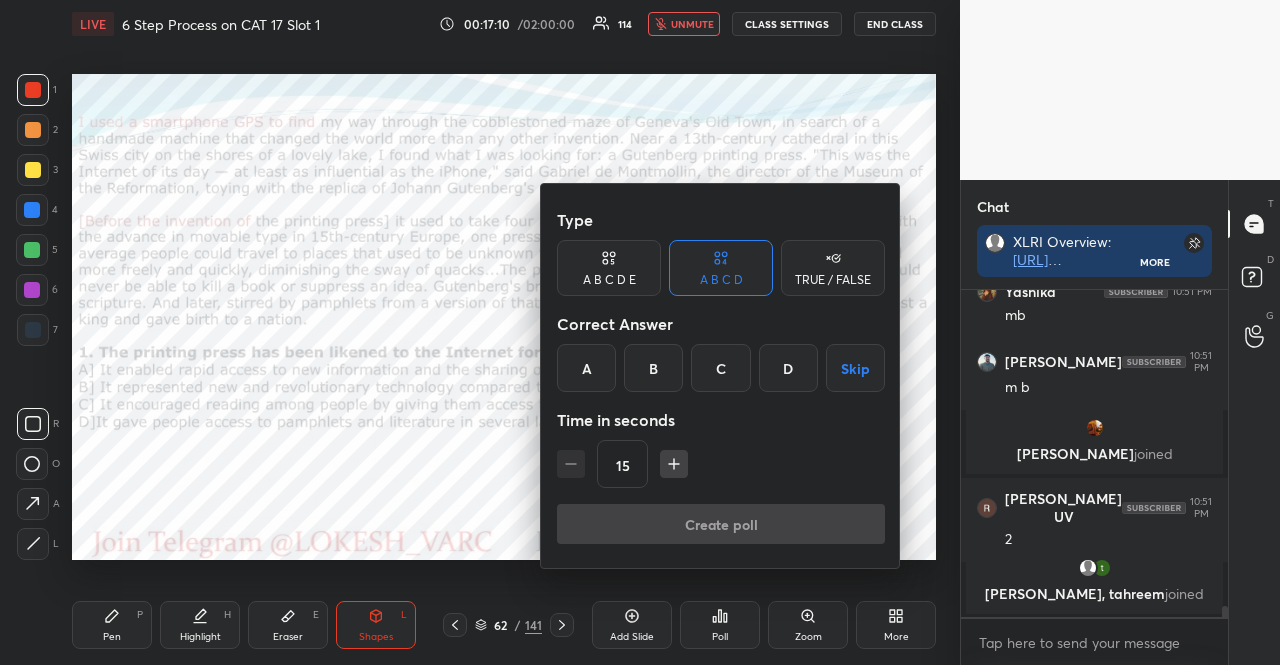 click at bounding box center (640, 332) 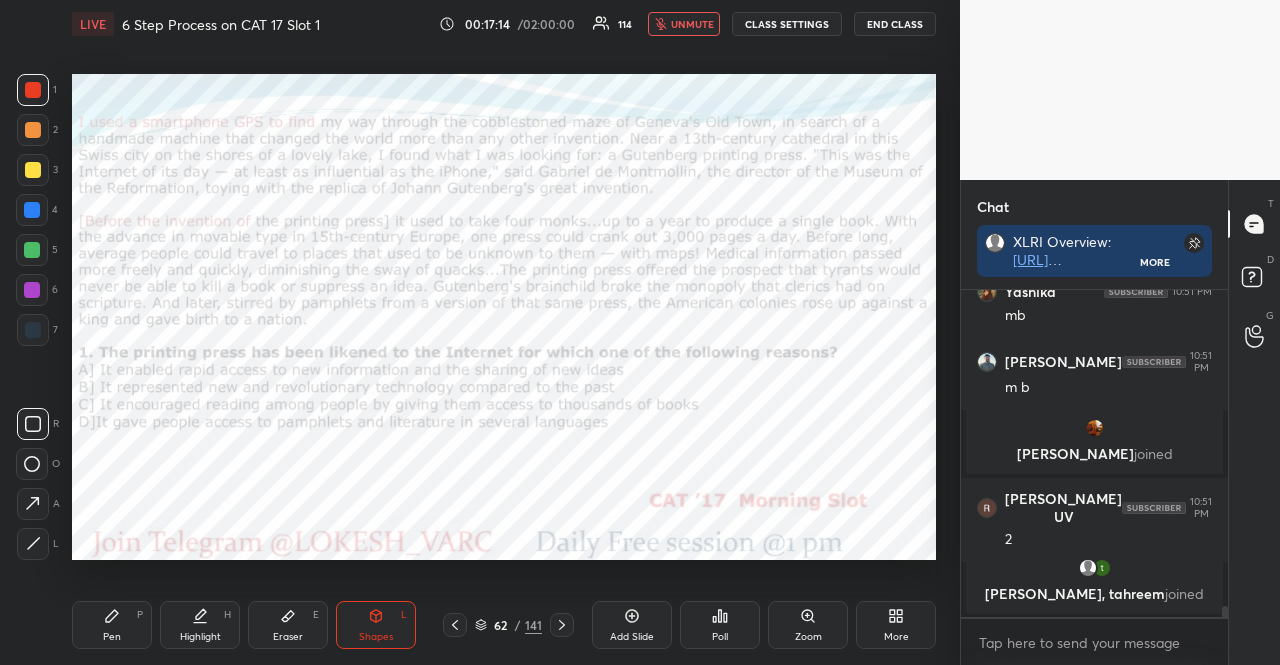 click 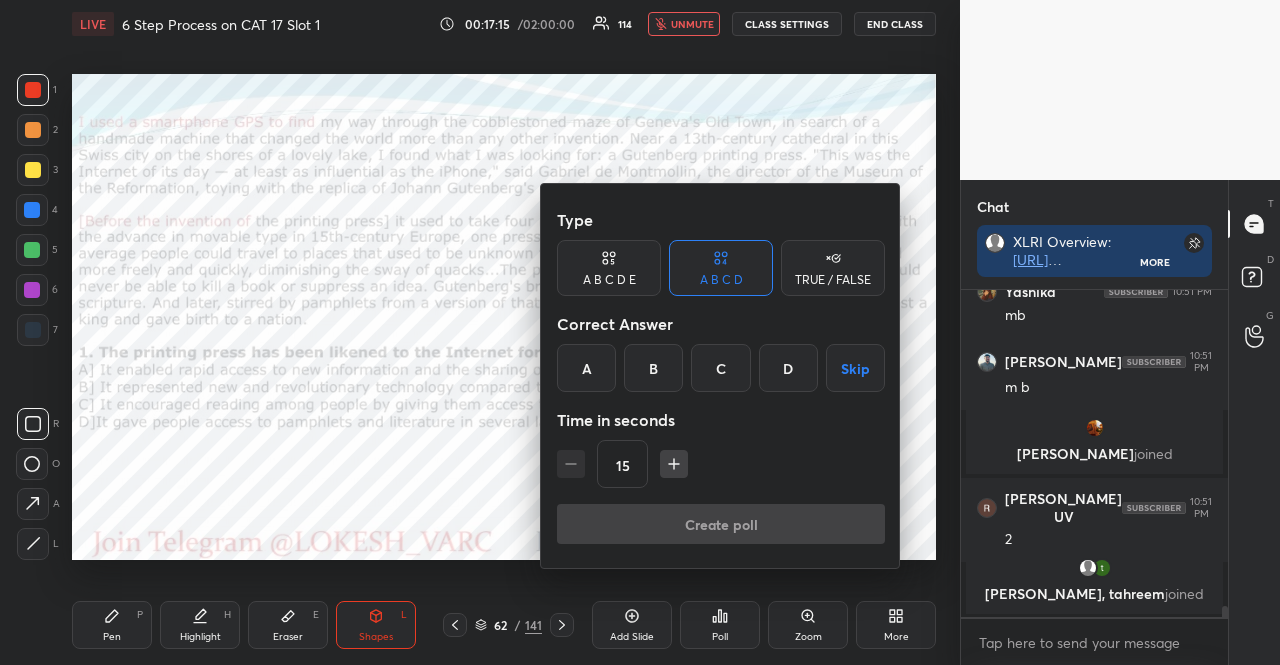 click on "A" at bounding box center [586, 368] 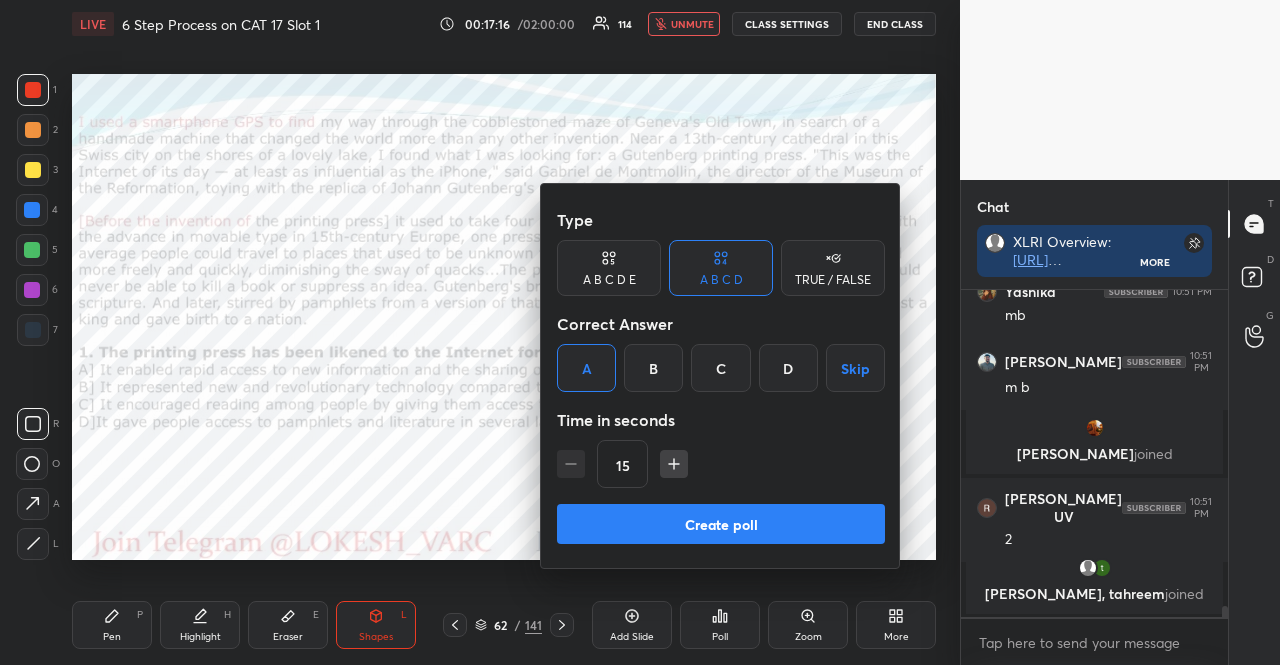 click on "15" at bounding box center [721, 464] 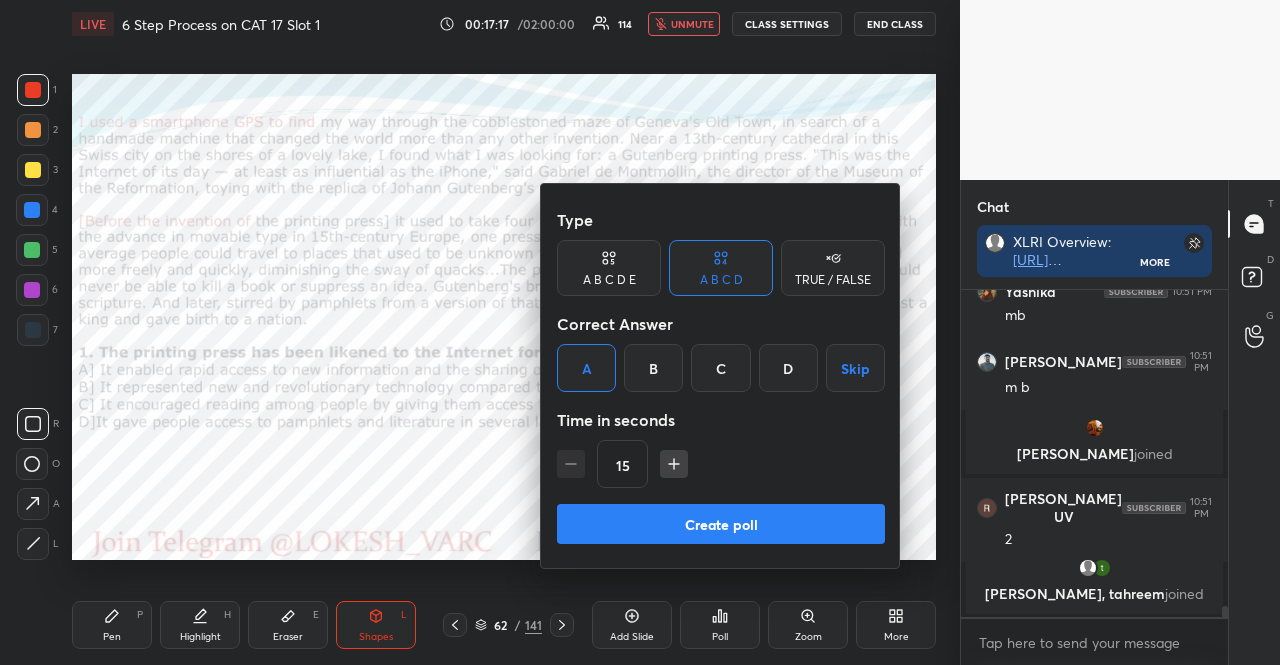click on "15" at bounding box center (721, 464) 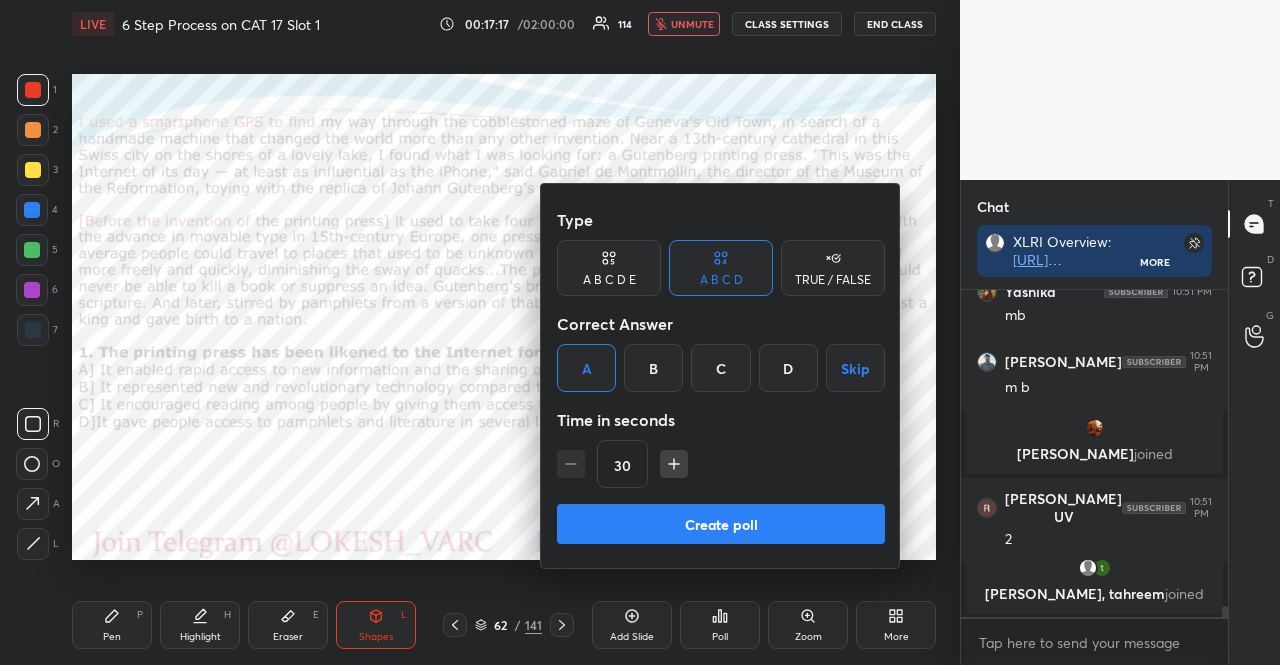 click 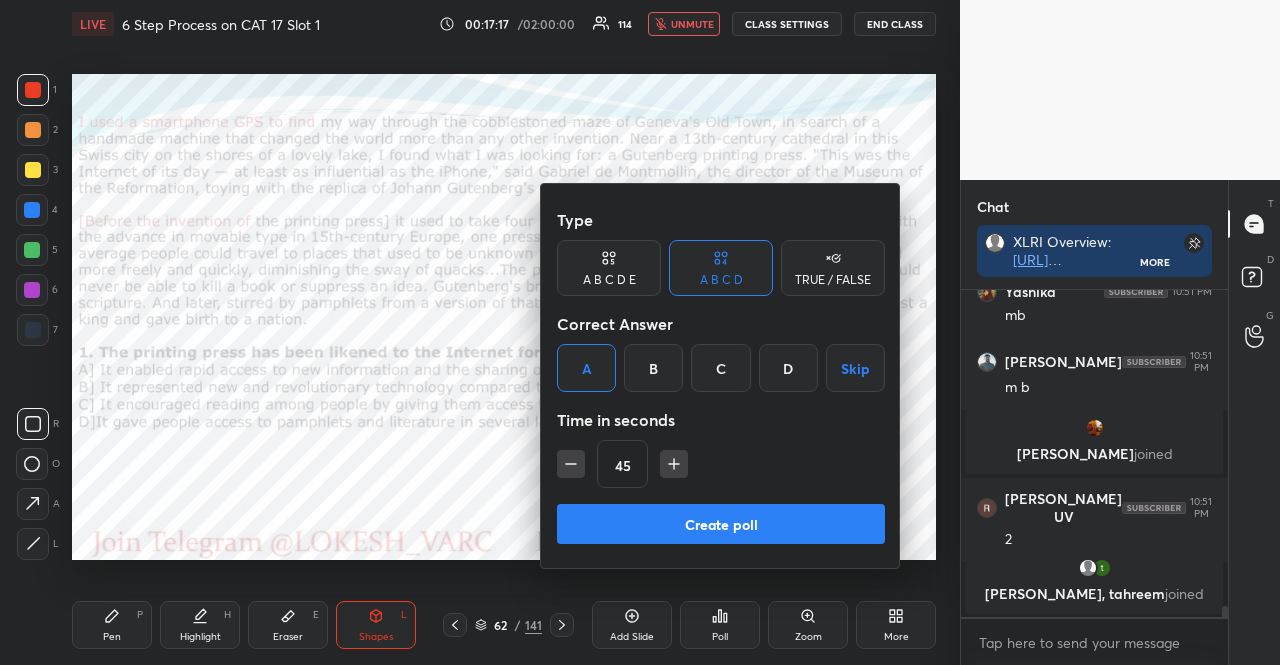 click 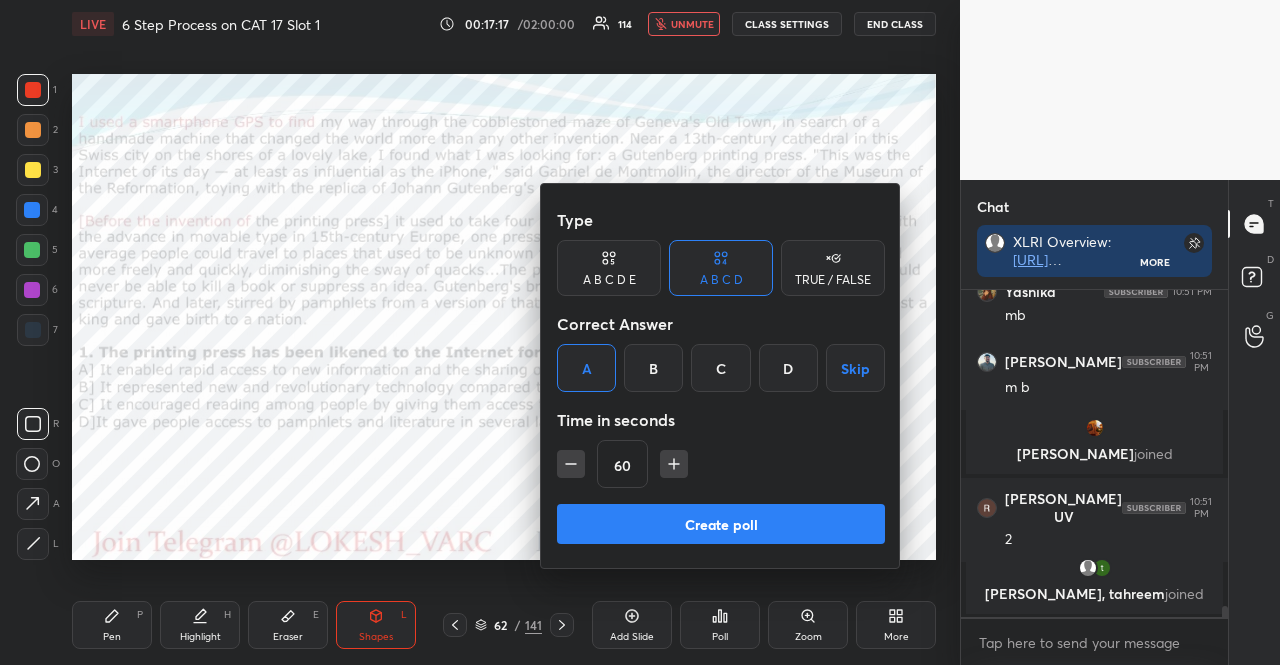 click 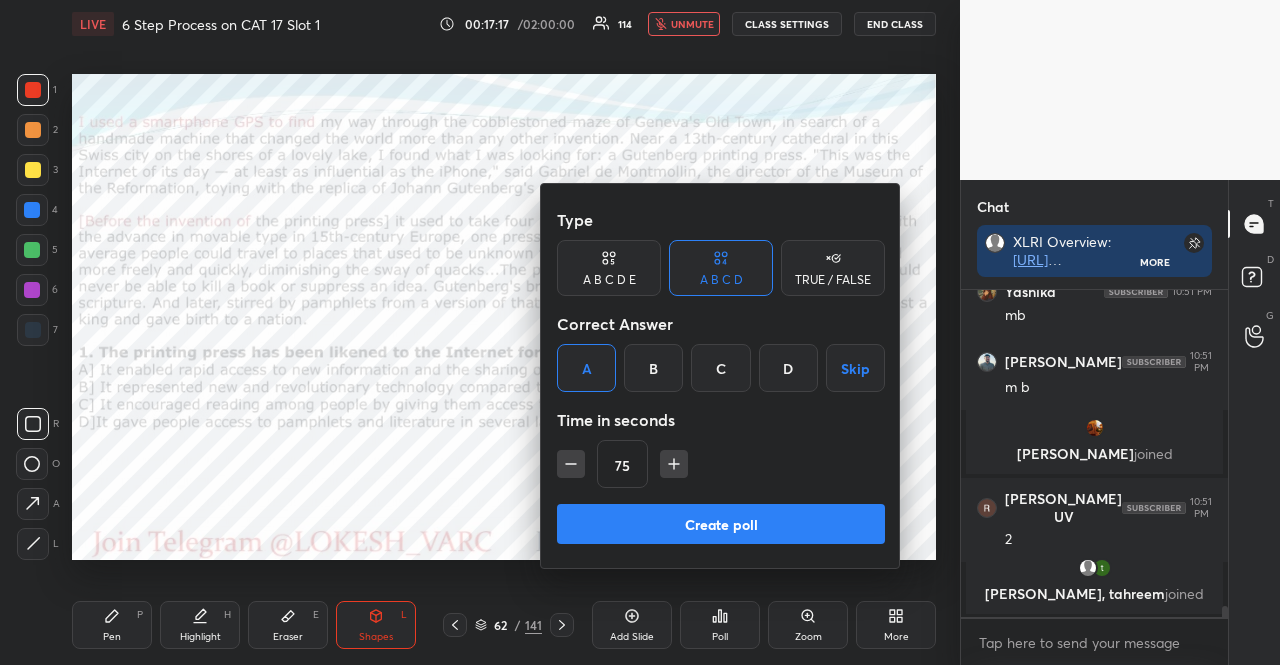 click 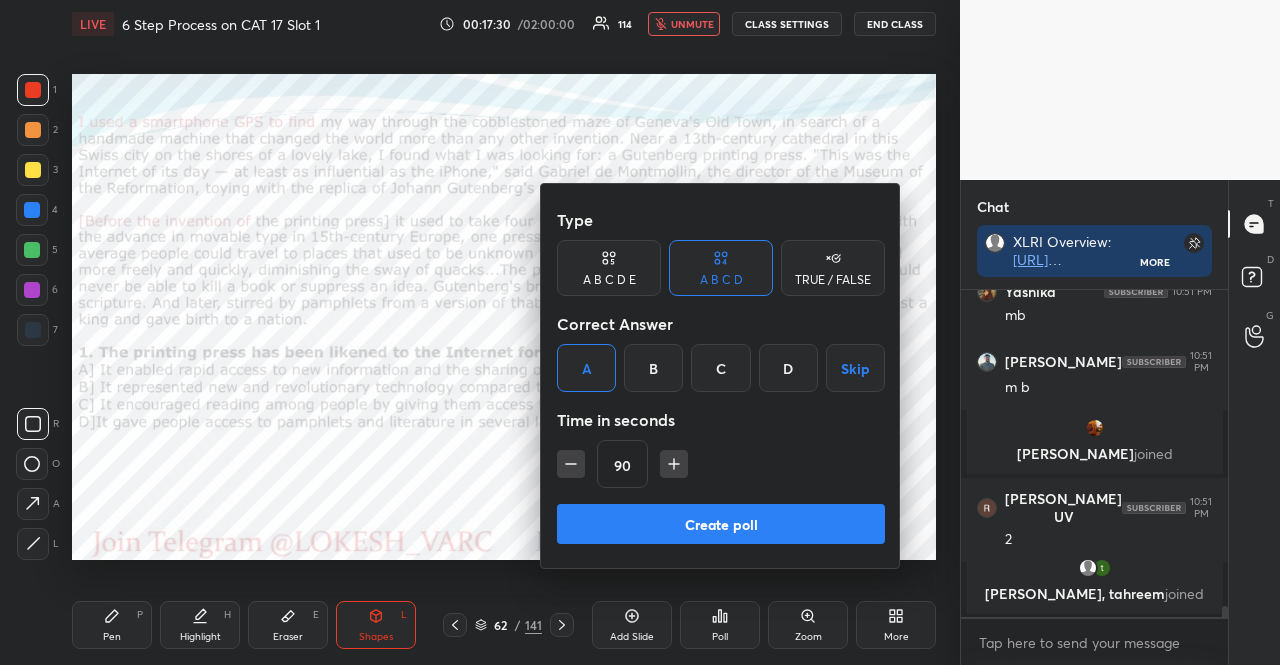 click on "Create poll" at bounding box center [721, 524] 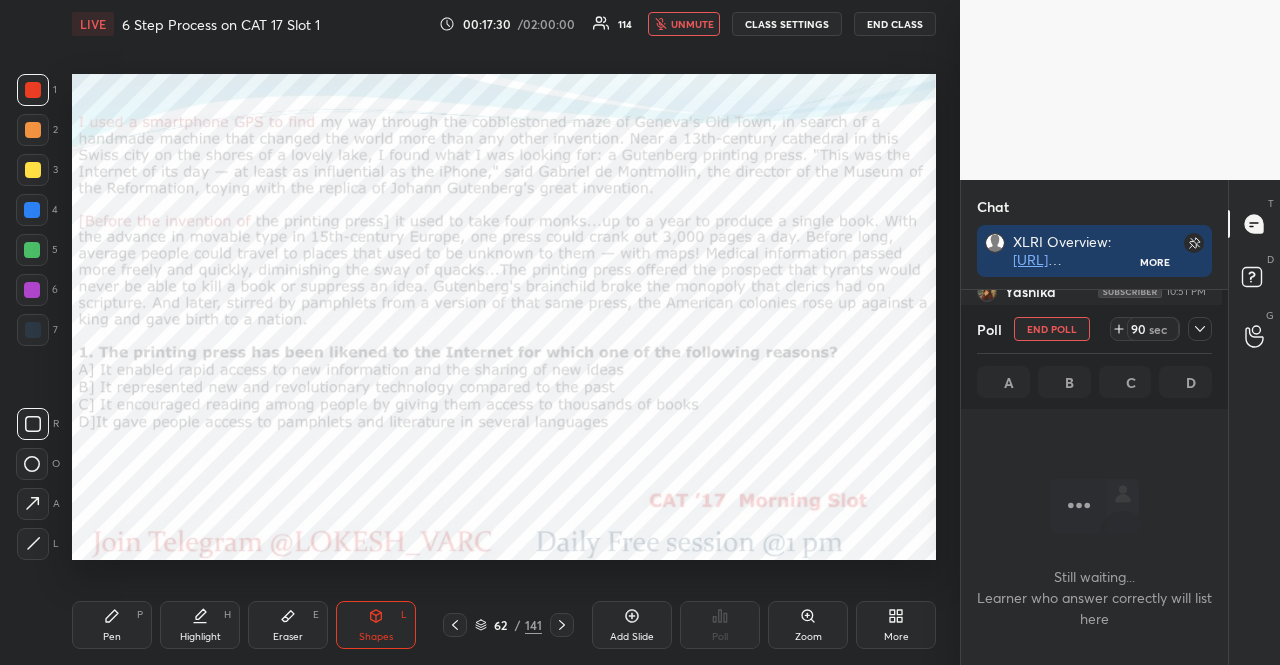 scroll, scrollTop: 288, scrollLeft: 255, axis: both 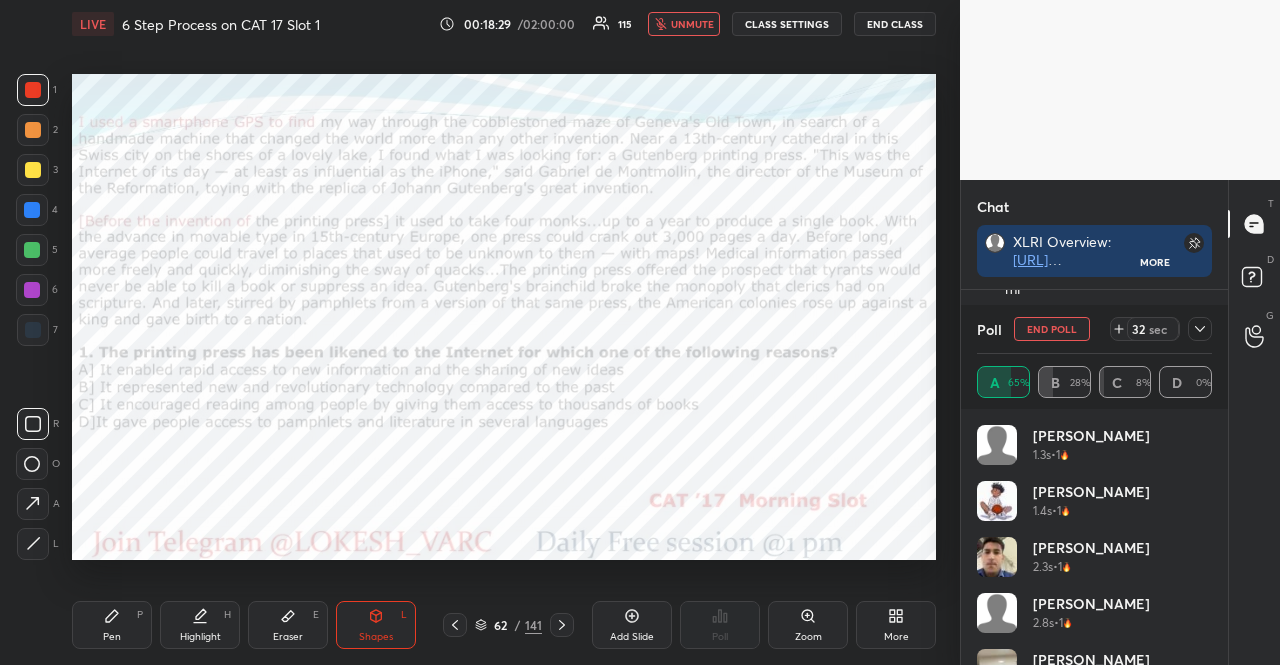 click 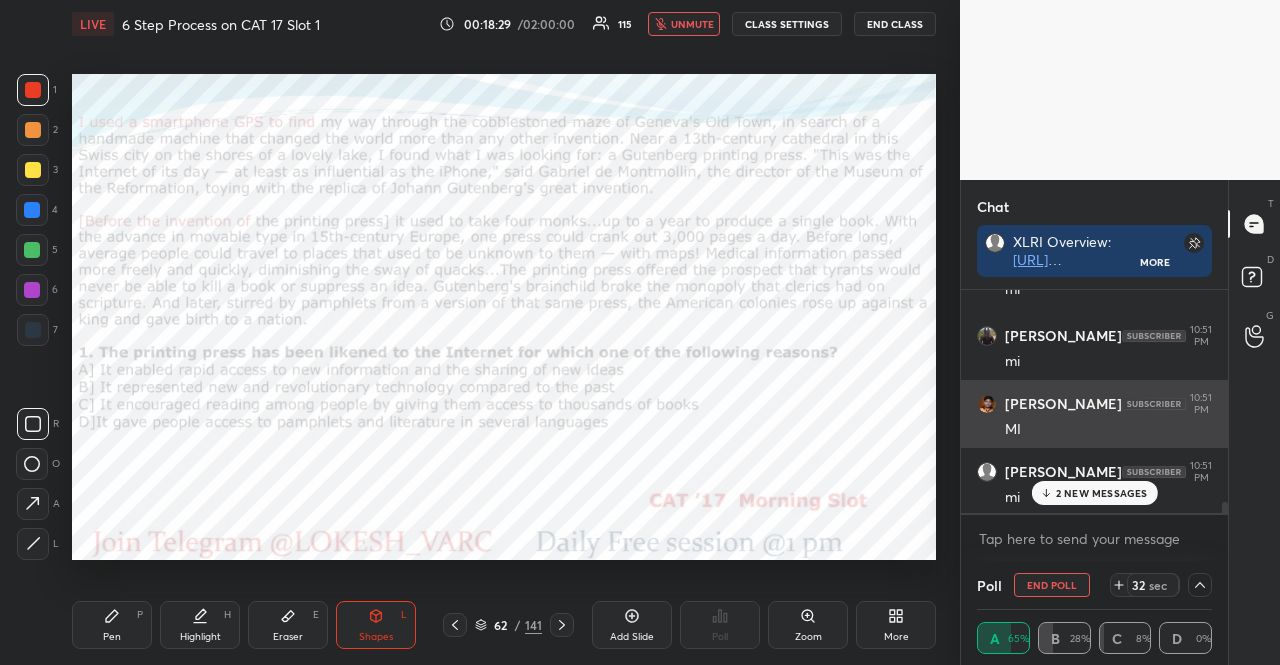 scroll, scrollTop: 153, scrollLeft: 223, axis: both 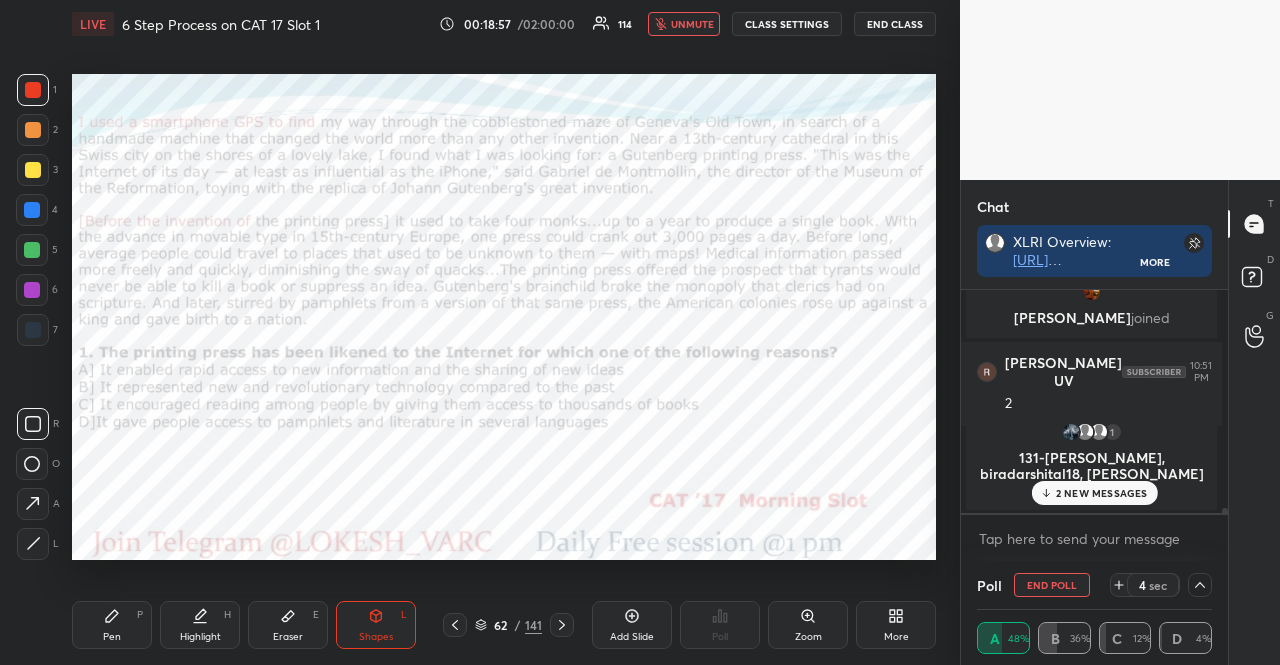 click on "unmute" at bounding box center (692, 24) 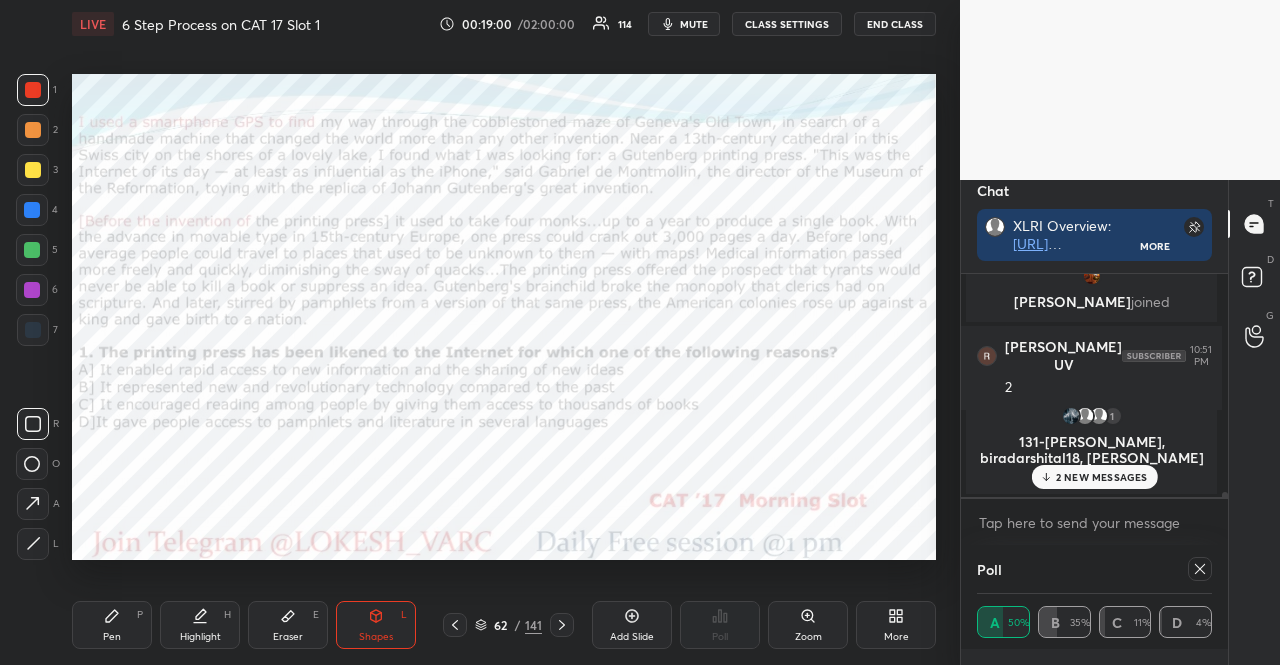 scroll, scrollTop: 0, scrollLeft: 0, axis: both 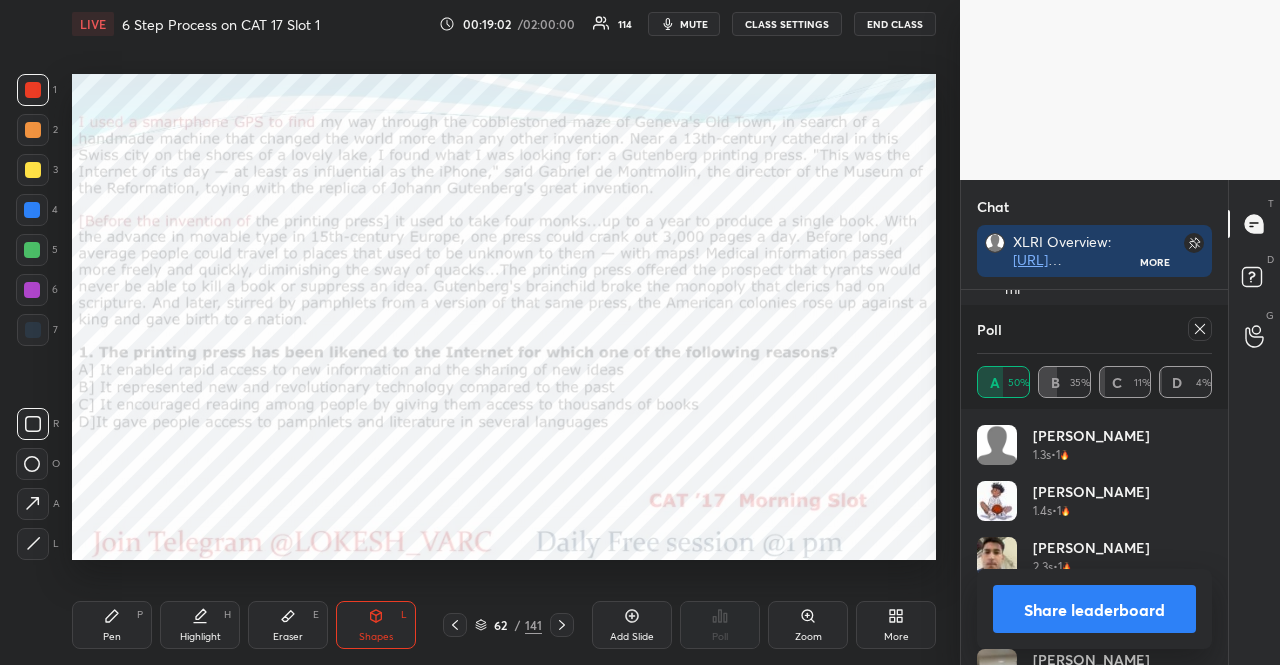 click 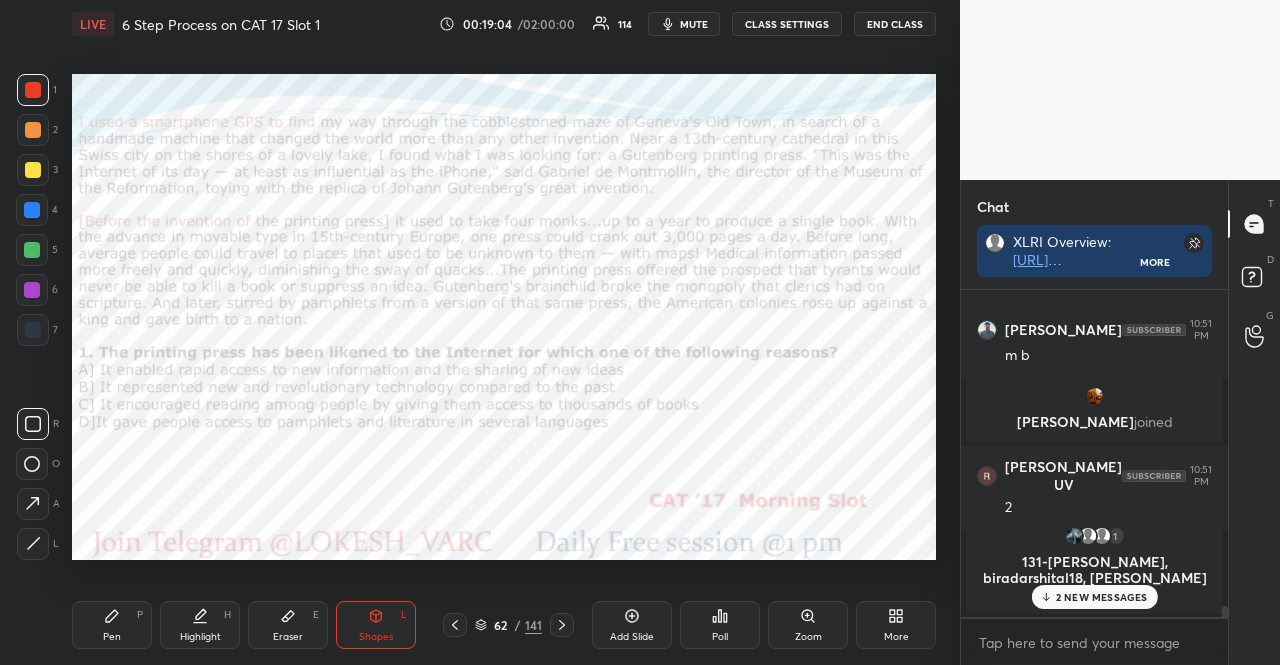 click on "2 NEW MESSAGES" at bounding box center (1102, 597) 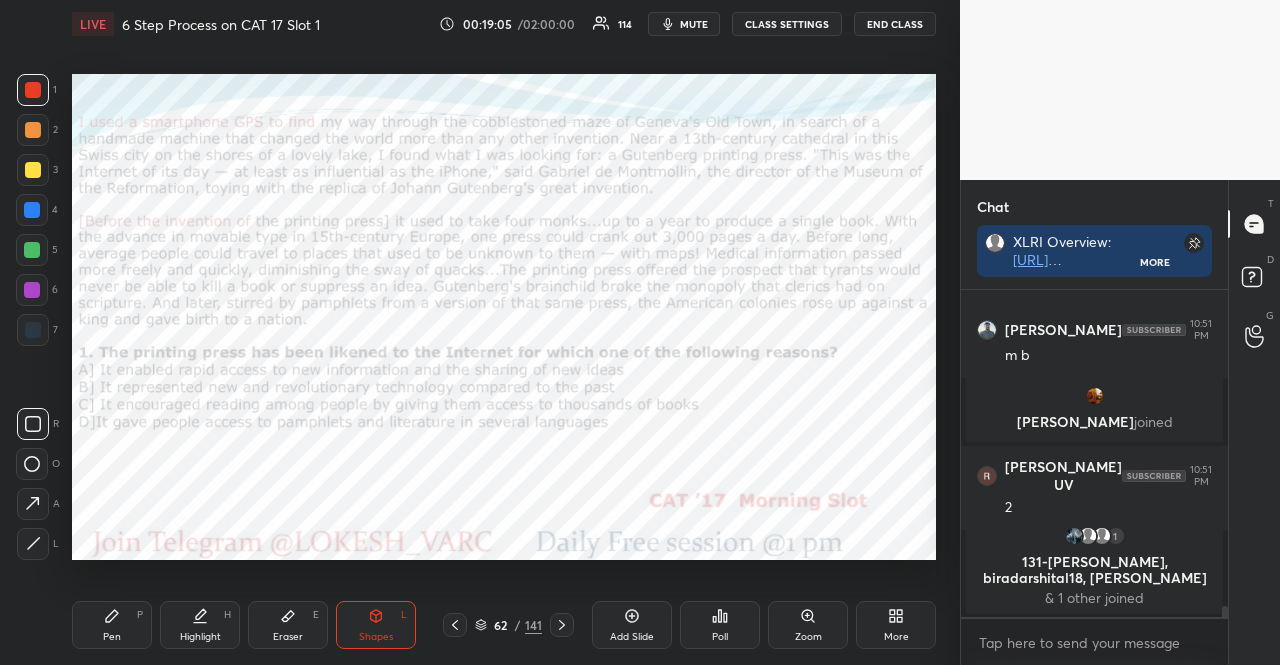 click 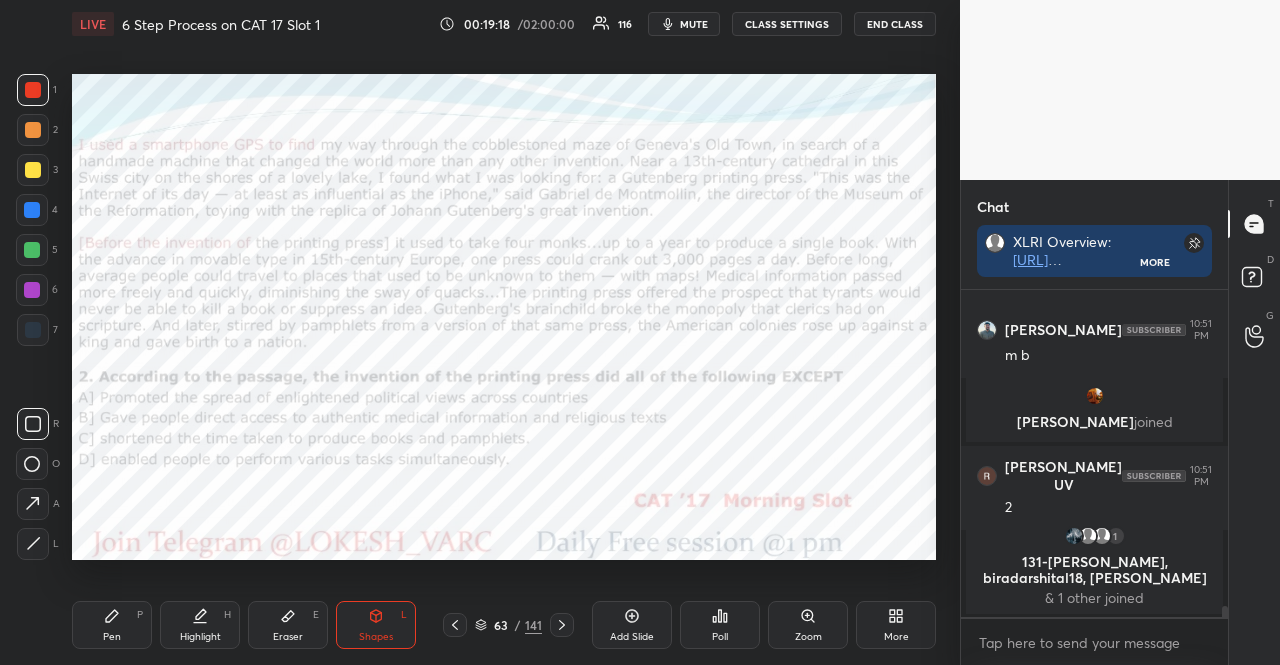 click 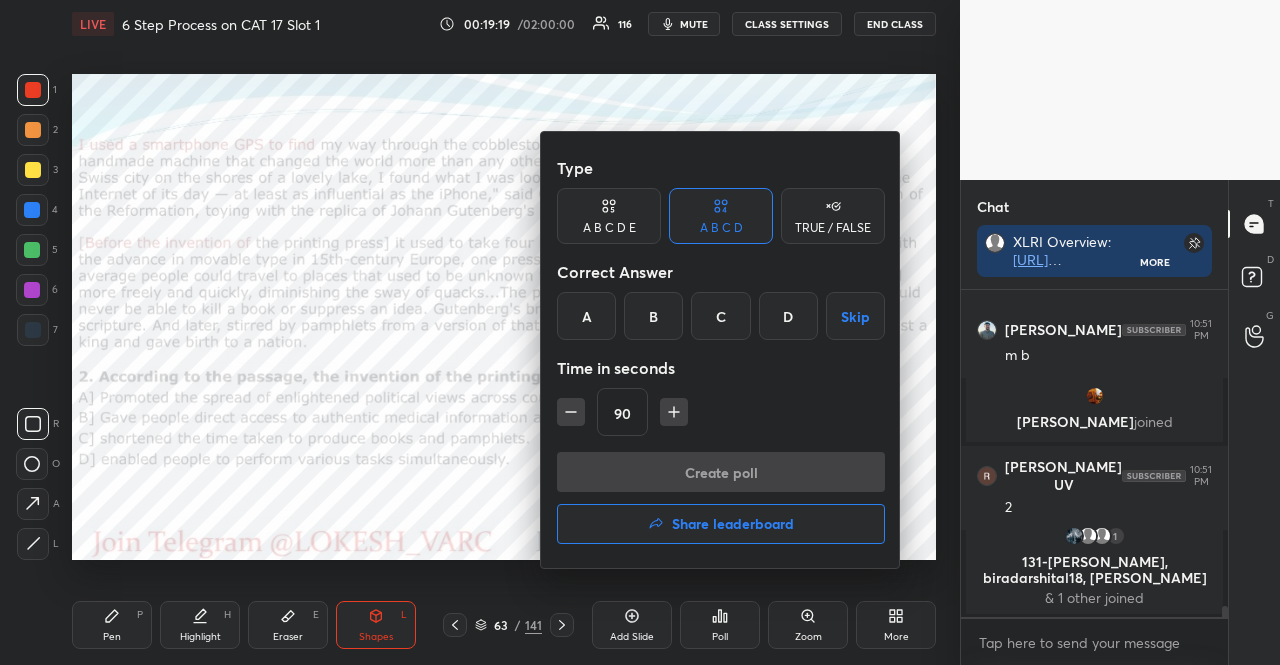 click at bounding box center [640, 332] 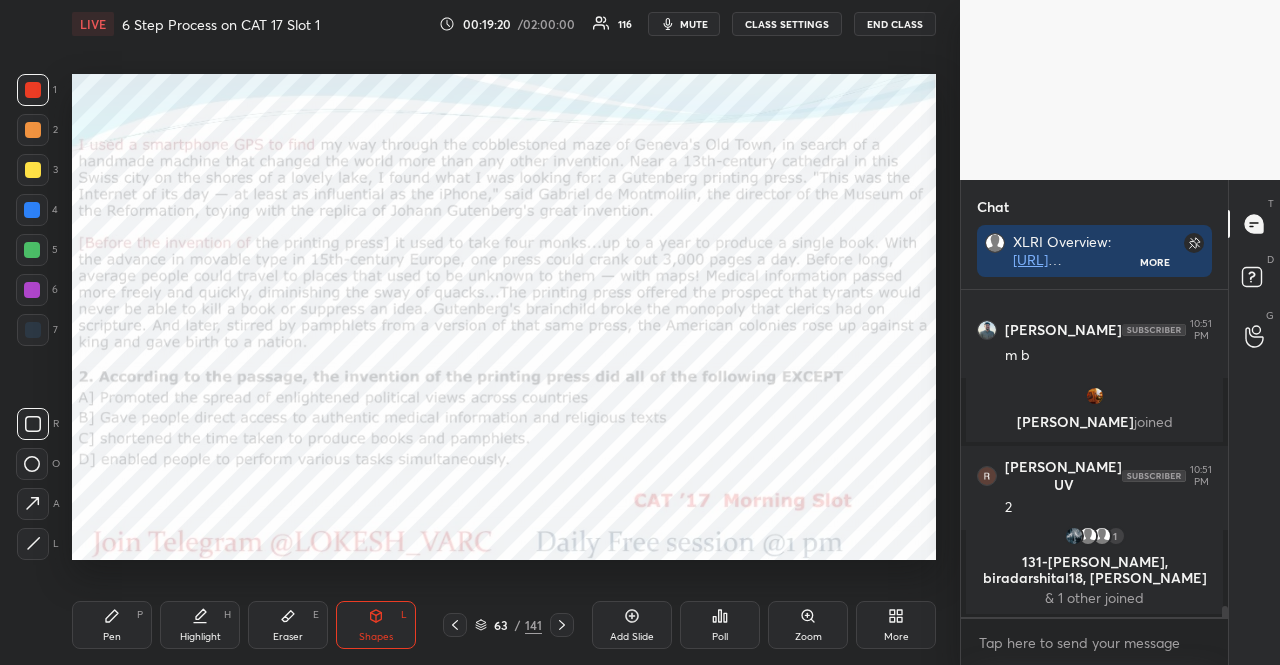 click 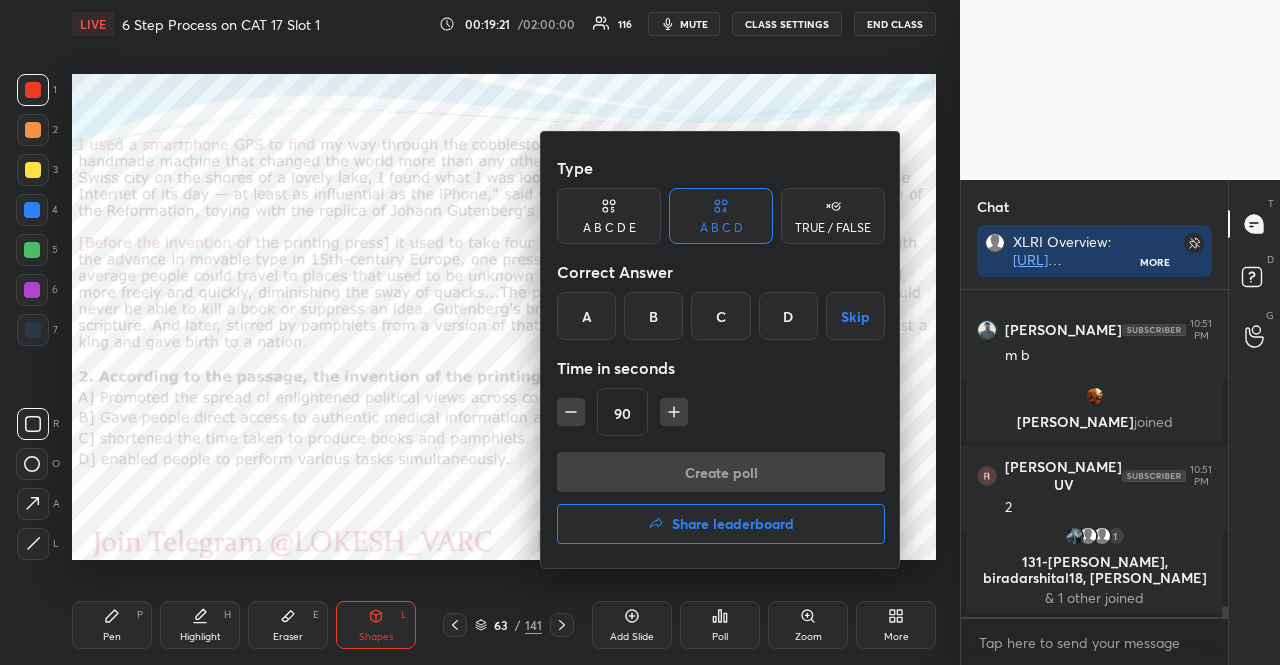click on "D" at bounding box center (788, 316) 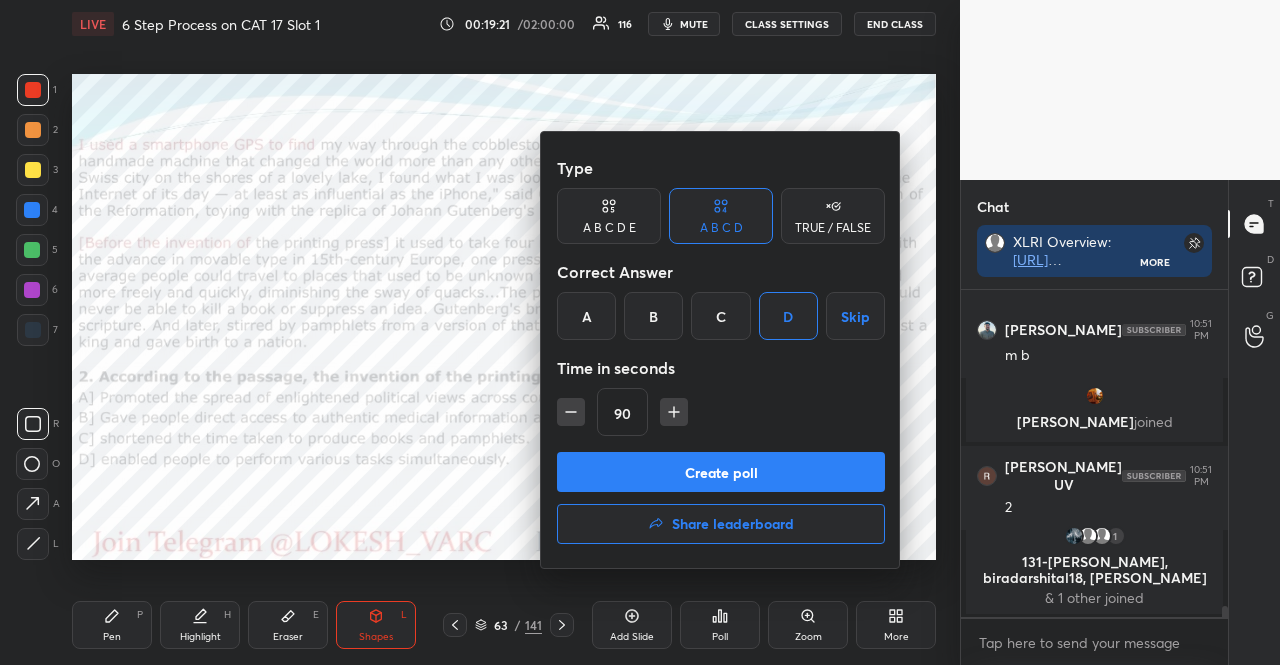 click at bounding box center (571, 412) 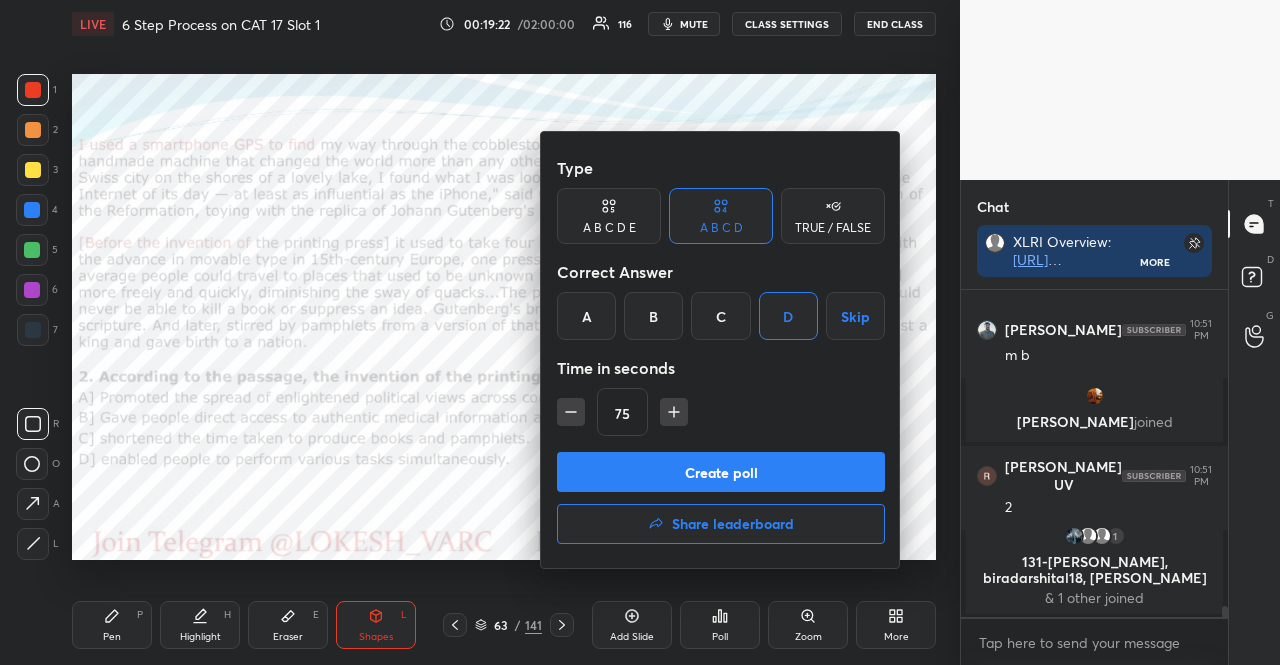 click on "Create poll" at bounding box center (721, 472) 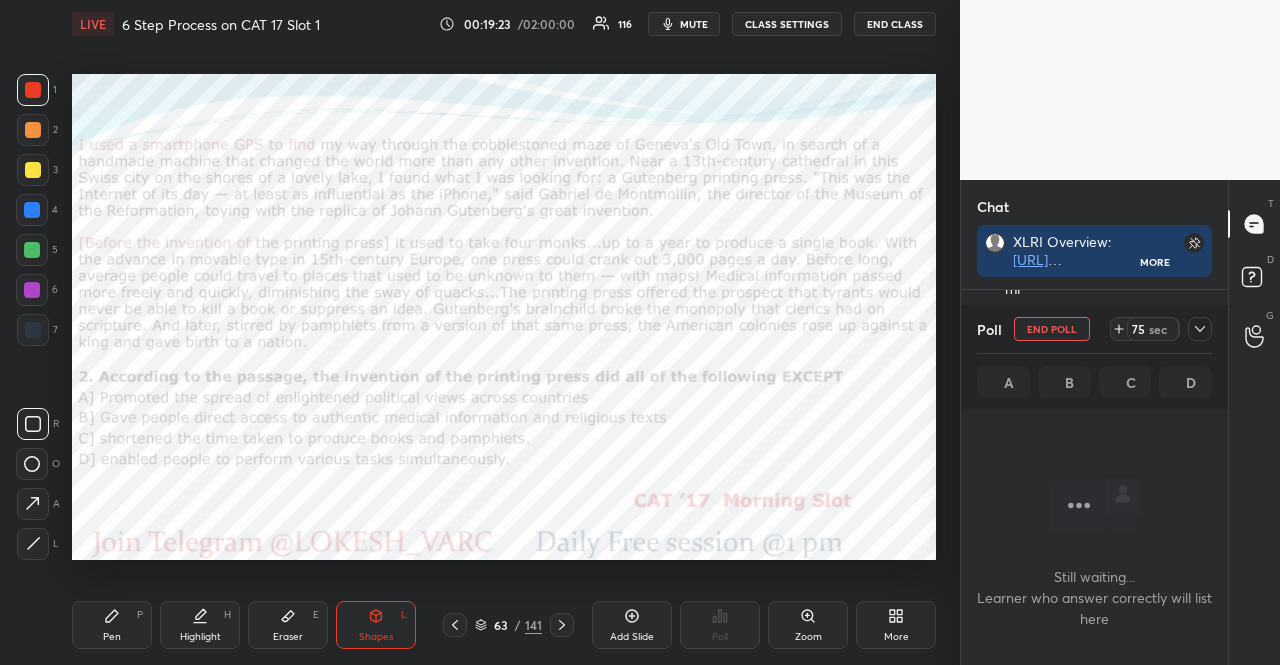 click on "mute" at bounding box center (684, 24) 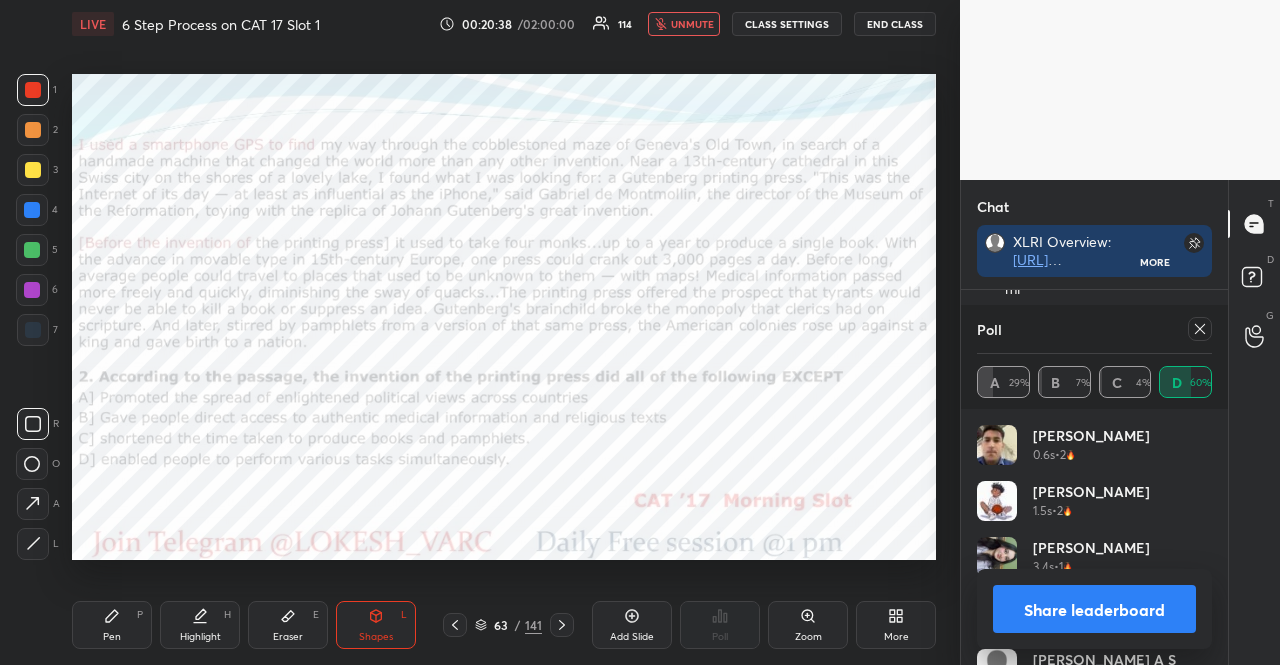 click 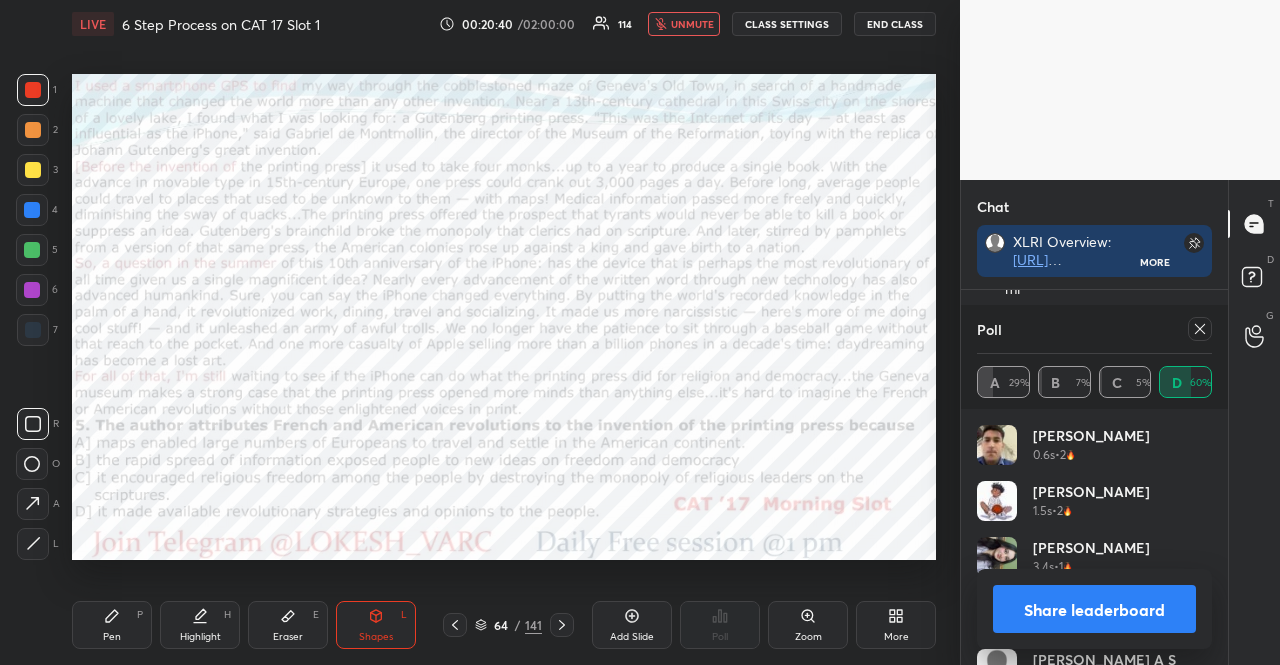 click at bounding box center [1200, 329] 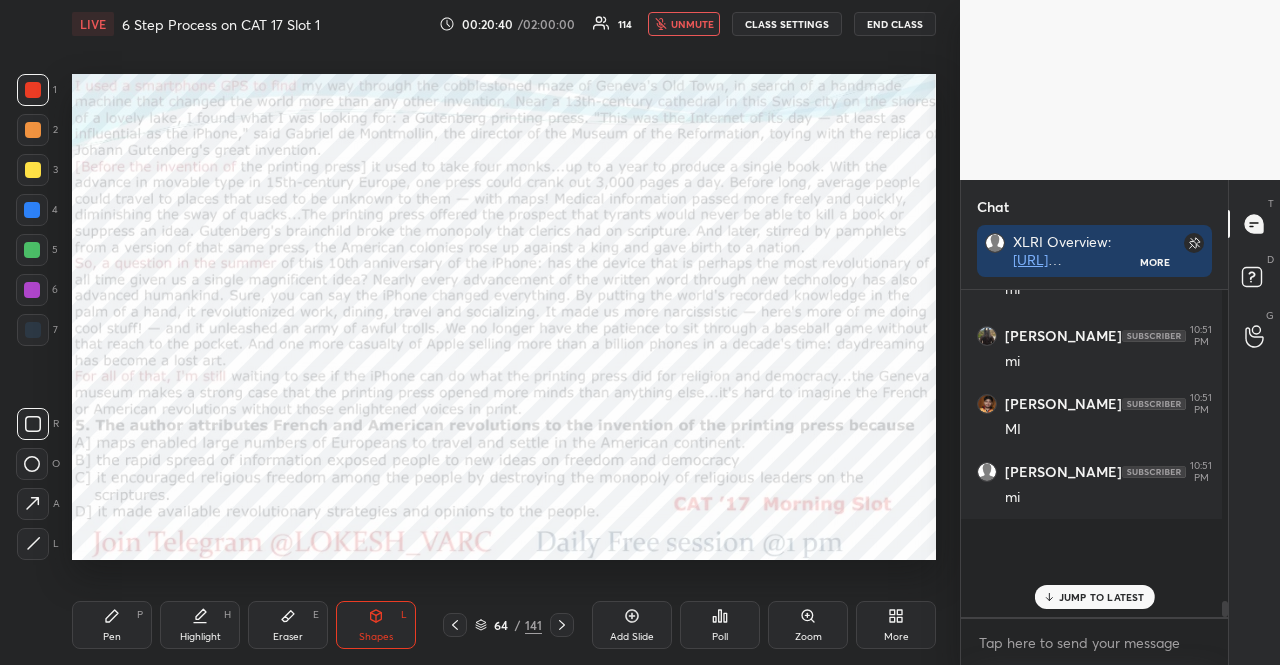 scroll, scrollTop: 310, scrollLeft: 255, axis: both 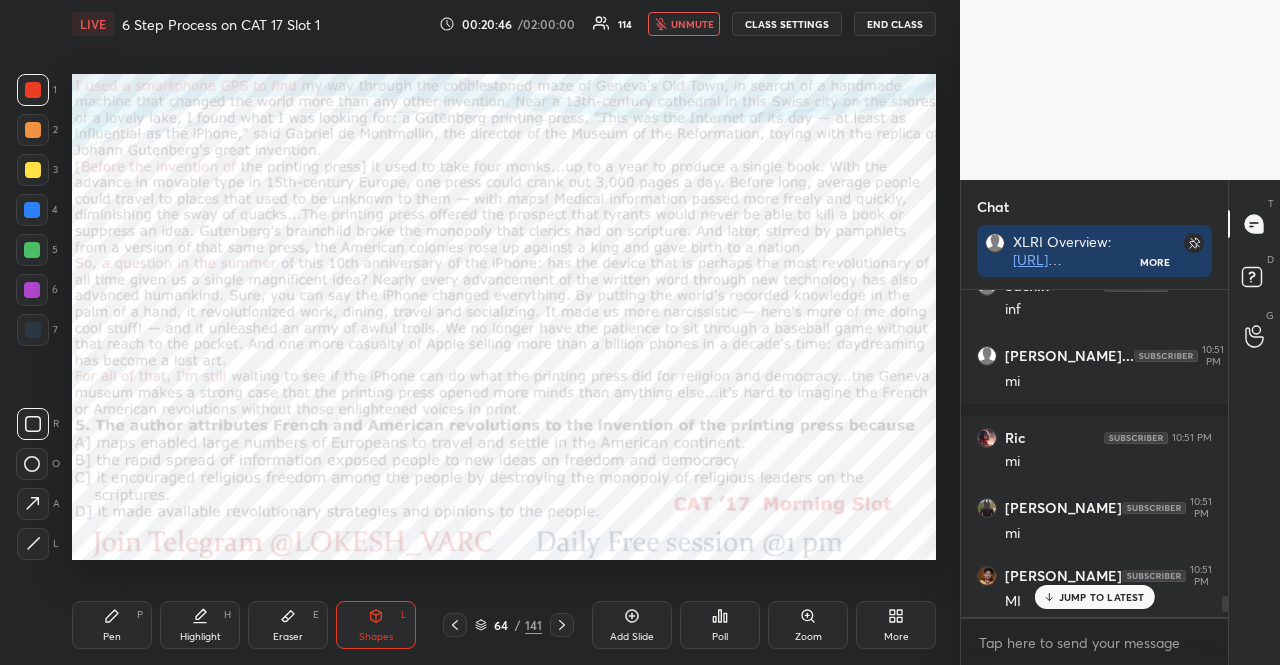 click on "unmute" at bounding box center [692, 24] 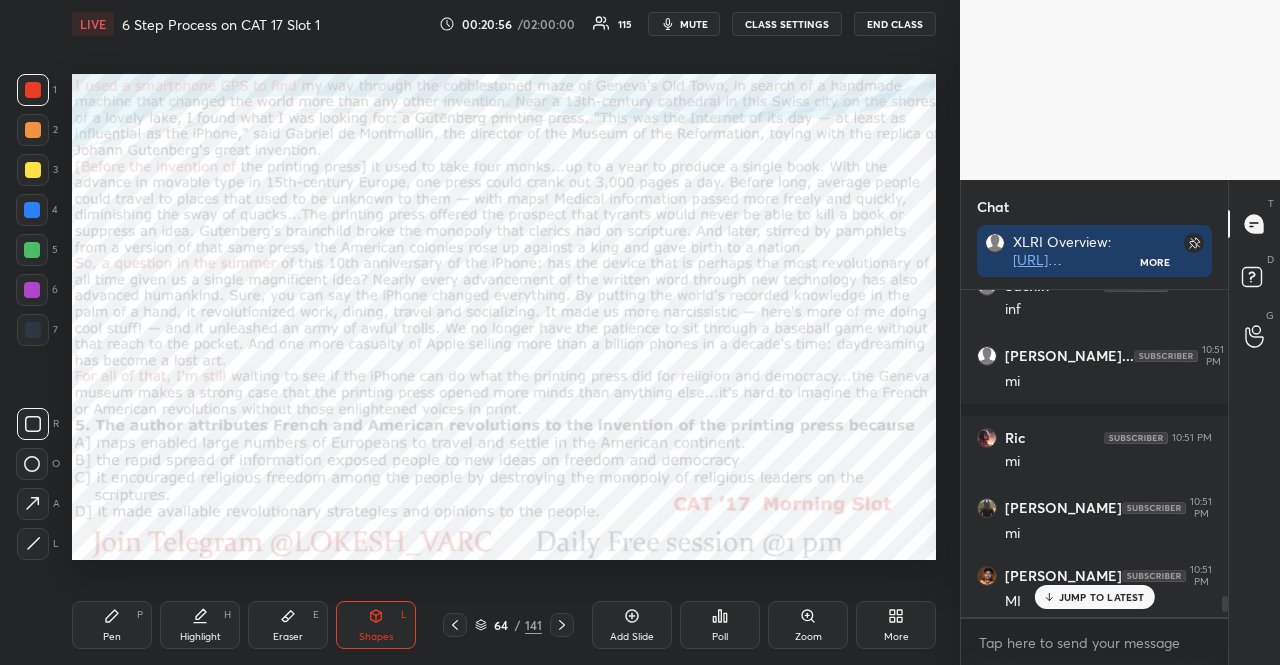 click on "mute" at bounding box center (694, 24) 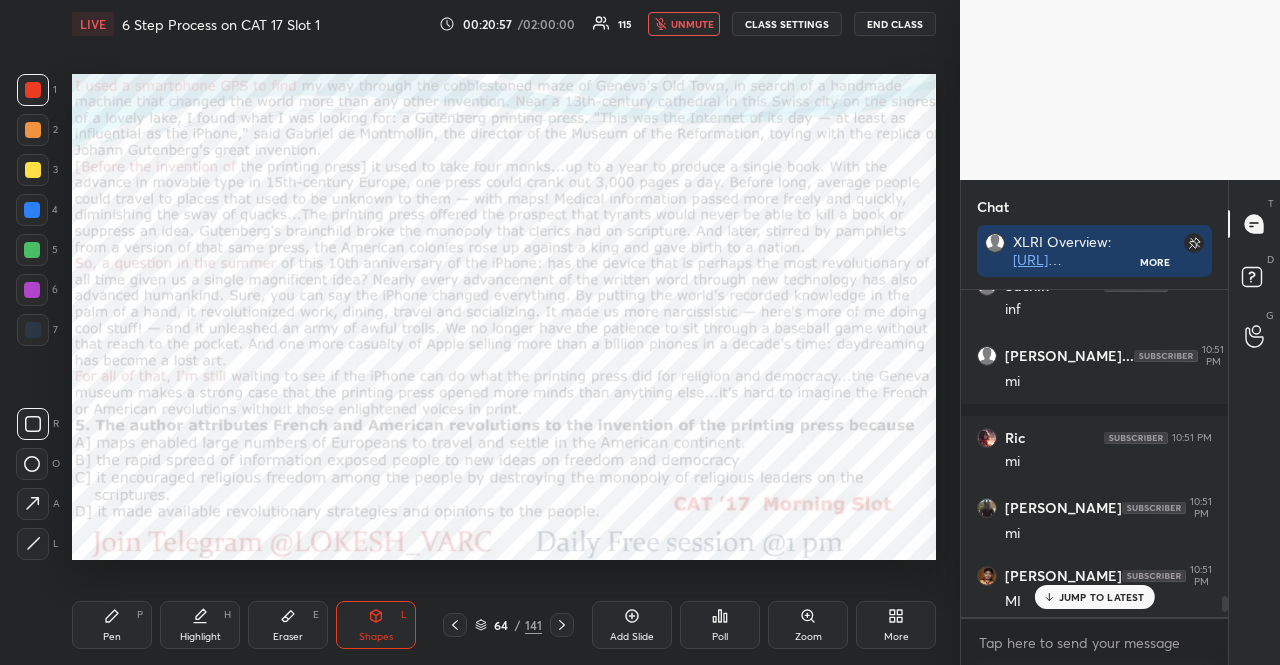 click on "unmute" at bounding box center [692, 24] 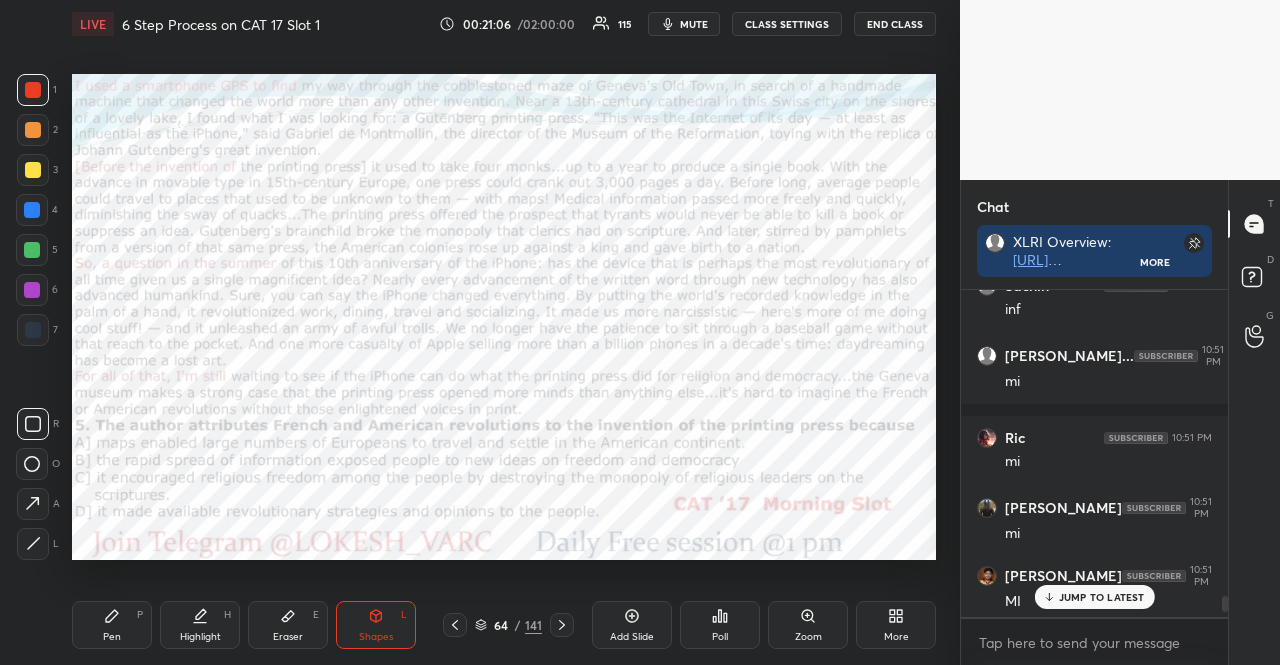 click on "LIVE 6 Step Process on CAT 17 Slot 1 00:21:06 /  02:00:00 115 mute CLASS SETTINGS END CLASS Setting up your live class Poll for   secs No correct answer Start poll Back 6 Step Process on CAT 17 Slot 1 Aarambh Academy Pen P Highlight H Eraser E Shapes L 64 / 141 Add Slide Poll Zoom More" at bounding box center (504, 332) 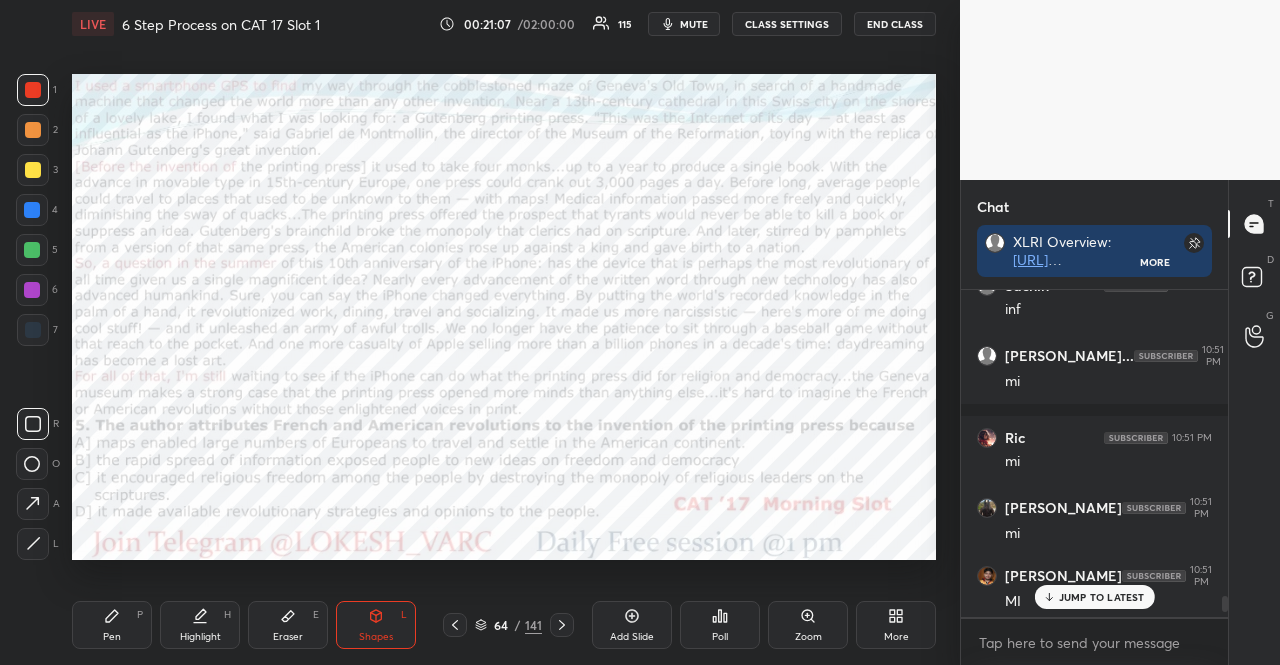 click 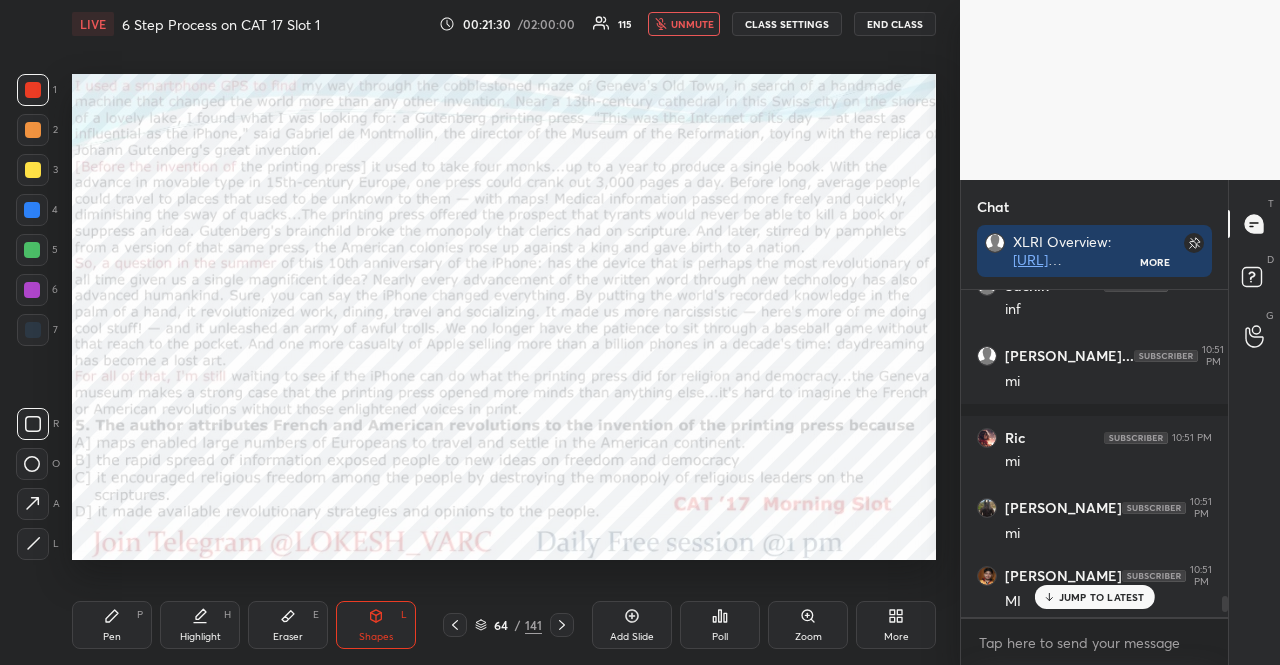 click on "Poll" at bounding box center (720, 625) 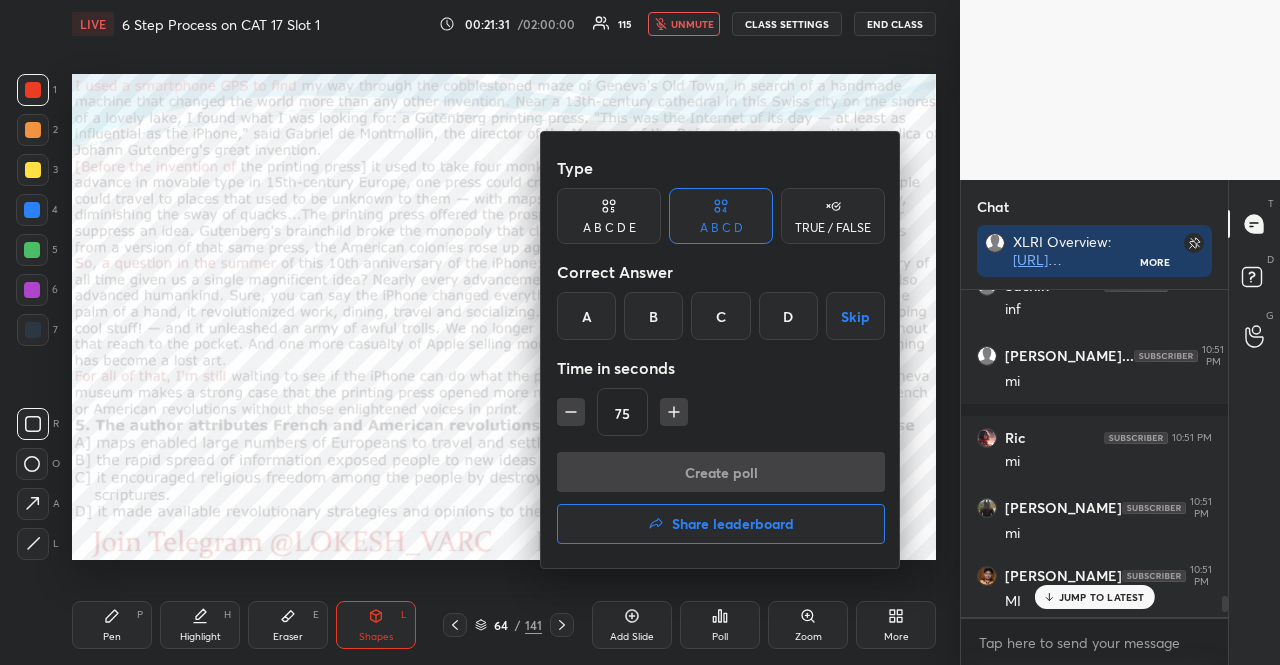 click on "B" at bounding box center (653, 316) 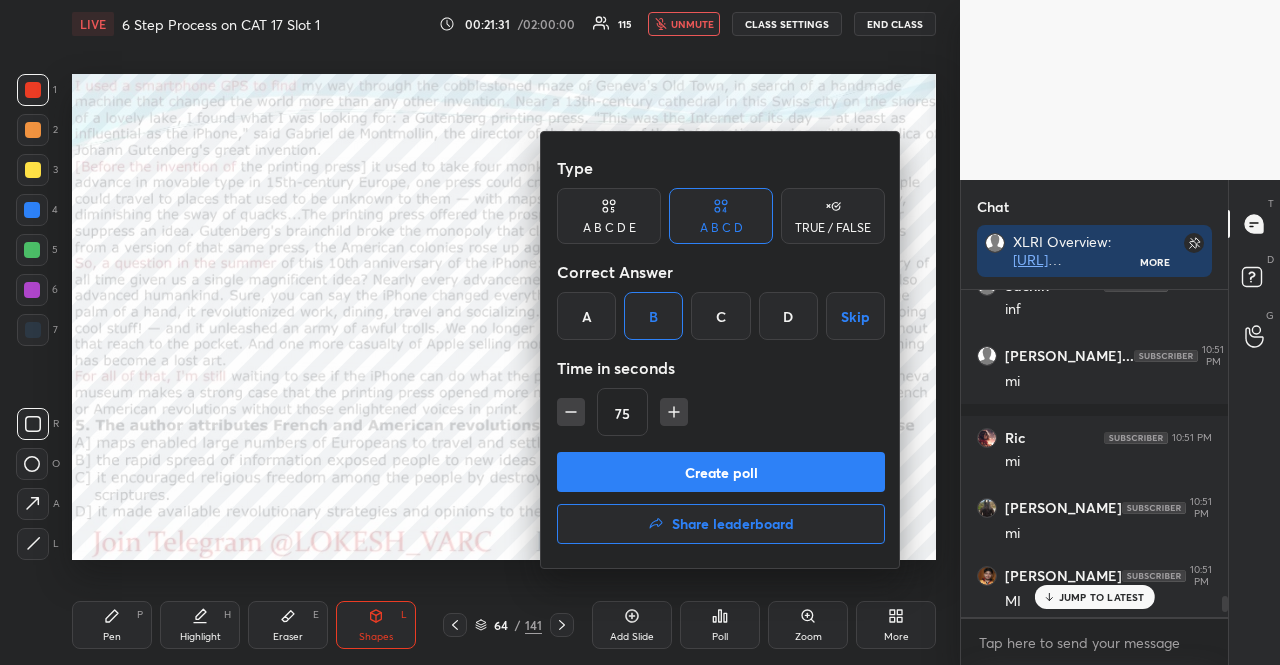 click 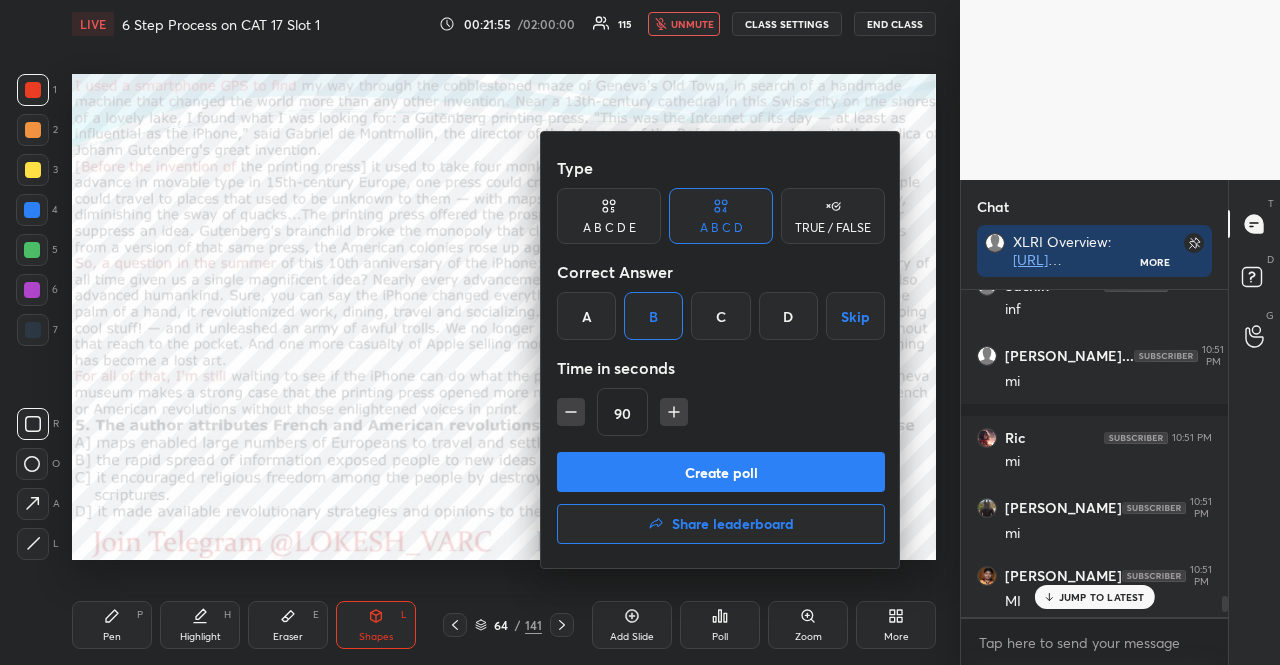 click on "Create poll" at bounding box center (721, 472) 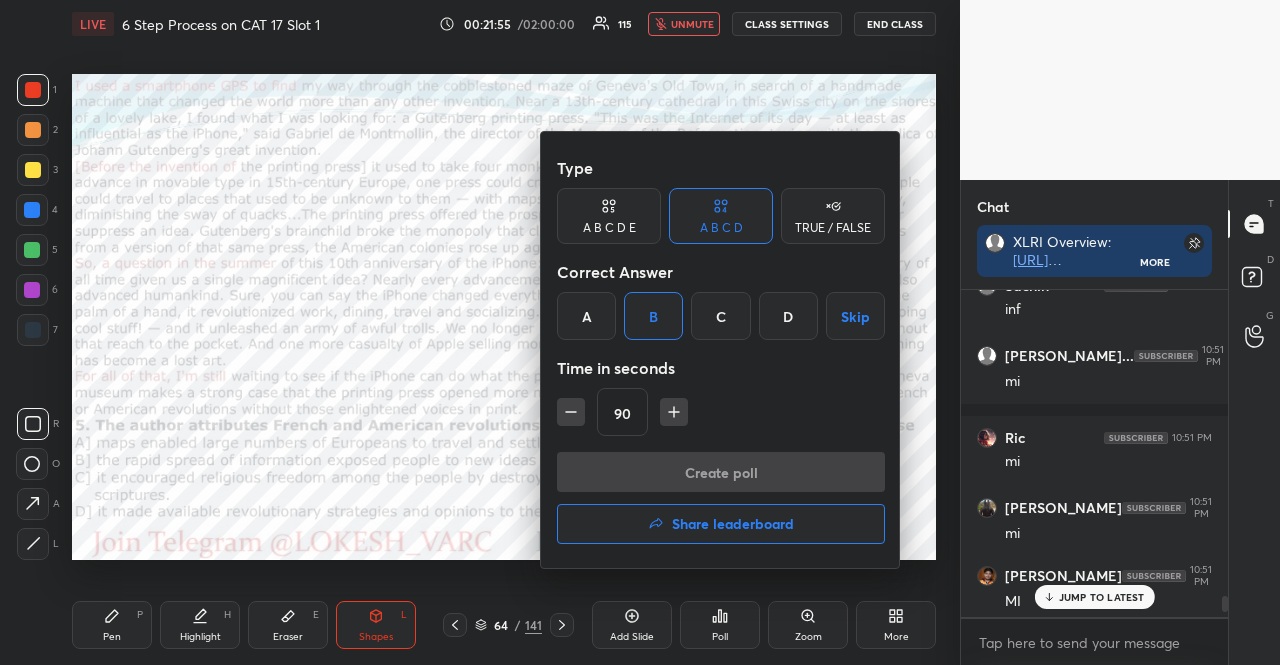 scroll, scrollTop: 304, scrollLeft: 255, axis: both 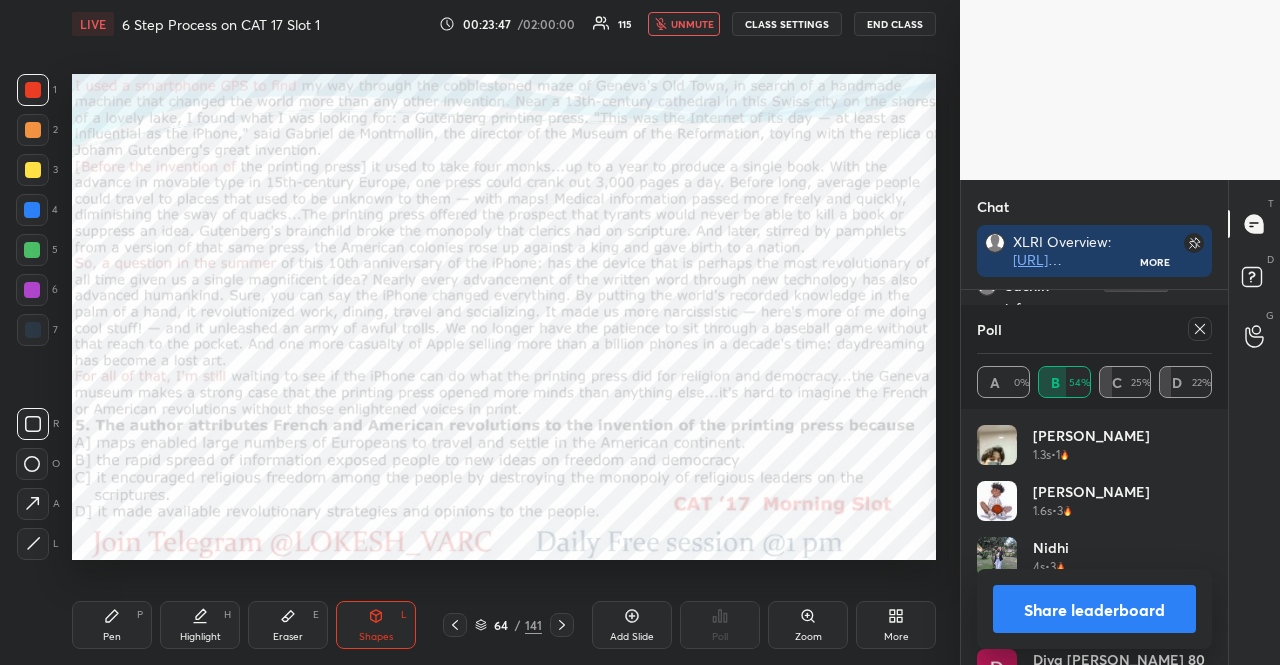 click 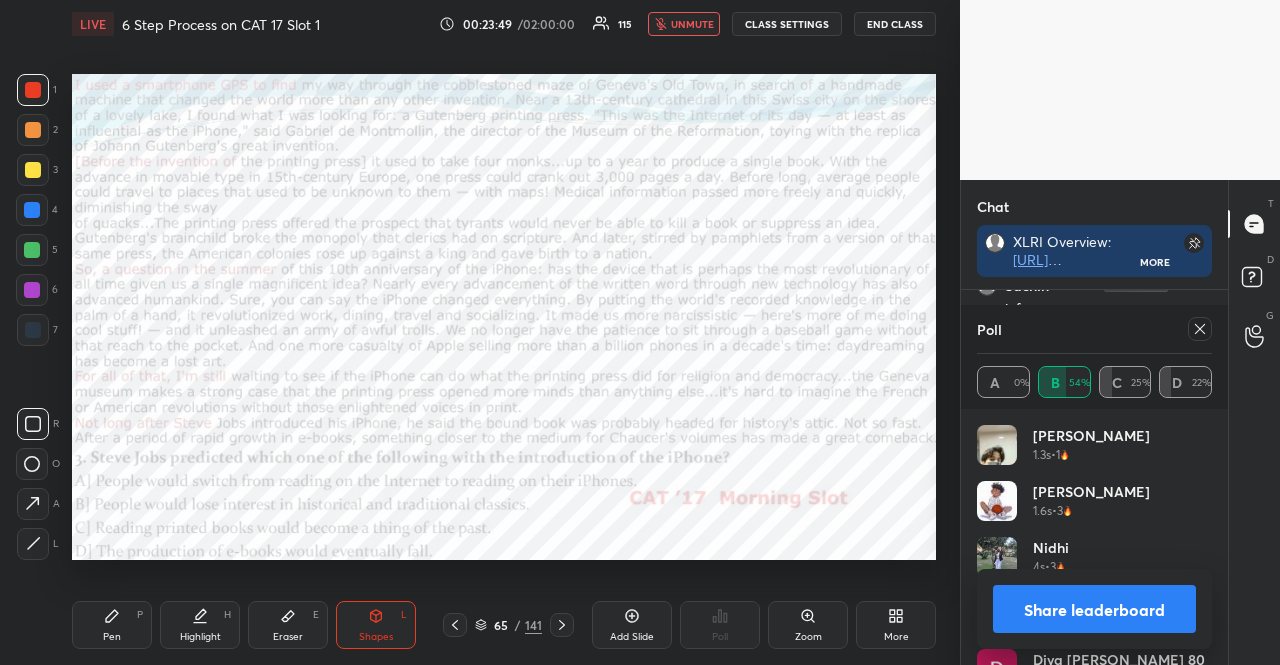 click at bounding box center (1200, 329) 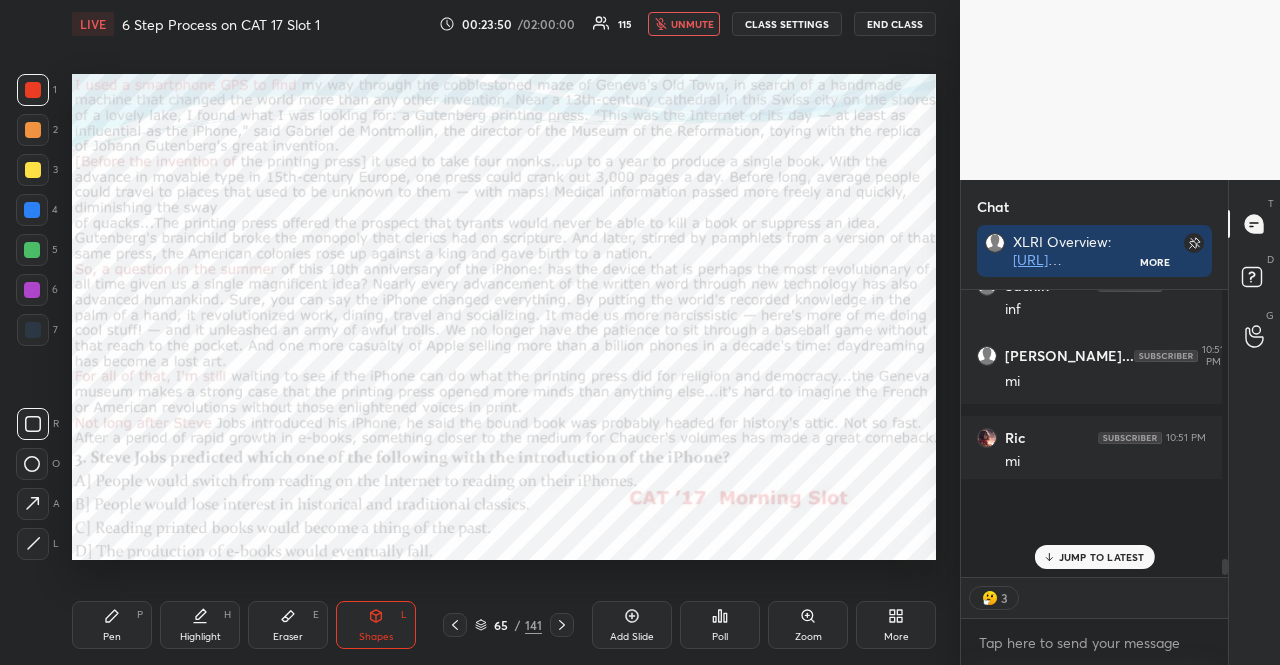 scroll, scrollTop: 264, scrollLeft: 255, axis: both 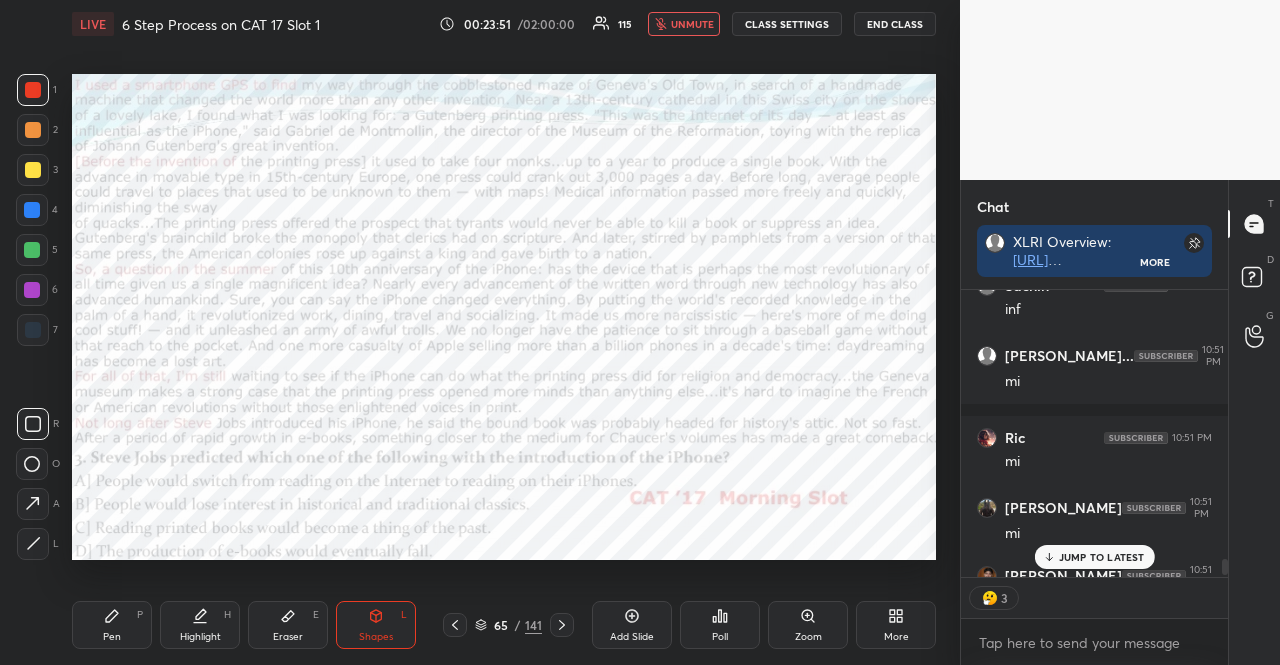 click on "JUMP TO LATEST" at bounding box center [1102, 557] 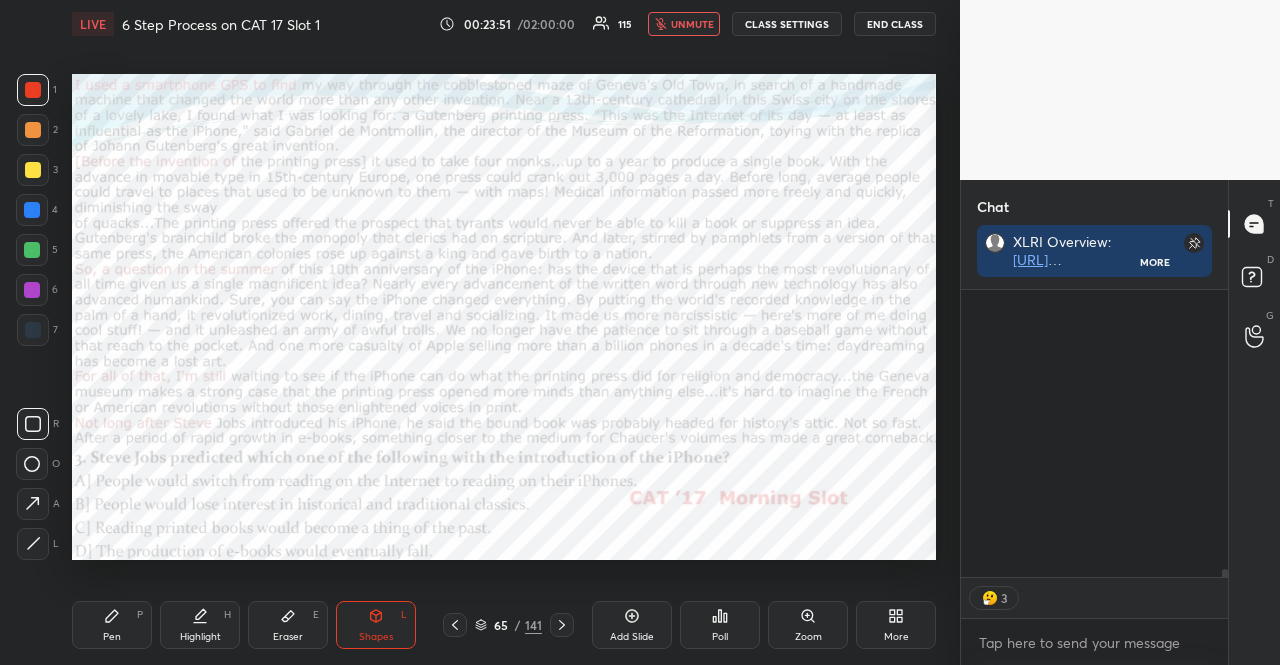 scroll, scrollTop: 9880, scrollLeft: 0, axis: vertical 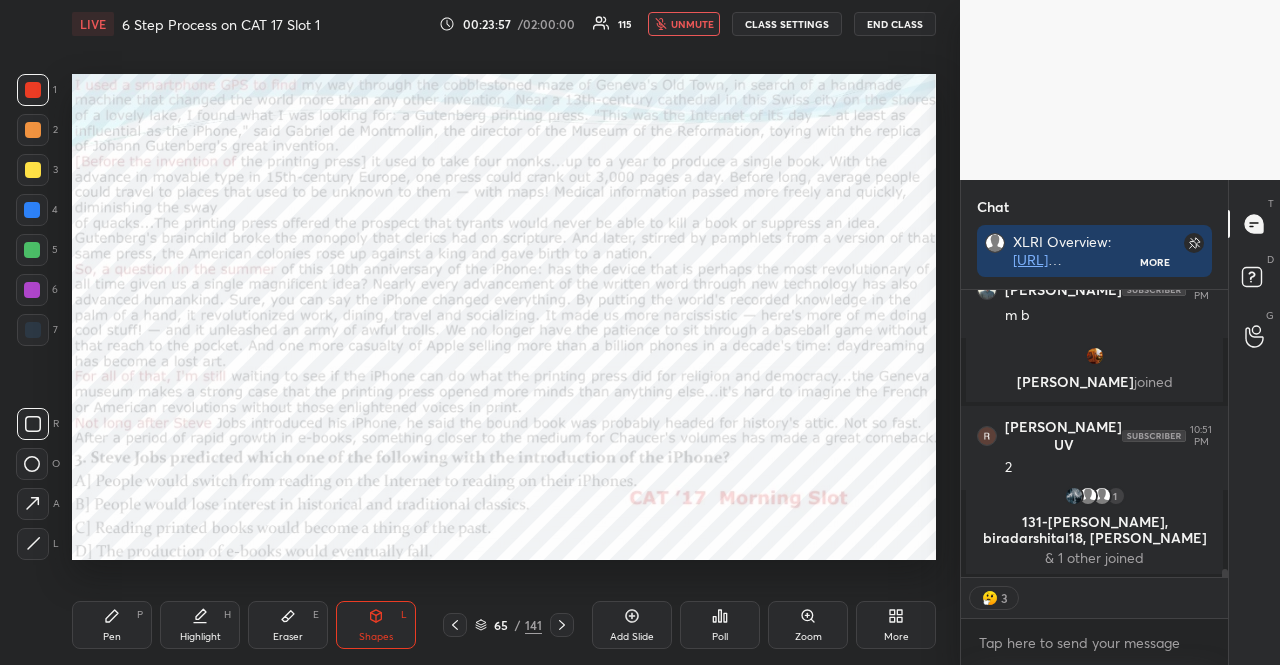 type on "x" 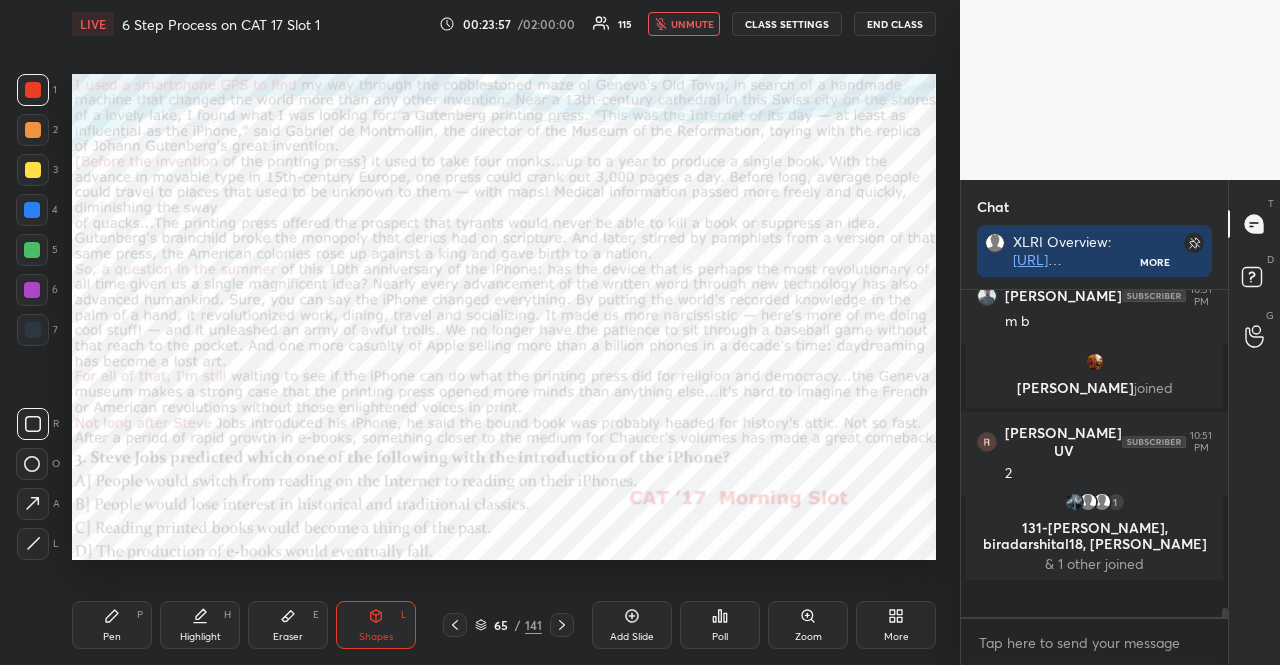 scroll, scrollTop: 6, scrollLeft: 6, axis: both 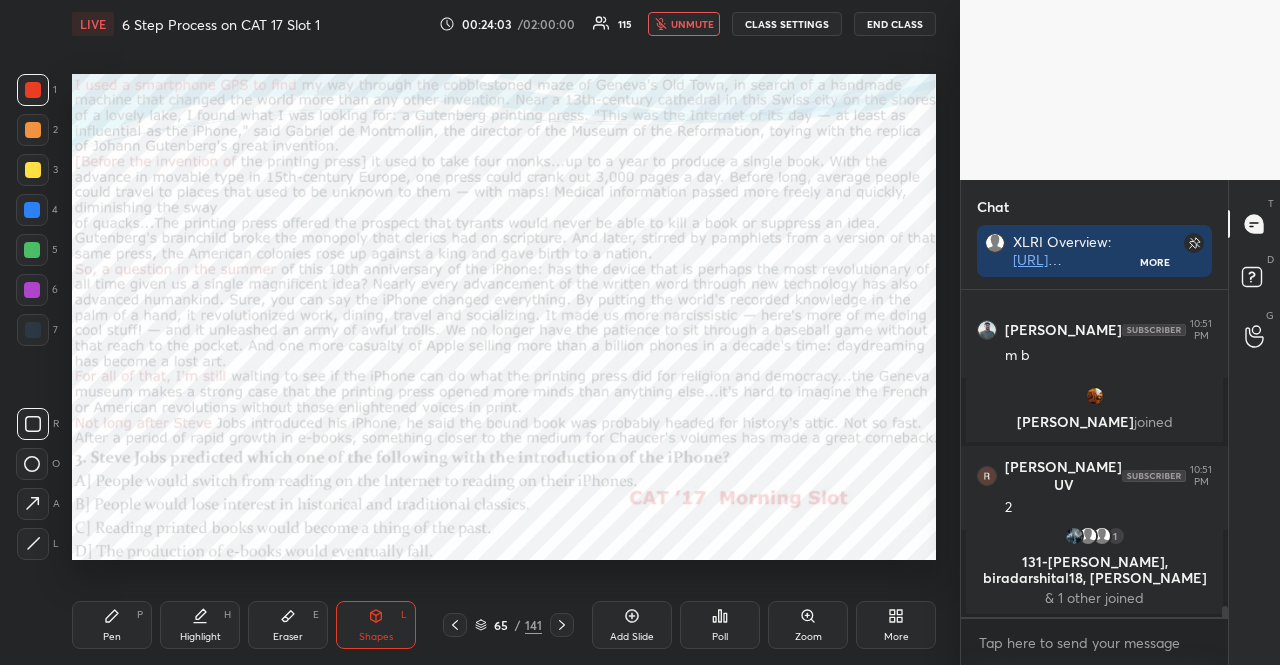 click 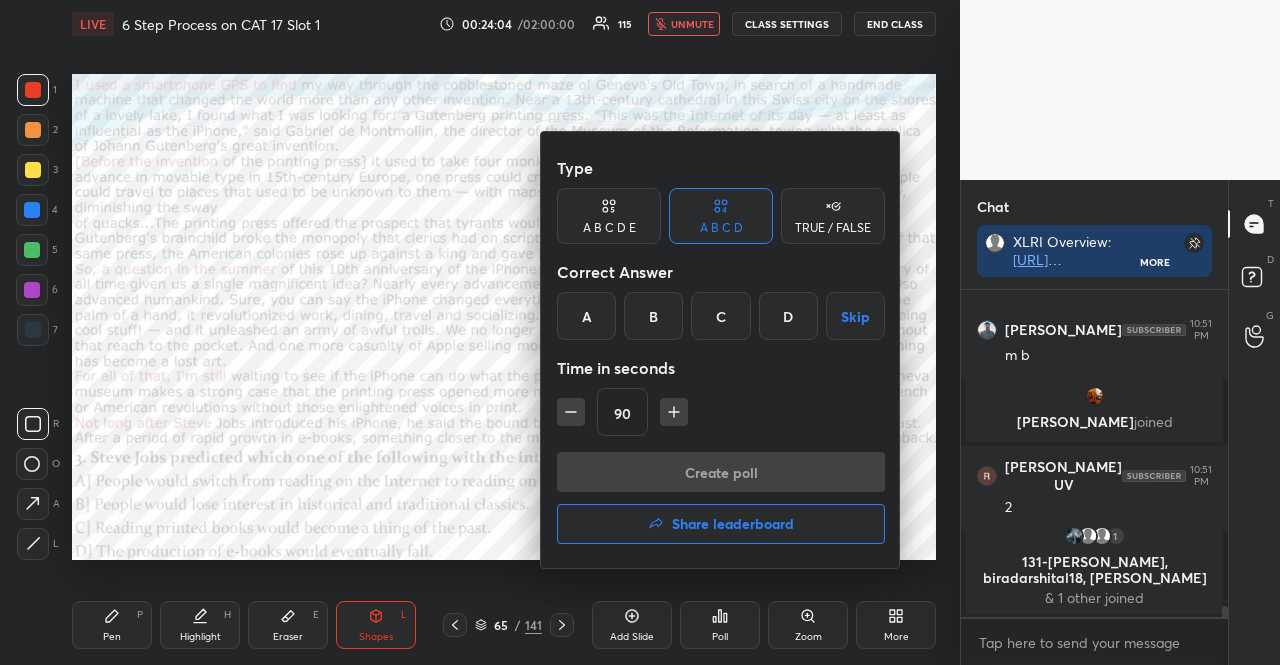 click on "C" at bounding box center (720, 316) 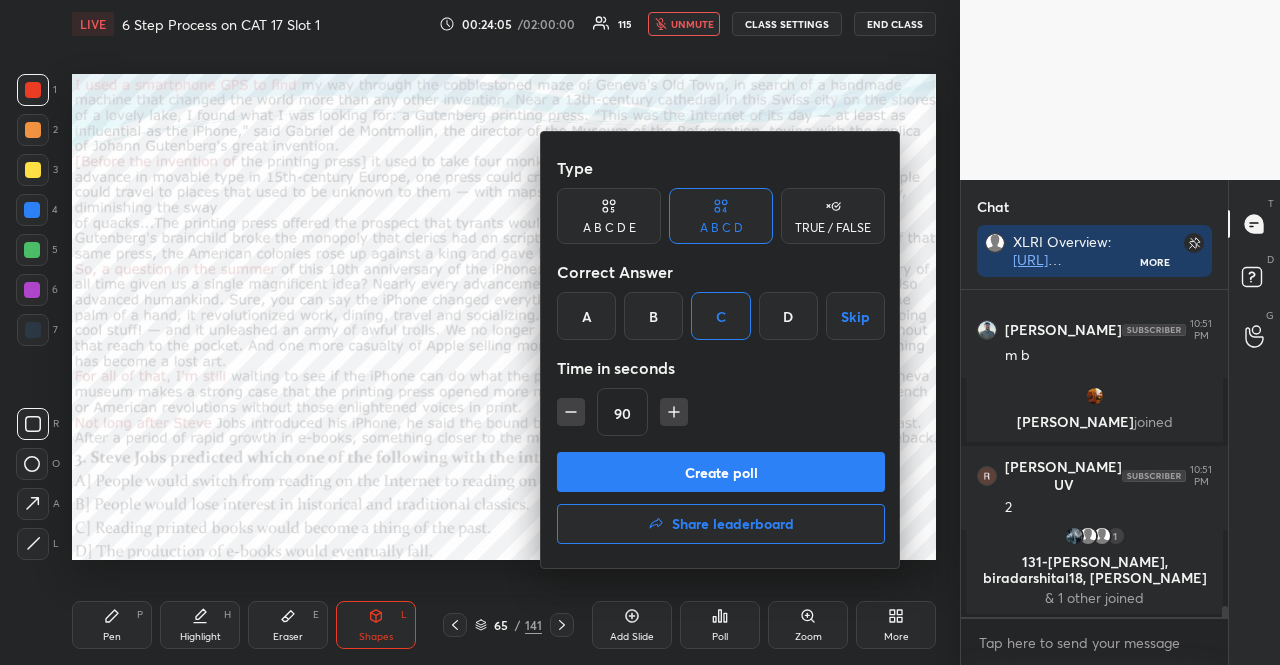 drag, startPoint x: 572, startPoint y: 410, endPoint x: 583, endPoint y: 433, distance: 25.495098 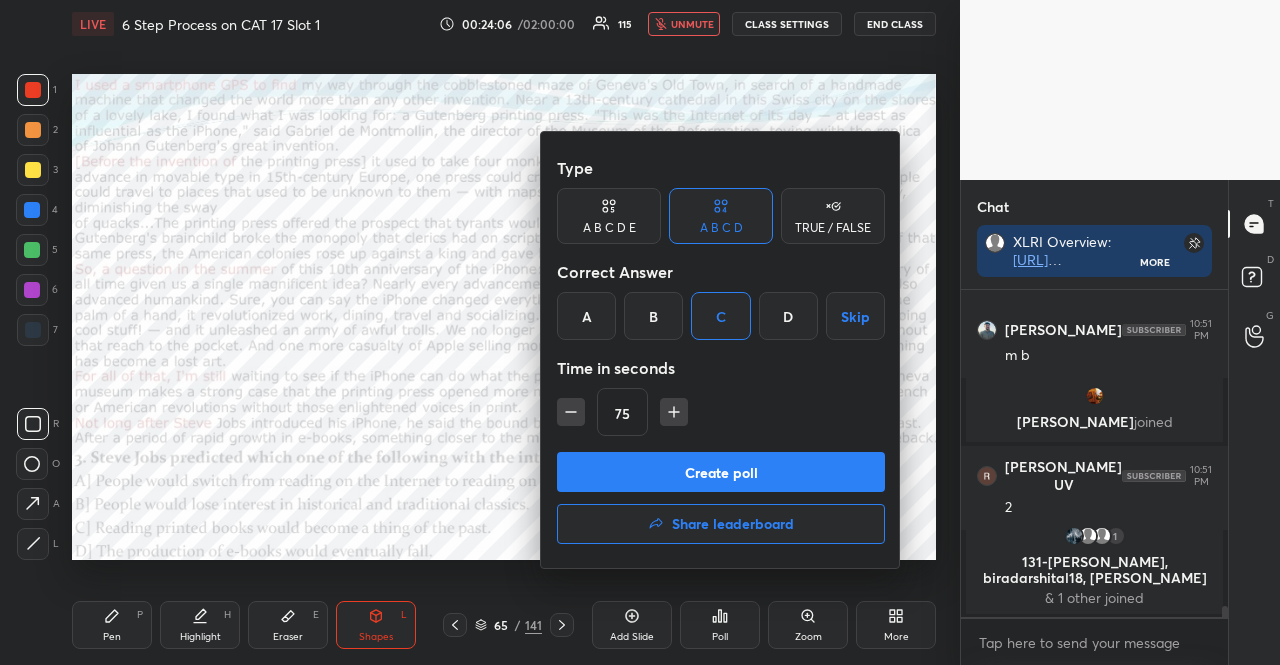 click on "Create poll" at bounding box center [721, 472] 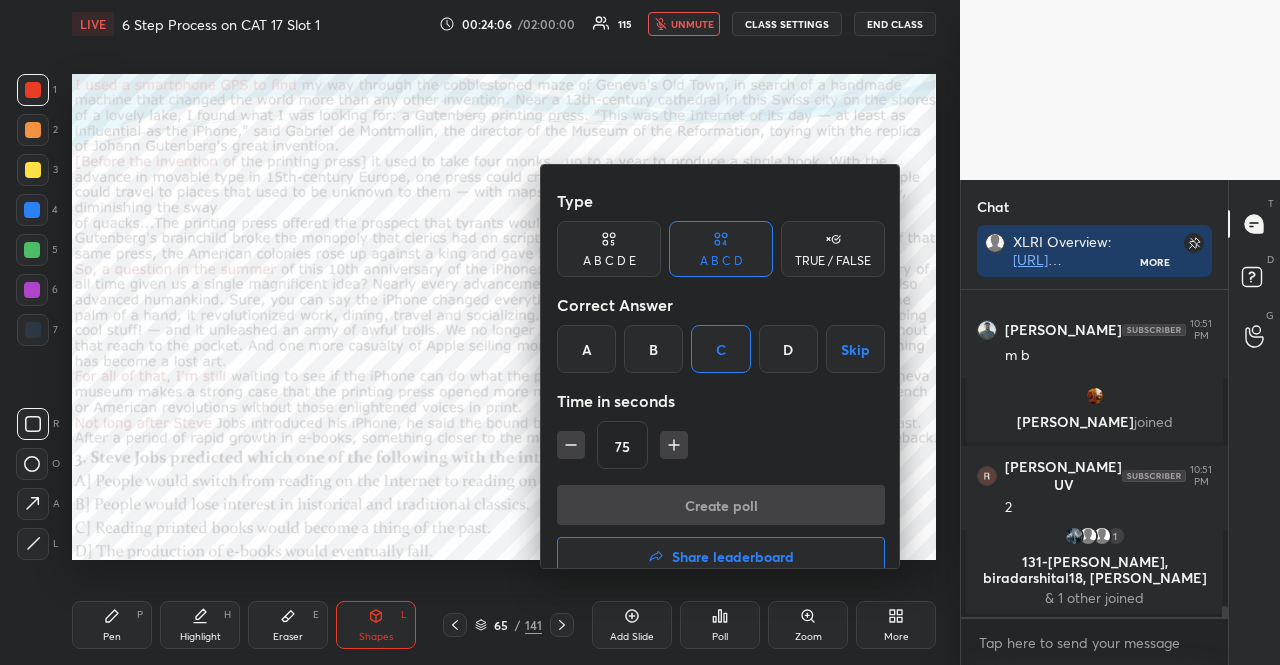 scroll, scrollTop: 297, scrollLeft: 255, axis: both 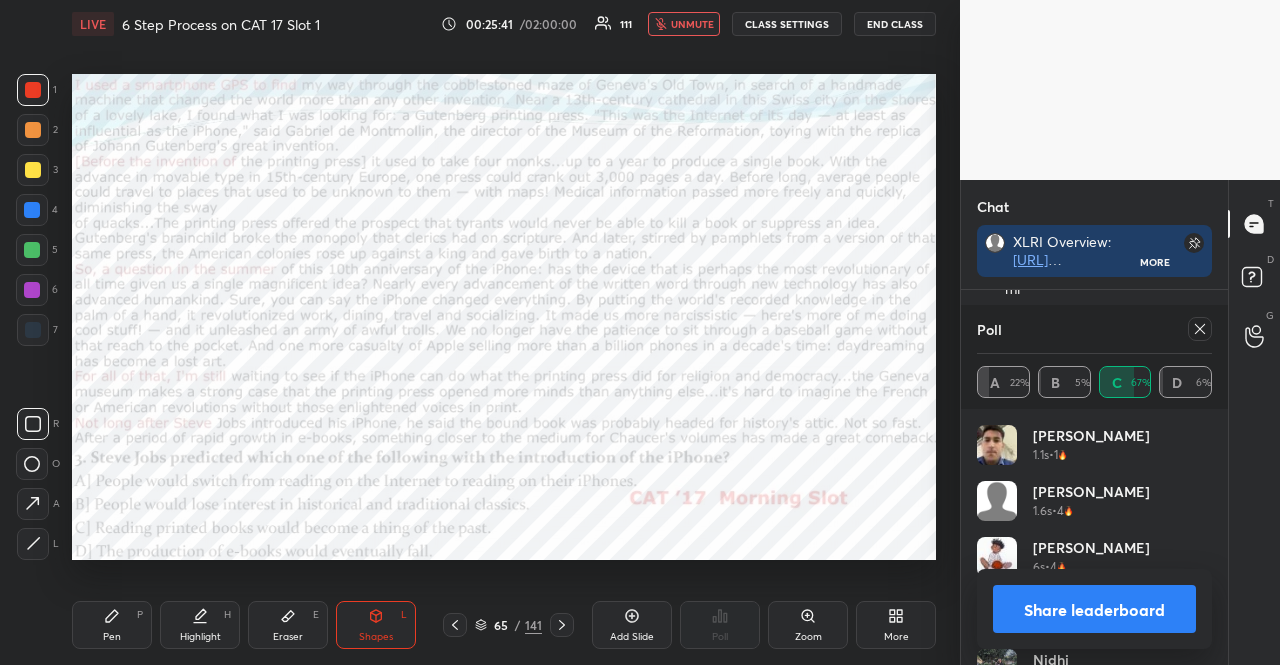 click 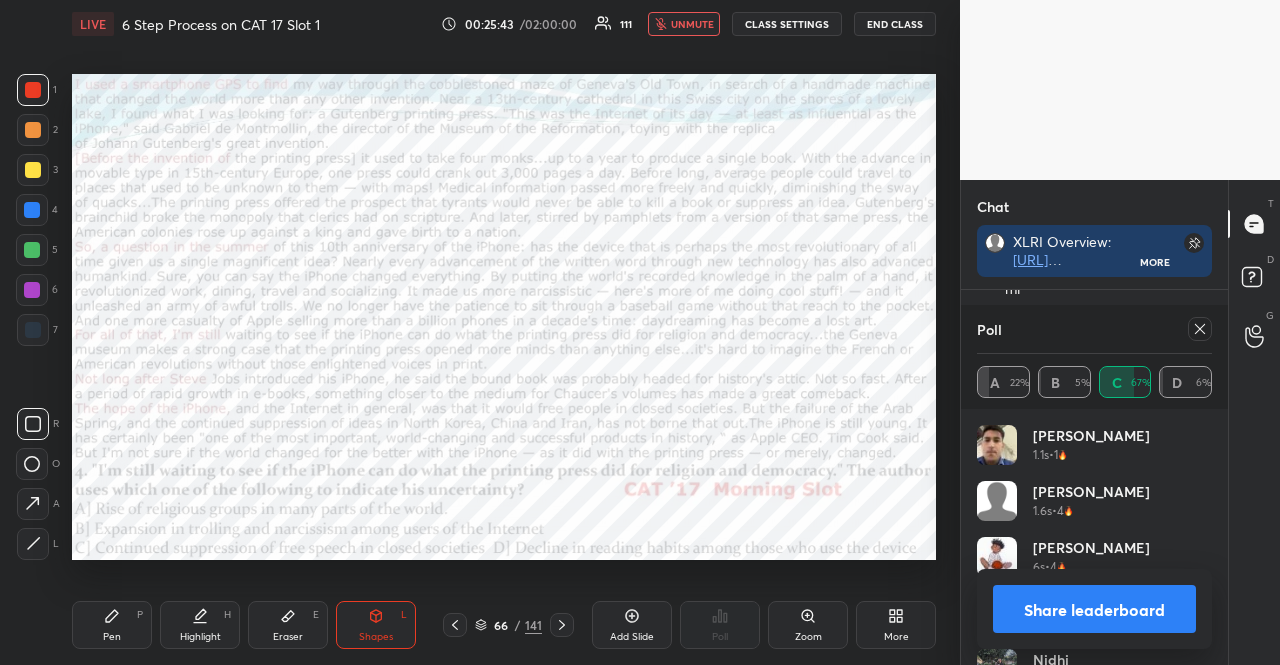 click on "unmute" at bounding box center (684, 24) 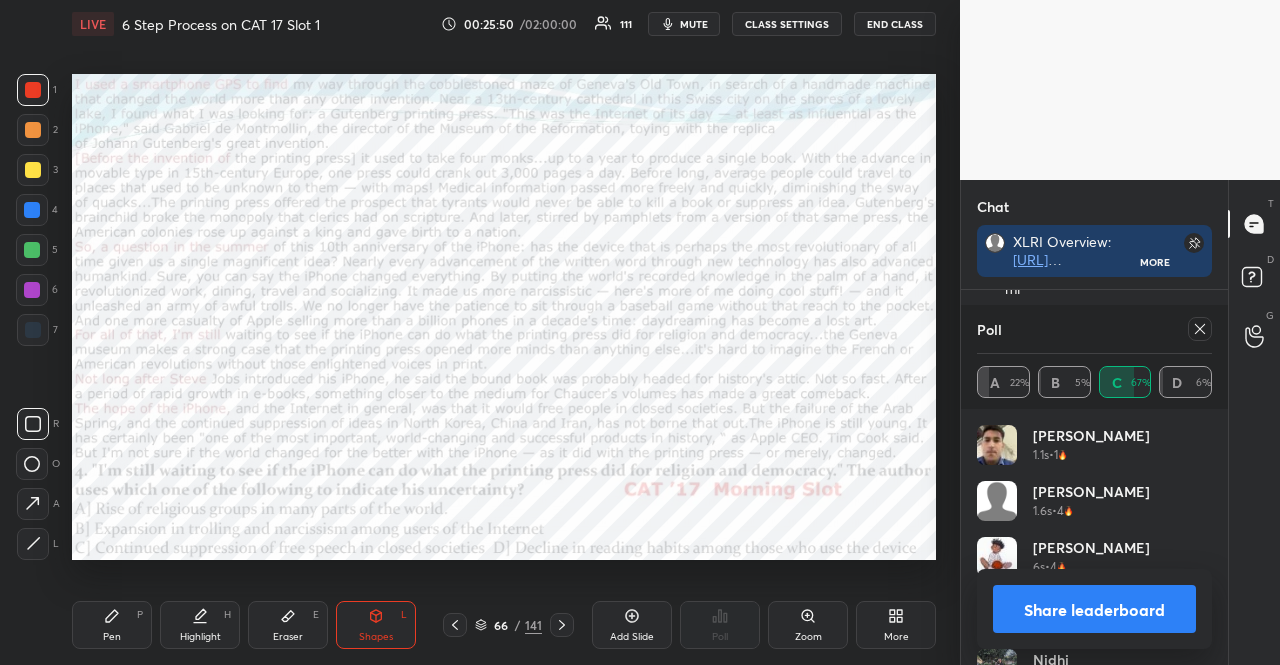 click 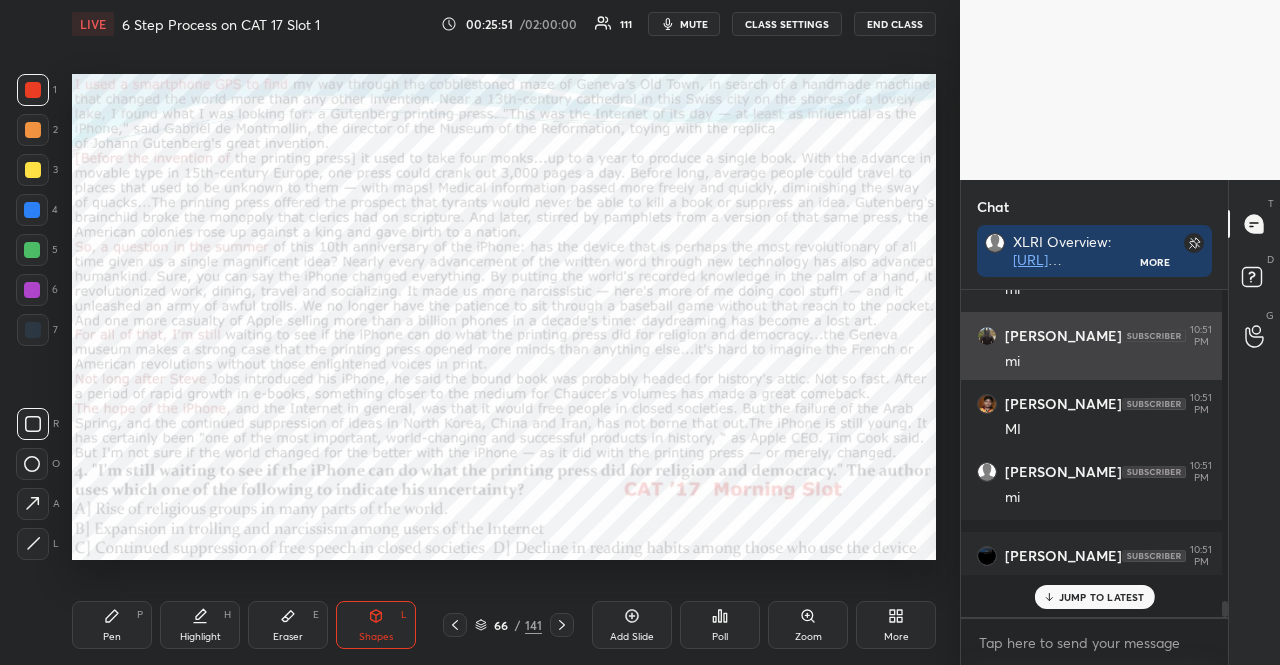scroll, scrollTop: 0, scrollLeft: 0, axis: both 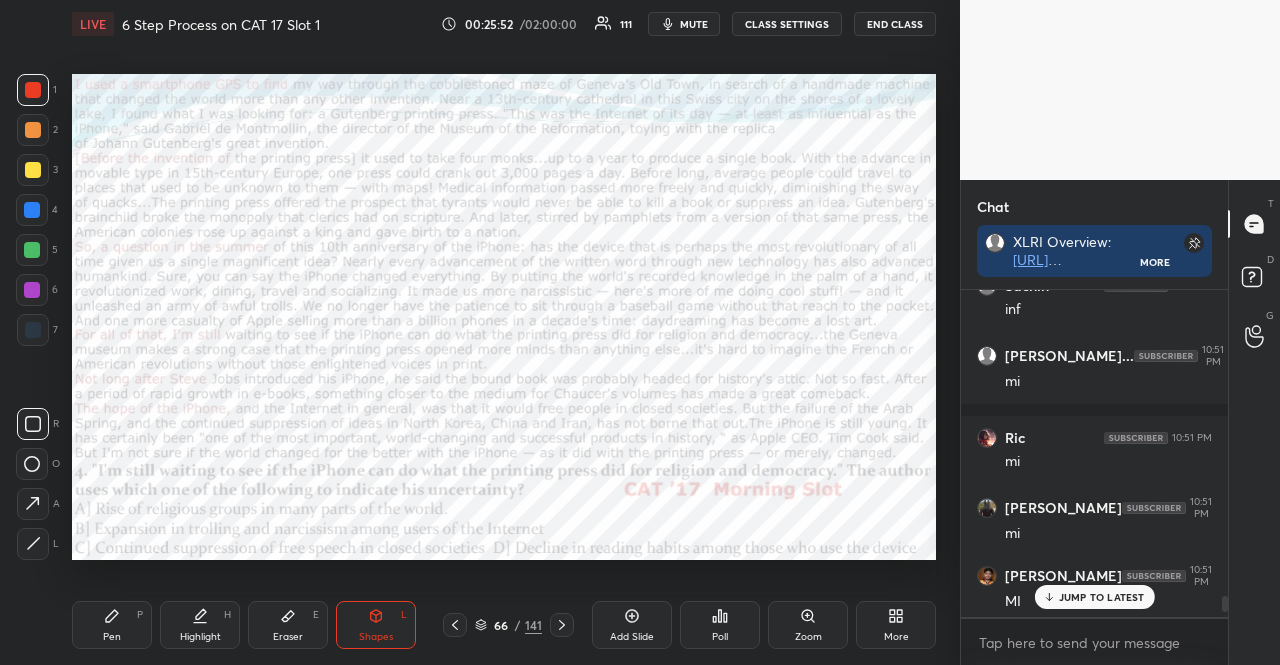 click on "JUMP TO LATEST" at bounding box center (1102, 597) 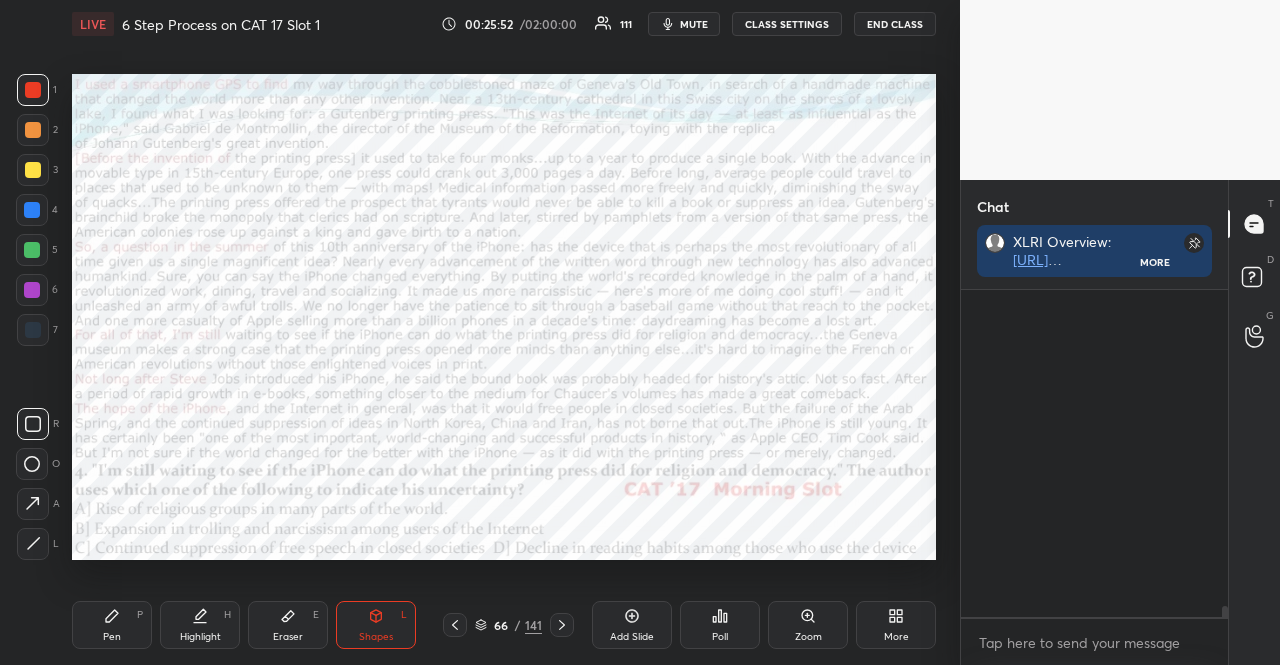 scroll, scrollTop: 9840, scrollLeft: 0, axis: vertical 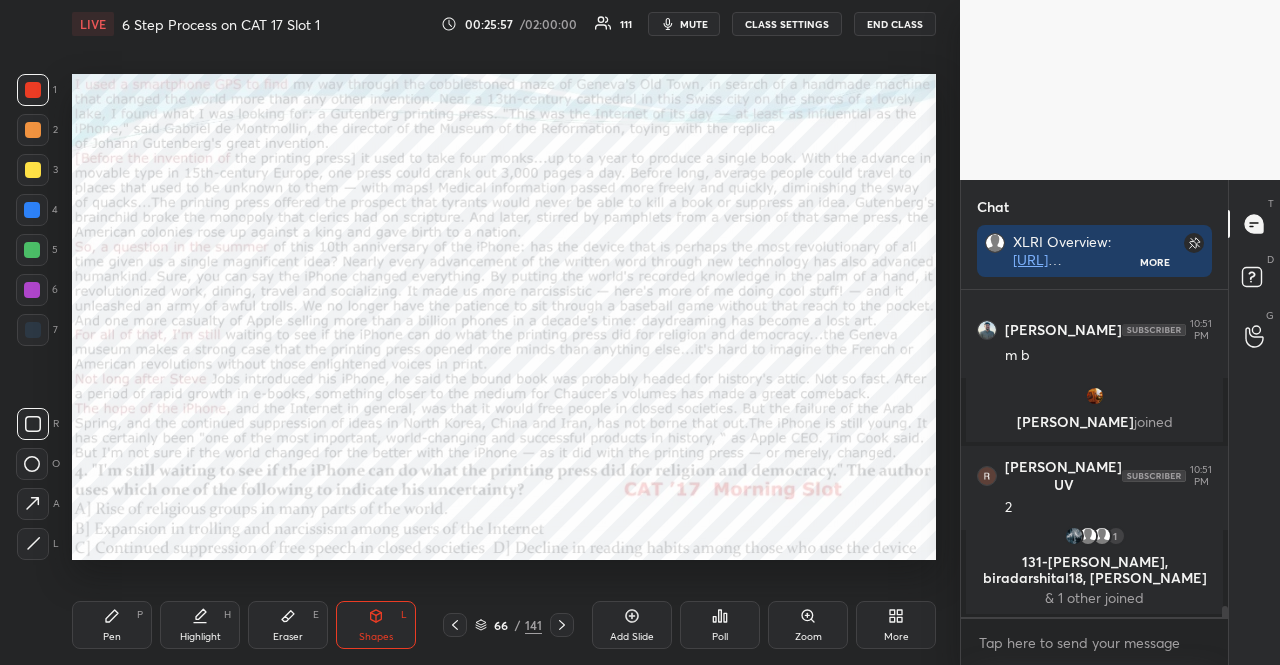 click 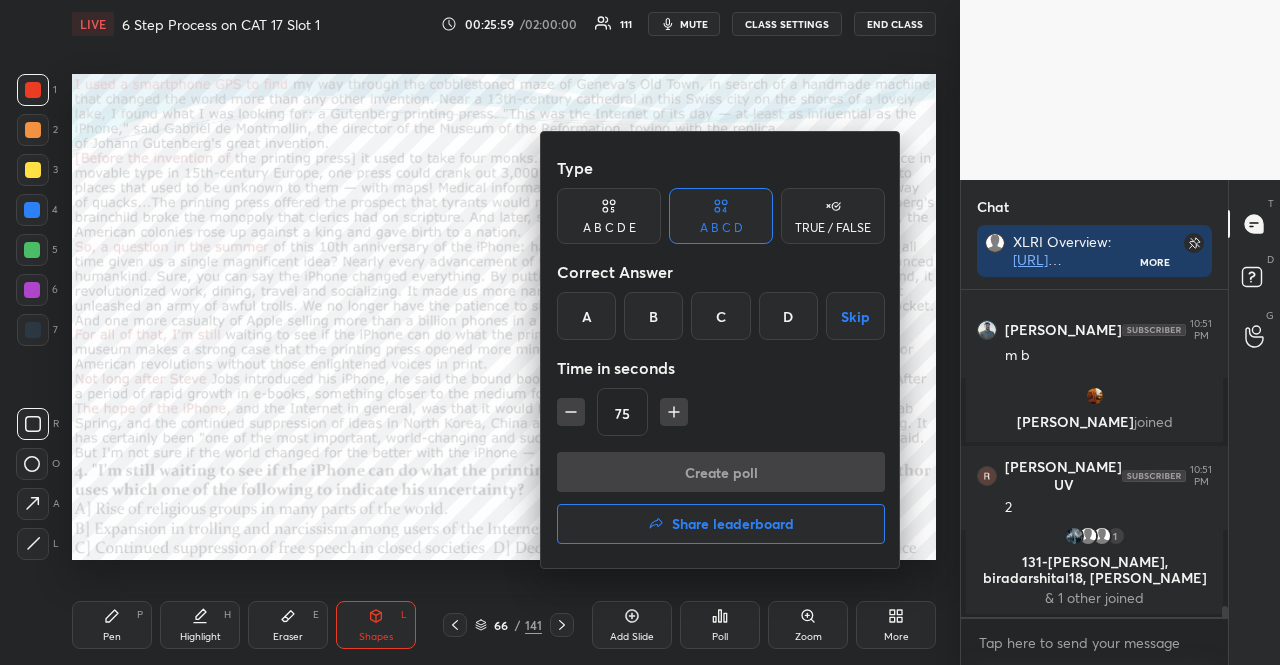 click on "C" at bounding box center [720, 316] 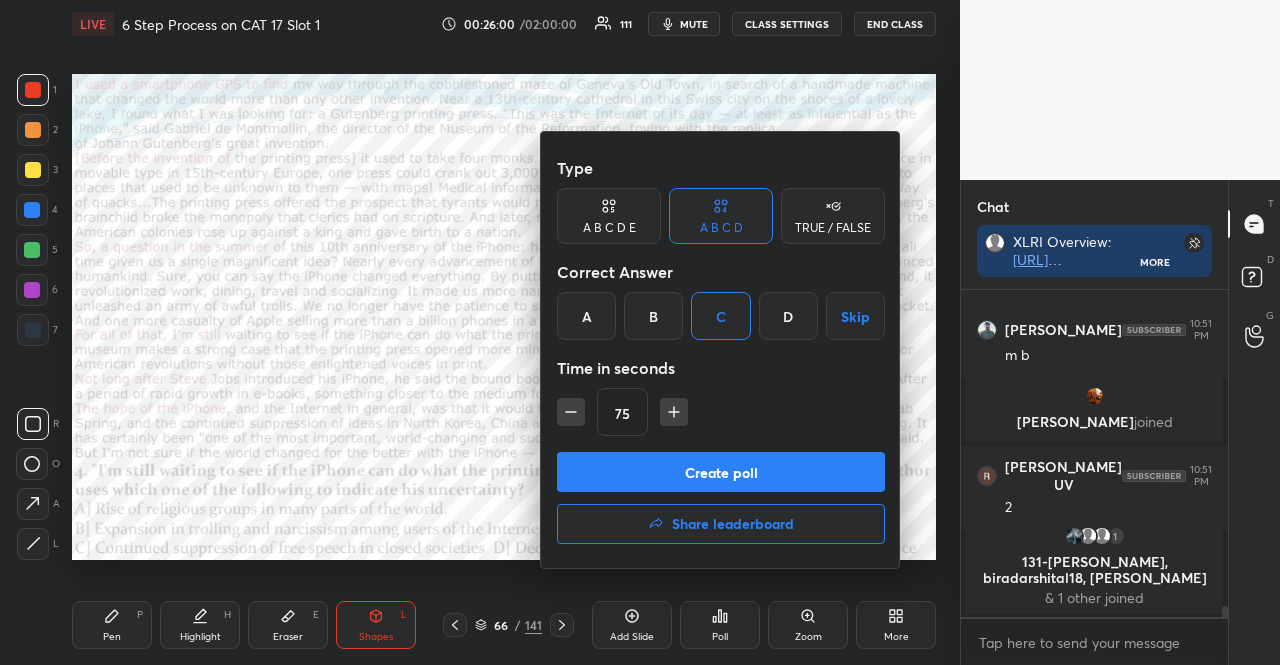 click 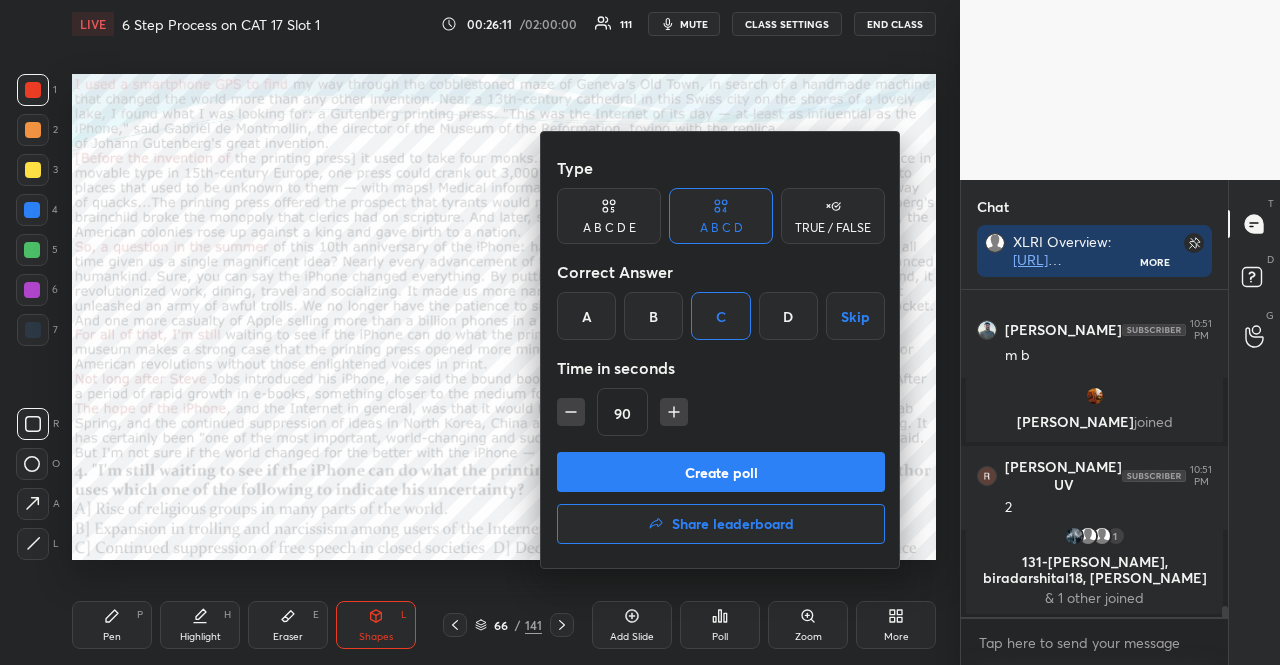 click on "Create poll" at bounding box center [721, 472] 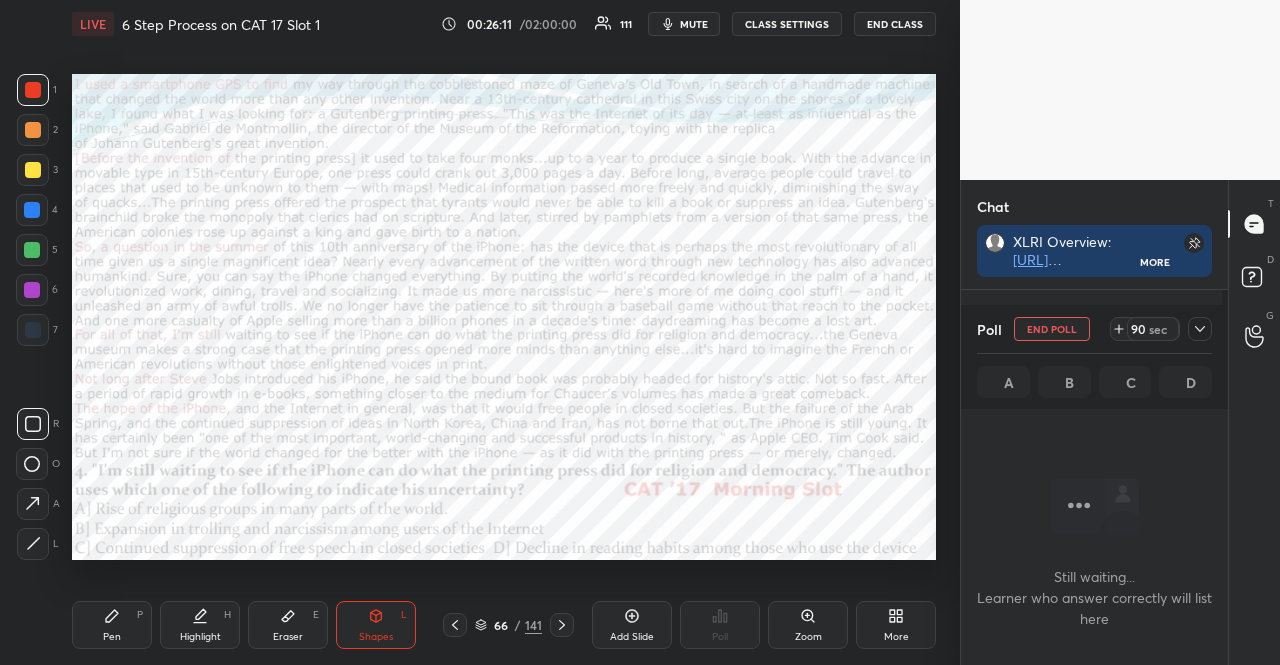 scroll, scrollTop: 304, scrollLeft: 255, axis: both 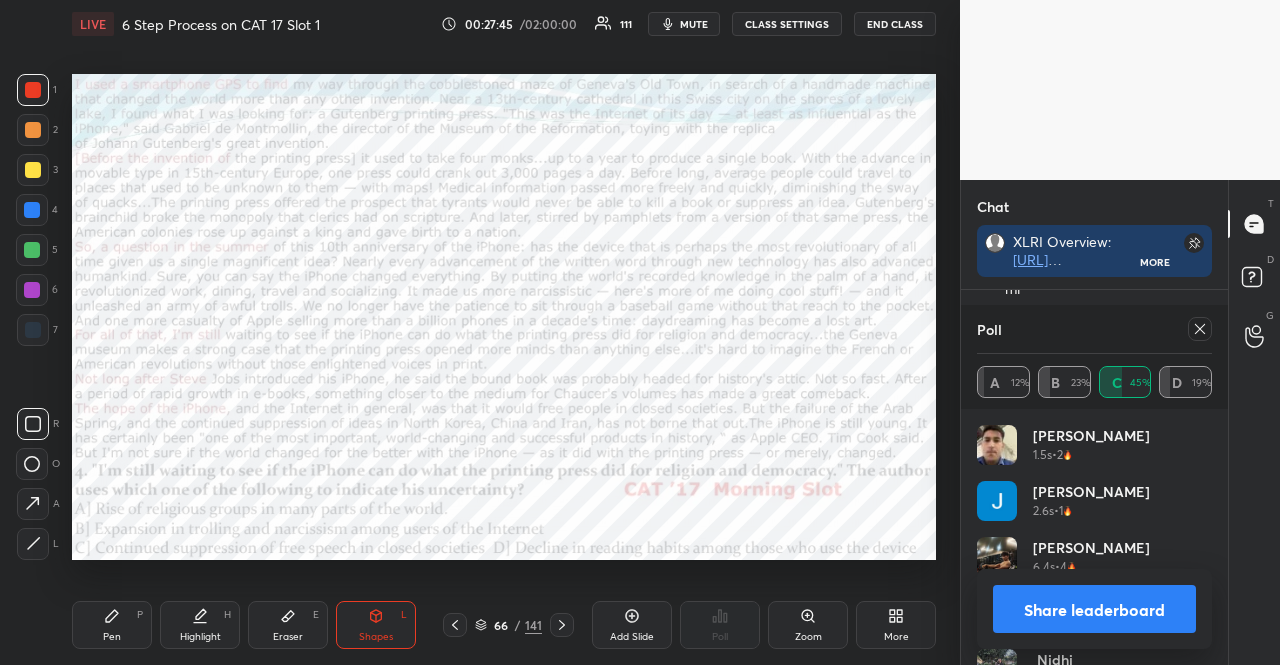click at bounding box center [562, 625] 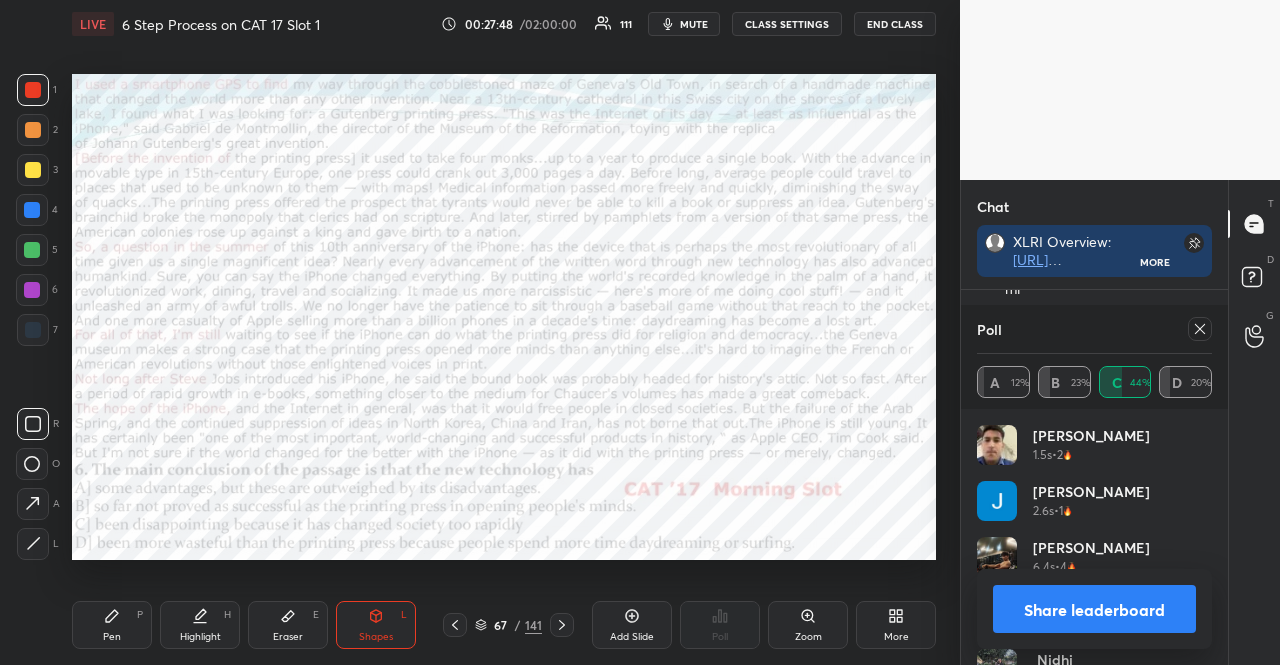 click 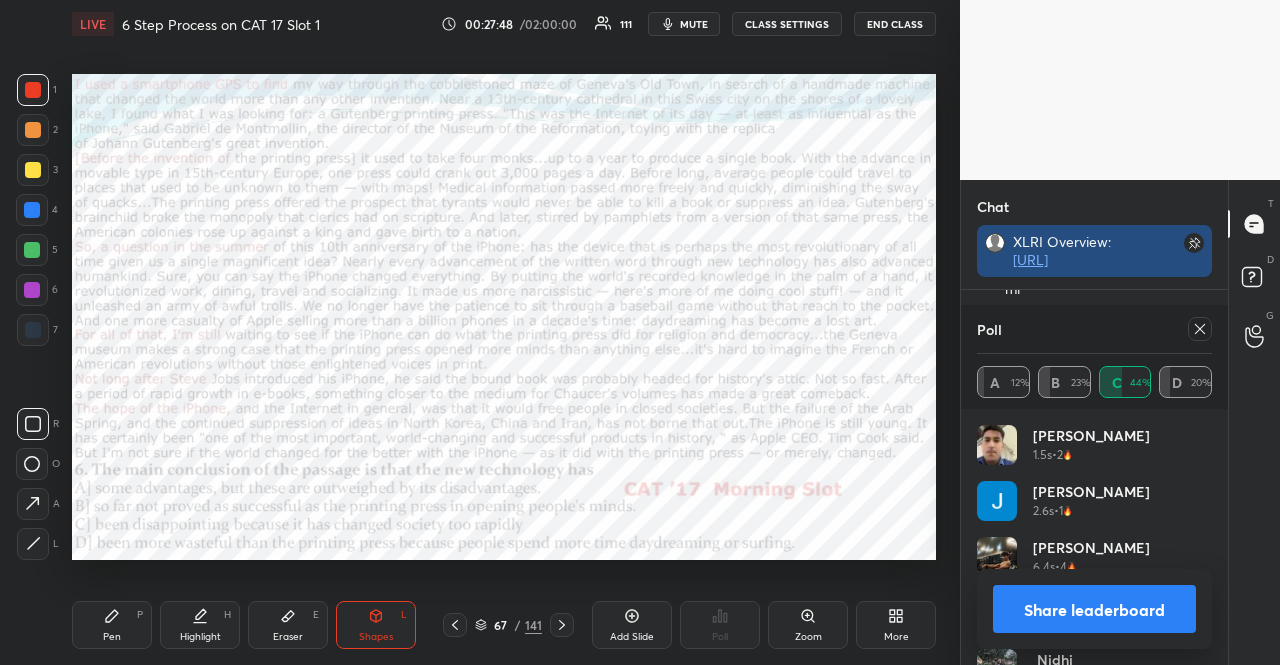 scroll, scrollTop: 210, scrollLeft: 255, axis: both 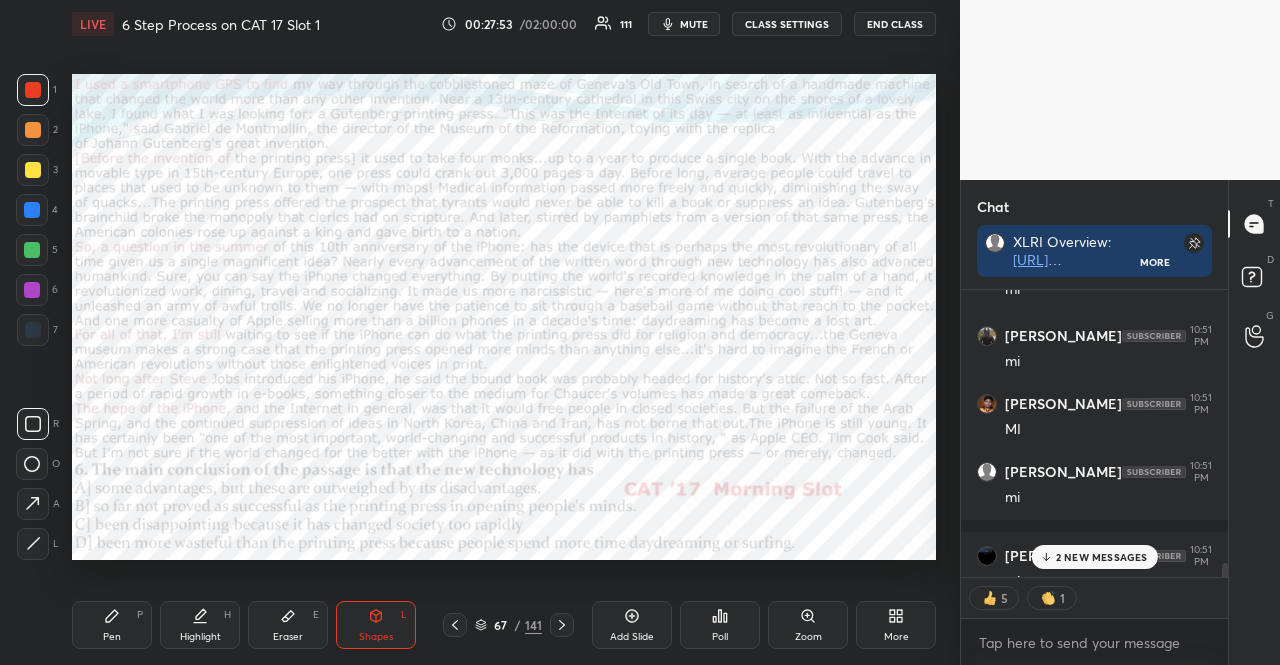 click on "2 NEW MESSAGES" at bounding box center [1094, 557] 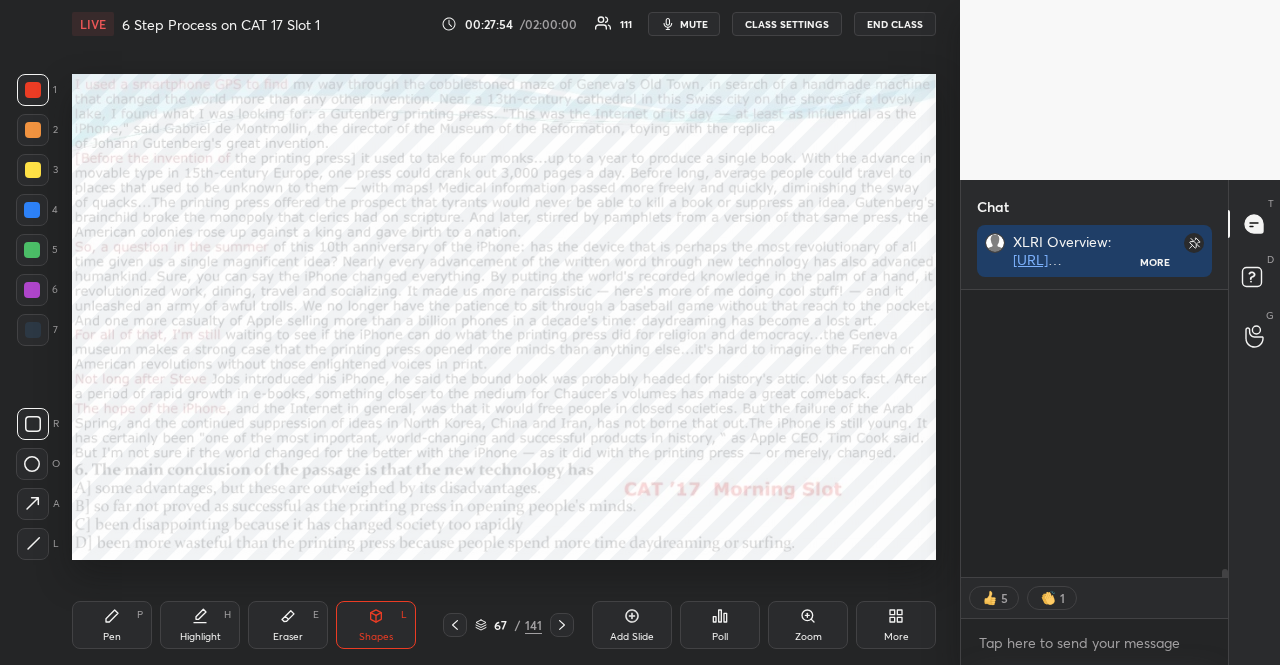scroll, scrollTop: 9952, scrollLeft: 0, axis: vertical 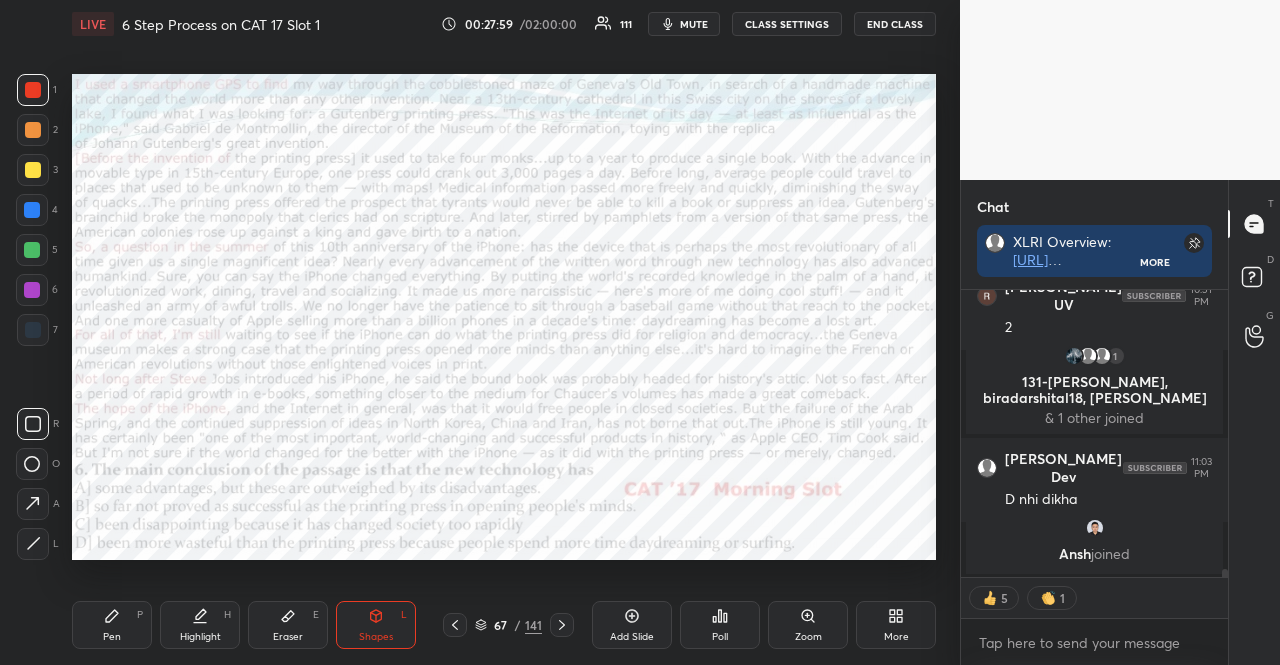type on "x" 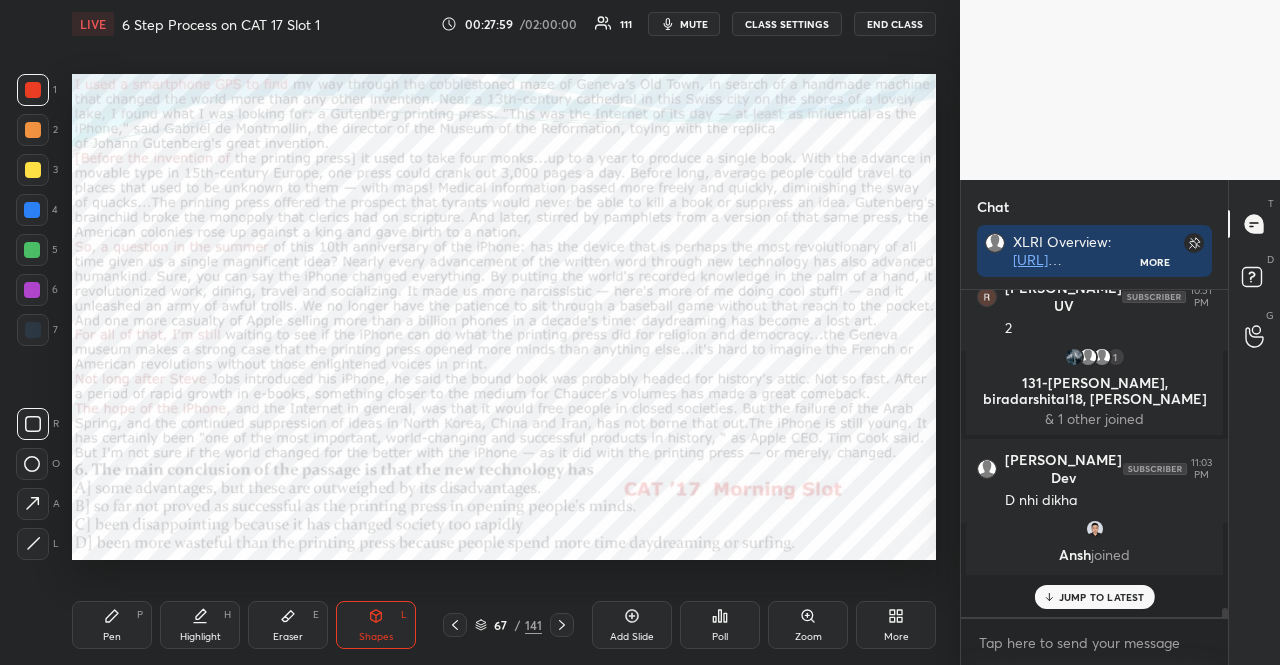scroll, scrollTop: 6, scrollLeft: 6, axis: both 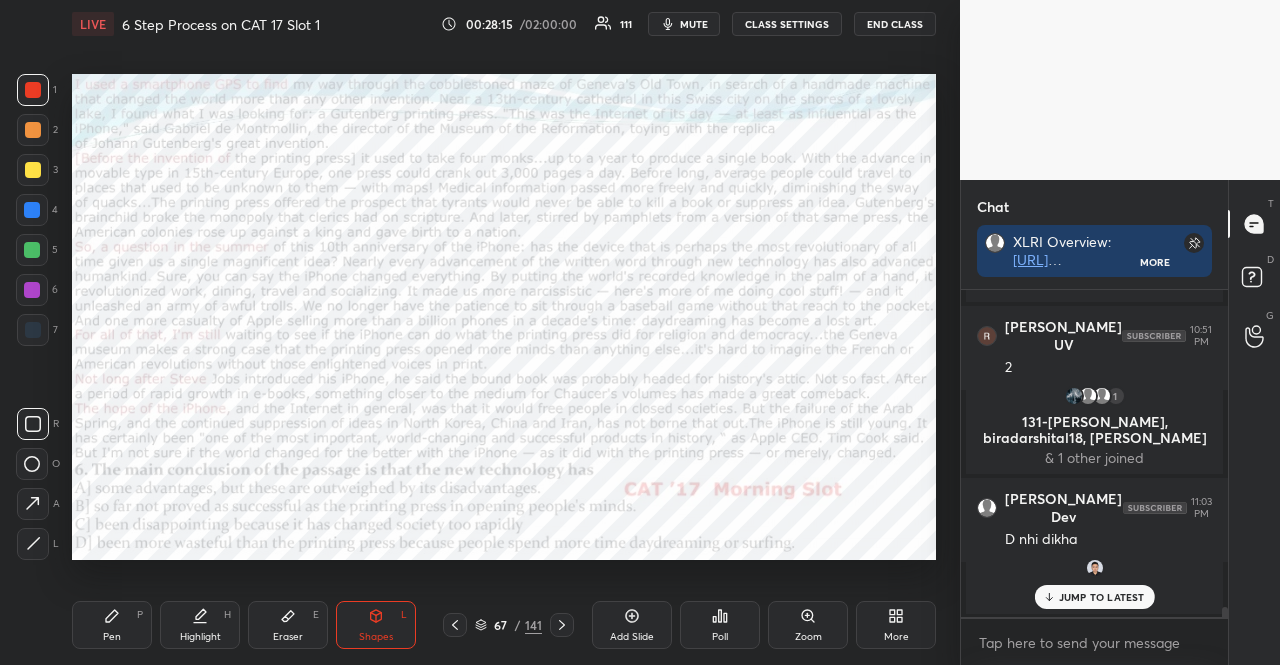 click on "mute" at bounding box center [684, 24] 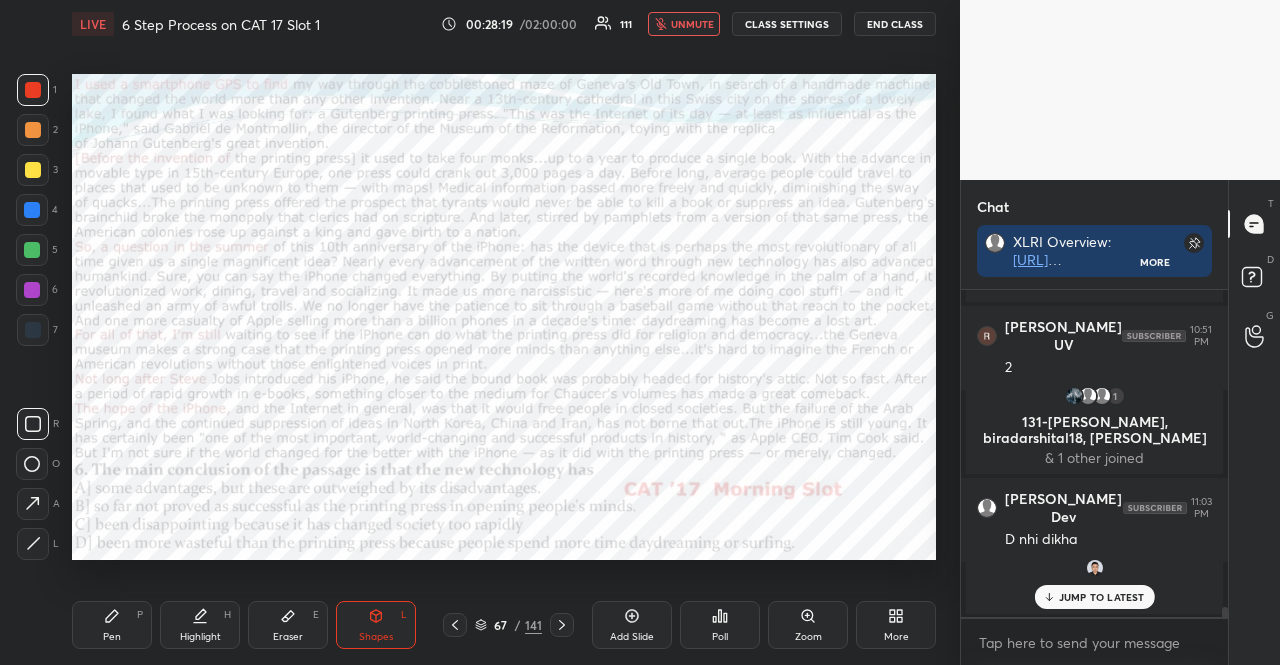click on "Poll" at bounding box center [720, 625] 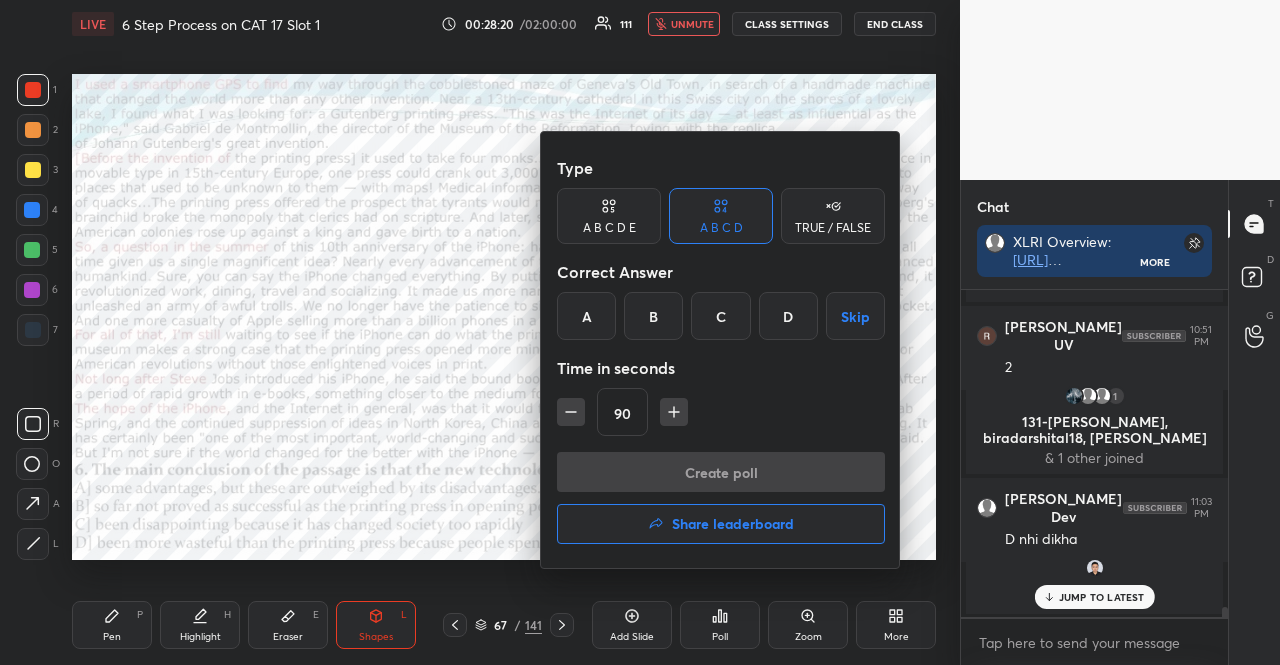 click on "B" at bounding box center [653, 316] 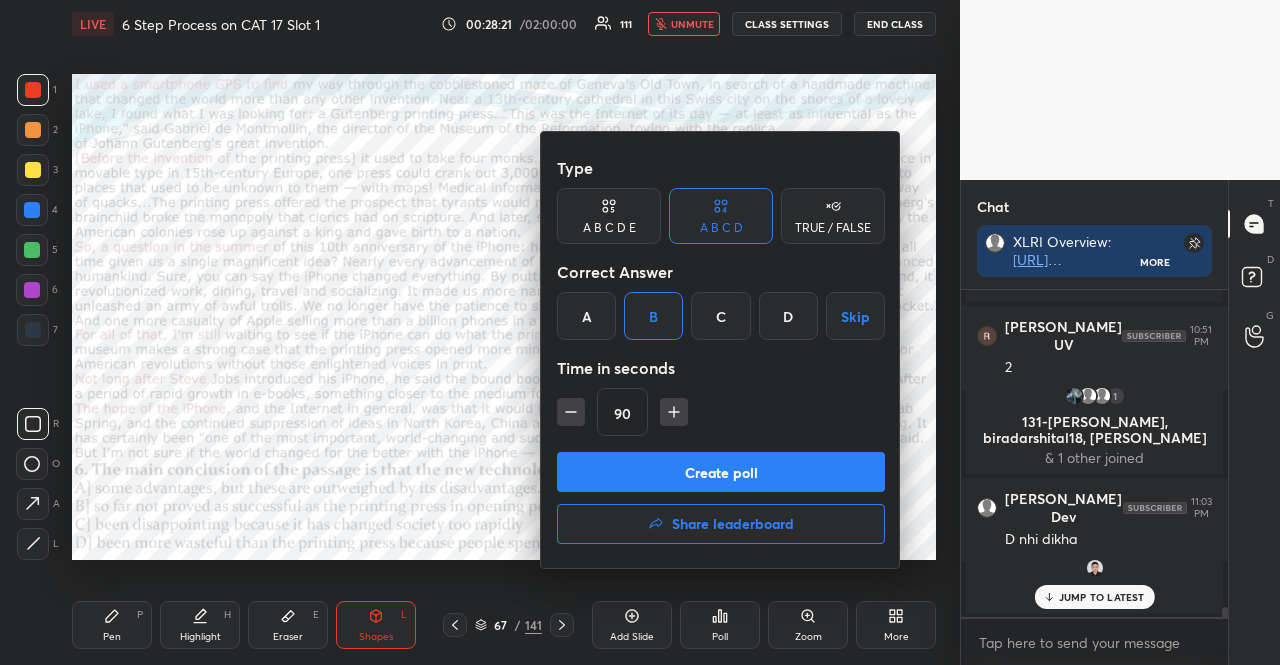 click 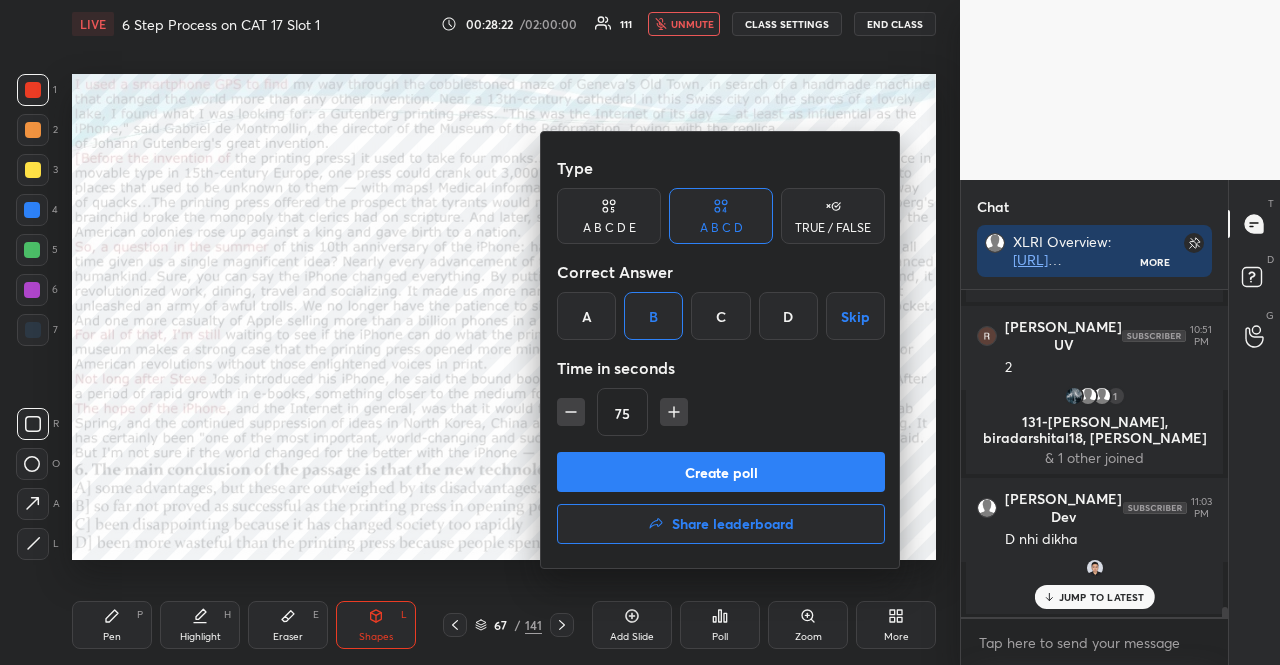 click on "Create poll" at bounding box center (721, 472) 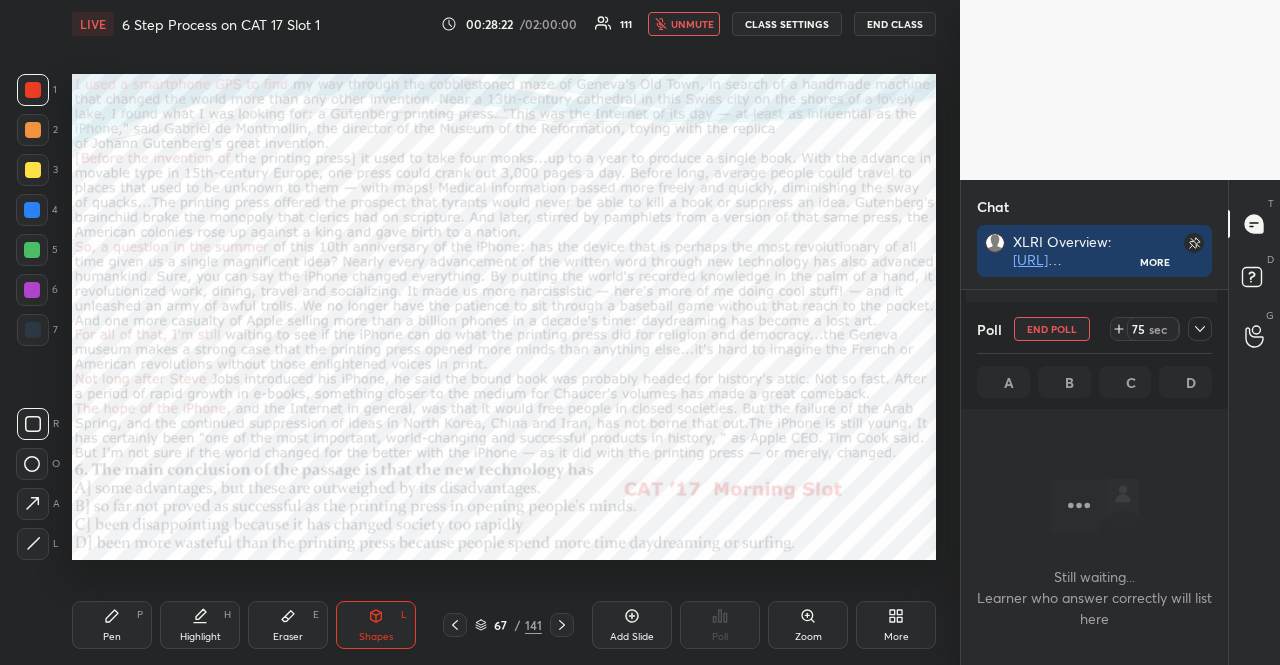 scroll, scrollTop: 304, scrollLeft: 255, axis: both 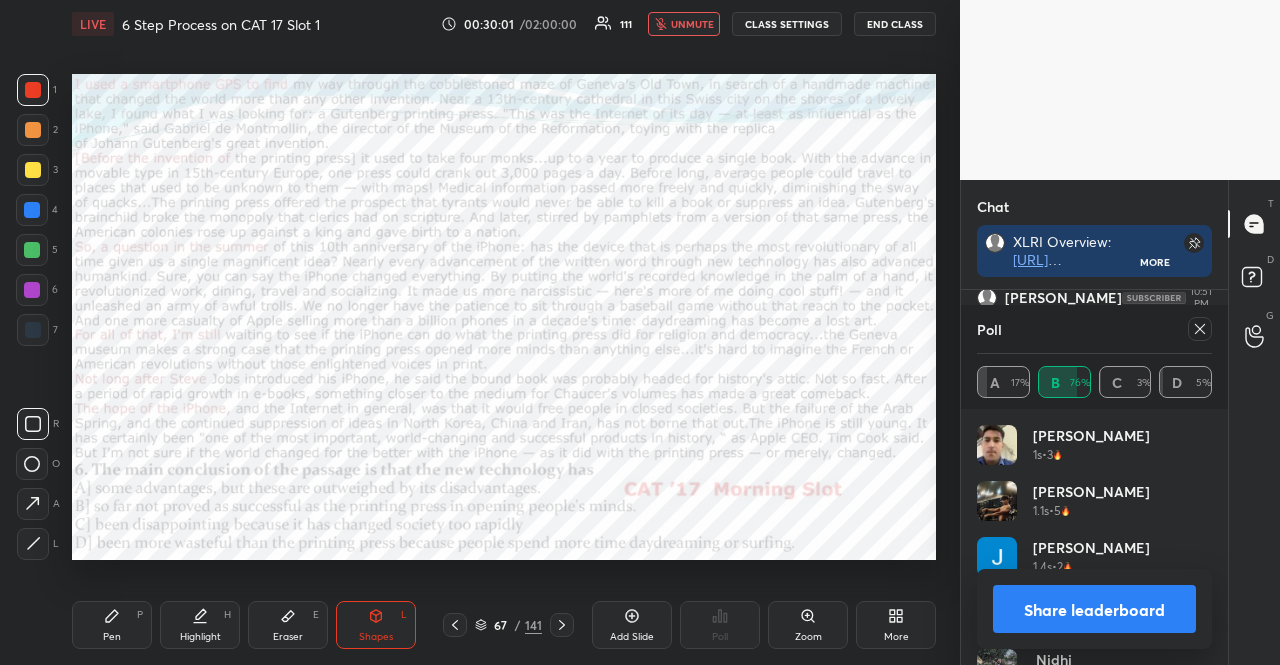 click on "unmute" at bounding box center [684, 24] 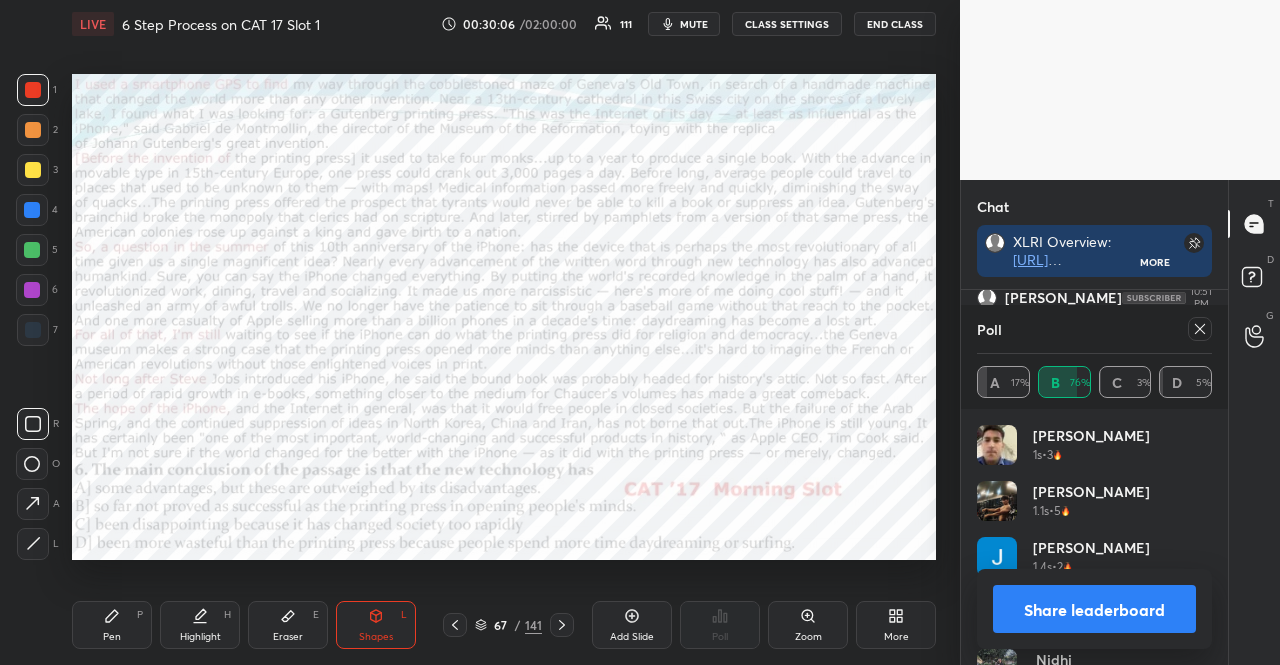 type on "x" 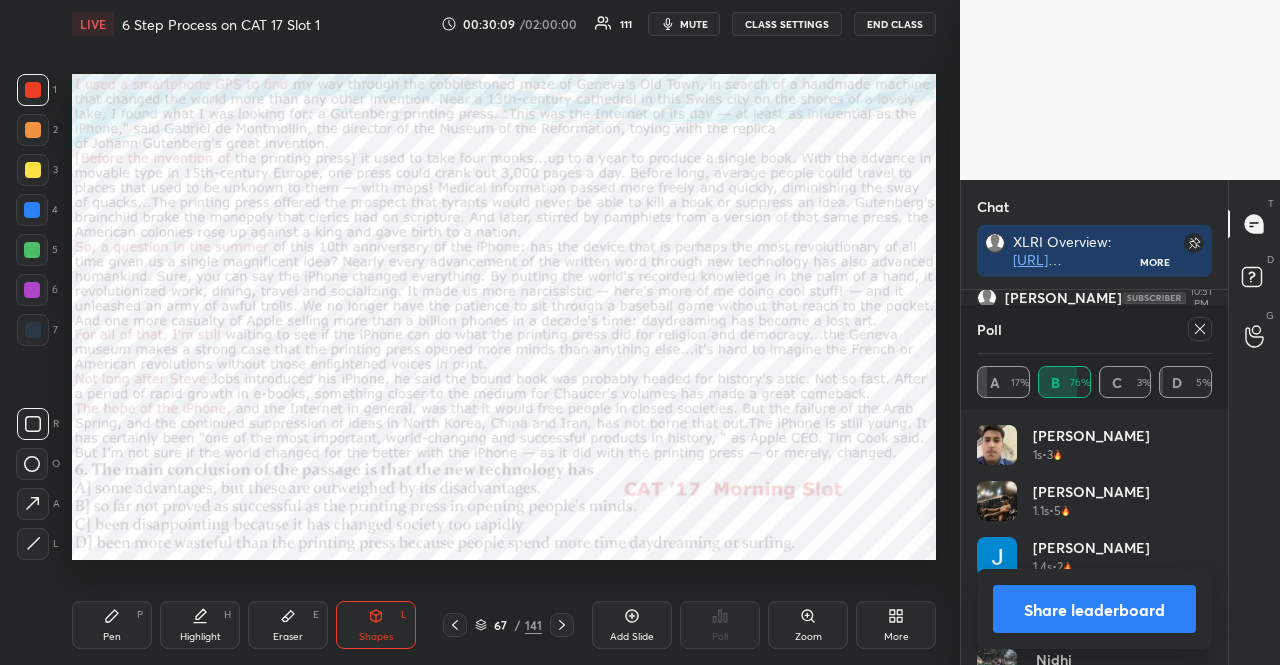 type 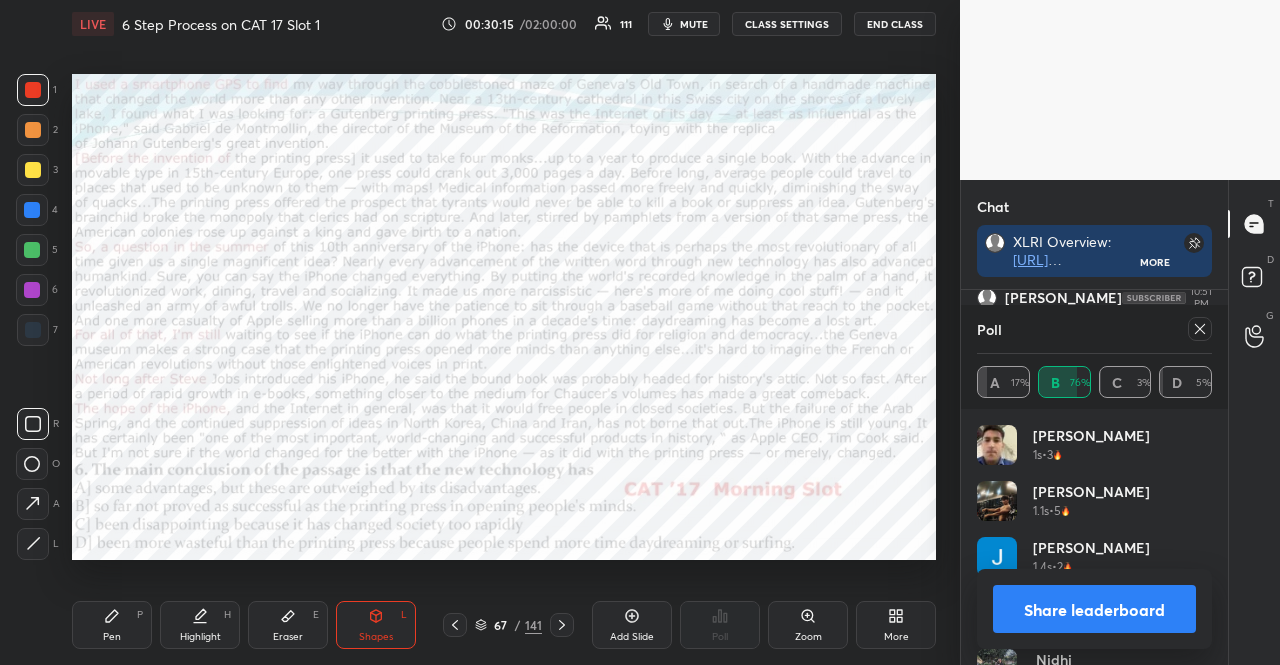click at bounding box center (1200, 329) 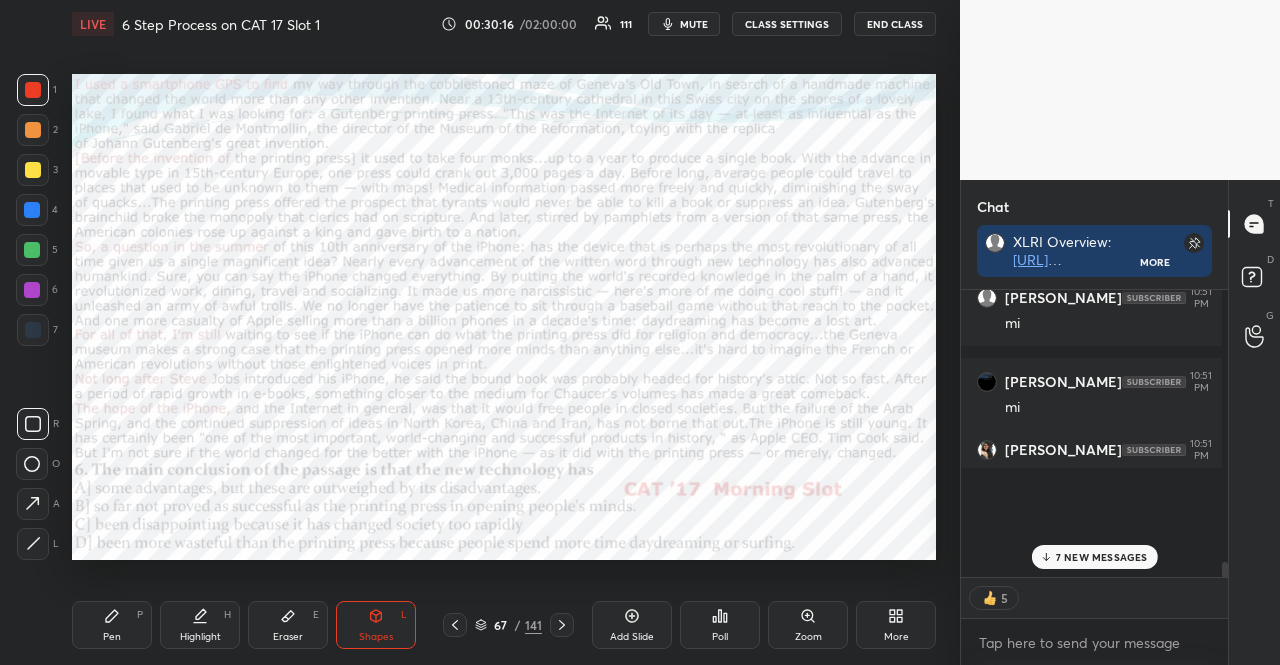 scroll, scrollTop: 257, scrollLeft: 255, axis: both 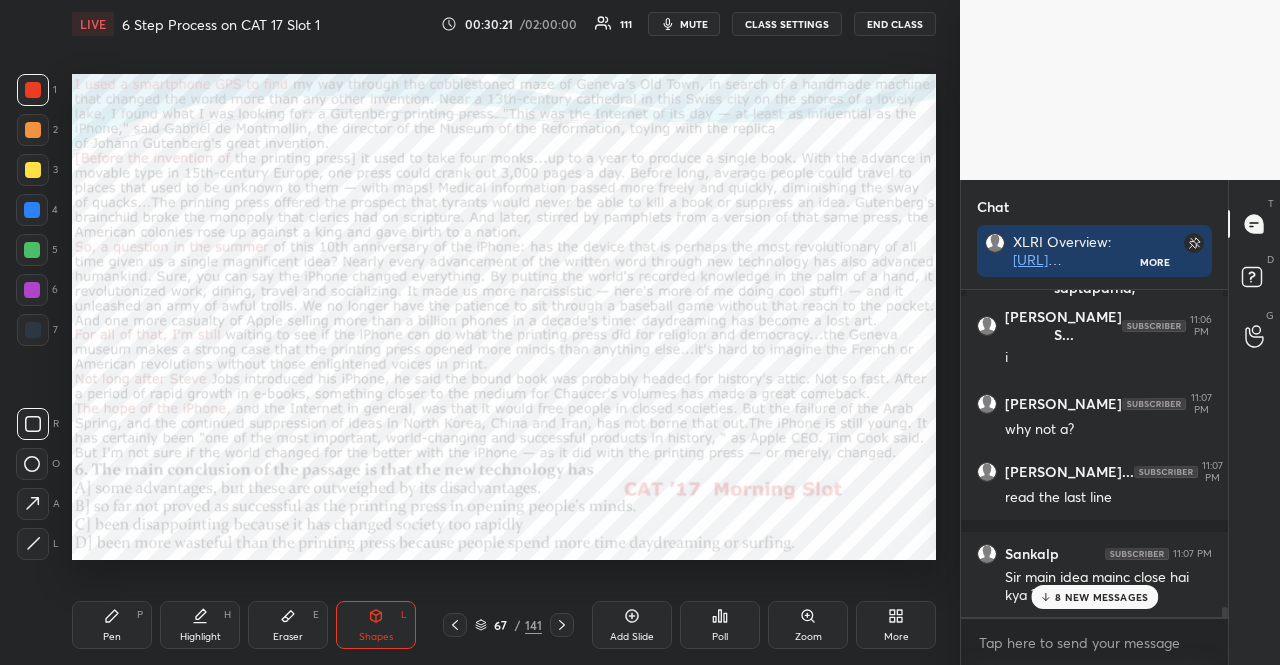 click at bounding box center [32, 290] 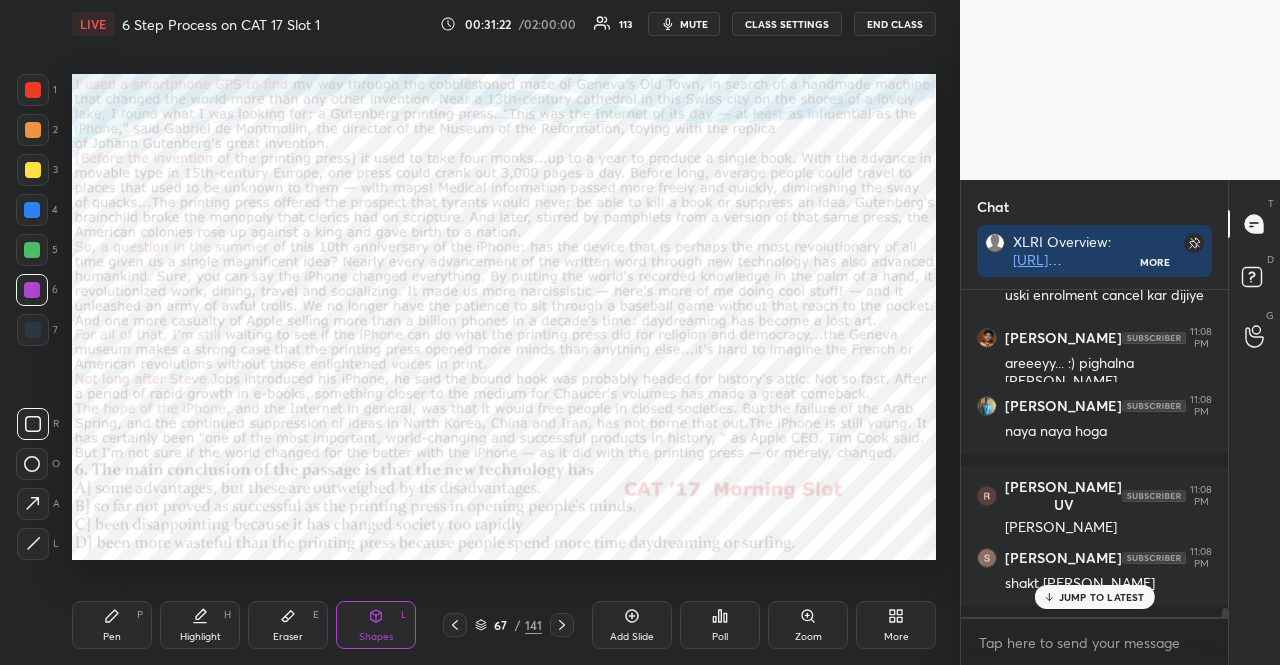 scroll, scrollTop: 11820, scrollLeft: 0, axis: vertical 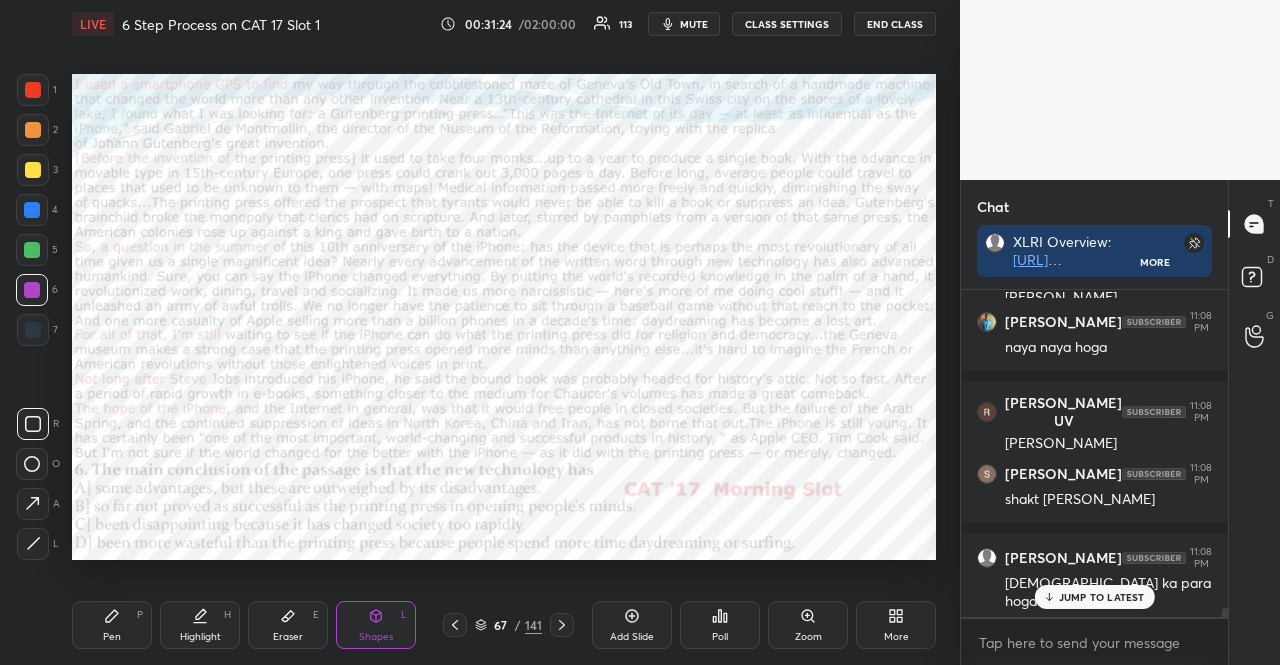 click on "JUMP TO LATEST" at bounding box center (1102, 597) 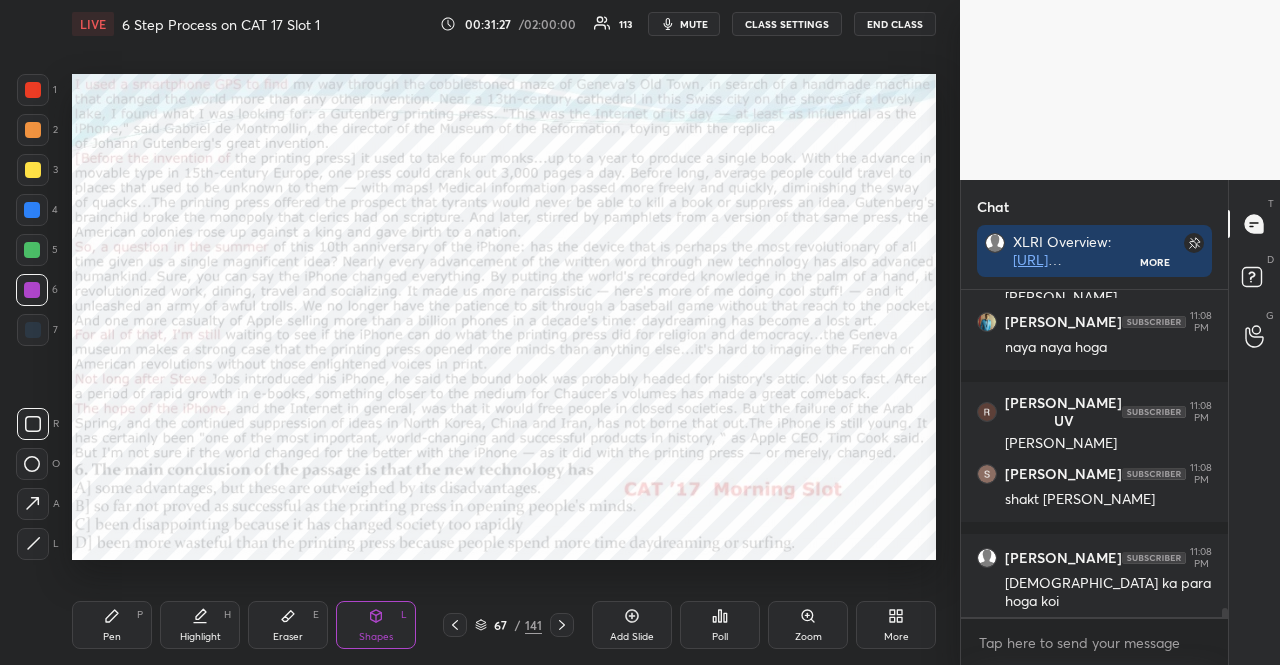 click at bounding box center (32, 210) 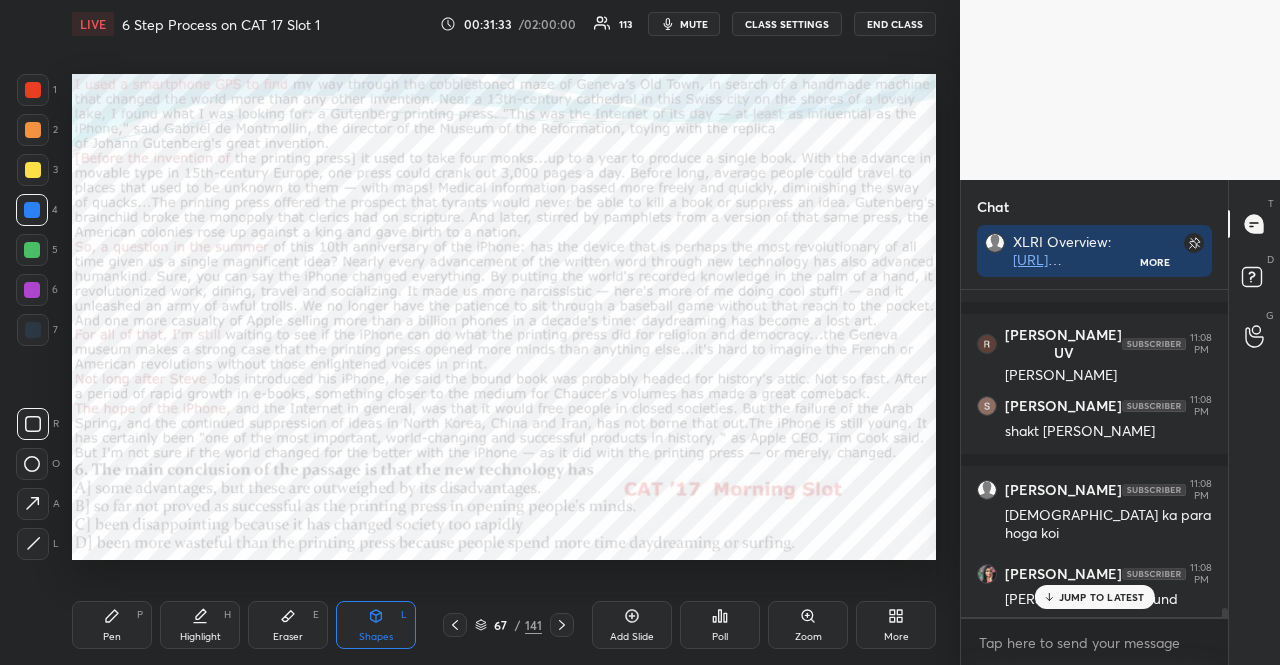 scroll, scrollTop: 11974, scrollLeft: 0, axis: vertical 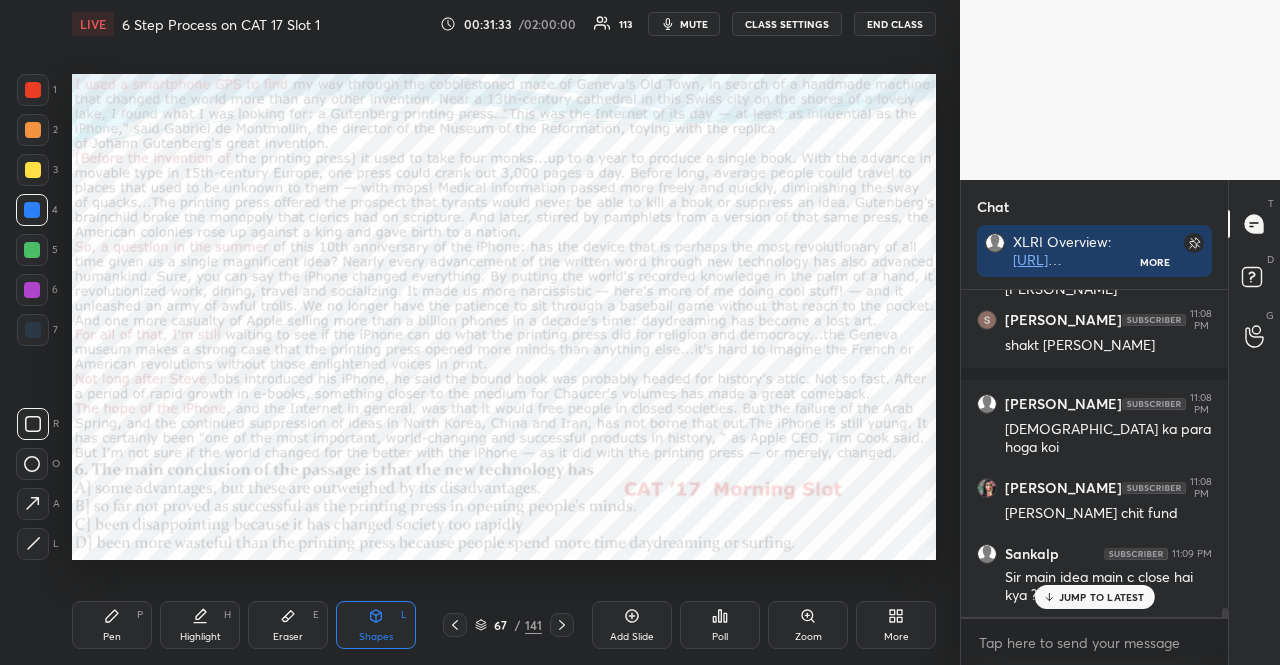 click at bounding box center (32, 290) 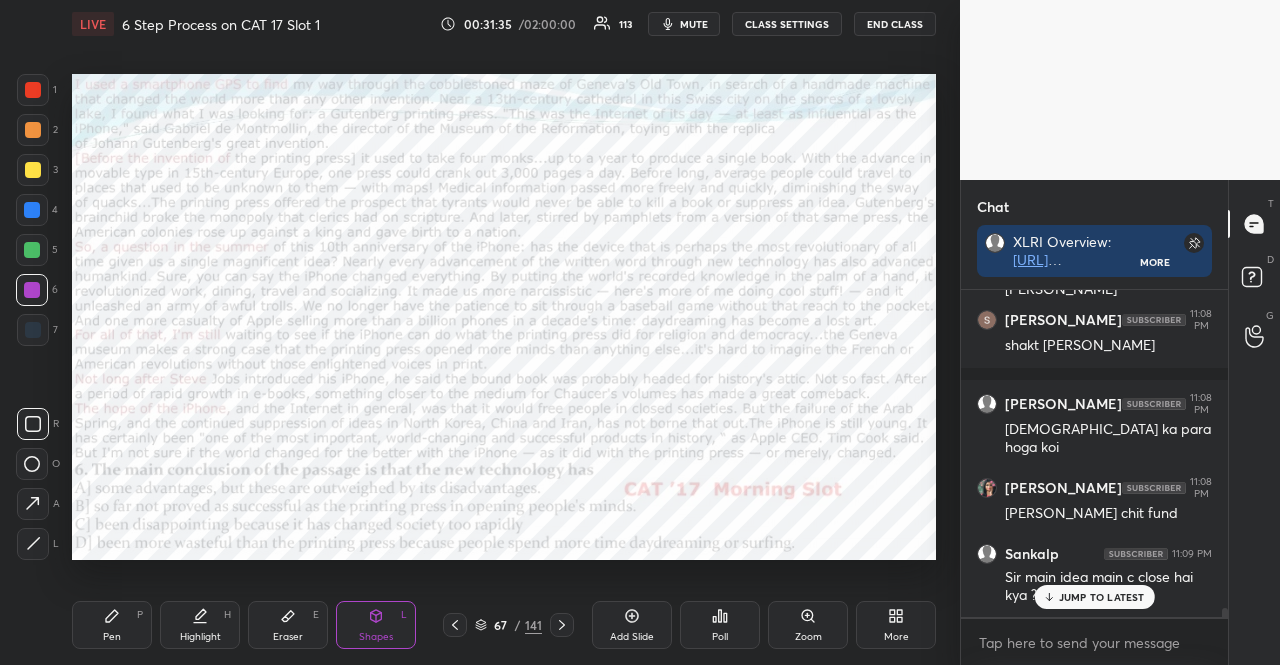click on "JUMP TO LATEST" at bounding box center [1102, 597] 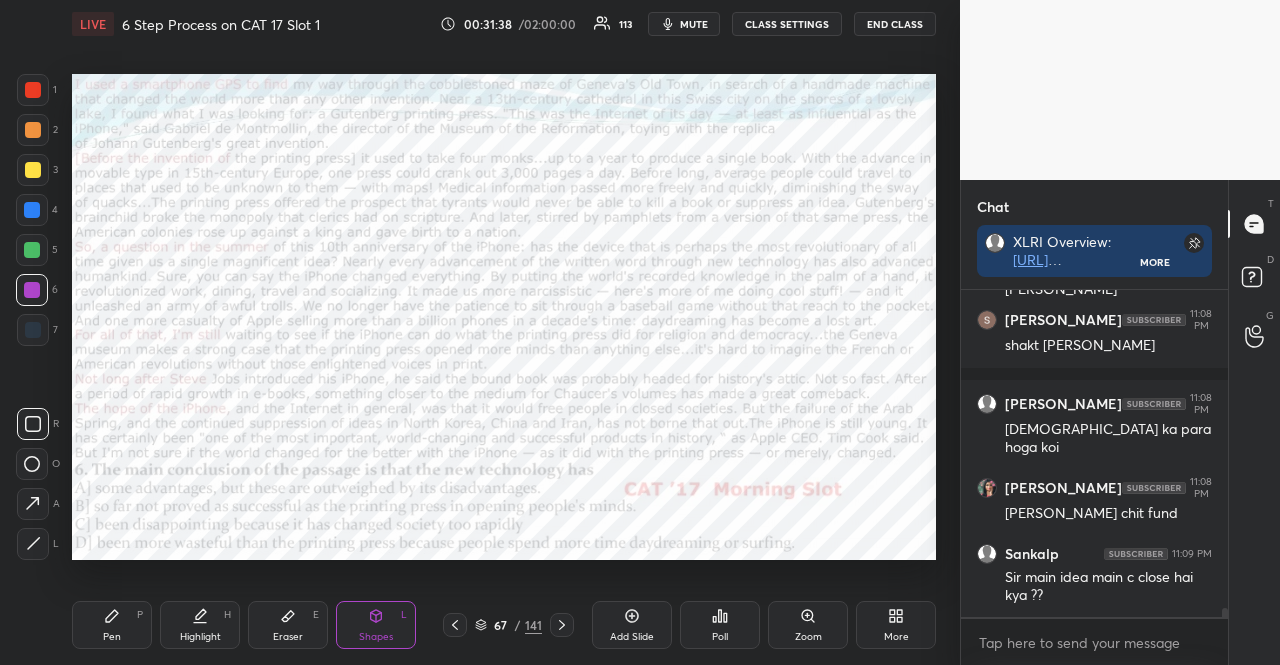 click 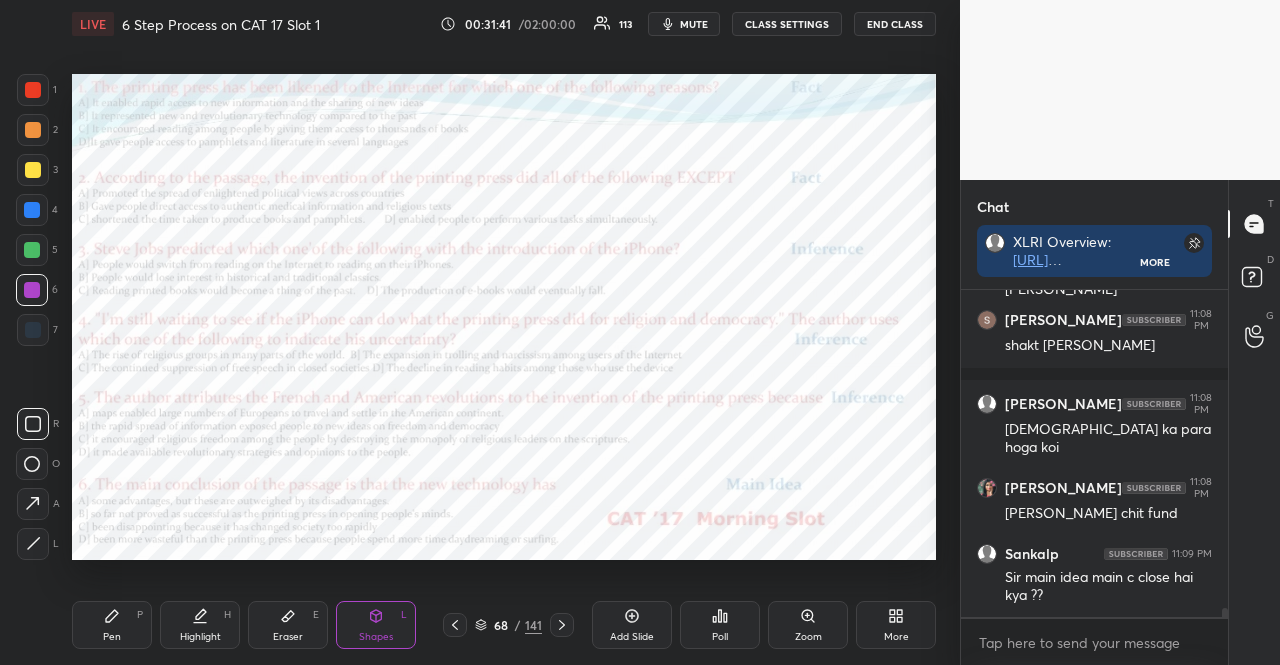 scroll, scrollTop: 12060, scrollLeft: 0, axis: vertical 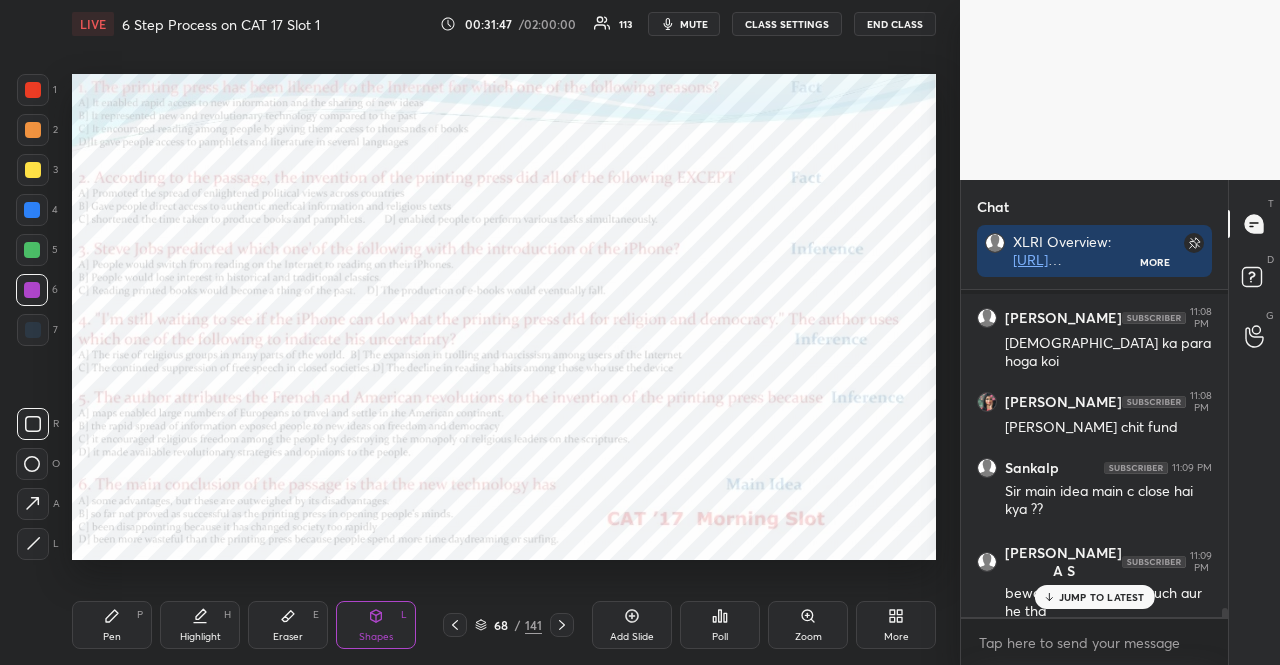 click at bounding box center [32, 290] 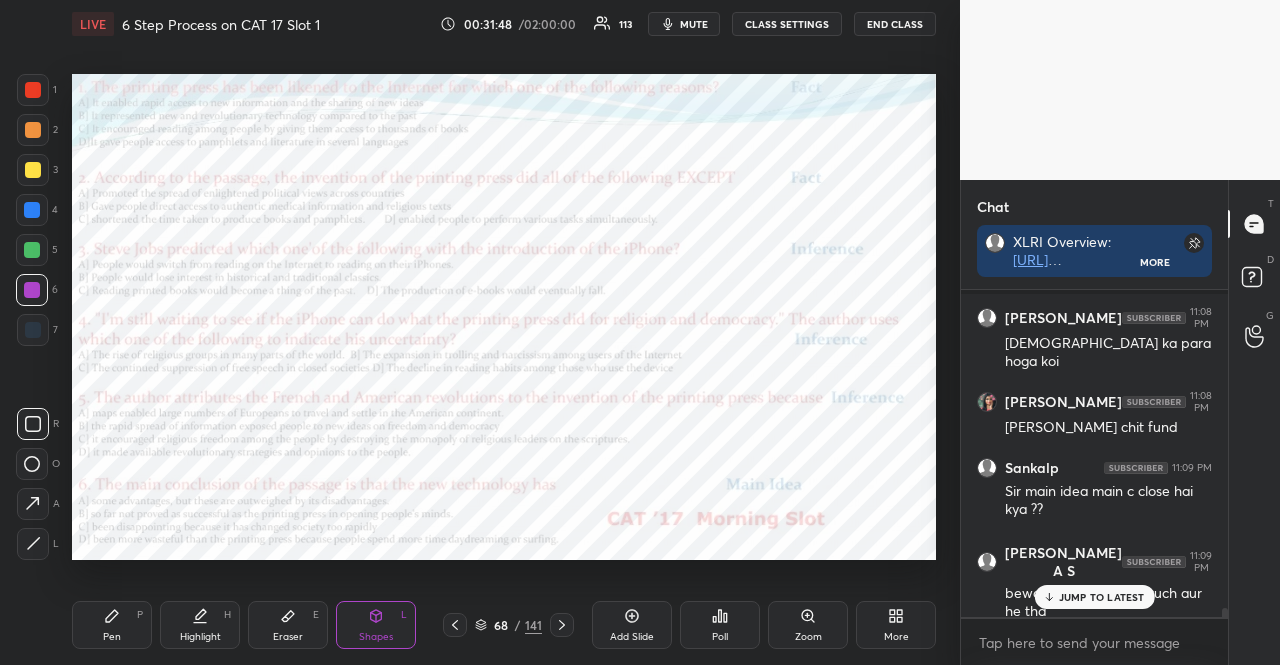 click at bounding box center [32, 210] 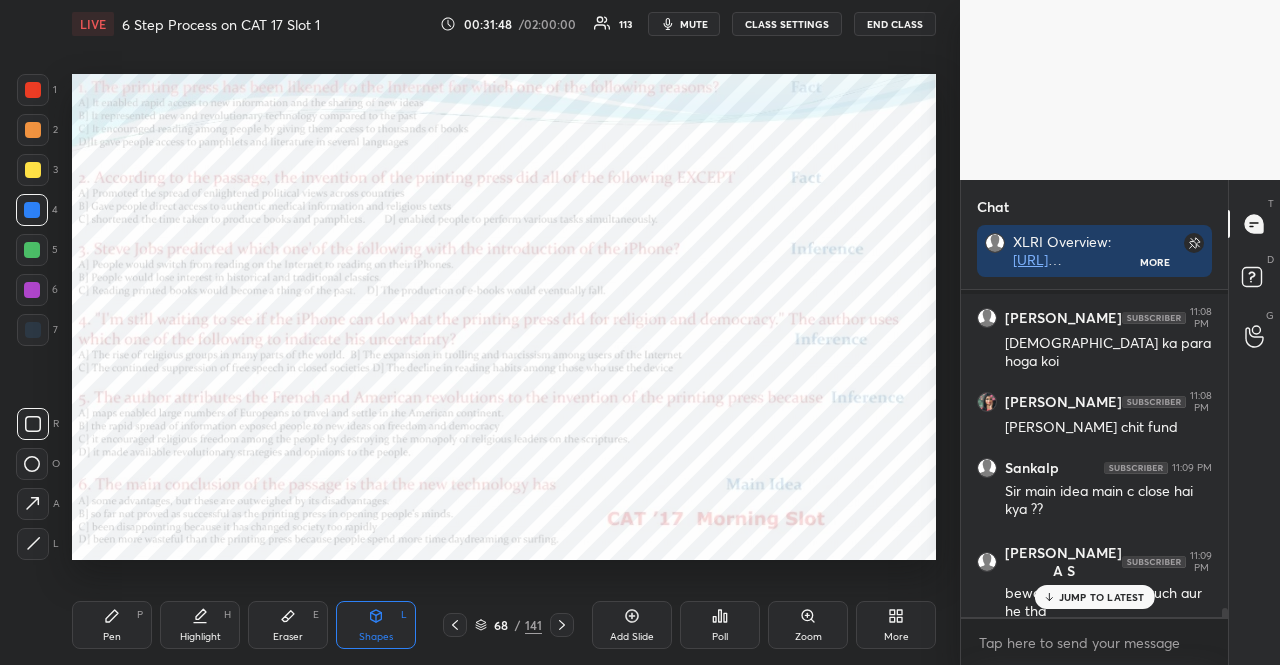 drag, startPoint x: 33, startPoint y: 202, endPoint x: 32, endPoint y: 192, distance: 10.049875 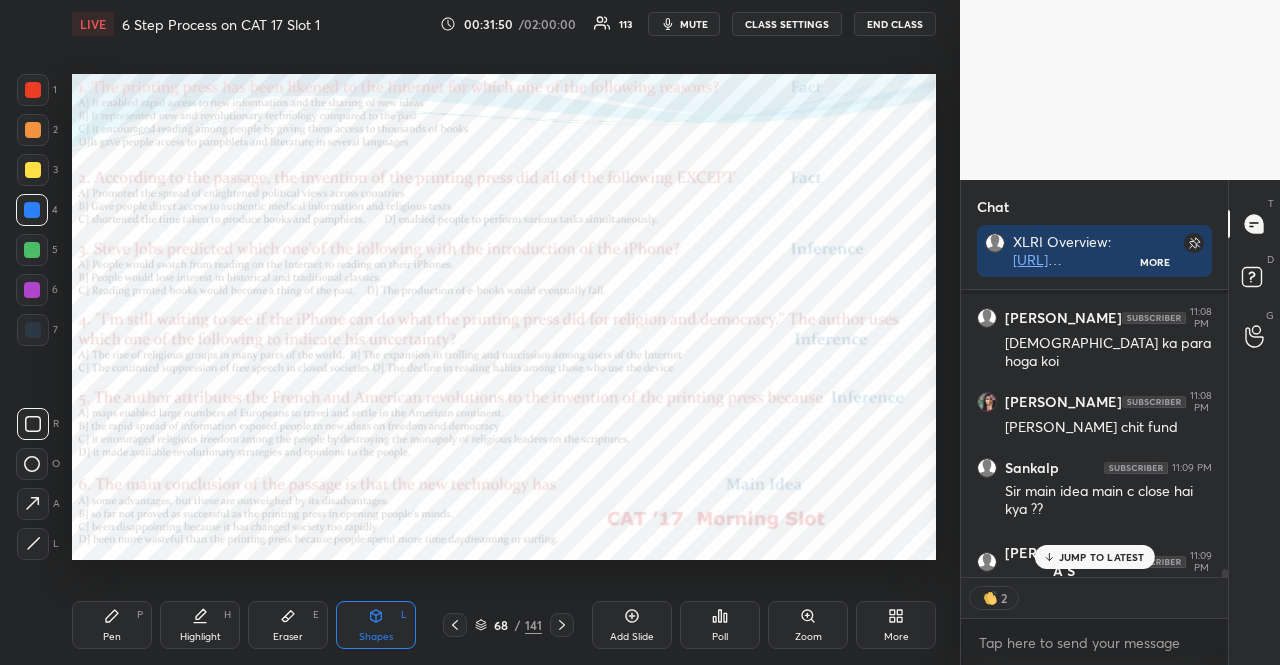click at bounding box center (33, 330) 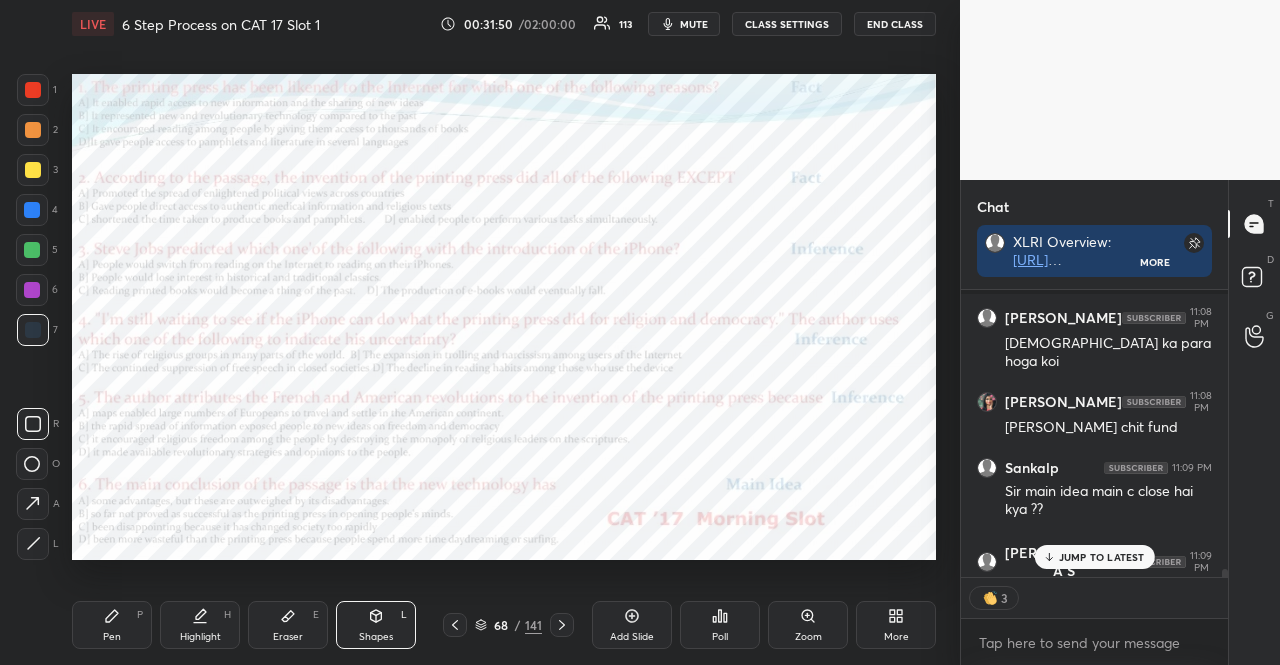 click at bounding box center [33, 330] 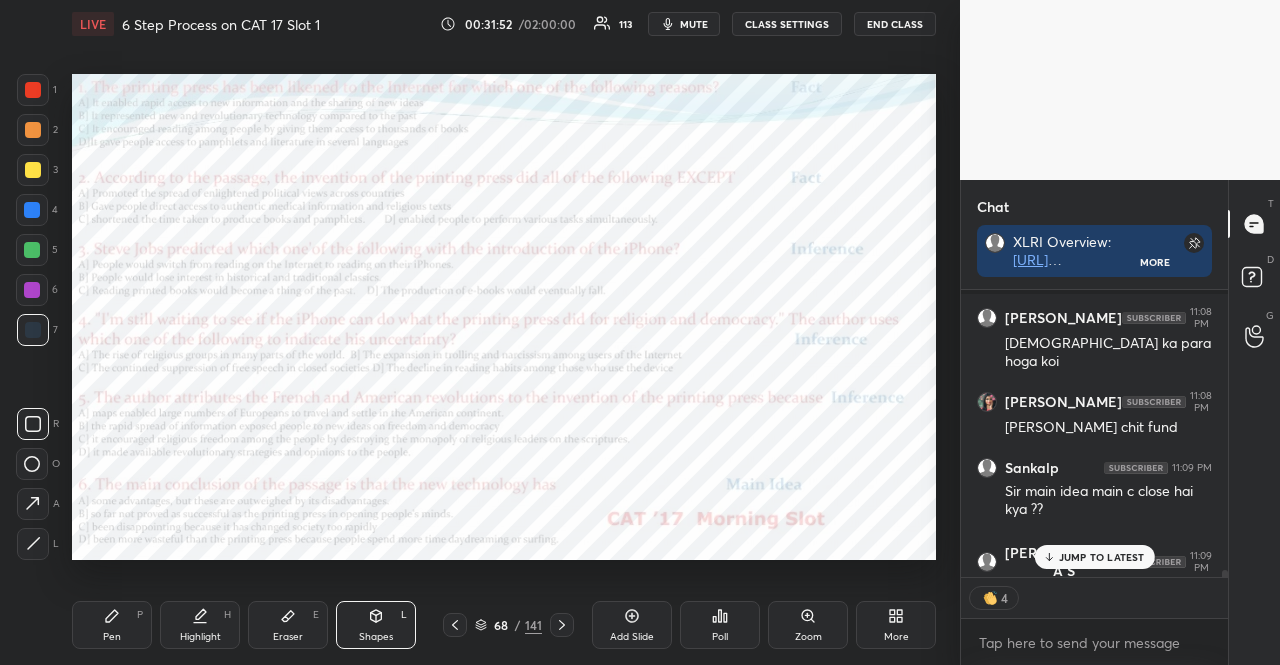 scroll, scrollTop: 12186, scrollLeft: 0, axis: vertical 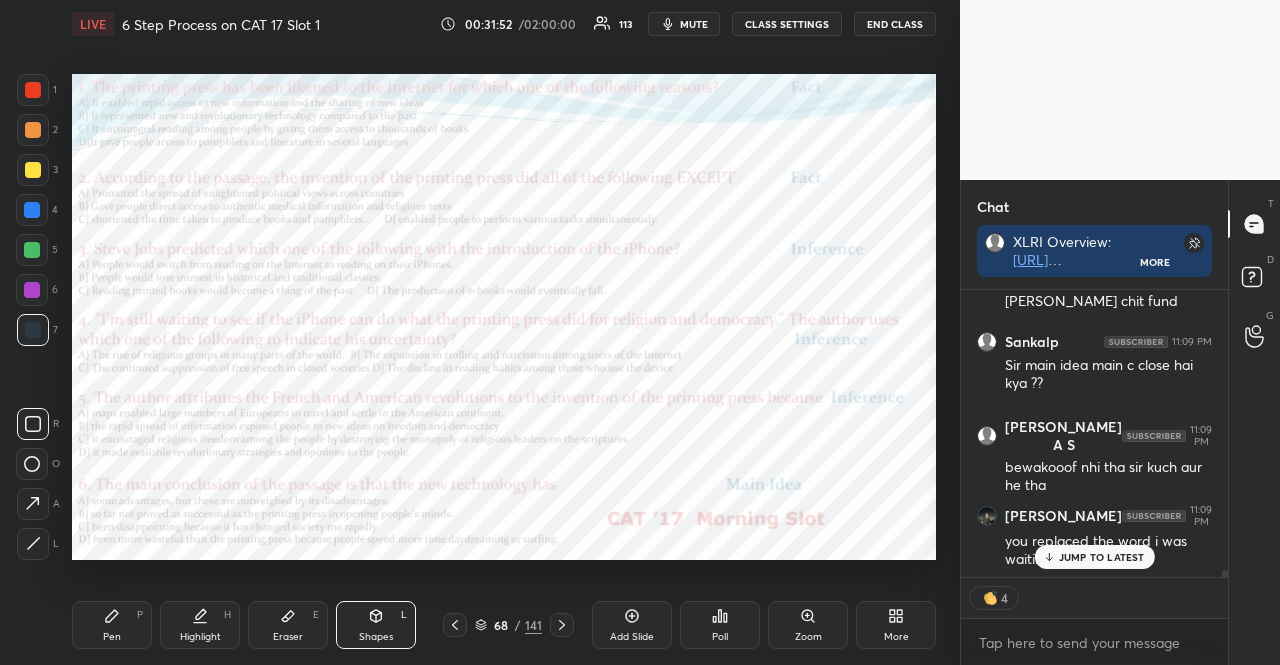 click on "Pen" at bounding box center [112, 637] 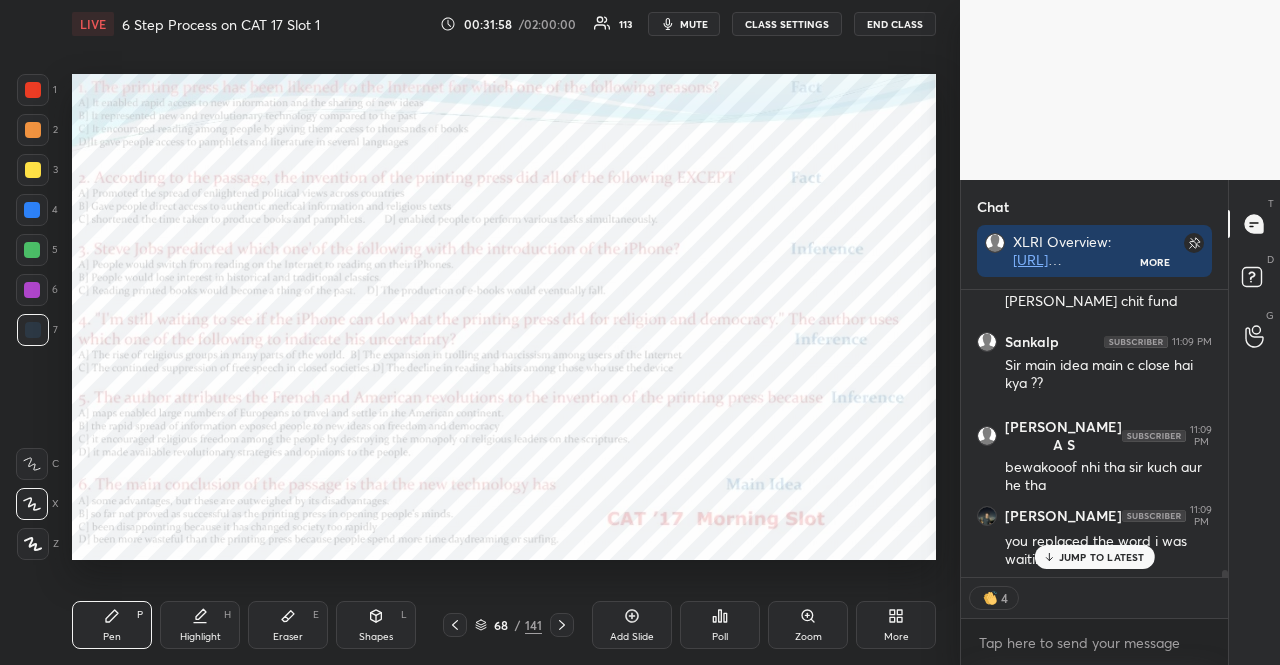 click 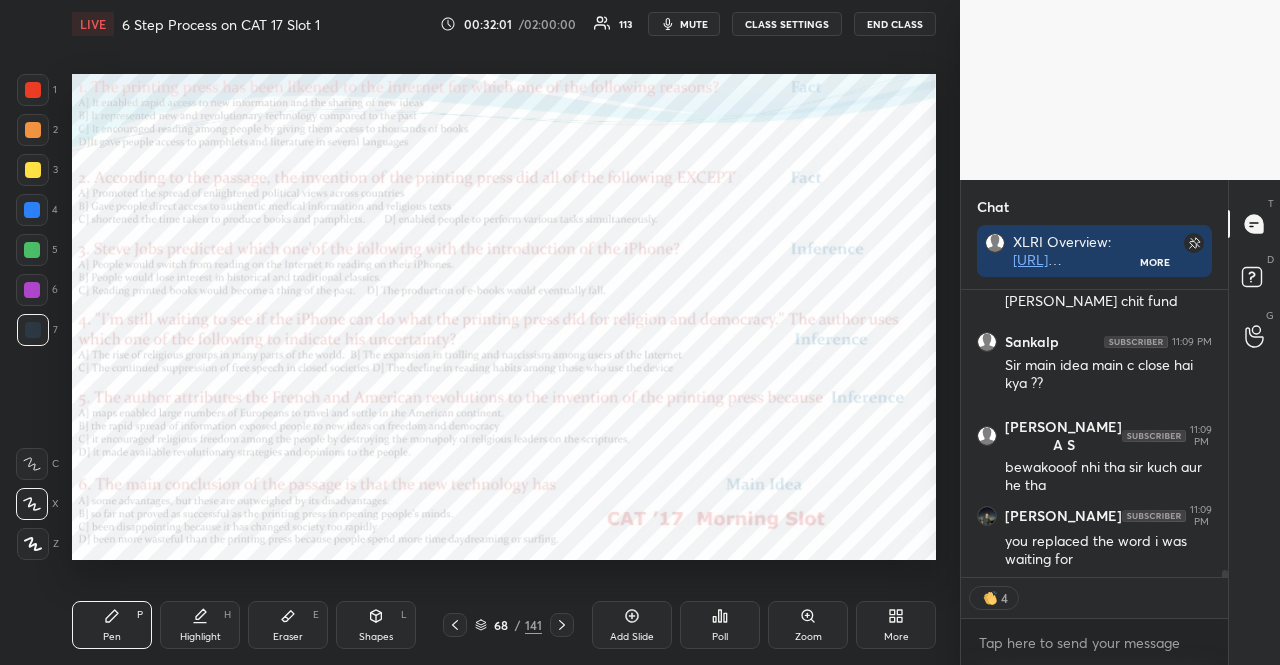 scroll, scrollTop: 6, scrollLeft: 6, axis: both 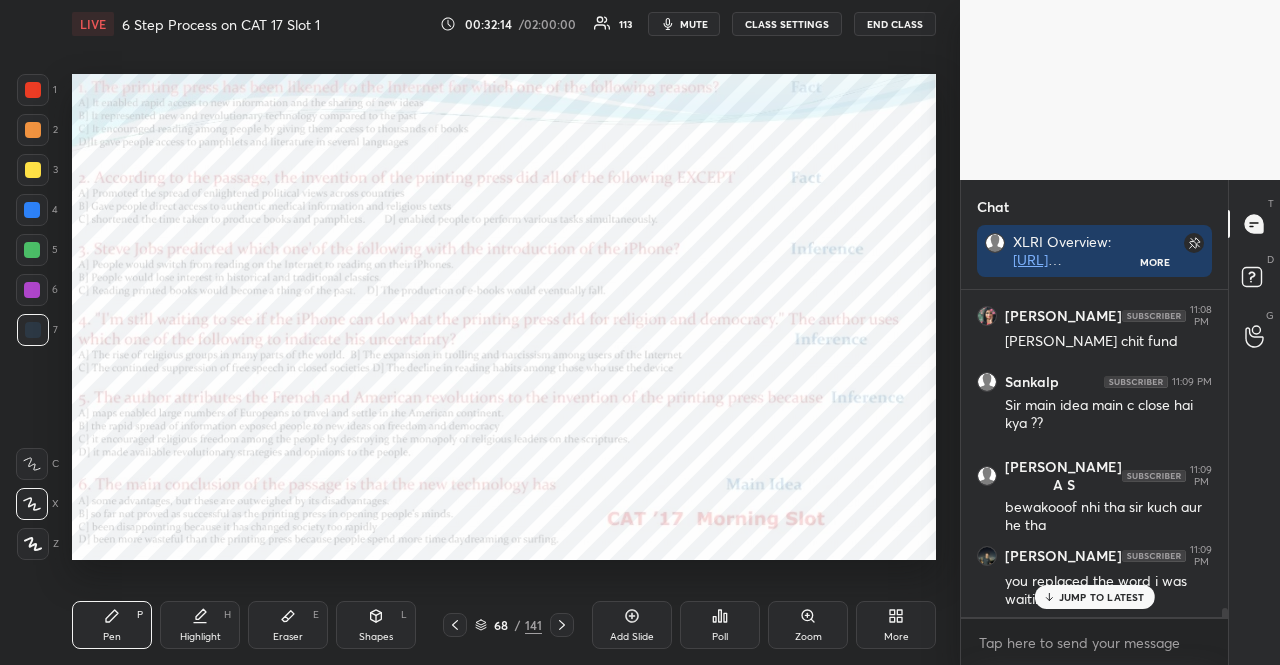 click at bounding box center (32, 210) 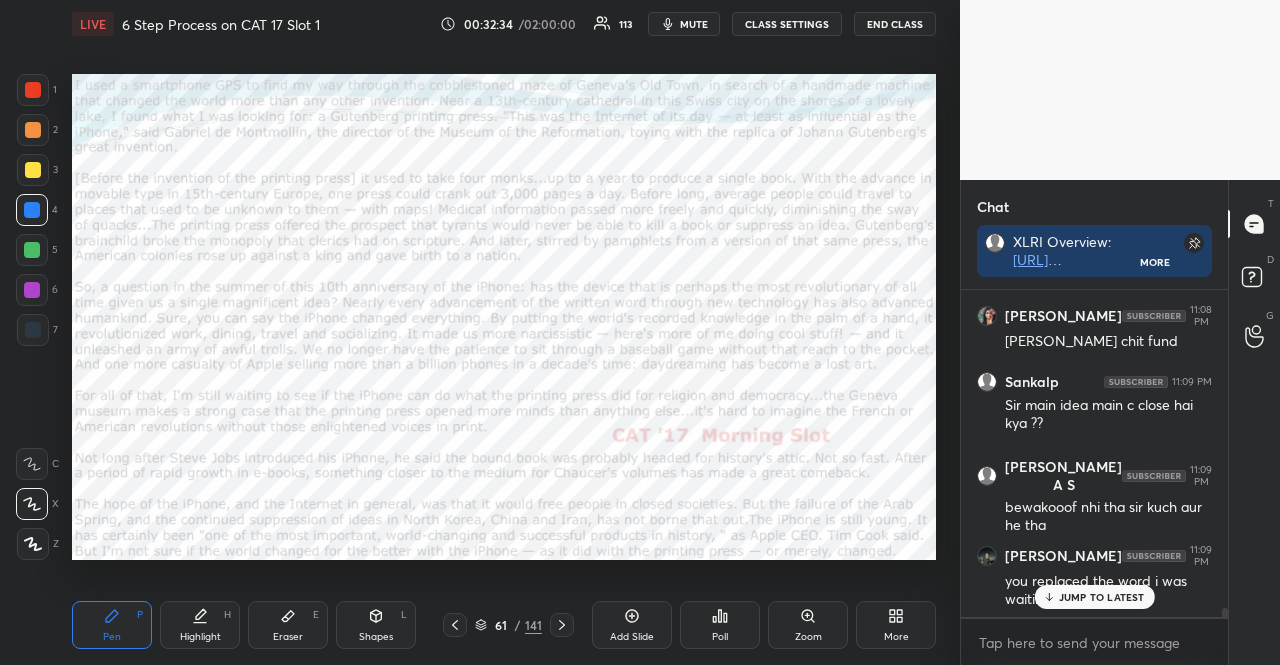 click at bounding box center [32, 290] 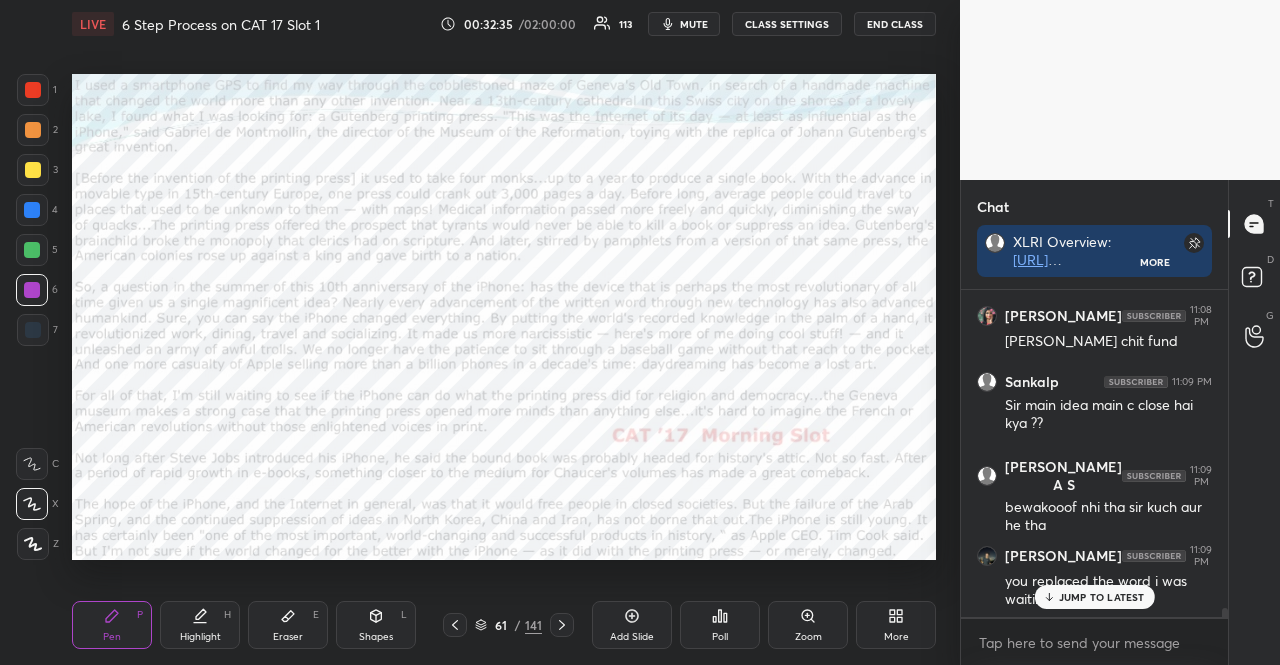 click on "C X Z" at bounding box center [37, 500] 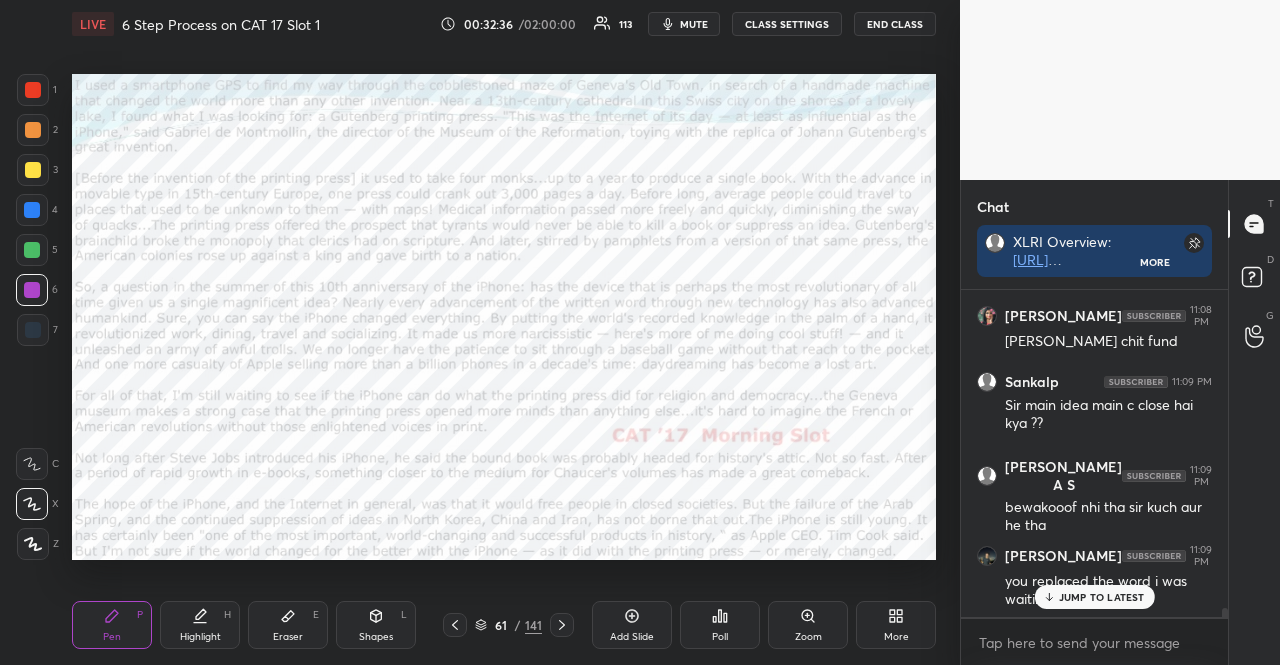 click 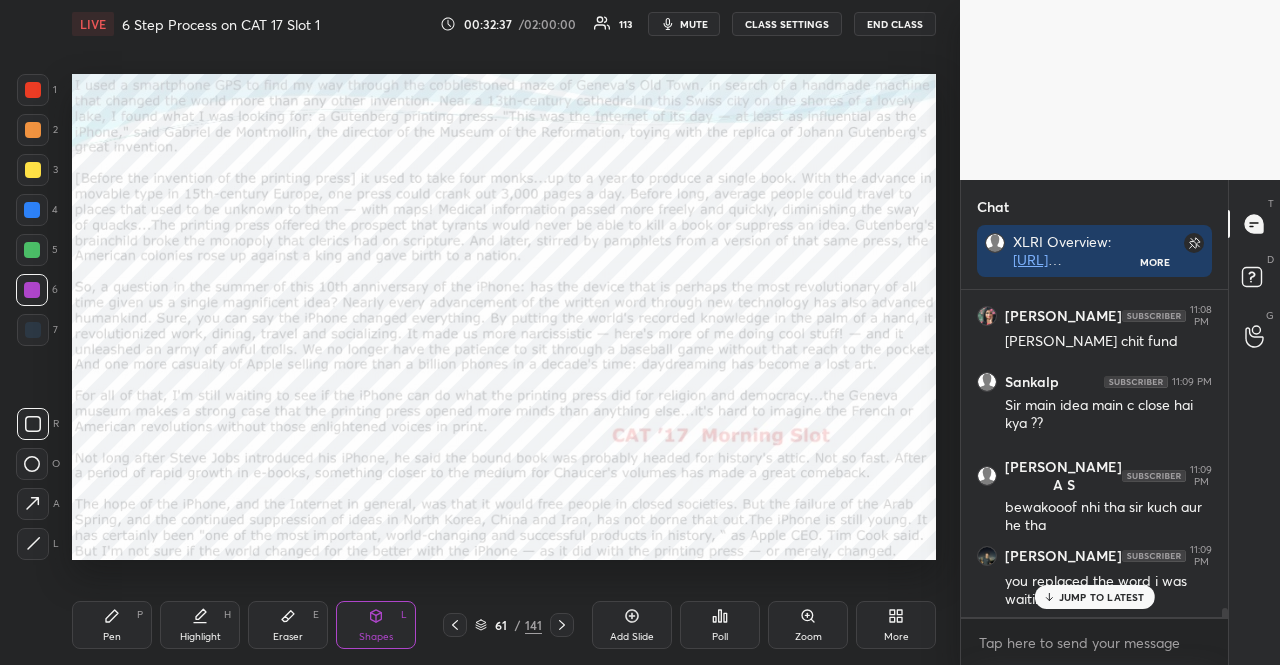 click on "Pen P" at bounding box center (112, 625) 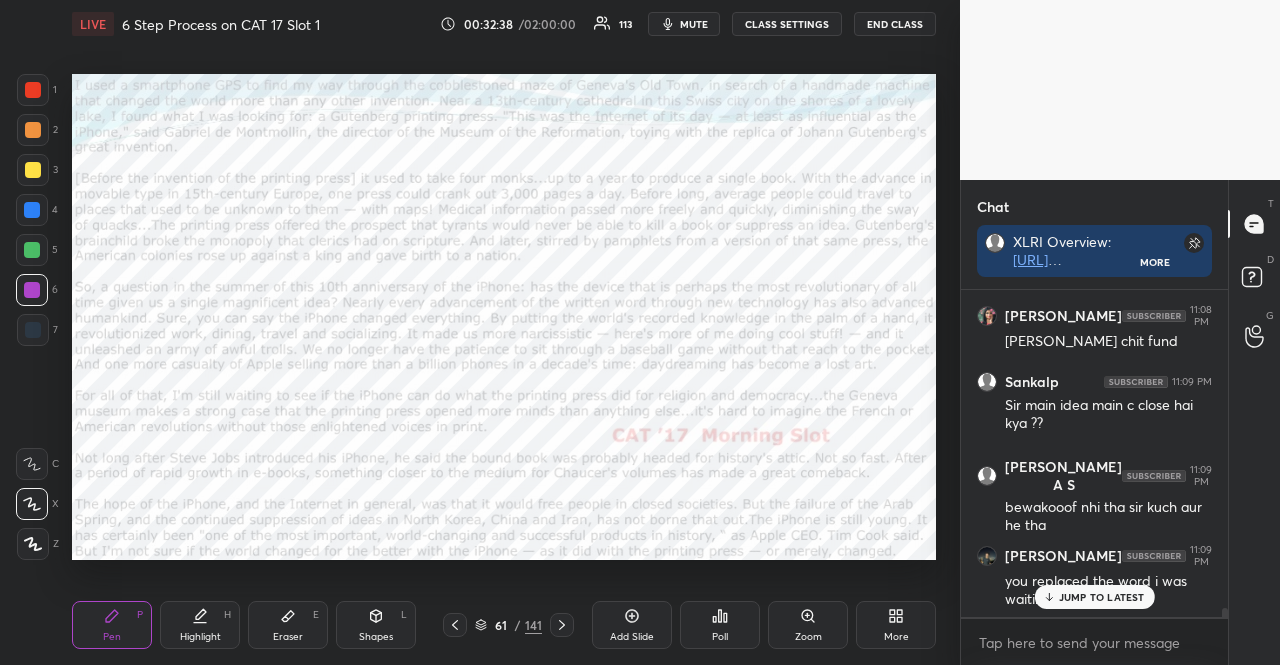click at bounding box center (33, 544) 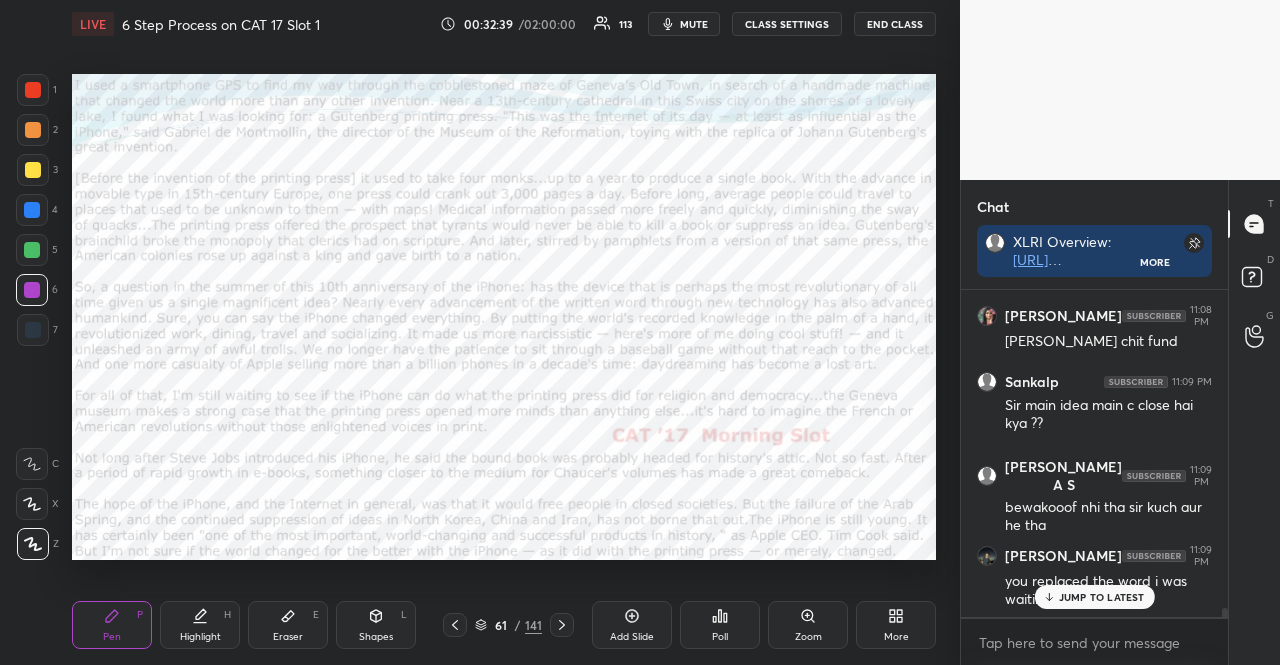 click 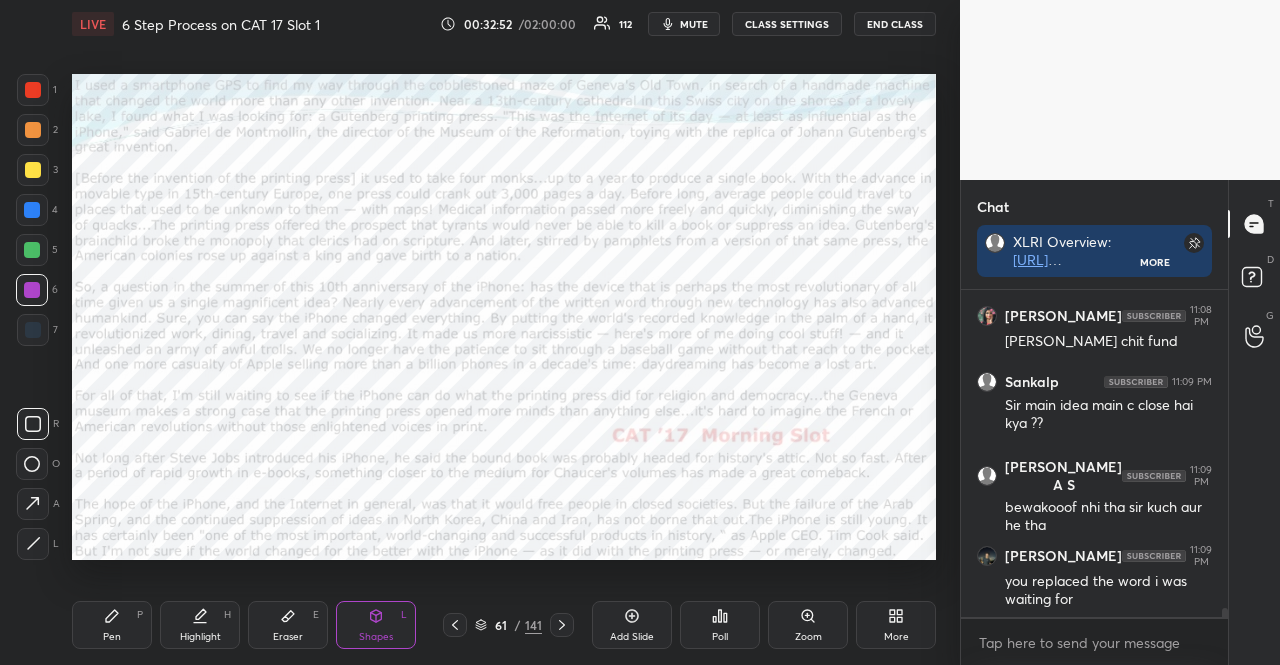 scroll, scrollTop: 12214, scrollLeft: 0, axis: vertical 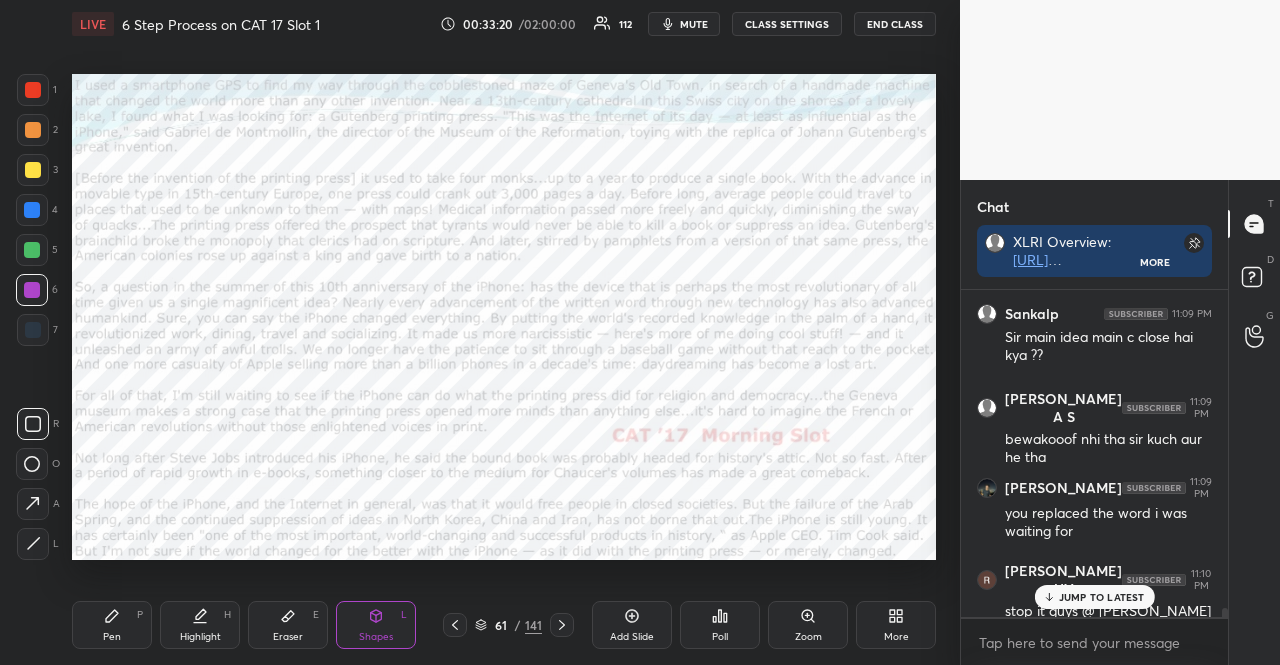 click on "JUMP TO LATEST" at bounding box center [1102, 597] 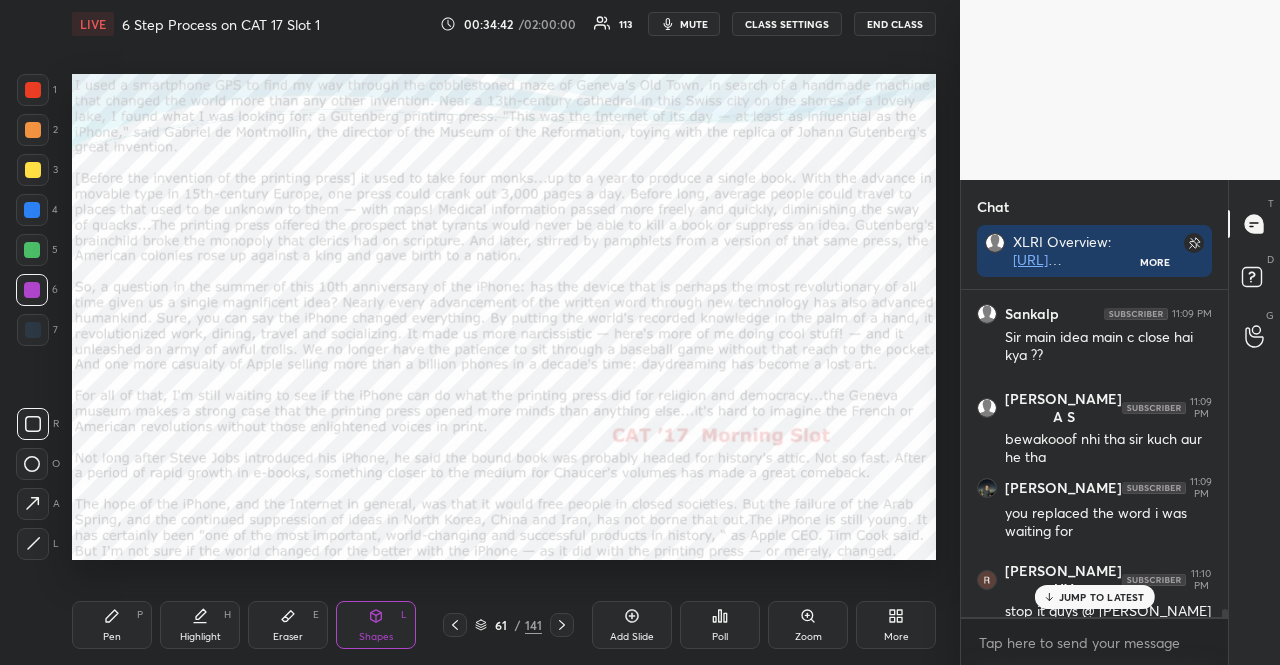 scroll, scrollTop: 12298, scrollLeft: 0, axis: vertical 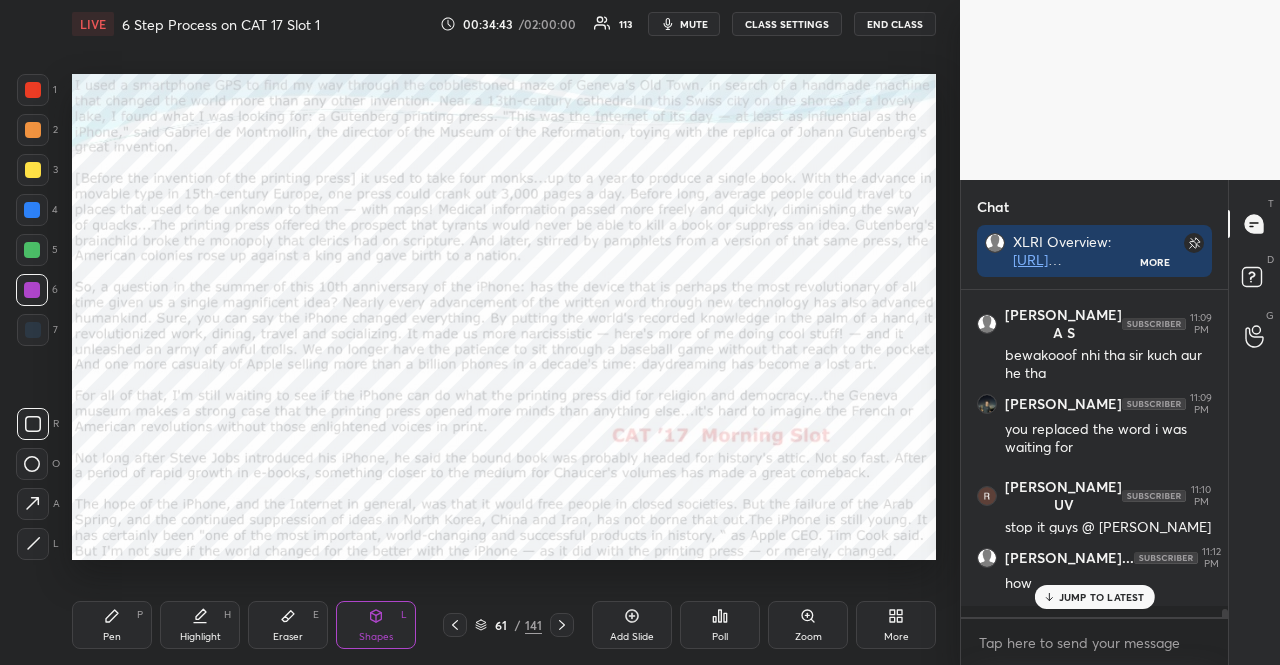 click at bounding box center (32, 210) 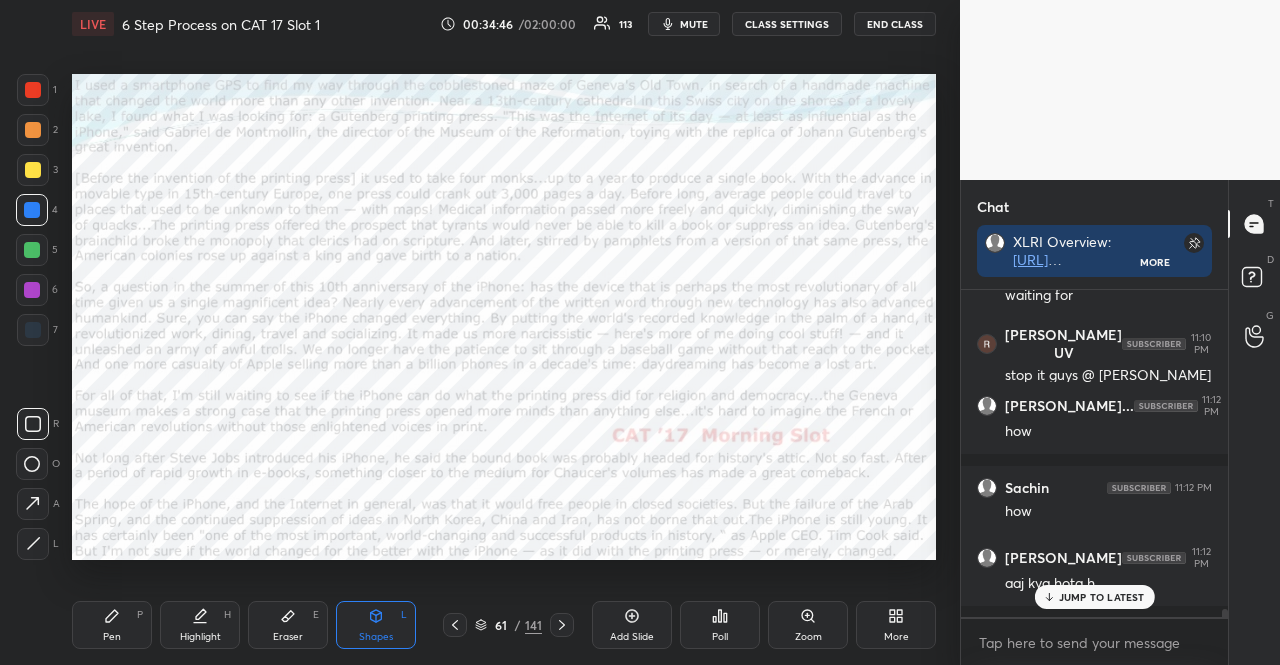 scroll, scrollTop: 12518, scrollLeft: 0, axis: vertical 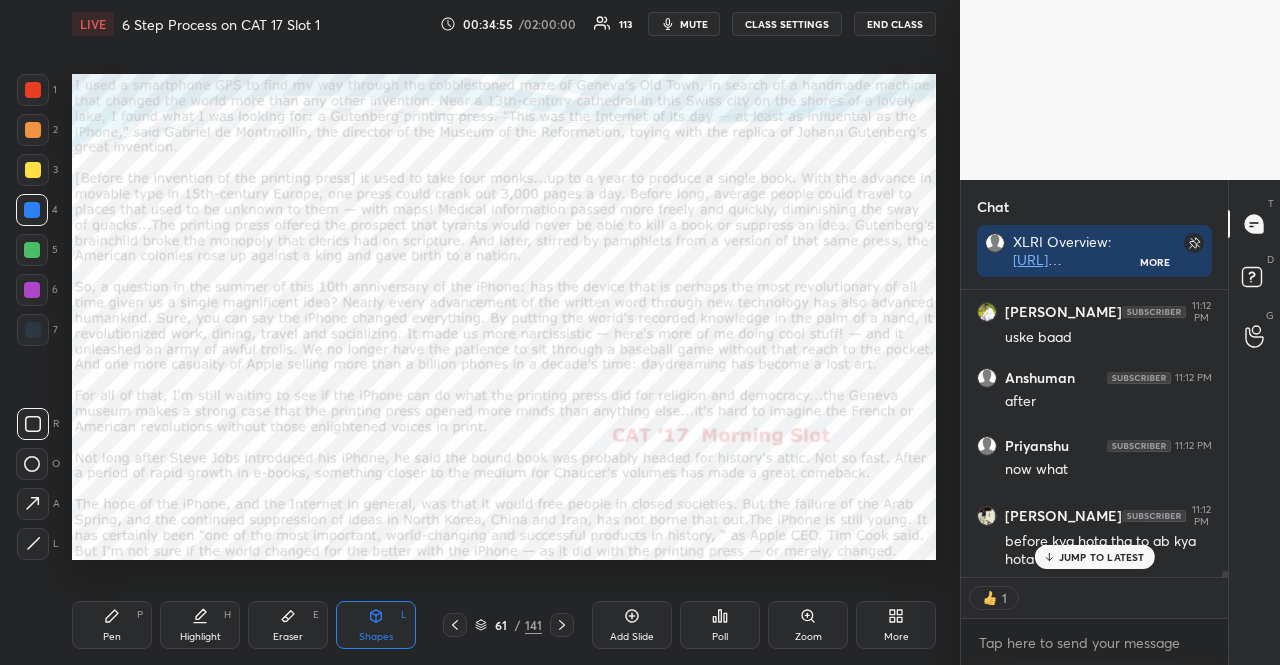 click at bounding box center [32, 290] 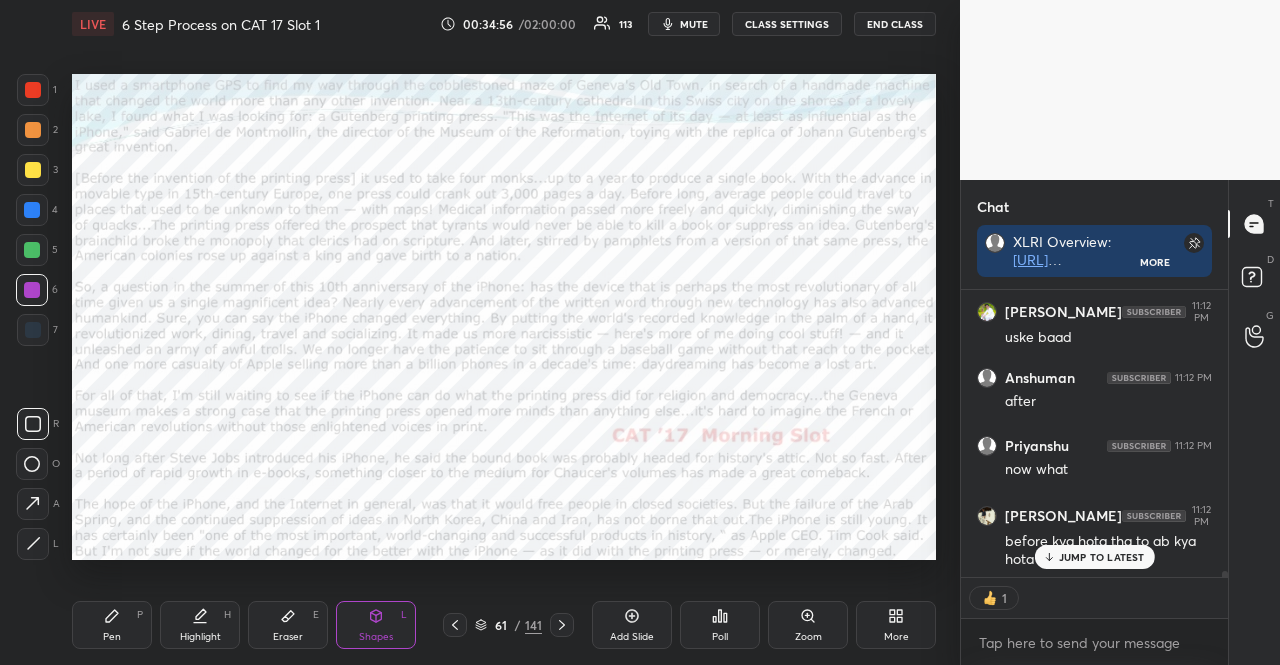 scroll, scrollTop: 13320, scrollLeft: 0, axis: vertical 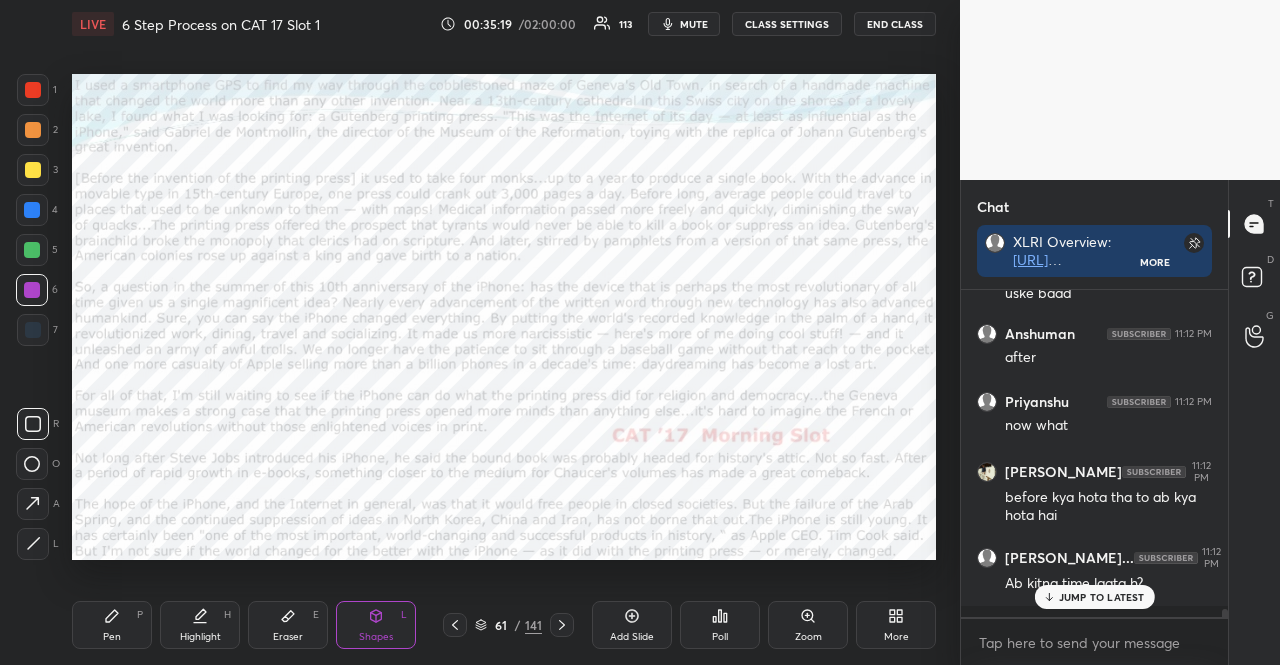 click on "Eraser E" at bounding box center (288, 625) 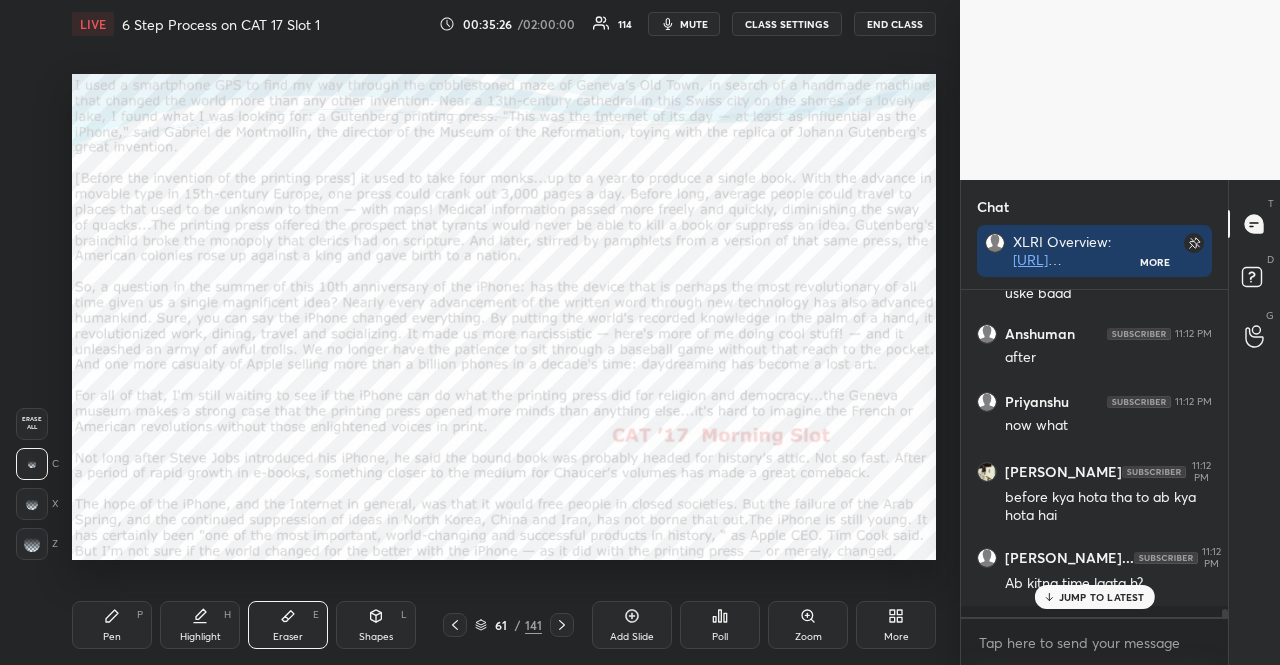 click on "Pen" at bounding box center (112, 637) 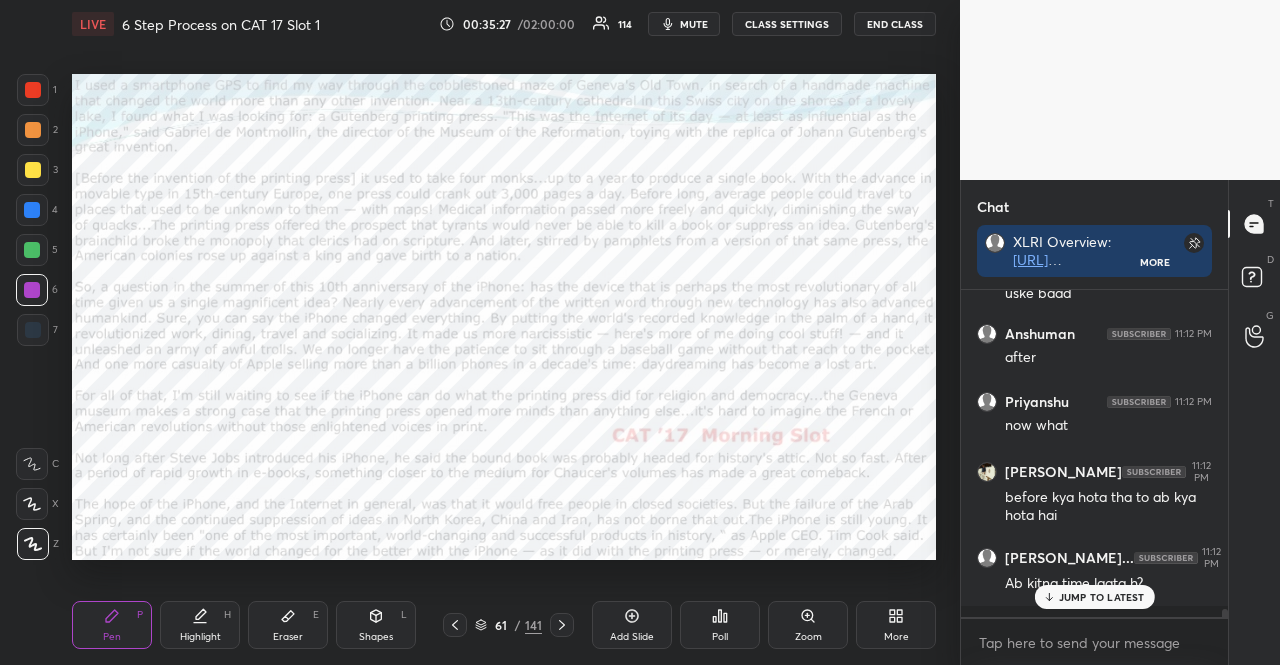 drag, startPoint x: 36, startPoint y: 299, endPoint x: 294, endPoint y: 582, distance: 382.953 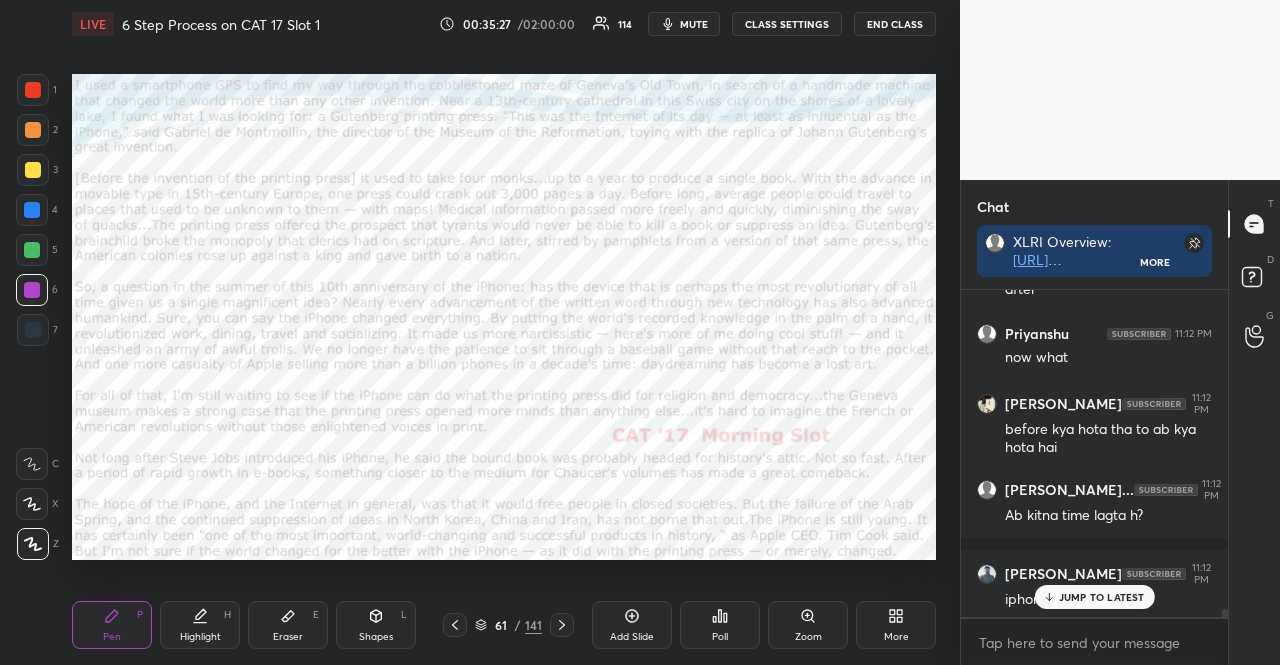 click on "Shapes L" at bounding box center [376, 625] 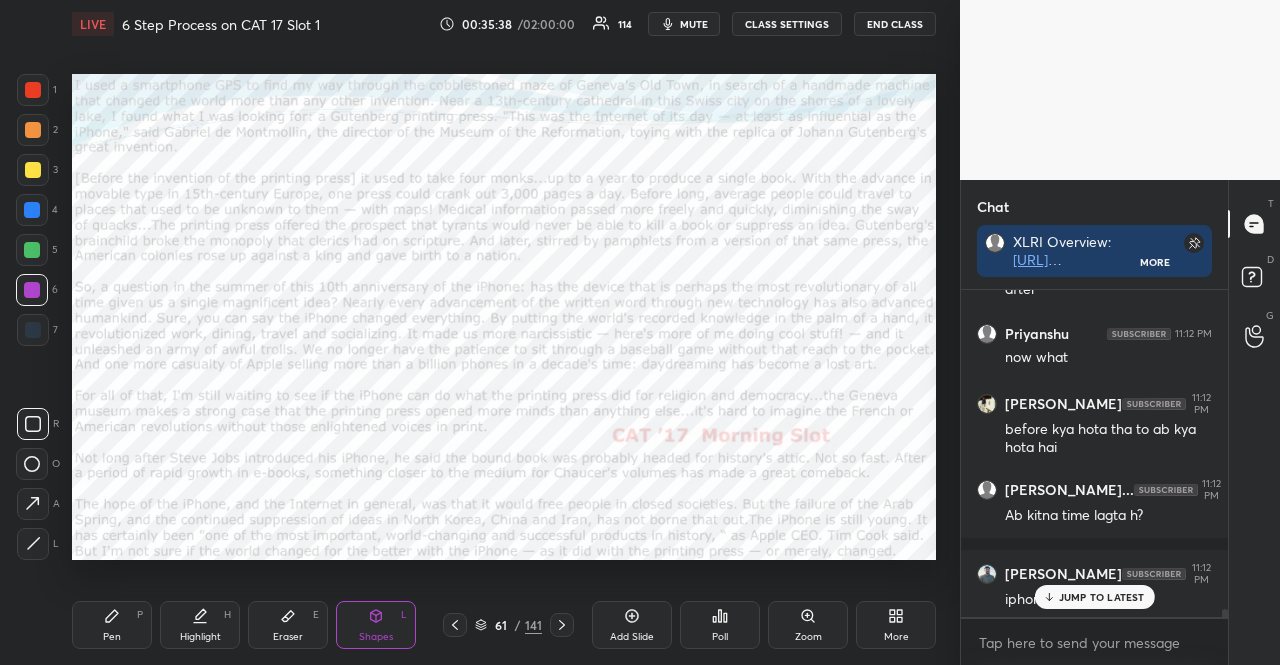 click 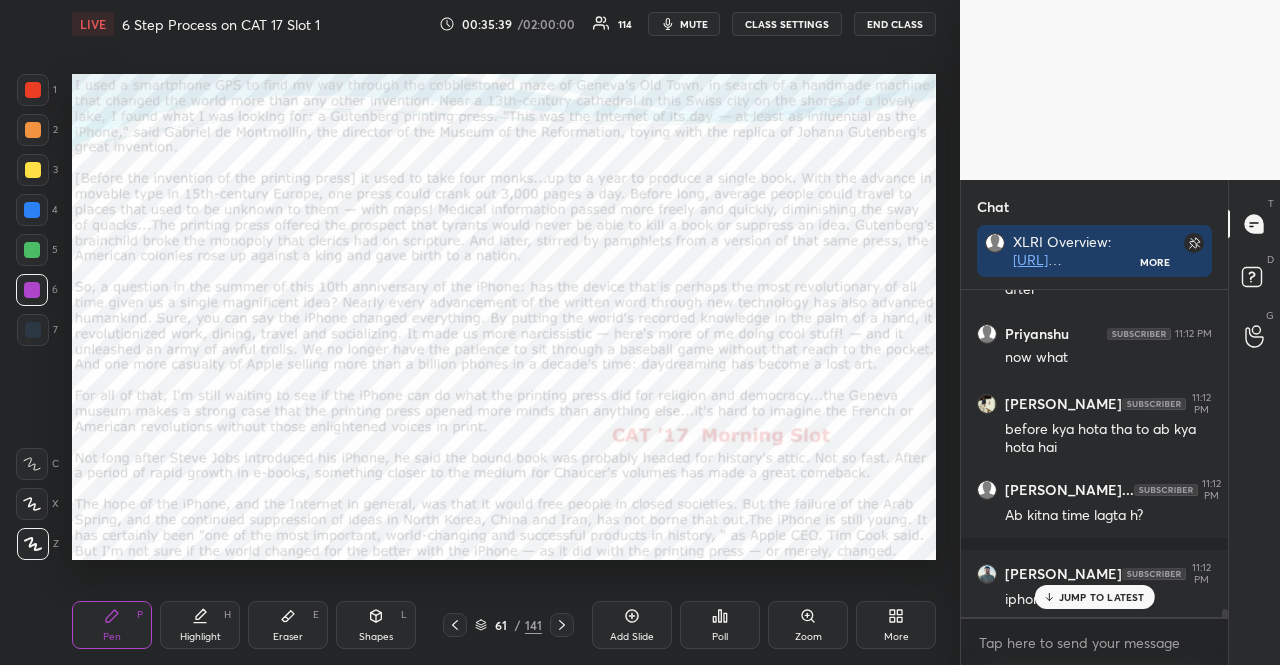 click 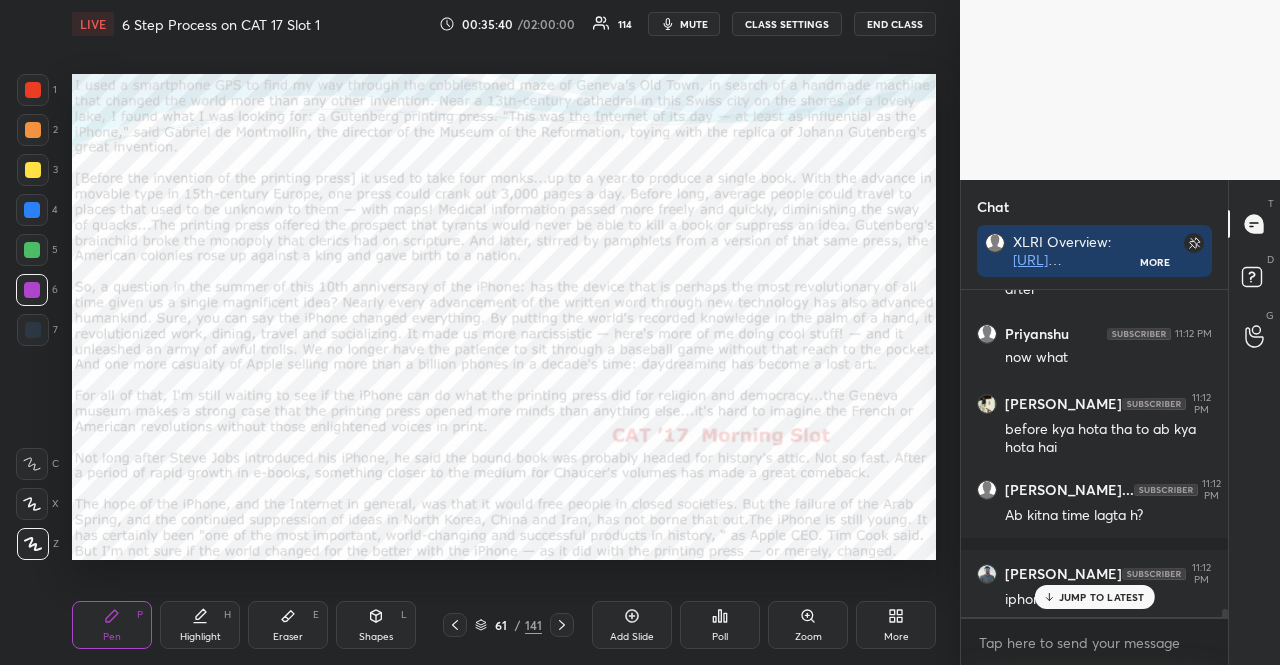 click on "Shapes L" at bounding box center [376, 625] 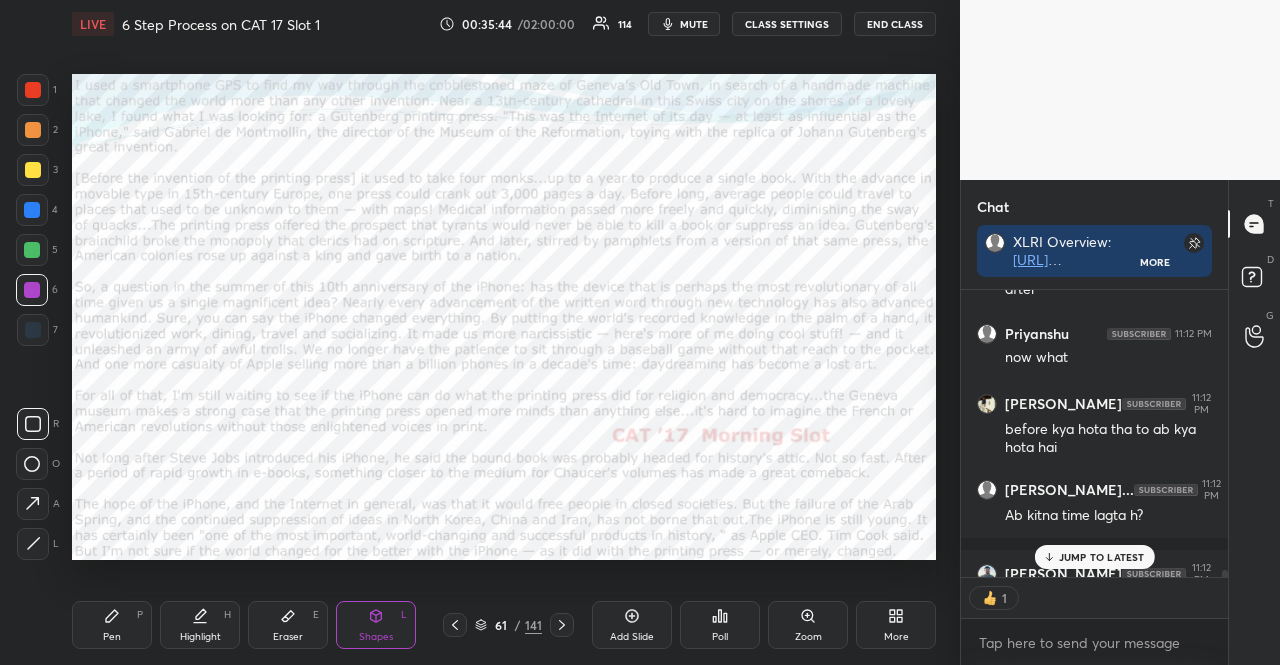 scroll, scrollTop: 281, scrollLeft: 261, axis: both 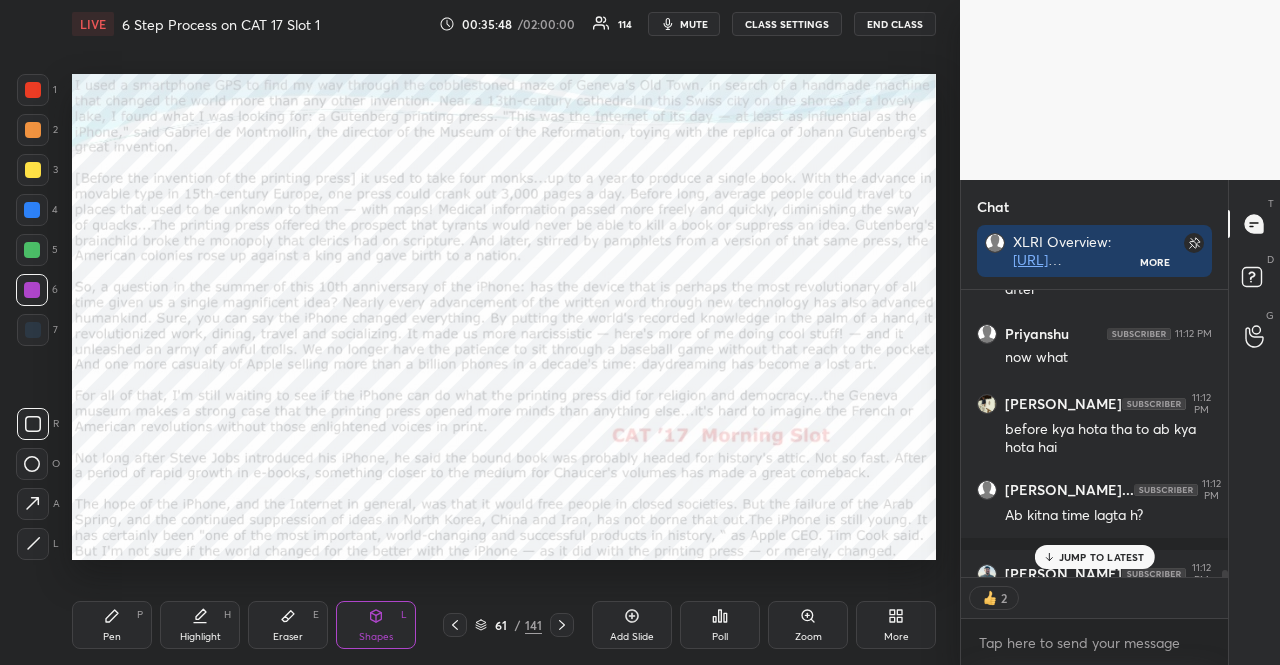 click on "JUMP TO LATEST" at bounding box center [1094, 557] 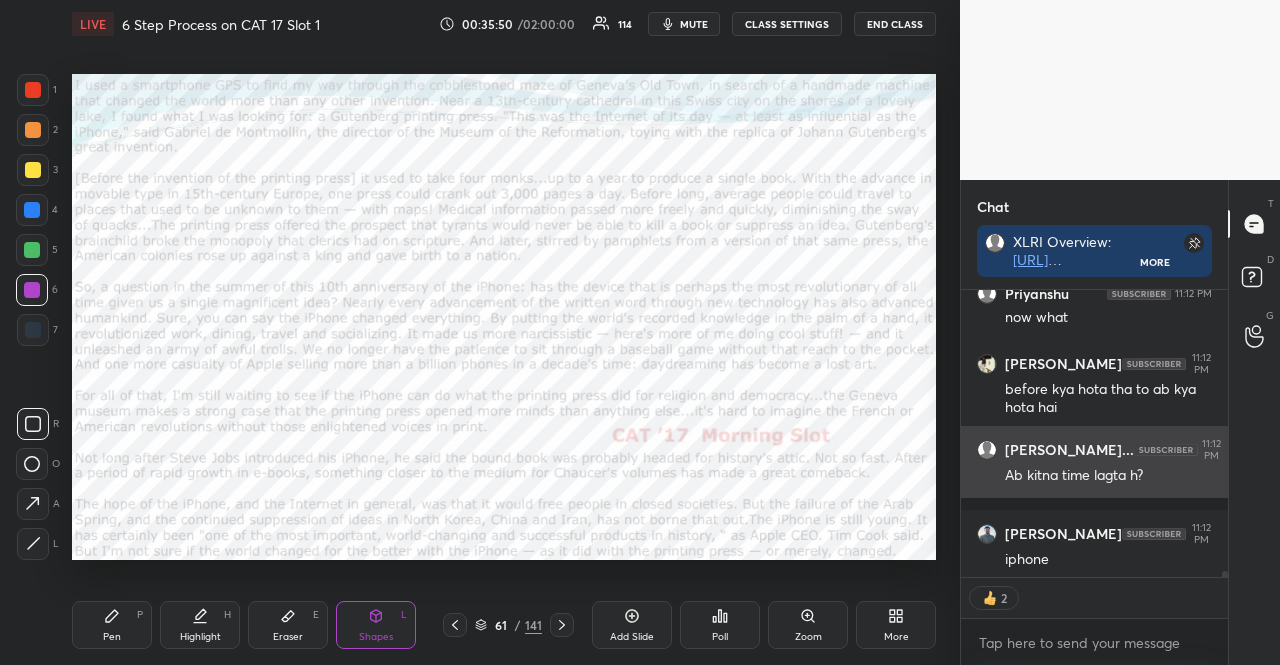 scroll, scrollTop: 13456, scrollLeft: 0, axis: vertical 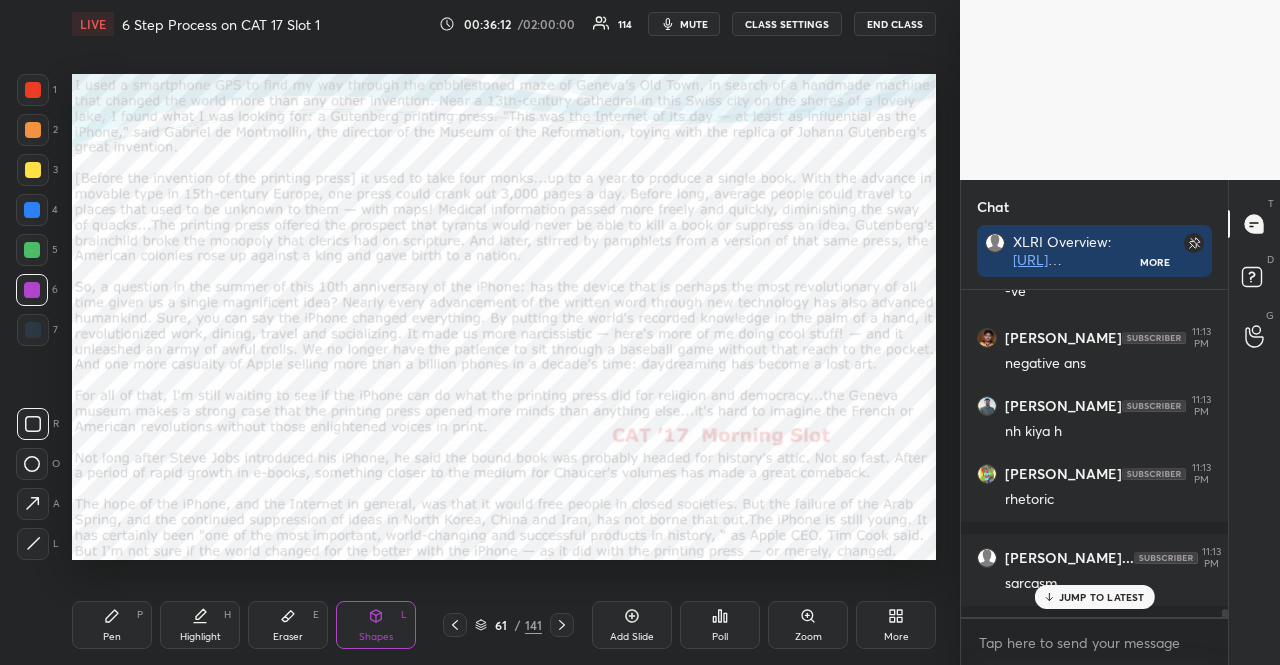 click at bounding box center [32, 290] 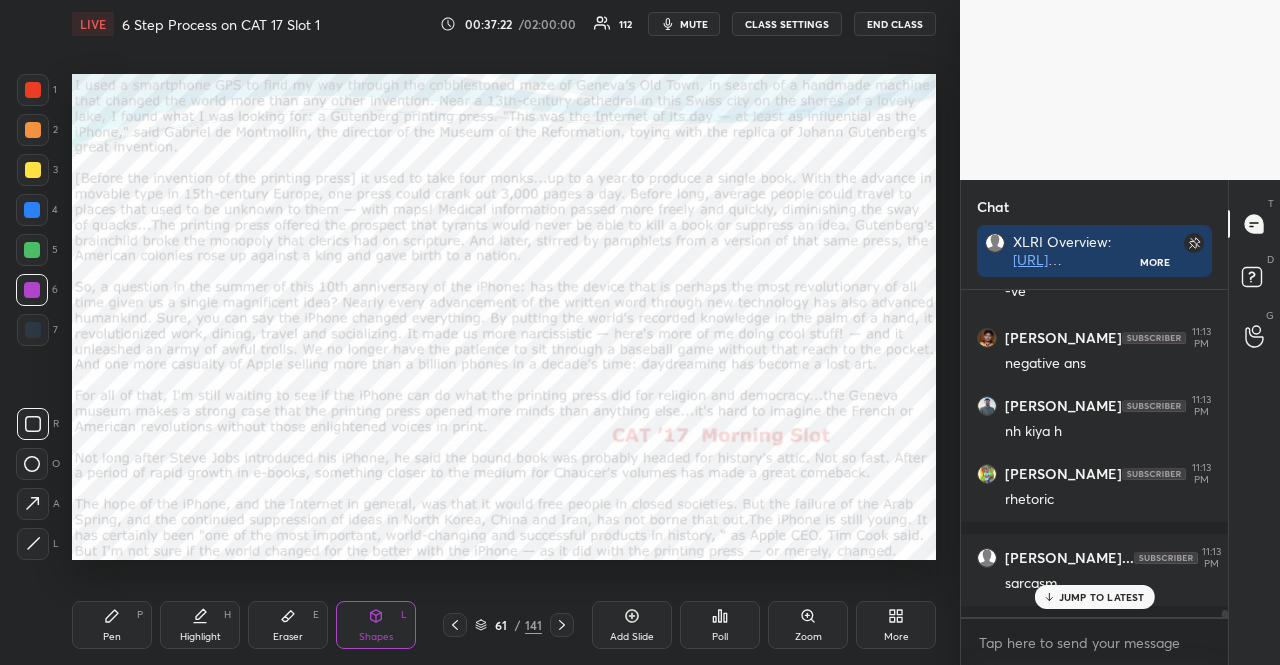 scroll, scrollTop: 14008, scrollLeft: 0, axis: vertical 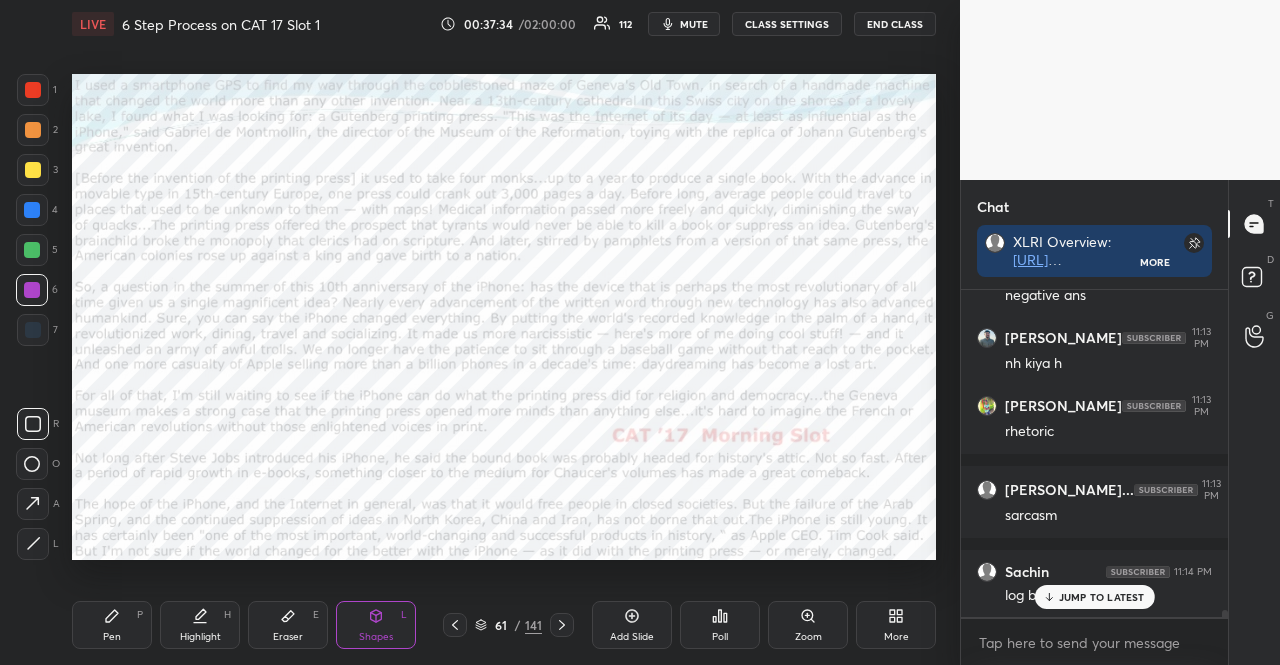 click at bounding box center [33, 90] 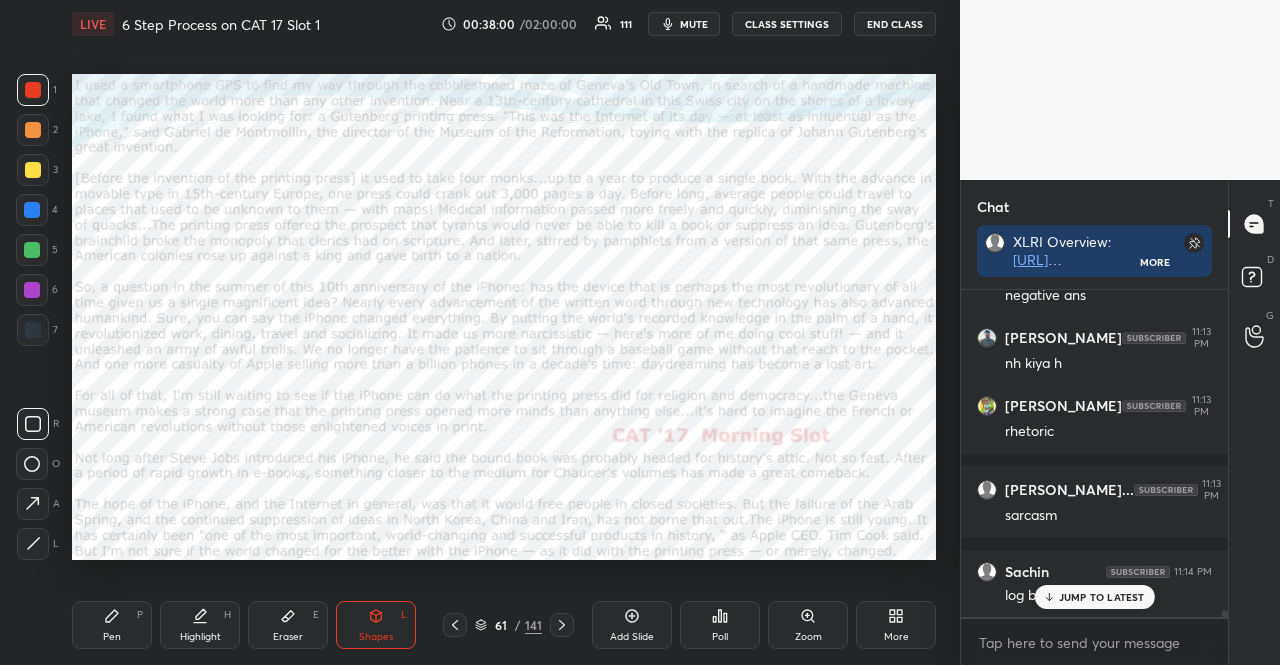 click 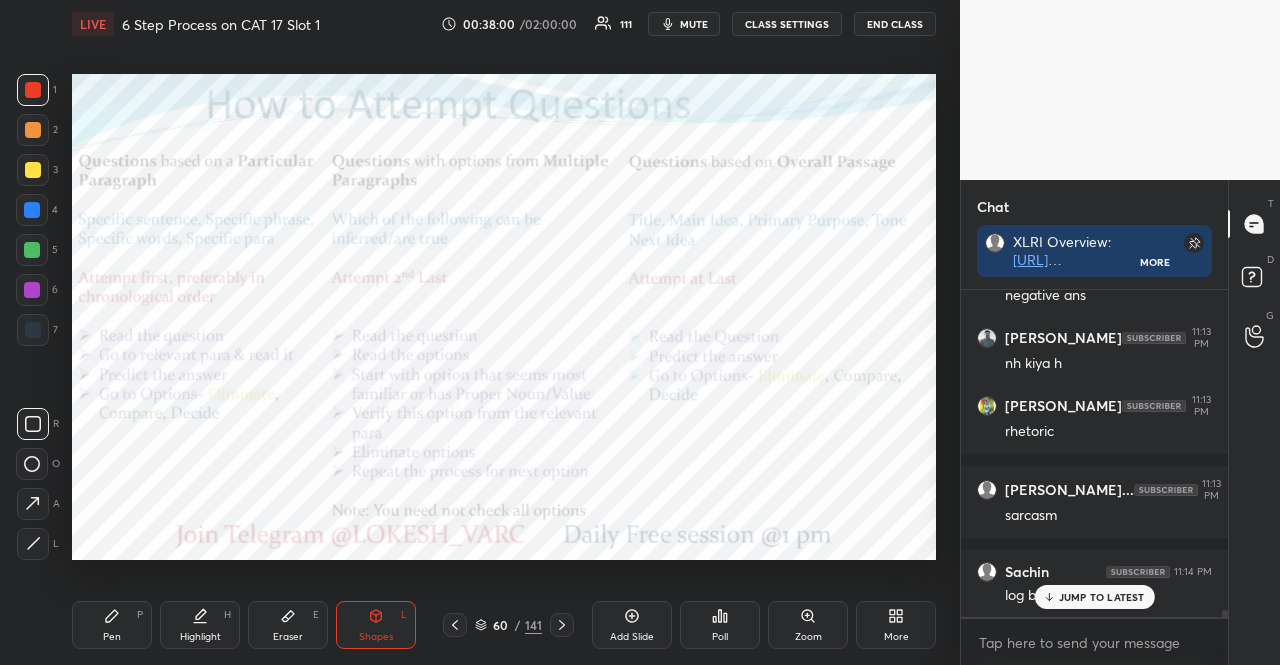 click 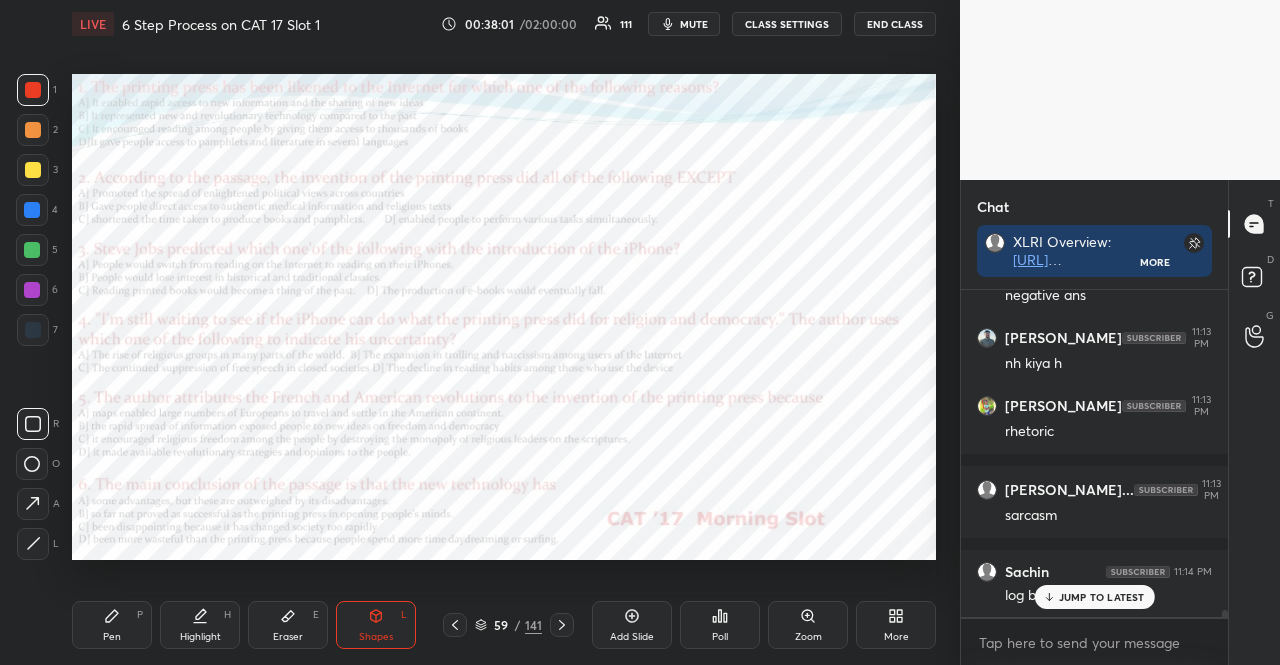 click 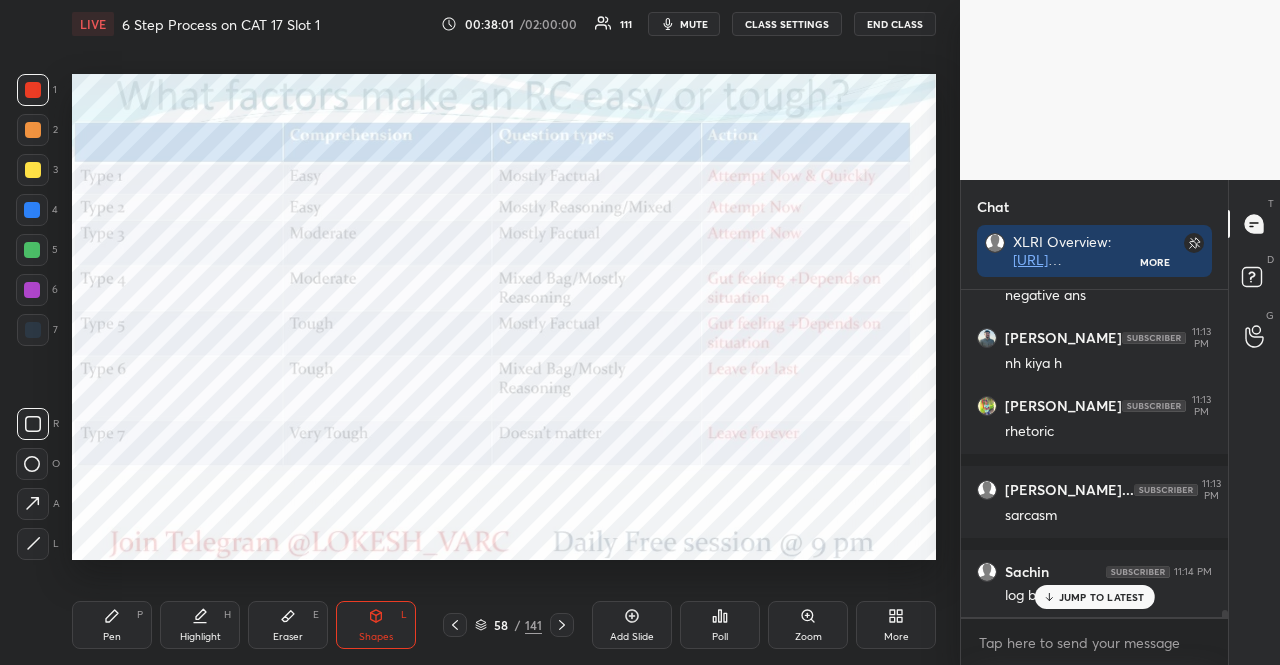click 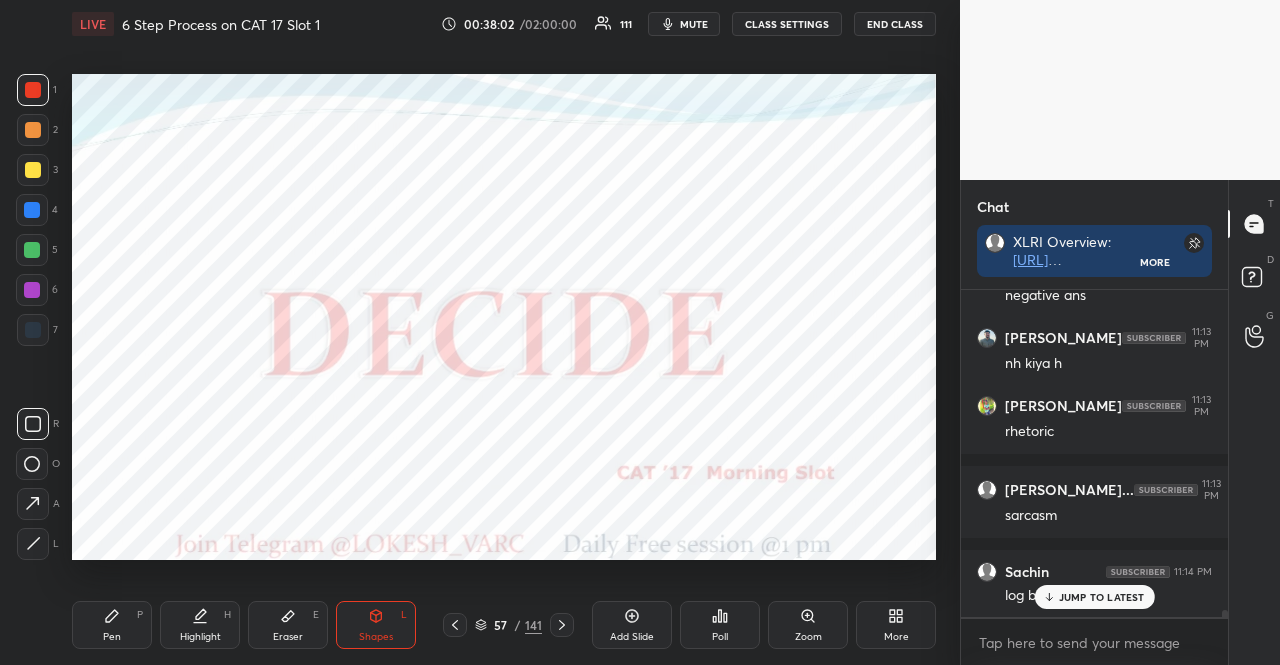 scroll, scrollTop: 281, scrollLeft: 261, axis: both 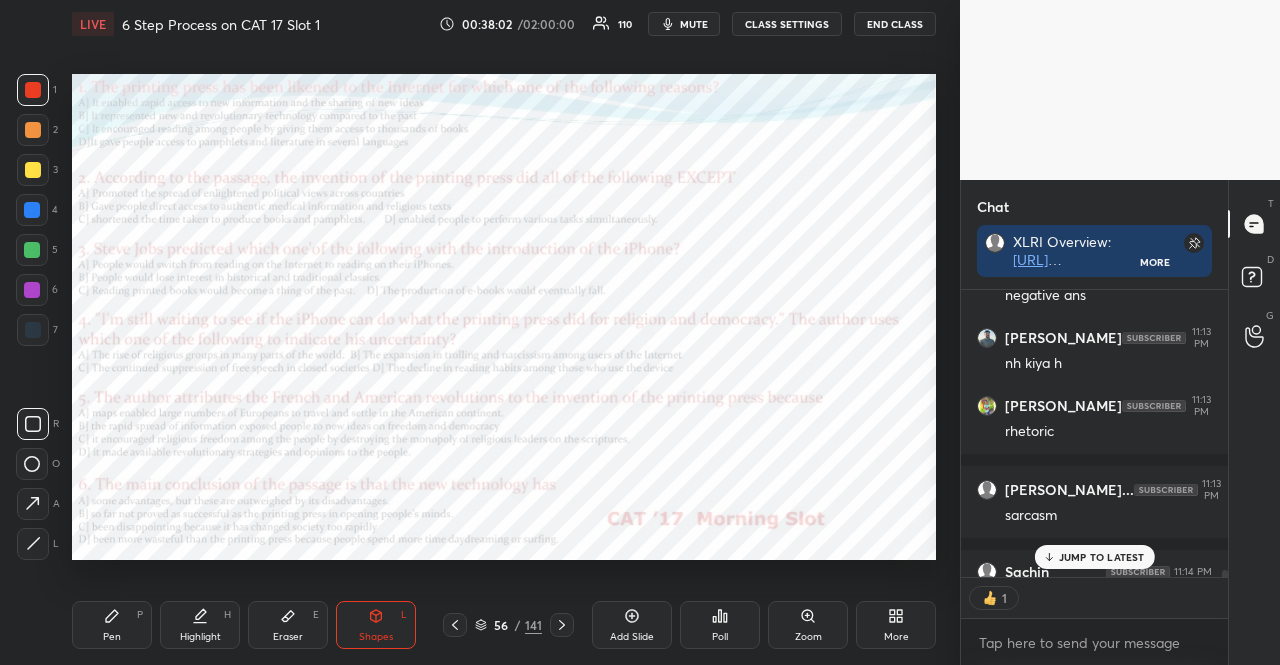 click 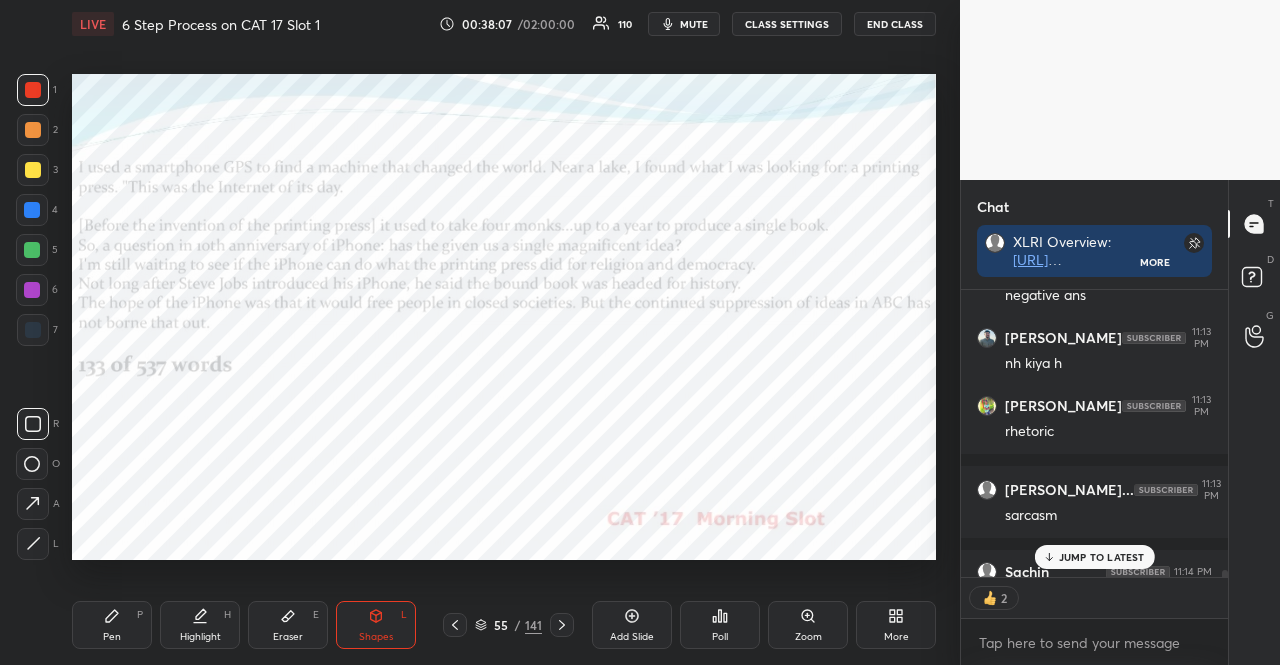 click at bounding box center (33, 330) 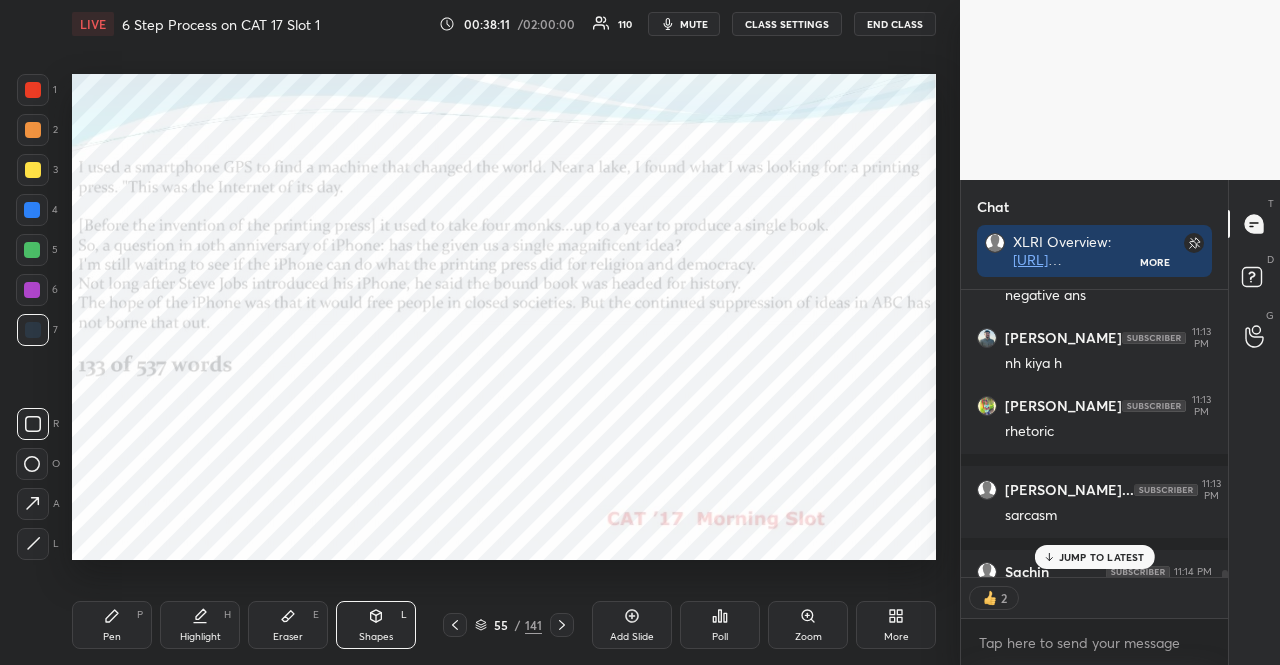 click at bounding box center (32, 210) 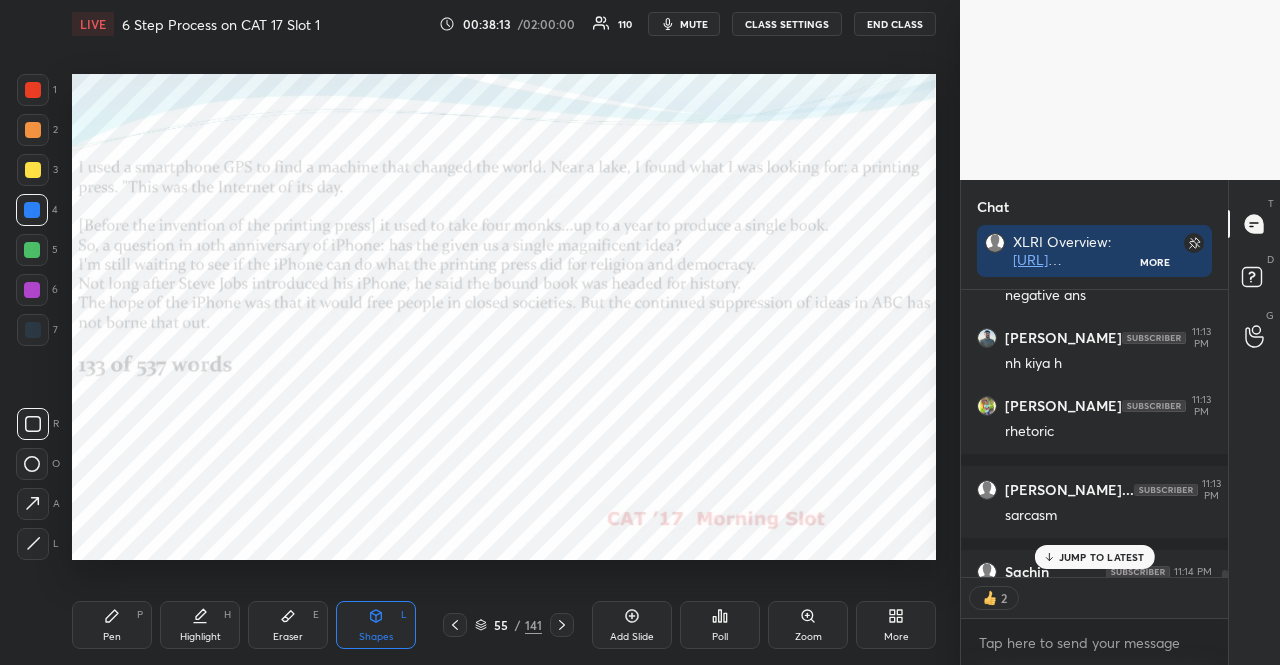 scroll, scrollTop: 6, scrollLeft: 6, axis: both 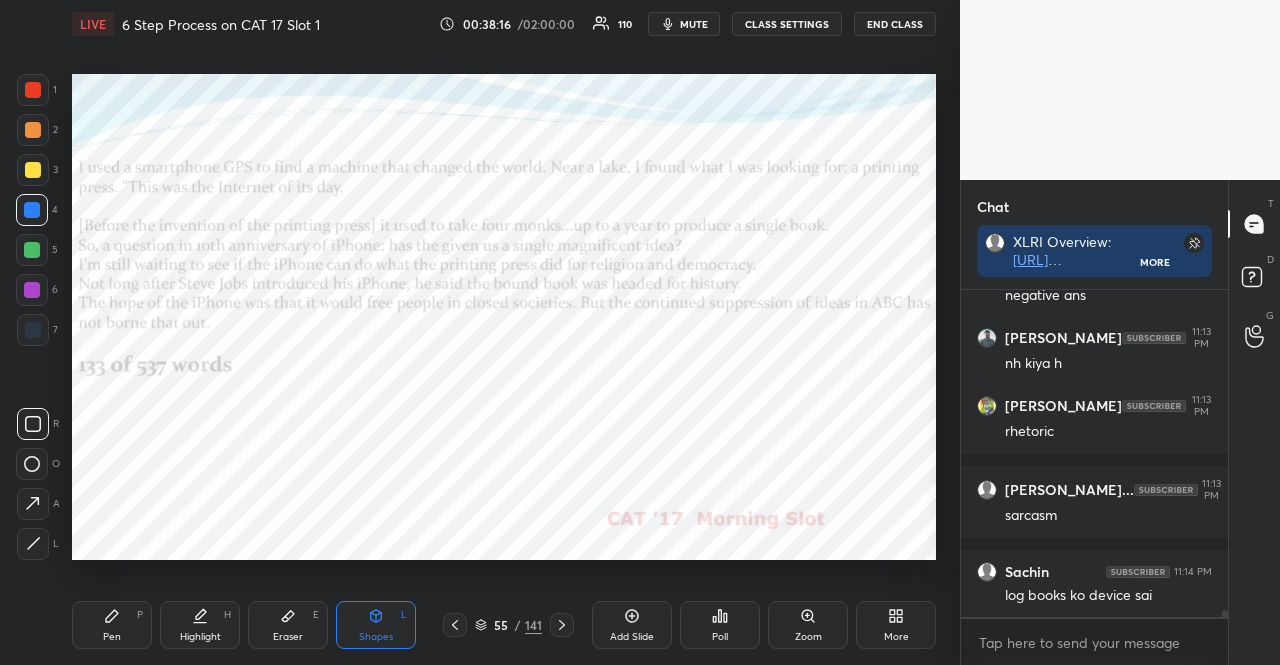 click on "Setting up your live class Poll for   secs No correct answer Start poll" at bounding box center (504, 316) 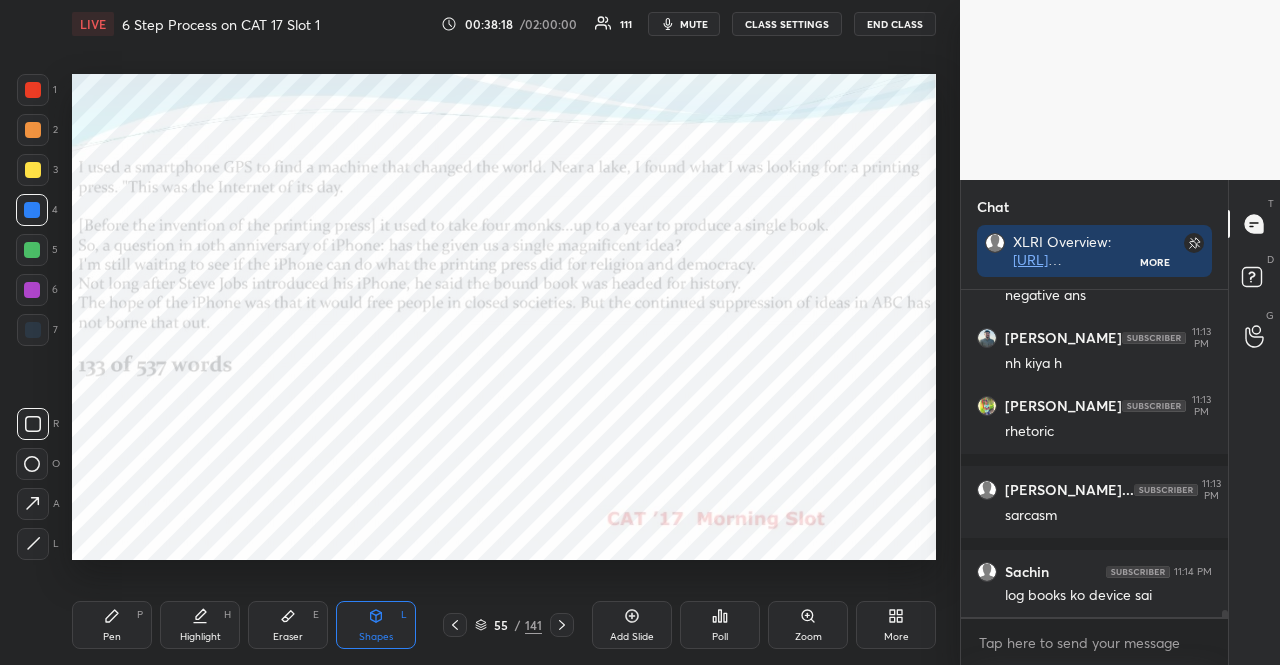 click at bounding box center (32, 250) 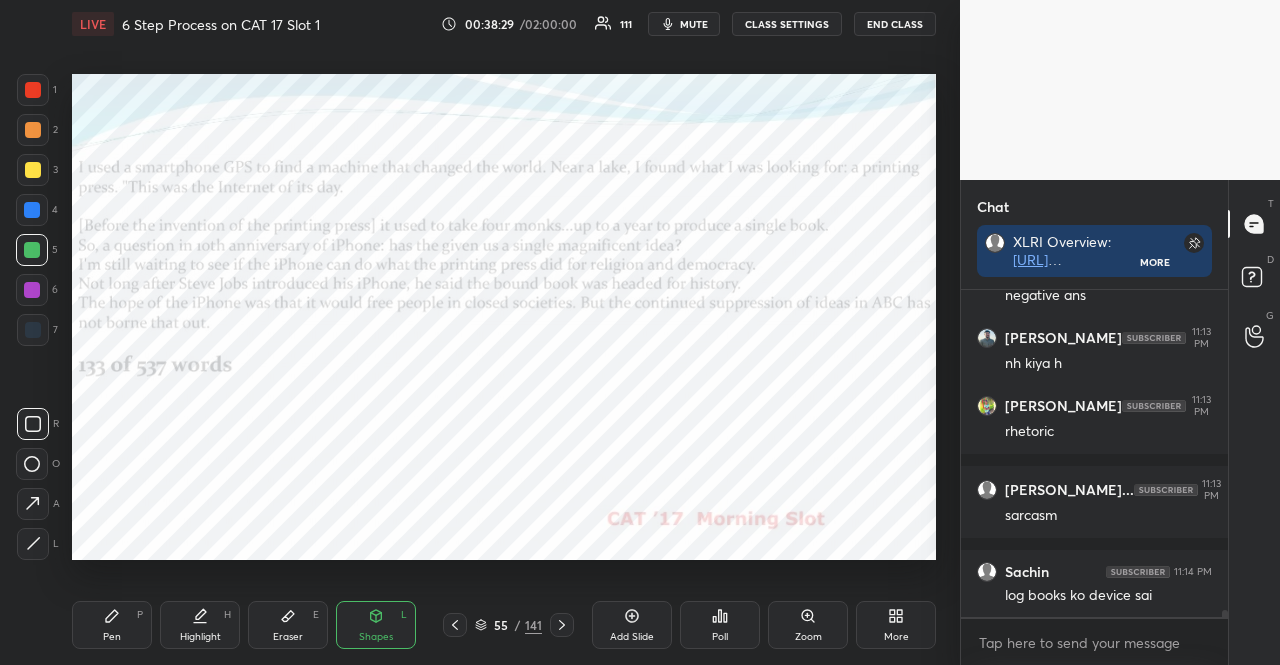 scroll, scrollTop: 281, scrollLeft: 261, axis: both 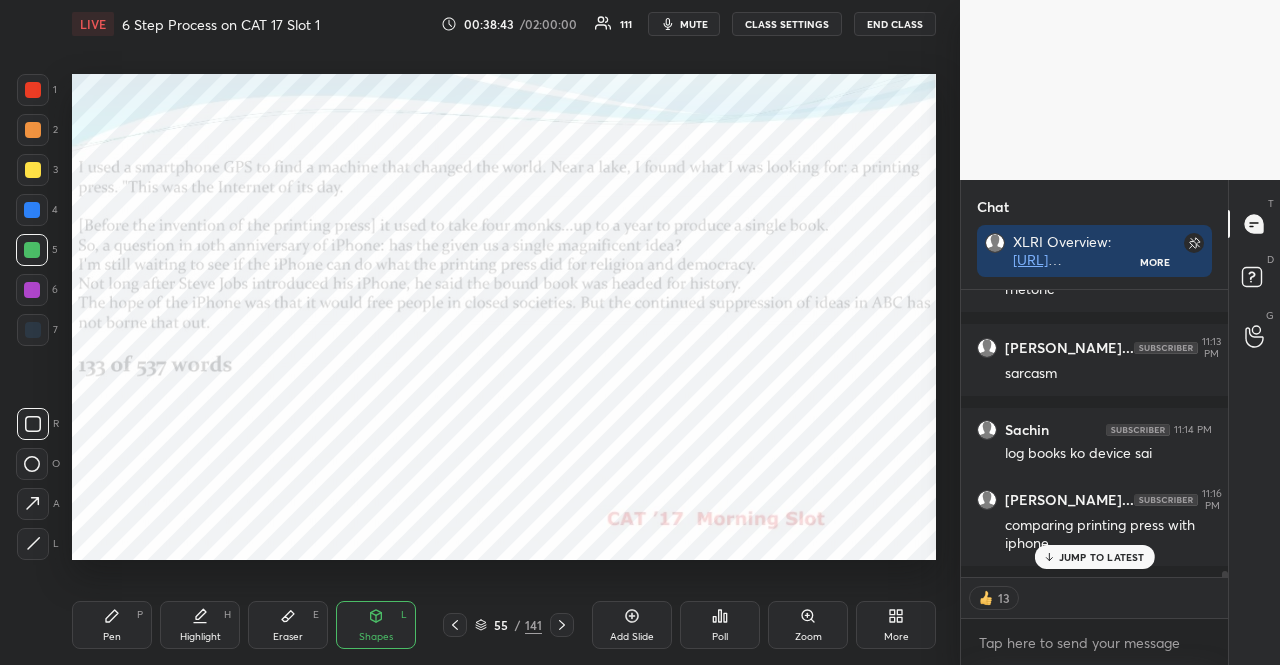 click on "JUMP TO LATEST" at bounding box center (1102, 557) 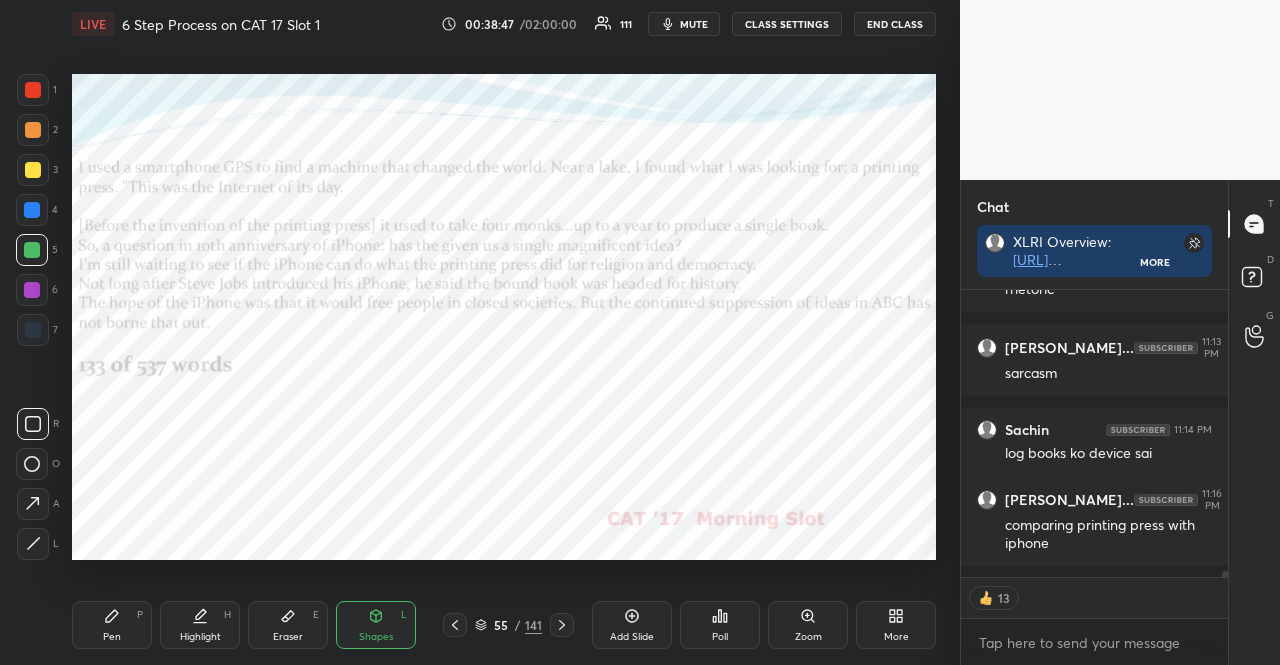 scroll, scrollTop: 14218, scrollLeft: 0, axis: vertical 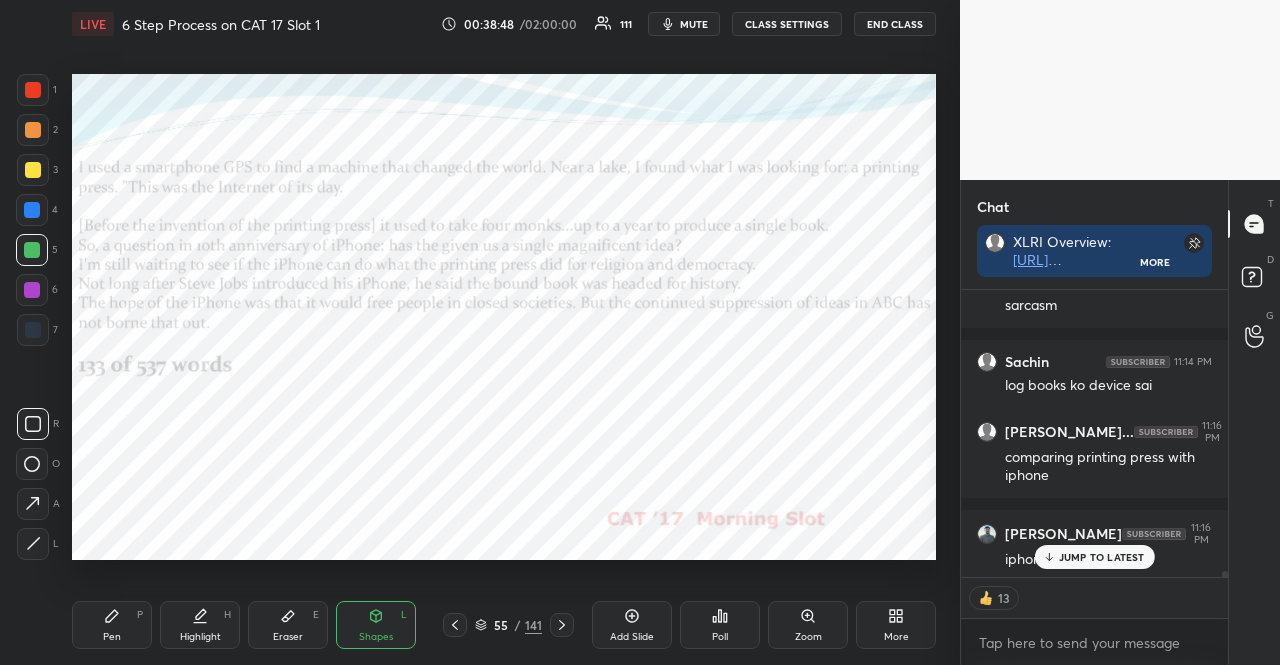 click at bounding box center [32, 210] 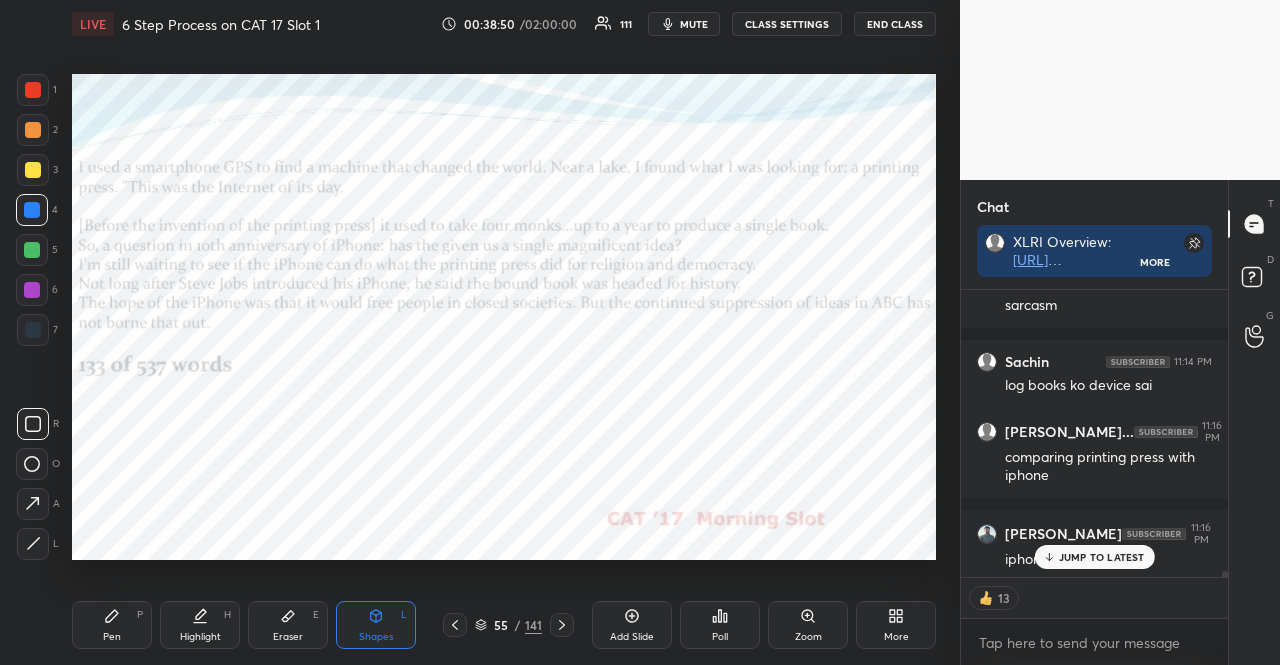 click 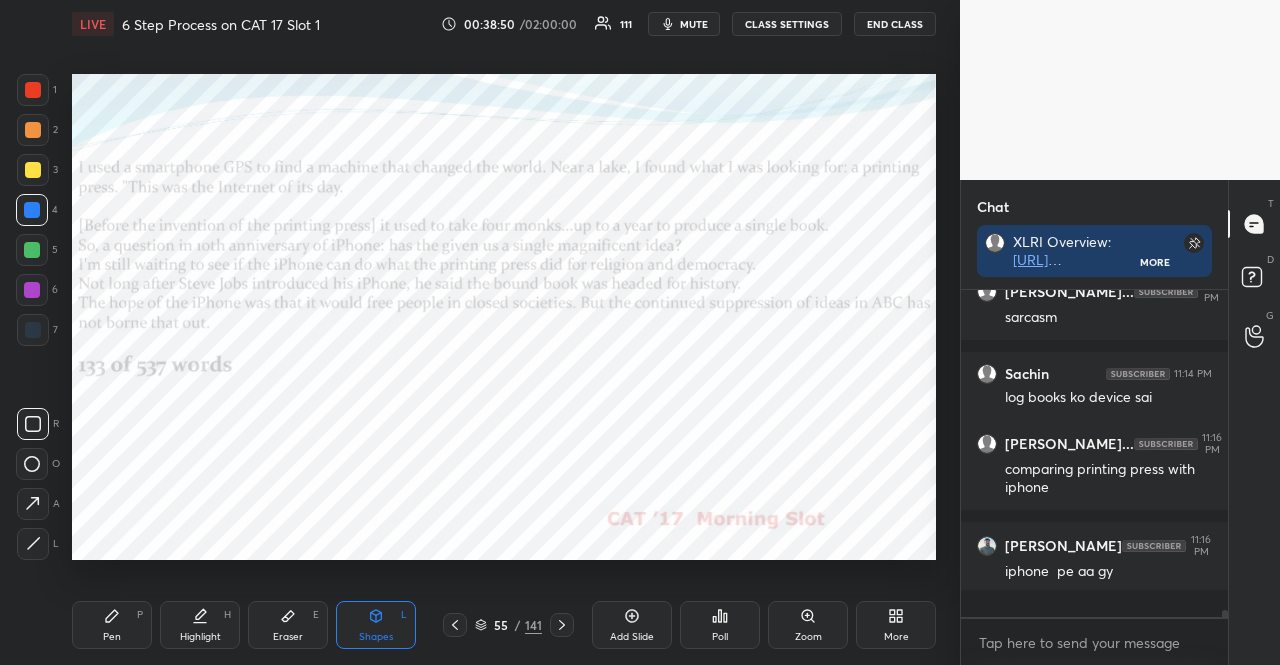 scroll, scrollTop: 6, scrollLeft: 6, axis: both 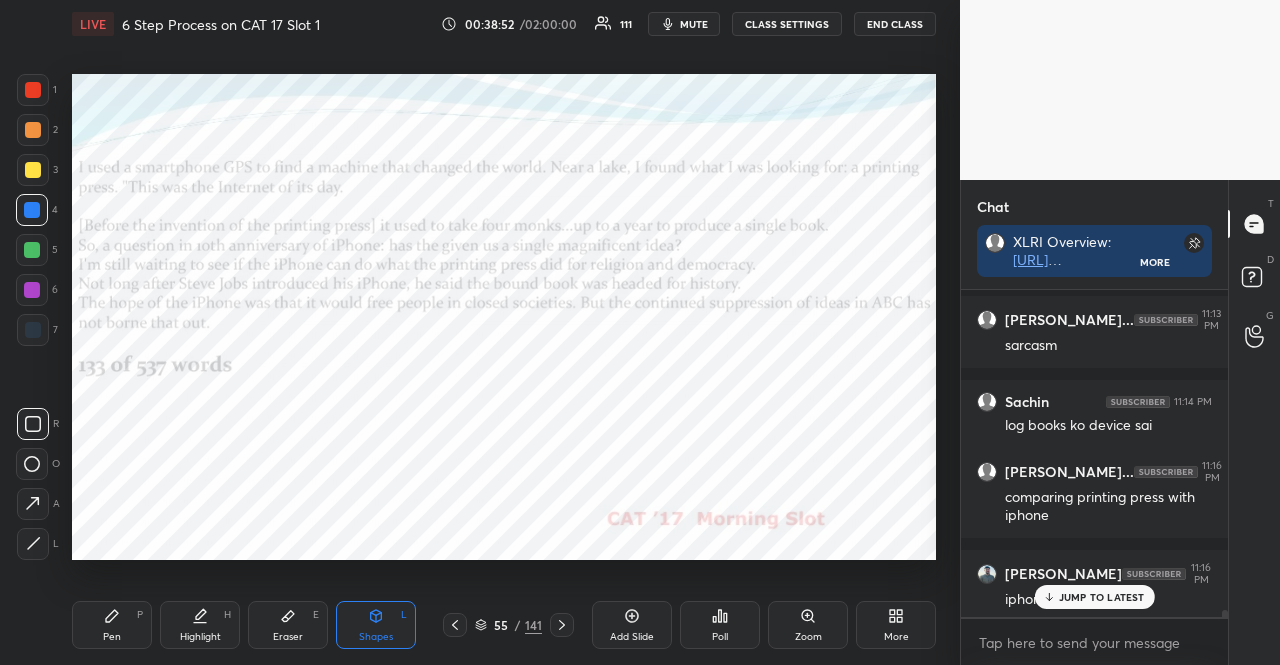 click at bounding box center (32, 290) 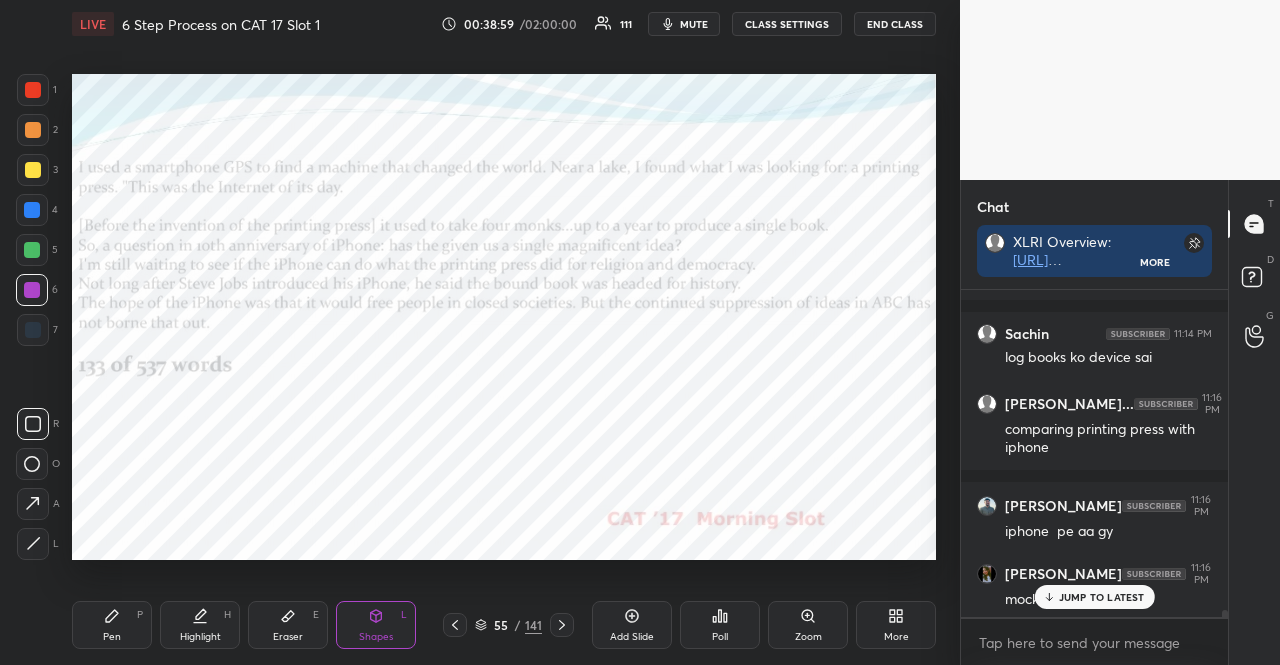 scroll, scrollTop: 14382, scrollLeft: 0, axis: vertical 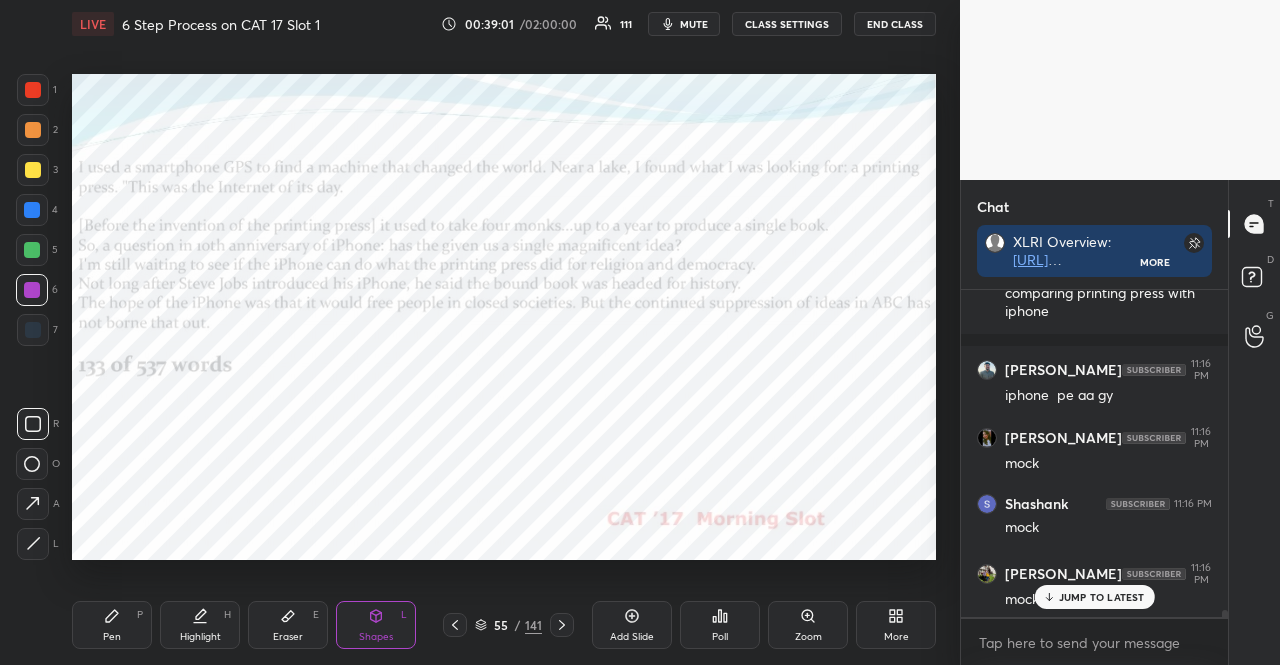 click on "55 / 141" at bounding box center (508, 625) 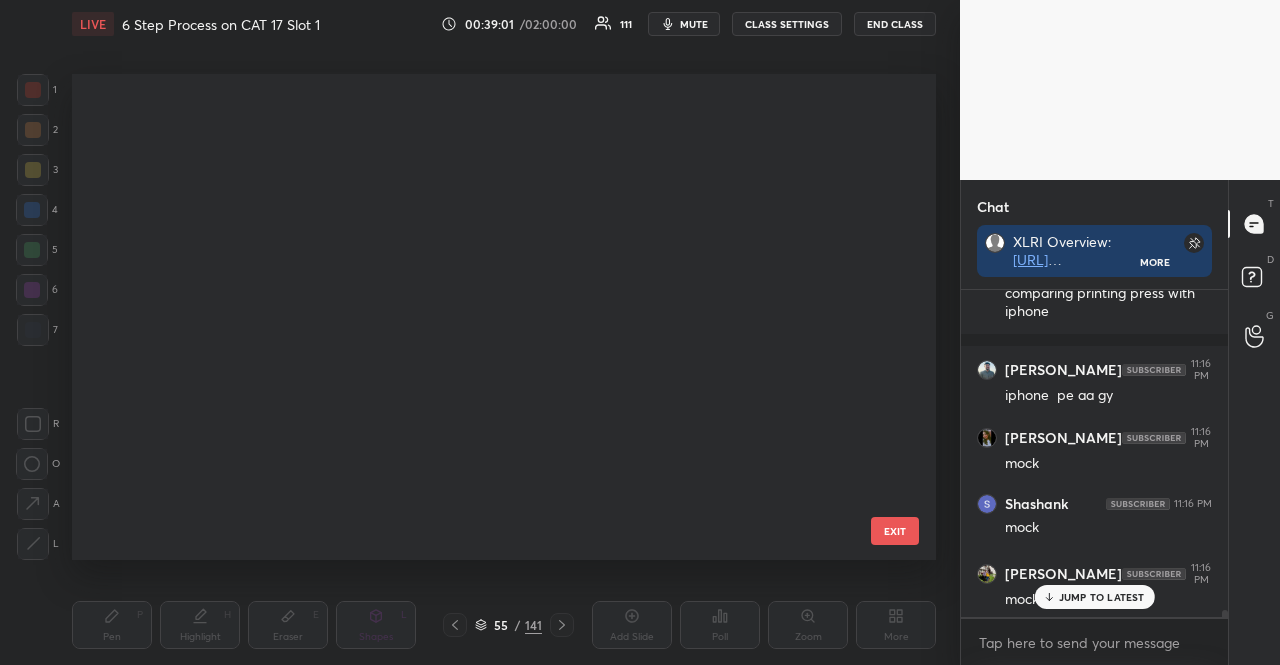 scroll, scrollTop: 2307, scrollLeft: 0, axis: vertical 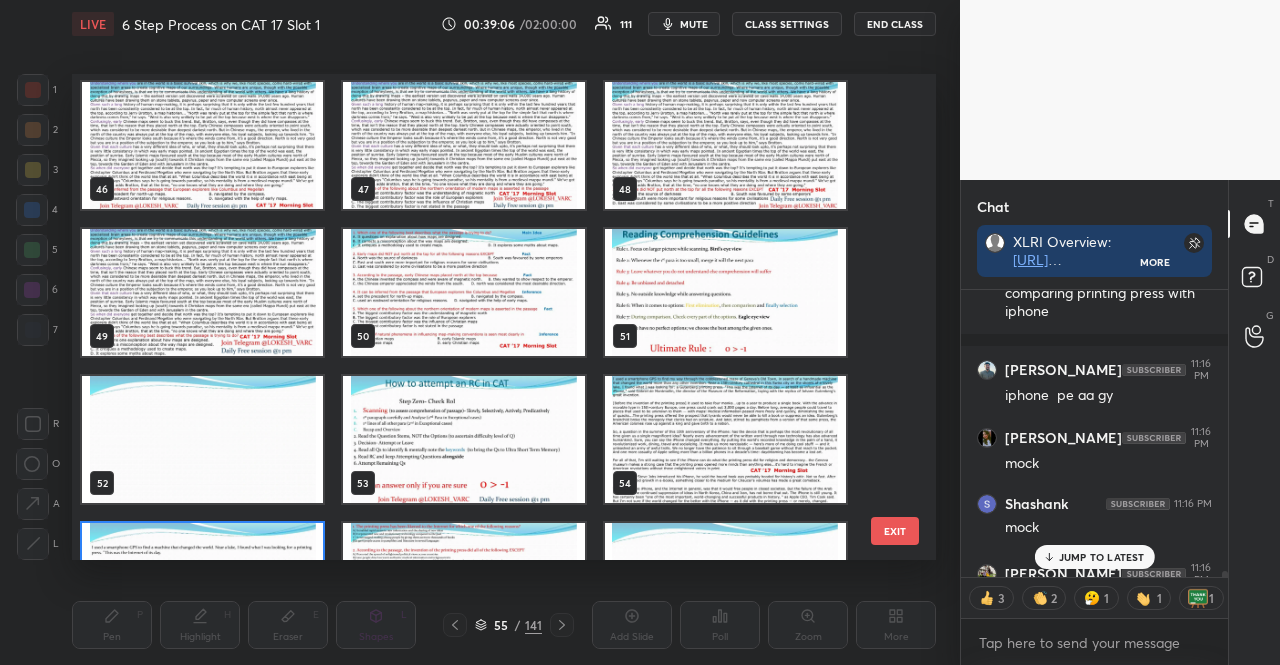 click at bounding box center (463, 292) 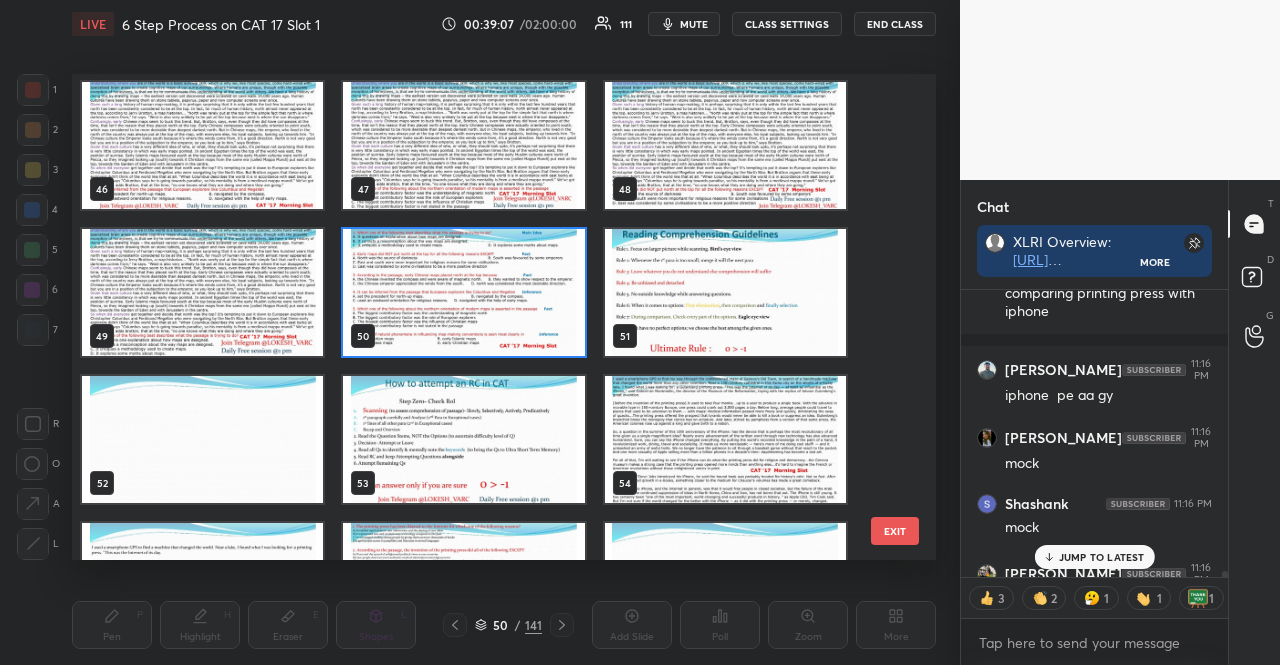 click at bounding box center [463, 292] 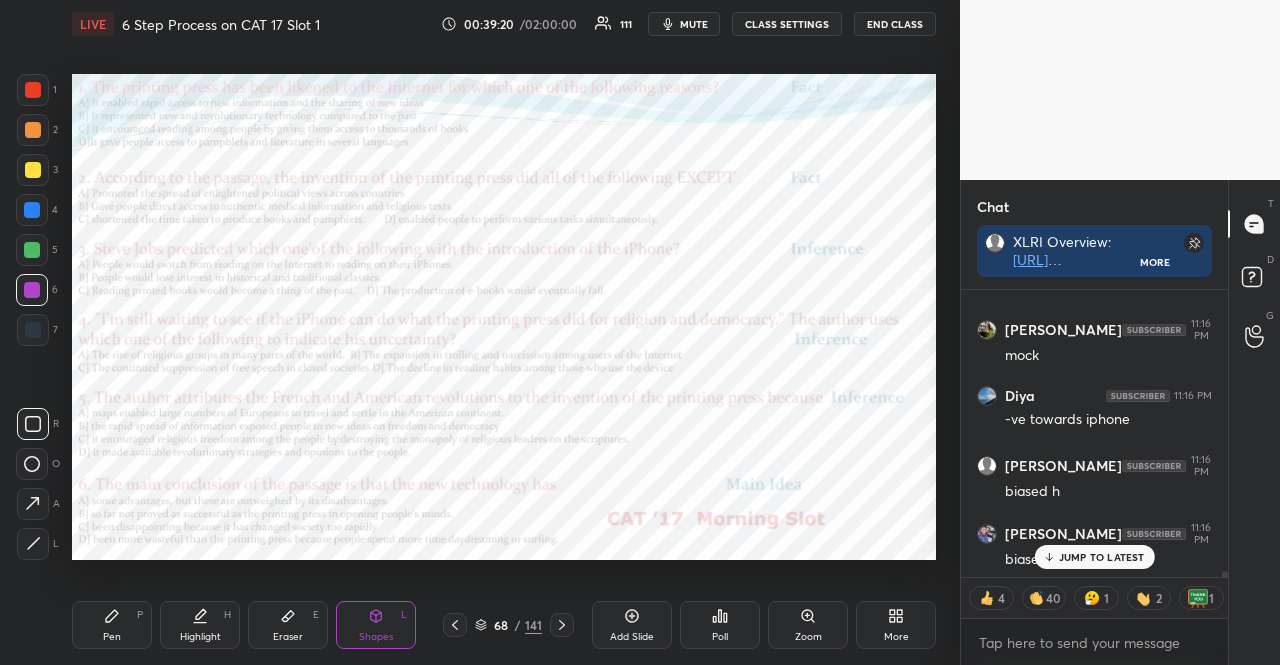 scroll, scrollTop: 14710, scrollLeft: 0, axis: vertical 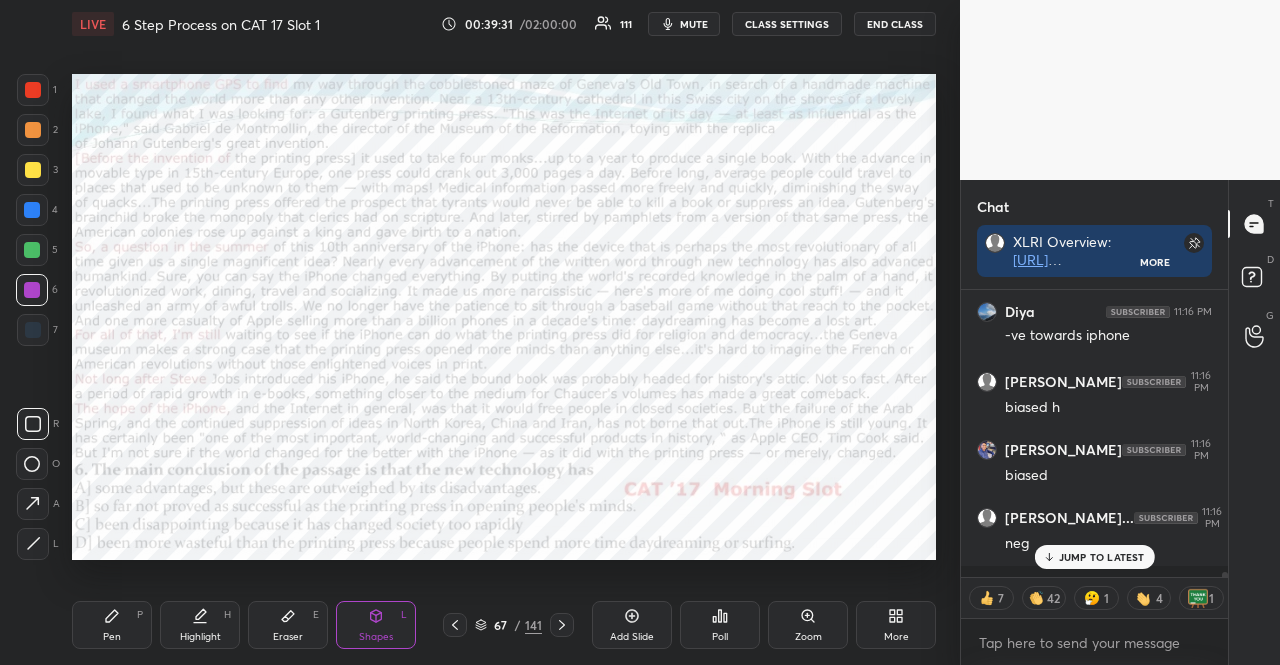 click at bounding box center [32, 210] 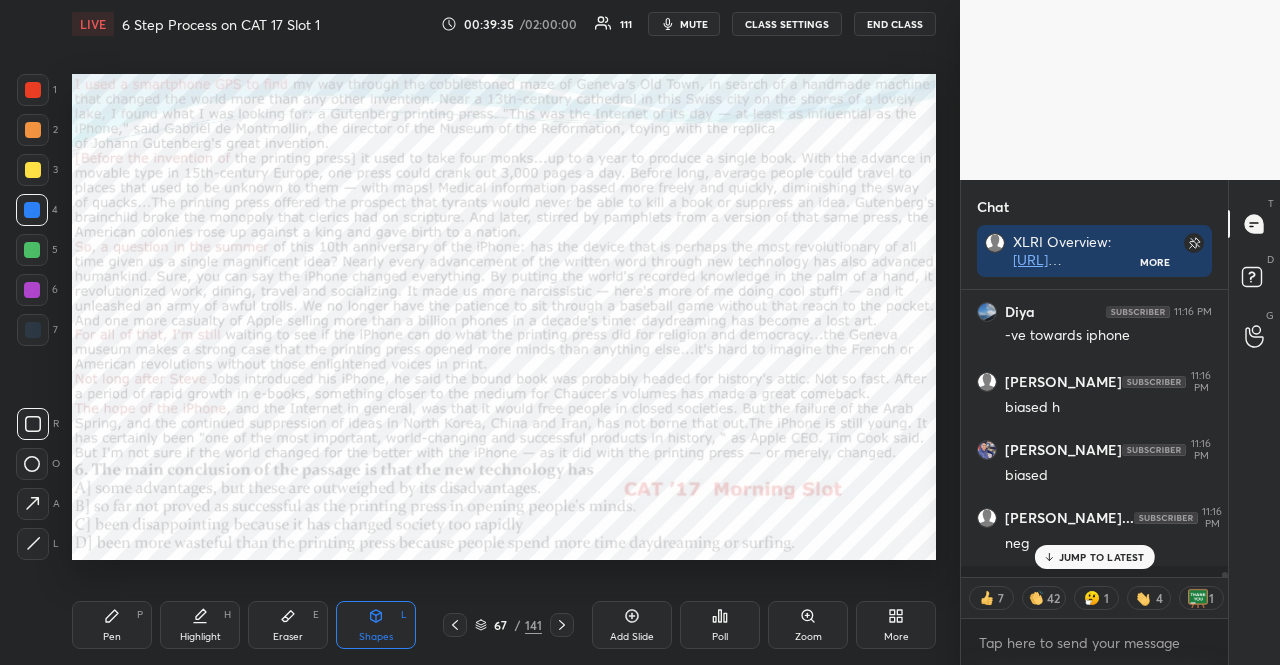 scroll, scrollTop: 14796, scrollLeft: 0, axis: vertical 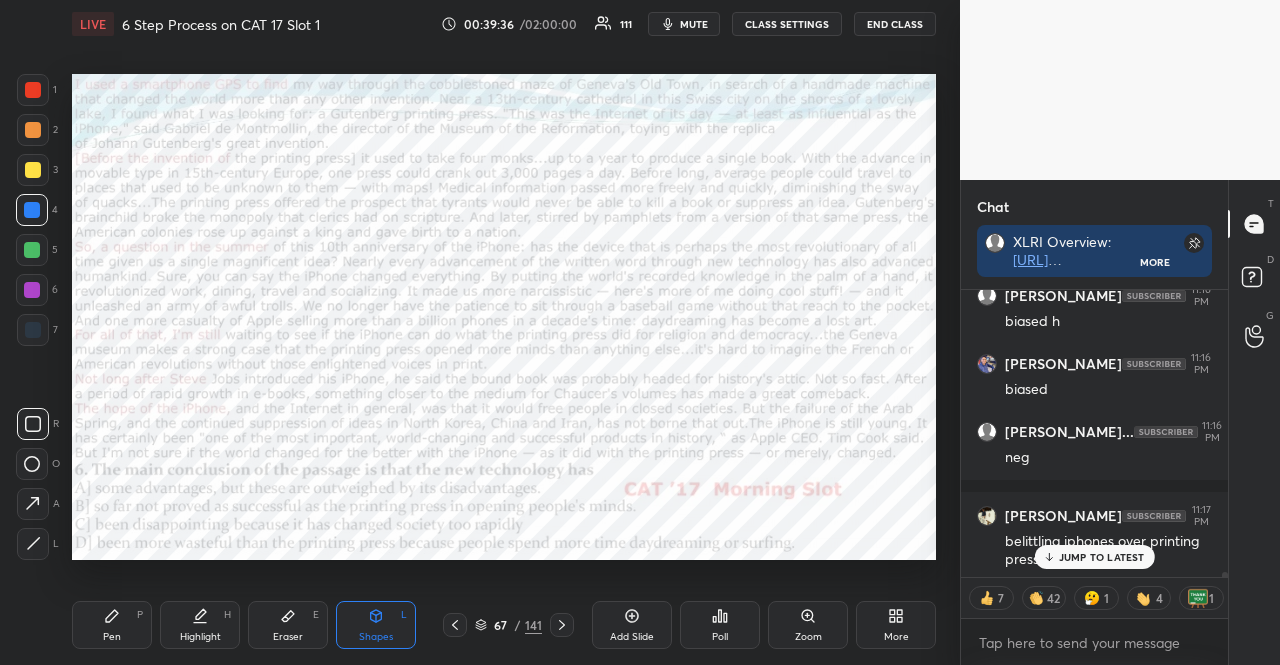 click on "Pen P" at bounding box center [112, 625] 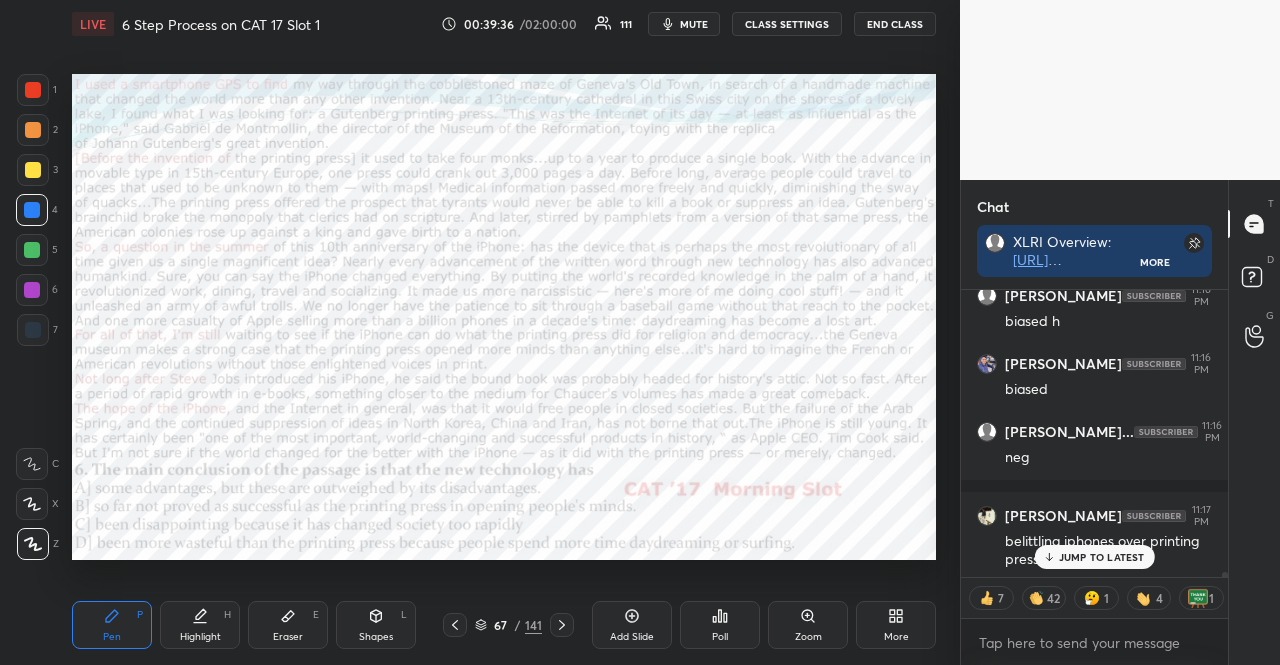 click on "Pen P" at bounding box center [112, 625] 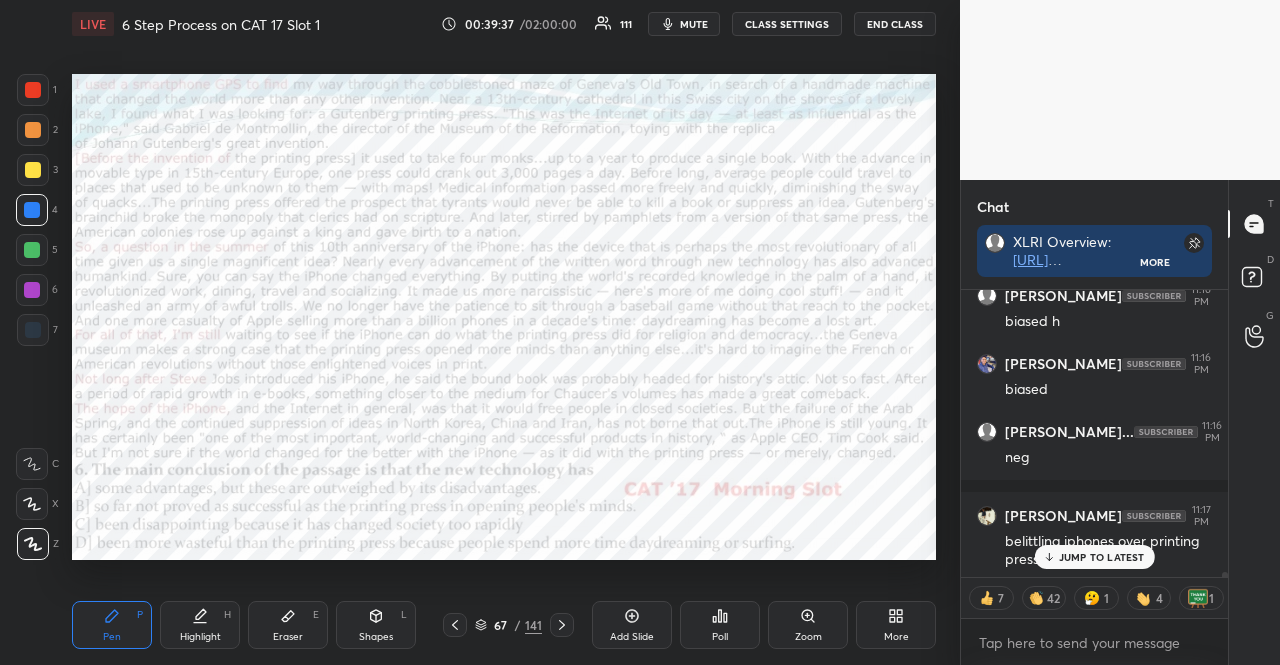 scroll, scrollTop: 6, scrollLeft: 6, axis: both 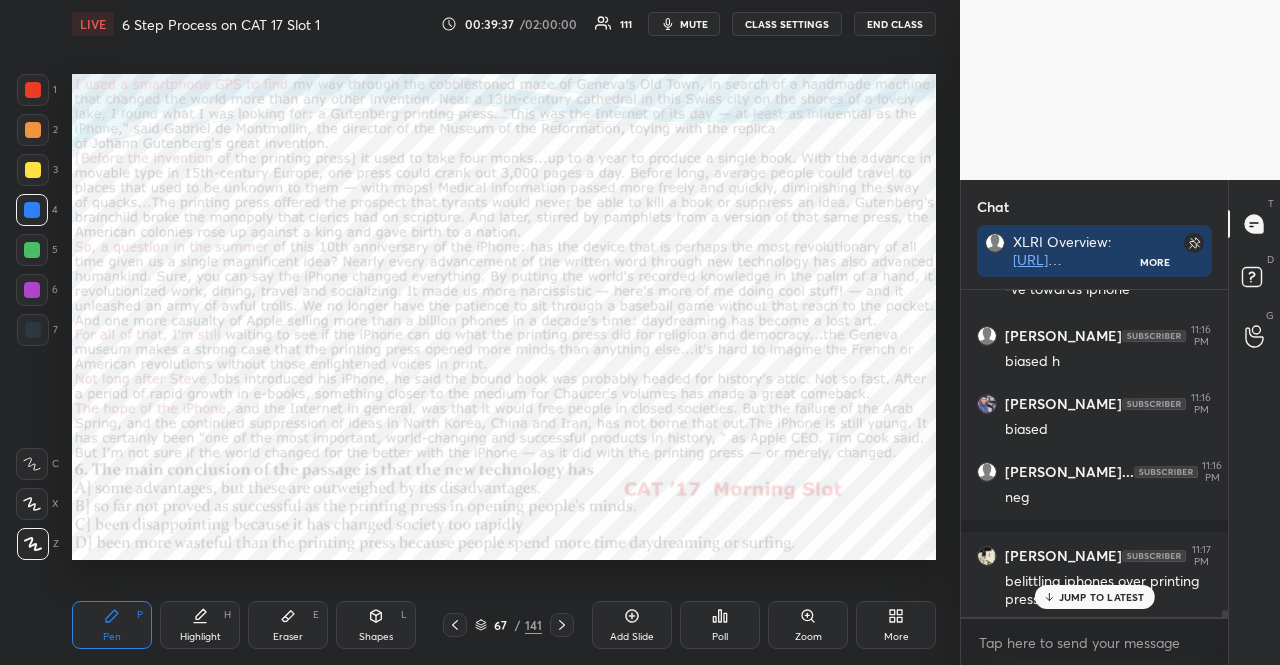 drag, startPoint x: 32, startPoint y: 498, endPoint x: 32, endPoint y: 483, distance: 15 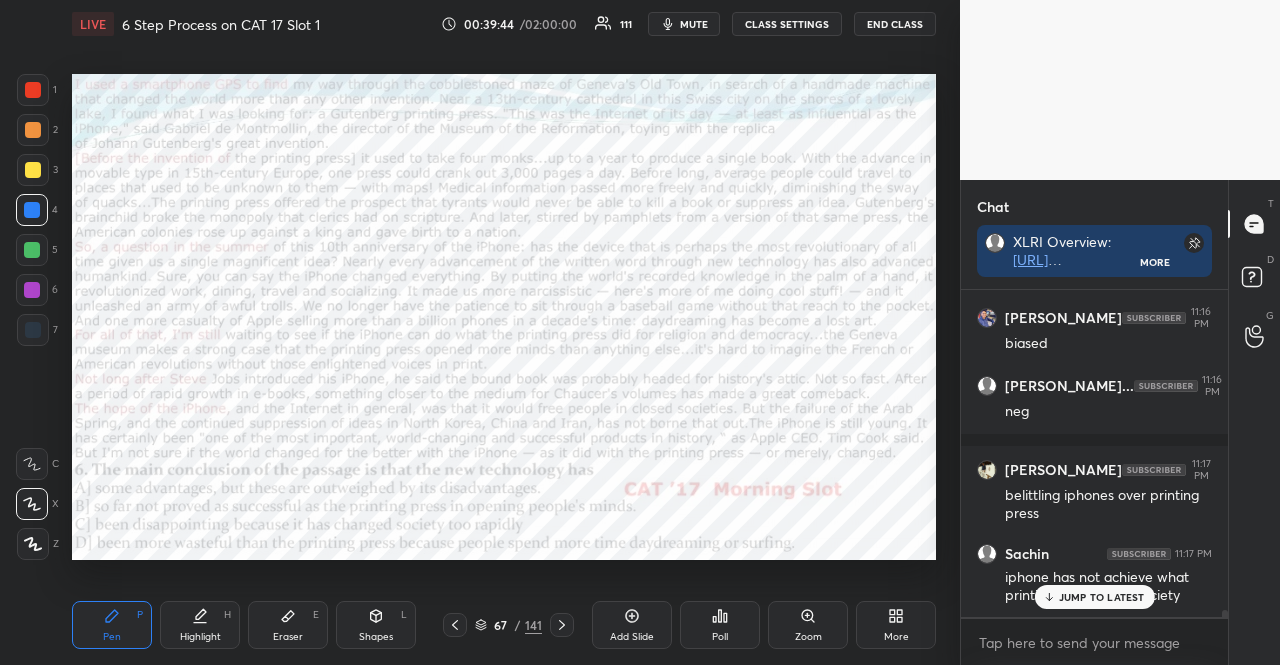 scroll, scrollTop: 14944, scrollLeft: 0, axis: vertical 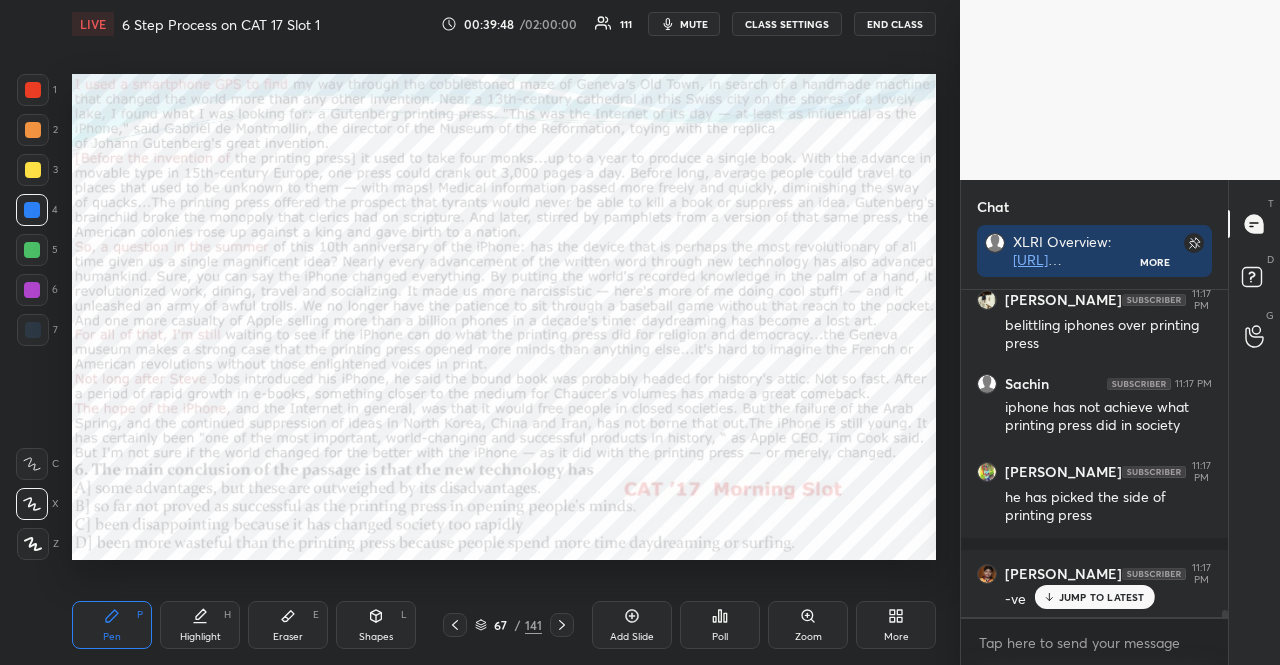 click at bounding box center (33, 544) 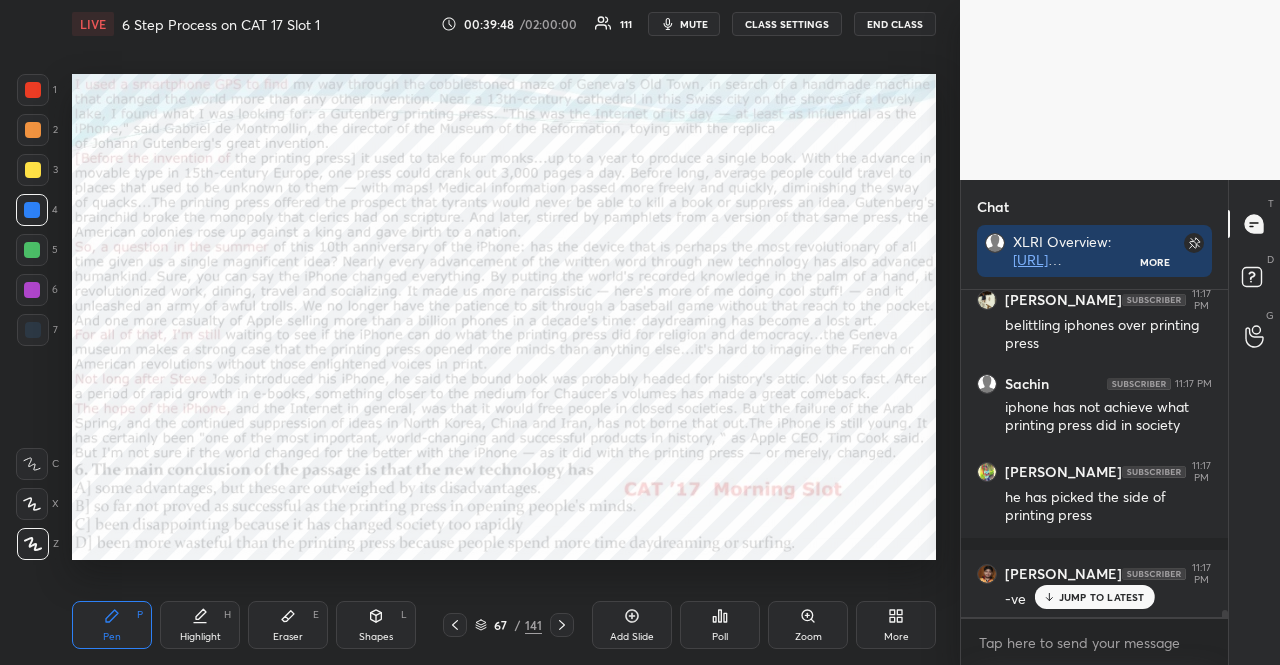 click at bounding box center [33, 544] 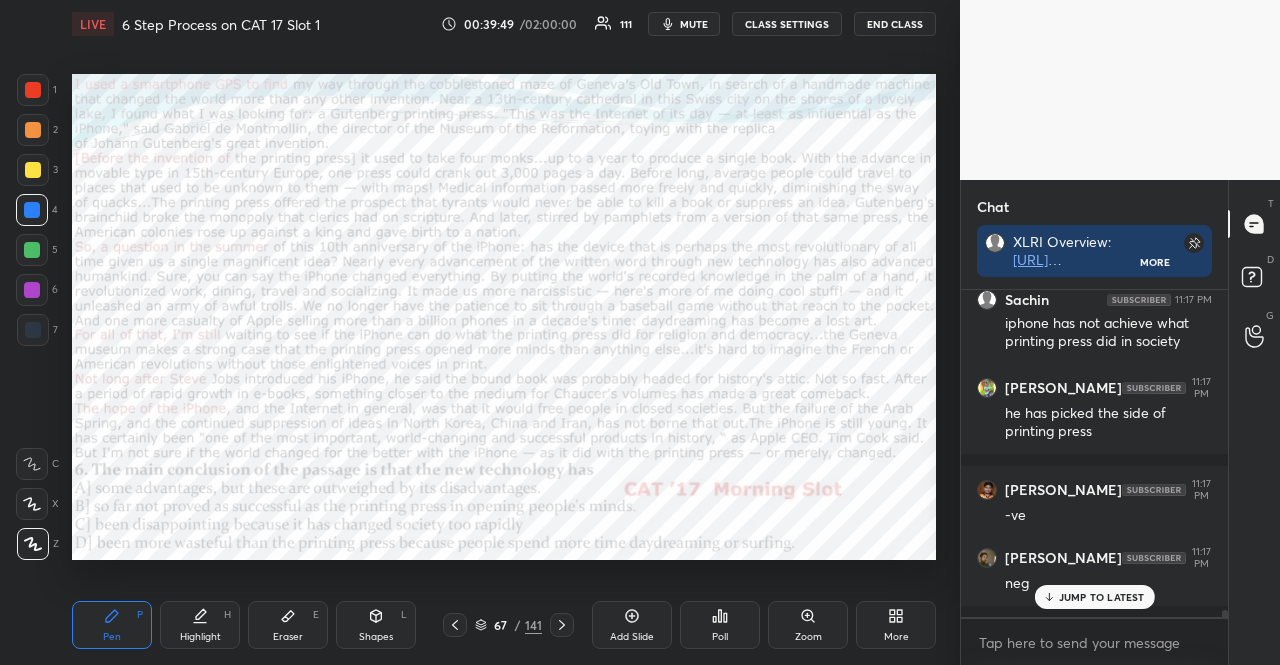 scroll, scrollTop: 15316, scrollLeft: 0, axis: vertical 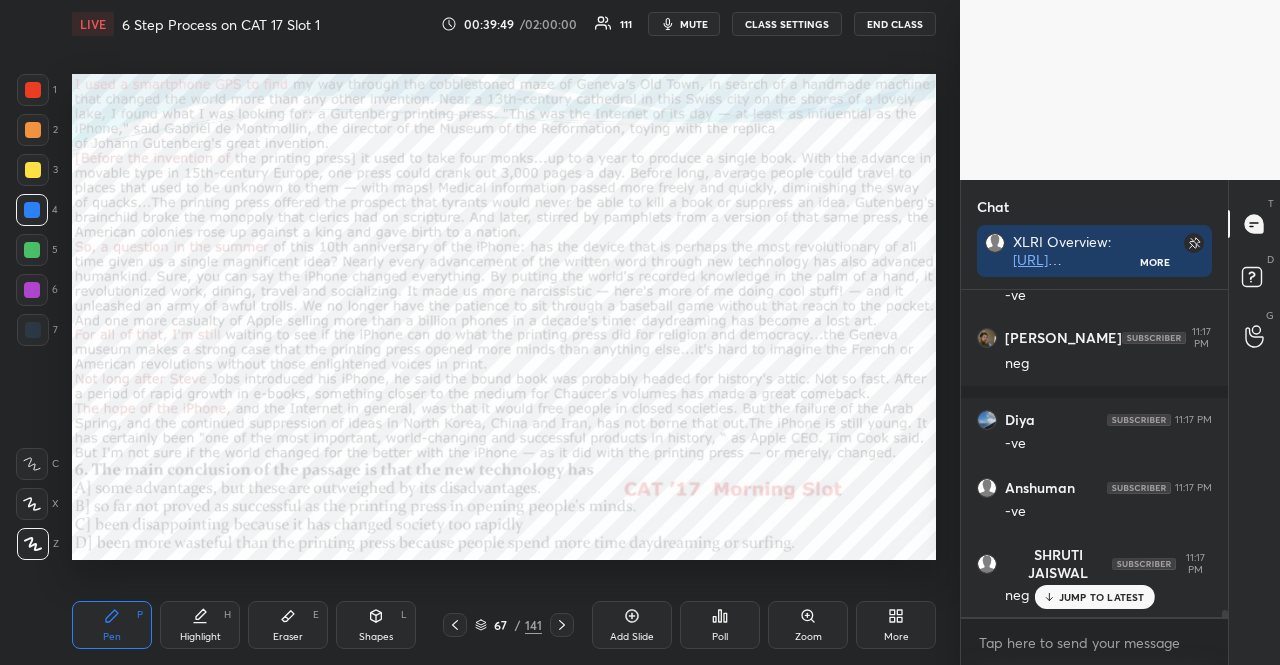 click on "Shapes L" at bounding box center [376, 625] 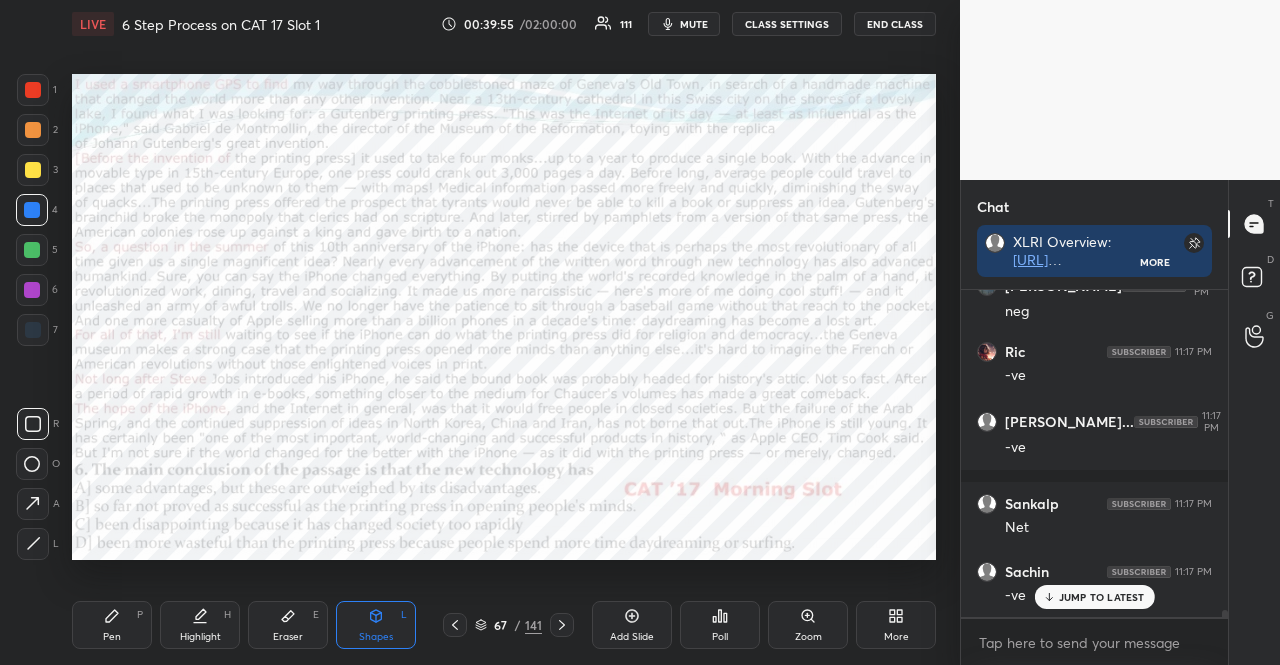 scroll, scrollTop: 15892, scrollLeft: 0, axis: vertical 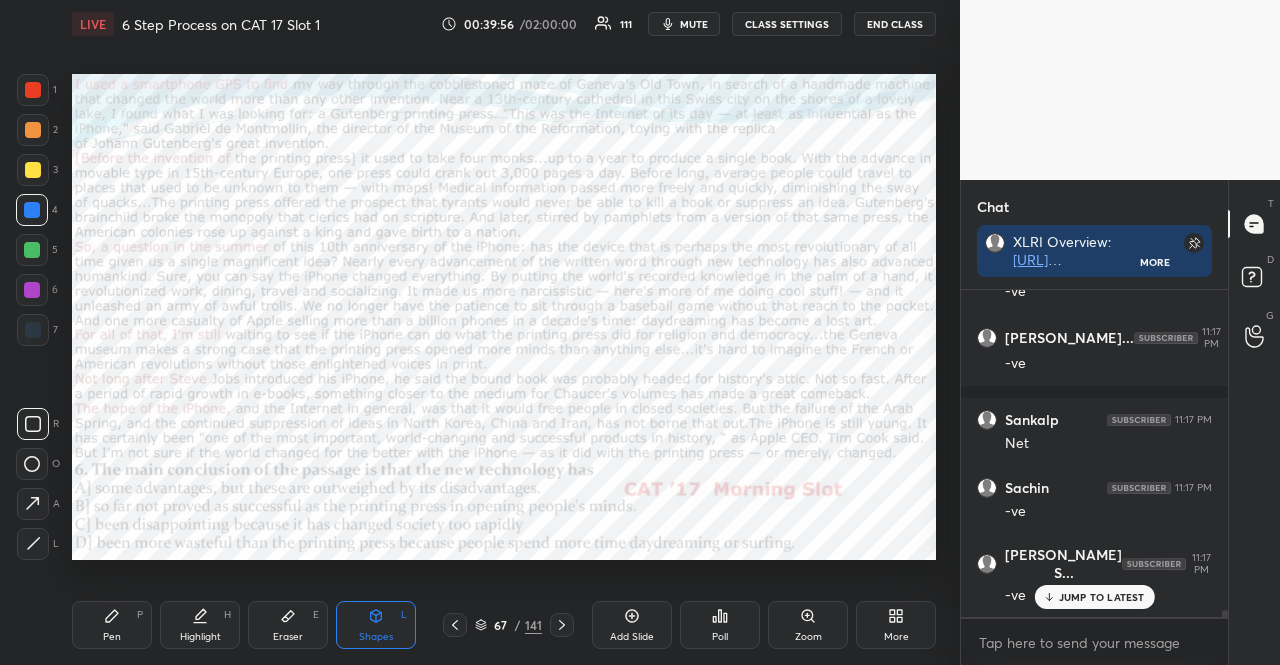 click on "Pen P" at bounding box center (112, 625) 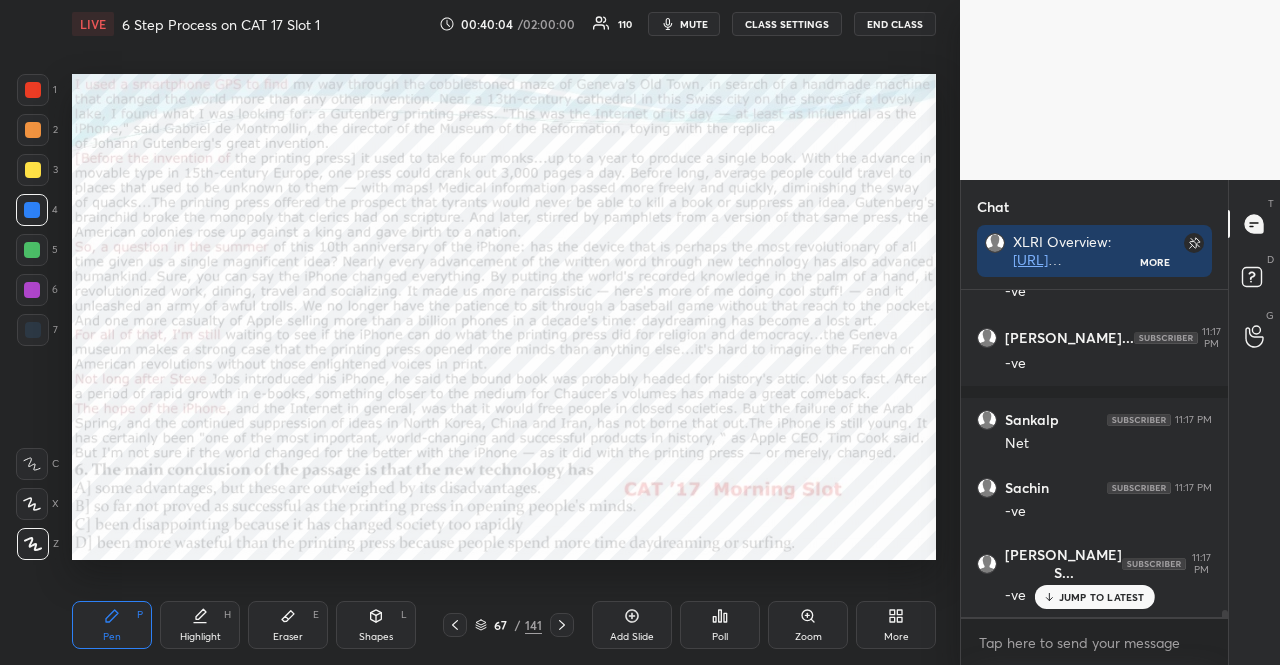 scroll, scrollTop: 15976, scrollLeft: 0, axis: vertical 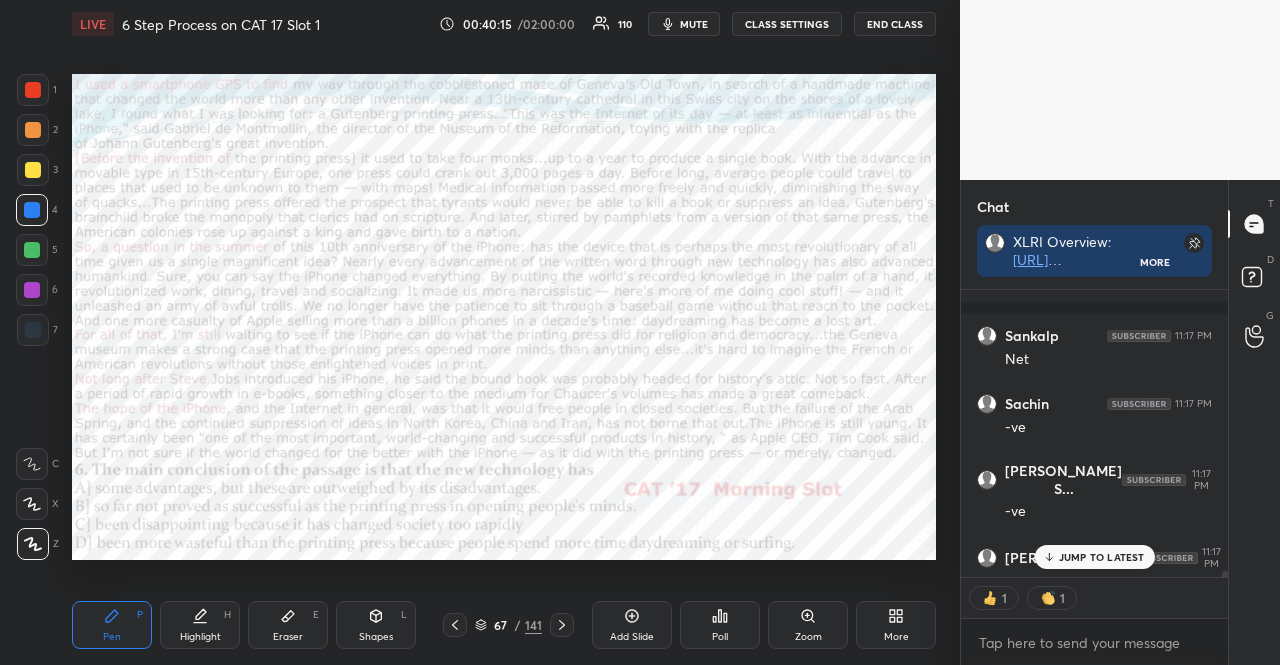 click at bounding box center (33, 130) 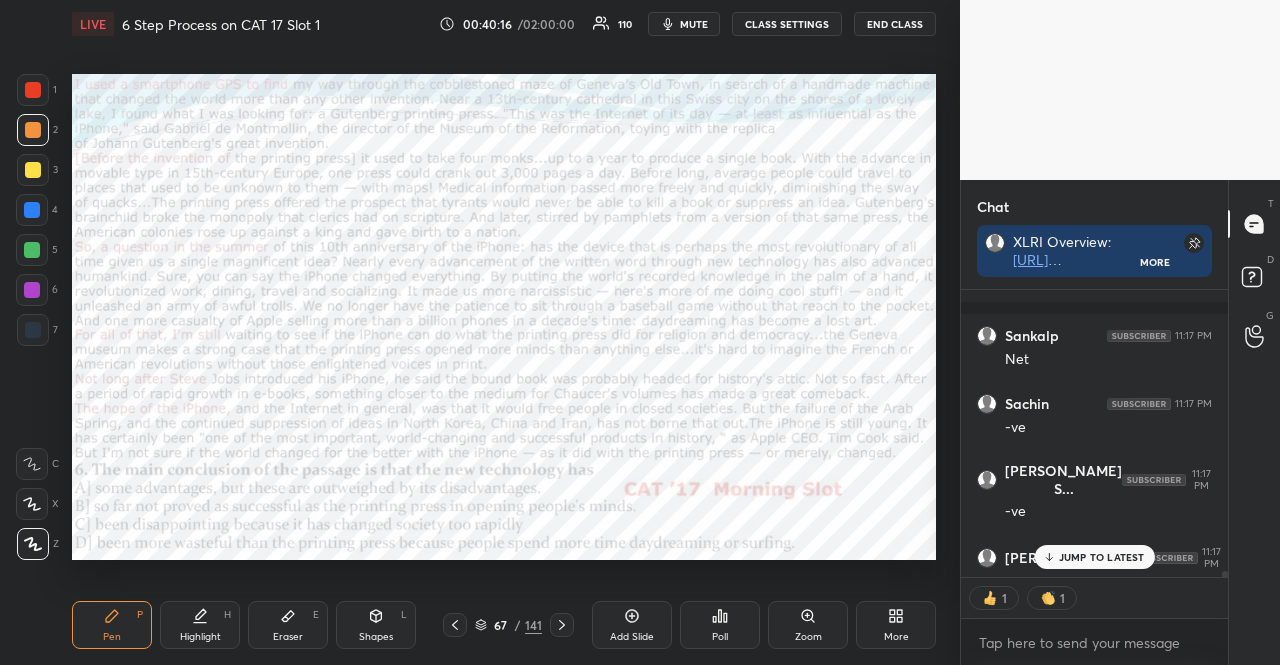 click on "Shapes L" at bounding box center [376, 625] 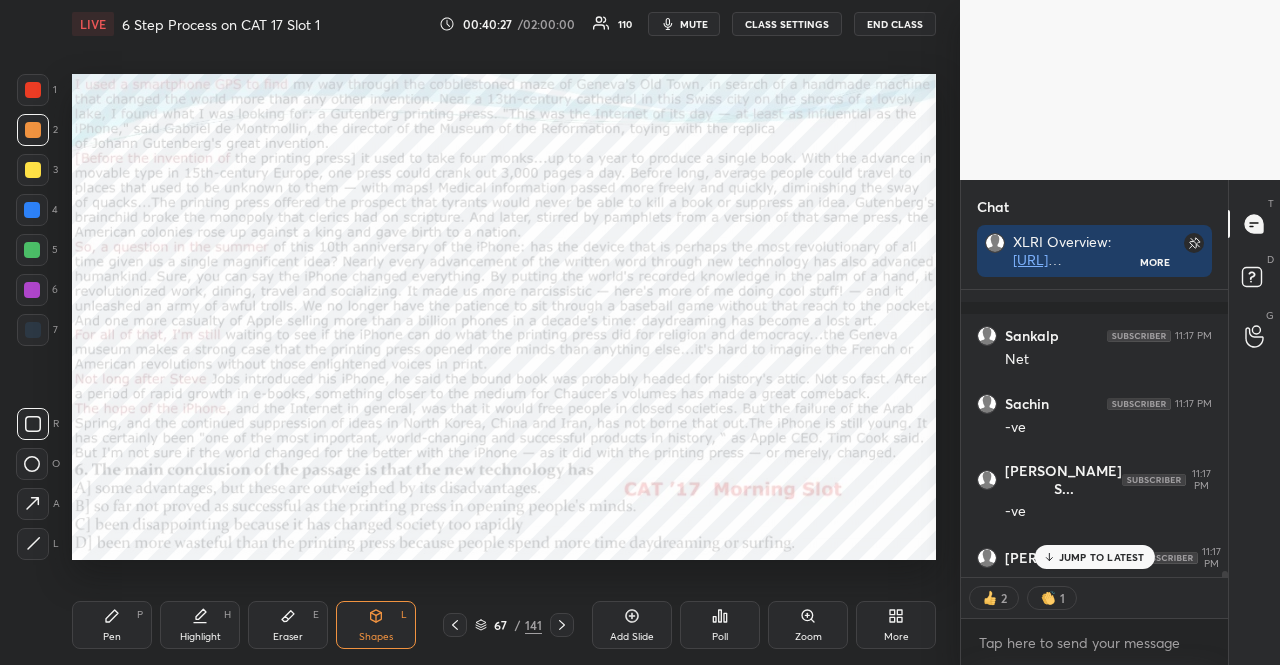 scroll, scrollTop: 16102, scrollLeft: 0, axis: vertical 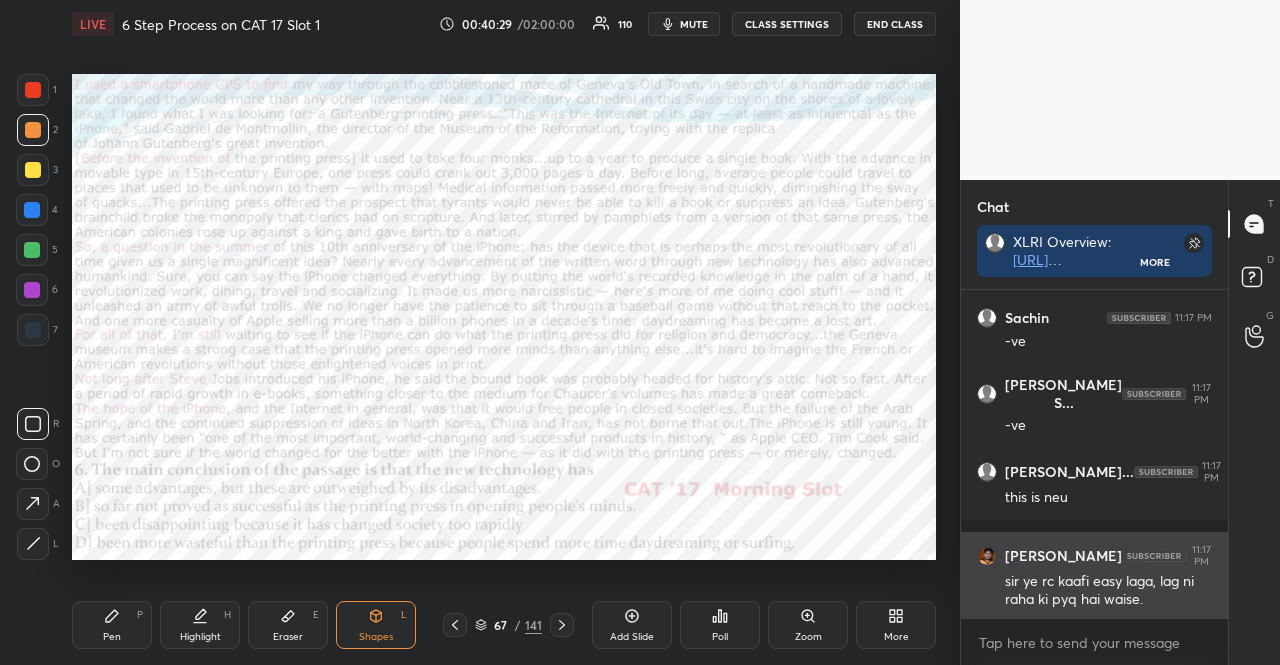 click on "sir ye rc kaafi easy laga, lag ni raha ki pyq hai waise." at bounding box center (1108, 591) 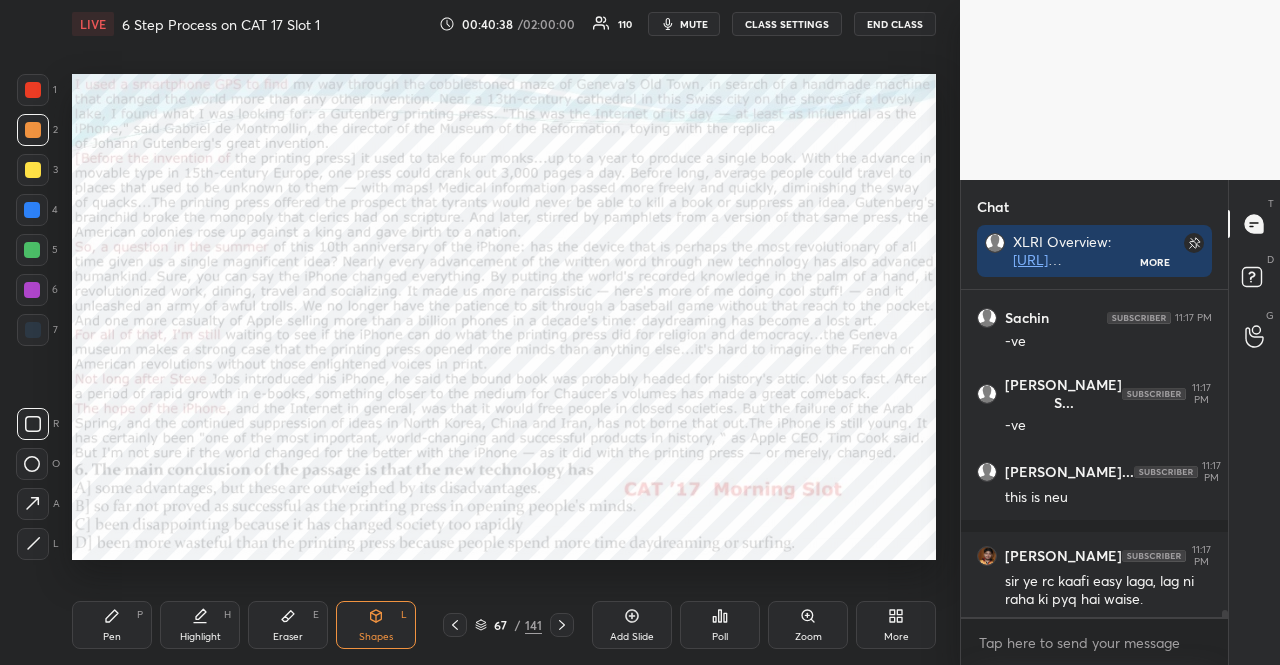 click on "Pen" at bounding box center [112, 637] 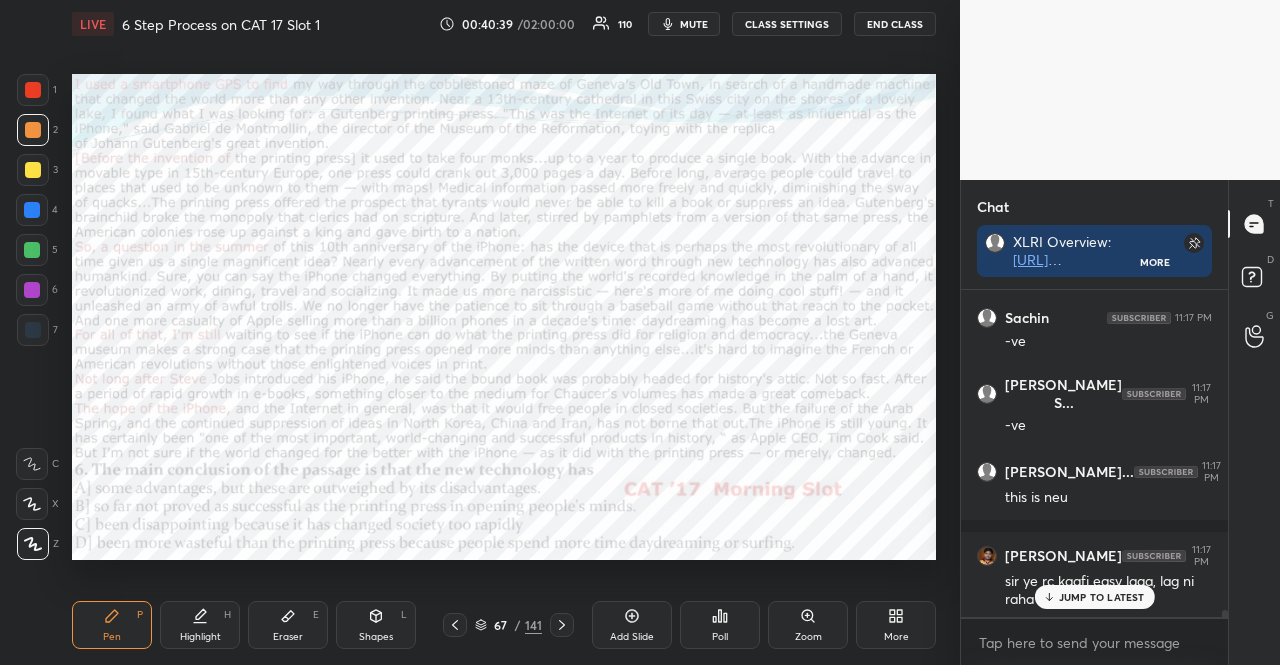 scroll, scrollTop: 16134, scrollLeft: 0, axis: vertical 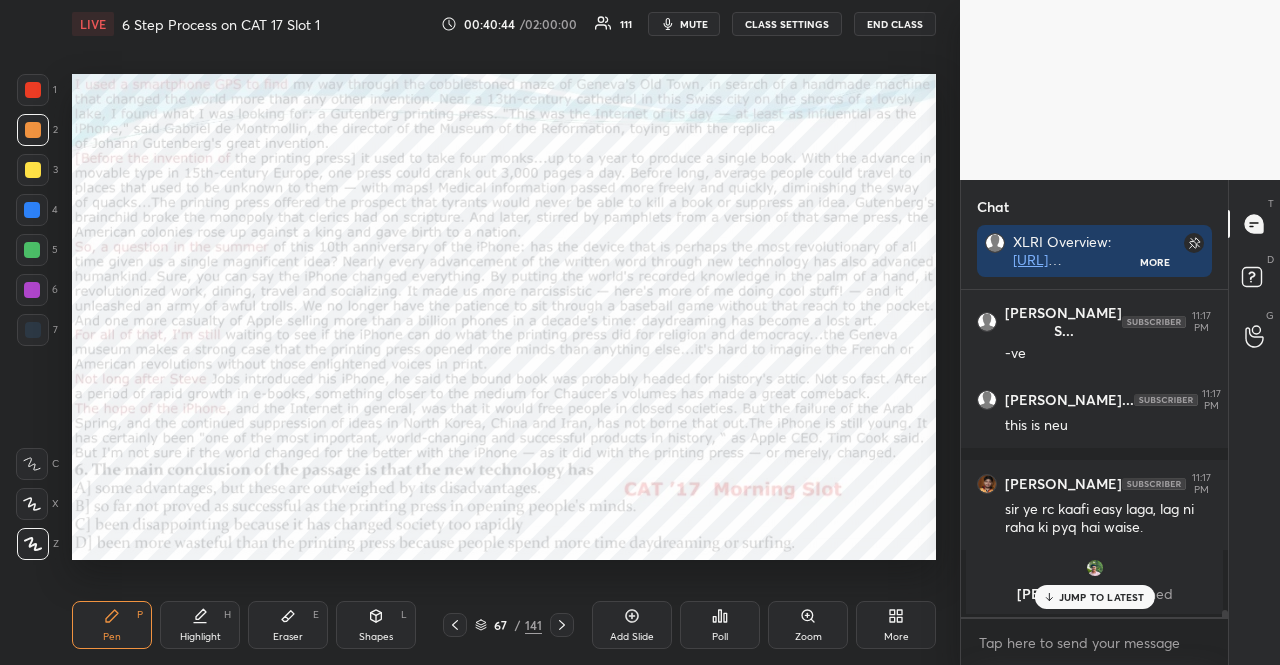 click at bounding box center [32, 210] 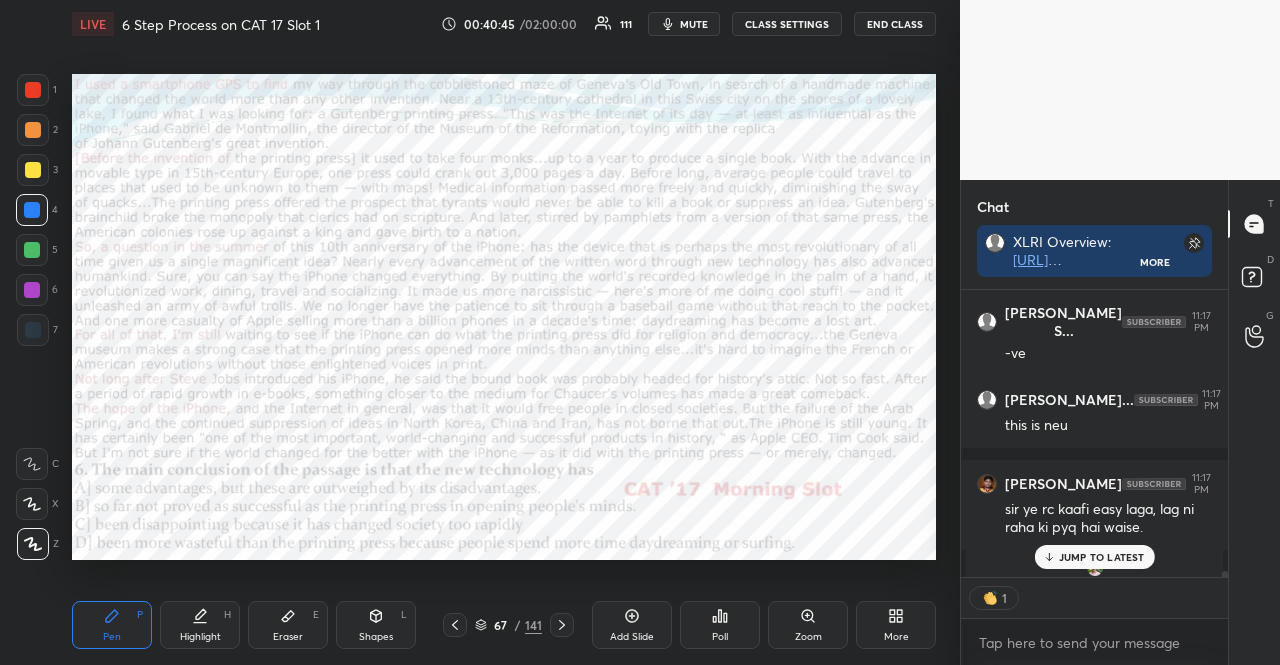 scroll, scrollTop: 281, scrollLeft: 261, axis: both 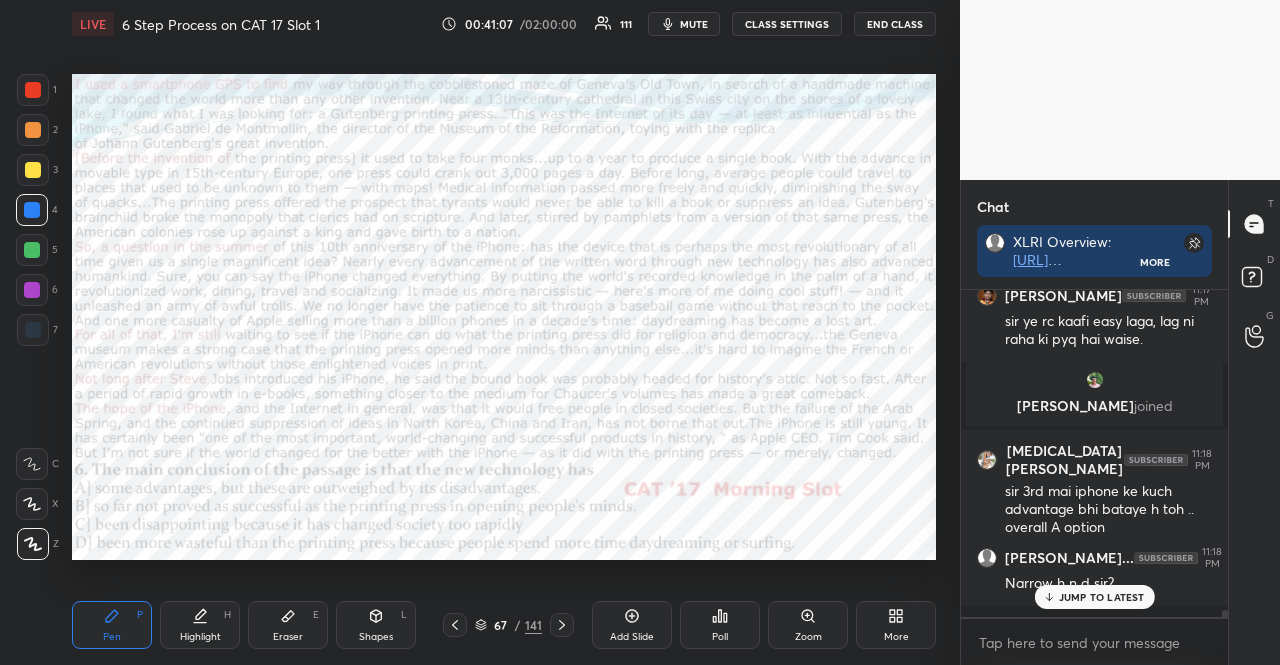 click at bounding box center (32, 290) 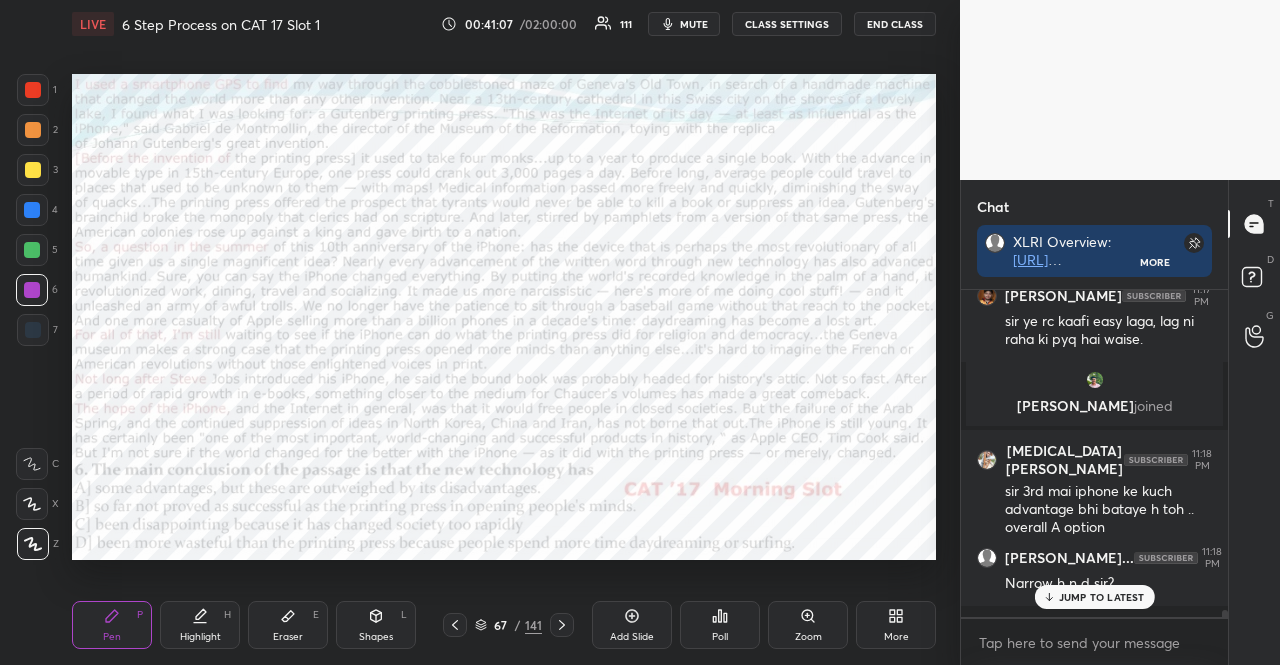 click at bounding box center (32, 290) 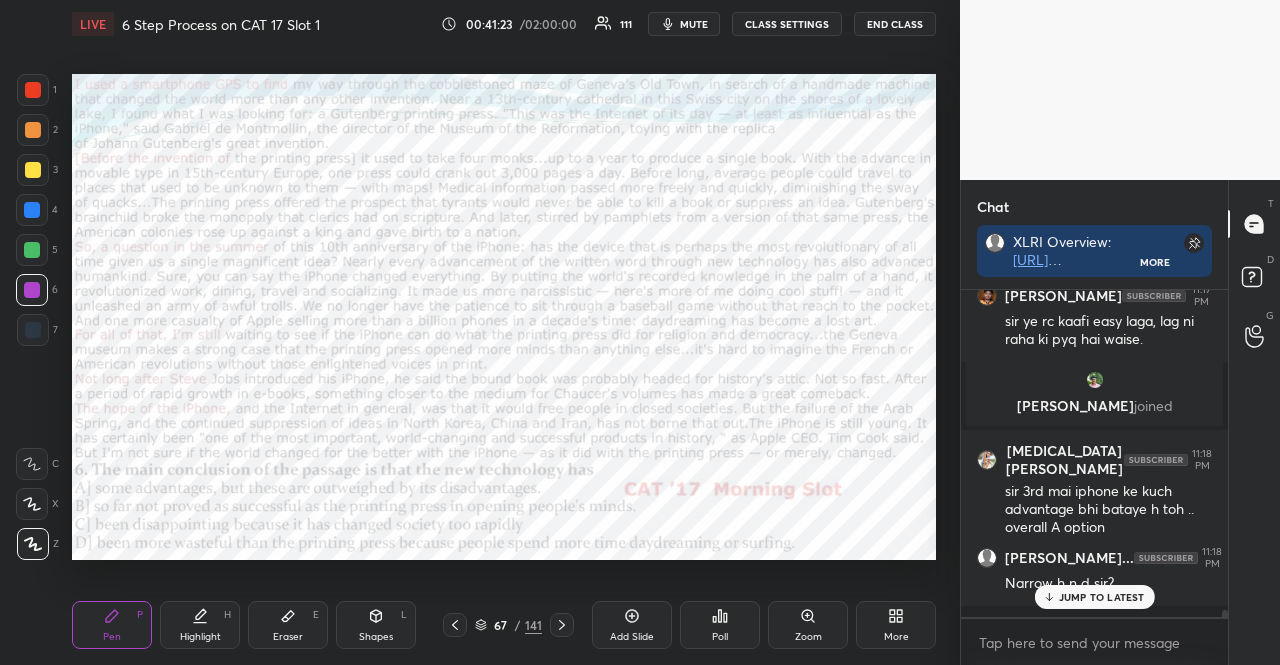 click at bounding box center (32, 250) 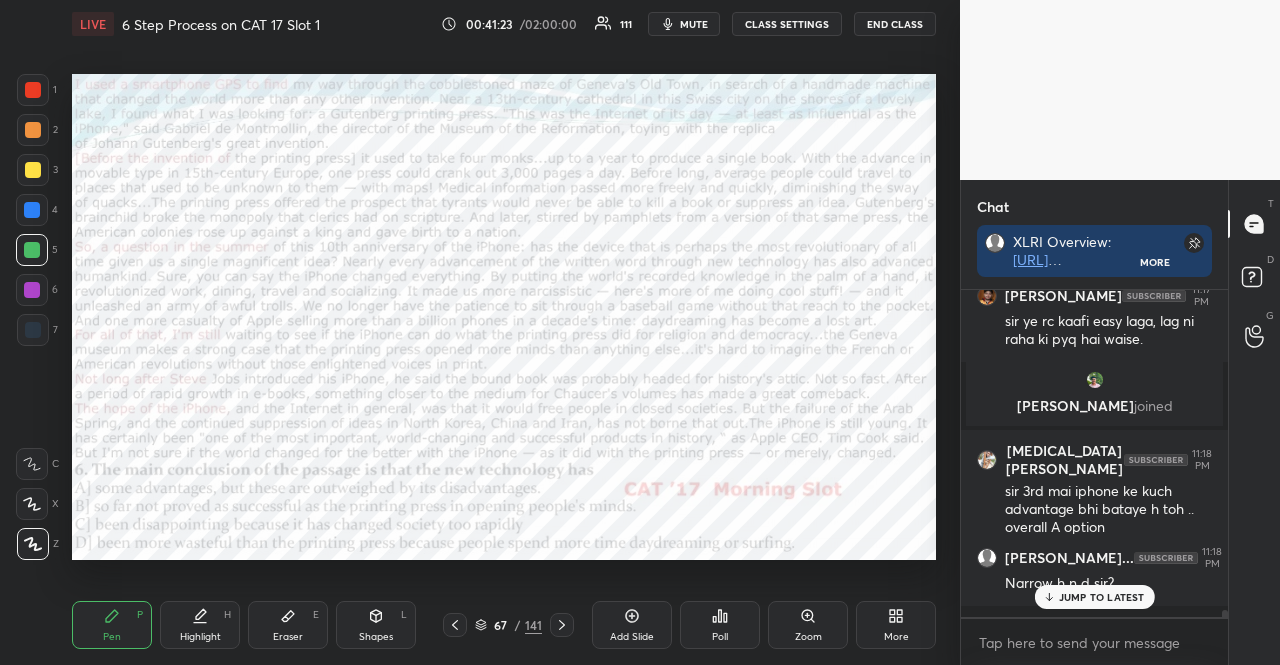 click at bounding box center (32, 210) 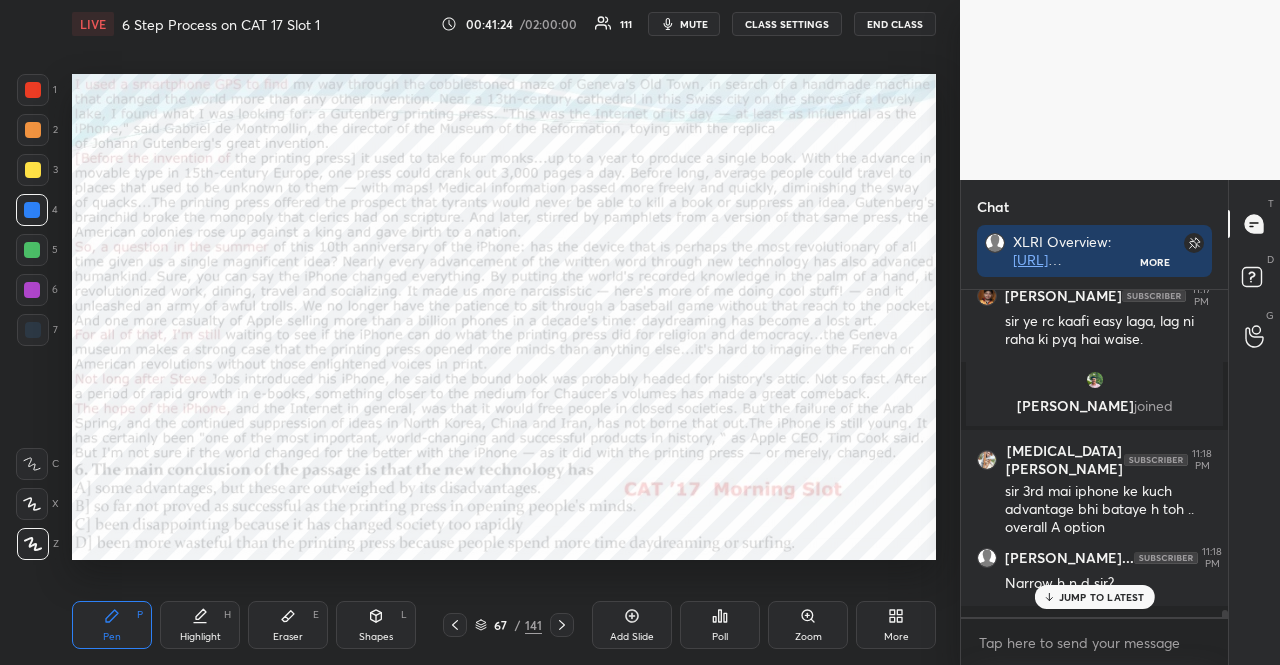 scroll, scrollTop: 281, scrollLeft: 261, axis: both 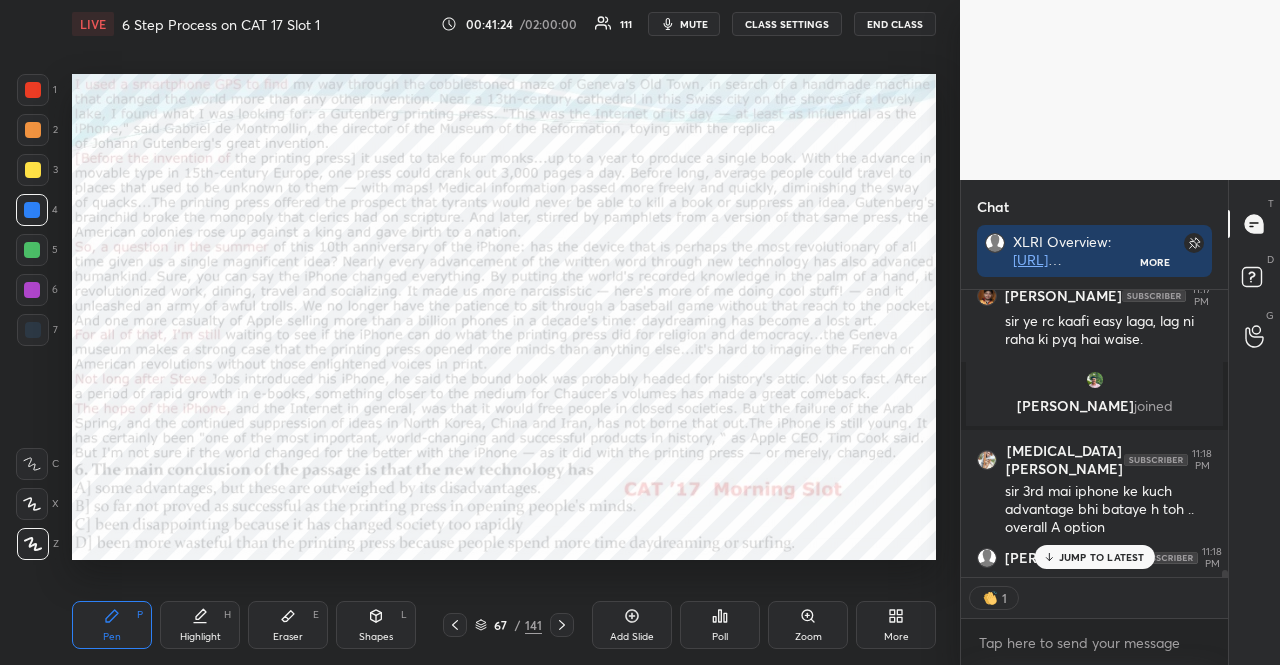 click at bounding box center (32, 504) 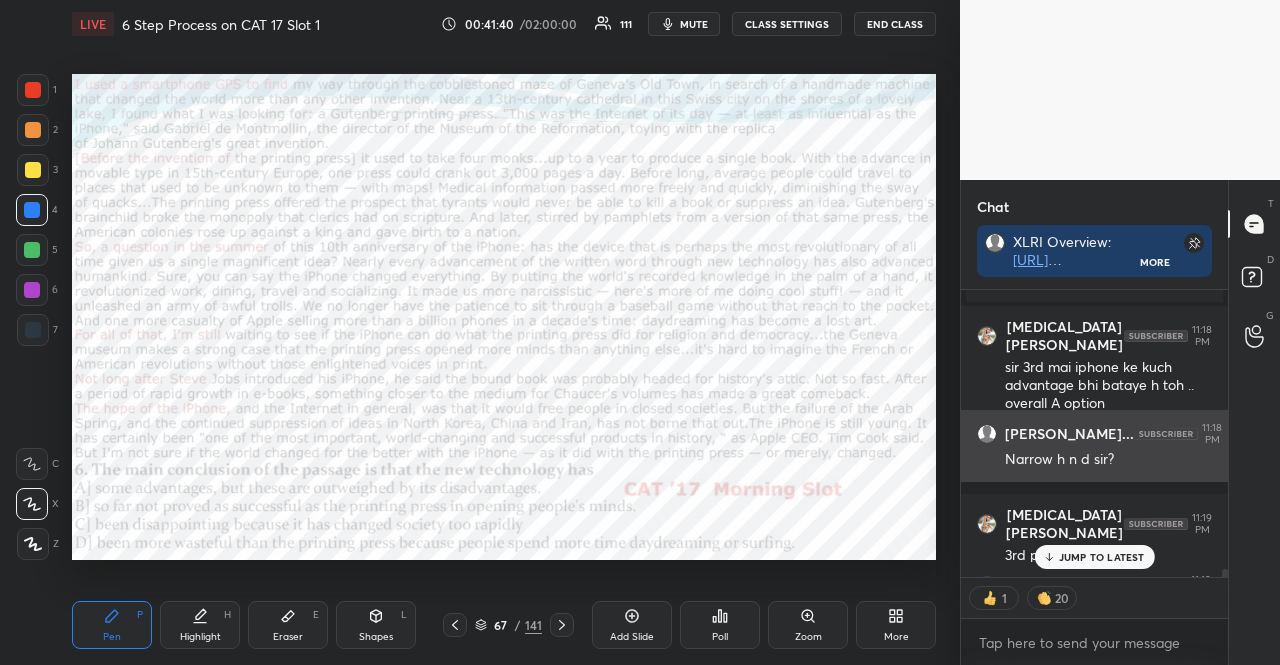 scroll, scrollTop: 14124, scrollLeft: 0, axis: vertical 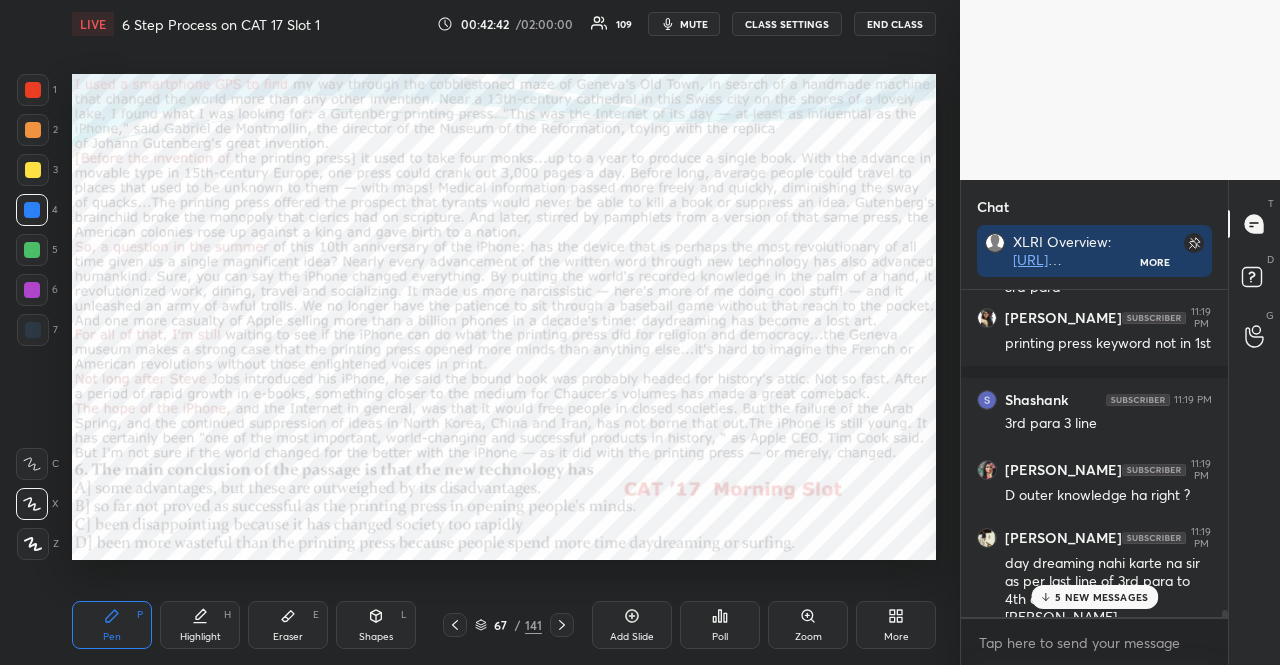 click at bounding box center (33, 90) 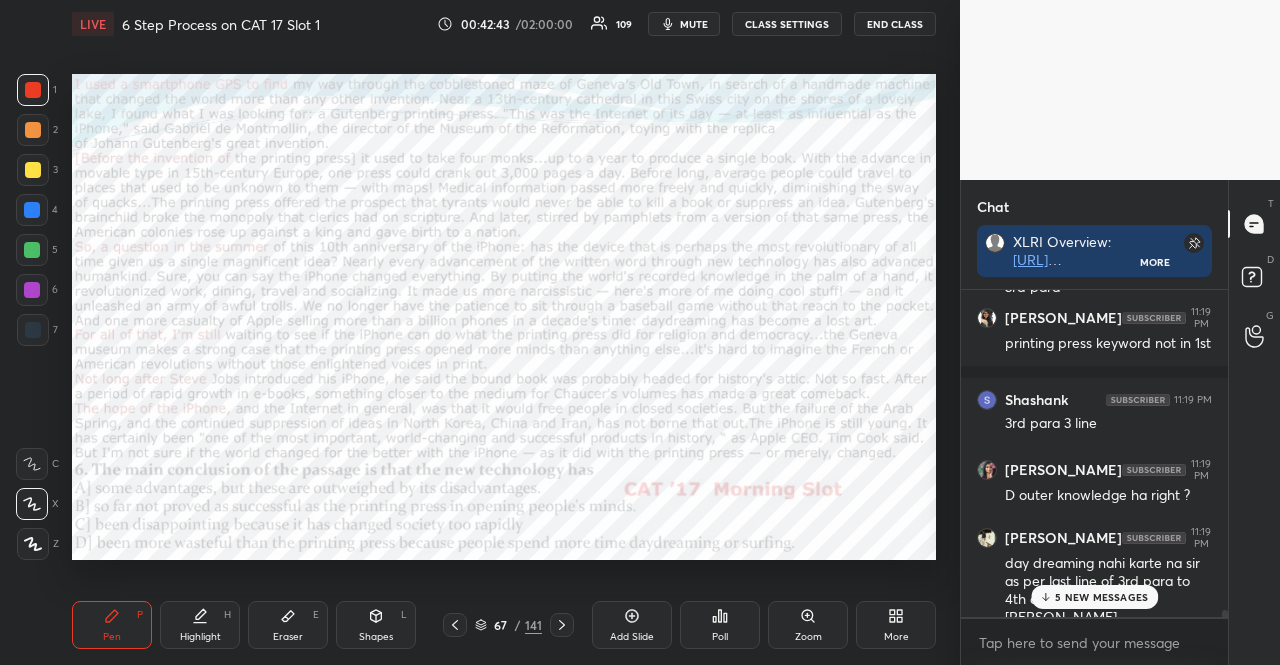 click at bounding box center (33, 130) 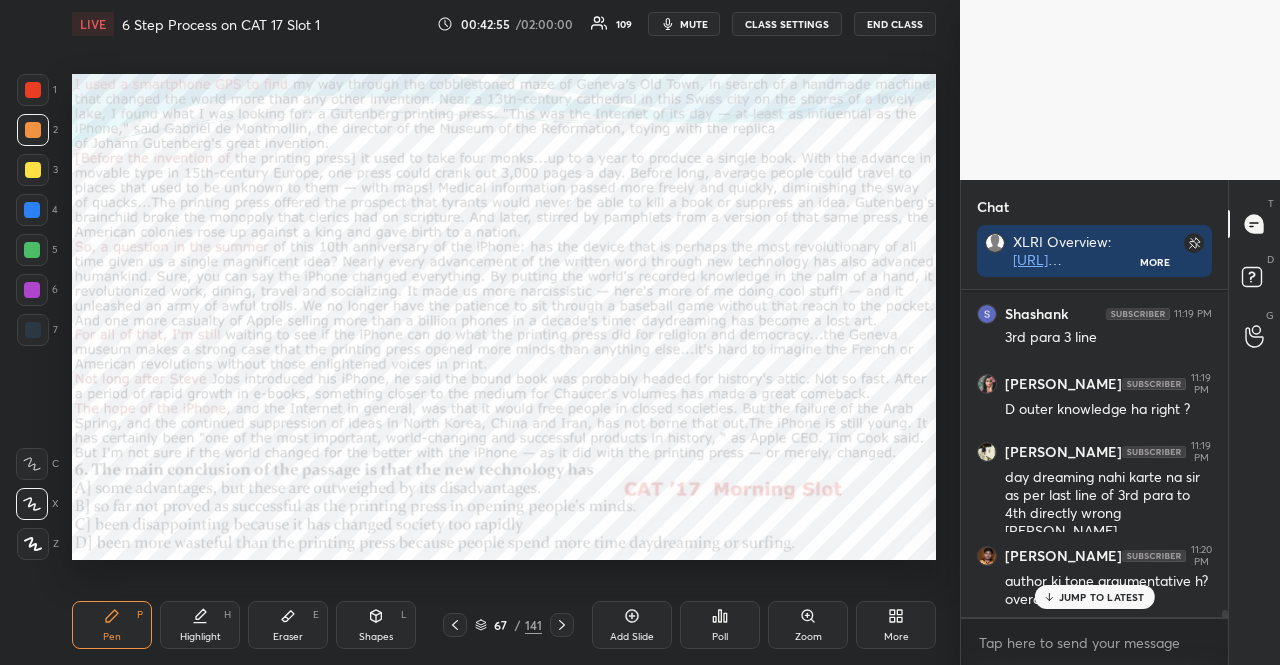 scroll, scrollTop: 14594, scrollLeft: 0, axis: vertical 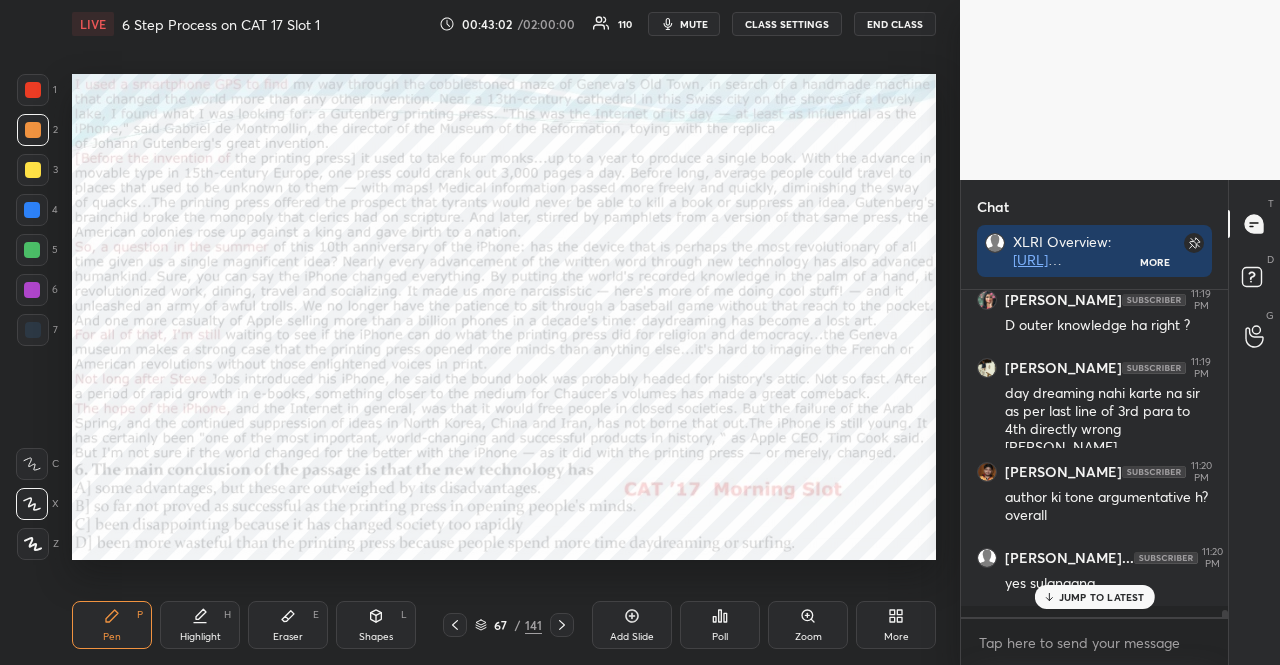 click on "Shapes L" at bounding box center [376, 625] 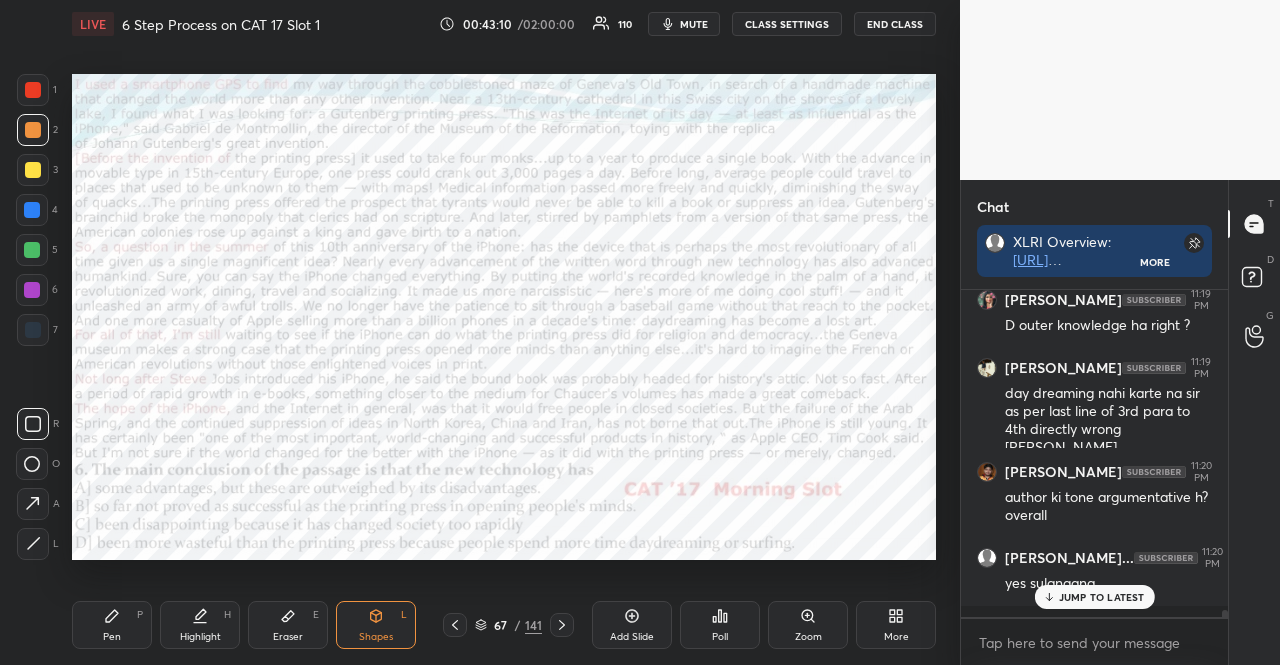 click at bounding box center [32, 250] 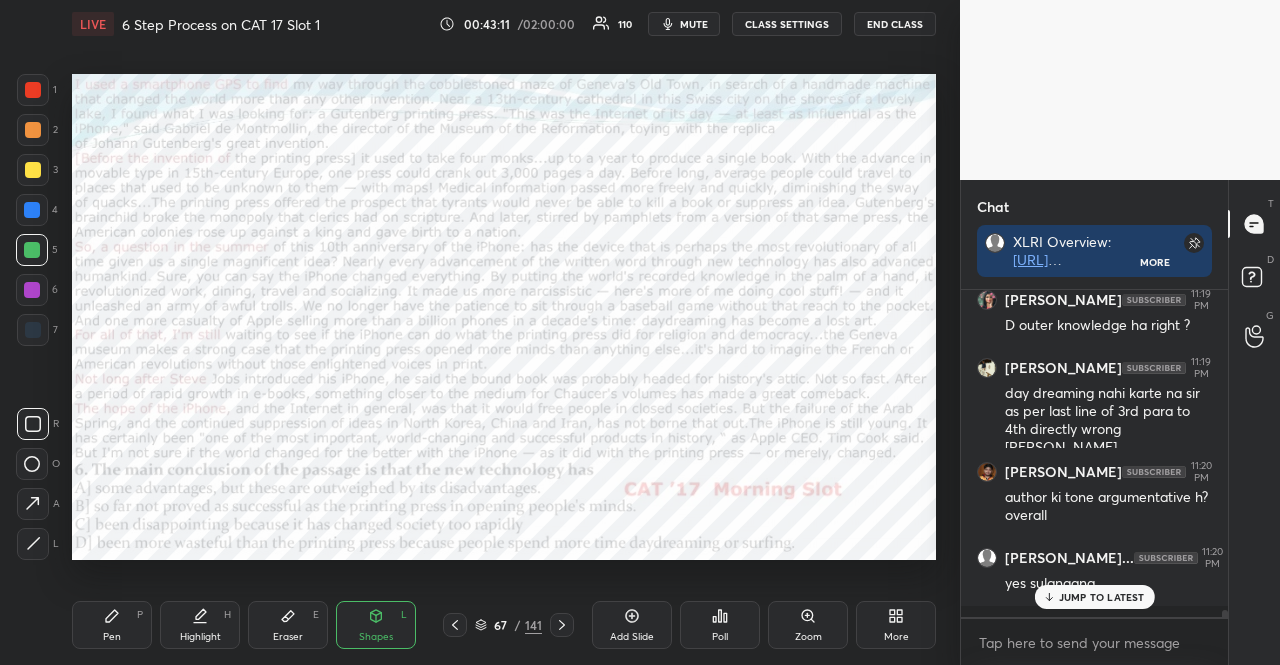 click on "Pen P" at bounding box center (112, 625) 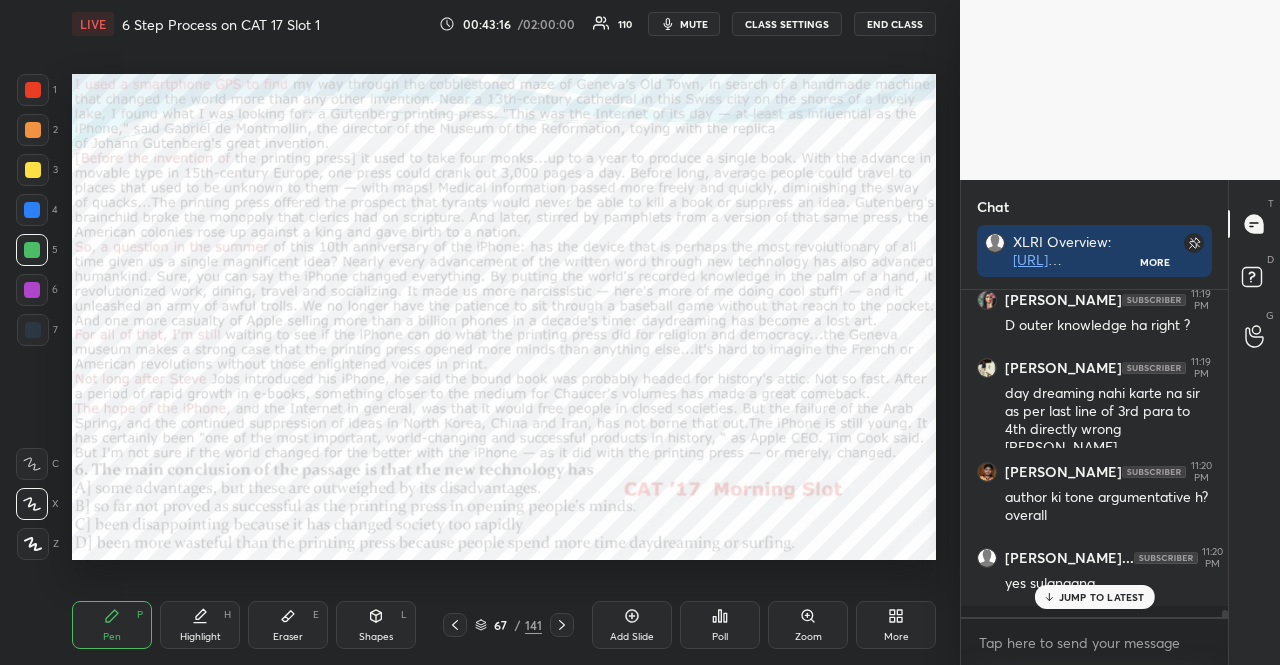 click at bounding box center [33, 330] 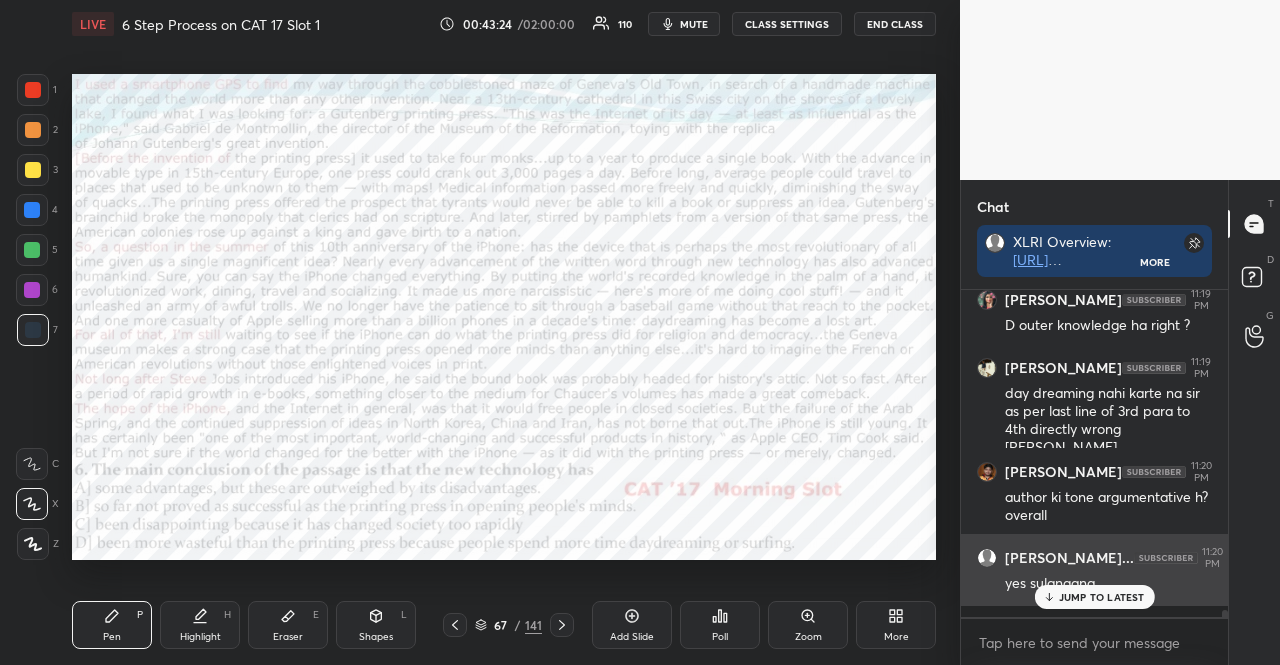 drag, startPoint x: 1108, startPoint y: 592, endPoint x: 1086, endPoint y: 588, distance: 22.36068 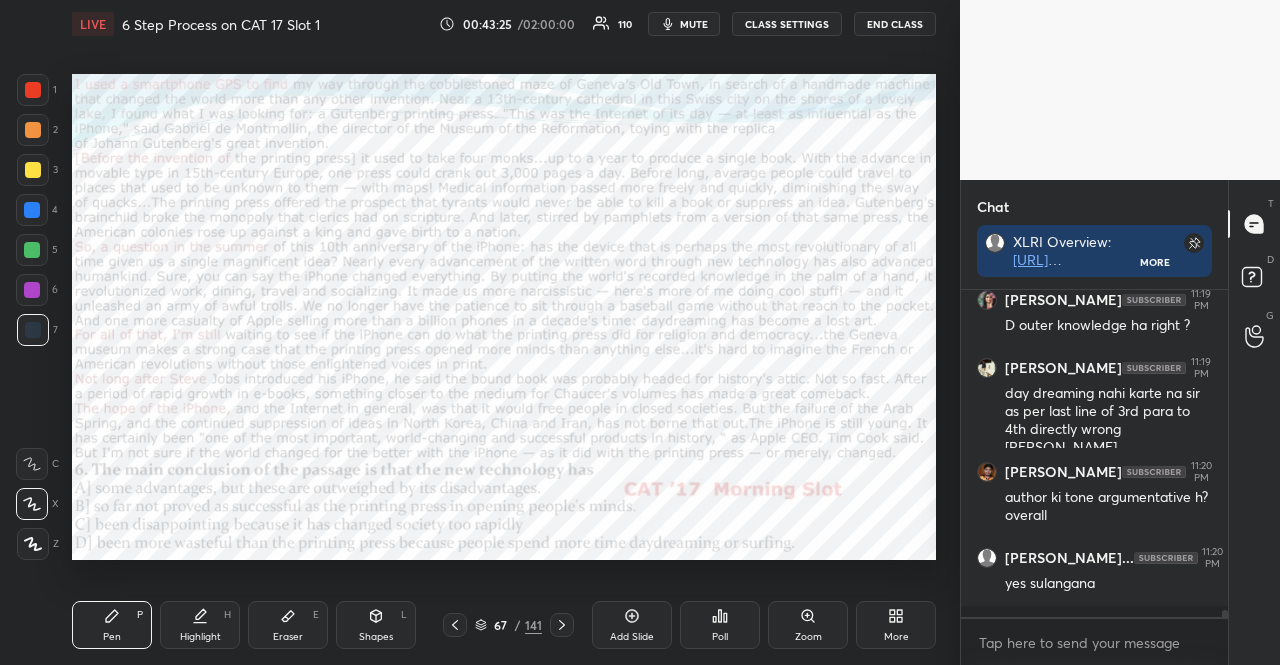 click at bounding box center [32, 210] 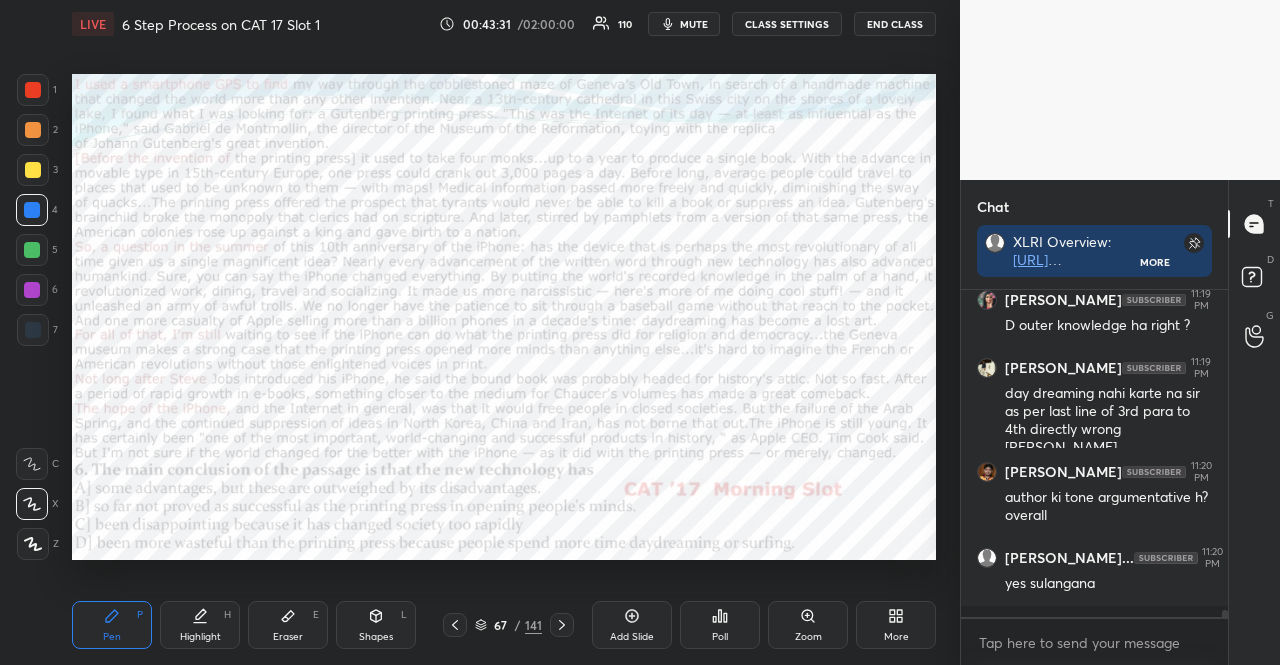 click 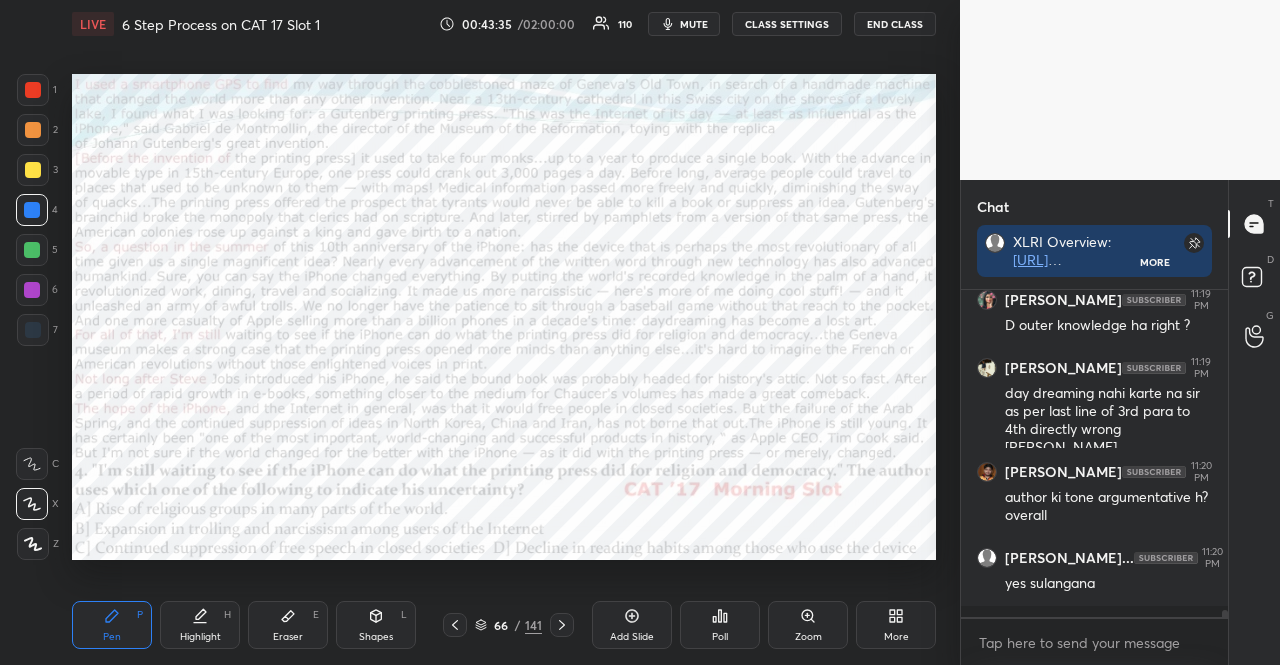 click on "Shapes L" at bounding box center [376, 625] 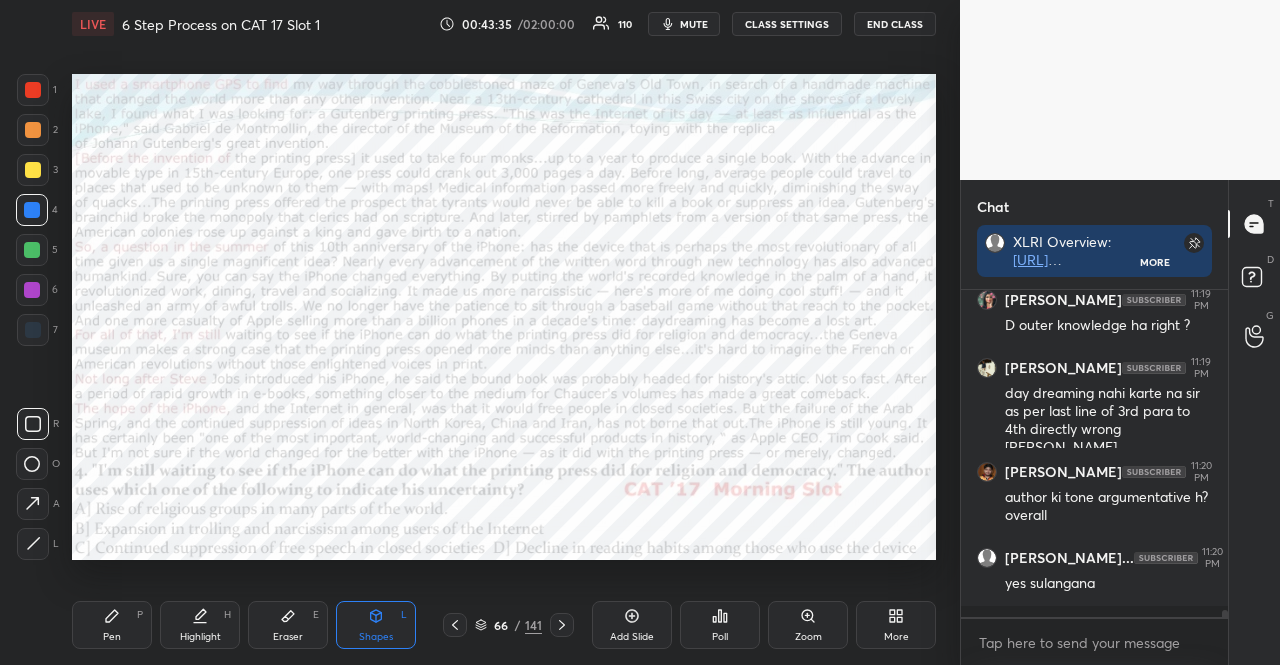 scroll, scrollTop: 281, scrollLeft: 261, axis: both 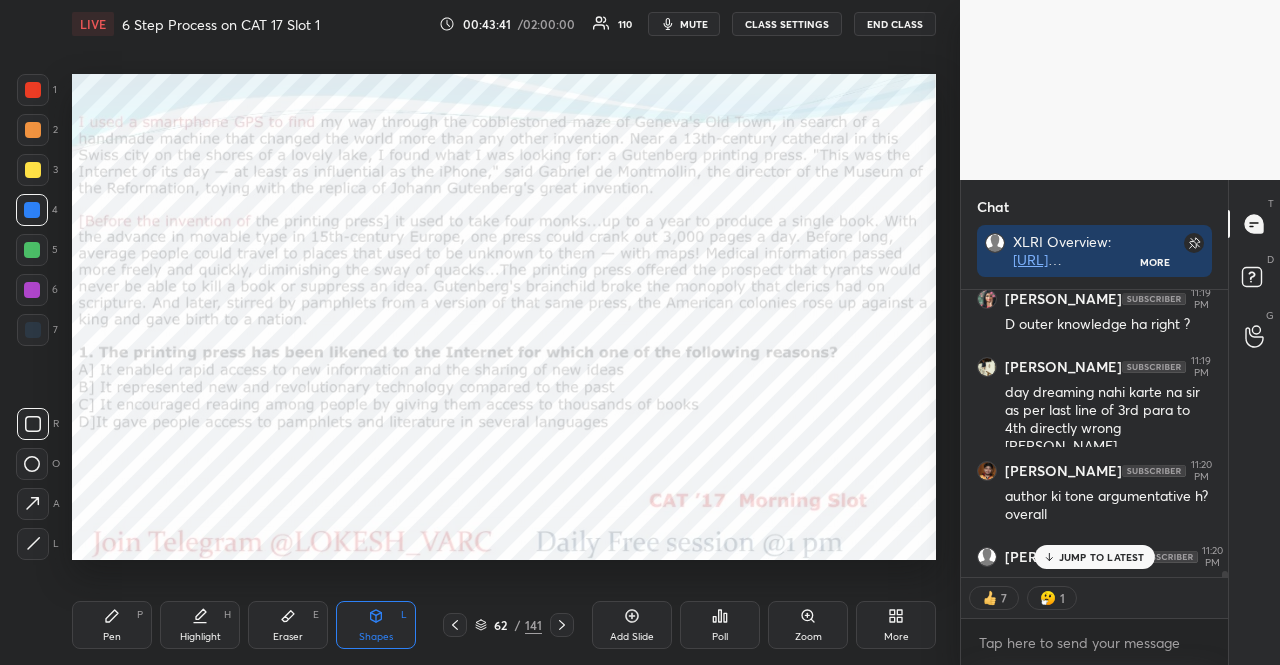 click on "Pen P Highlight H Eraser E Shapes L 62 / 141 Add Slide Poll Zoom More" at bounding box center (504, 625) 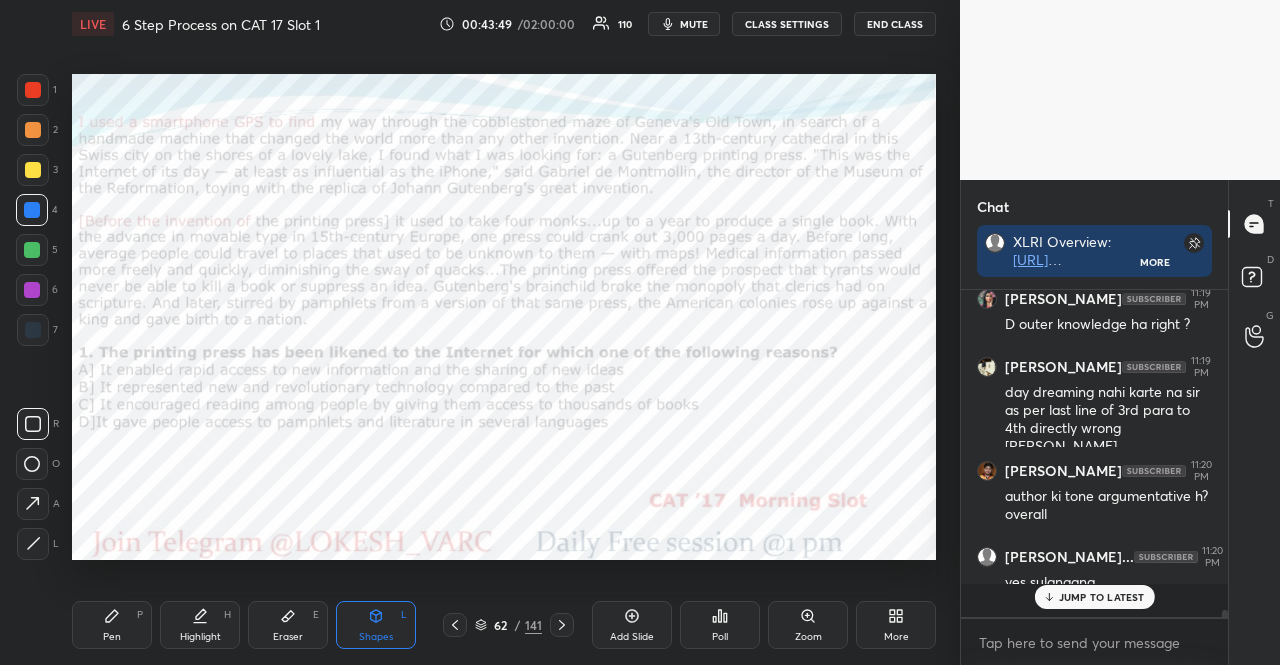 scroll, scrollTop: 6, scrollLeft: 6, axis: both 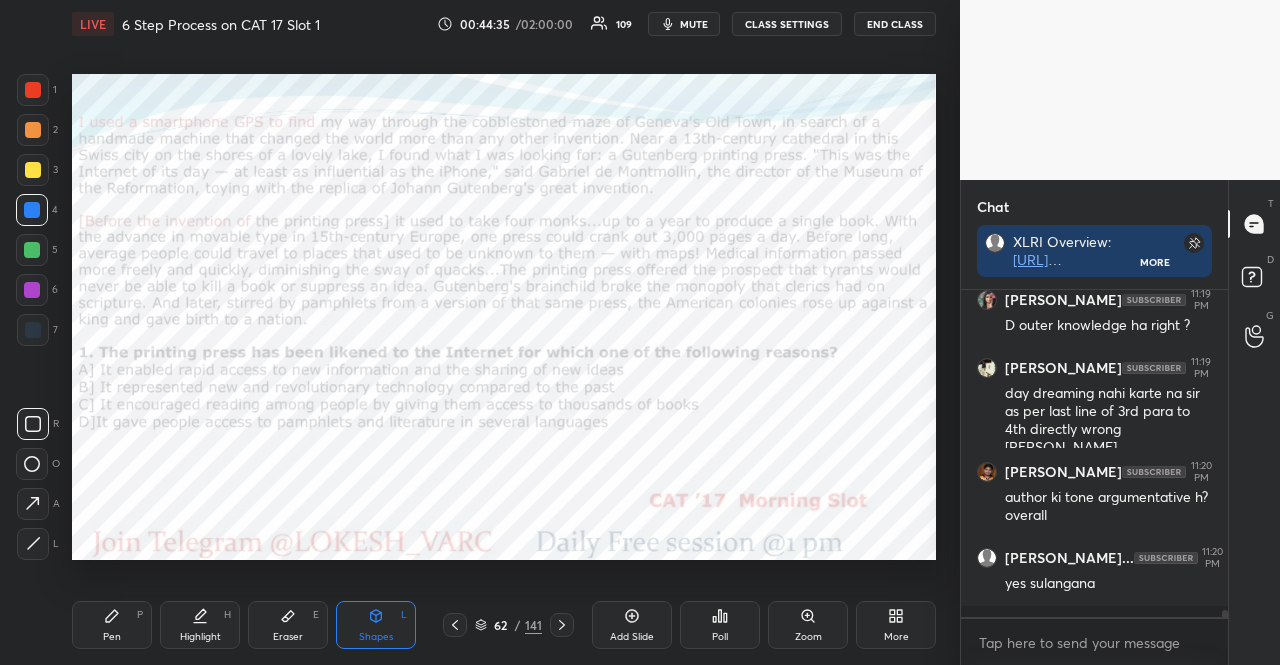 click at bounding box center [32, 290] 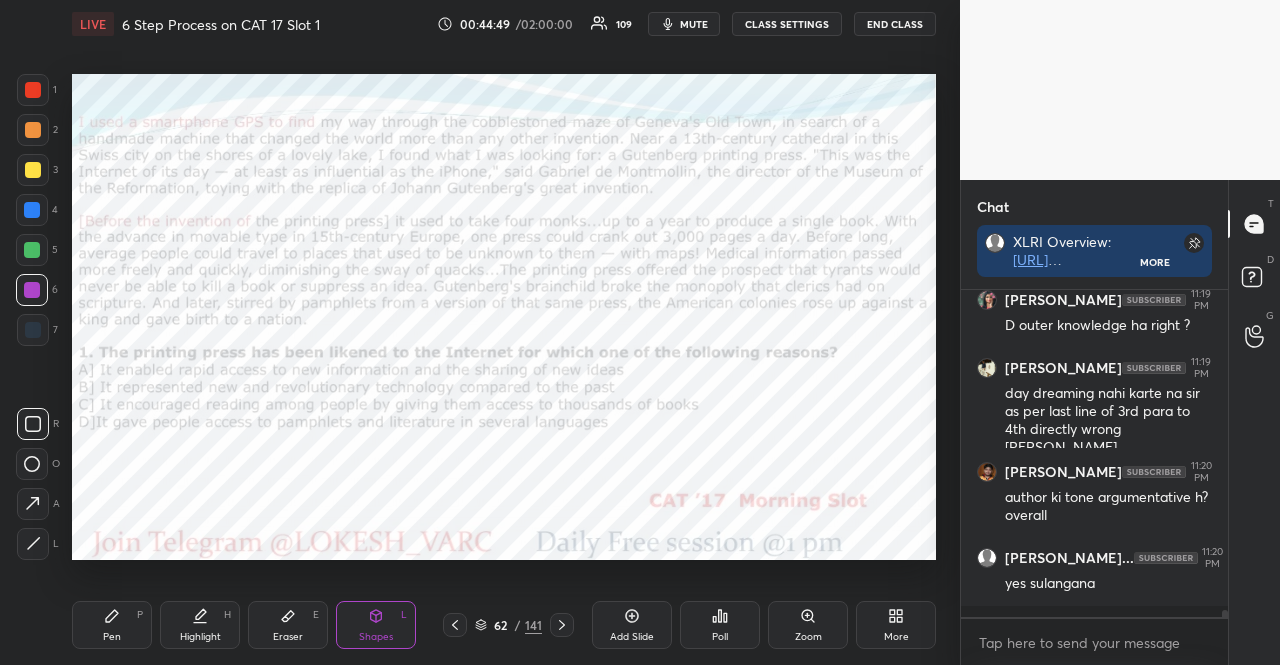 scroll, scrollTop: 281, scrollLeft: 261, axis: both 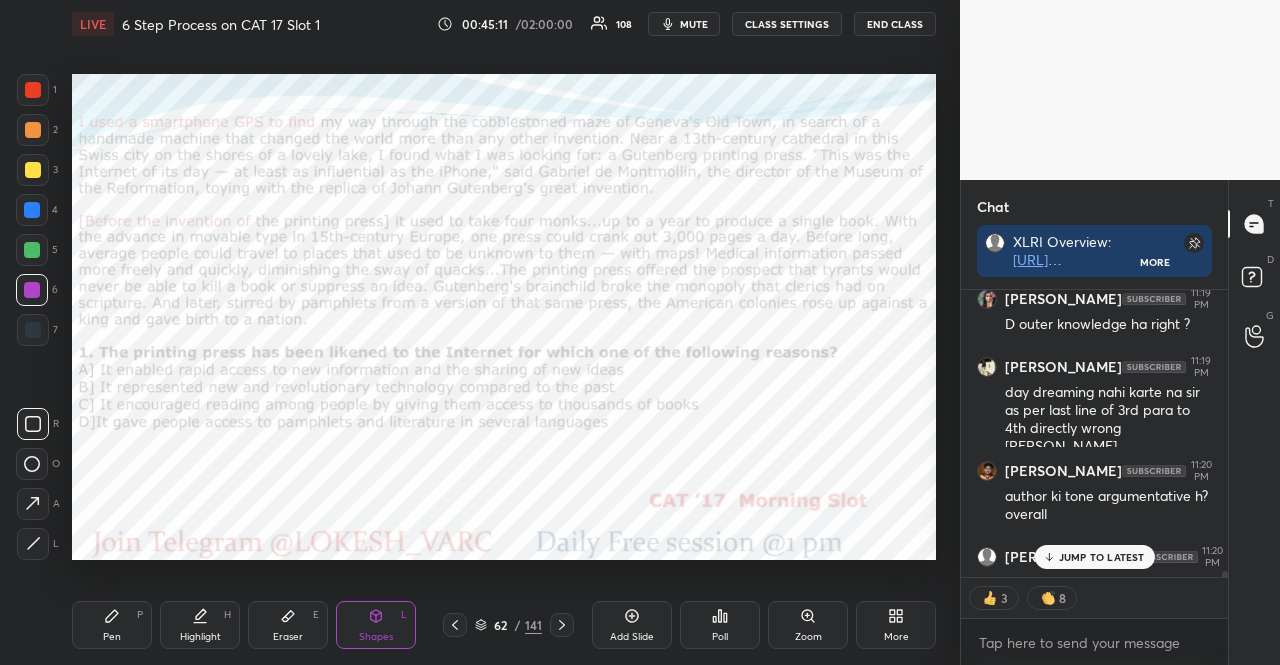 click at bounding box center (32, 250) 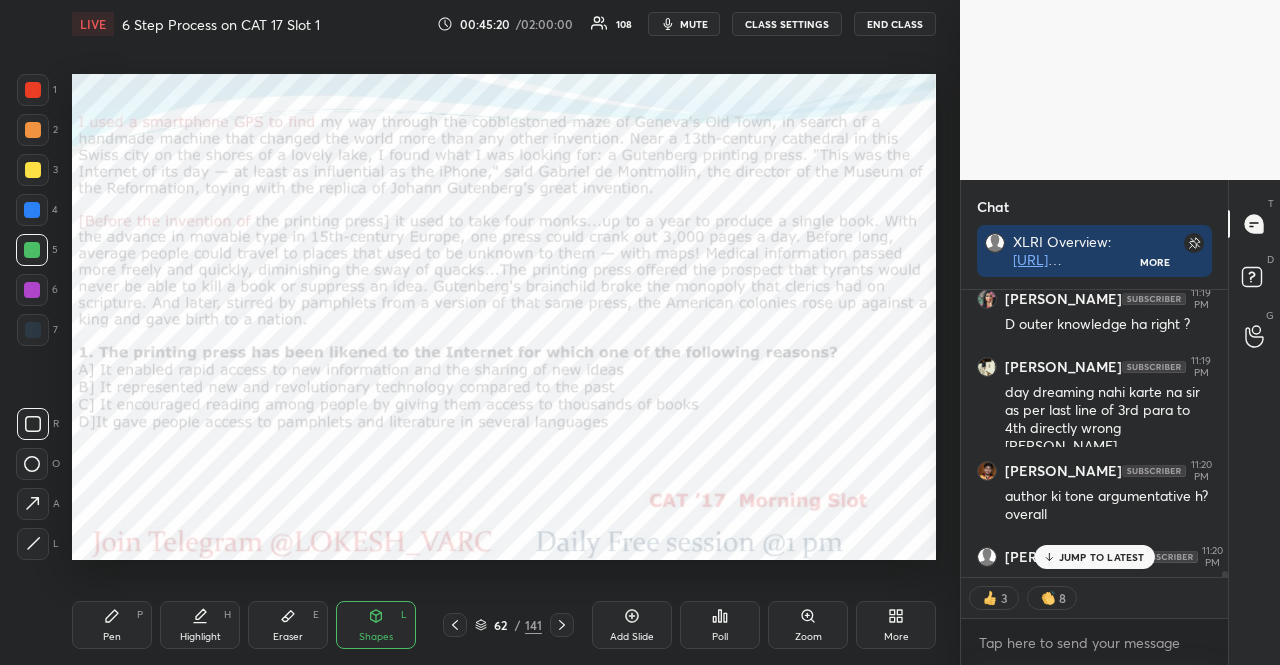 click at bounding box center [33, 90] 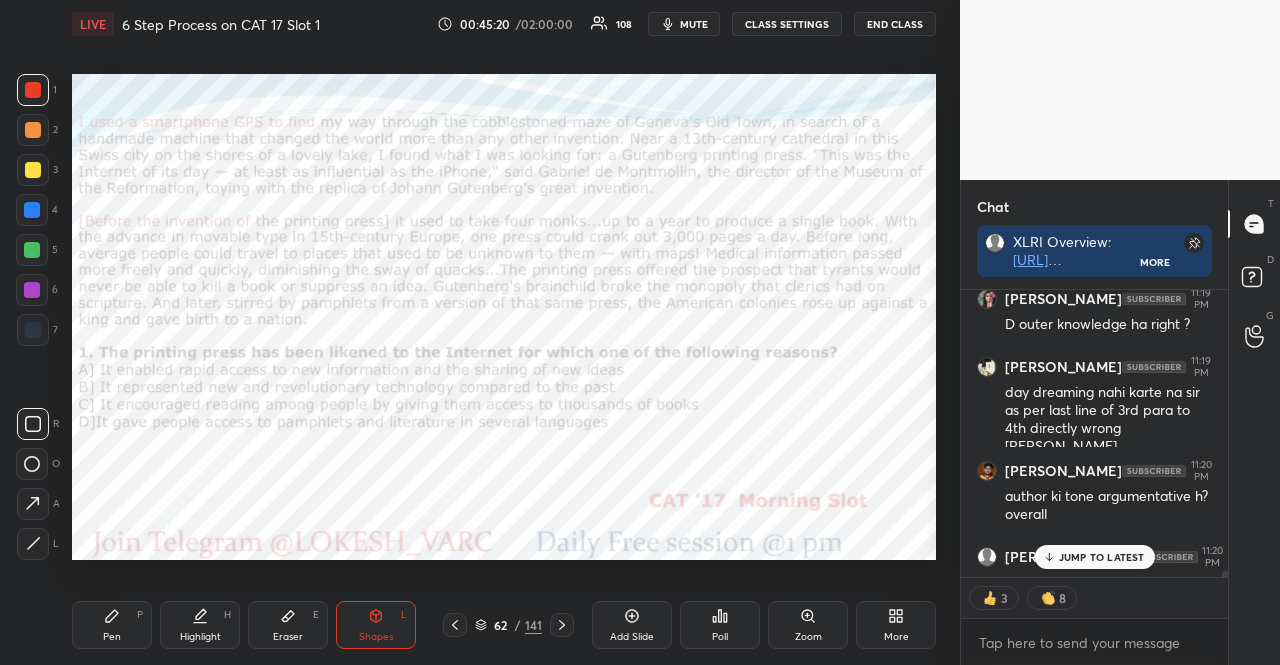 scroll, scrollTop: 6, scrollLeft: 6, axis: both 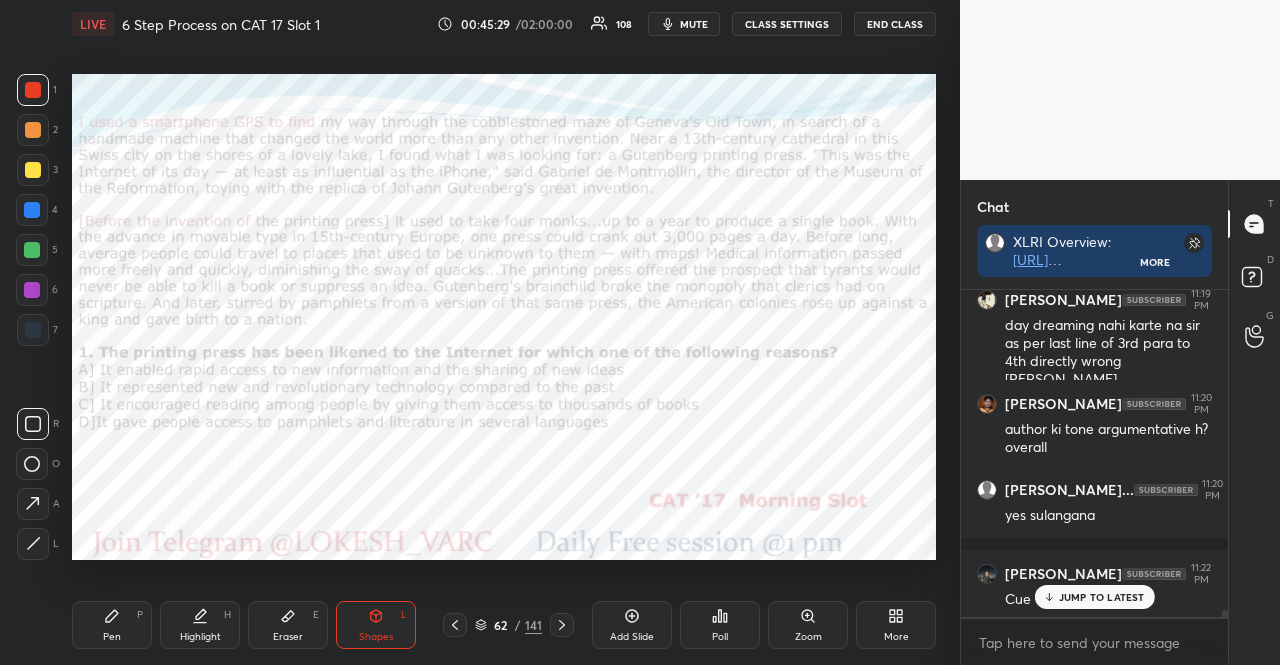 click on "JUMP TO LATEST" at bounding box center (1094, 597) 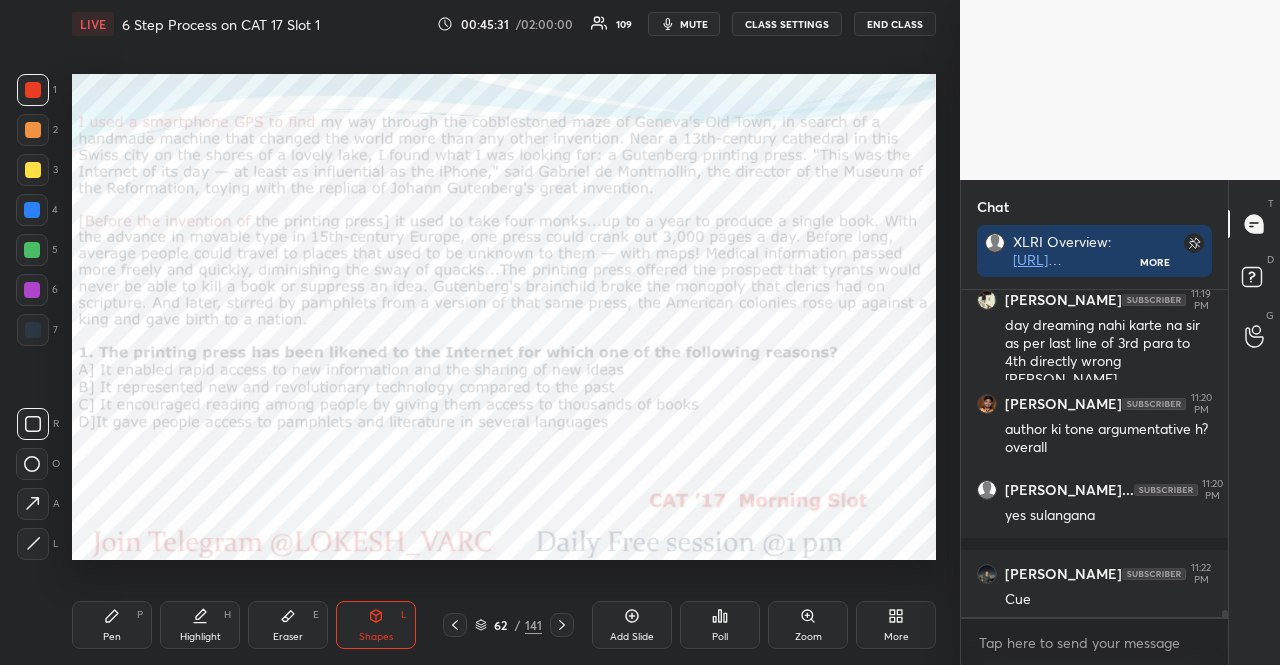 click at bounding box center [562, 625] 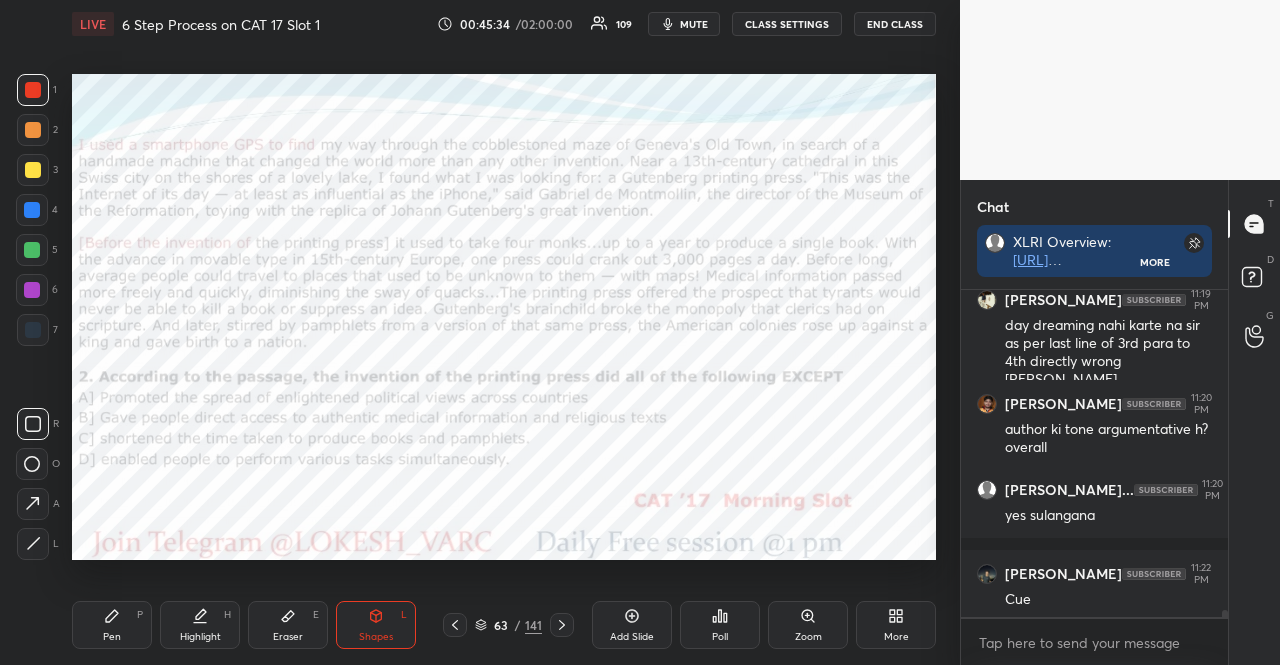 click at bounding box center [32, 210] 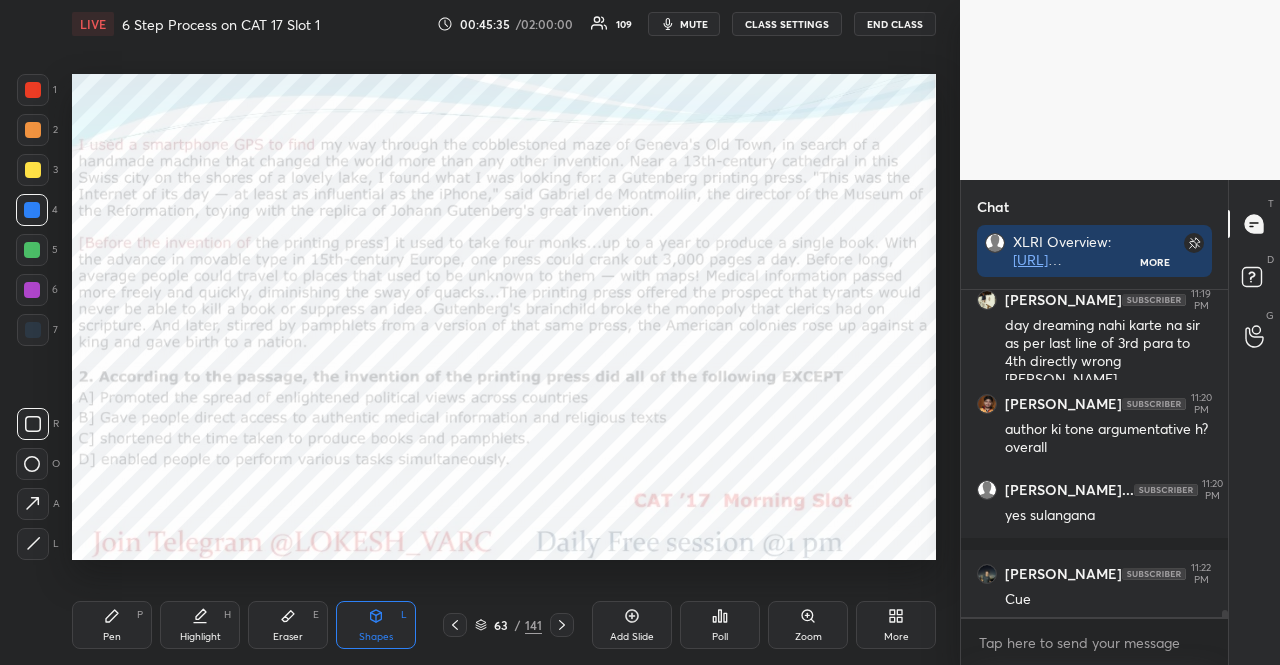 click on "Shapes L" at bounding box center [376, 625] 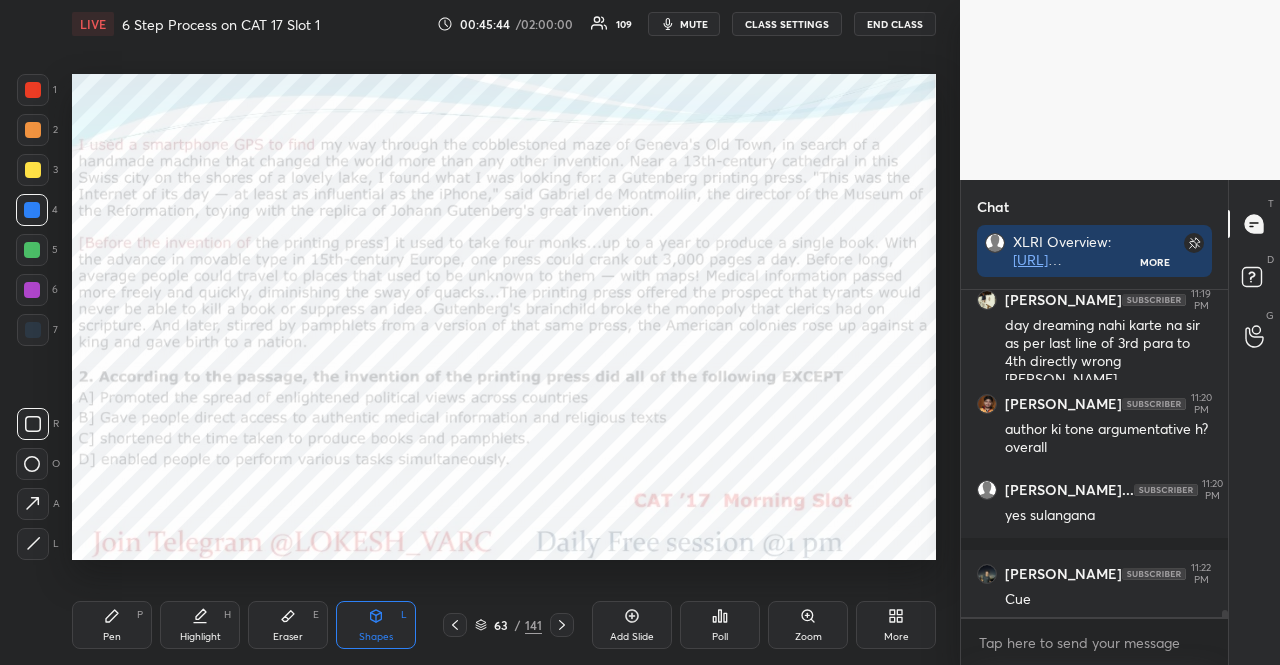 click at bounding box center [32, 250] 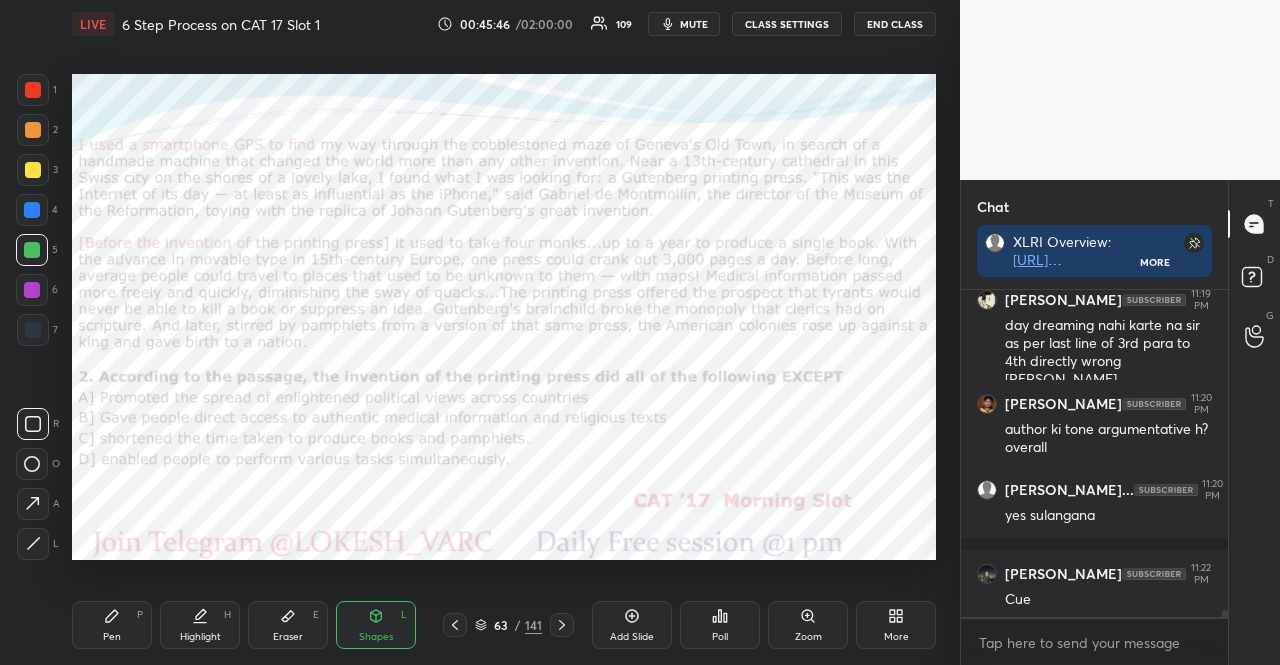 scroll, scrollTop: 281, scrollLeft: 261, axis: both 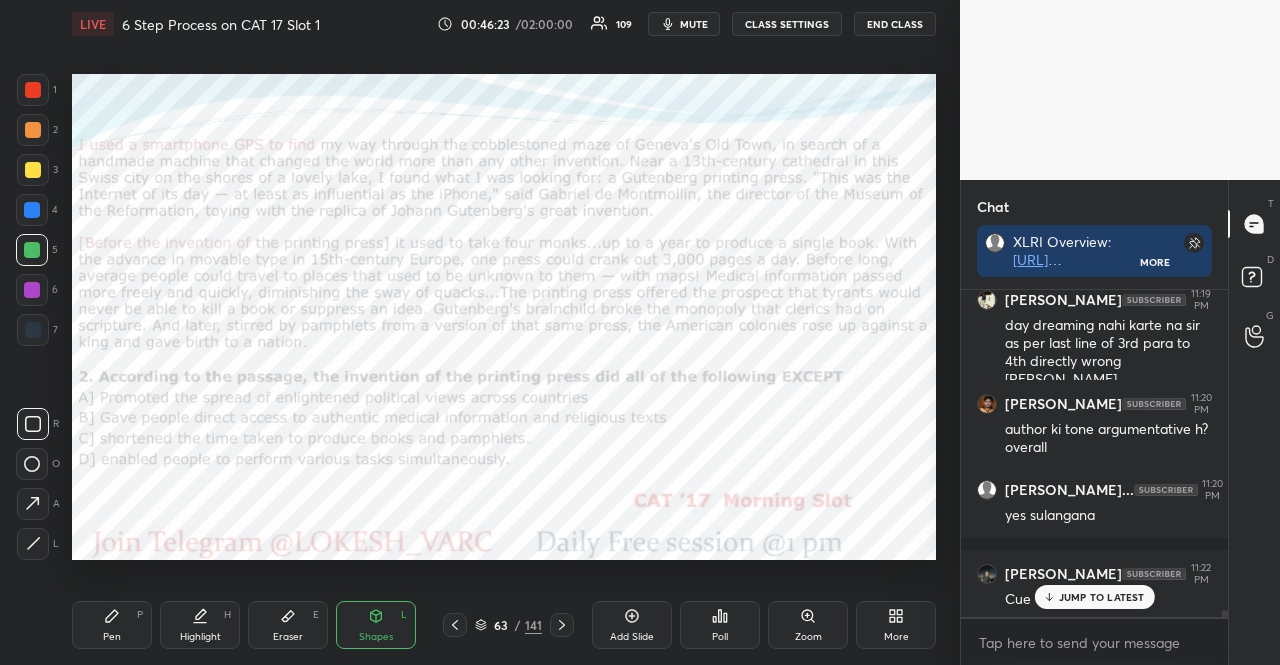 click at bounding box center (32, 210) 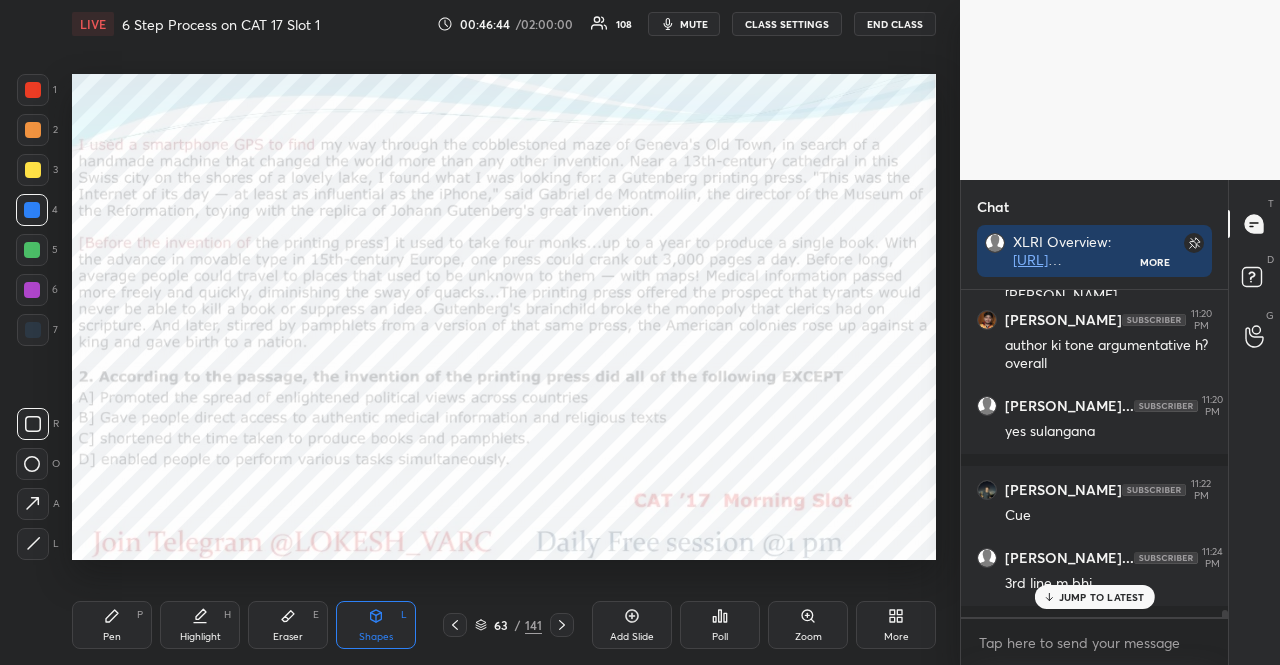 scroll, scrollTop: 14830, scrollLeft: 0, axis: vertical 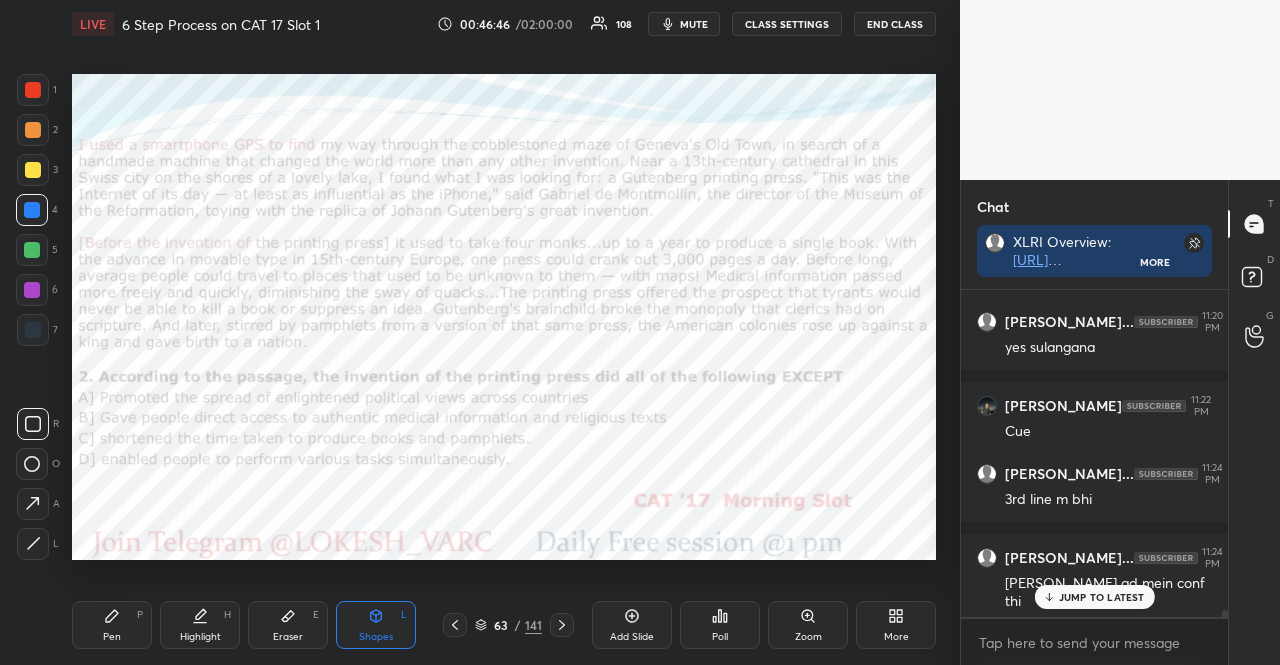 click at bounding box center (32, 290) 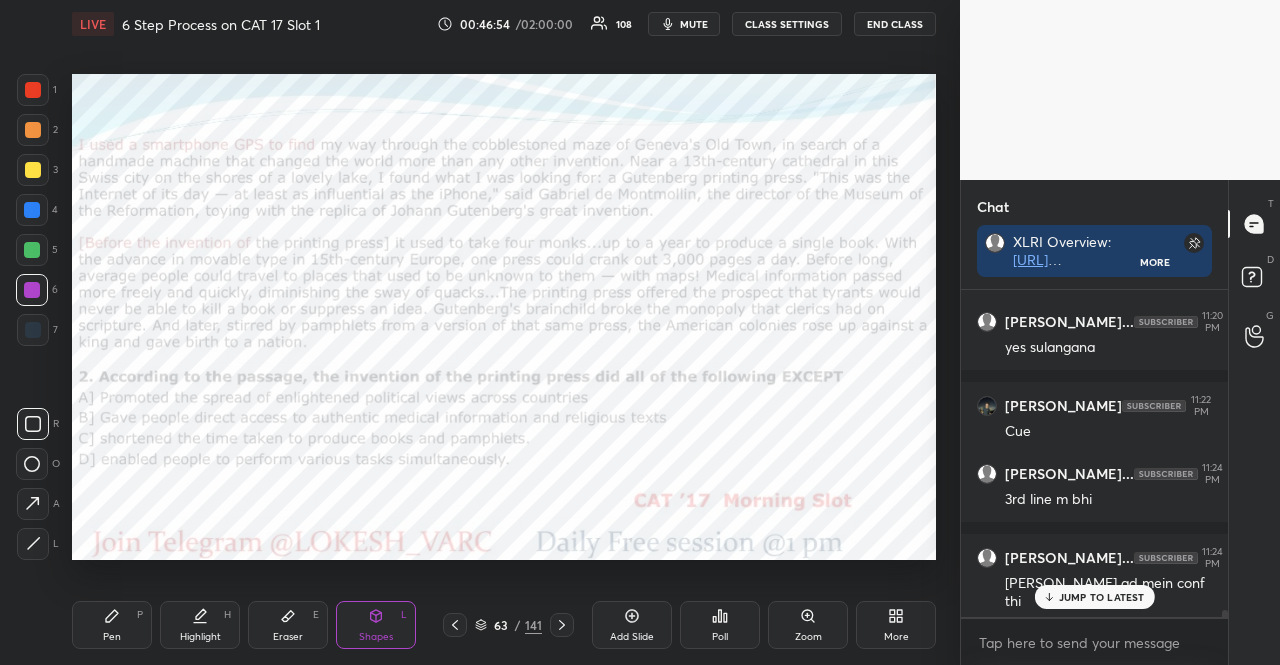 click at bounding box center [33, 330] 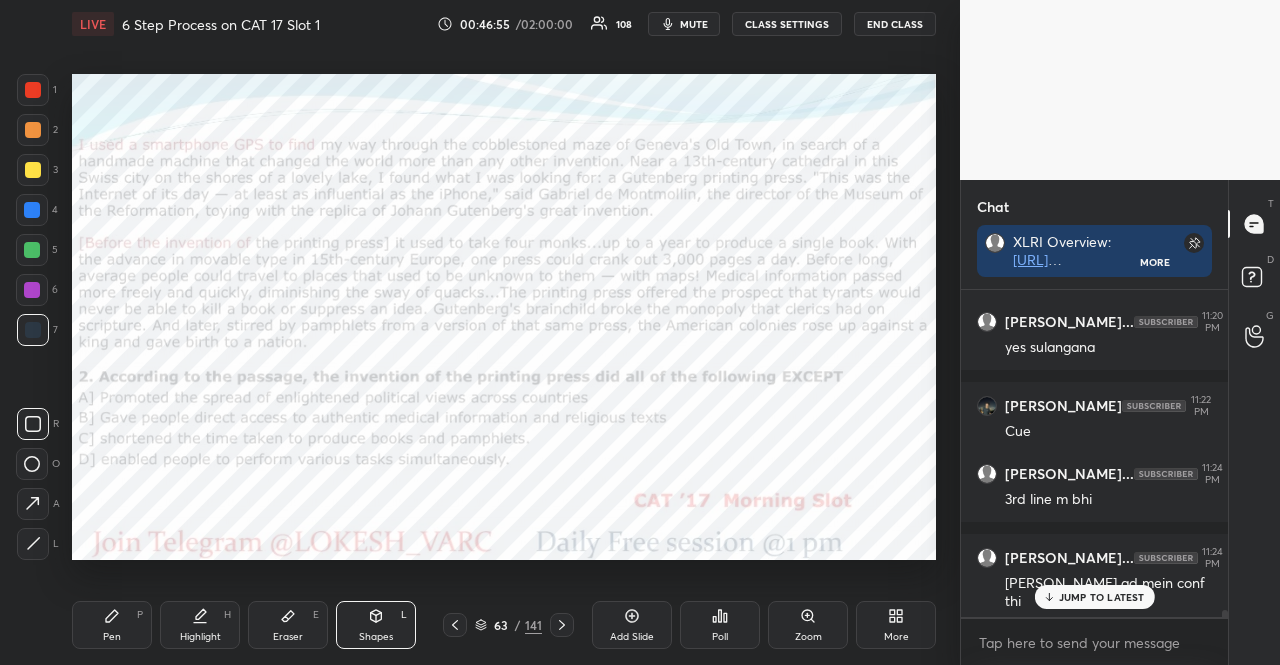 click on "Pen P" at bounding box center (112, 625) 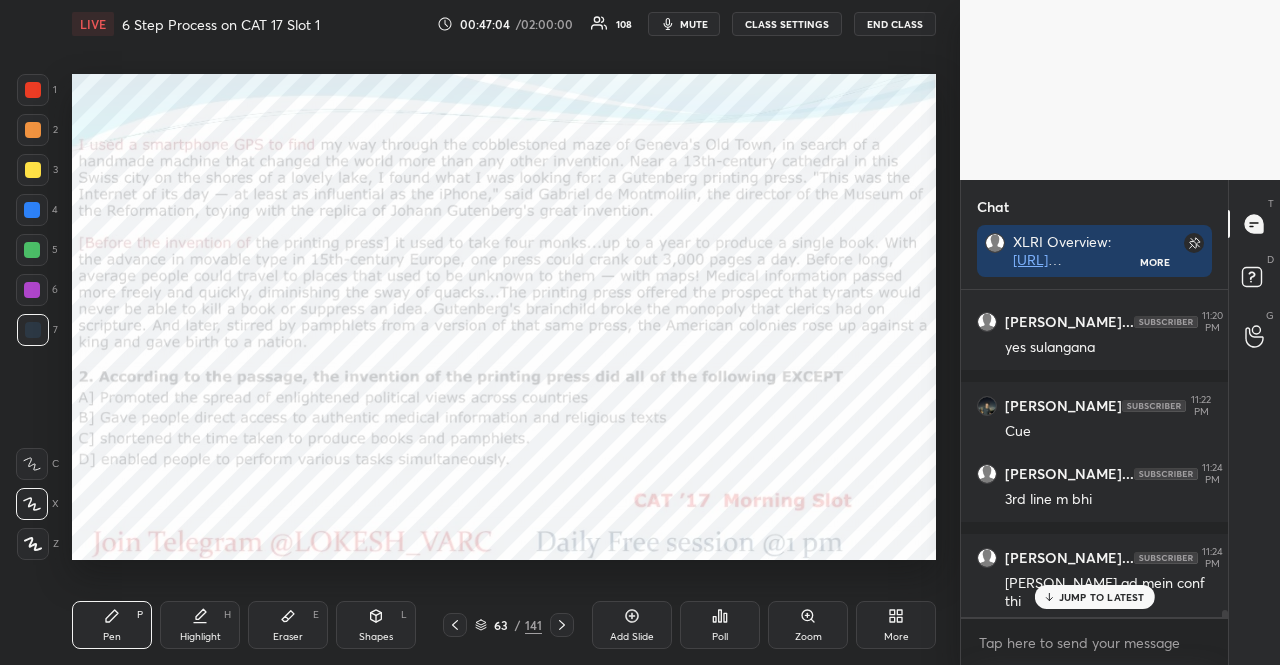 scroll, scrollTop: 281, scrollLeft: 261, axis: both 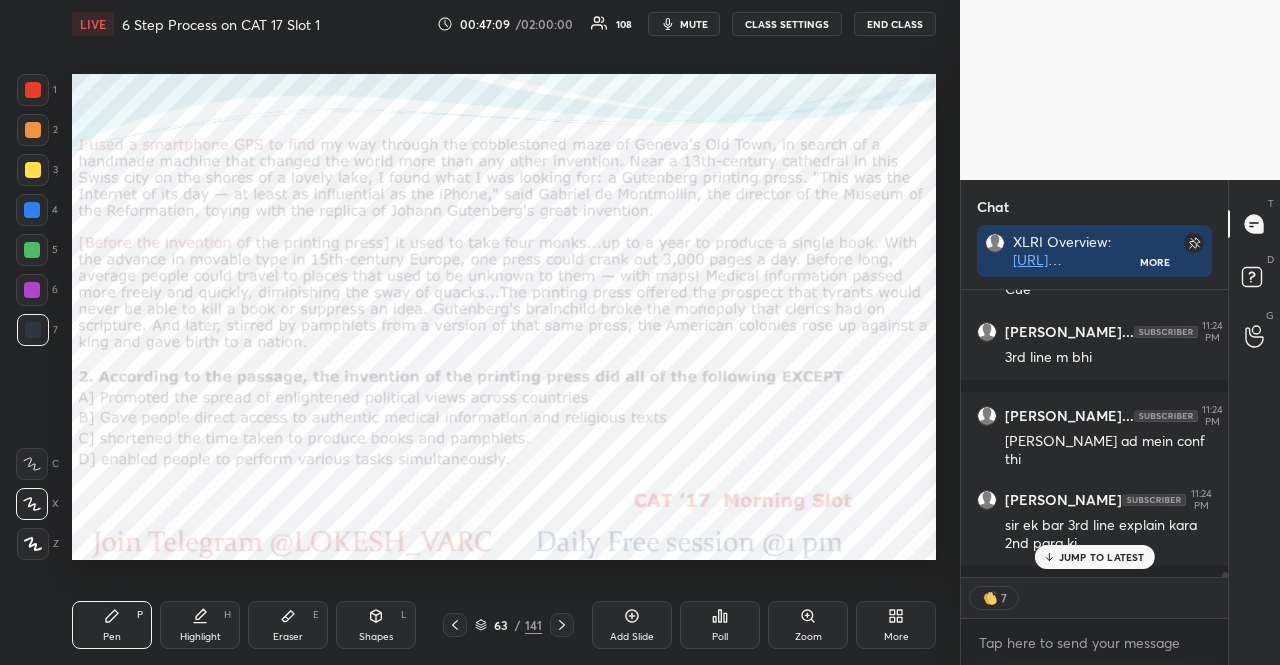 click 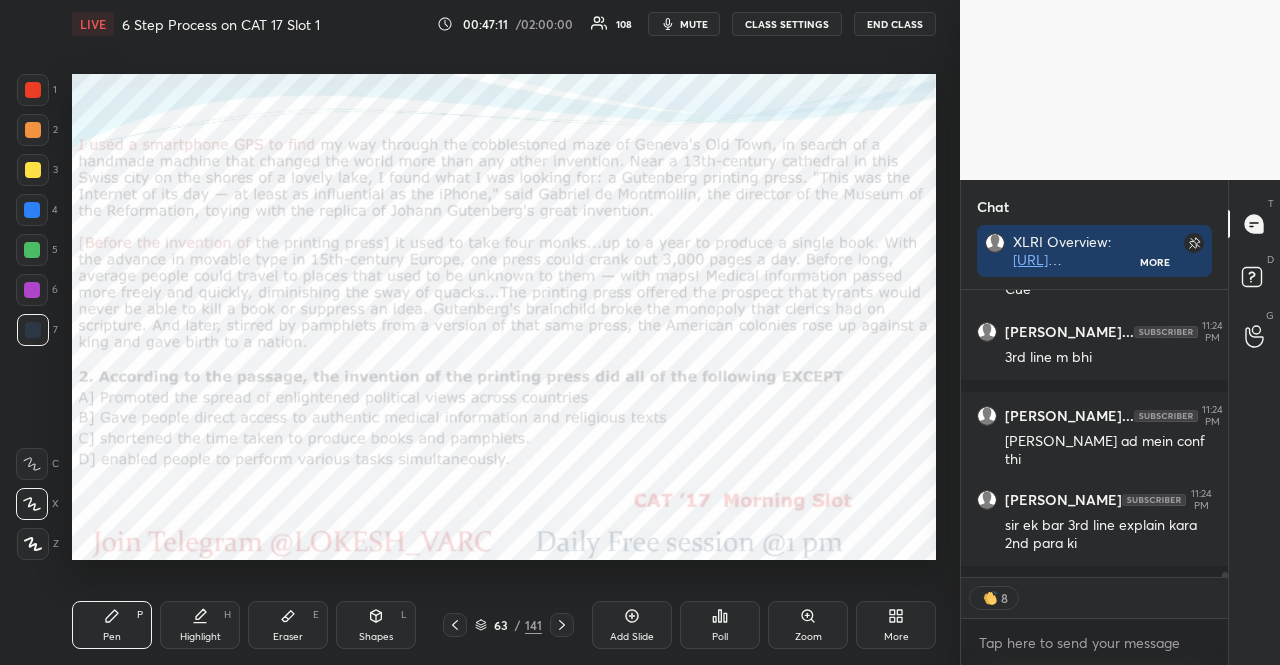 click on "Shapes L" at bounding box center [376, 625] 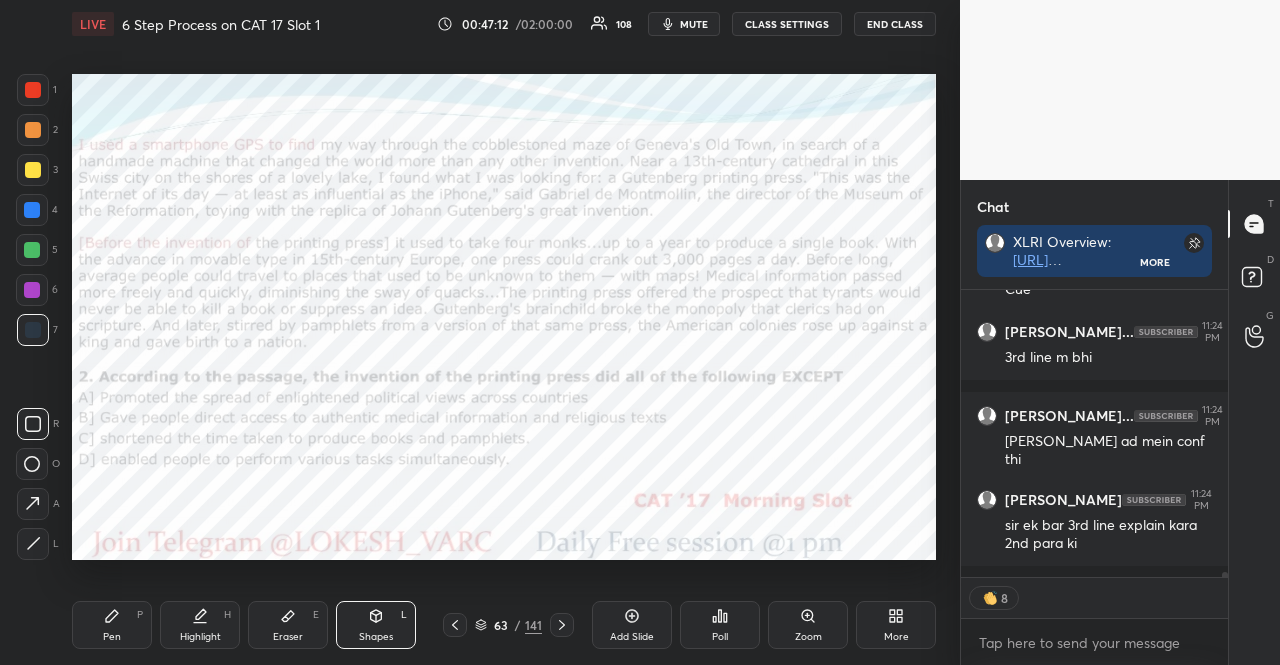 click at bounding box center (32, 250) 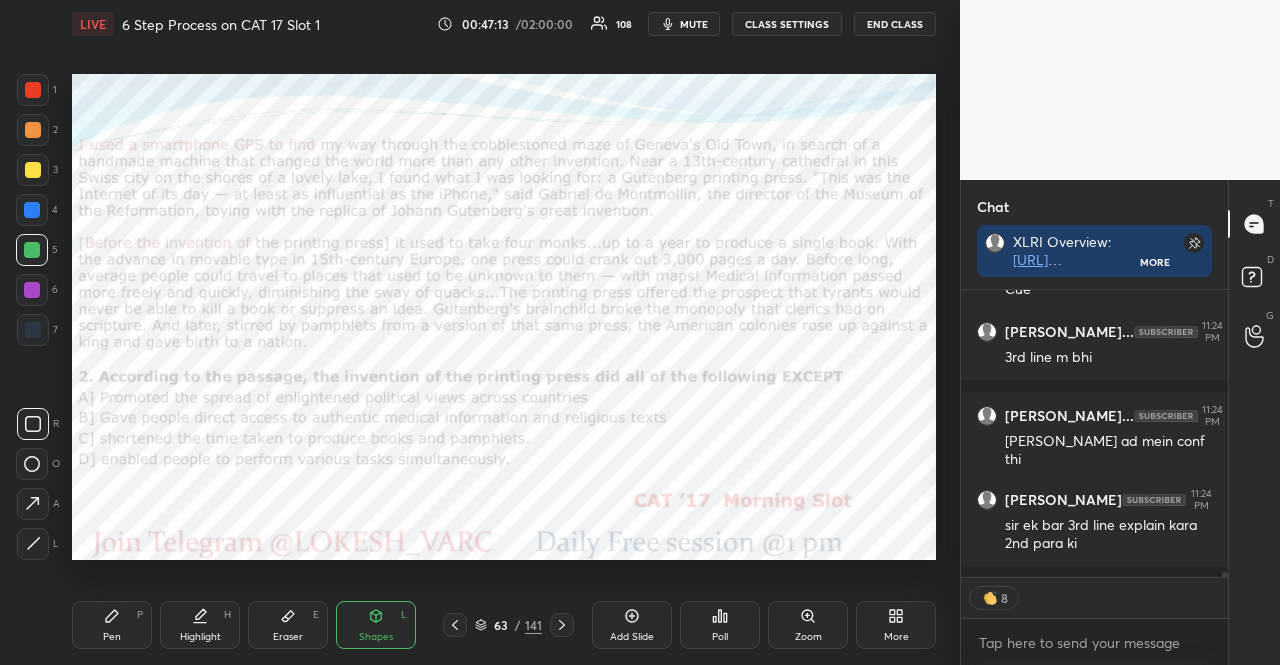 click at bounding box center [33, 90] 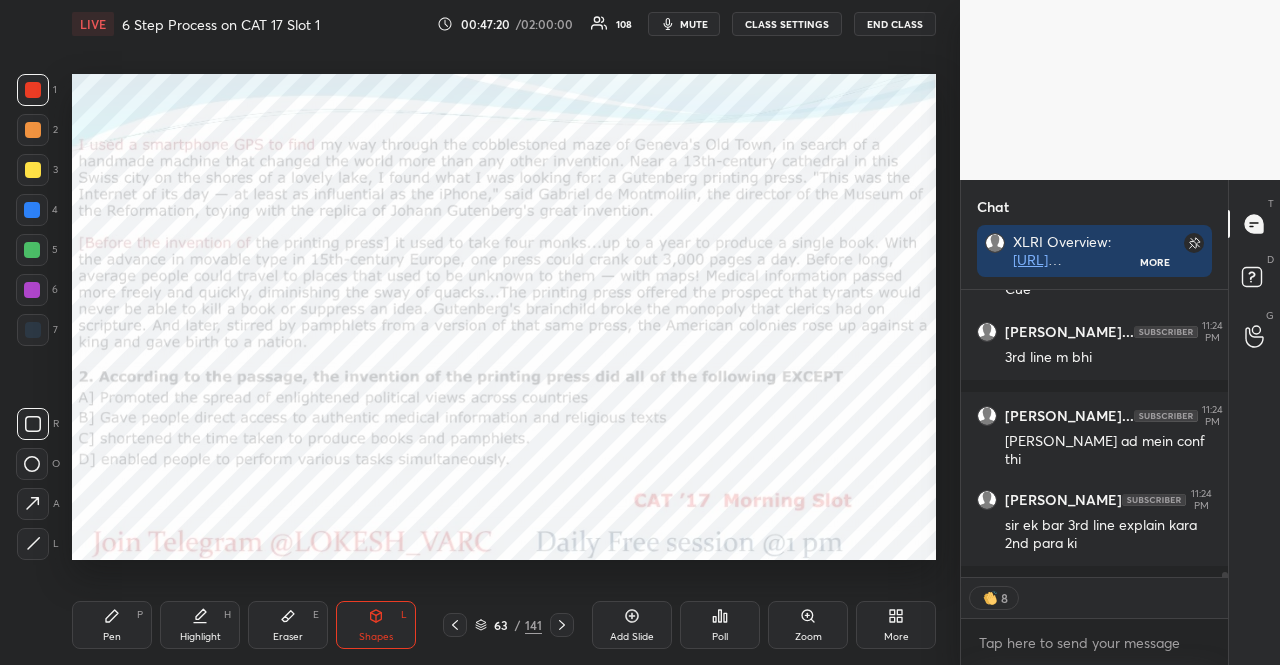 scroll, scrollTop: 6, scrollLeft: 6, axis: both 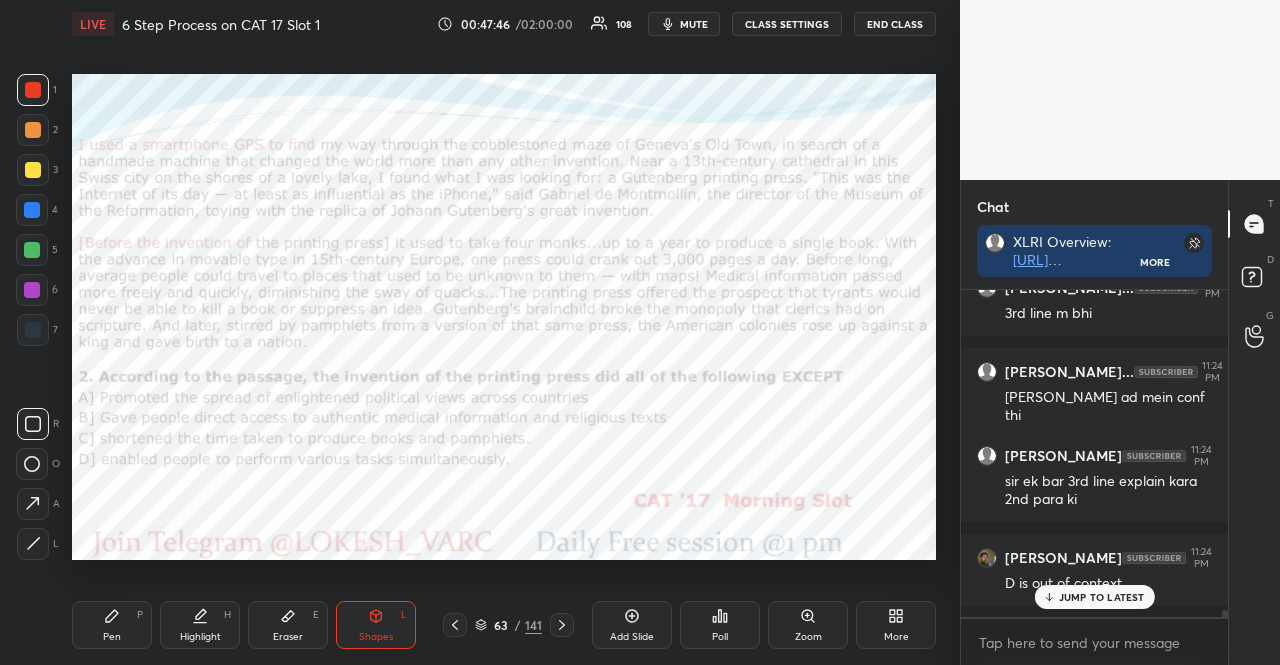 click on "JUMP TO LATEST" at bounding box center (1102, 597) 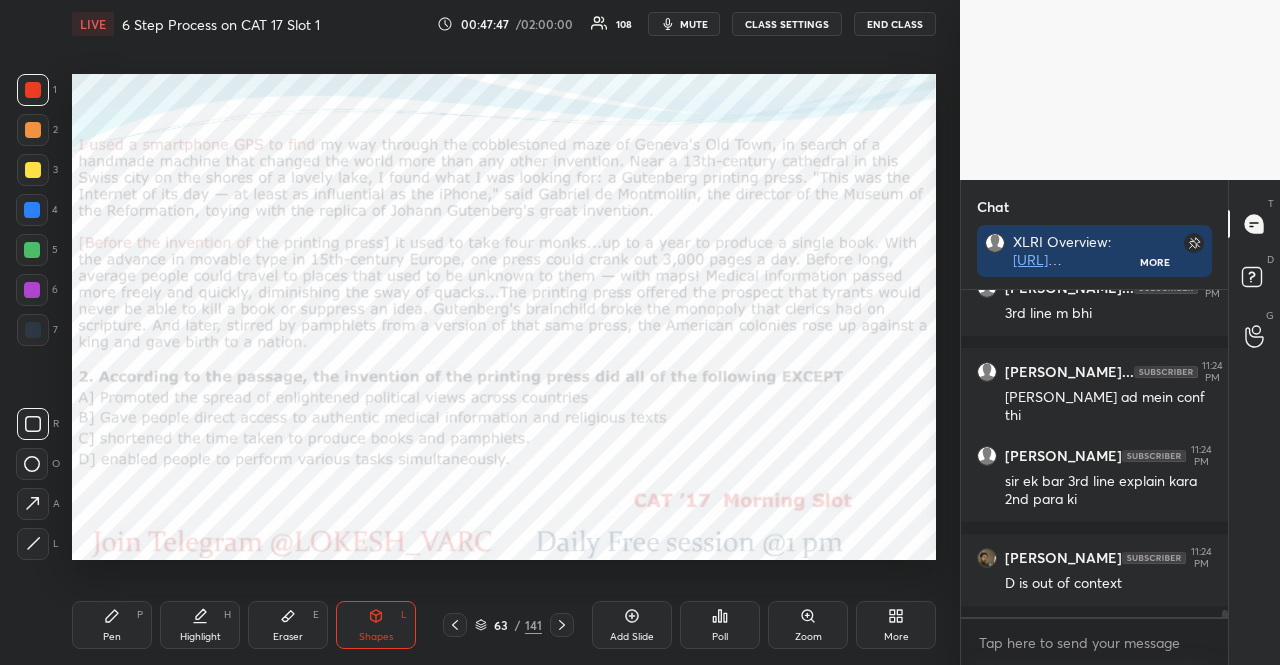 click at bounding box center [32, 210] 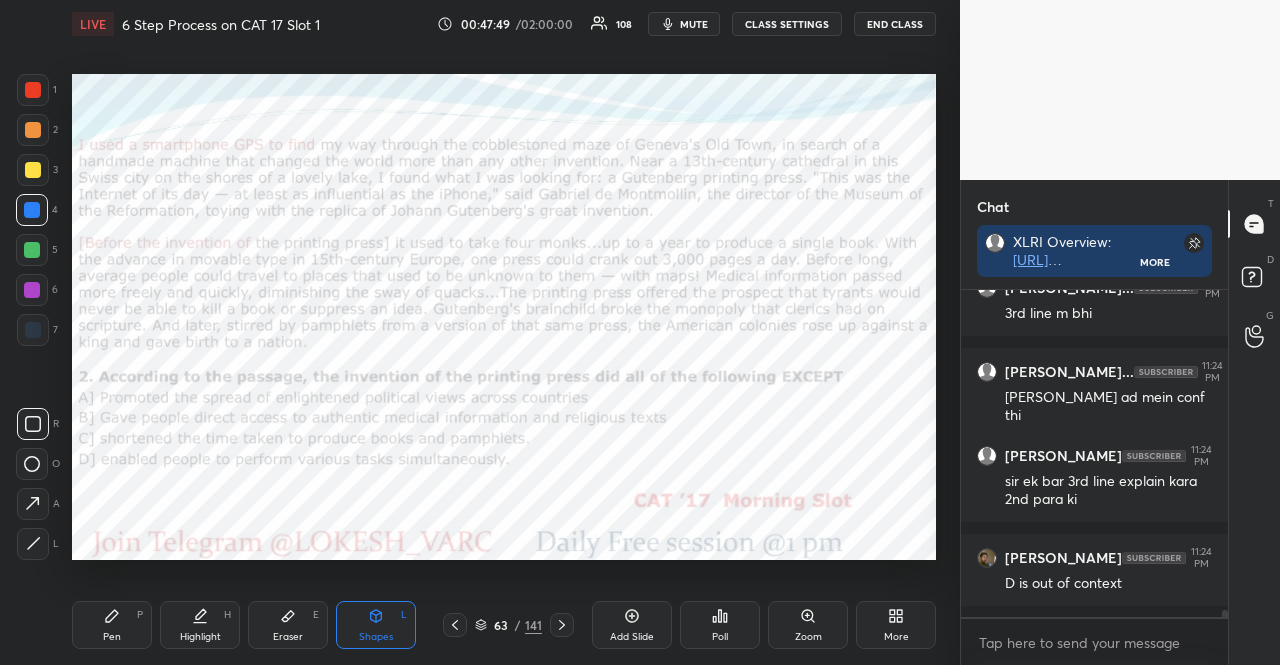 click on "Pen" at bounding box center (112, 637) 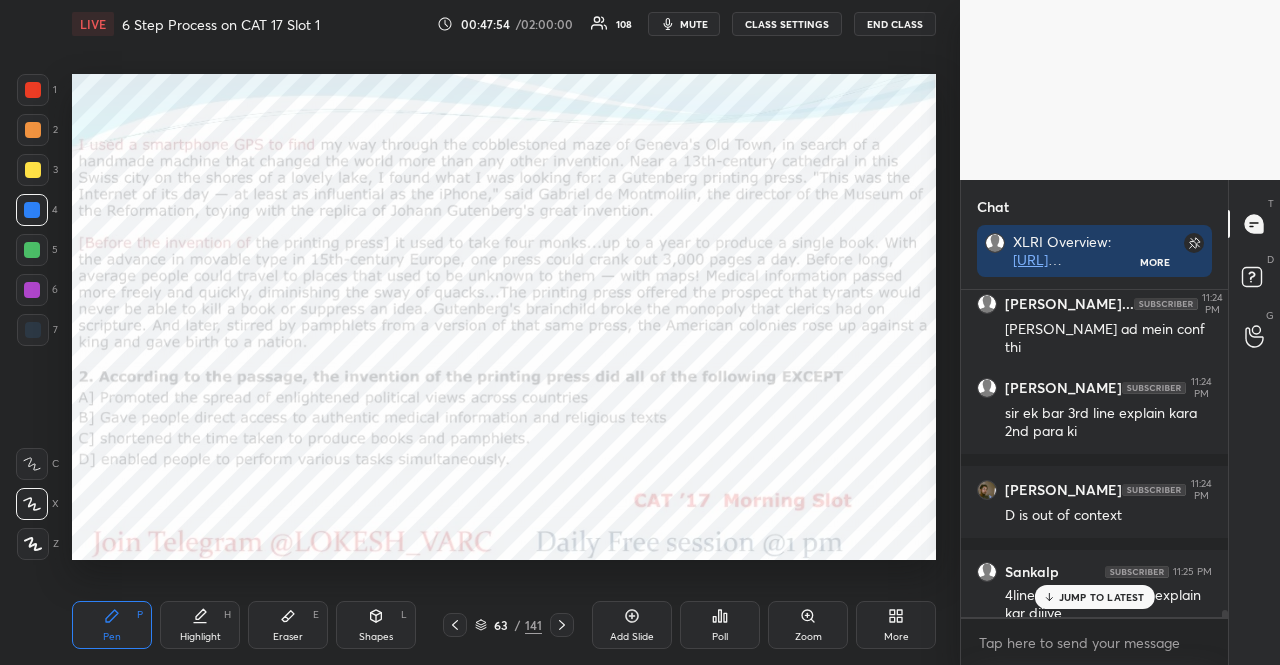 scroll, scrollTop: 15168, scrollLeft: 0, axis: vertical 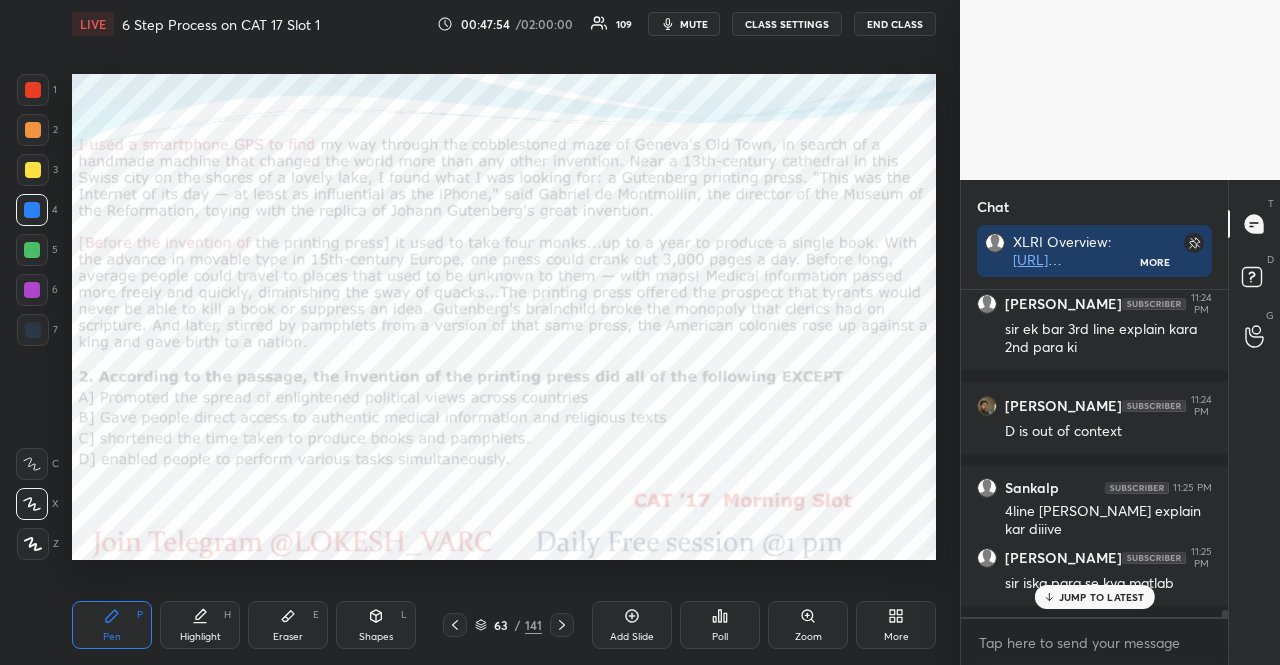 click on "JUMP TO LATEST" at bounding box center (1102, 597) 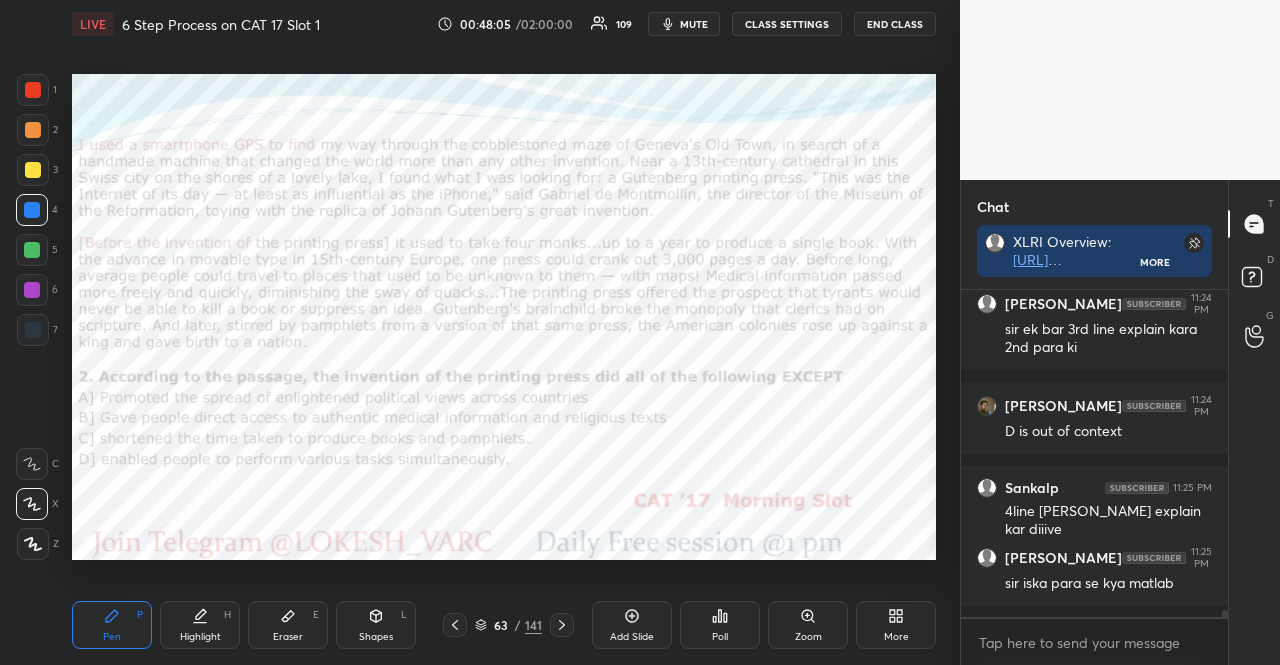 click on "Shapes L" at bounding box center (376, 625) 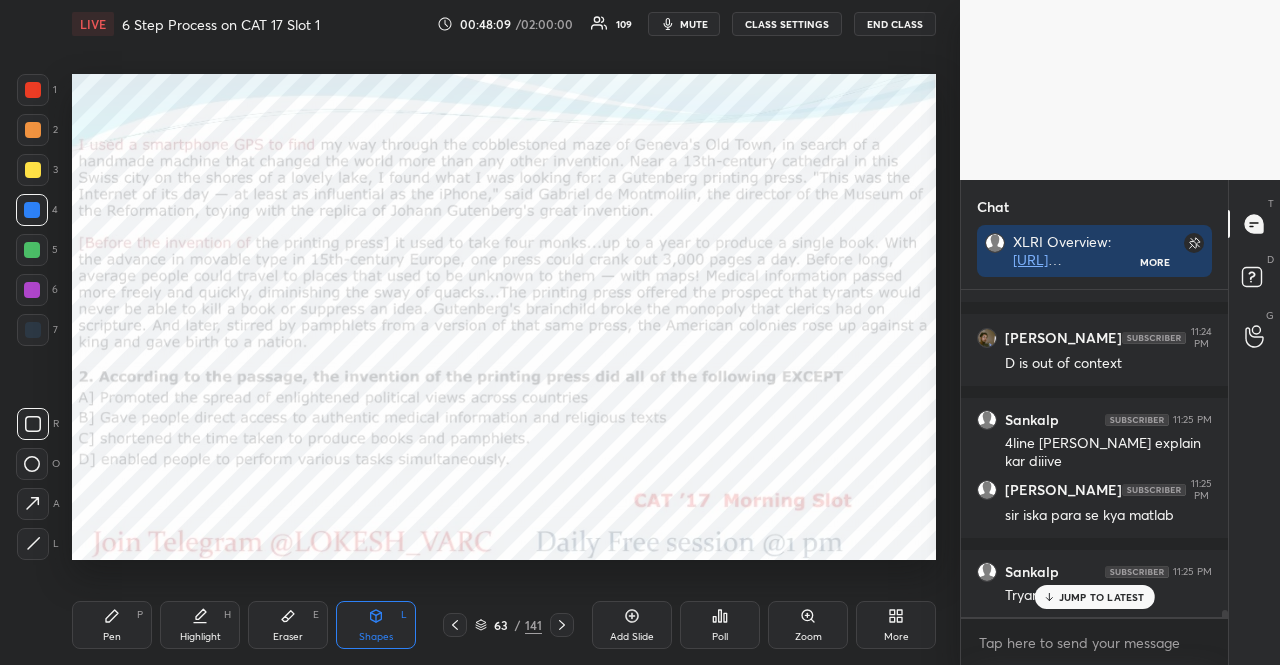 scroll, scrollTop: 15340, scrollLeft: 0, axis: vertical 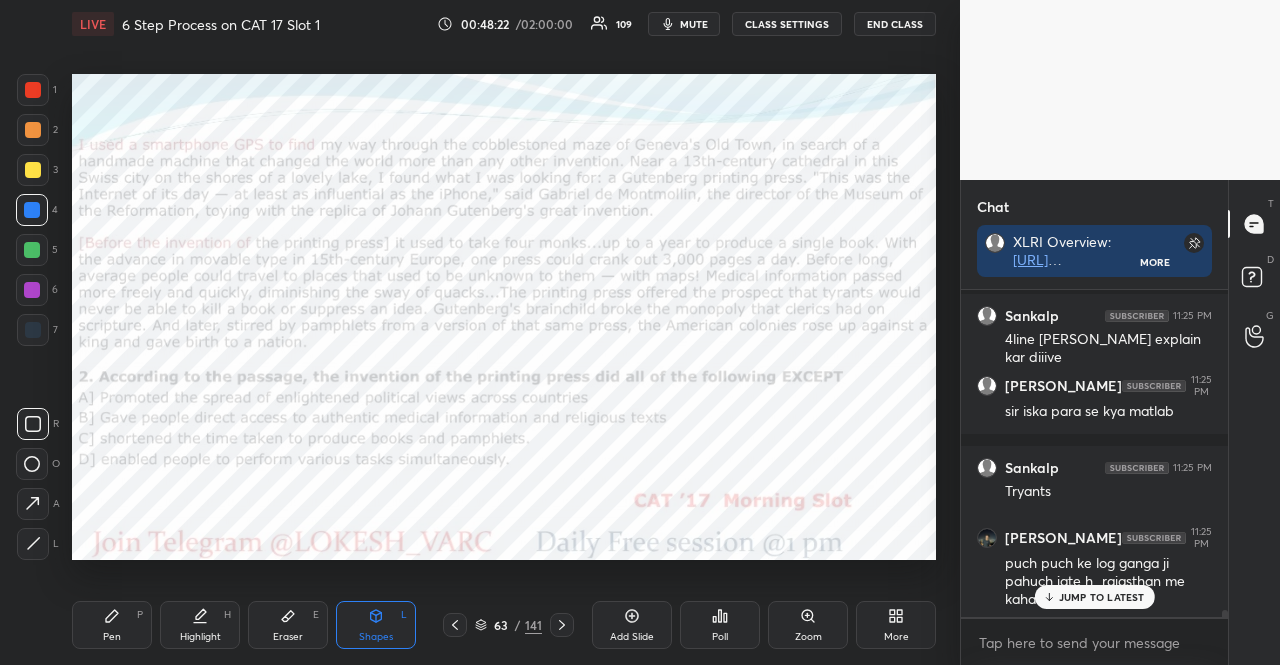 click at bounding box center [32, 250] 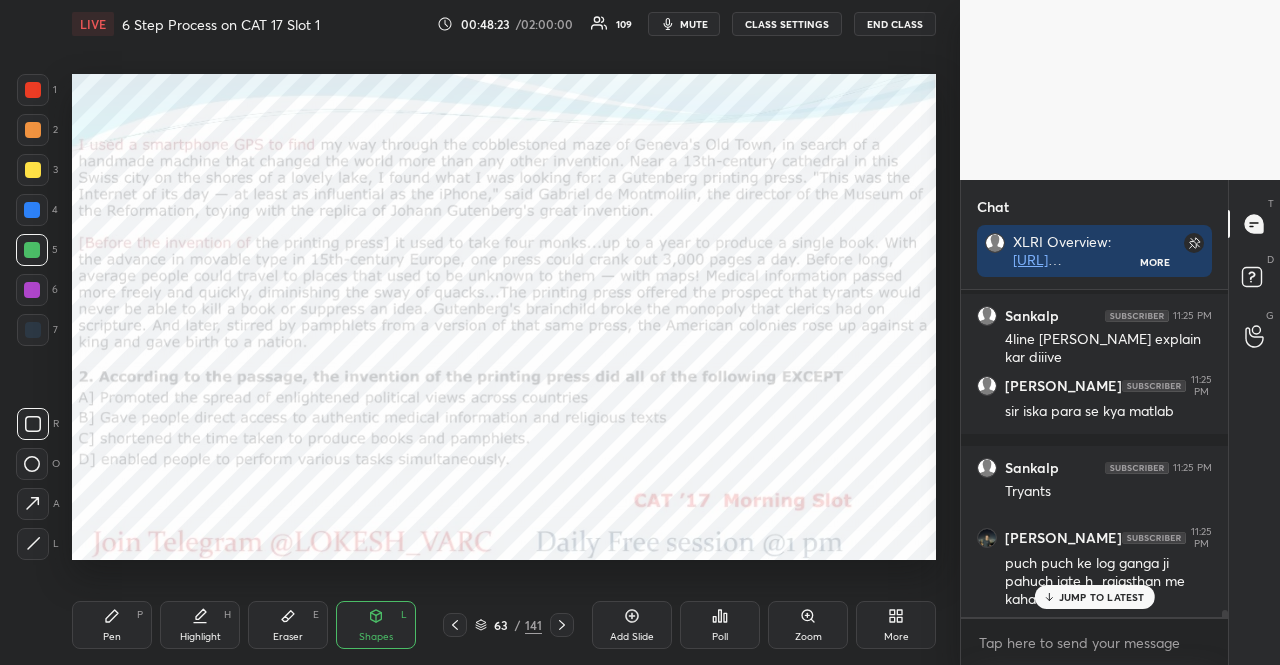 click on "Pen P" at bounding box center [112, 625] 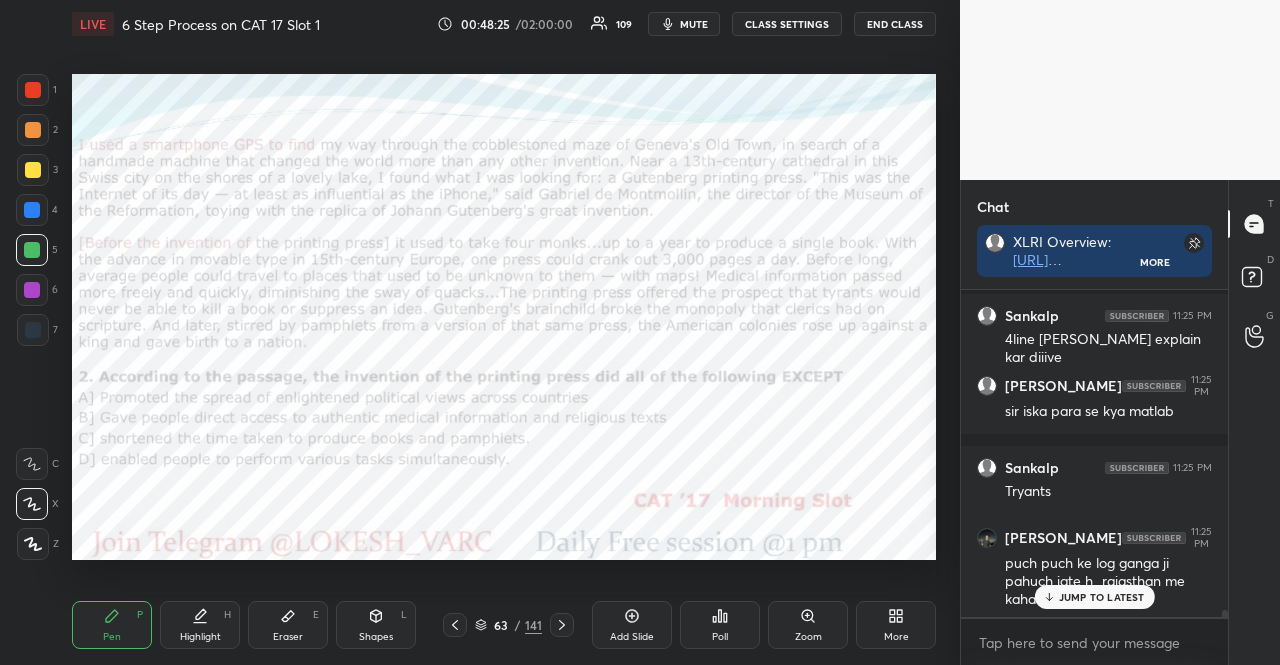 click 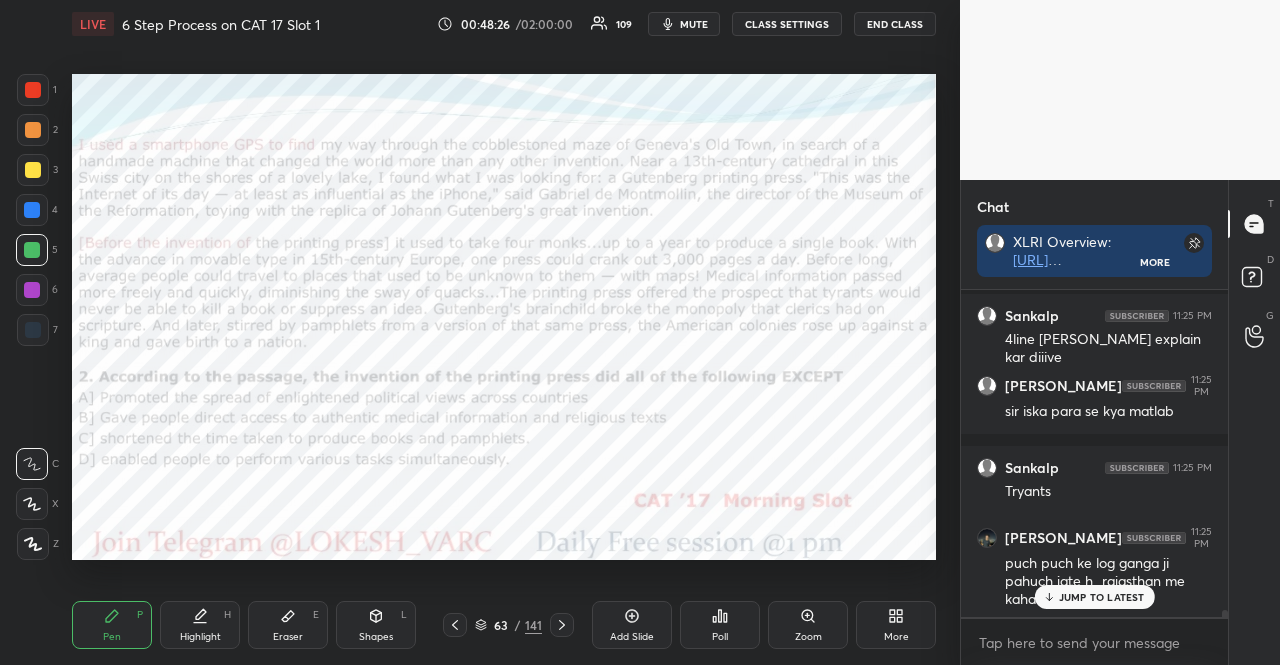 click at bounding box center (33, 90) 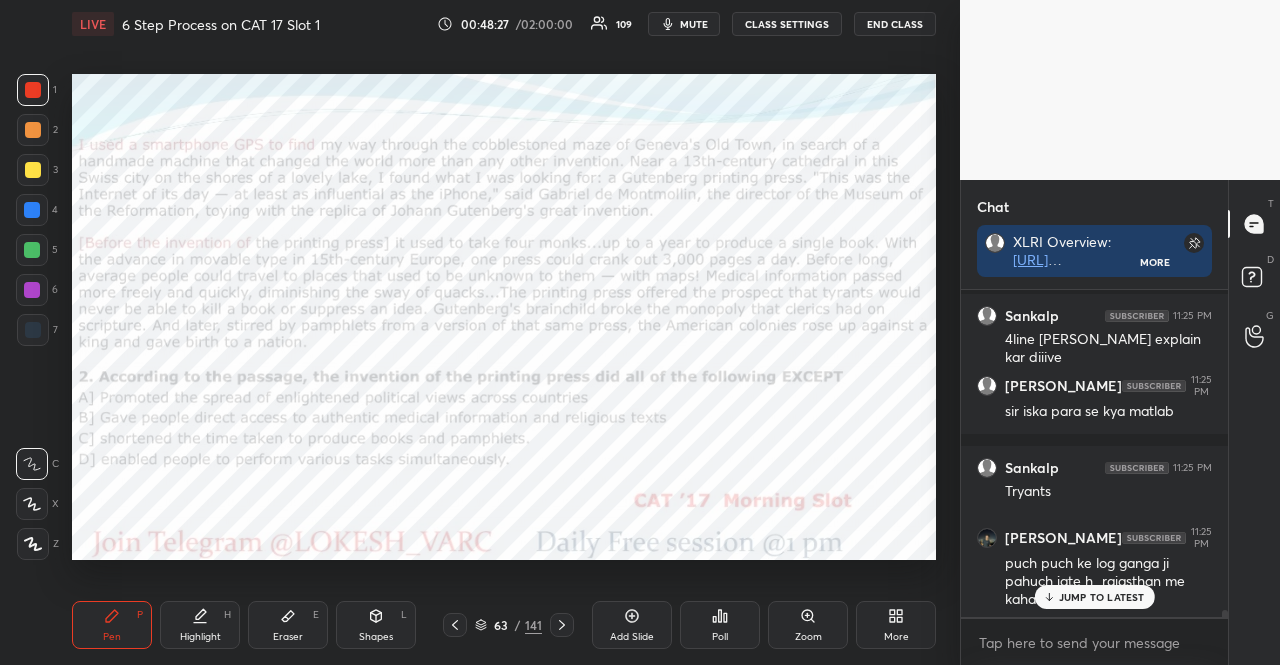 click at bounding box center [32, 290] 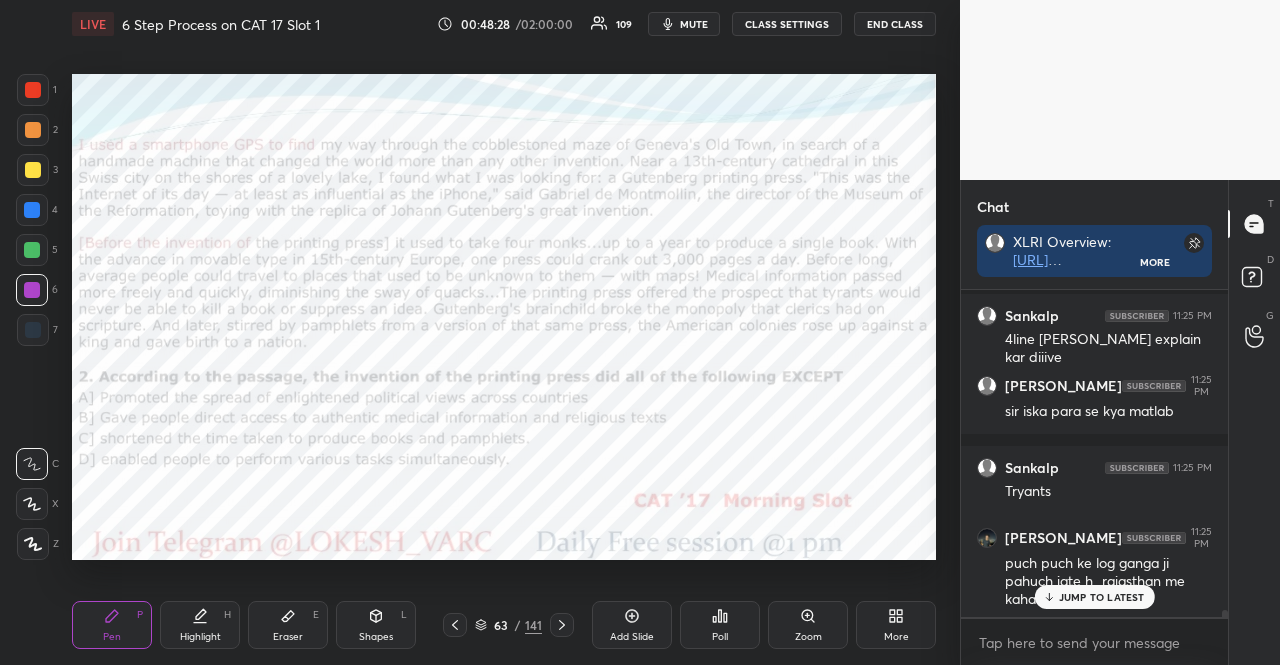 click at bounding box center [32, 250] 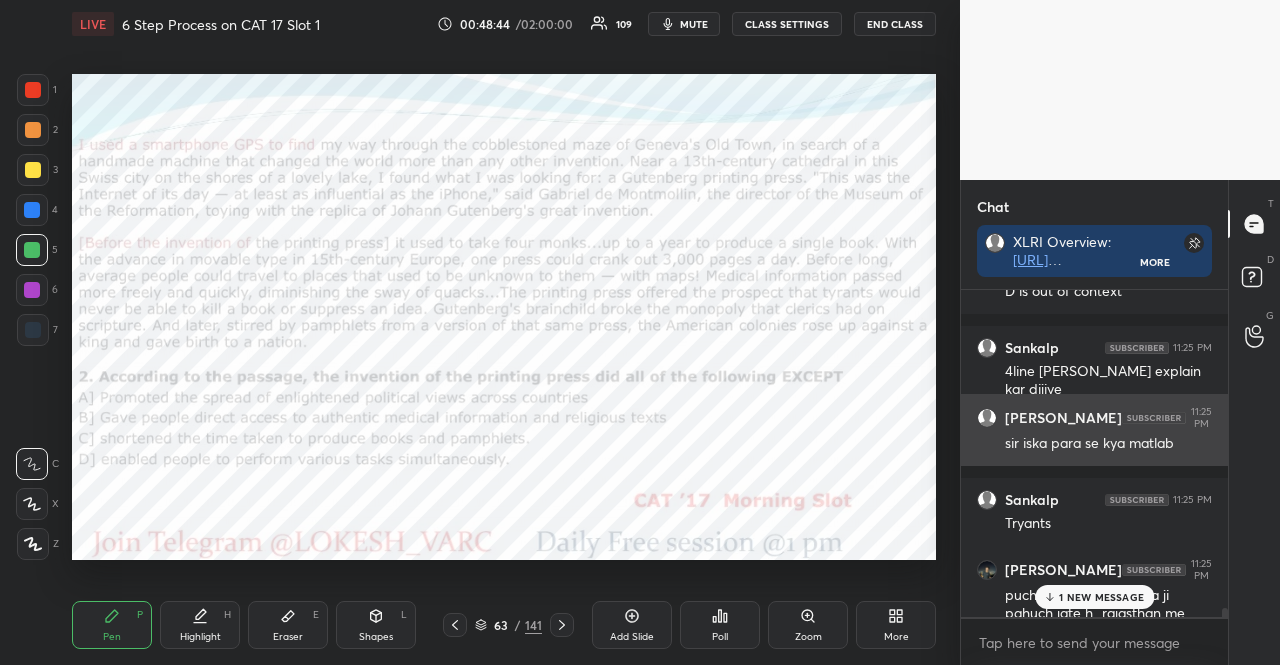 scroll, scrollTop: 15408, scrollLeft: 0, axis: vertical 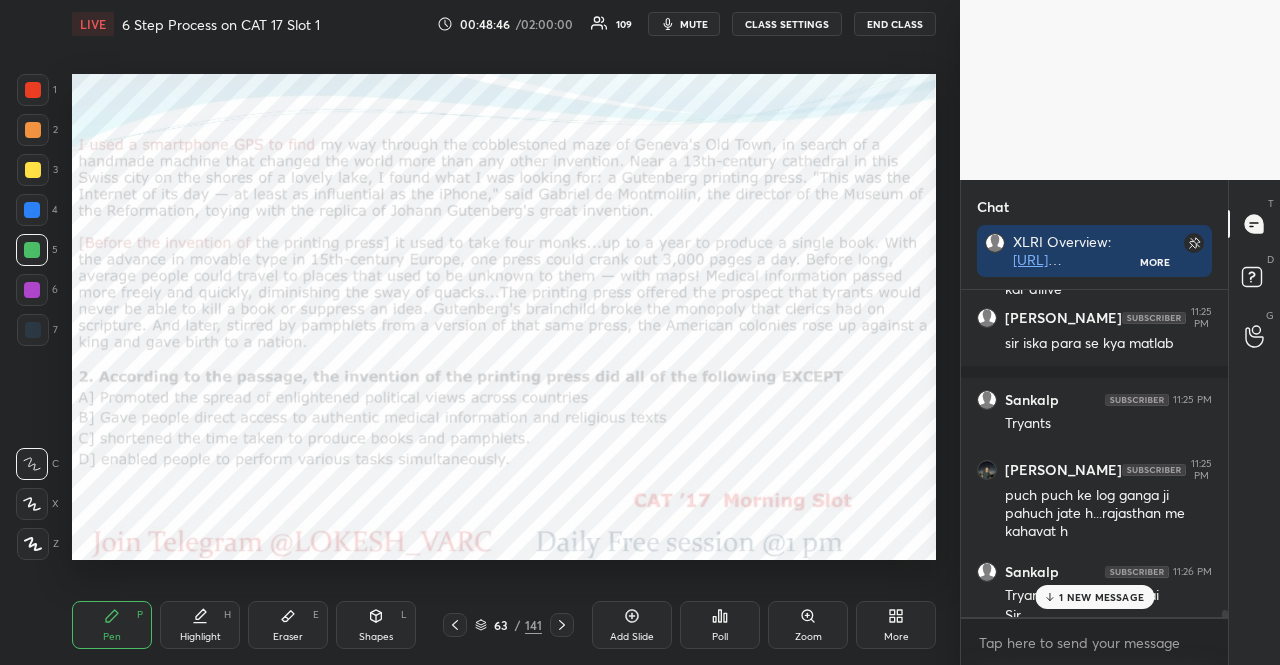 click at bounding box center [32, 210] 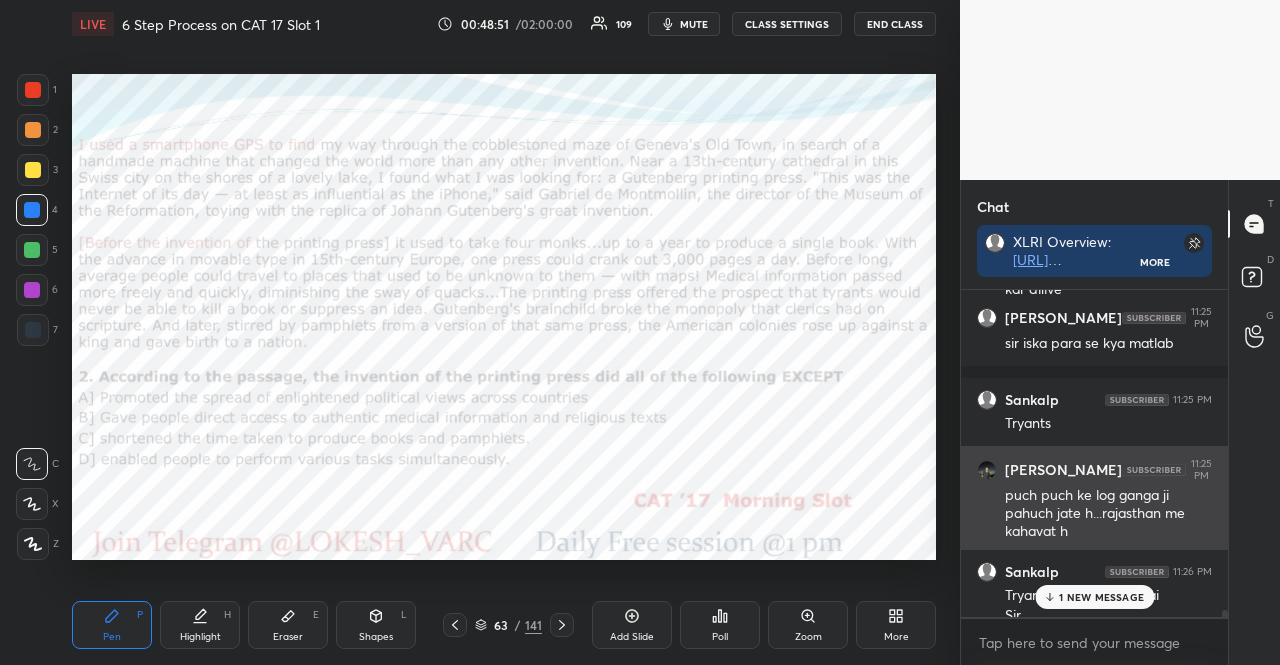 scroll, scrollTop: 15428, scrollLeft: 0, axis: vertical 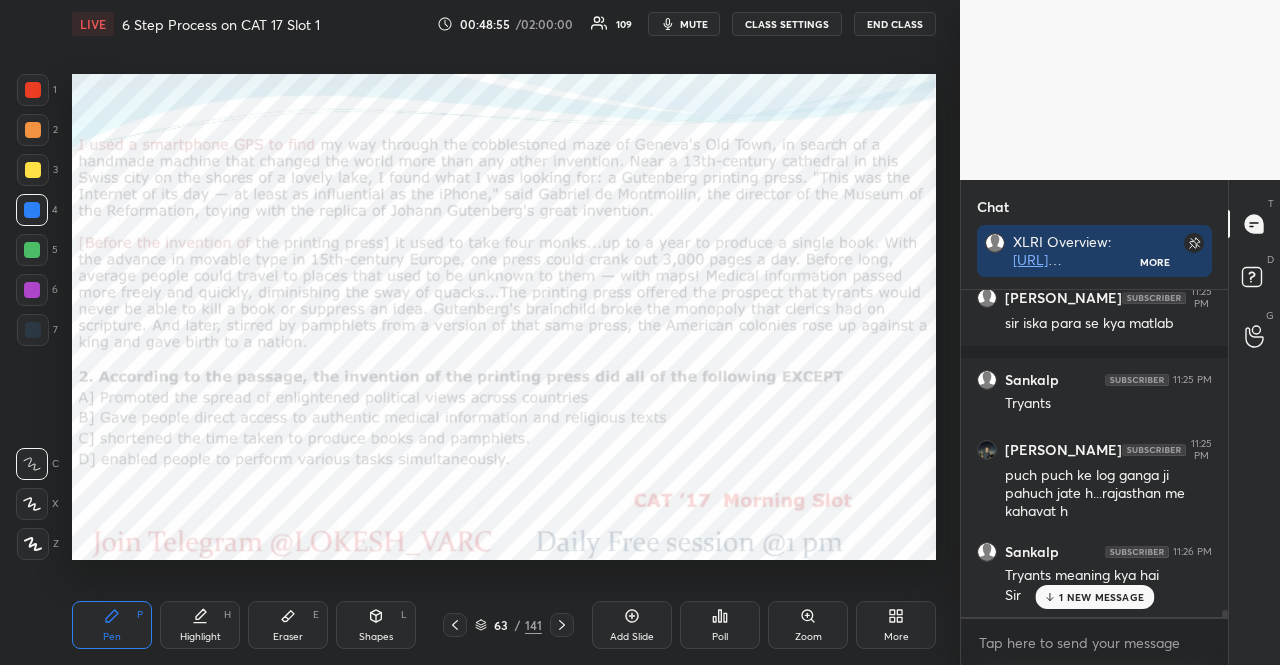 click on "Setting up your live class Poll for   secs No correct answer Start poll" at bounding box center (504, 316) 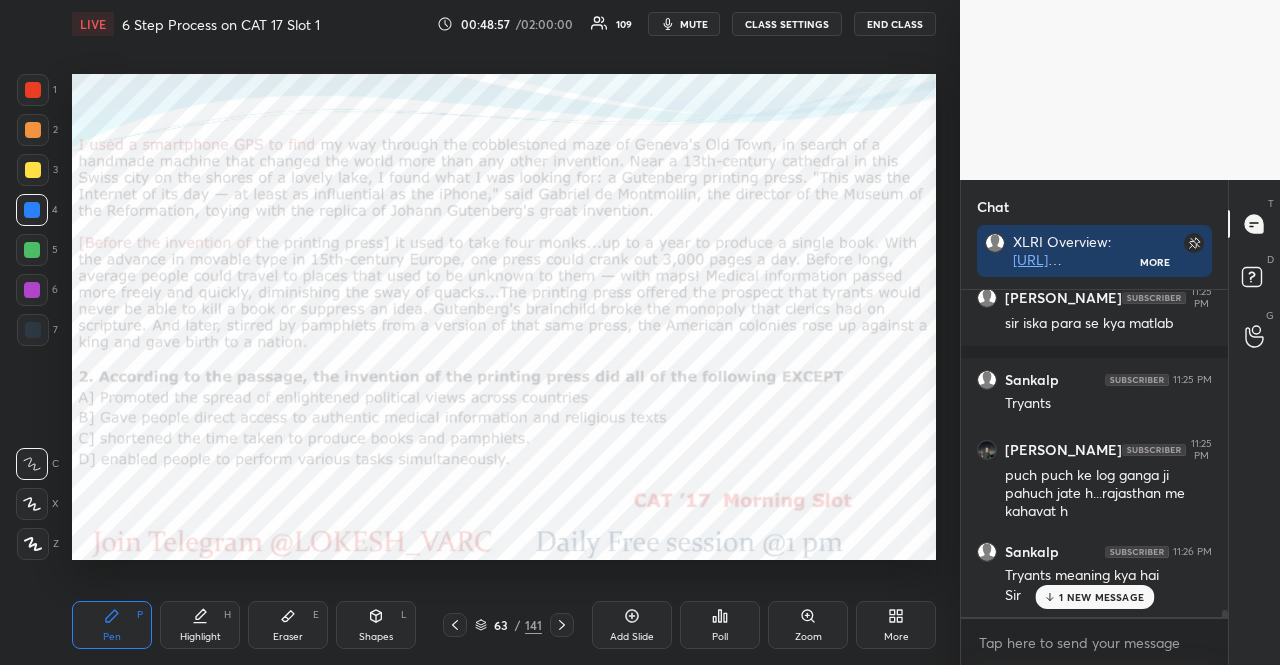 click at bounding box center (32, 290) 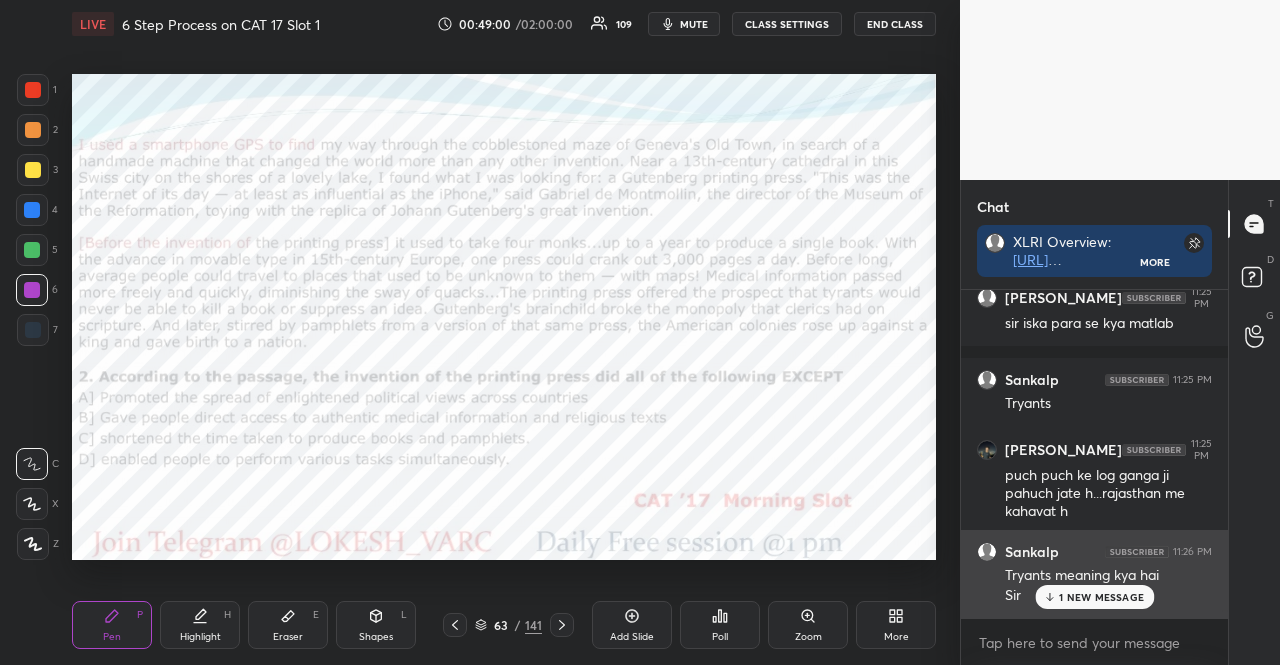 click on "1 NEW MESSAGE" at bounding box center (1094, 597) 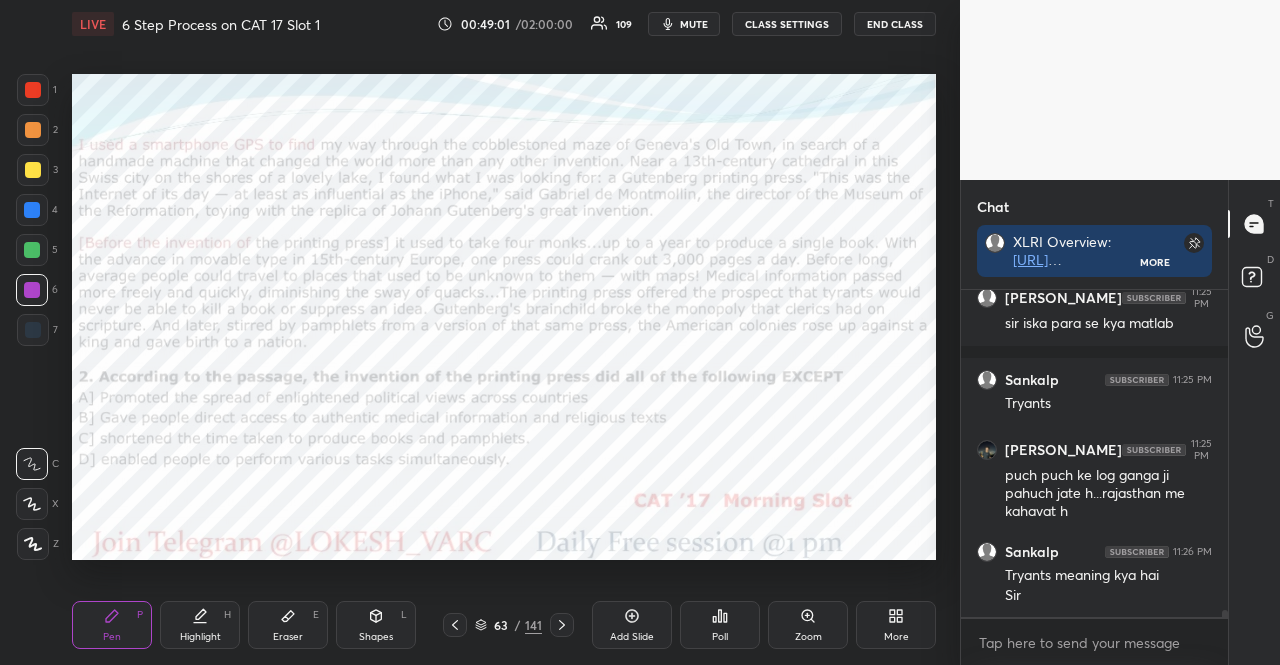 scroll, scrollTop: 15496, scrollLeft: 0, axis: vertical 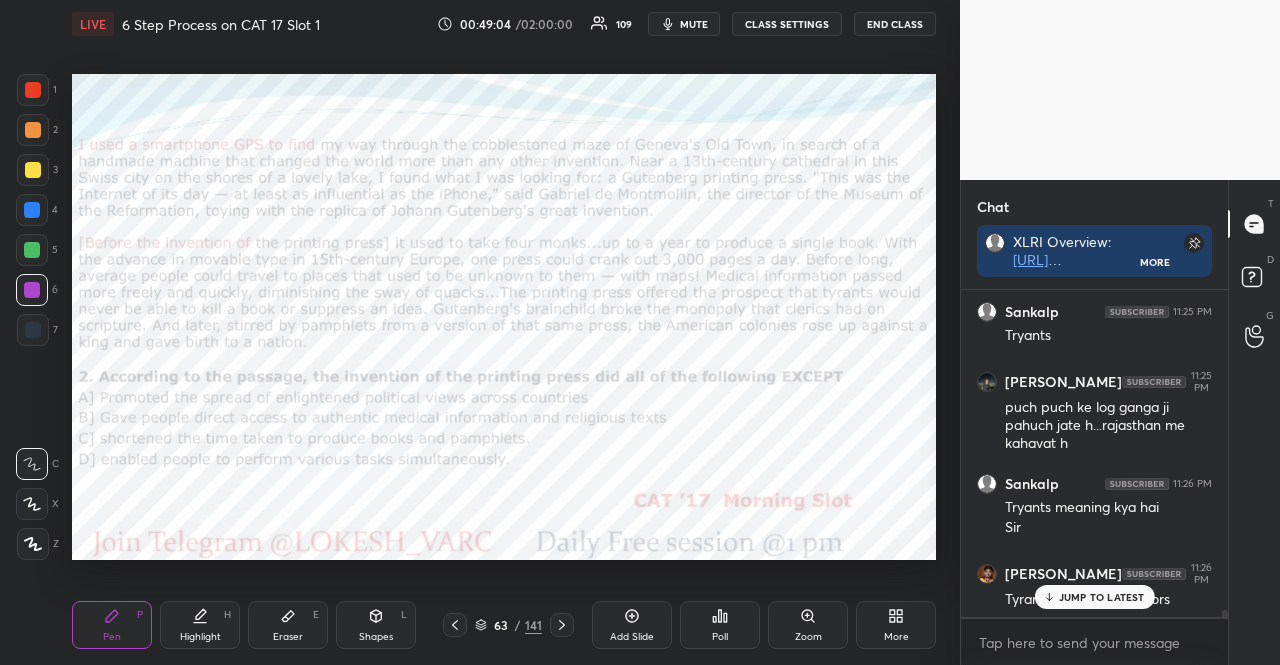 click at bounding box center (32, 210) 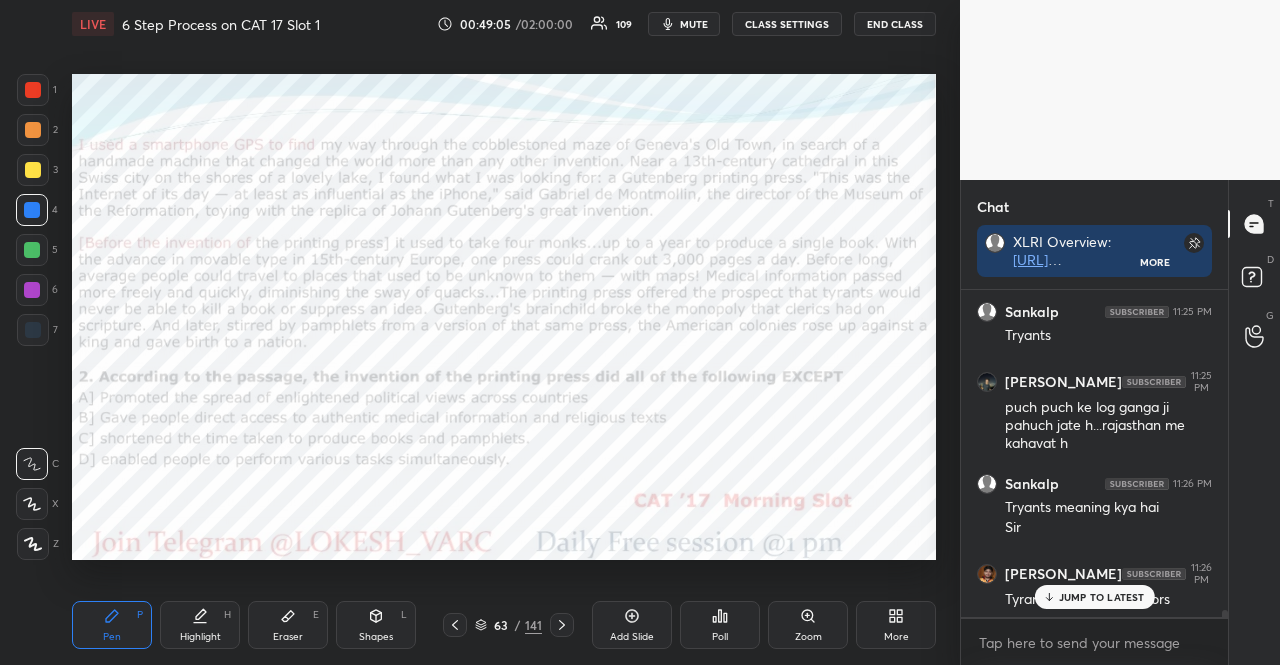 click on "C X Z" at bounding box center (37, 500) 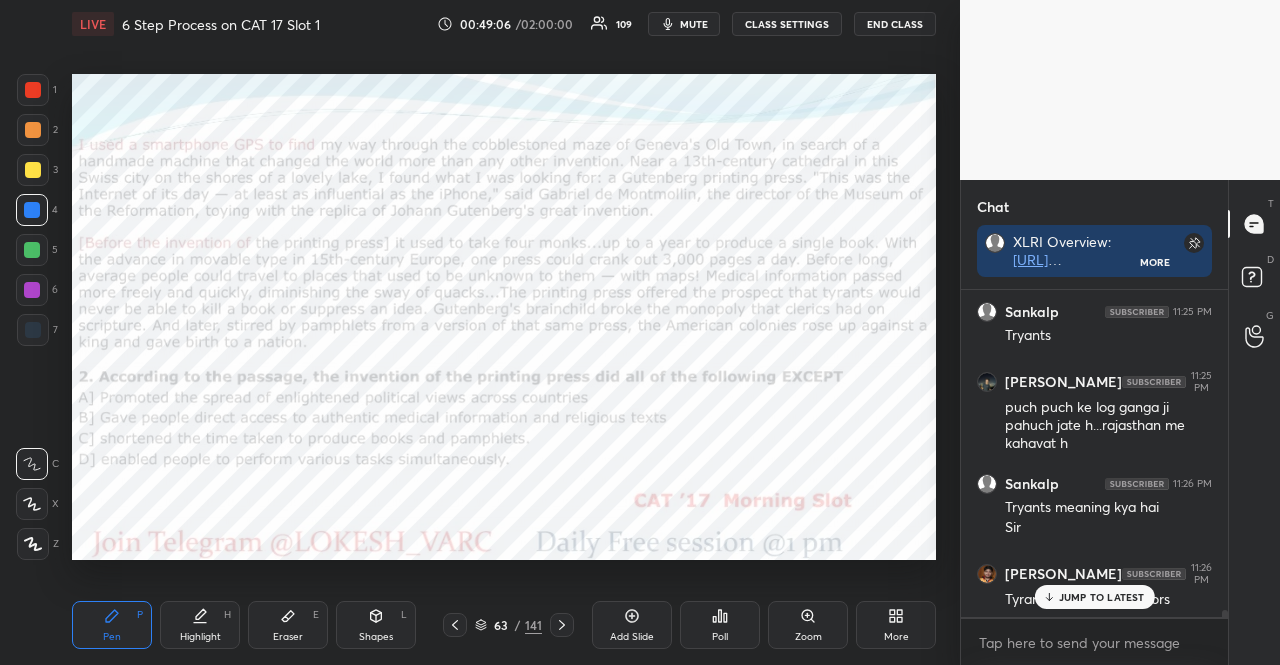 click 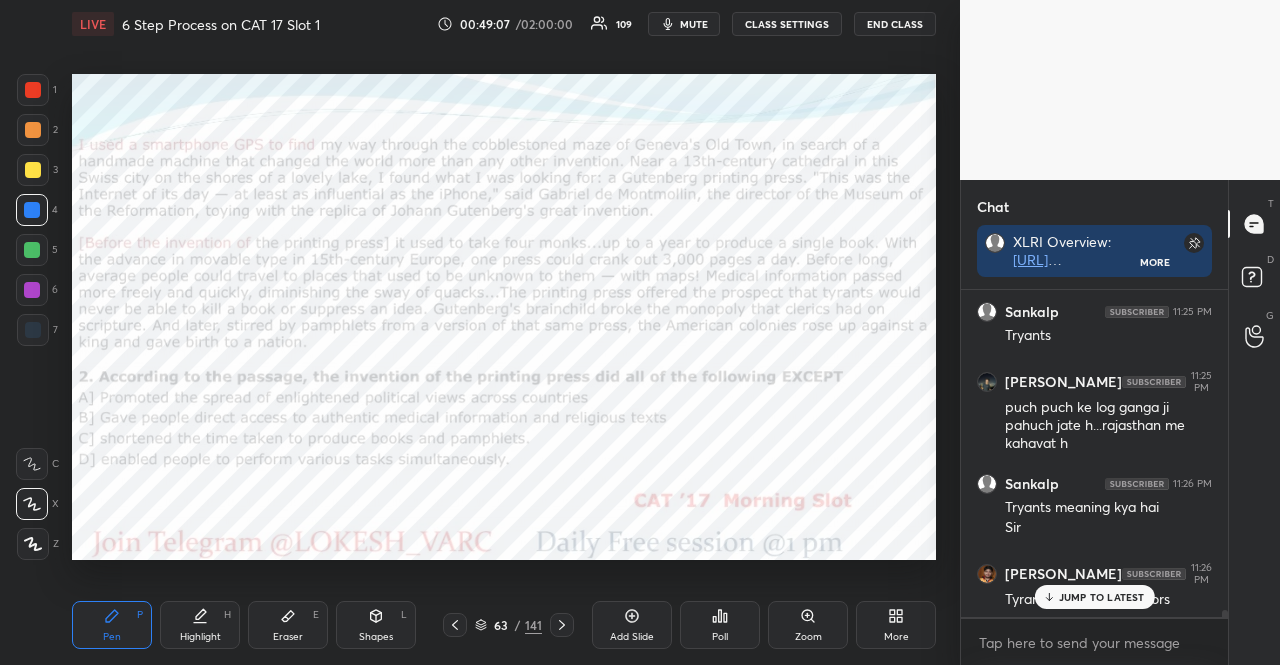 drag, startPoint x: 1030, startPoint y: 613, endPoint x: 1074, endPoint y: 653, distance: 59.464275 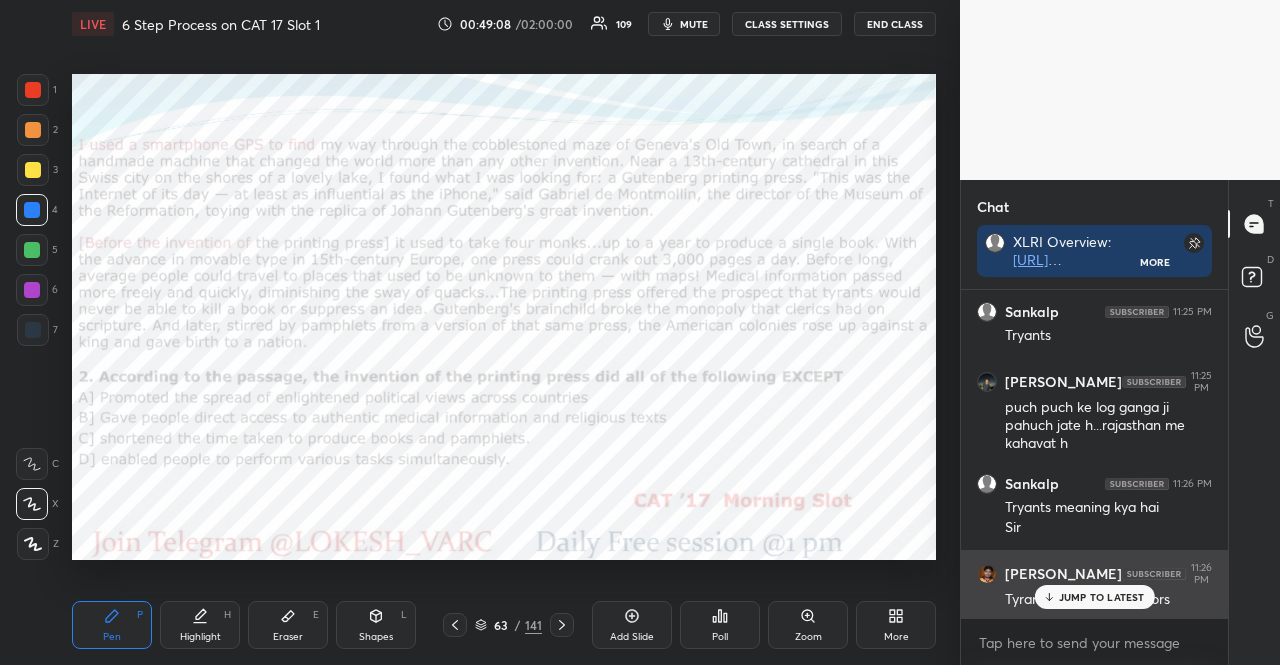 click on "JUMP TO LATEST" at bounding box center (1102, 597) 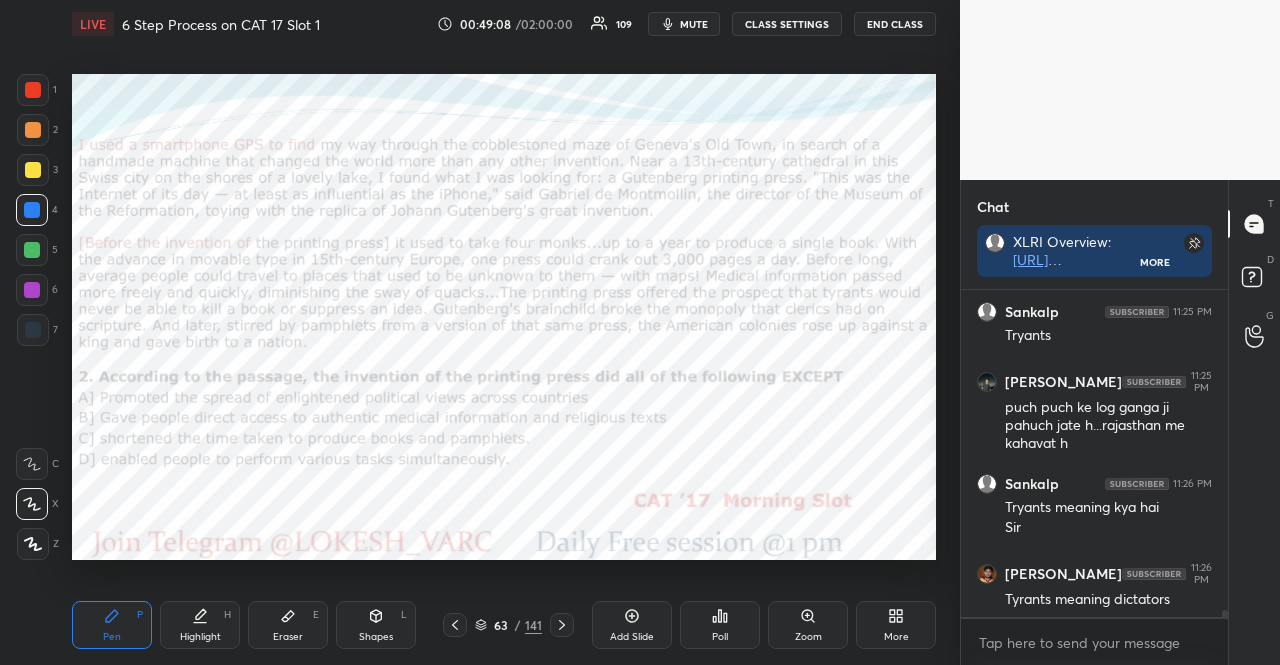 click on "Setting up your live class Poll for   secs No correct answer Start poll" at bounding box center [504, 316] 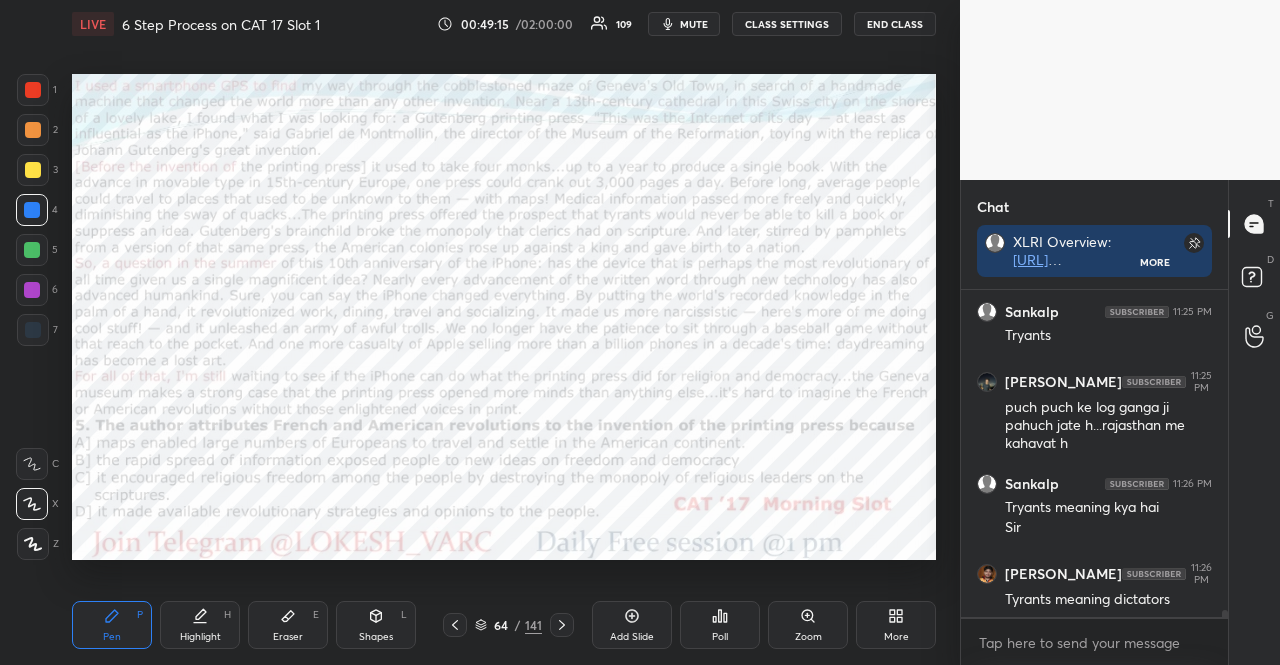 click at bounding box center [32, 250] 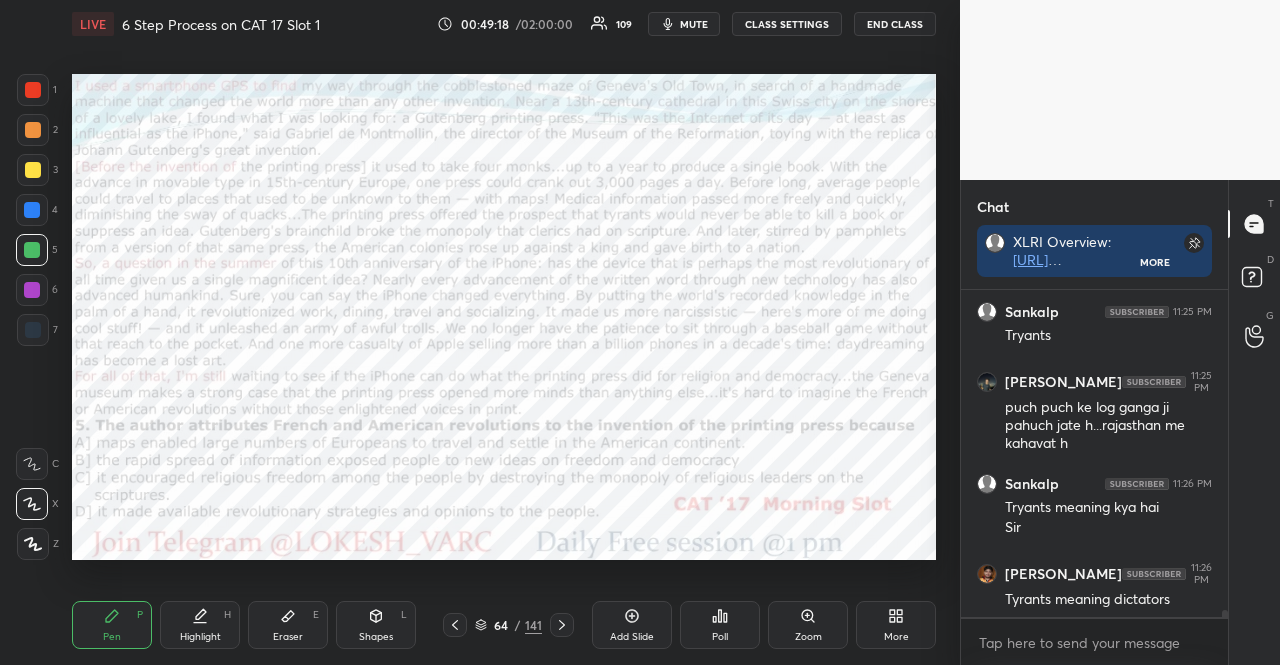 click on "Shapes L" at bounding box center (376, 625) 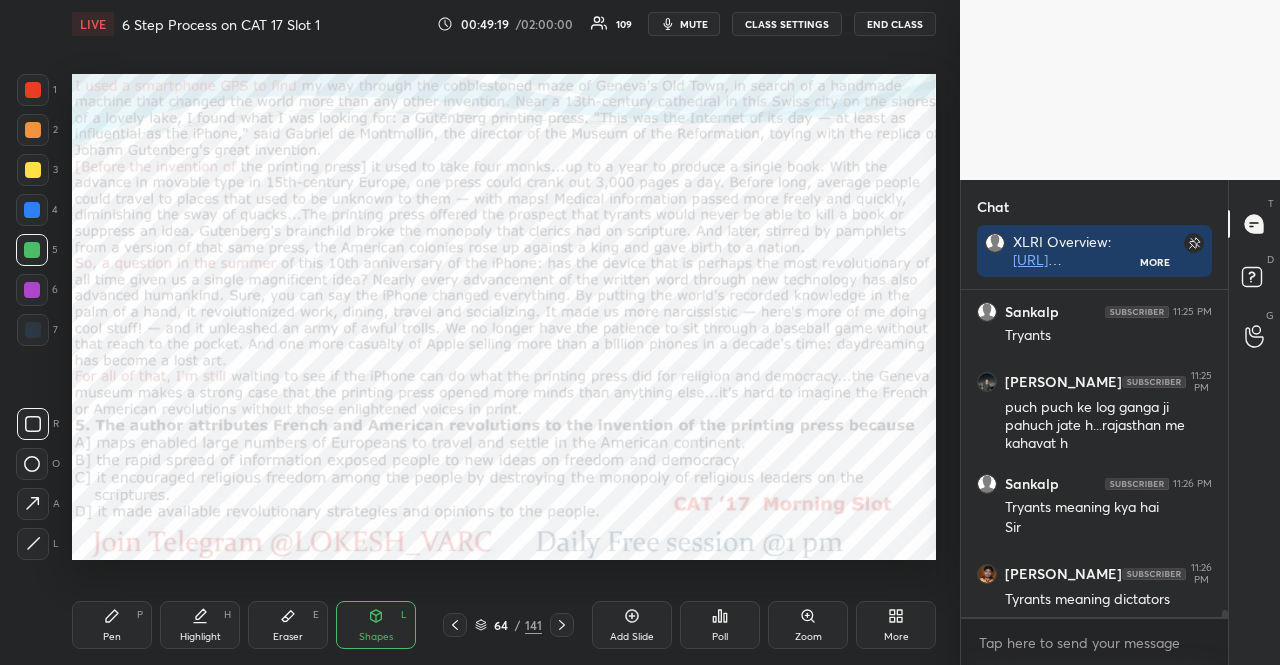 click at bounding box center [32, 210] 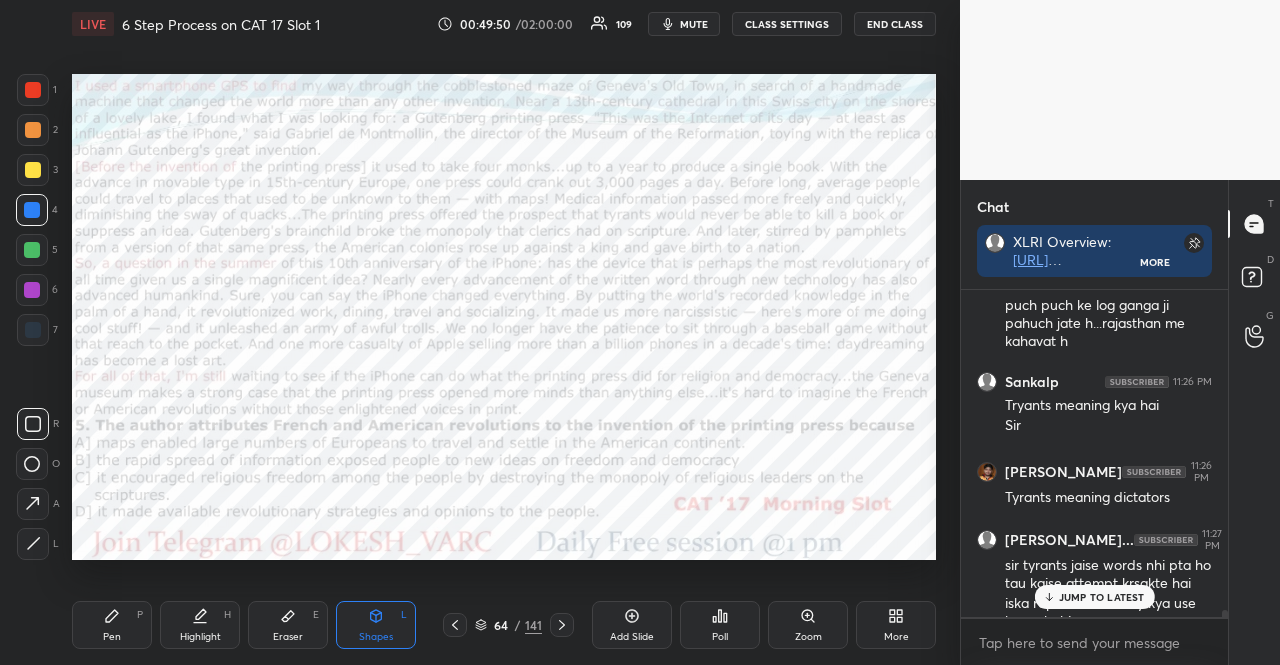 scroll, scrollTop: 15636, scrollLeft: 0, axis: vertical 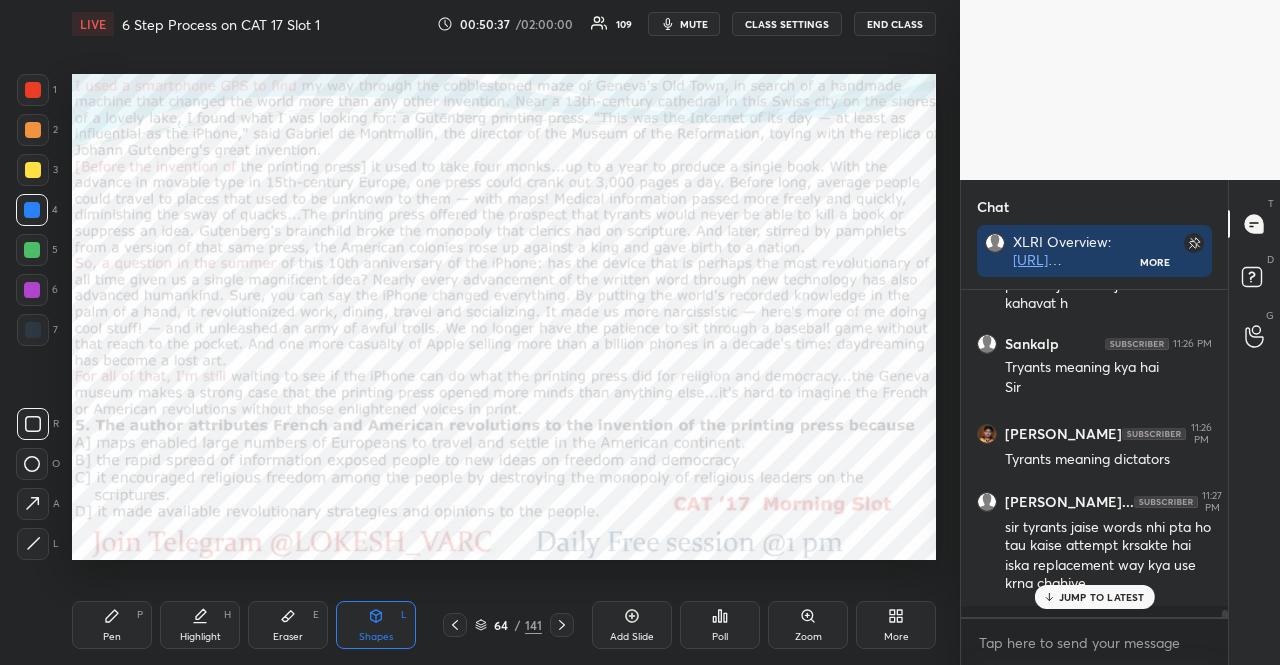 click at bounding box center (32, 290) 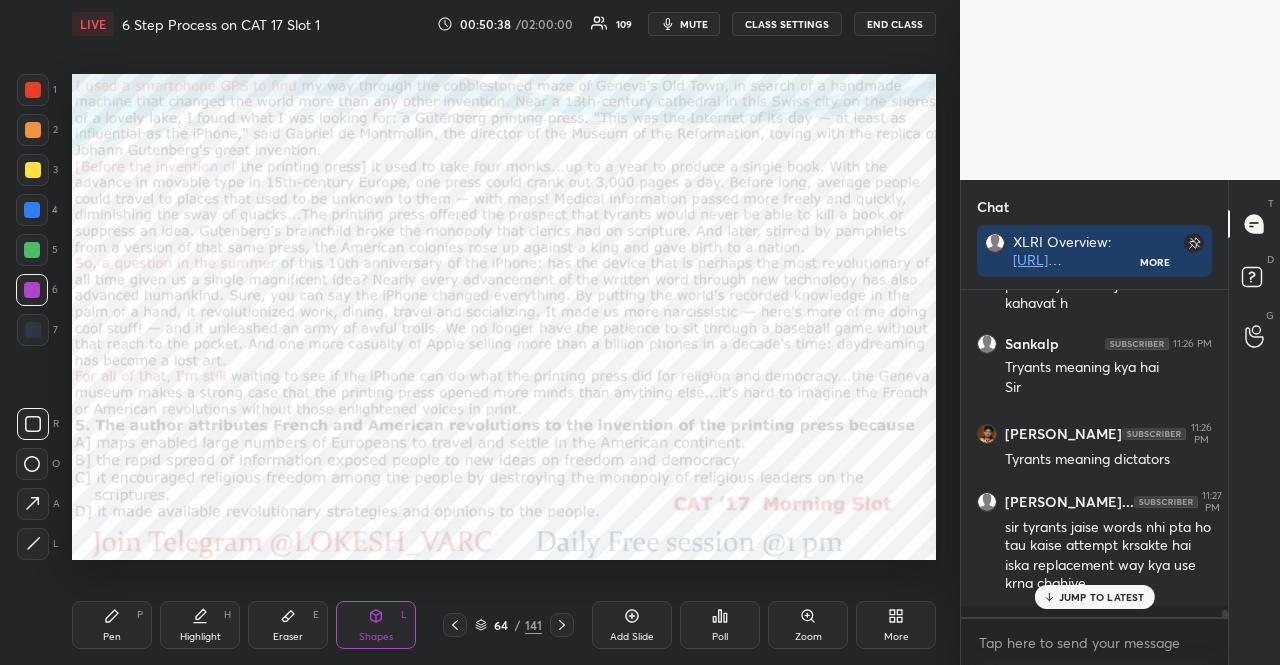 click 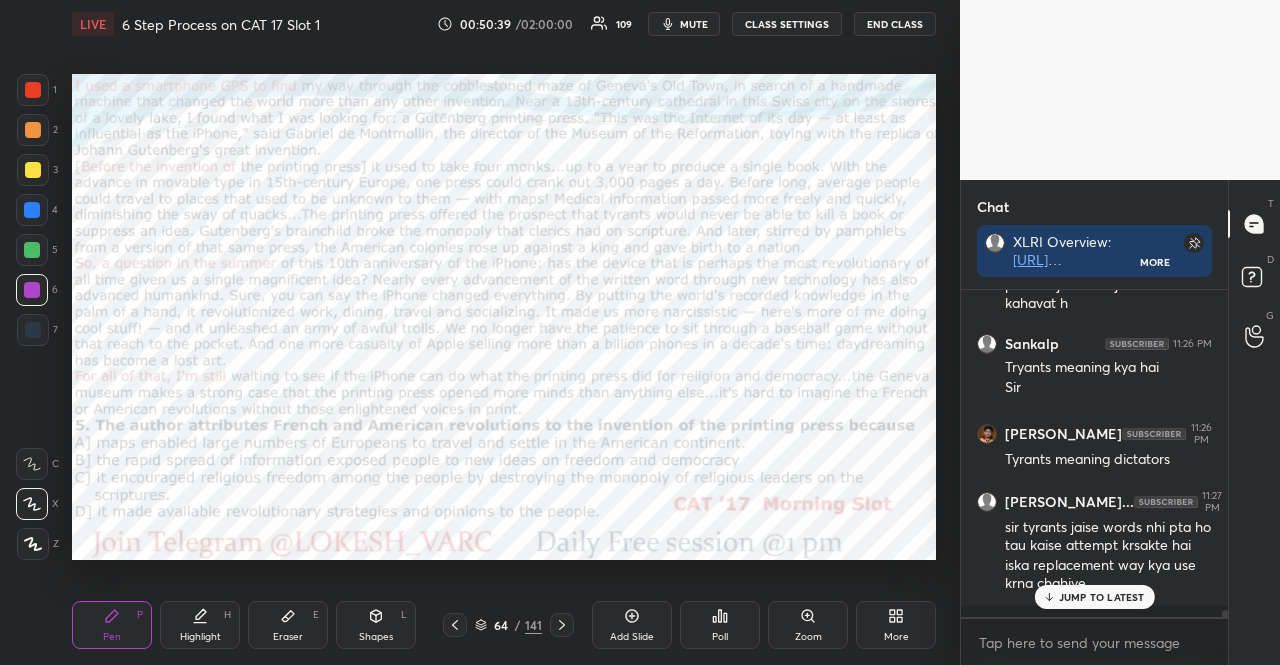 click 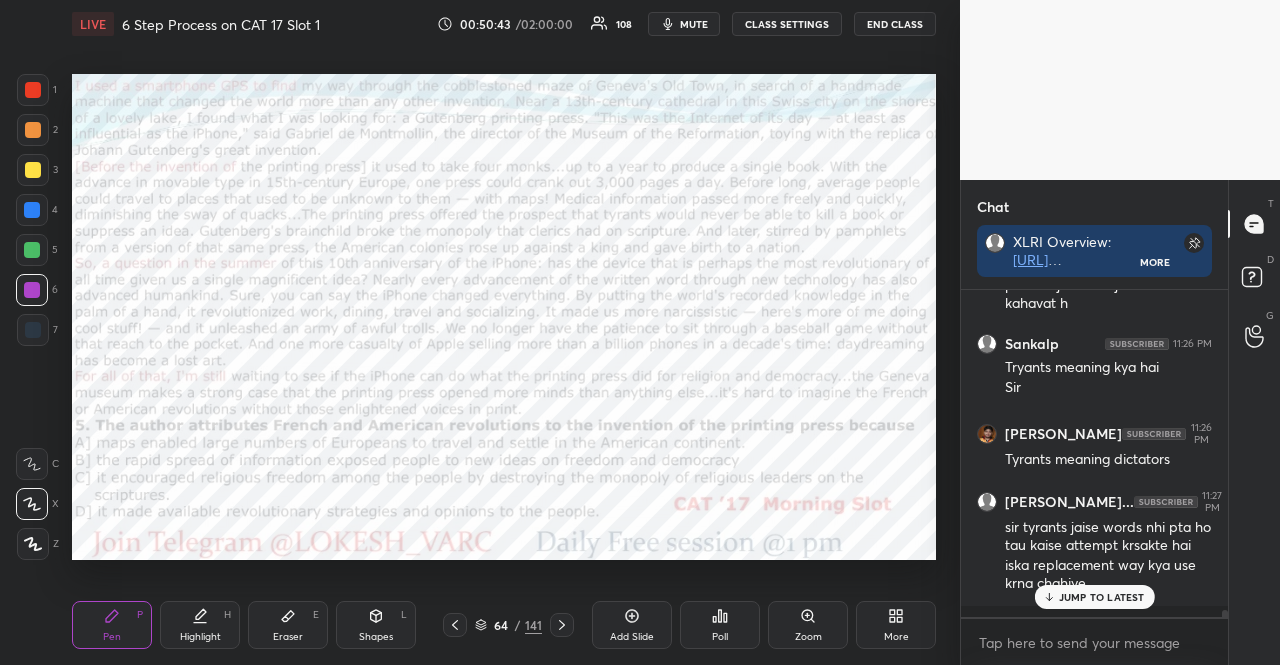 scroll, scrollTop: 15738, scrollLeft: 0, axis: vertical 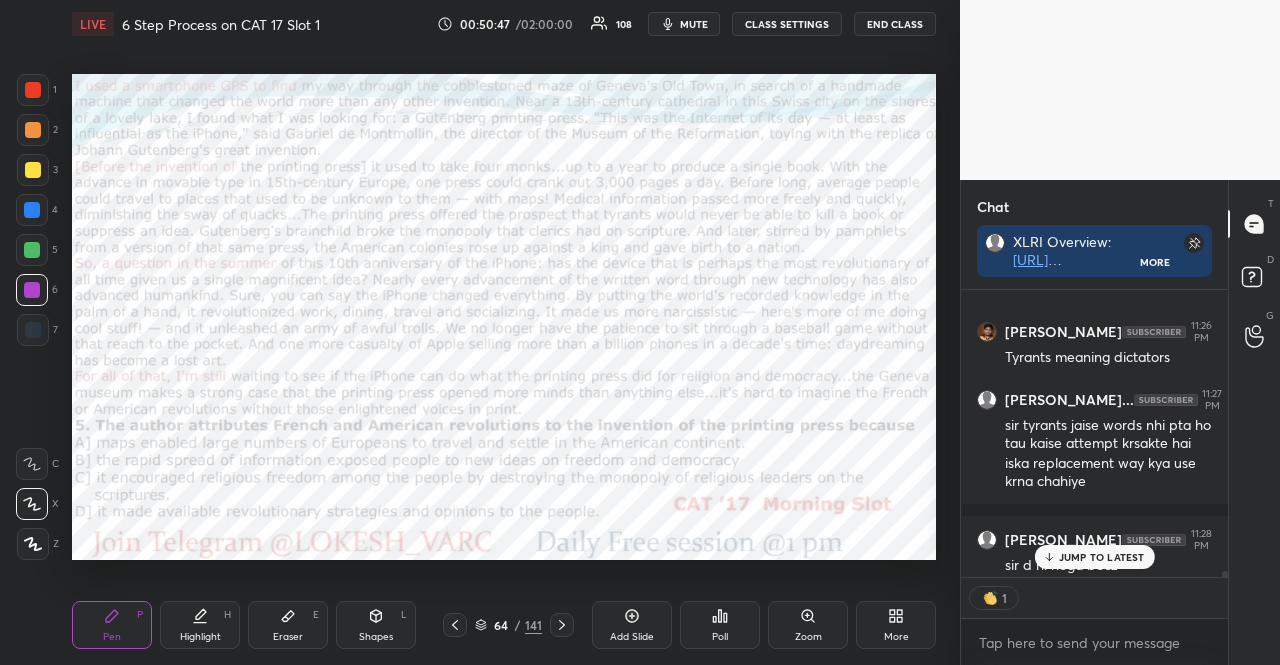click at bounding box center (32, 210) 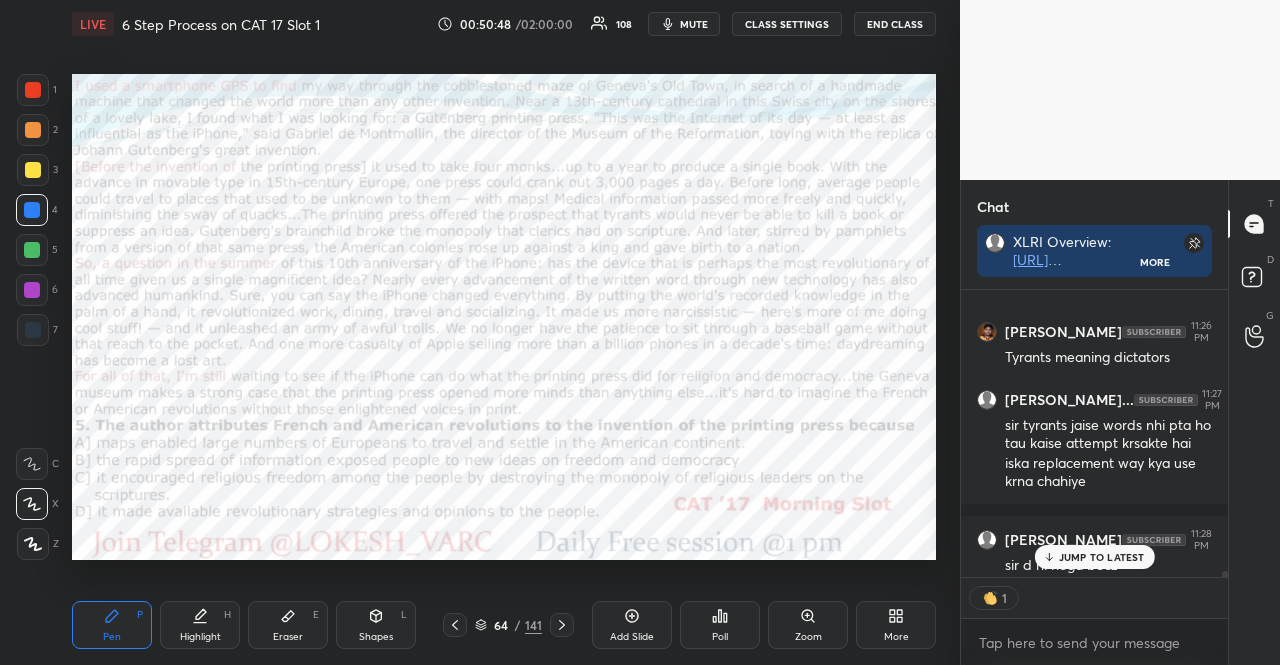 click 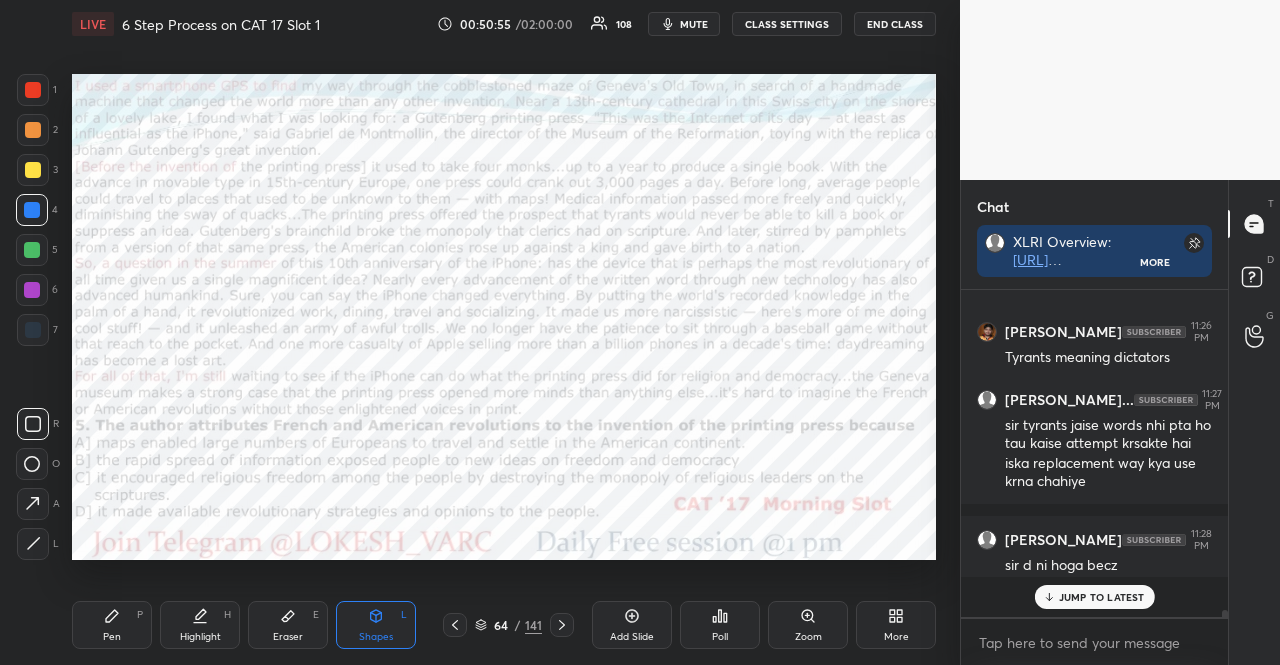 scroll, scrollTop: 6, scrollLeft: 6, axis: both 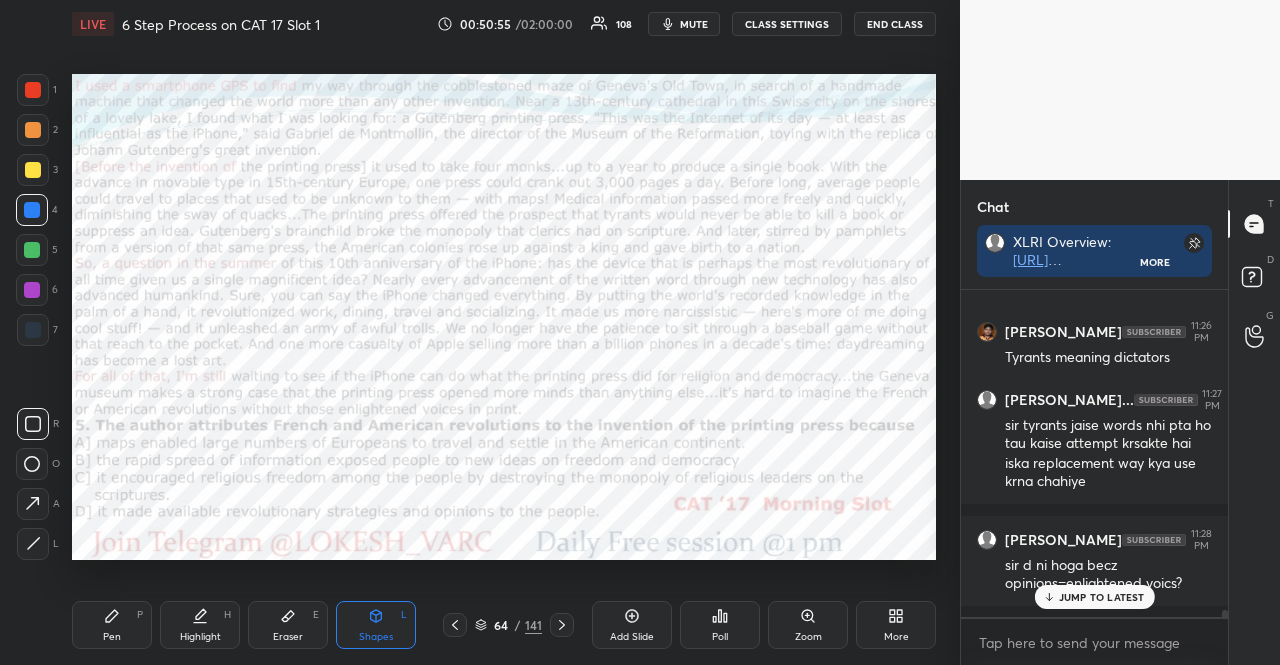 click at bounding box center [33, 330] 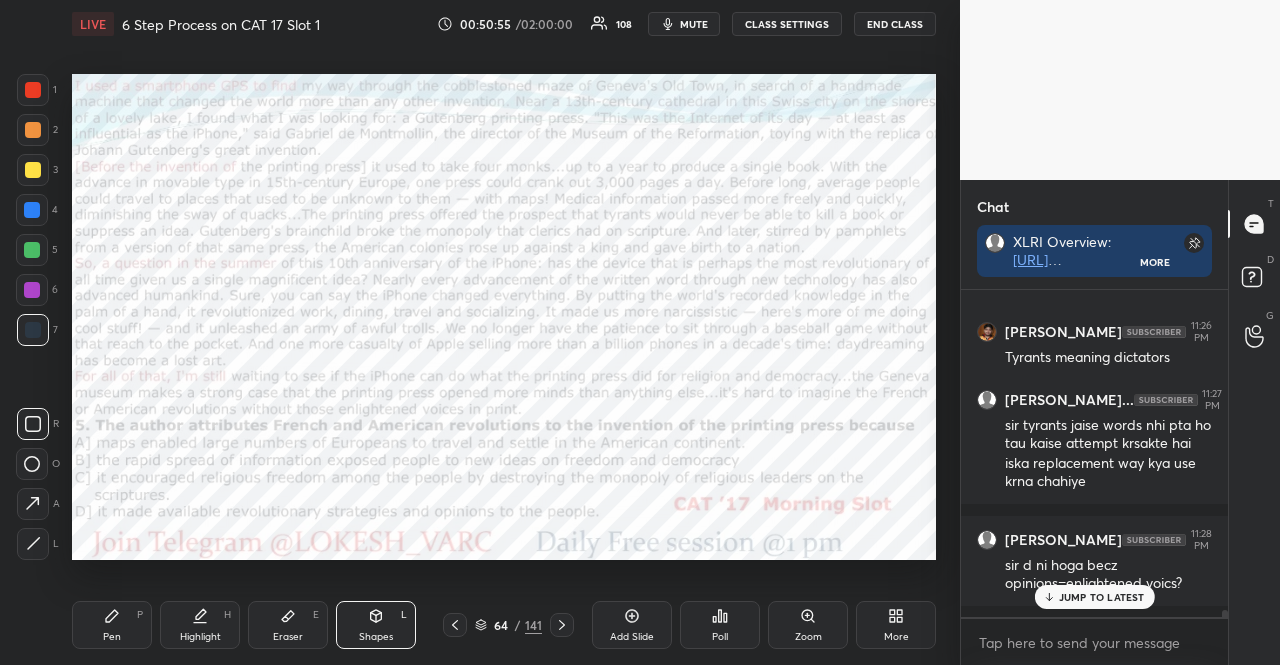 click at bounding box center [33, 330] 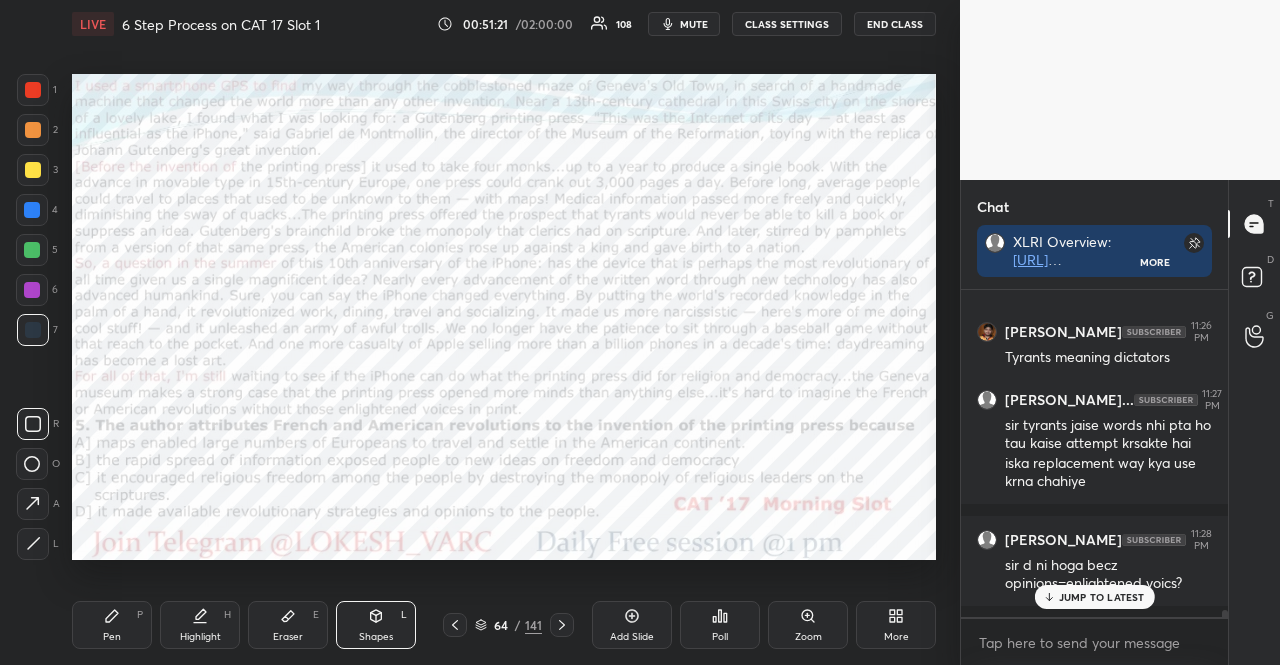 click at bounding box center [32, 210] 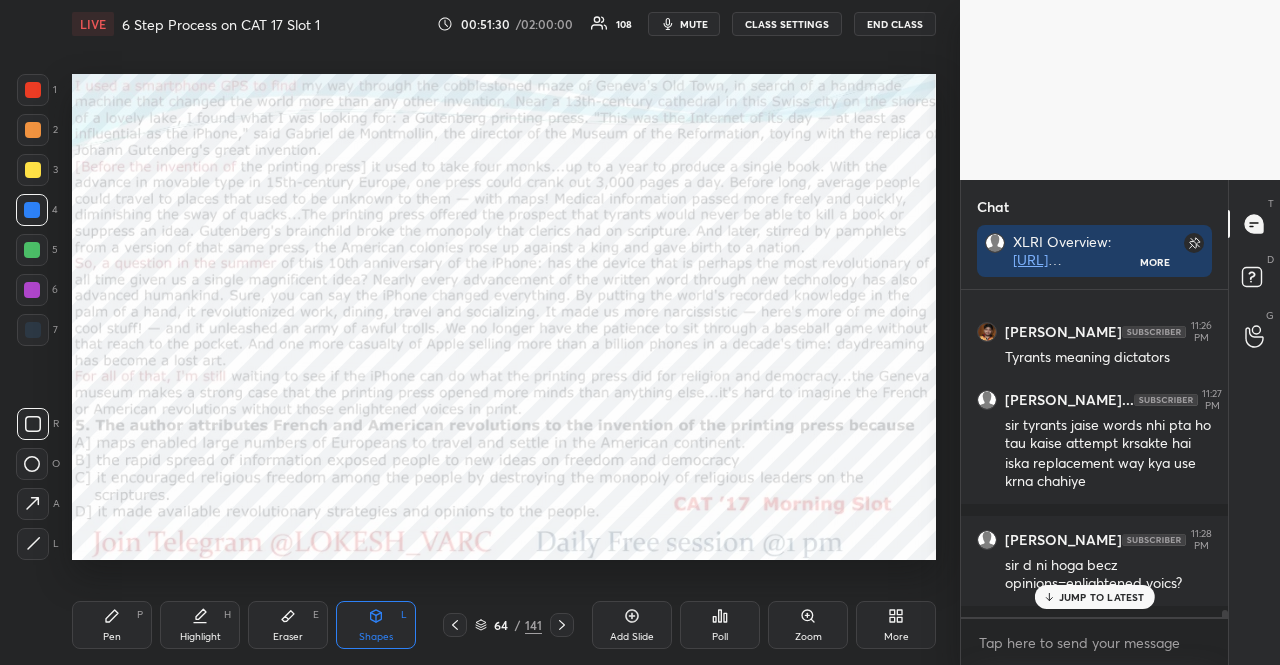 click at bounding box center (33, 330) 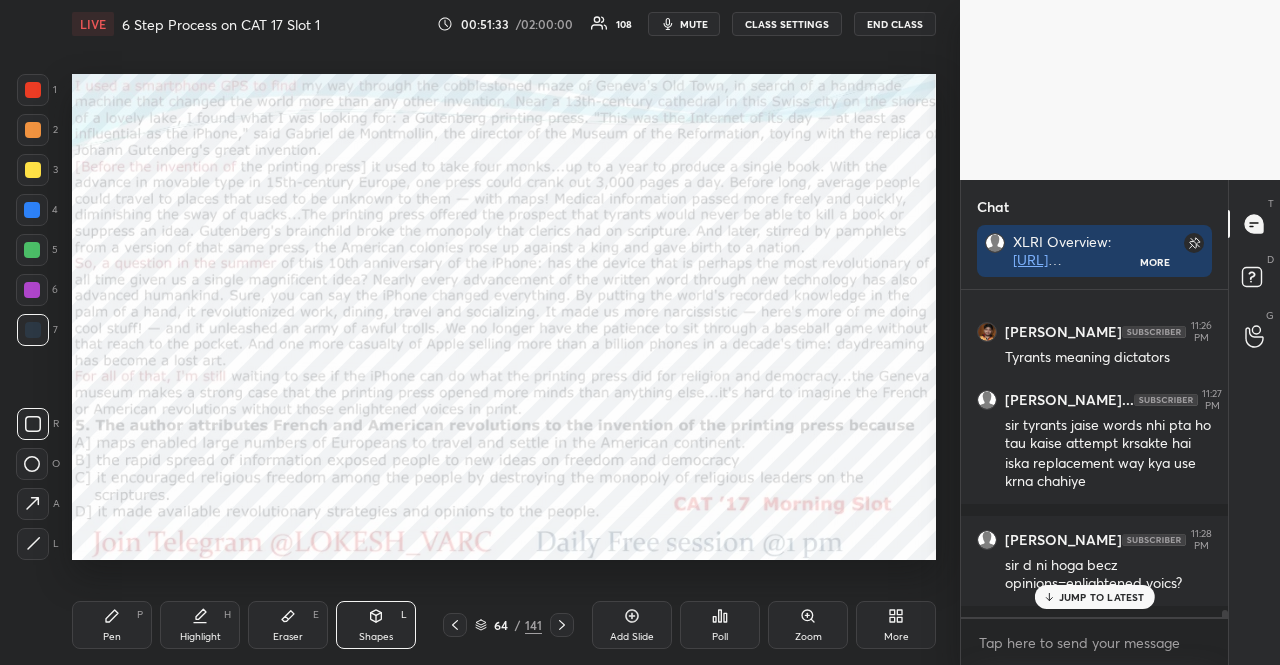 click at bounding box center (32, 210) 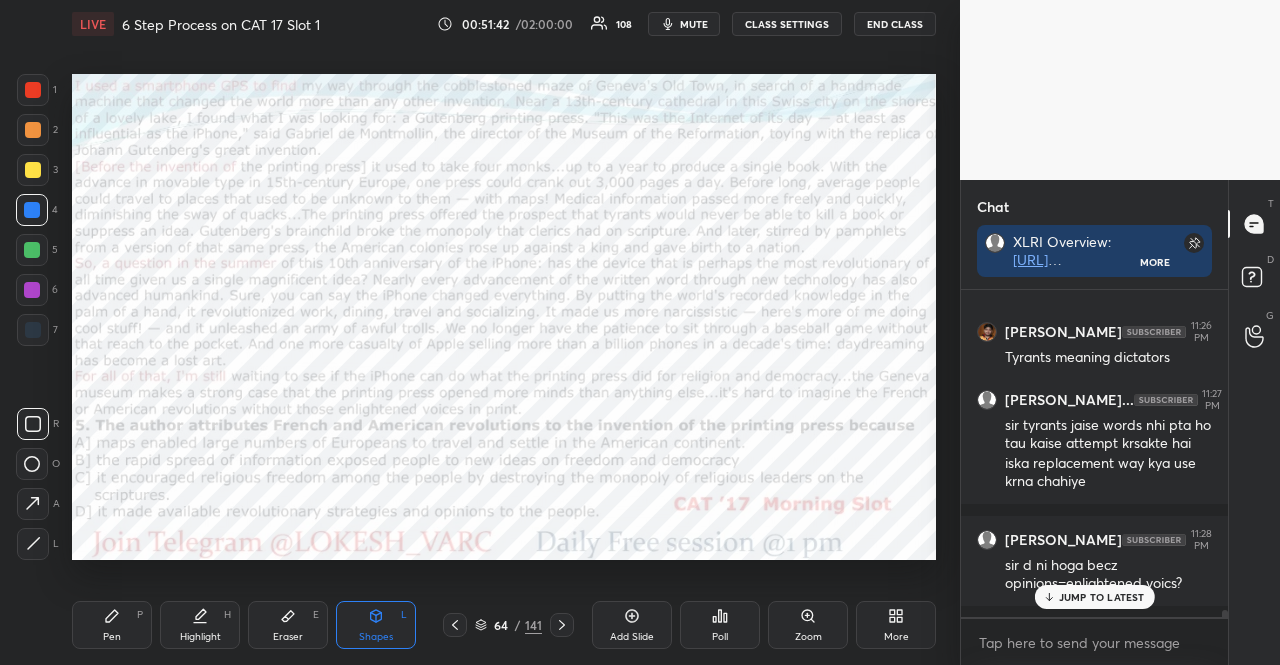 click on "Pen P" at bounding box center [112, 625] 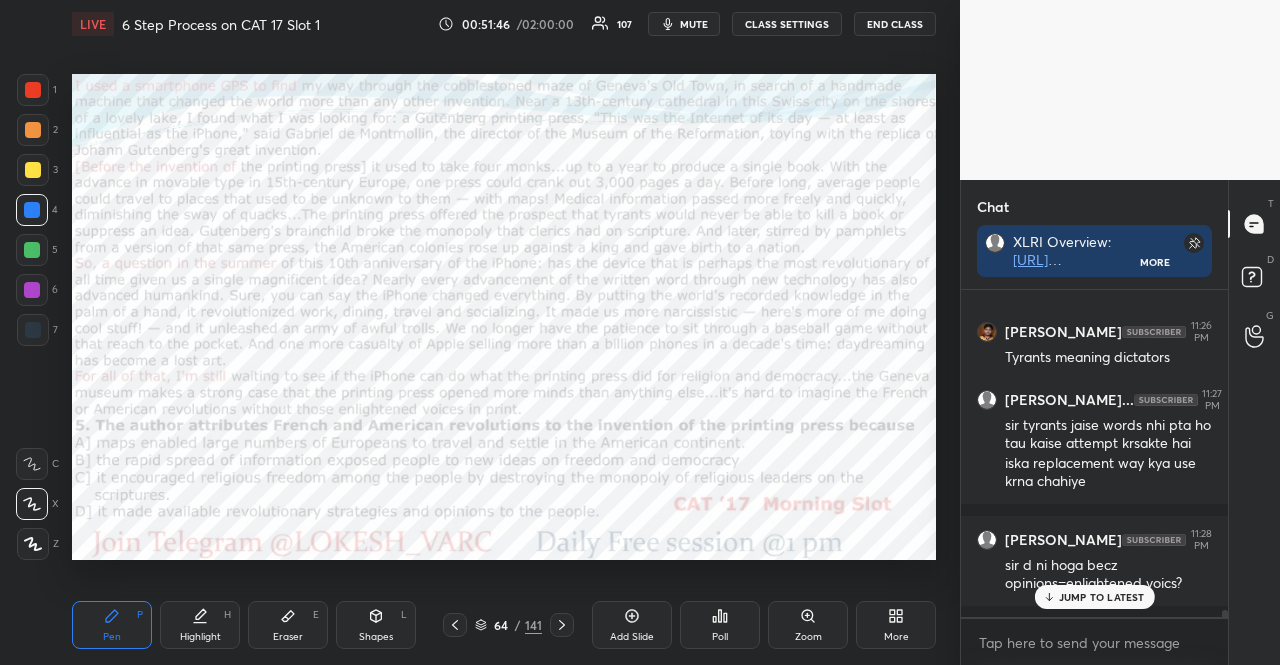 drag, startPoint x: 351, startPoint y: 624, endPoint x: 330, endPoint y: 607, distance: 27.018513 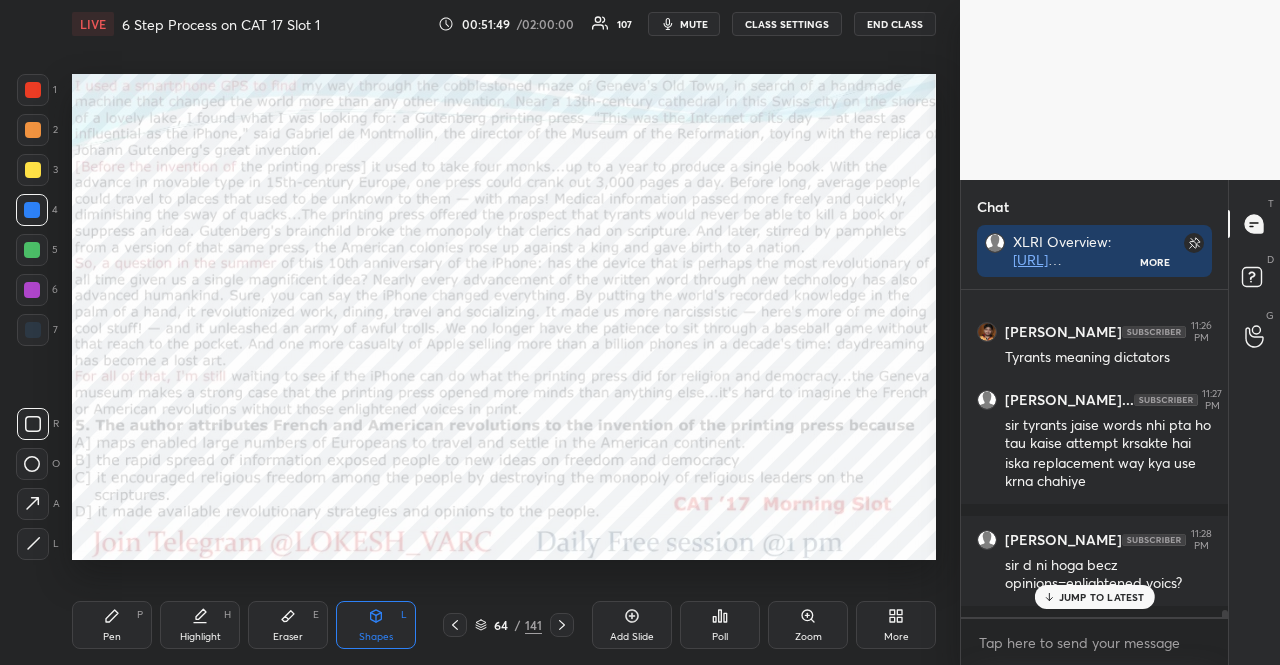 click at bounding box center [33, 330] 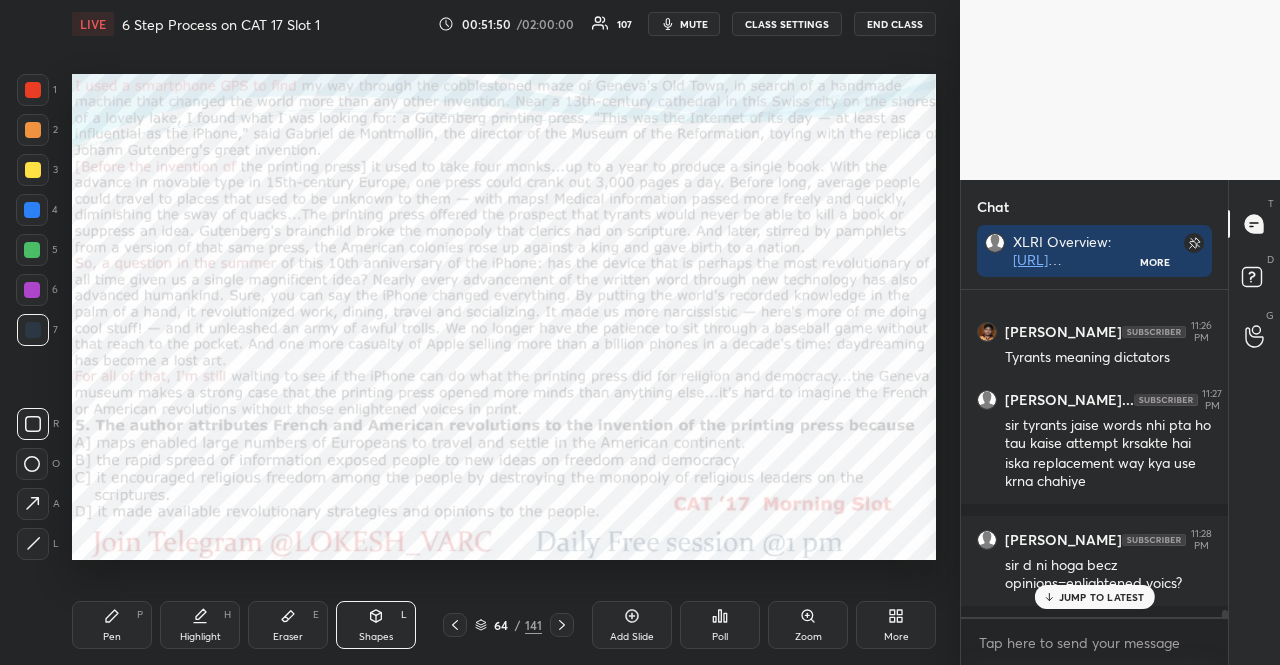 click 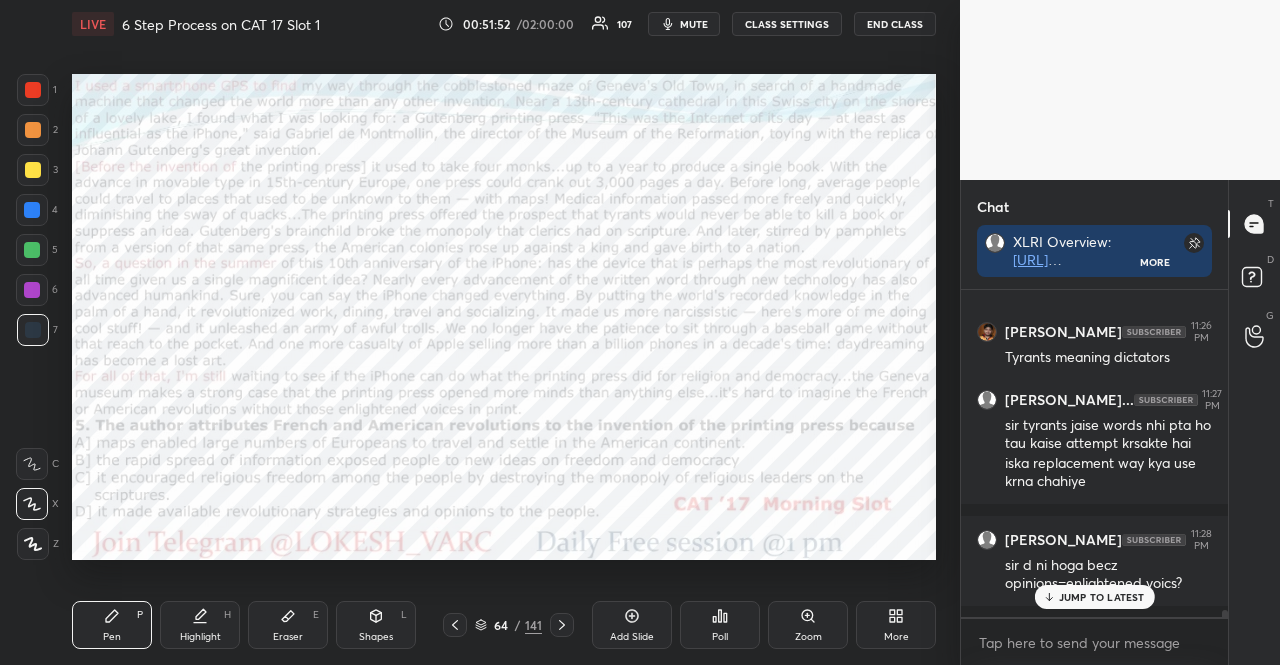 click on "Setting up your live class Poll for   secs No correct answer Start poll" at bounding box center [504, 316] 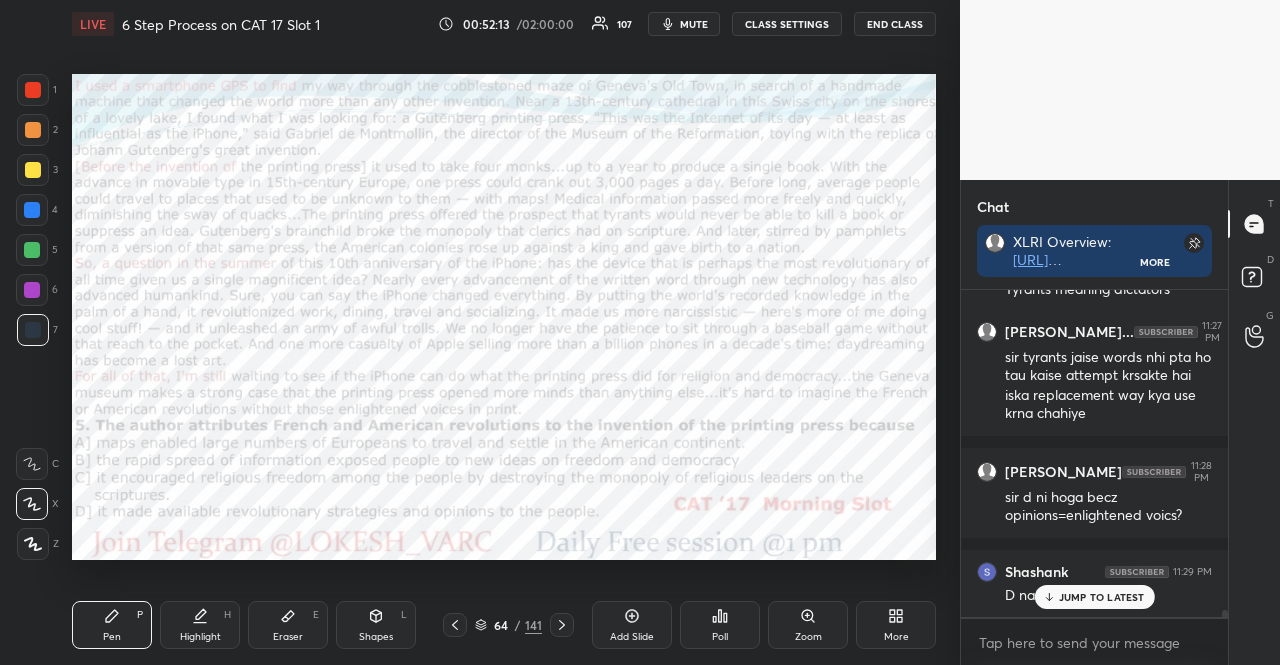 scroll, scrollTop: 15892, scrollLeft: 0, axis: vertical 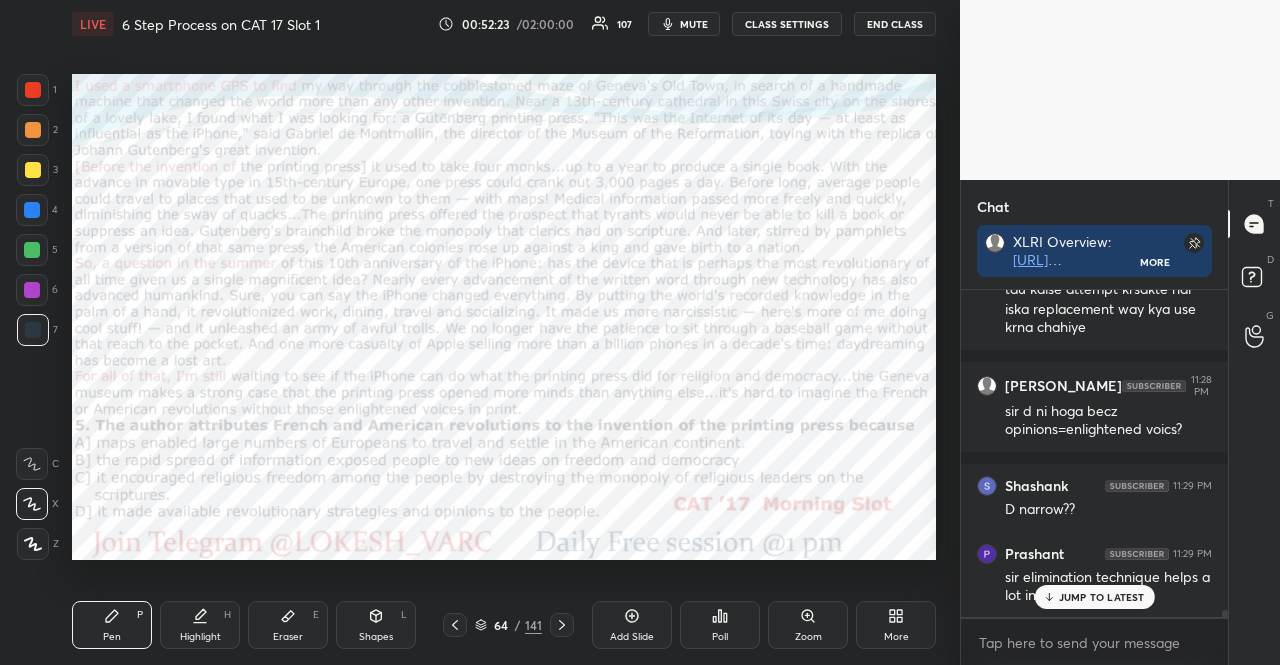 click at bounding box center (32, 210) 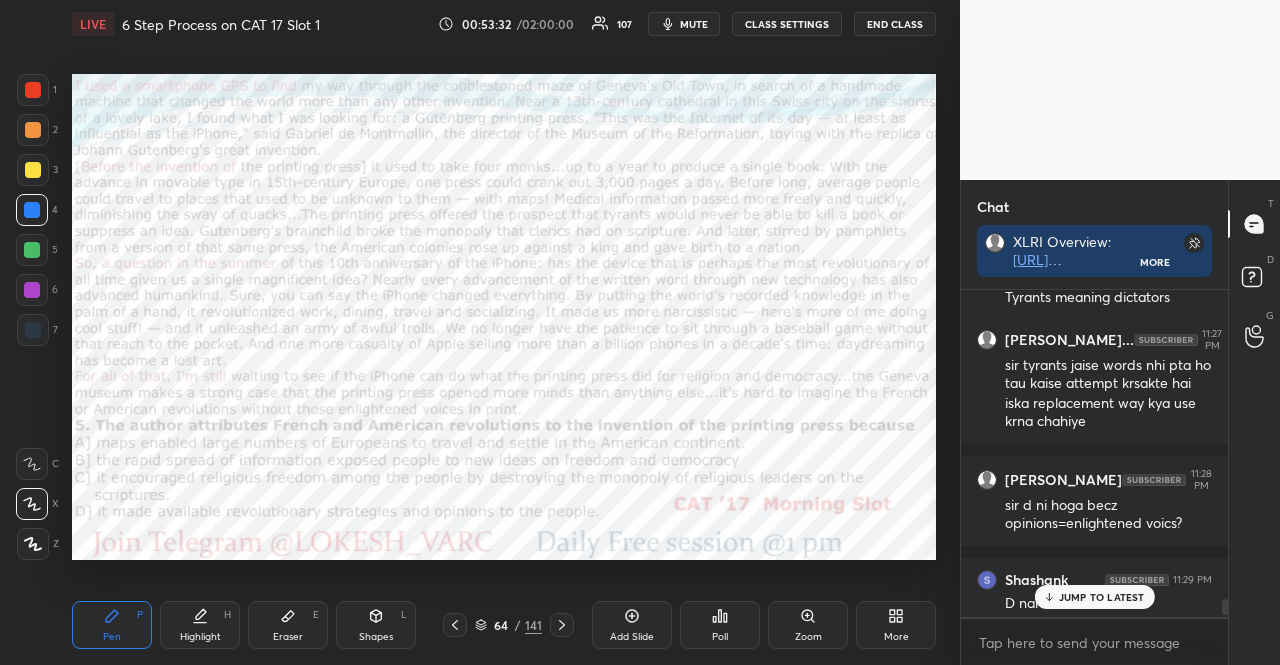 scroll, scrollTop: 15766, scrollLeft: 0, axis: vertical 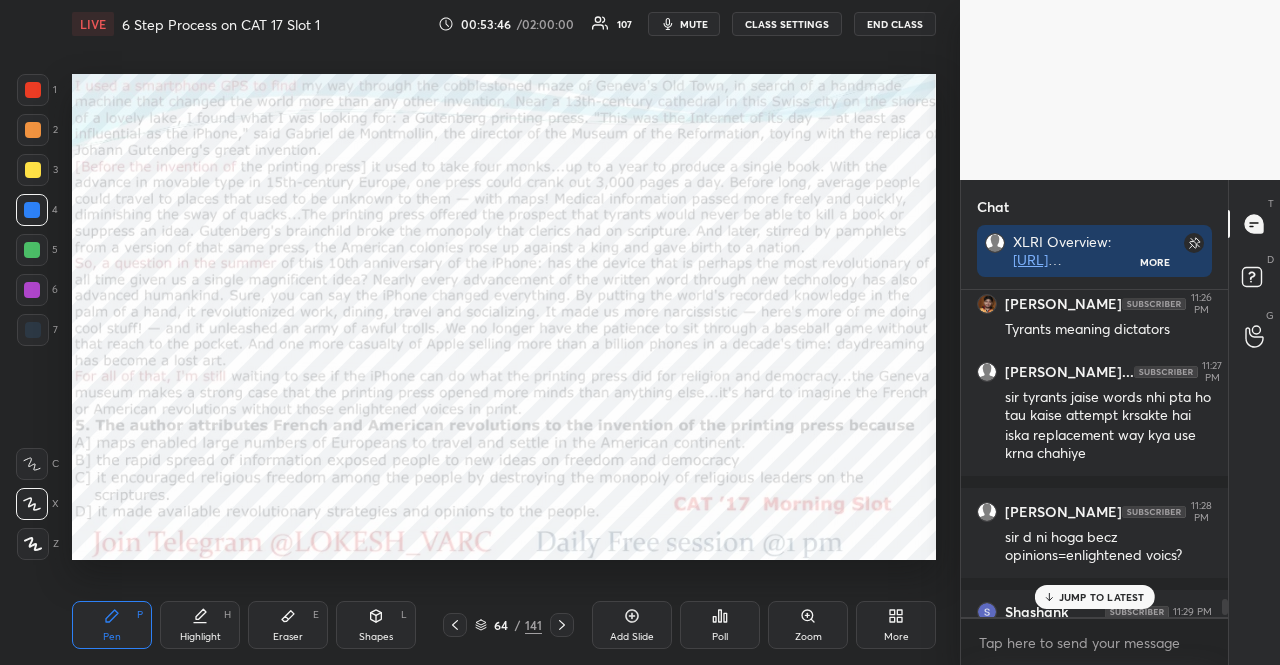 click on "L" at bounding box center [404, 615] 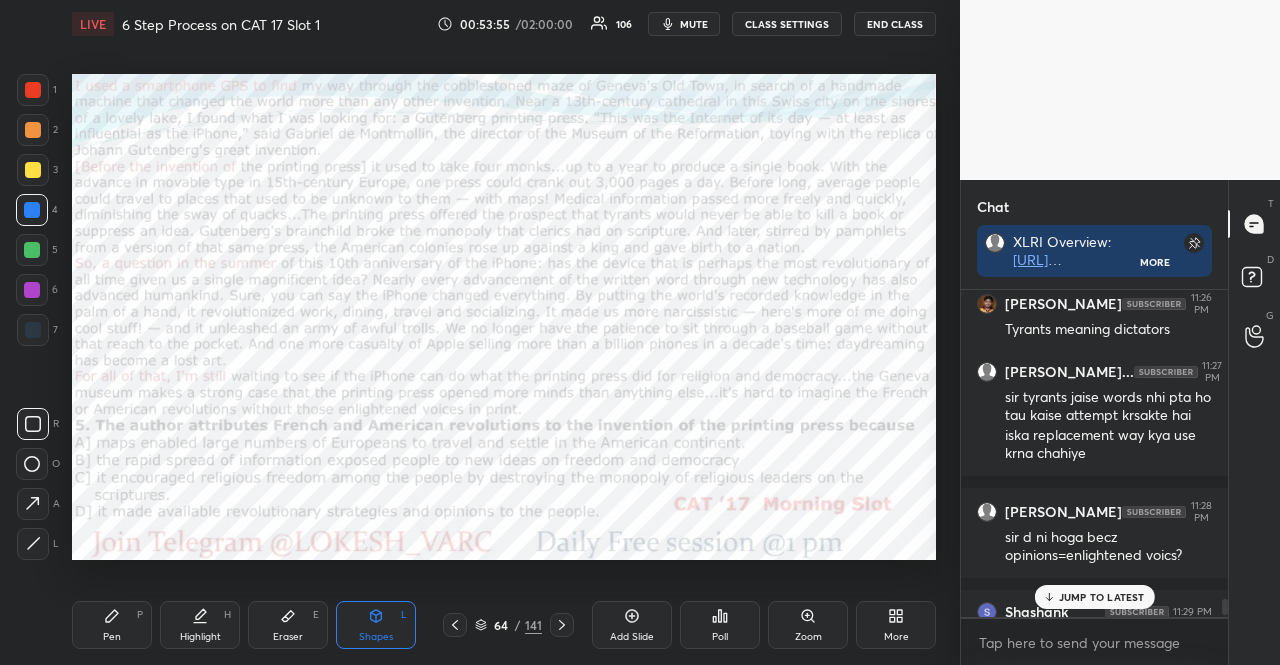 click on "Pen P" at bounding box center (112, 625) 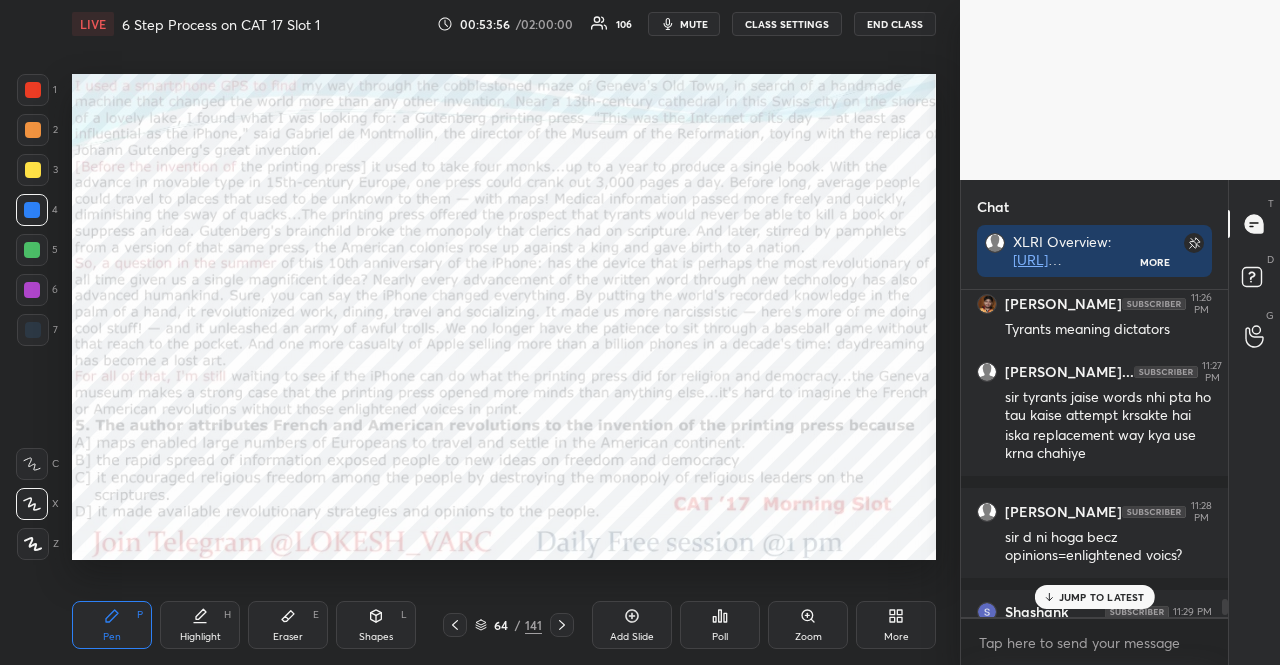 click at bounding box center [33, 330] 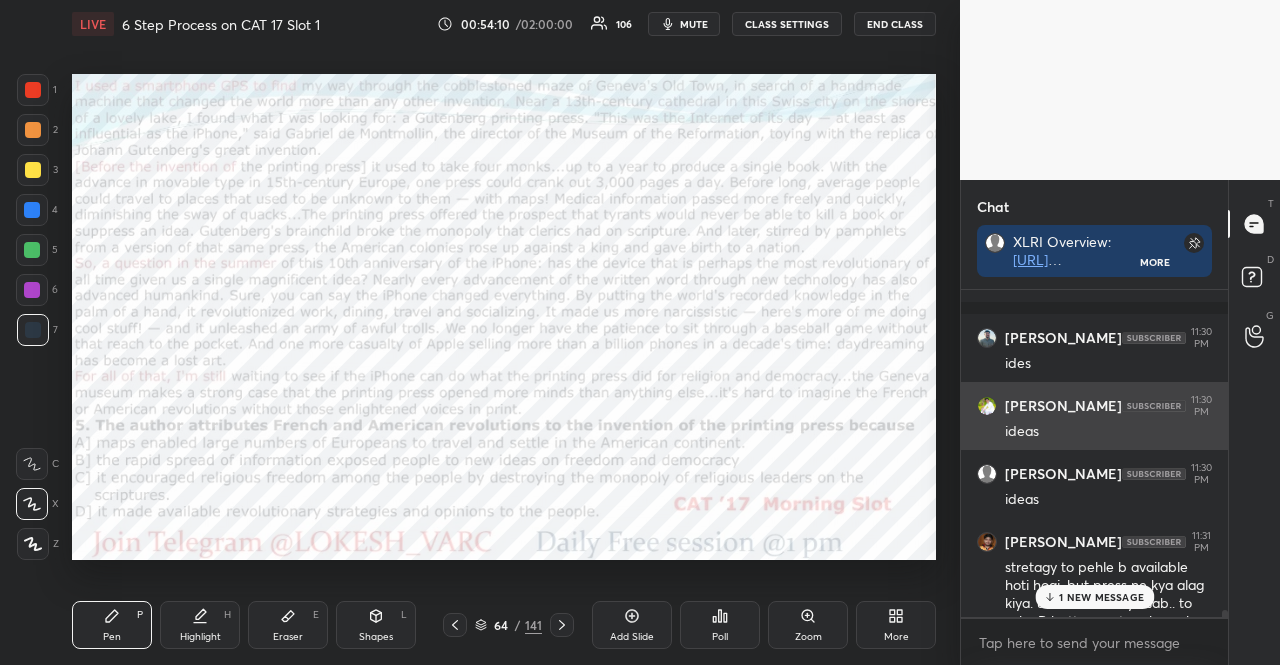 scroll, scrollTop: 16488, scrollLeft: 0, axis: vertical 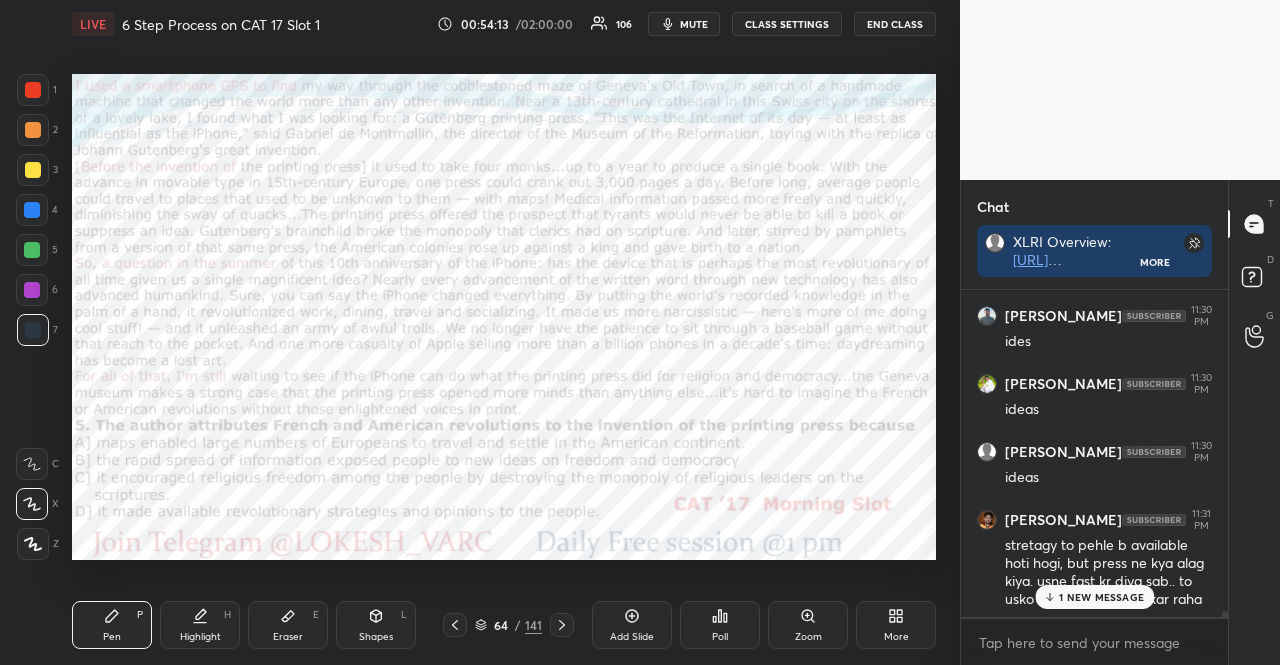 click at bounding box center (32, 290) 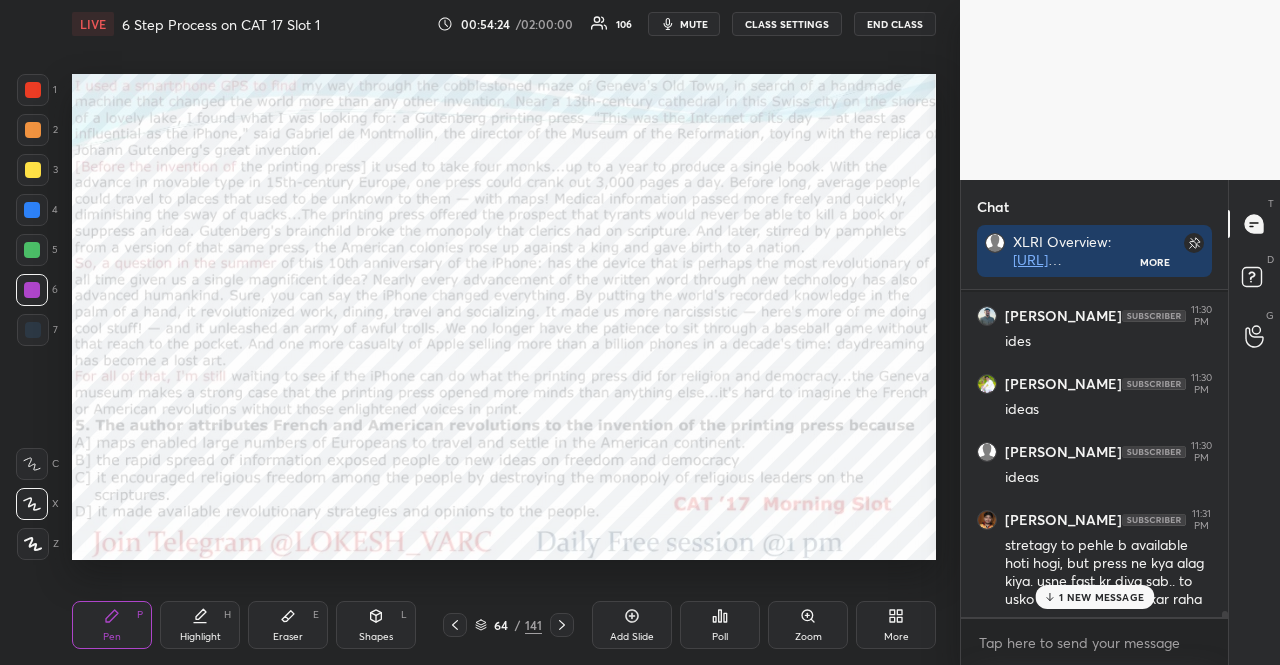 click on "1 NEW MESSAGE" at bounding box center (1094, 597) 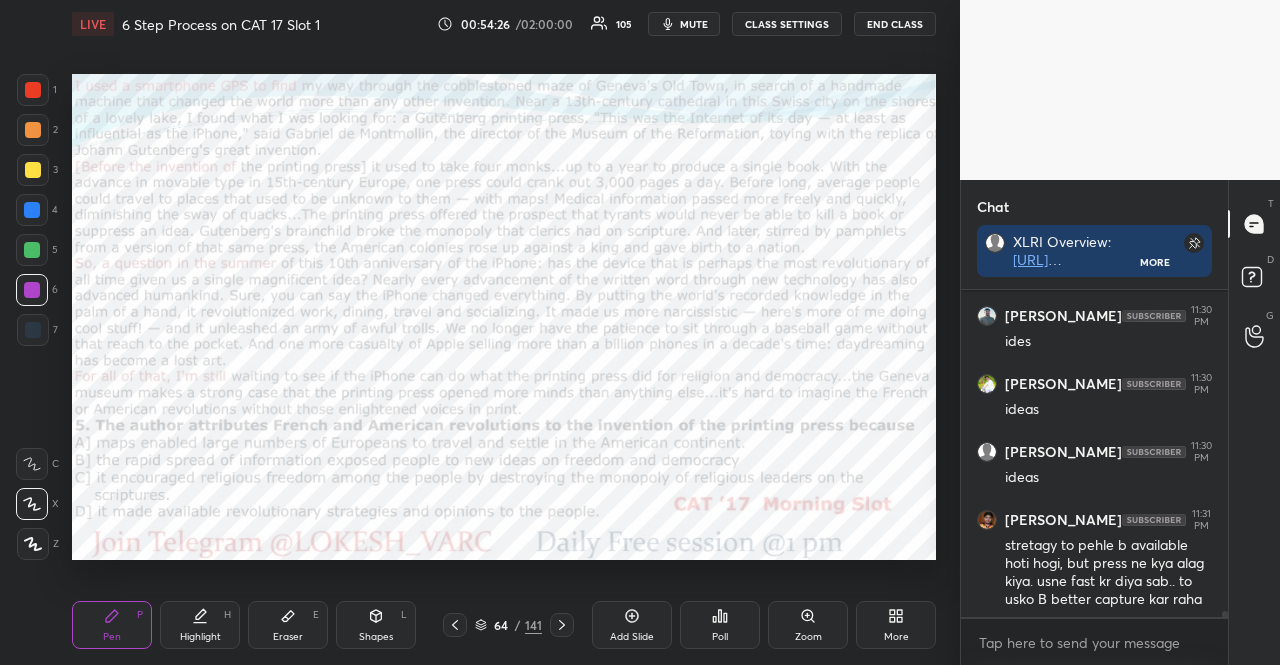 click 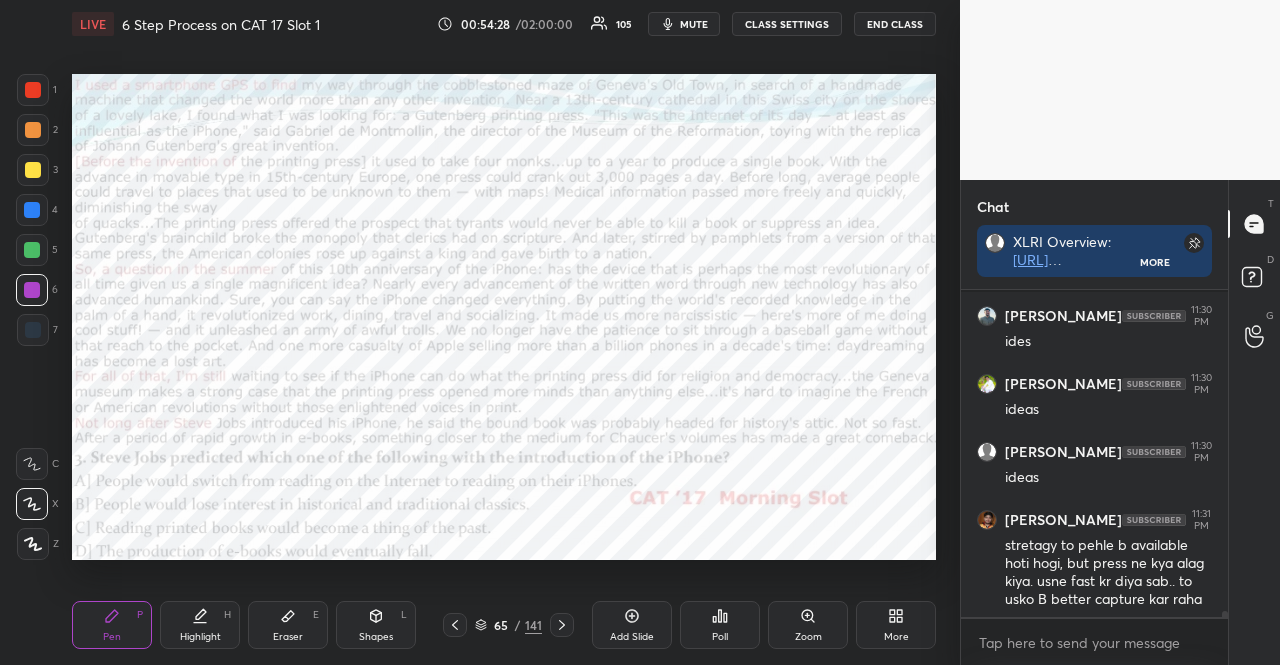 click on "Shapes L" at bounding box center [376, 625] 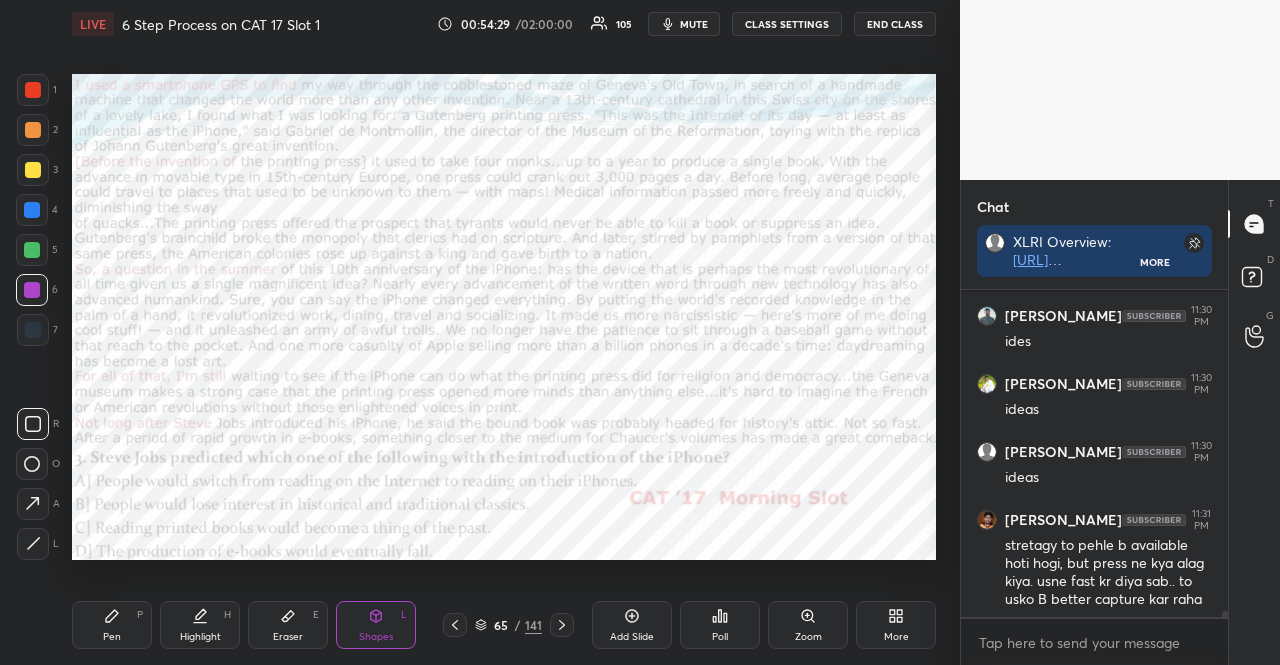 click at bounding box center (32, 210) 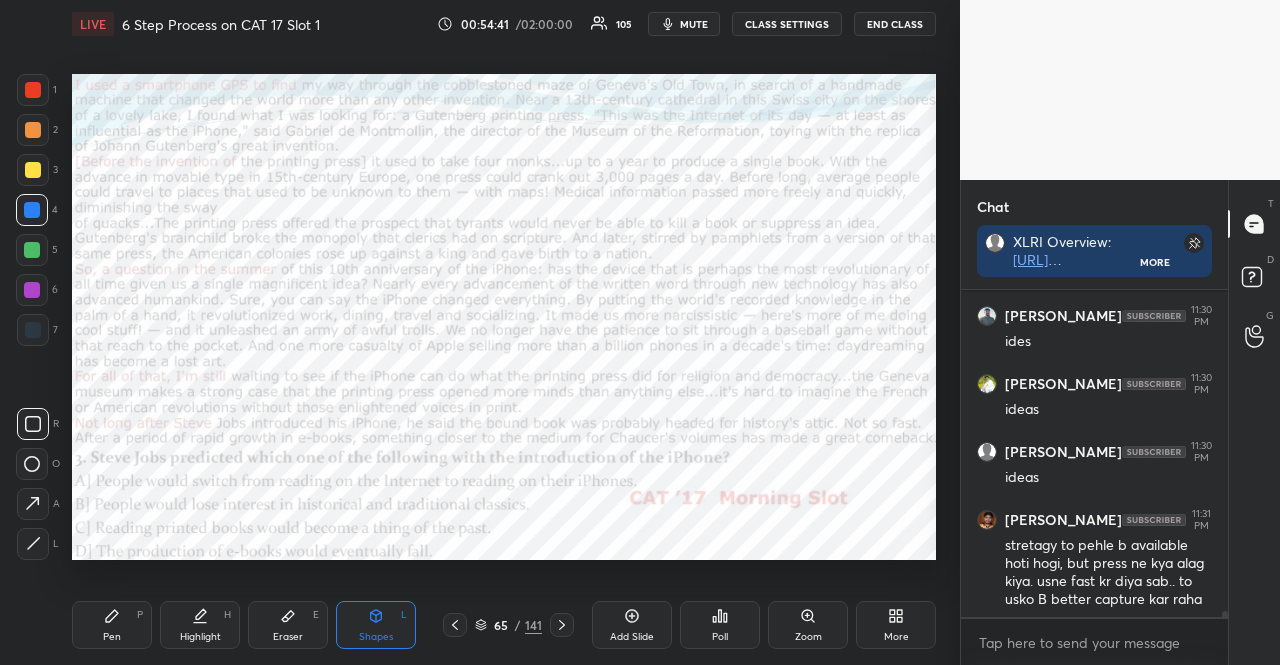 click 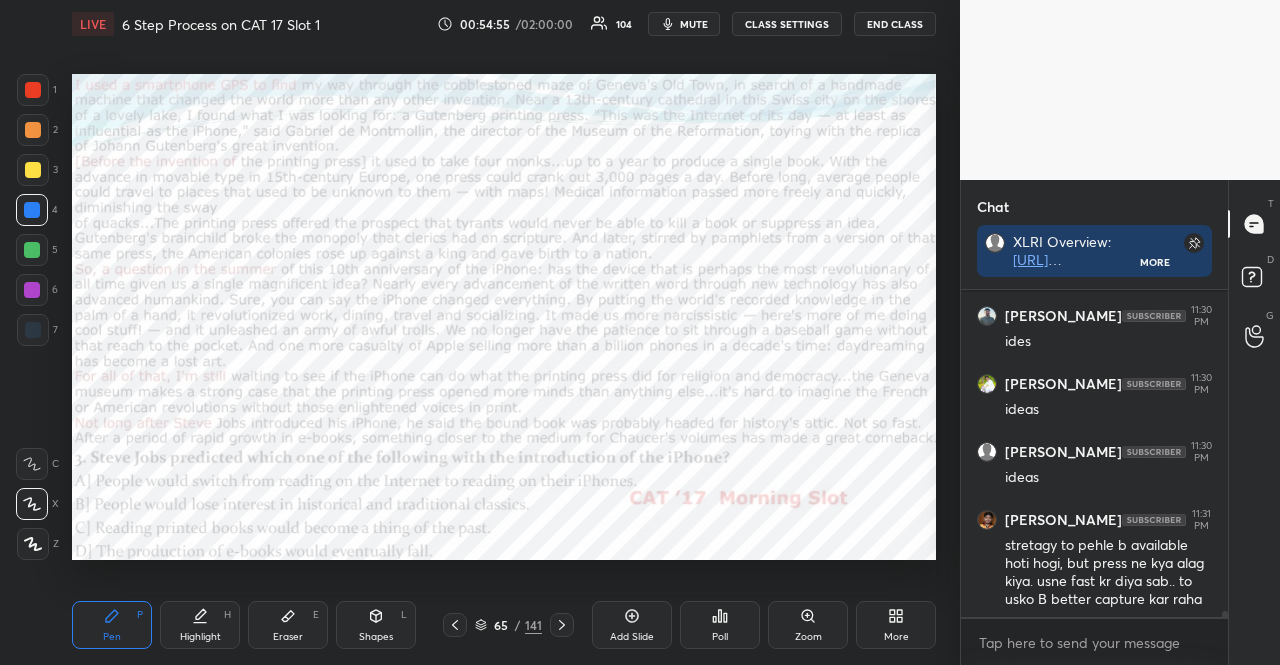 click on "Shapes L" at bounding box center (376, 625) 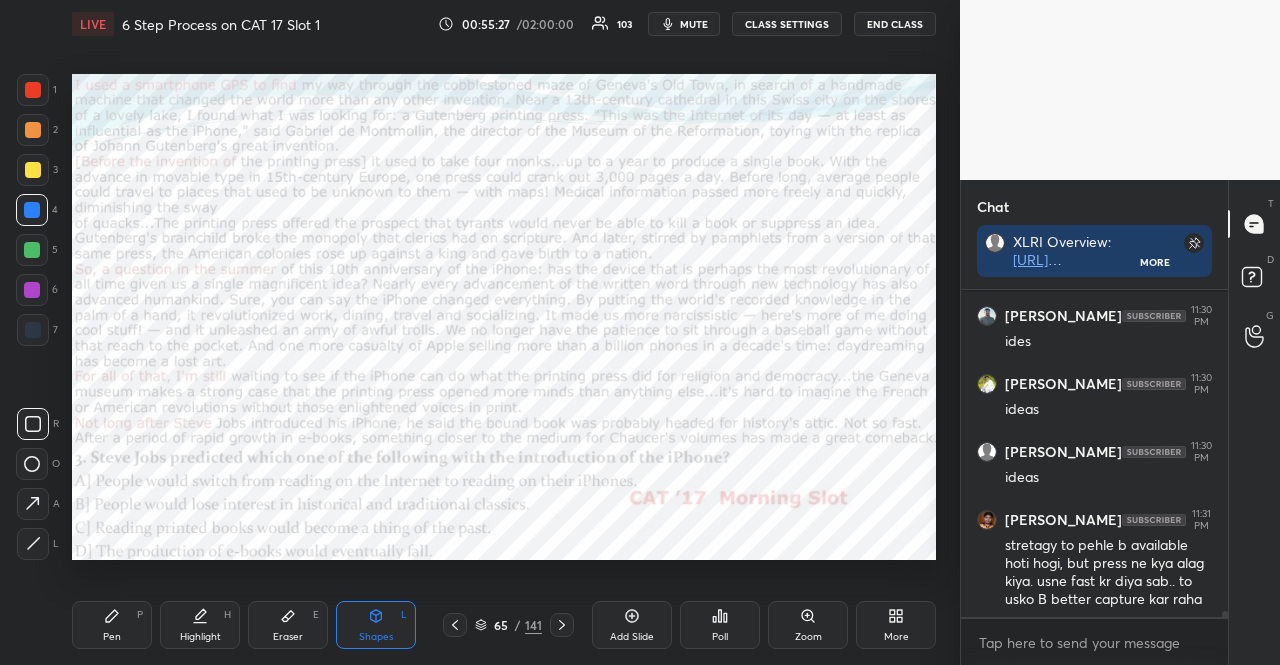 scroll, scrollTop: 16574, scrollLeft: 0, axis: vertical 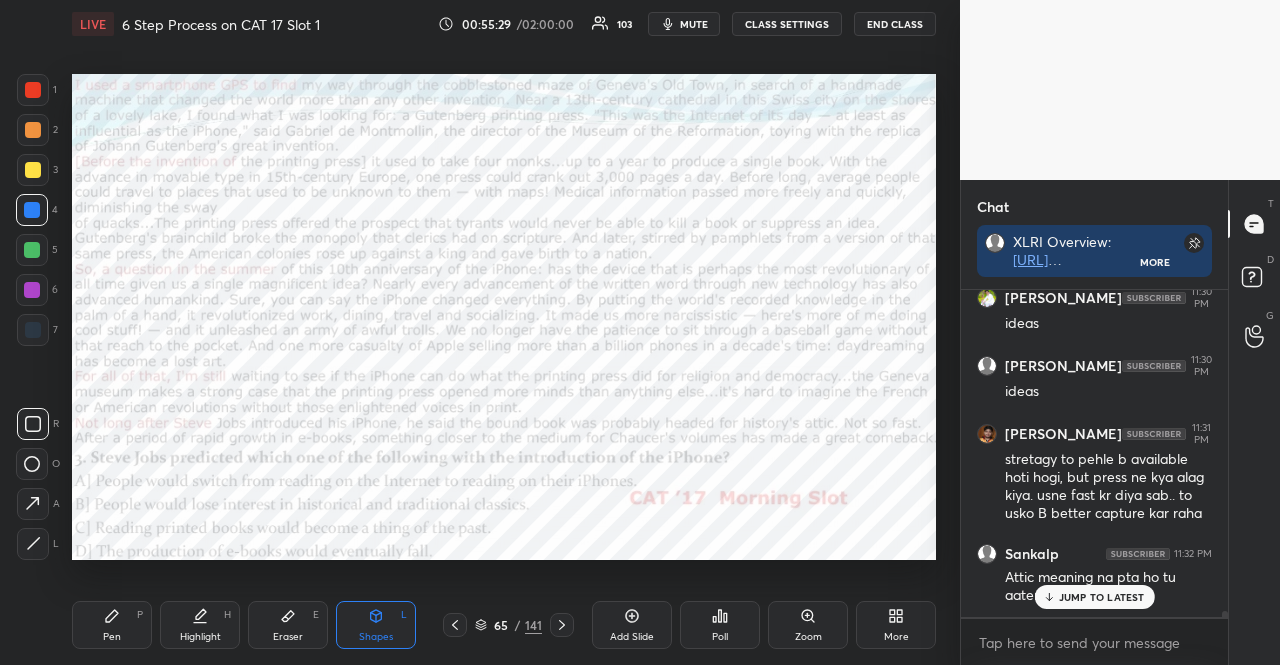 click on "JUMP TO LATEST" at bounding box center (1102, 597) 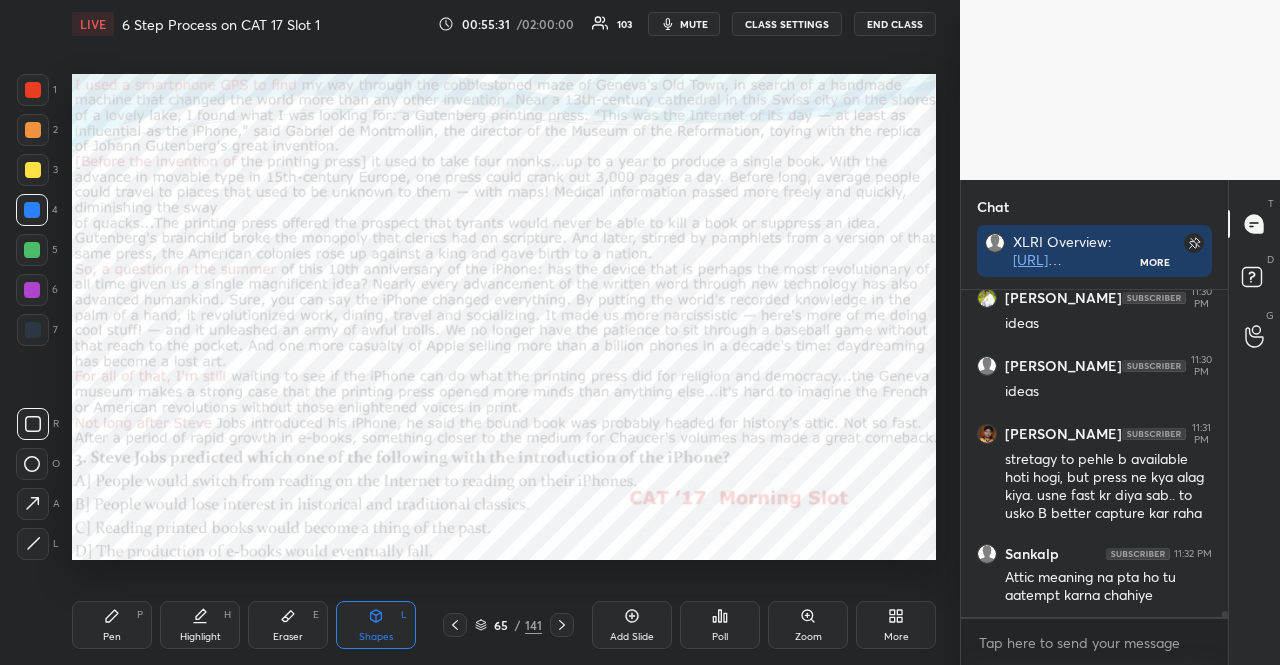 scroll, scrollTop: 16678, scrollLeft: 0, axis: vertical 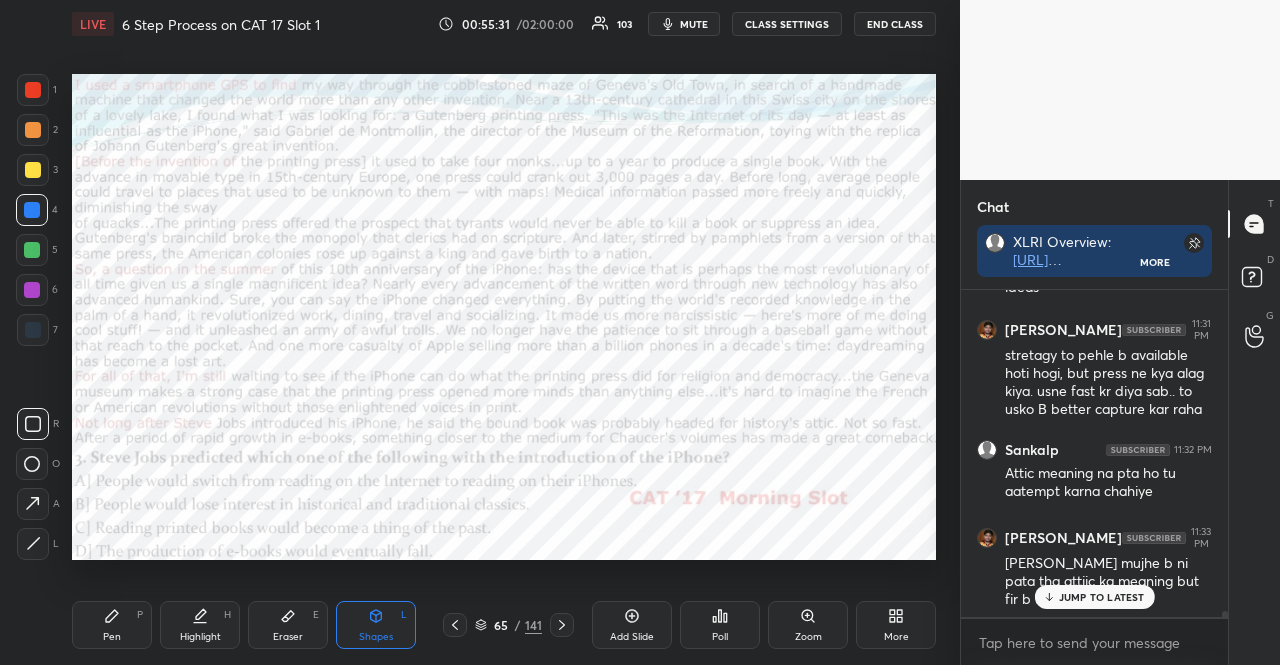click at bounding box center [32, 250] 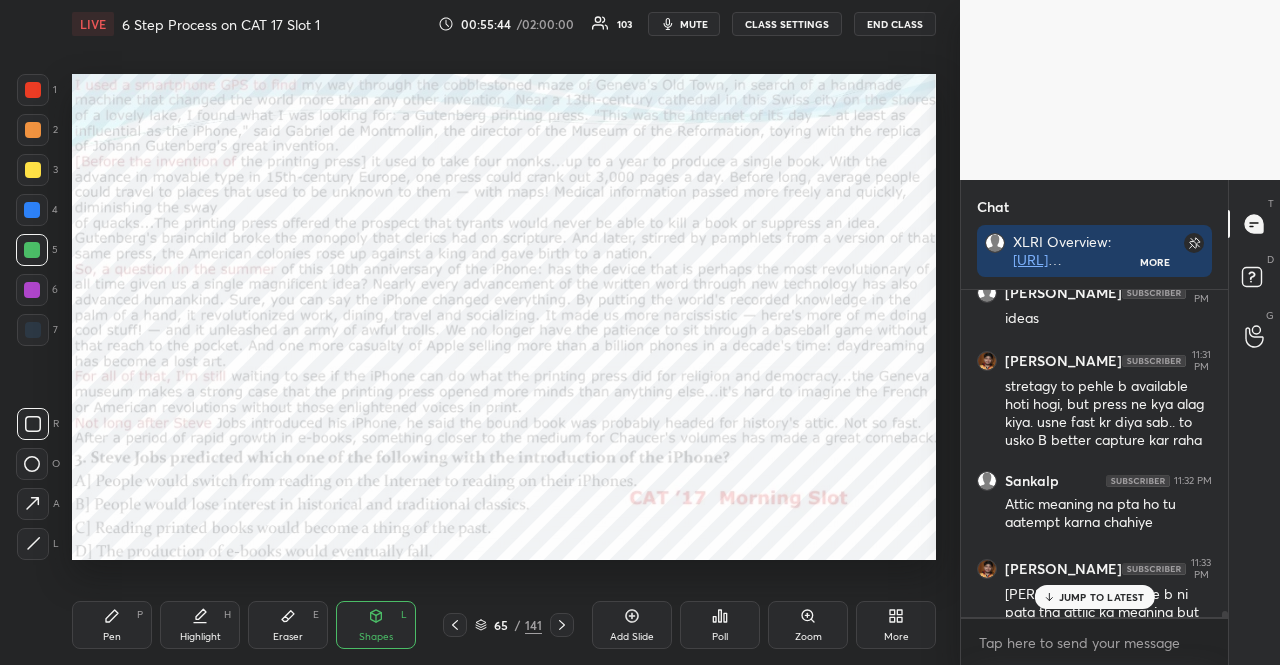 scroll, scrollTop: 16678, scrollLeft: 0, axis: vertical 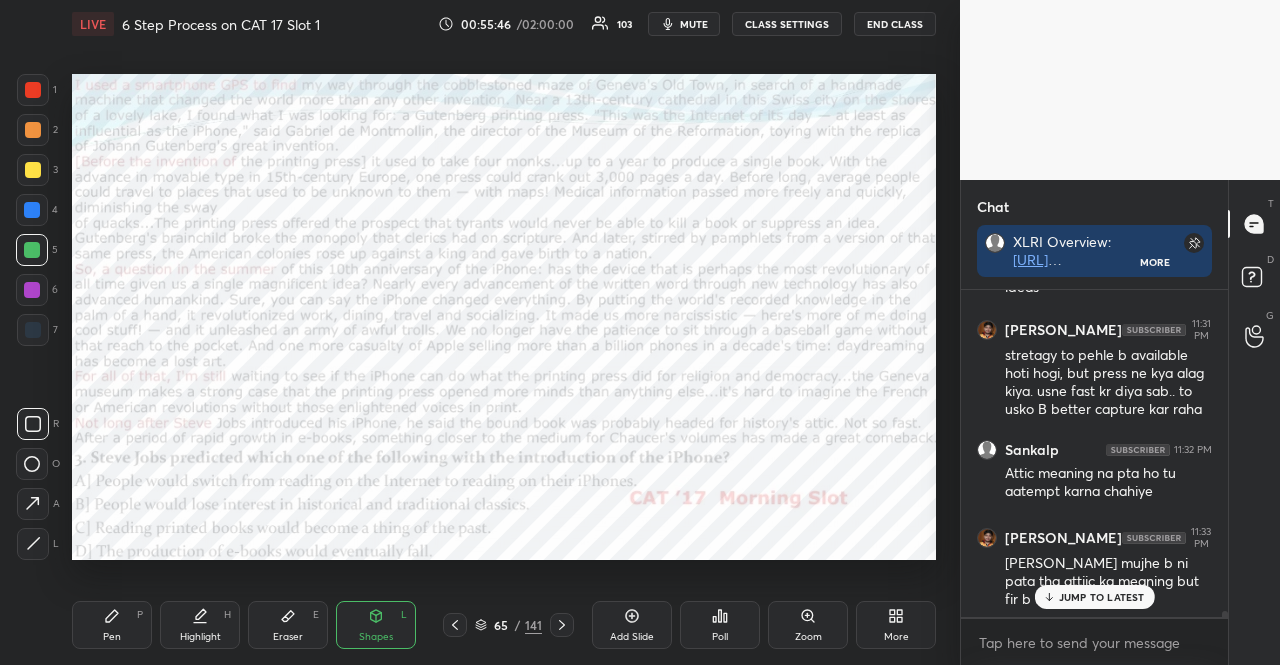 click on "JUMP TO LATEST" at bounding box center (1102, 597) 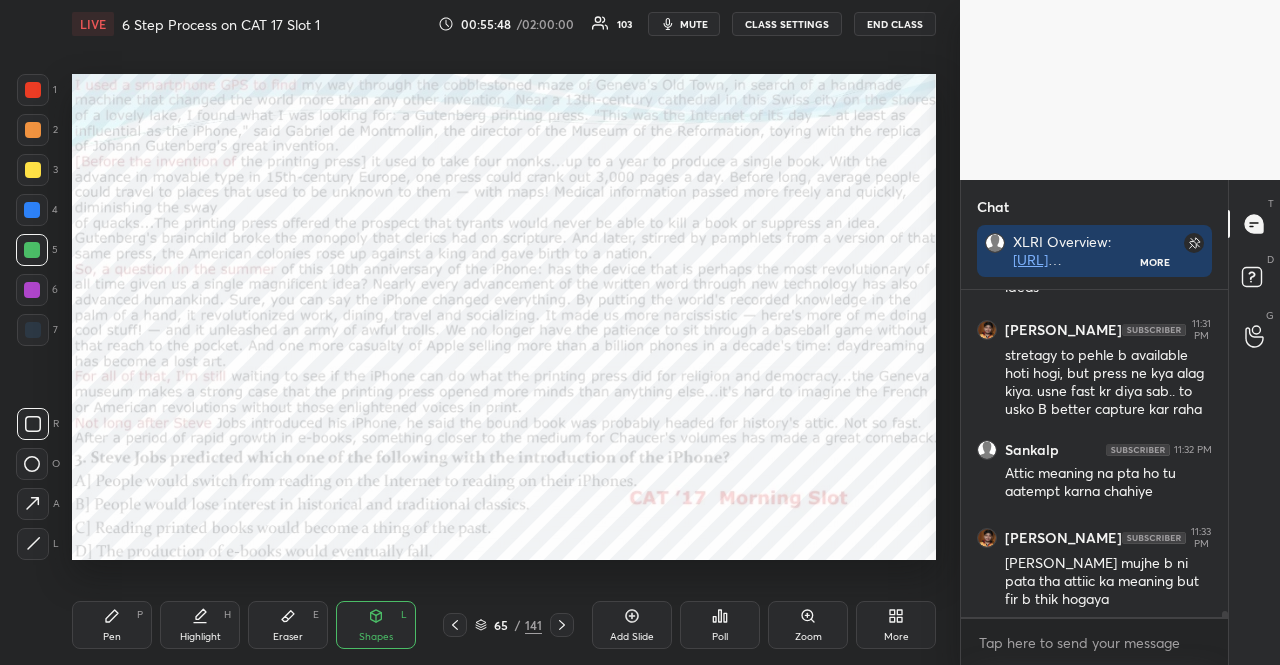 click at bounding box center (32, 290) 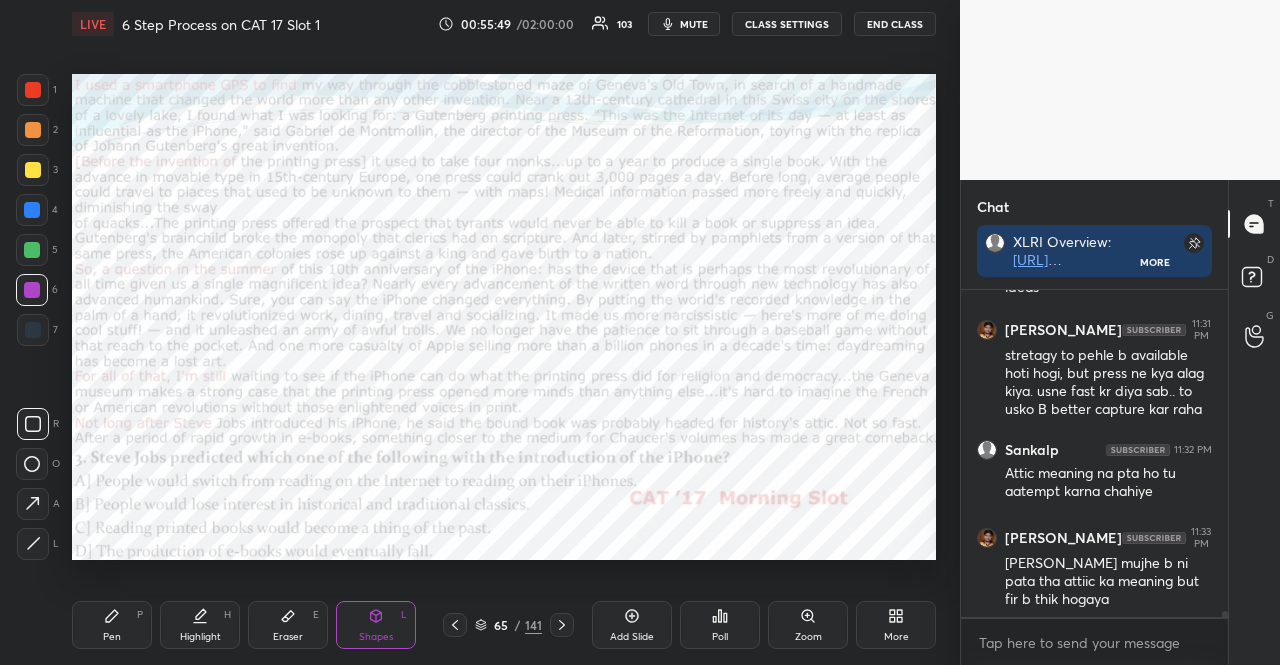 click 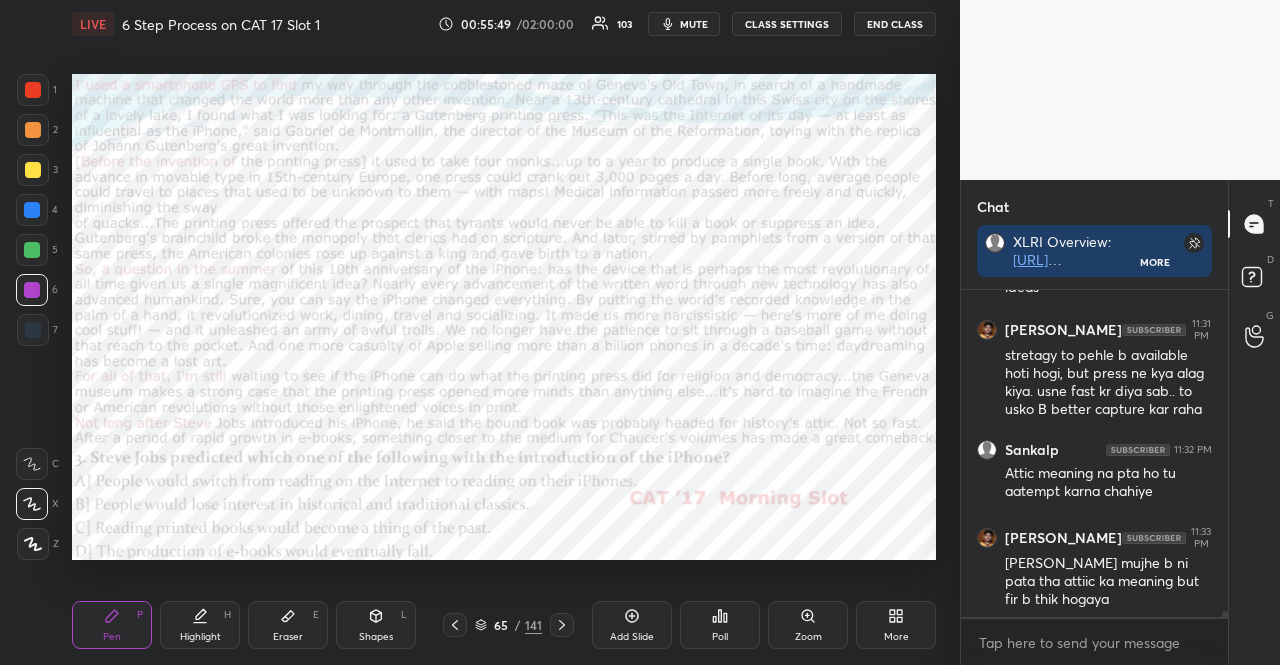 click at bounding box center [33, 544] 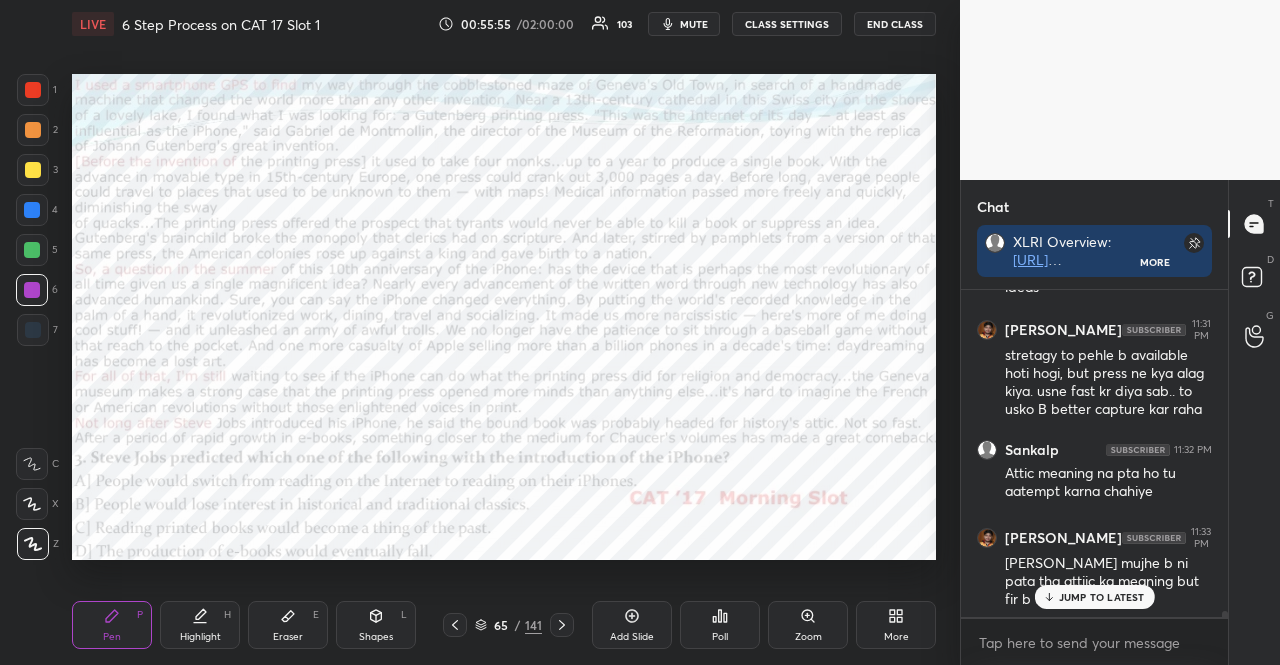 scroll, scrollTop: 16762, scrollLeft: 0, axis: vertical 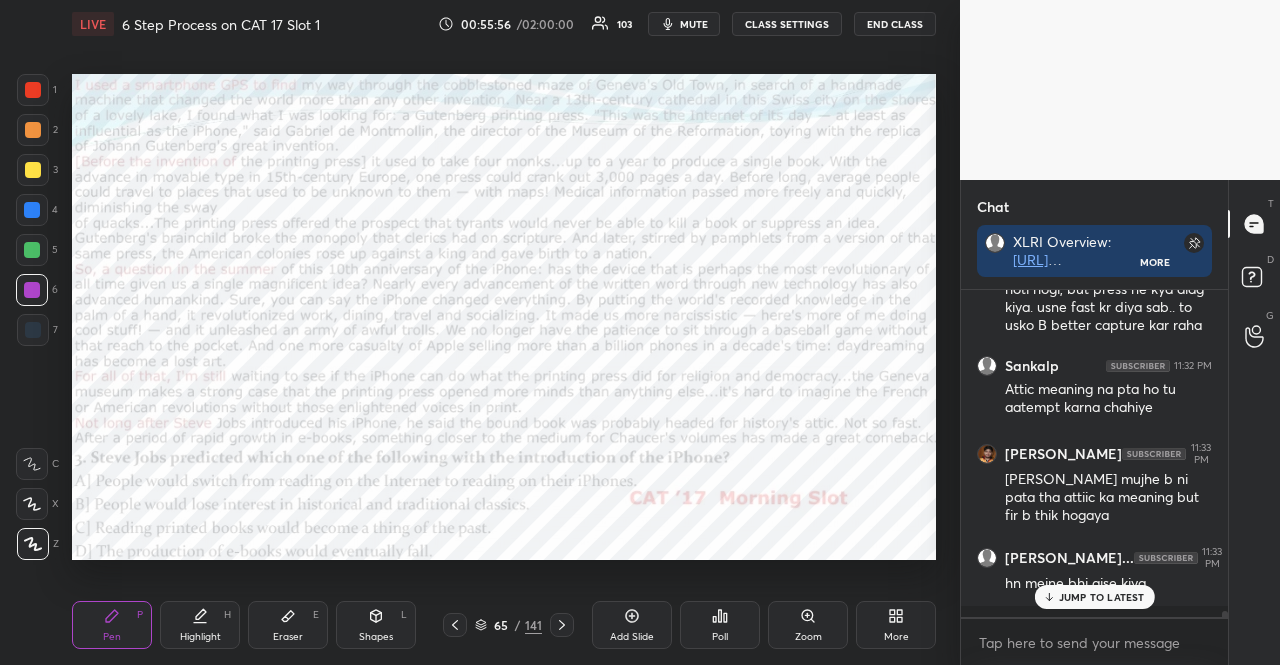 click on "JUMP TO LATEST" at bounding box center (1102, 597) 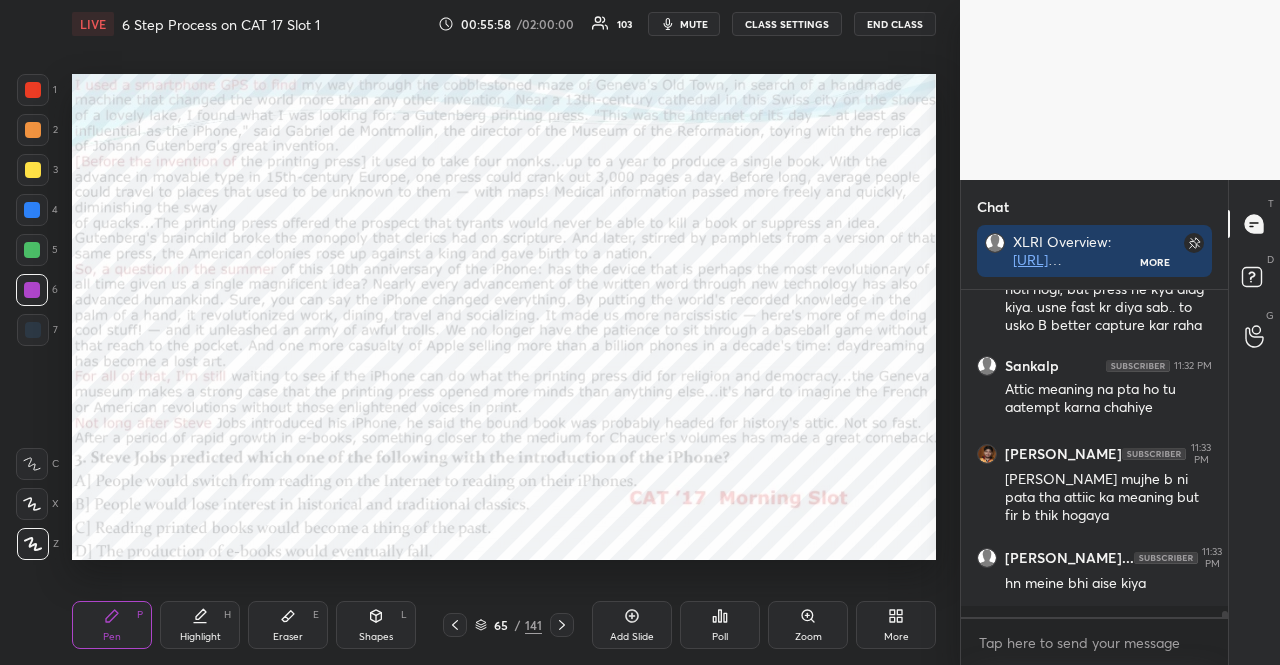 click 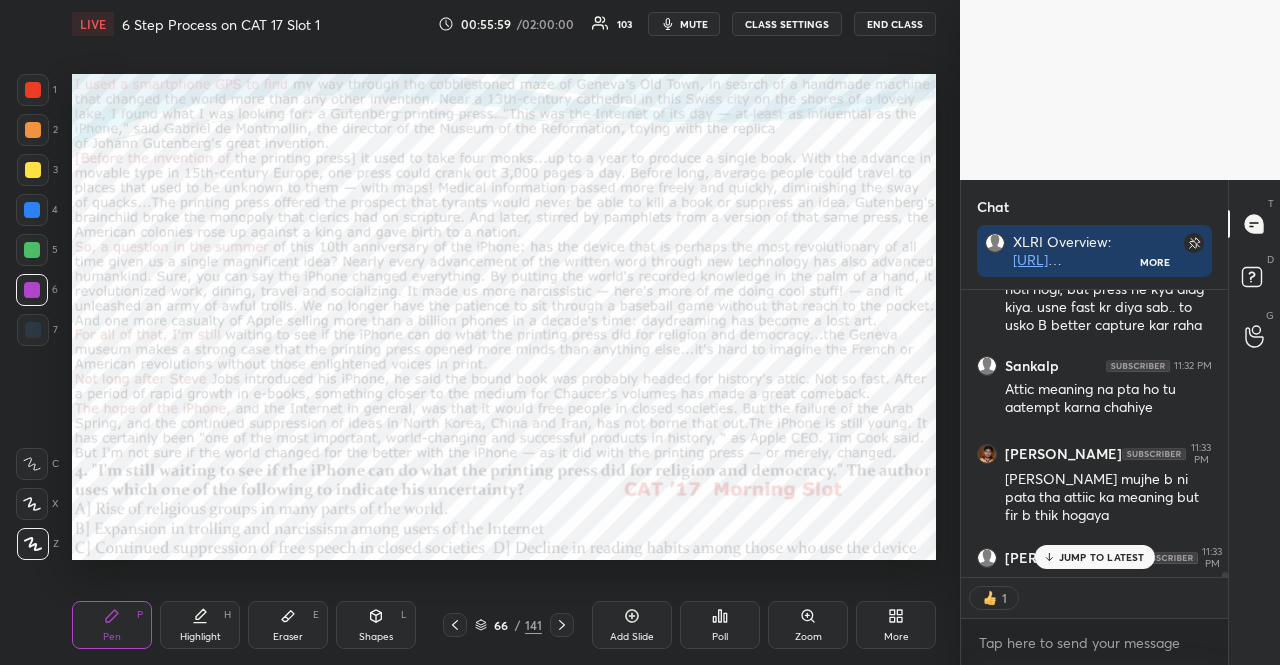 scroll, scrollTop: 281, scrollLeft: 261, axis: both 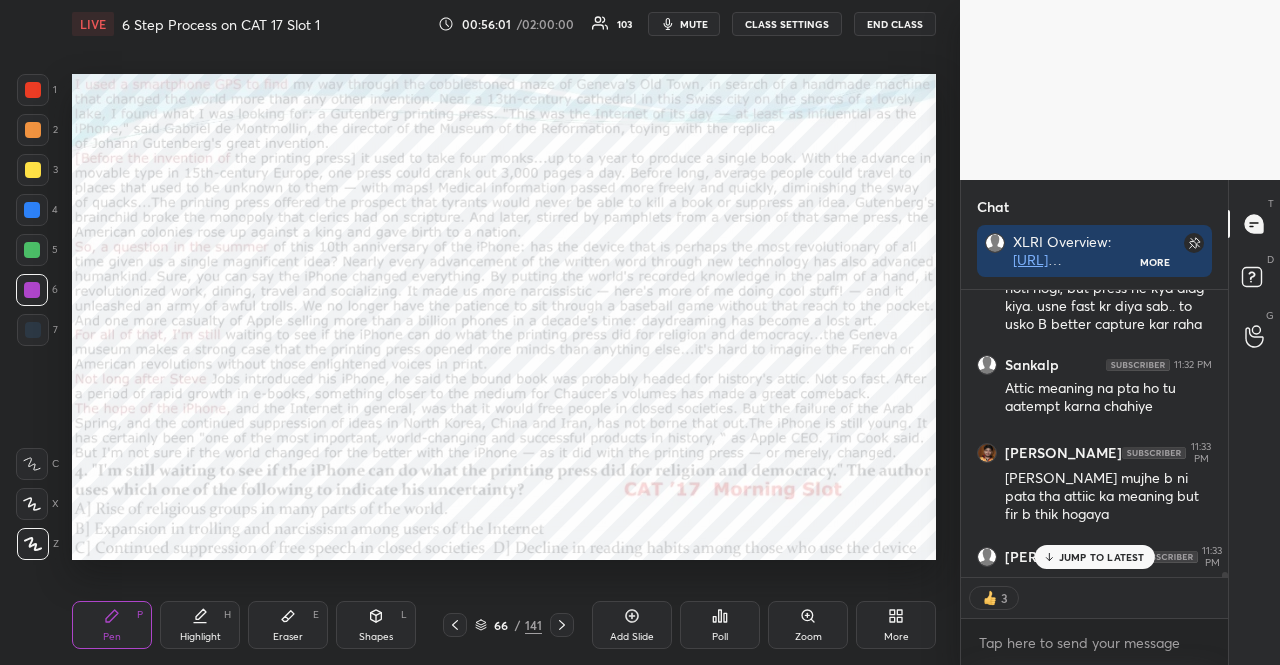 click 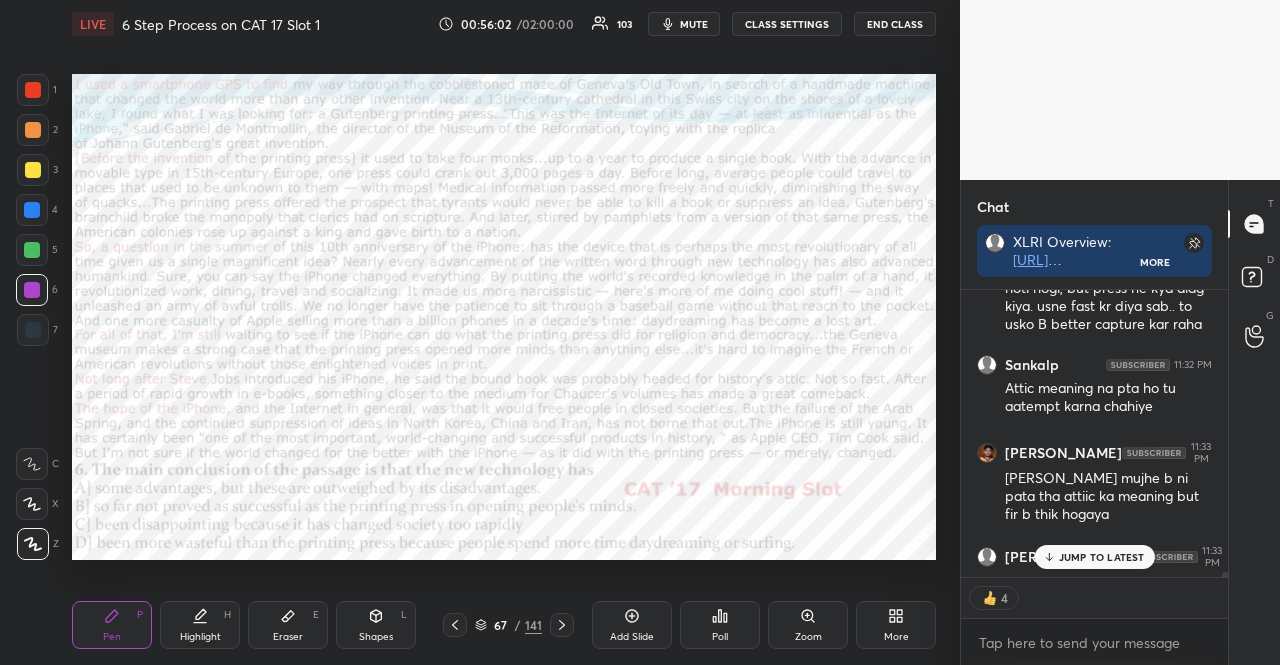 click 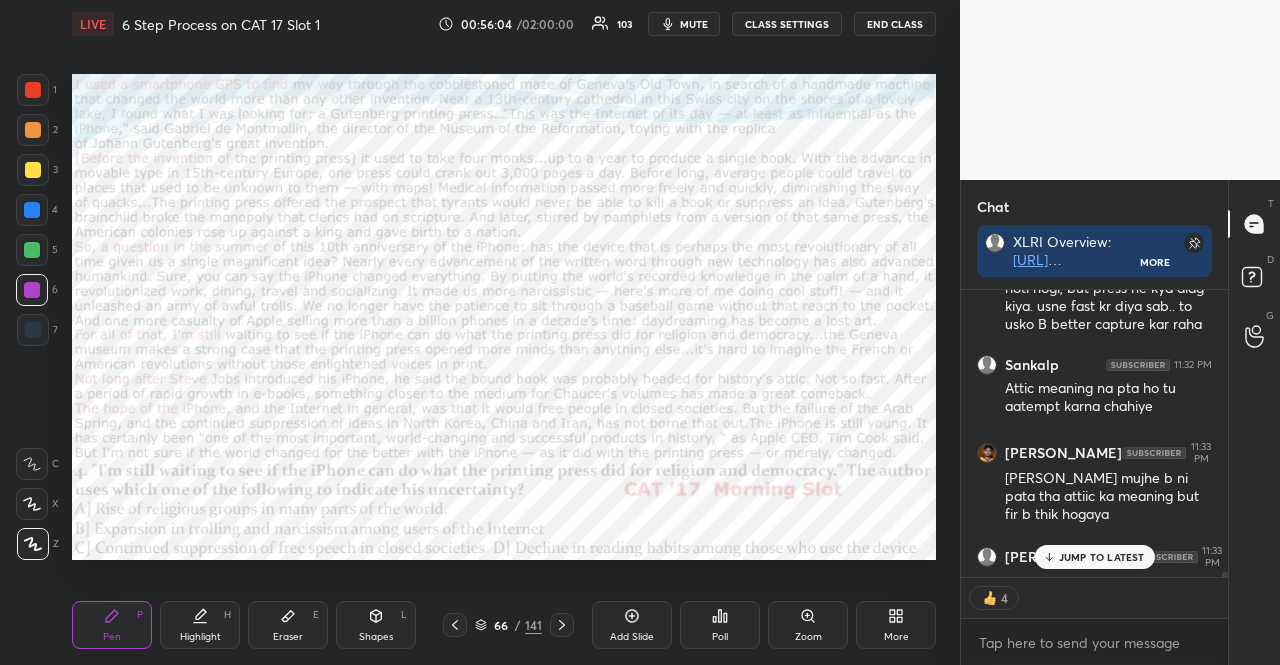 click at bounding box center [32, 290] 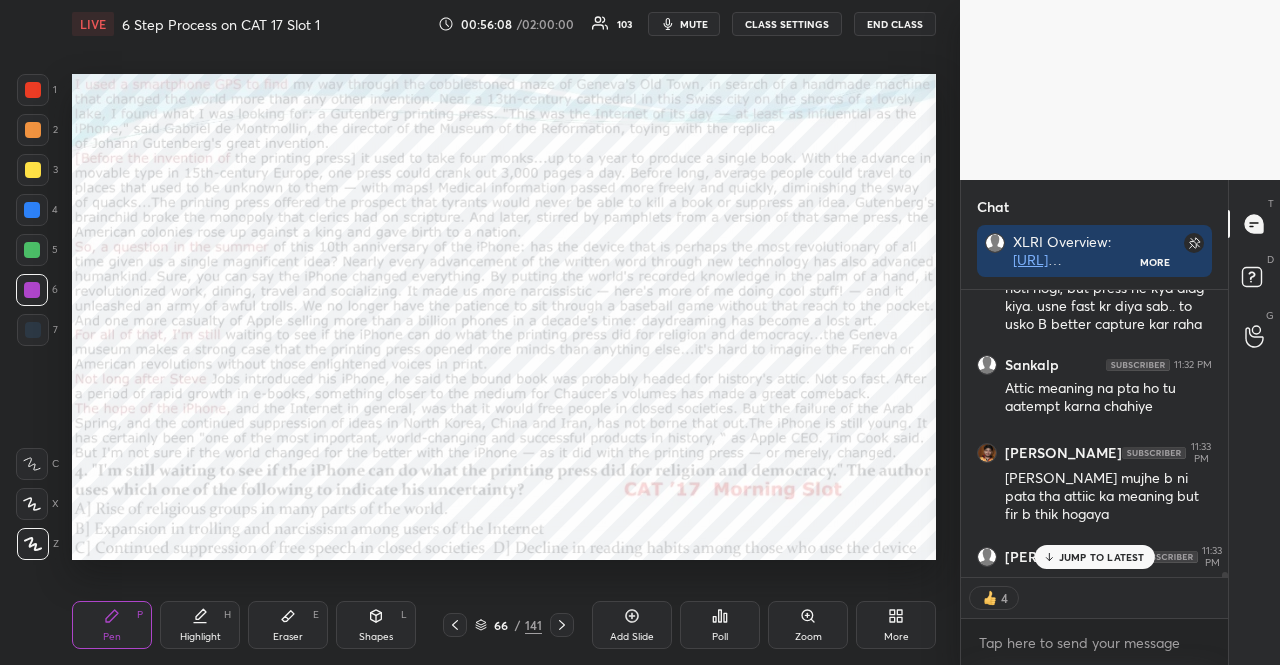 scroll, scrollTop: 16874, scrollLeft: 0, axis: vertical 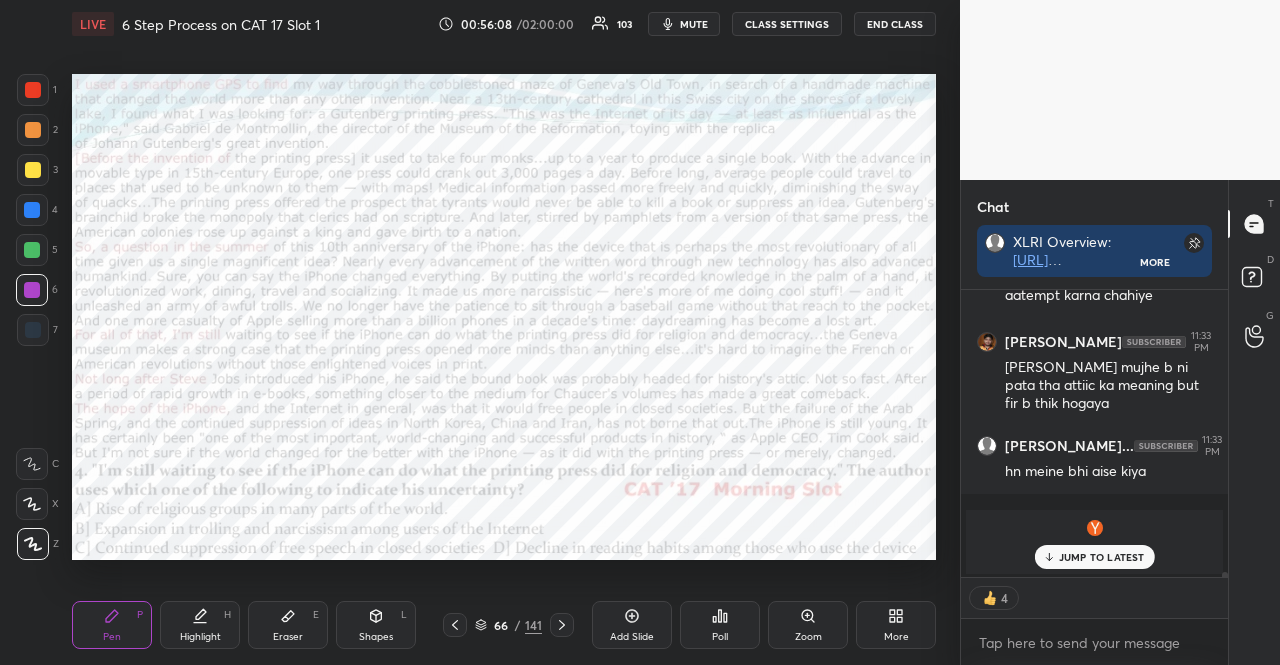 click on "Shapes L" at bounding box center (376, 625) 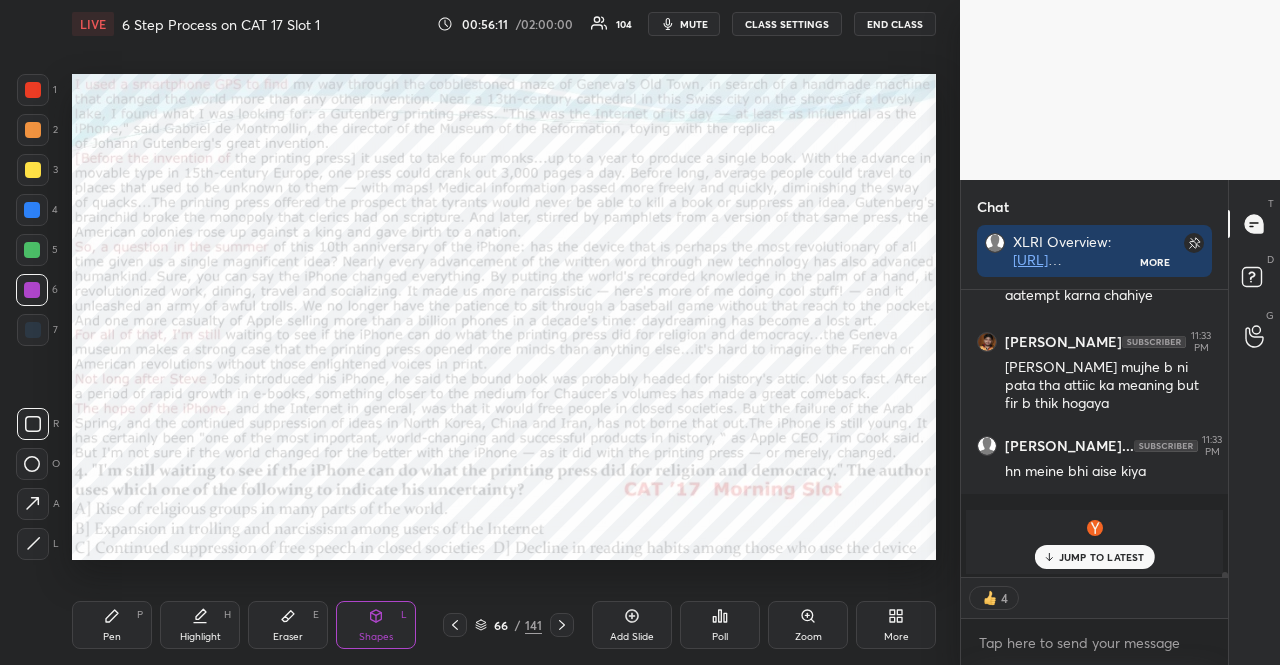type on "x" 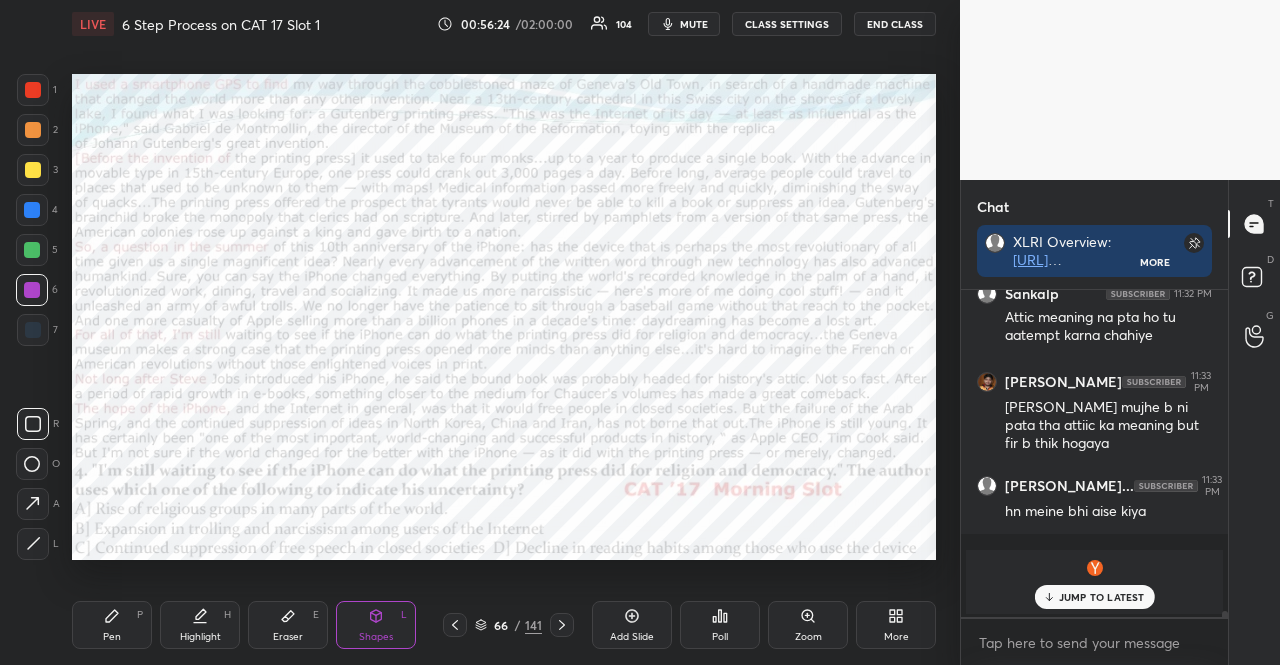 click at bounding box center [32, 210] 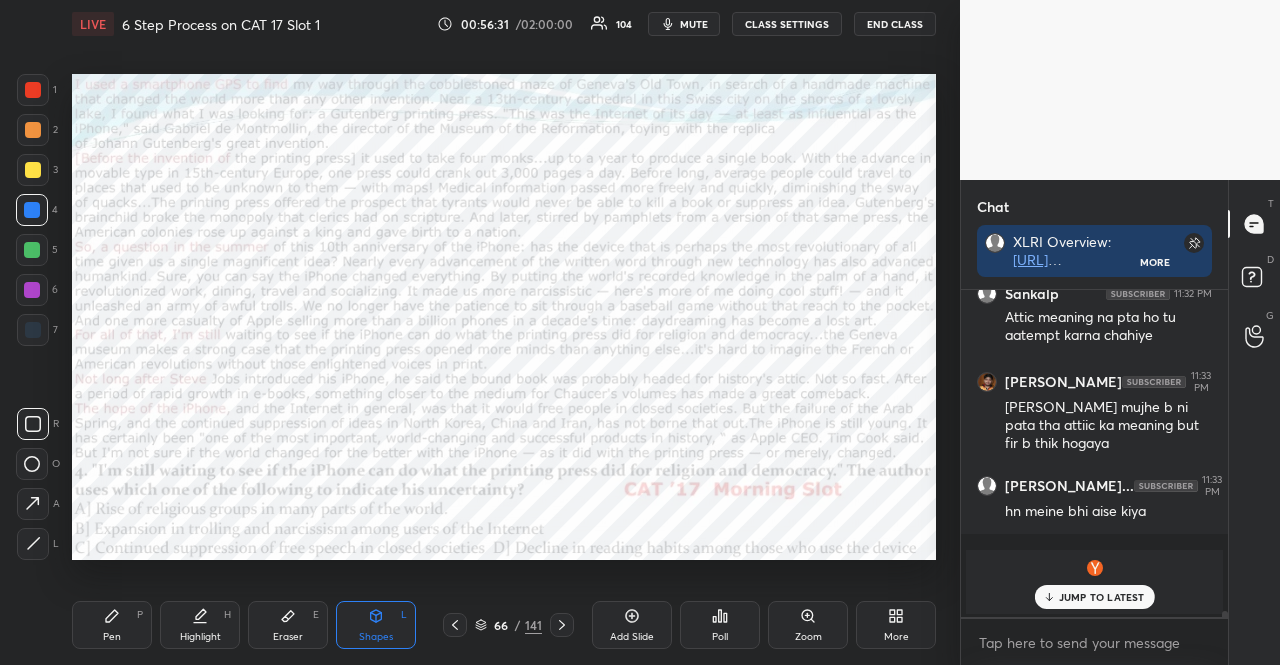 scroll, scrollTop: 16918, scrollLeft: 0, axis: vertical 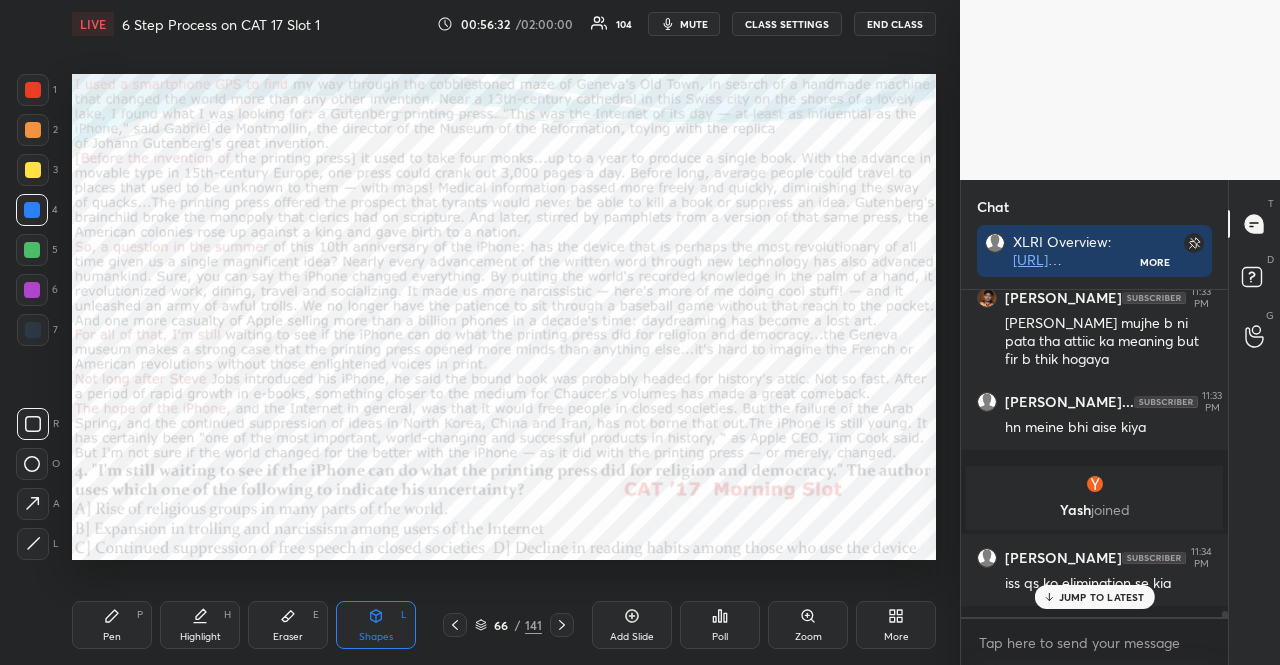 click on "JUMP TO LATEST" at bounding box center [1102, 597] 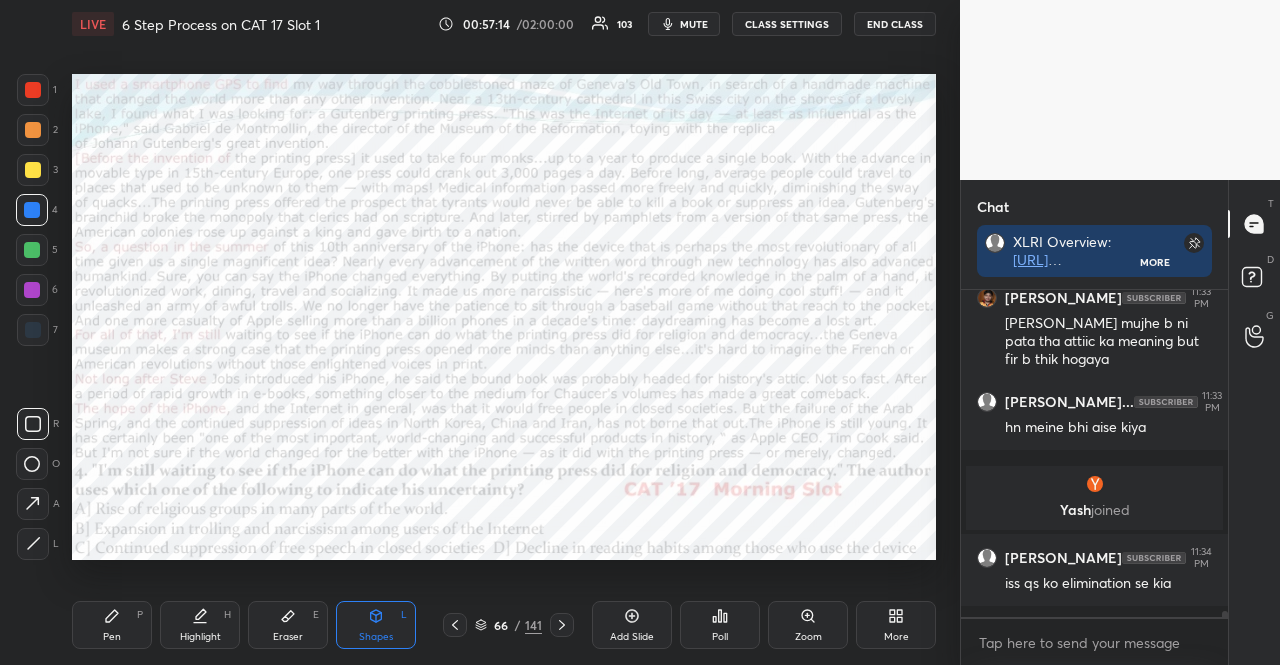 click at bounding box center [33, 90] 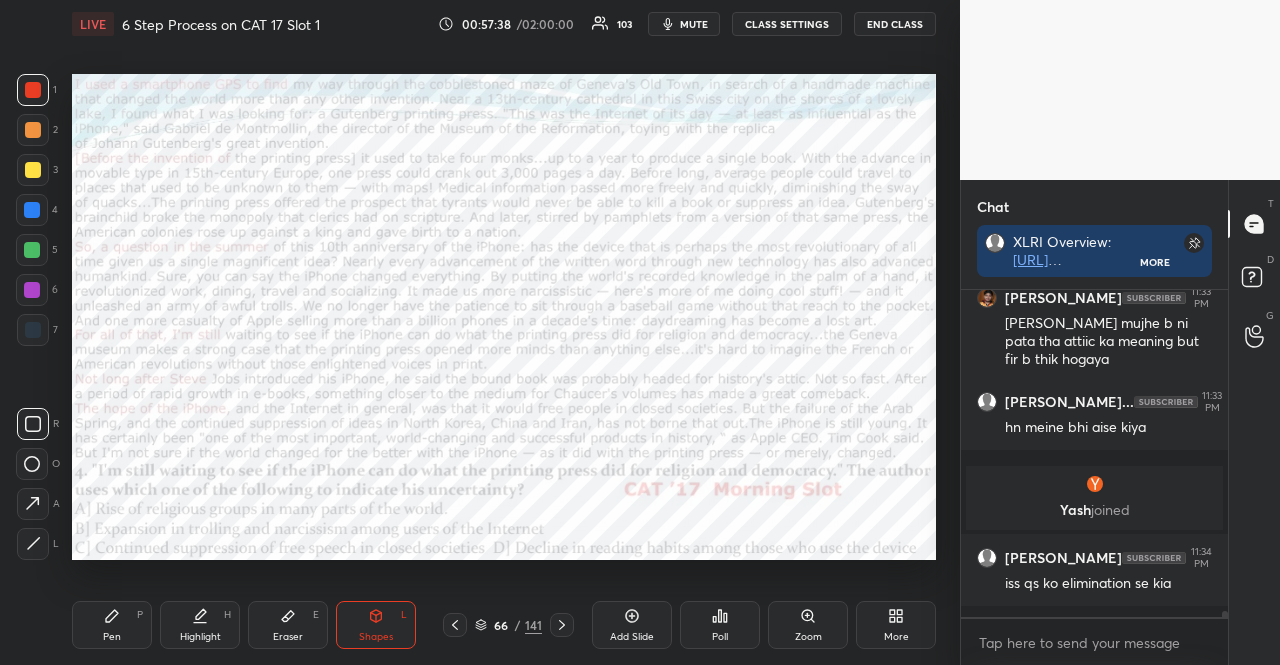 click 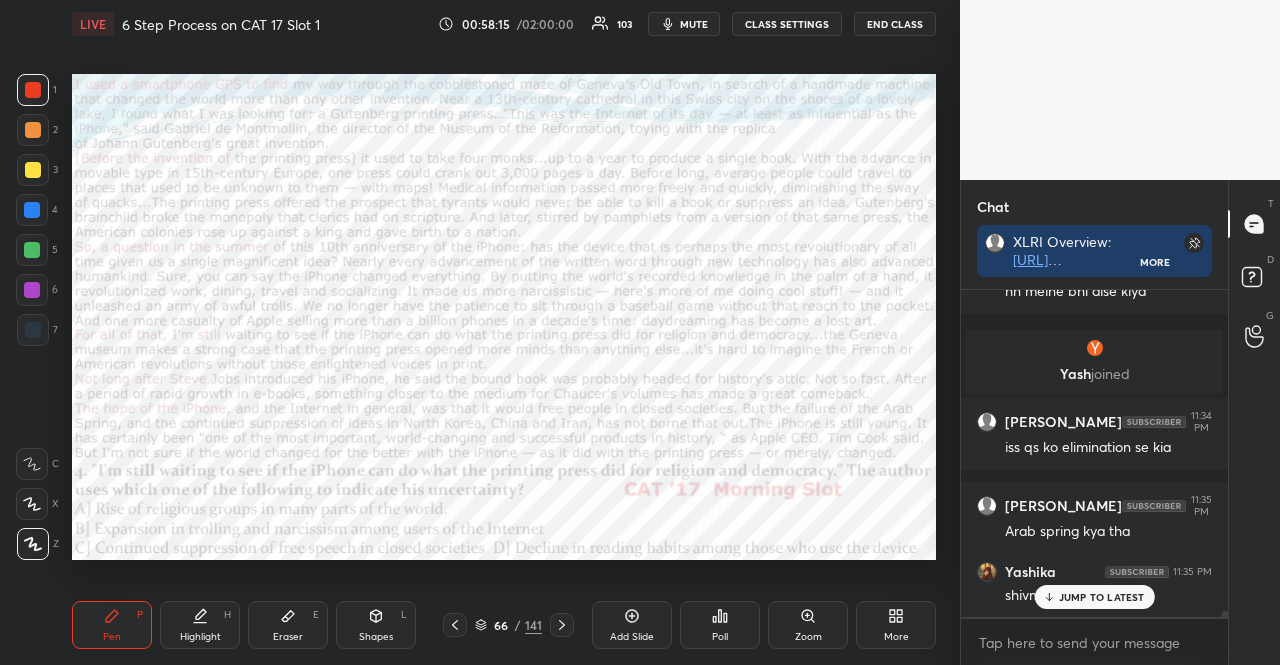 scroll, scrollTop: 17122, scrollLeft: 0, axis: vertical 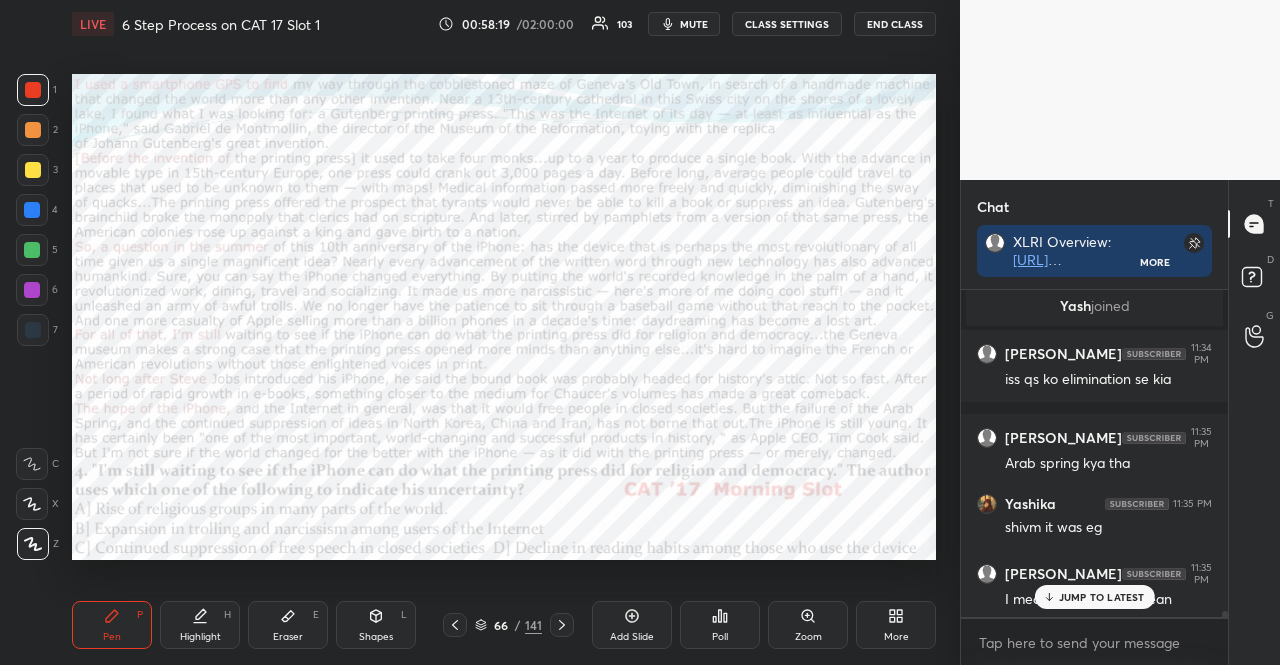 click on "JUMP TO LATEST" at bounding box center [1102, 597] 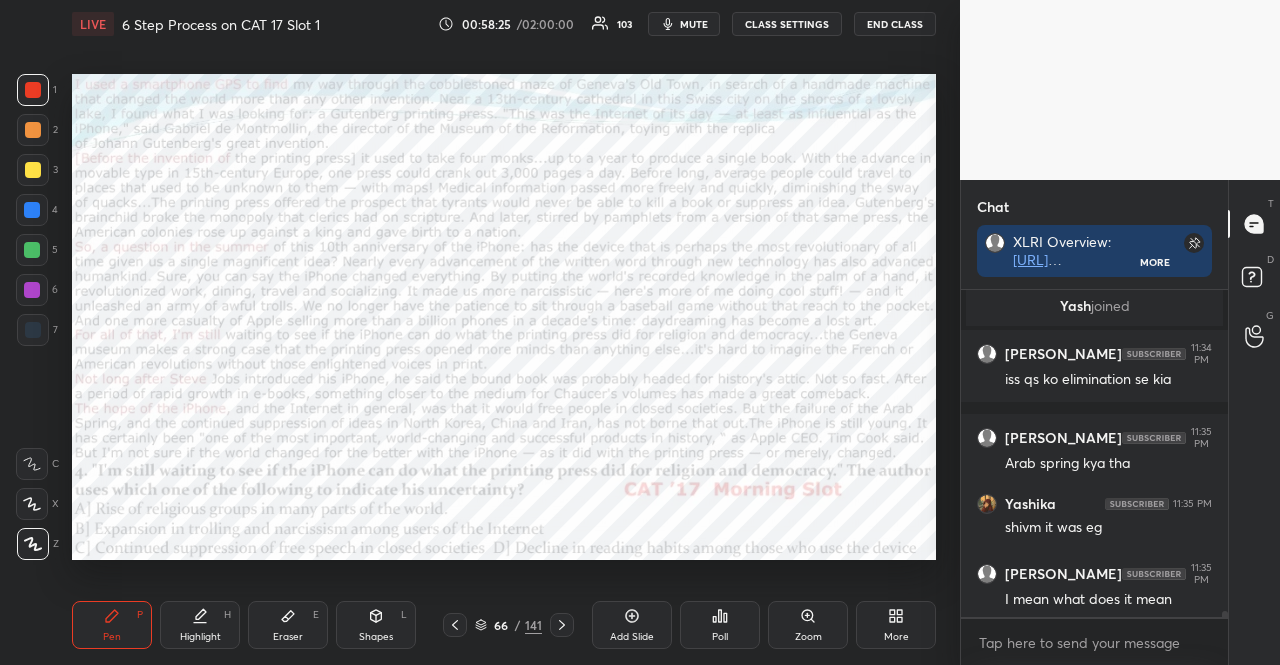 scroll, scrollTop: 17224, scrollLeft: 0, axis: vertical 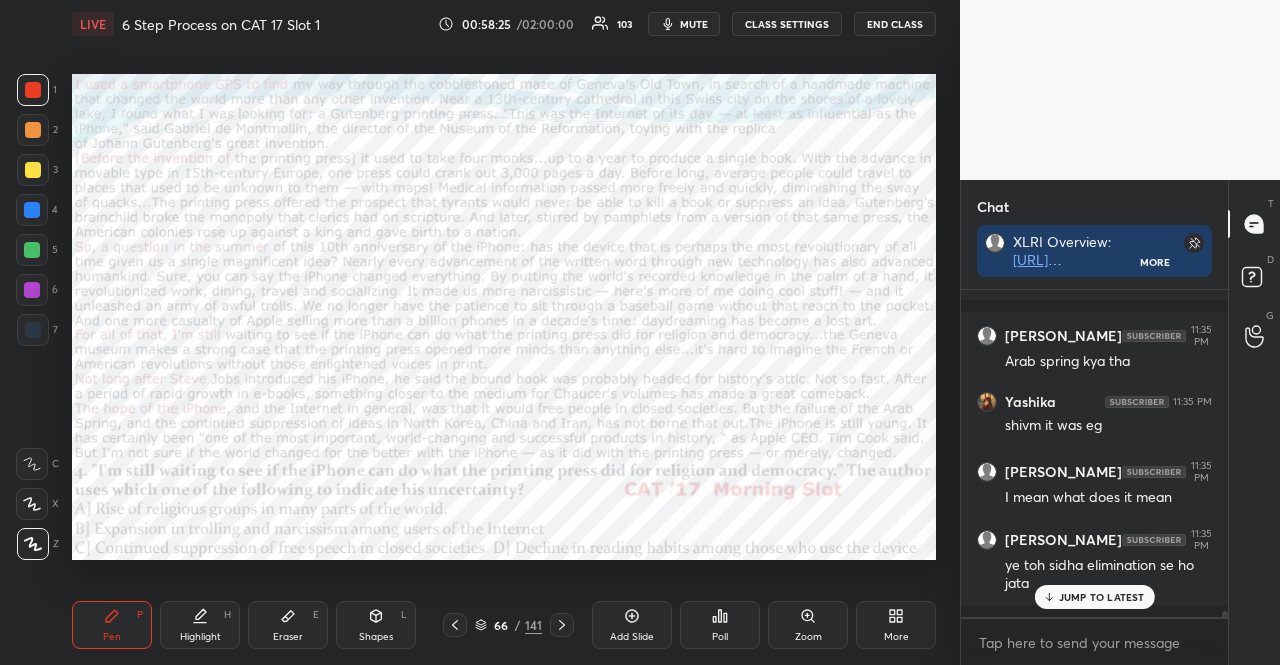 click on "7" at bounding box center [37, 330] 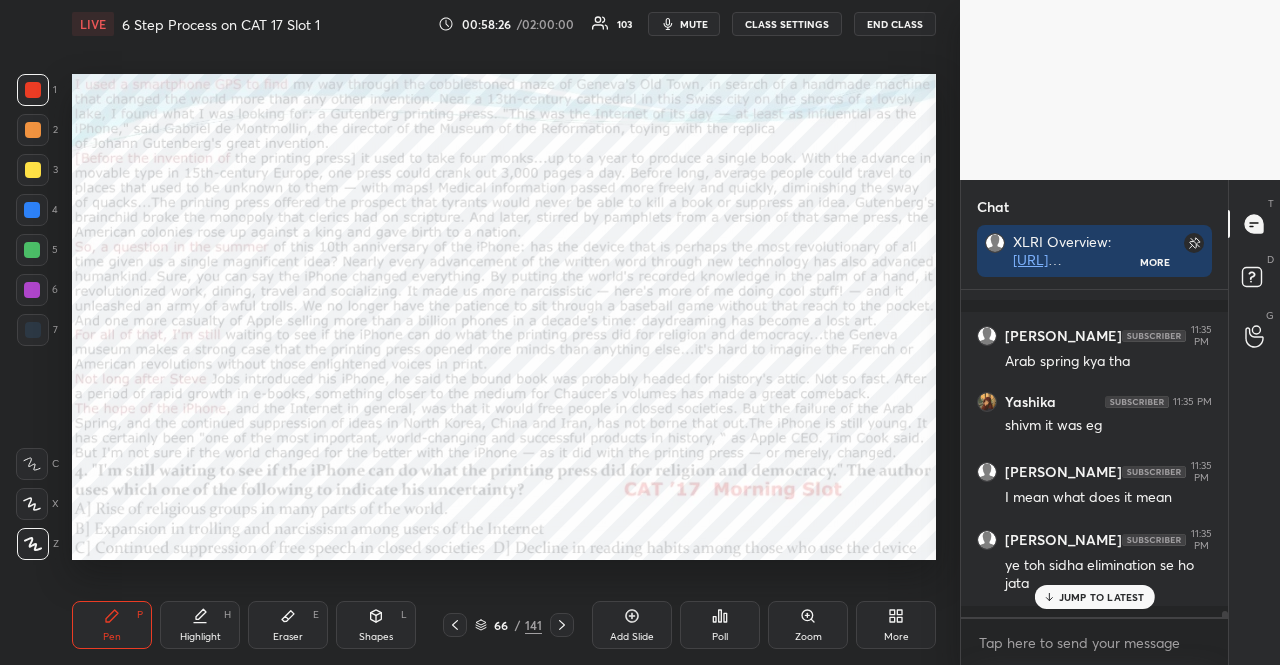 click at bounding box center (33, 330) 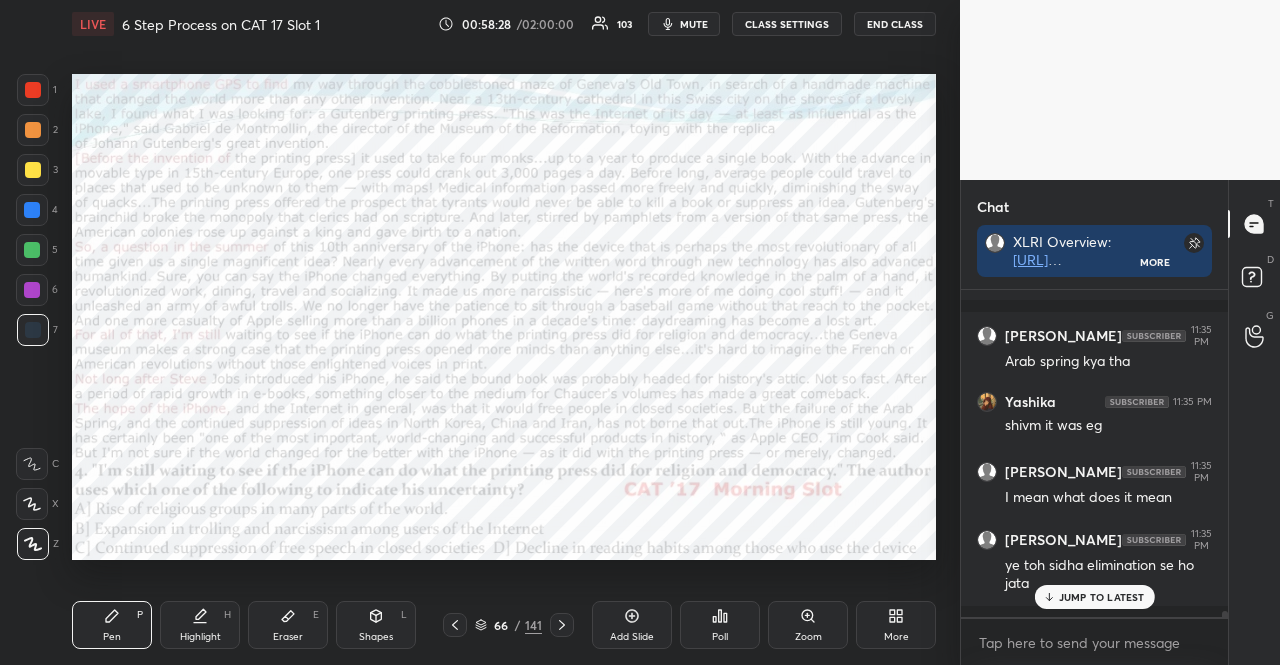click 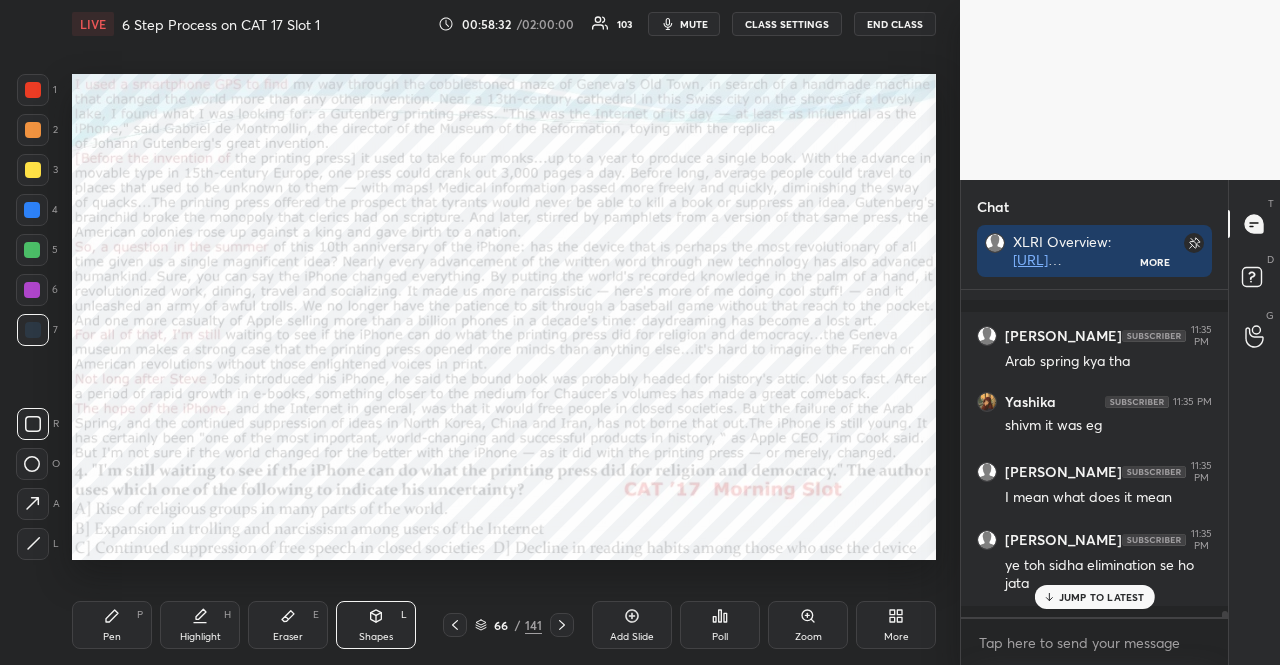 scroll, scrollTop: 17292, scrollLeft: 0, axis: vertical 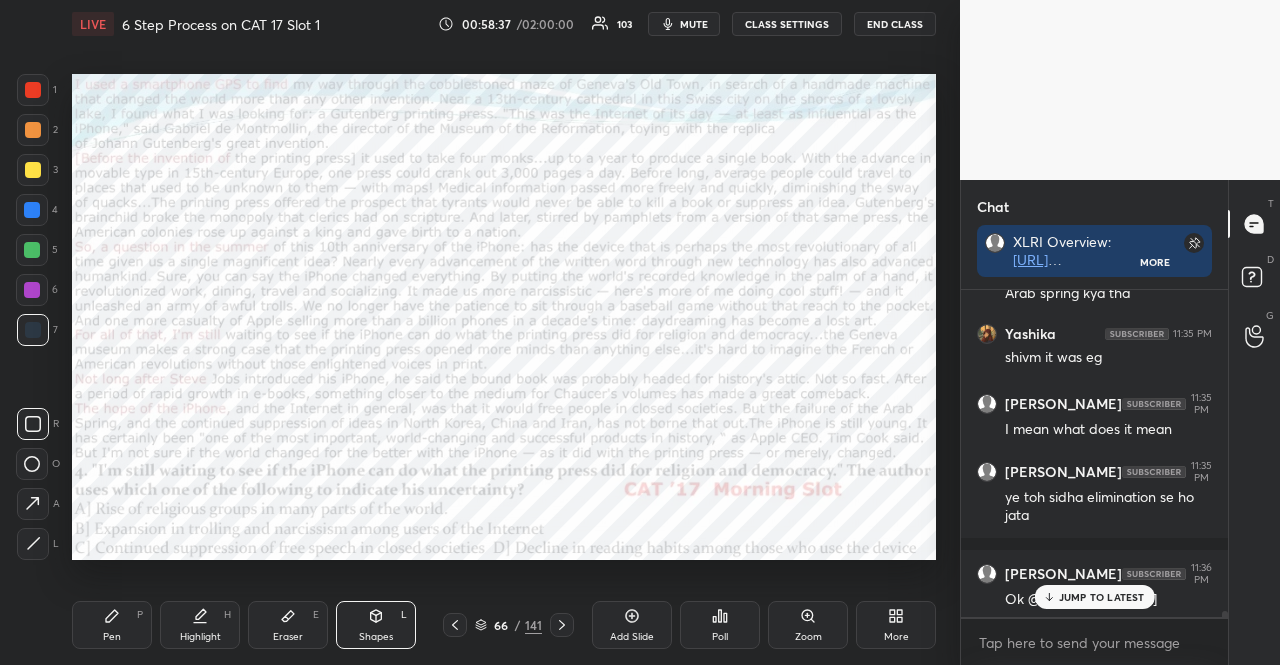click on "JUMP TO LATEST" at bounding box center [1094, 597] 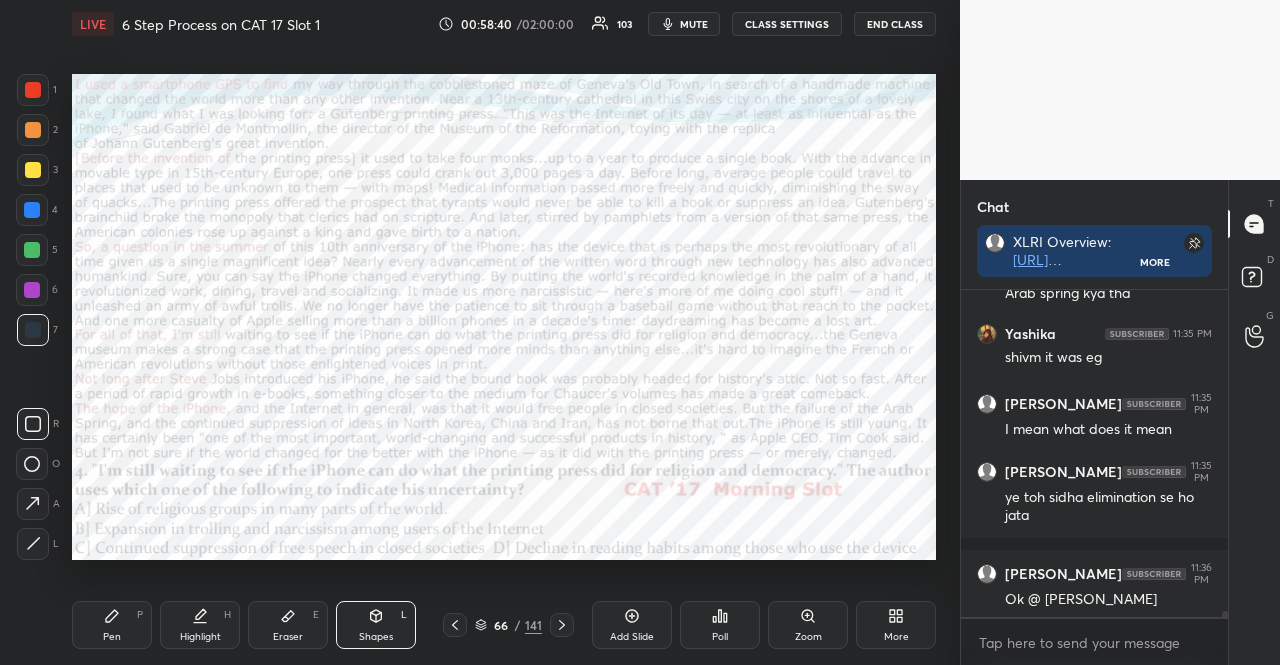 click on "Pen P Highlight H Eraser E Shapes L 66 / 141 Add Slide Poll Zoom More" at bounding box center (504, 625) 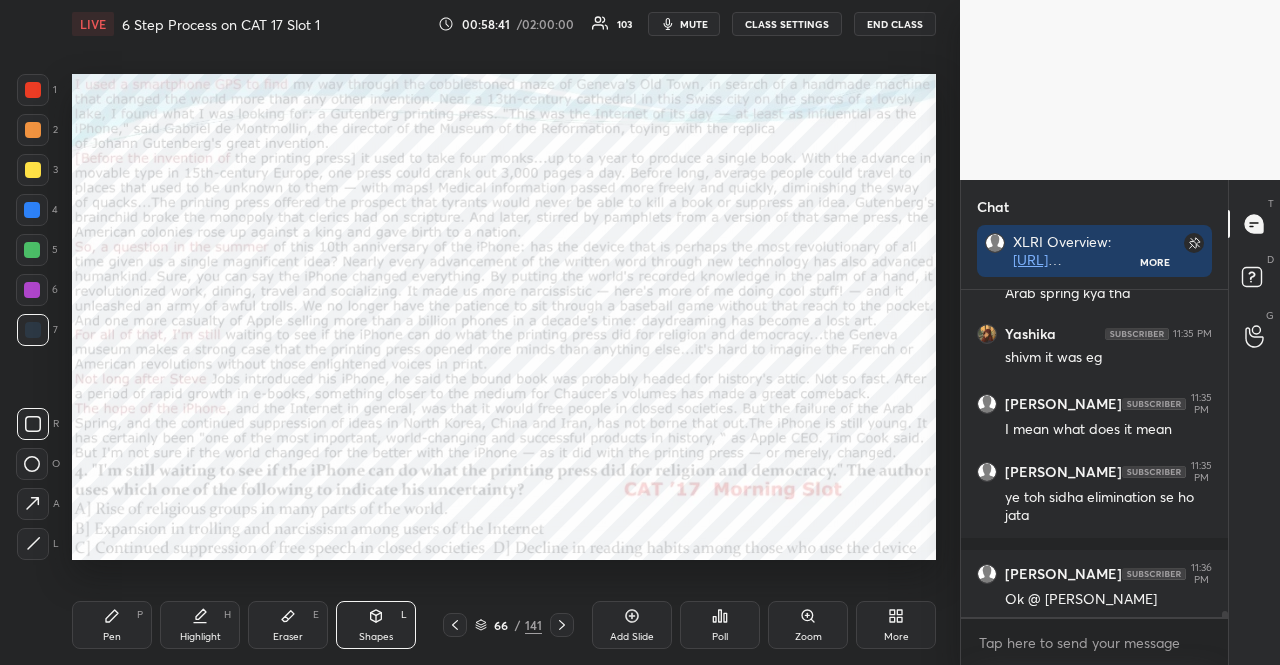 click at bounding box center [562, 625] 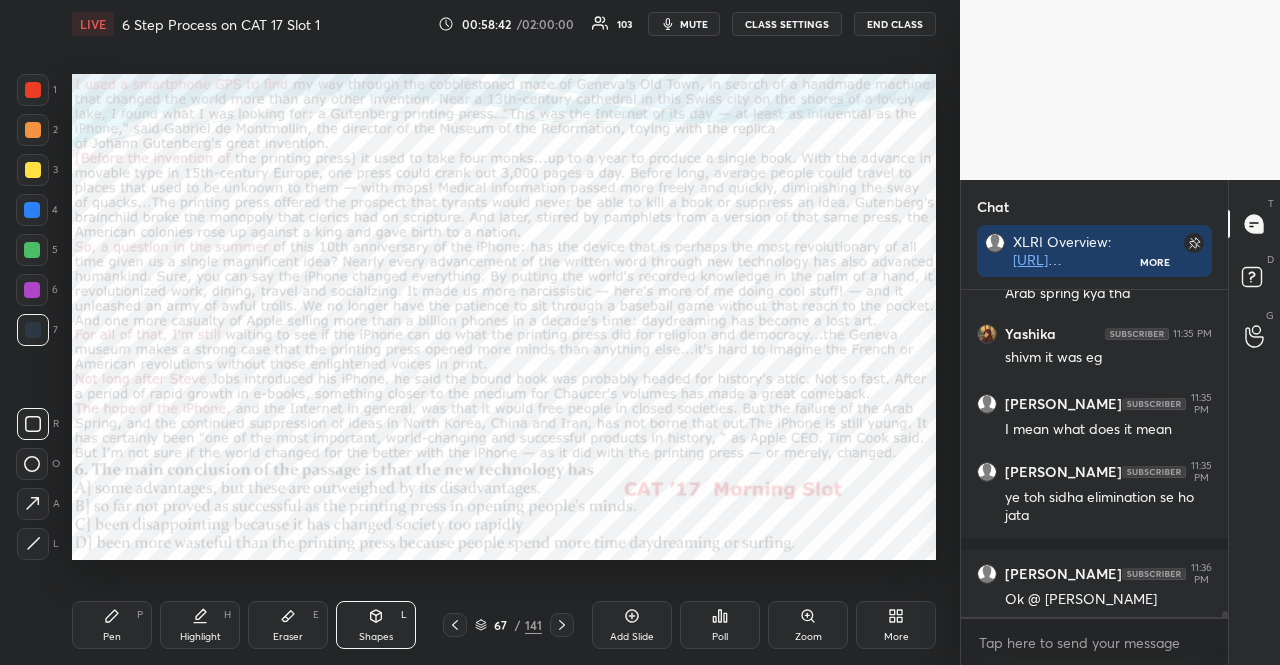 click at bounding box center [562, 625] 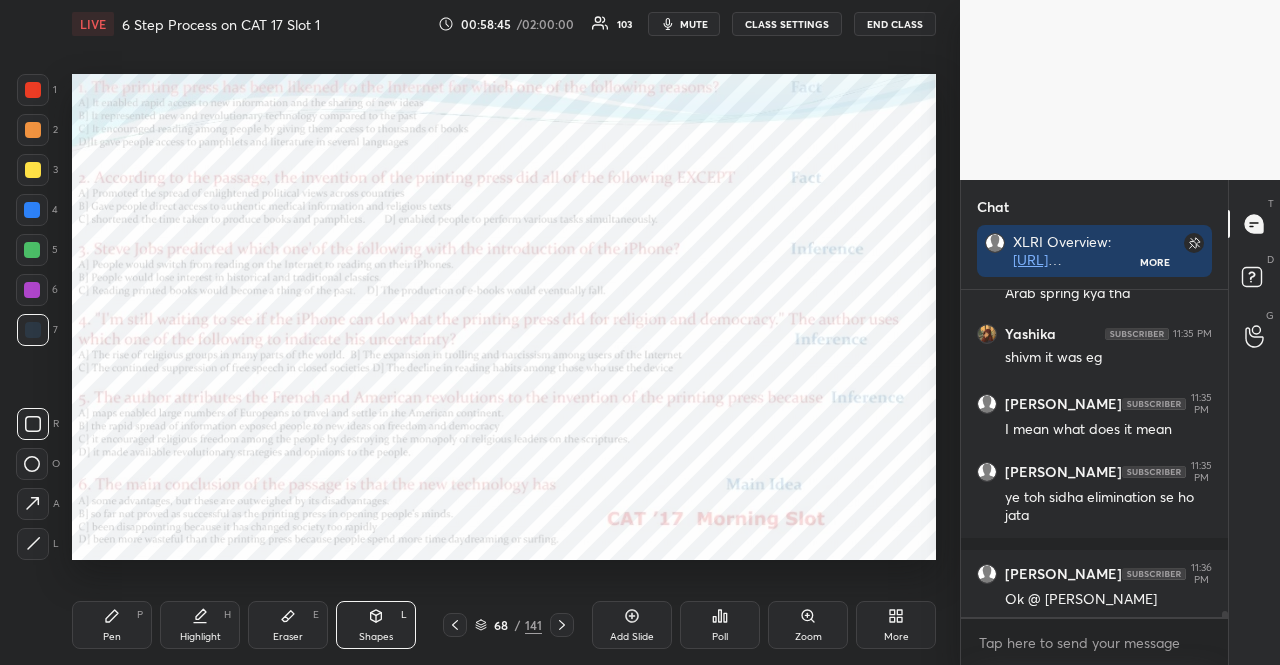 click at bounding box center [32, 250] 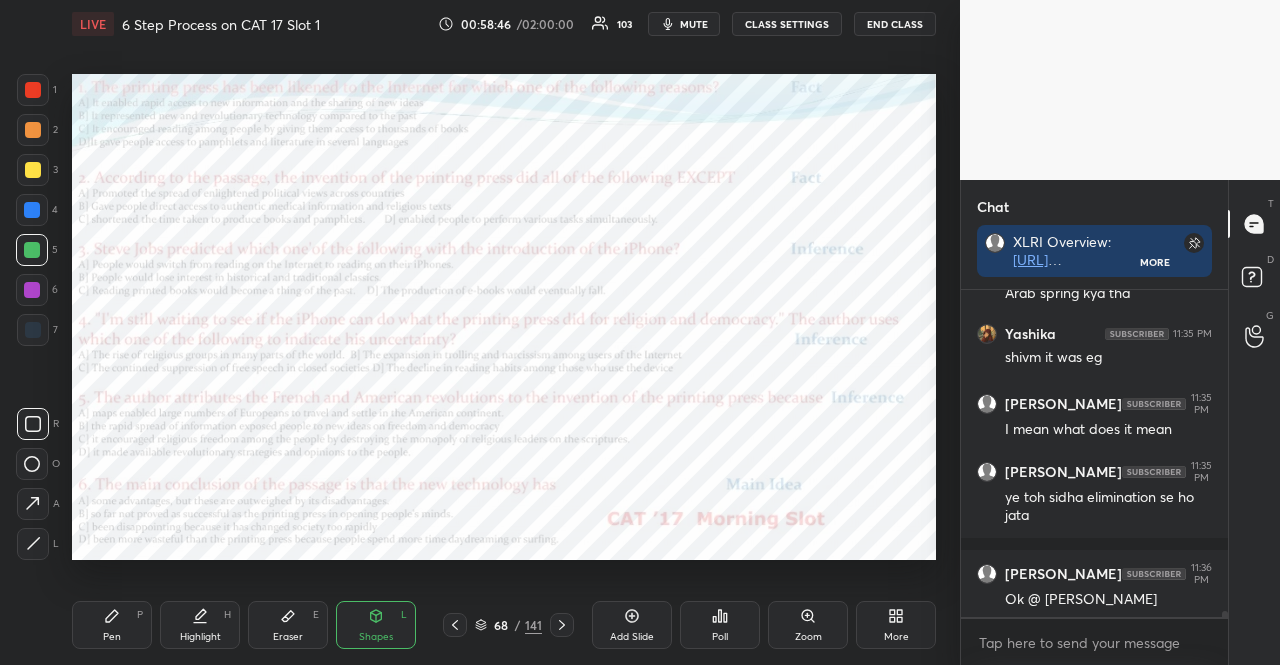 click on "Pen P" at bounding box center (112, 625) 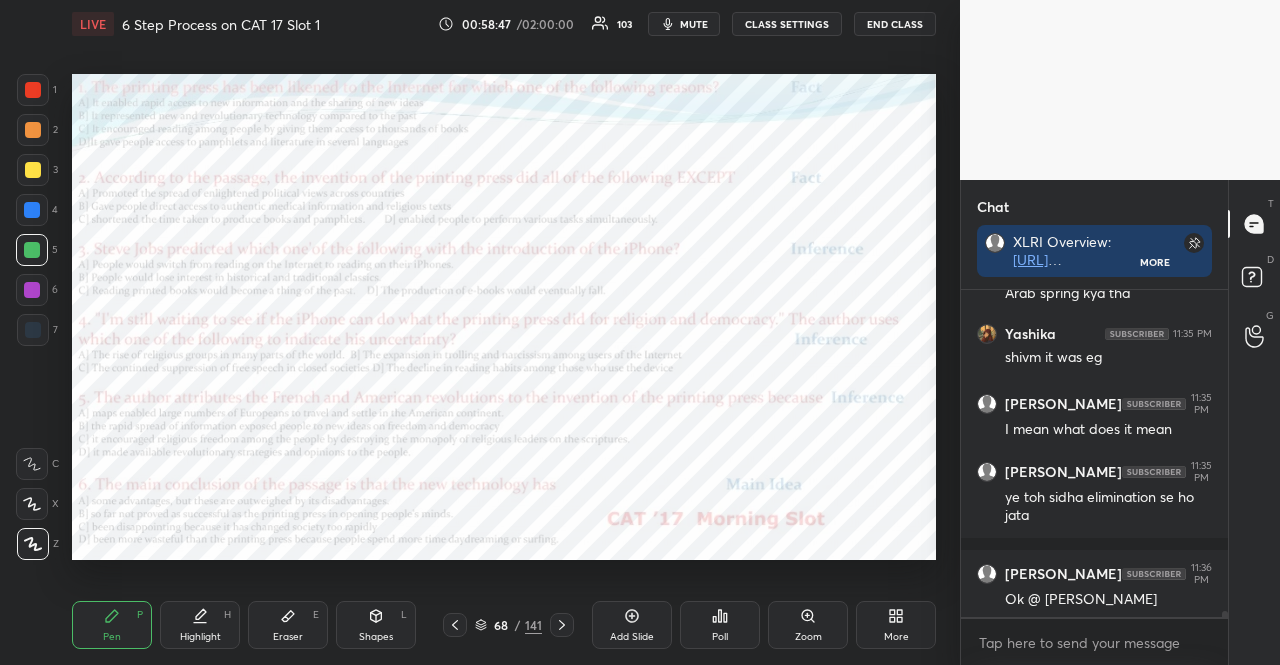 click at bounding box center [32, 504] 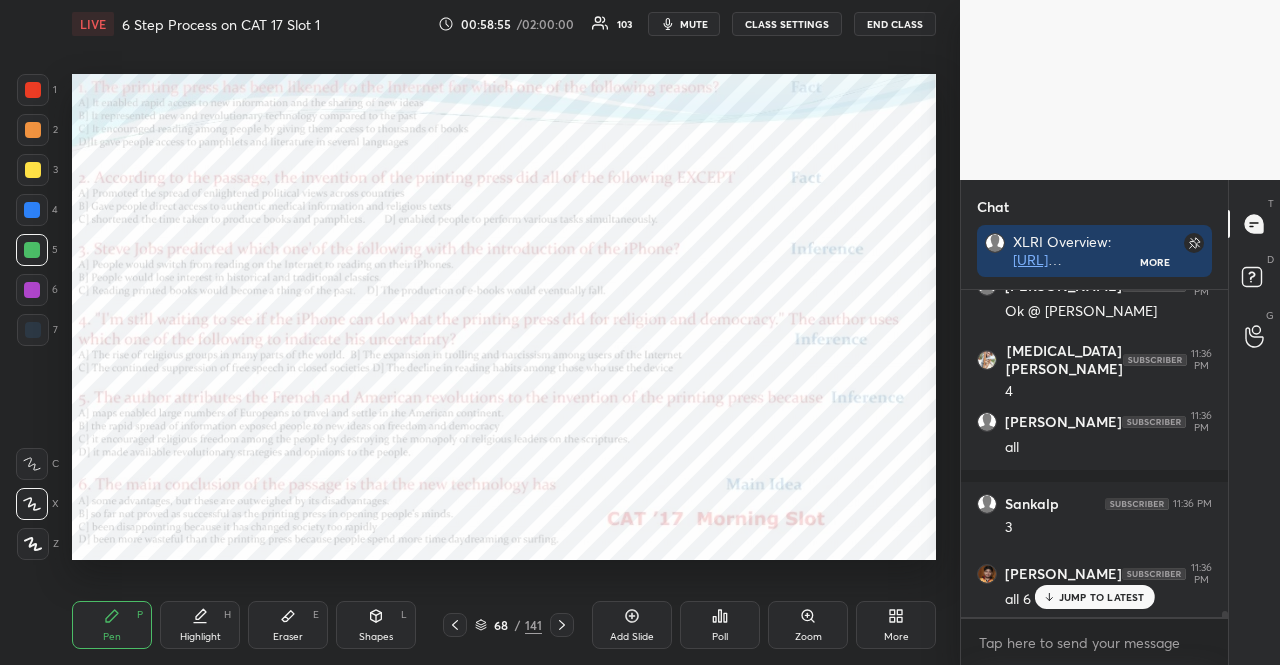 scroll, scrollTop: 17648, scrollLeft: 0, axis: vertical 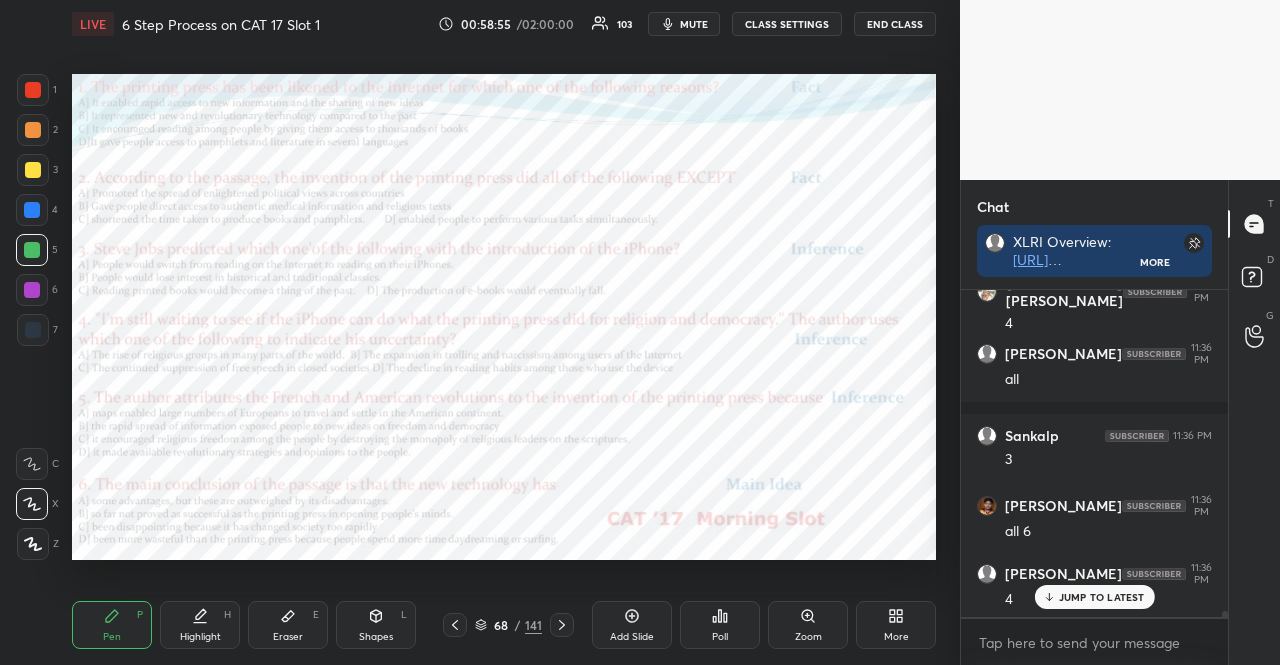 click on "1 2 3 4 5 6 7 R O A L C X Z Erase all   C X Z LIVE 6 Step Process on CAT 17 Slot 1 00:58:55 /  02:00:00 103 mute CLASS SETTINGS END CLASS Setting up your live class Poll for   secs No correct answer Start poll Back 6 Step Process on CAT 17 Slot 1 Aarambh Academy Pen P Highlight H Eraser E Shapes L 68 / 141 Add Slide Poll Zoom More" at bounding box center (472, 332) 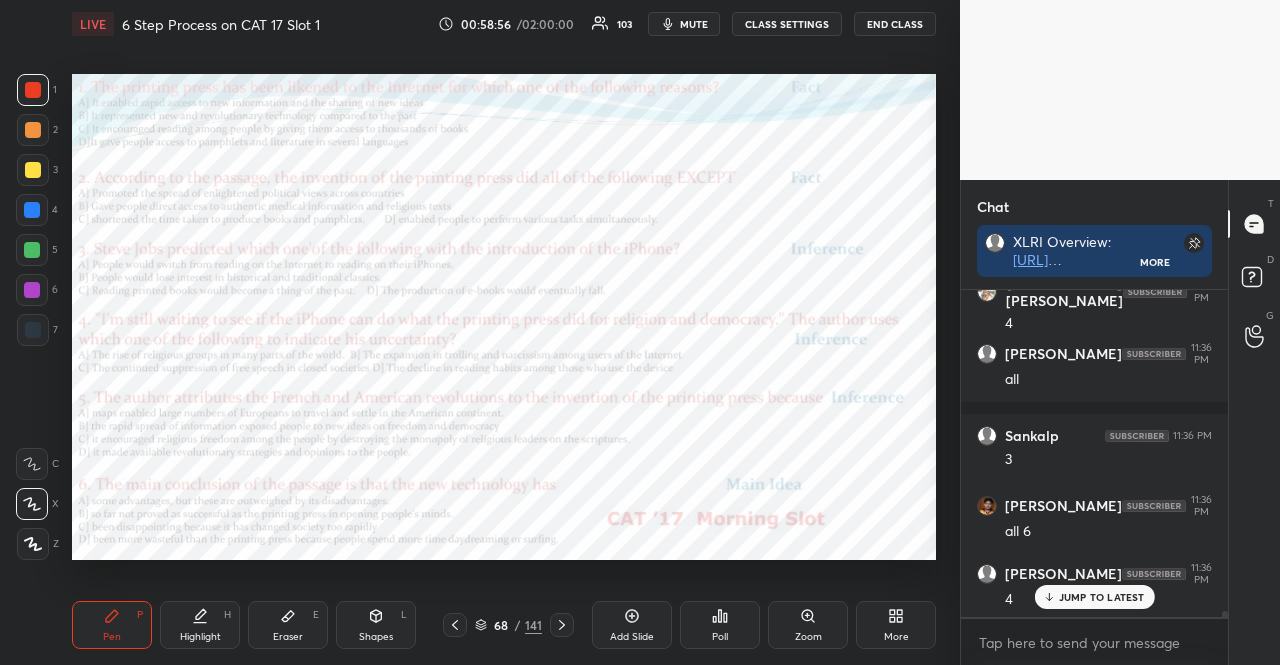 scroll, scrollTop: 17800, scrollLeft: 0, axis: vertical 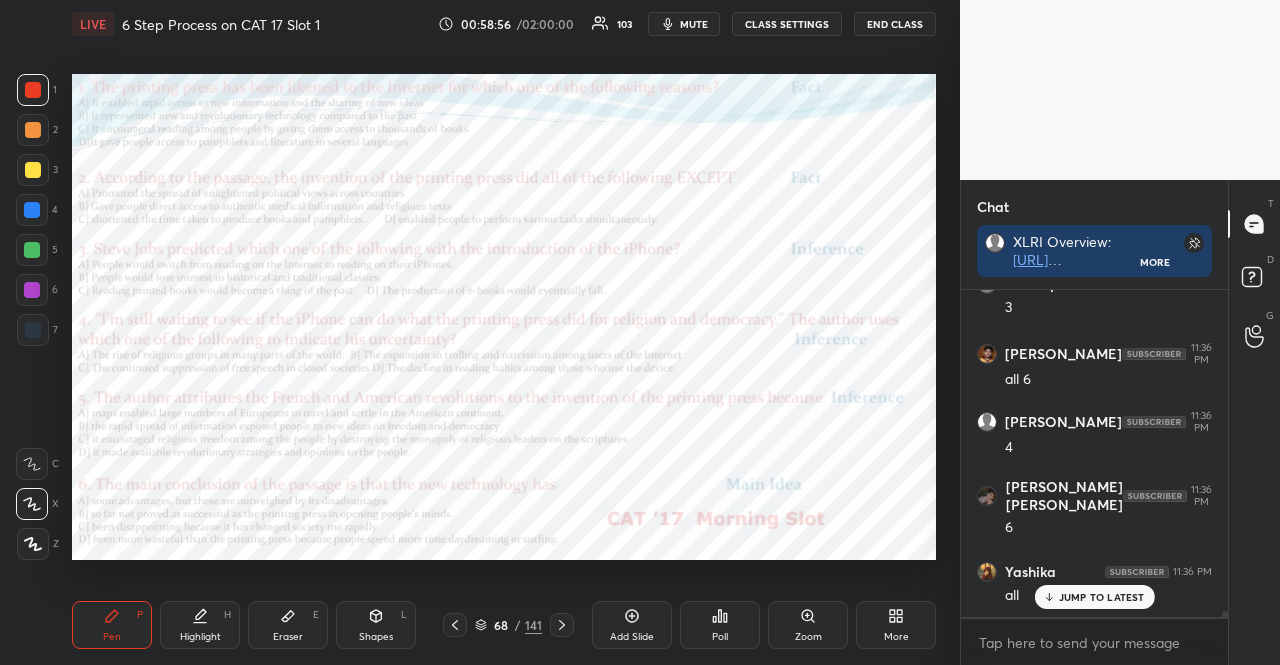 click 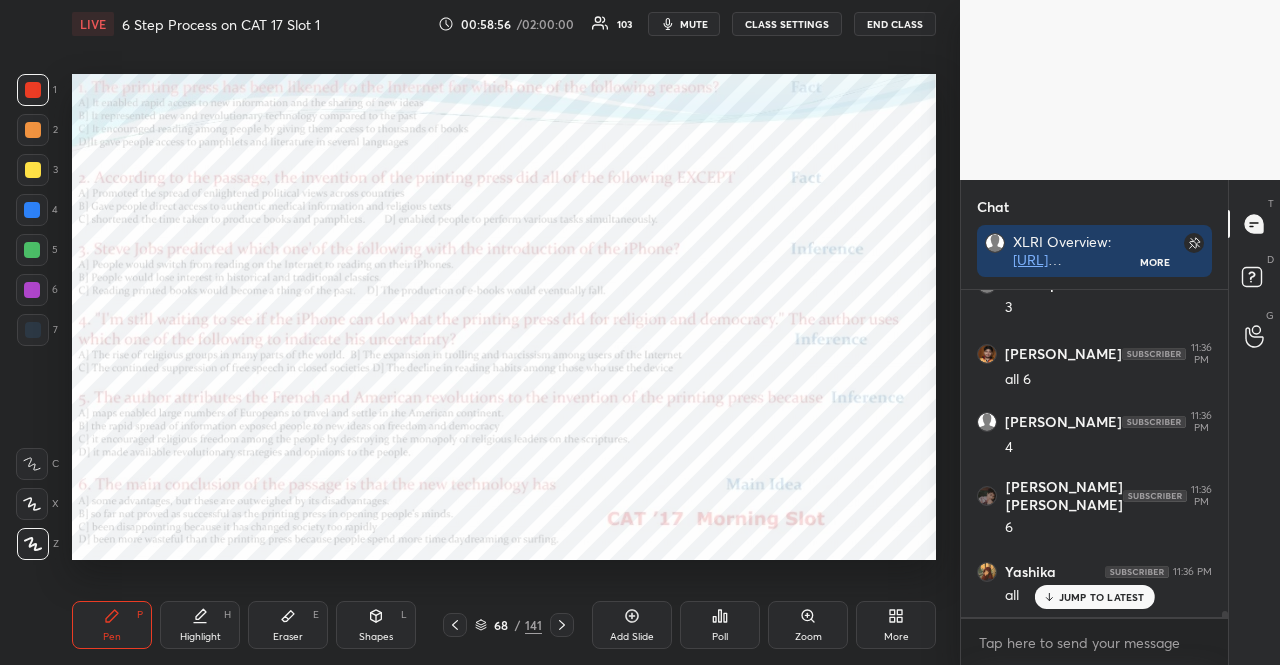 drag, startPoint x: 42, startPoint y: 539, endPoint x: 60, endPoint y: 525, distance: 22.803509 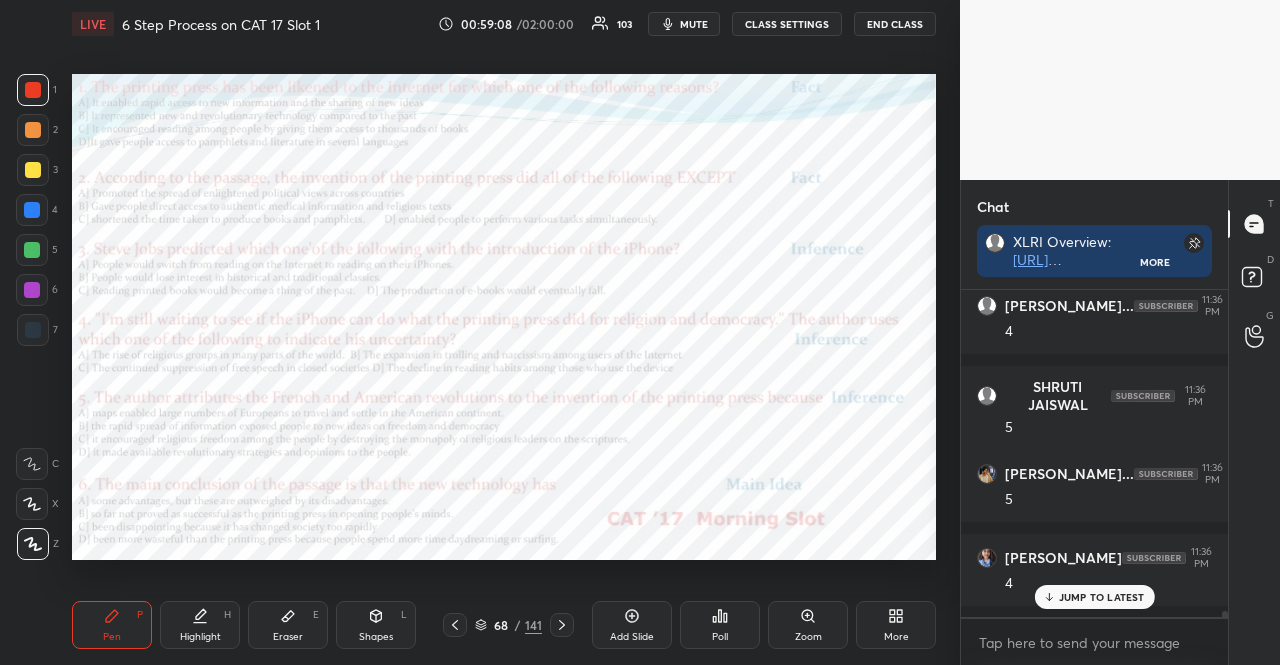scroll, scrollTop: 18204, scrollLeft: 0, axis: vertical 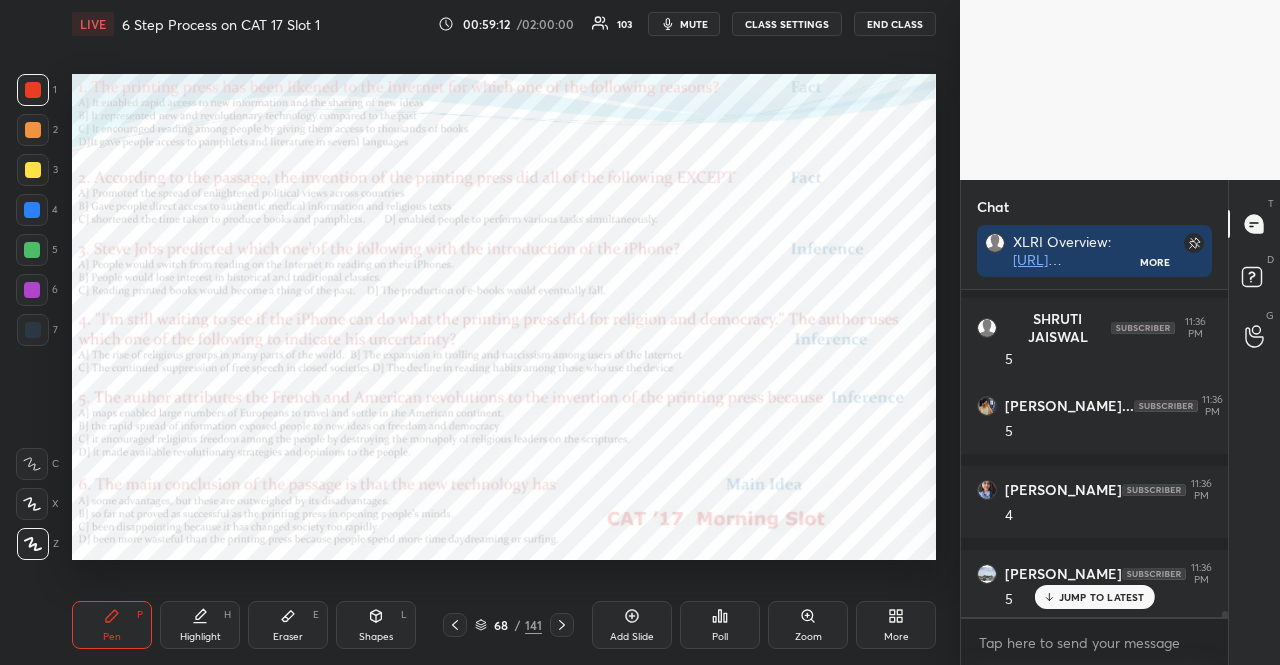click 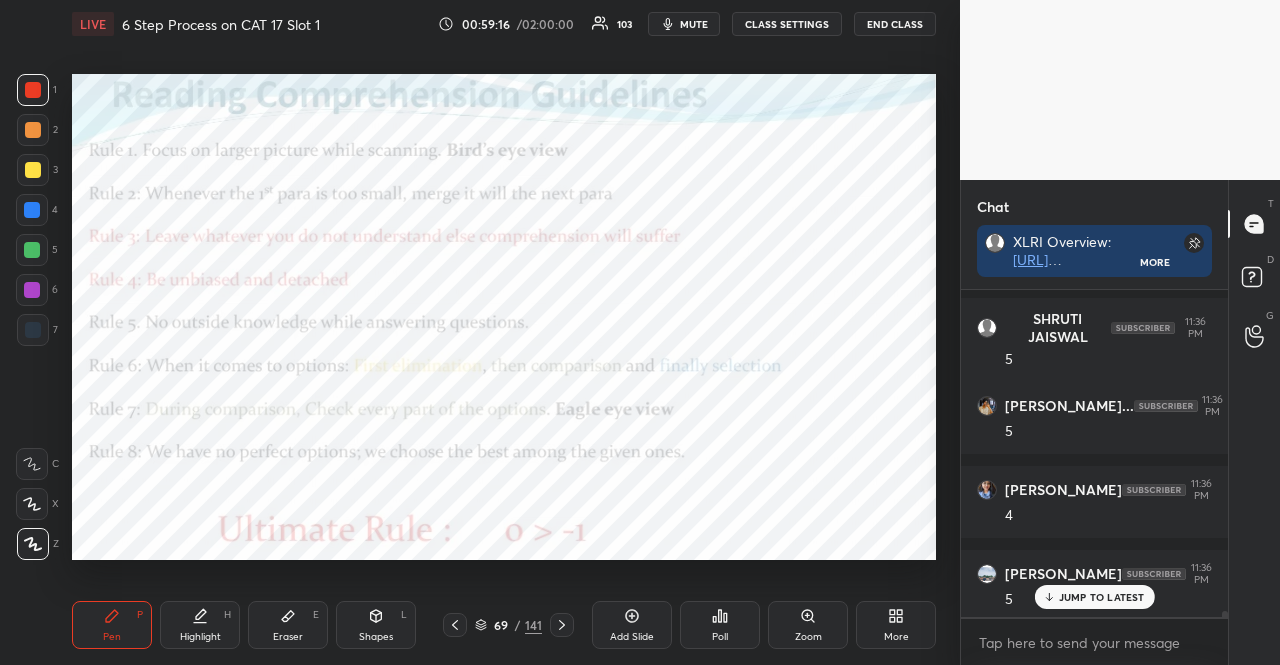 click on "Poll" at bounding box center [720, 637] 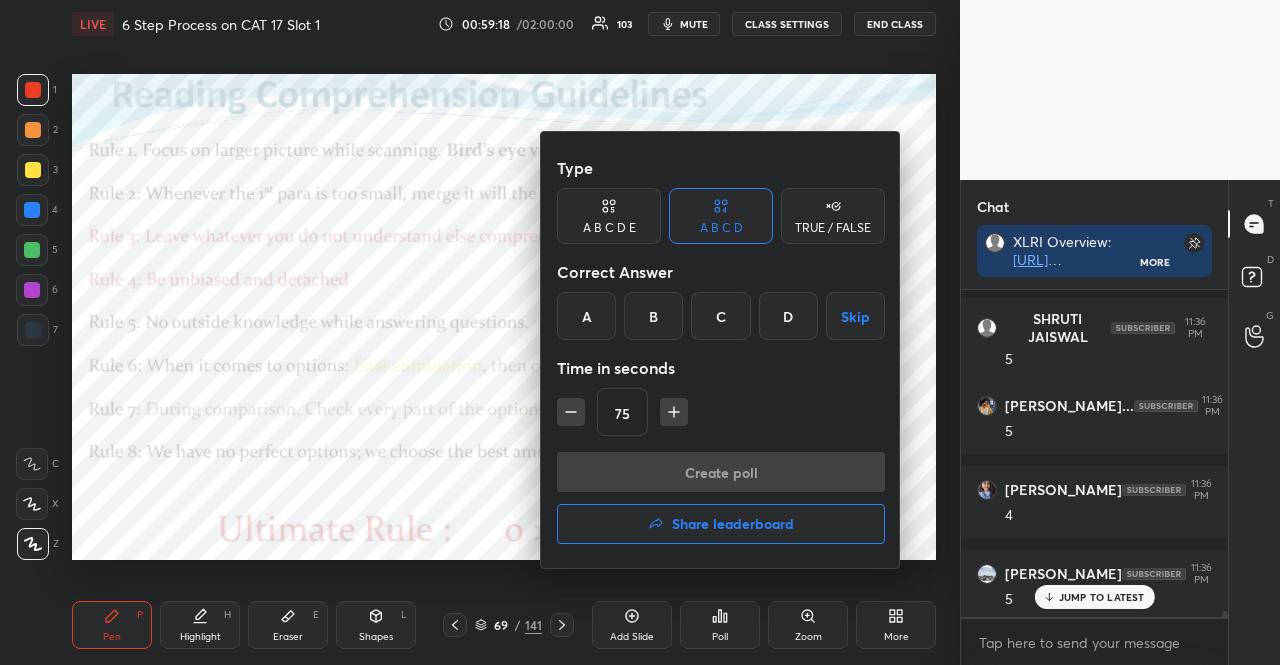 click on "TRUE / FALSE" at bounding box center (833, 228) 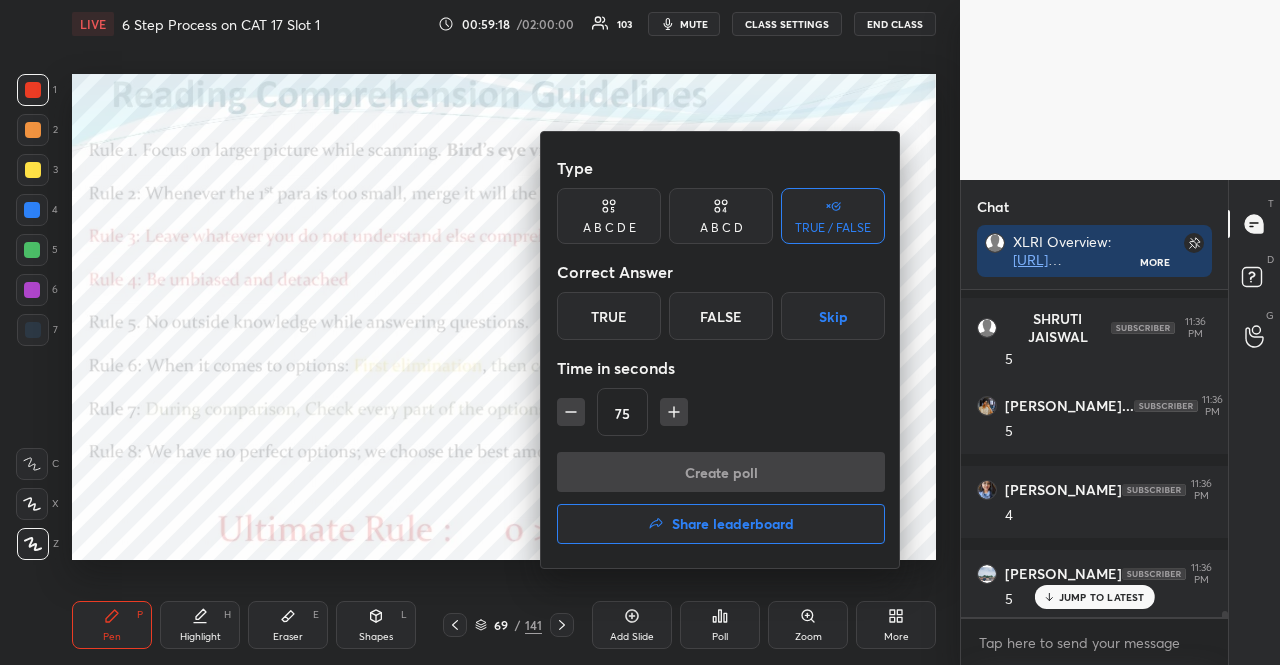 click on "Skip" at bounding box center [833, 316] 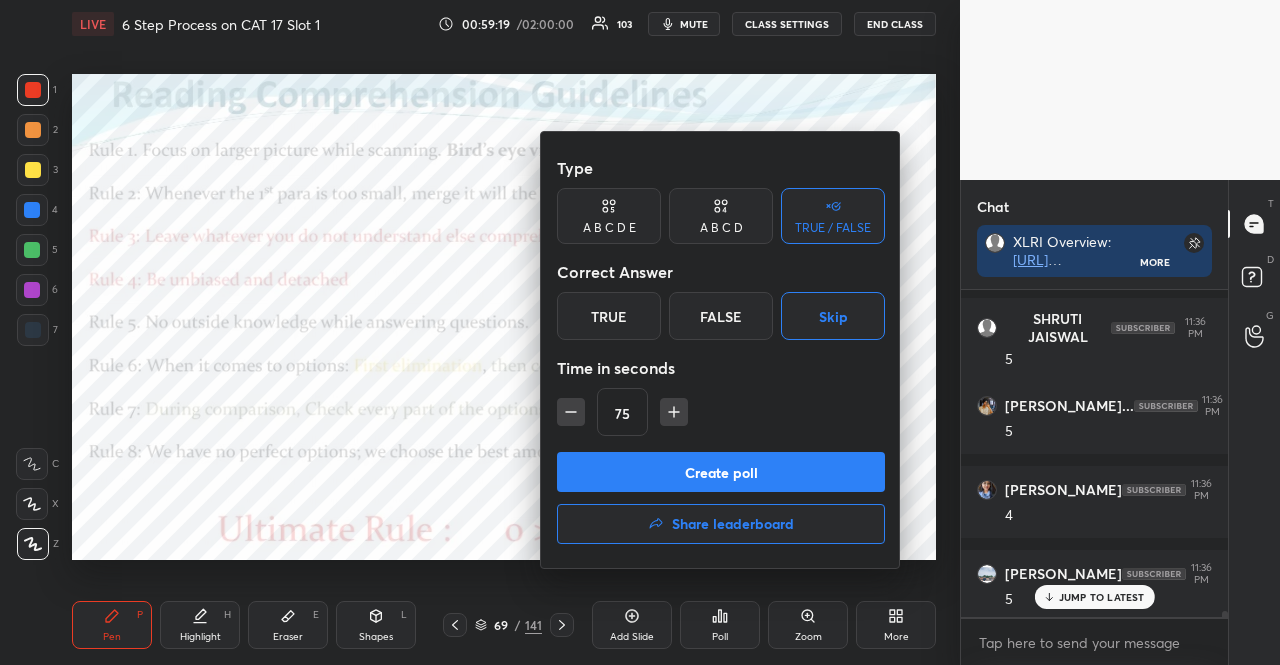click 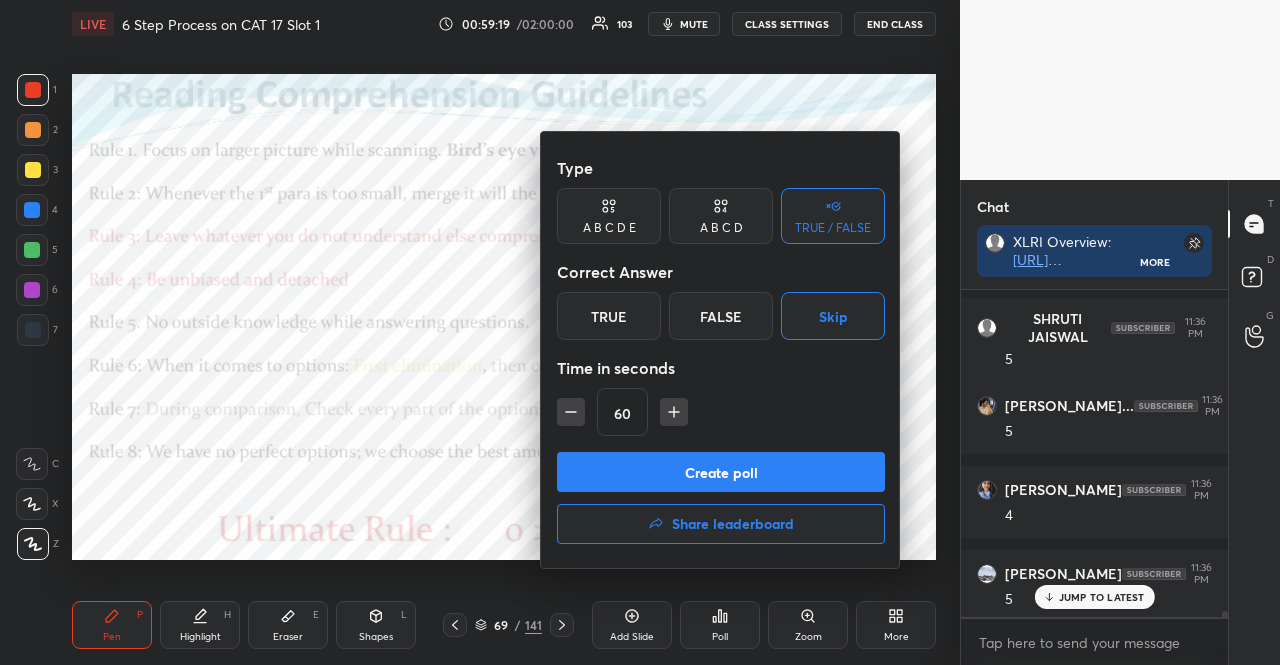 click at bounding box center (571, 412) 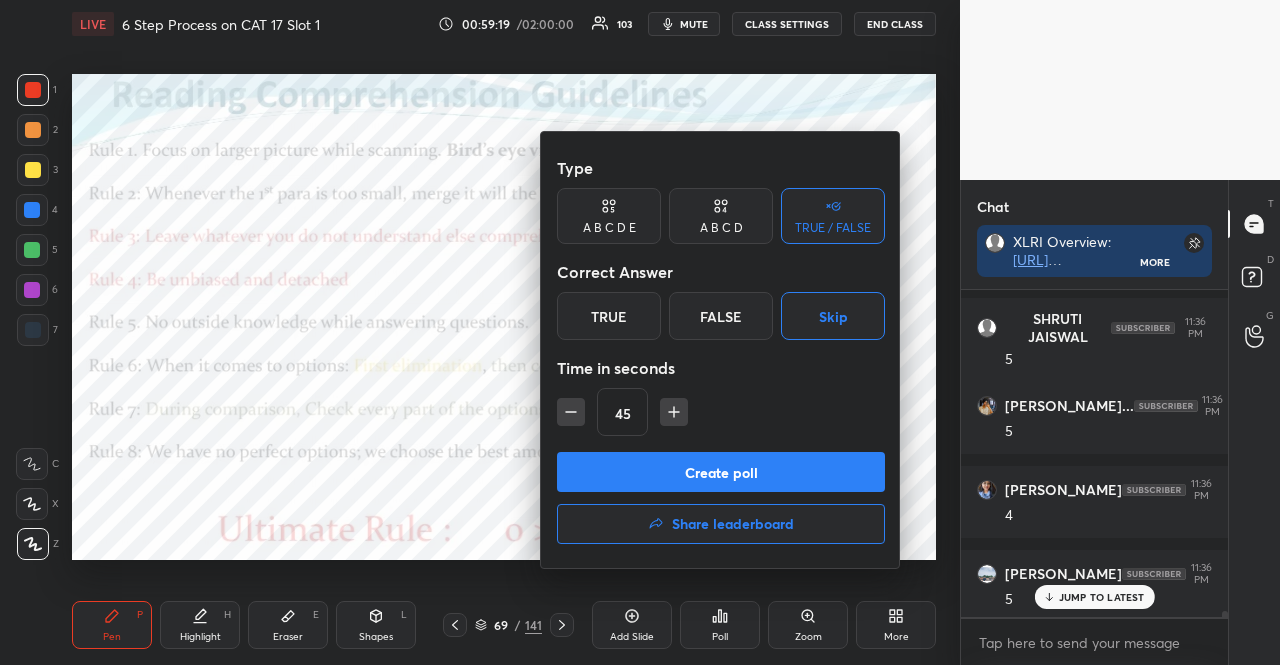 click 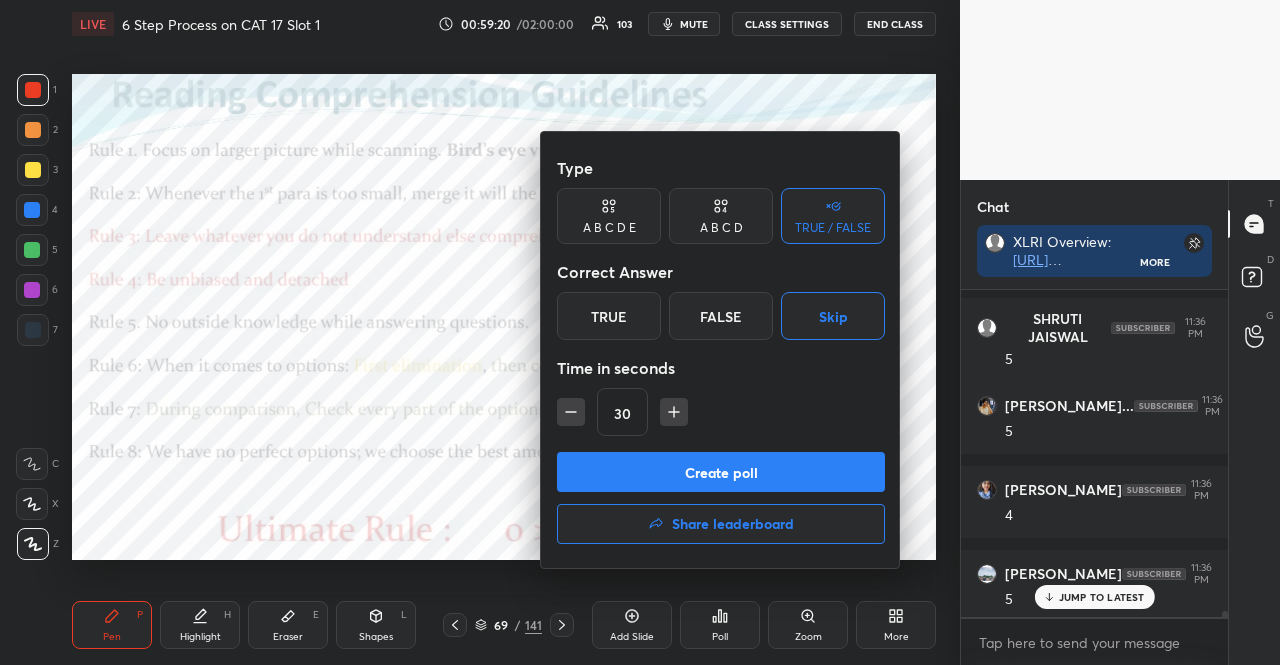 click 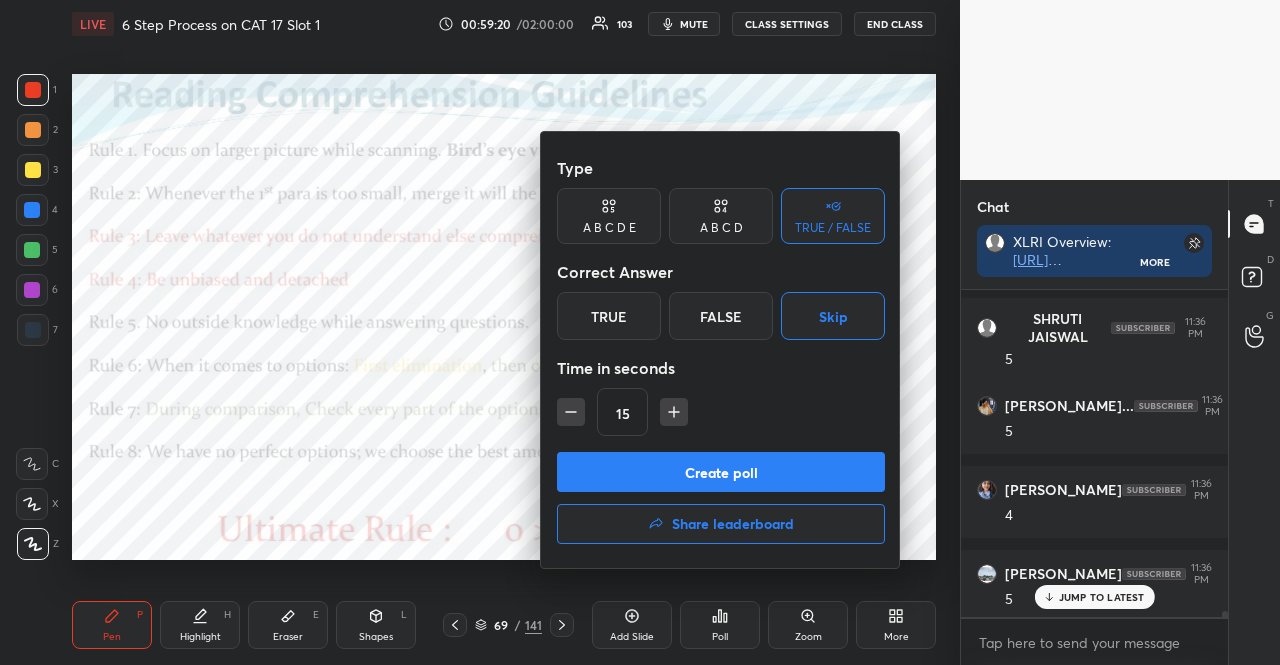 click on "15" at bounding box center (721, 412) 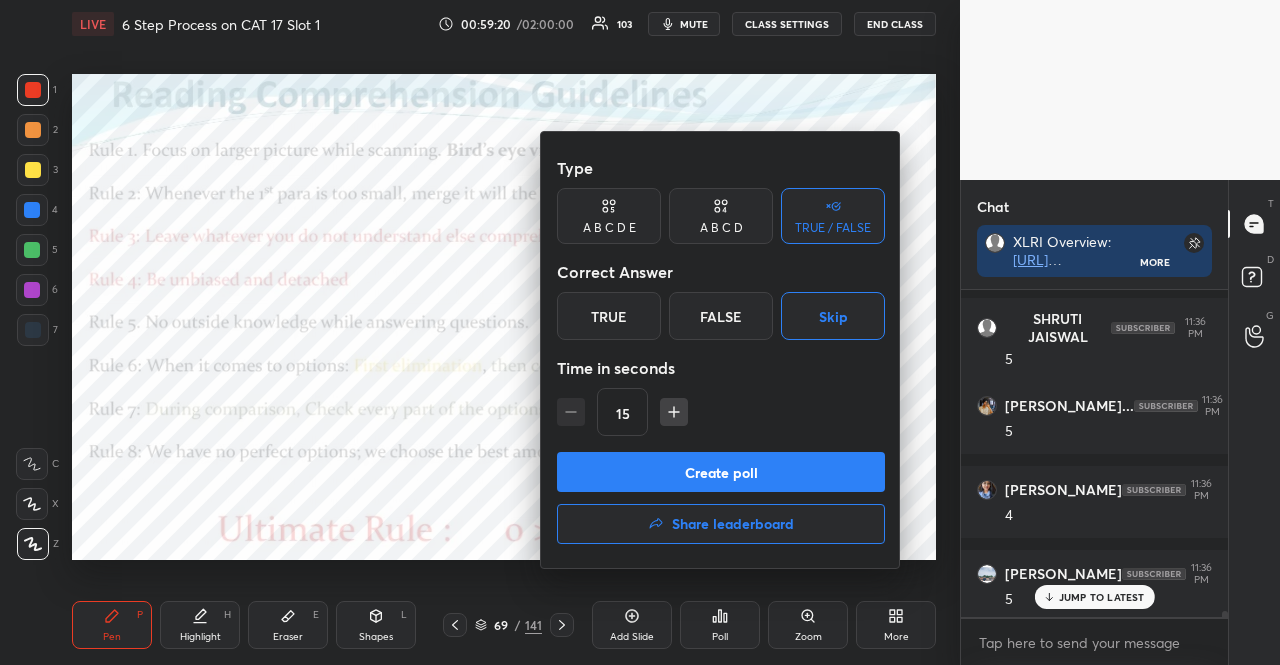 click on "15" at bounding box center [721, 412] 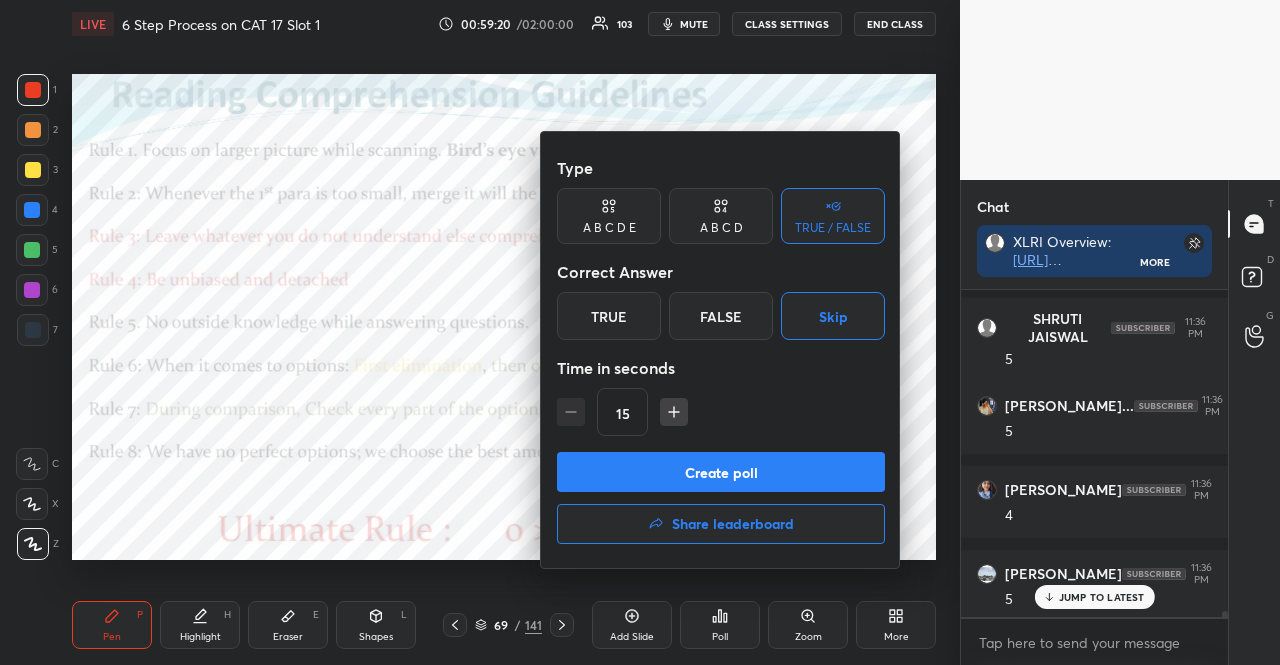 scroll, scrollTop: 18306, scrollLeft: 0, axis: vertical 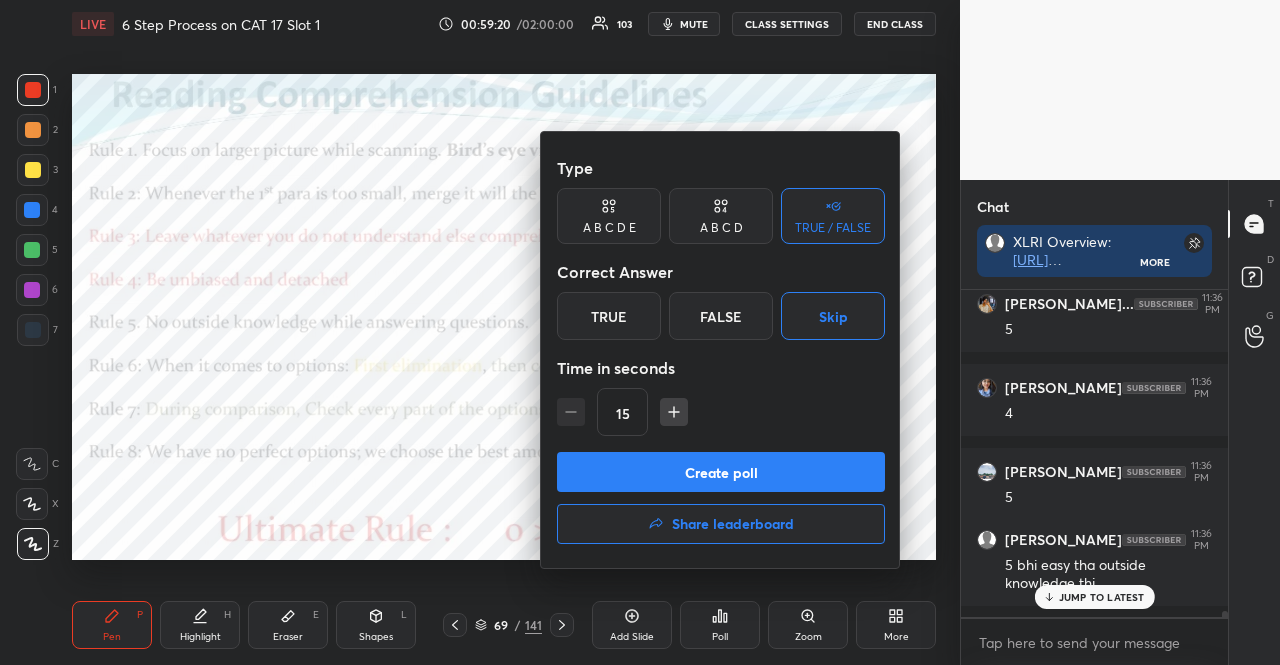 click on "15" at bounding box center [721, 412] 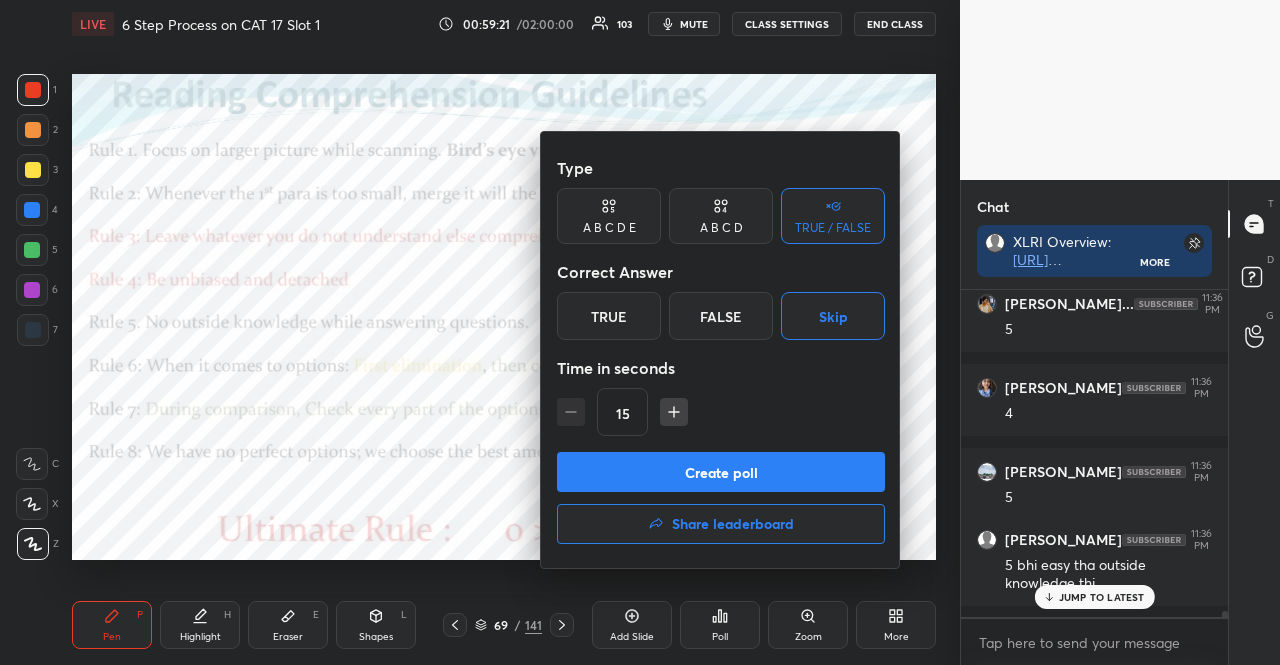click on "Create poll" at bounding box center (721, 472) 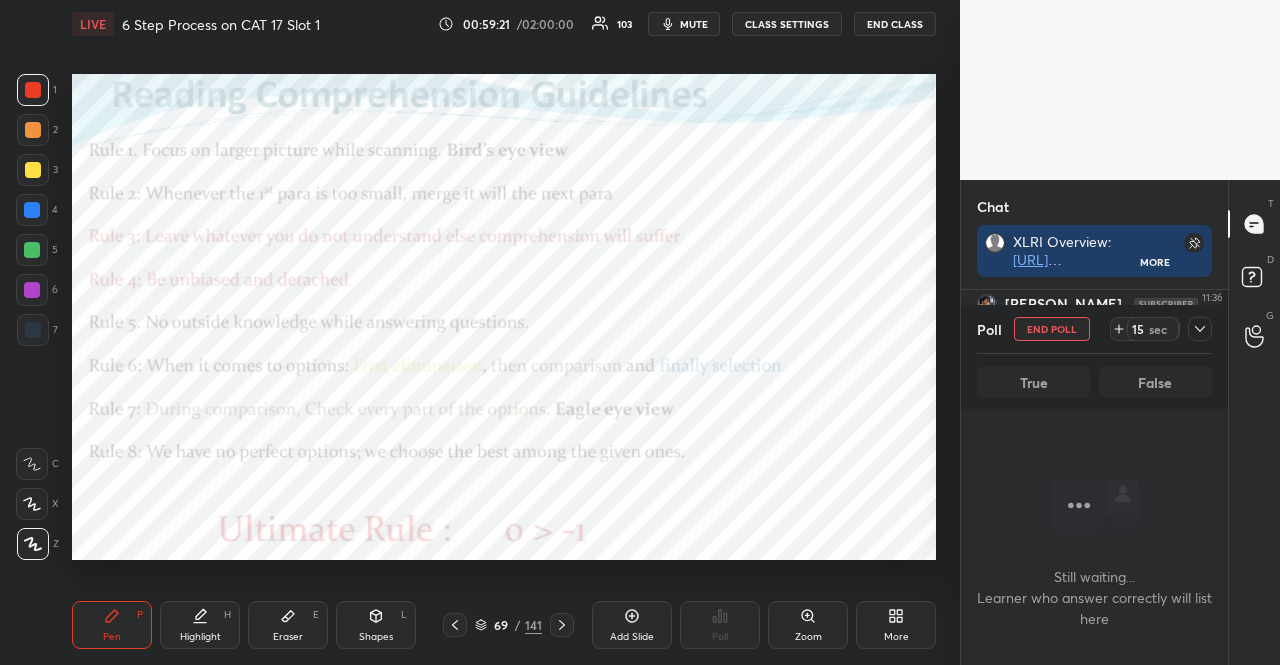 scroll, scrollTop: 297, scrollLeft: 255, axis: both 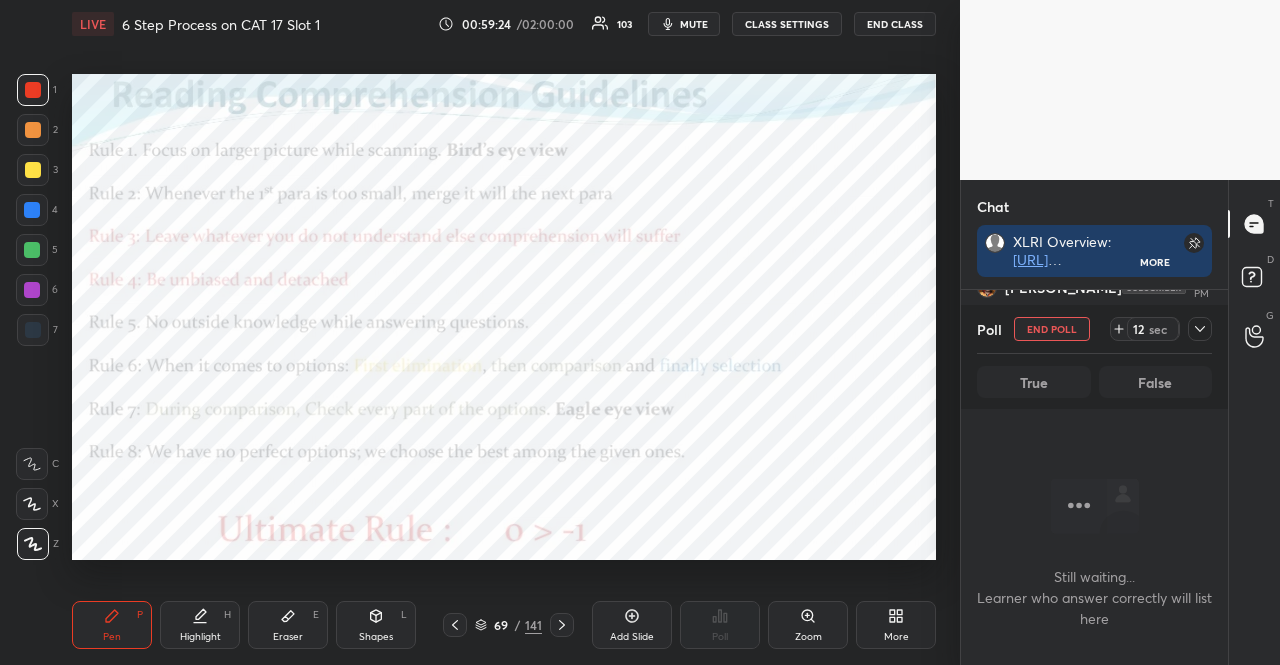 click on "END POLL" at bounding box center (1052, 329) 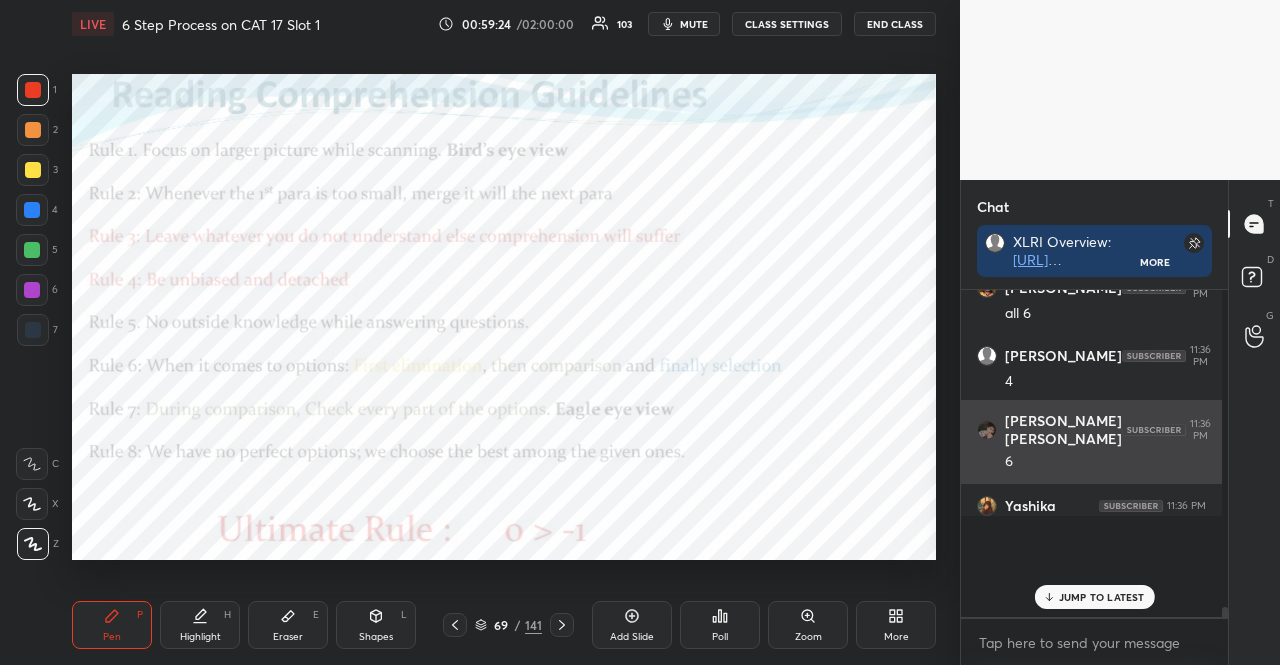 scroll, scrollTop: 259, scrollLeft: 255, axis: both 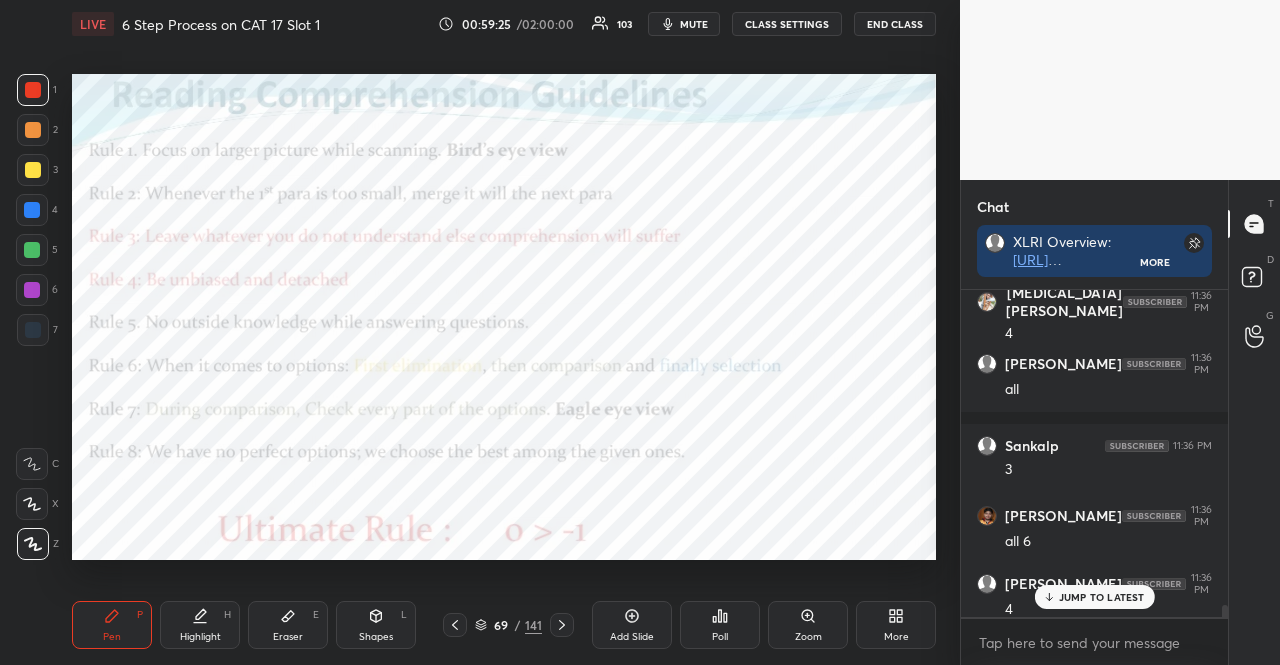 click on "Poll" at bounding box center [720, 625] 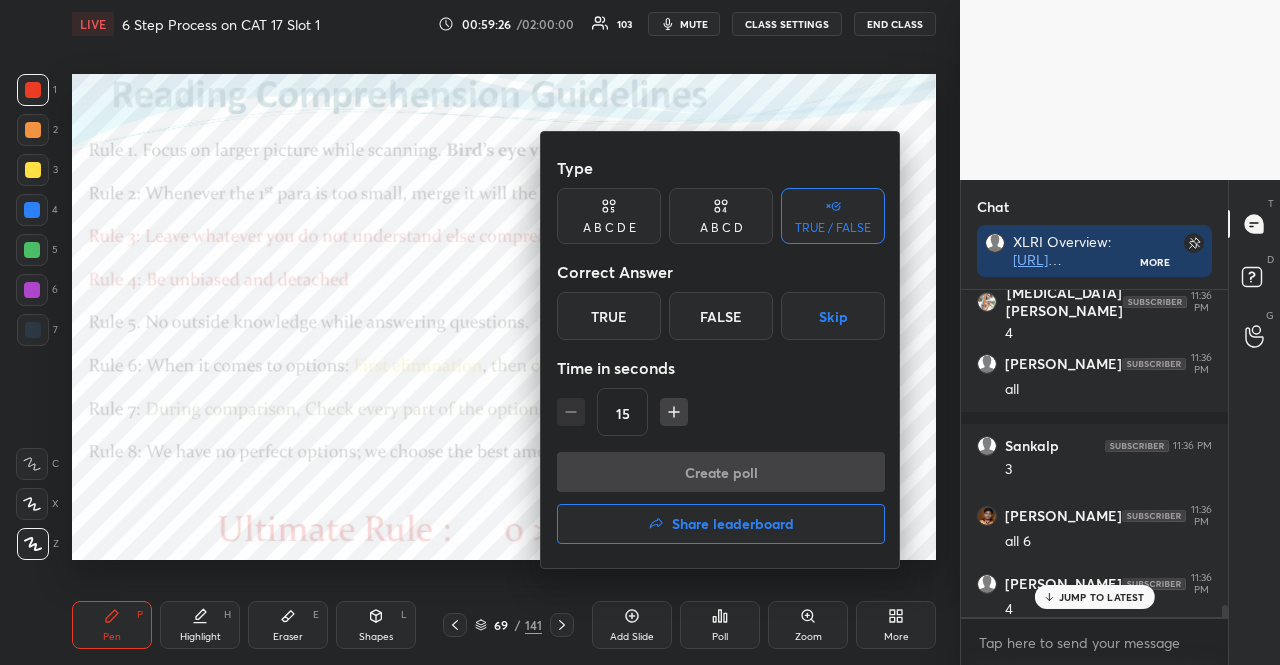 click on "Share leaderboard" at bounding box center (733, 524) 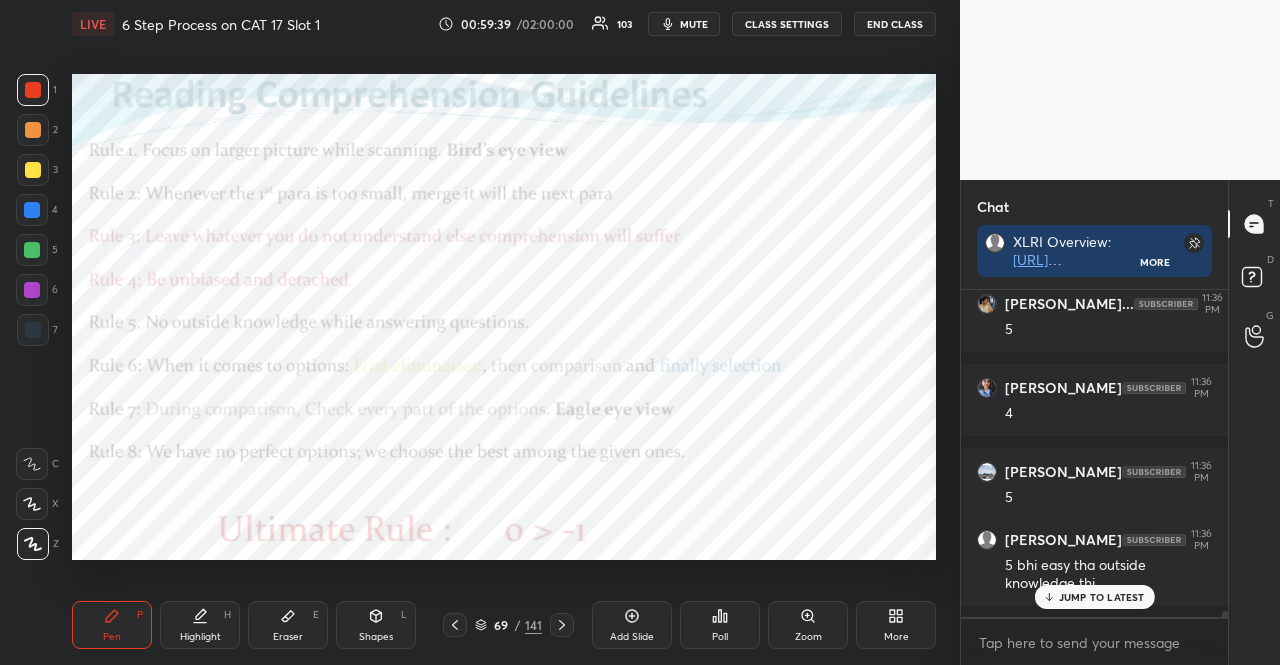 click on "JUMP TO LATEST" at bounding box center [1094, 597] 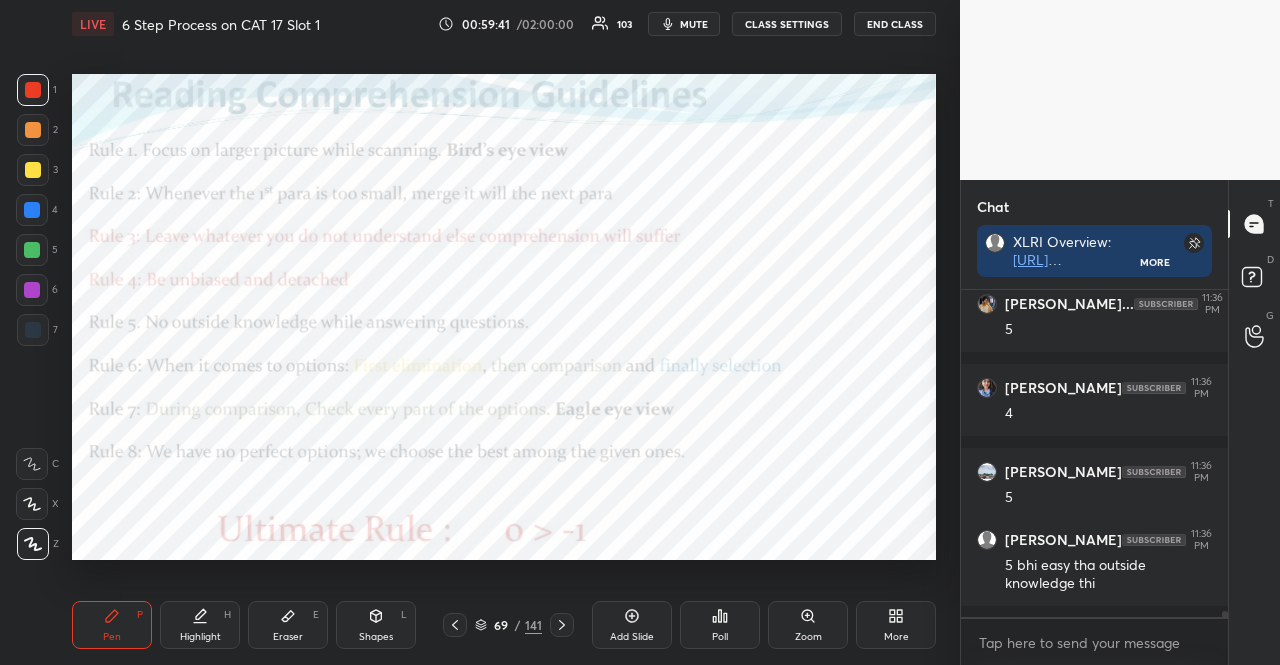 click 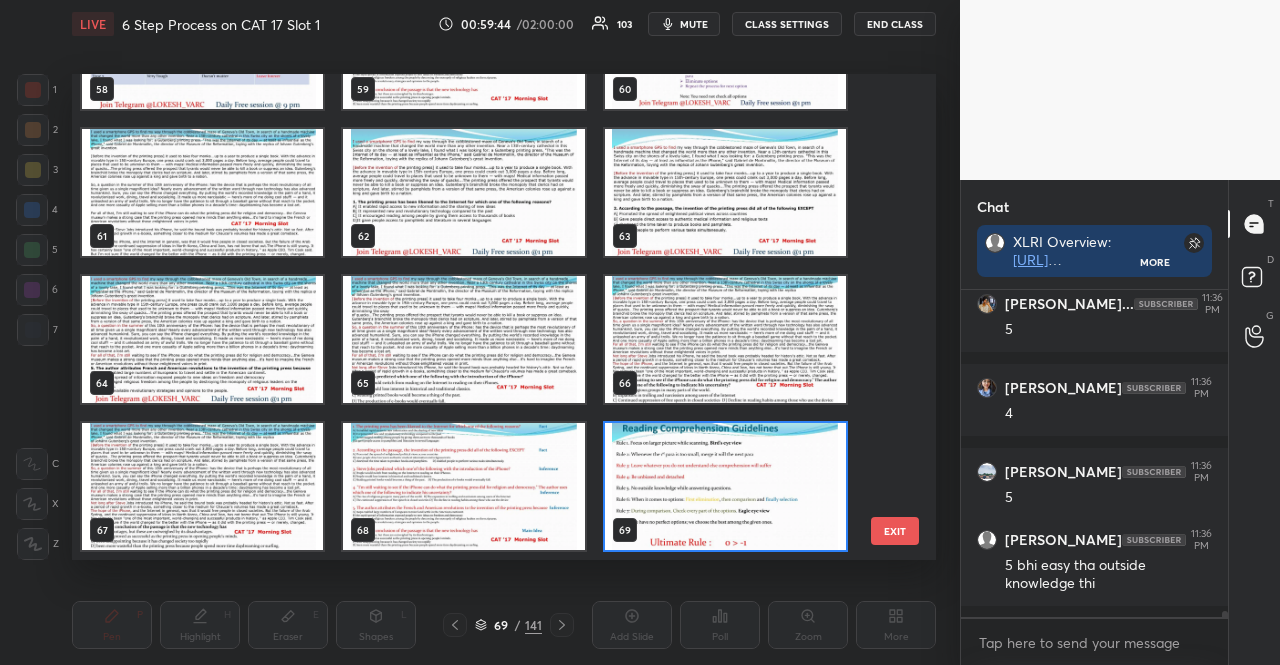 click at bounding box center (725, 486) 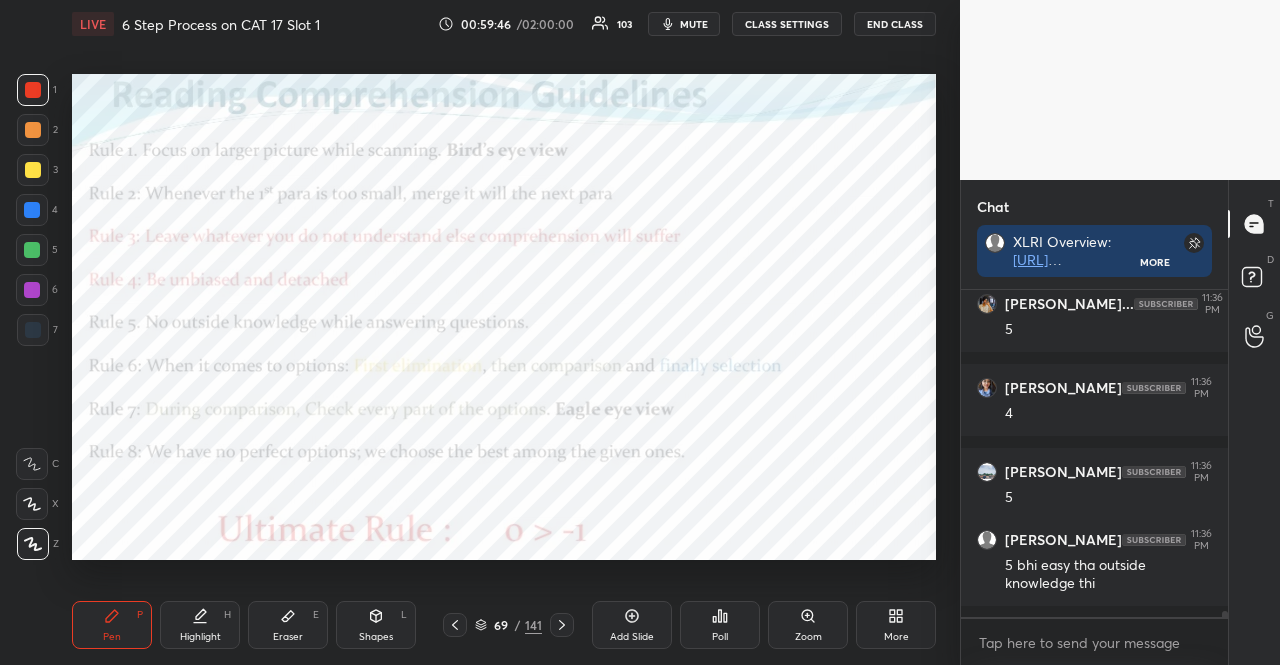 click at bounding box center (455, 625) 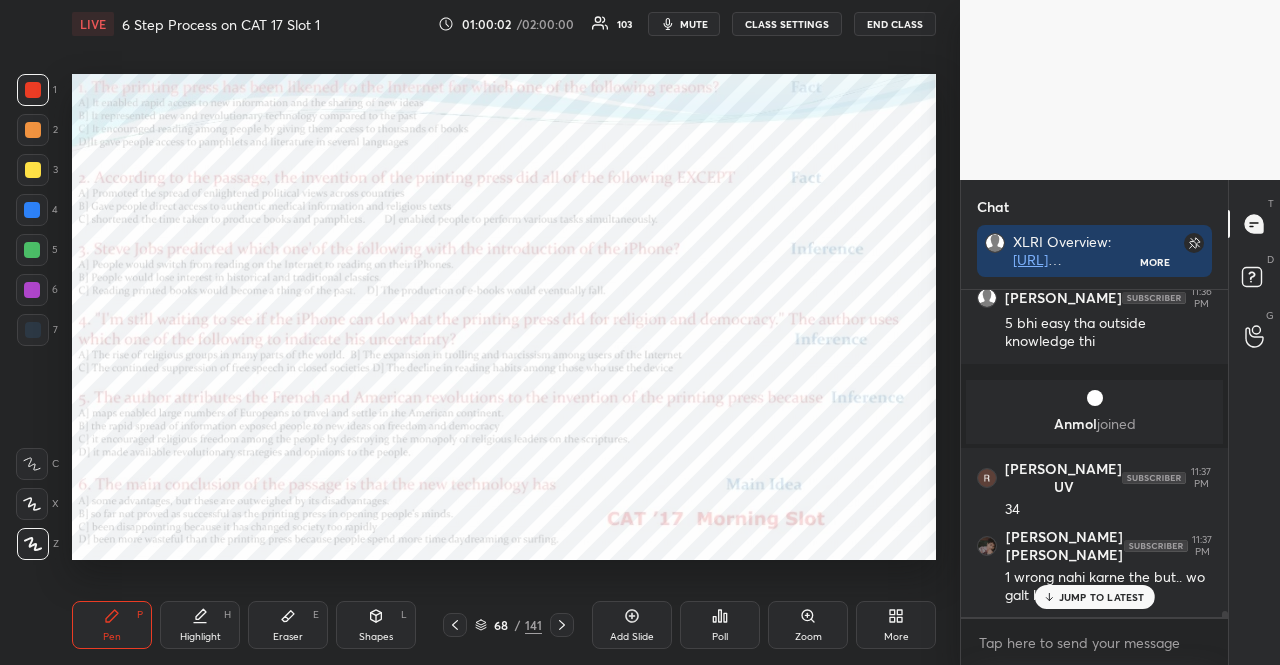 click on "68 / 141" at bounding box center [508, 625] 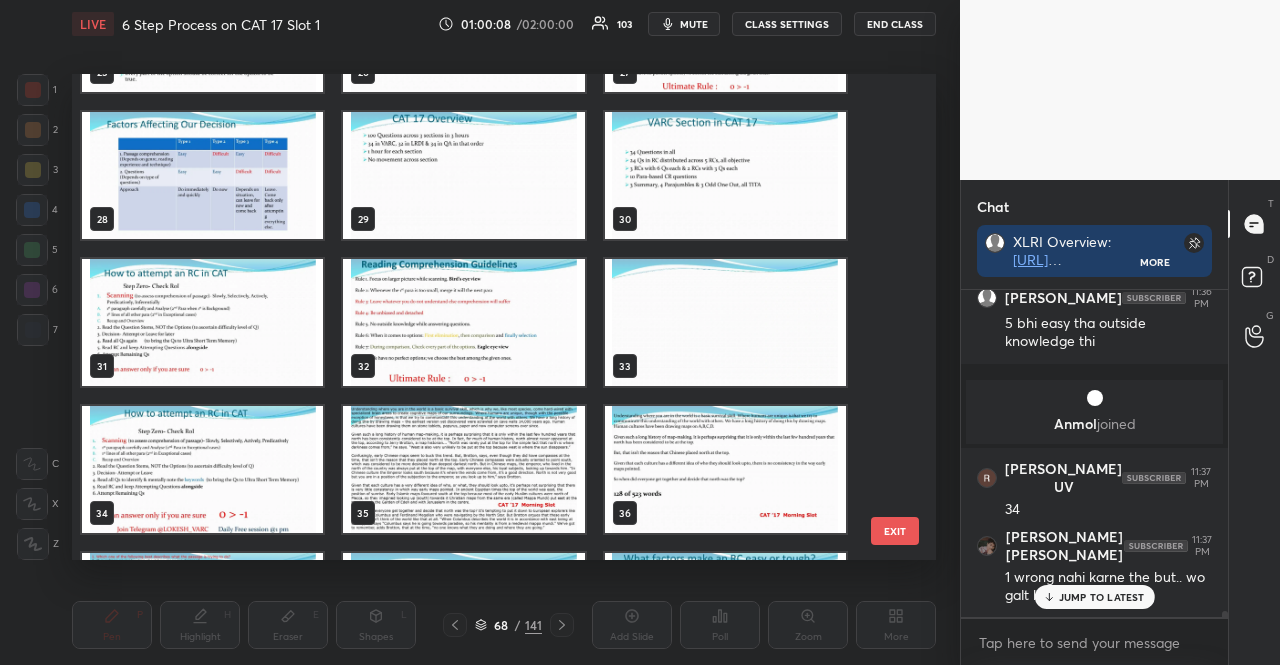 click at bounding box center (202, 469) 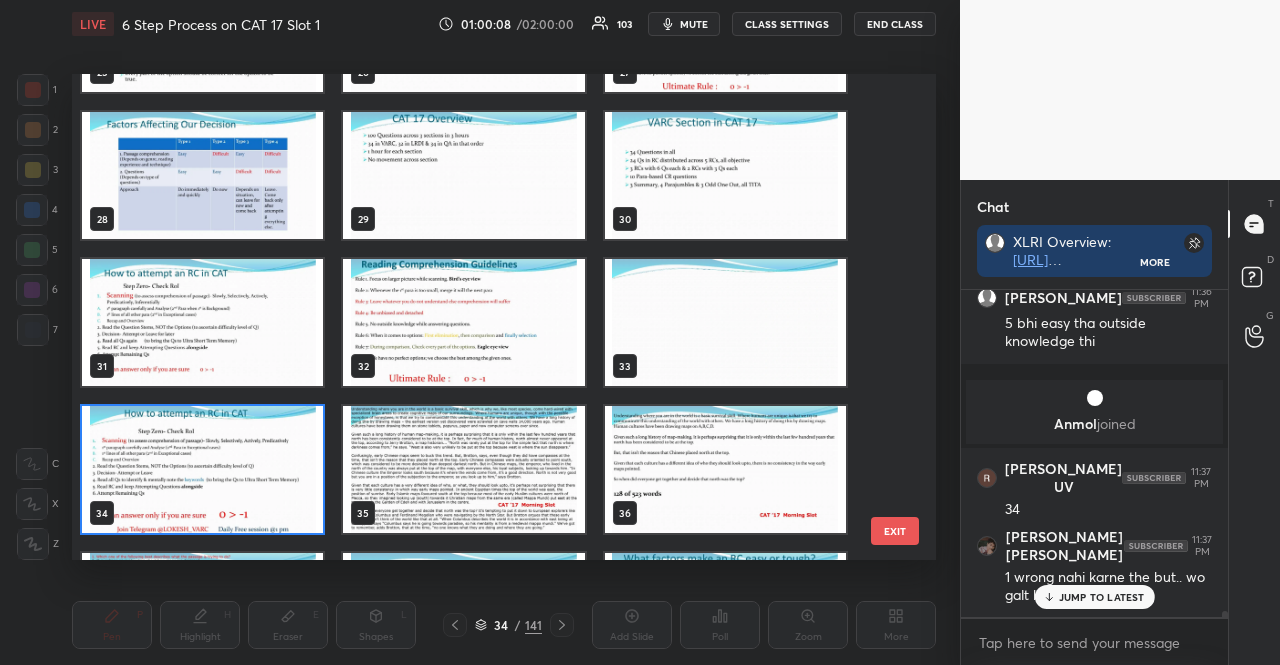 click at bounding box center [202, 469] 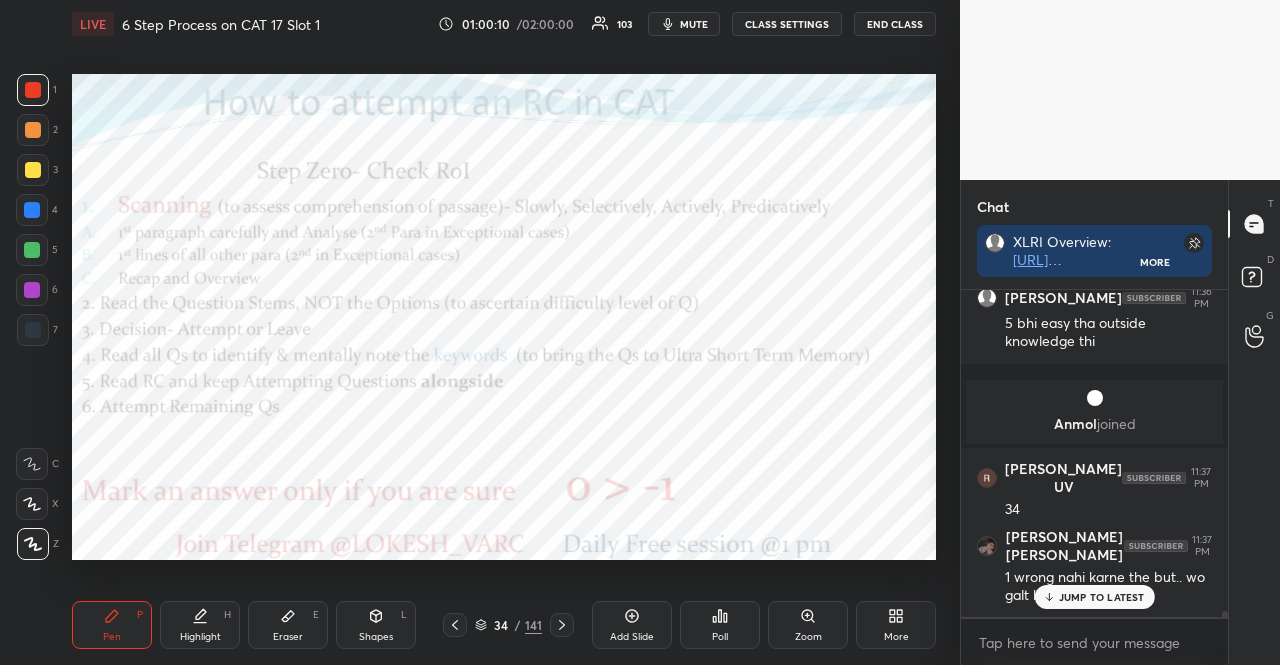 click at bounding box center [32, 210] 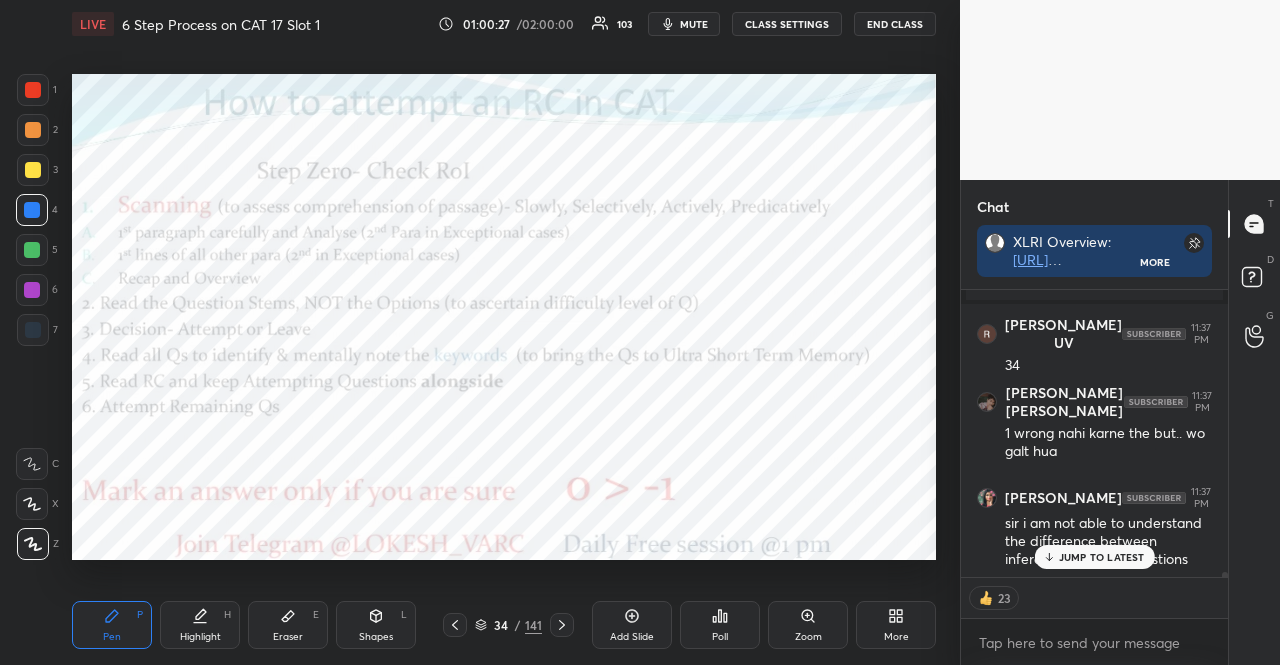 click at bounding box center (32, 290) 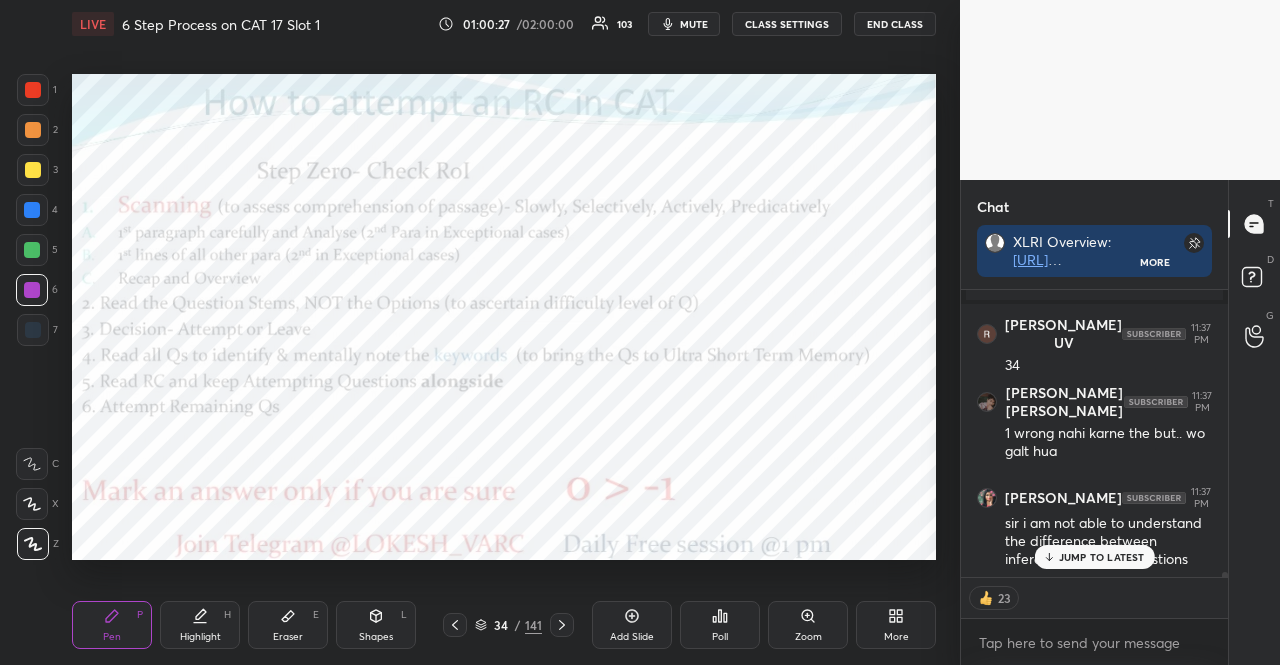 click at bounding box center (32, 290) 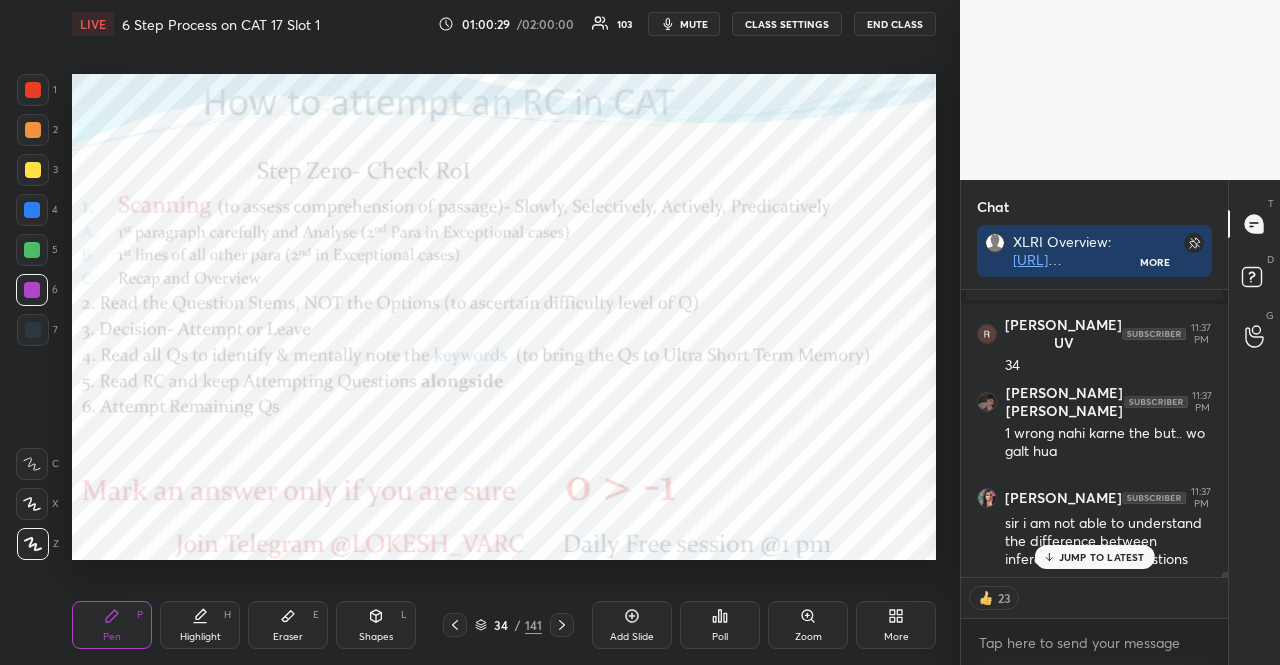scroll, scrollTop: 6, scrollLeft: 6, axis: both 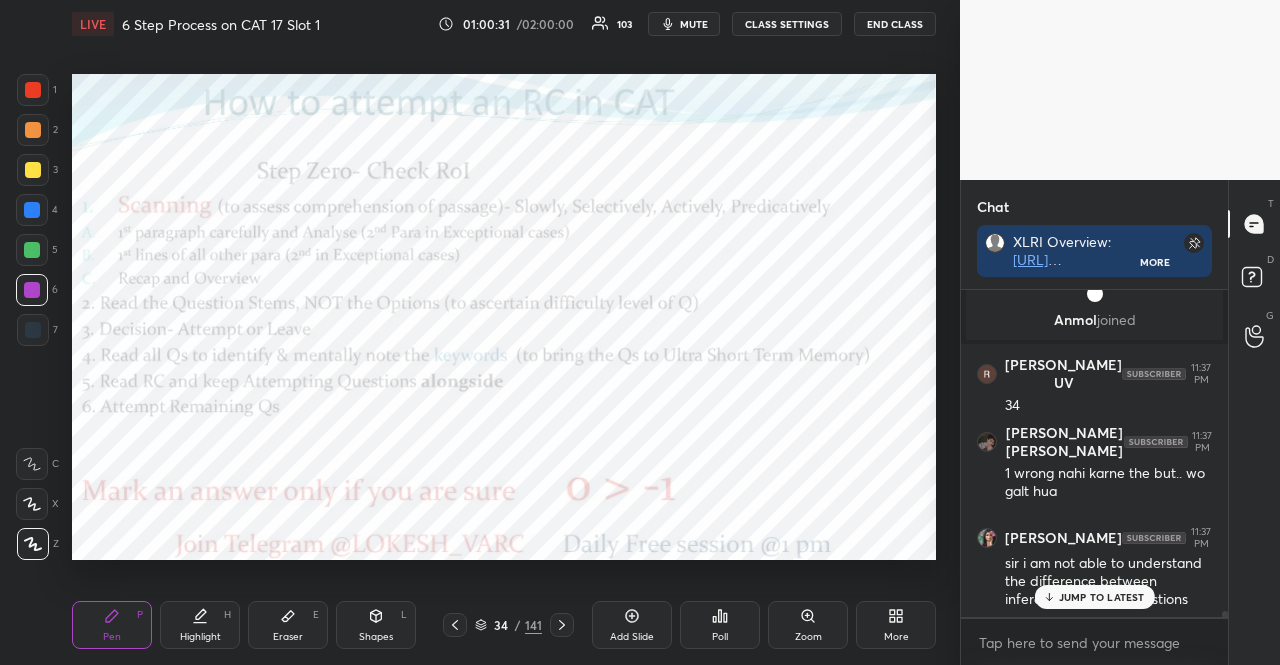 click on "JUMP TO LATEST" at bounding box center [1102, 597] 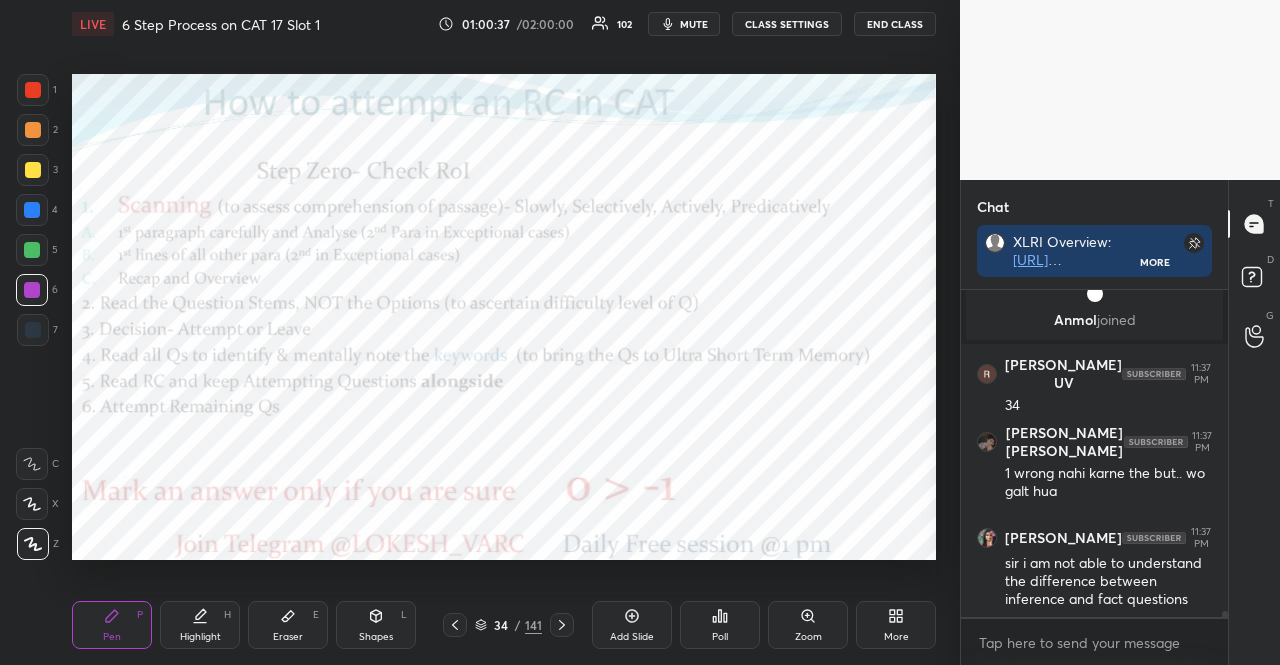 click at bounding box center (32, 210) 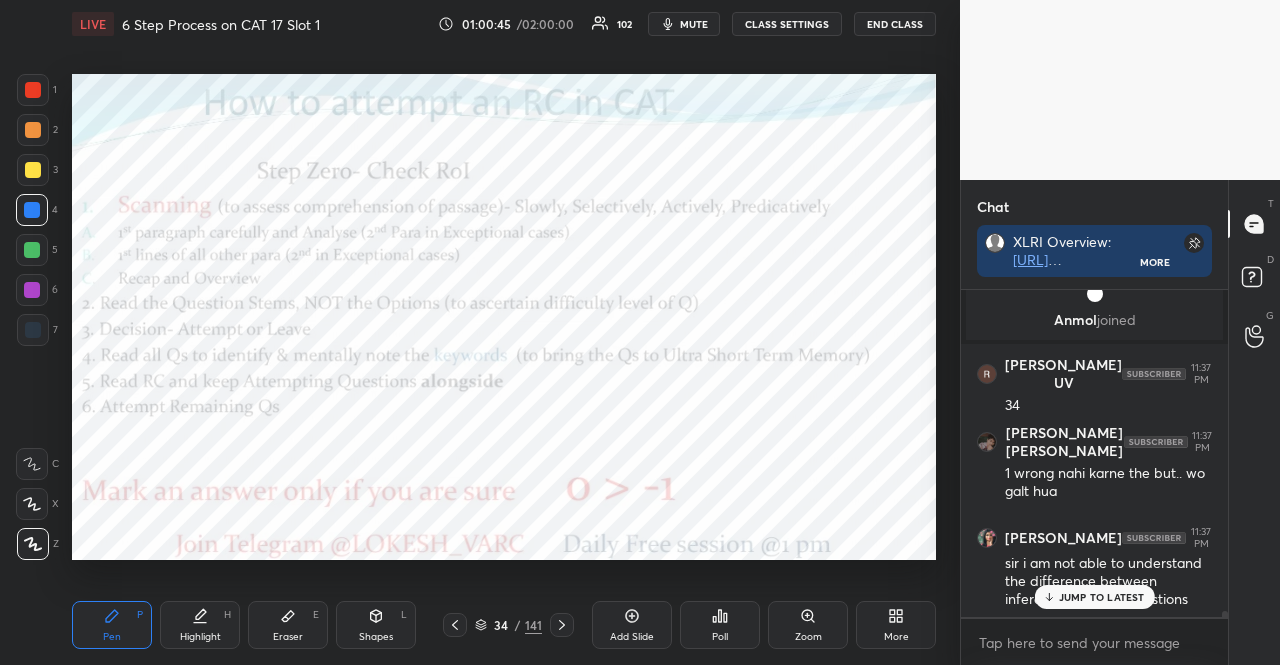 scroll, scrollTop: 16972, scrollLeft: 0, axis: vertical 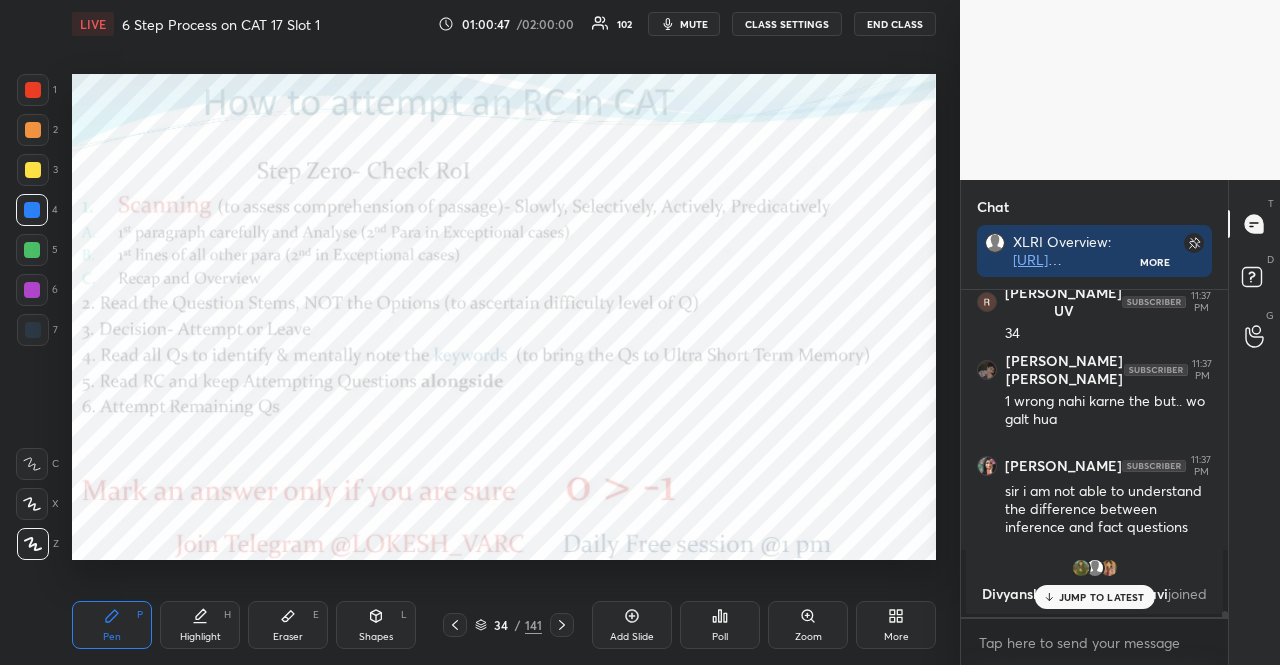 click at bounding box center (32, 250) 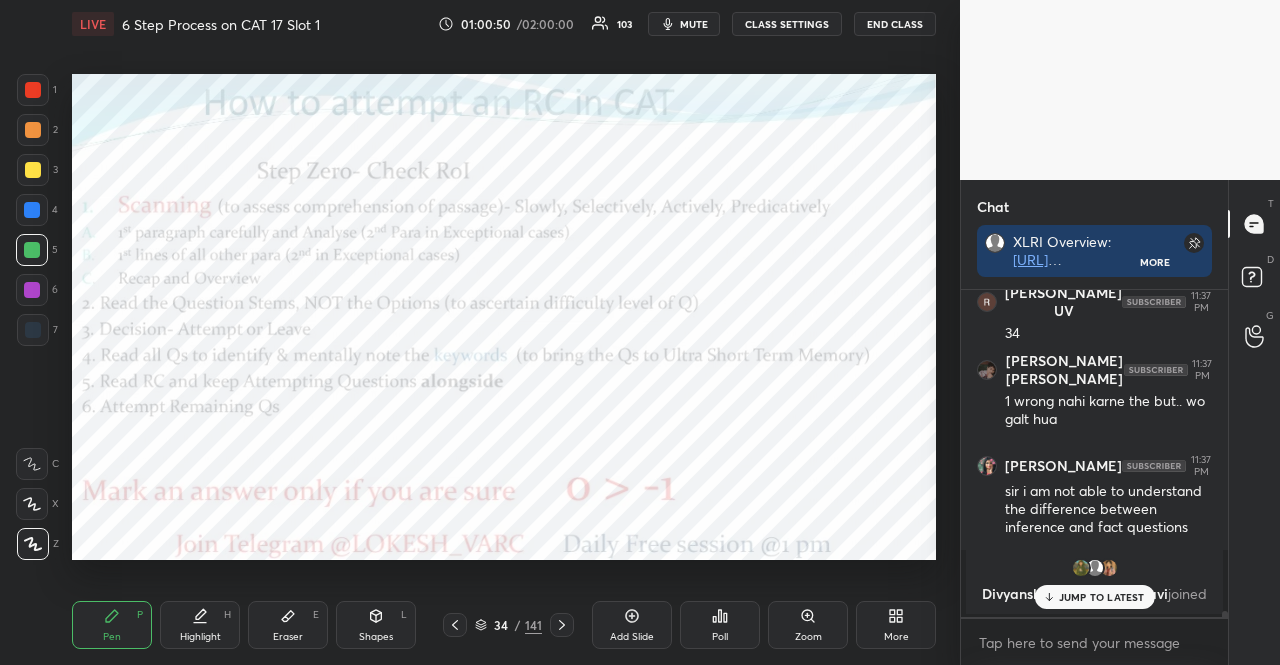 click on "JUMP TO LATEST" at bounding box center (1102, 597) 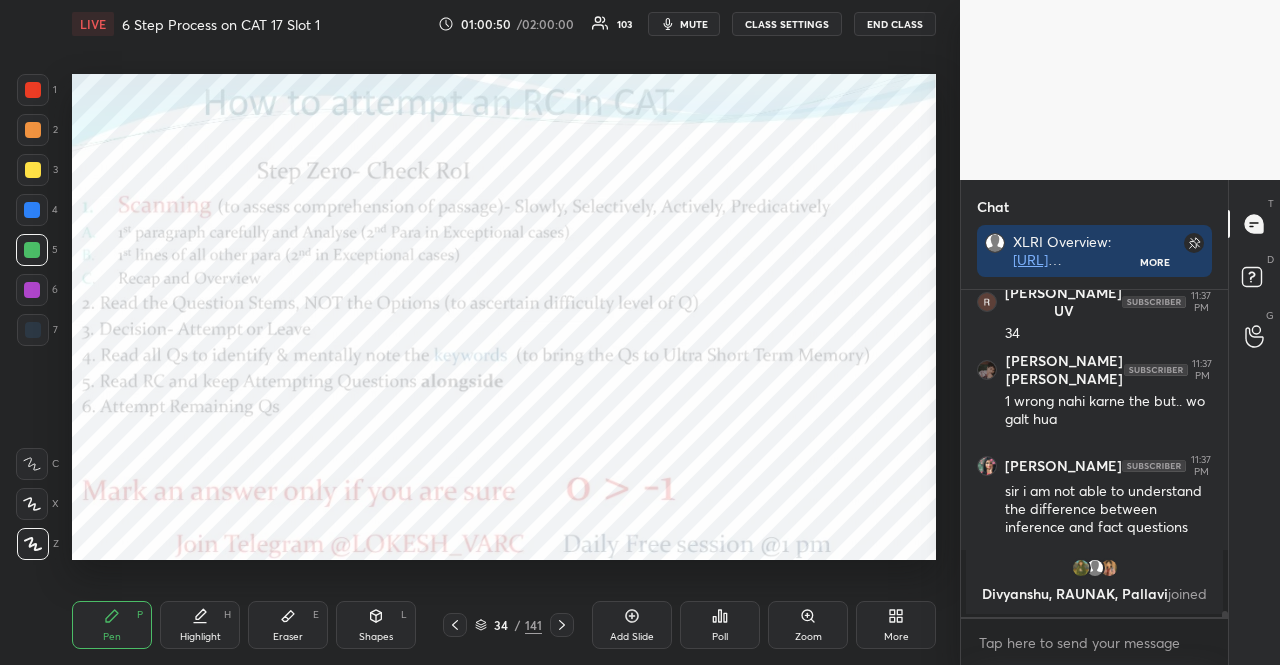 scroll, scrollTop: 16952, scrollLeft: 0, axis: vertical 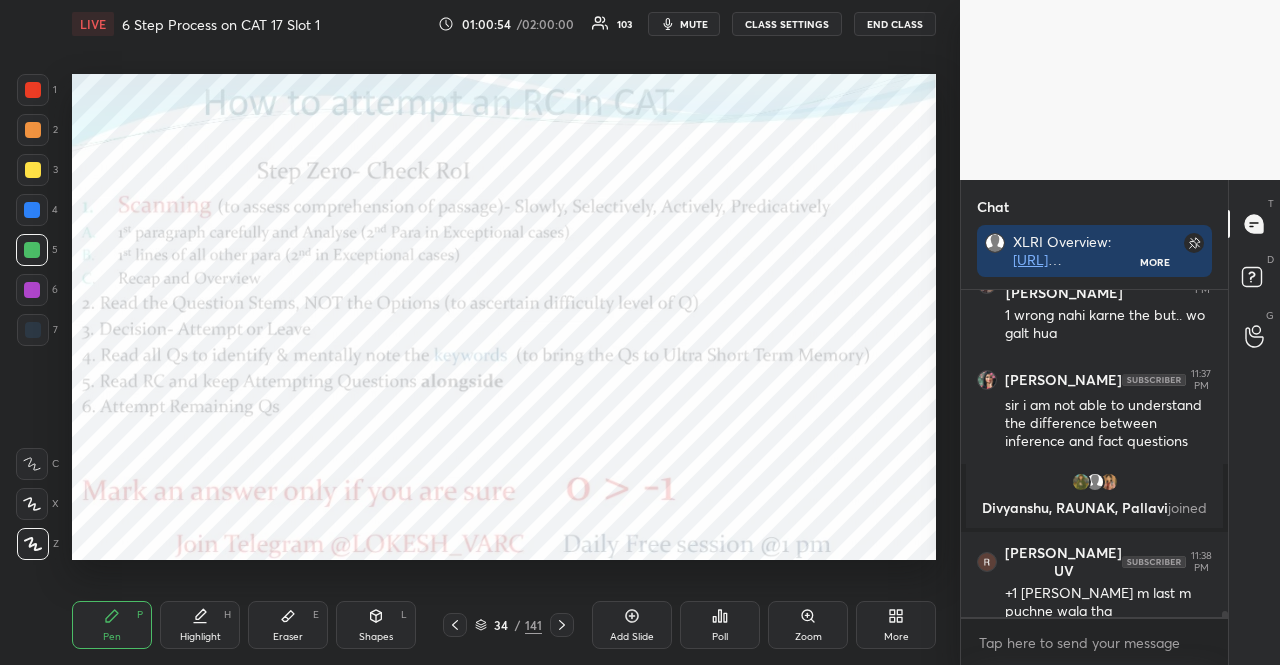 click at bounding box center [32, 210] 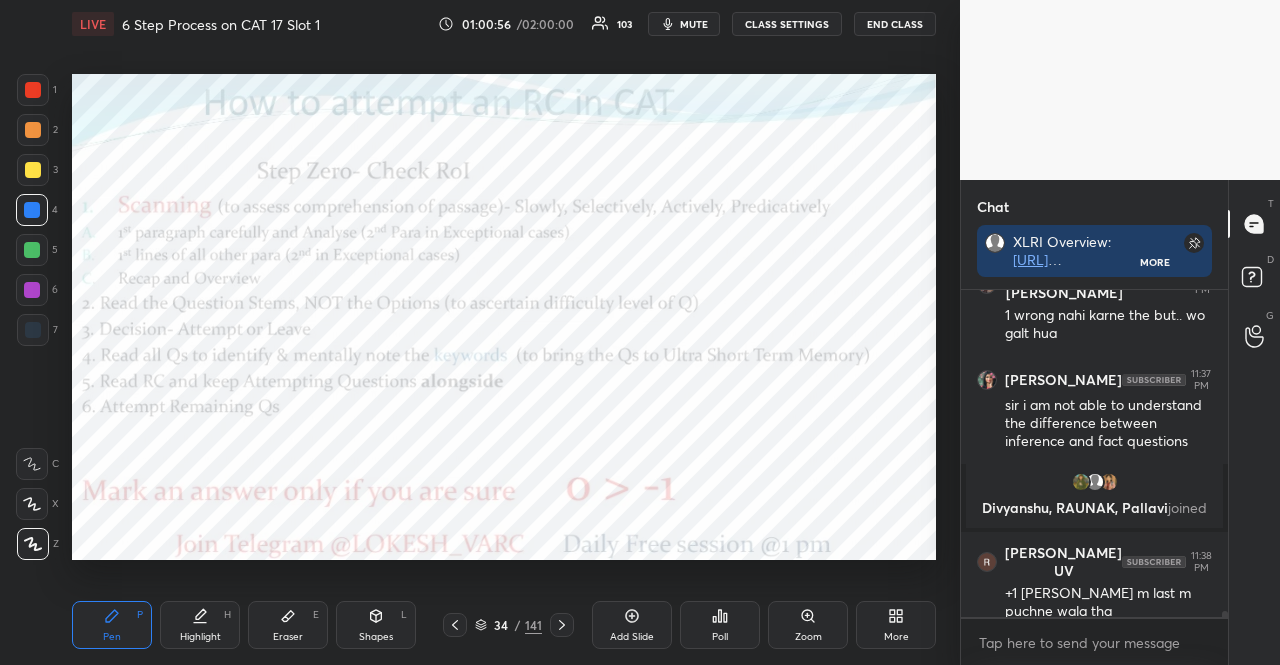 click at bounding box center [32, 250] 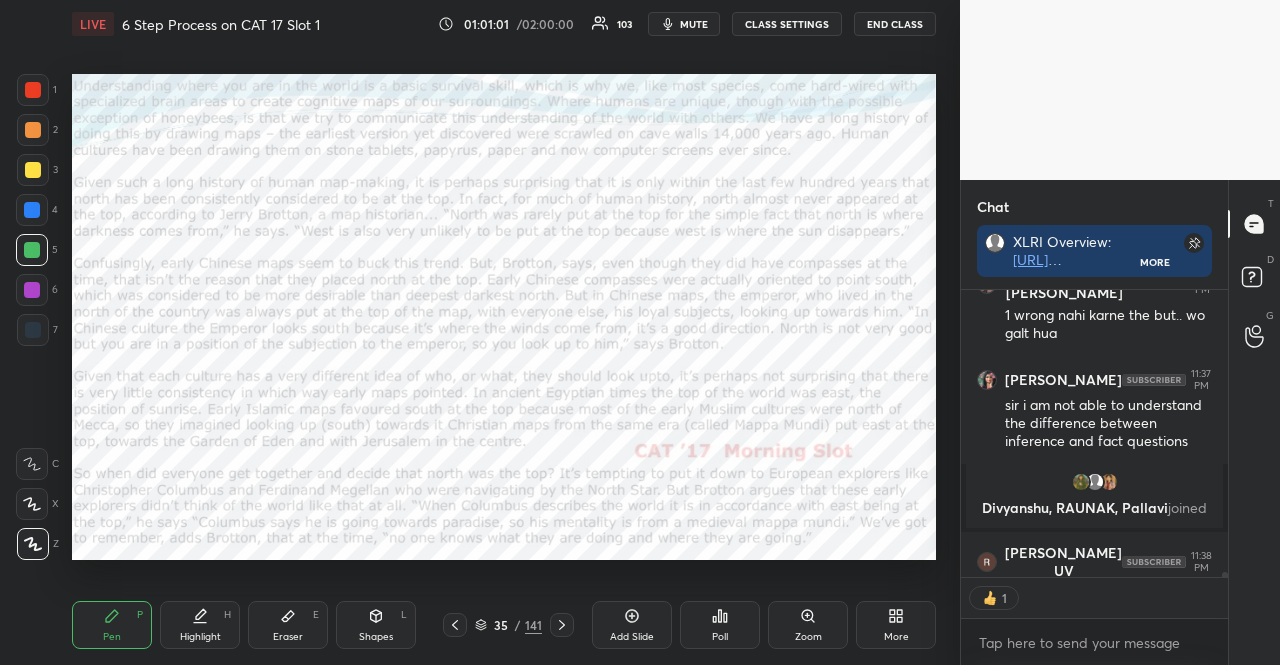 scroll, scrollTop: 281, scrollLeft: 261, axis: both 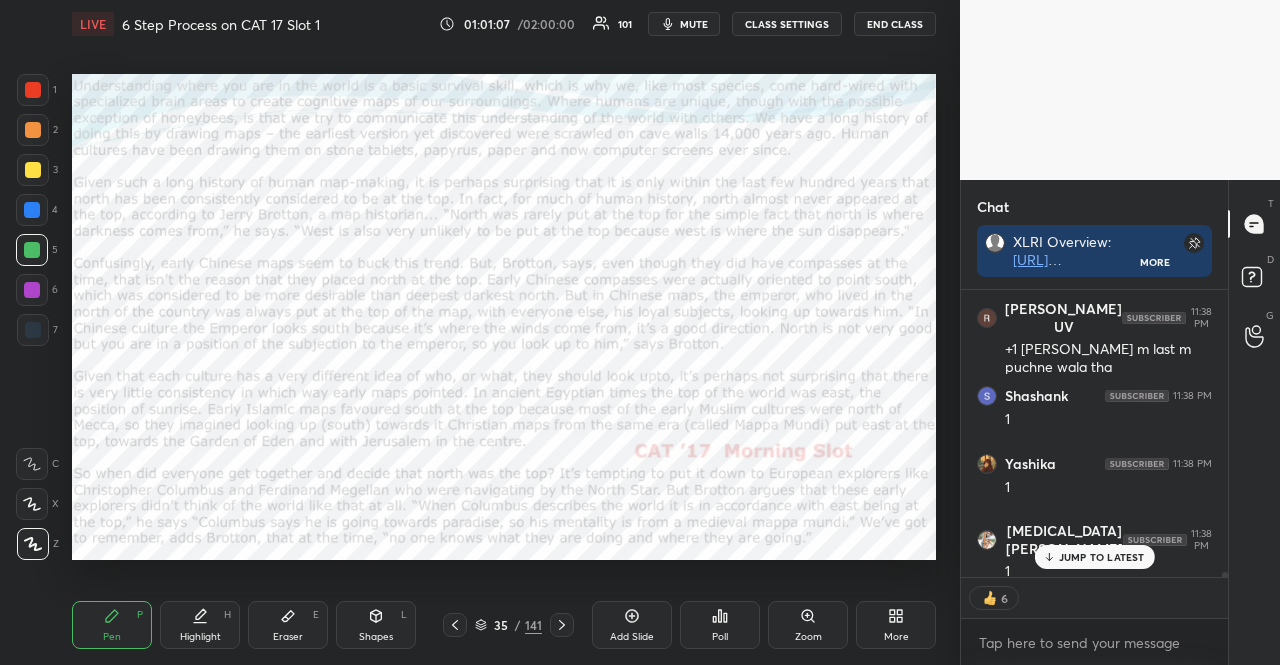 click 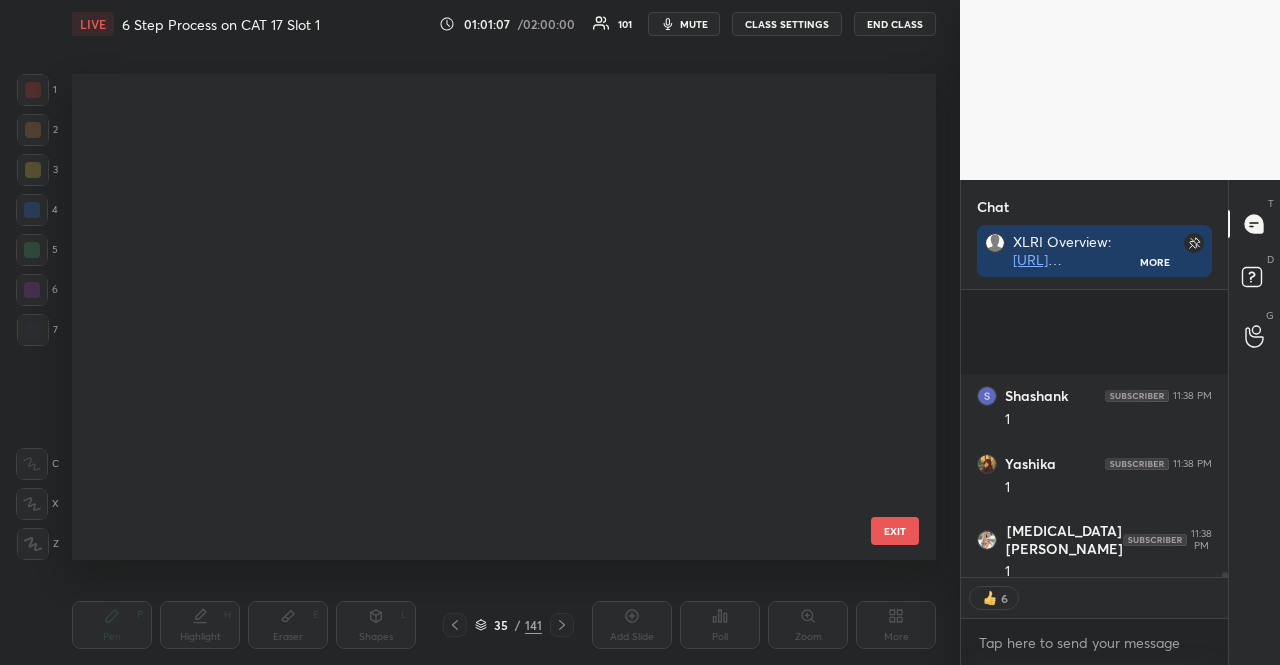 scroll, scrollTop: 17416, scrollLeft: 0, axis: vertical 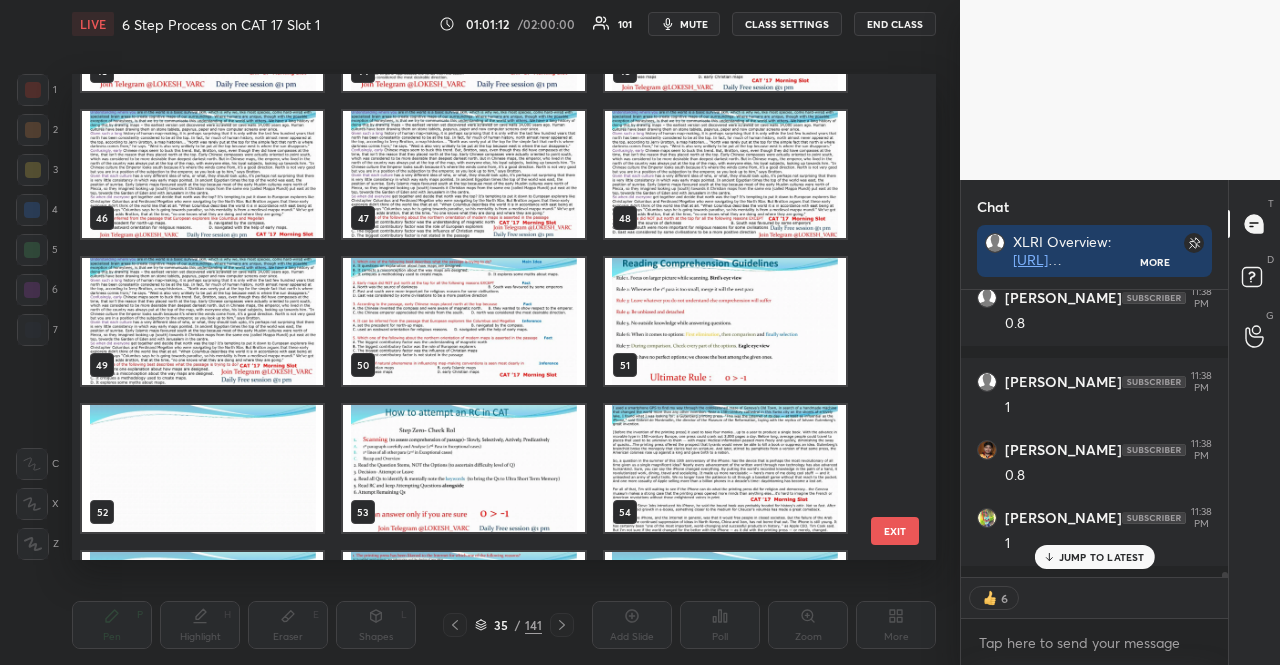 type on "x" 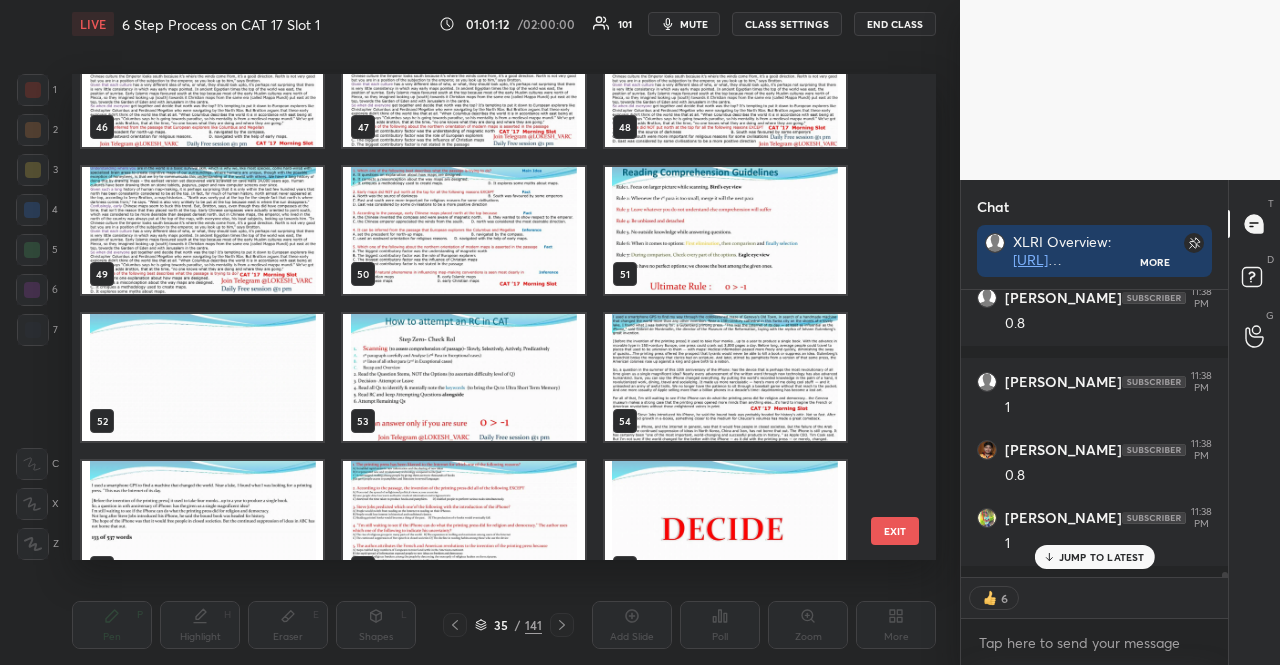 scroll, scrollTop: 6, scrollLeft: 6, axis: both 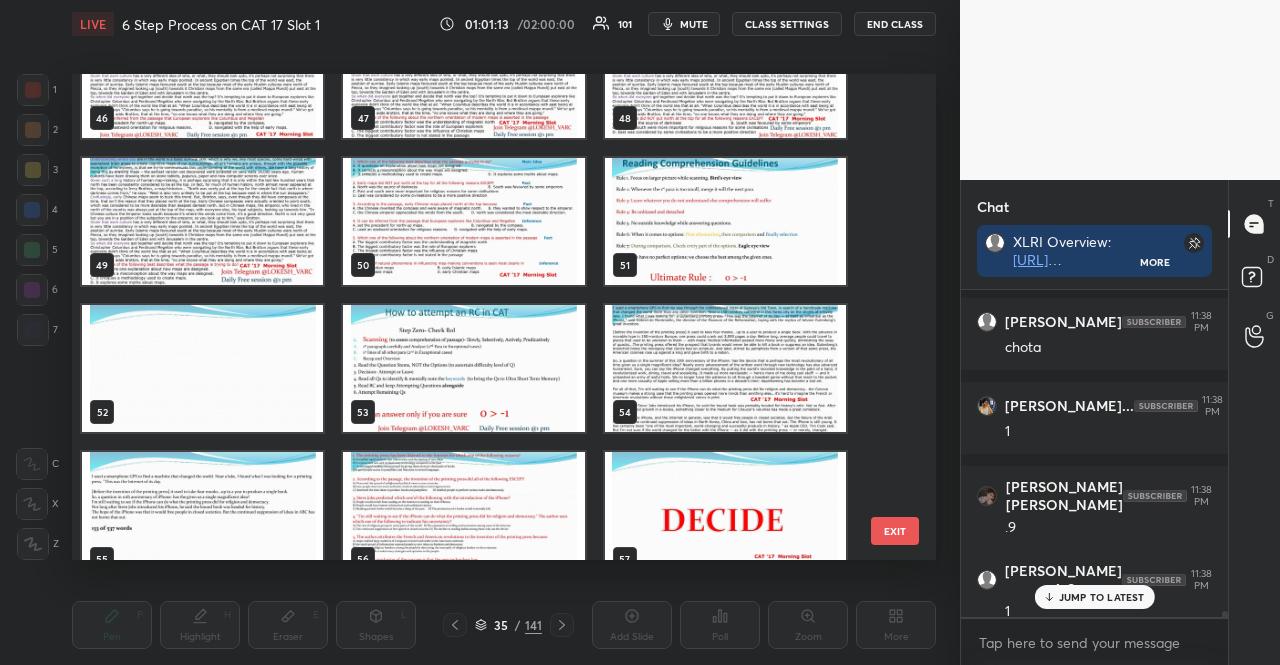 click at bounding box center [725, 368] 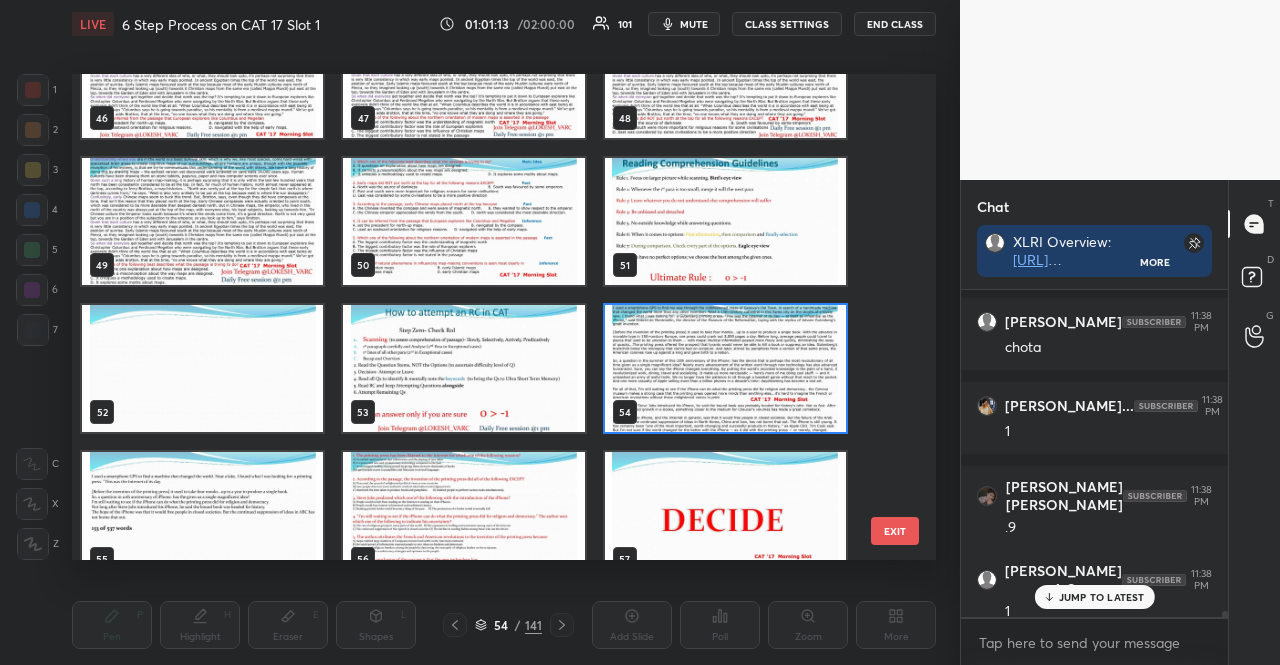 click at bounding box center (725, 368) 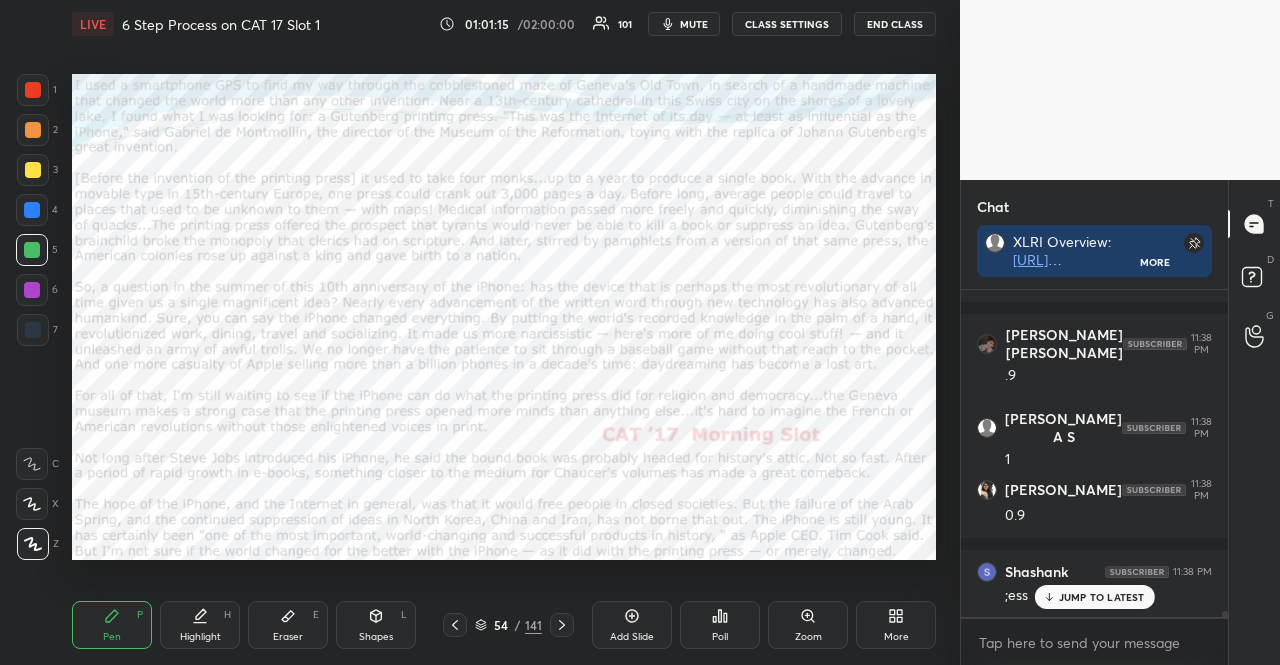 click on "54 / 141" at bounding box center [508, 625] 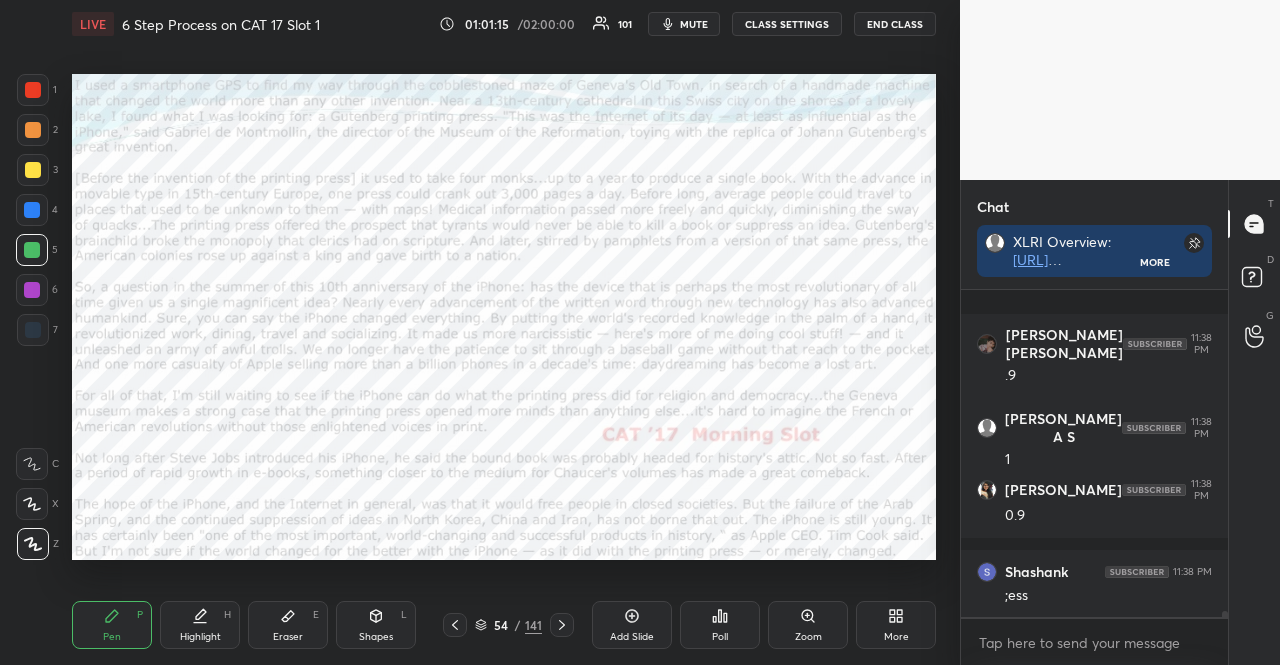 scroll, scrollTop: 18524, scrollLeft: 0, axis: vertical 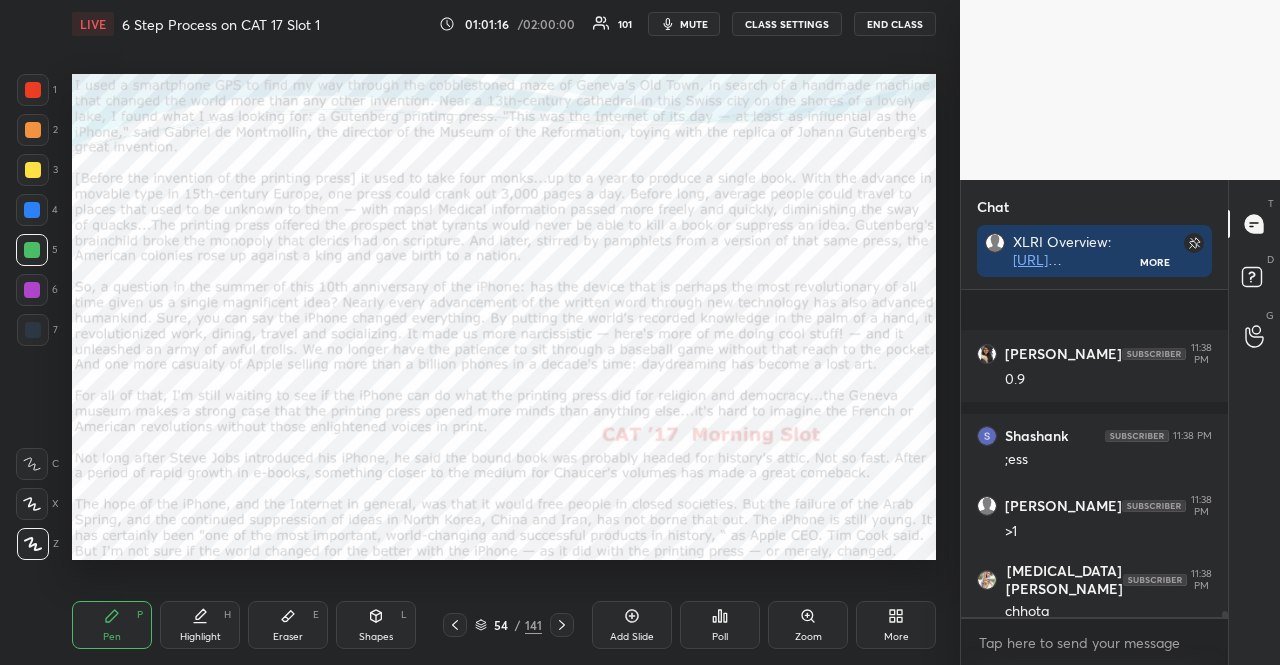 click 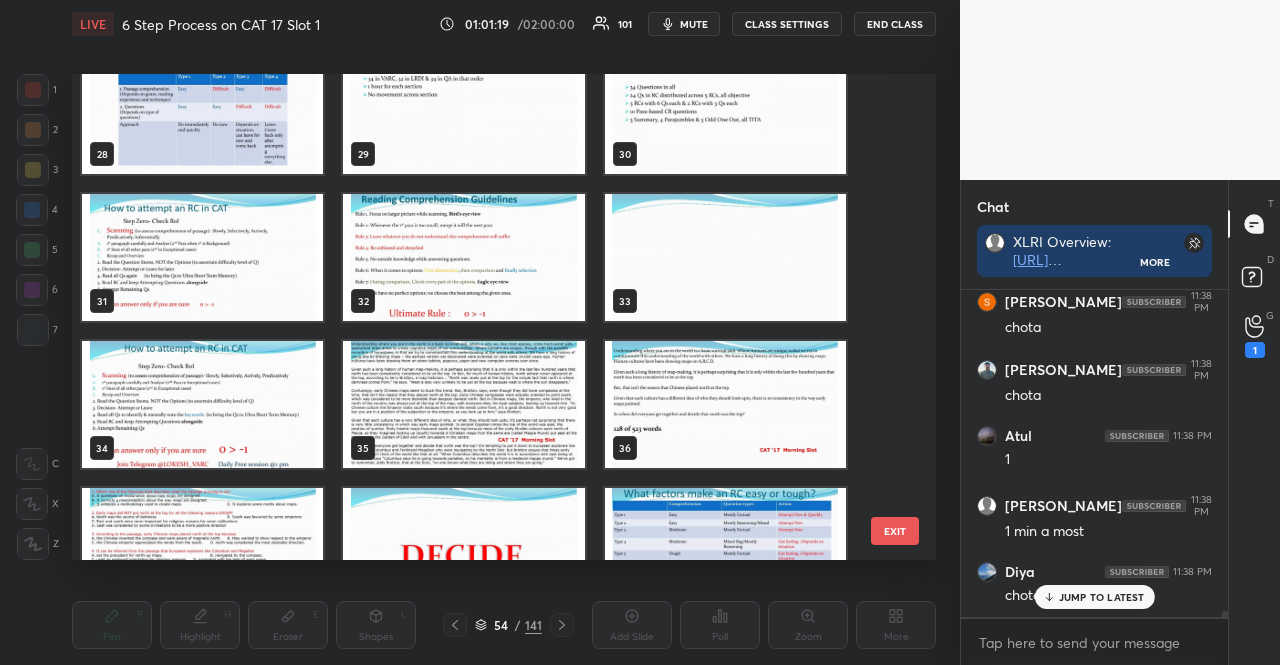 click at bounding box center (463, 404) 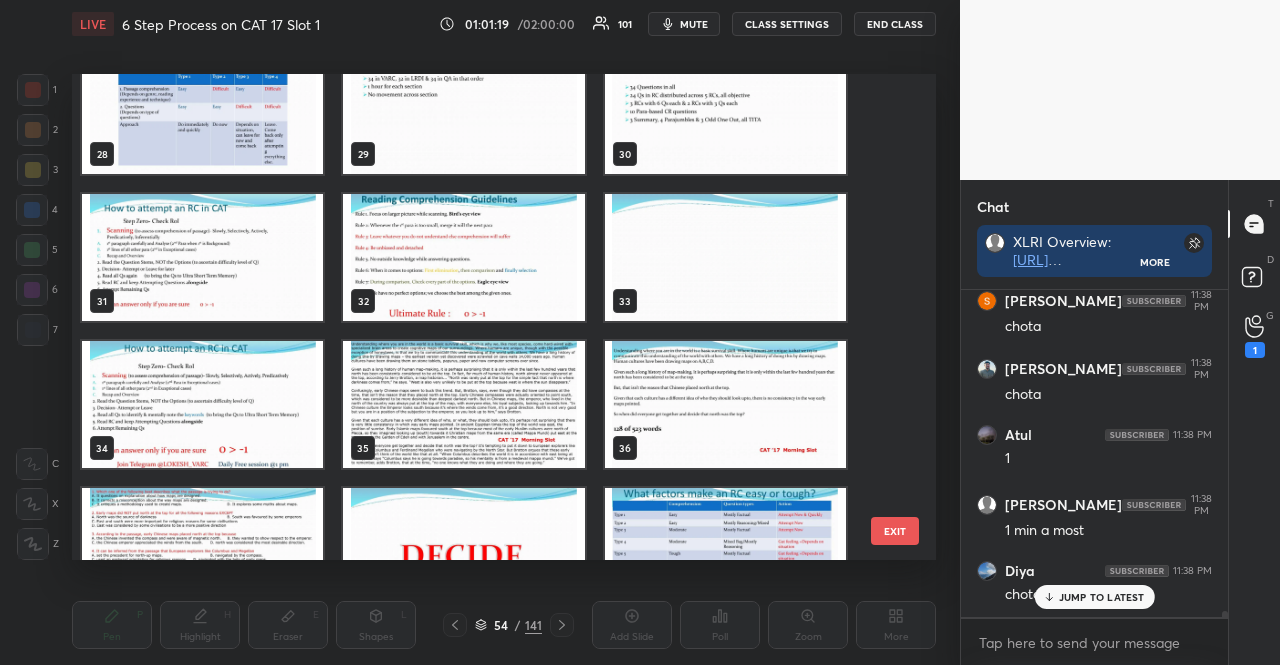 click at bounding box center [463, 404] 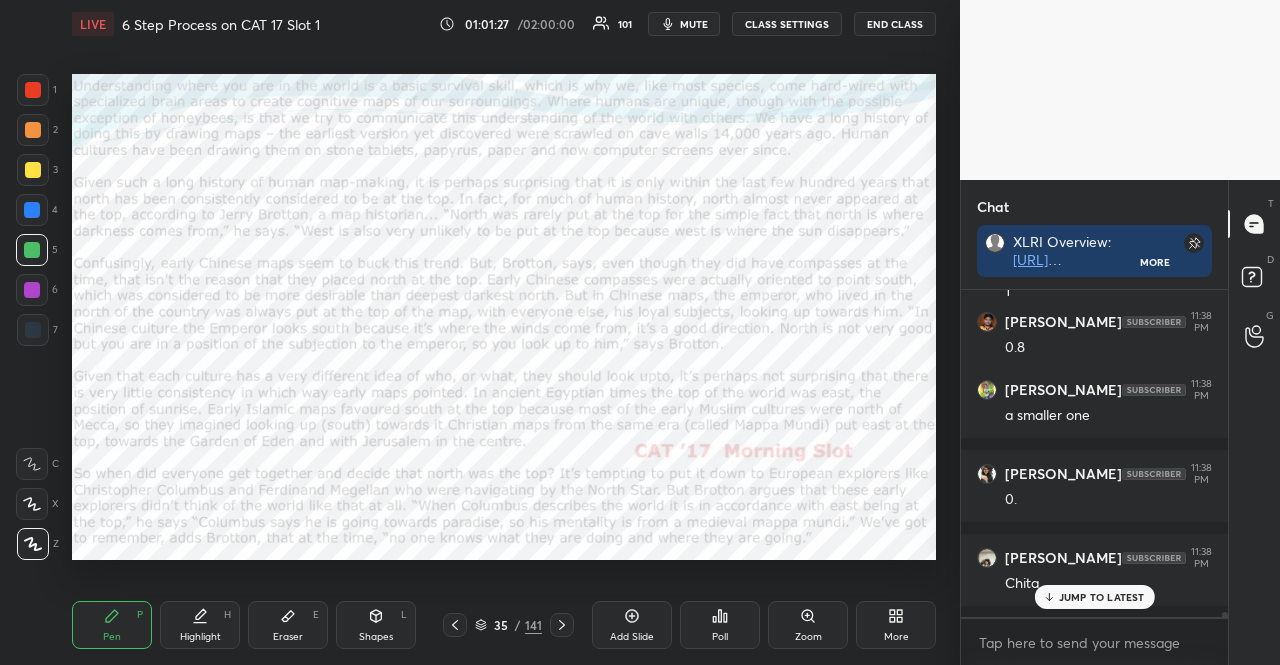 click at bounding box center [32, 210] 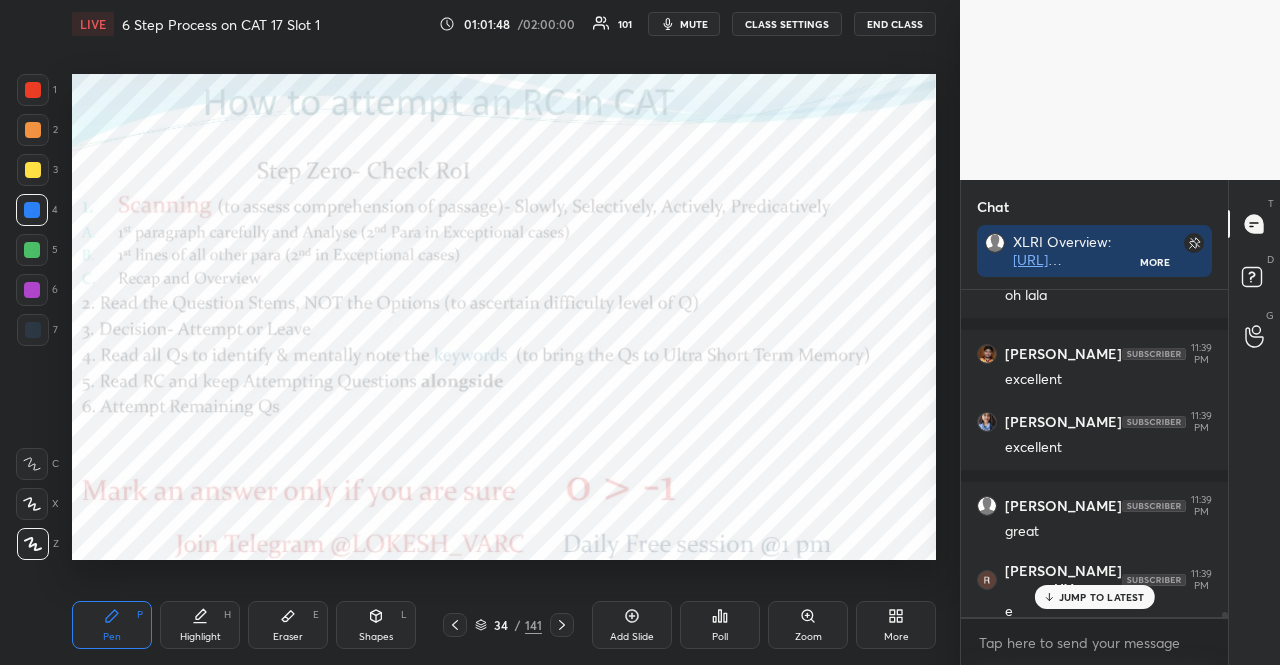 click on "JUMP TO LATEST" at bounding box center (1102, 597) 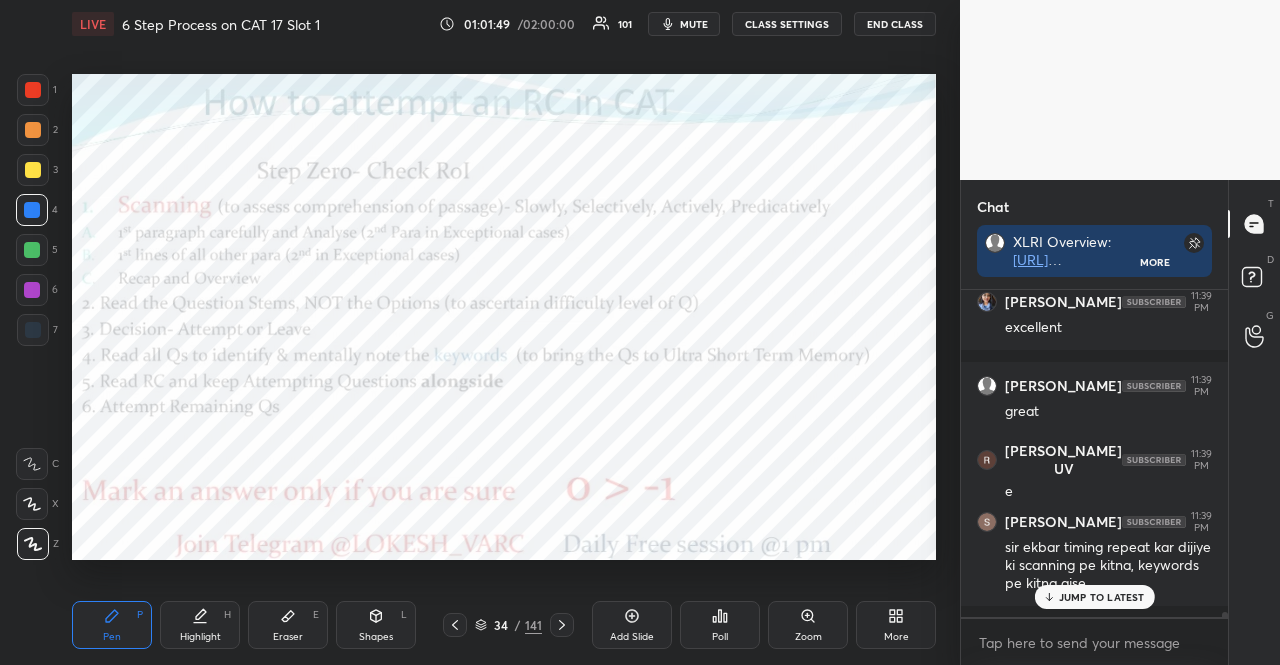 click 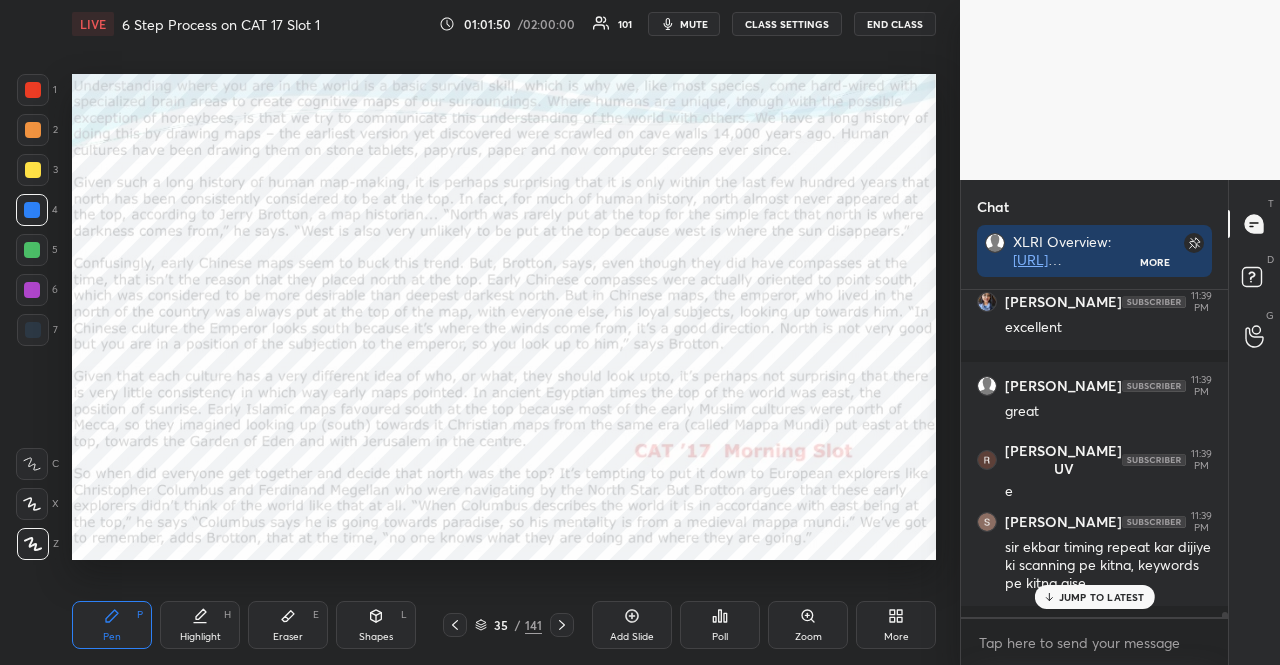 click 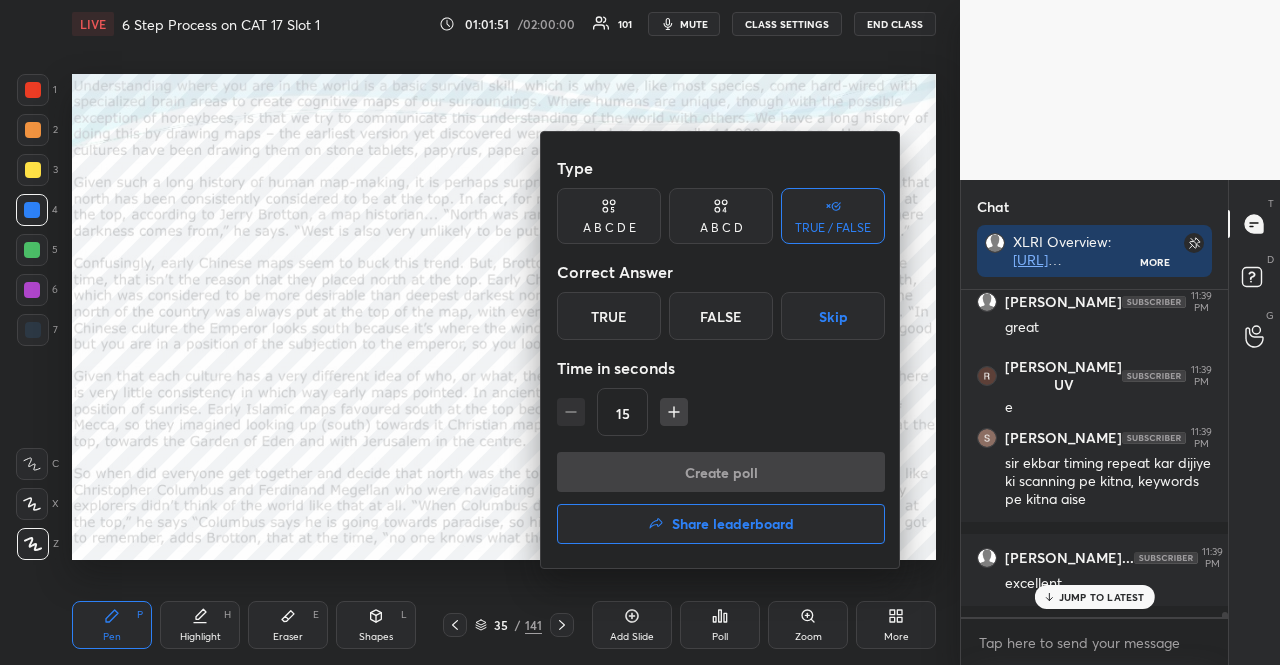 click at bounding box center (674, 412) 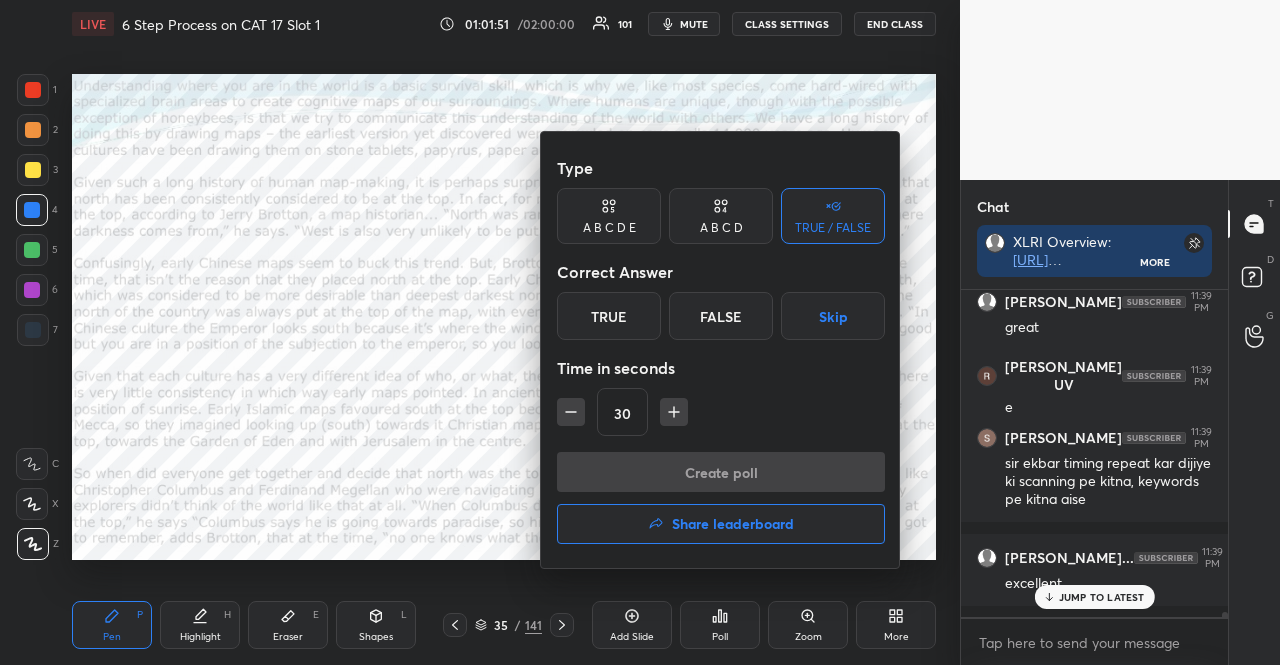 click at bounding box center (674, 412) 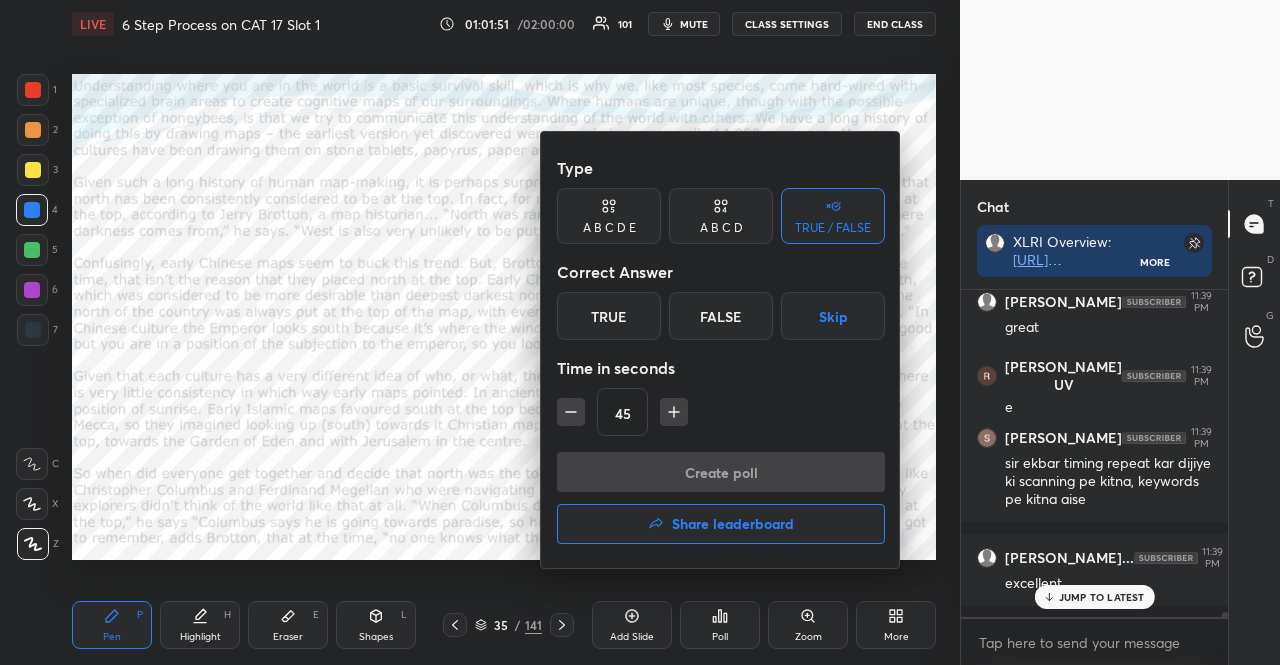 click at bounding box center [674, 412] 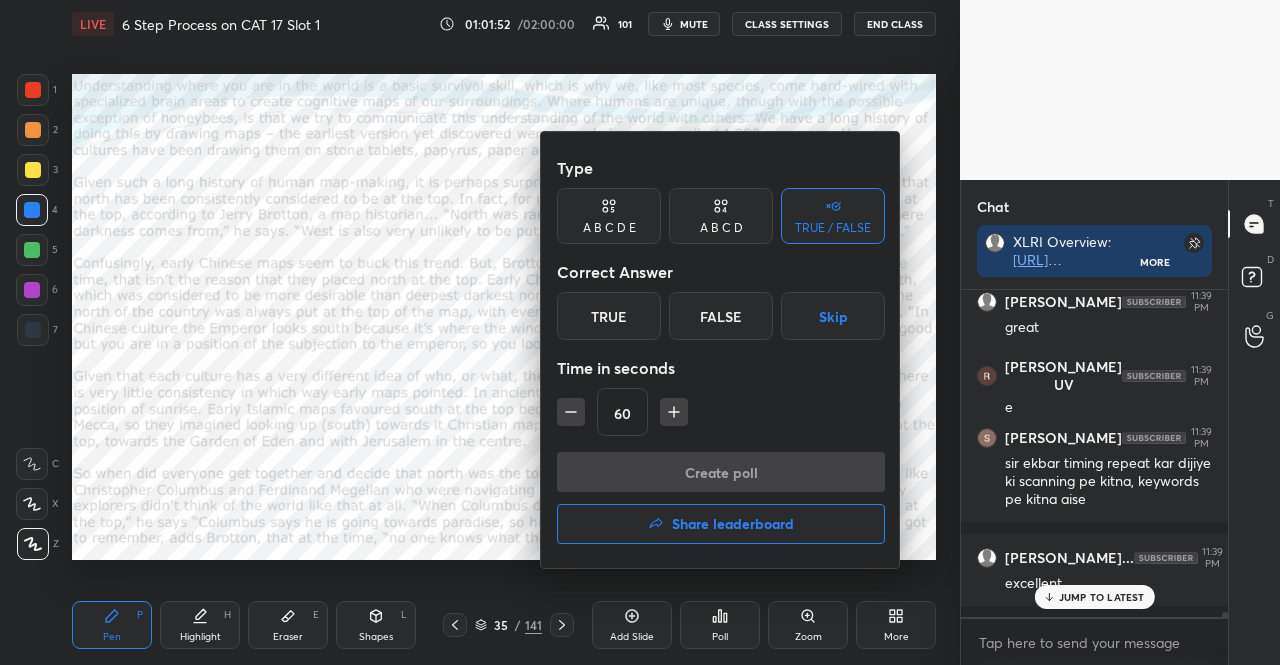 click at bounding box center [674, 412] 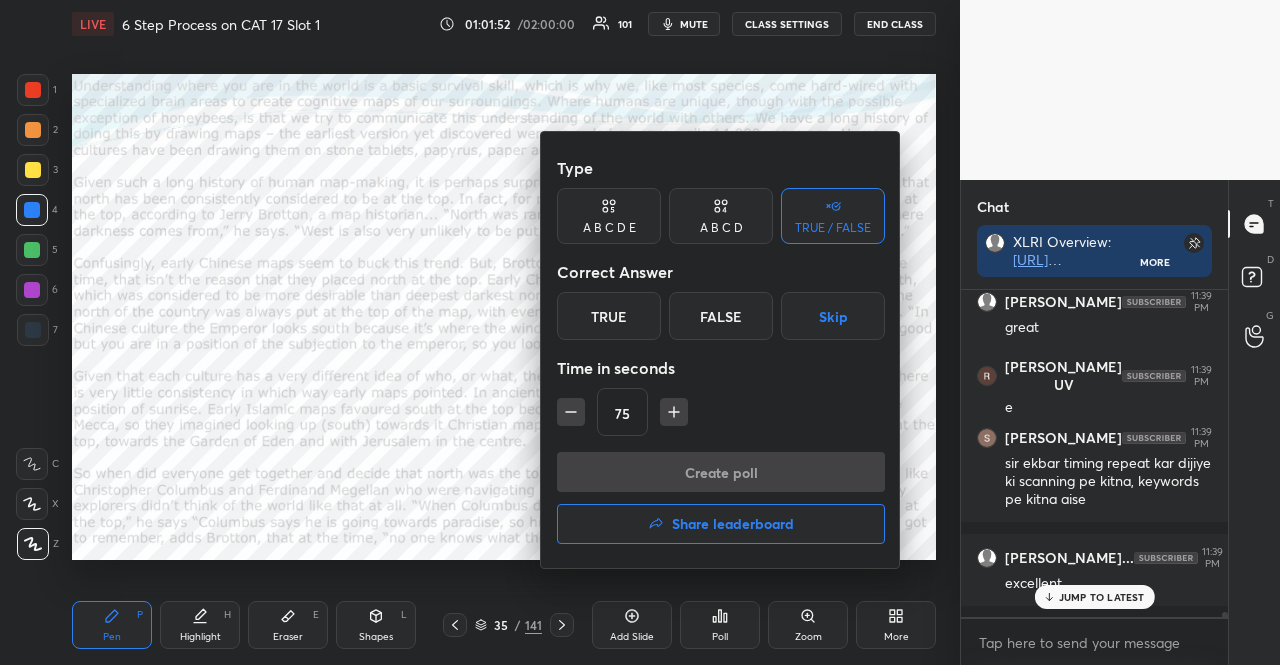 click at bounding box center (674, 412) 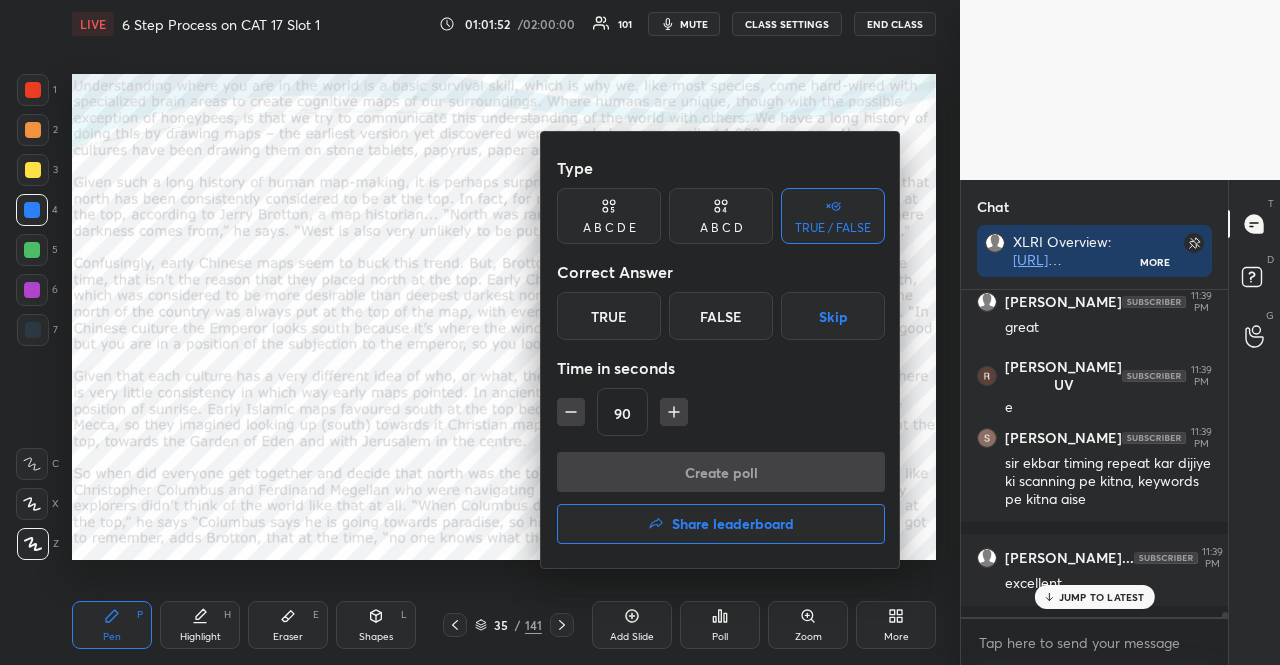 click at bounding box center (674, 412) 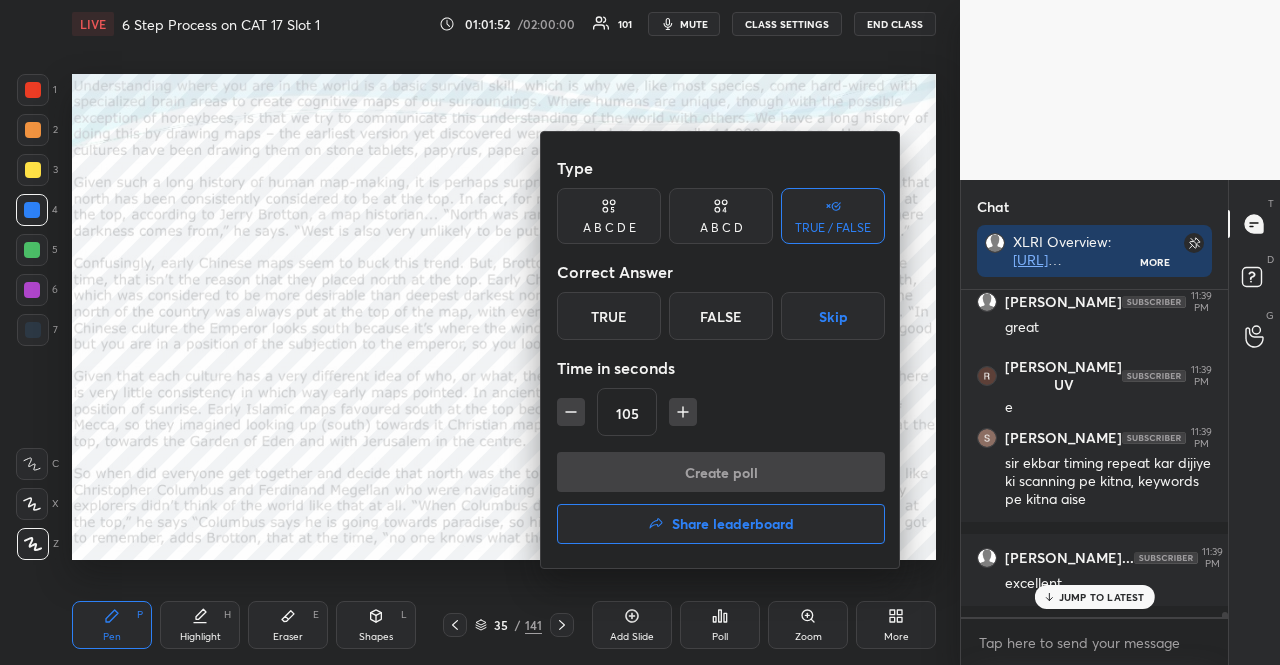 click at bounding box center [683, 412] 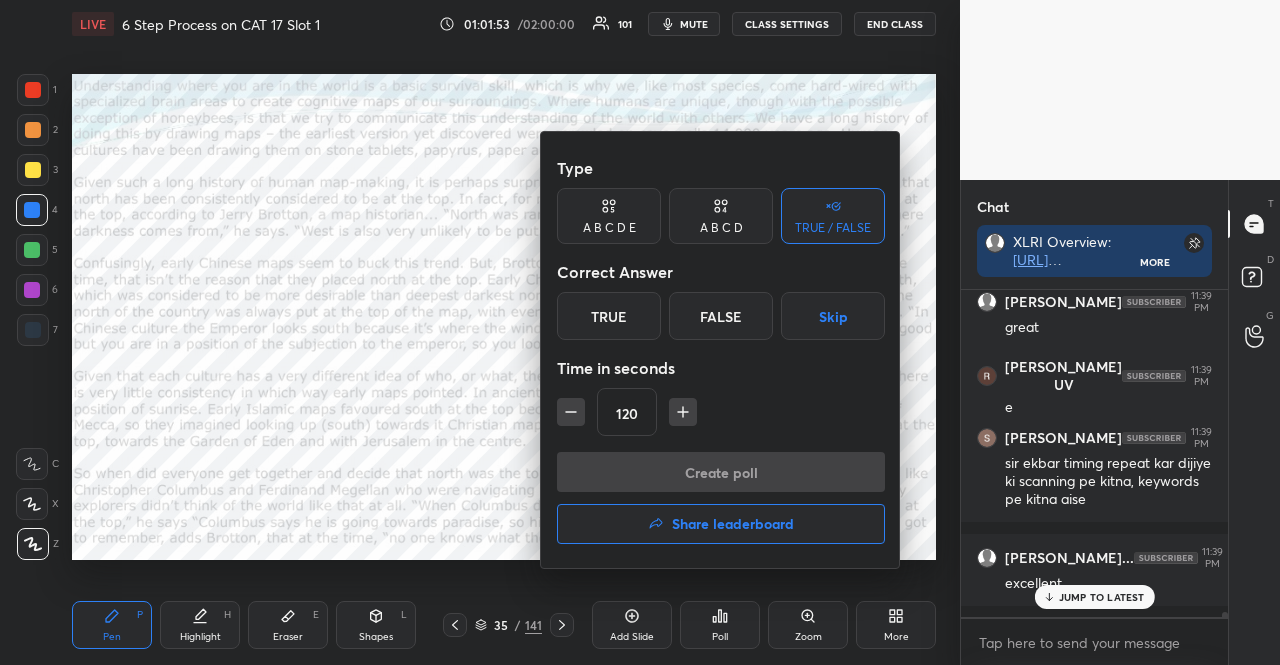 click on "Skip" at bounding box center [833, 316] 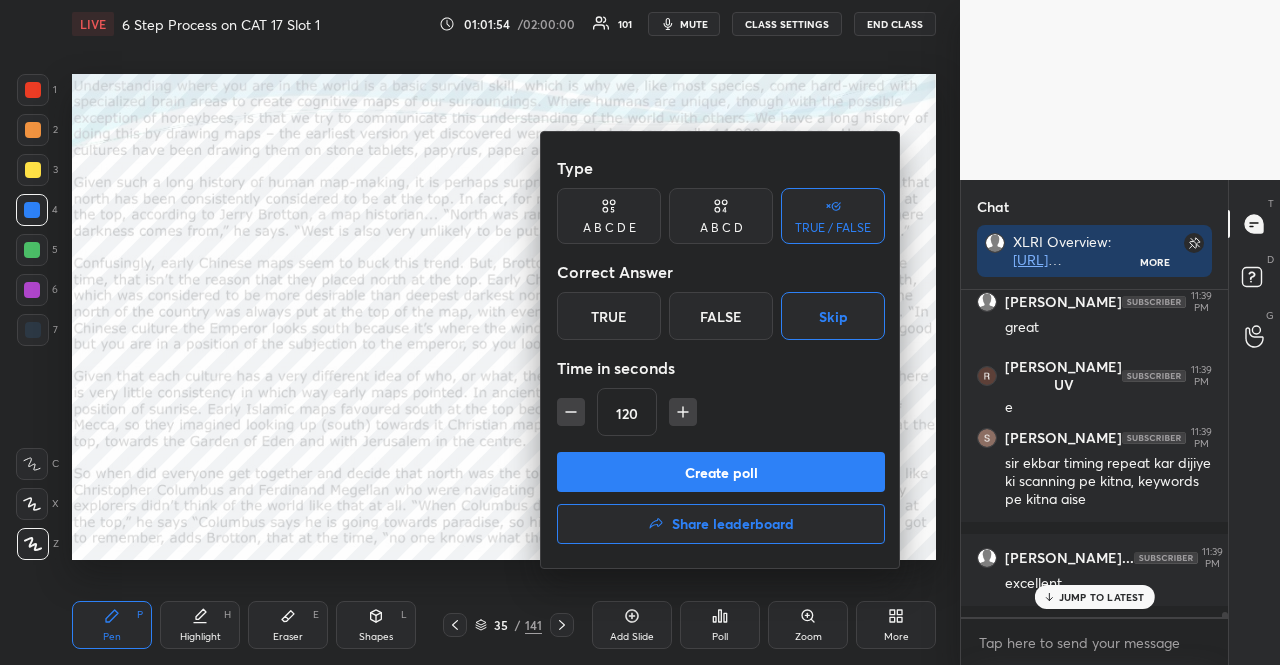 click on "Create poll" at bounding box center [721, 472] 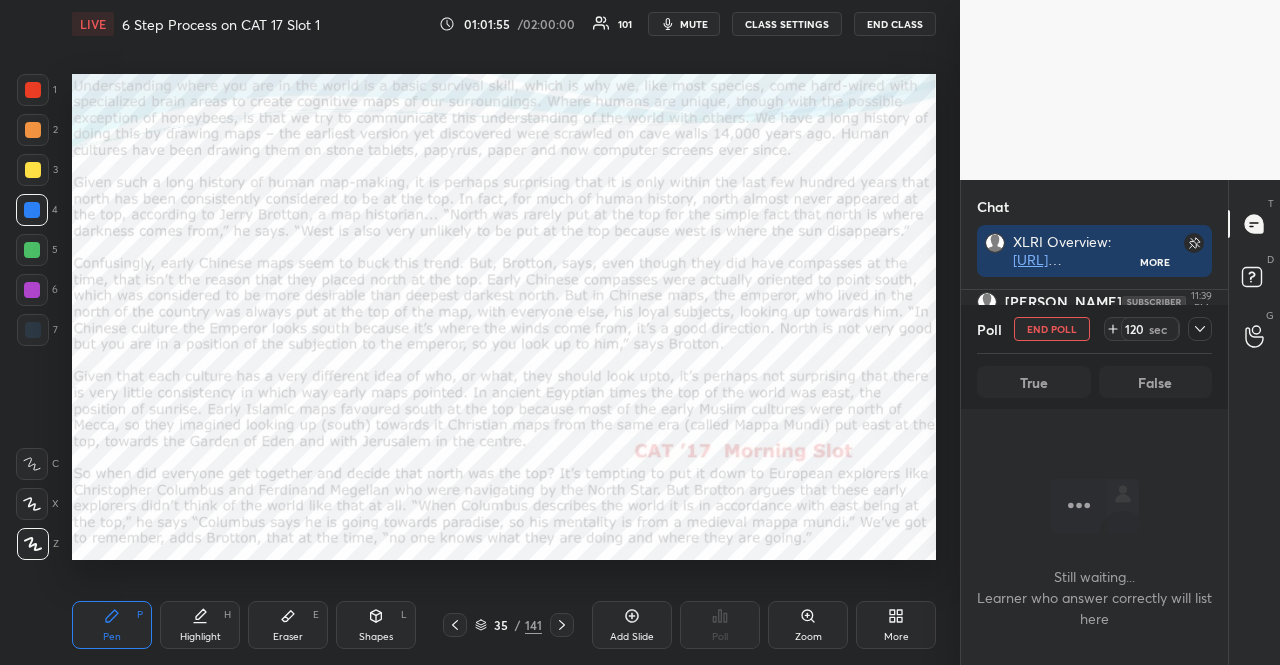 click on "mute" at bounding box center [684, 24] 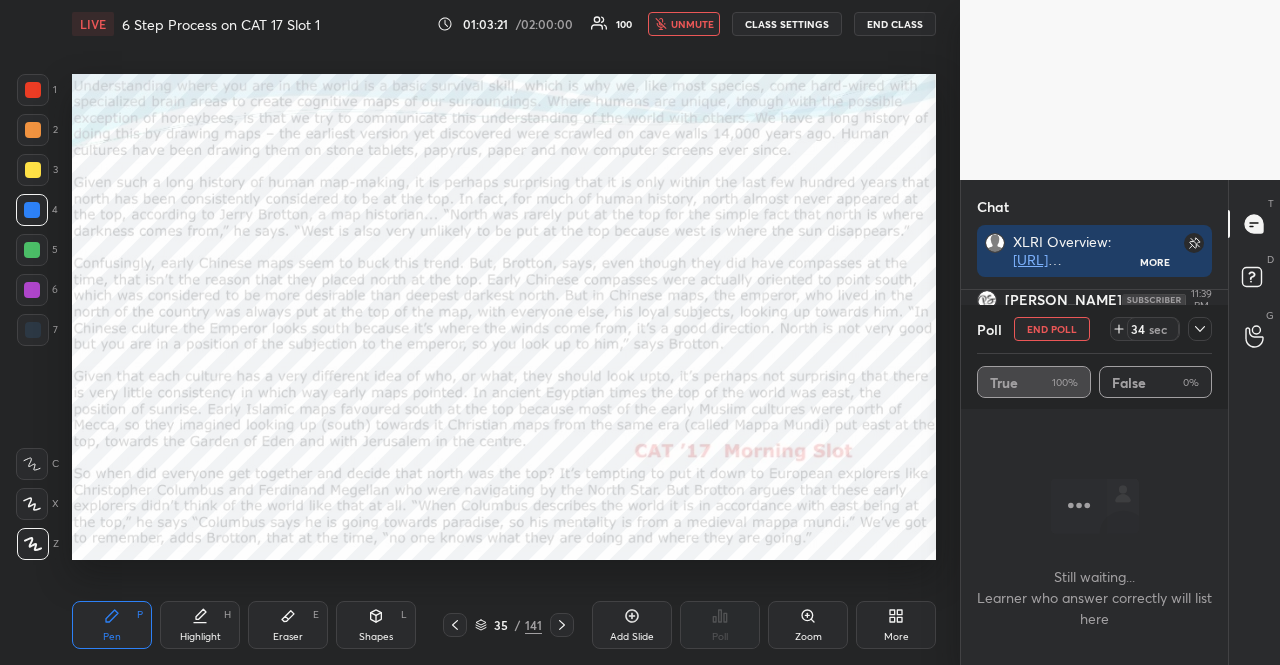 scroll, scrollTop: 177, scrollLeft: 261, axis: both 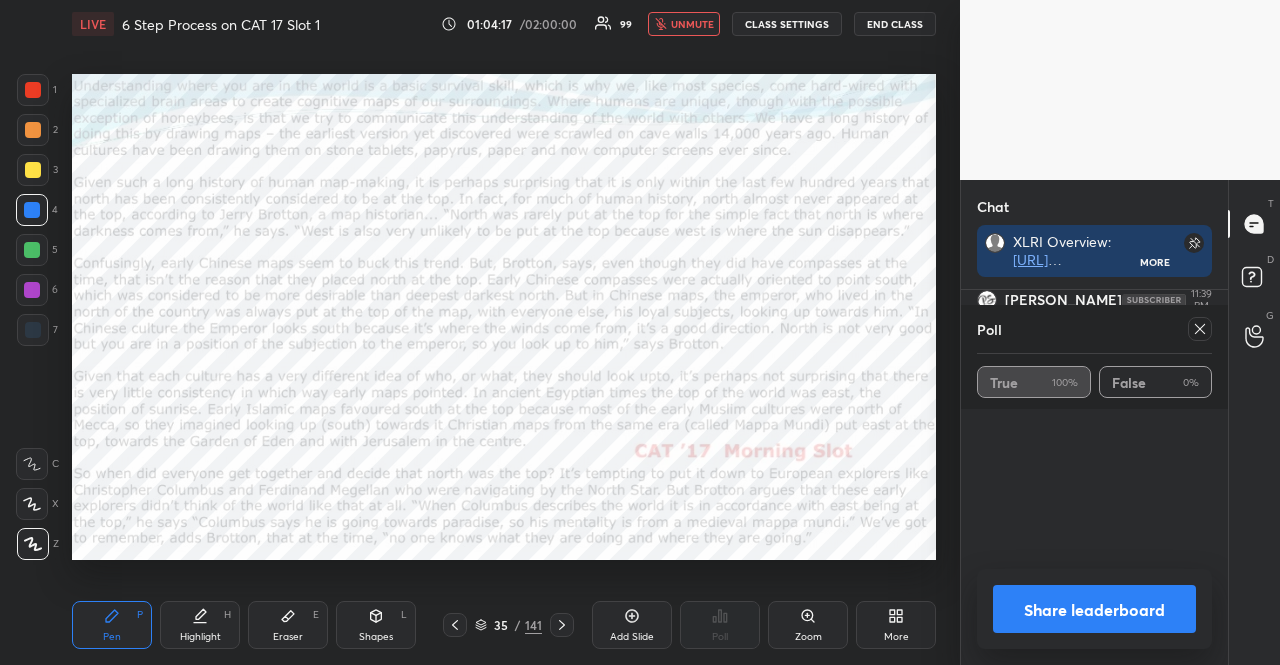 click on "unmute" at bounding box center [692, 24] 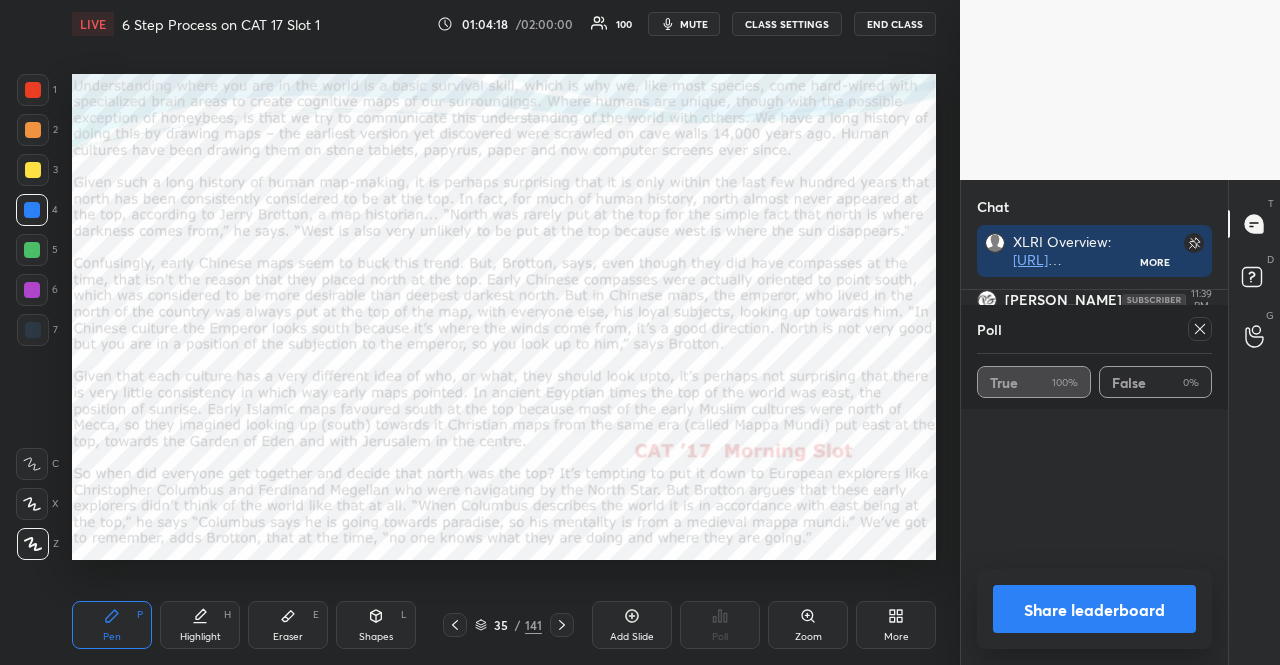 click 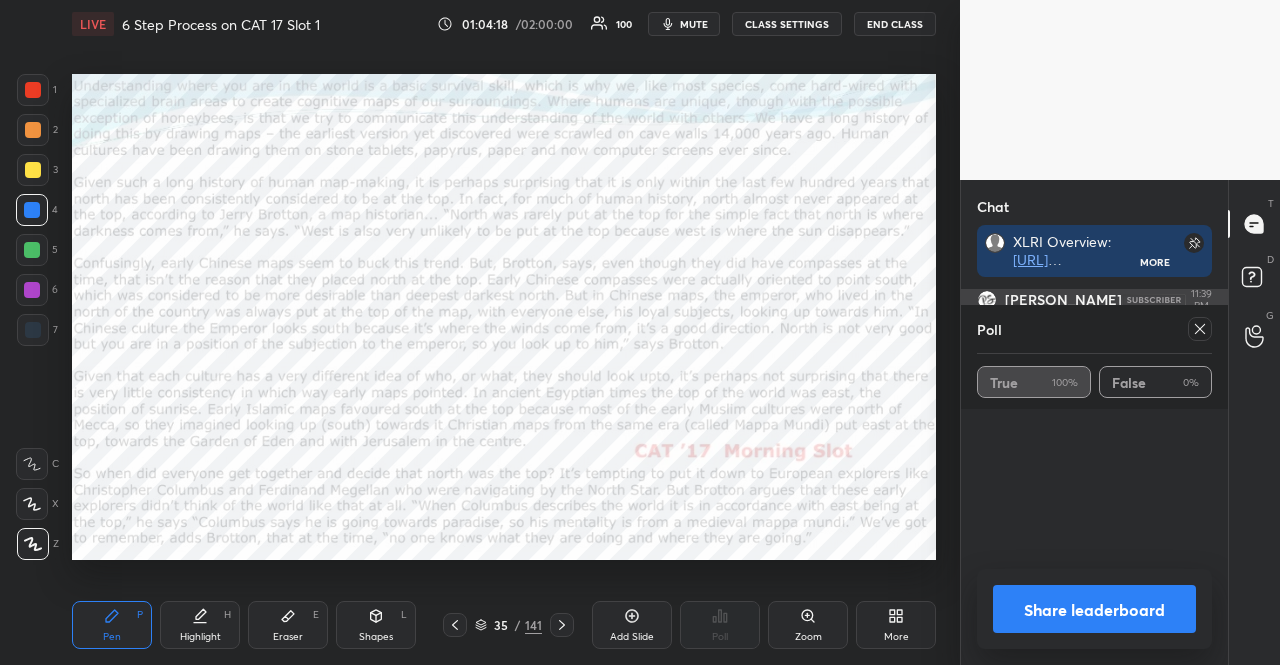 scroll, scrollTop: 210, scrollLeft: 255, axis: both 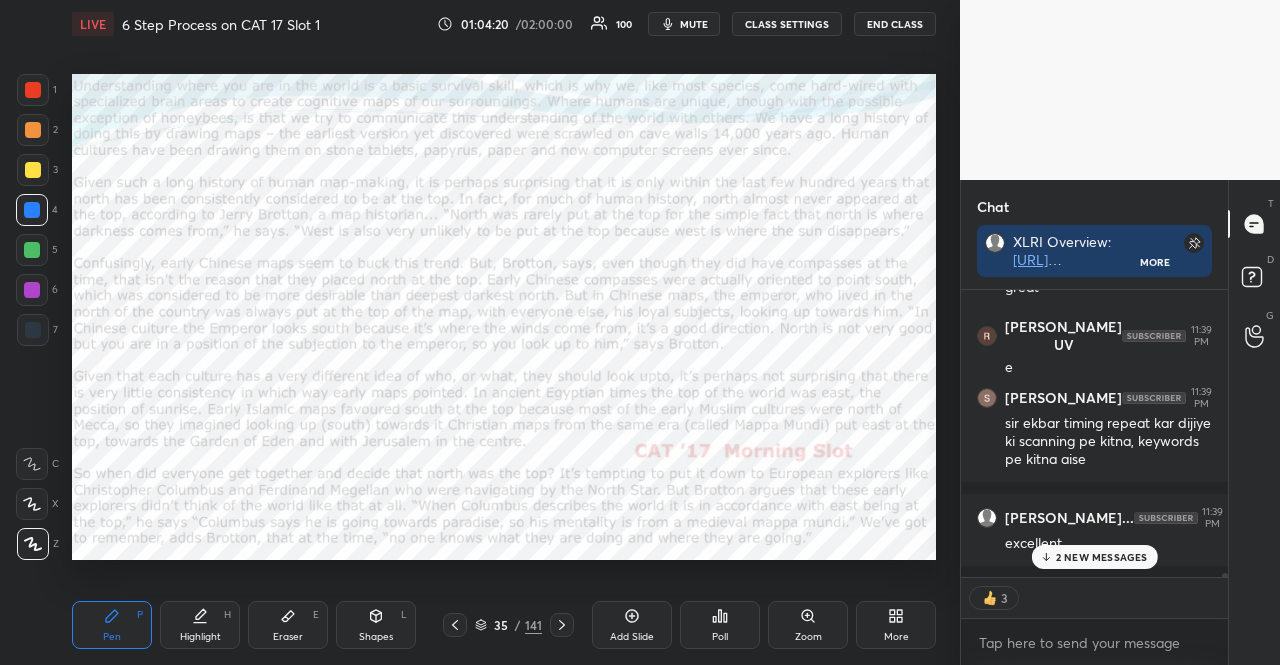 click on "2 NEW MESSAGES" at bounding box center (1094, 557) 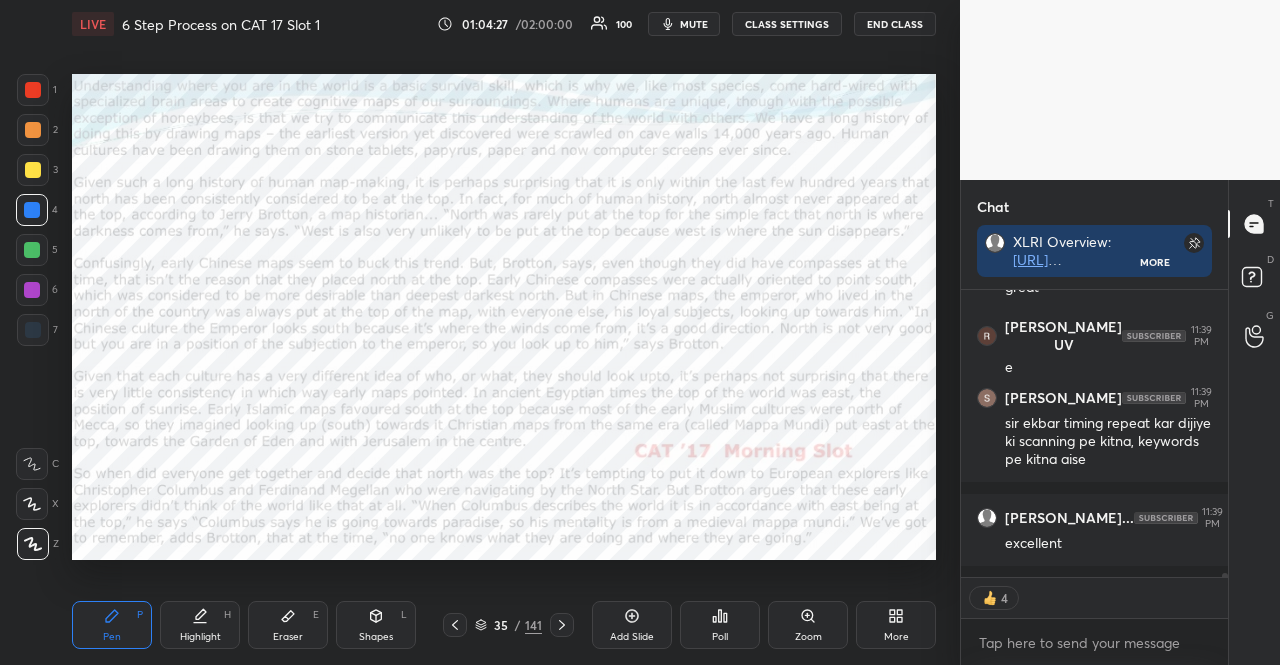 click on "Poll" at bounding box center [720, 625] 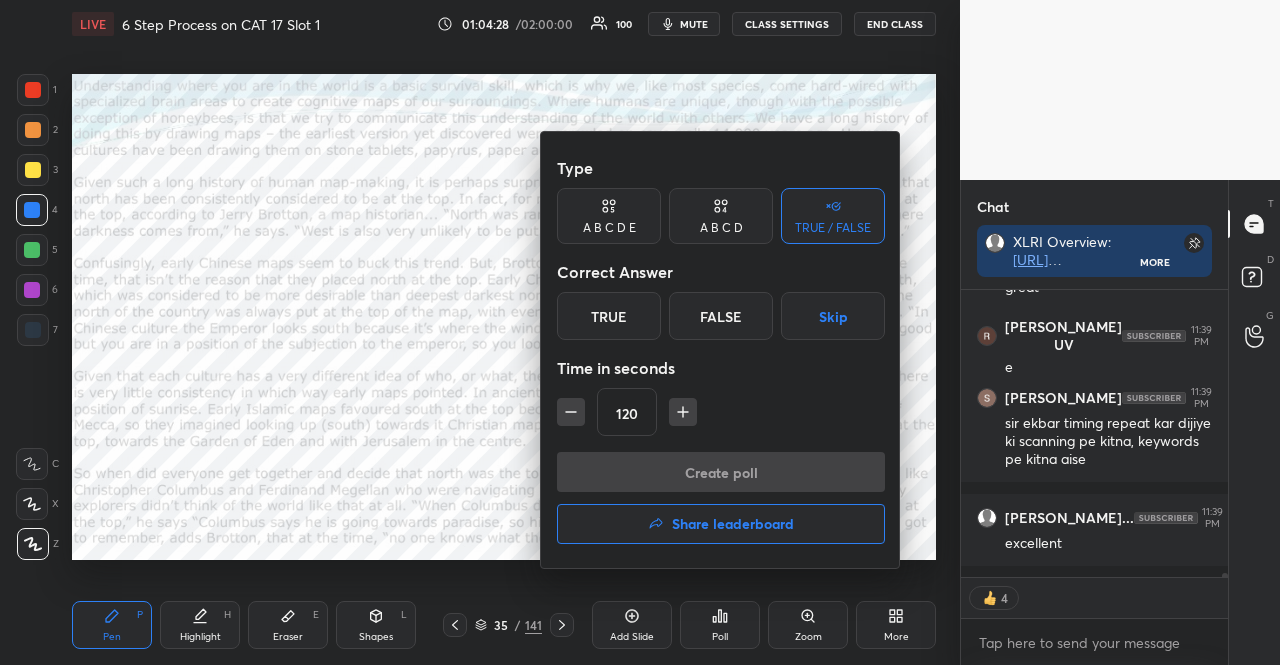 click on "A B C D E" at bounding box center (609, 216) 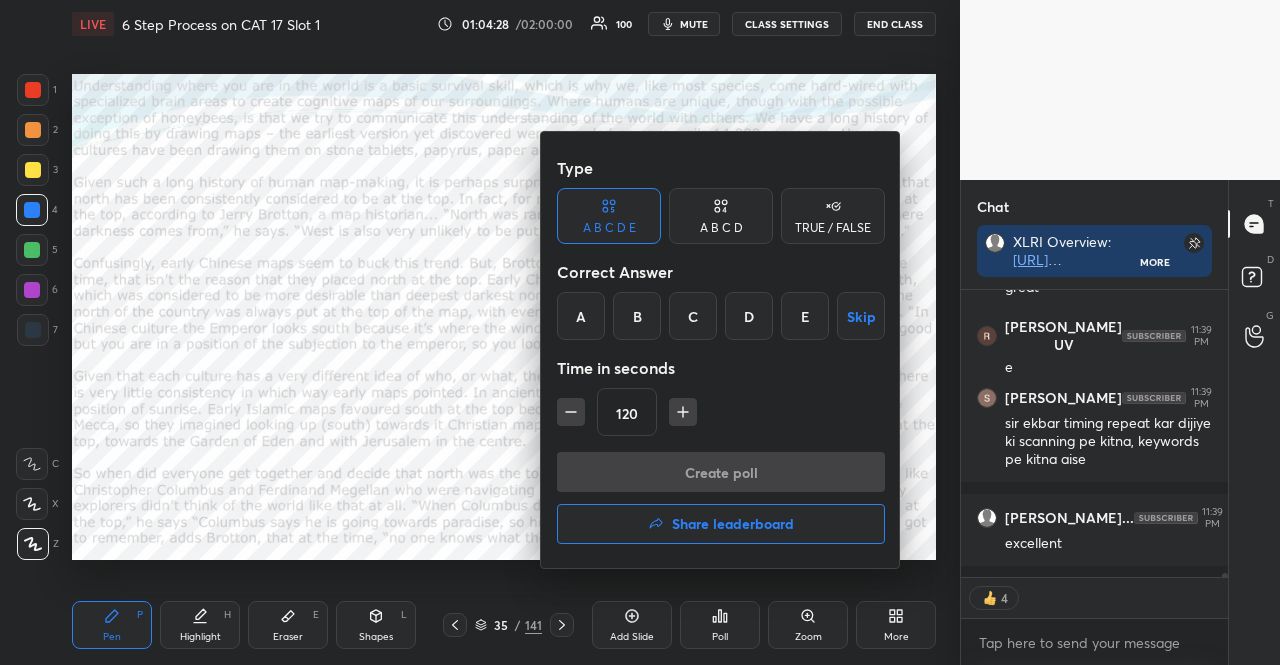 click on "Skip" at bounding box center (861, 316) 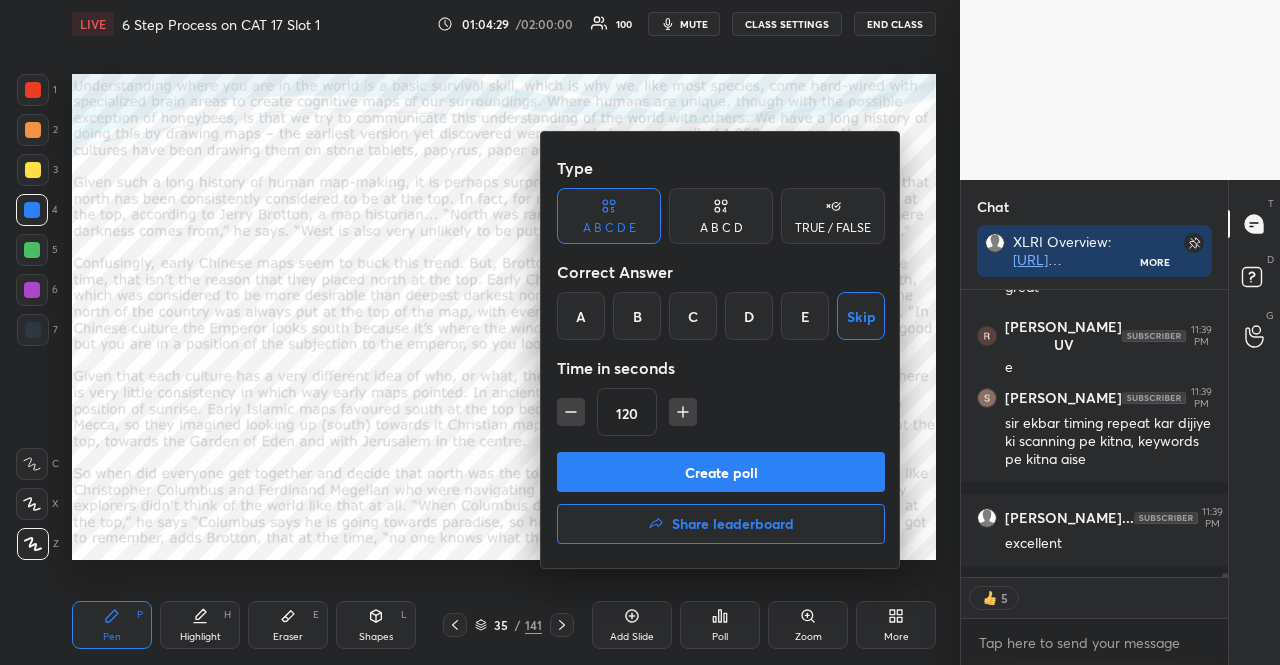 type on "x" 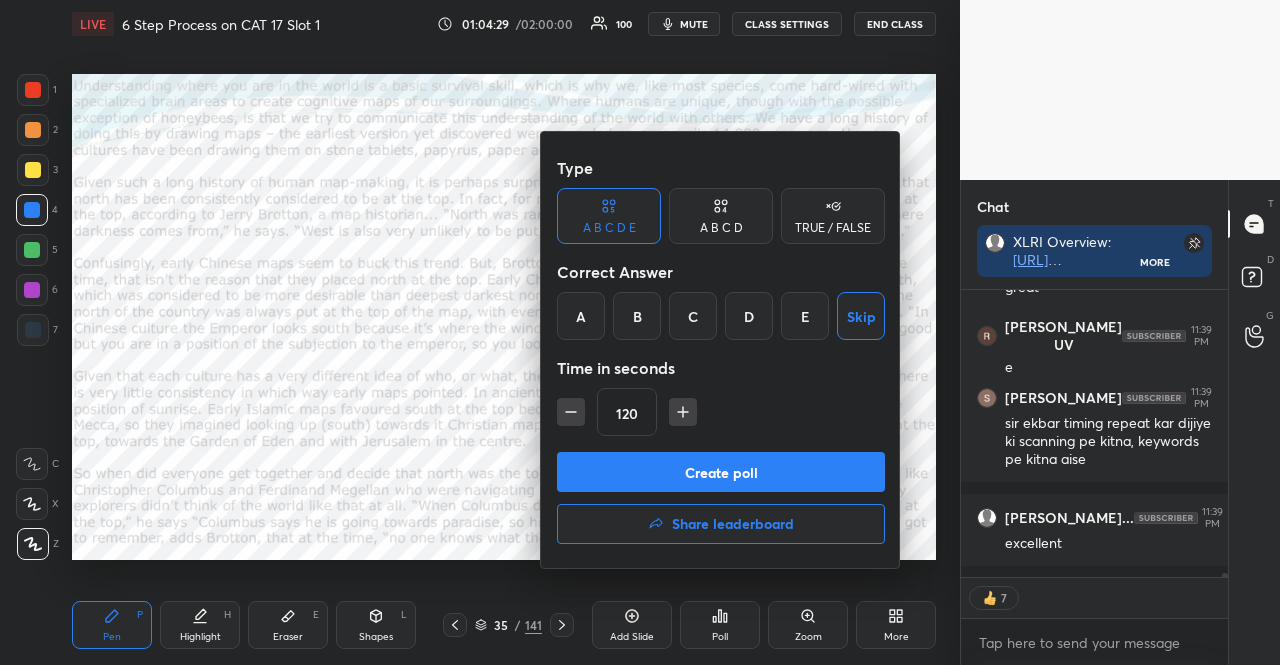 click 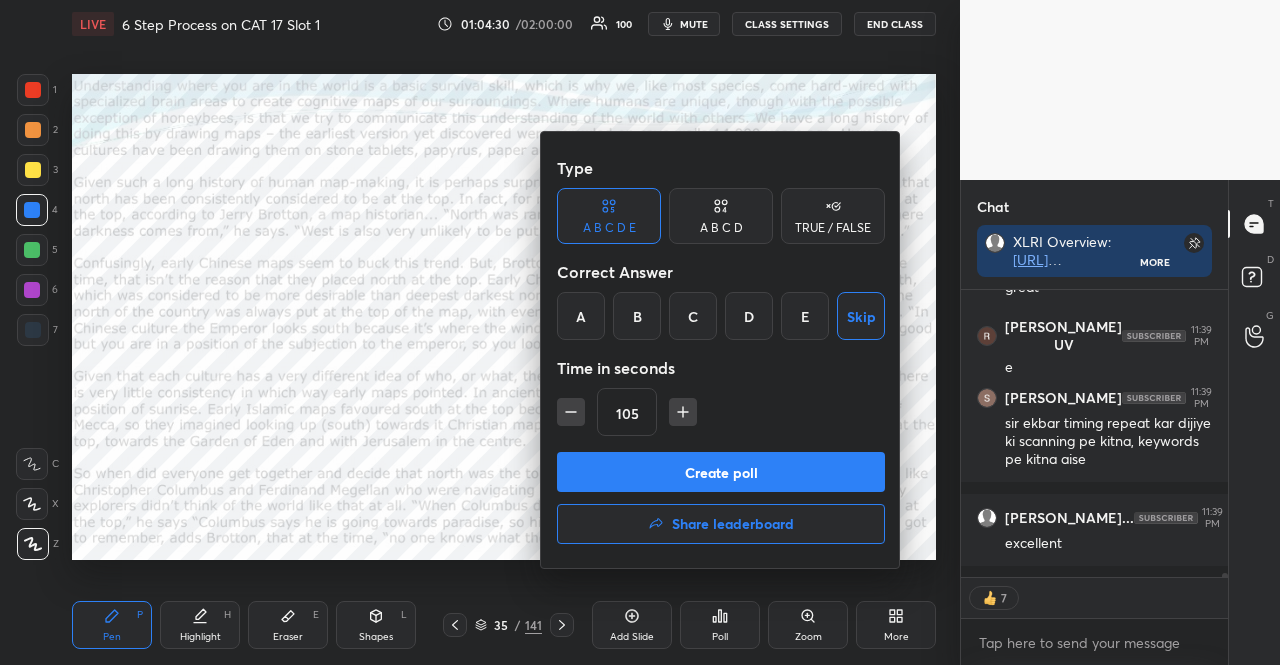 click 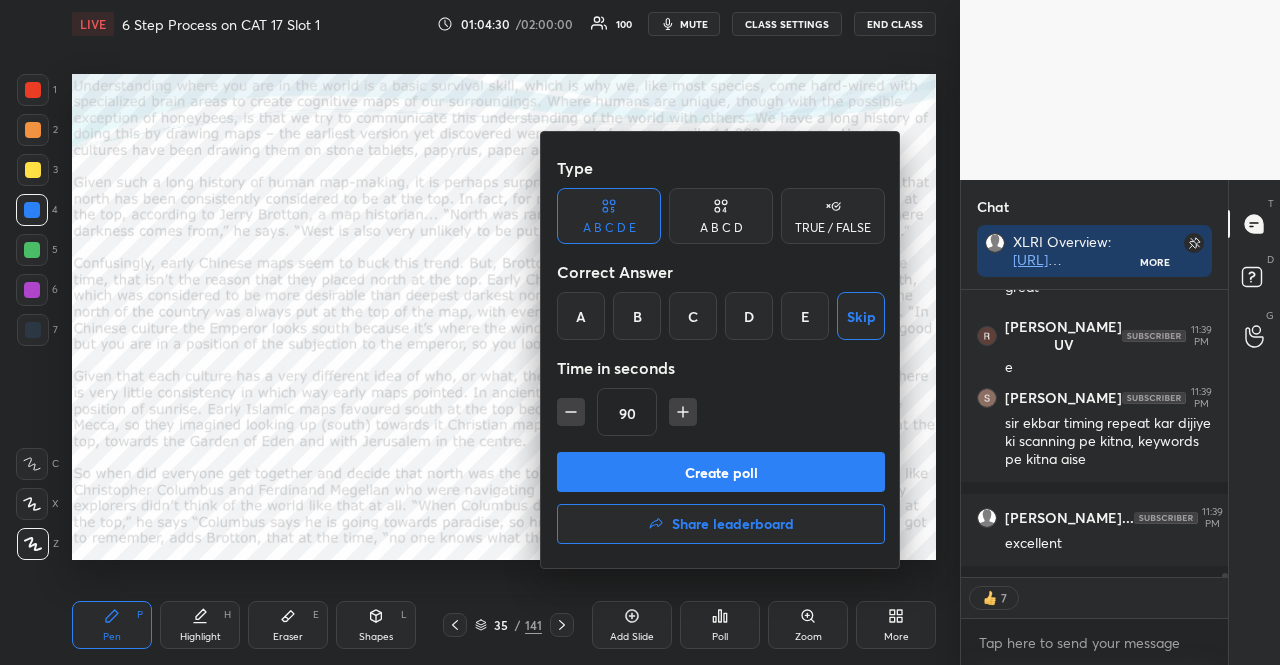 click 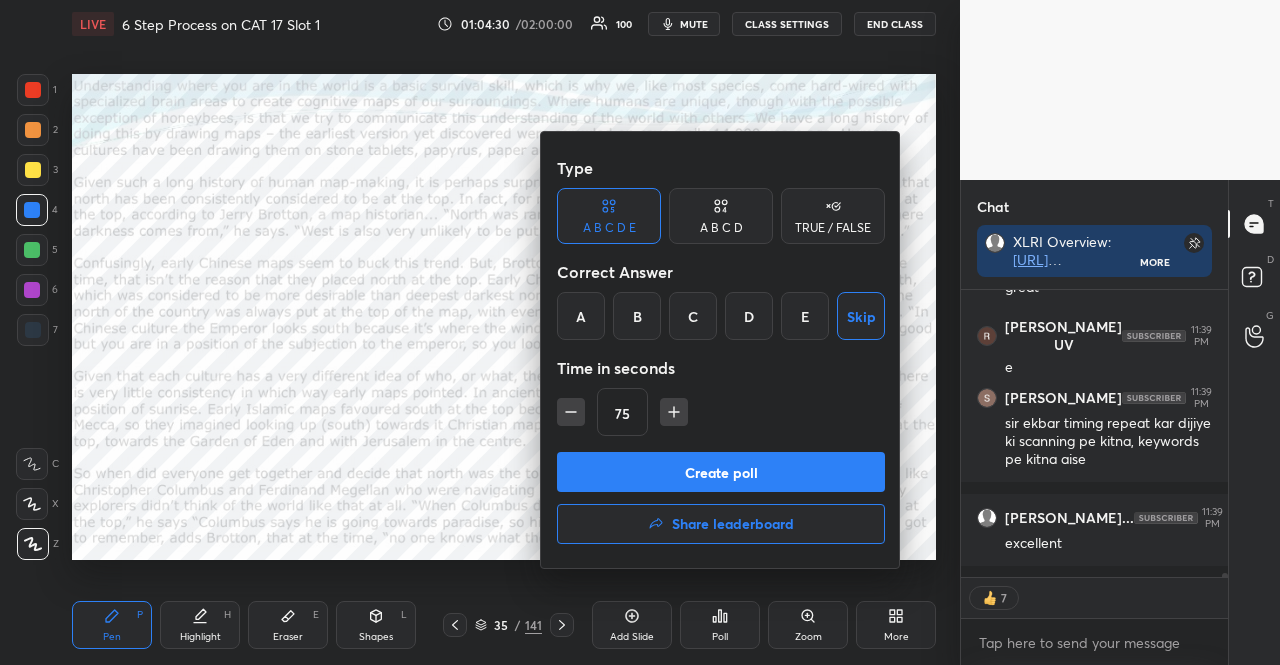 click 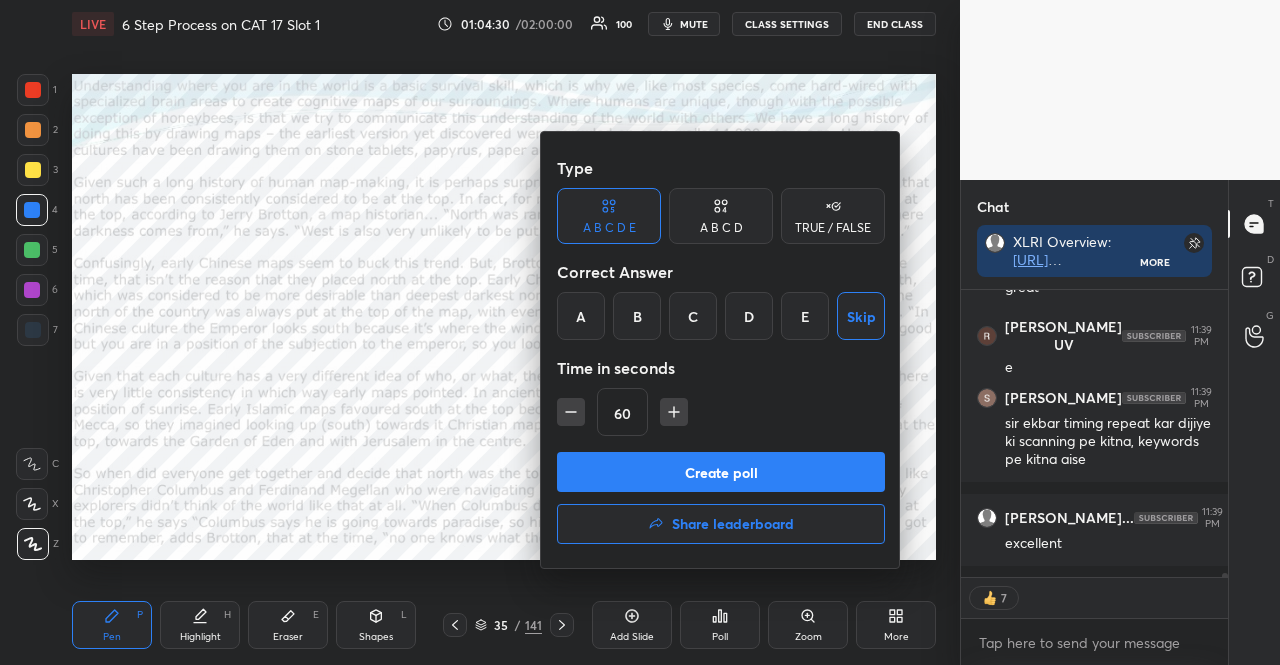 type on "x" 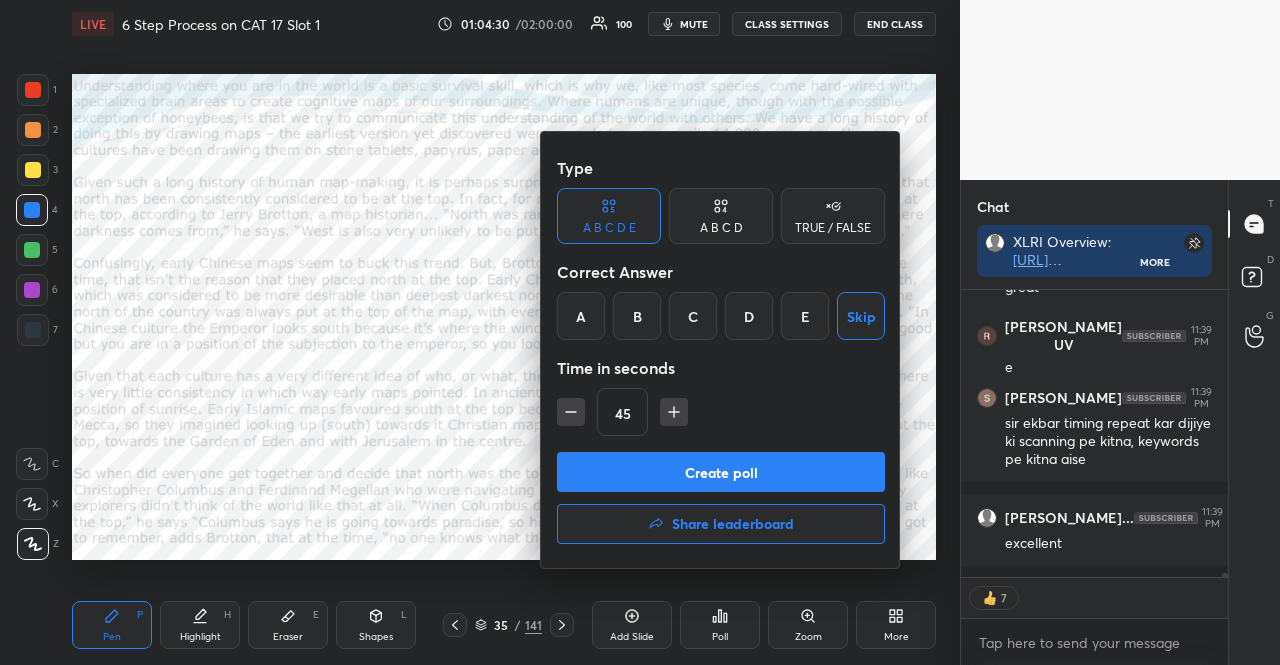 click 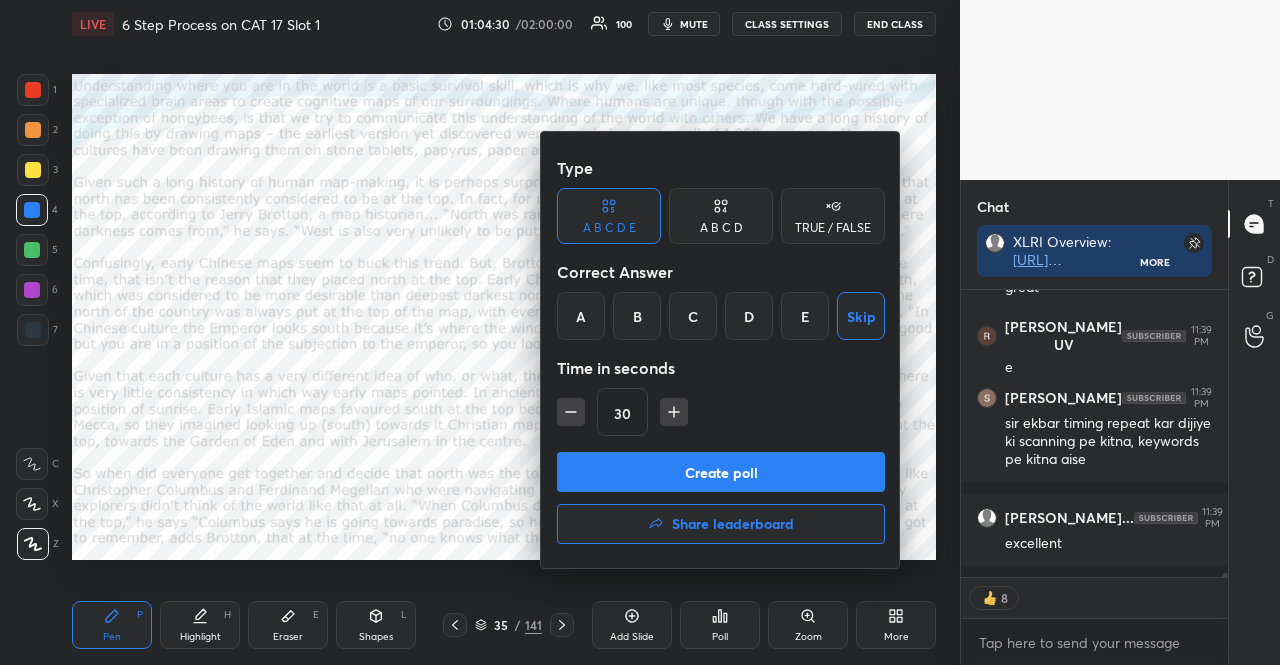 click 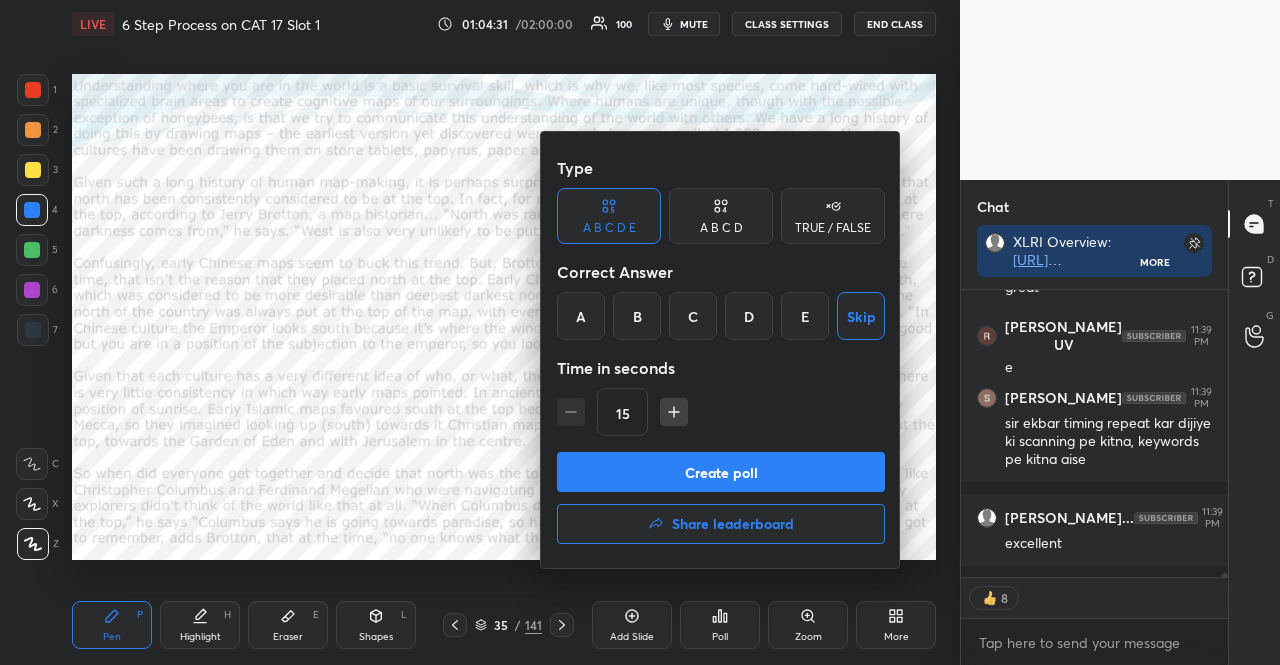 click on "15" at bounding box center [721, 412] 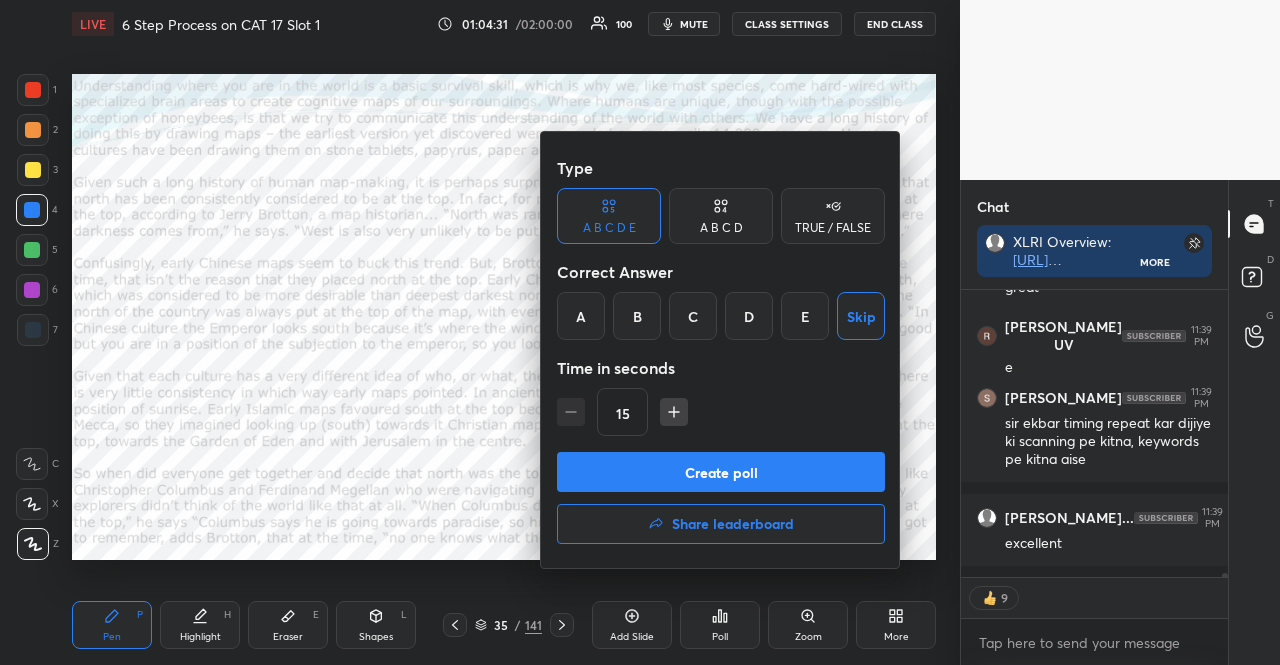 click on "Create poll" at bounding box center (721, 472) 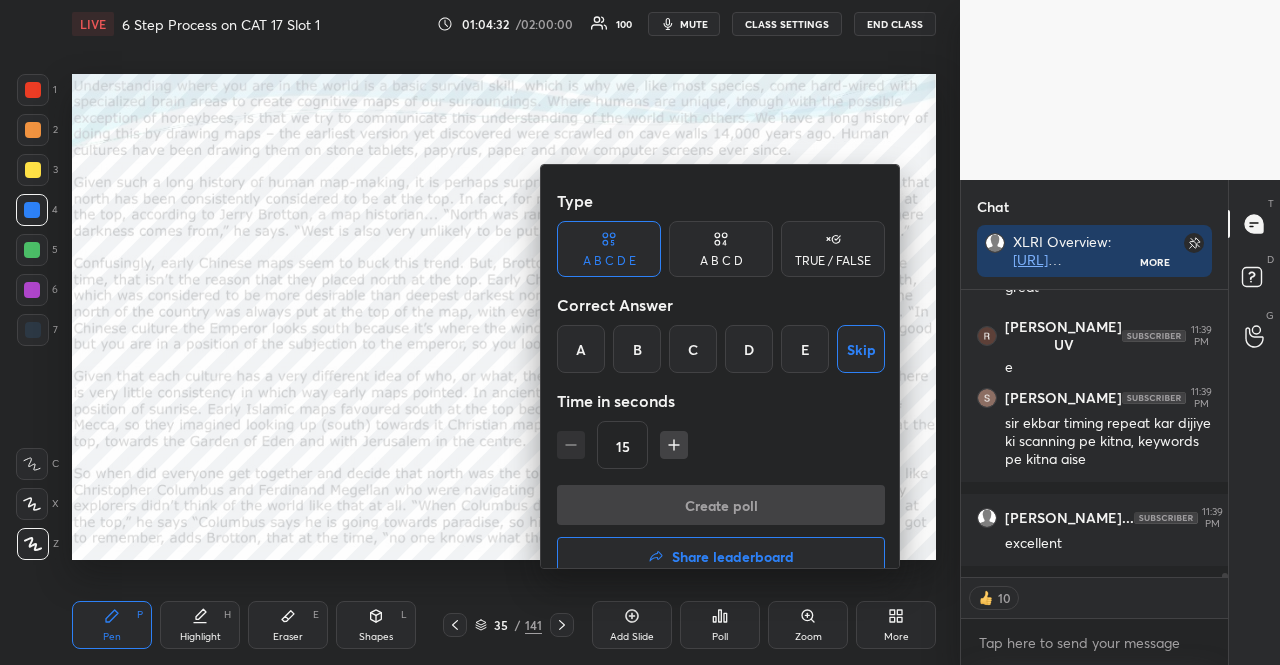scroll, scrollTop: 251, scrollLeft: 255, axis: both 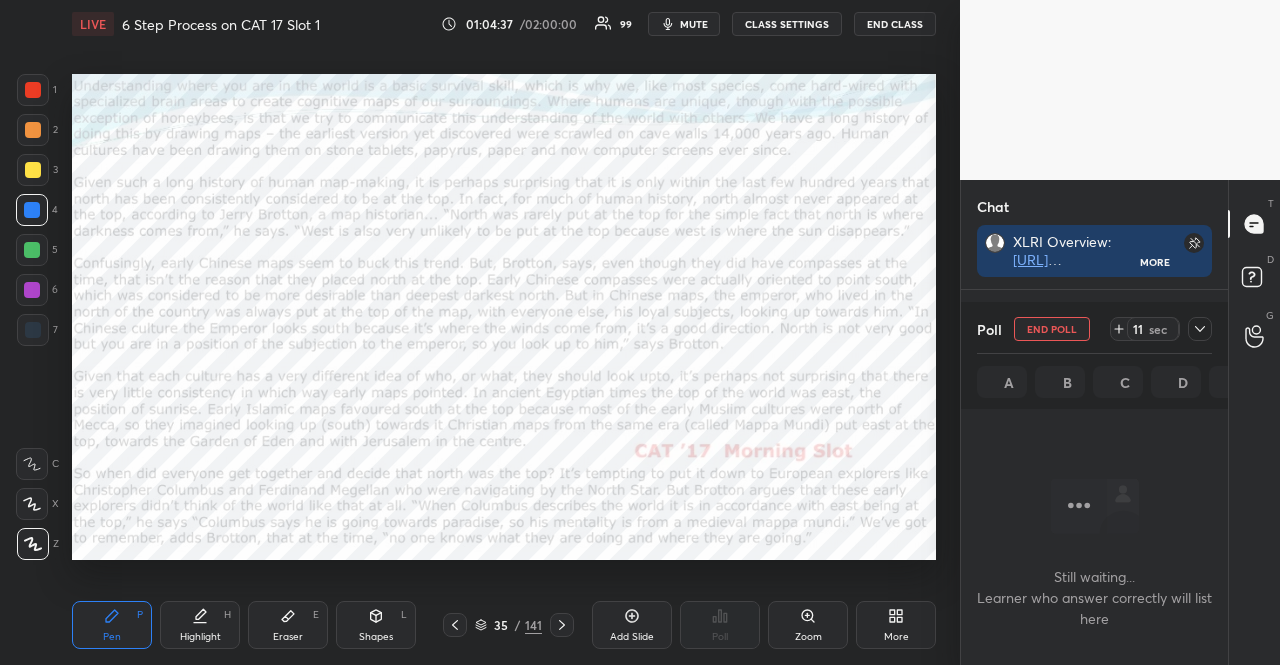 click at bounding box center (32, 290) 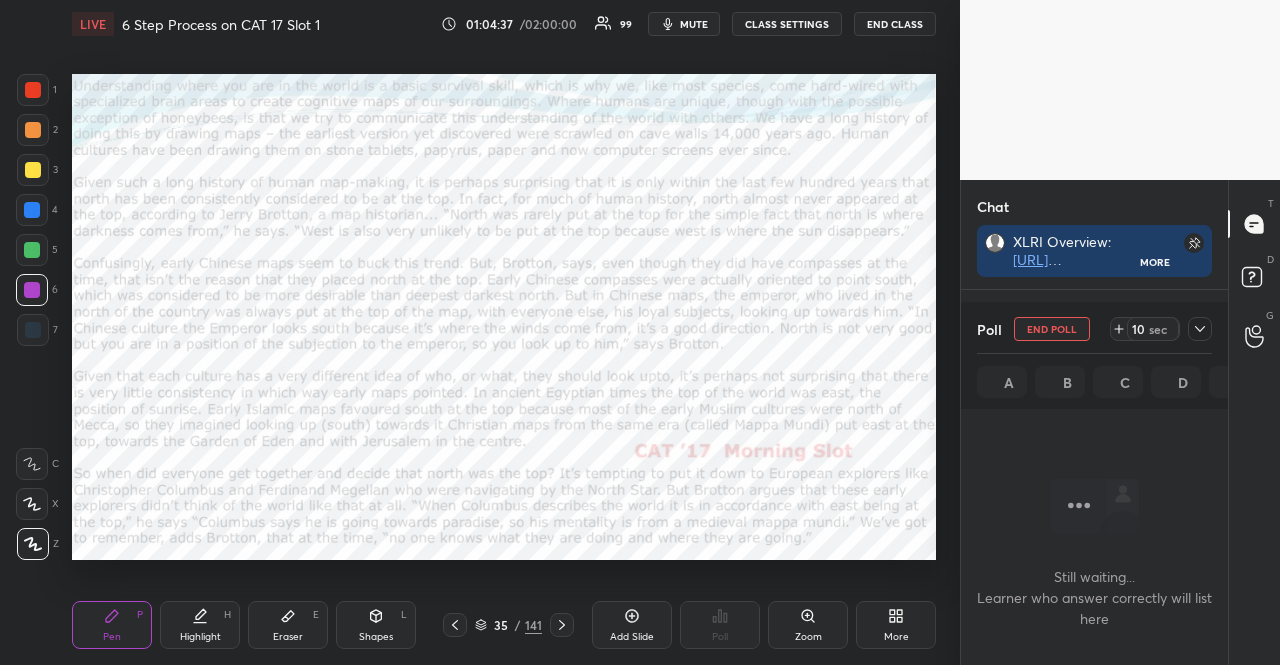 click at bounding box center [32, 504] 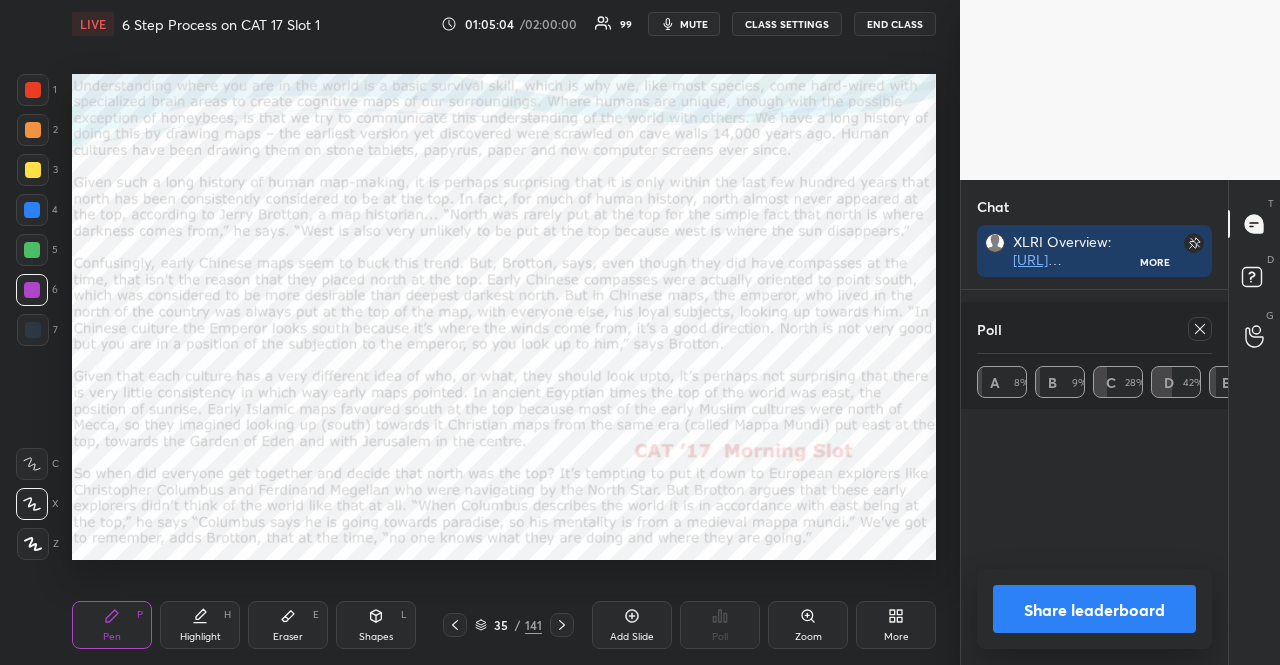 click 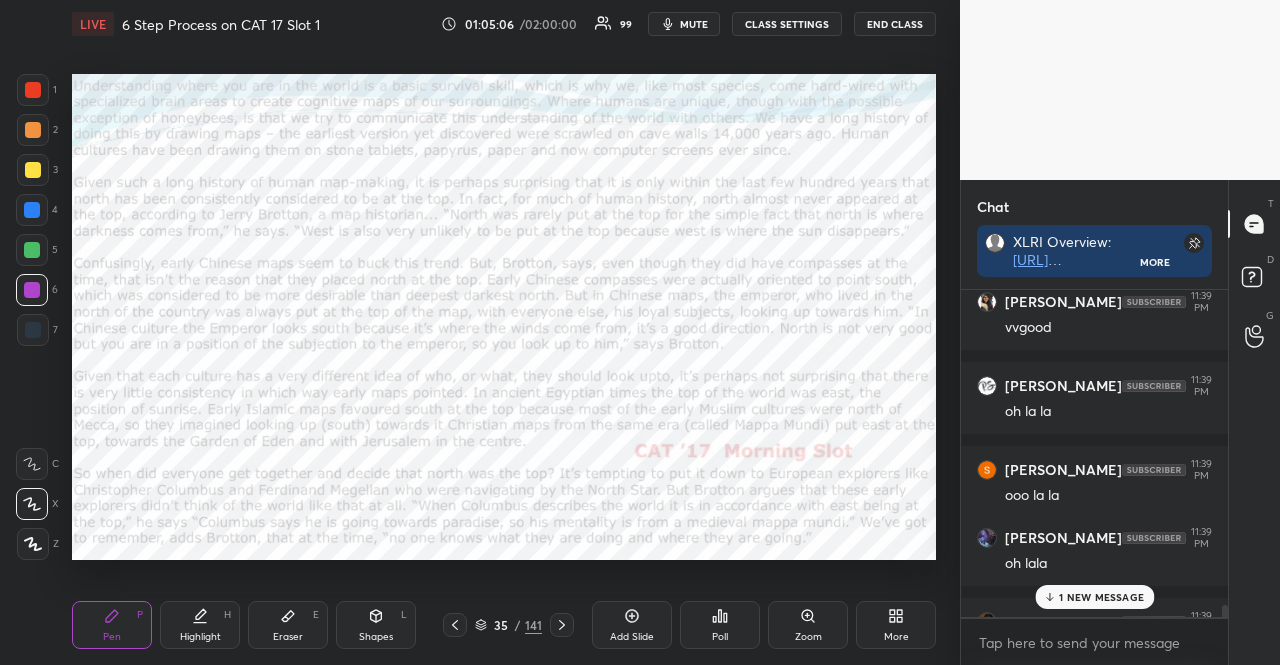 click on "1 NEW MESSAGE" at bounding box center (1101, 597) 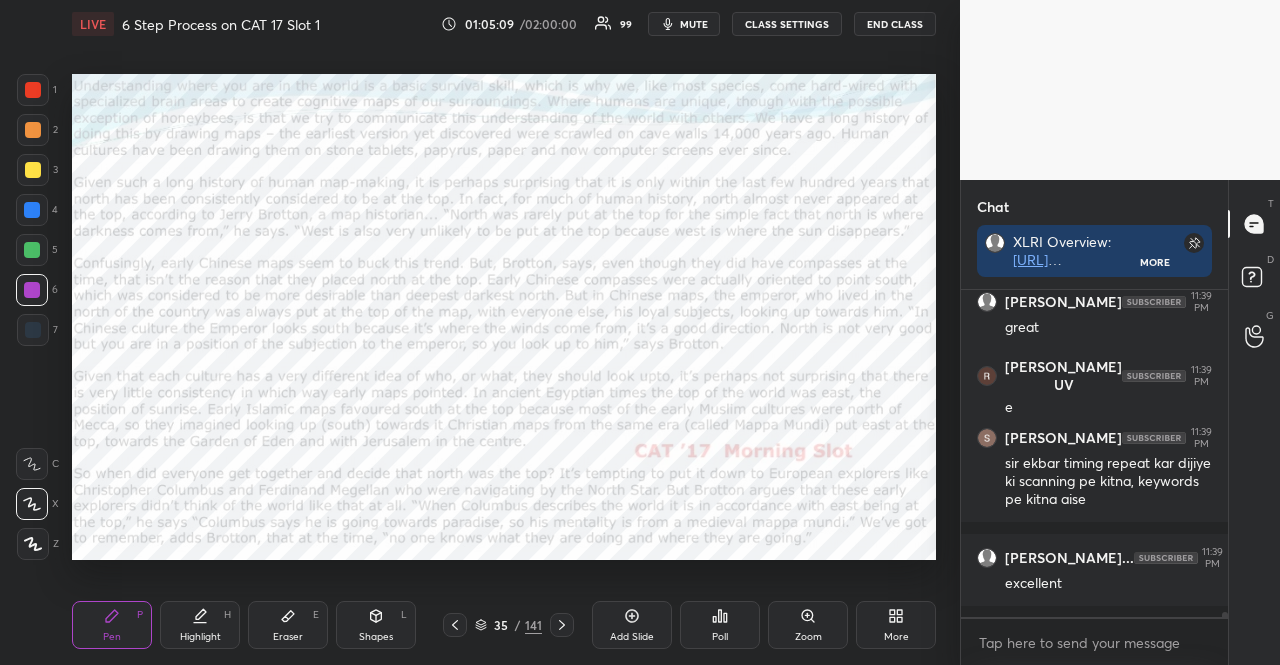 click at bounding box center [32, 210] 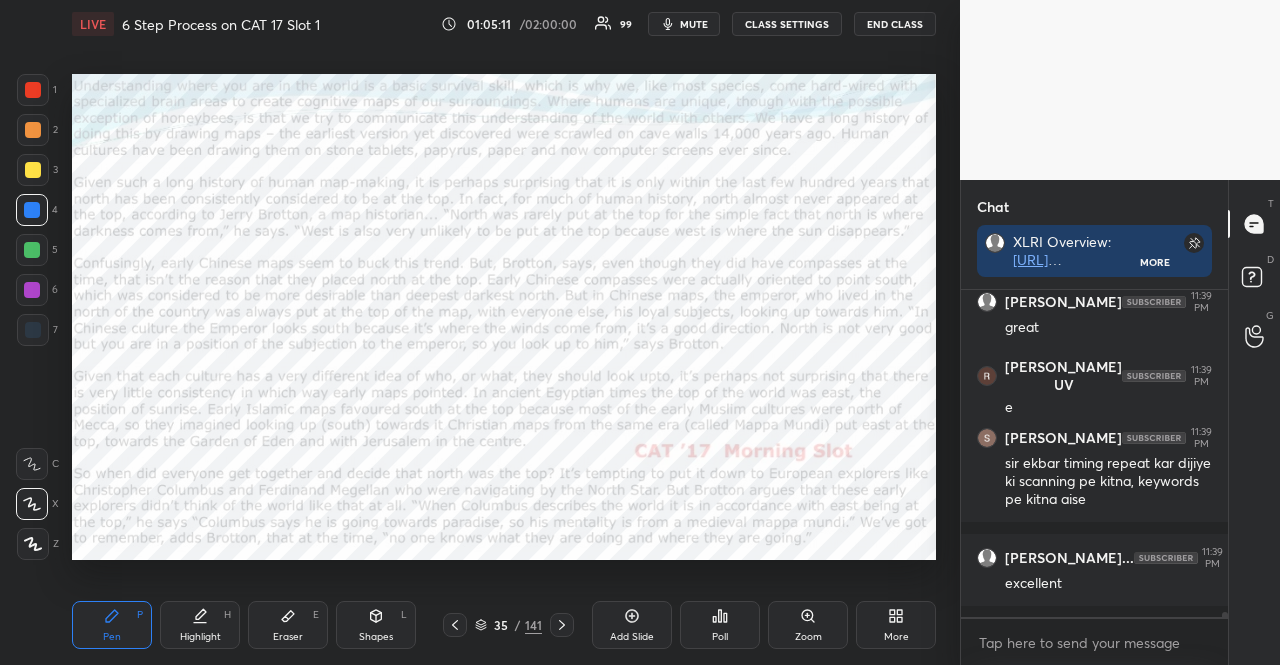 click at bounding box center (562, 625) 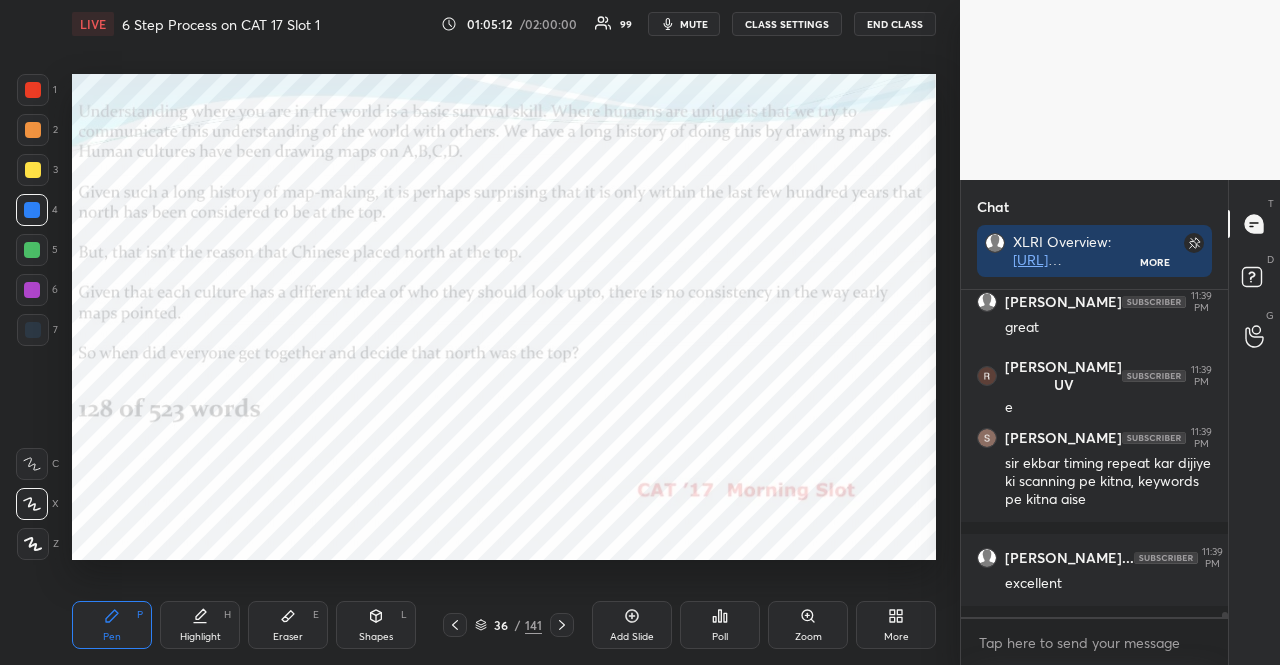 click at bounding box center [562, 625] 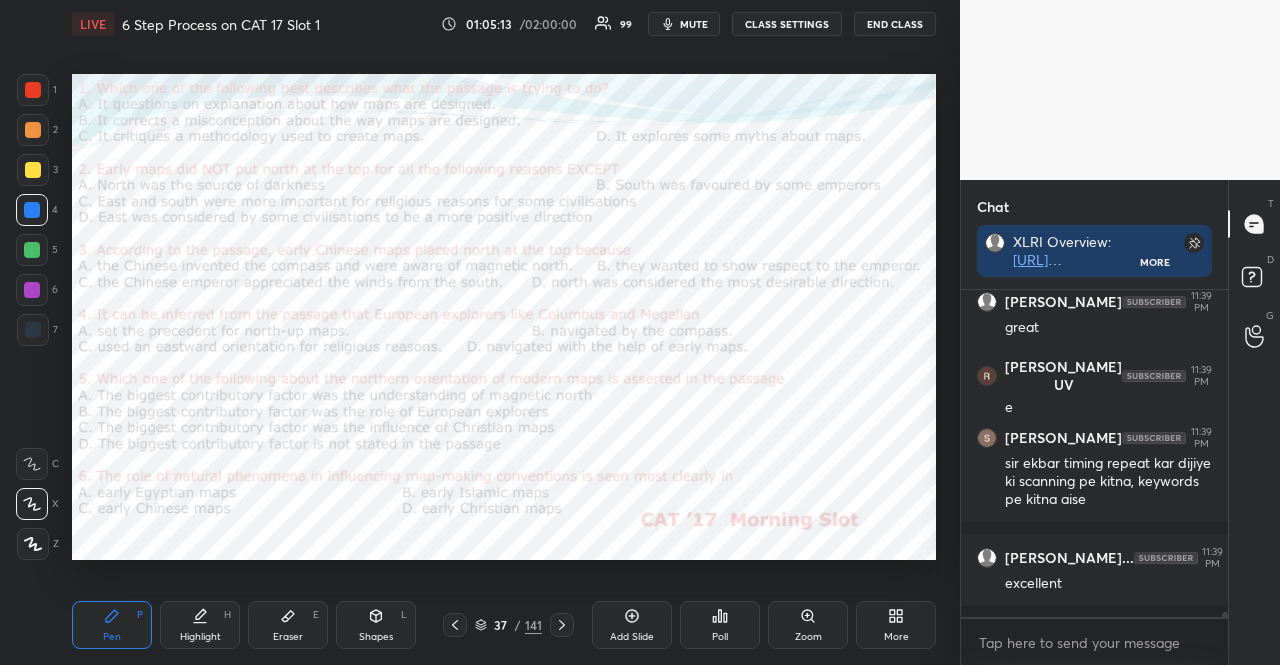 click at bounding box center (32, 290) 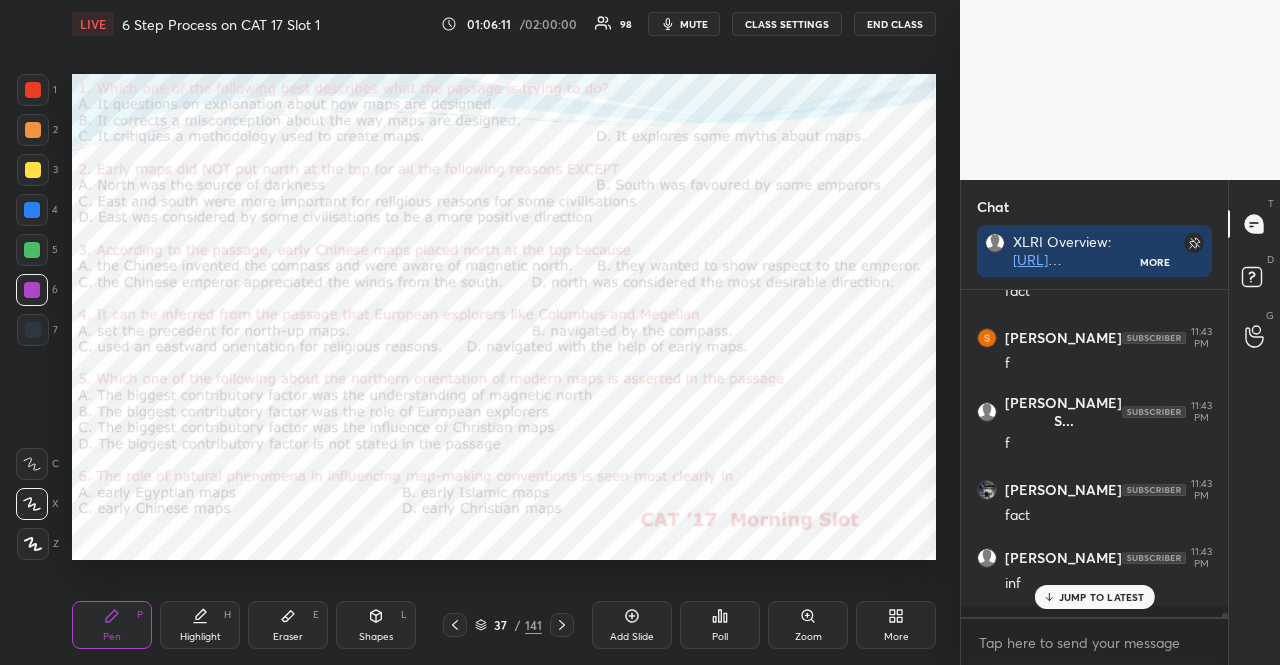 scroll, scrollTop: 28686, scrollLeft: 0, axis: vertical 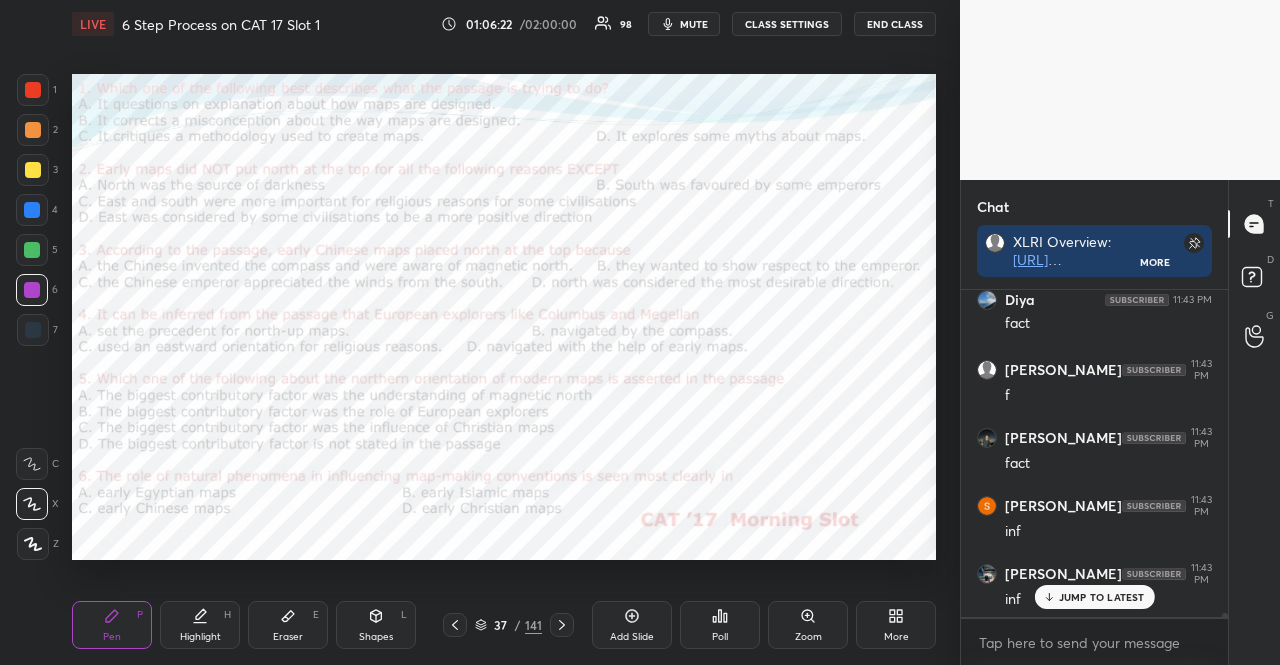 click at bounding box center (32, 250) 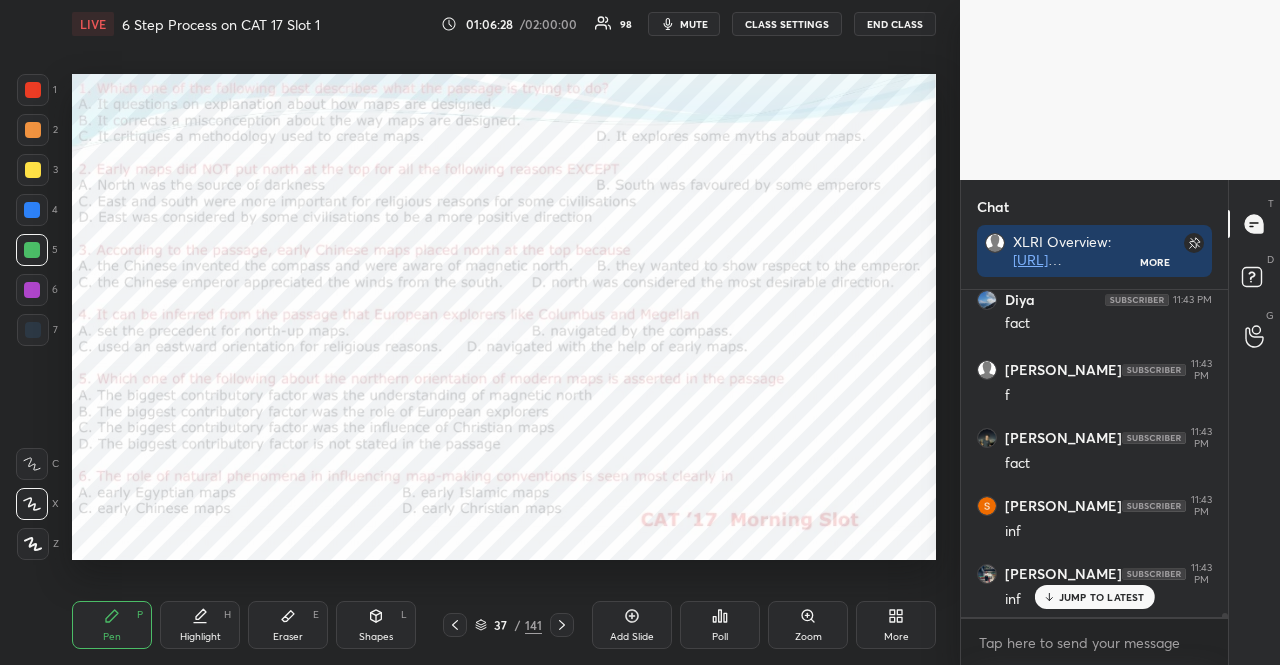 click at bounding box center [33, 330] 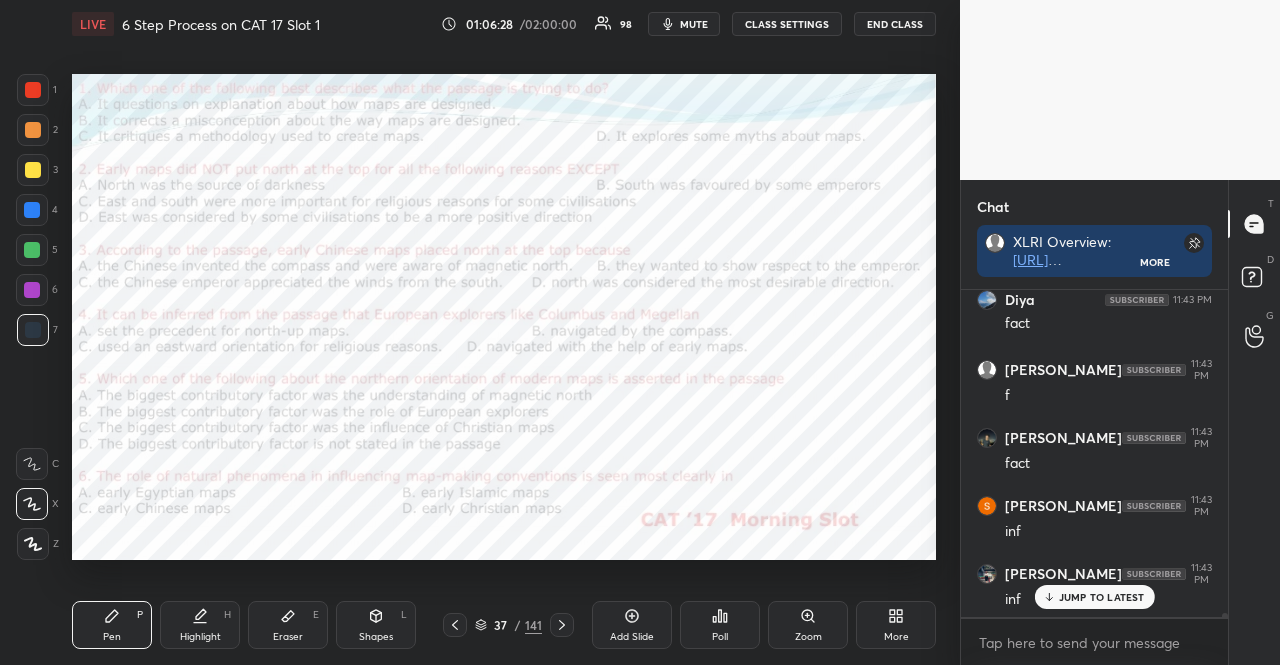 drag, startPoint x: 28, startPoint y: 327, endPoint x: 48, endPoint y: 321, distance: 20.880613 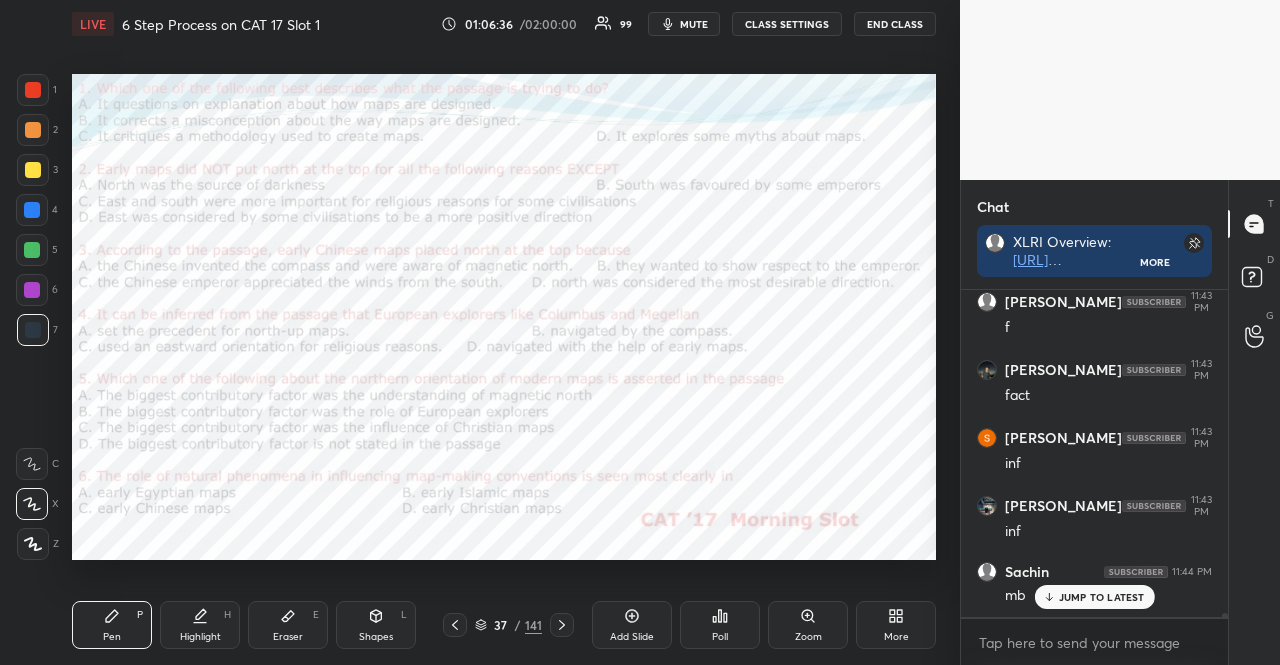scroll, scrollTop: 30006, scrollLeft: 0, axis: vertical 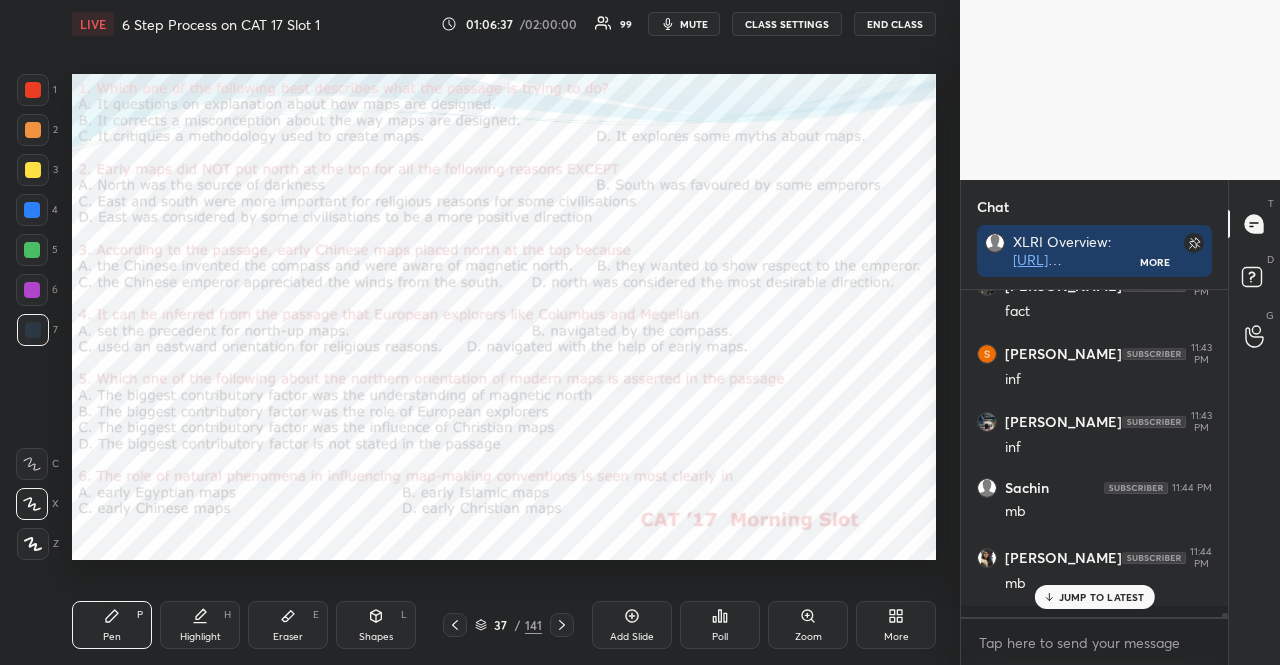 click 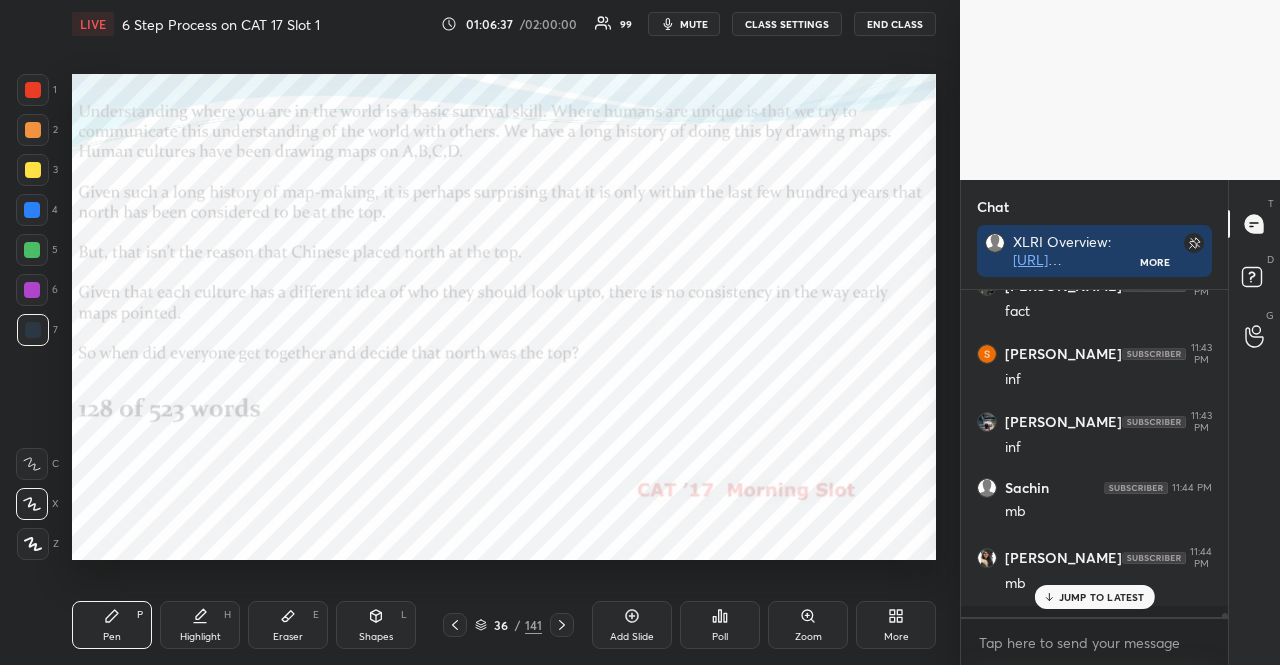 click 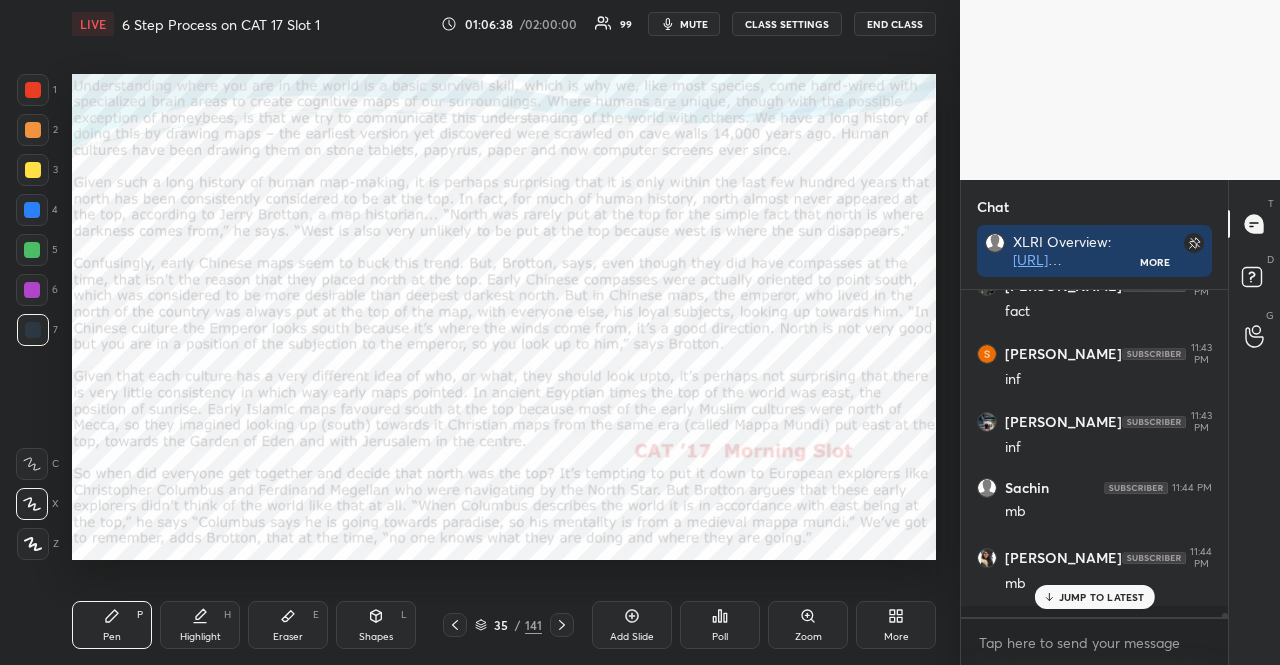 scroll, scrollTop: 30090, scrollLeft: 0, axis: vertical 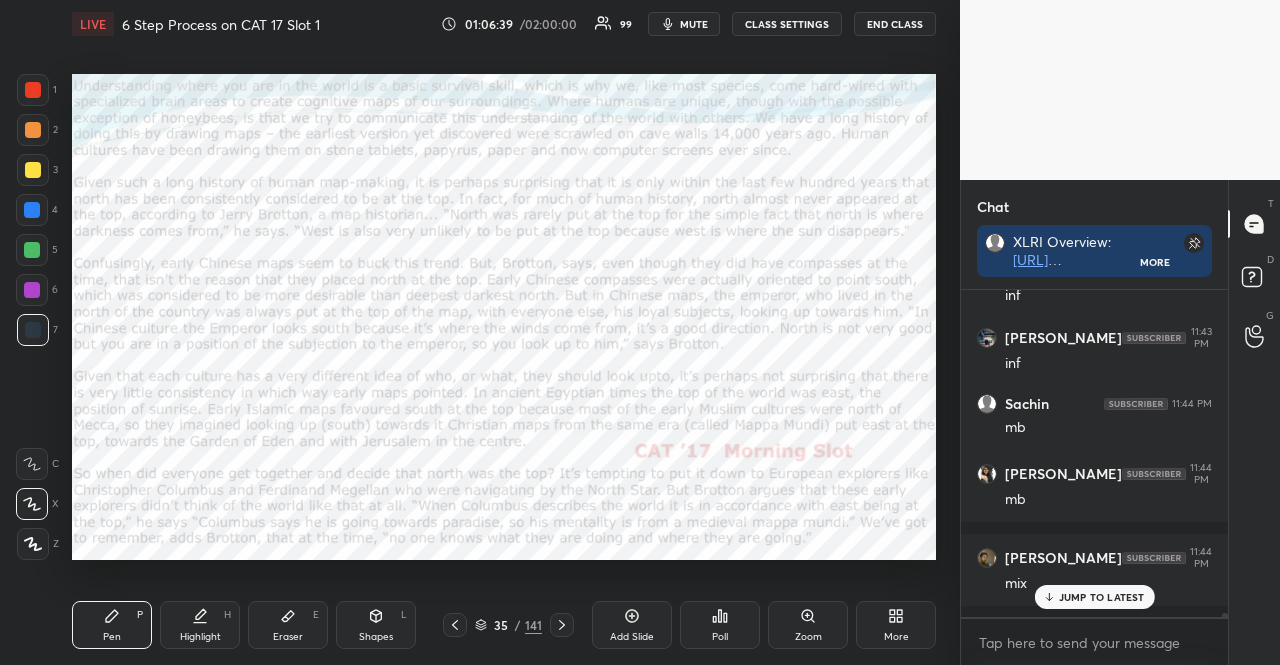click 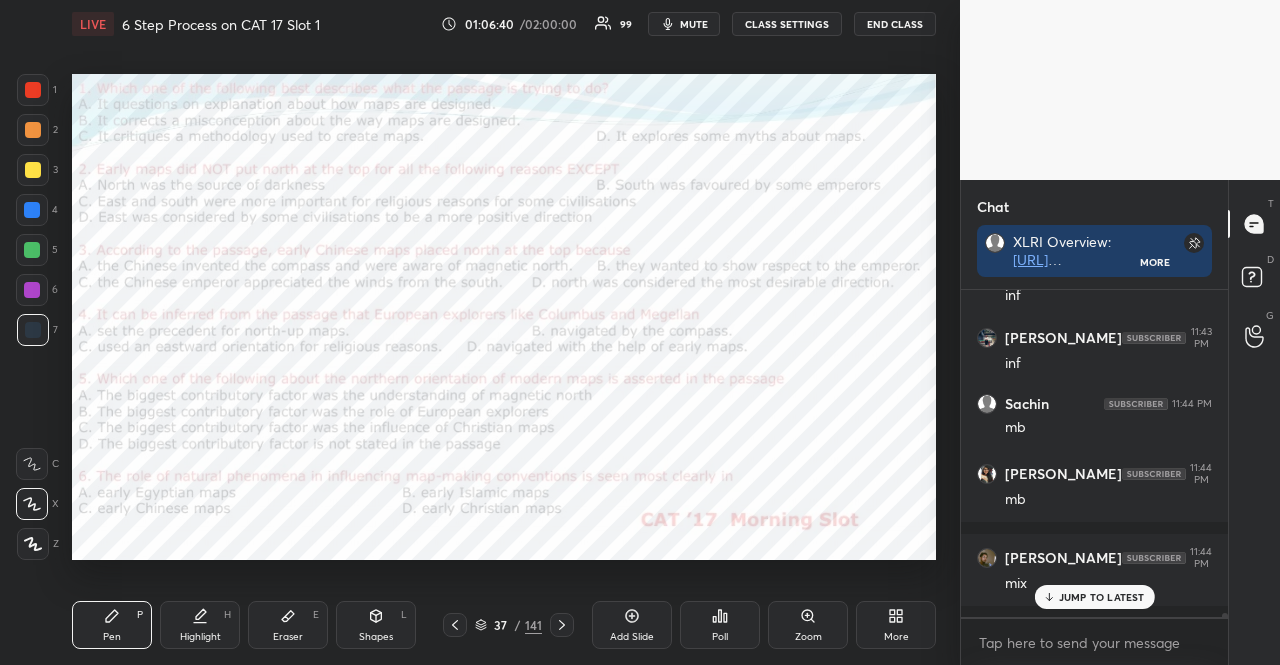 click 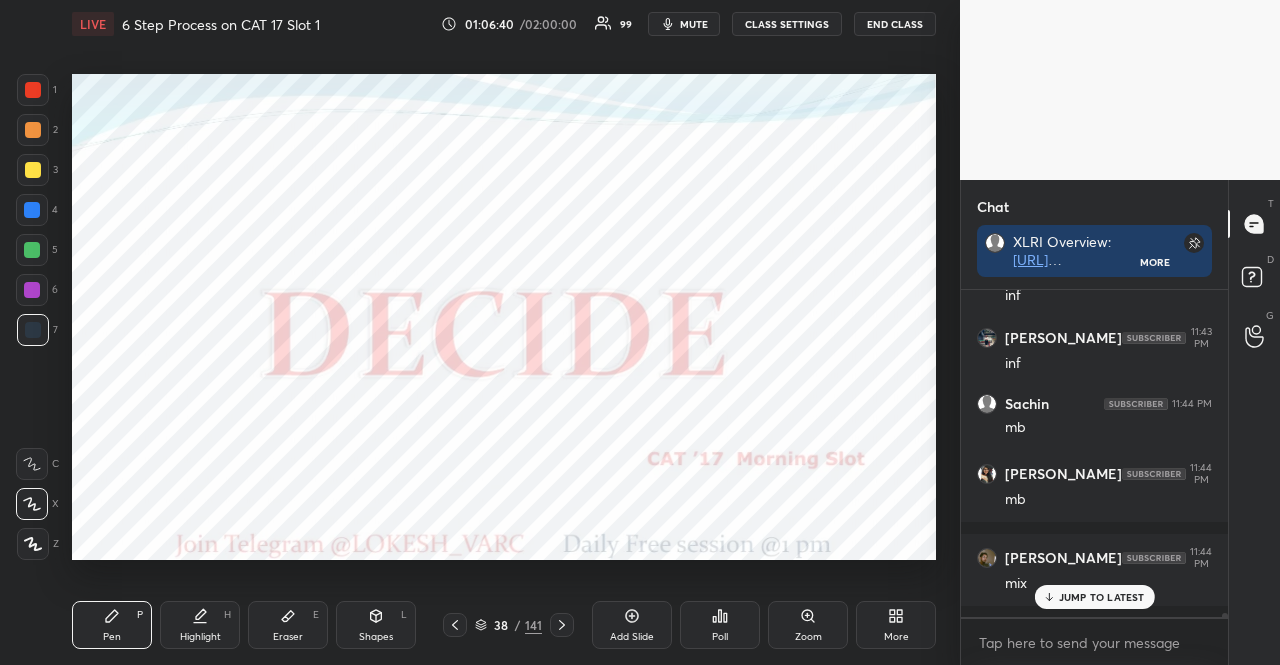 click 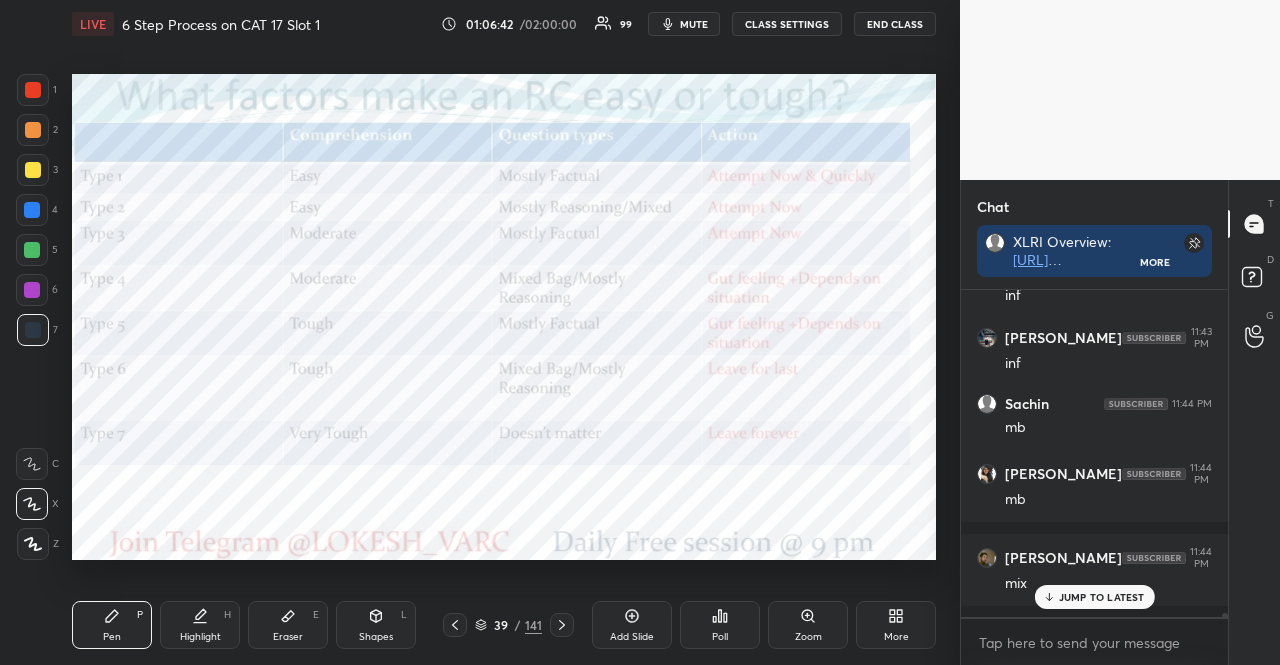 click 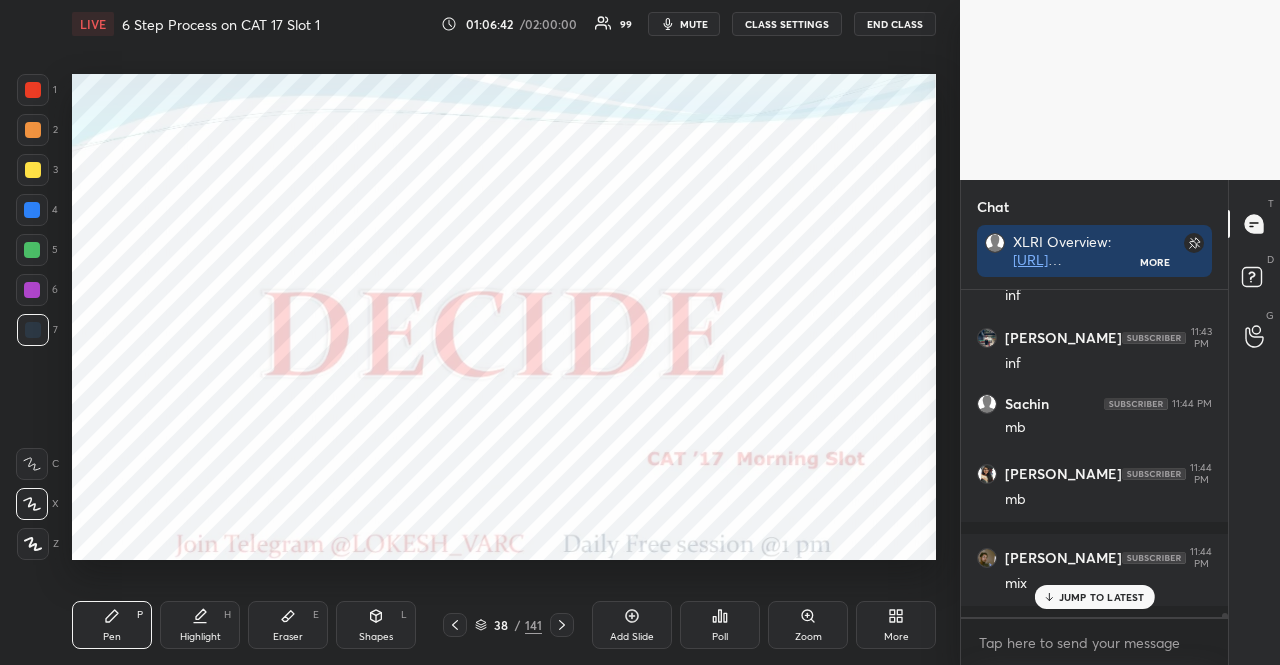 click on "Poll" at bounding box center (720, 625) 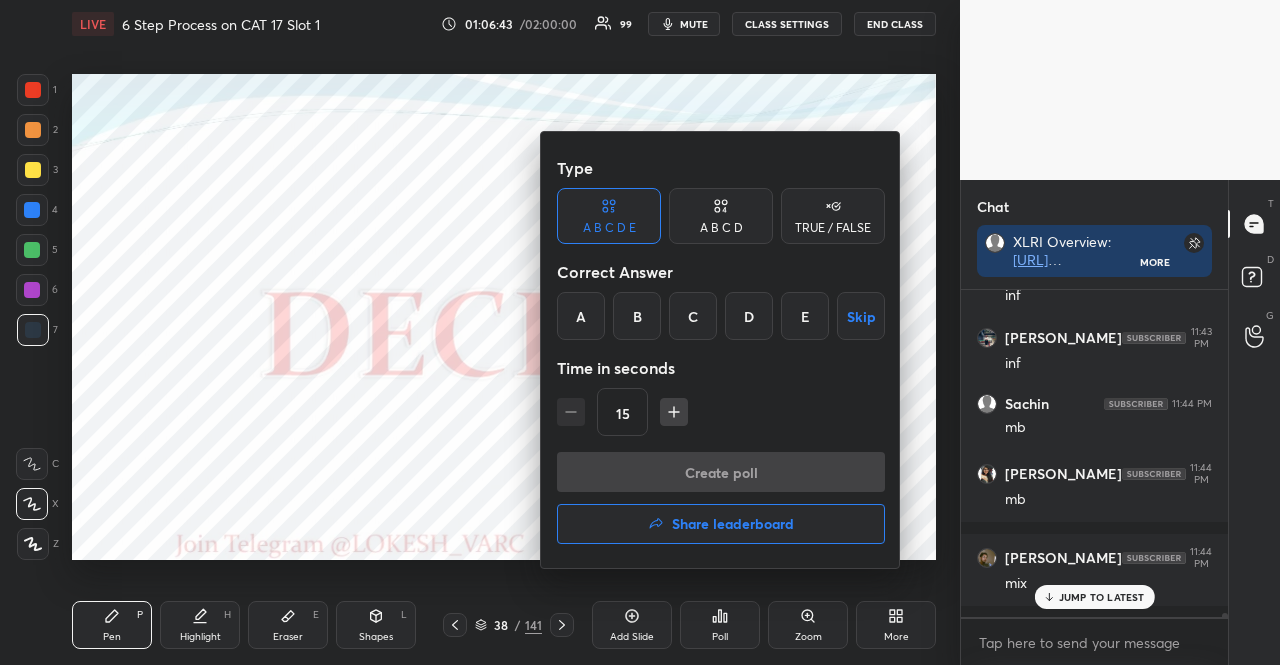 click 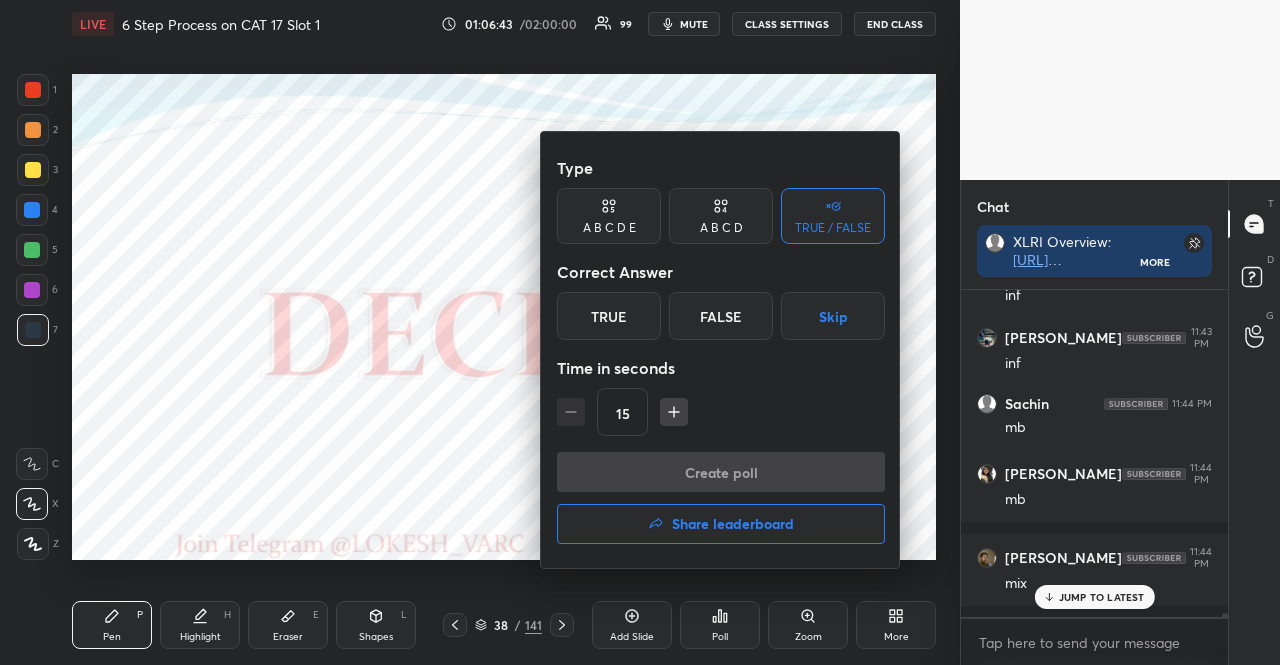 drag, startPoint x: 828, startPoint y: 299, endPoint x: 812, endPoint y: 310, distance: 19.416489 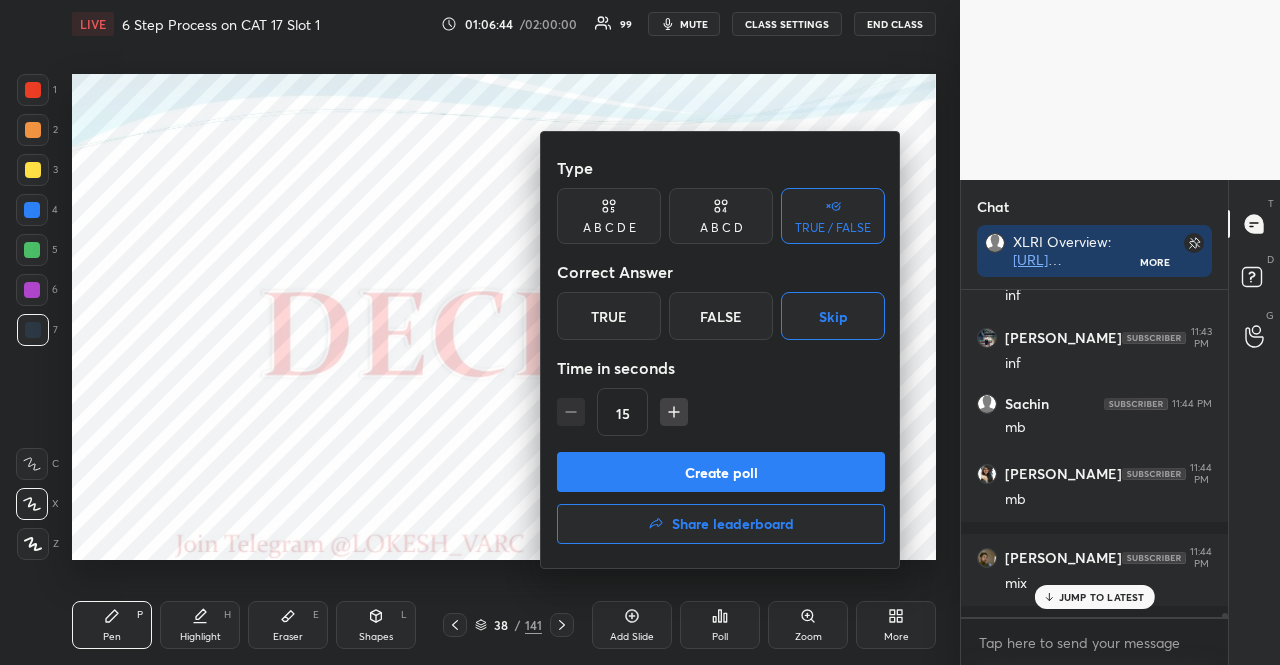 click on "Create poll" at bounding box center [721, 472] 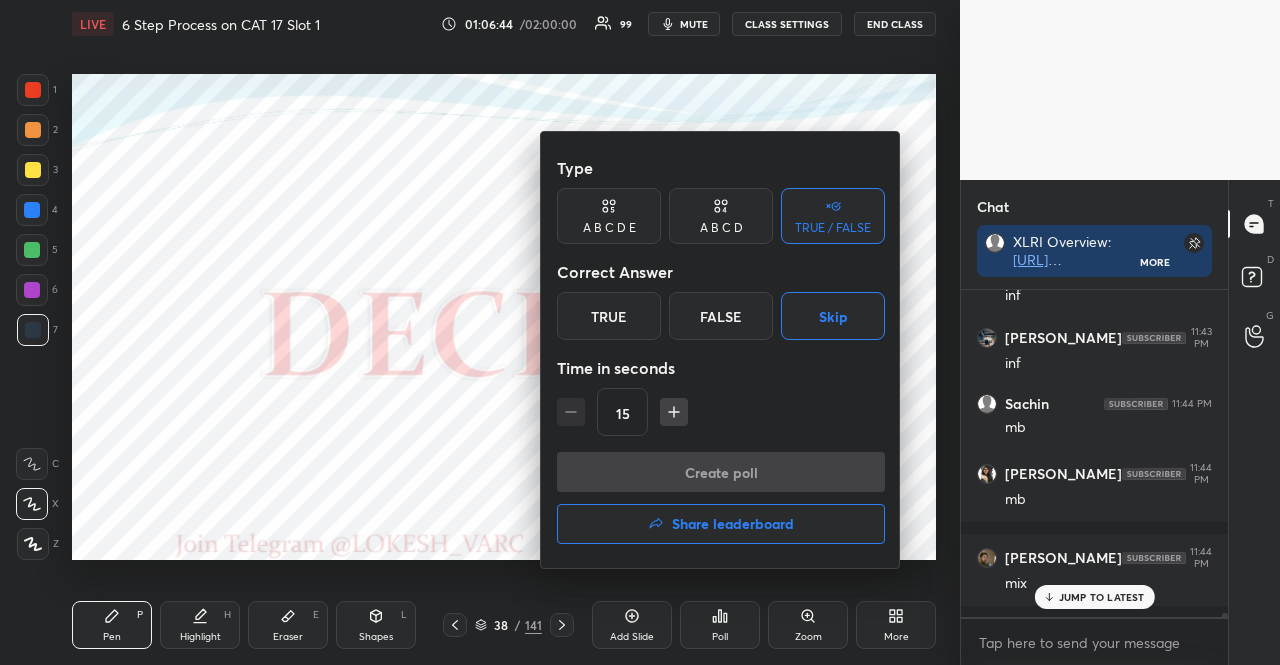scroll, scrollTop: 296, scrollLeft: 255, axis: both 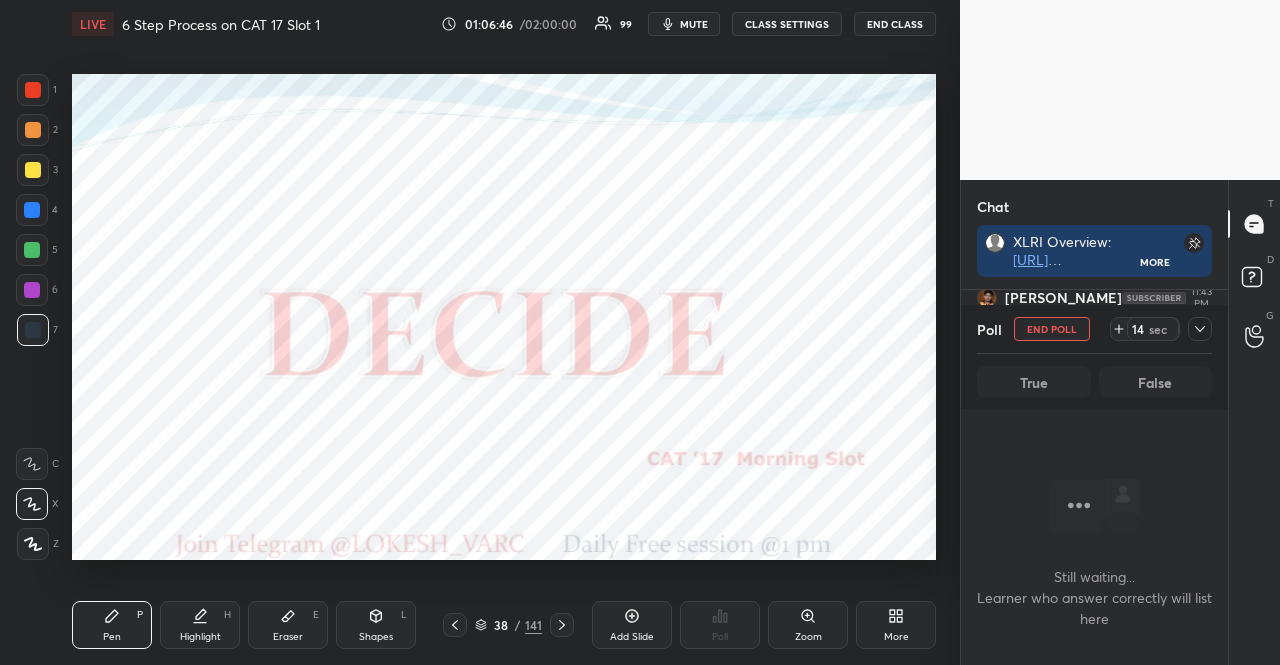 click at bounding box center [32, 210] 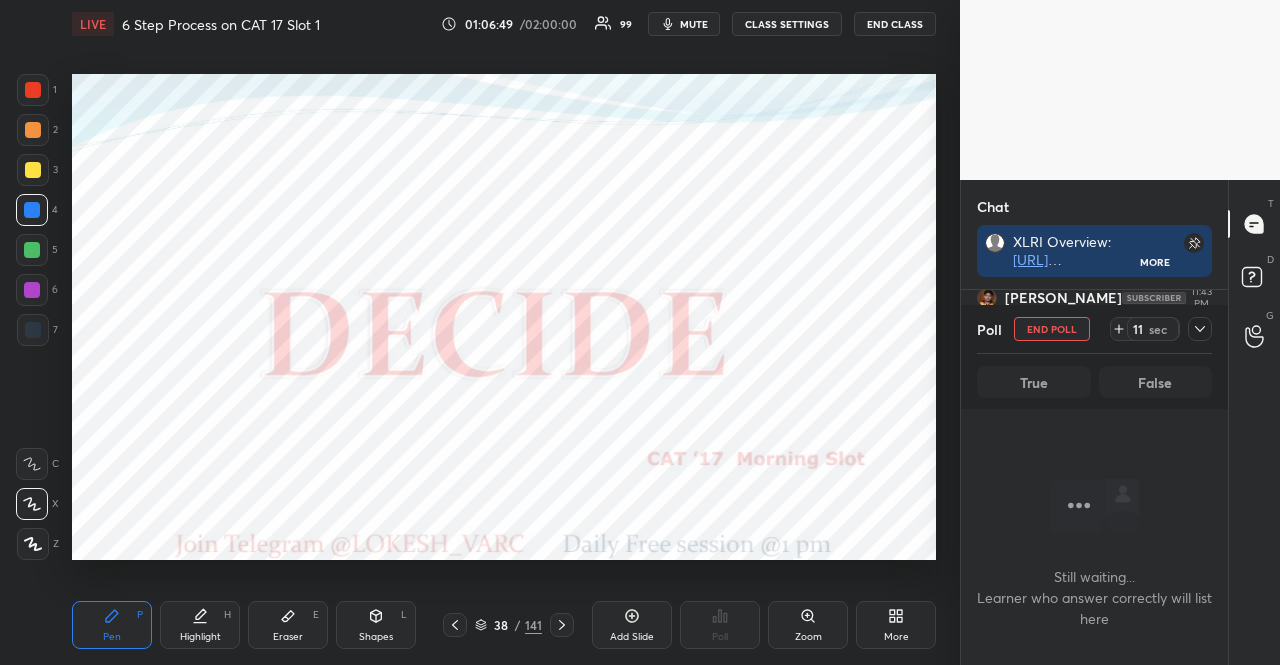 click 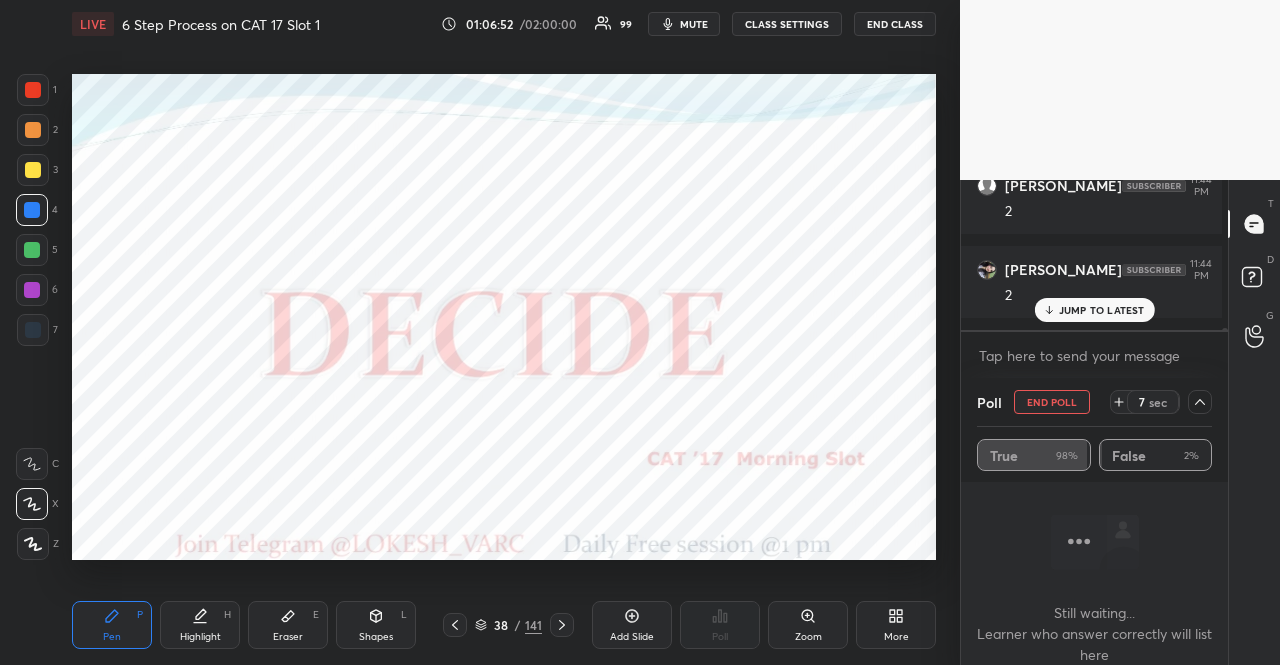 click at bounding box center [32, 250] 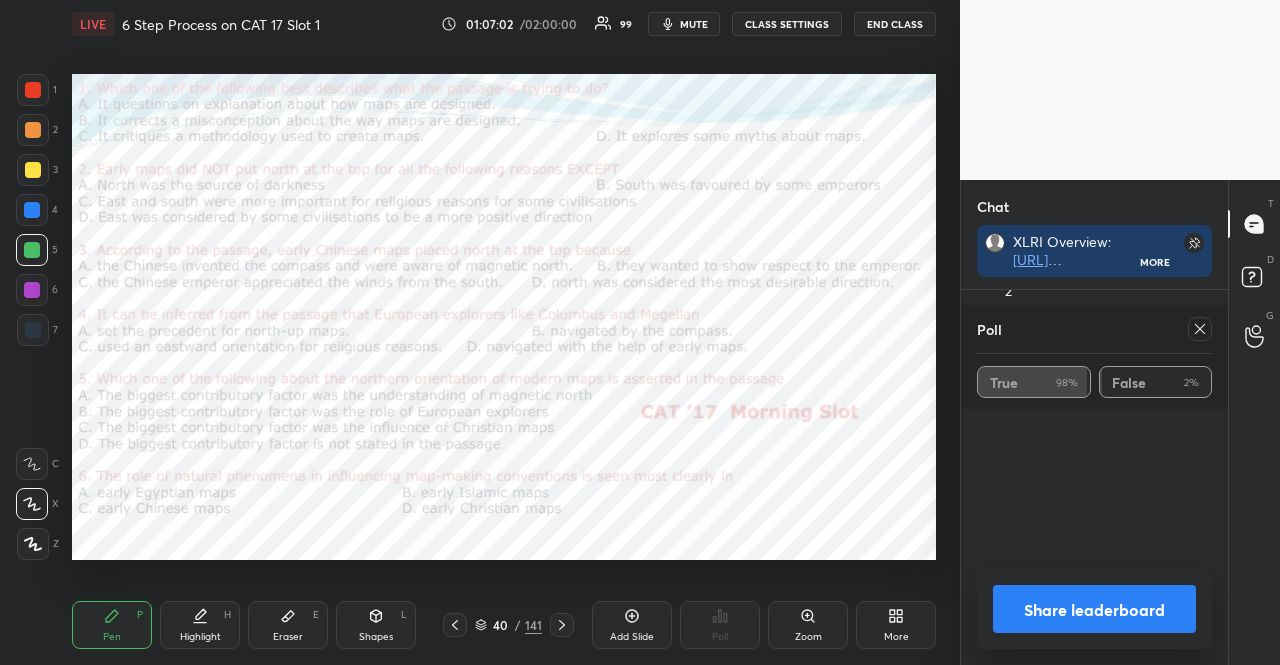 click at bounding box center [33, 330] 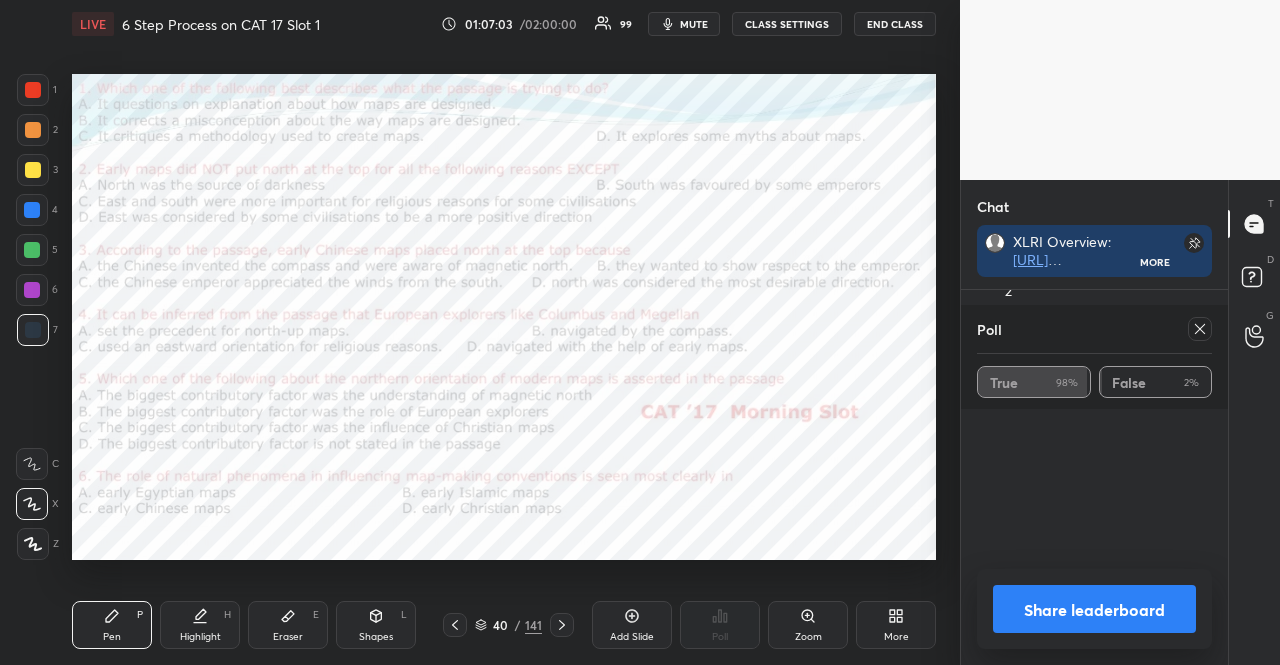 click on "Shapes L" at bounding box center [376, 625] 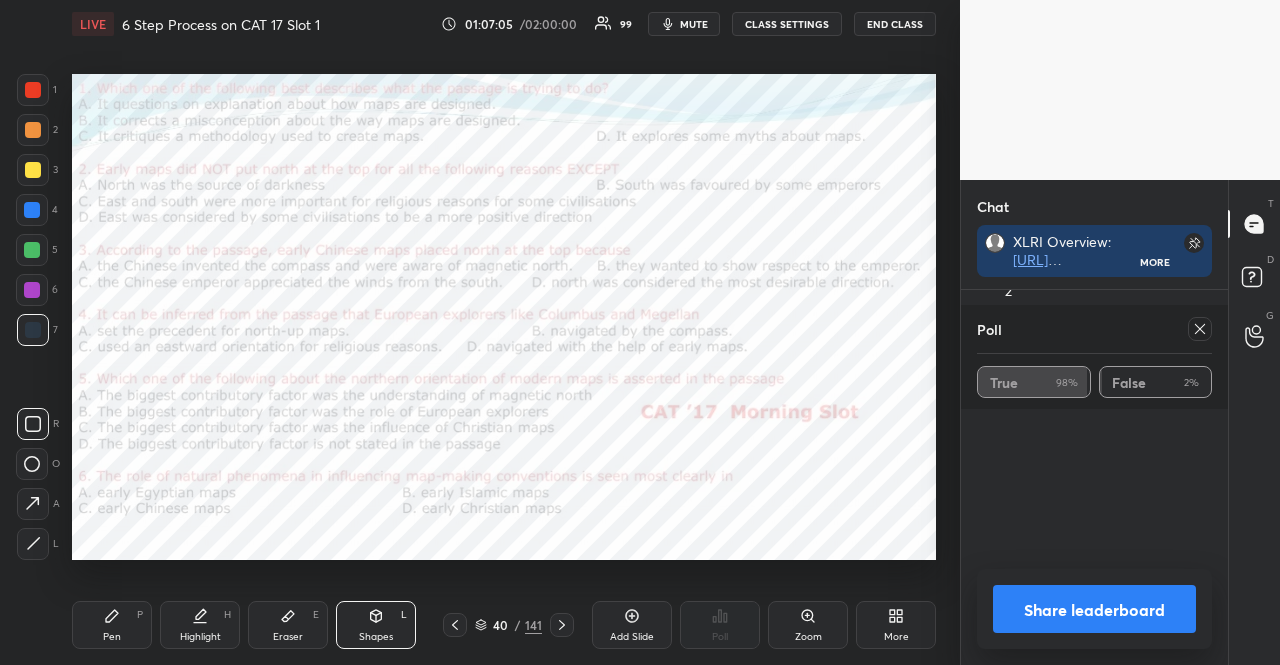 click on "Pen P" at bounding box center [112, 625] 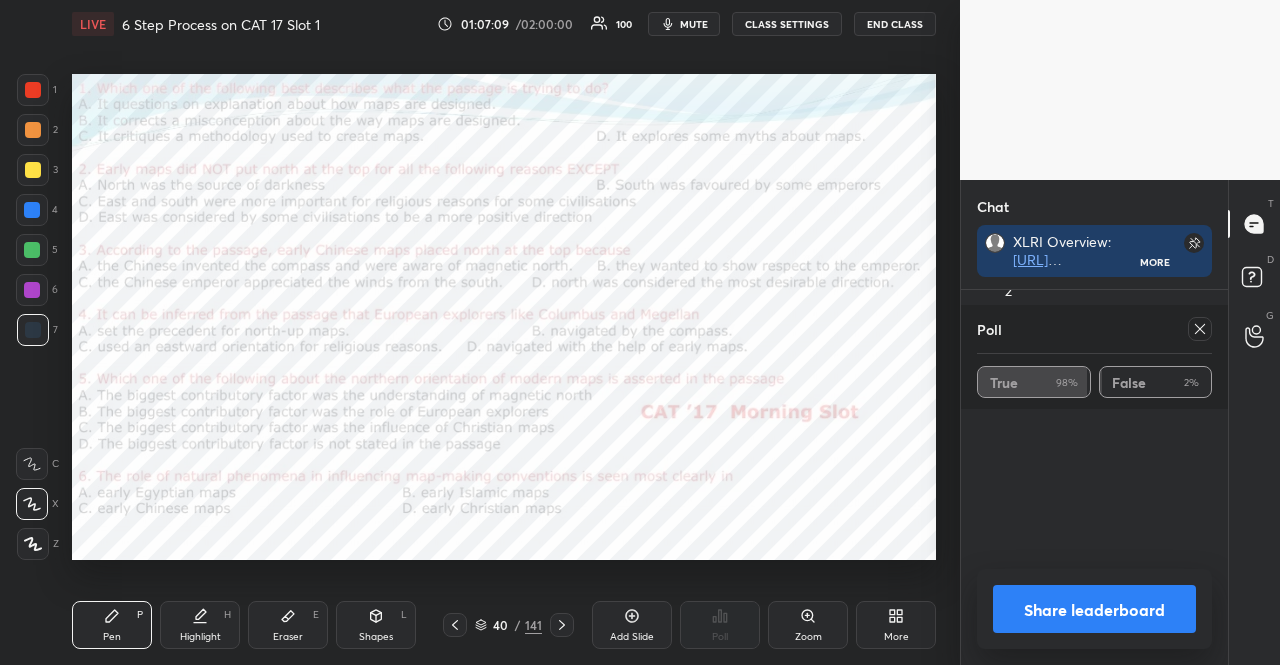 click on "Shapes L" at bounding box center (376, 625) 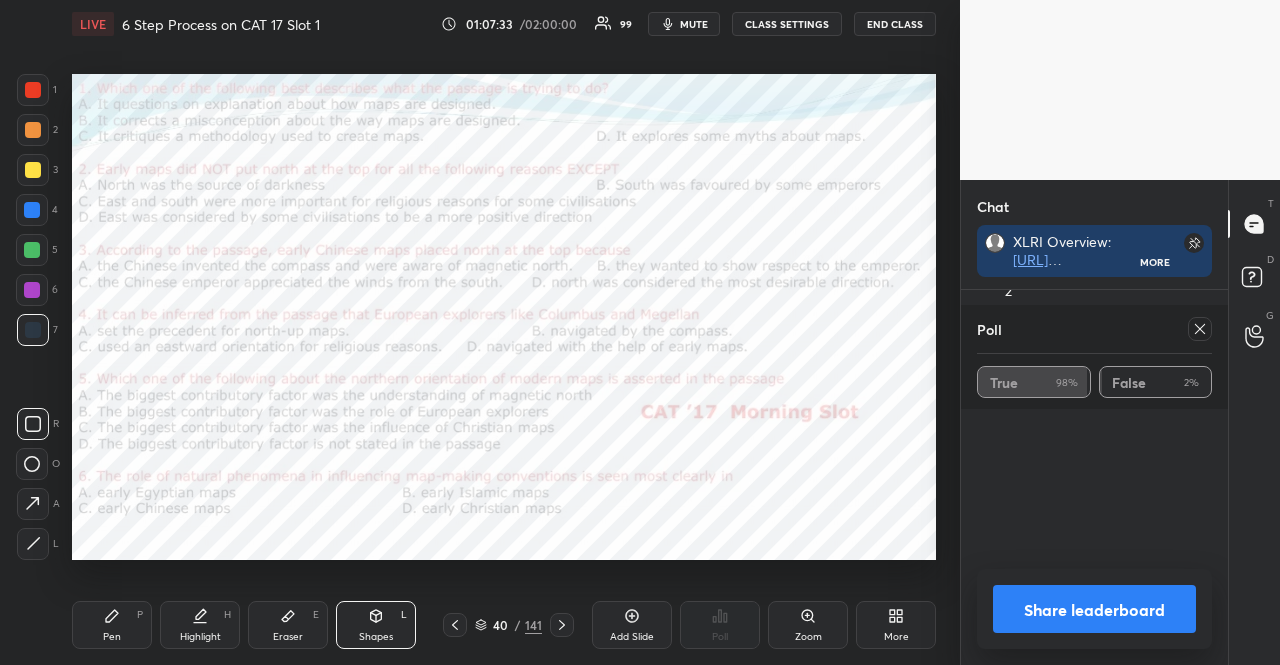 click 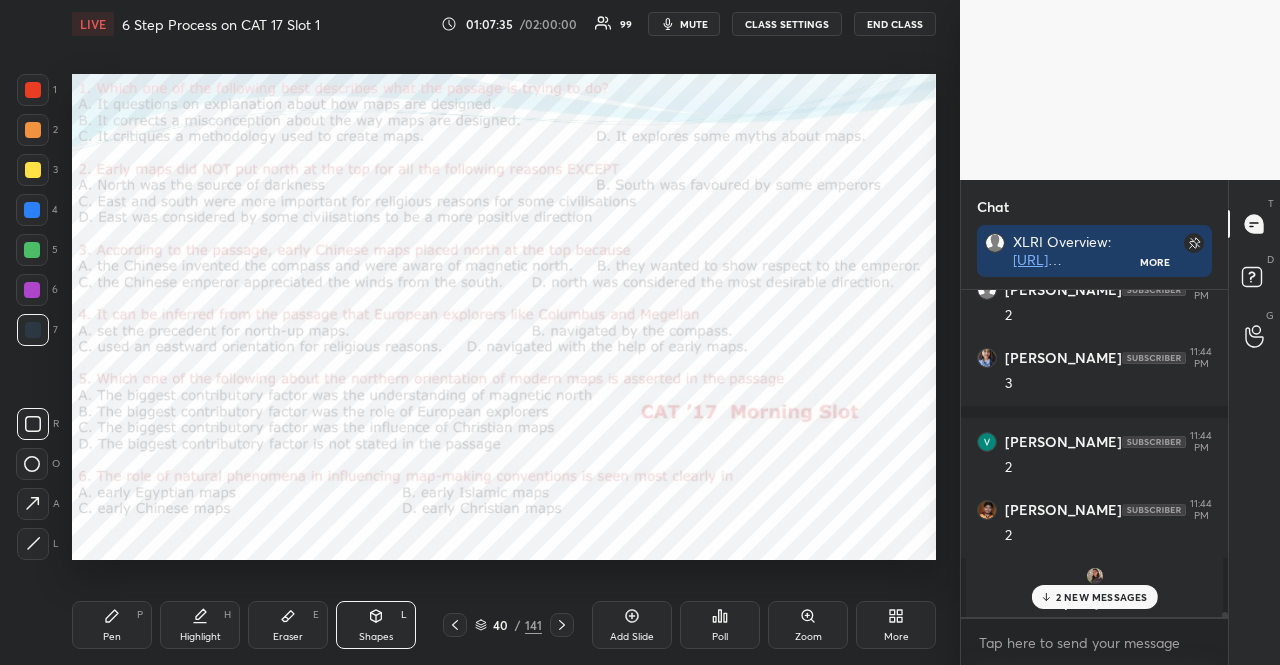 click on "2 NEW MESSAGES" at bounding box center [1102, 597] 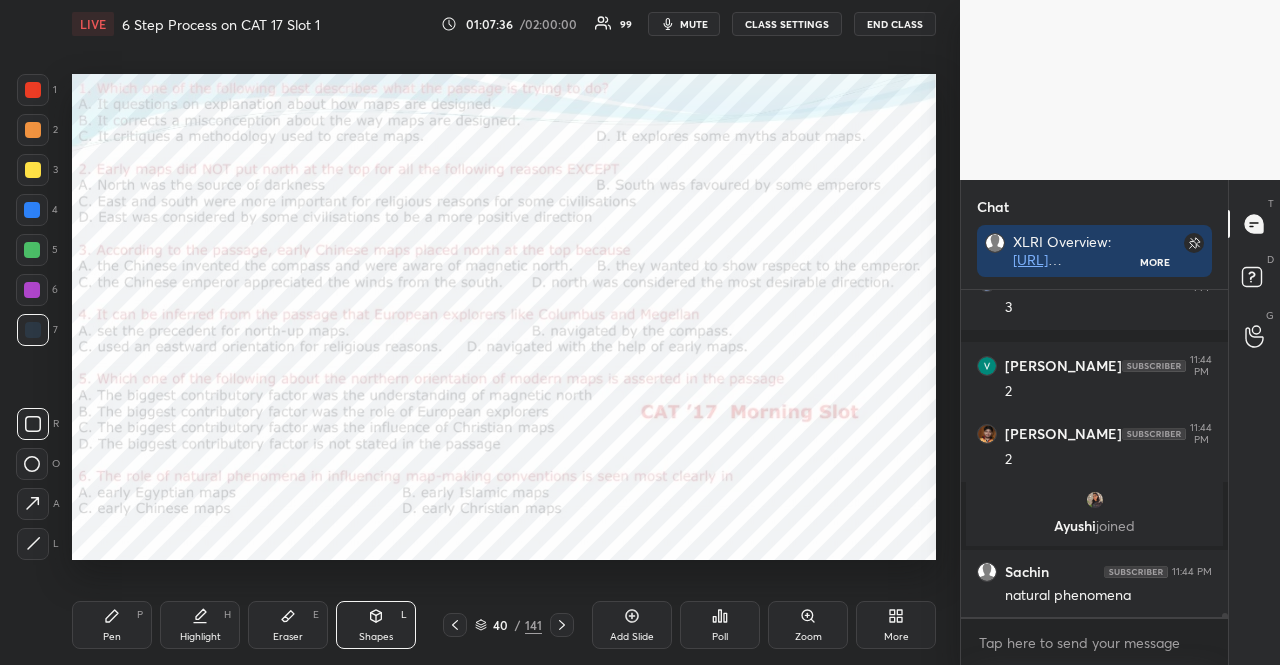 click on "Poll" at bounding box center [720, 625] 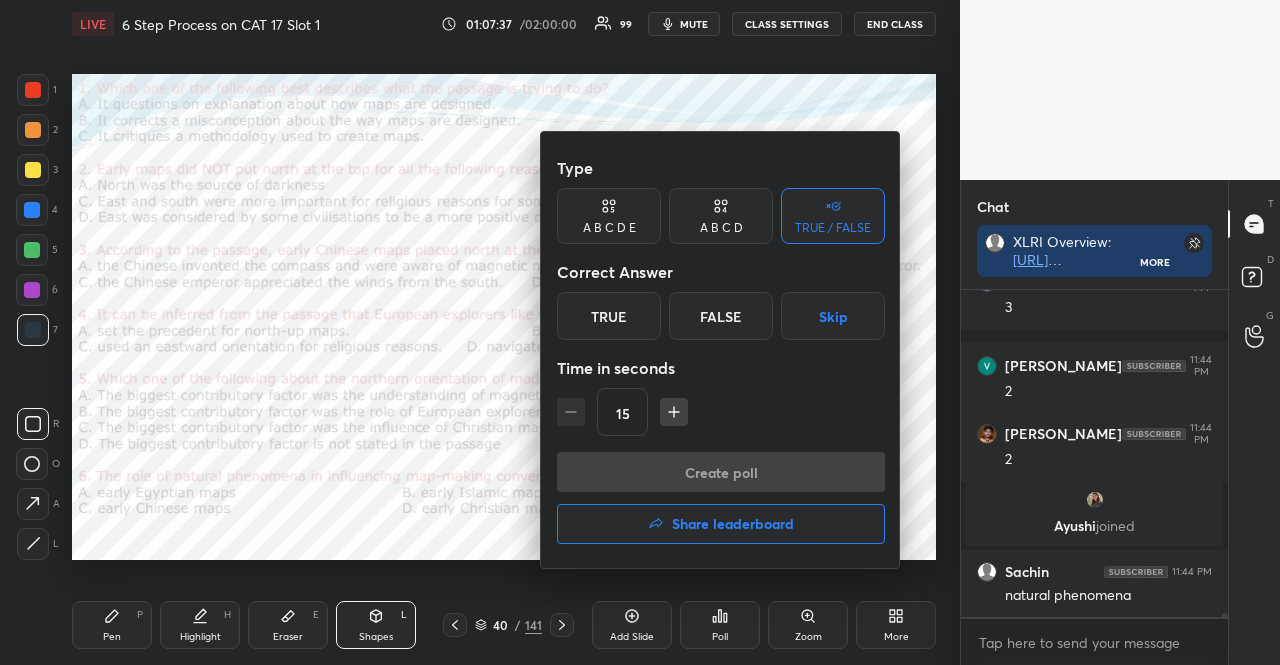 click on "Skip" at bounding box center (833, 316) 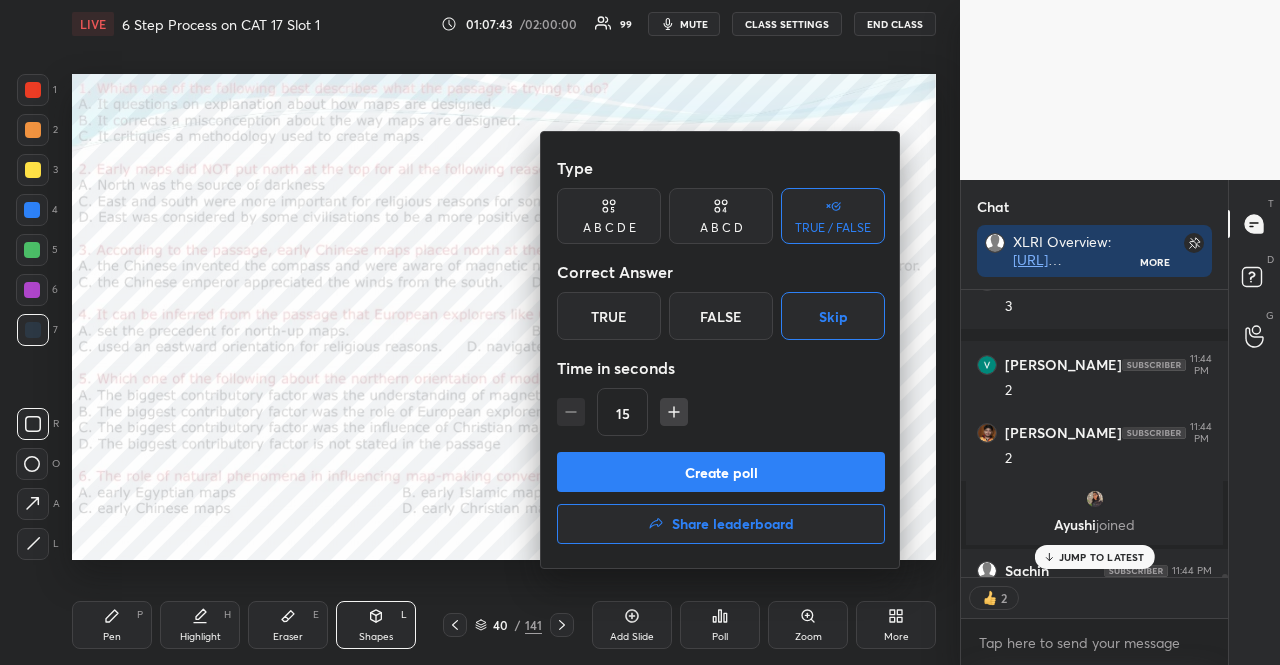 click on "Create poll" at bounding box center (721, 472) 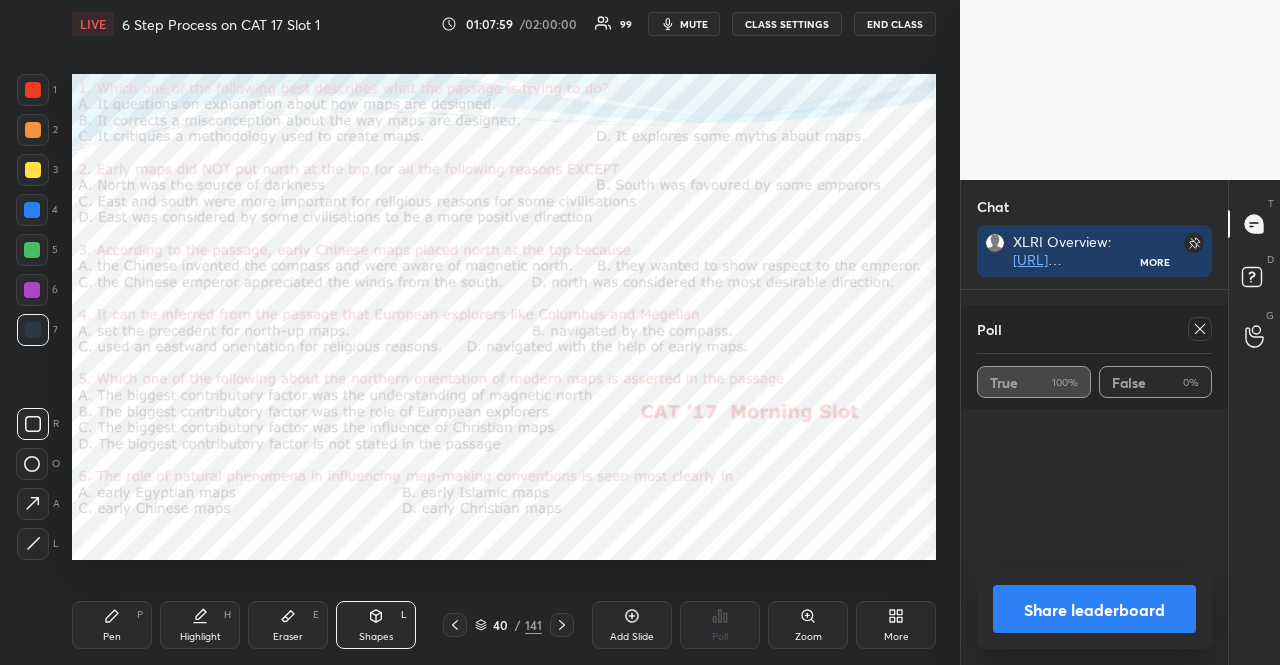 click 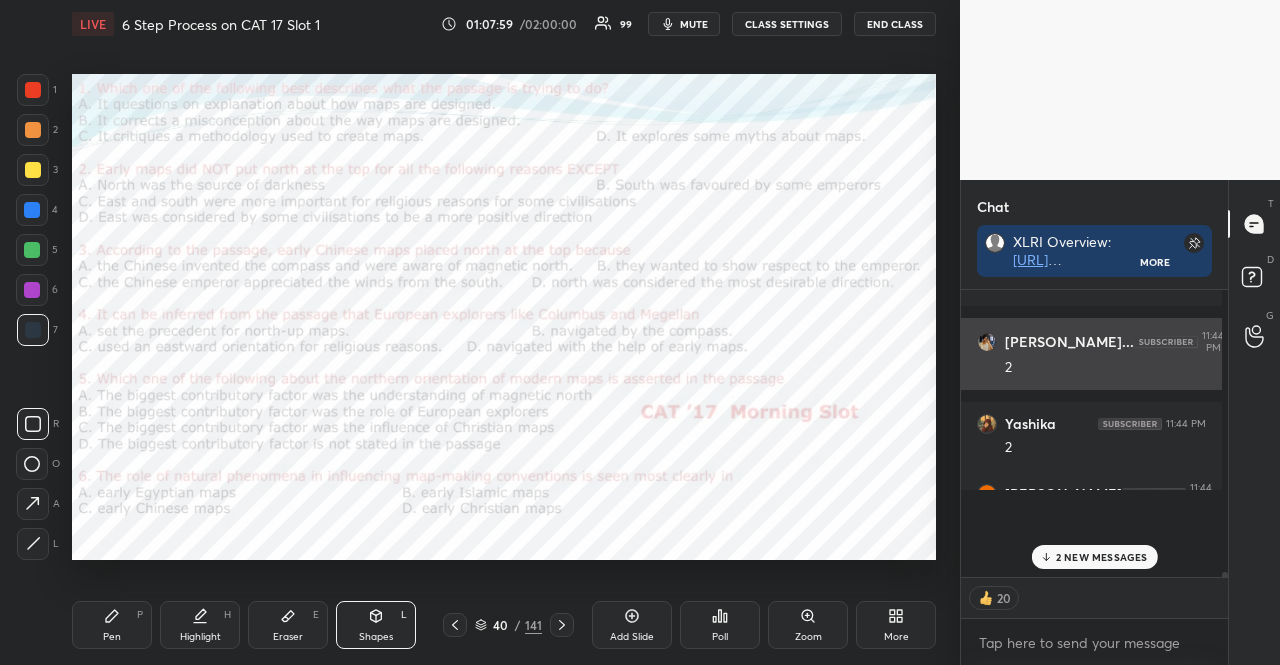 scroll, scrollTop: 210, scrollLeft: 255, axis: both 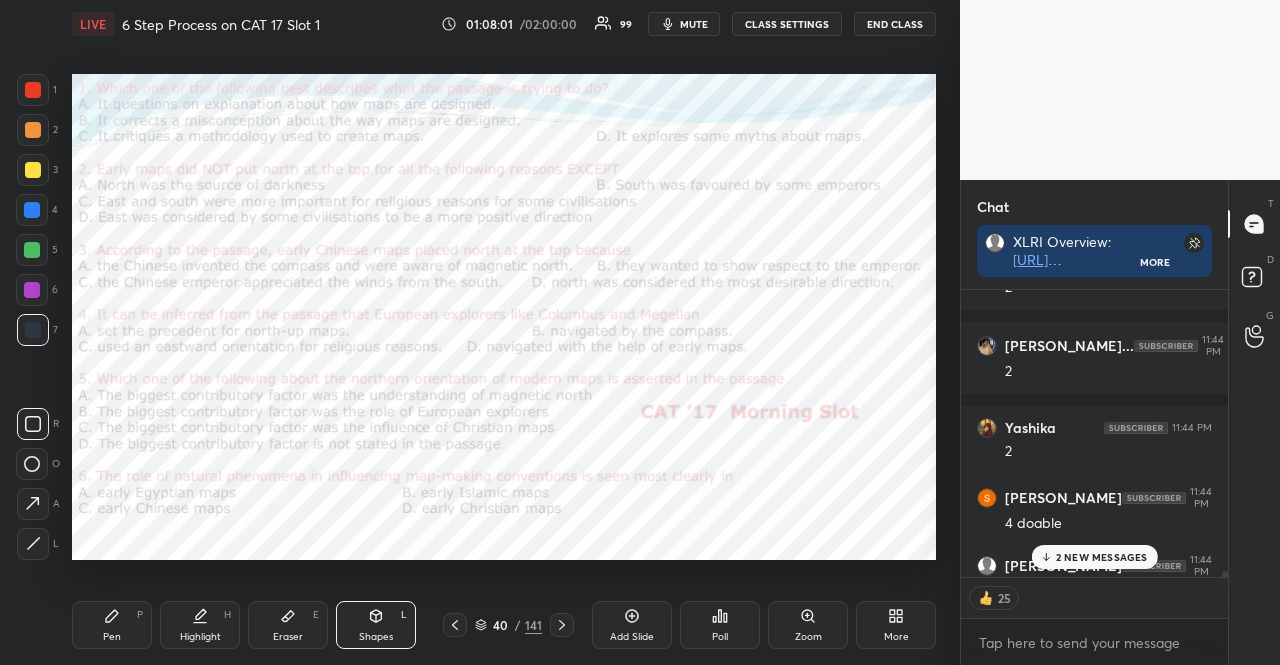 click 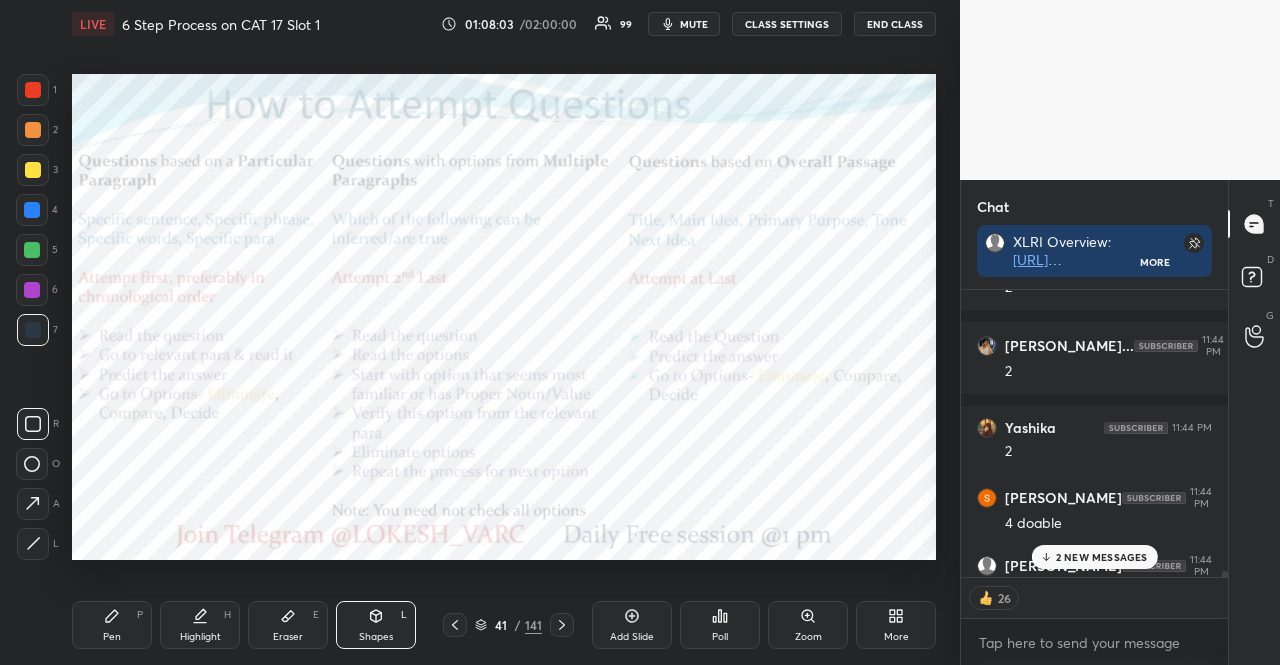 click at bounding box center [32, 250] 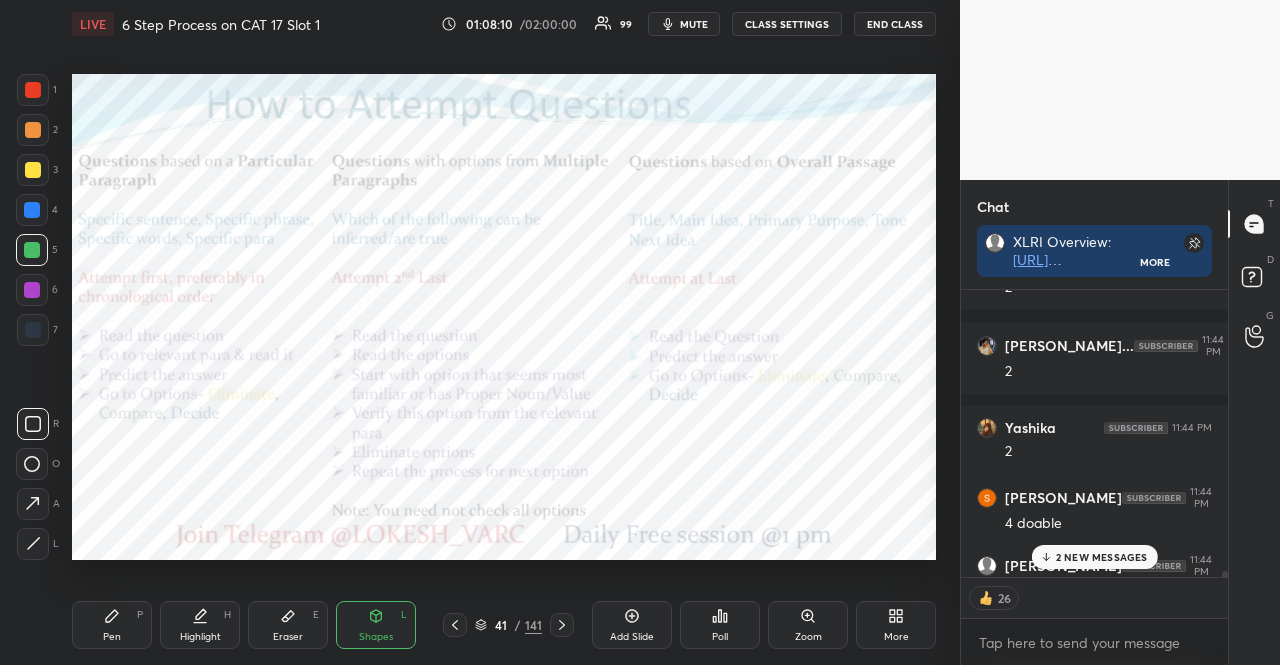 click on "2 NEW MESSAGES" at bounding box center (1102, 557) 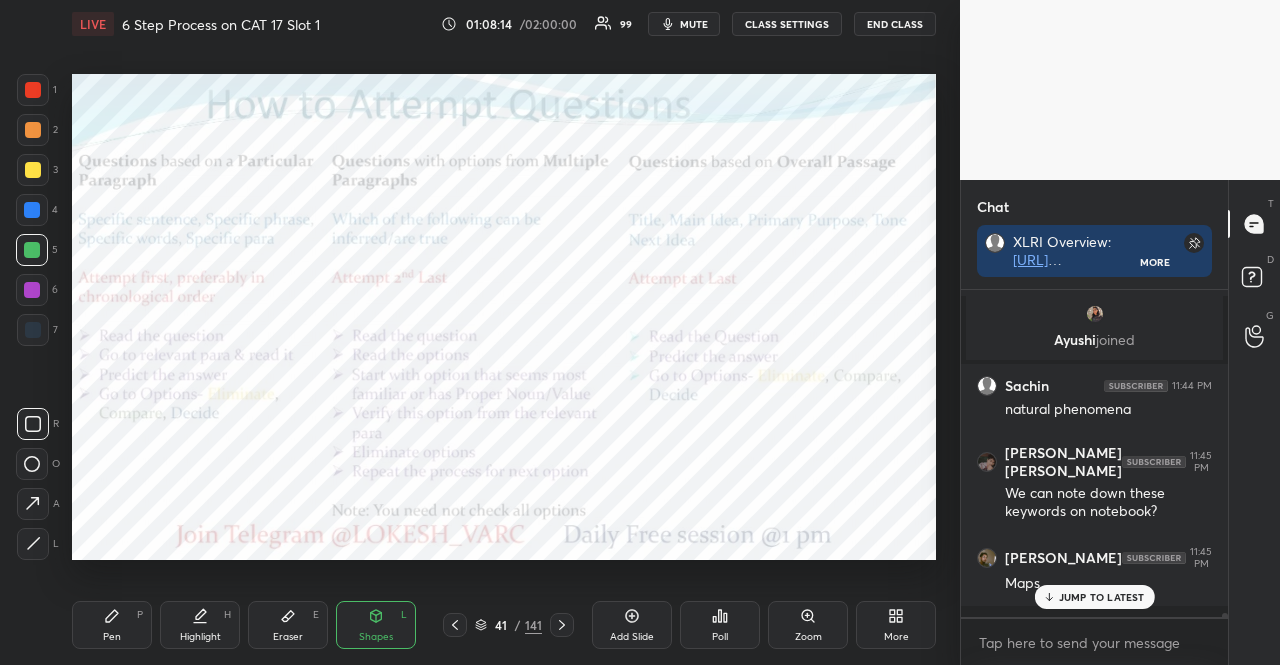 click 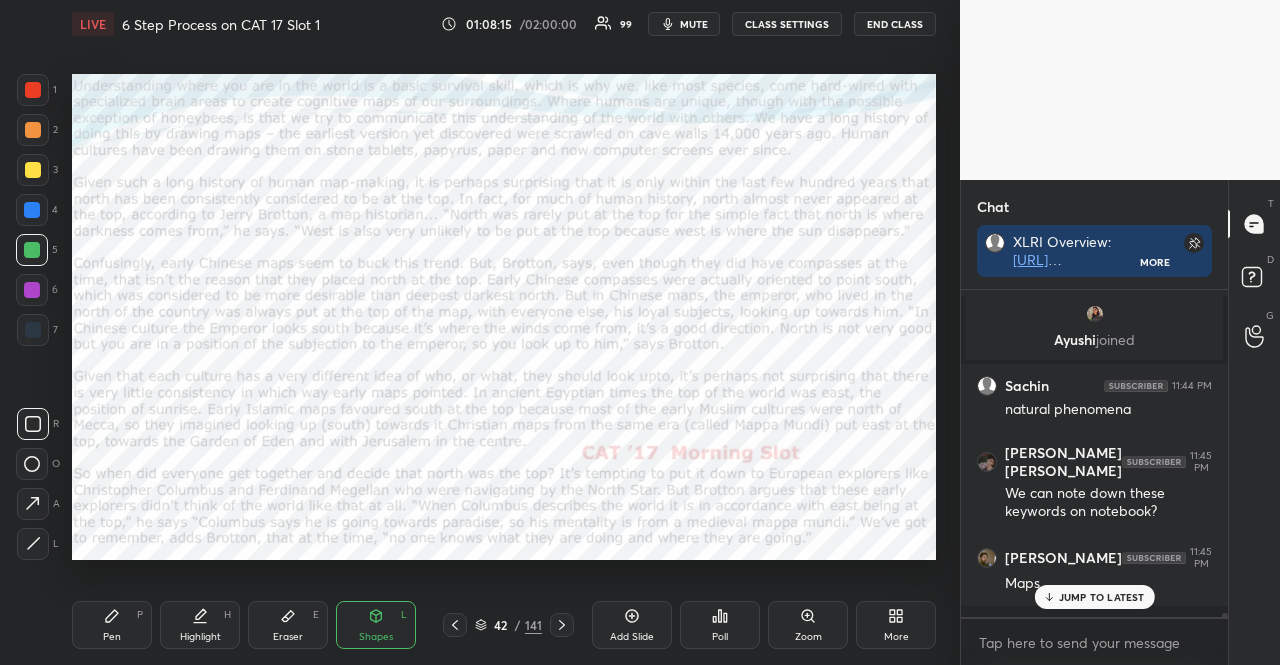 click 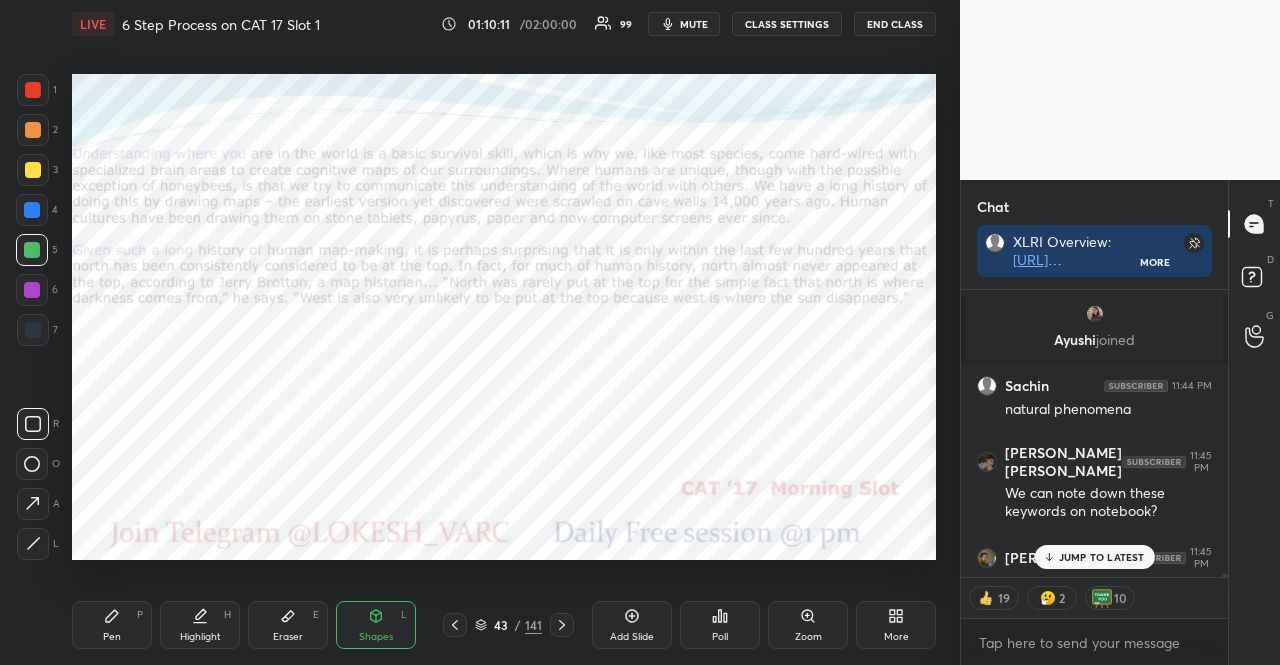 scroll, scrollTop: 27822, scrollLeft: 0, axis: vertical 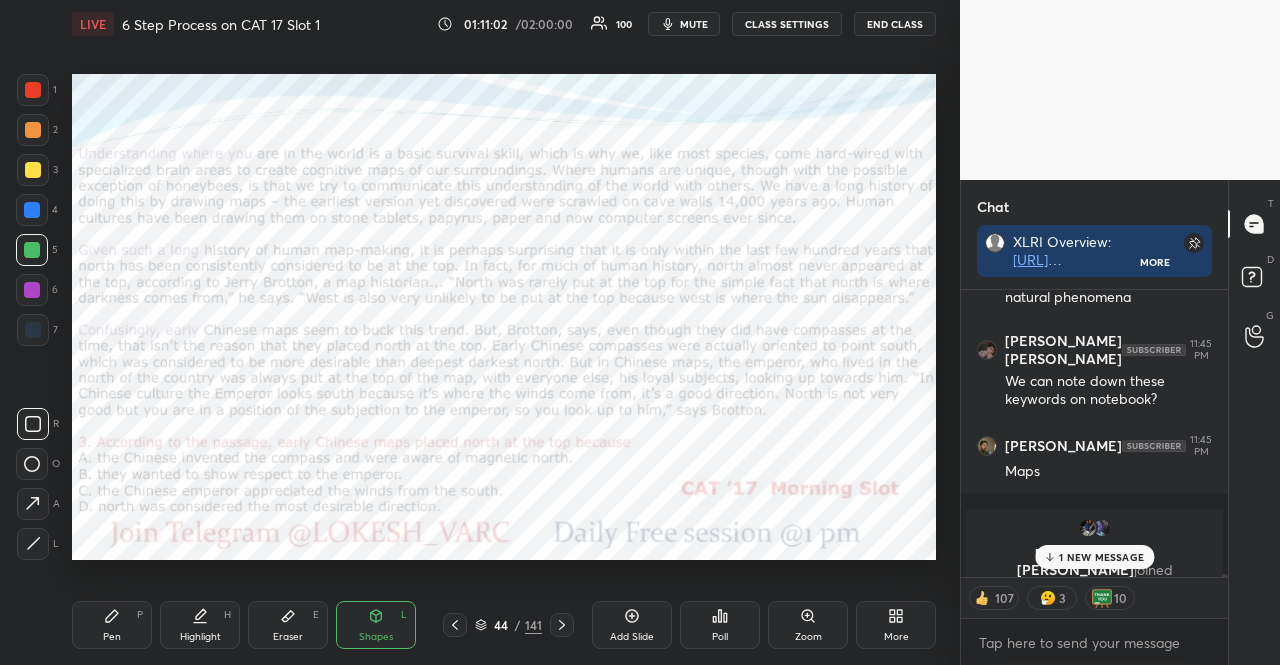 type on "x" 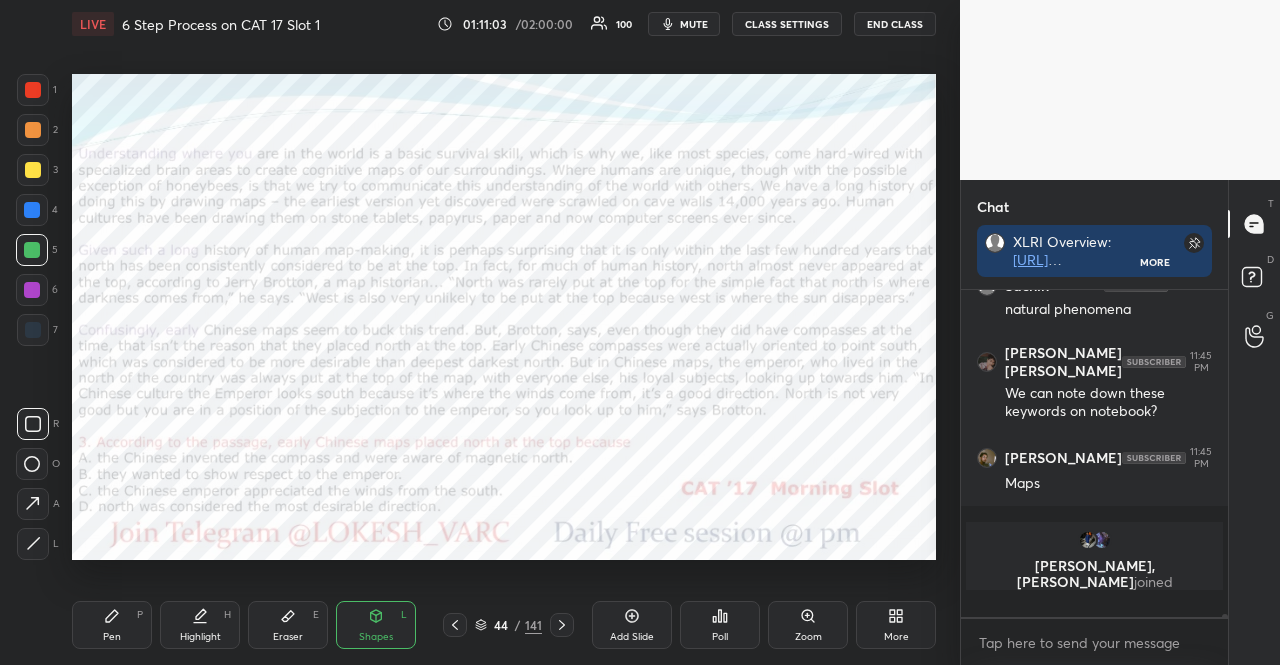 scroll, scrollTop: 6, scrollLeft: 6, axis: both 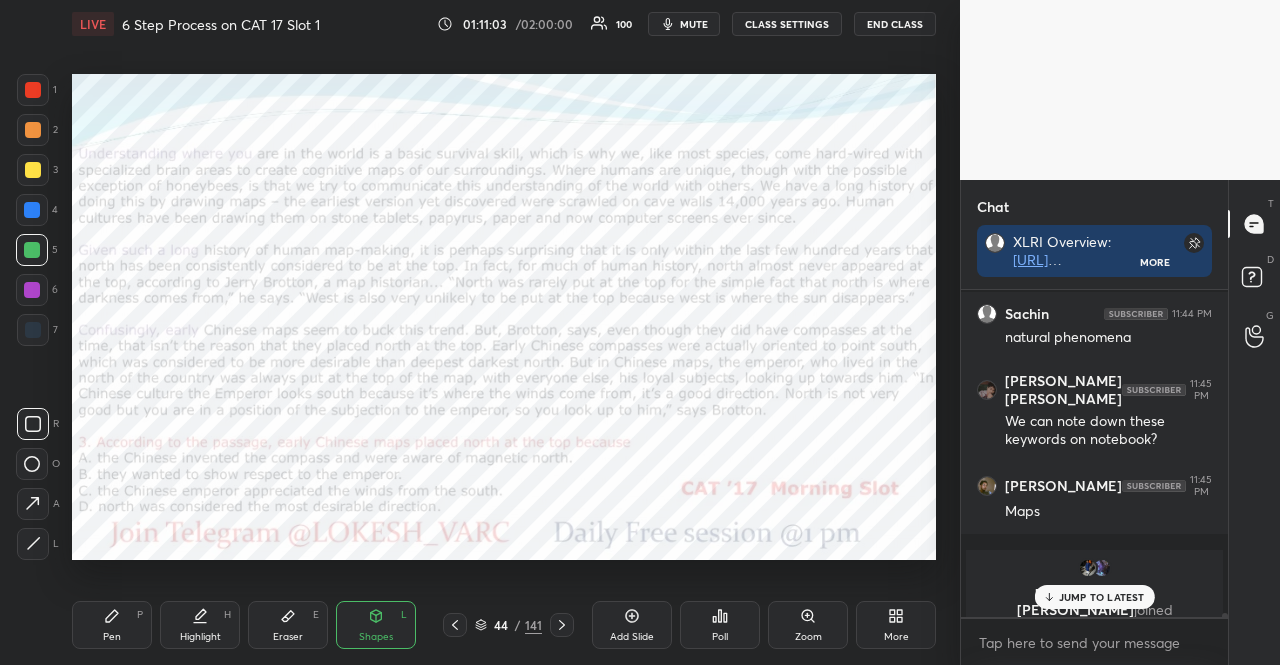 click on "Poll" at bounding box center [720, 625] 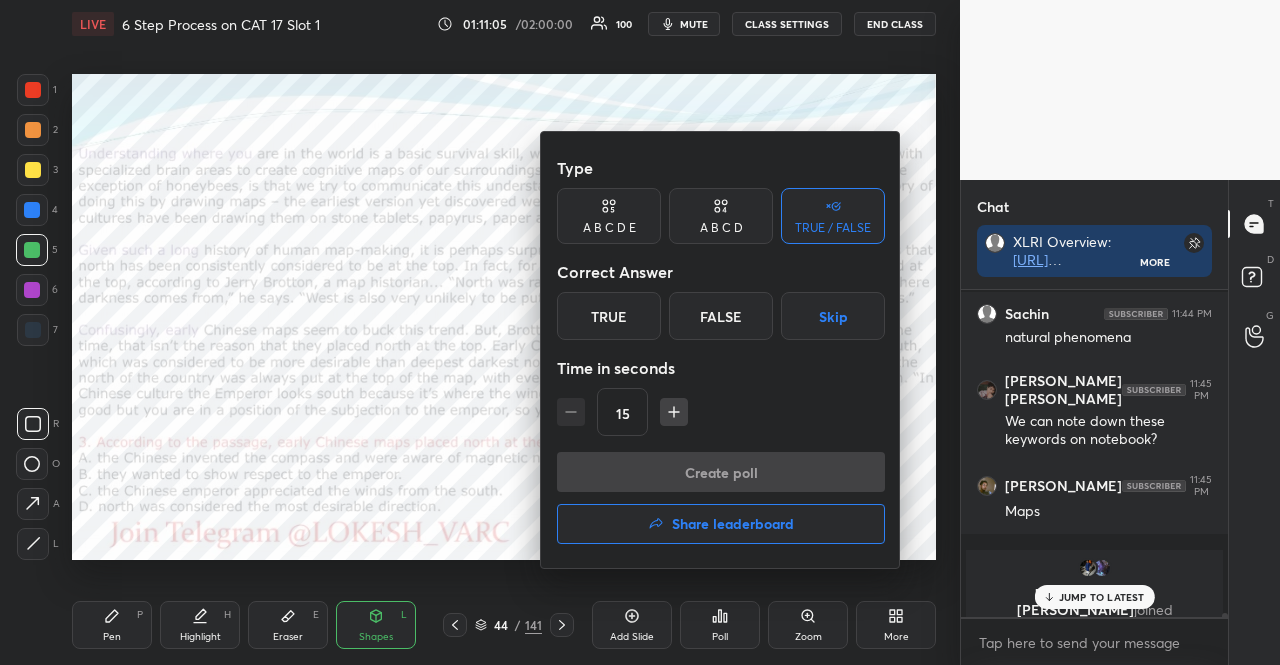 click on "A B C D" at bounding box center (721, 228) 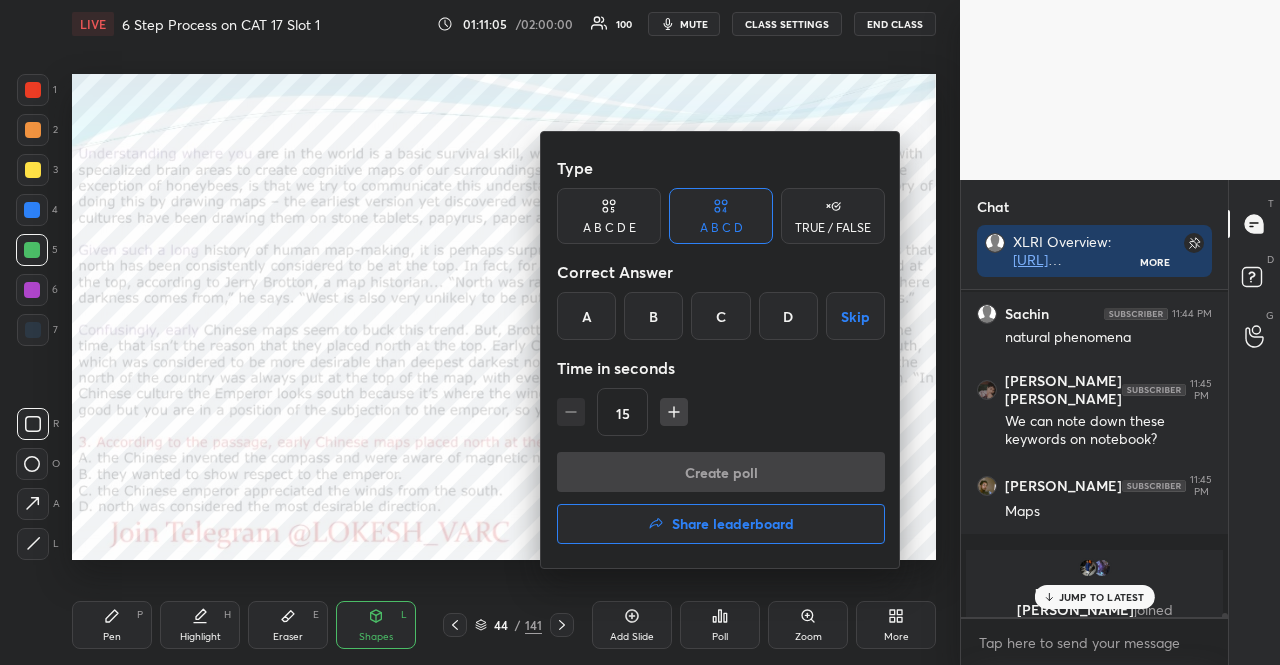 click on "B" at bounding box center [653, 316] 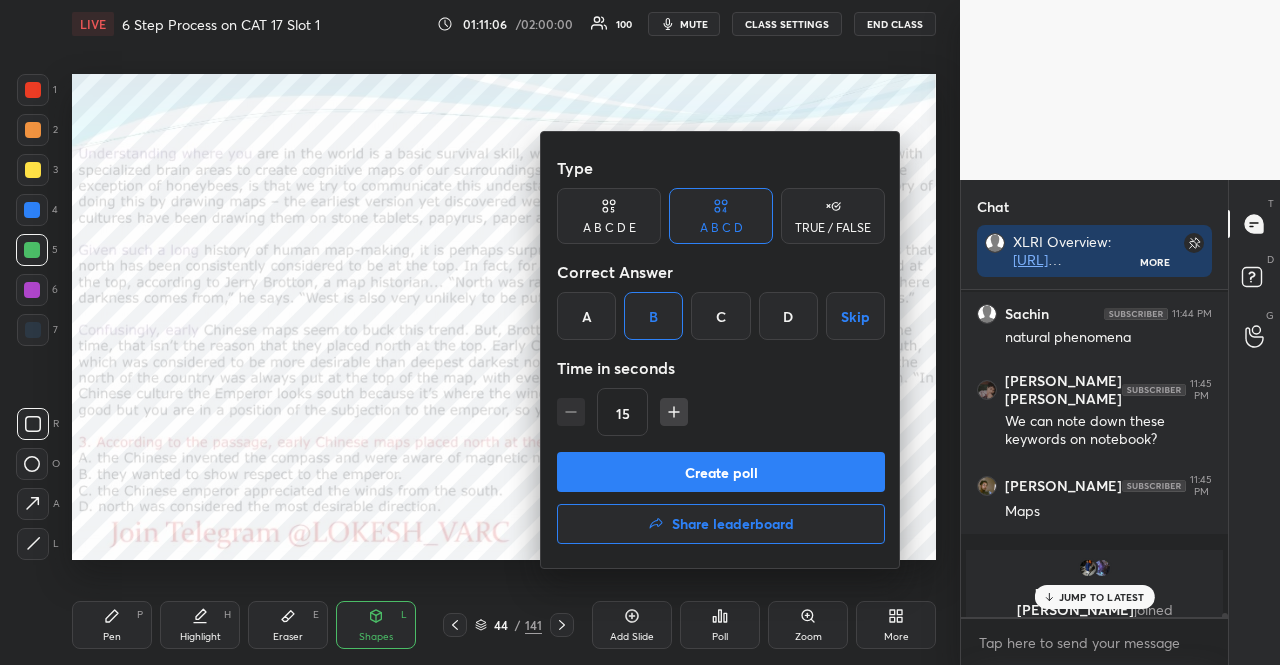 click 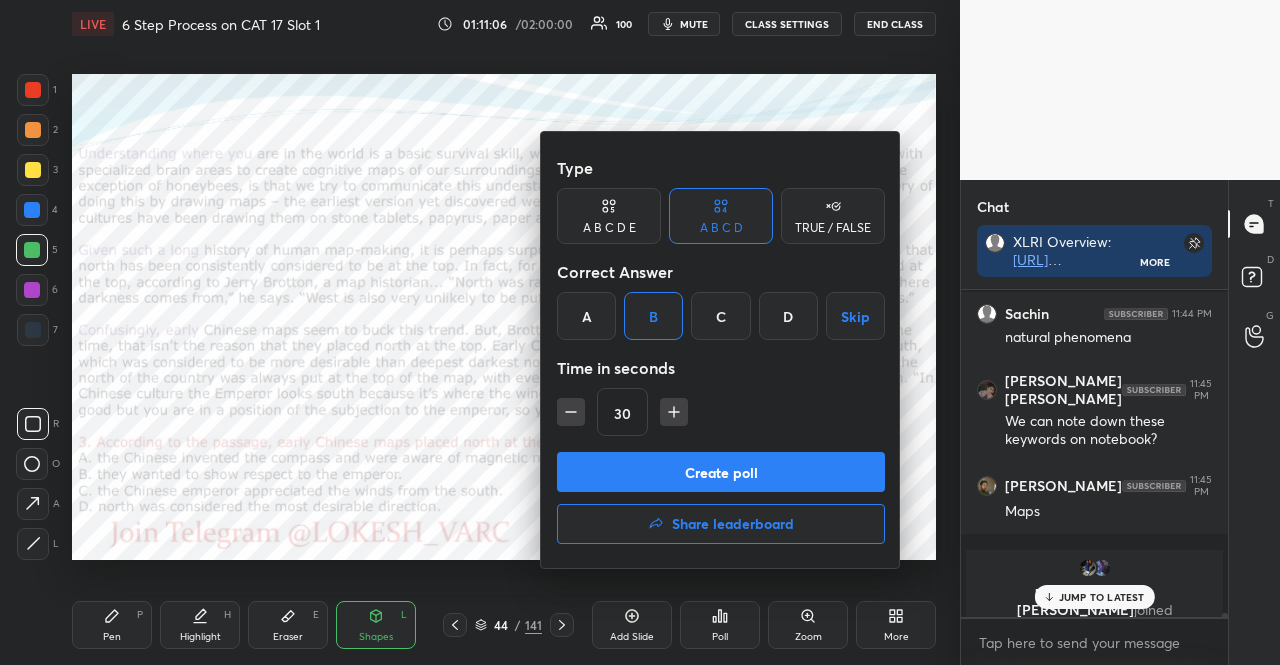 click 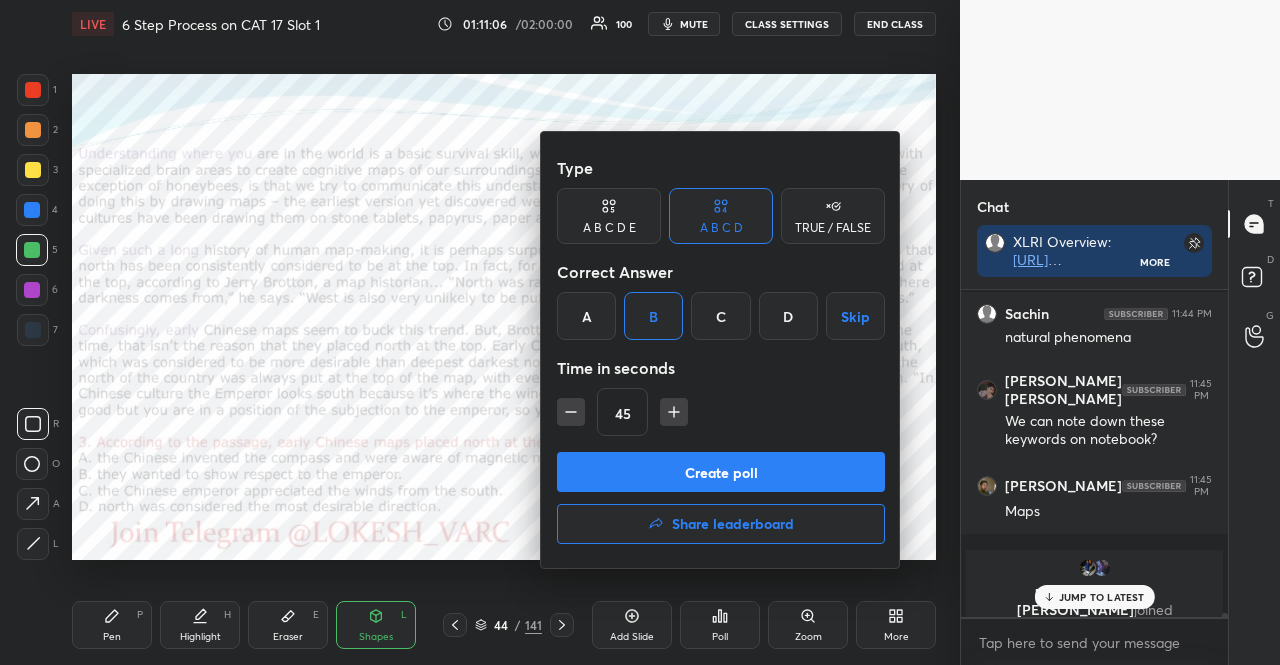 click 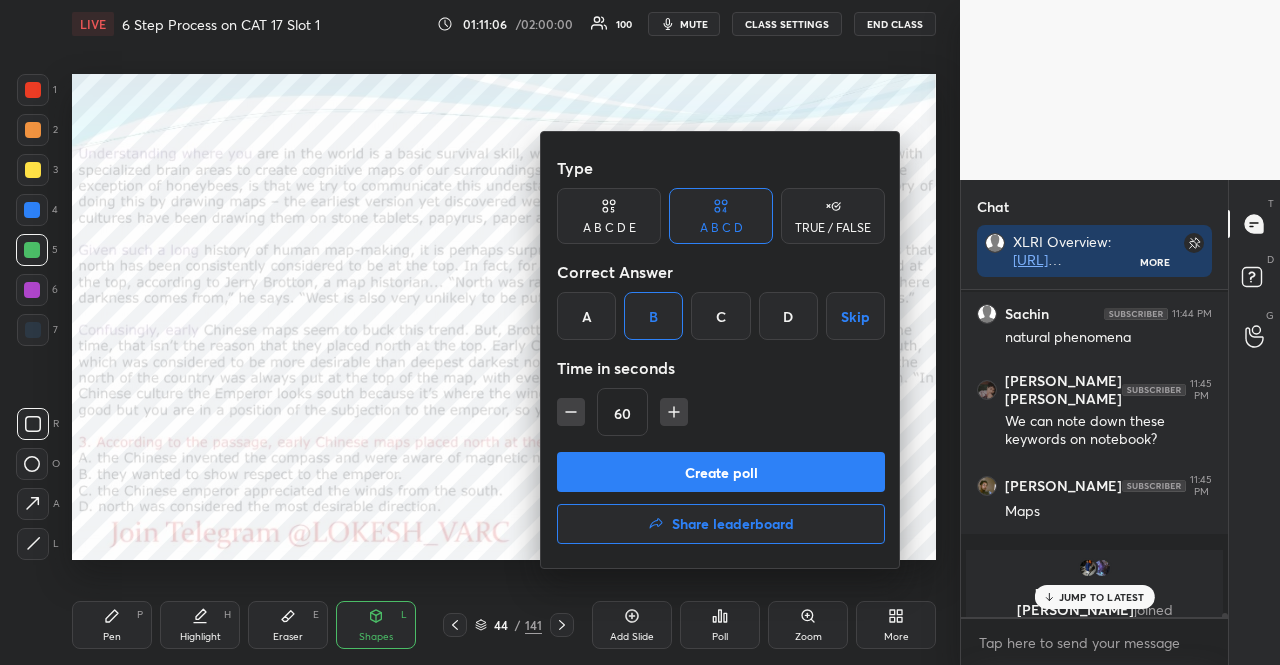 click 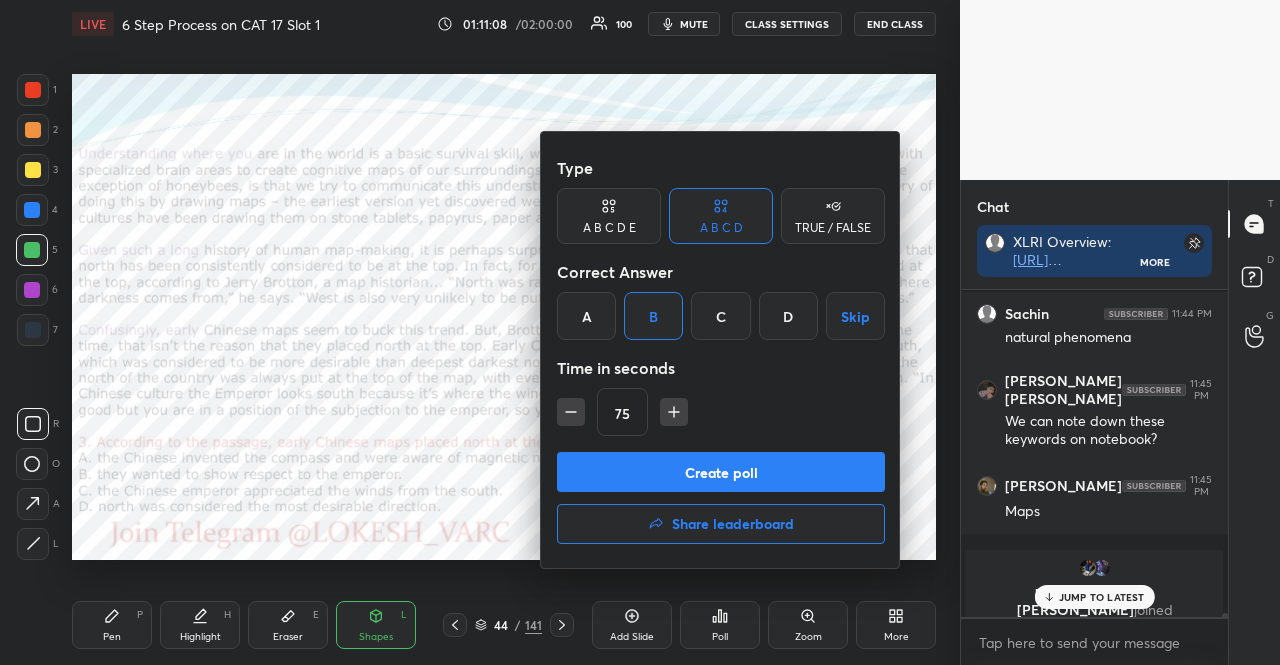 click 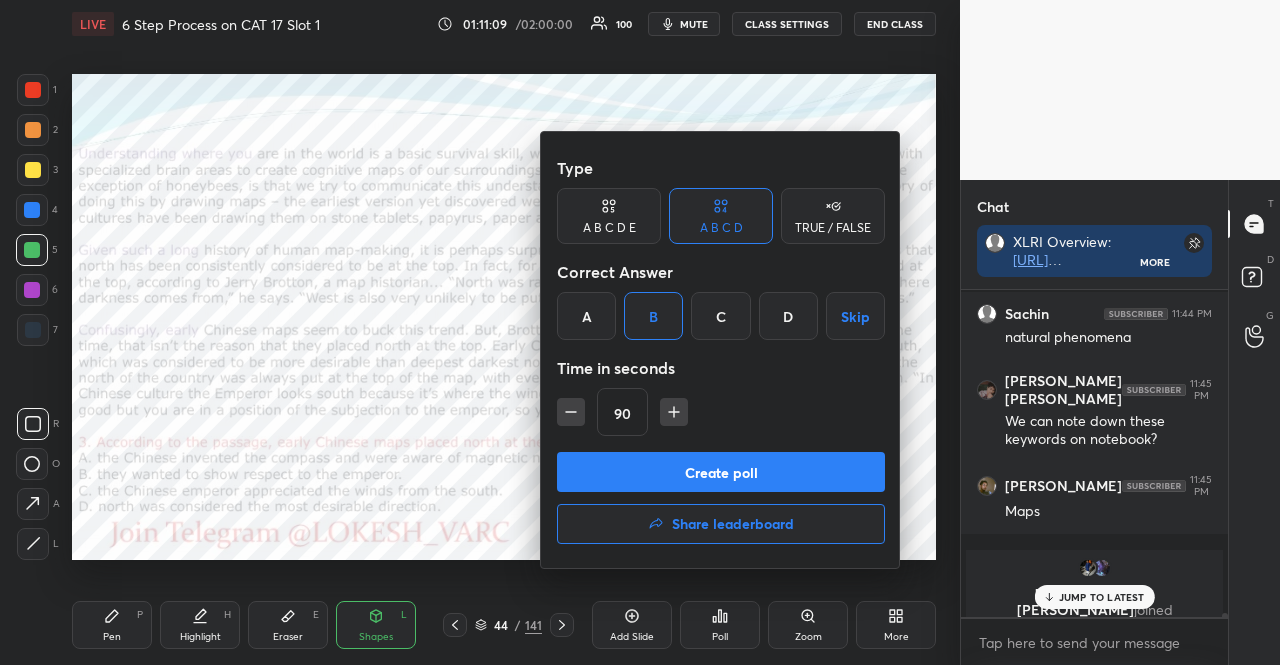 click on "Create poll" at bounding box center [721, 472] 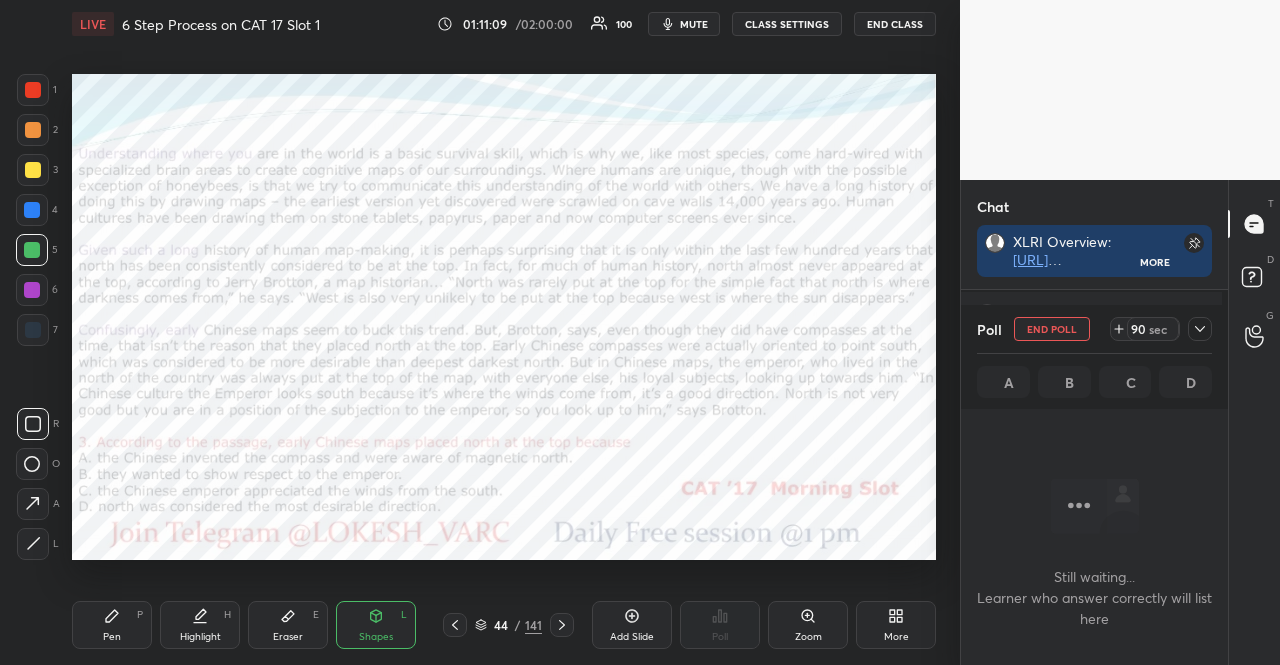 scroll, scrollTop: 297, scrollLeft: 255, axis: both 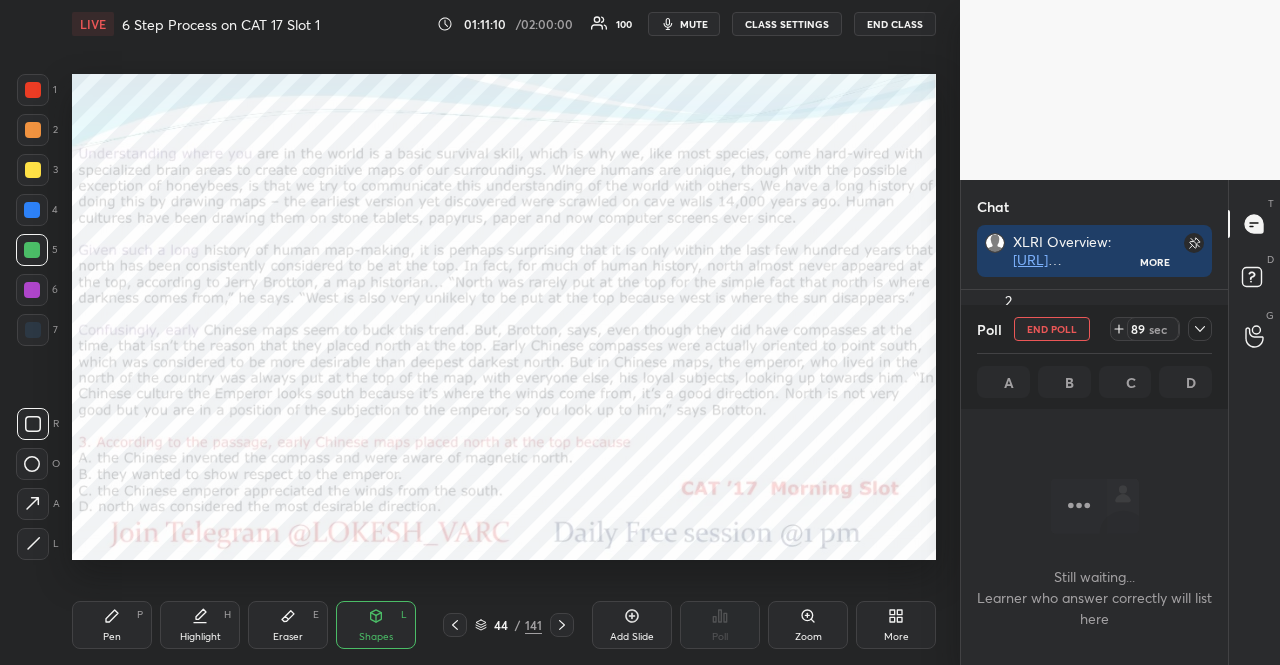 click on "mute" at bounding box center [684, 24] 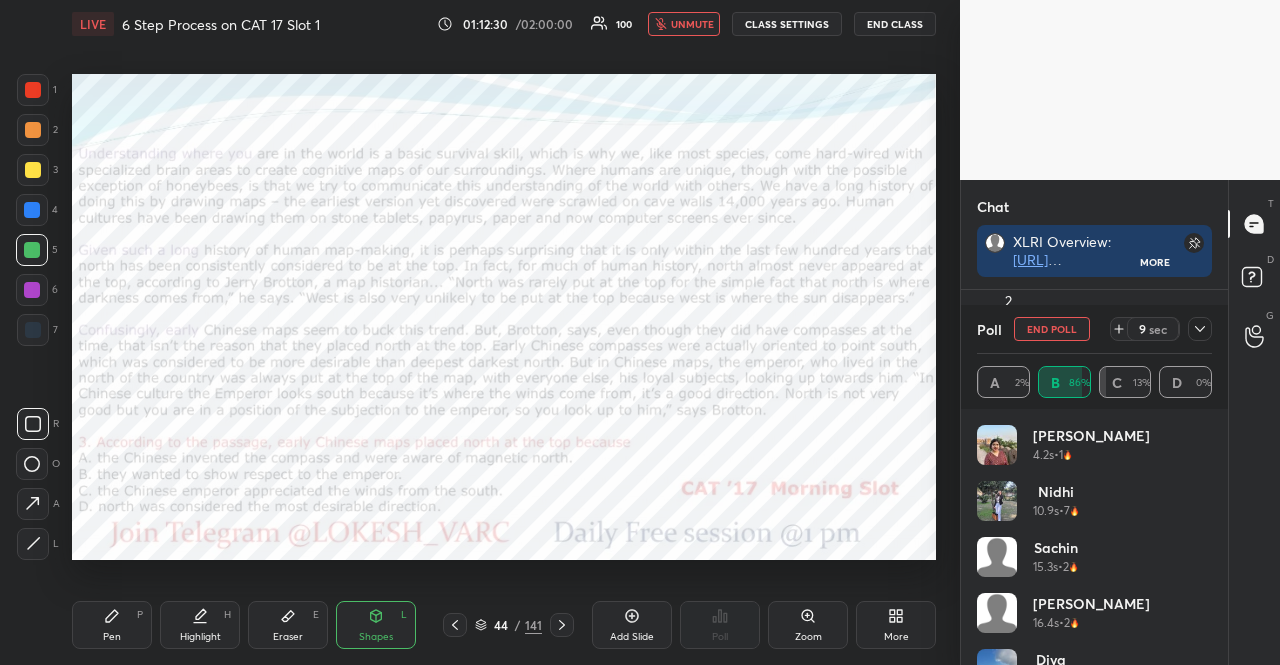 scroll, scrollTop: 234, scrollLeft: 229, axis: both 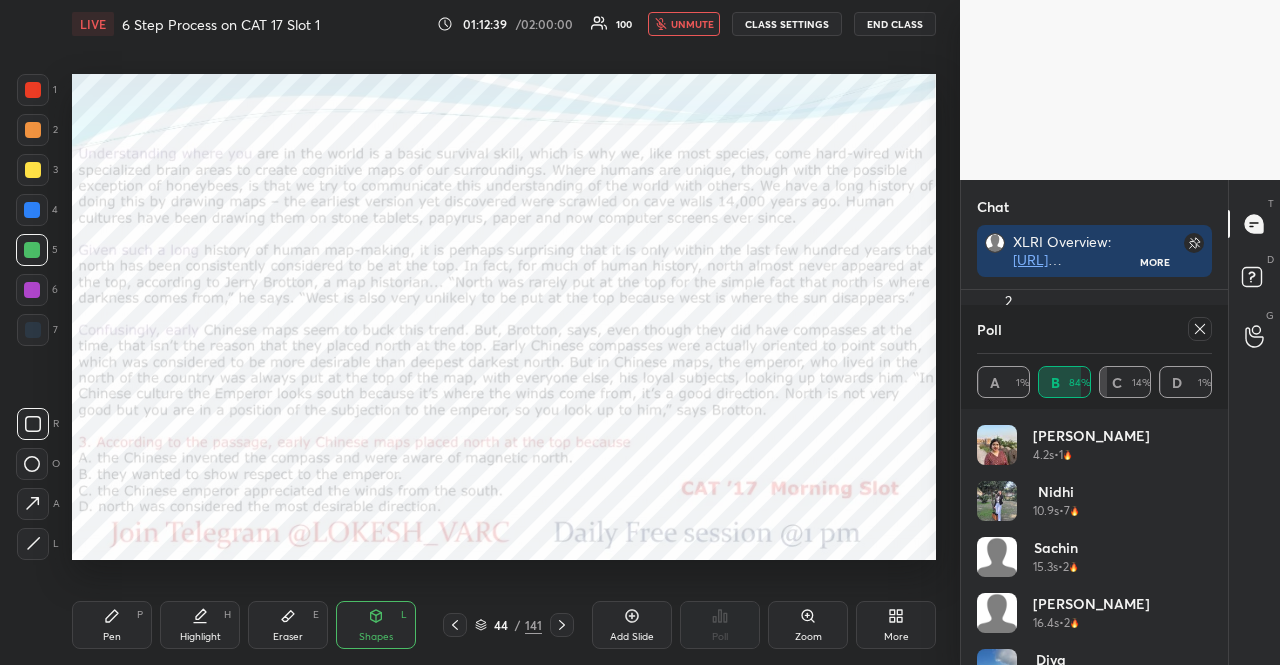 click 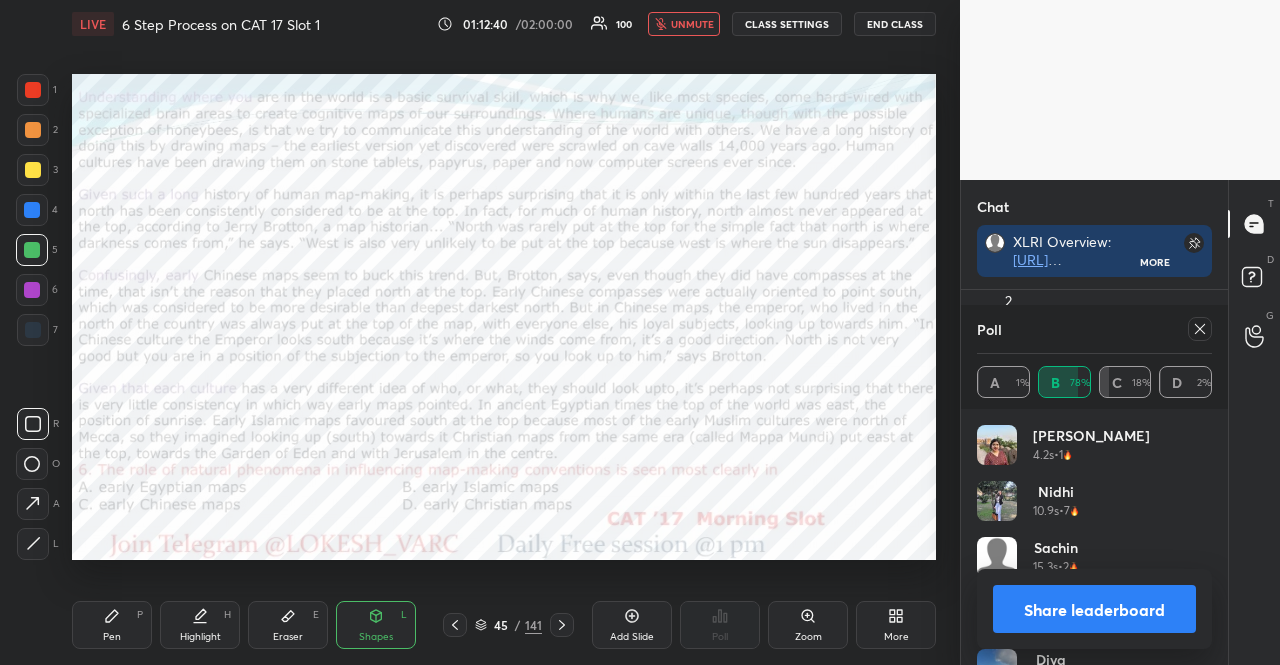 click 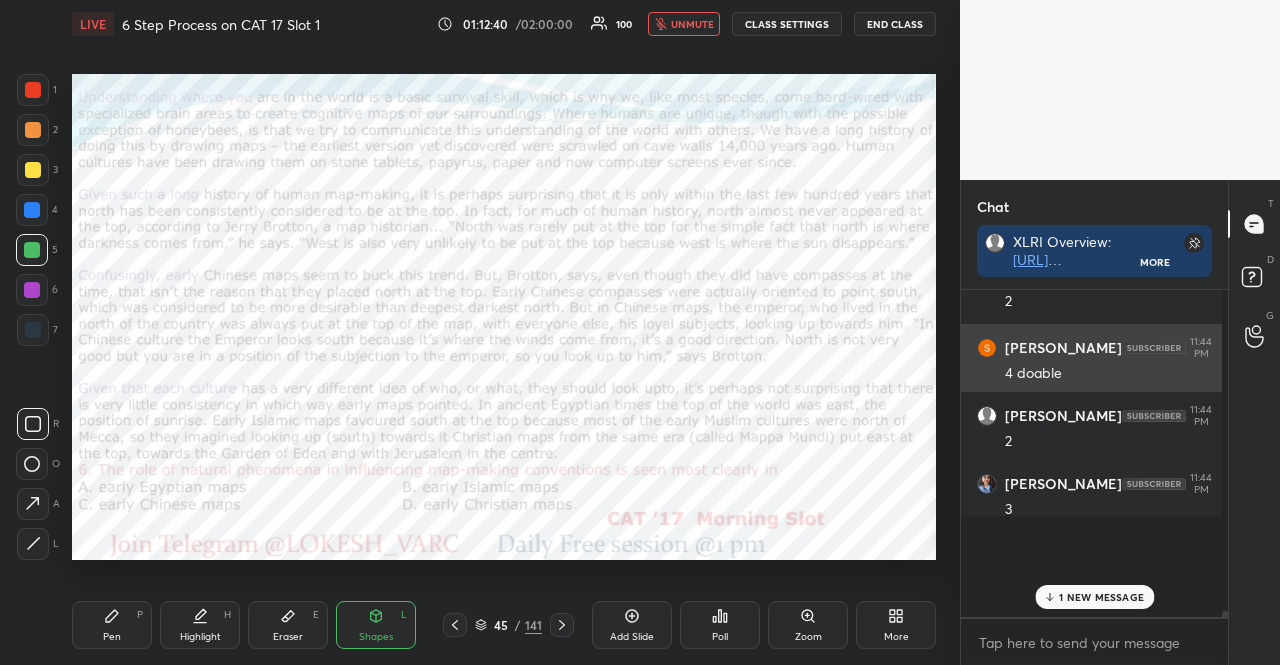 scroll, scrollTop: 260, scrollLeft: 255, axis: both 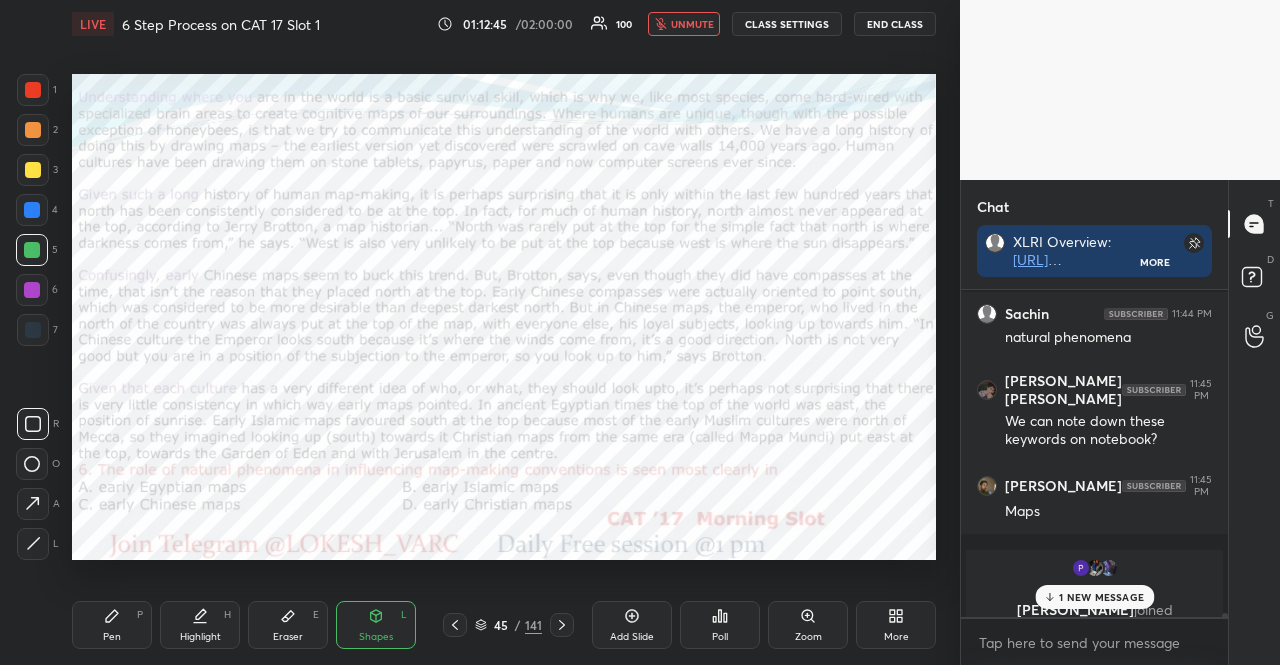 click on "1 NEW MESSAGE" at bounding box center (1101, 597) 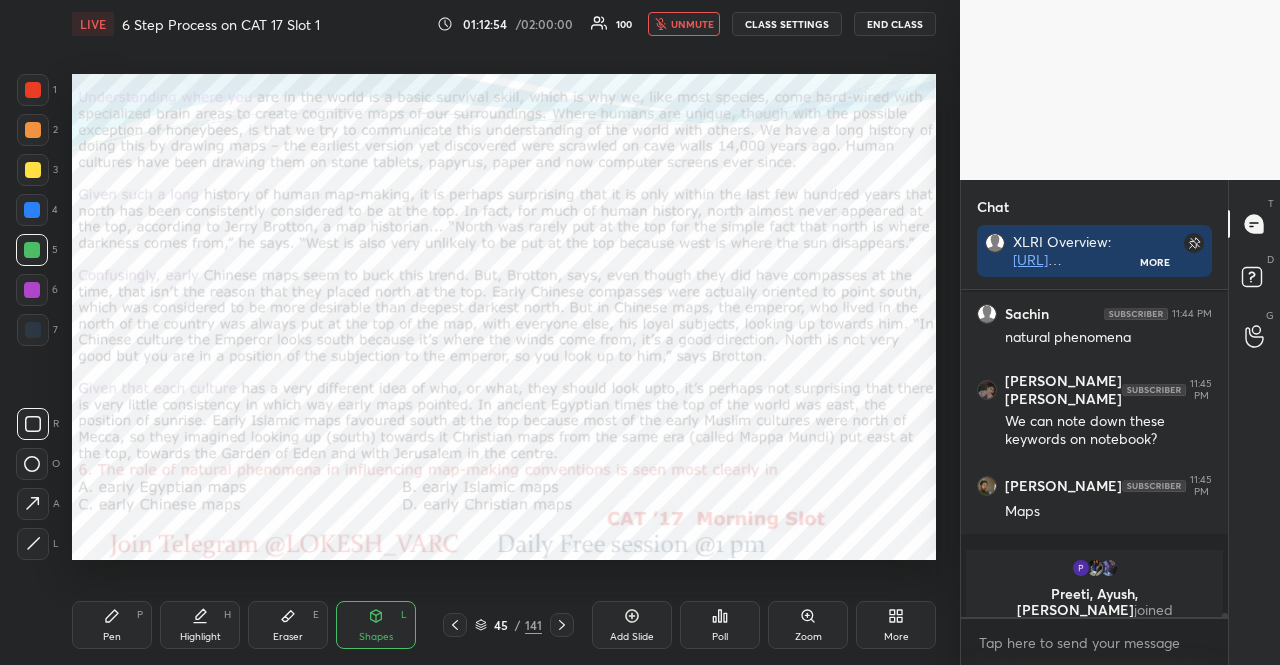 click 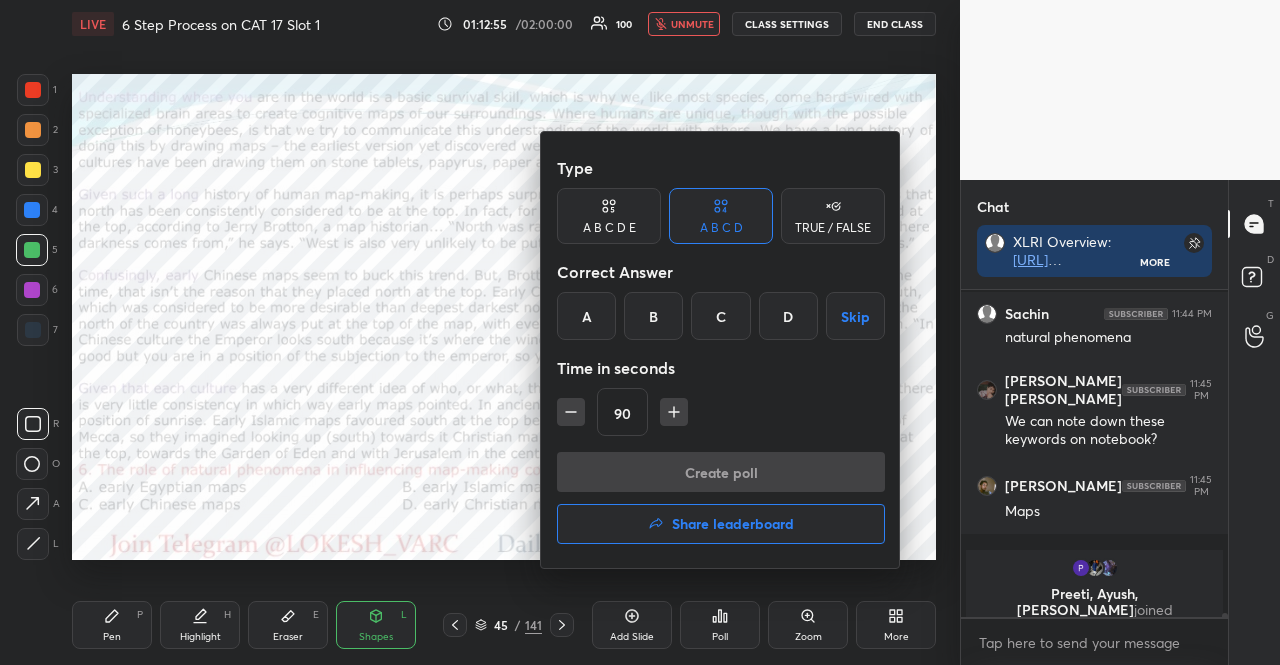 click on "A" at bounding box center (586, 316) 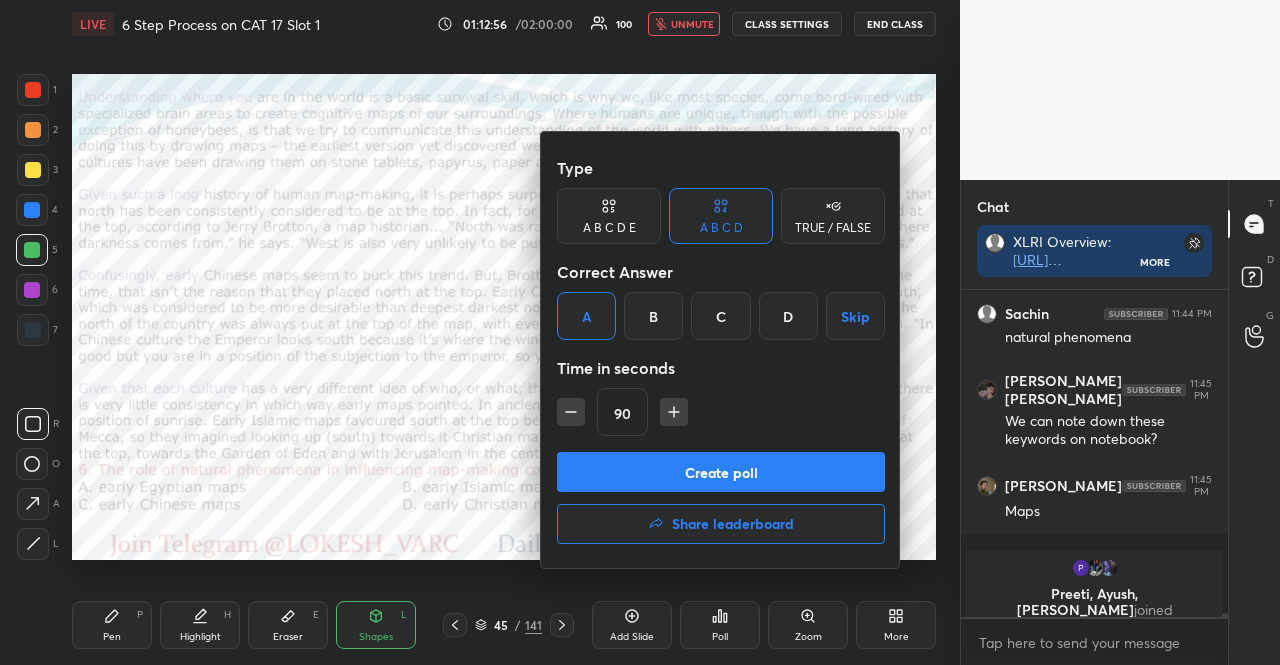 click 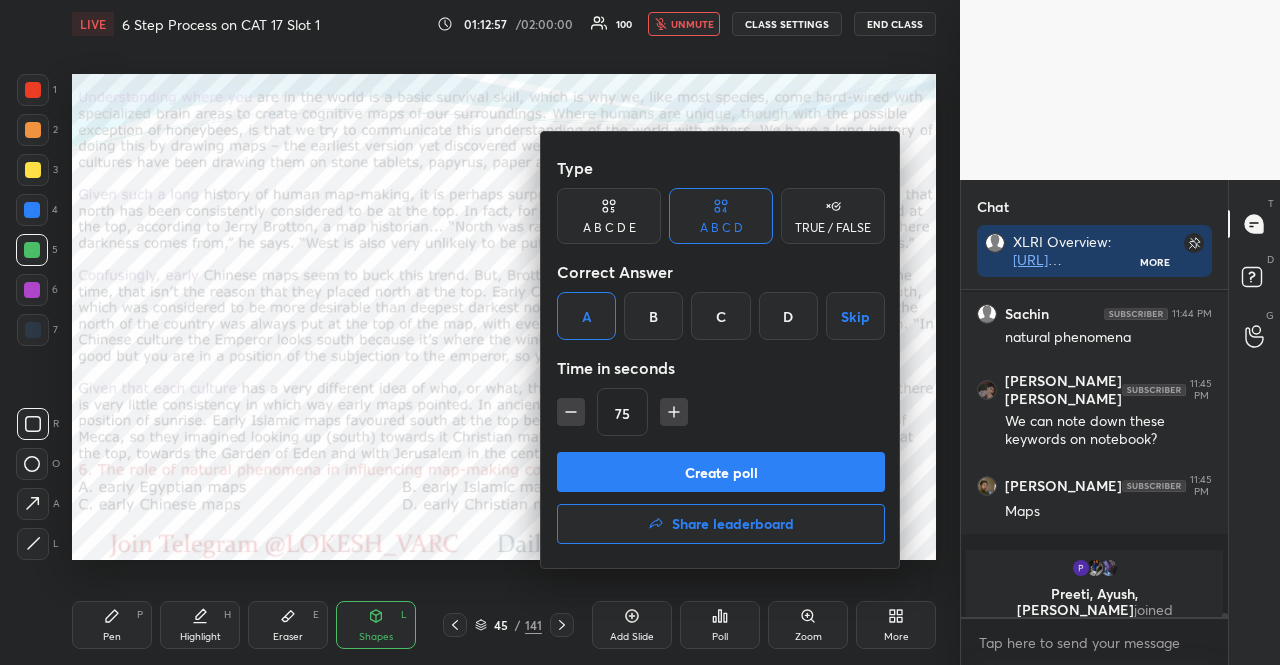 click on "Create poll" at bounding box center (721, 472) 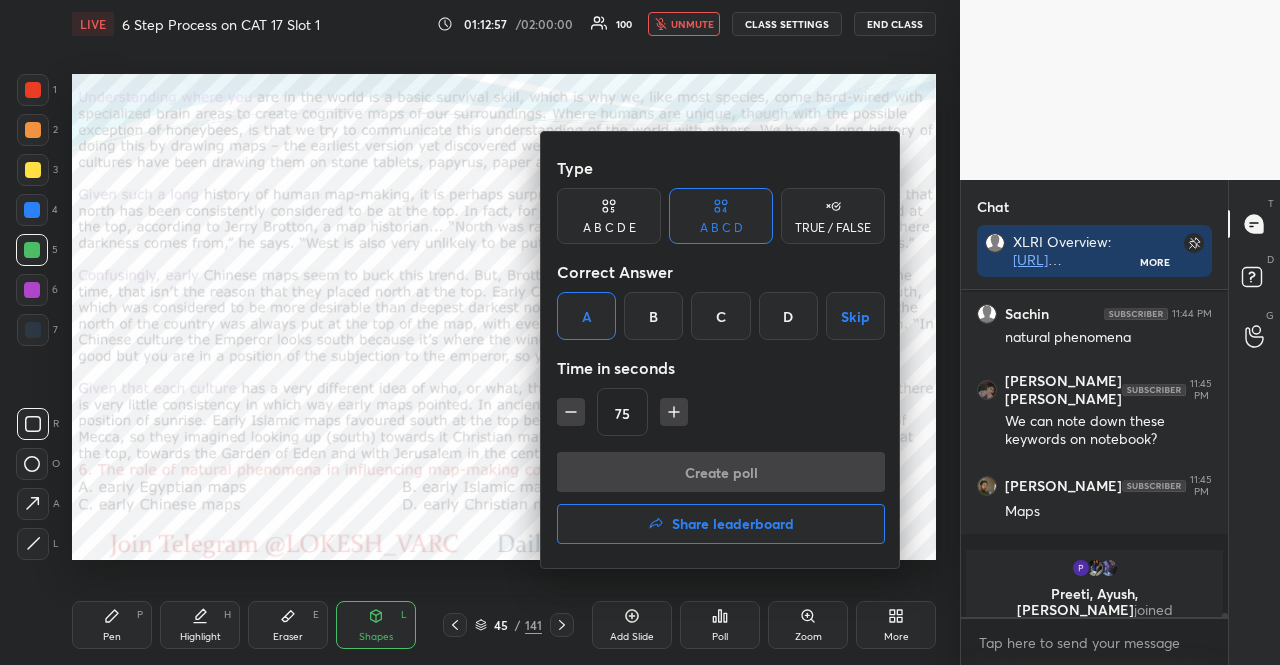 scroll, scrollTop: 297, scrollLeft: 255, axis: both 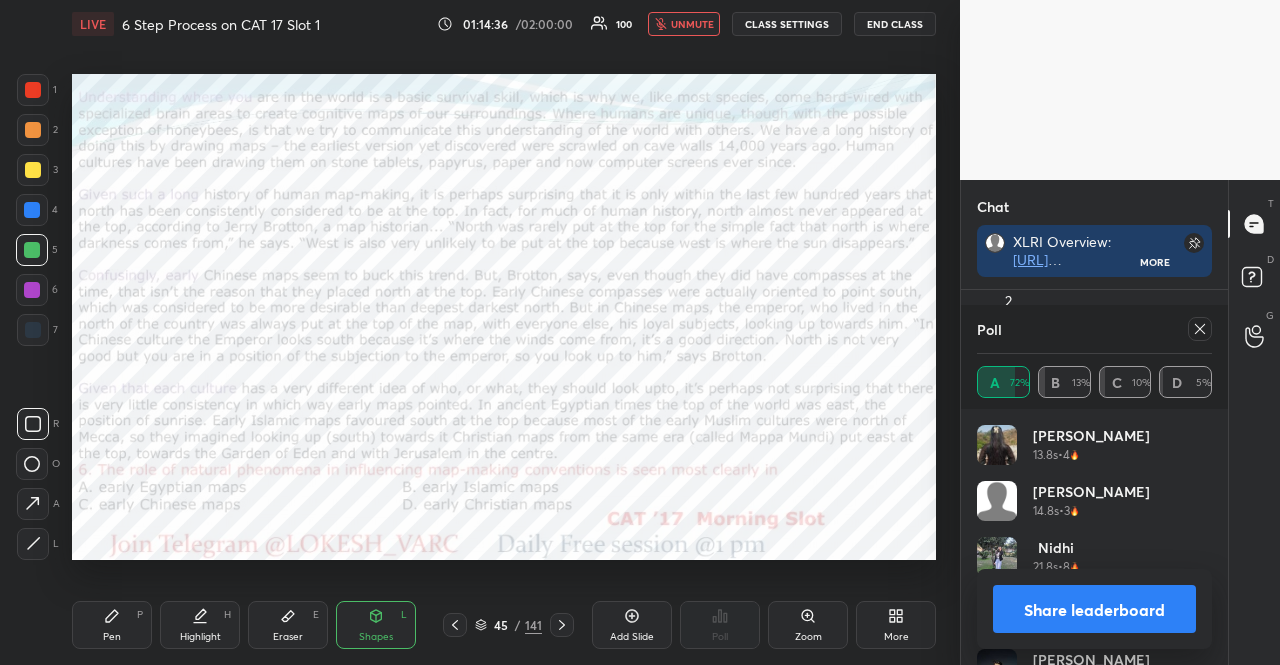 click 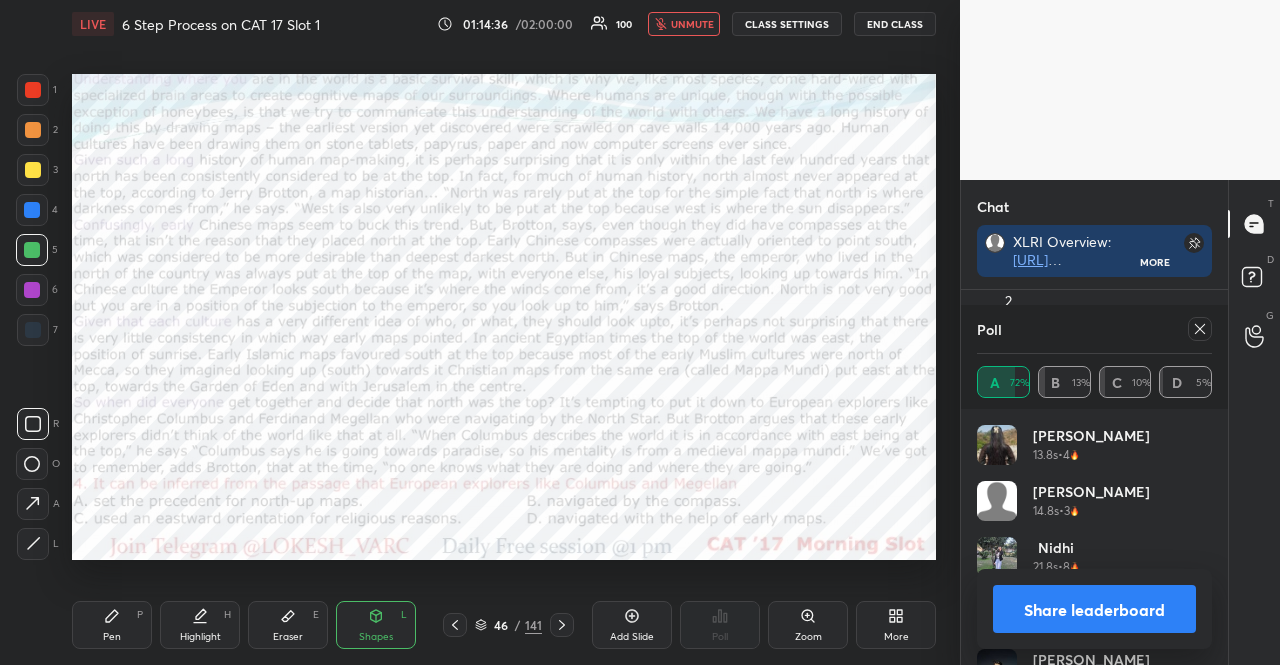 click 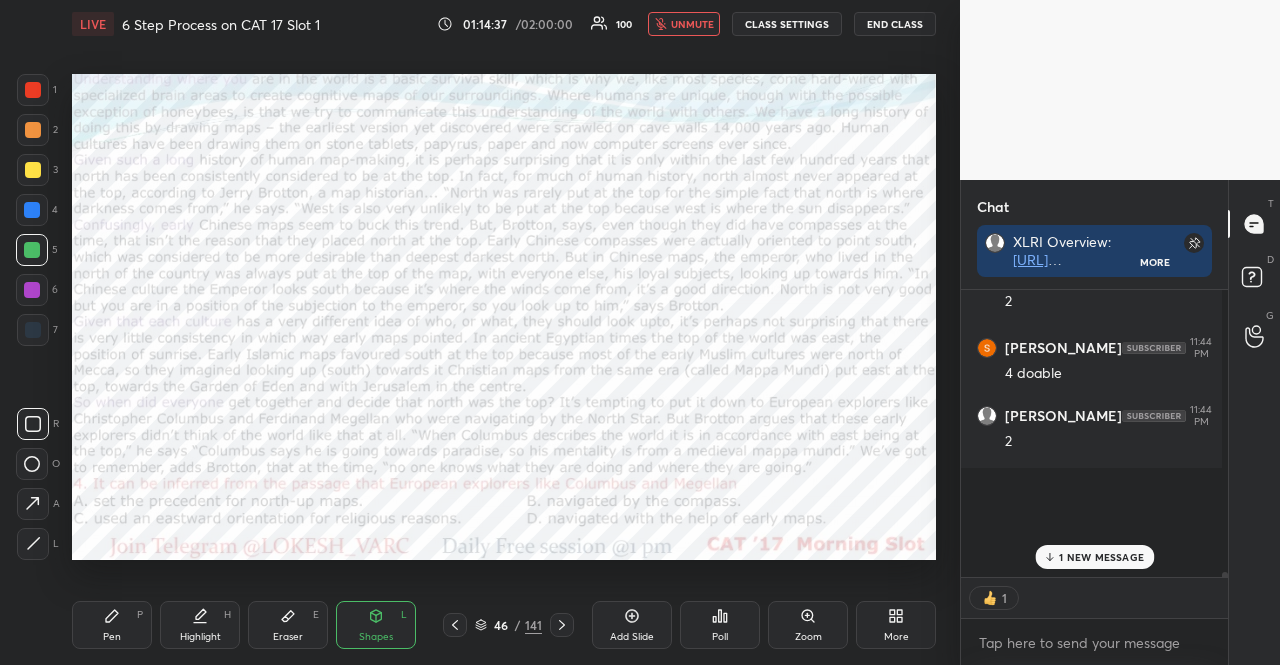 scroll, scrollTop: 210, scrollLeft: 255, axis: both 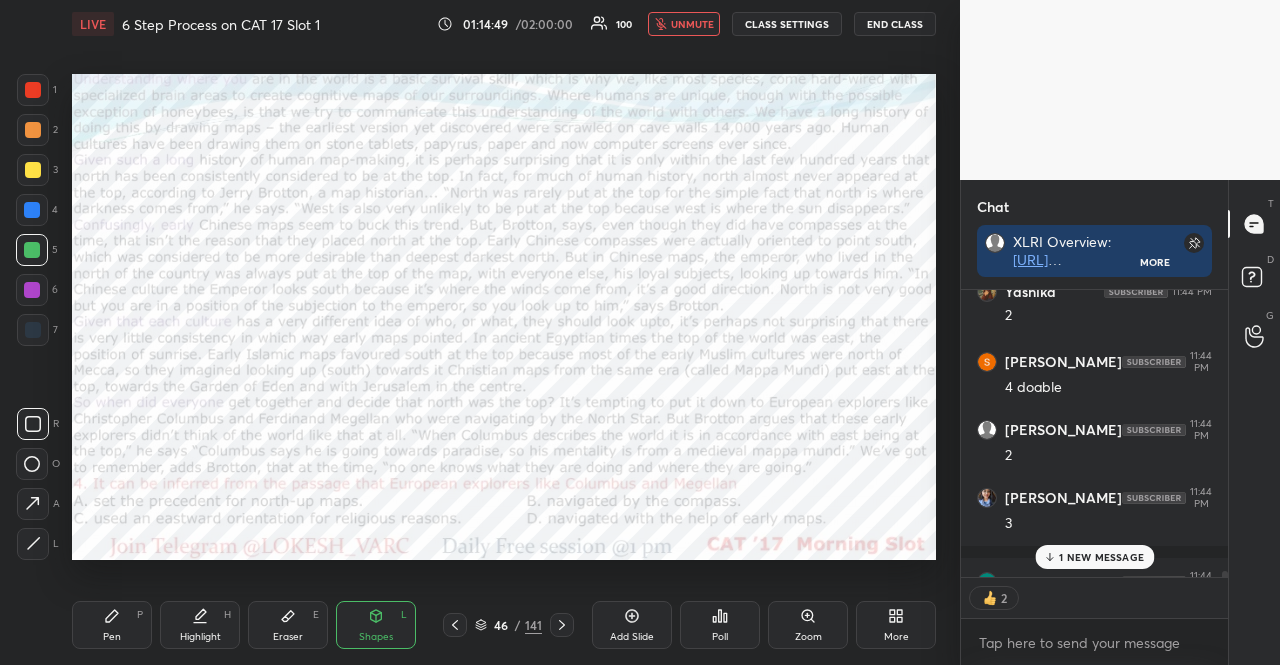 type on "x" 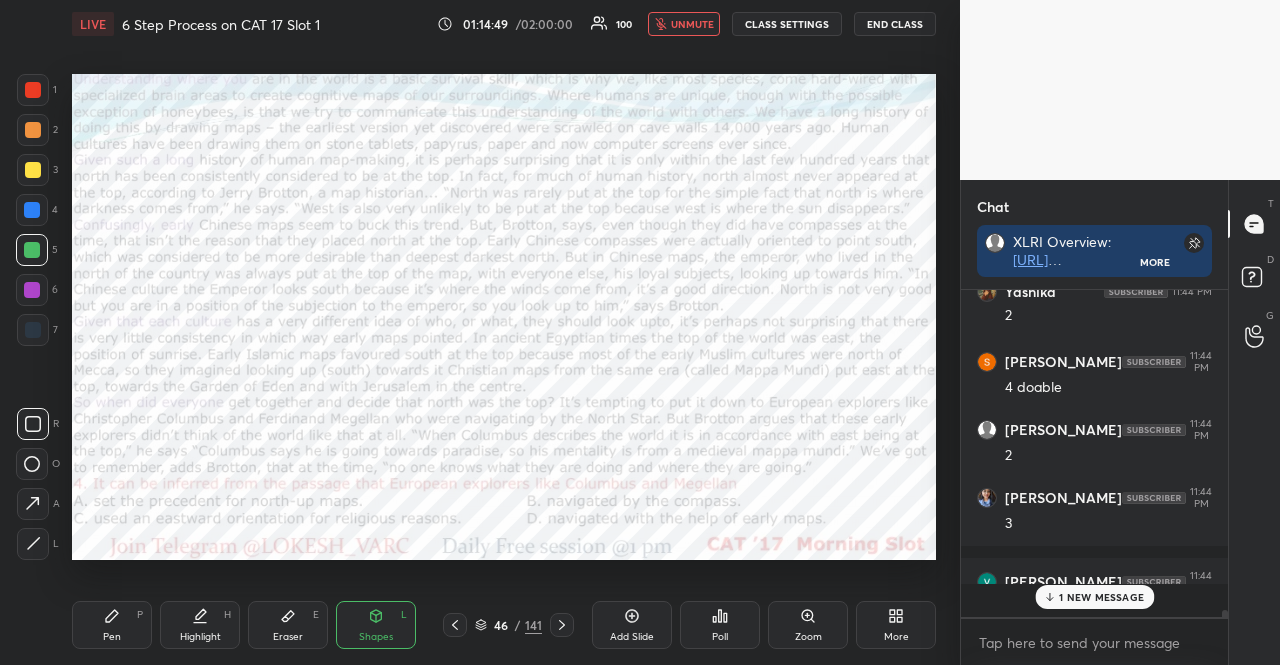 scroll, scrollTop: 6, scrollLeft: 6, axis: both 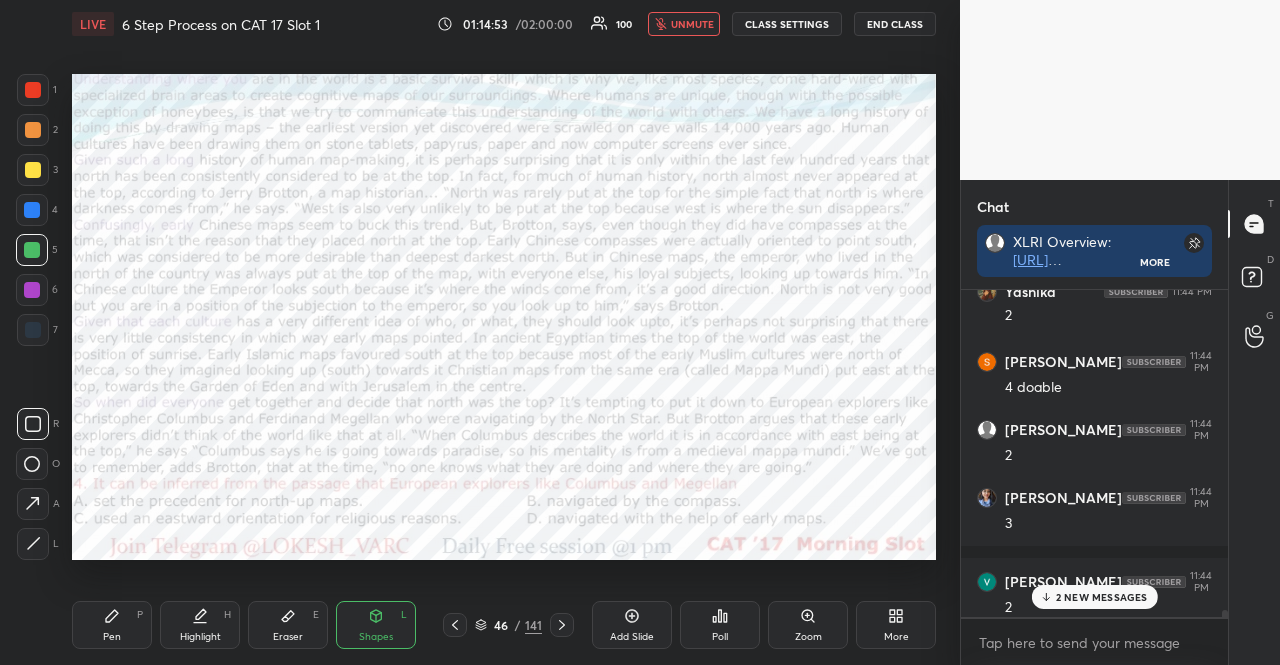 click on "Poll" at bounding box center [720, 625] 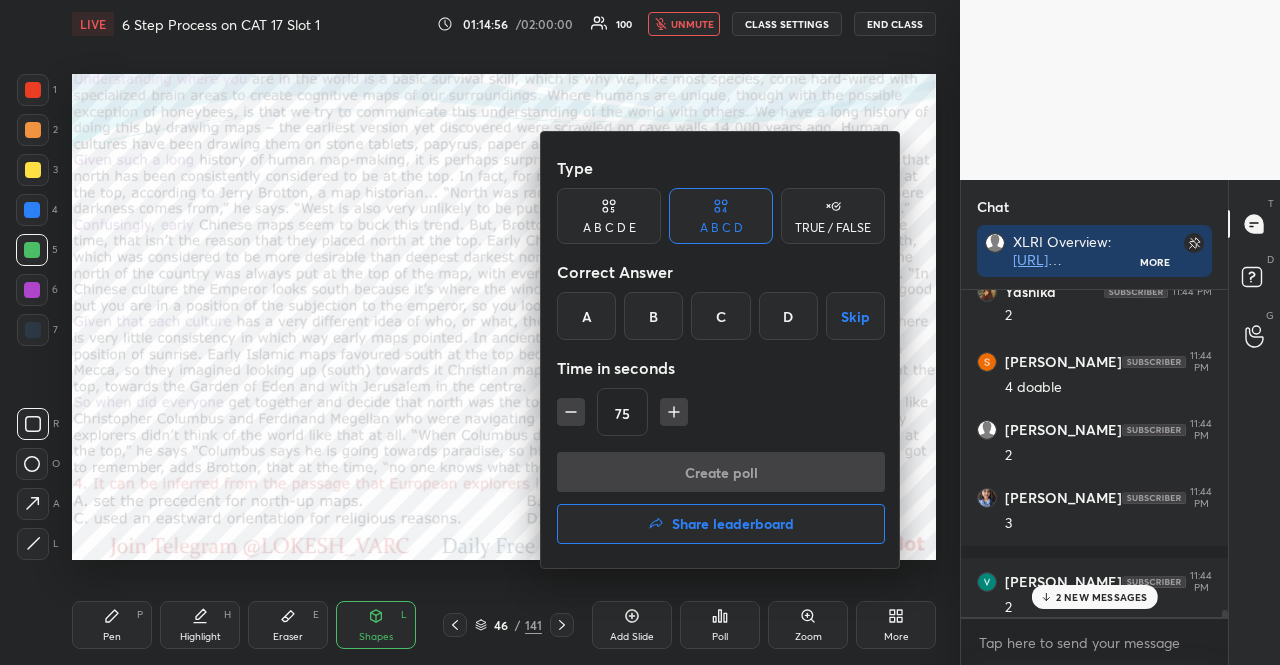 click on "C" at bounding box center (720, 316) 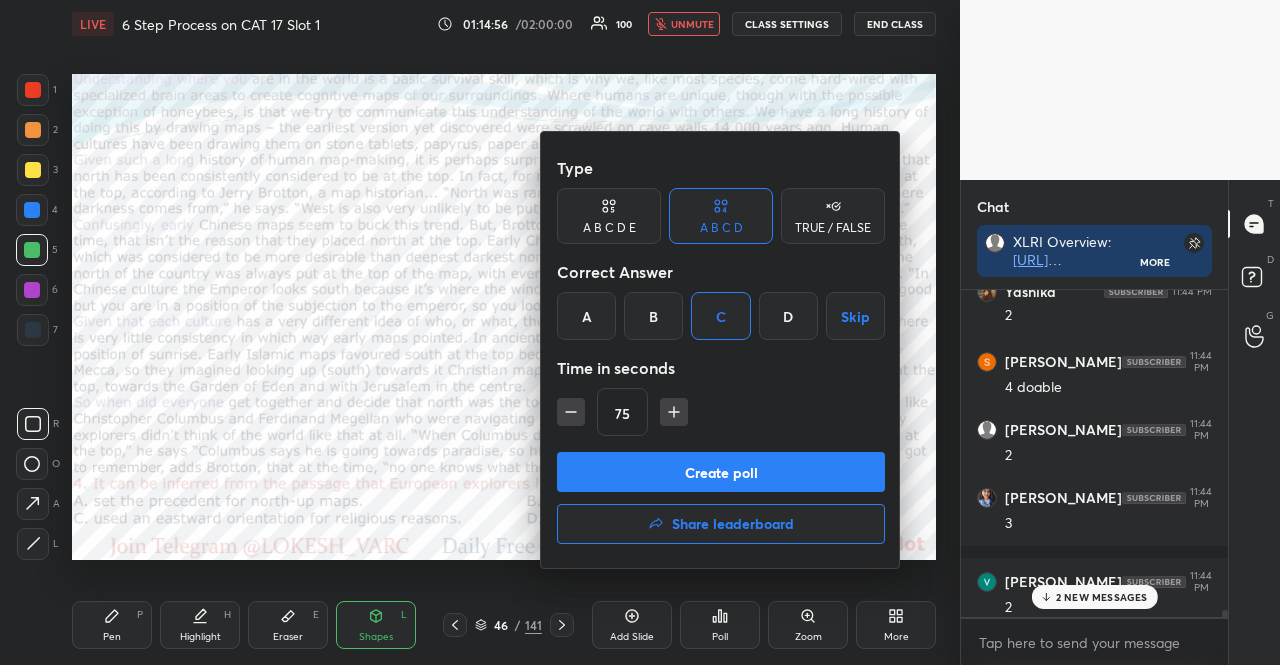 click 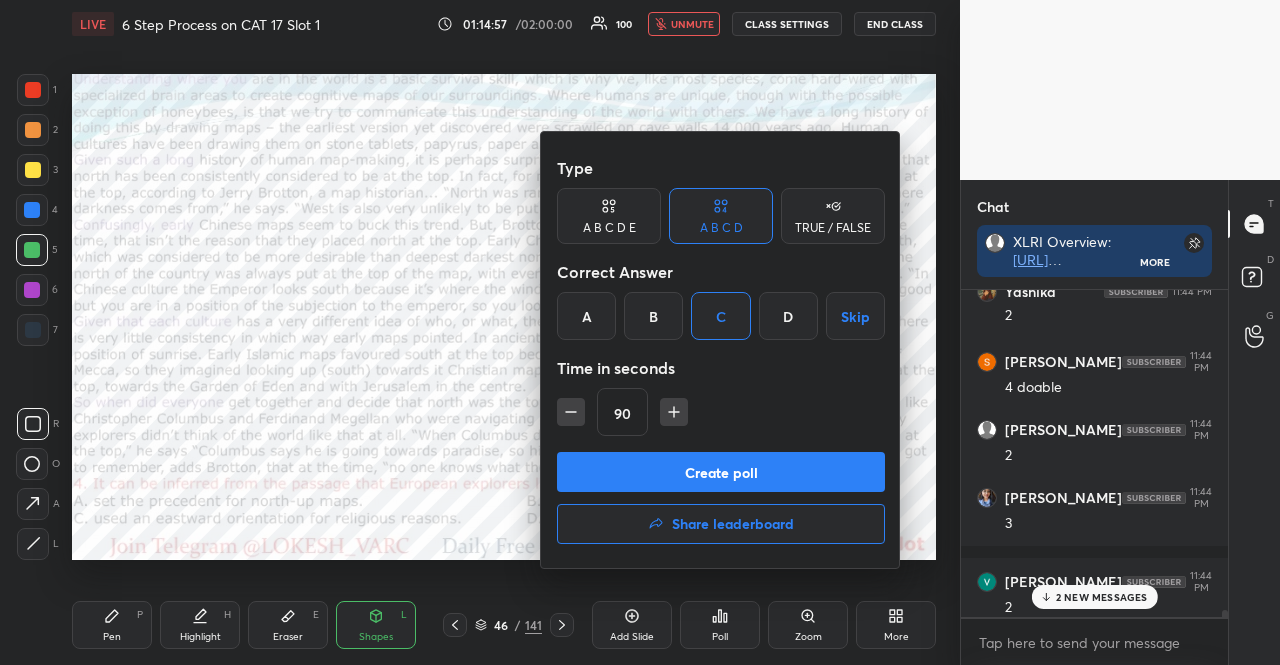 click on "Create poll" at bounding box center [721, 472] 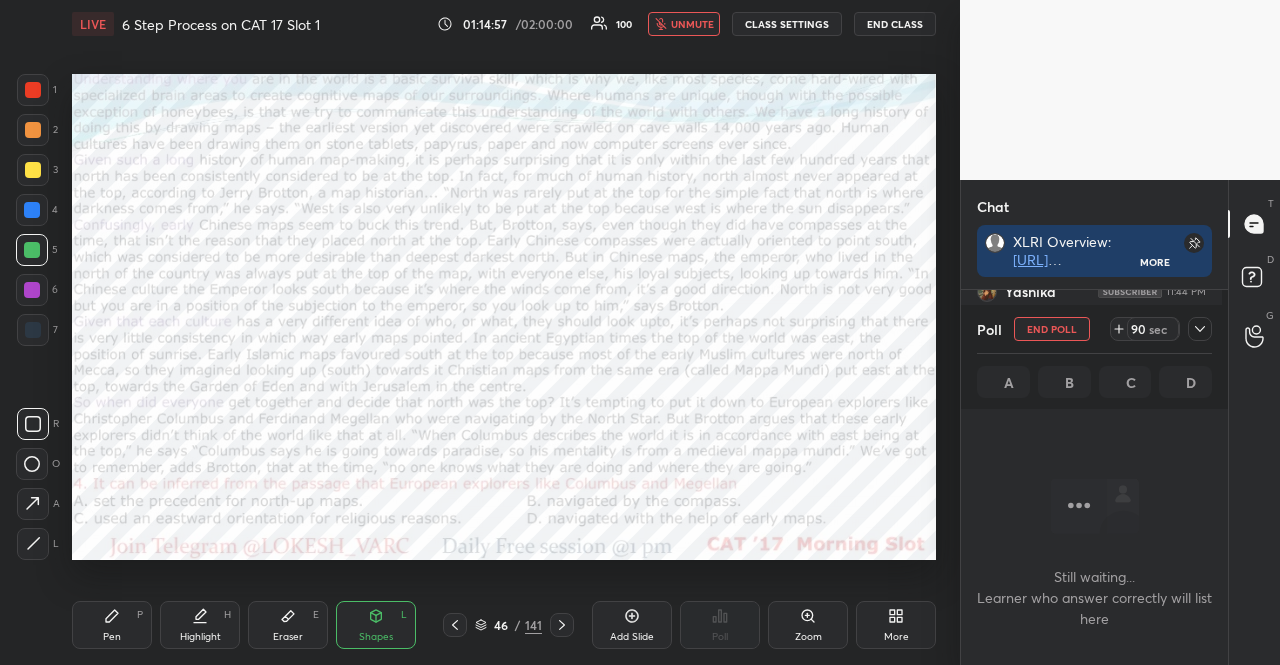 scroll, scrollTop: 7, scrollLeft: 6, axis: both 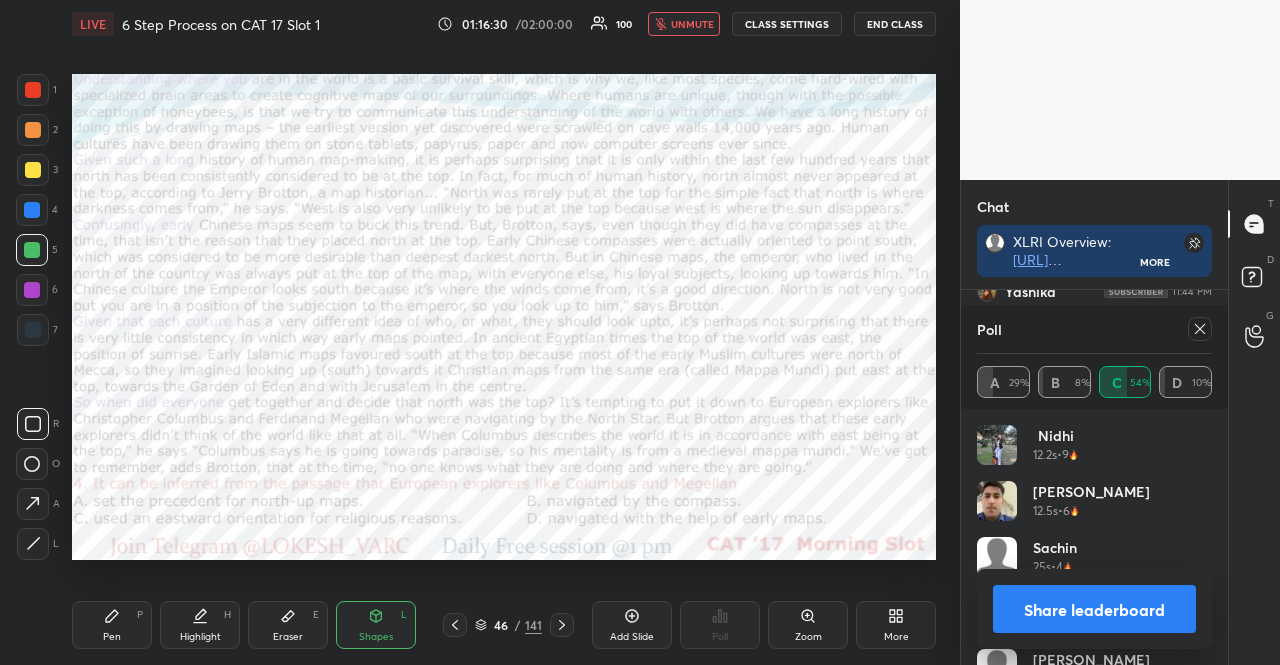 click 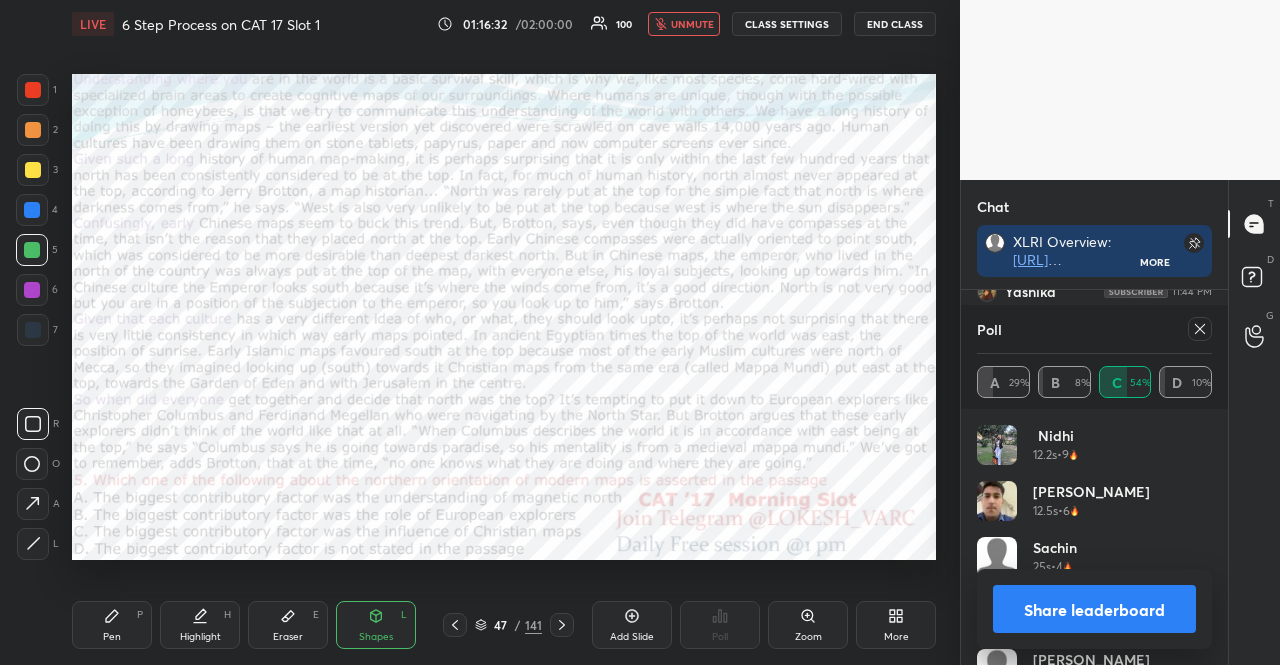 click 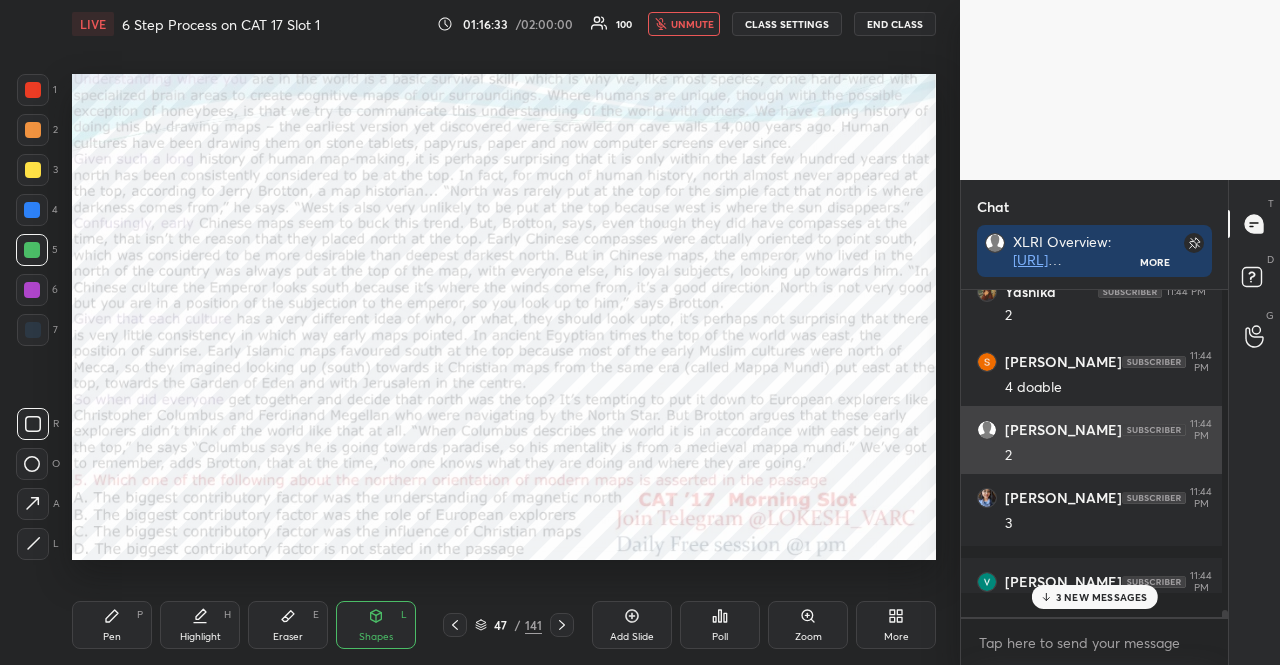 scroll, scrollTop: 0, scrollLeft: 0, axis: both 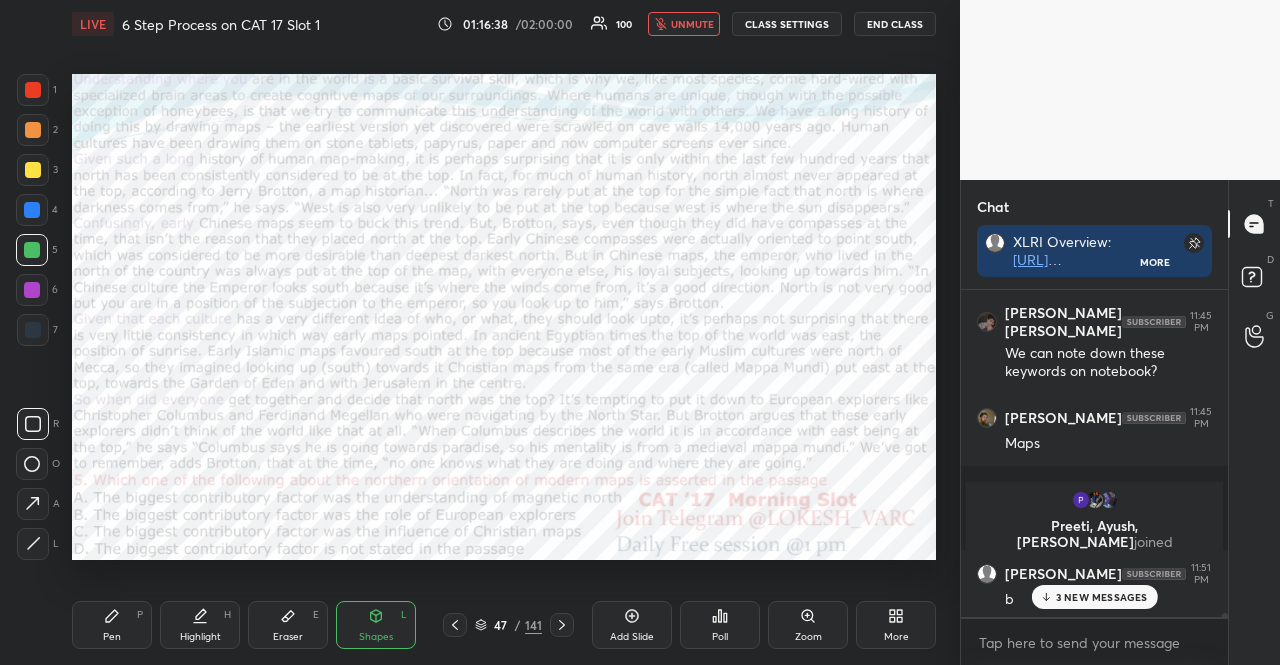 click on "unmute" at bounding box center (692, 24) 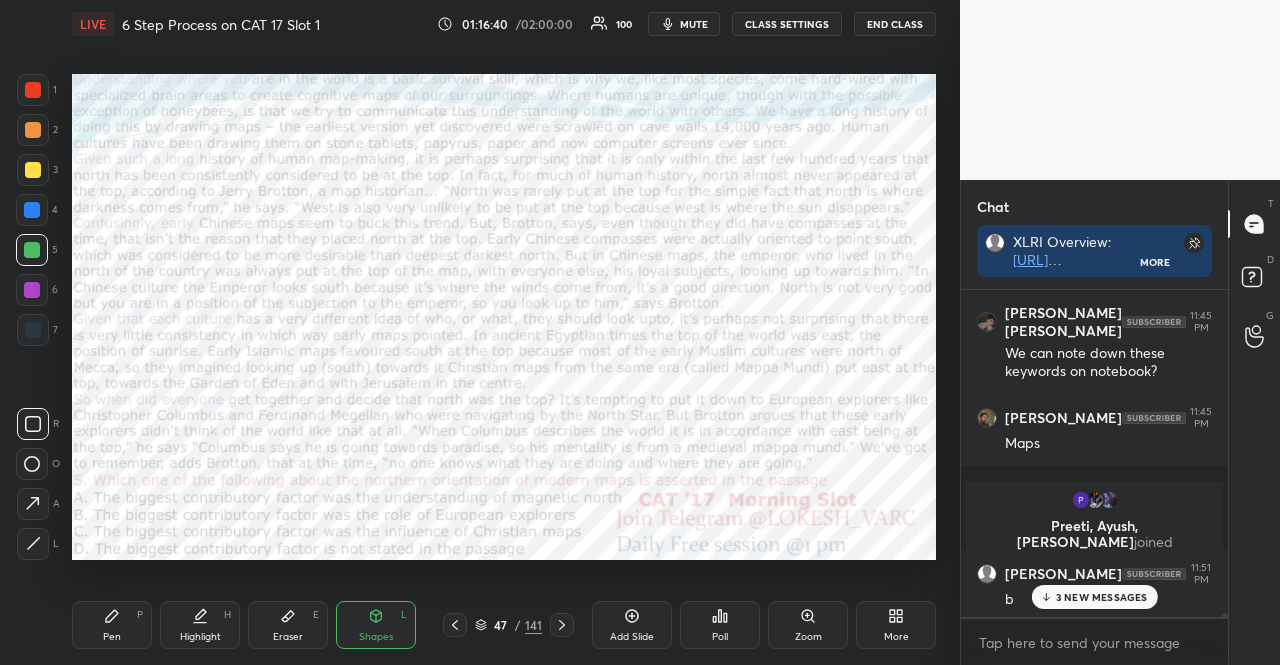 click on "3 NEW MESSAGES" at bounding box center [1102, 597] 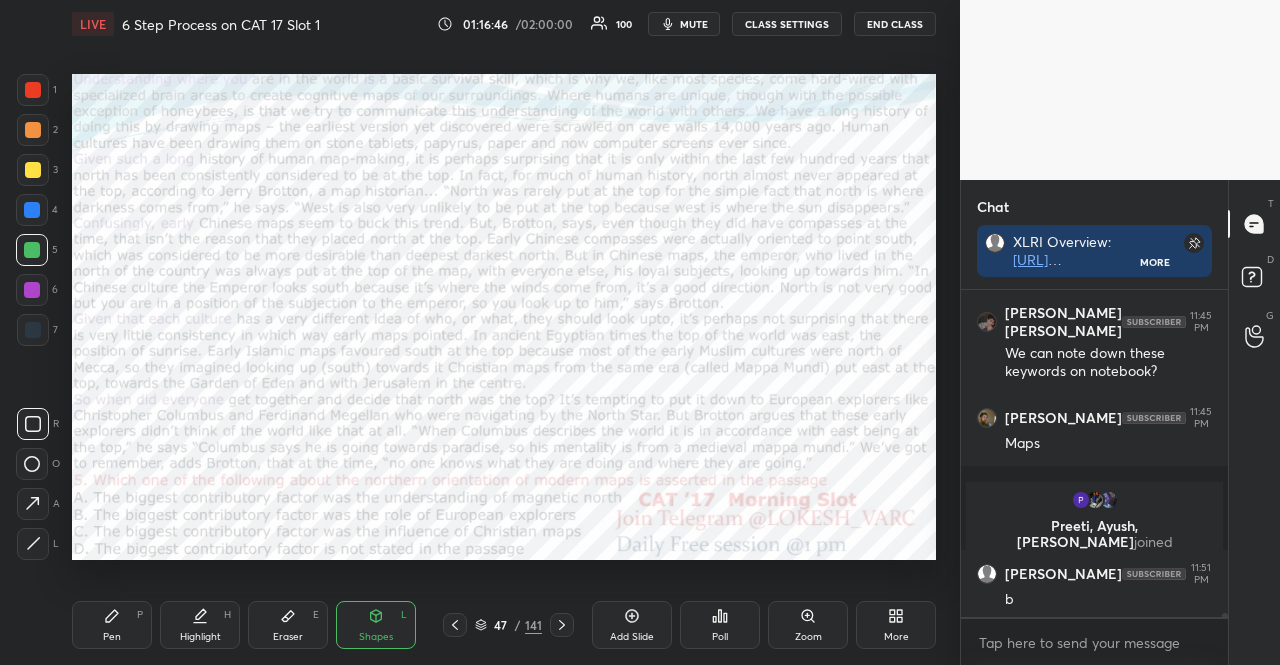 click on "mute" at bounding box center [694, 24] 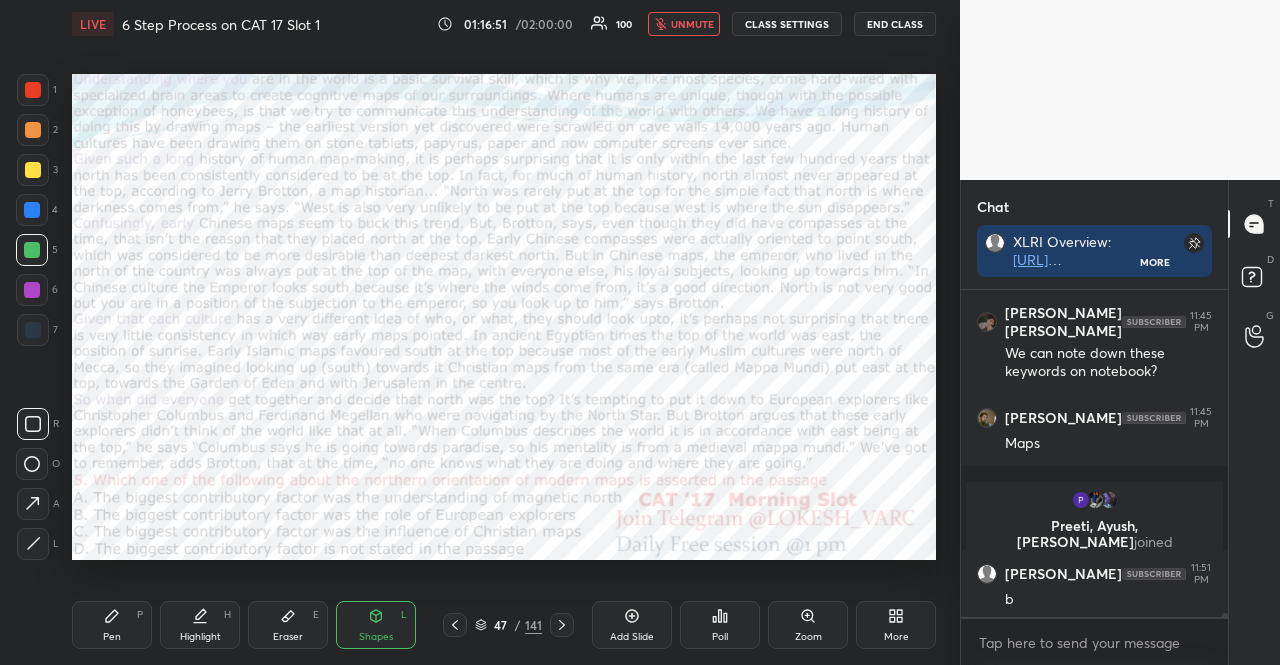click on "Poll" at bounding box center (720, 625) 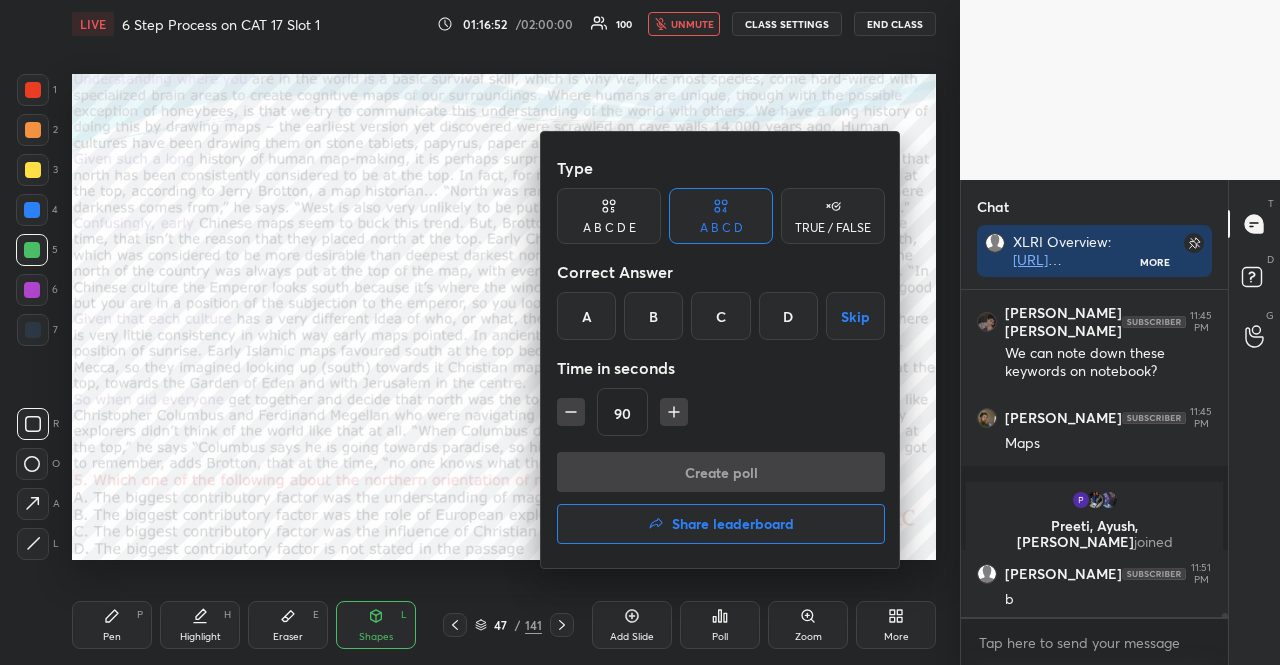 click on "D" at bounding box center [788, 316] 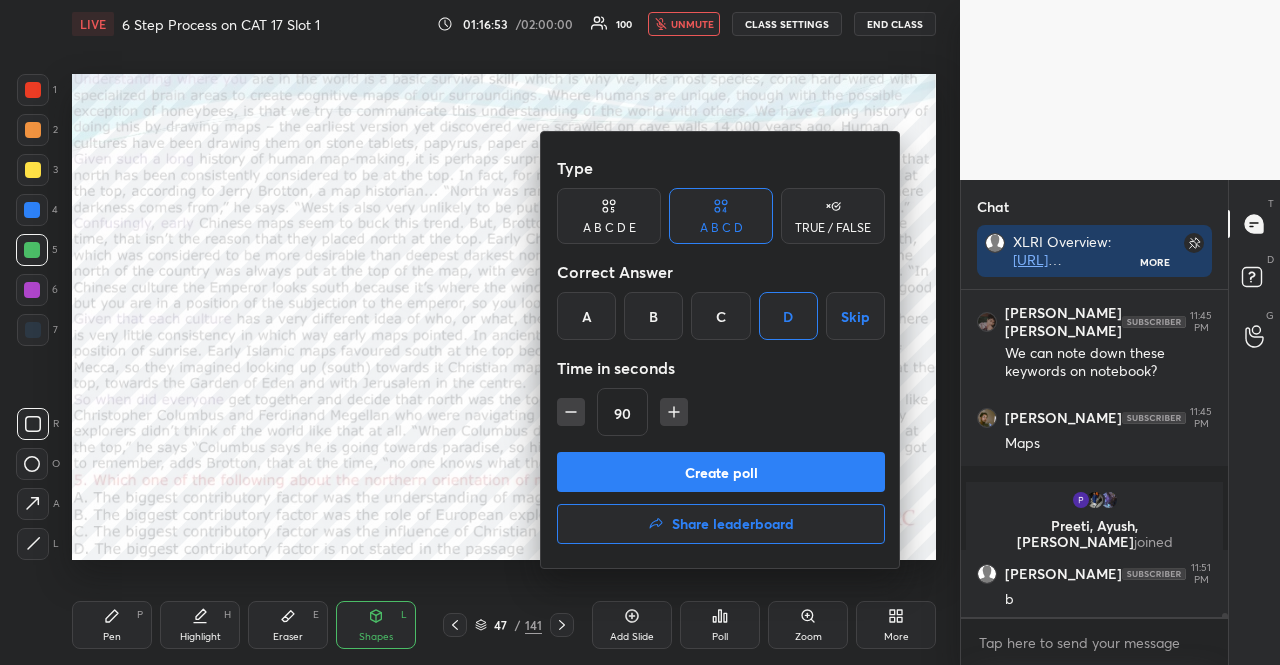 click on "Create poll" at bounding box center (721, 472) 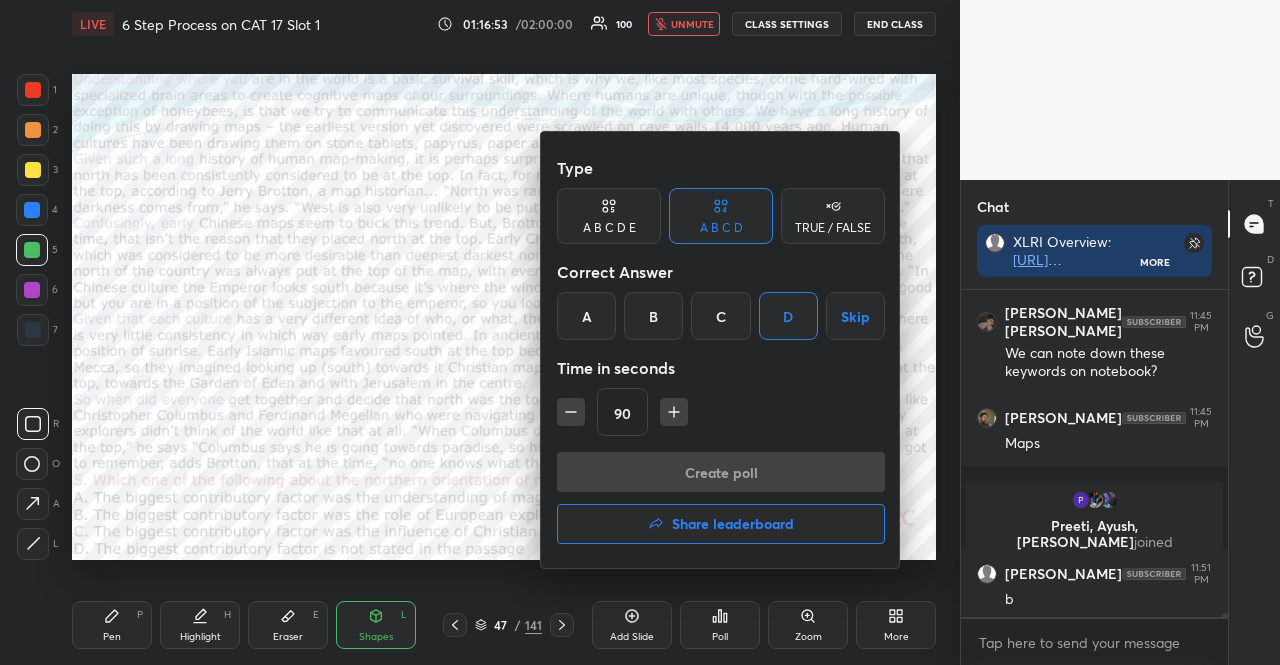 scroll, scrollTop: 297, scrollLeft: 255, axis: both 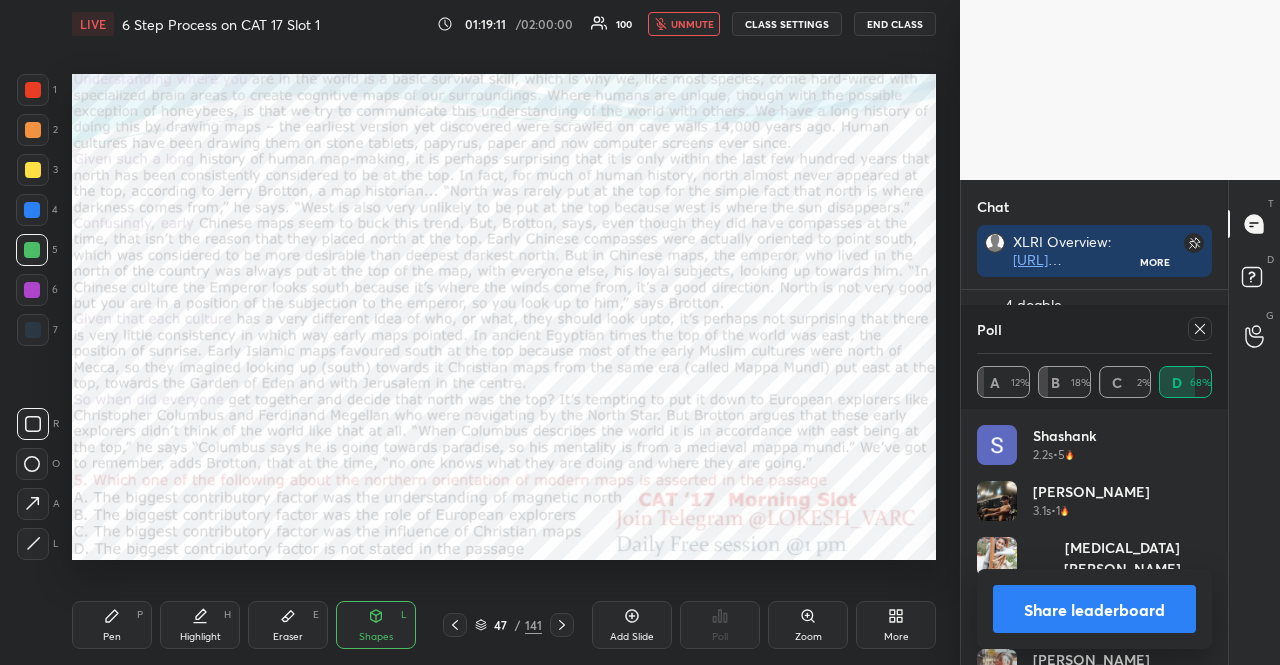 click 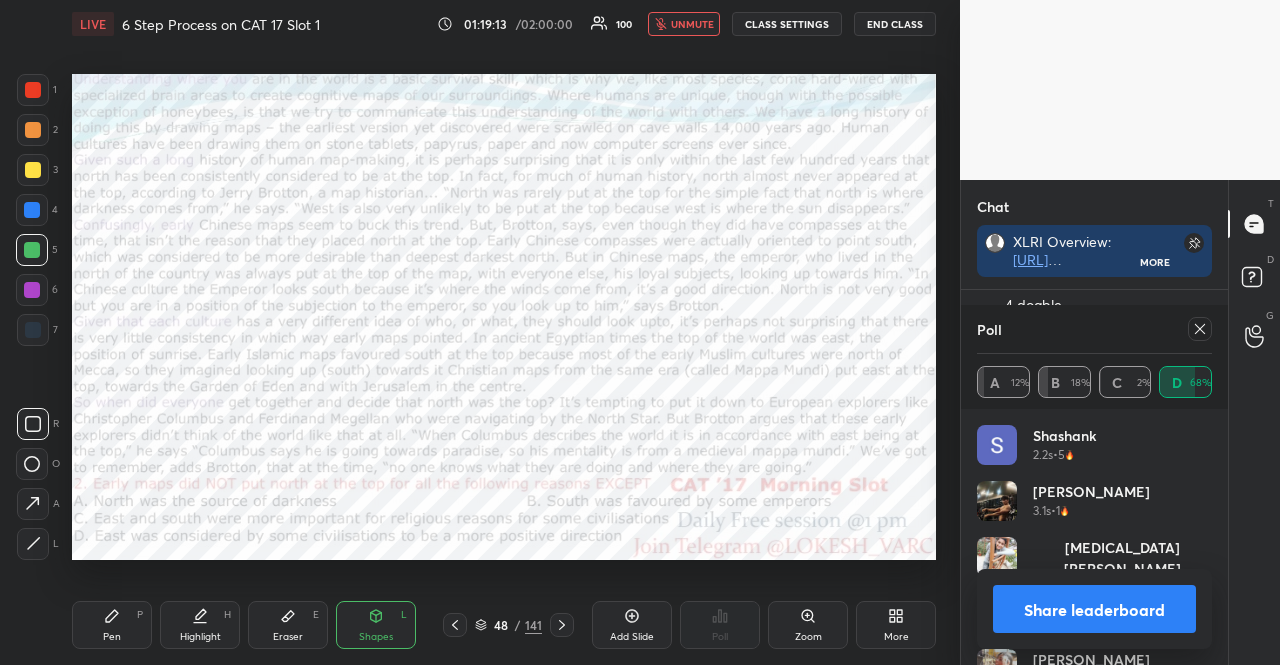 click at bounding box center (1200, 329) 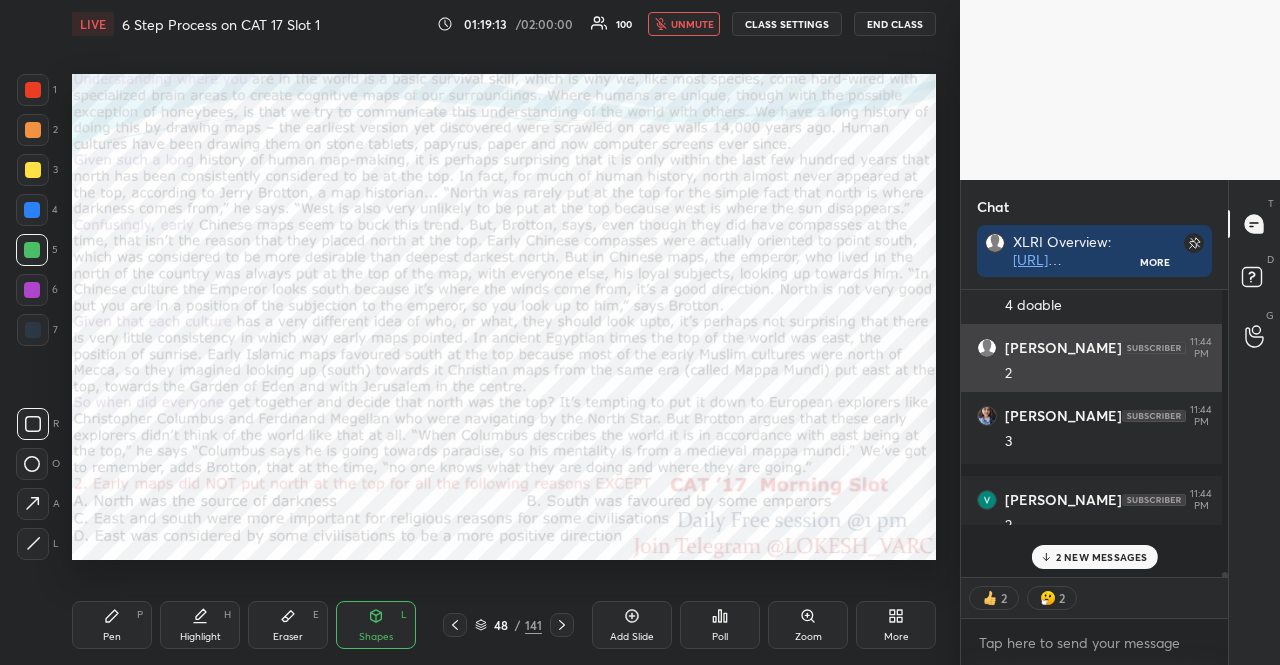 scroll, scrollTop: 0, scrollLeft: 0, axis: both 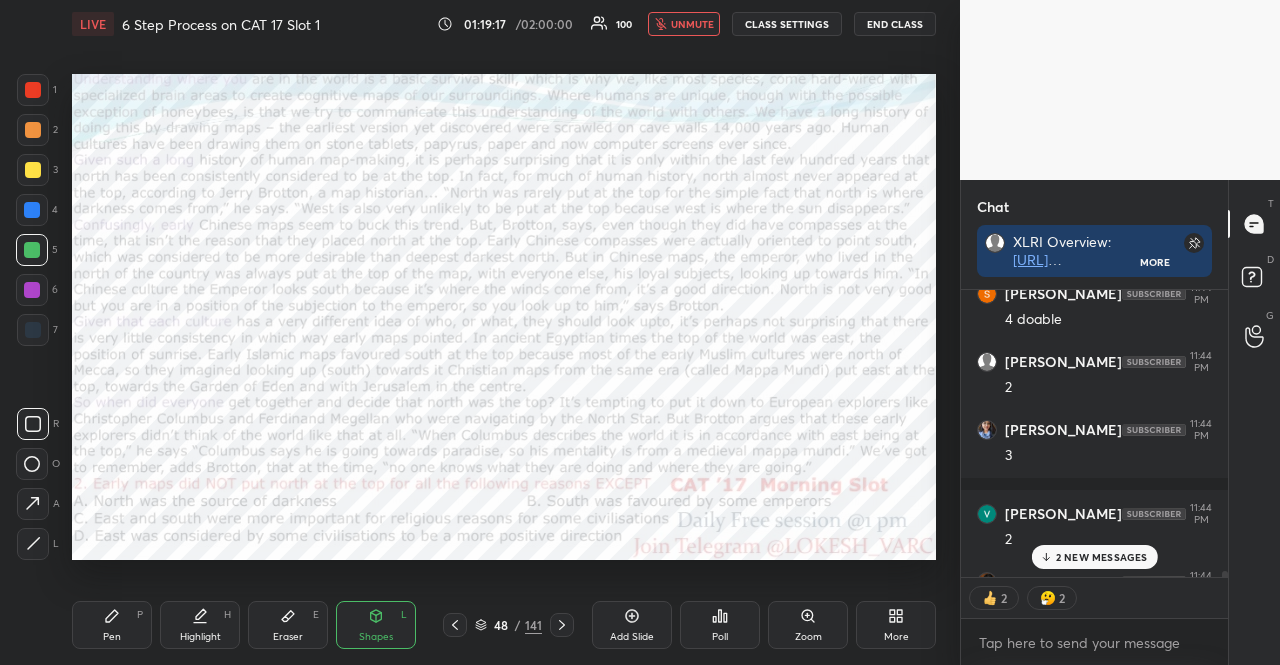 click on "Poll" at bounding box center (720, 625) 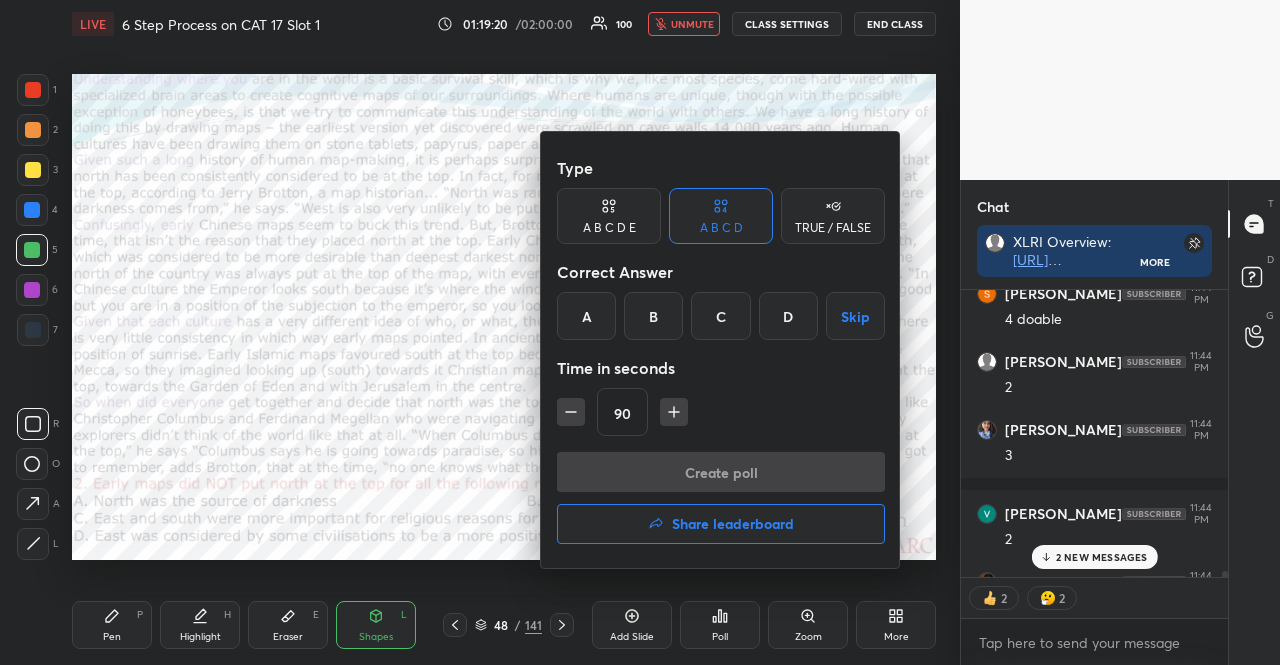 click on "B" at bounding box center [653, 316] 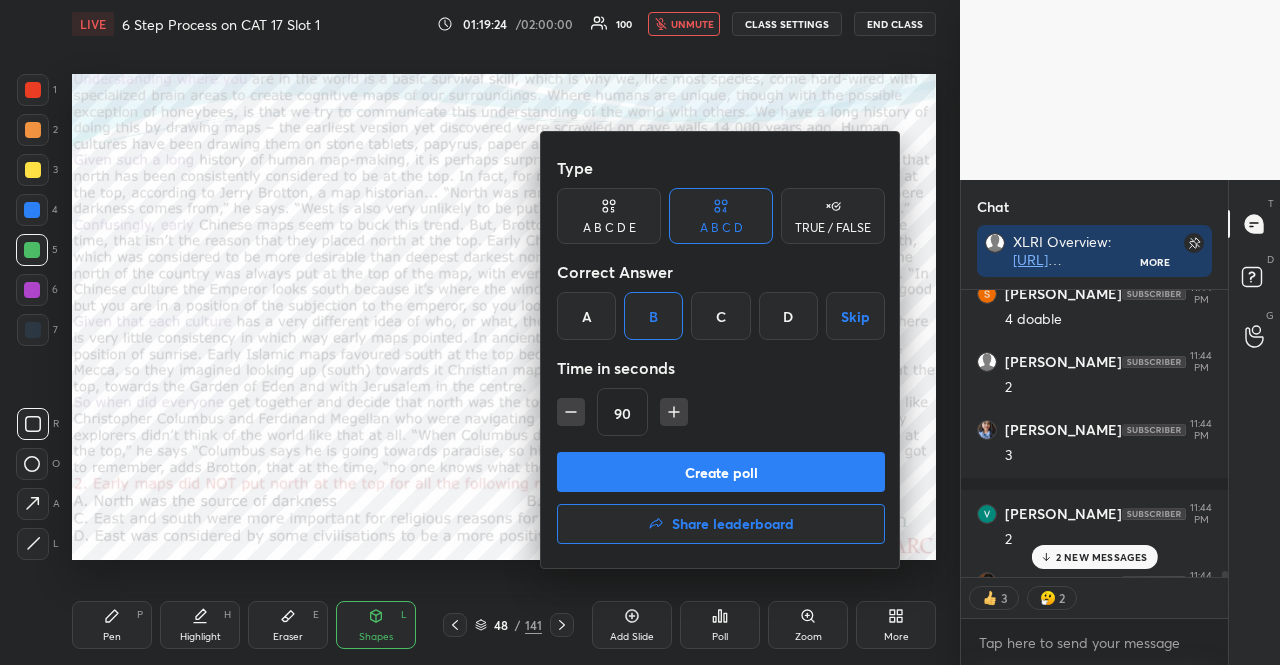 click on "Create poll" at bounding box center (721, 472) 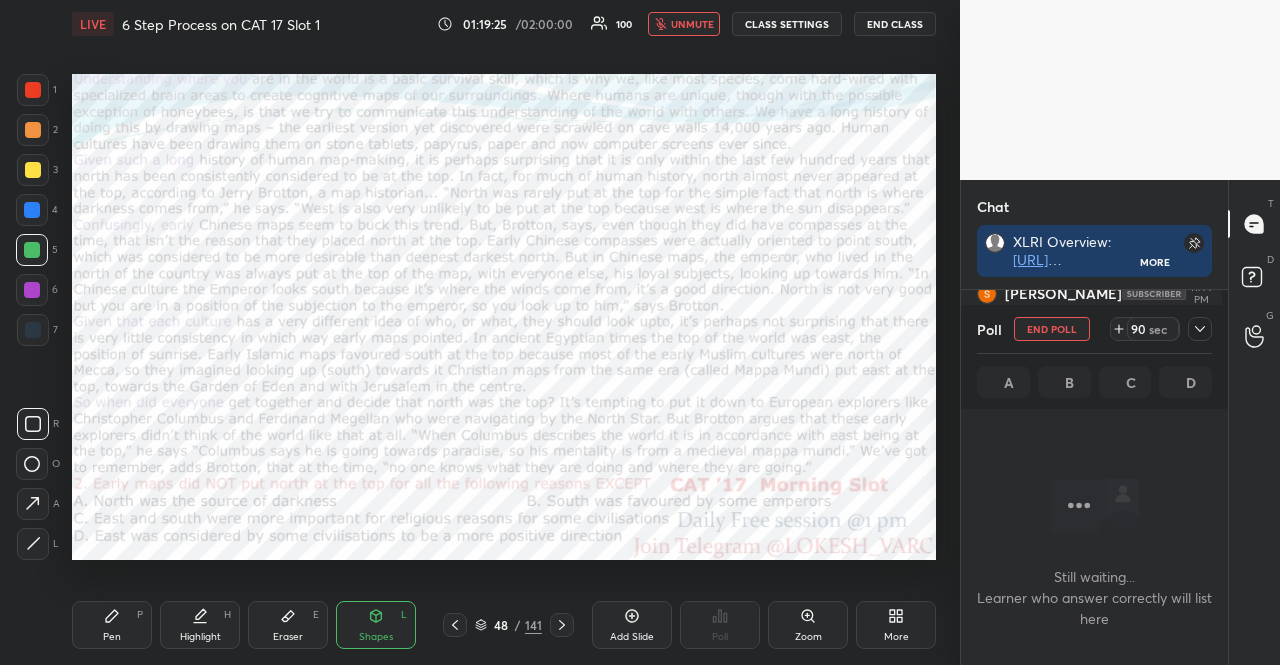 scroll, scrollTop: 201, scrollLeft: 255, axis: both 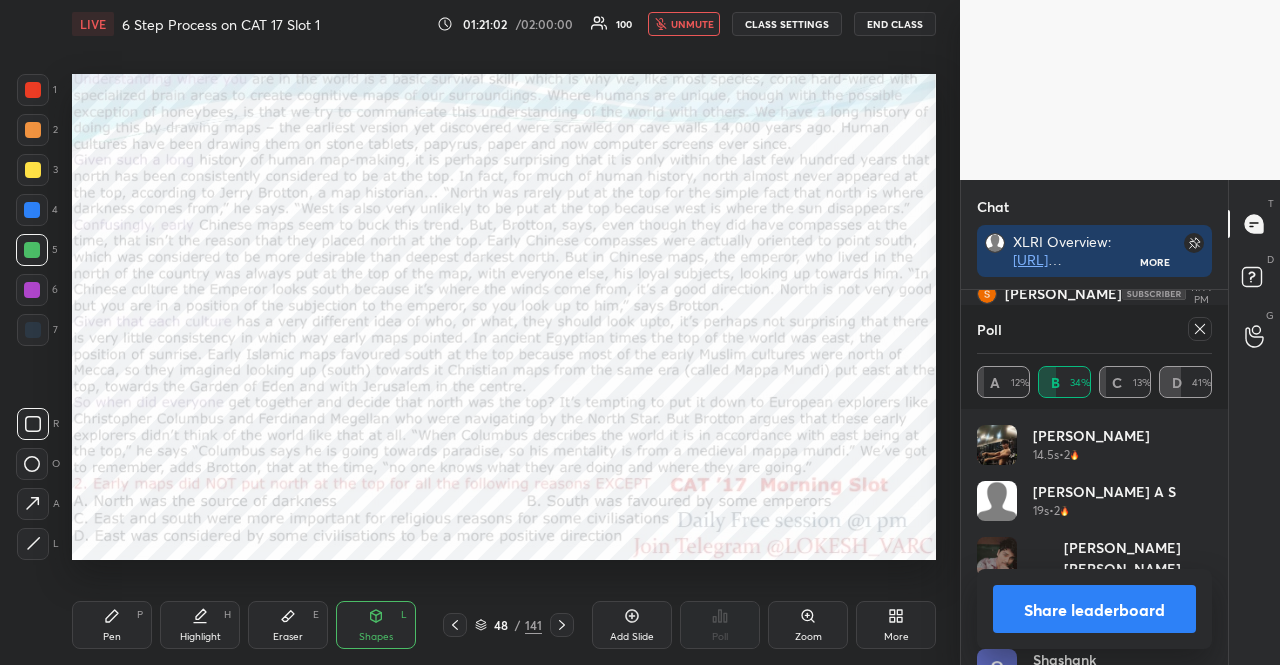 click 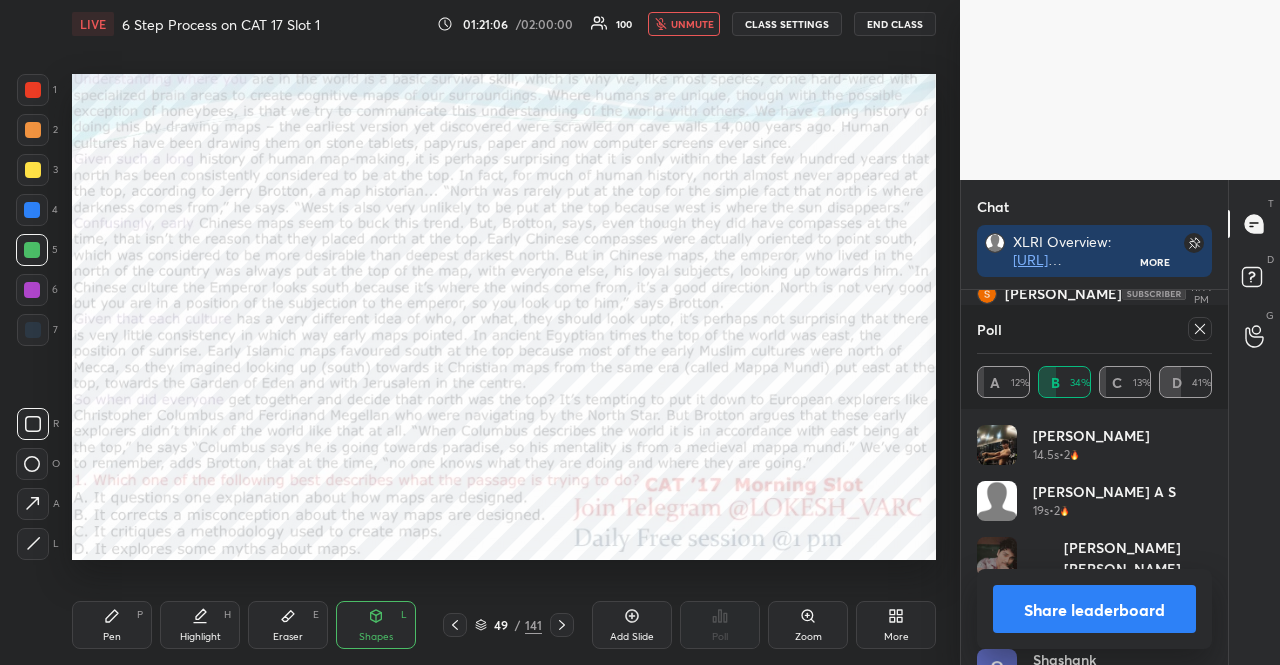 click at bounding box center [1200, 329] 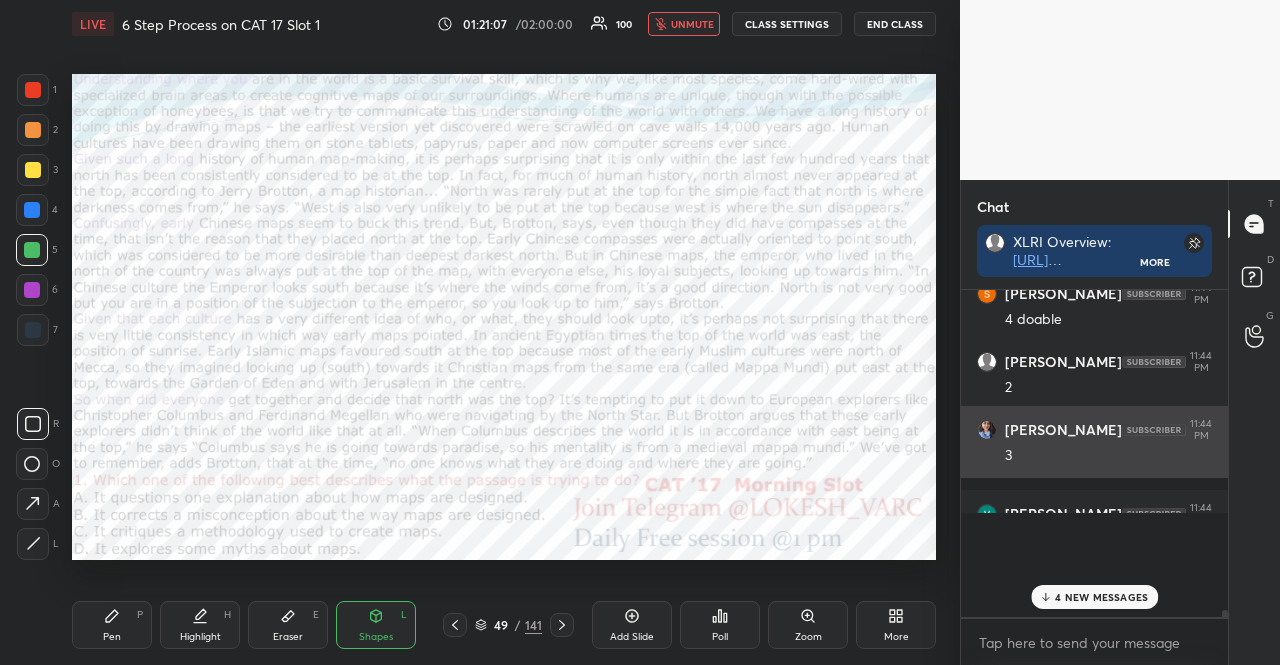 scroll, scrollTop: 259, scrollLeft: 255, axis: both 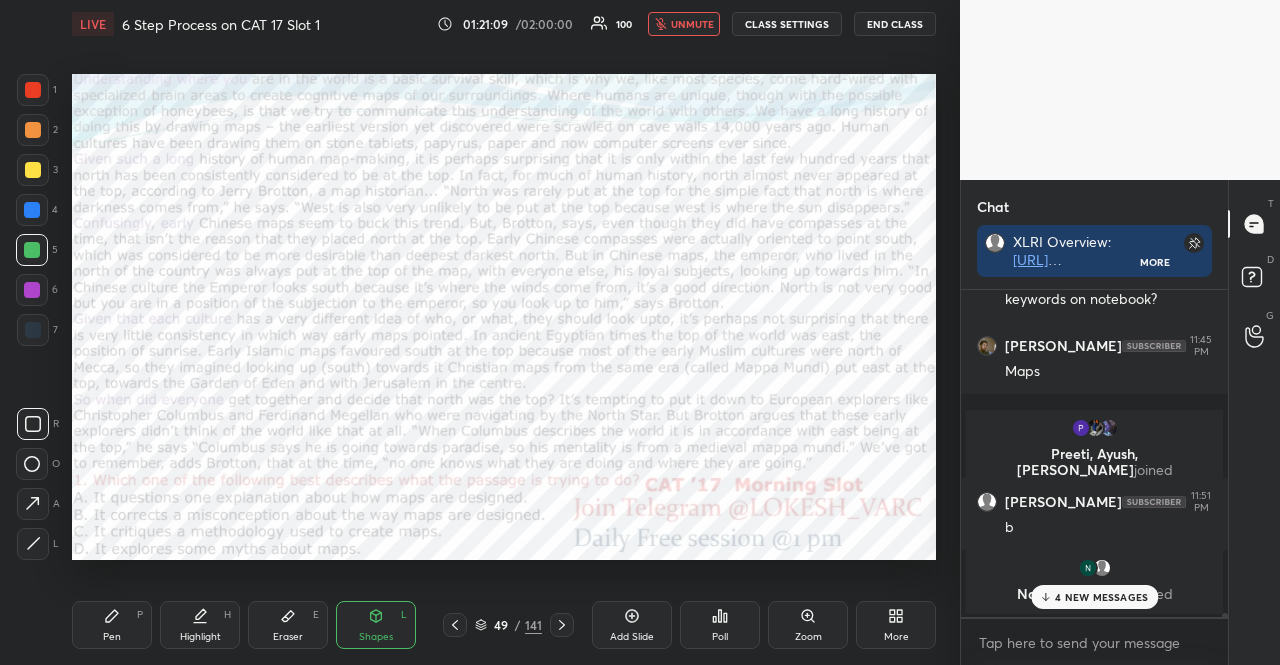 click on "4 NEW MESSAGES" at bounding box center [1094, 597] 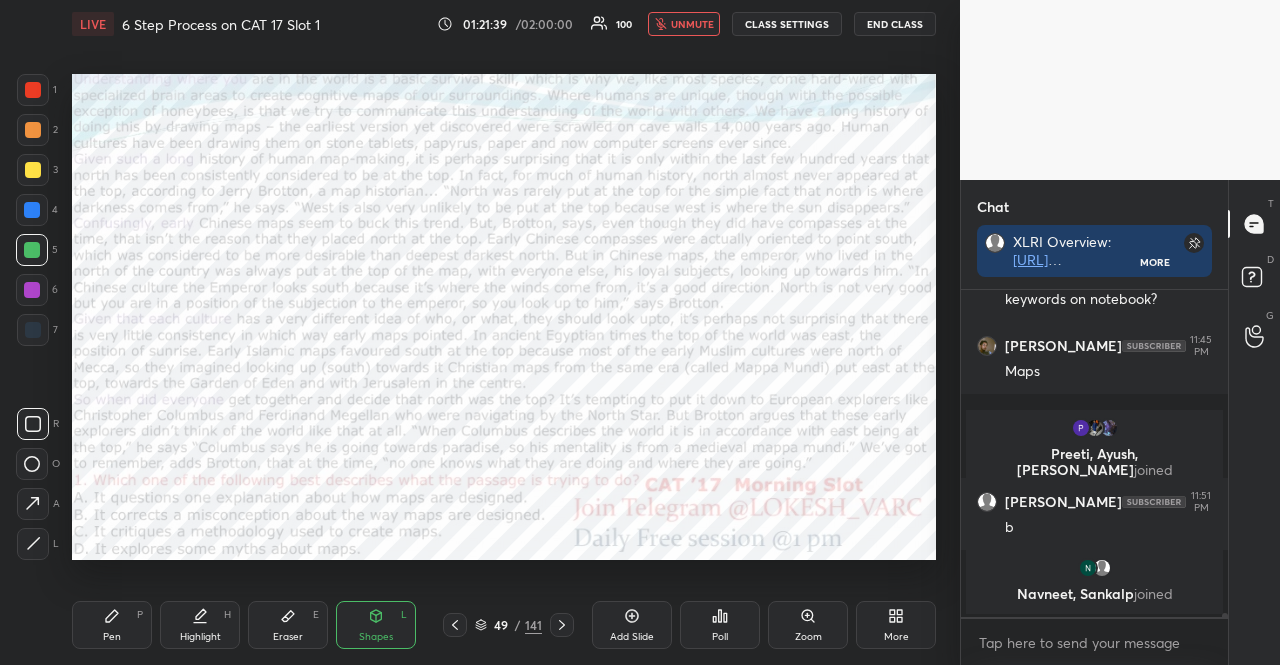 click on "Poll" at bounding box center (720, 625) 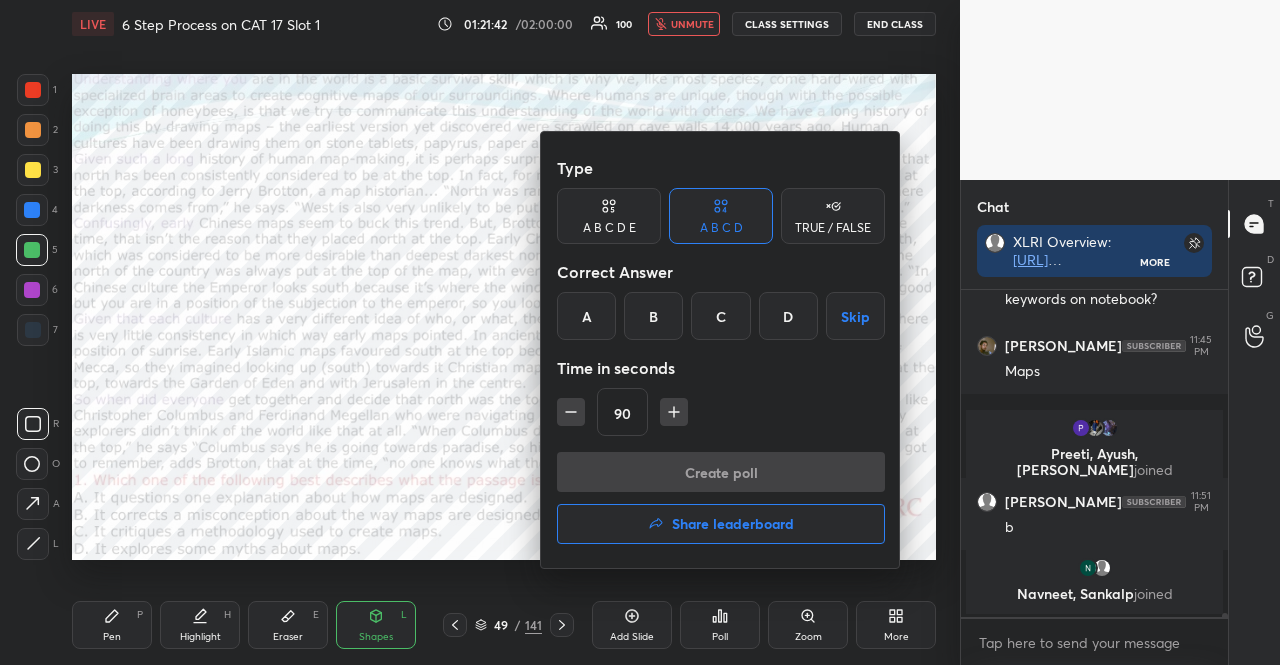 click on "B" at bounding box center [653, 316] 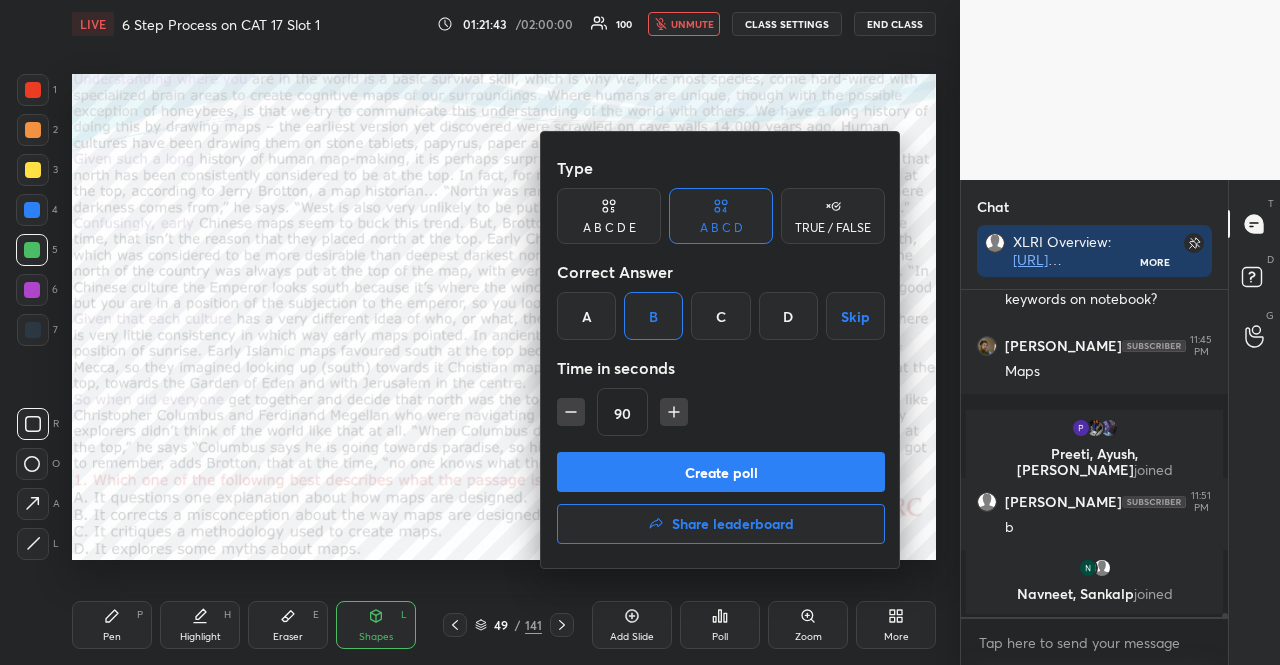 click 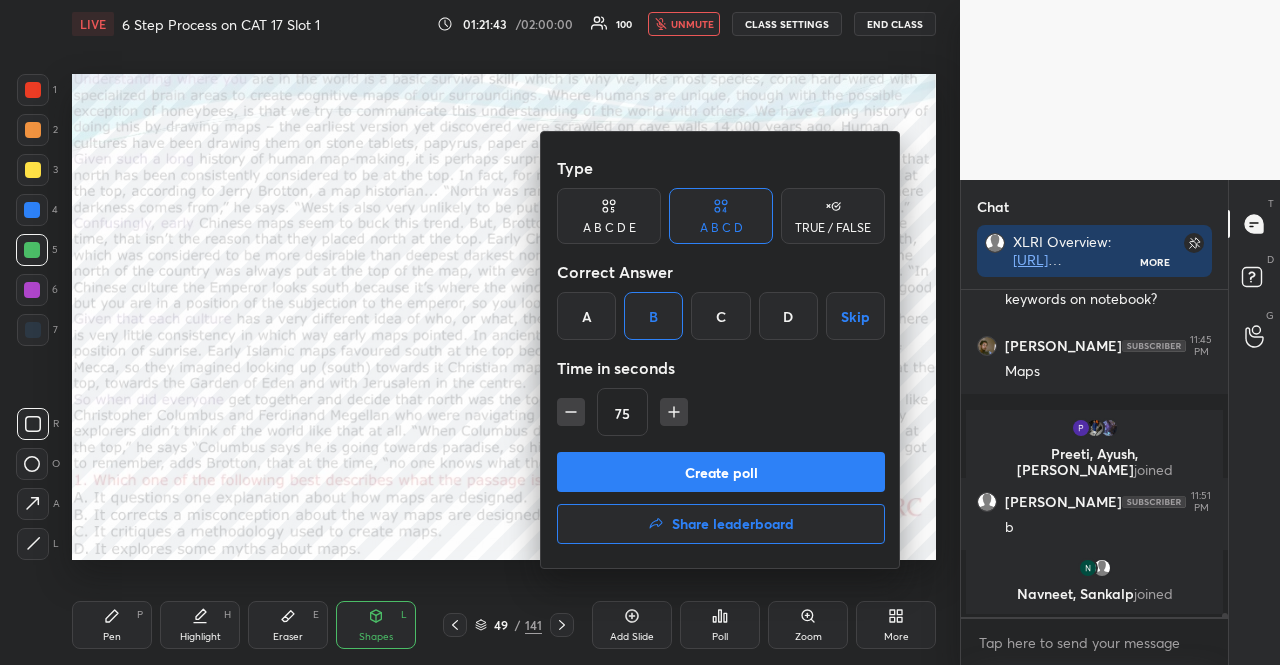 click on "Create poll" at bounding box center (721, 472) 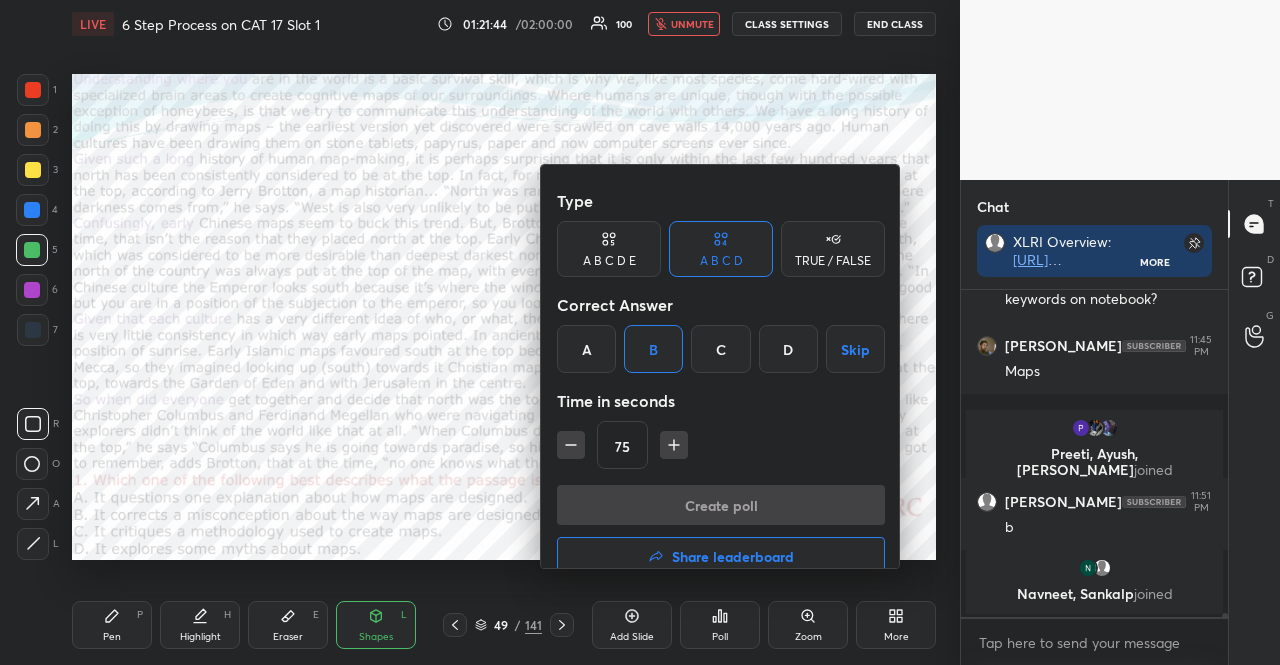 scroll, scrollTop: 304, scrollLeft: 255, axis: both 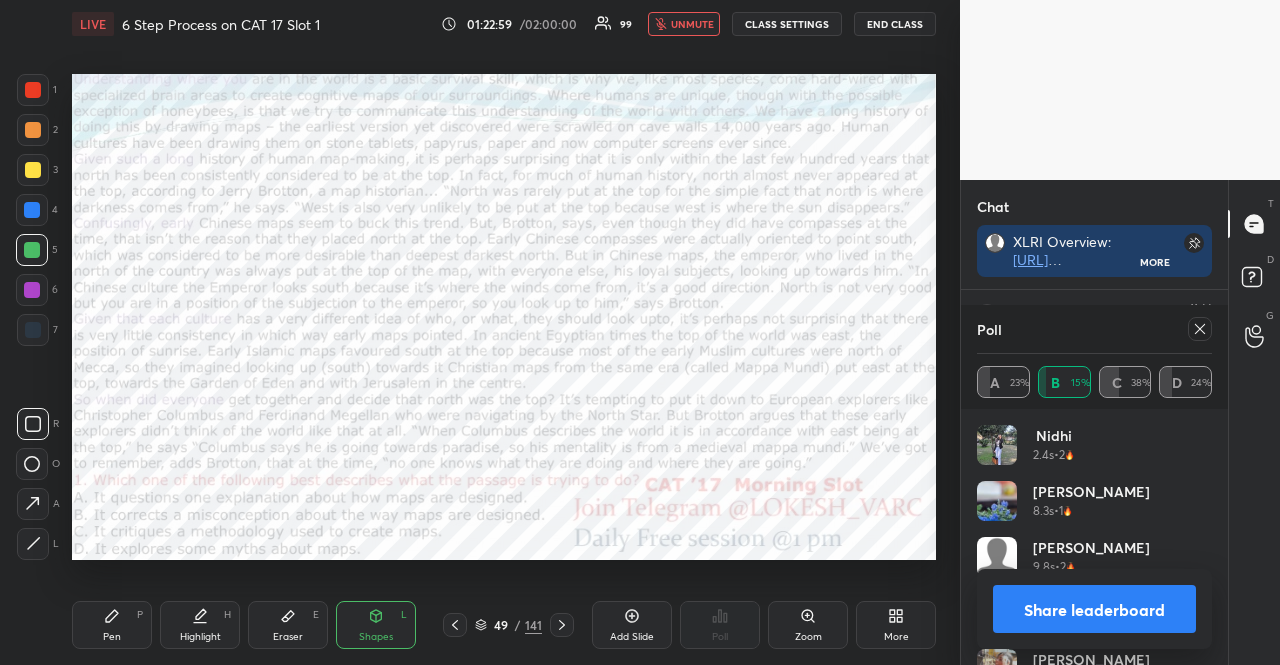 click on "unmute" at bounding box center (692, 24) 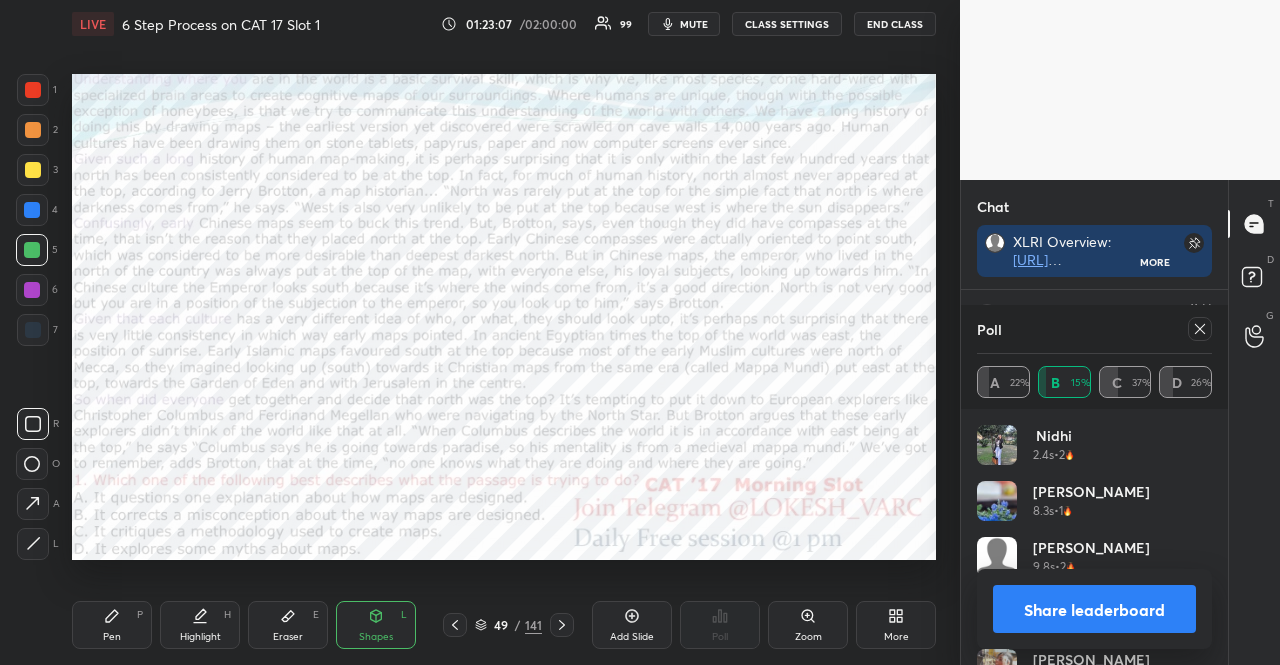 click at bounding box center [32, 290] 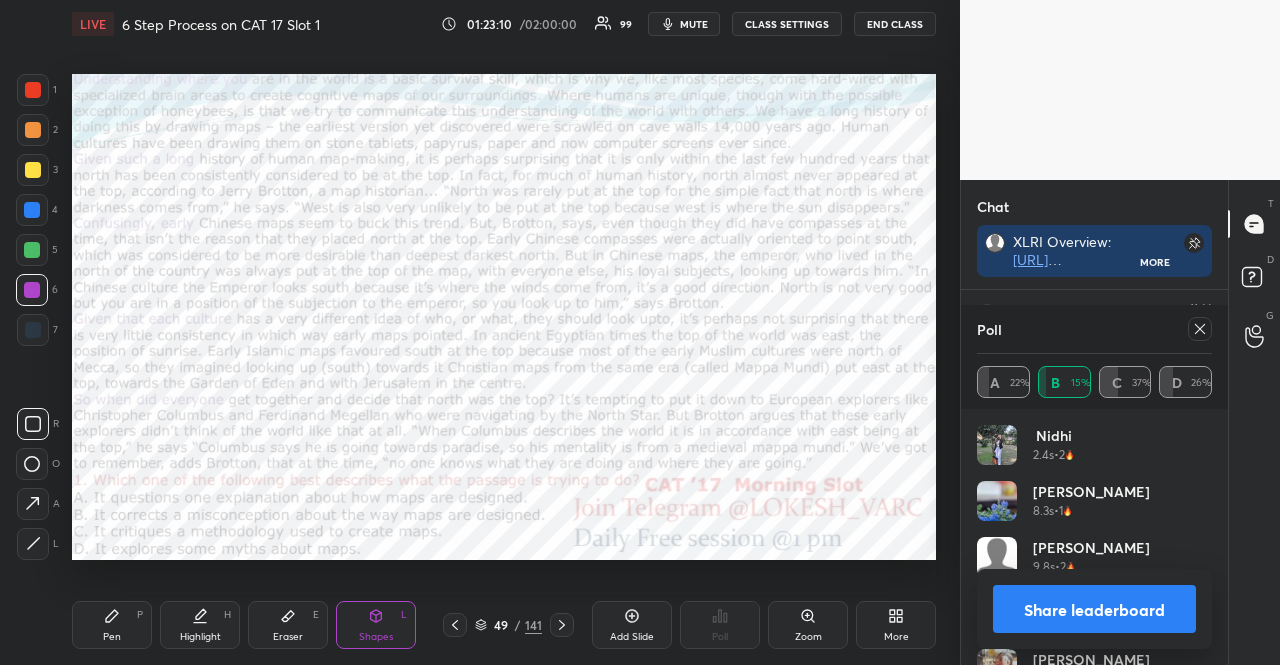 click at bounding box center (562, 625) 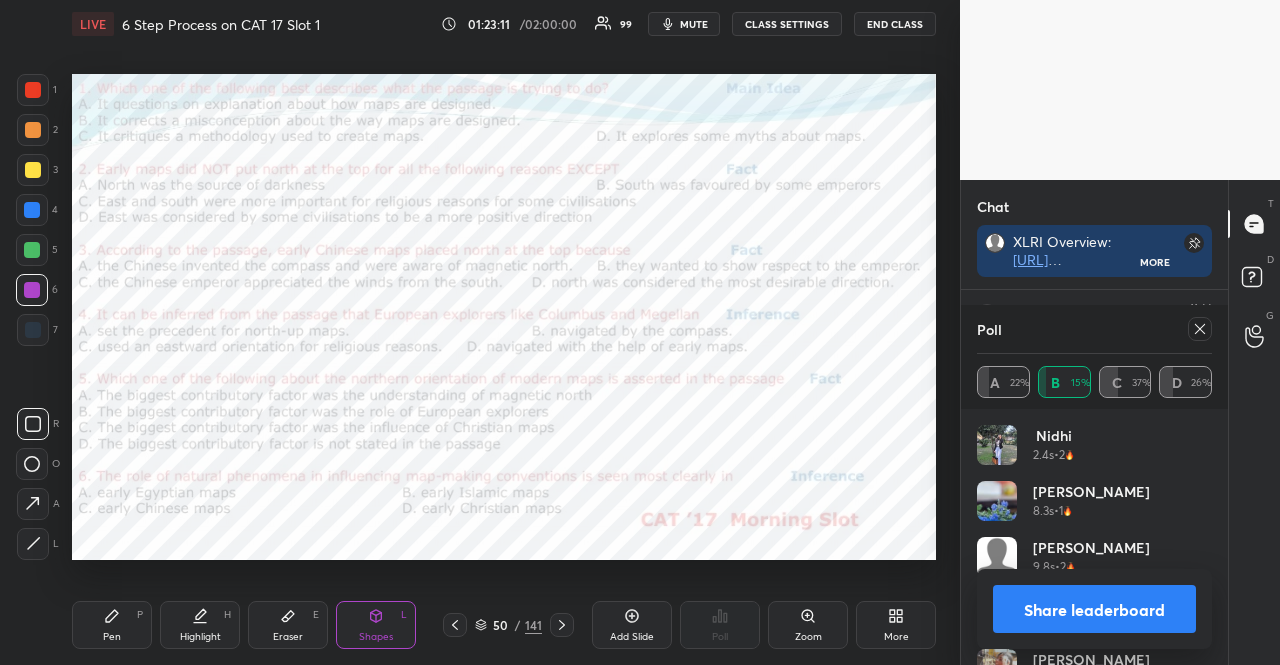 scroll, scrollTop: 177, scrollLeft: 261, axis: both 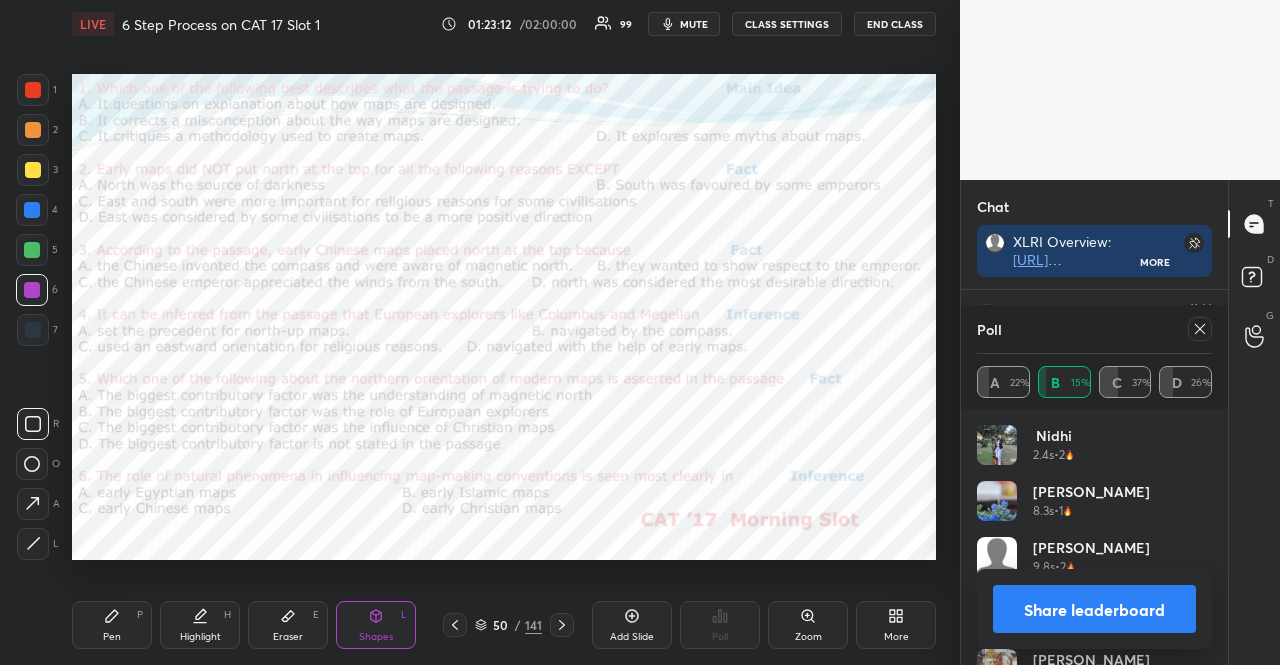 click at bounding box center [32, 250] 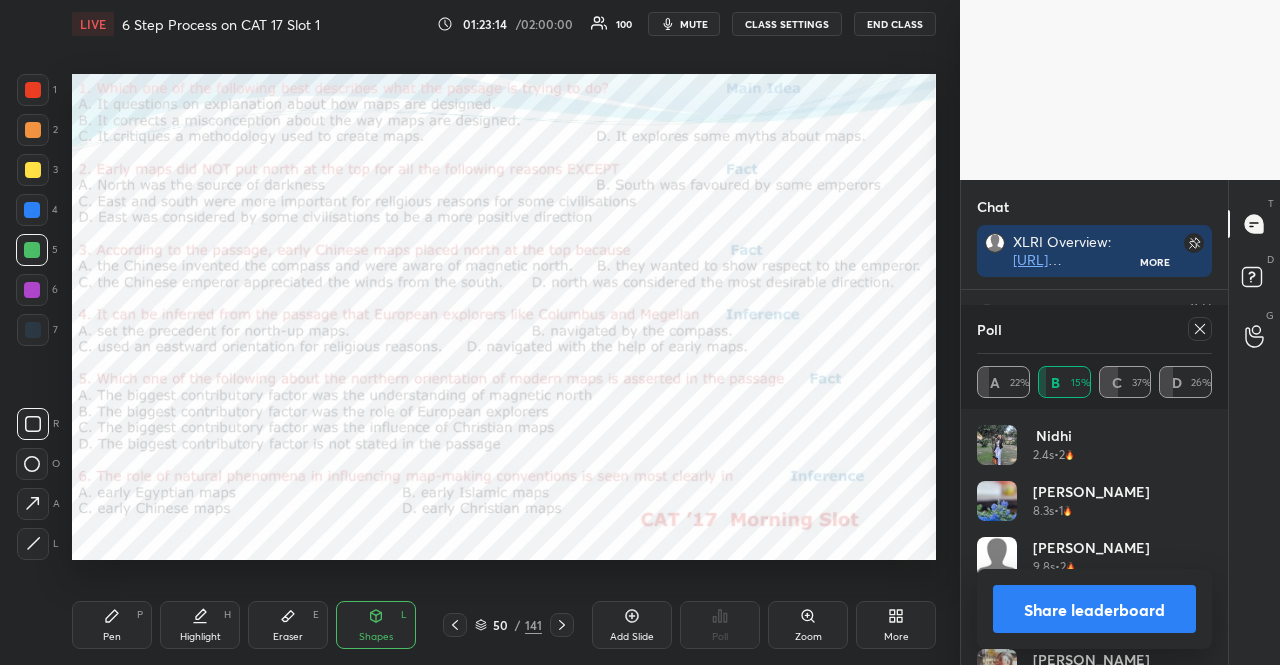 click at bounding box center (1200, 329) 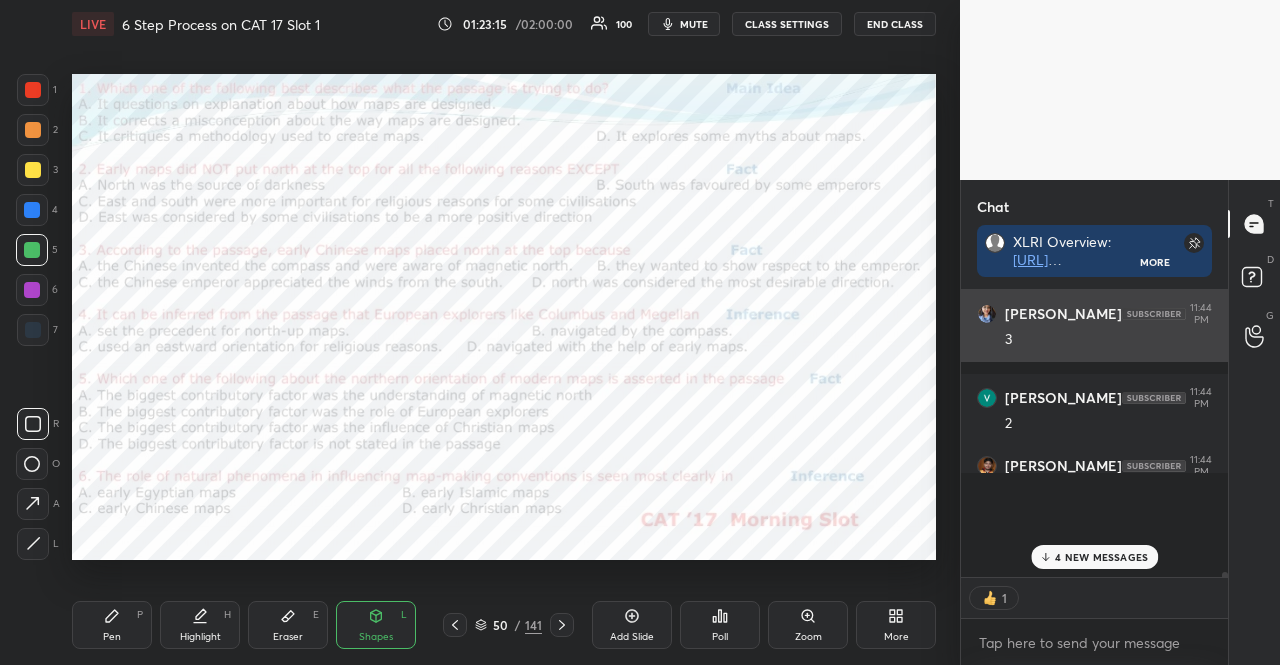 scroll, scrollTop: 270, scrollLeft: 255, axis: both 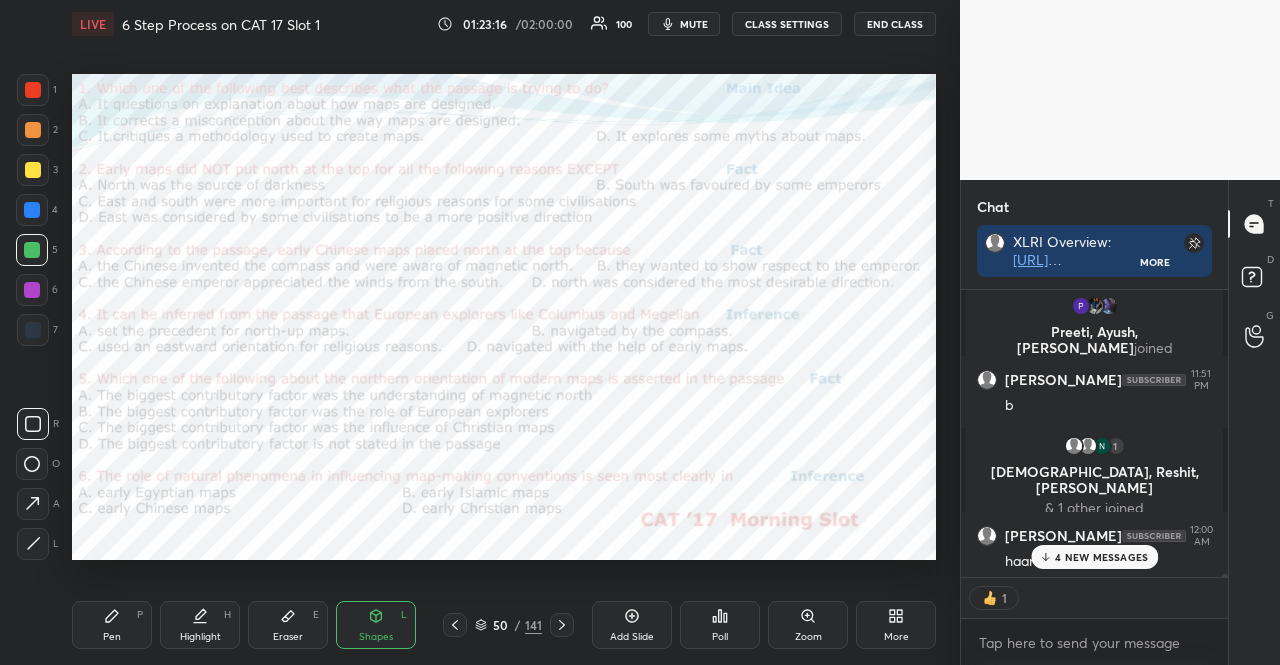 click on "4 NEW MESSAGES" at bounding box center (1101, 557) 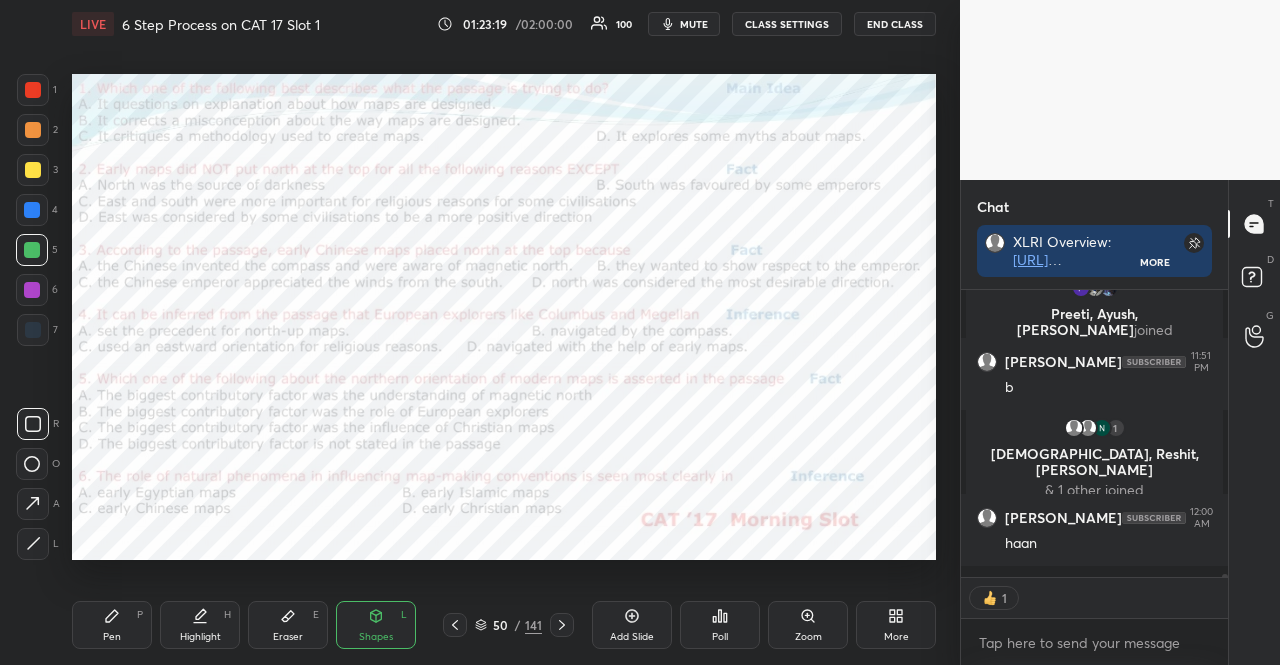click at bounding box center [32, 290] 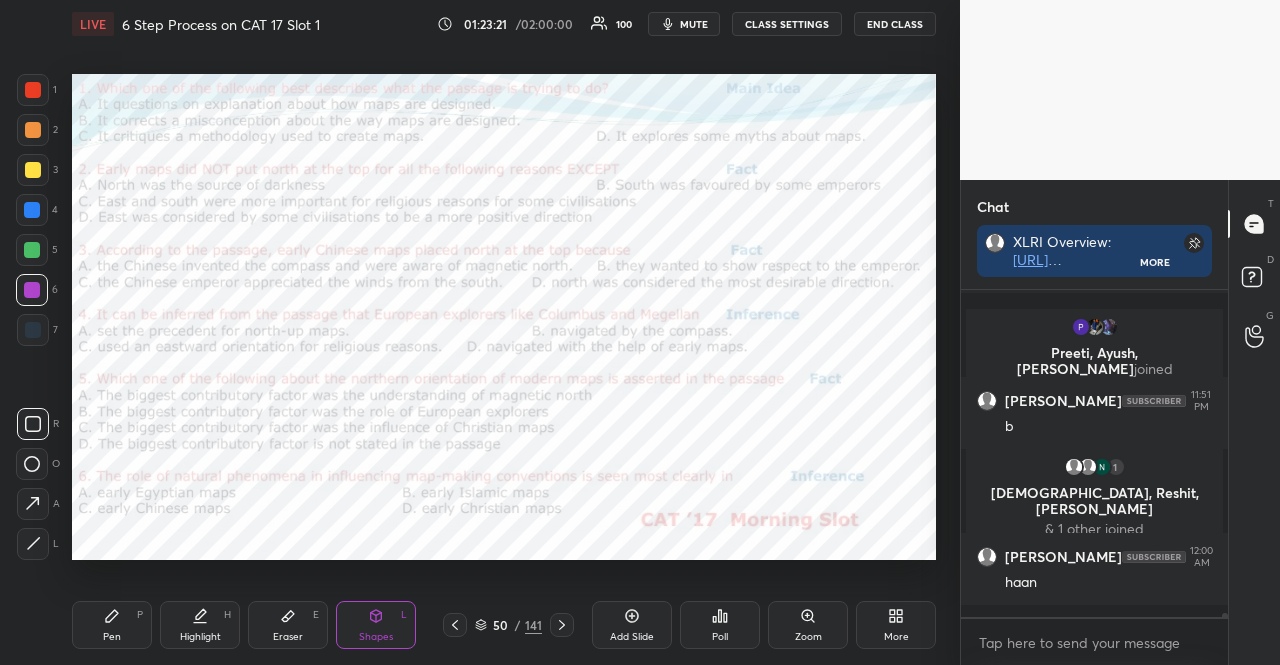scroll, scrollTop: 6, scrollLeft: 6, axis: both 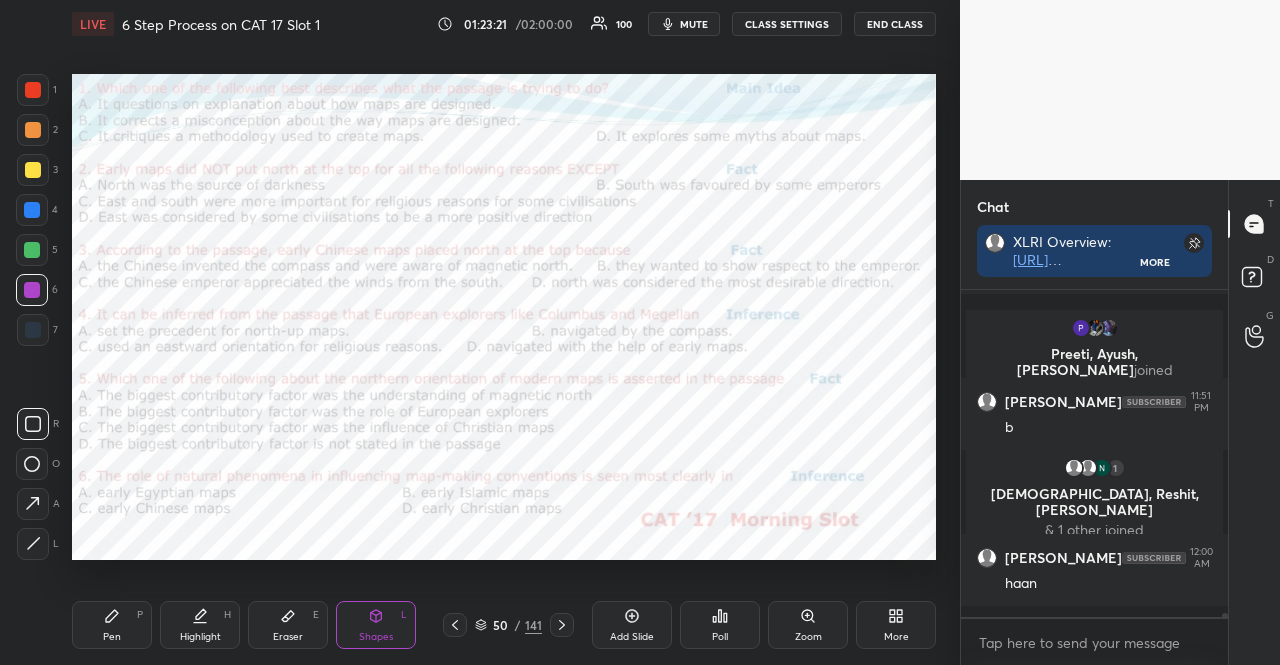click on "Pen P" at bounding box center (112, 625) 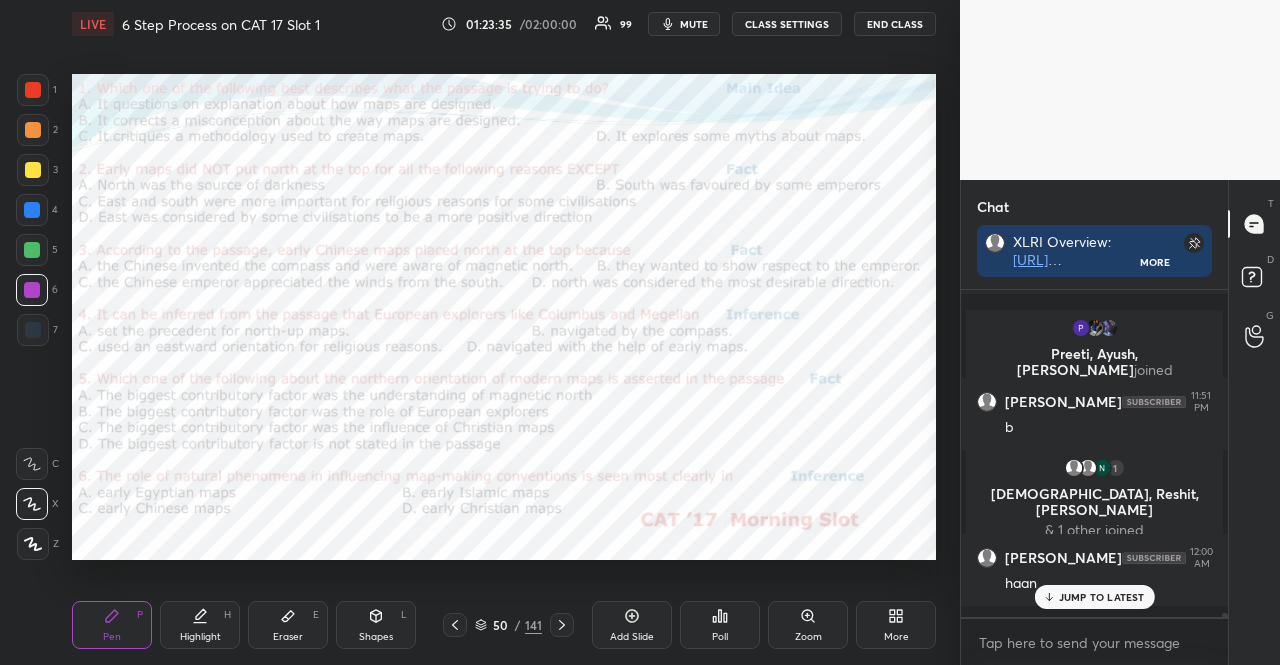 click 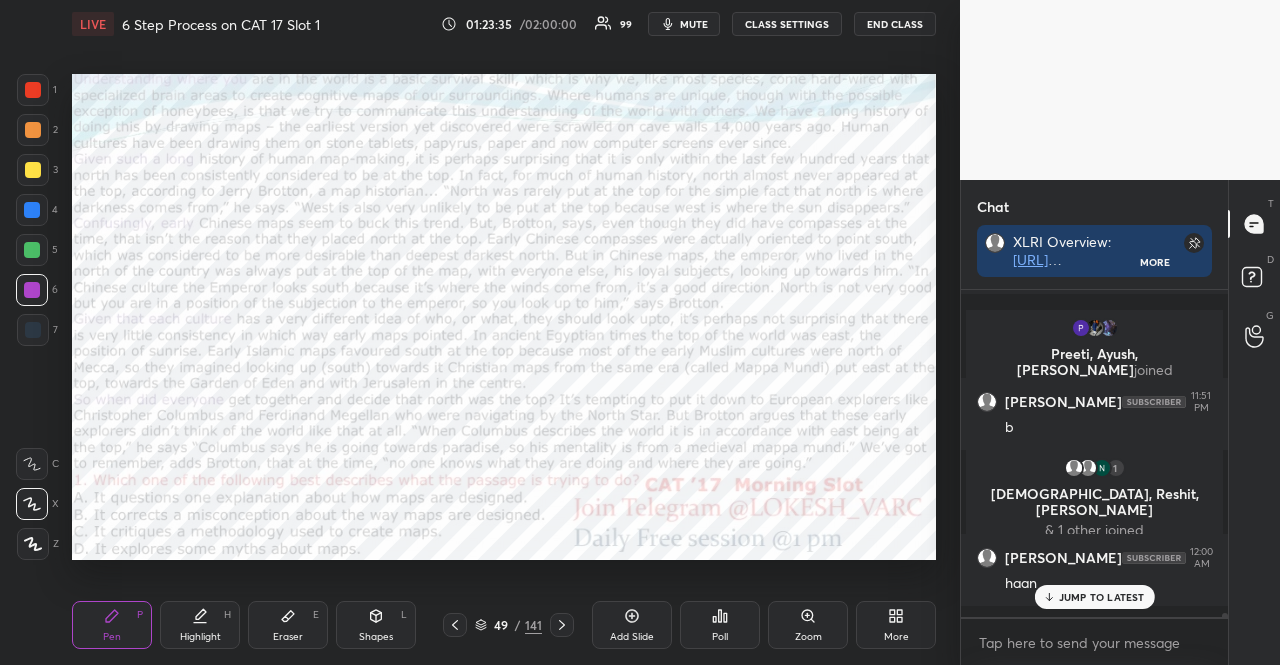 click 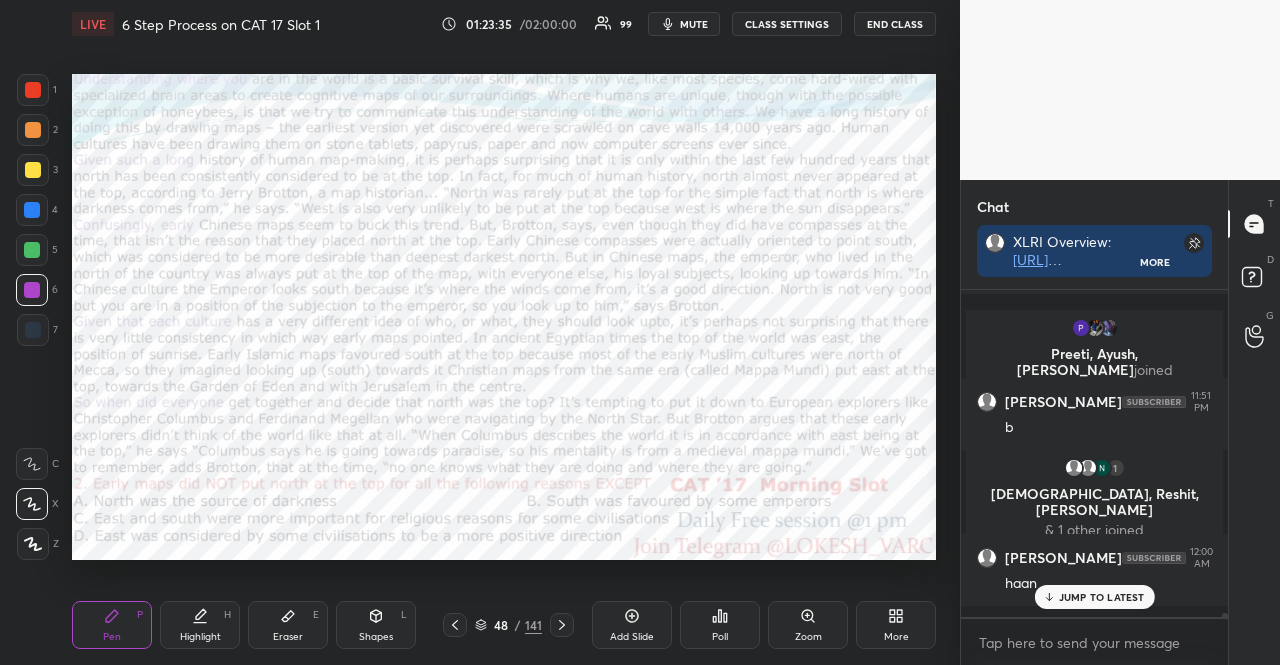 click 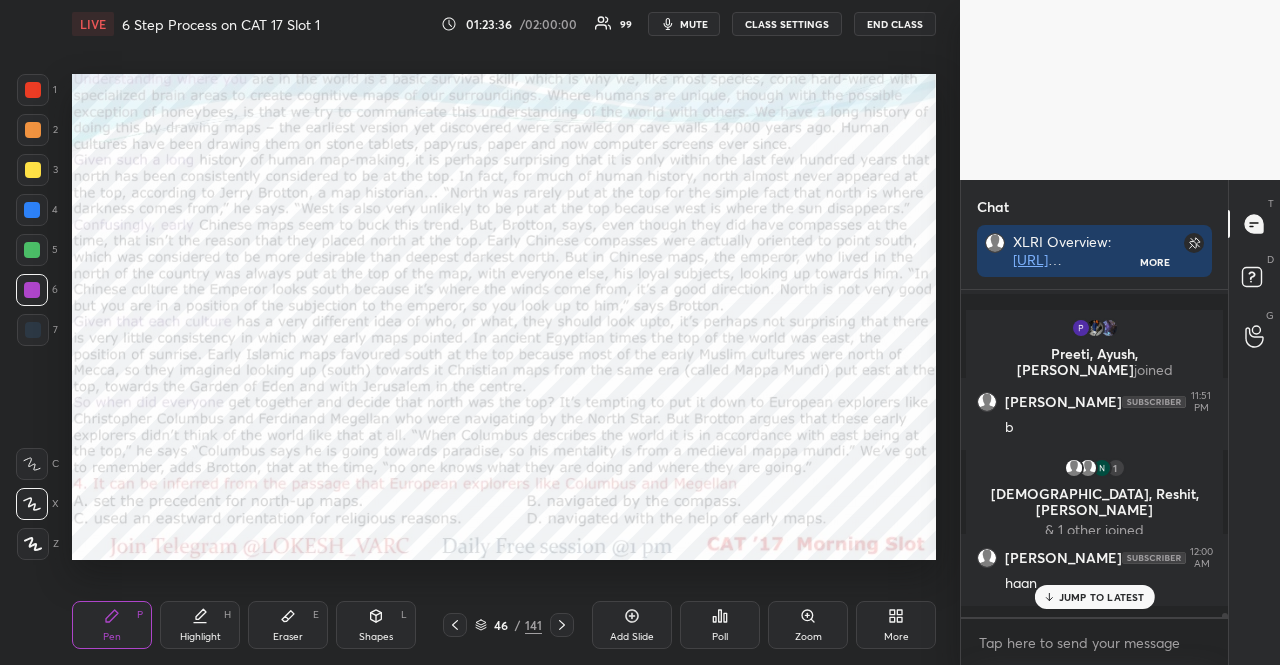 click 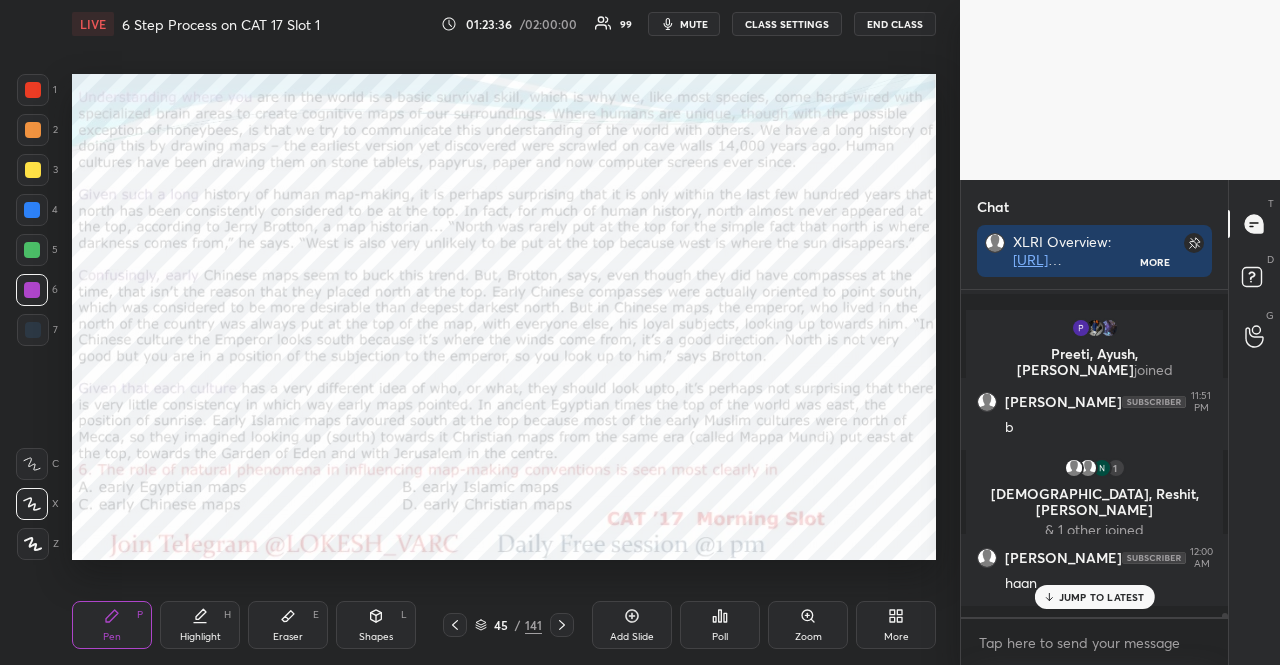 click 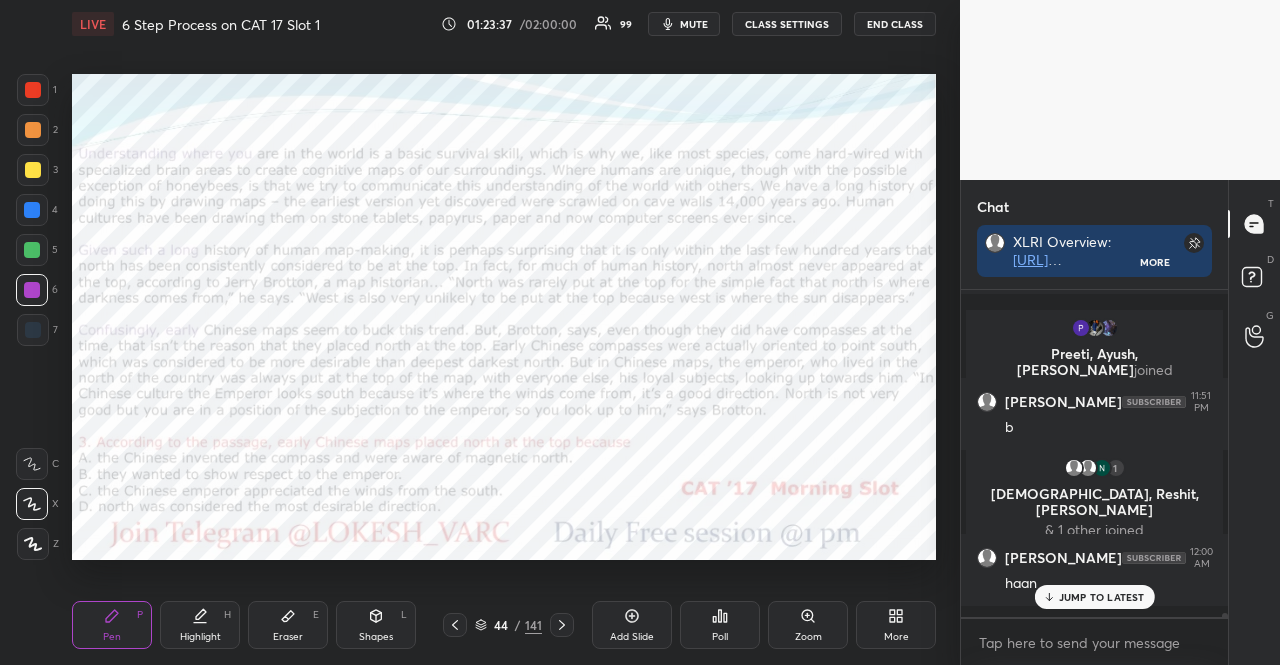 click at bounding box center (455, 625) 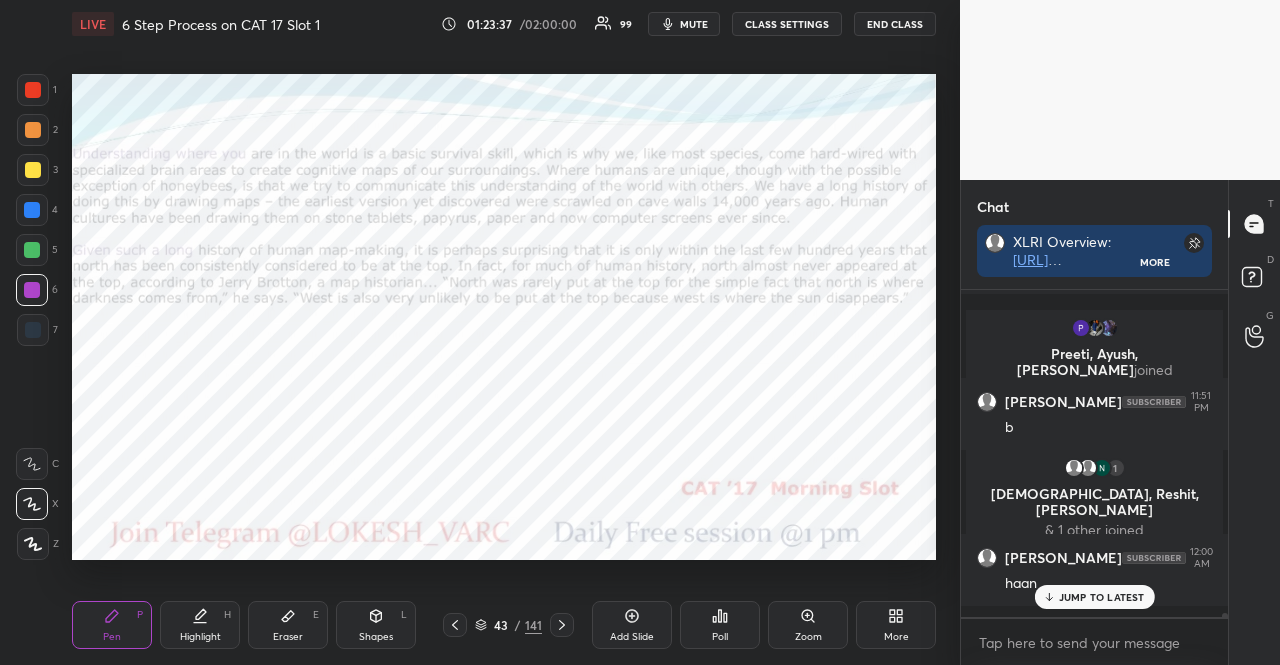 click at bounding box center [455, 625] 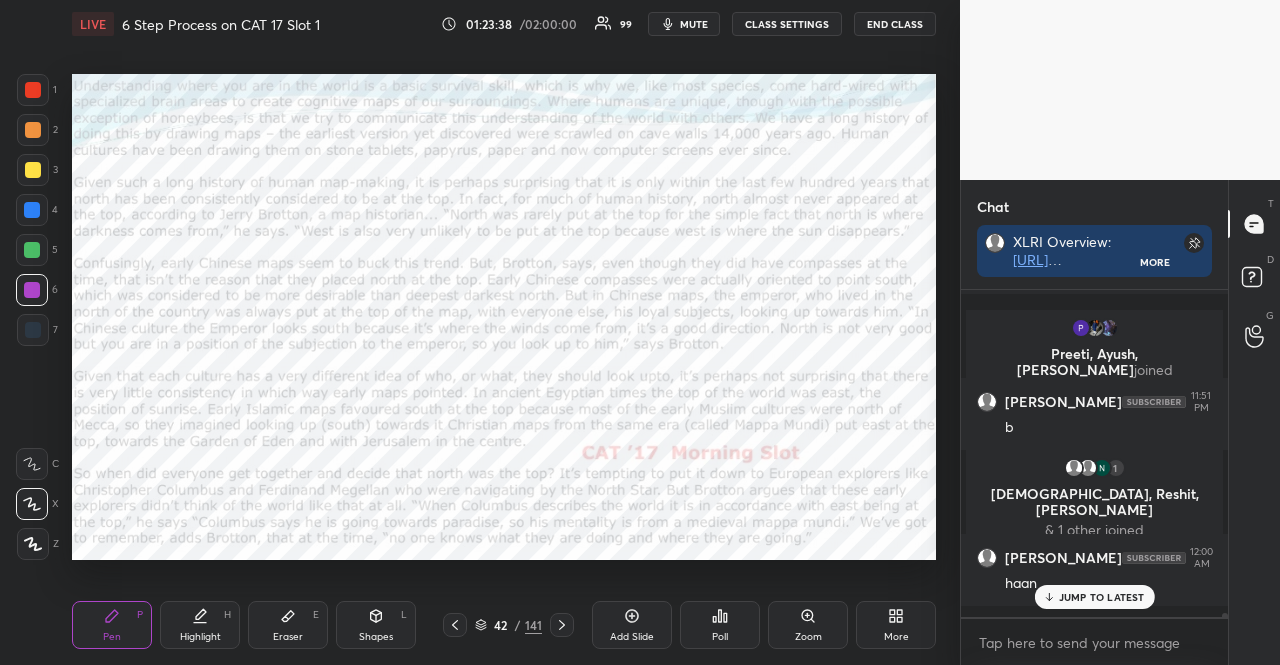 click at bounding box center [455, 625] 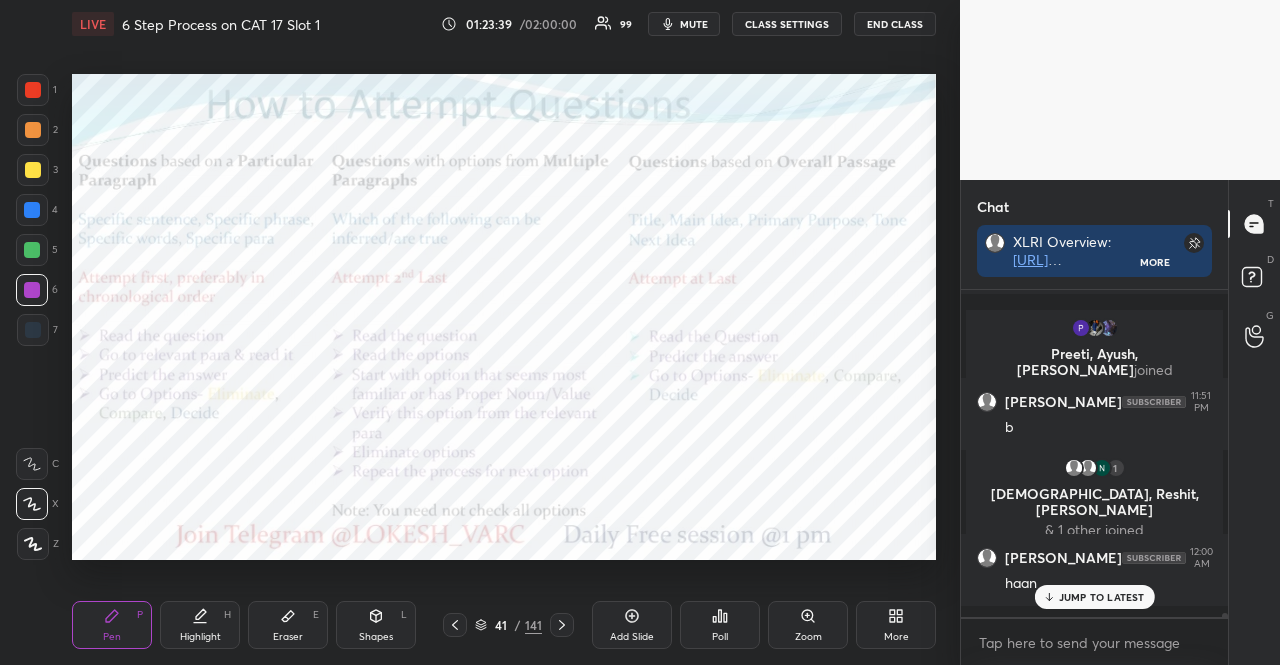 click 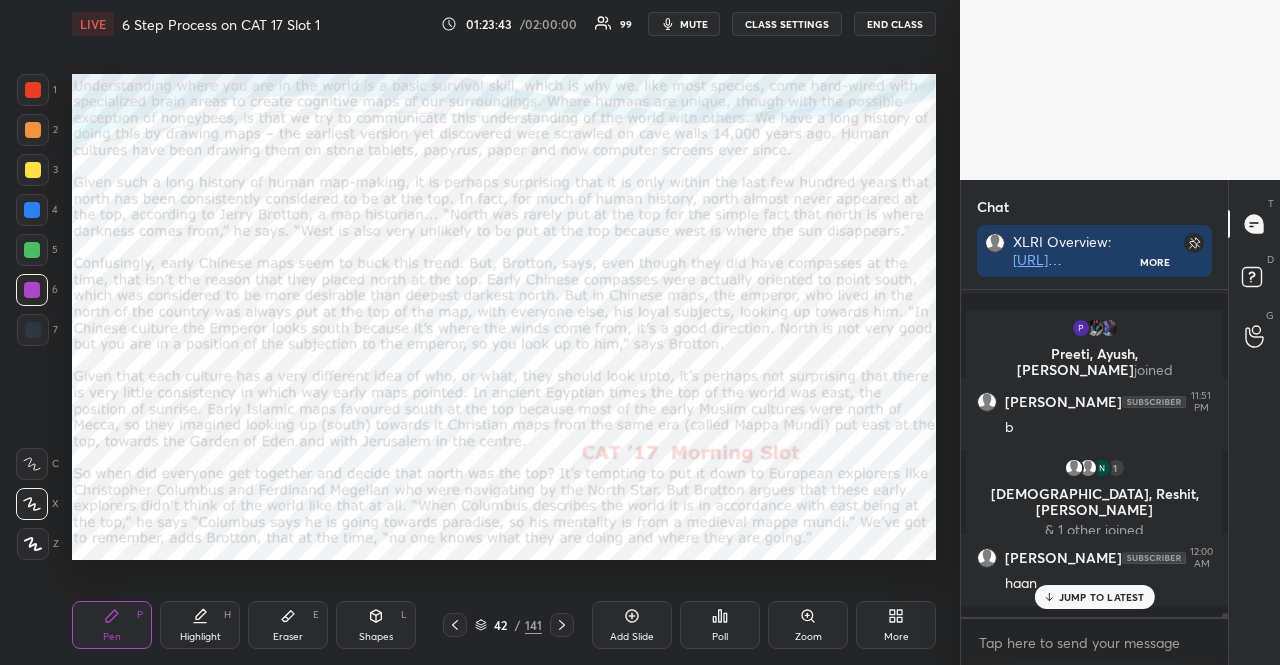 click at bounding box center (33, 544) 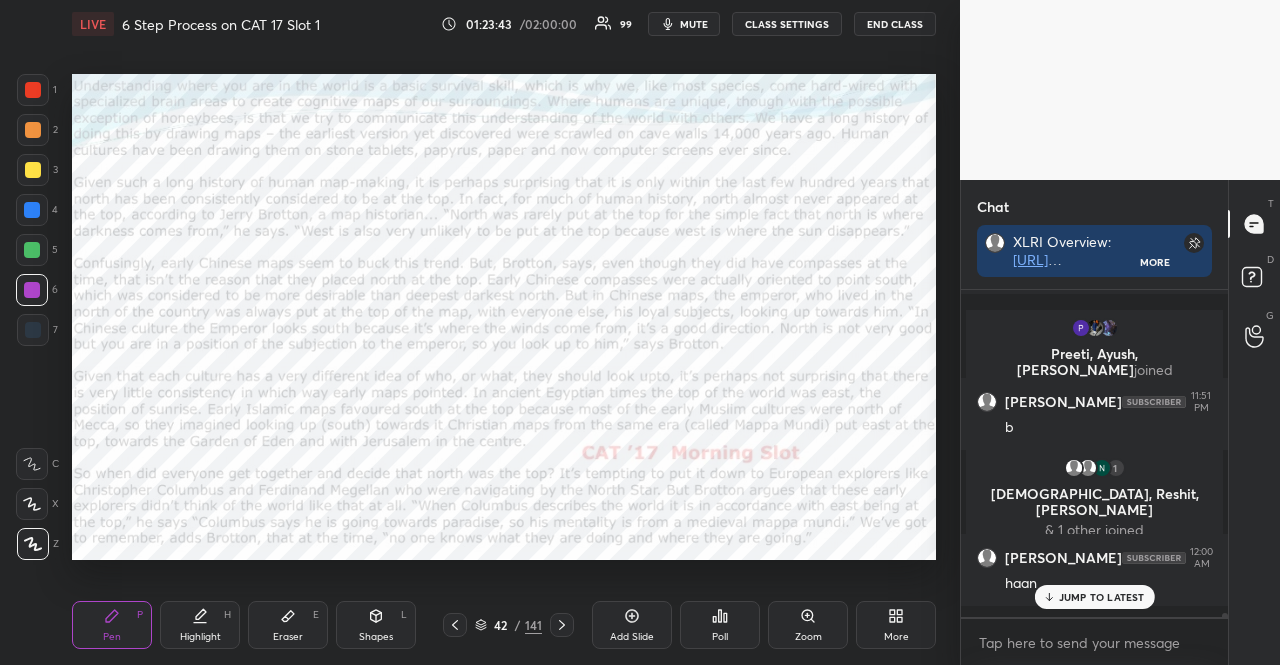 click on "Shapes" at bounding box center [376, 637] 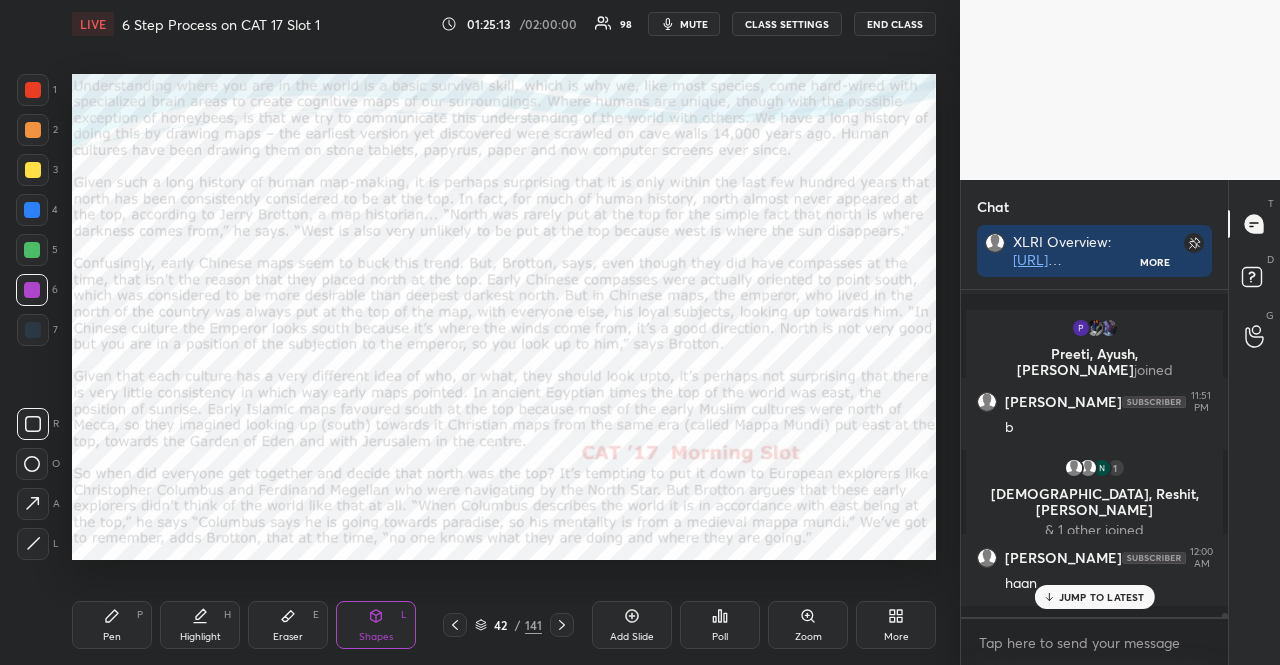 scroll, scrollTop: 28062, scrollLeft: 0, axis: vertical 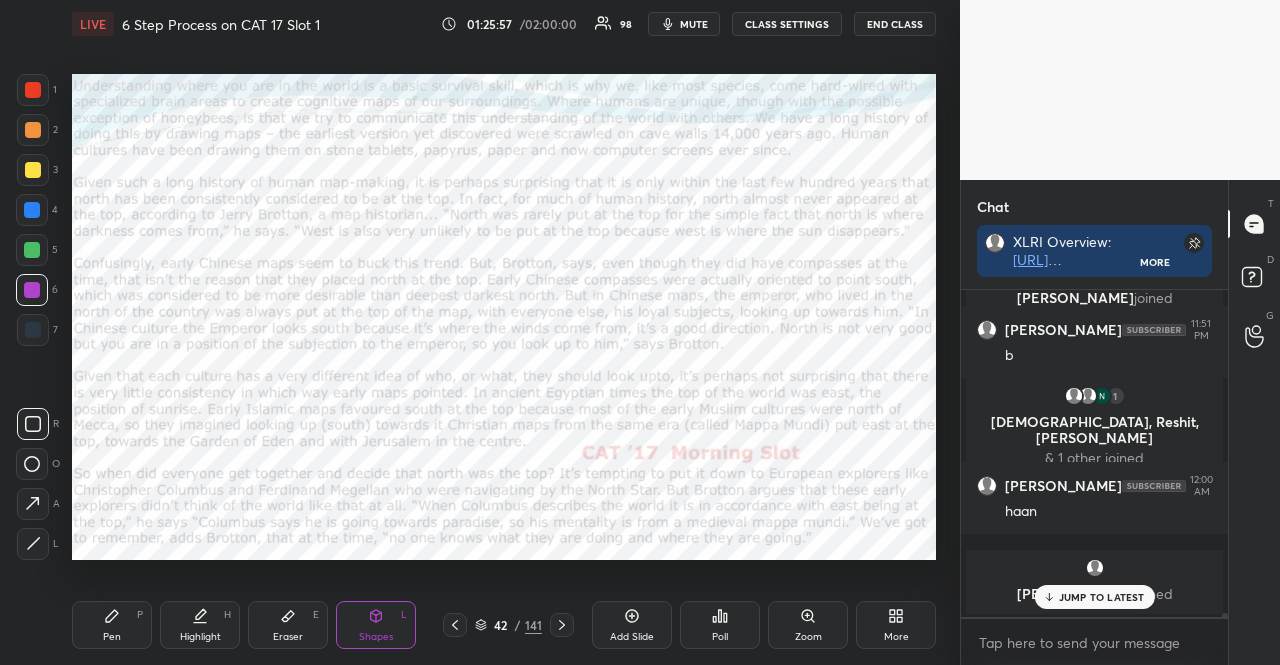 click 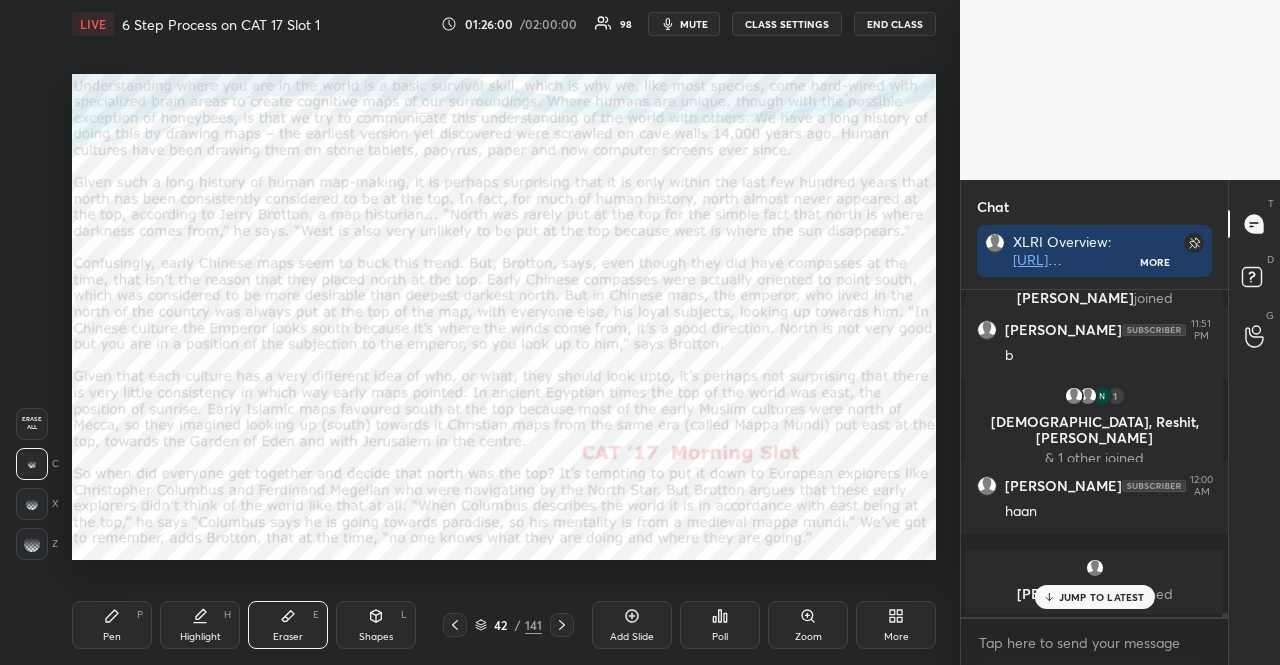 click on "Shapes L" at bounding box center (376, 625) 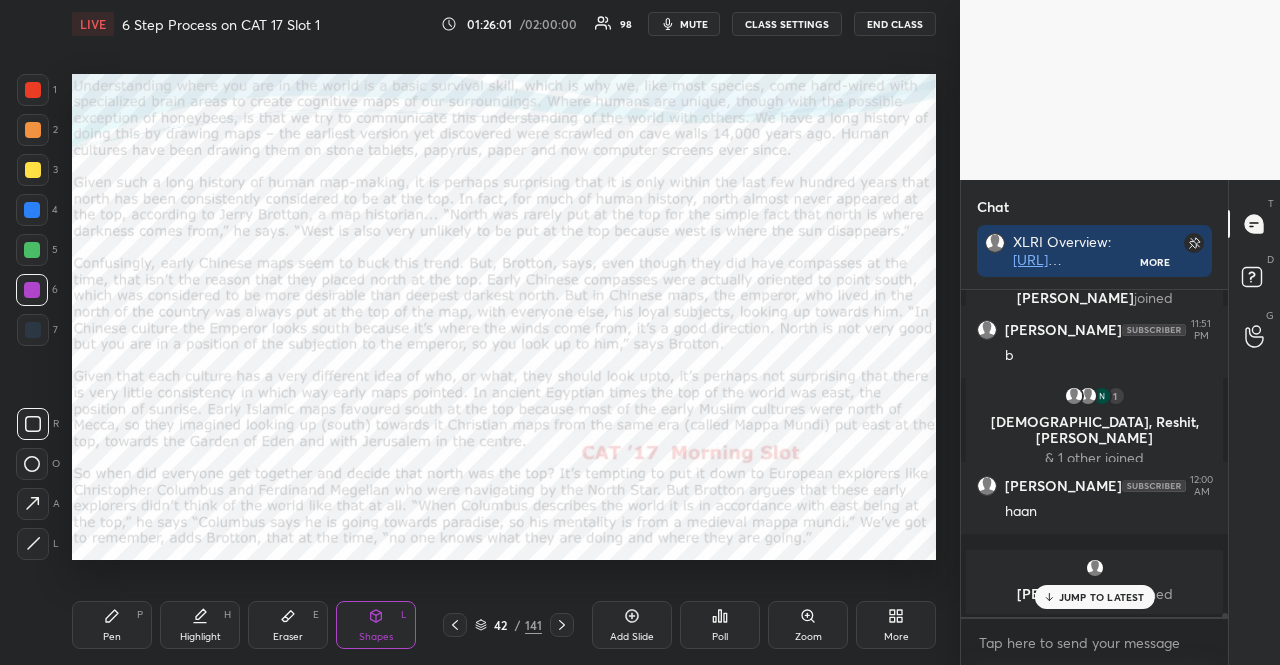 click at bounding box center [33, 90] 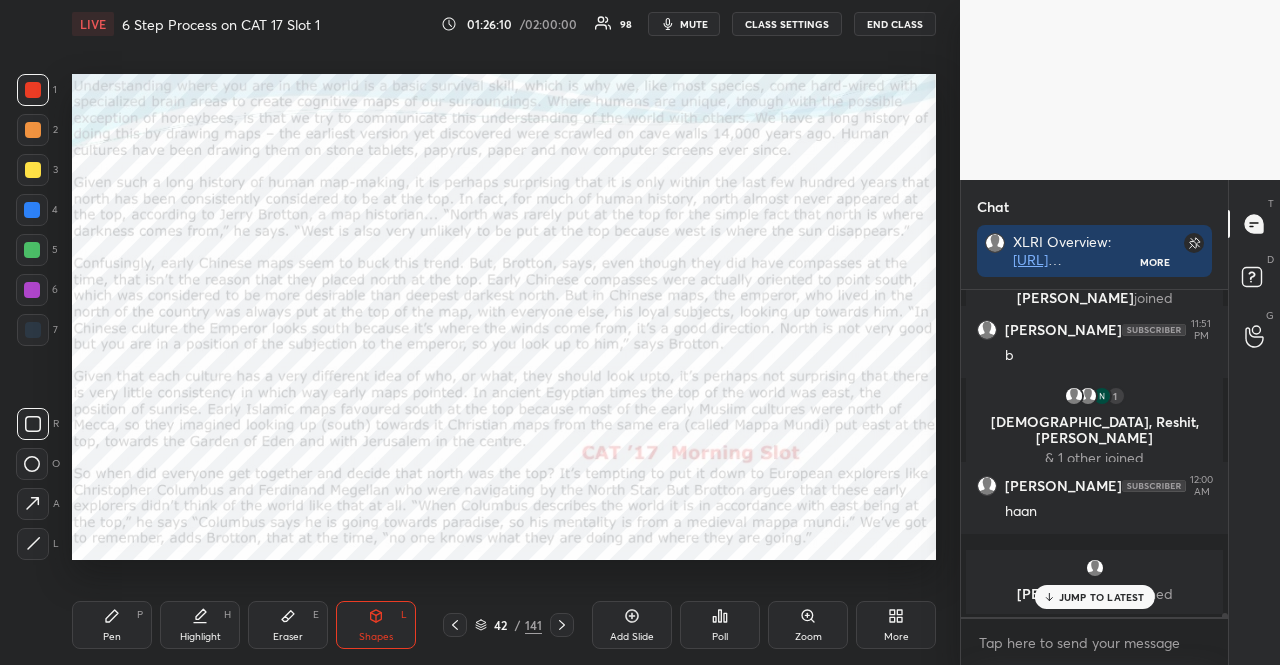 drag, startPoint x: 96, startPoint y: 627, endPoint x: 114, endPoint y: 582, distance: 48.466484 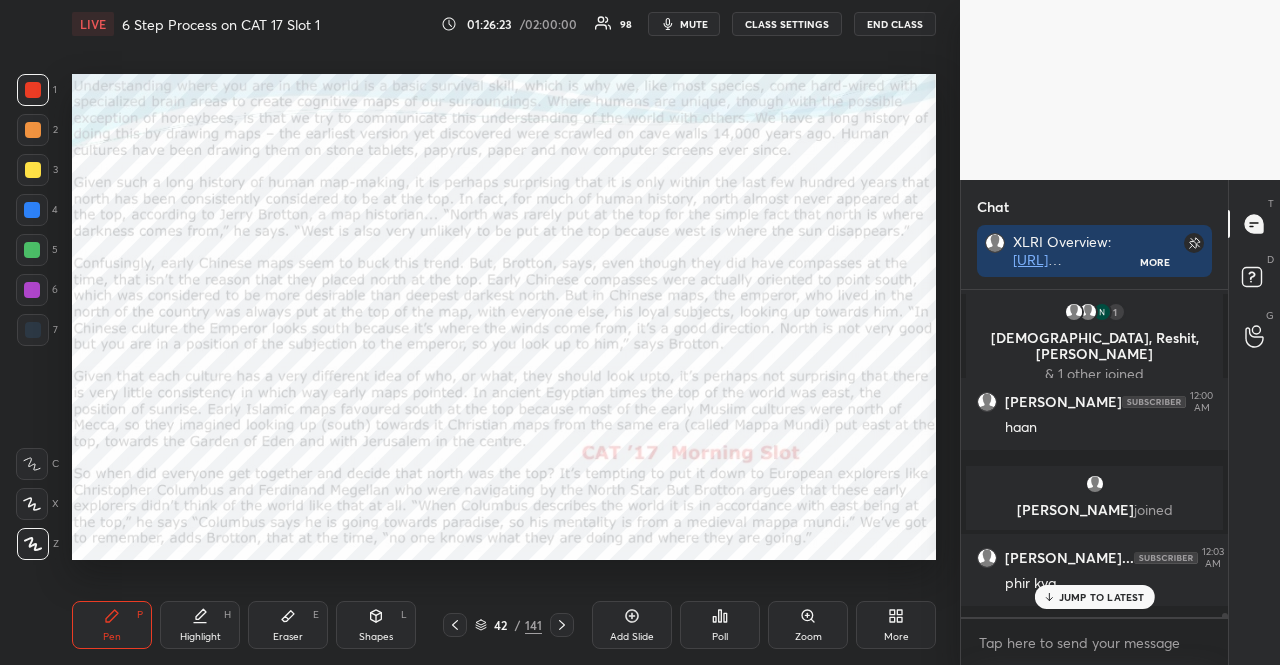scroll, scrollTop: 28214, scrollLeft: 0, axis: vertical 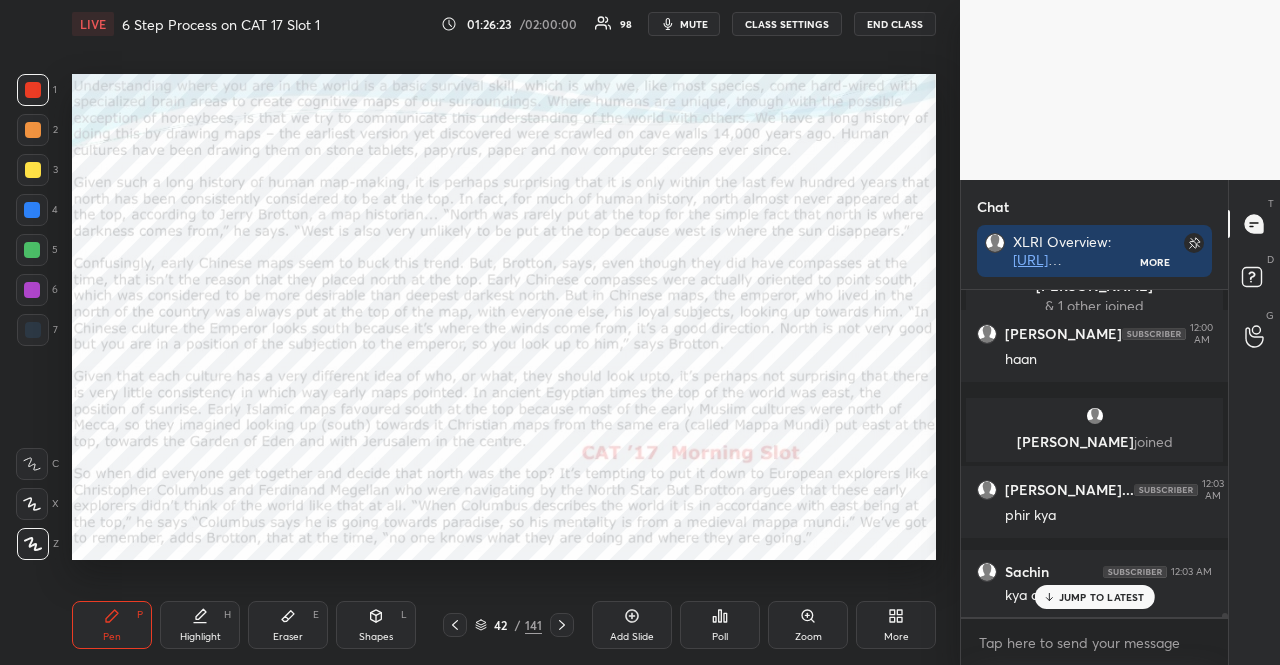 click on "1 2 3 4 5 6 7 R O A L C X Z Erase all   C X Z" at bounding box center (32, 317) 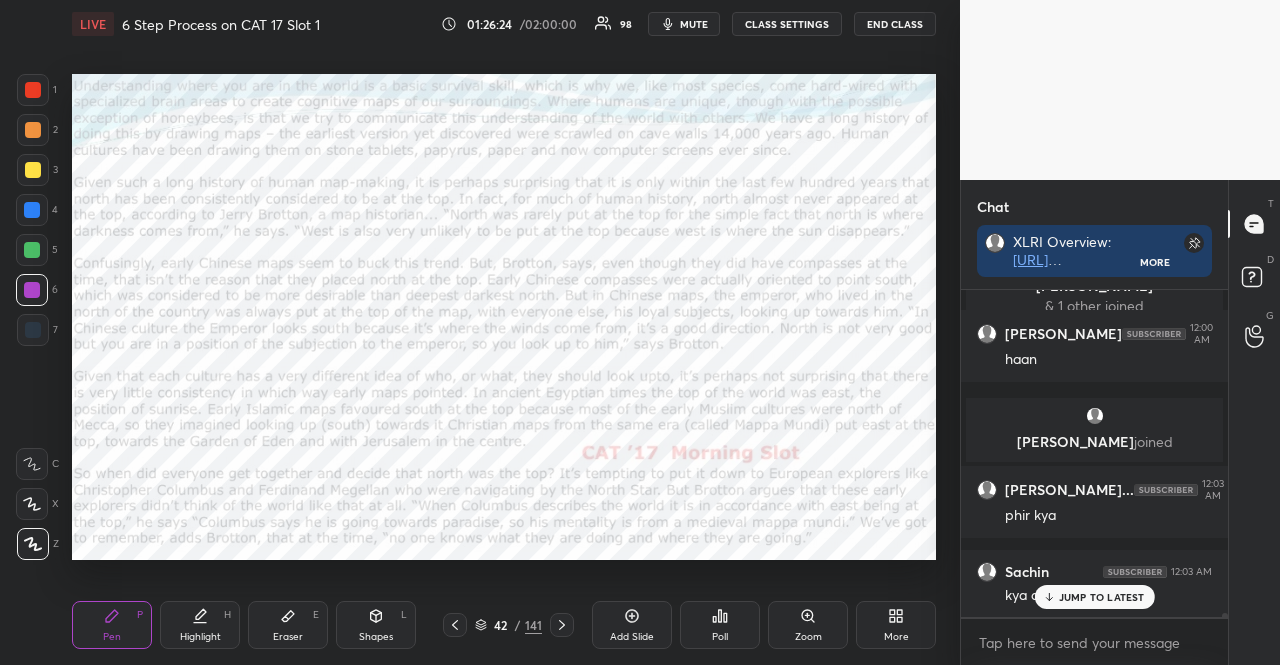 click on "Shapes L" at bounding box center (376, 625) 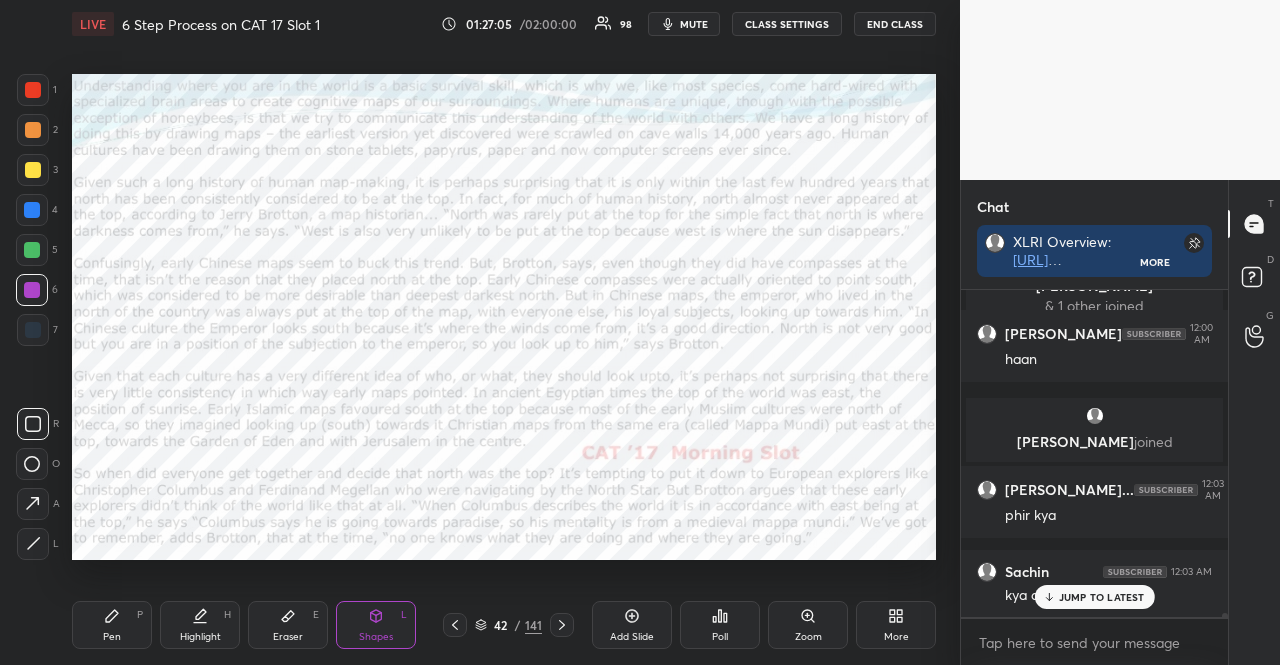 click on "JUMP TO LATEST" at bounding box center (1102, 597) 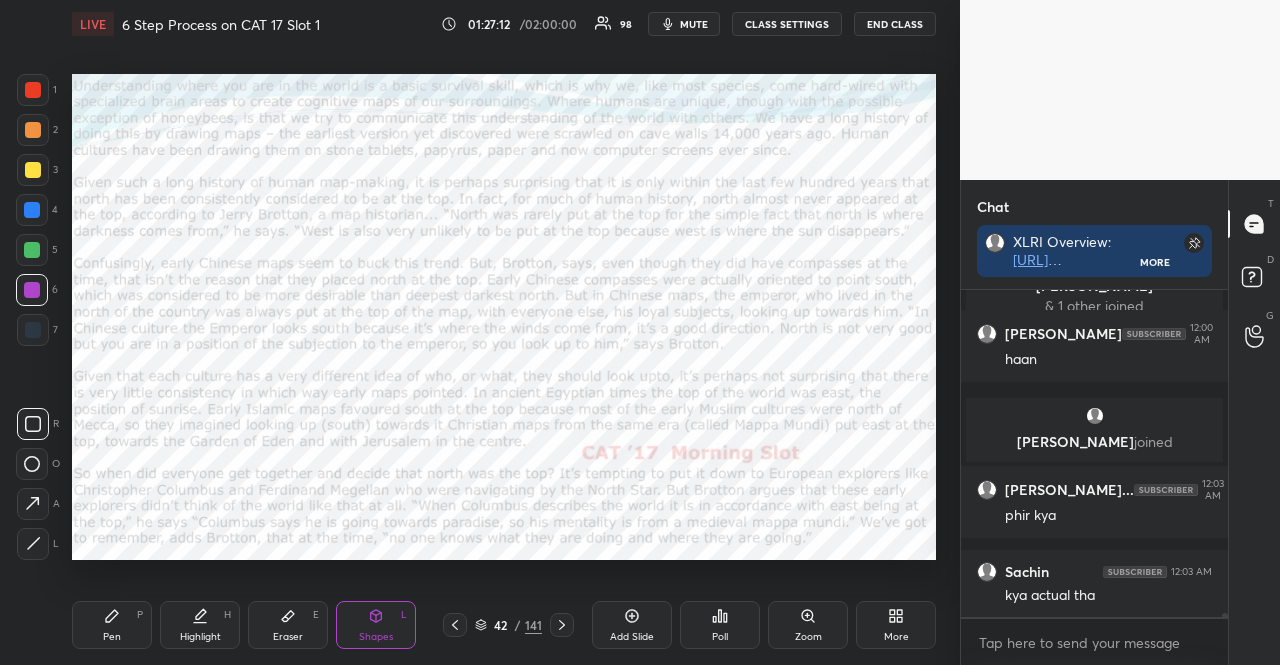 click 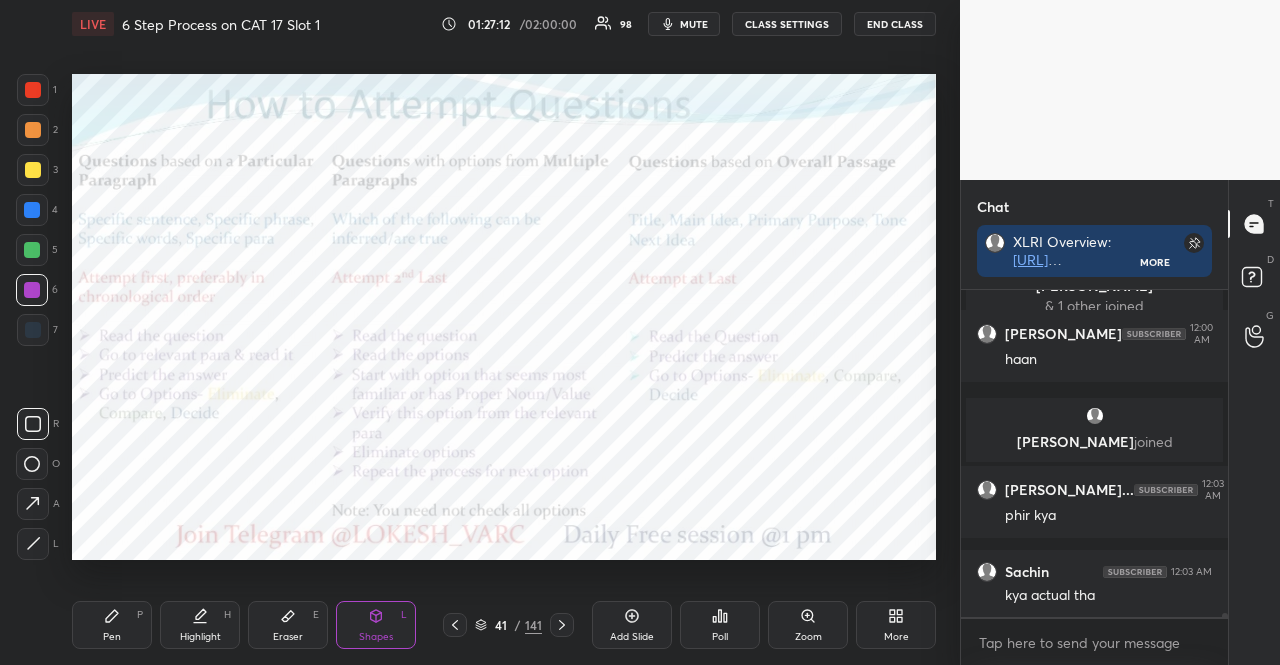click 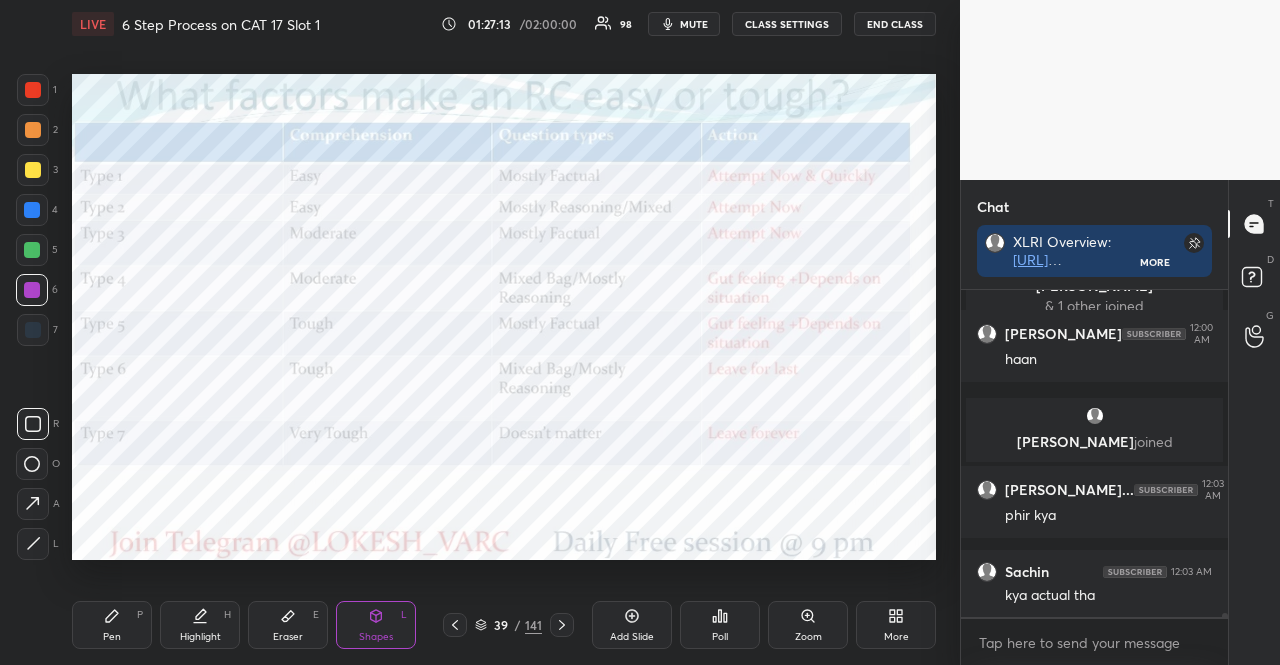 click 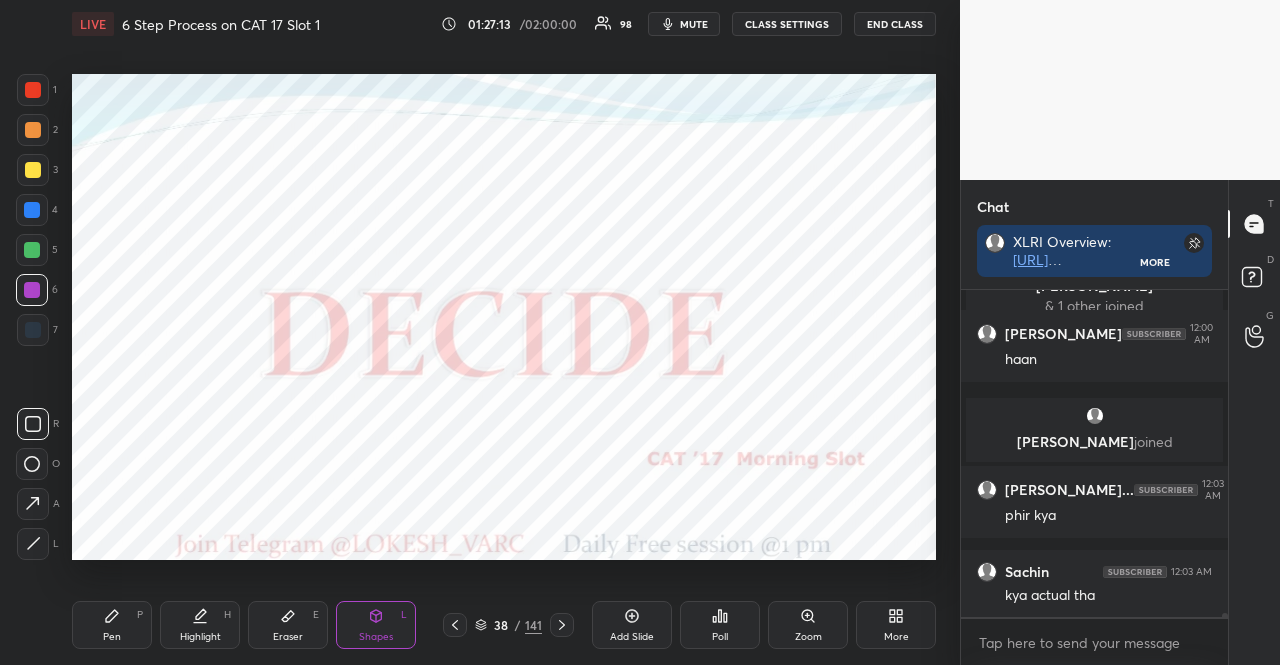 click 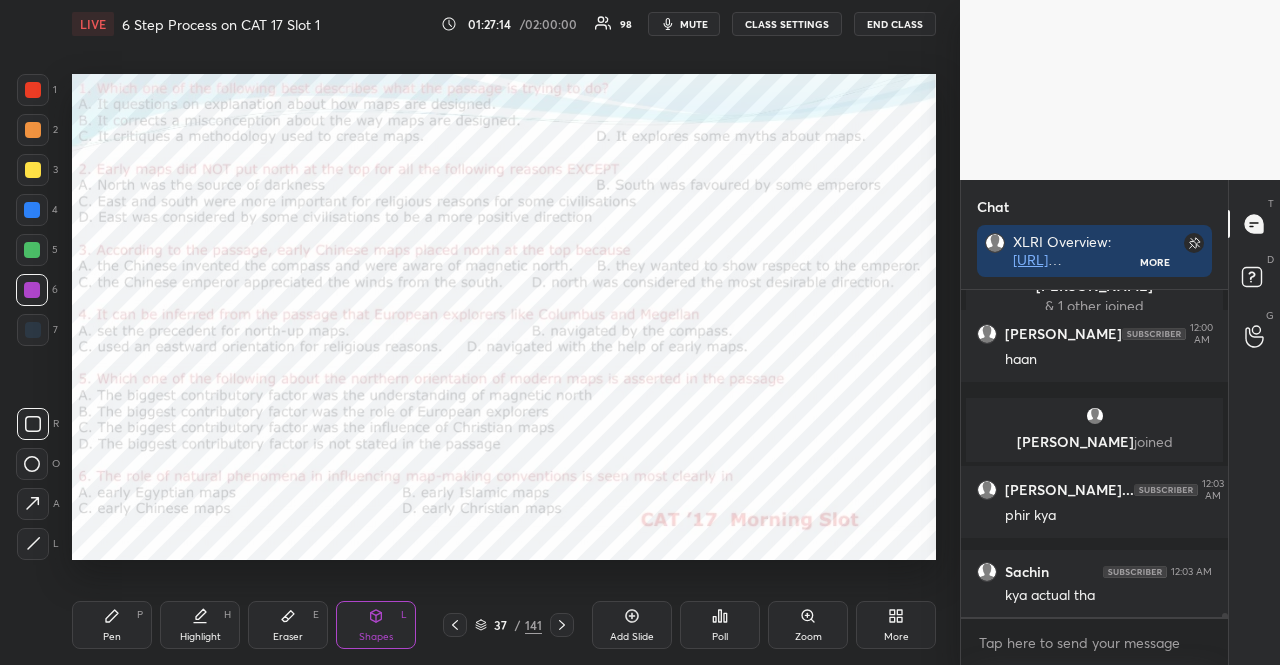 click 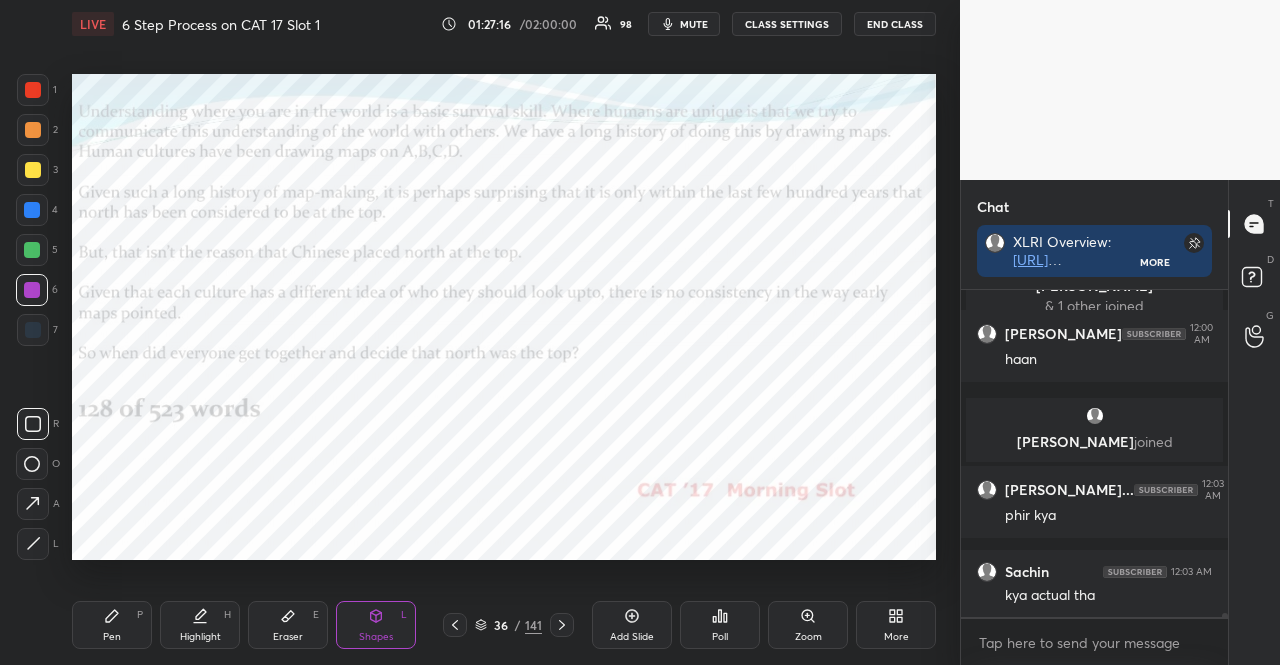 click at bounding box center (33, 330) 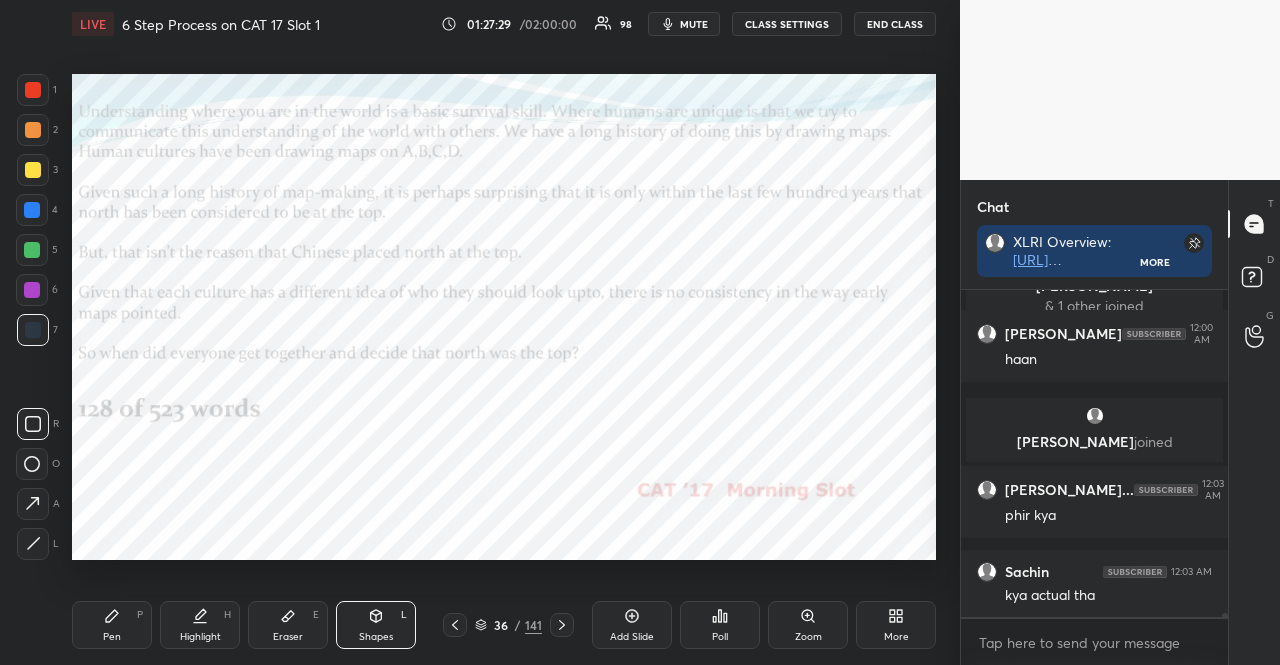 click at bounding box center [33, 130] 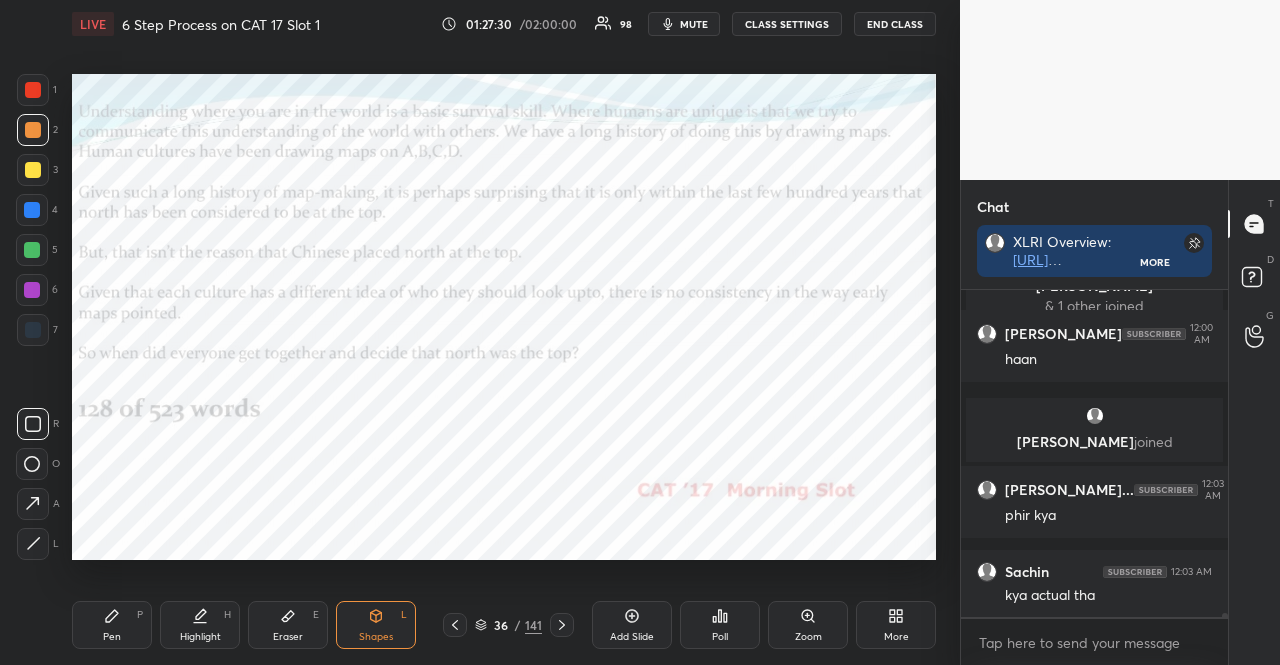 click 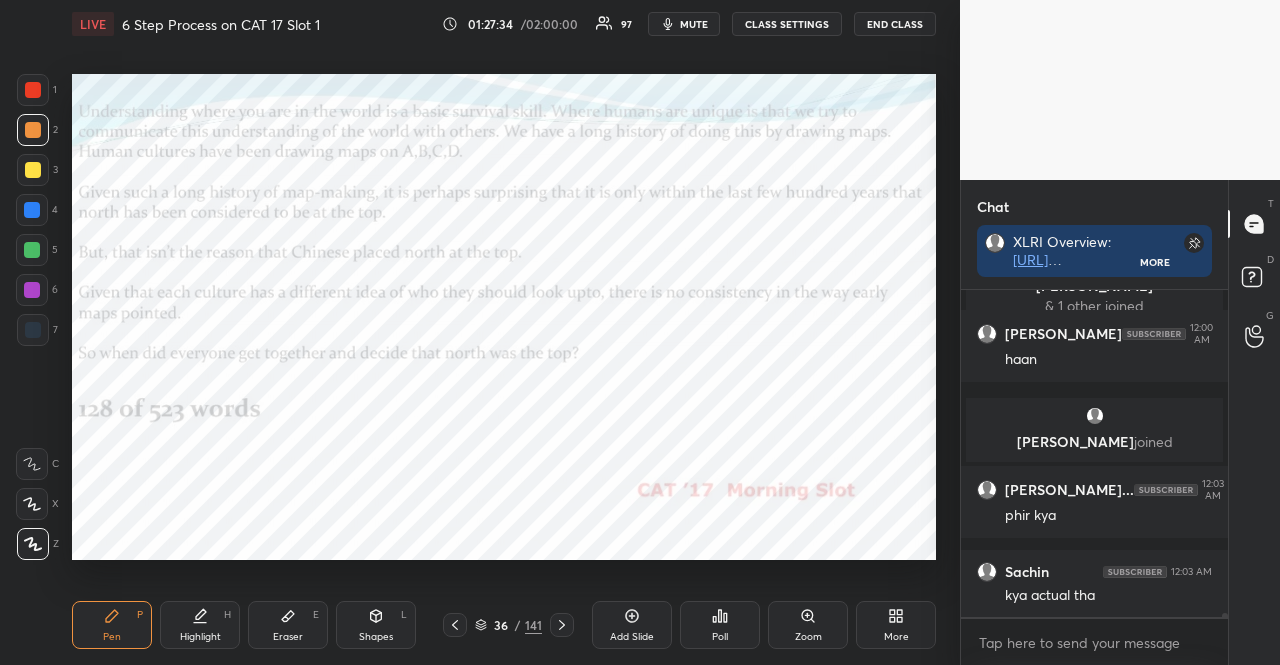 scroll, scrollTop: 281, scrollLeft: 261, axis: both 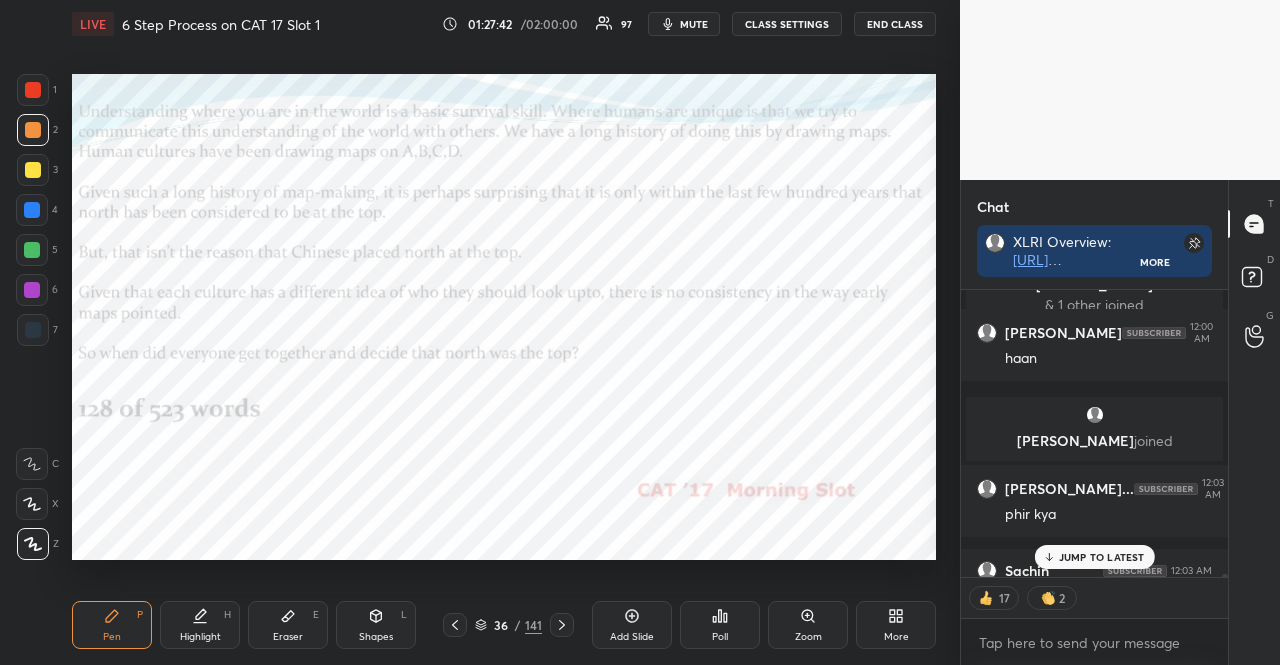 click at bounding box center [33, 90] 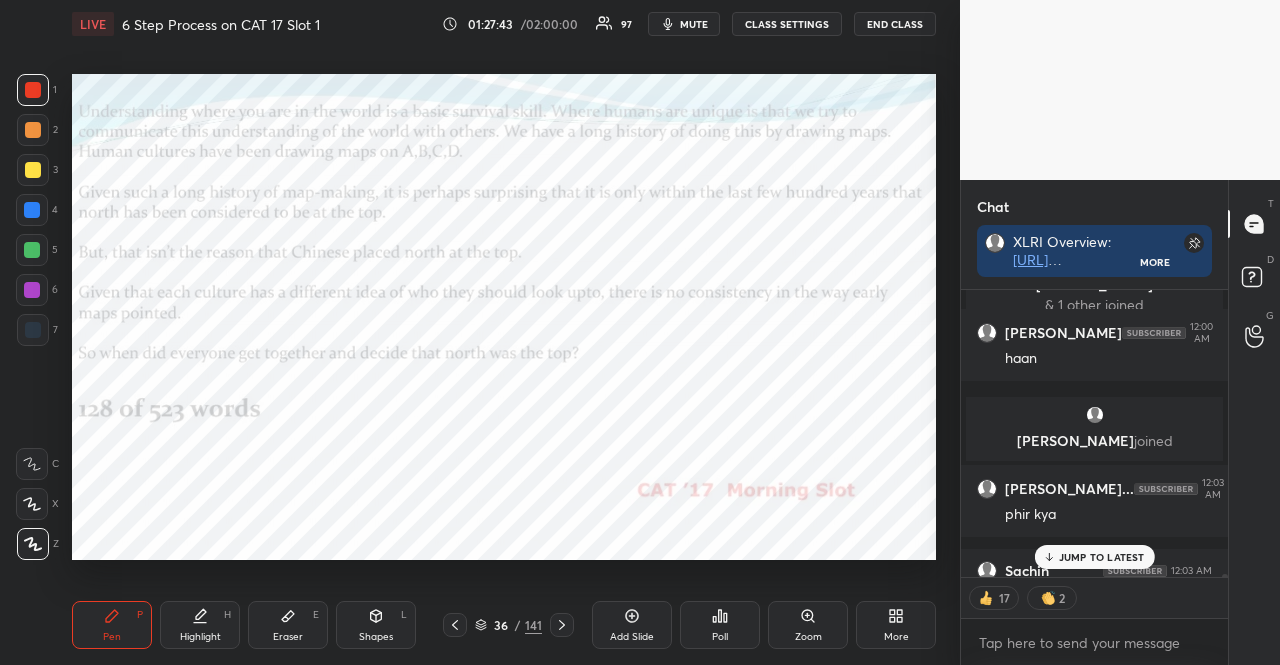 click on "Shapes" at bounding box center (376, 637) 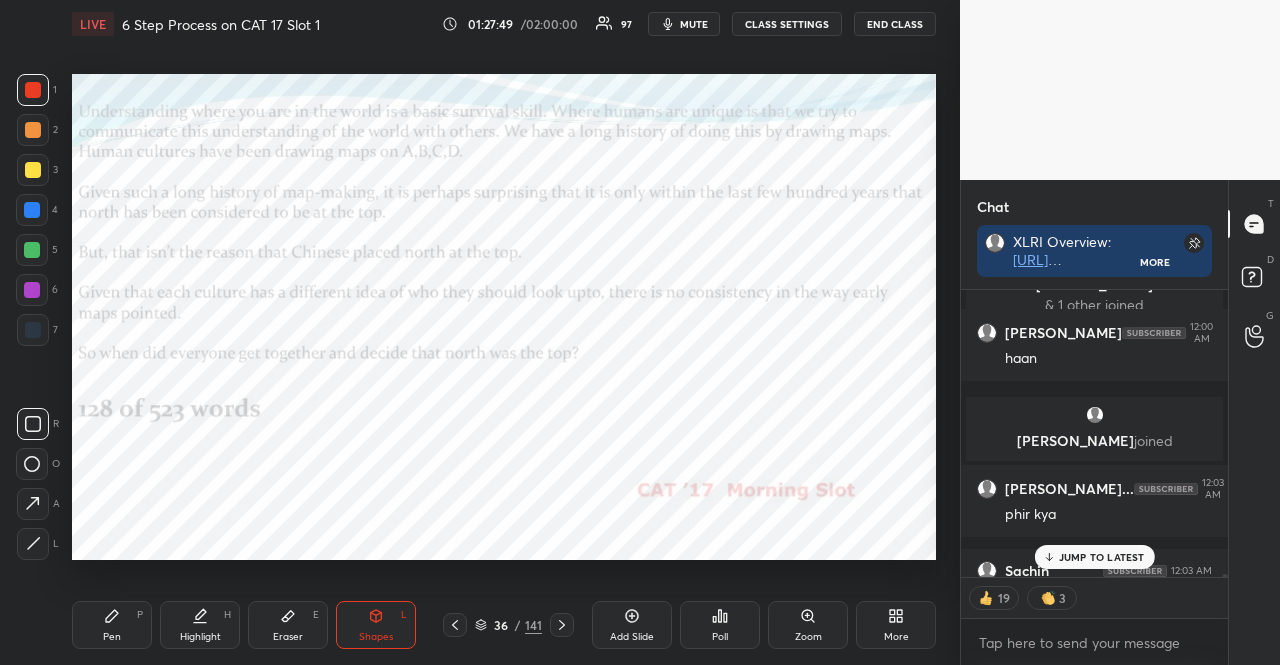 click on "36 / 141" at bounding box center [508, 625] 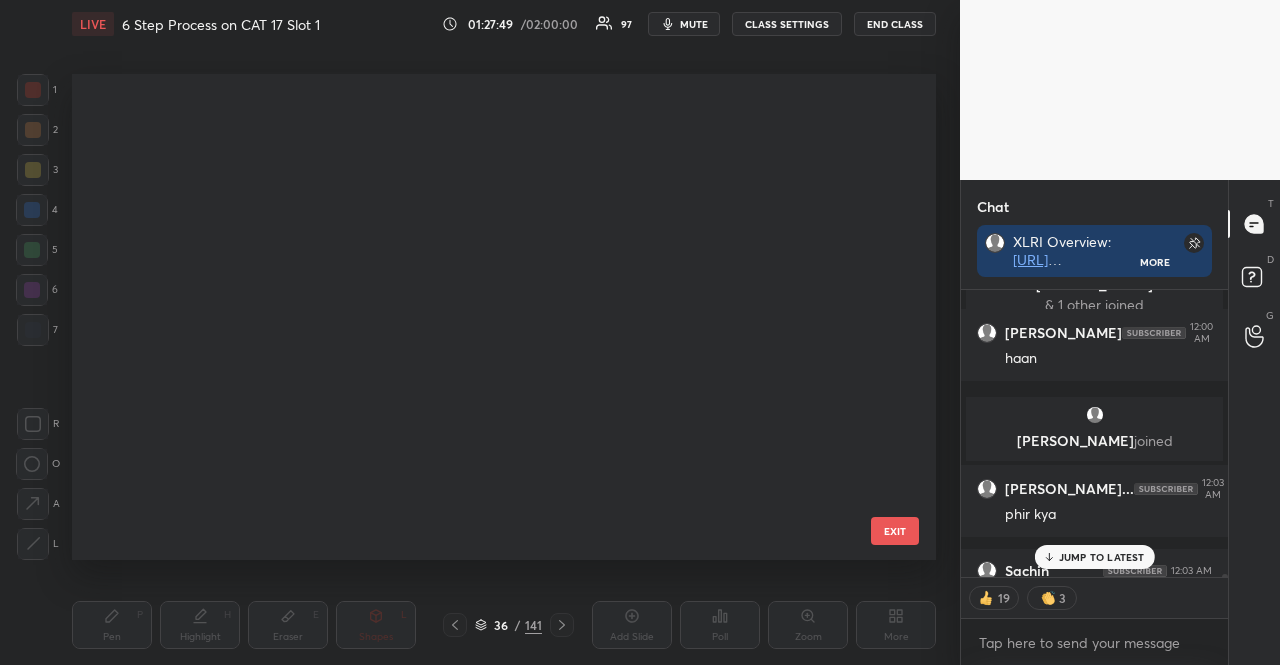 scroll, scrollTop: 1278, scrollLeft: 0, axis: vertical 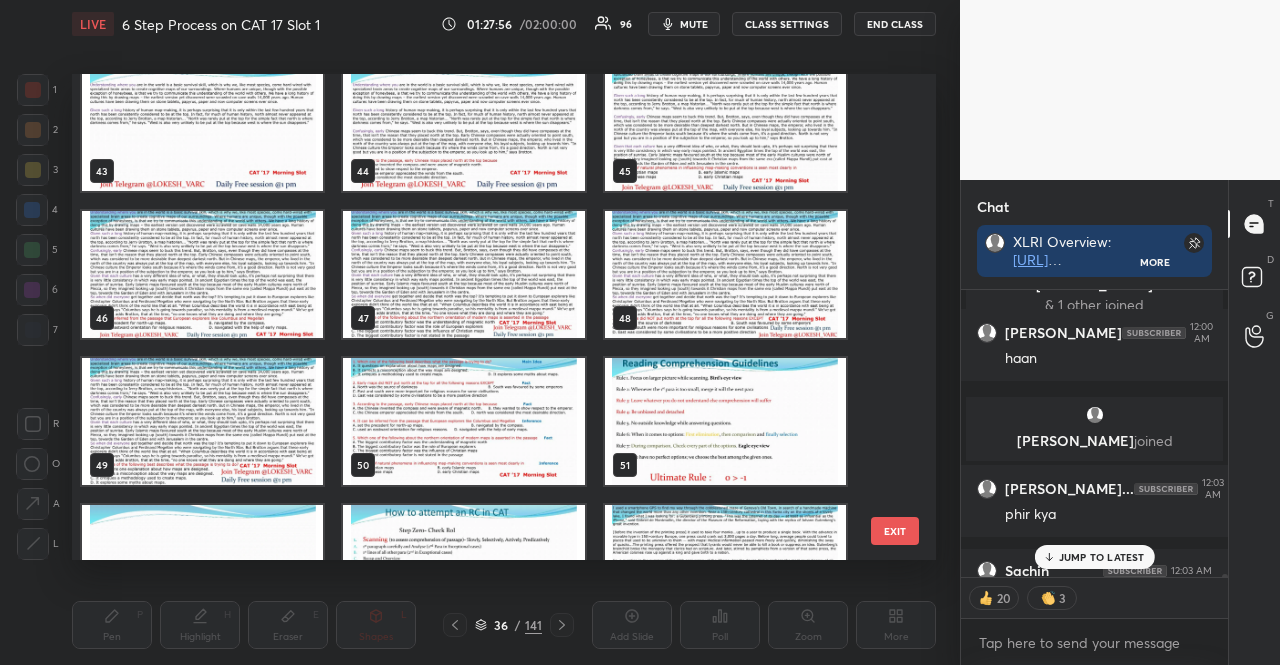 click at bounding box center (202, 421) 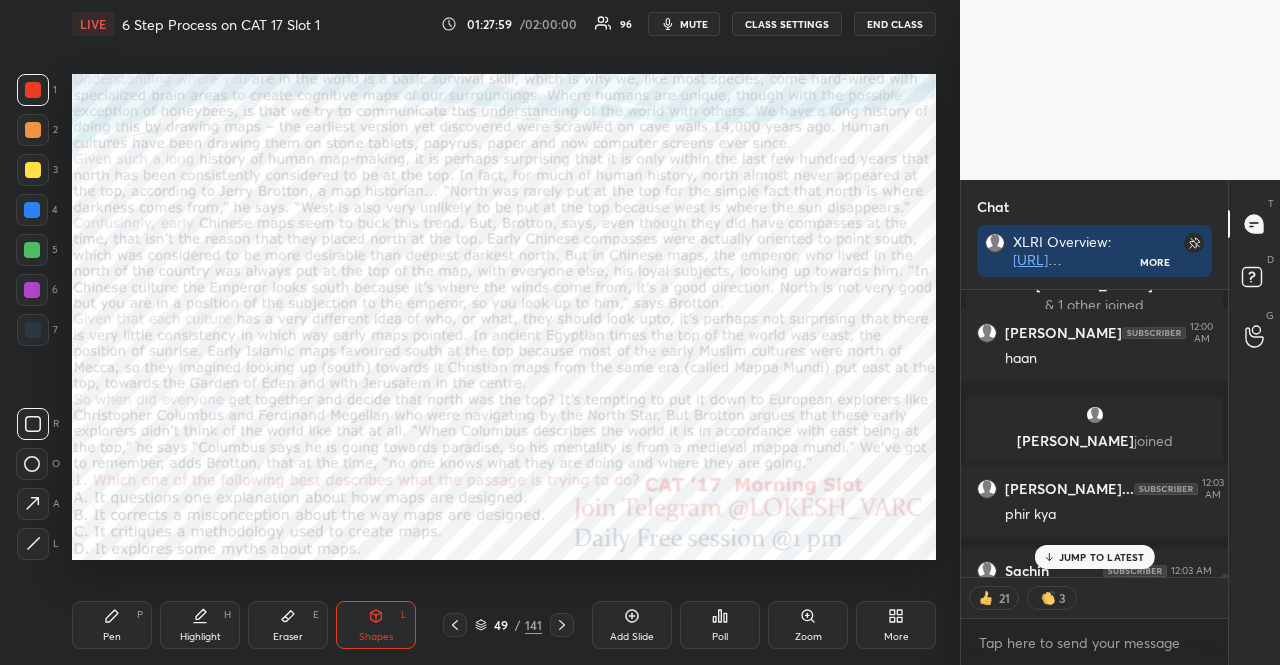 click at bounding box center [32, 210] 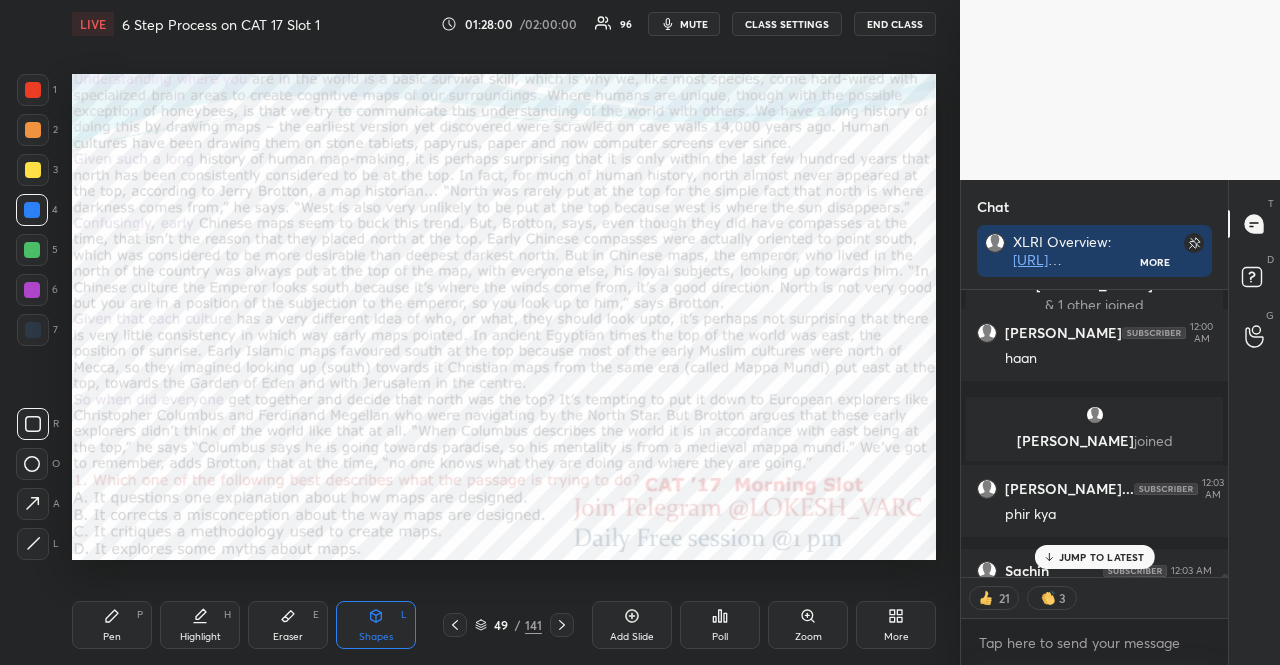 click 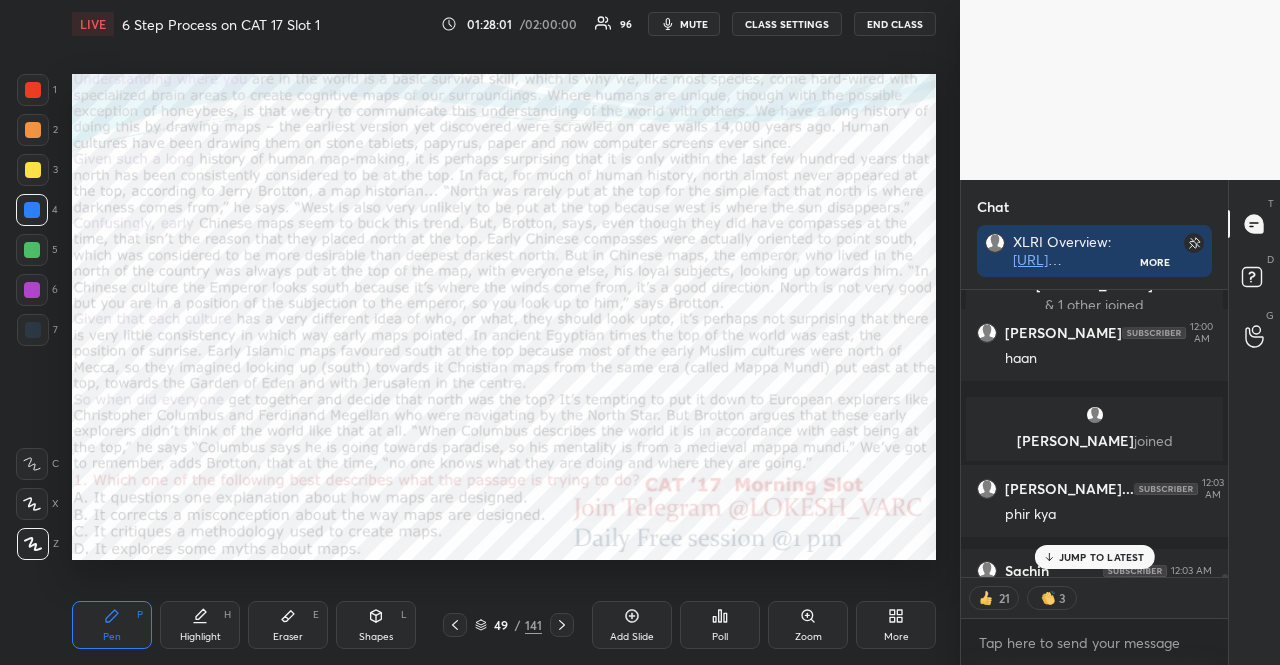 click 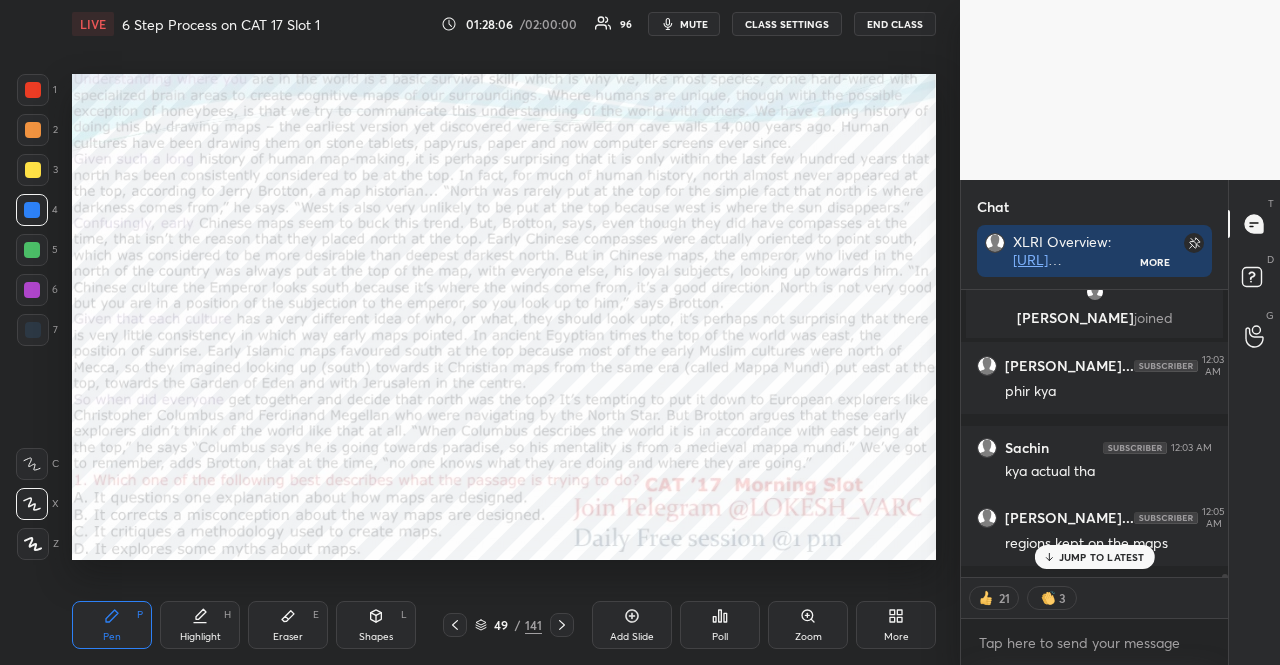 scroll, scrollTop: 28410, scrollLeft: 0, axis: vertical 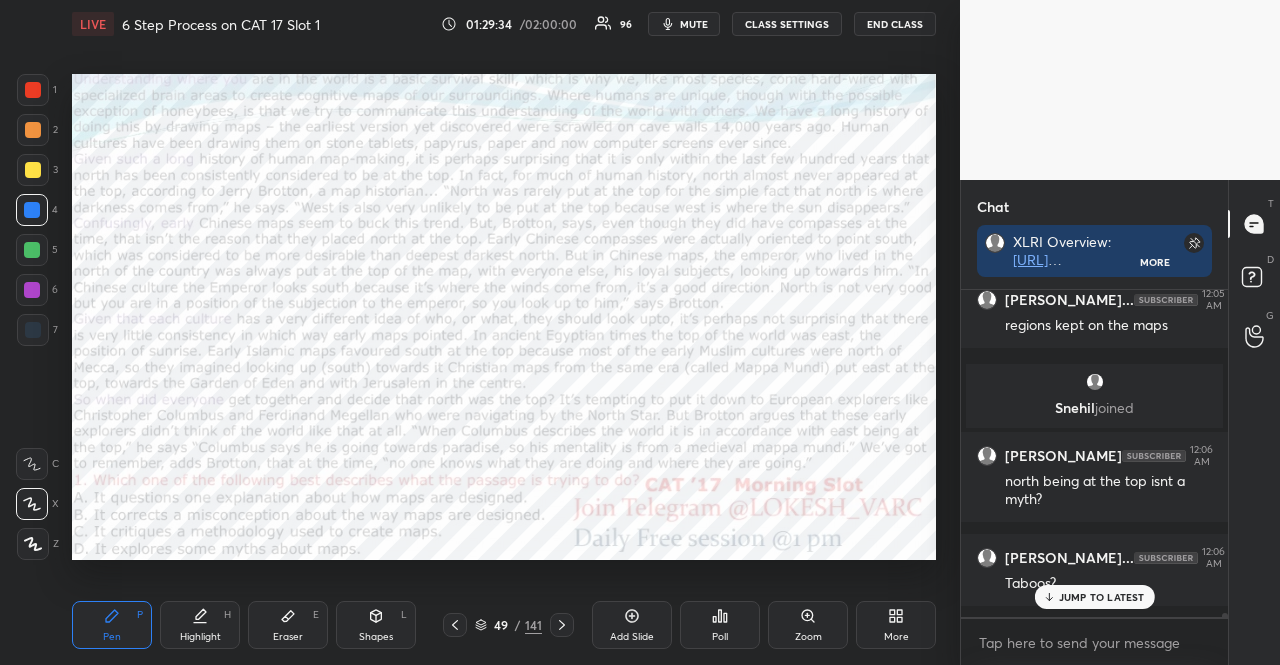 click on "Shapes L" at bounding box center (376, 625) 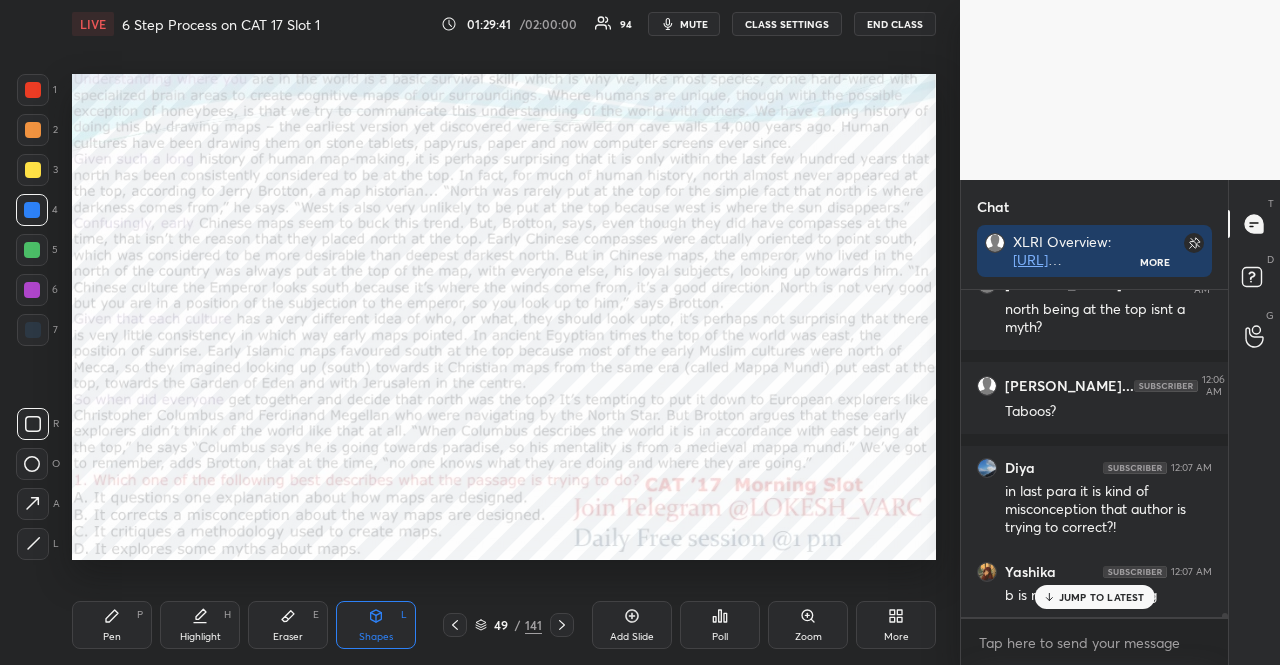 scroll, scrollTop: 28796, scrollLeft: 0, axis: vertical 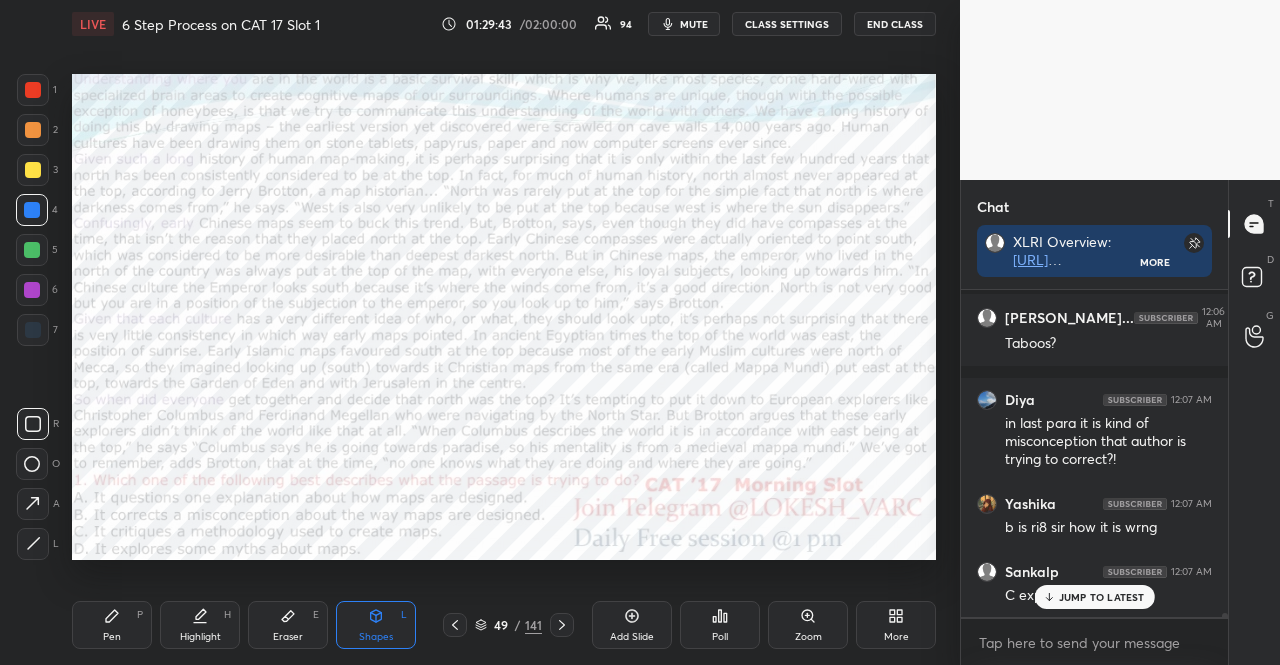click at bounding box center [33, 90] 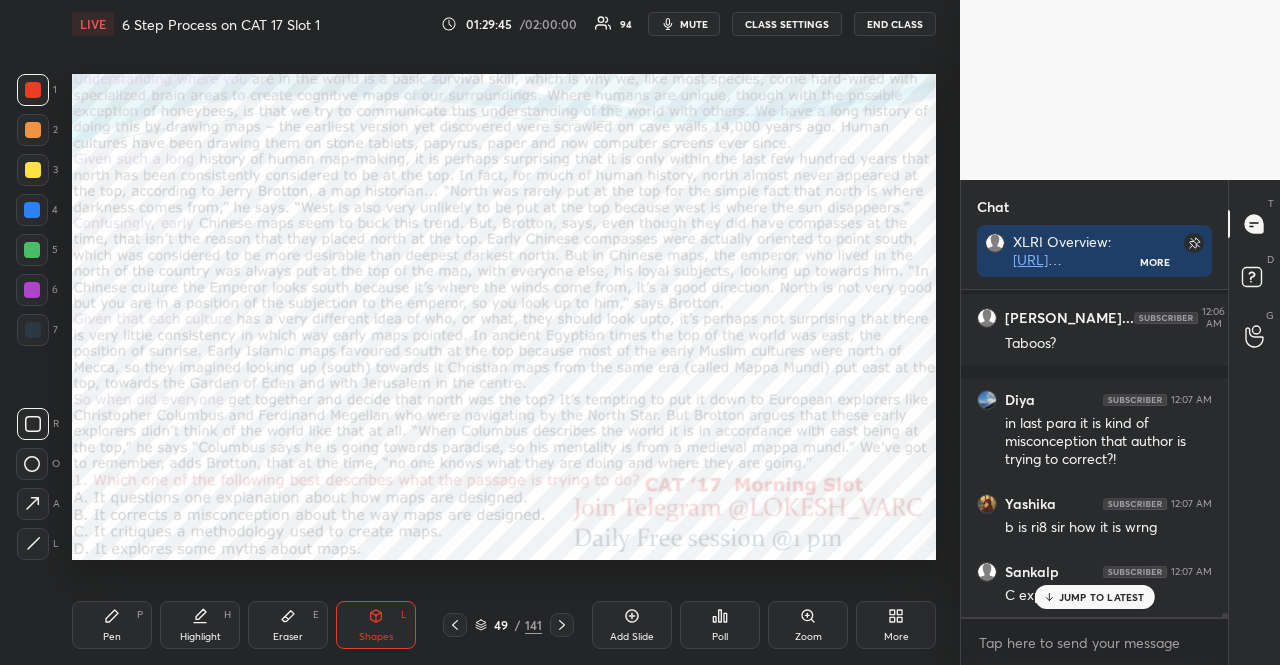 scroll, scrollTop: 28882, scrollLeft: 0, axis: vertical 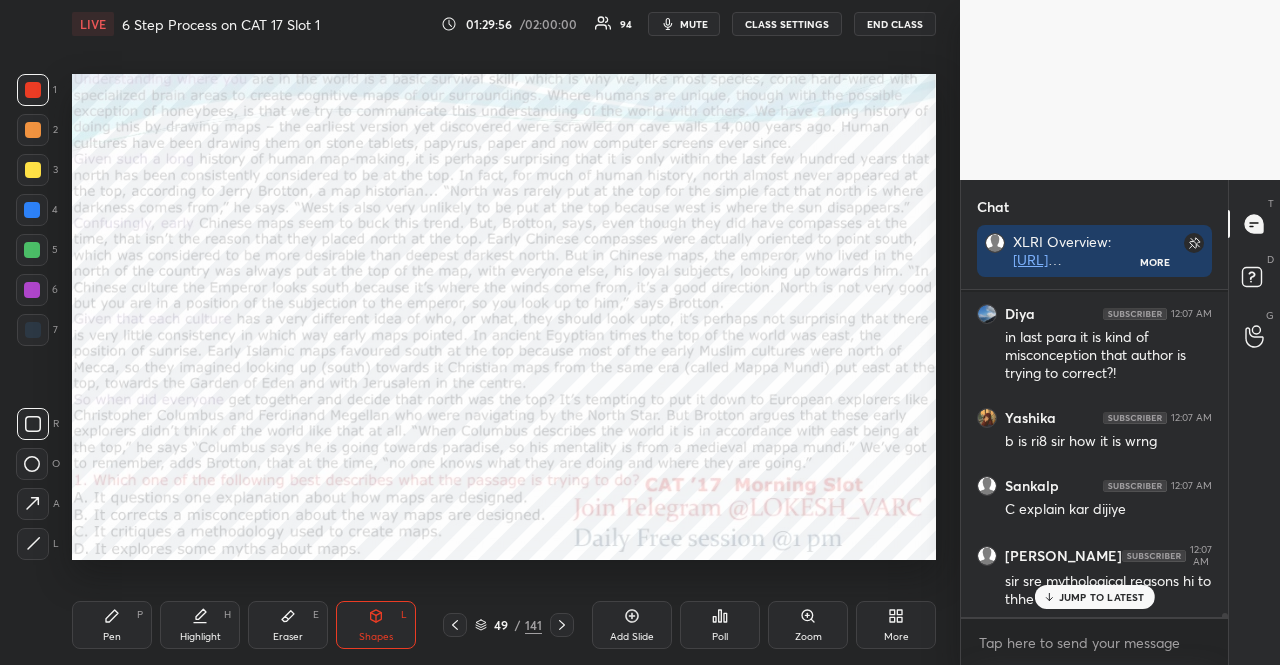 click at bounding box center (32, 210) 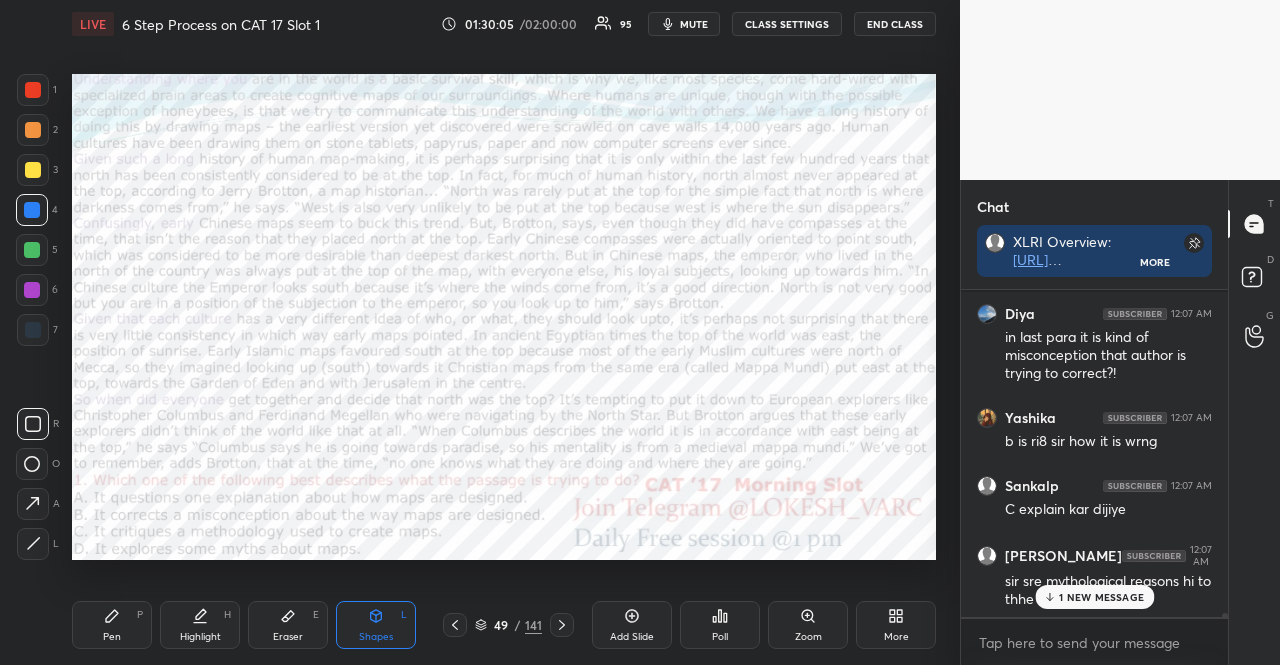scroll, scrollTop: 28984, scrollLeft: 0, axis: vertical 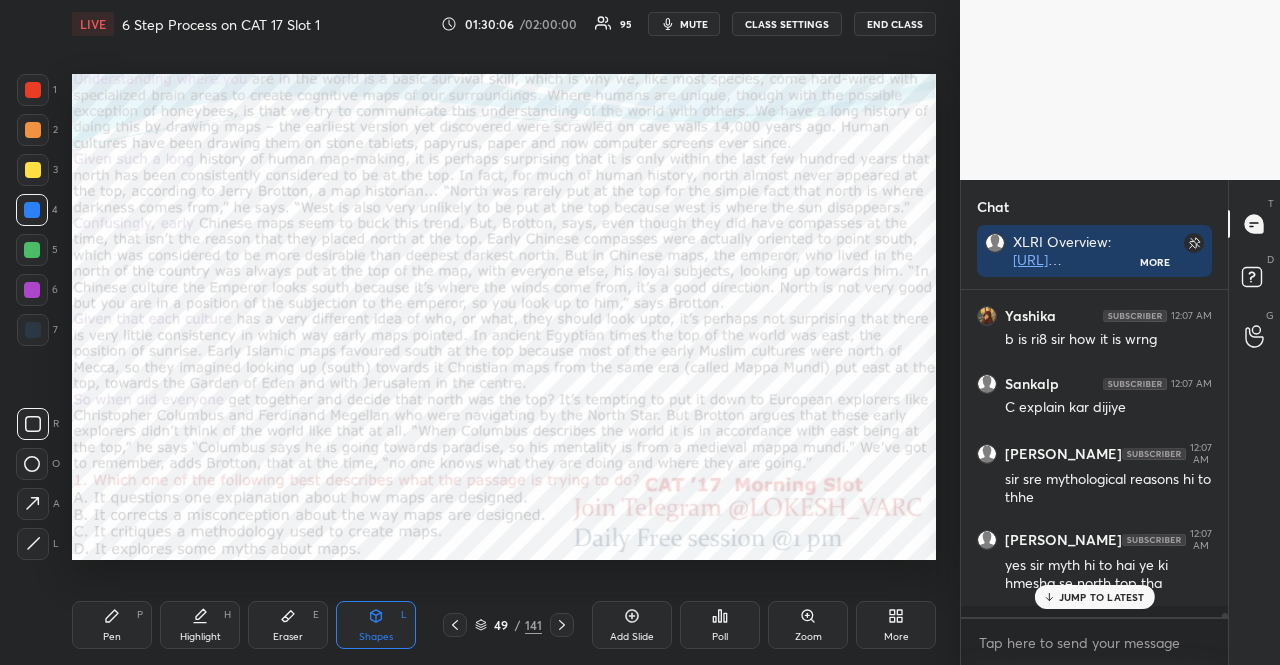 click at bounding box center (32, 290) 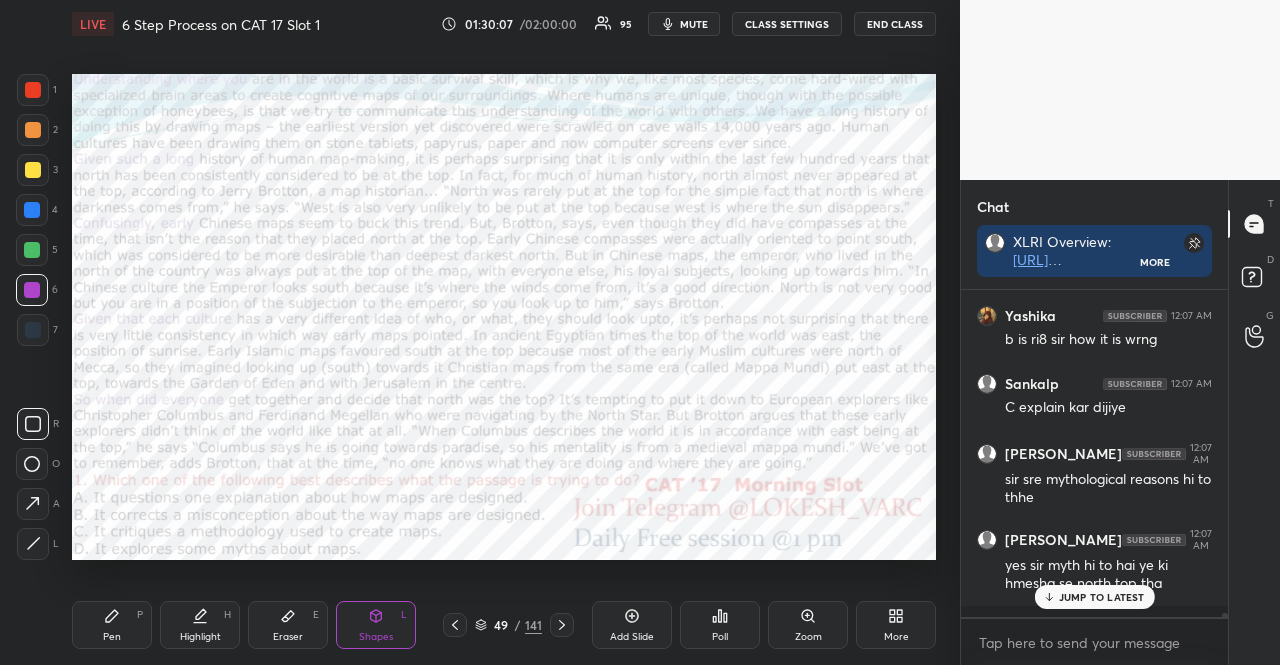 click on "Pen P" at bounding box center [112, 625] 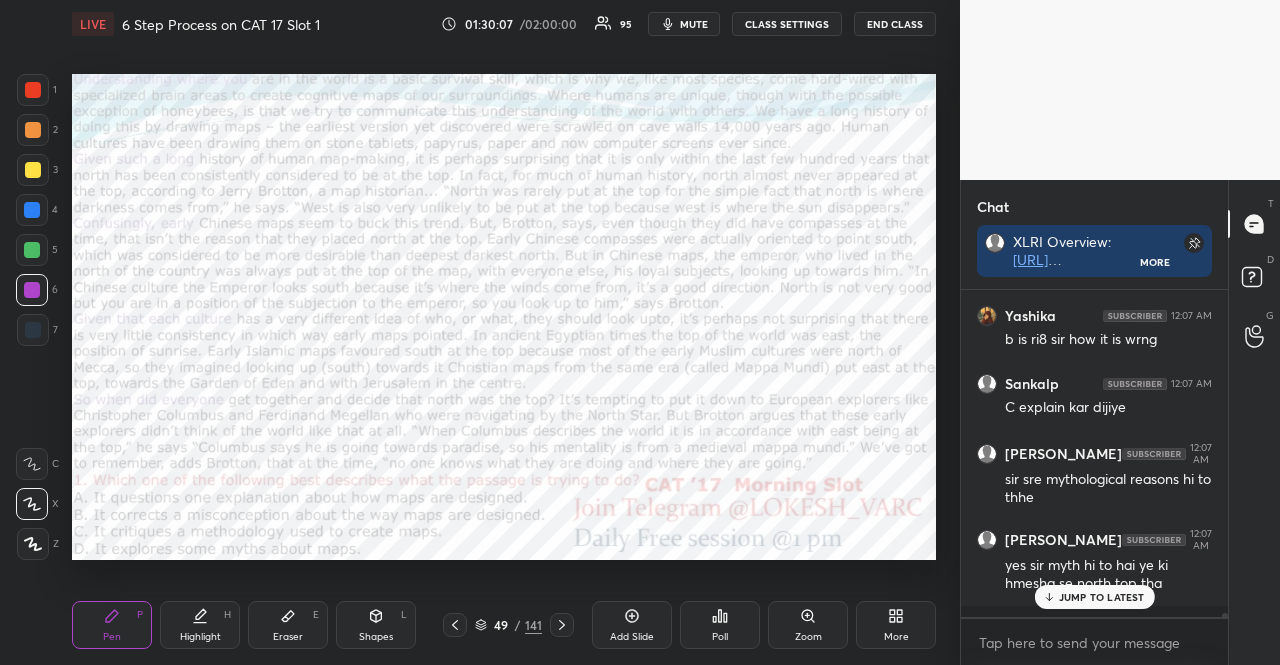 scroll, scrollTop: 29056, scrollLeft: 0, axis: vertical 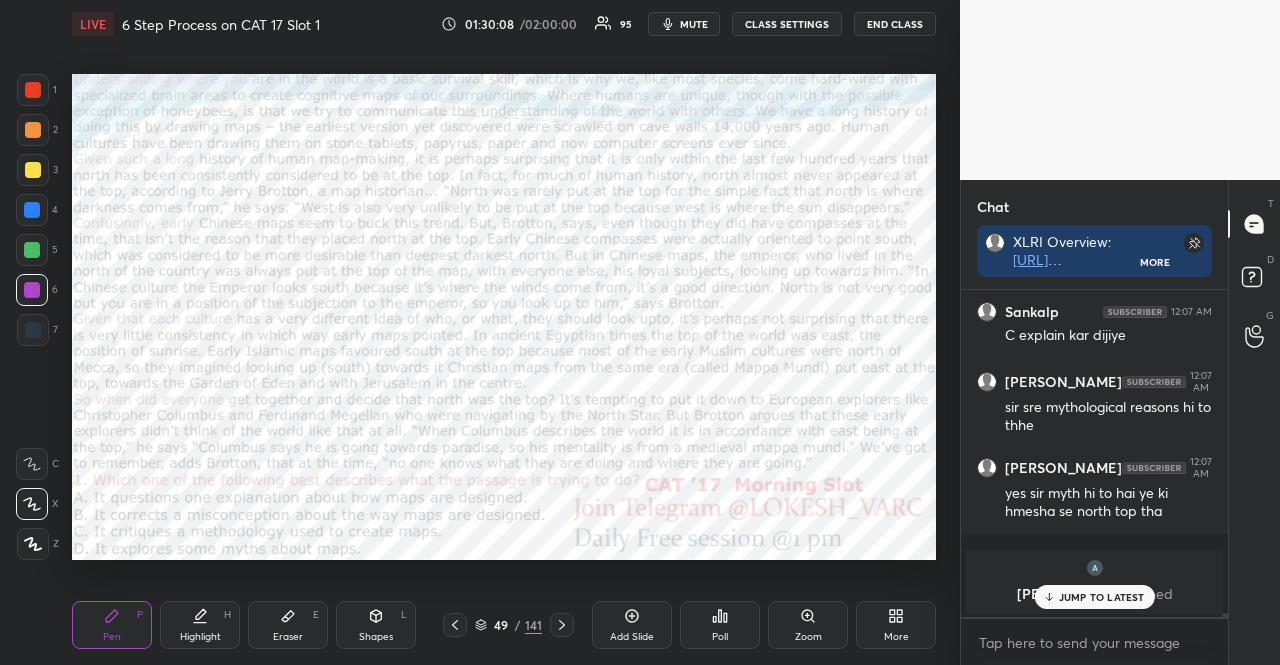 click at bounding box center (32, 250) 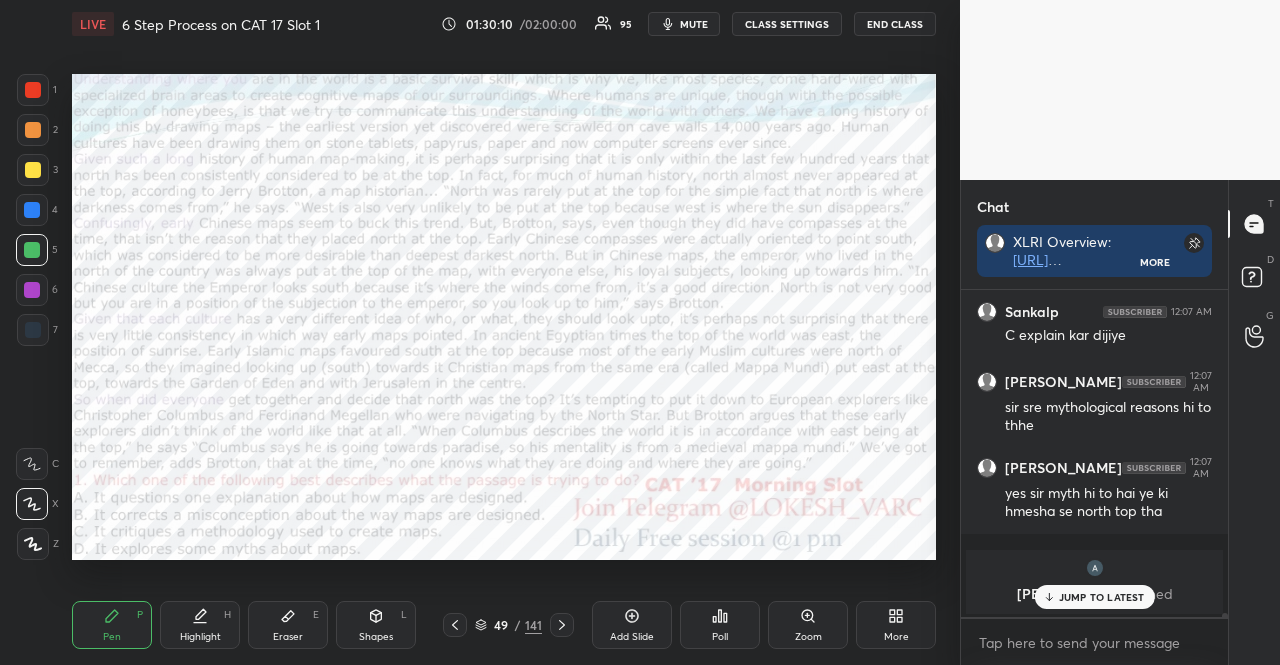 click on "JUMP TO LATEST" at bounding box center [1102, 597] 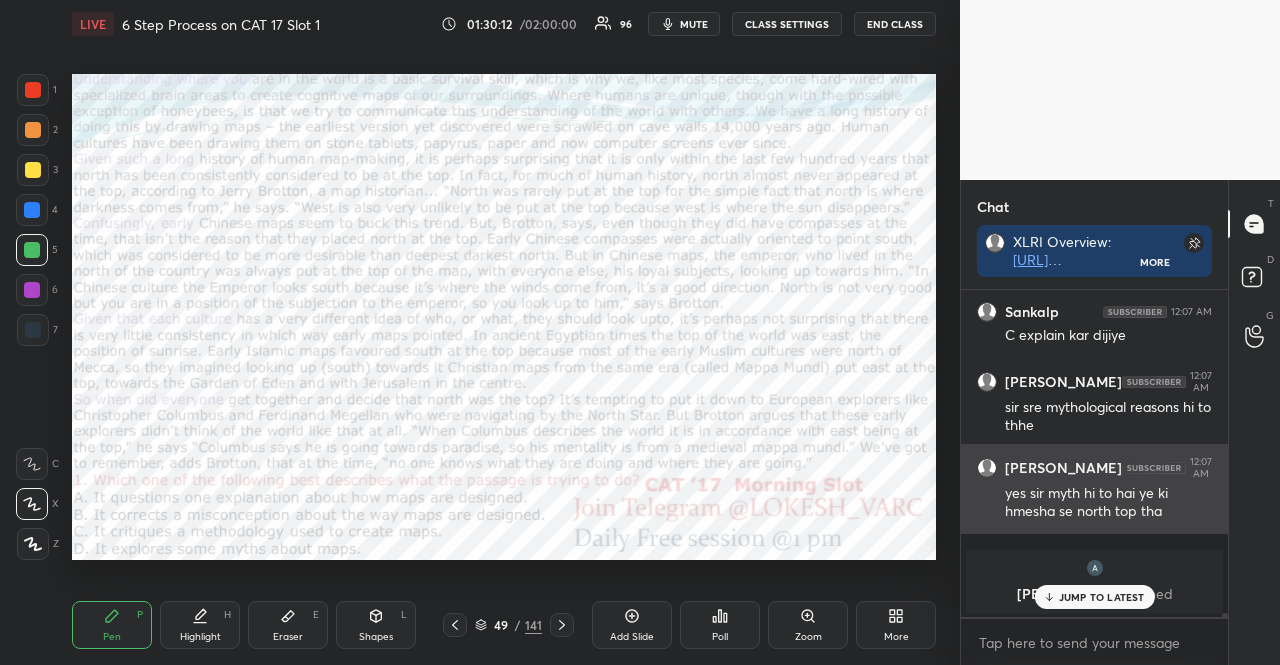 scroll, scrollTop: 29176, scrollLeft: 0, axis: vertical 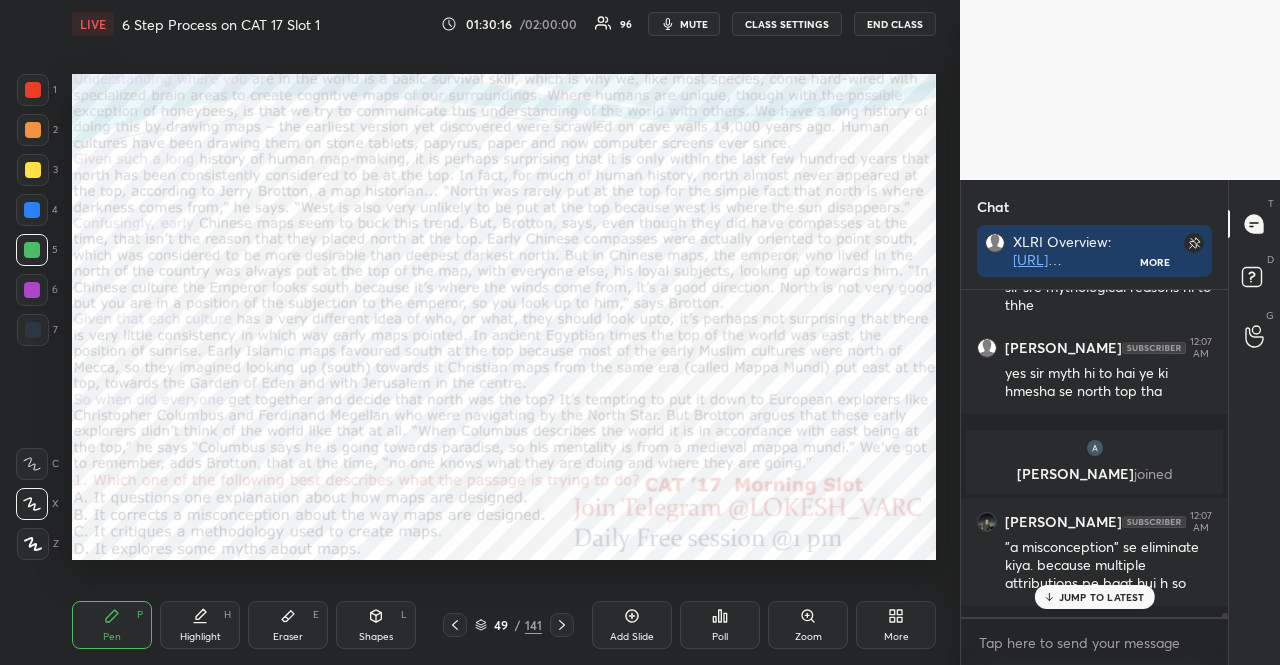 click on "JUMP TO LATEST" at bounding box center [1102, 597] 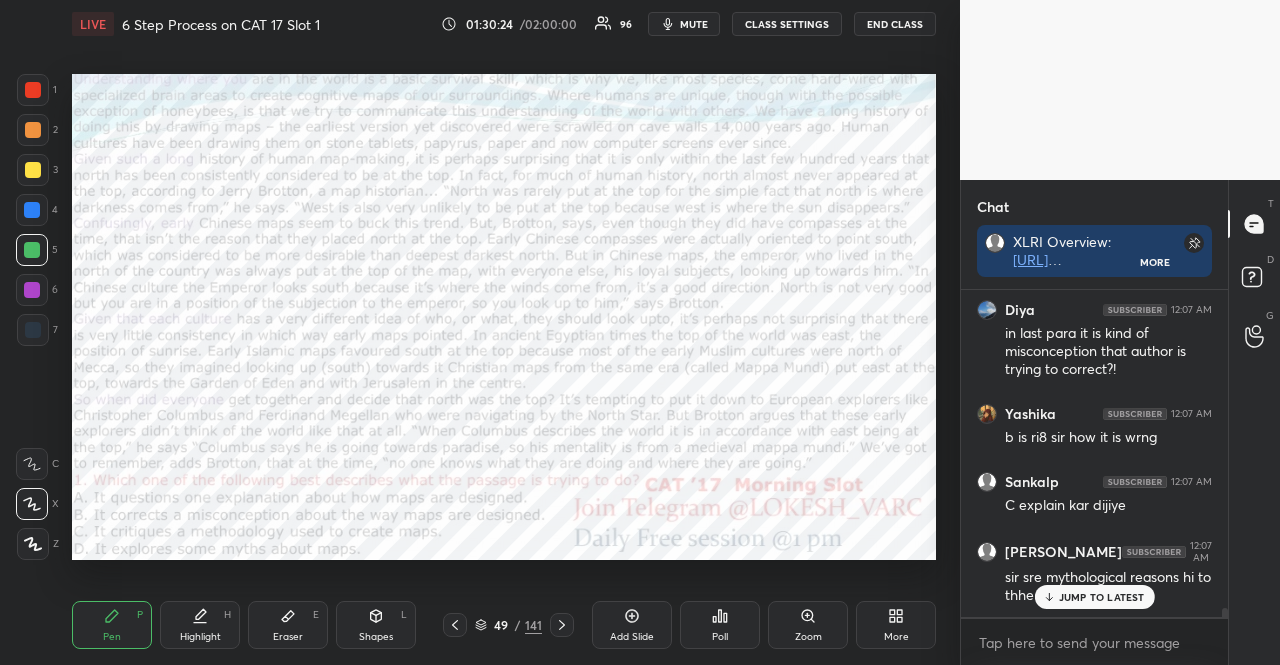 scroll, scrollTop: 28778, scrollLeft: 0, axis: vertical 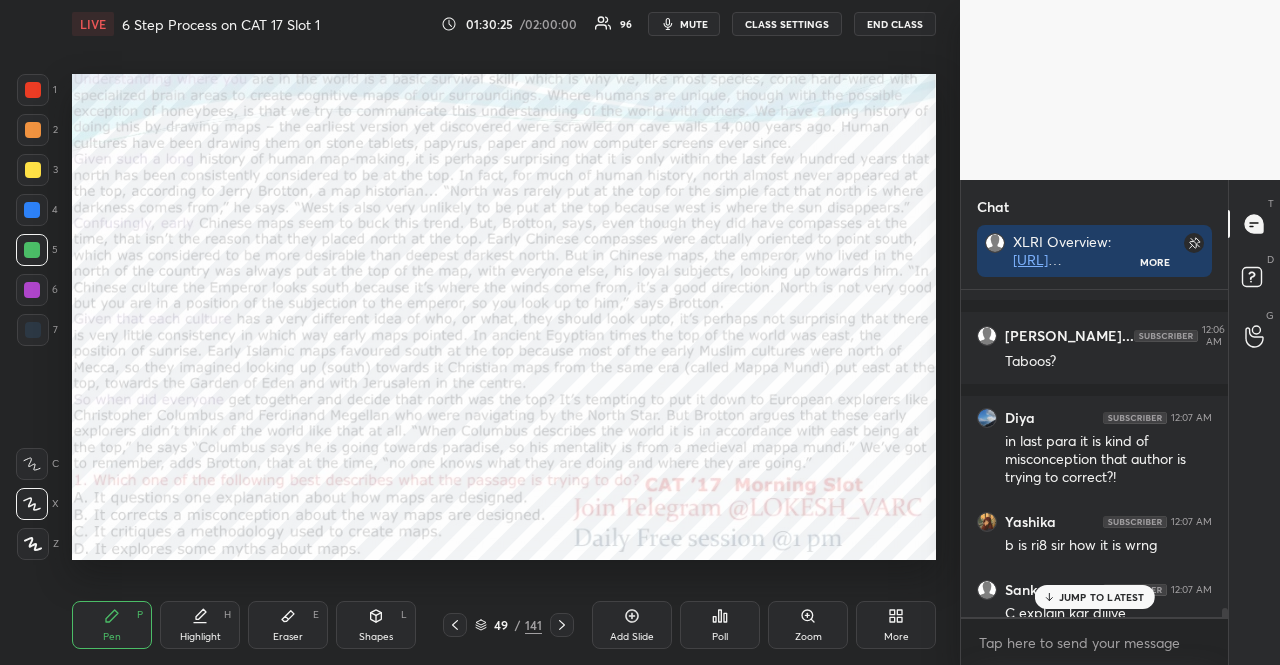 click at bounding box center [32, 210] 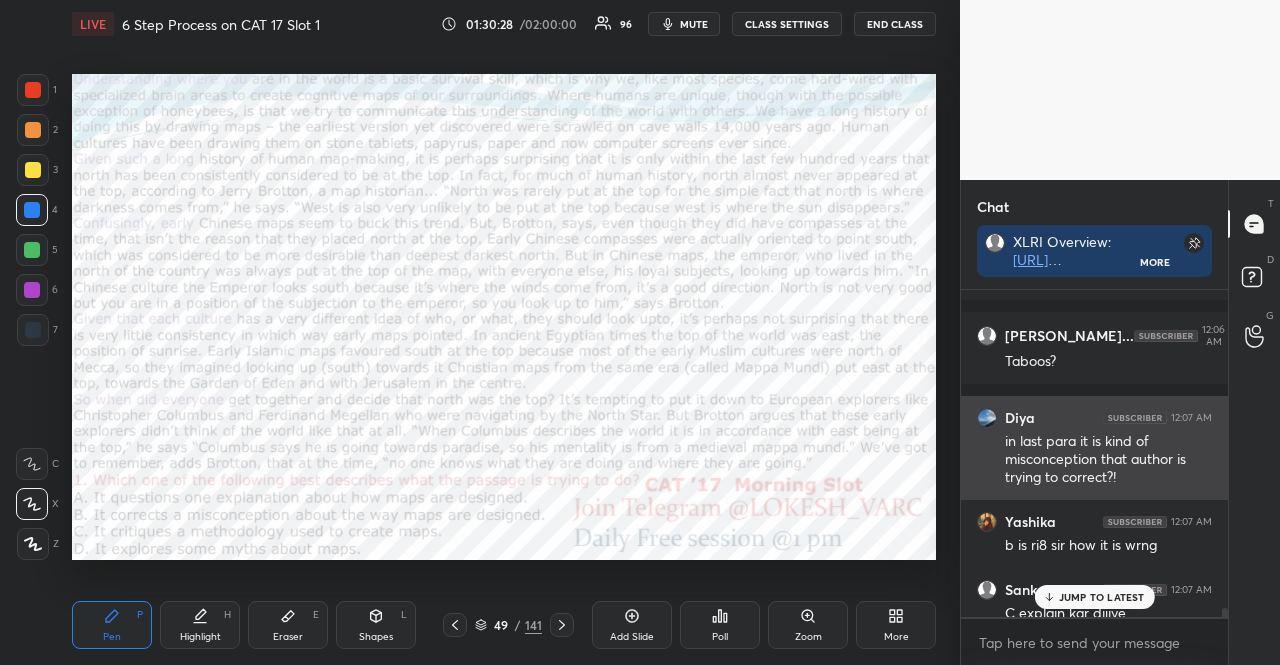 scroll, scrollTop: 28578, scrollLeft: 0, axis: vertical 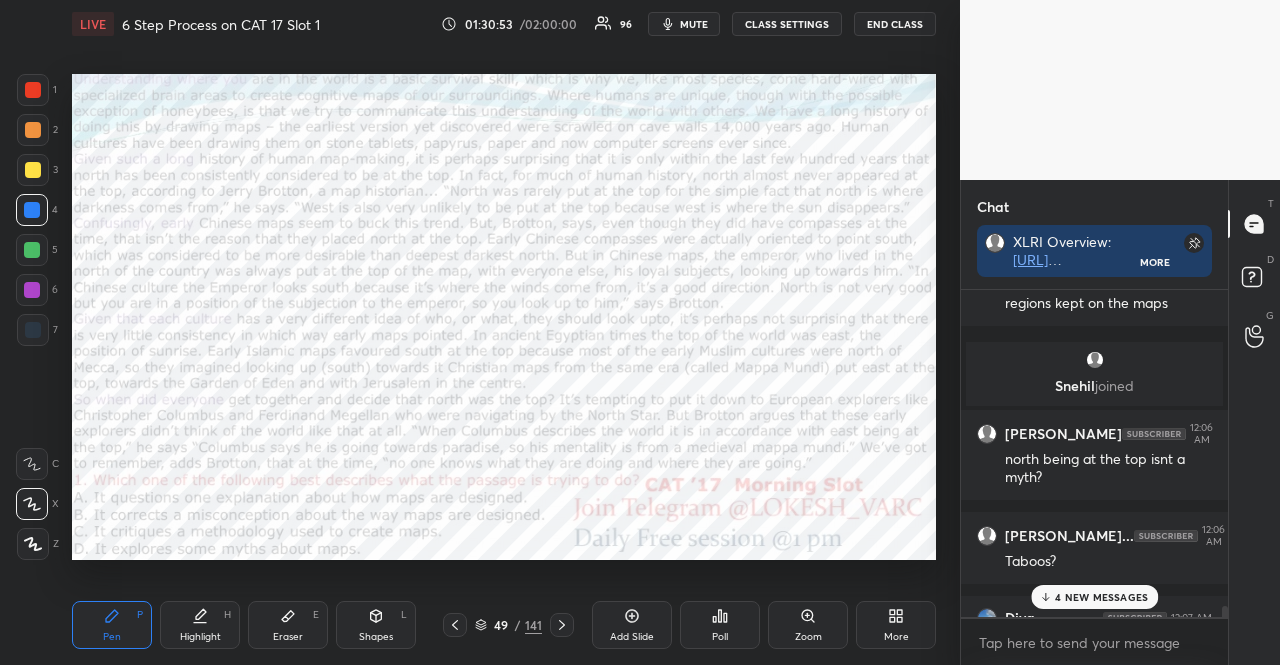 click on "5" at bounding box center (37, 250) 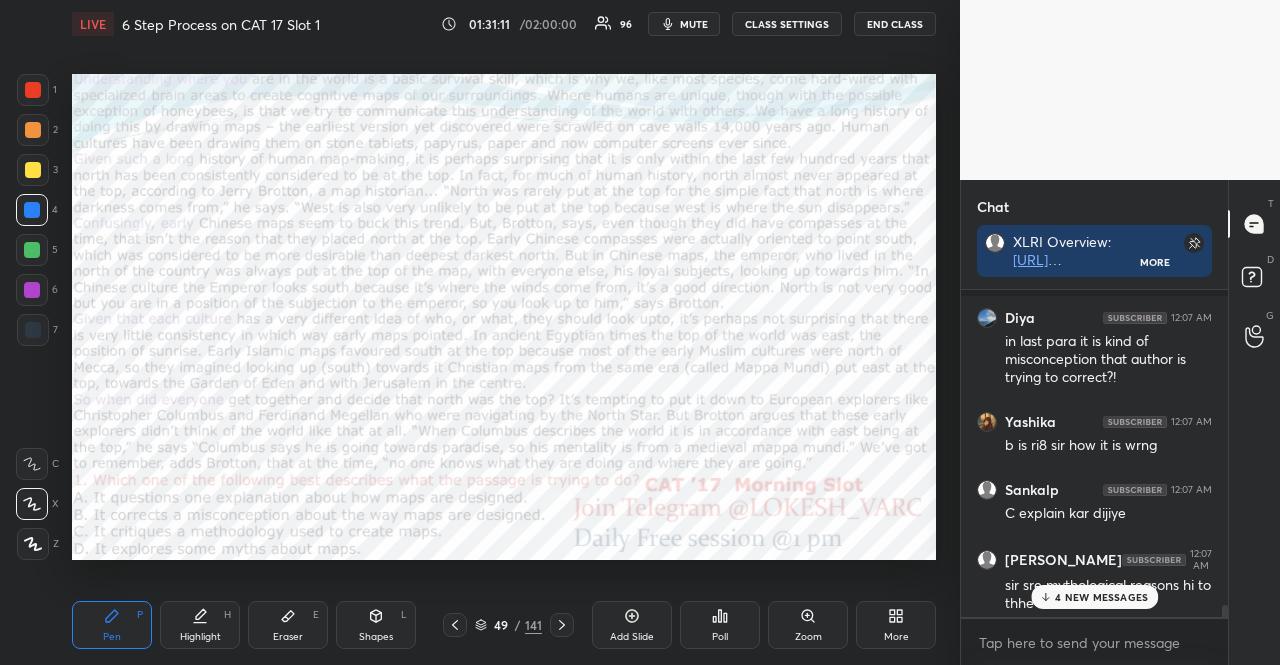 scroll, scrollTop: 28978, scrollLeft: 0, axis: vertical 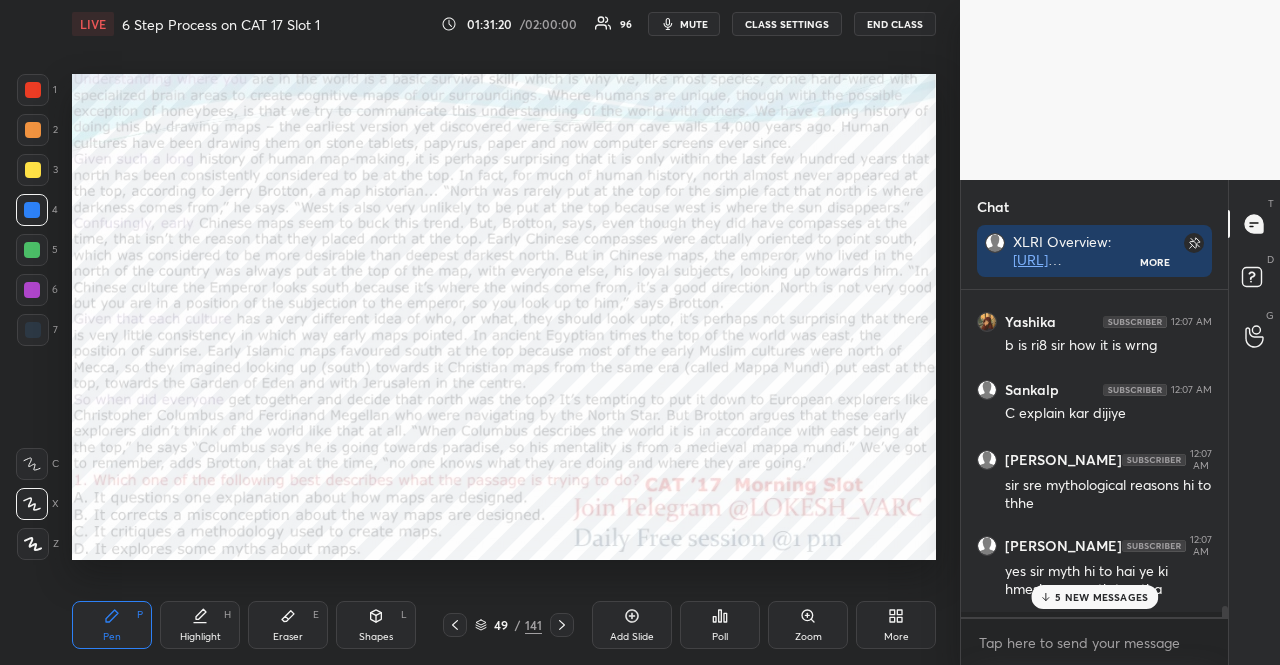 click at bounding box center [33, 90] 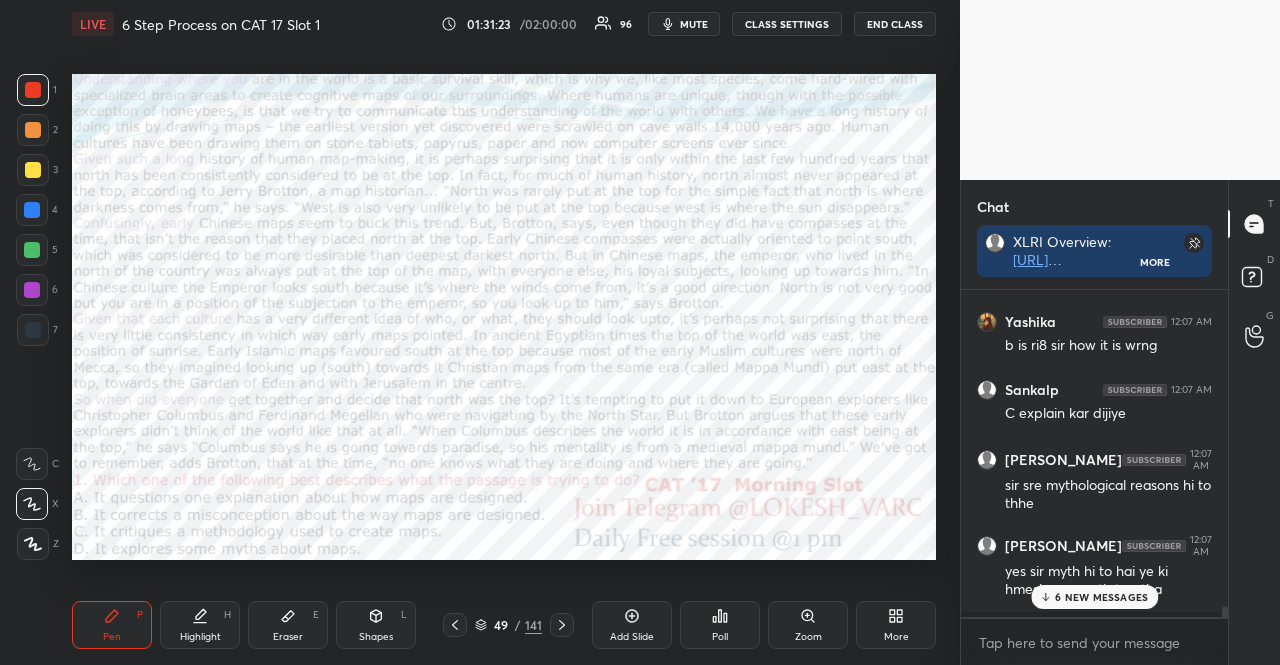 click on "Shapes L" at bounding box center (376, 625) 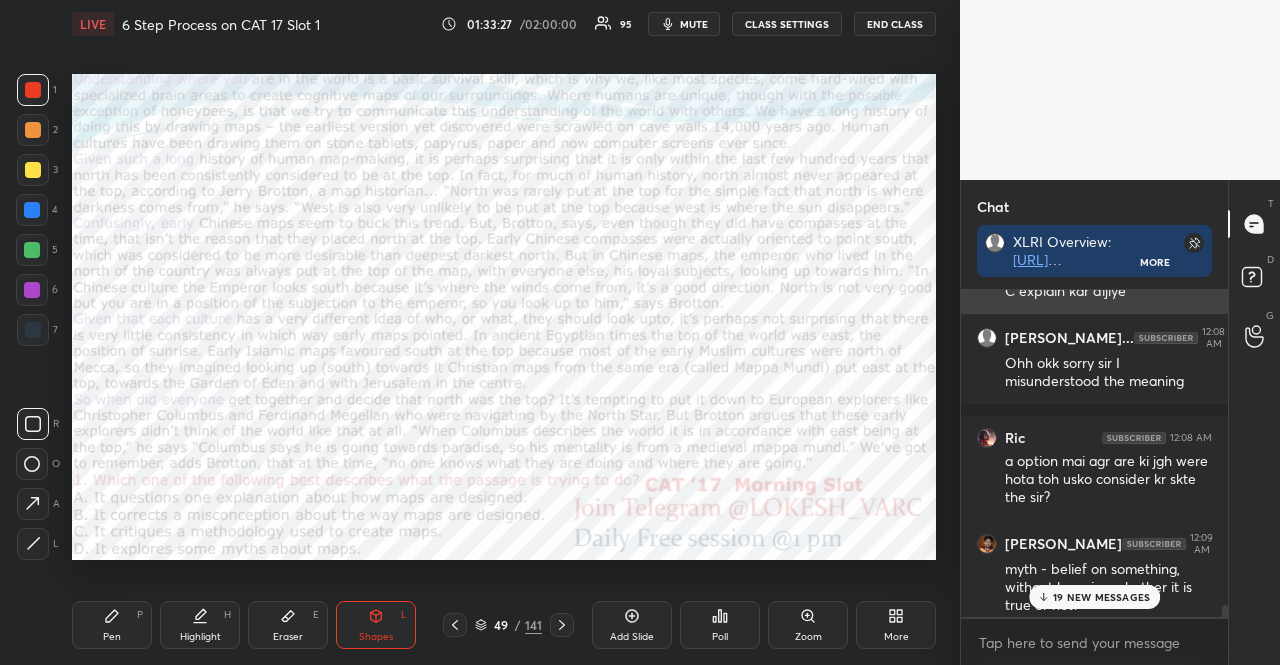 scroll, scrollTop: 30178, scrollLeft: 0, axis: vertical 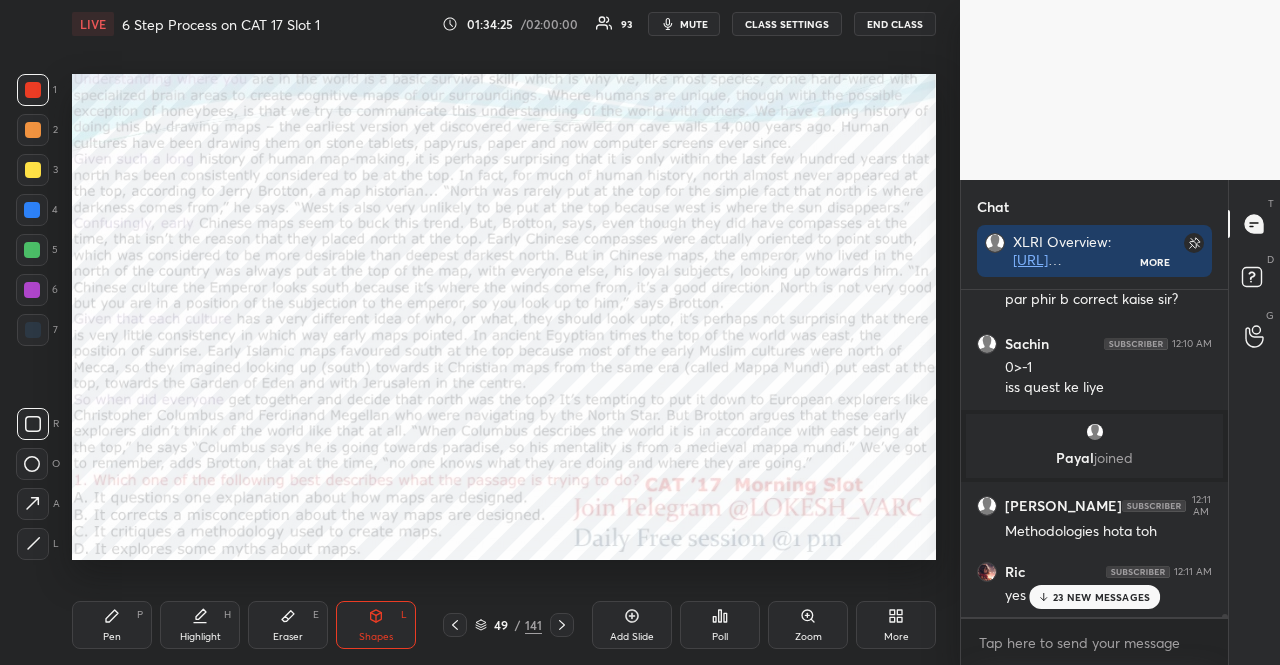 click at bounding box center (32, 210) 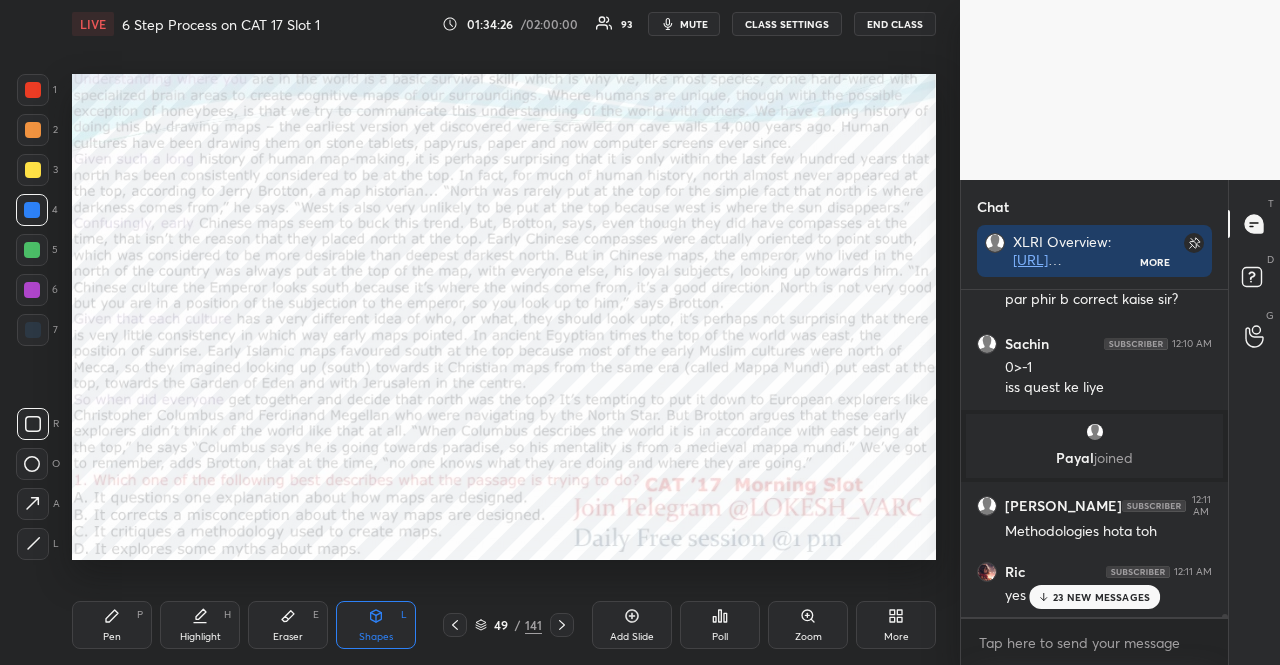 click at bounding box center (32, 210) 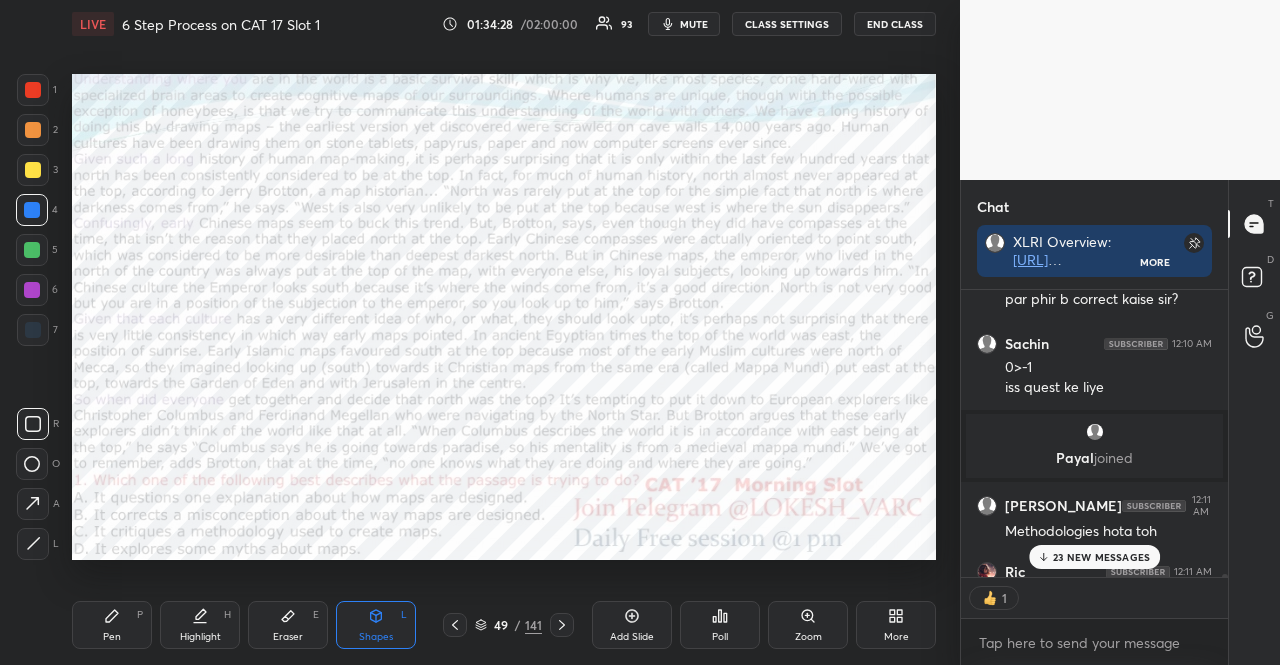 click on "Pen P" at bounding box center (112, 625) 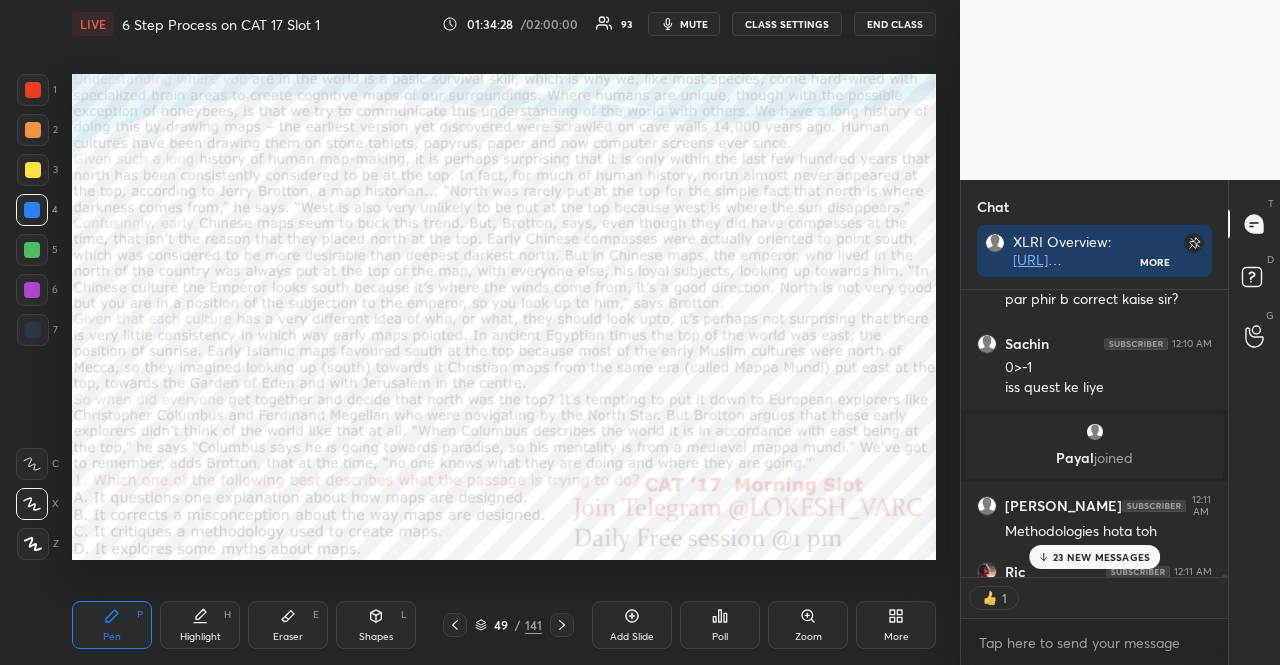 click on "Pen P" at bounding box center [112, 625] 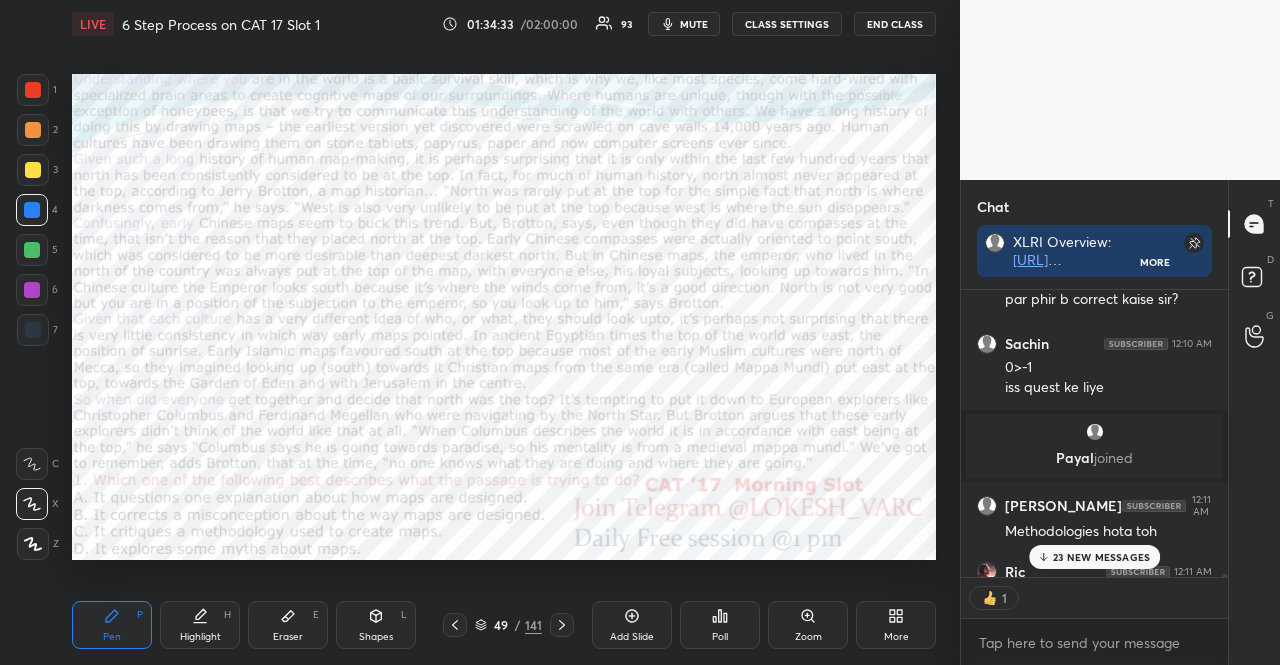 click 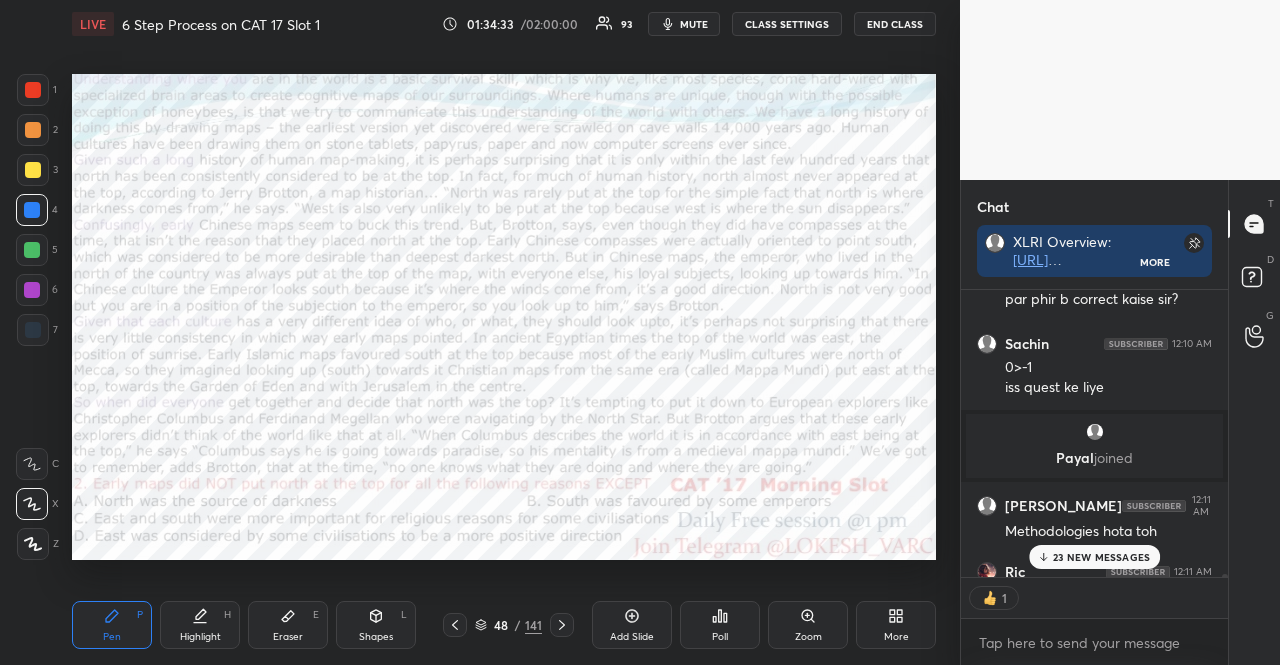 click 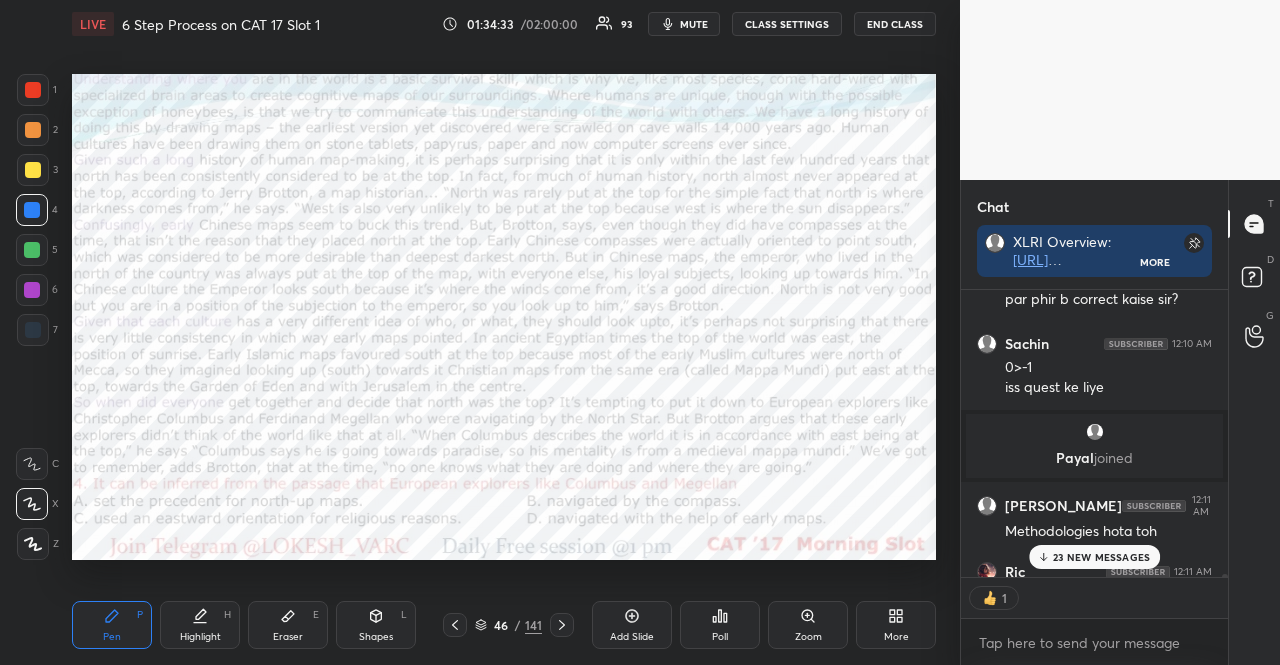 click 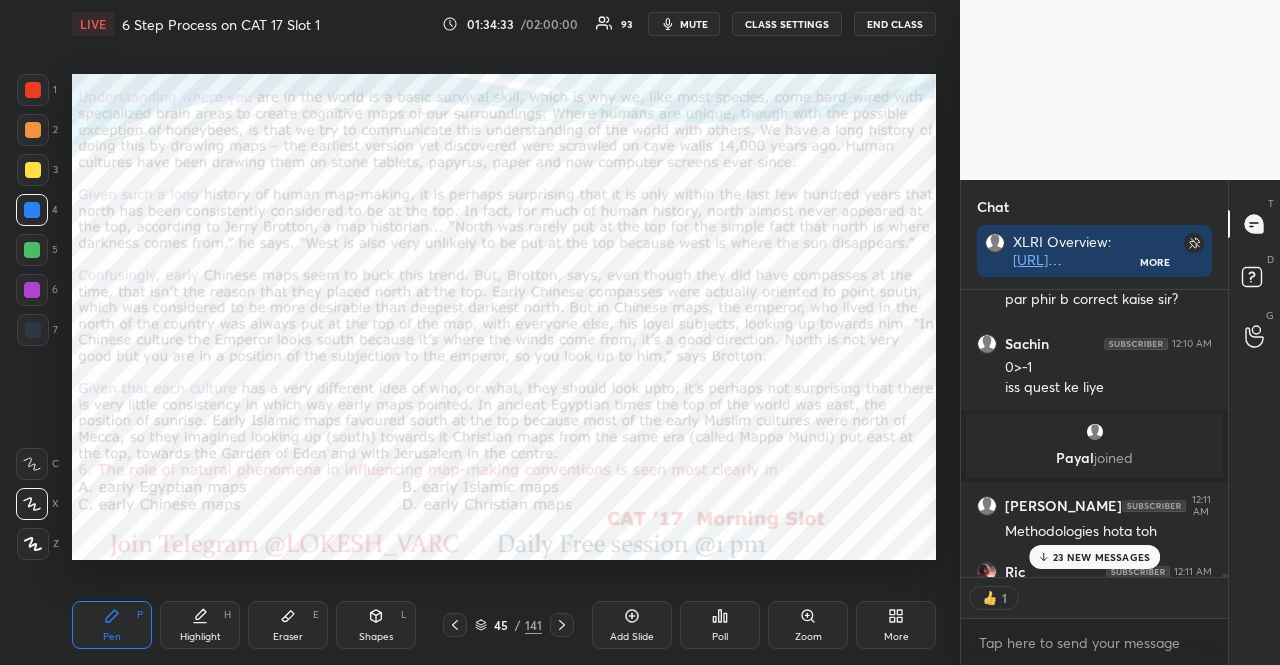 click 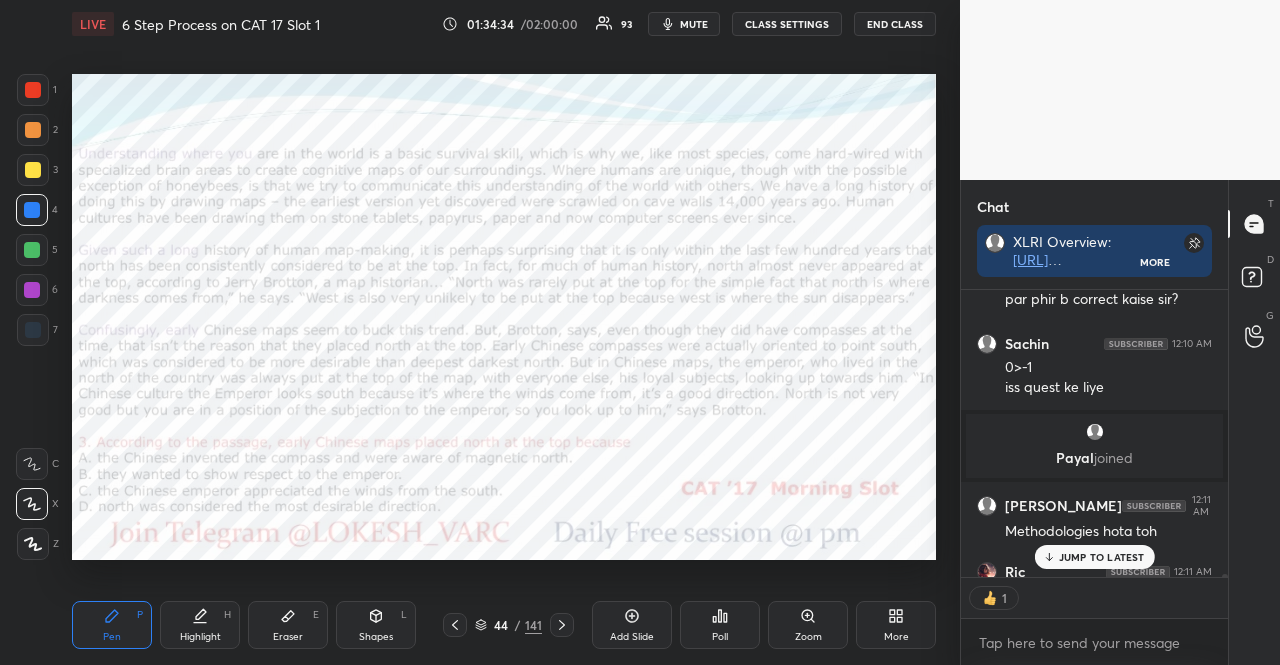 scroll, scrollTop: 31218, scrollLeft: 0, axis: vertical 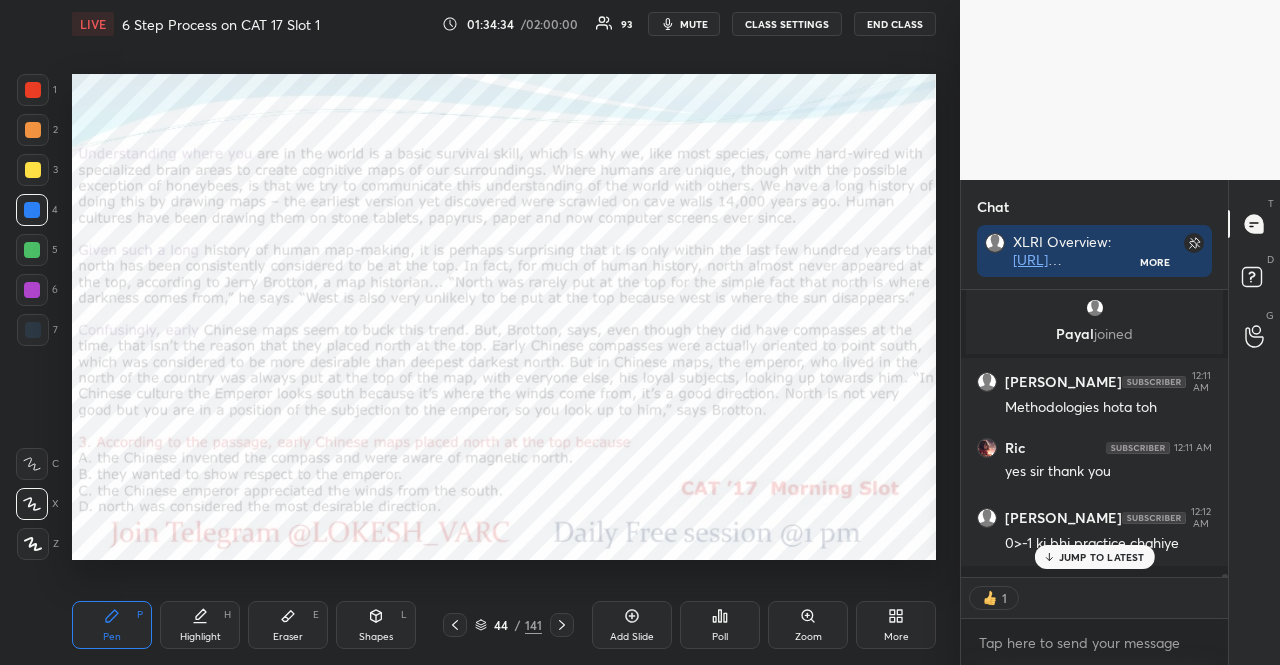 click 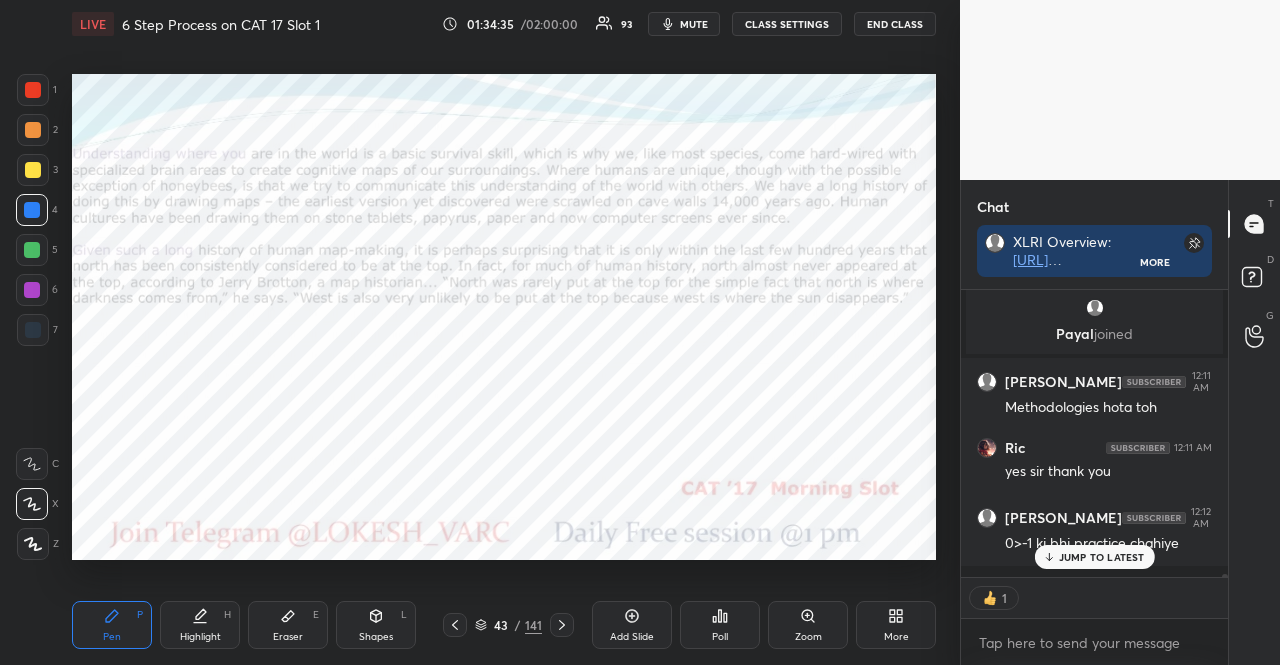 scroll, scrollTop: 31290, scrollLeft: 0, axis: vertical 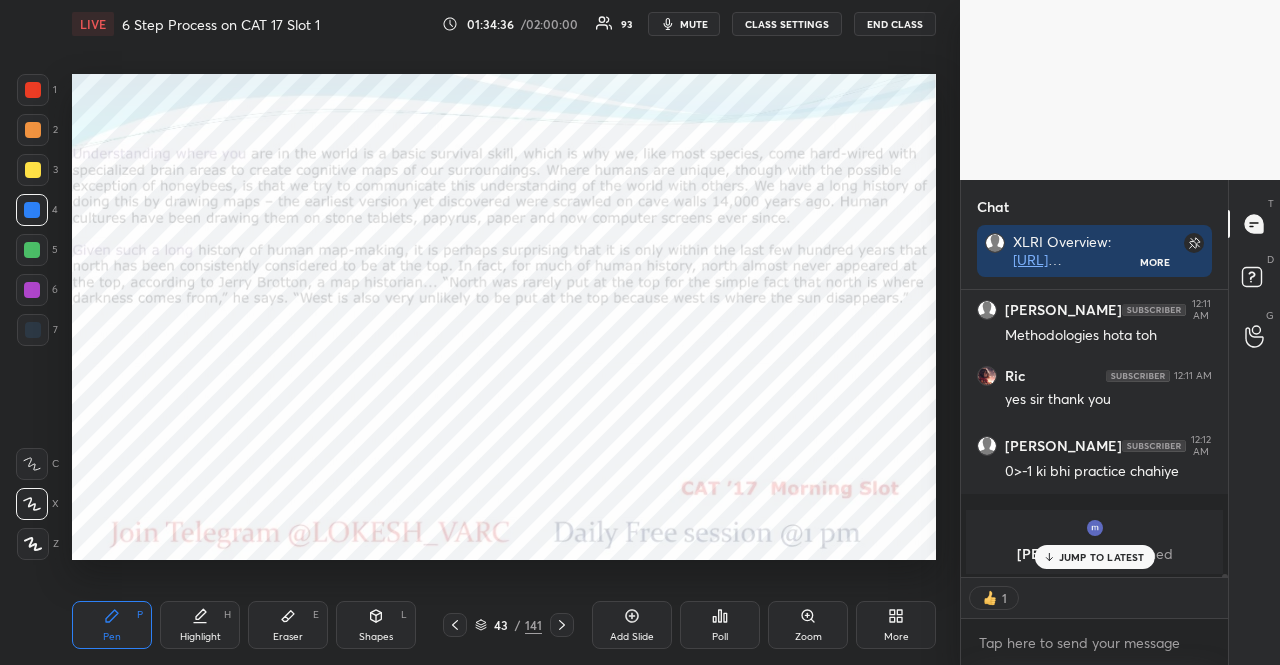 click at bounding box center [562, 625] 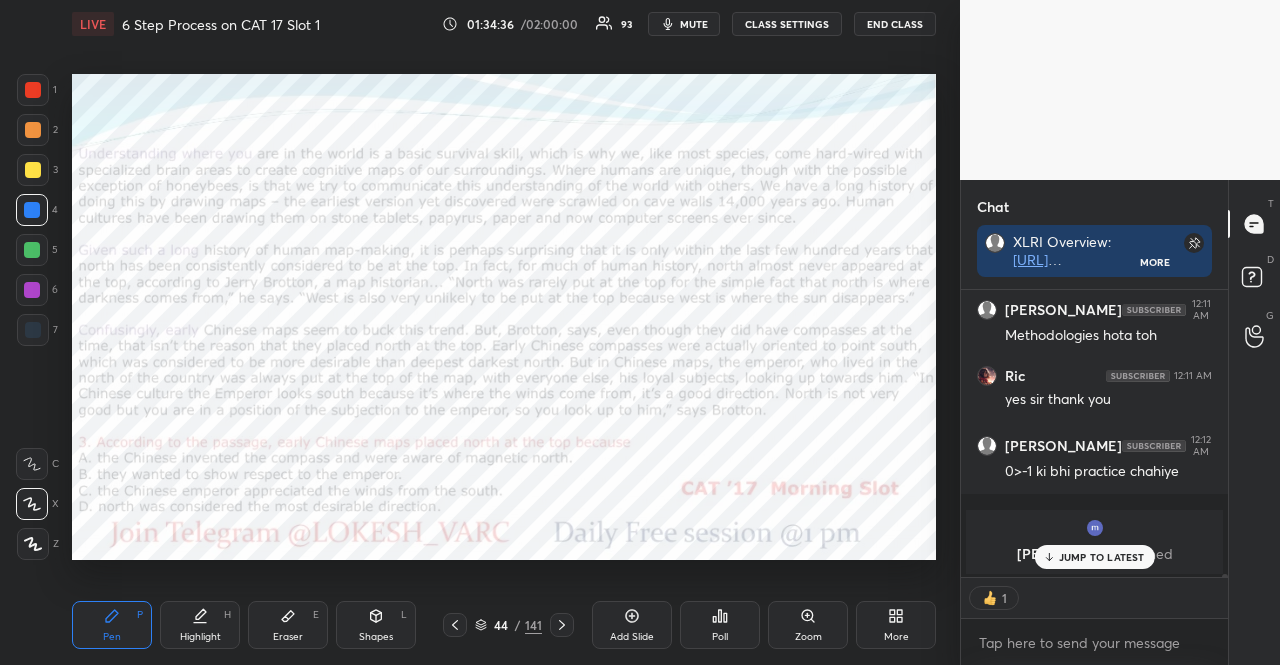 scroll, scrollTop: 6, scrollLeft: 6, axis: both 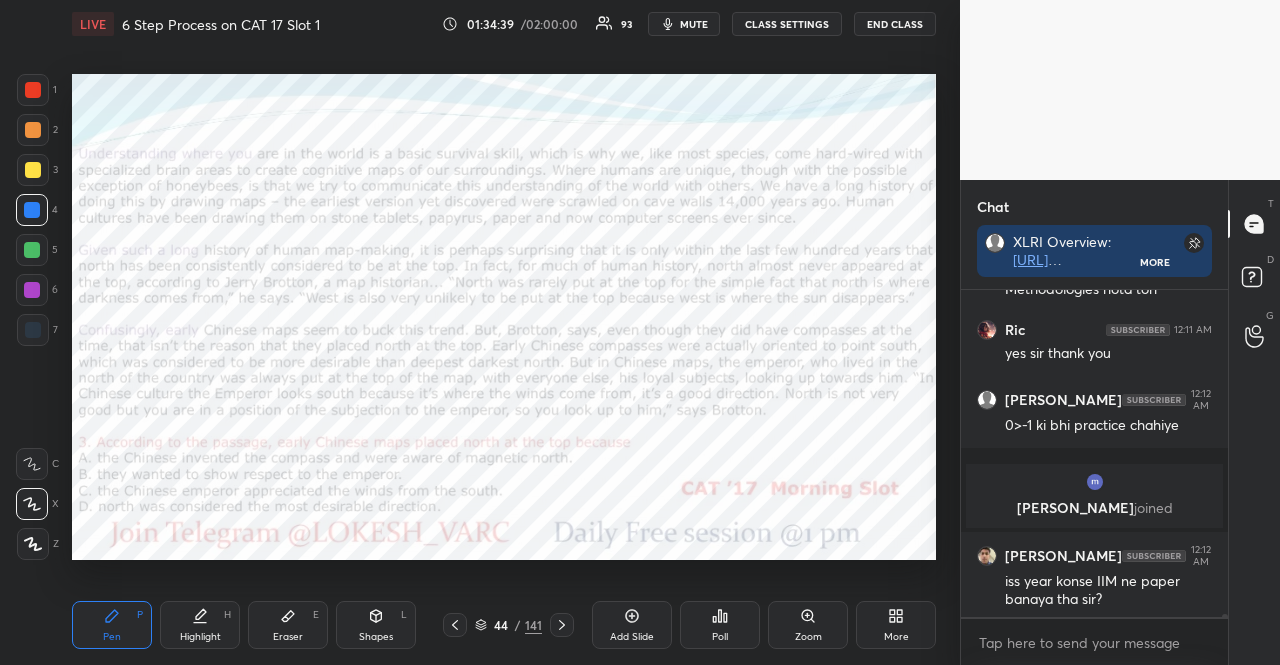 click on "Shapes L" at bounding box center [376, 625] 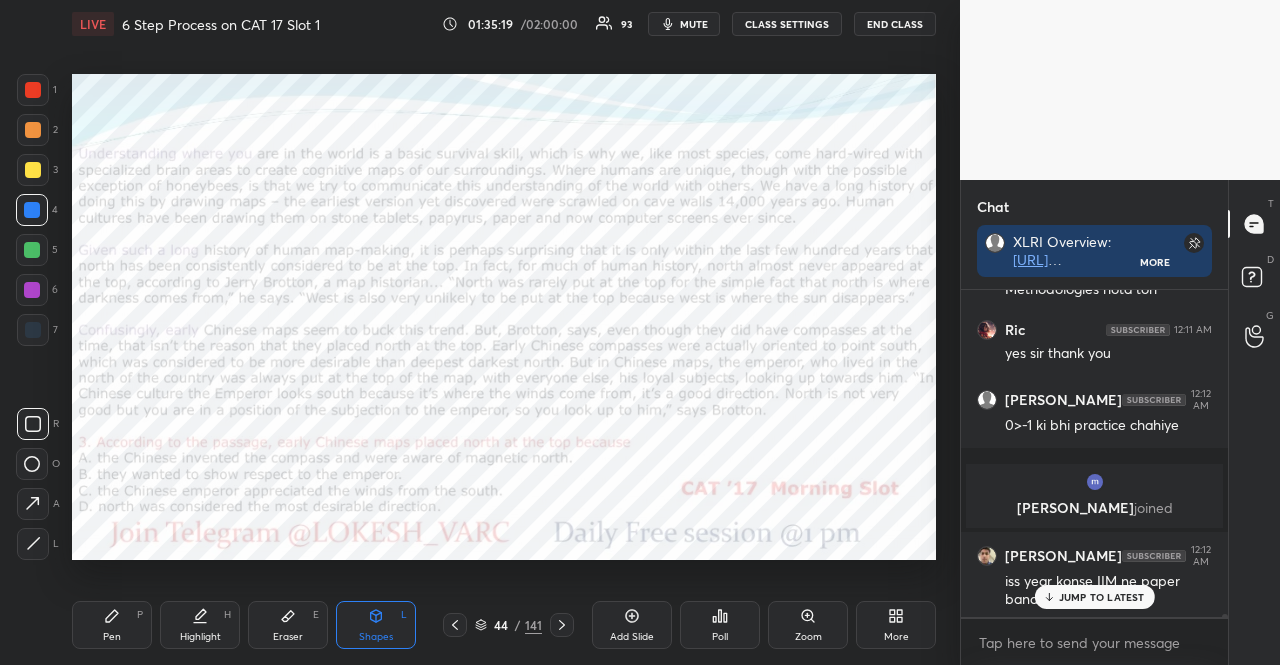 drag, startPoint x: 144, startPoint y: 643, endPoint x: 128, endPoint y: 632, distance: 19.416489 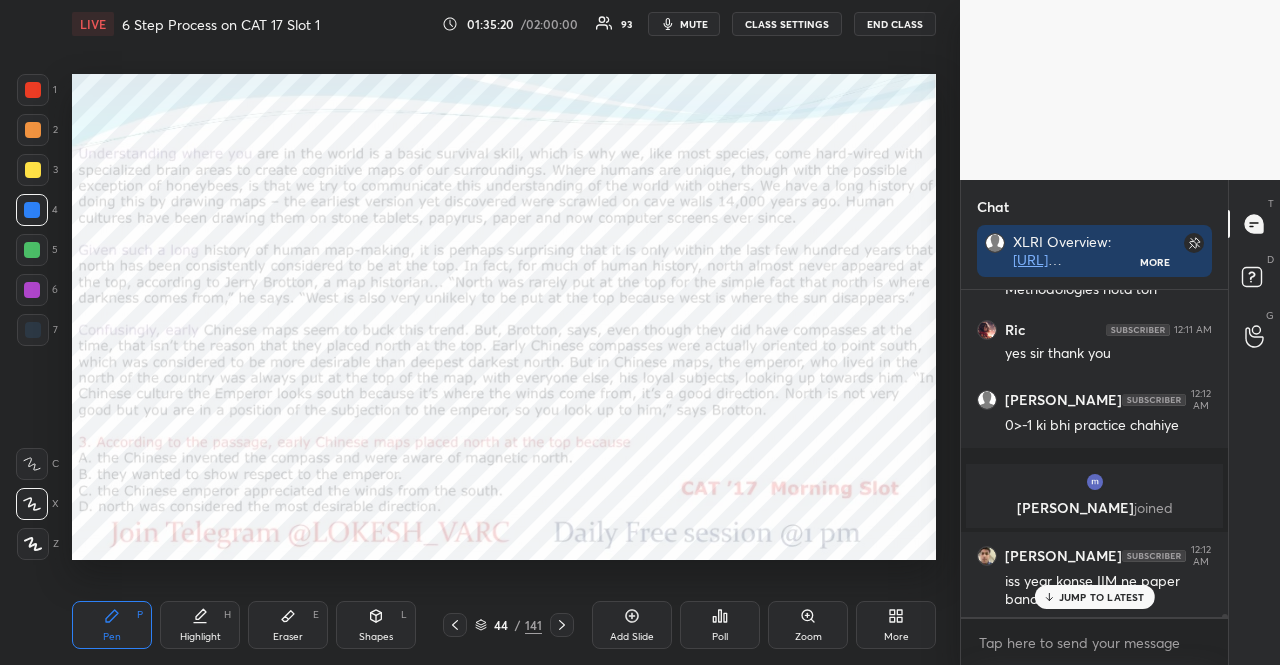 click on "Pen P" at bounding box center [112, 625] 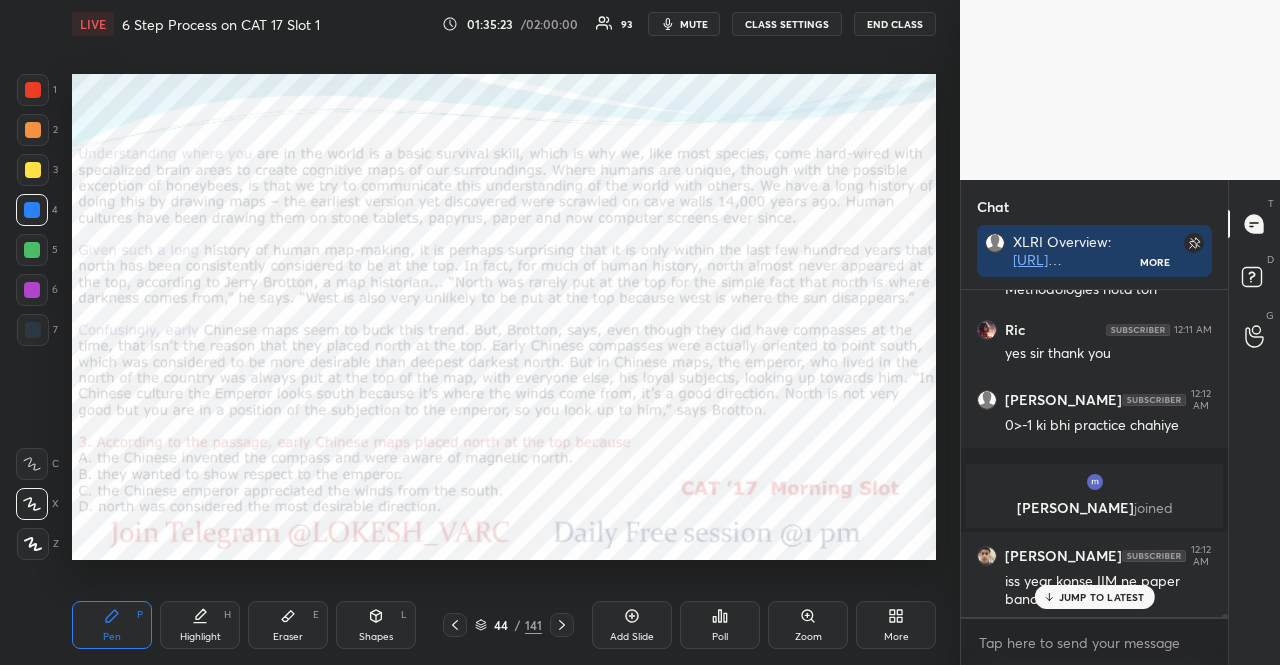 drag, startPoint x: 47, startPoint y: 319, endPoint x: 22, endPoint y: 316, distance: 25.179358 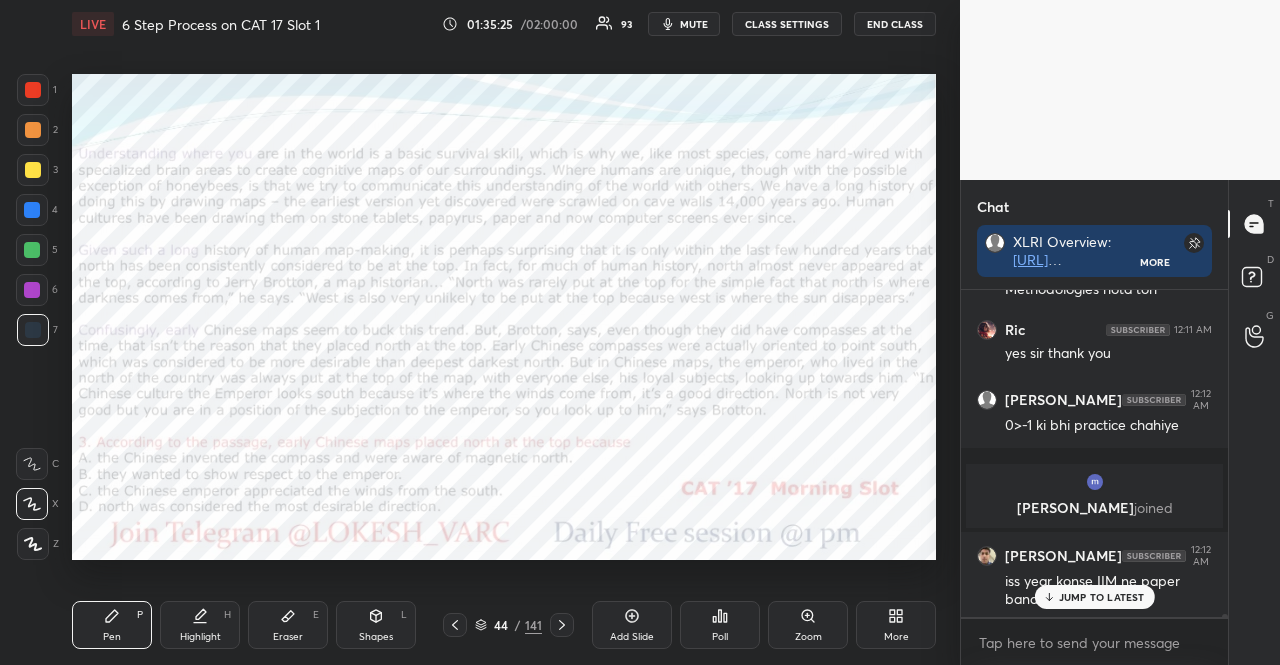 scroll, scrollTop: 31438, scrollLeft: 0, axis: vertical 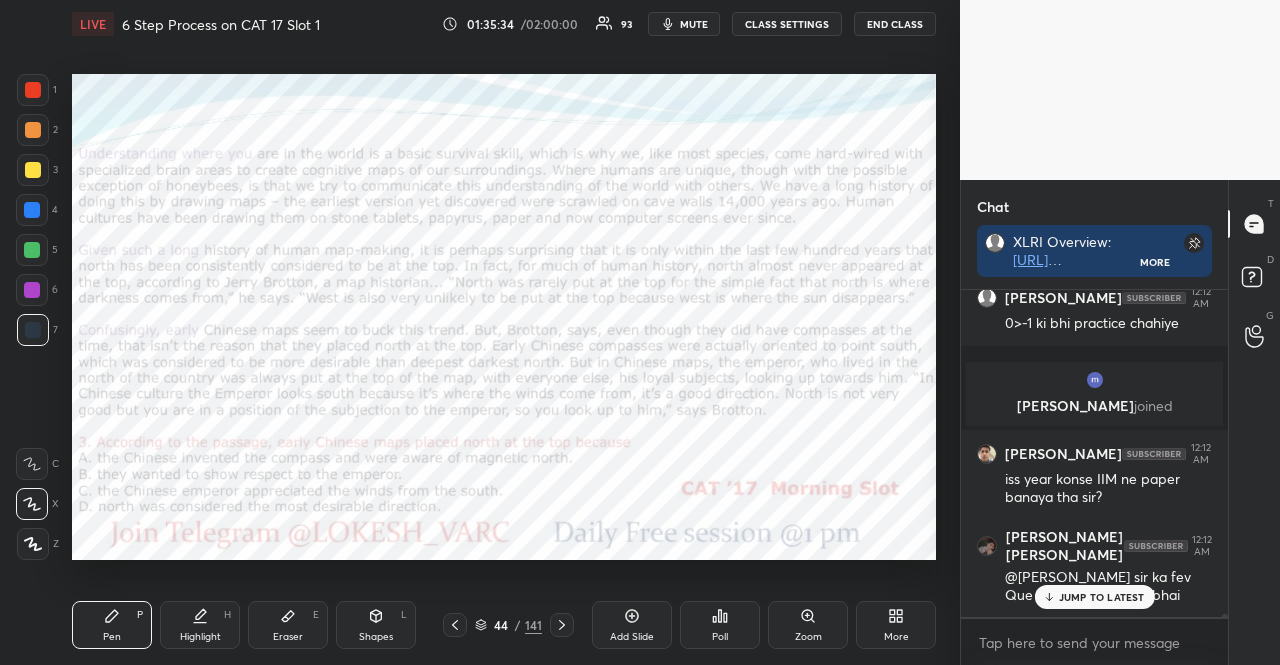 click at bounding box center (32, 250) 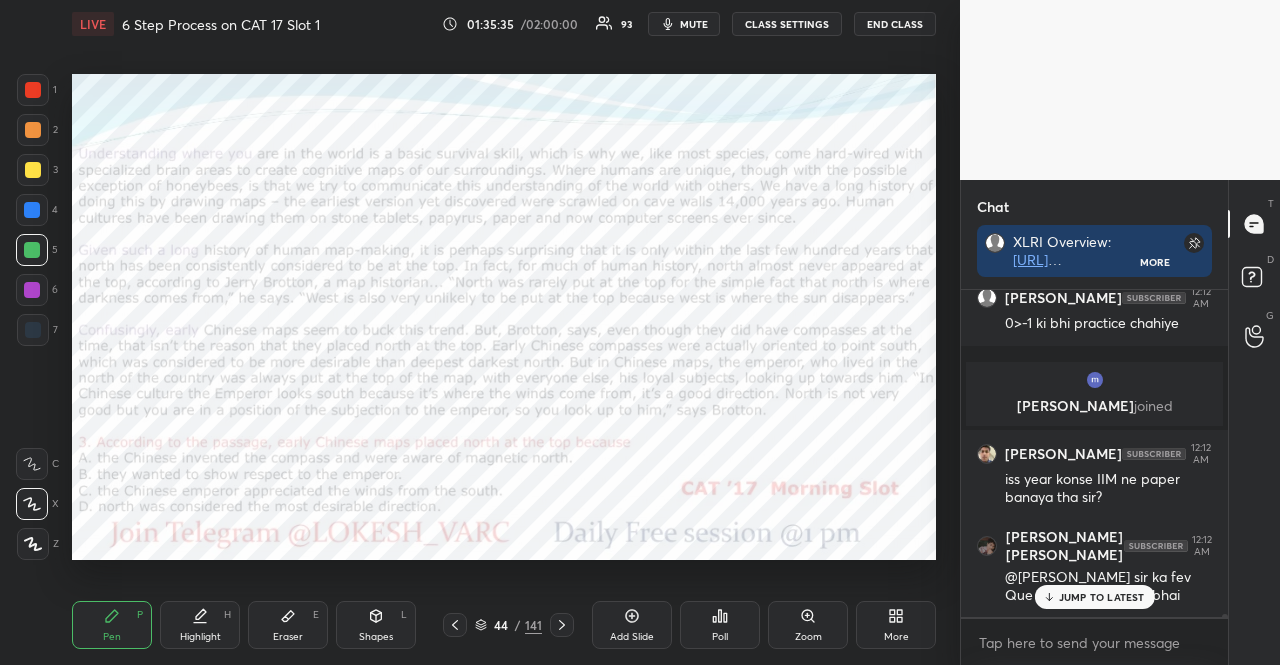 click on "Shapes L" at bounding box center (376, 625) 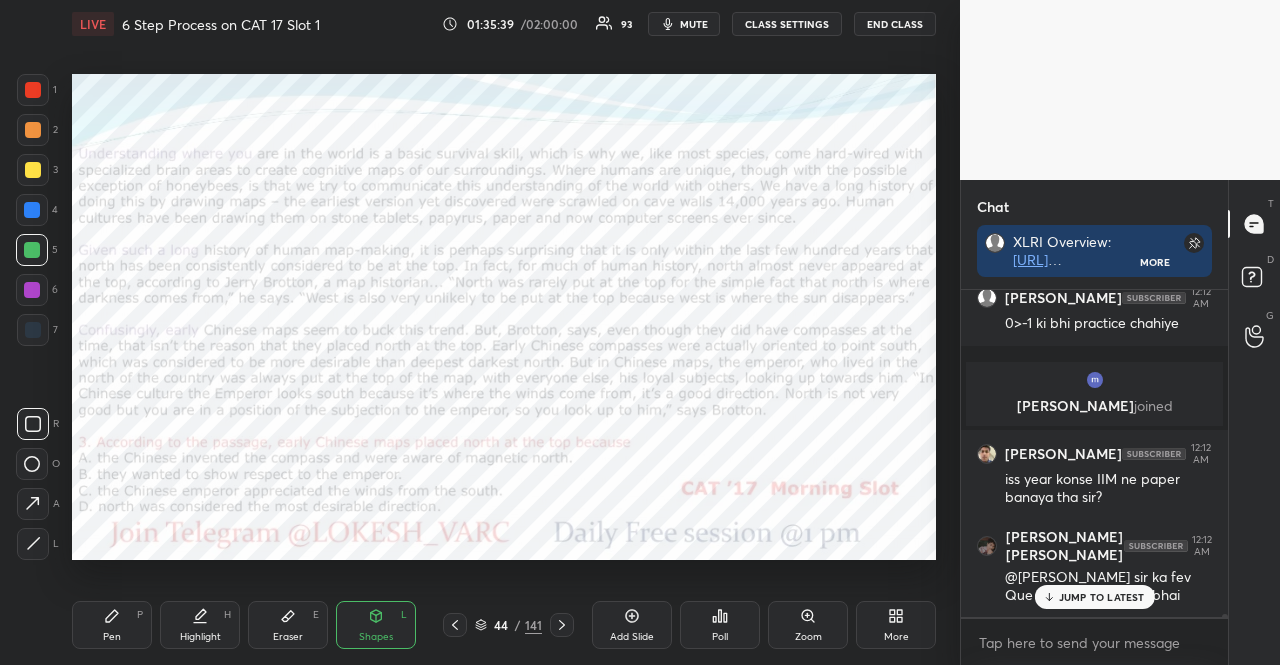 scroll, scrollTop: 31506, scrollLeft: 0, axis: vertical 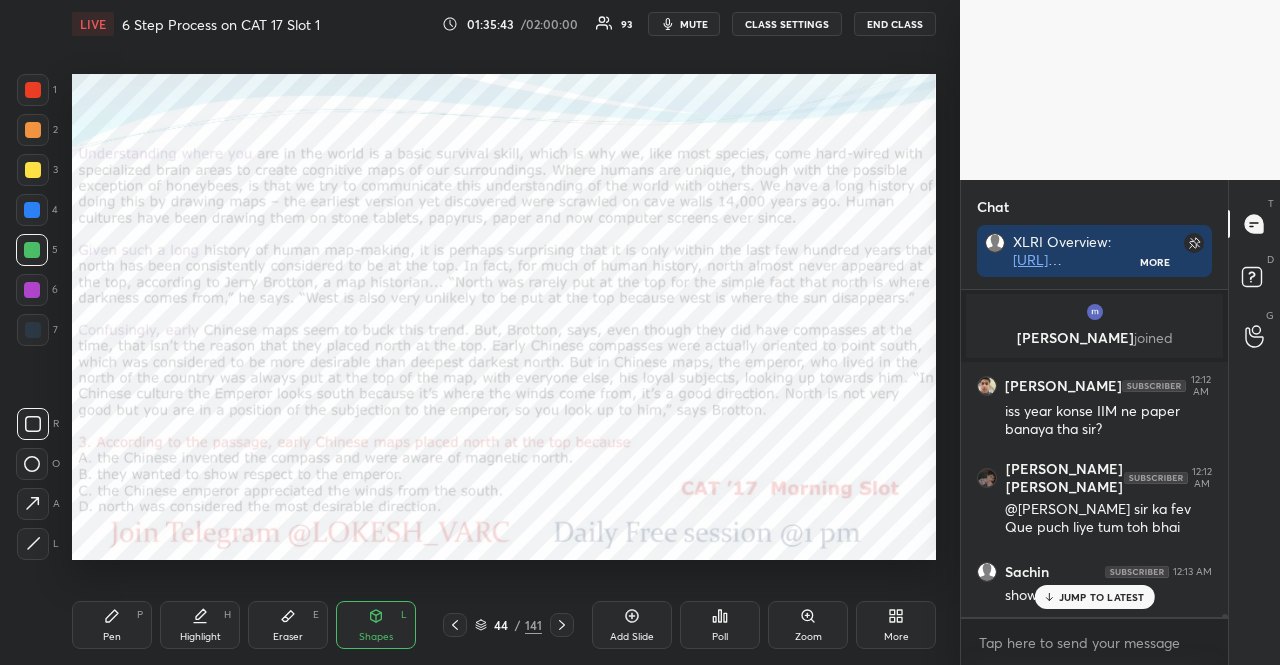 click on "Pen P" at bounding box center (112, 625) 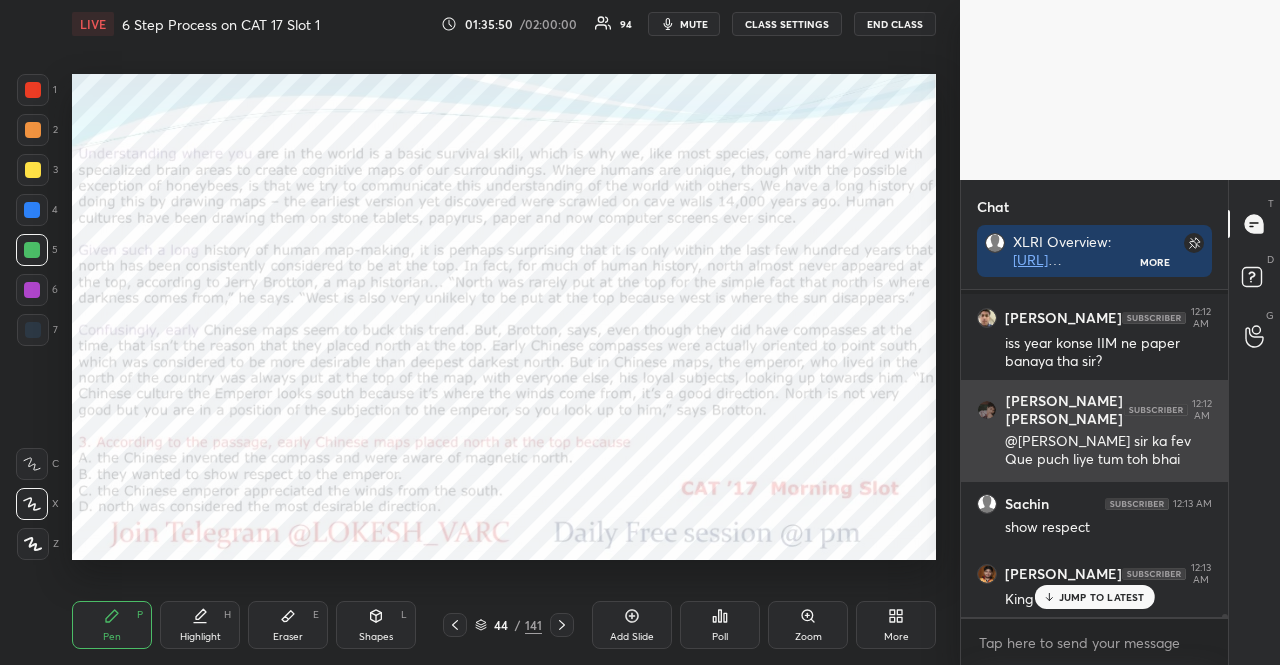 scroll, scrollTop: 31474, scrollLeft: 0, axis: vertical 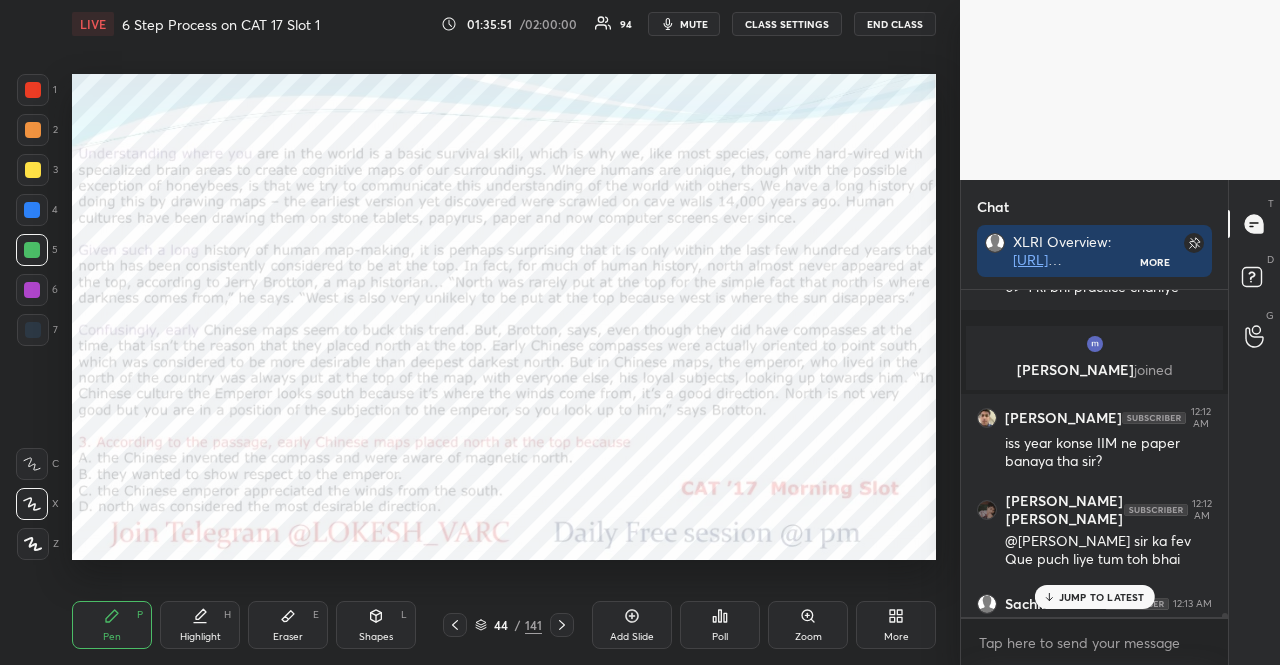 click at bounding box center [33, 90] 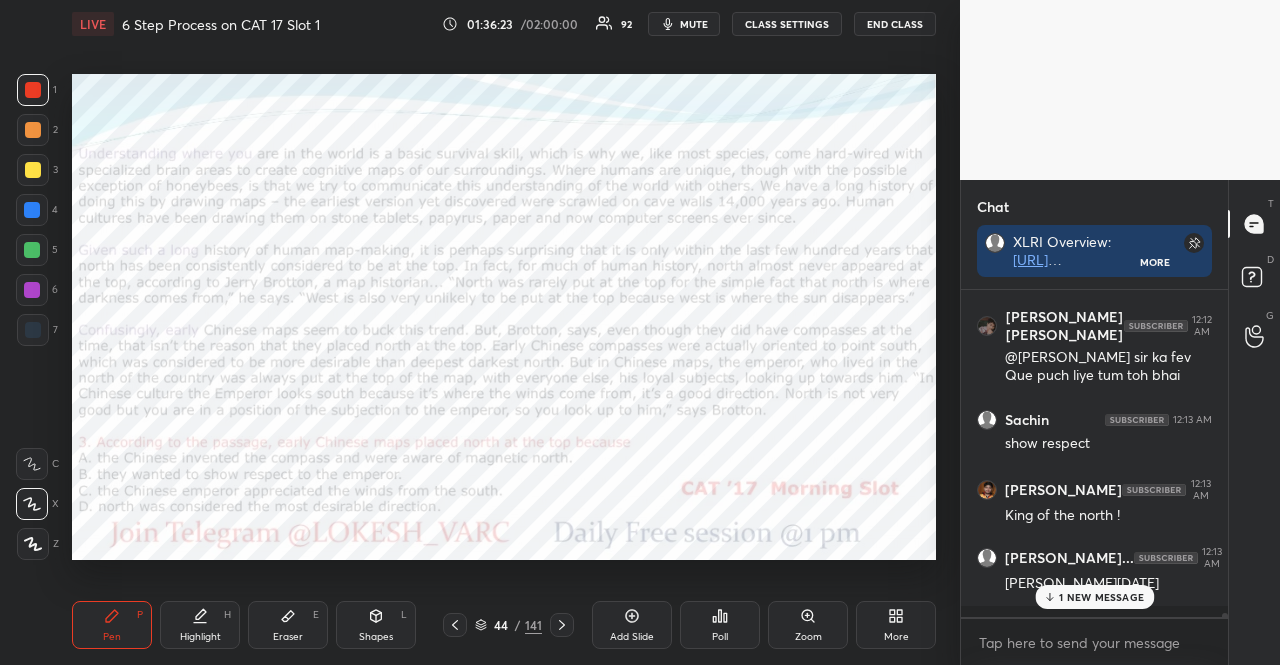 scroll, scrollTop: 31658, scrollLeft: 0, axis: vertical 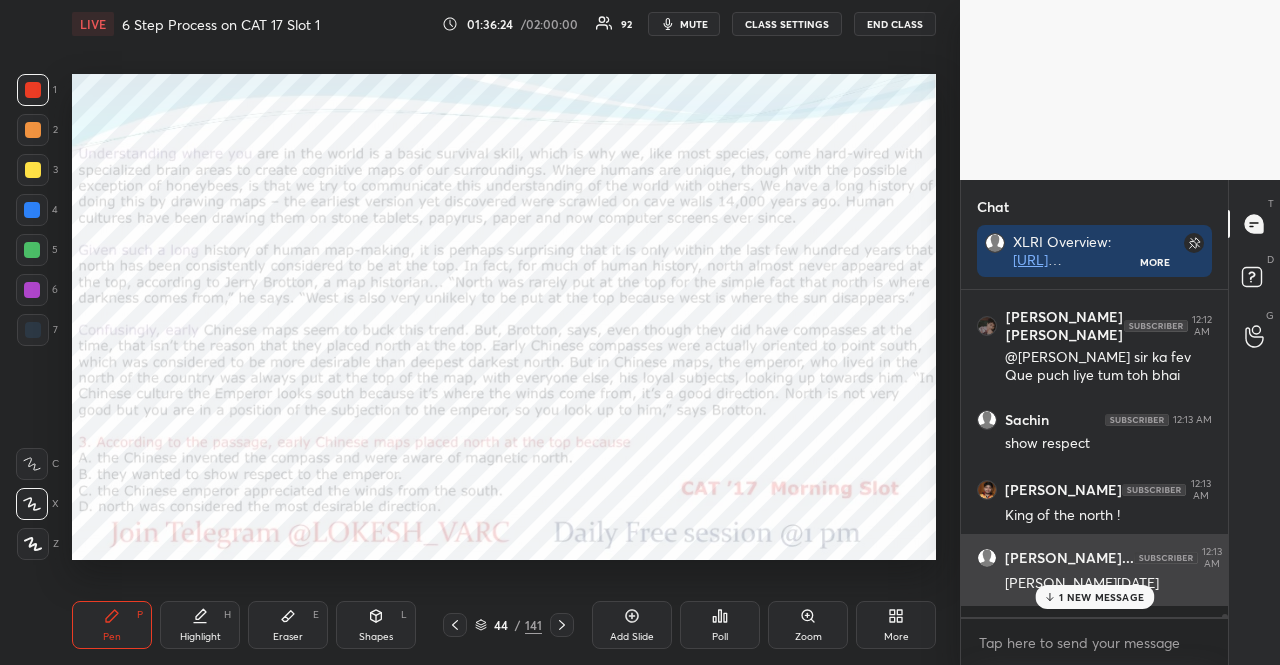 click on "[PERSON_NAME][DATE]" at bounding box center [1108, 582] 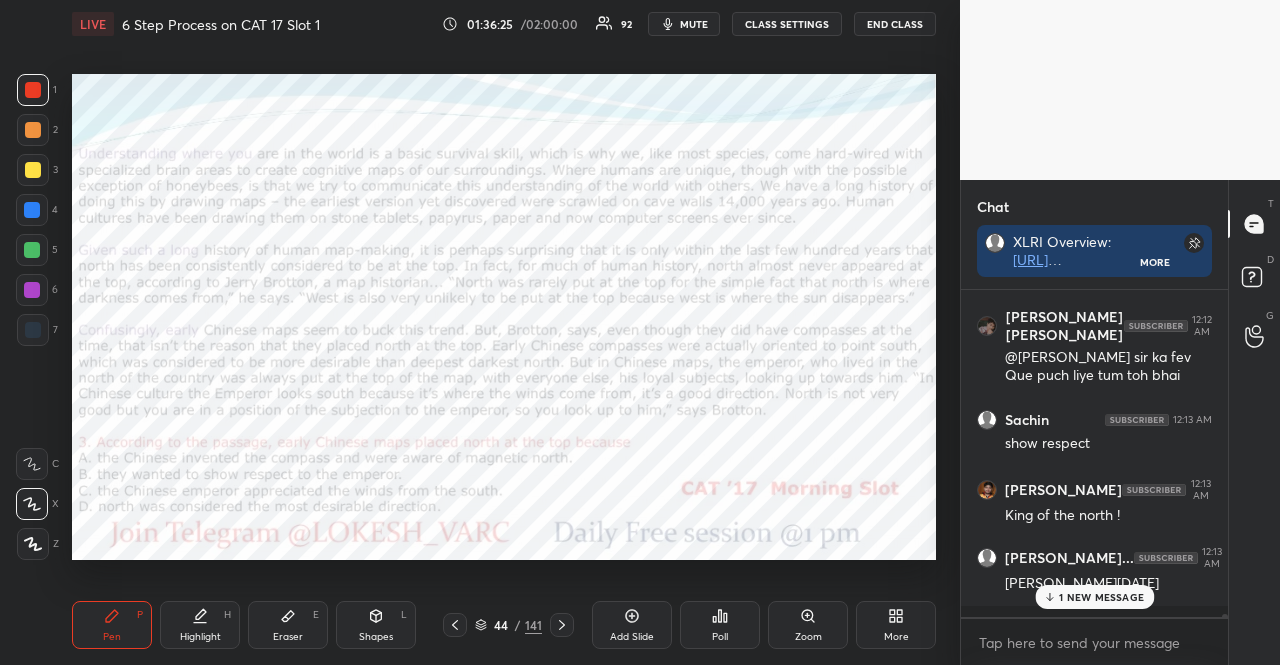 scroll, scrollTop: 31742, scrollLeft: 0, axis: vertical 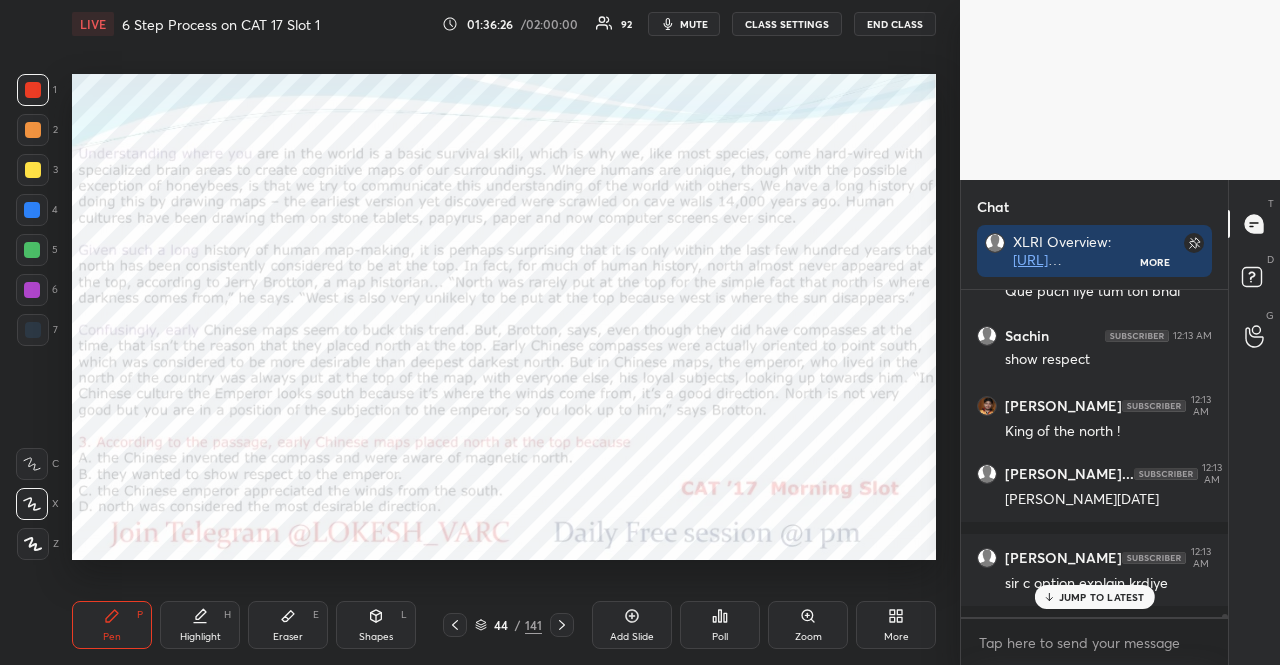 click 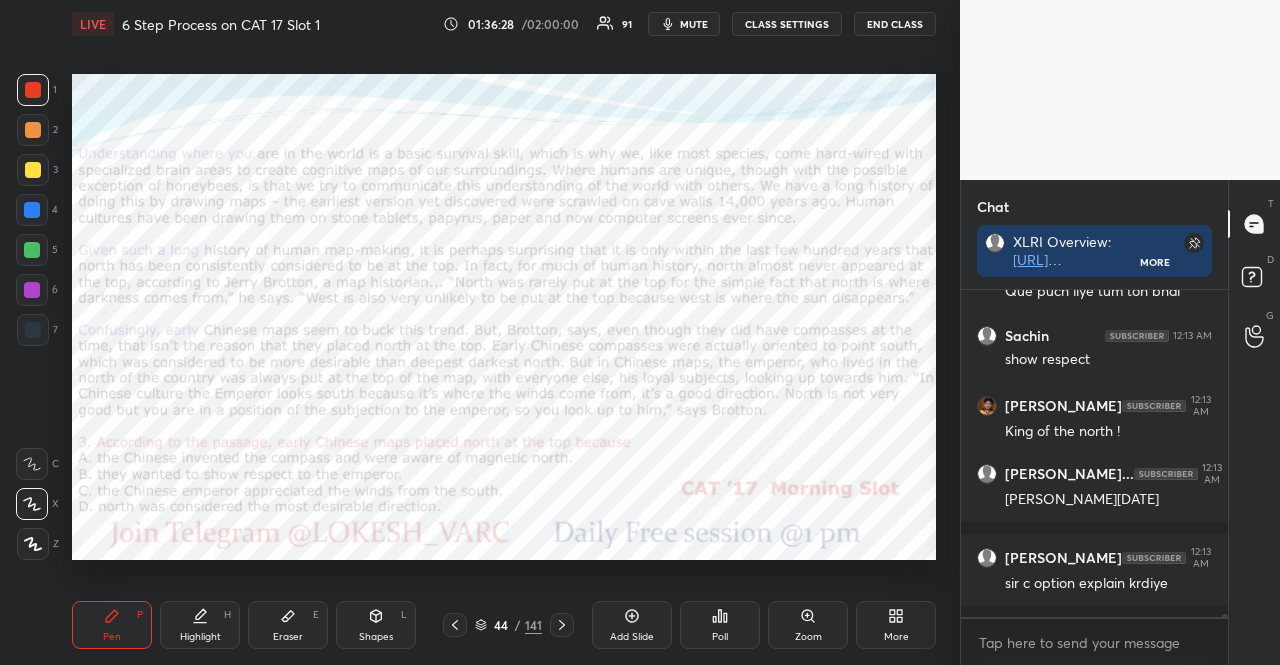 click at bounding box center [32, 290] 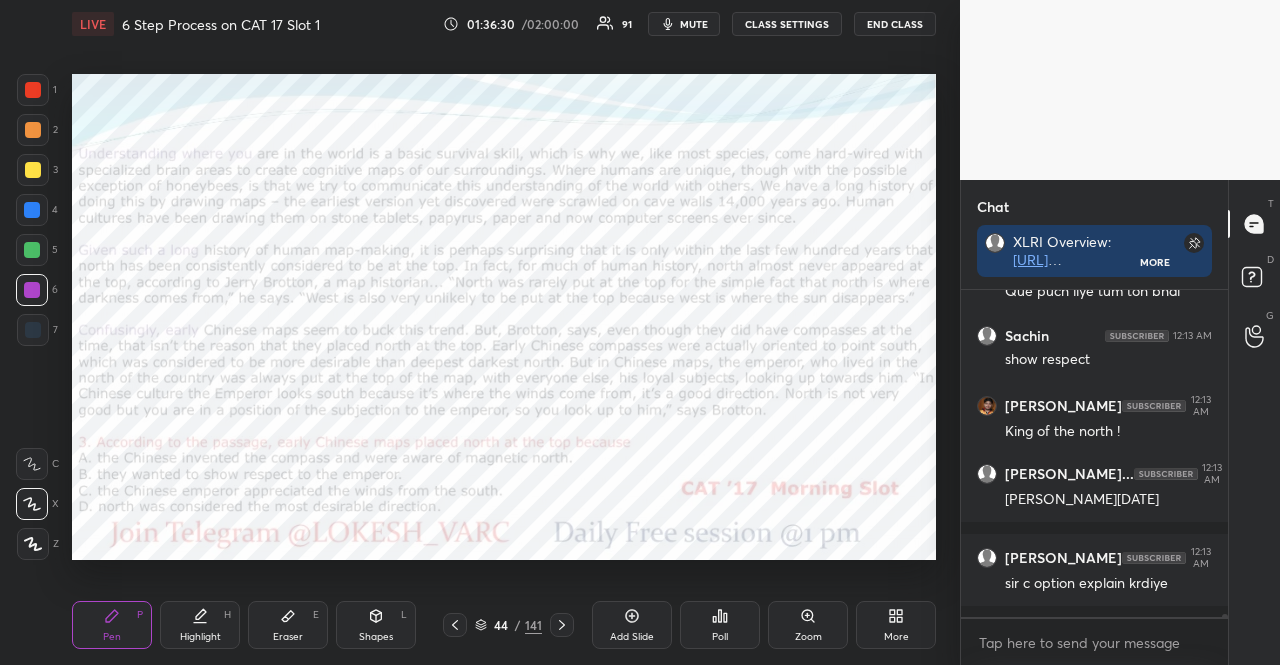 click on "Shapes L" at bounding box center (376, 625) 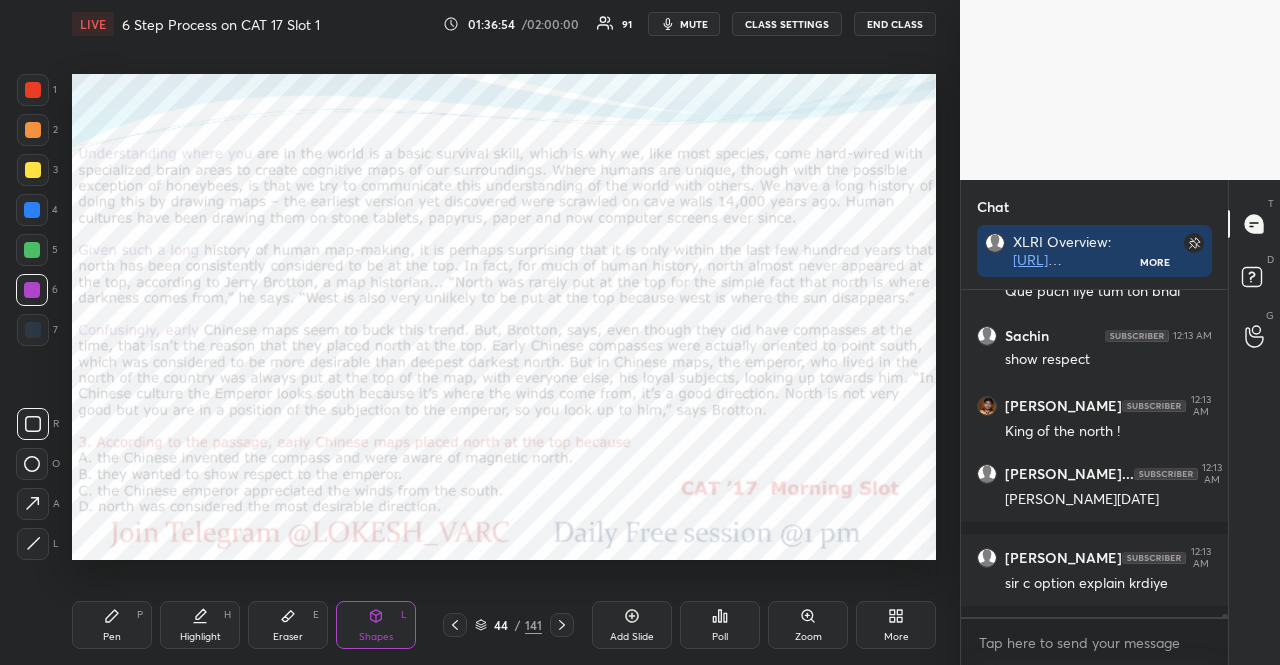 scroll, scrollTop: 31826, scrollLeft: 0, axis: vertical 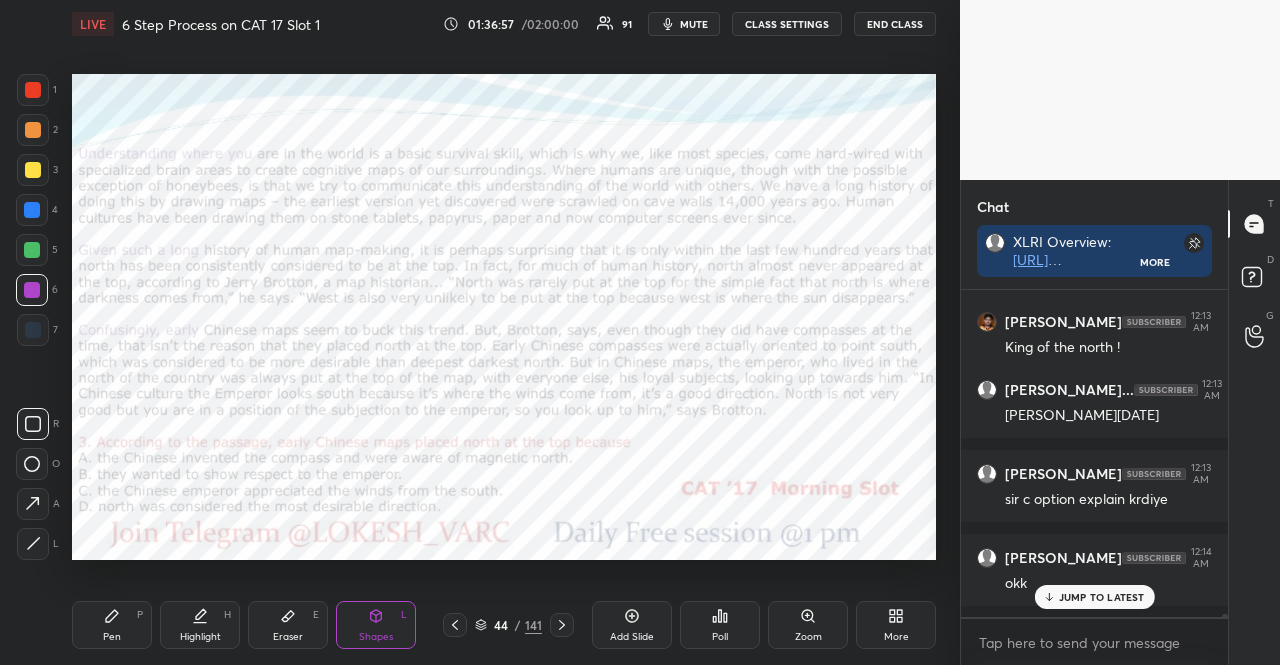 click 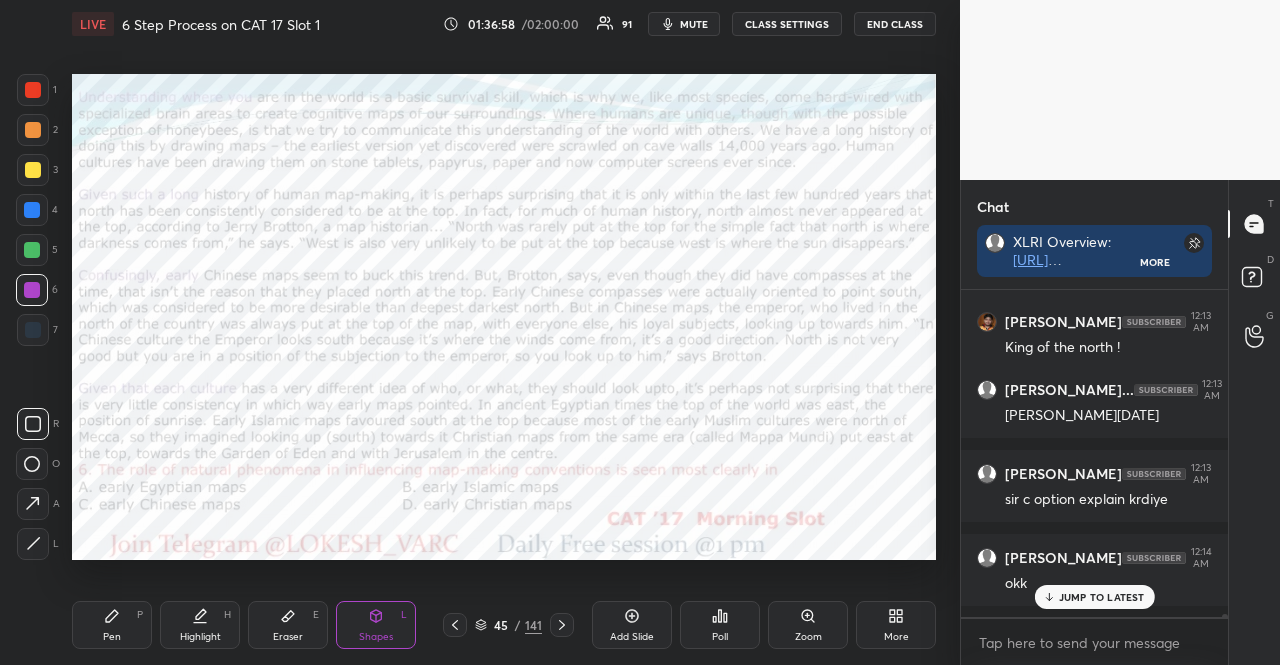 click at bounding box center [32, 250] 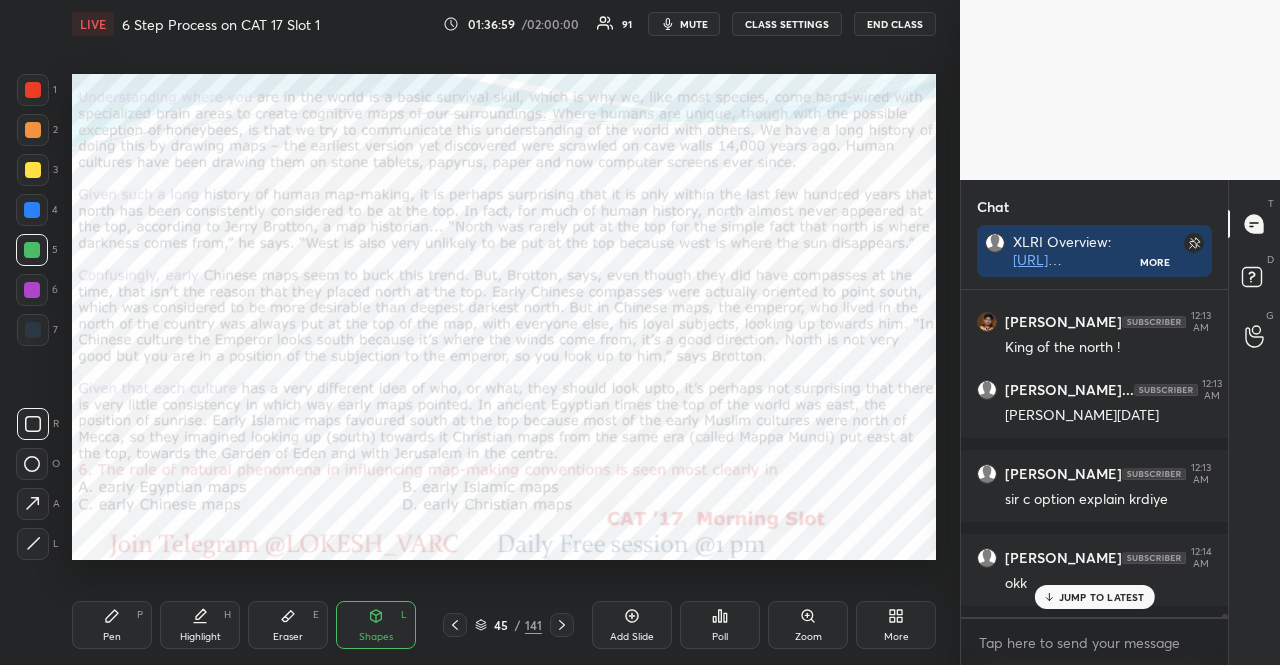 click 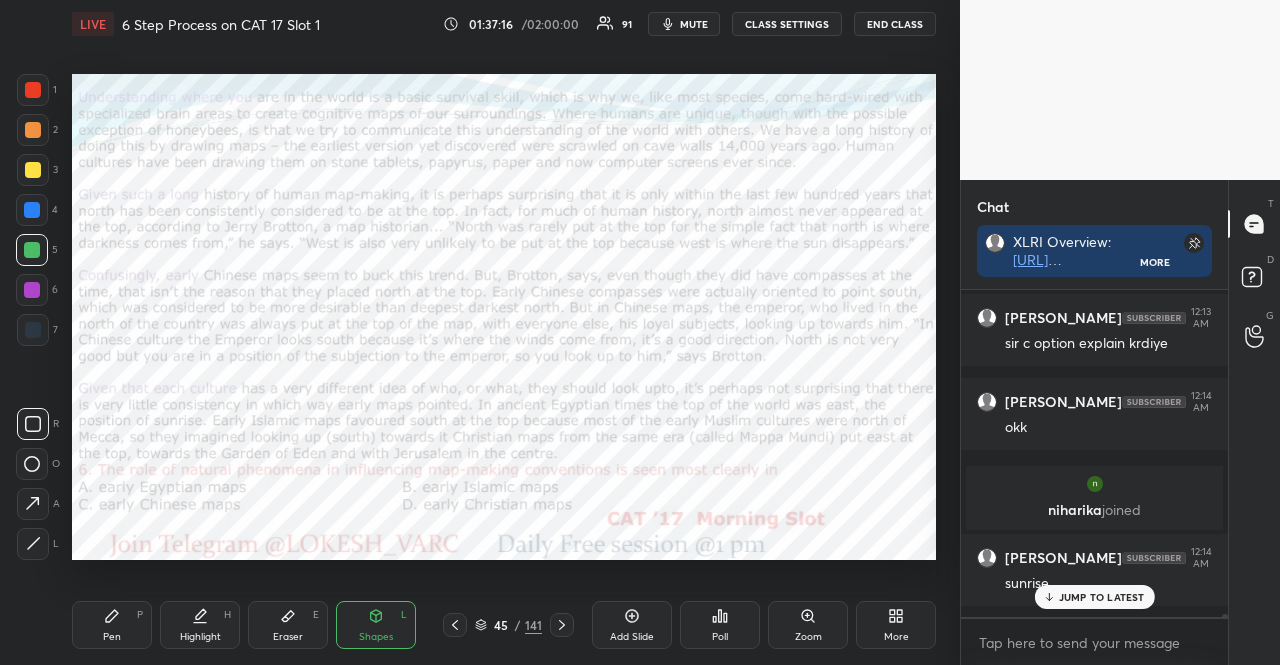scroll, scrollTop: 32050, scrollLeft: 0, axis: vertical 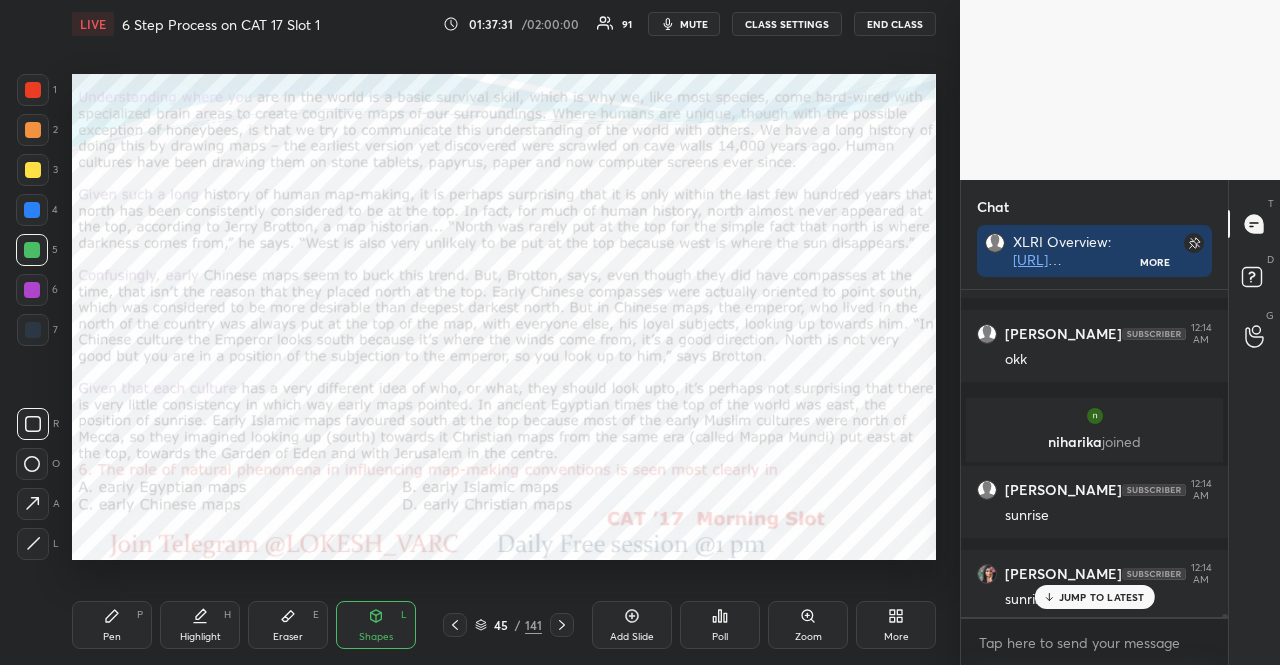 click at bounding box center [32, 290] 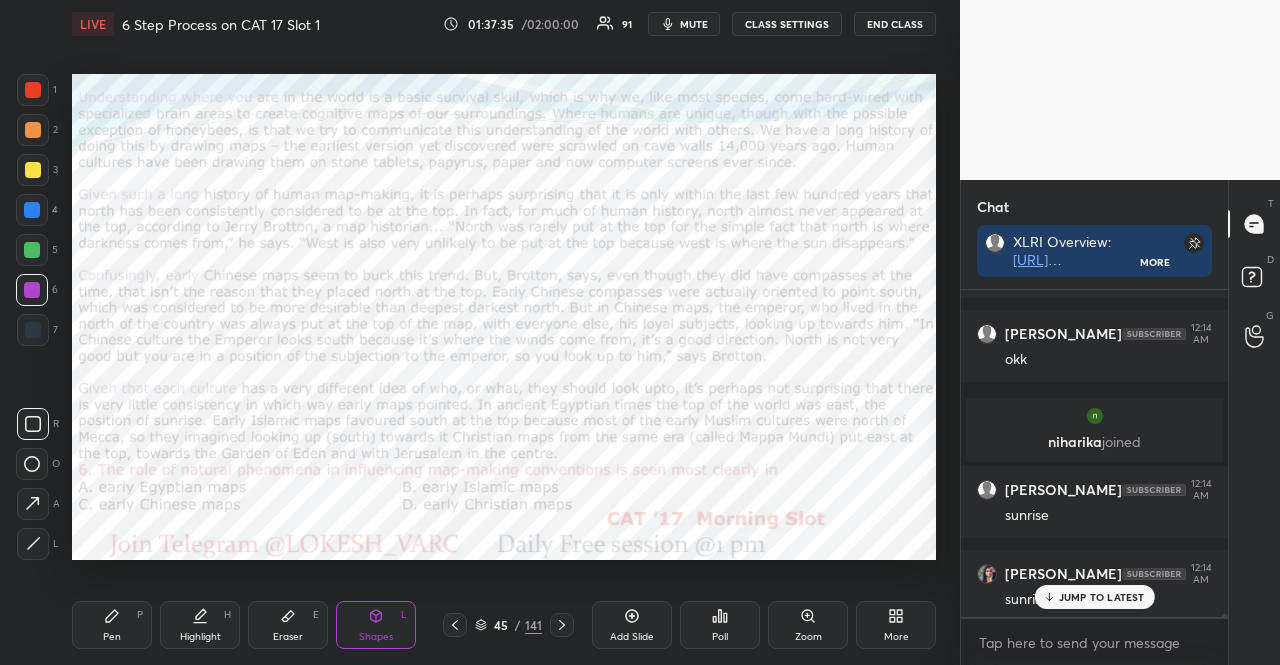scroll, scrollTop: 281, scrollLeft: 261, axis: both 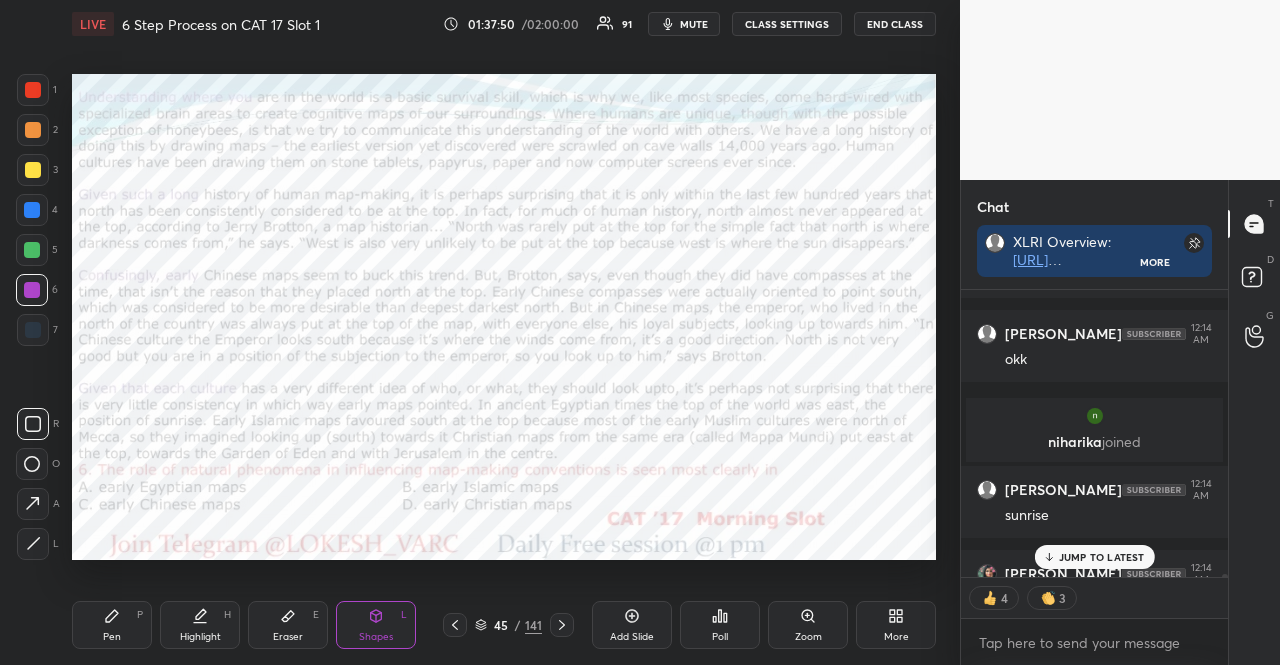 click on "JUMP TO LATEST" at bounding box center [1102, 557] 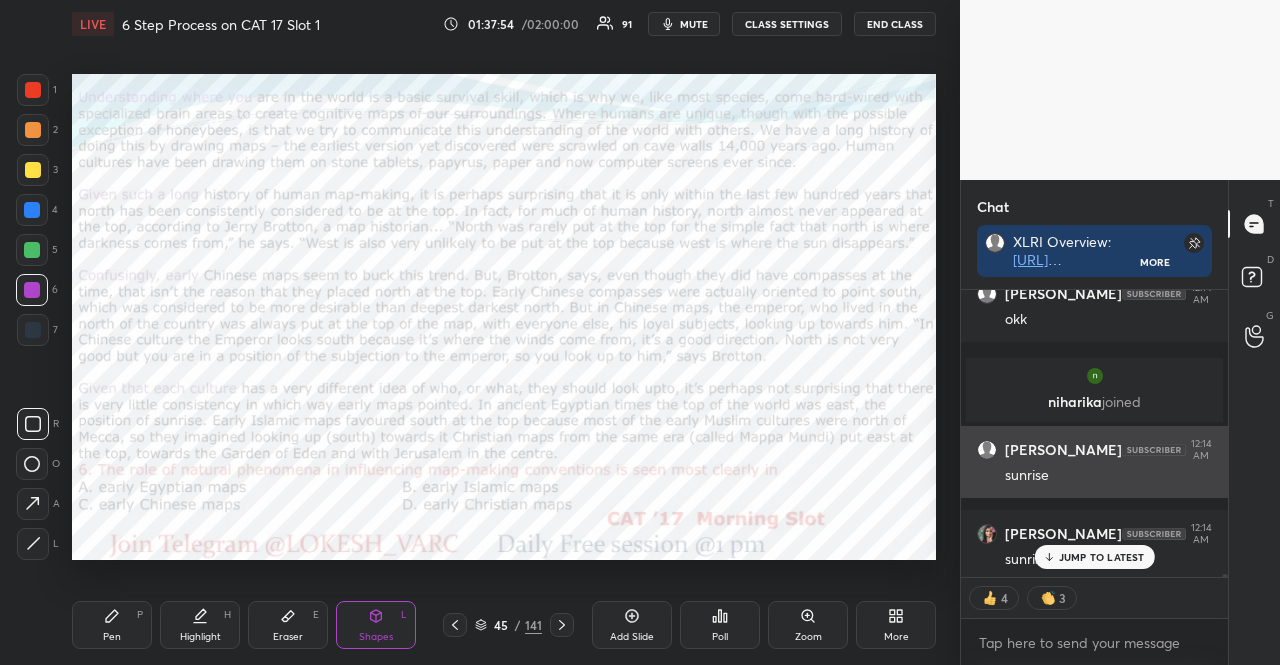 scroll, scrollTop: 32174, scrollLeft: 0, axis: vertical 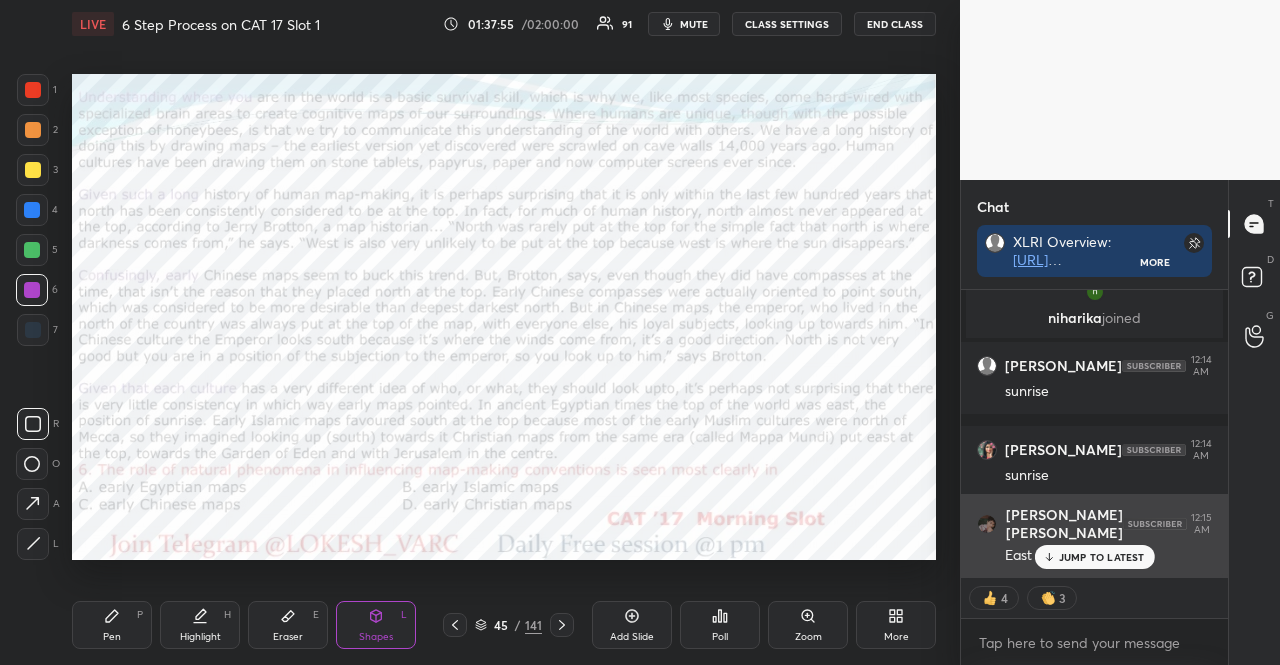 drag, startPoint x: 1088, startPoint y: 556, endPoint x: 1076, endPoint y: 551, distance: 13 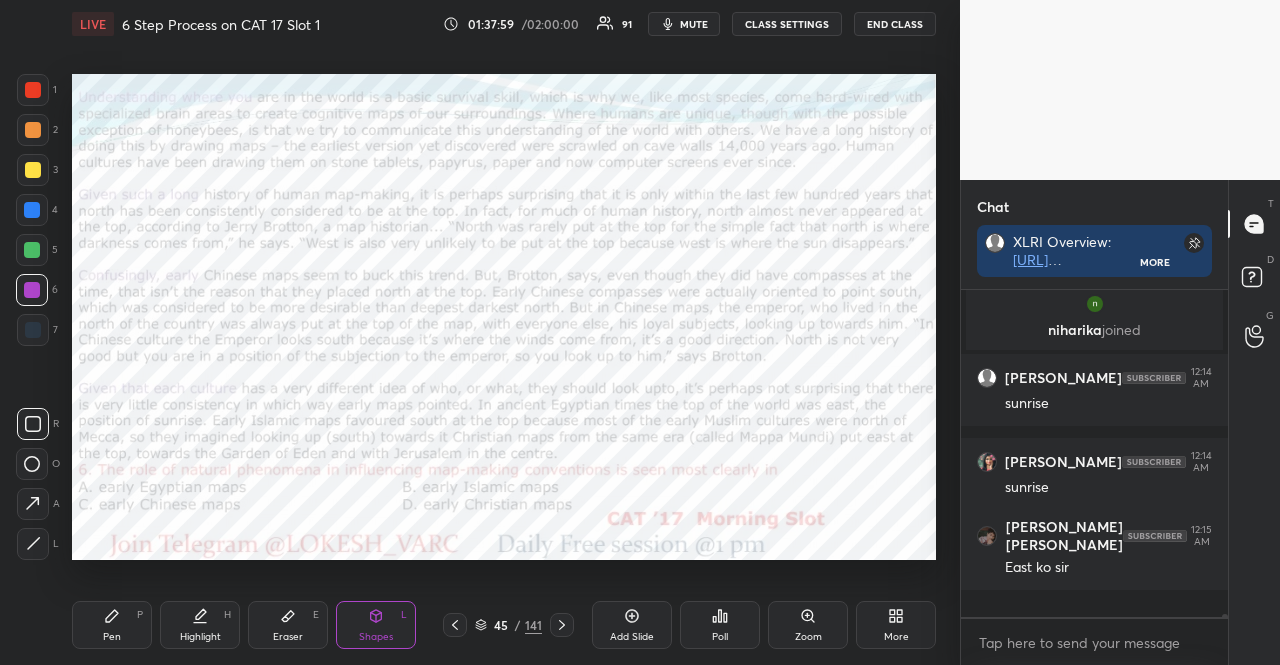 scroll, scrollTop: 6, scrollLeft: 6, axis: both 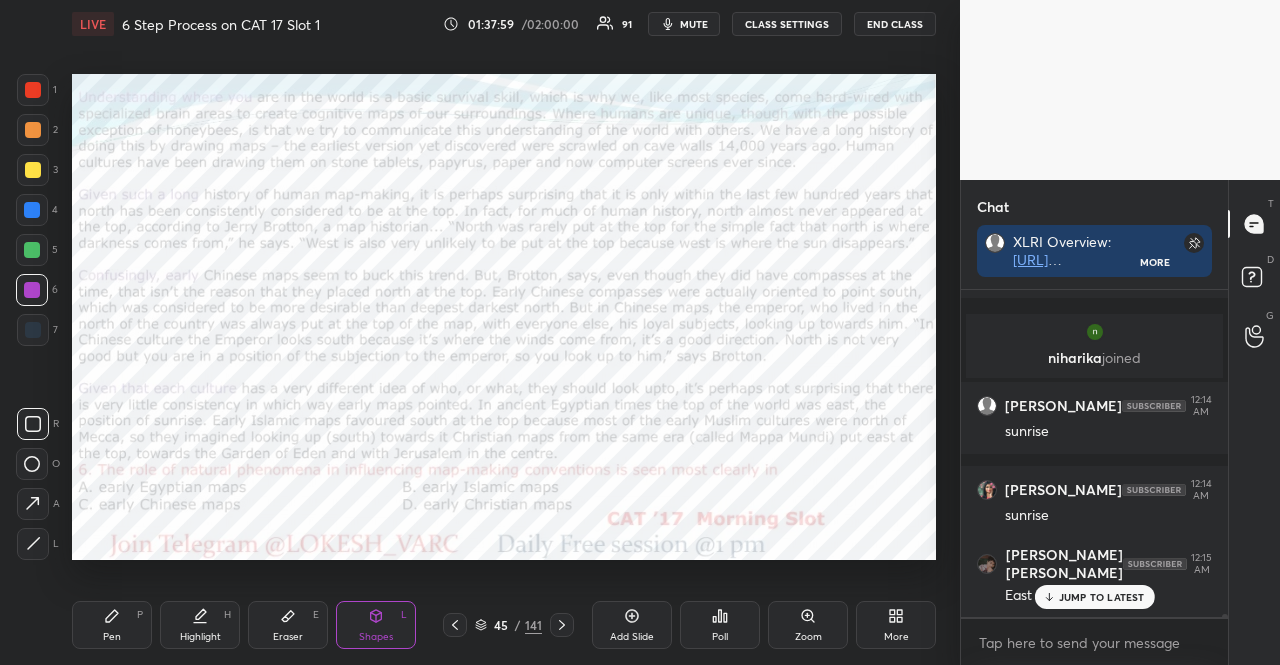 click 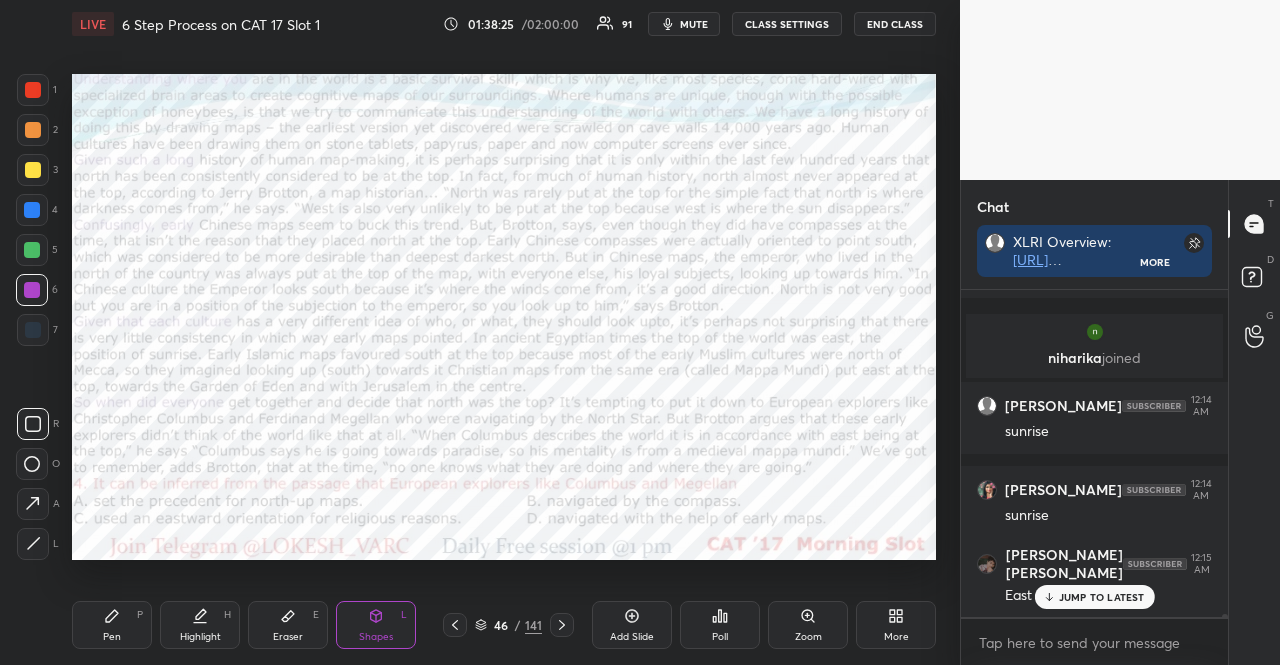 scroll, scrollTop: 281, scrollLeft: 261, axis: both 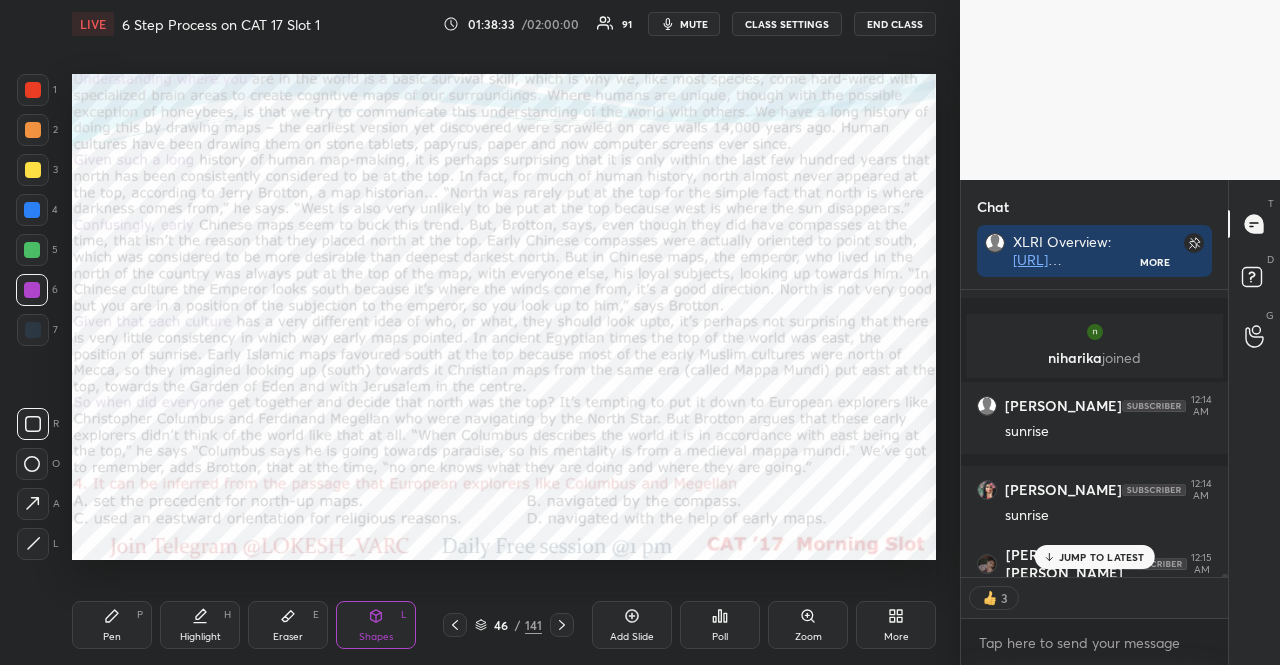 click at bounding box center (32, 210) 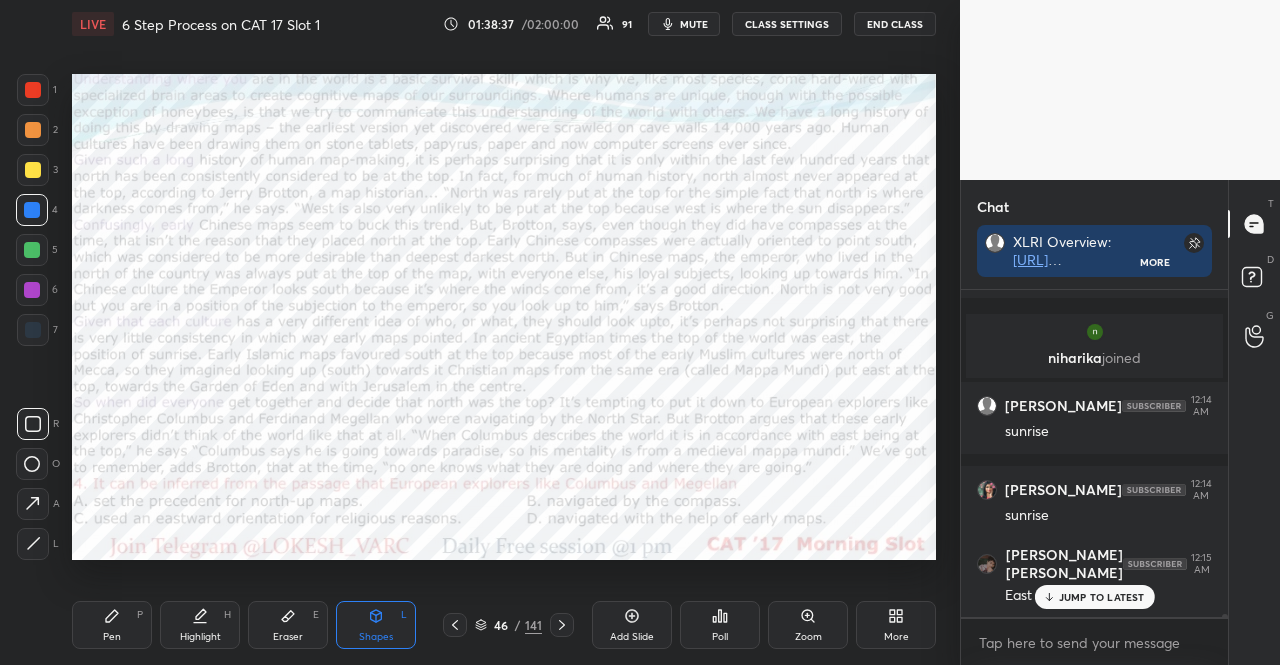 scroll, scrollTop: 6, scrollLeft: 6, axis: both 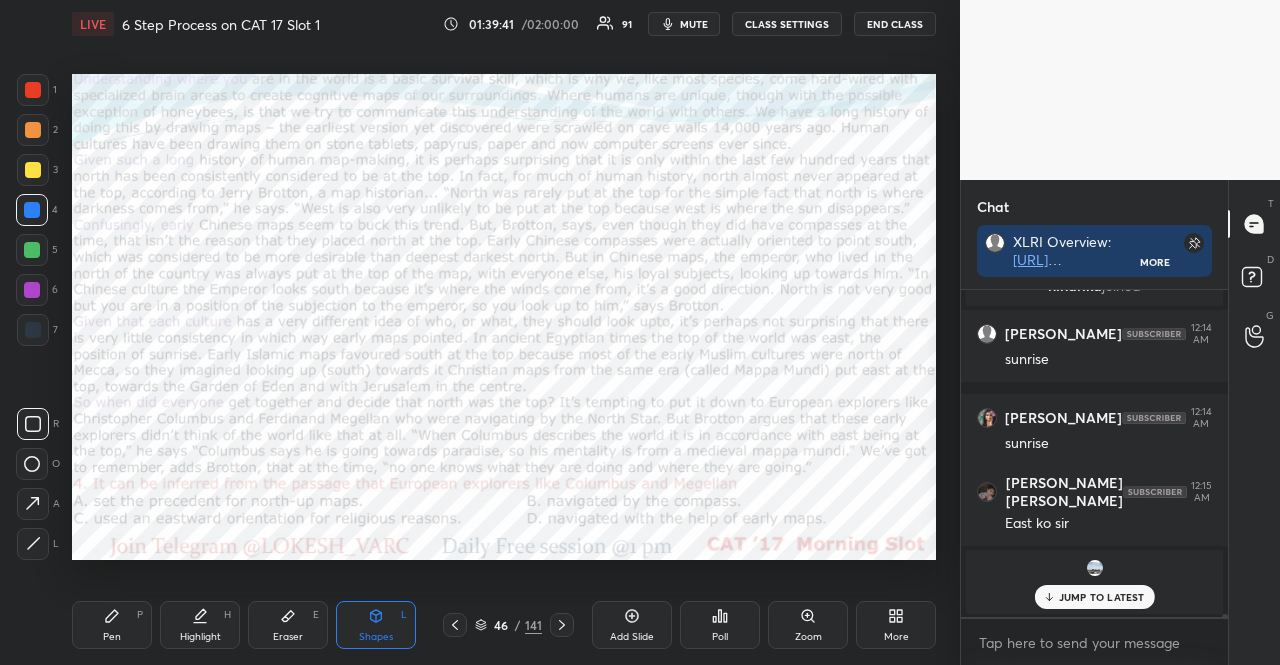 click at bounding box center [32, 290] 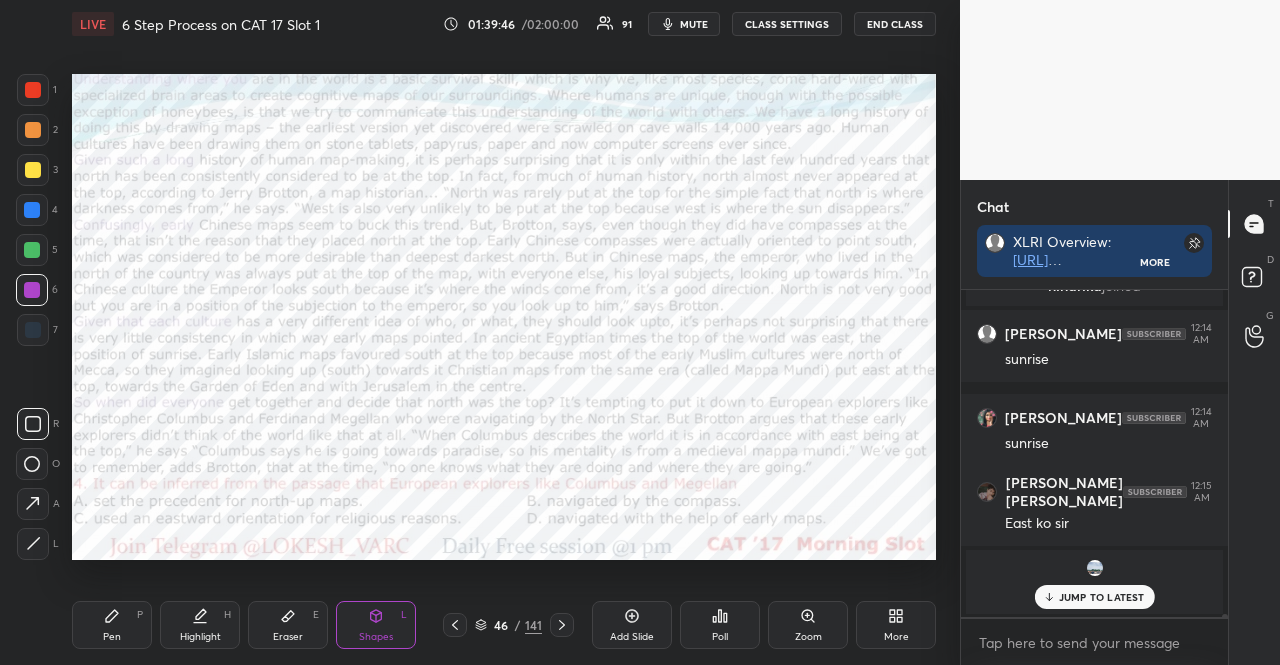 scroll, scrollTop: 32292, scrollLeft: 0, axis: vertical 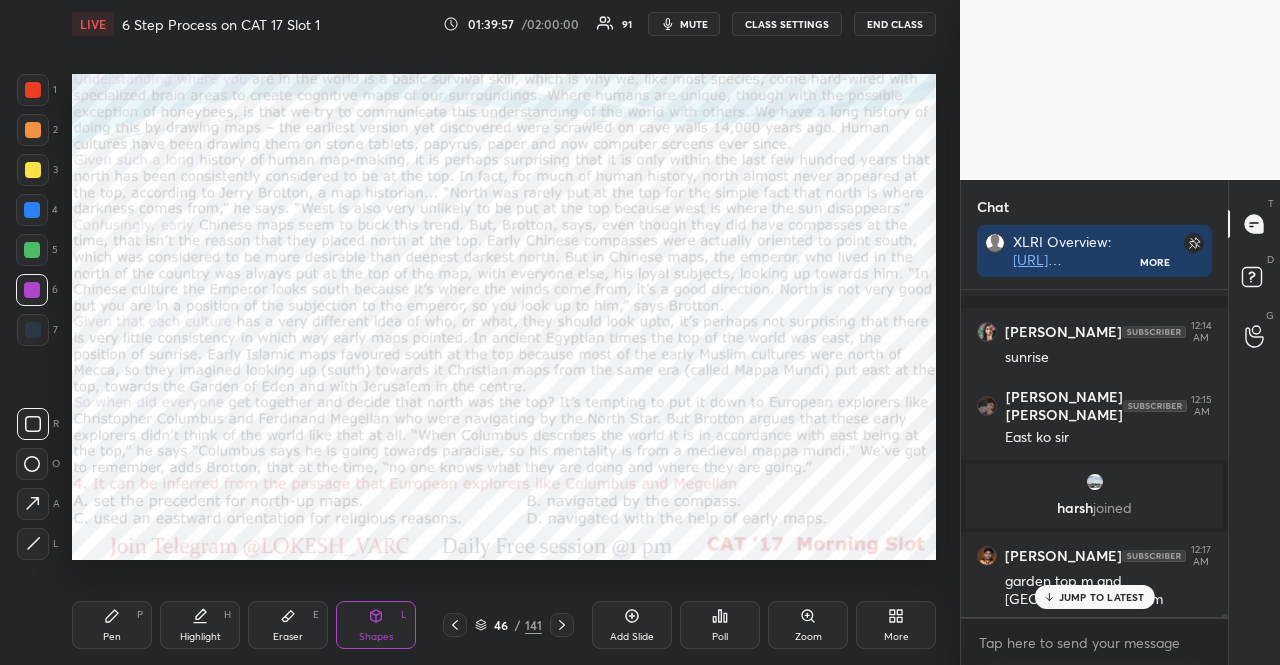 click at bounding box center (33, 130) 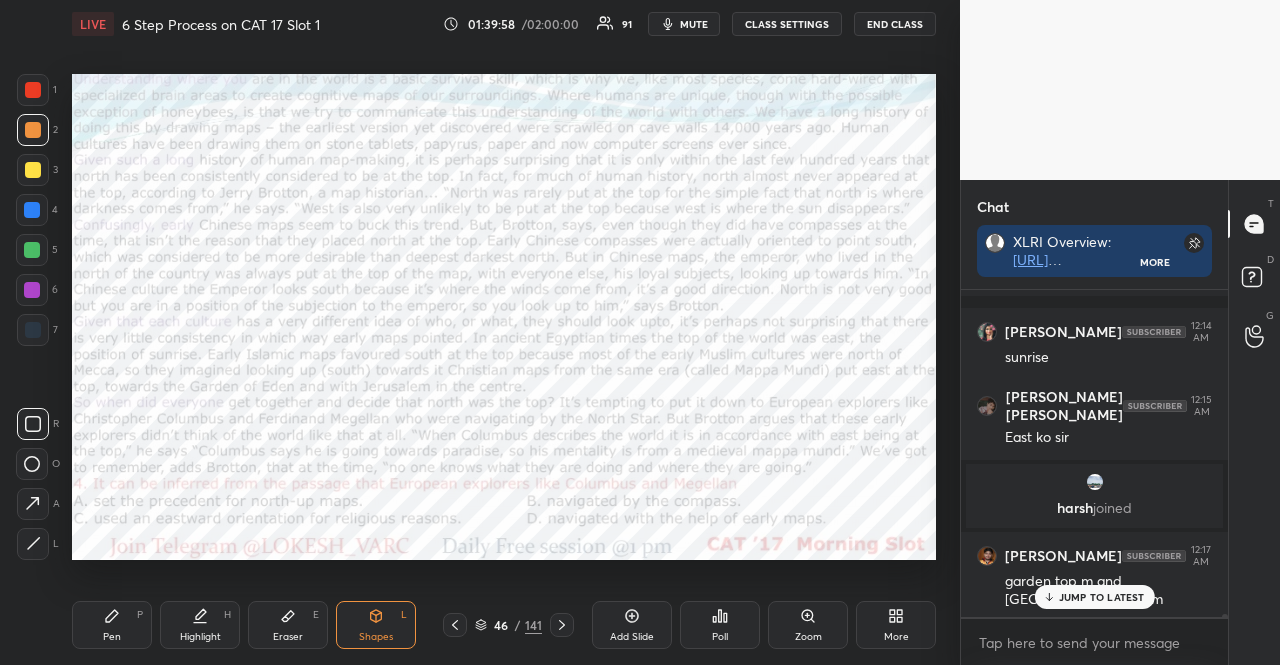 click at bounding box center (32, 290) 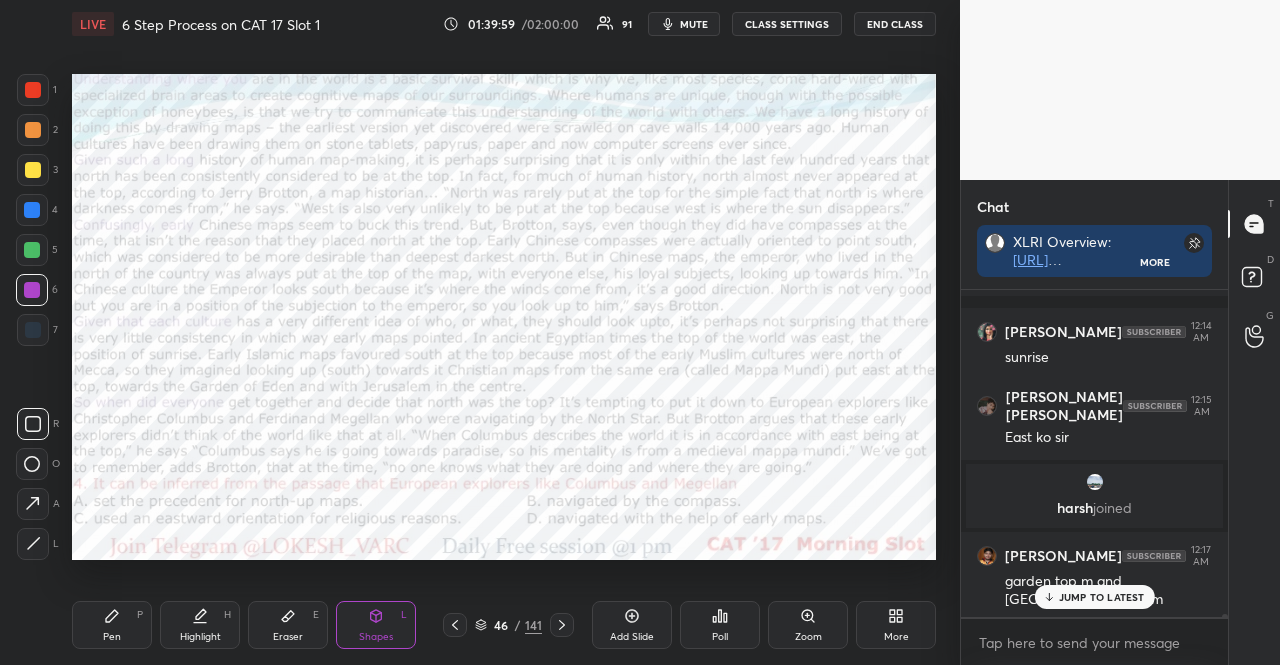 click 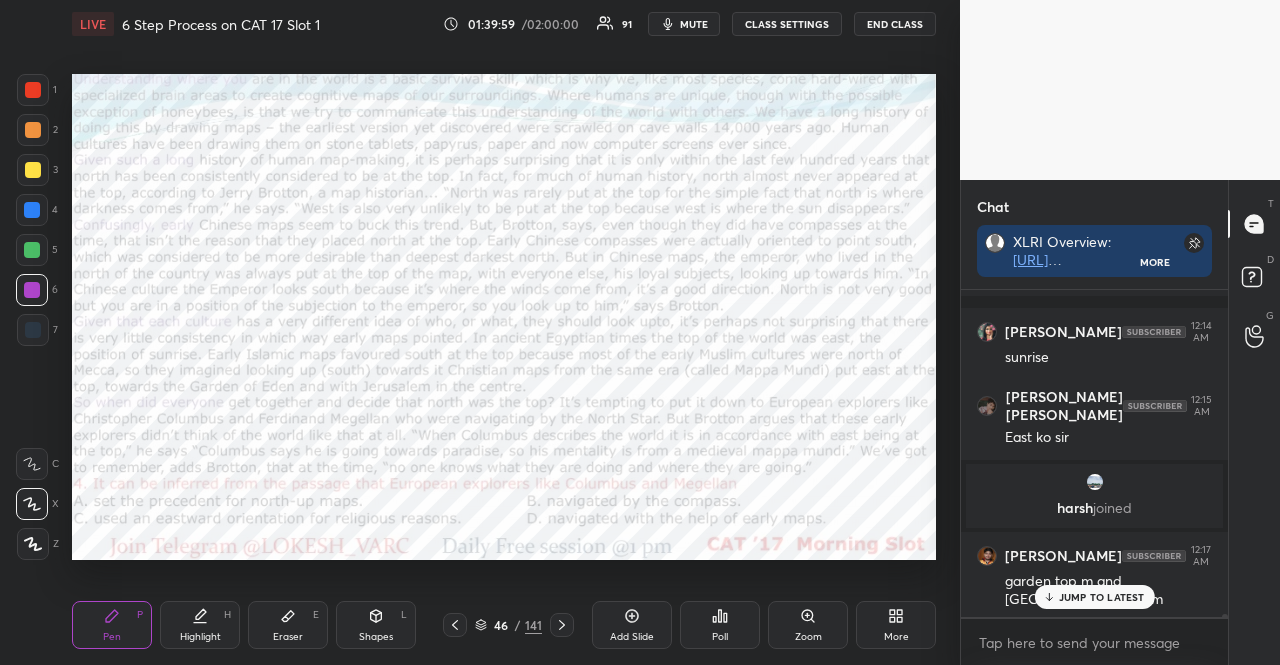 click 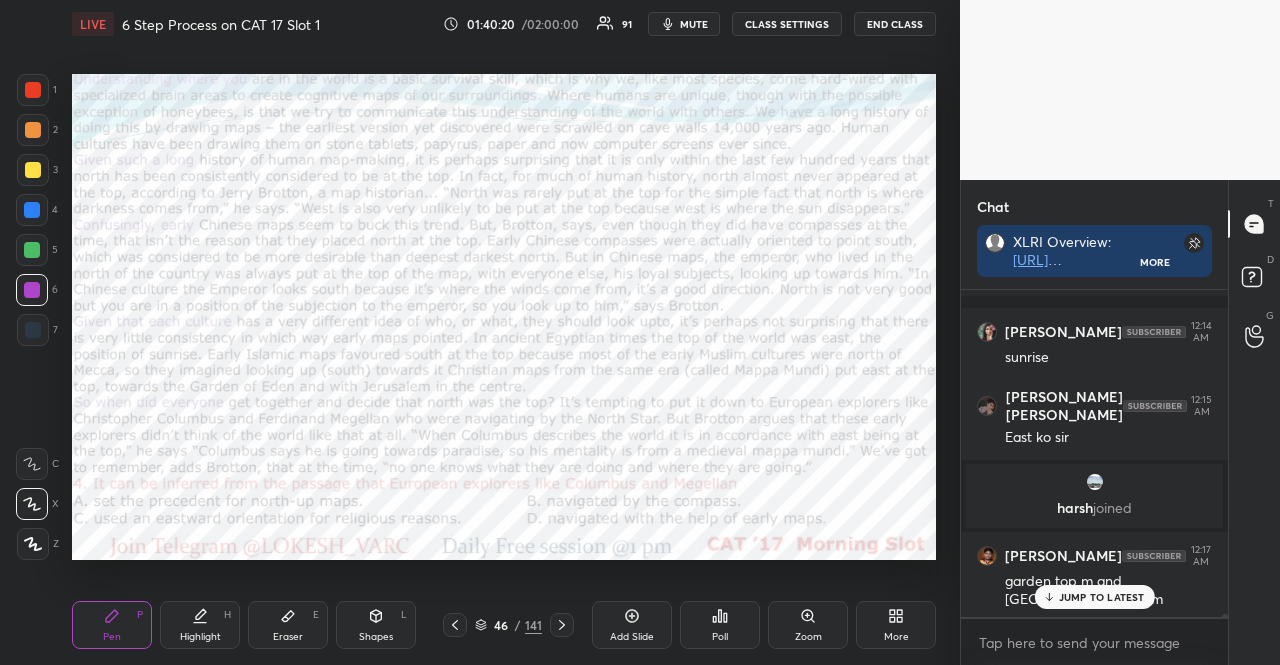 click on "JUMP TO LATEST" at bounding box center [1102, 597] 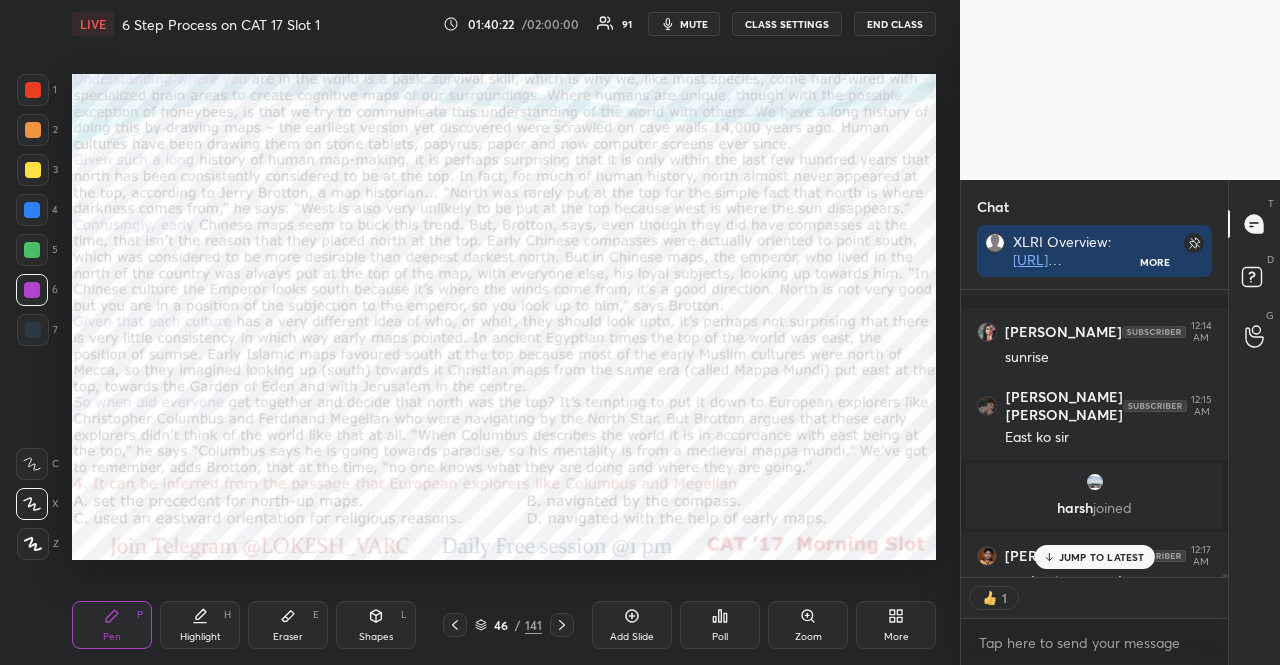 scroll, scrollTop: 281, scrollLeft: 261, axis: both 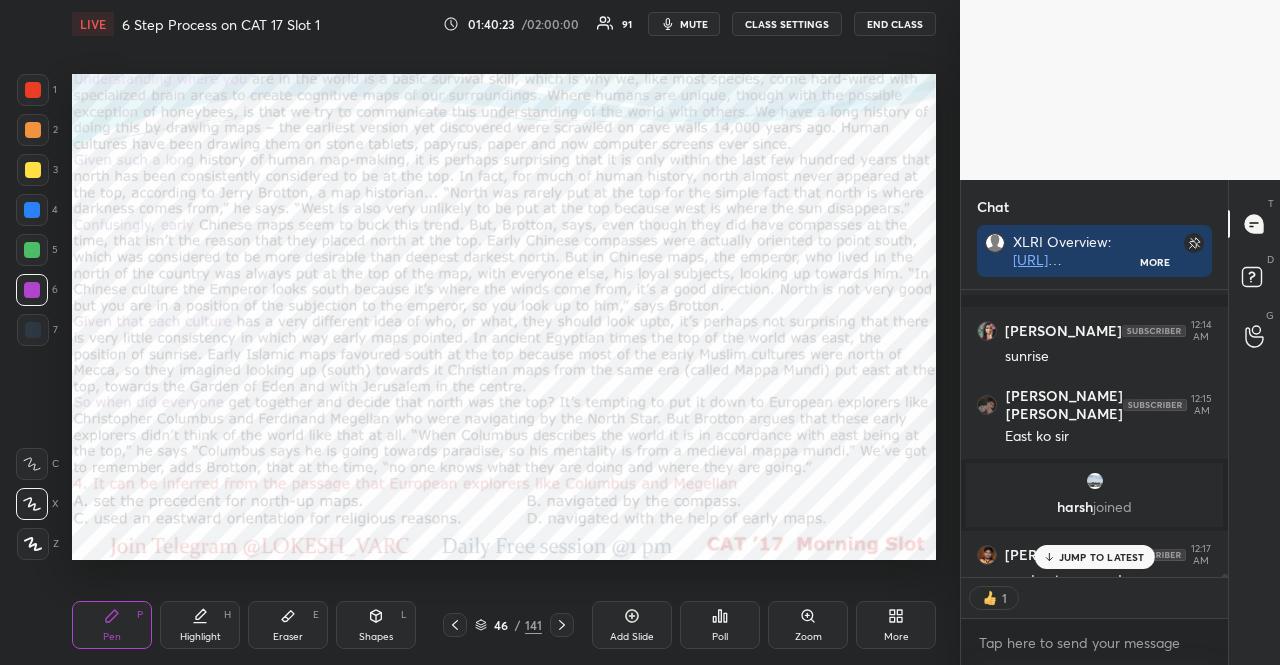 click at bounding box center [32, 210] 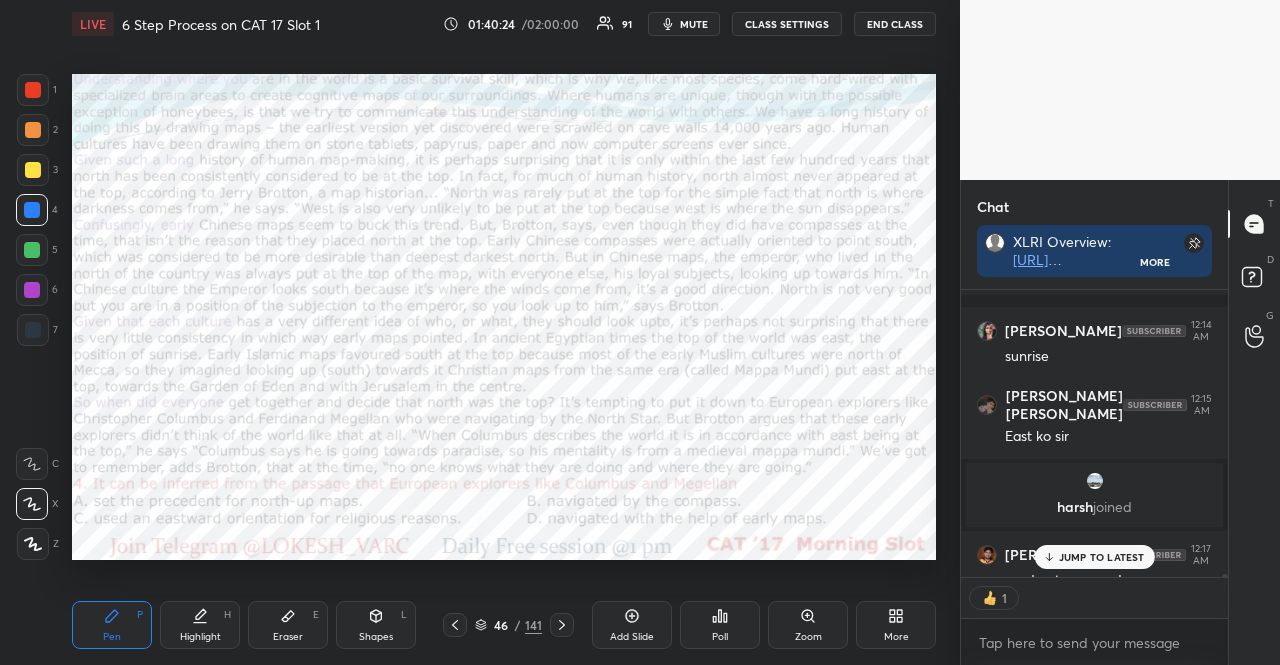 click 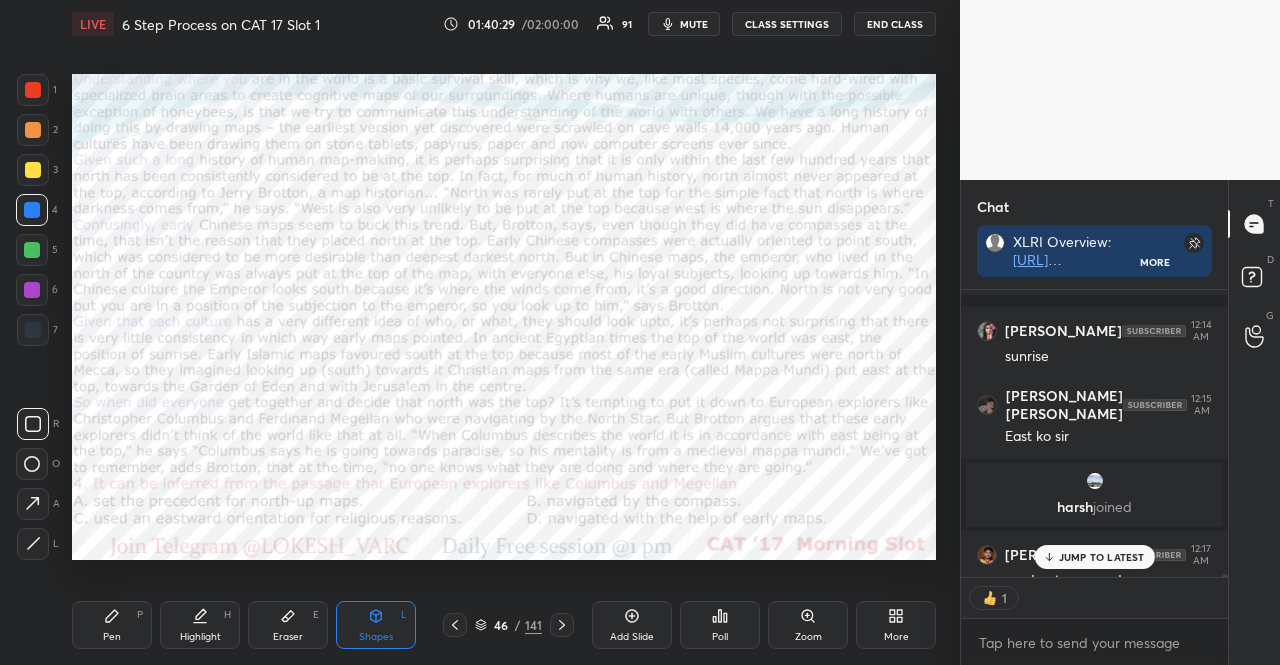 click at bounding box center [33, 90] 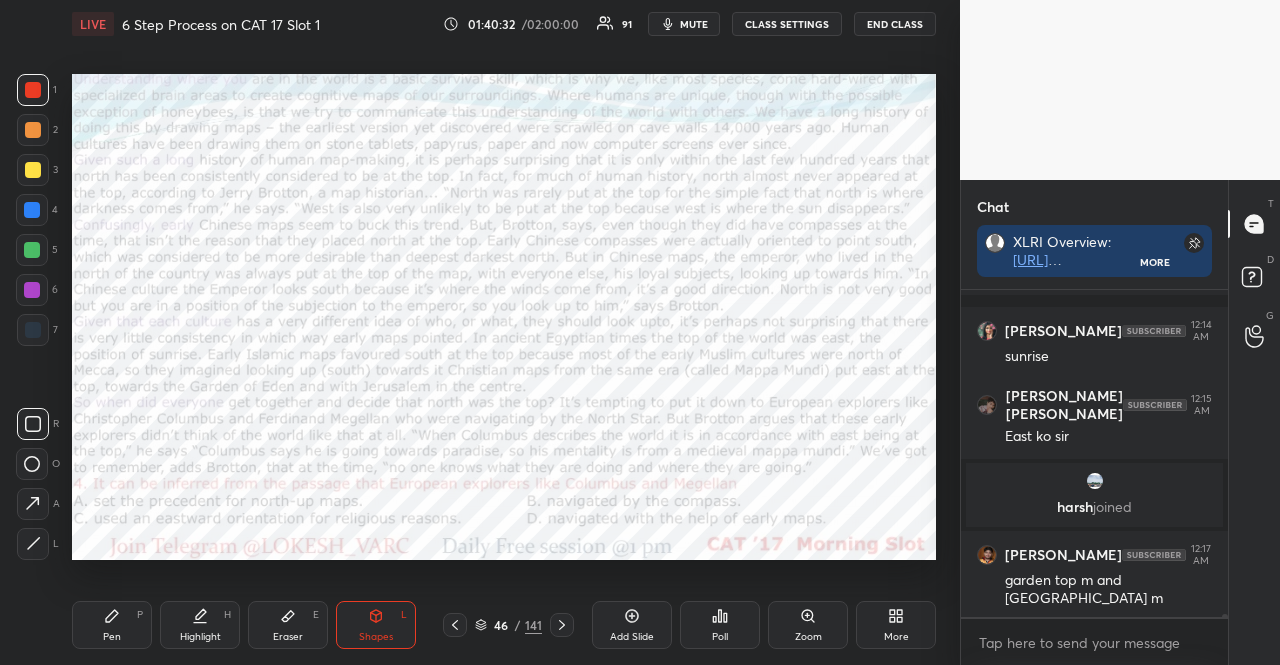 scroll, scrollTop: 6, scrollLeft: 6, axis: both 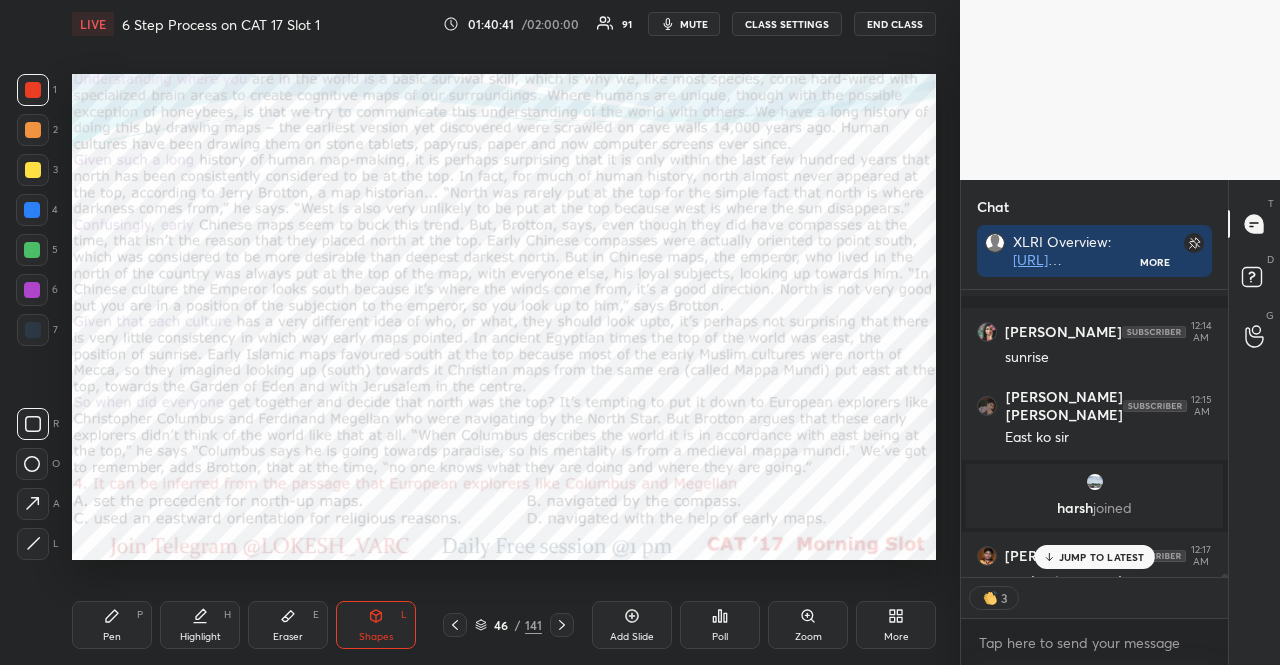 click on "Pen P" at bounding box center [112, 625] 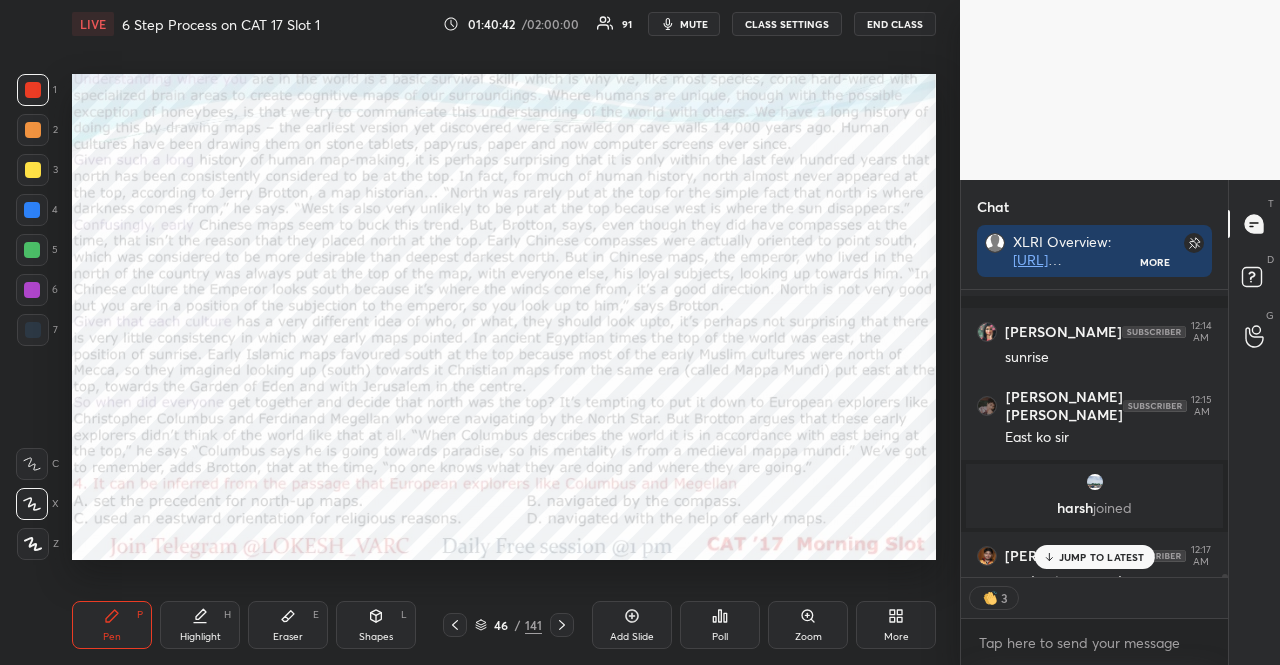click on "4" at bounding box center [37, 210] 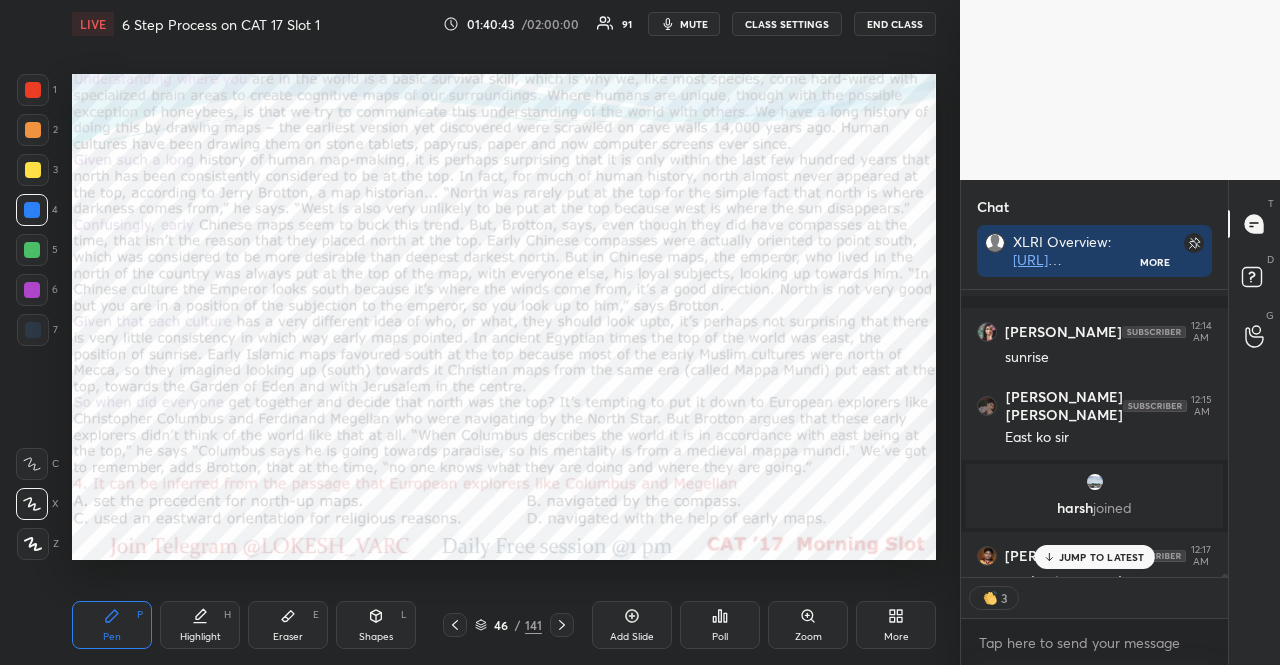 drag, startPoint x: 41, startPoint y: 247, endPoint x: 64, endPoint y: 261, distance: 26.925823 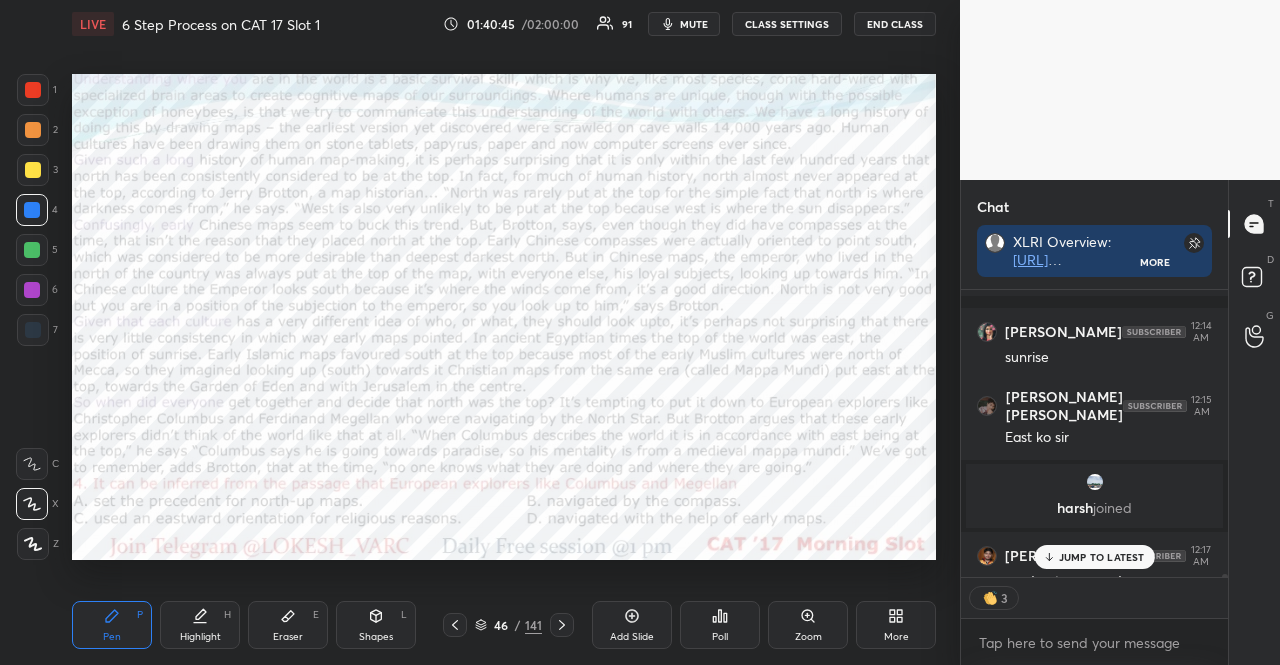 click at bounding box center (32, 250) 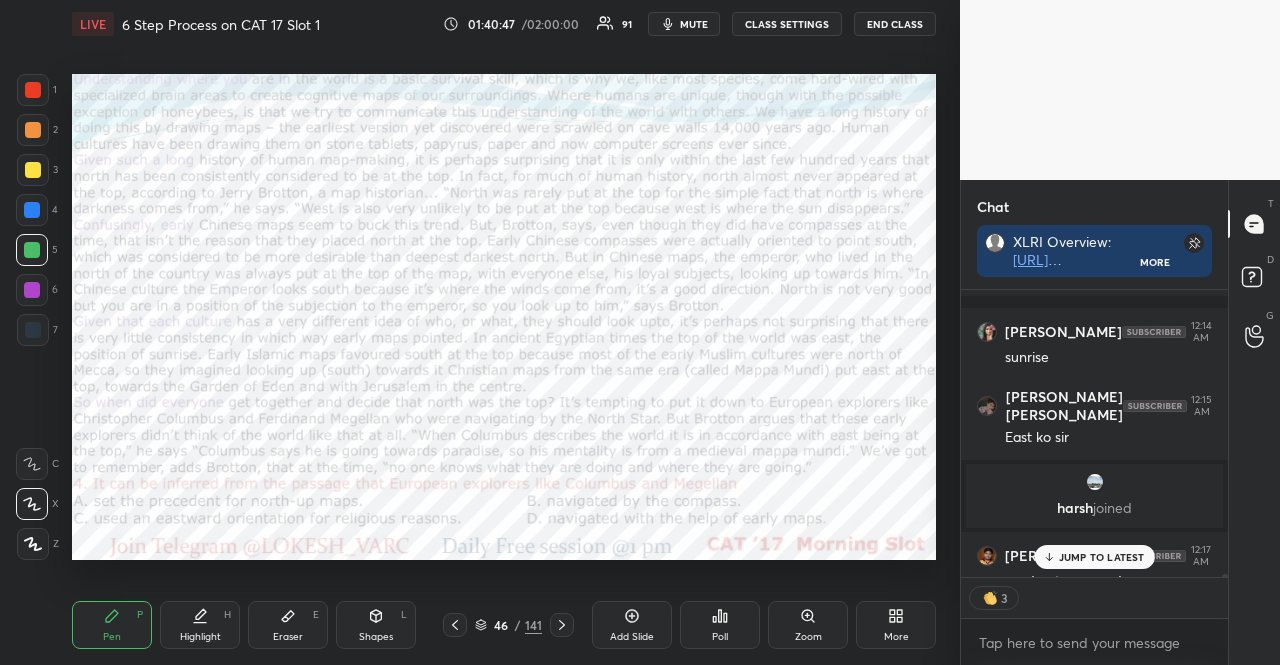 scroll, scrollTop: 32434, scrollLeft: 0, axis: vertical 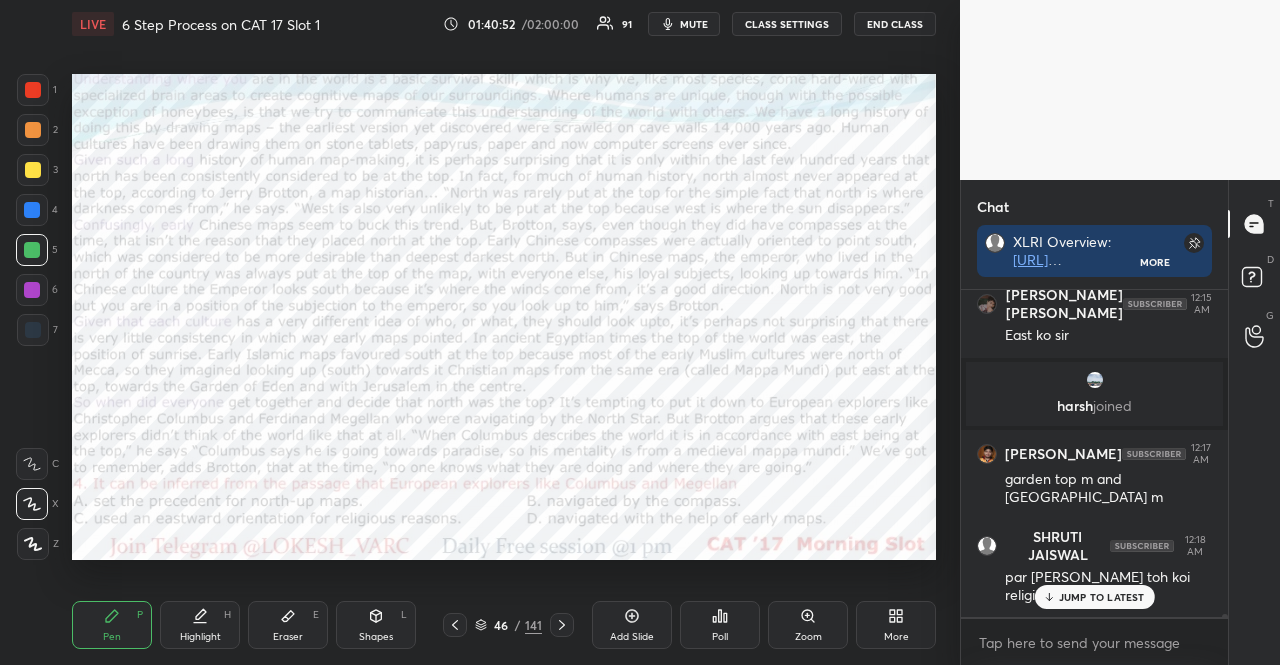 click at bounding box center [32, 290] 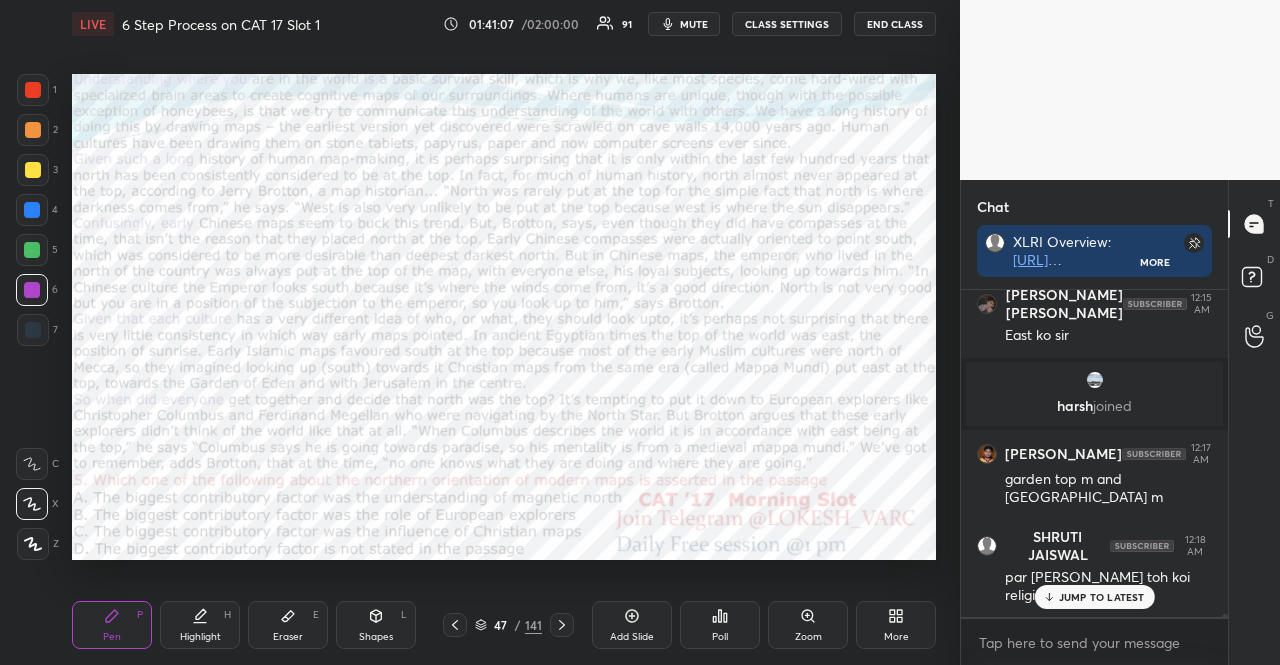 click 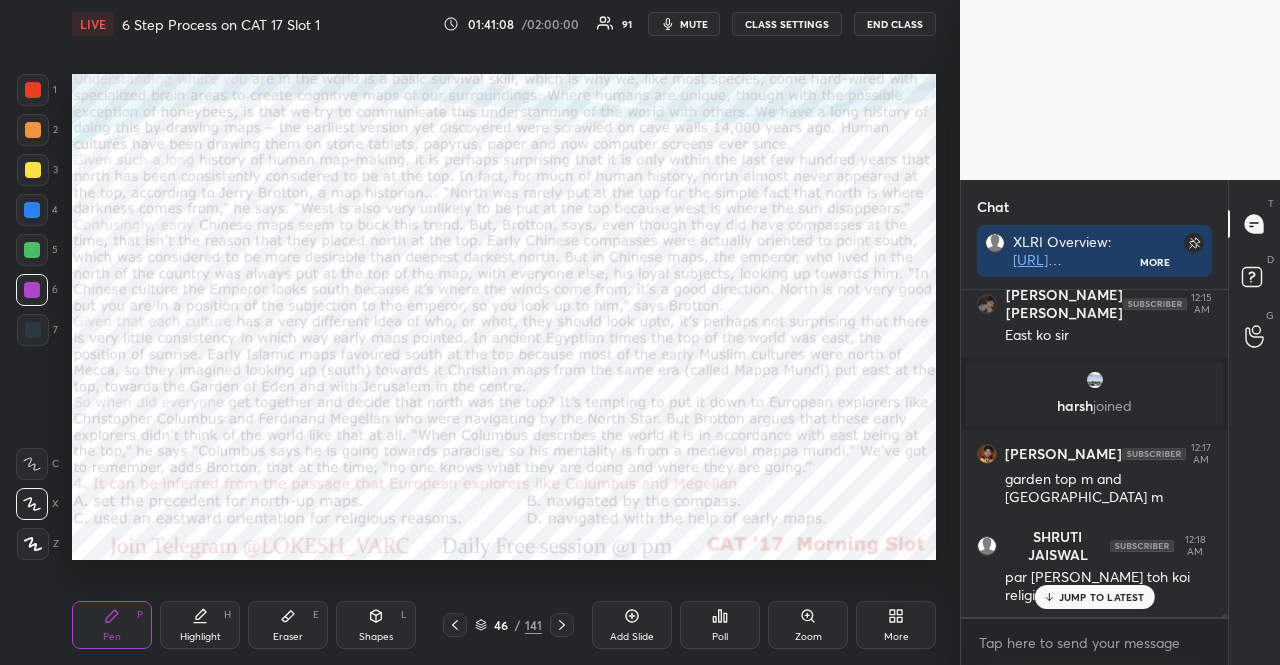 drag, startPoint x: 1065, startPoint y: 595, endPoint x: 1012, endPoint y: 565, distance: 60.90156 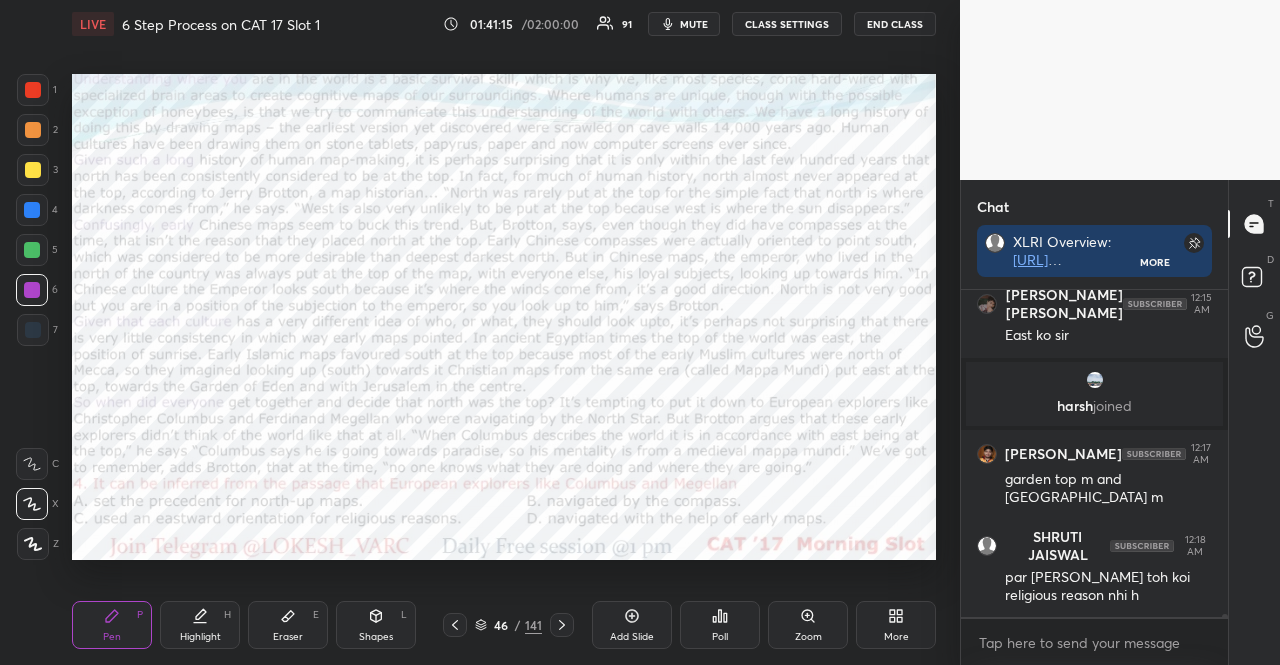 click at bounding box center [33, 330] 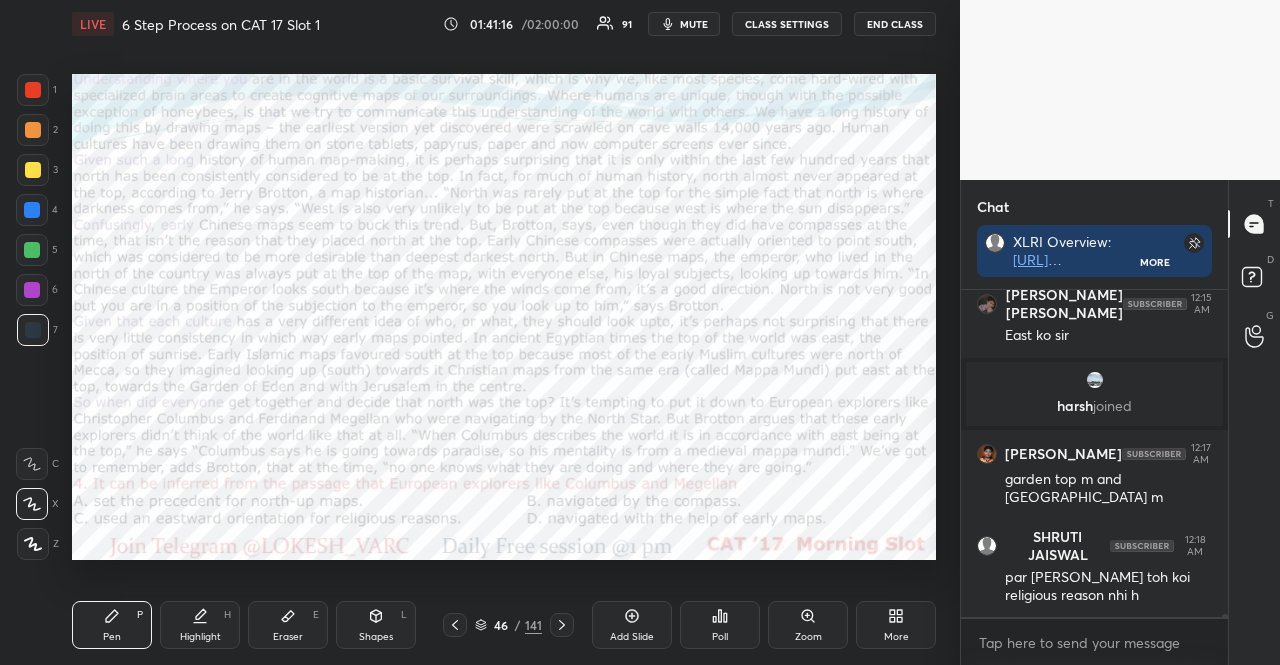 click on "Shapes L" at bounding box center (376, 625) 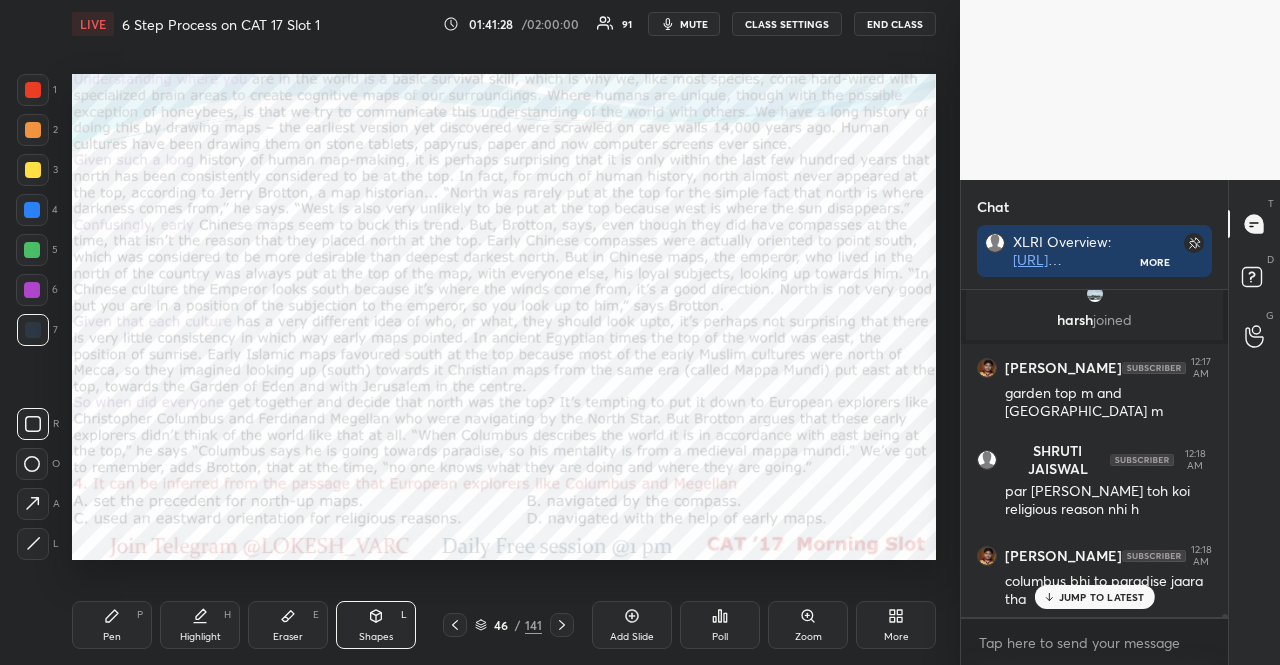 scroll, scrollTop: 32548, scrollLeft: 0, axis: vertical 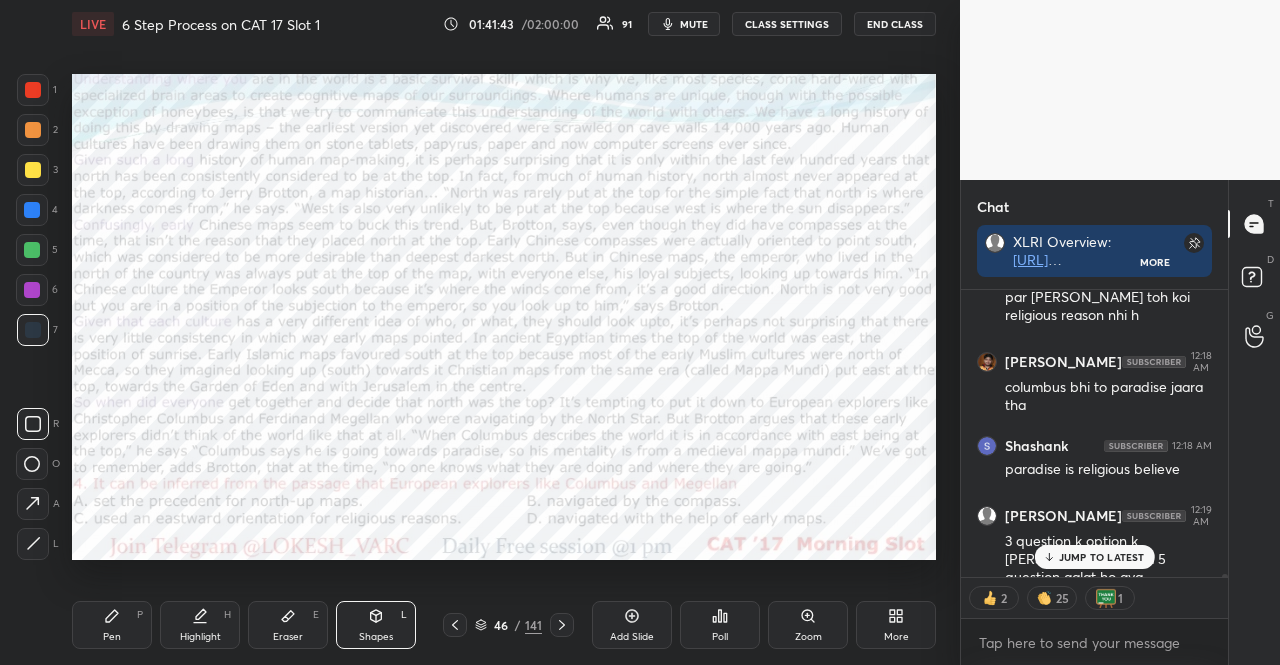 click on "Shapes L" at bounding box center [376, 625] 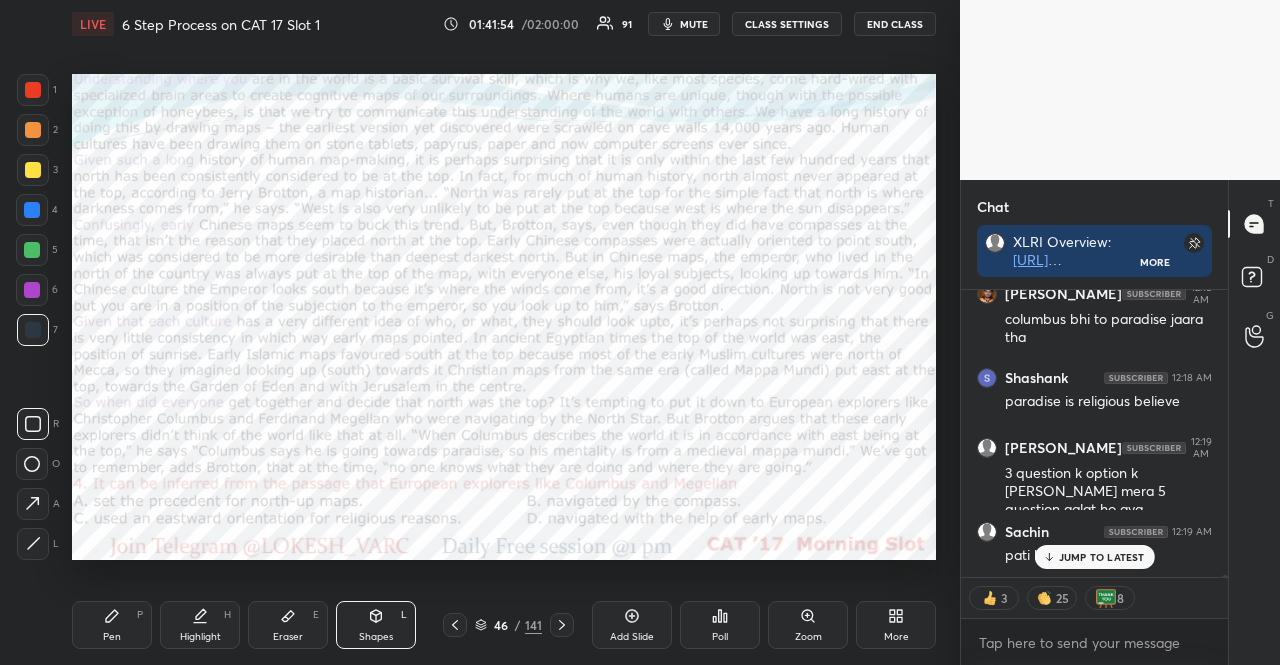 scroll, scrollTop: 32846, scrollLeft: 0, axis: vertical 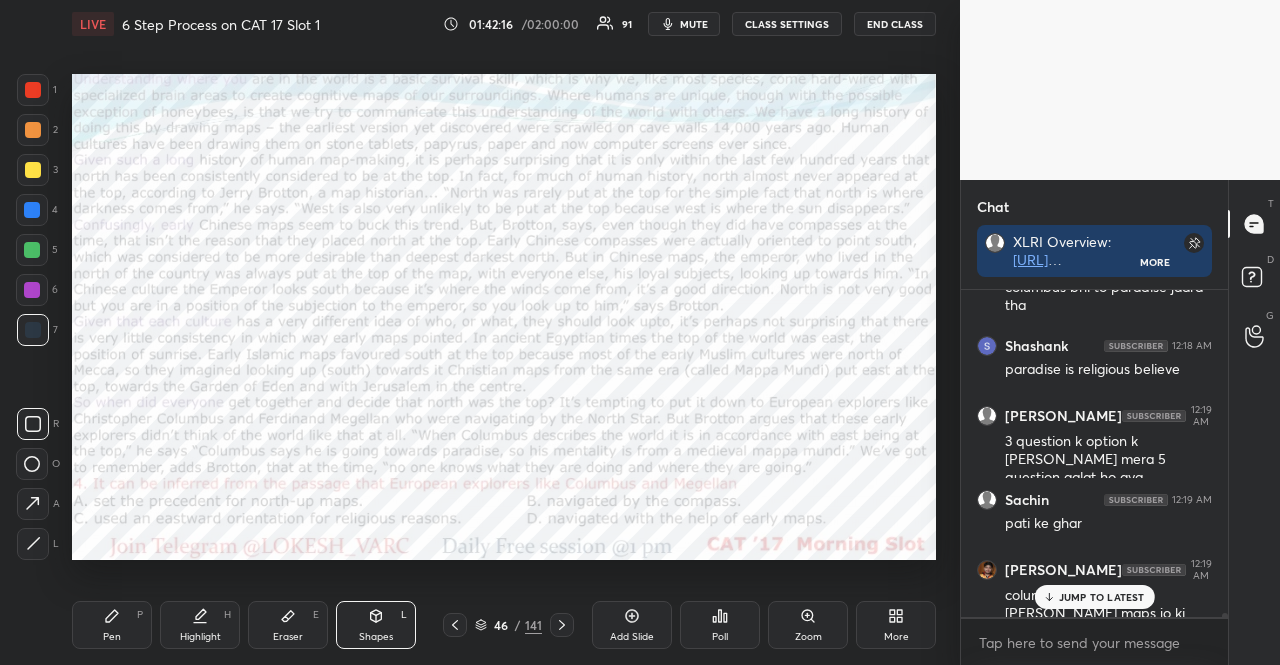 click on "Pen" at bounding box center (112, 637) 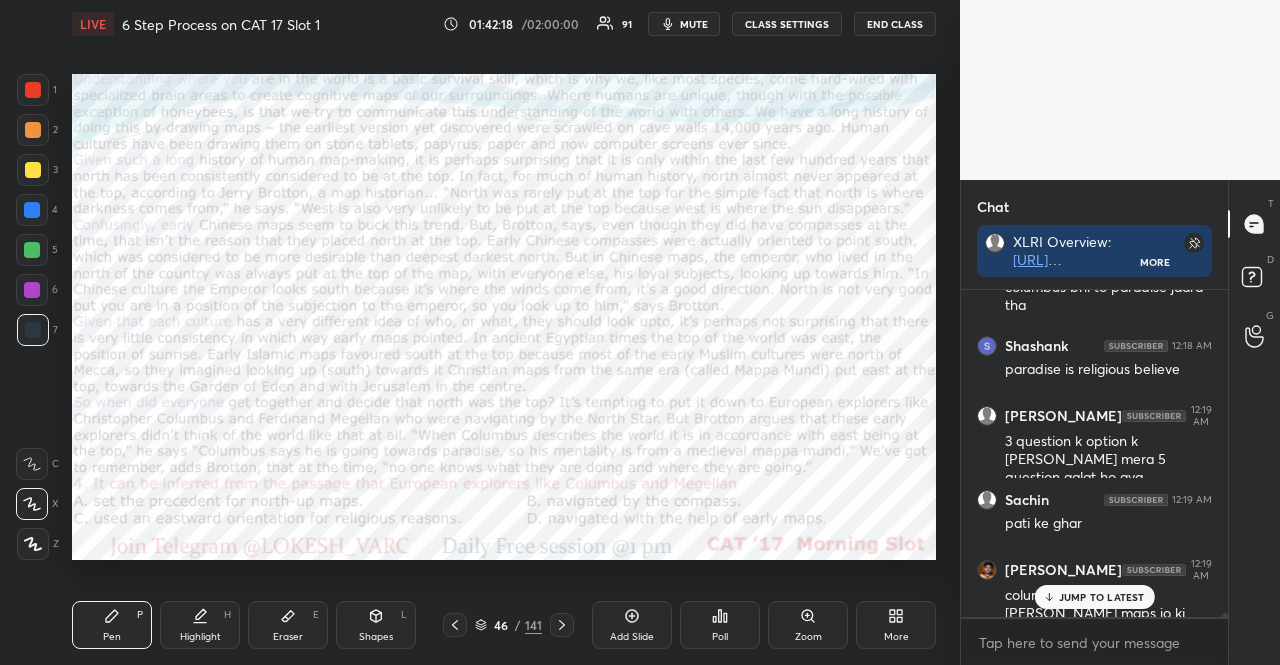 click at bounding box center [32, 210] 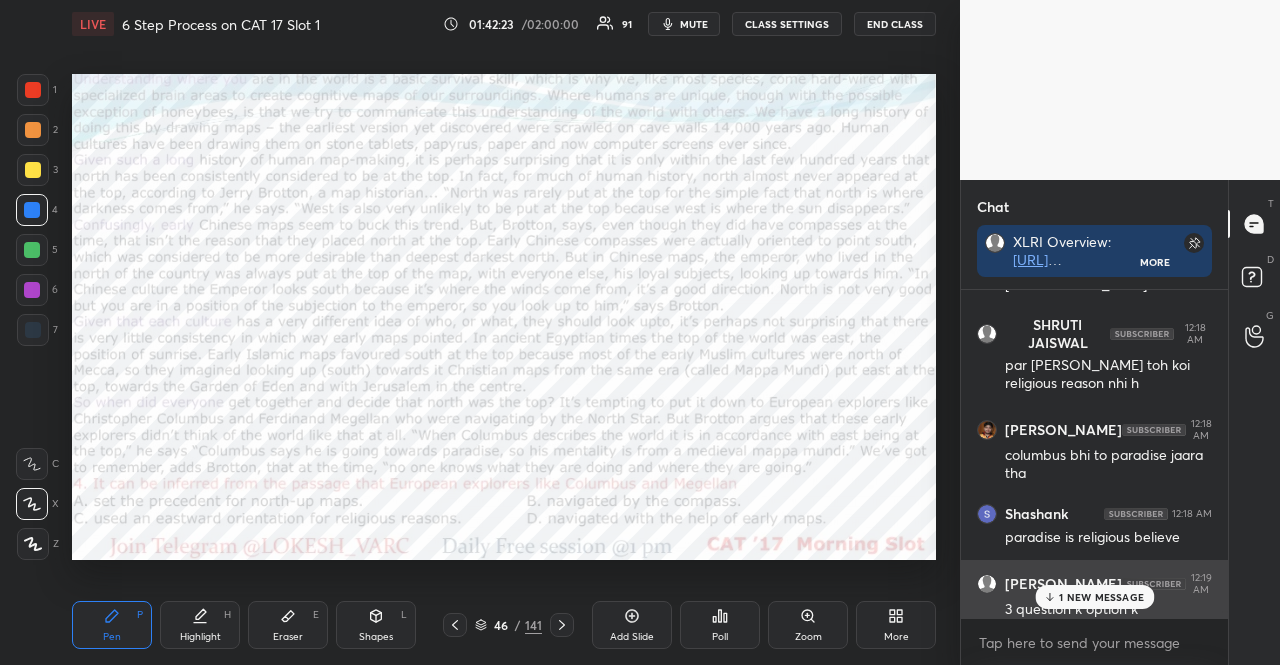 scroll, scrollTop: 32574, scrollLeft: 0, axis: vertical 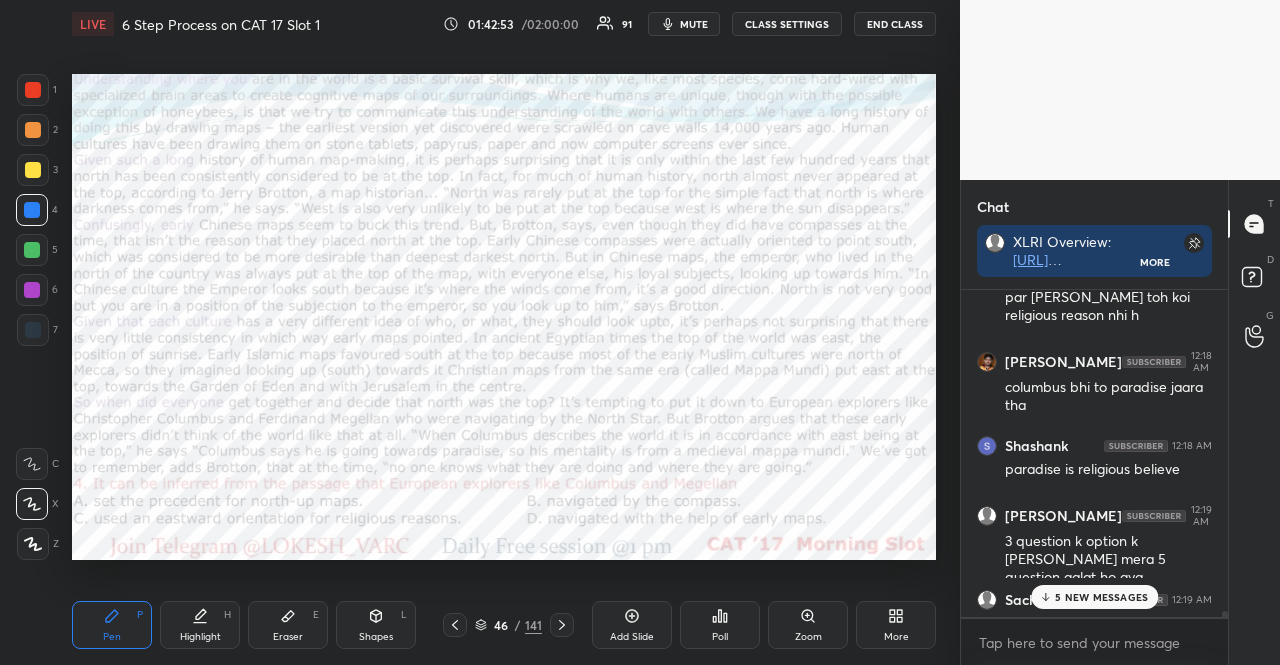 click at bounding box center (33, 90) 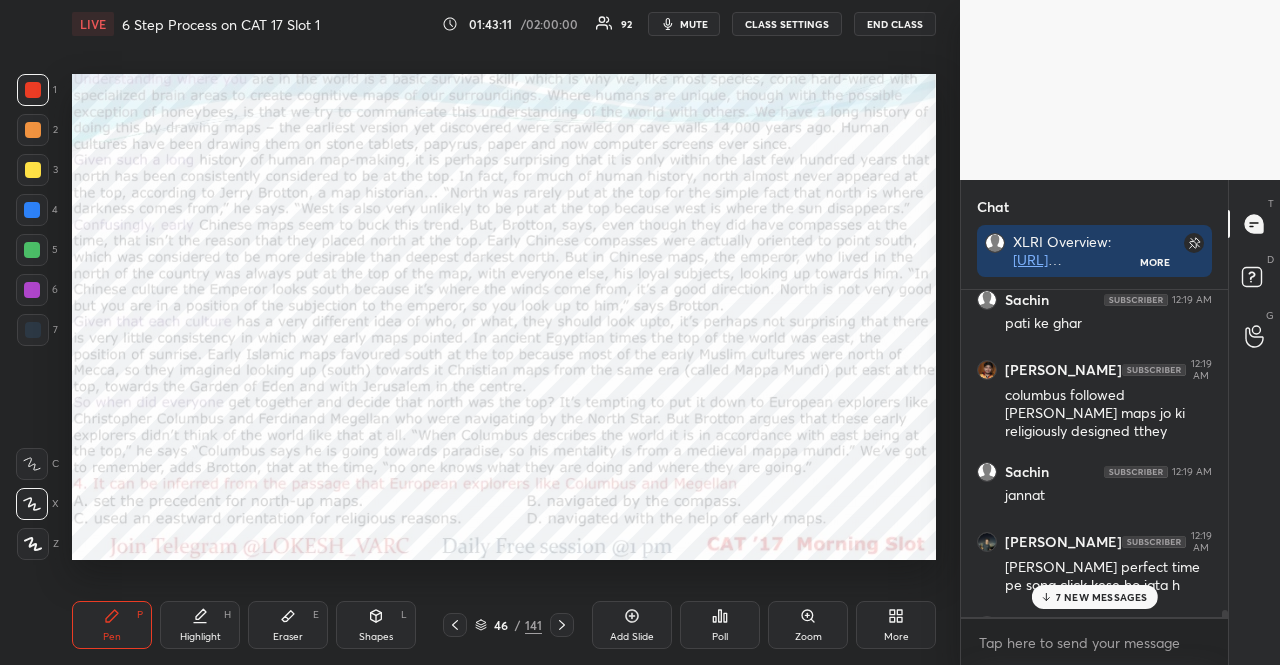 scroll, scrollTop: 33074, scrollLeft: 0, axis: vertical 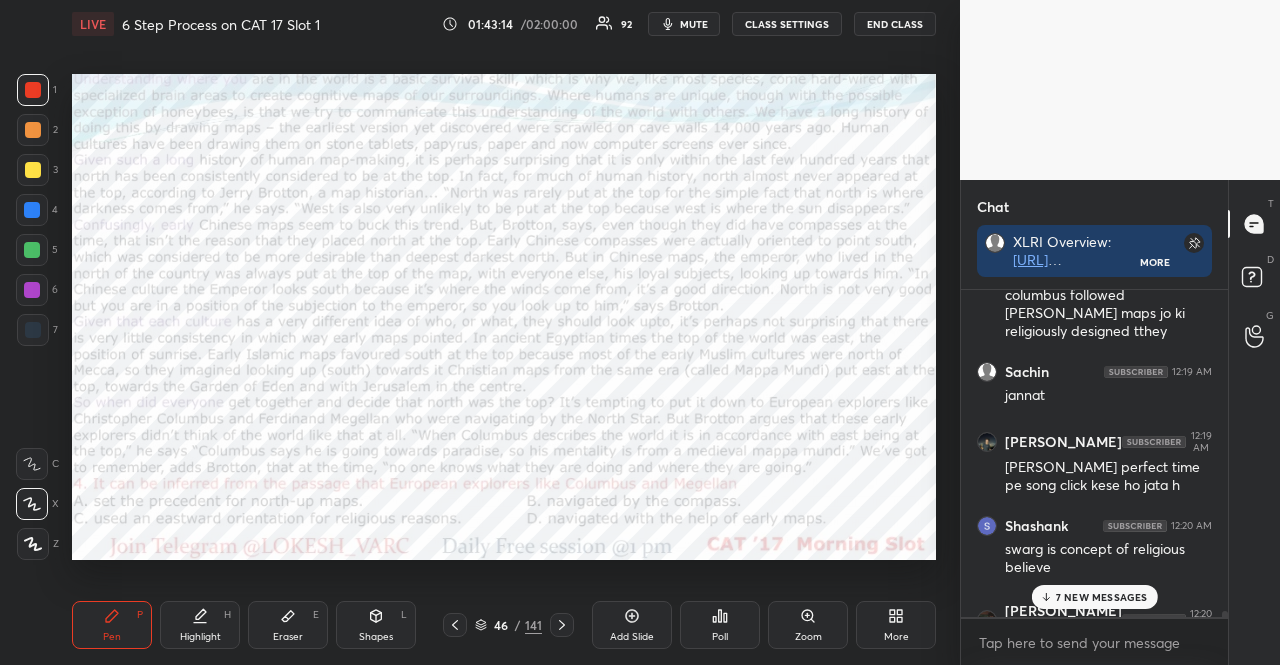 click on "Shapes L" at bounding box center [376, 625] 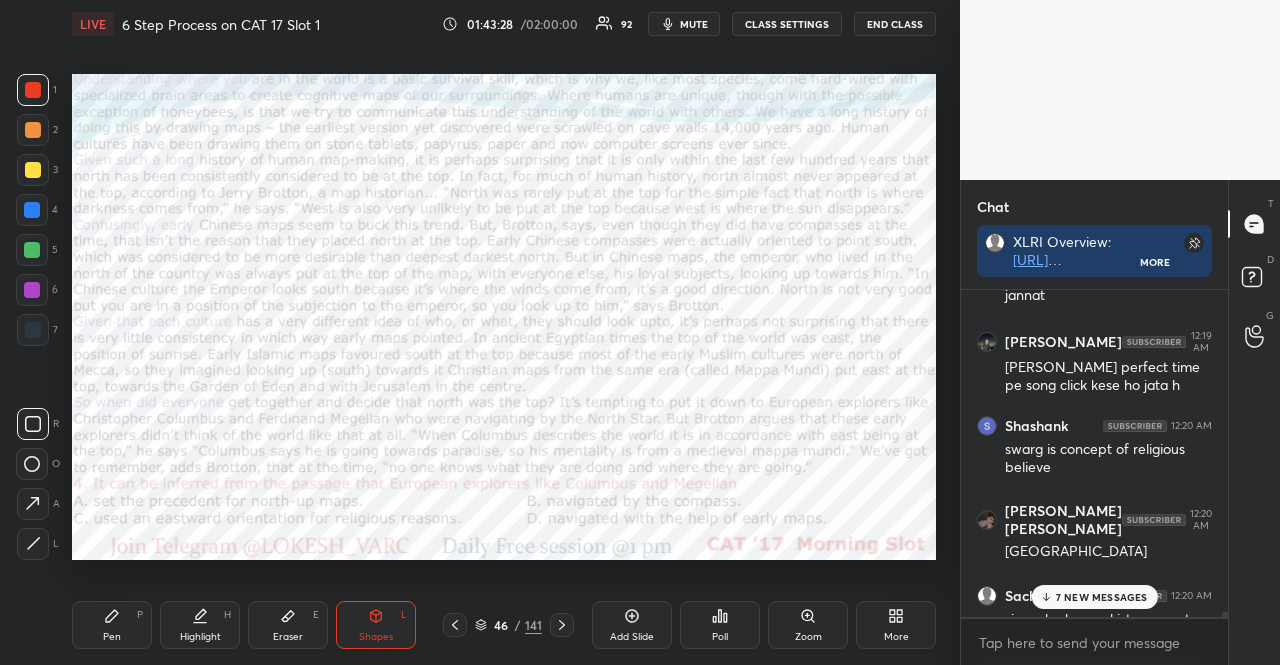 scroll, scrollTop: 33274, scrollLeft: 0, axis: vertical 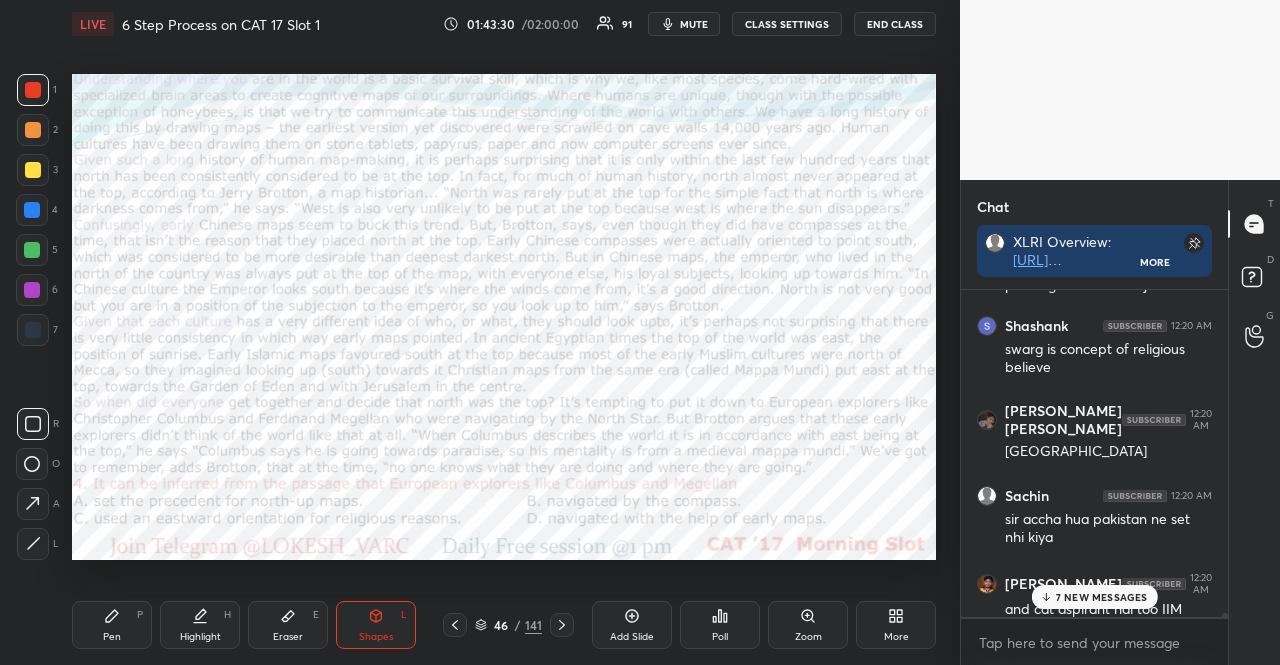 click at bounding box center [32, 210] 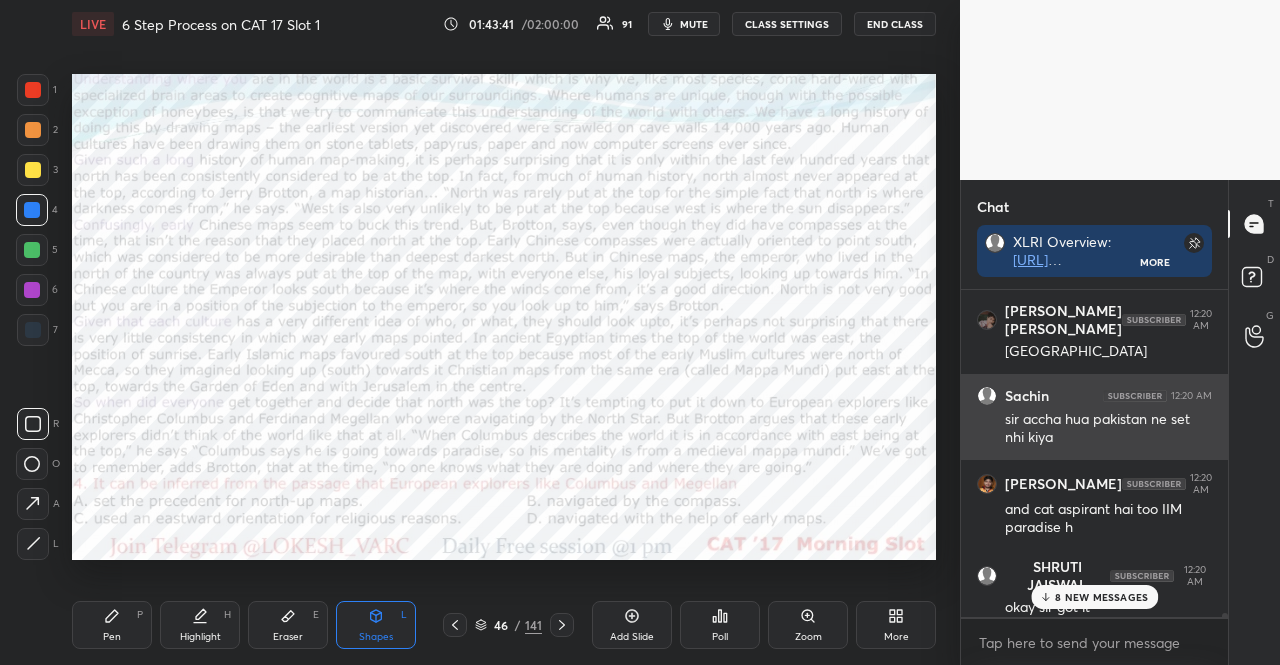 scroll, scrollTop: 33454, scrollLeft: 0, axis: vertical 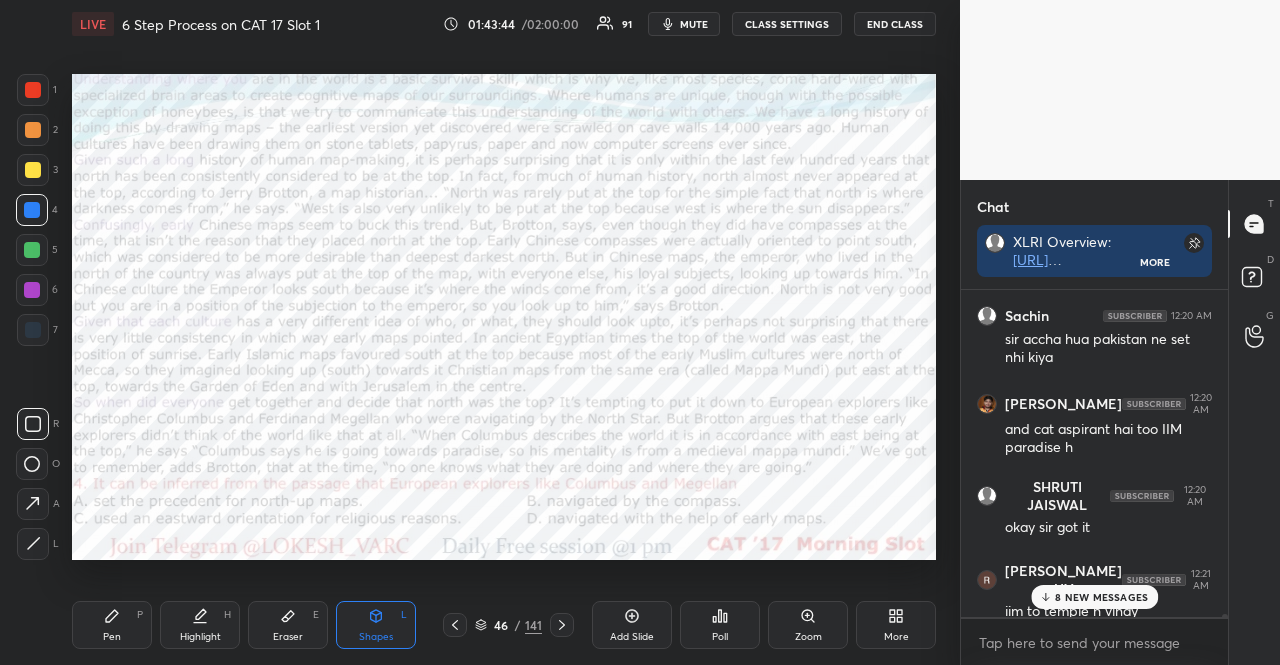 click on "8 NEW MESSAGES" at bounding box center (1094, 597) 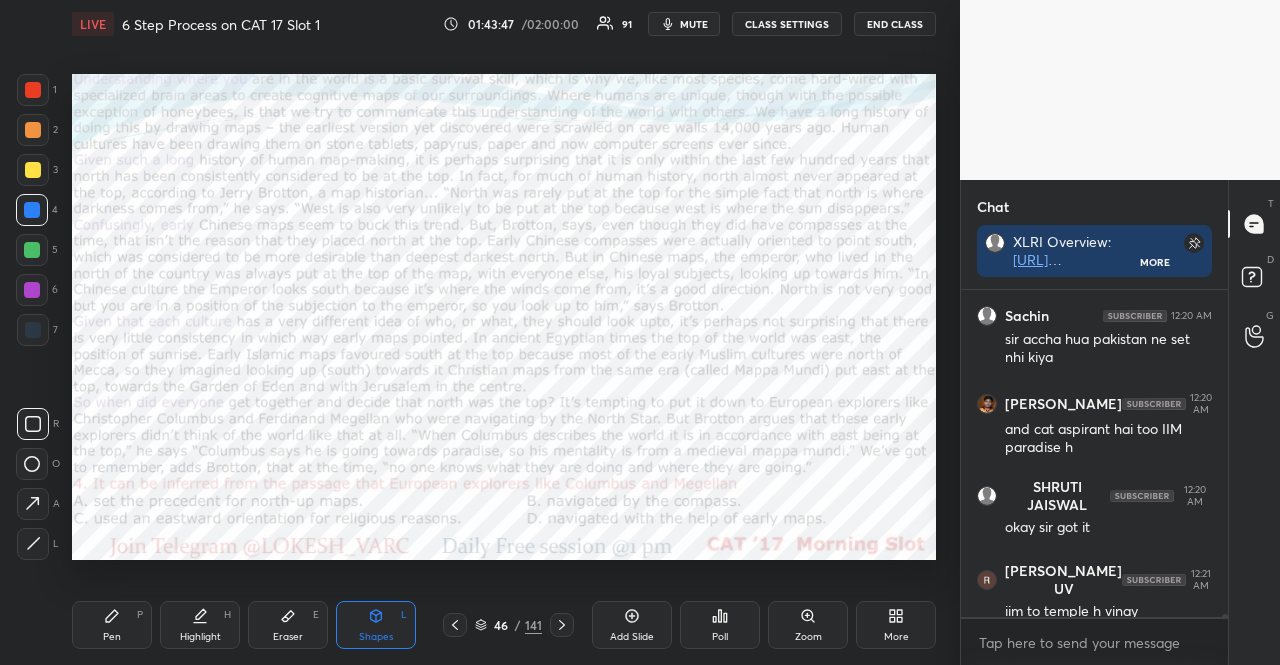click 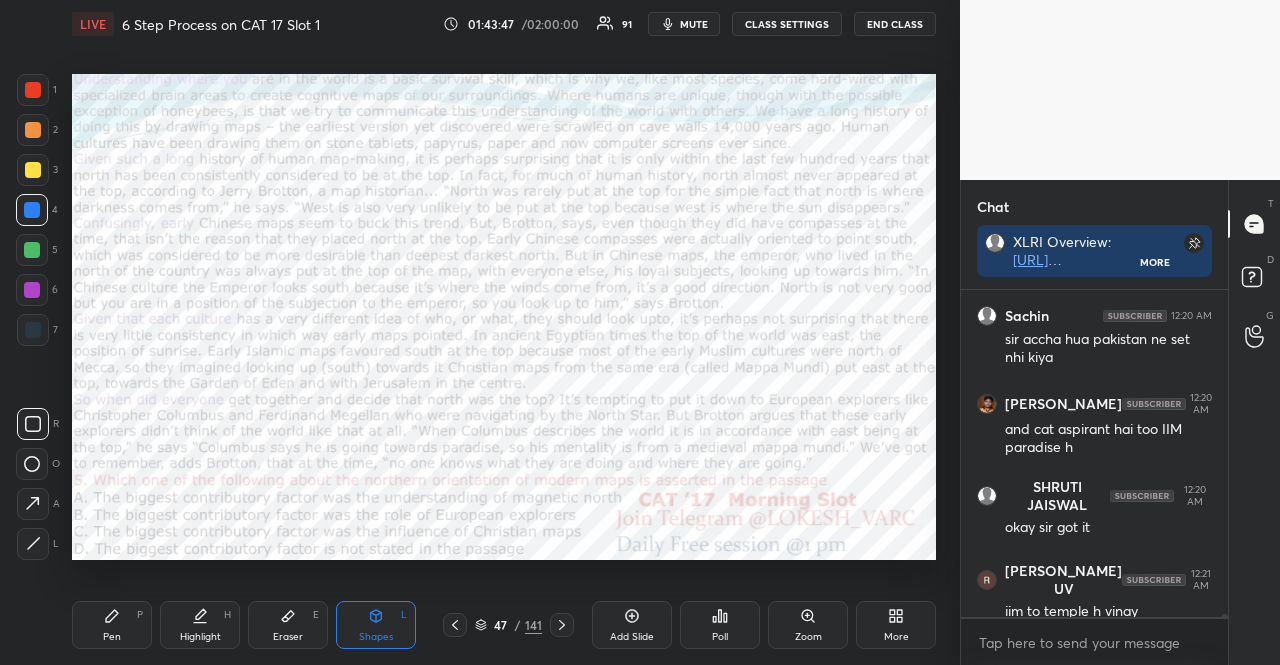 click 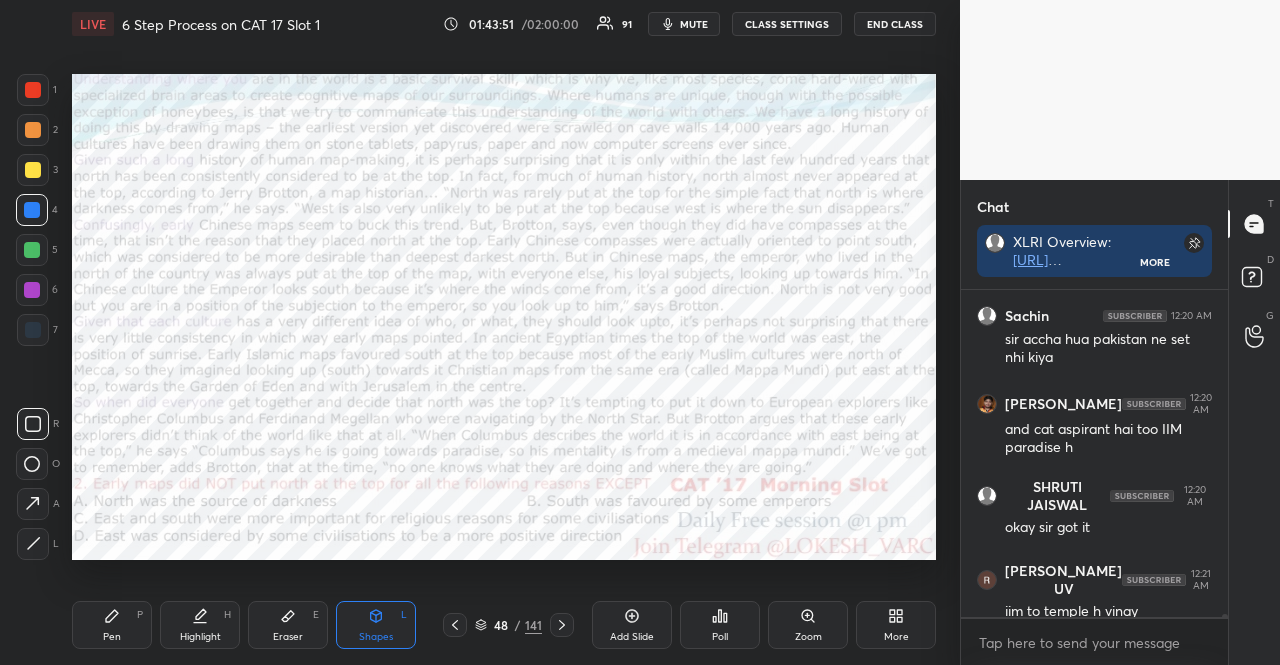 click at bounding box center (32, 250) 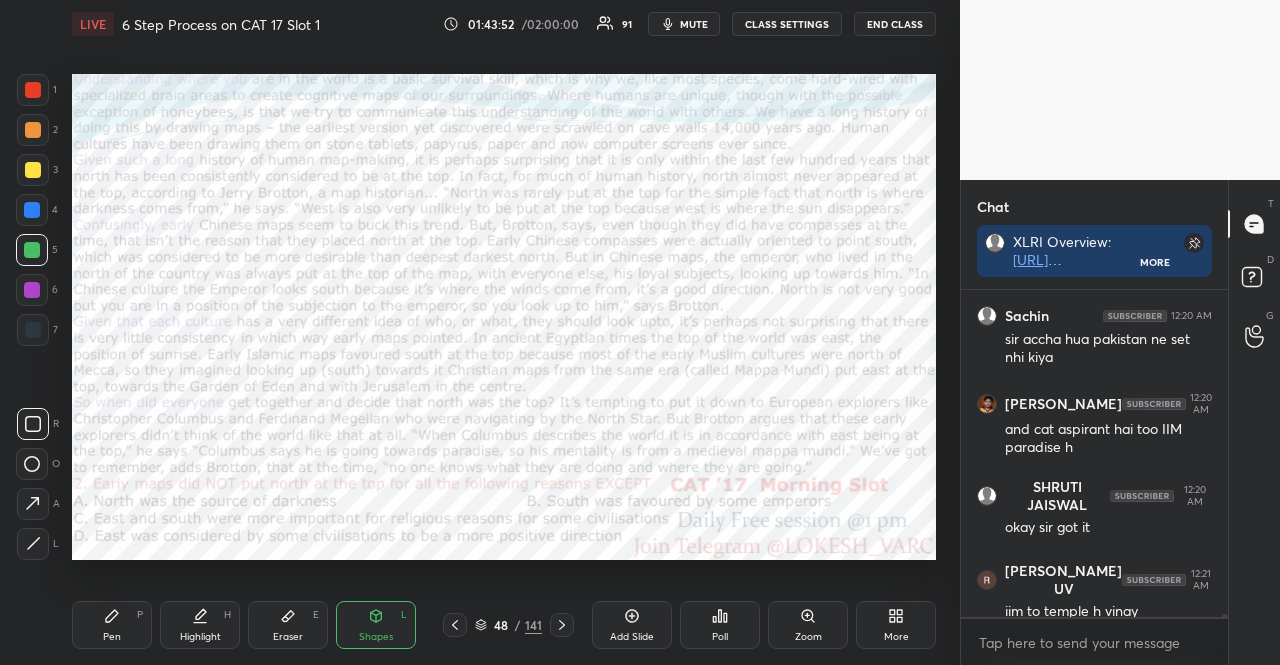 click 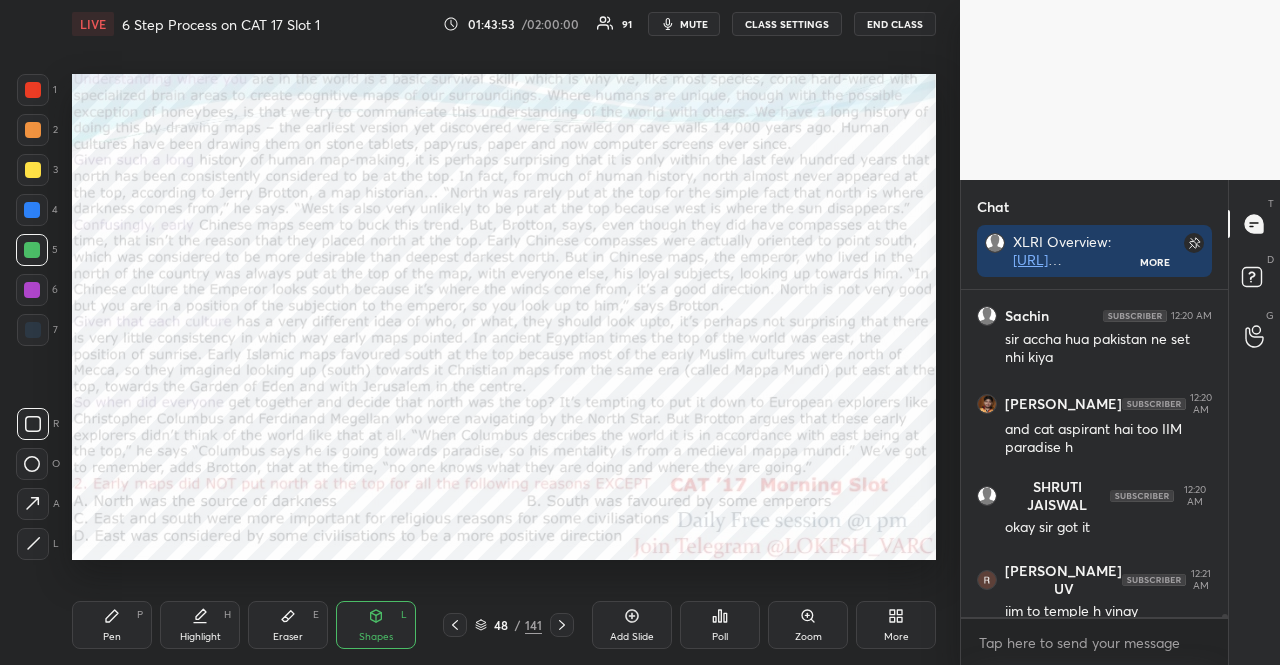 click at bounding box center [33, 330] 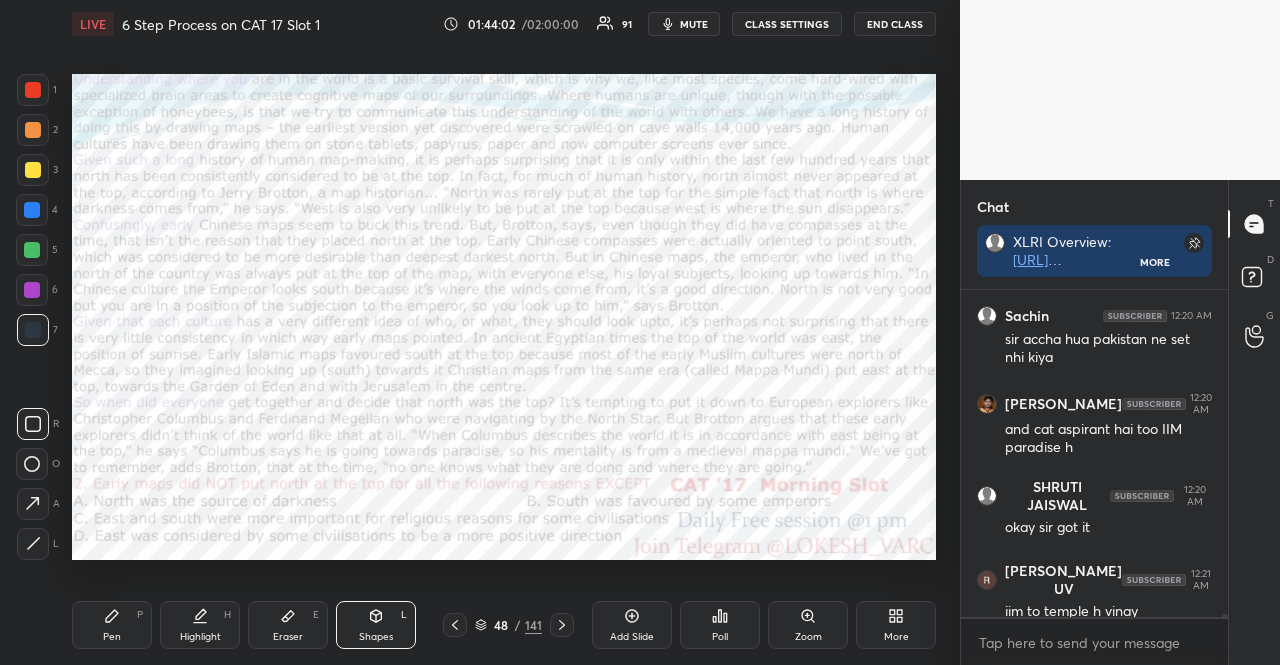 click at bounding box center [32, 210] 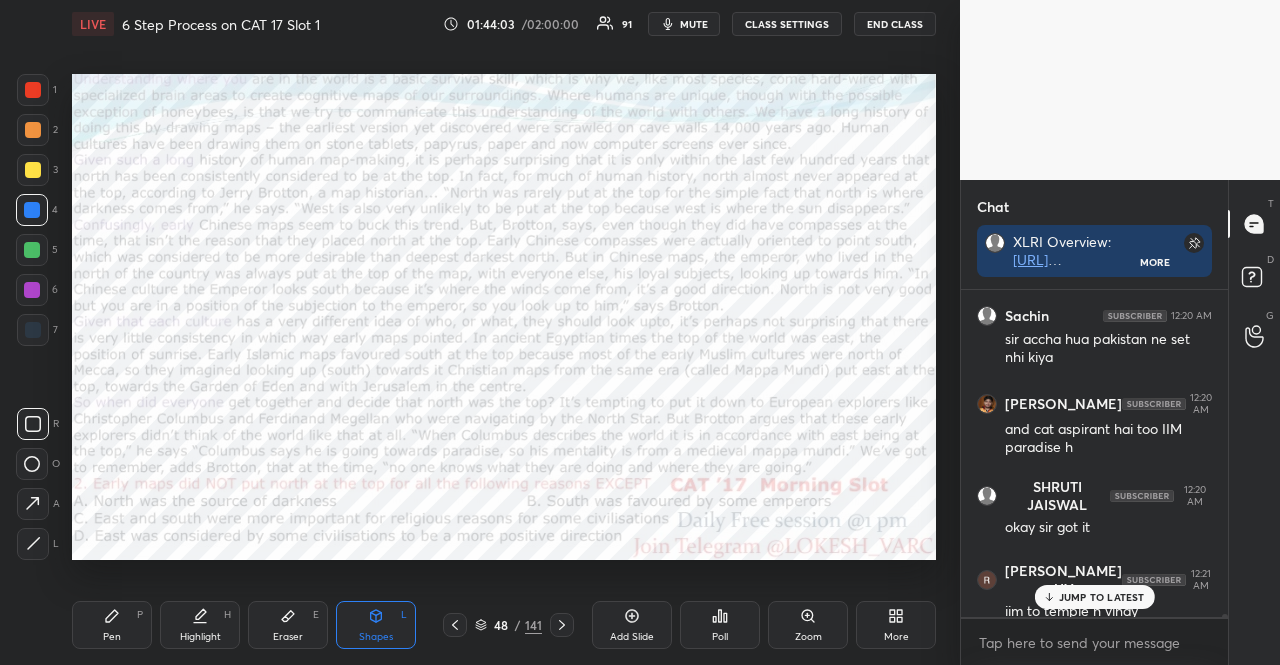 scroll, scrollTop: 33526, scrollLeft: 0, axis: vertical 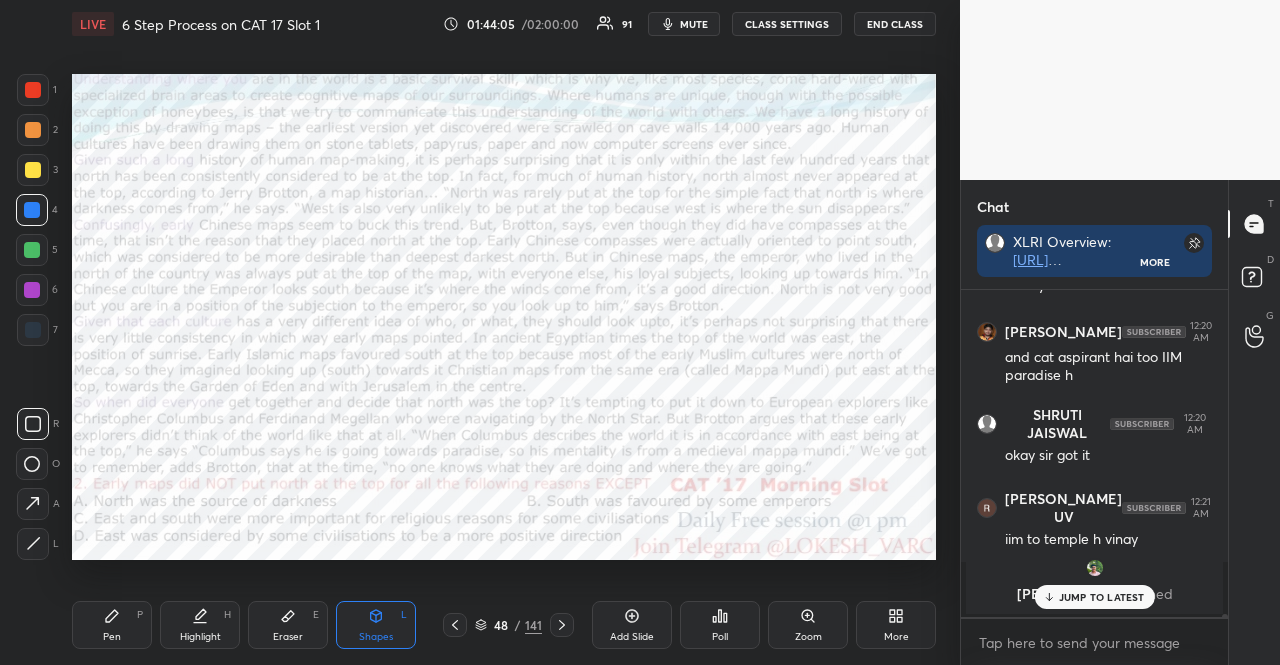 click 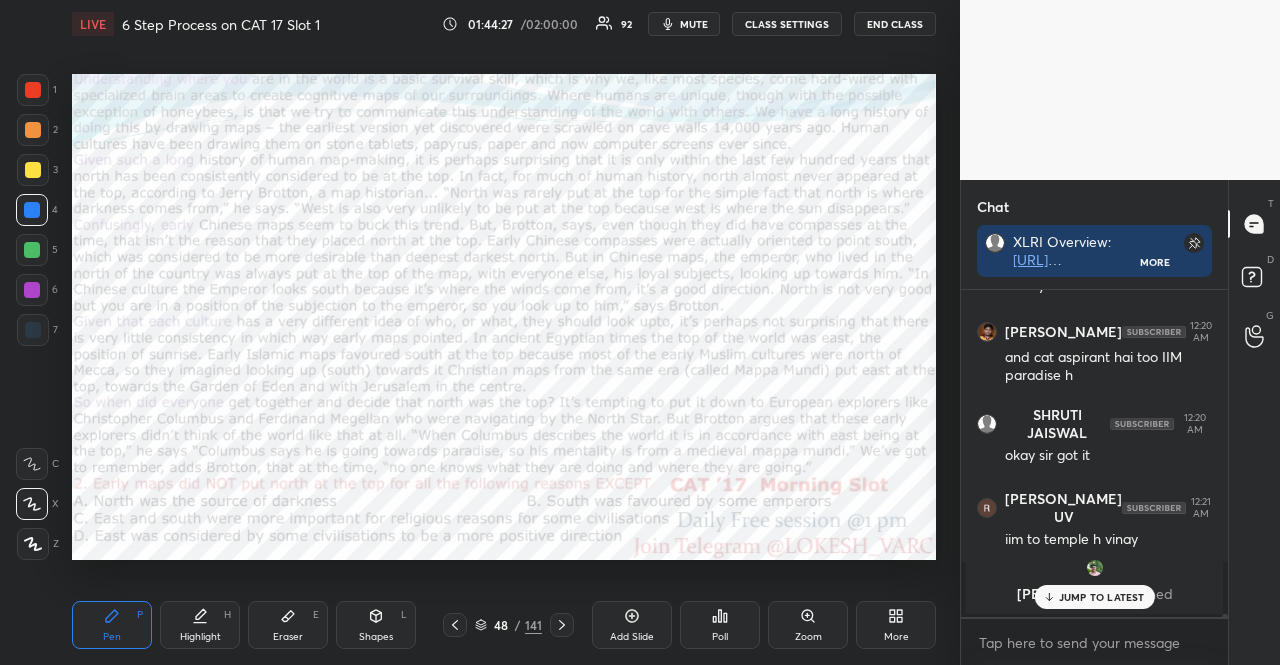 click at bounding box center (32, 290) 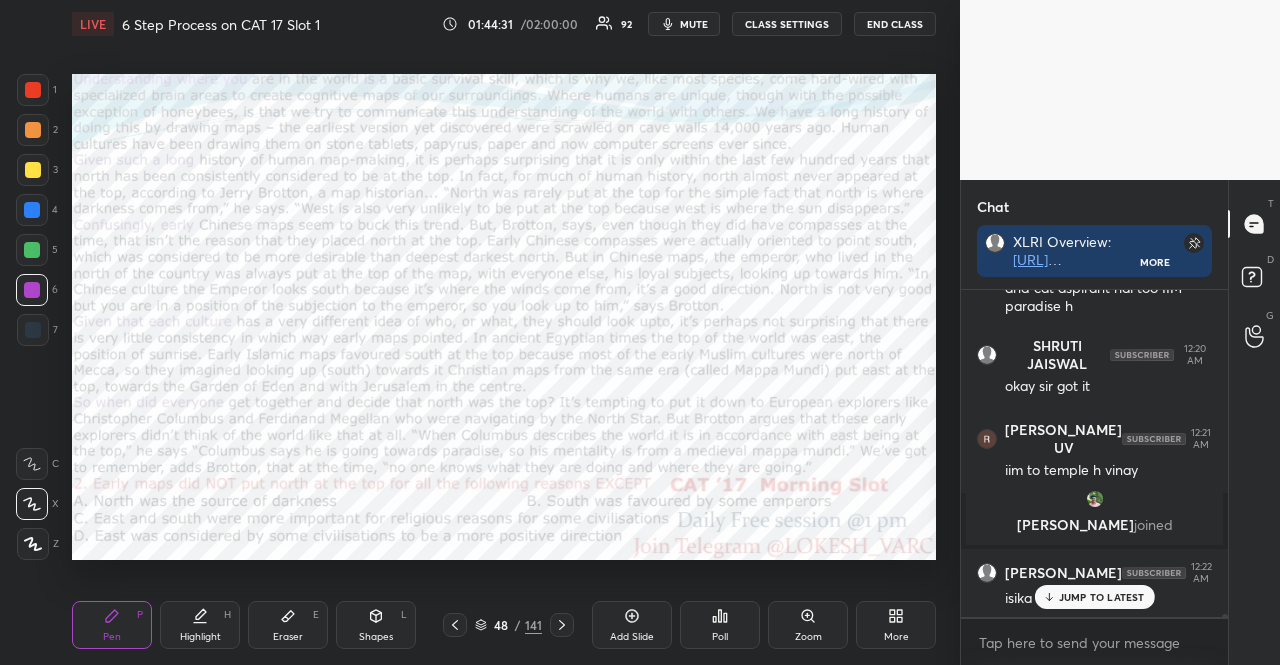 scroll, scrollTop: 31224, scrollLeft: 0, axis: vertical 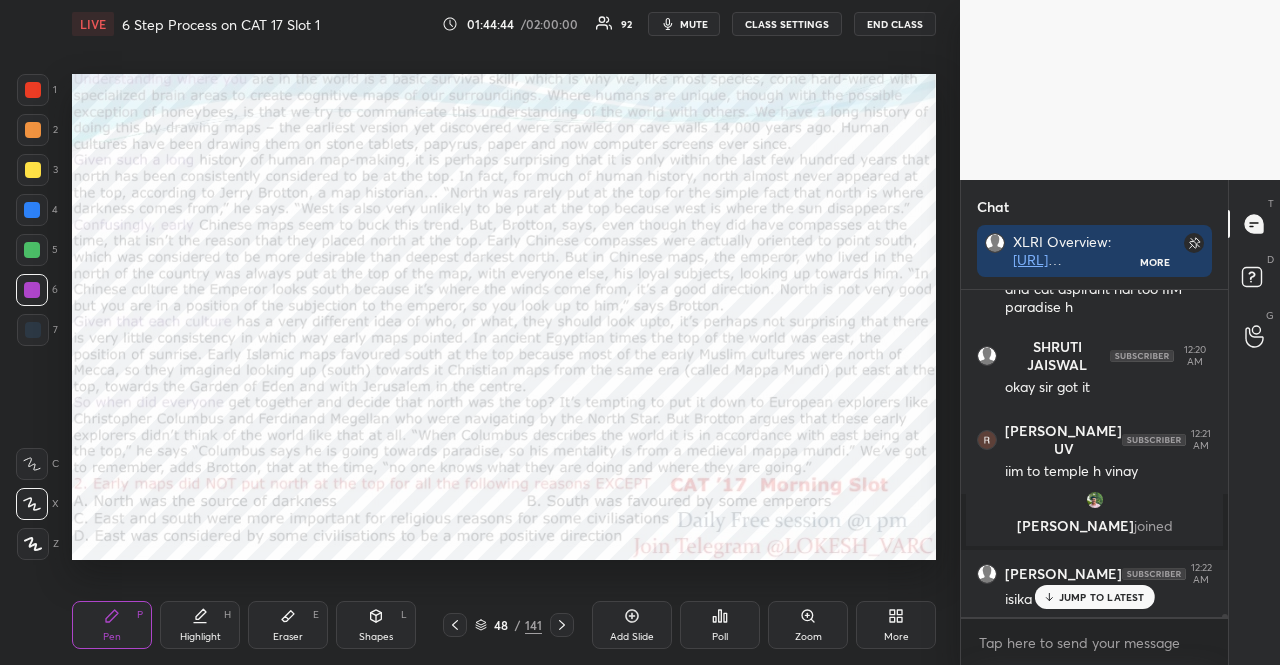 click at bounding box center (32, 250) 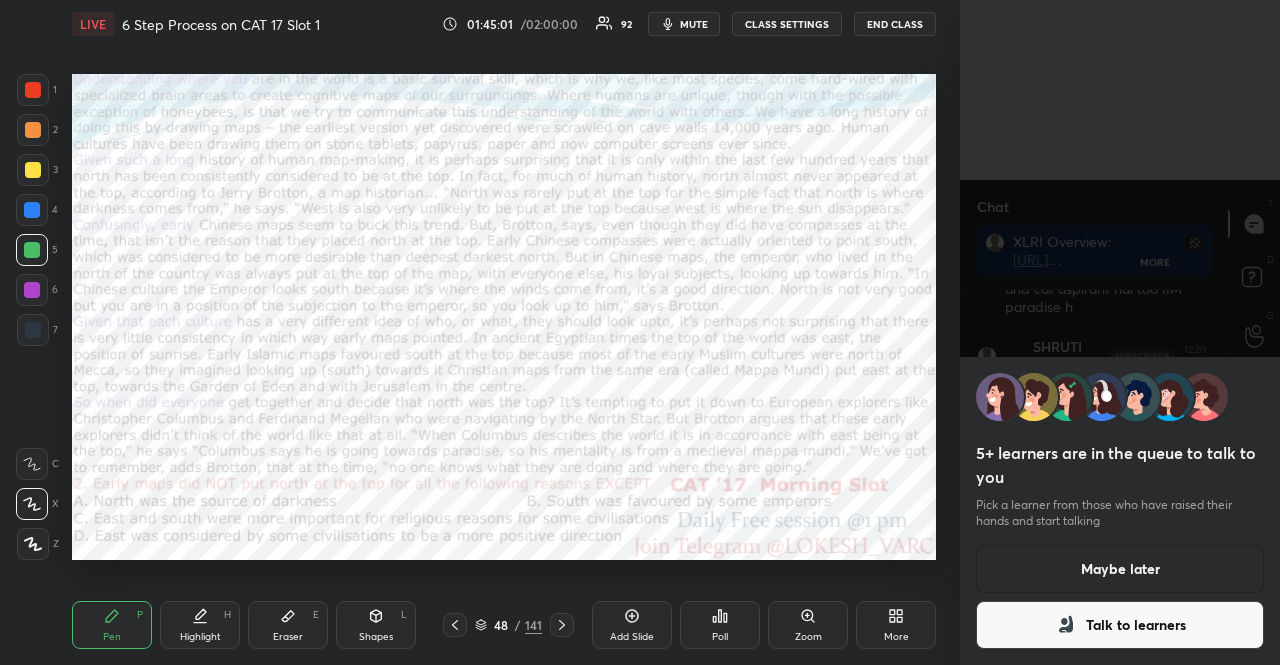 drag, startPoint x: 1191, startPoint y: 560, endPoint x: 1174, endPoint y: 577, distance: 24.04163 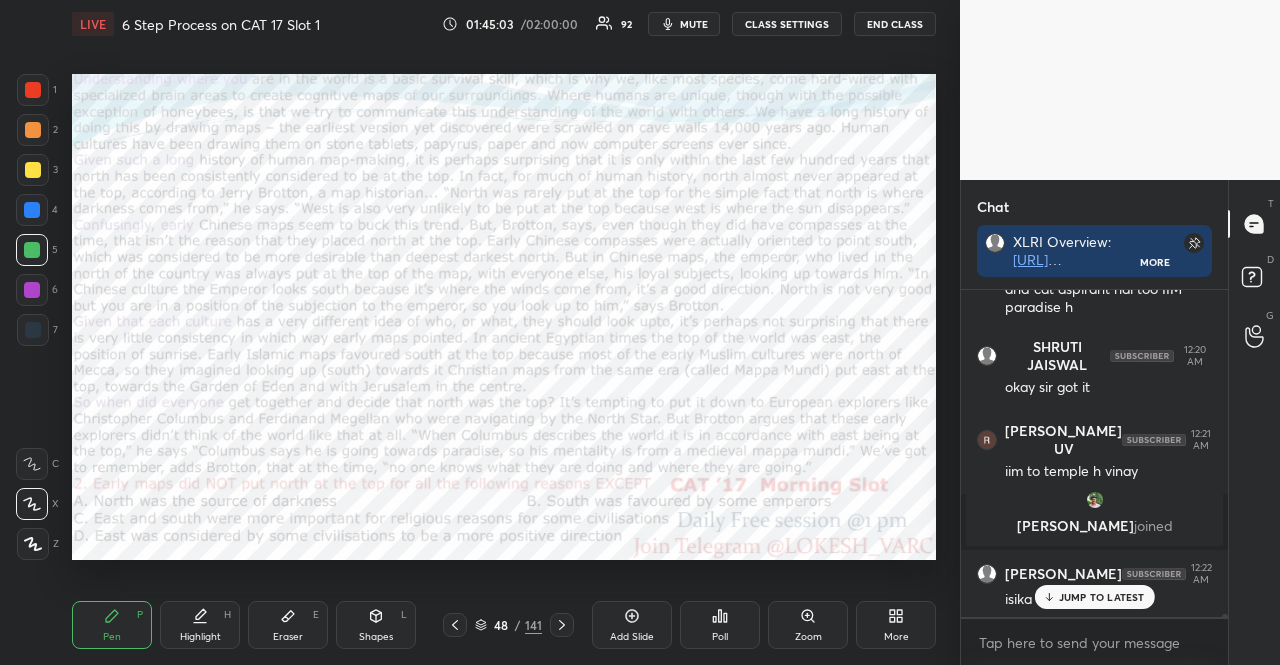 click on "L" at bounding box center (404, 615) 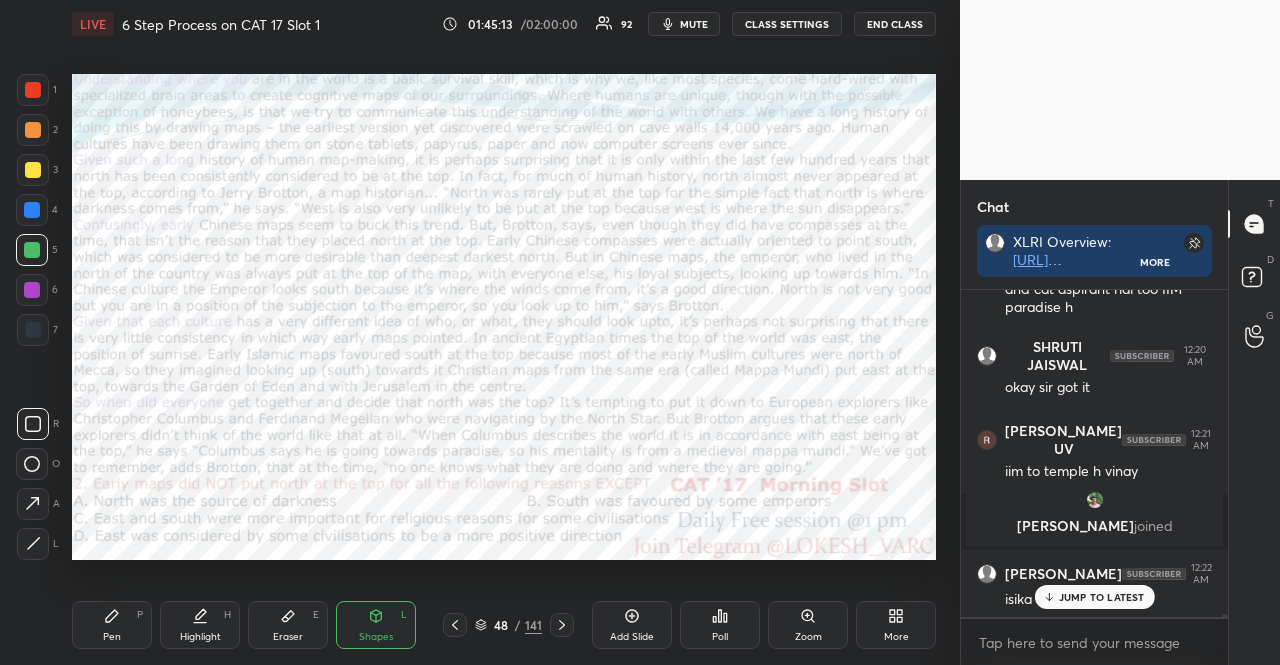 click on "Pen P" at bounding box center [112, 625] 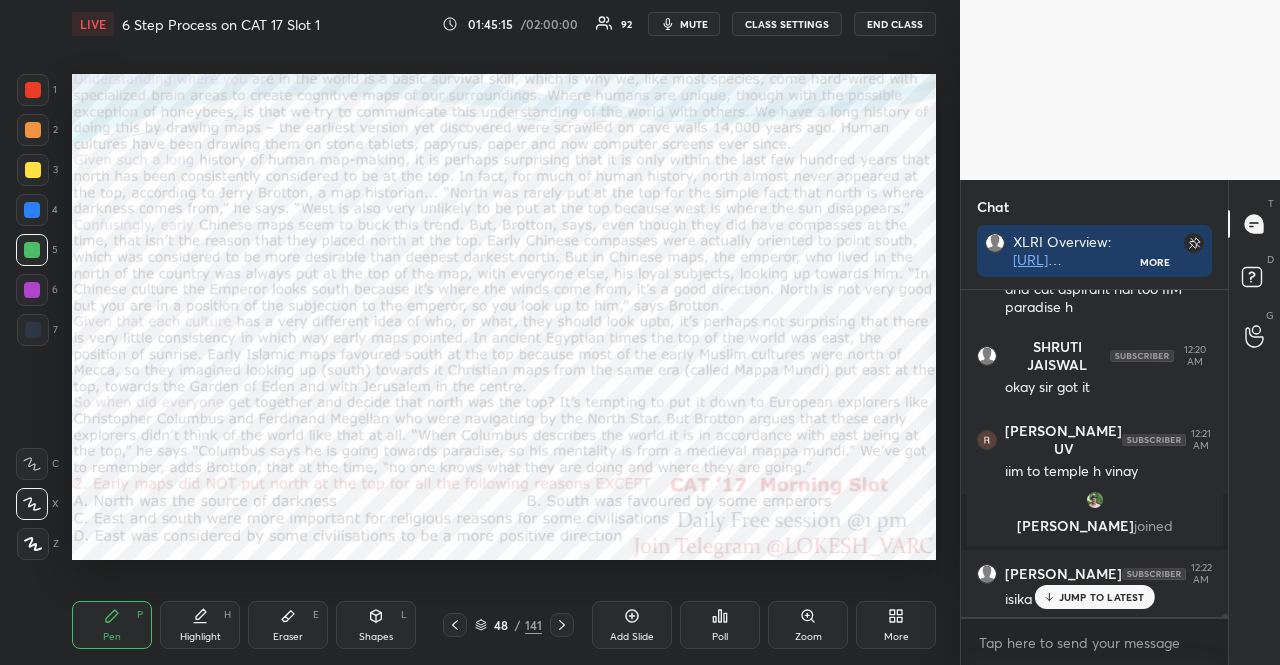 click at bounding box center [32, 290] 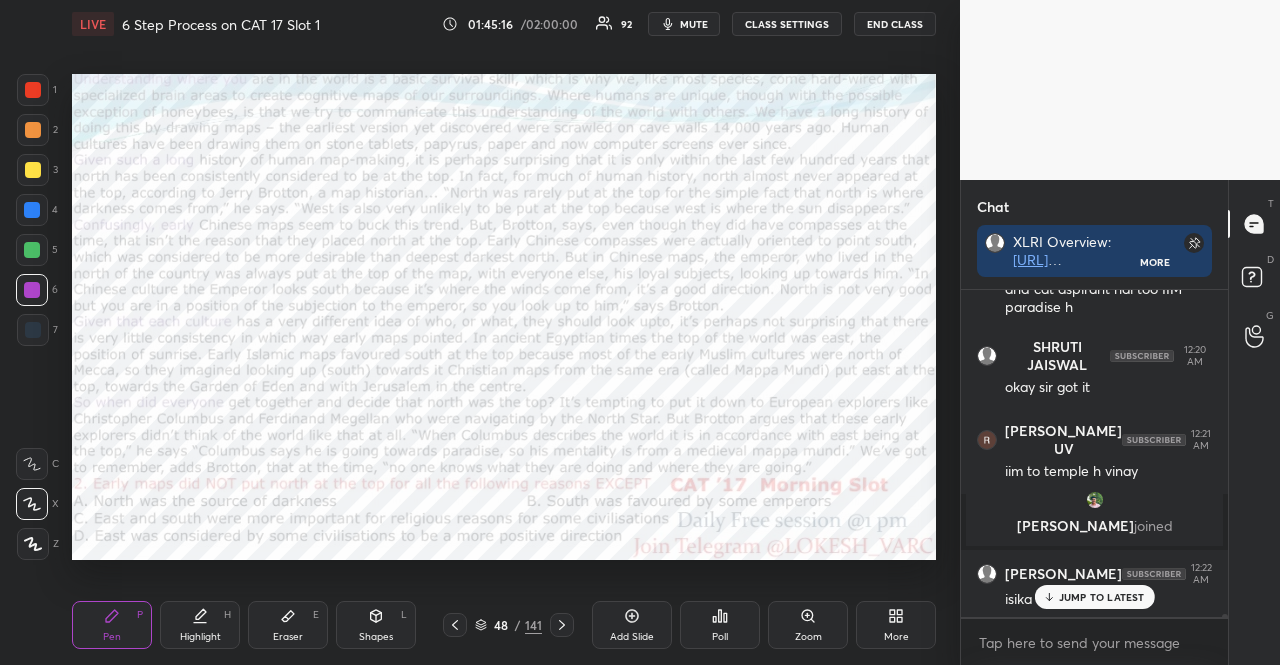 drag, startPoint x: 37, startPoint y: 201, endPoint x: 23, endPoint y: 198, distance: 14.3178215 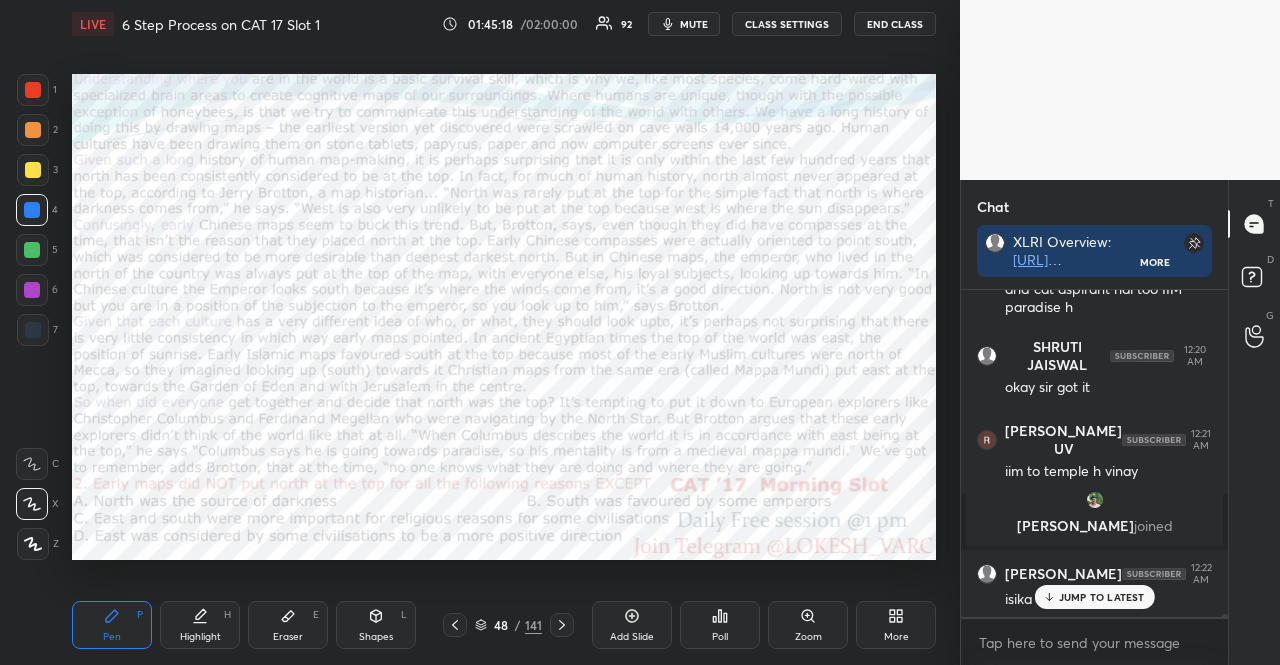 drag, startPoint x: 113, startPoint y: 625, endPoint x: 119, endPoint y: 604, distance: 21.84033 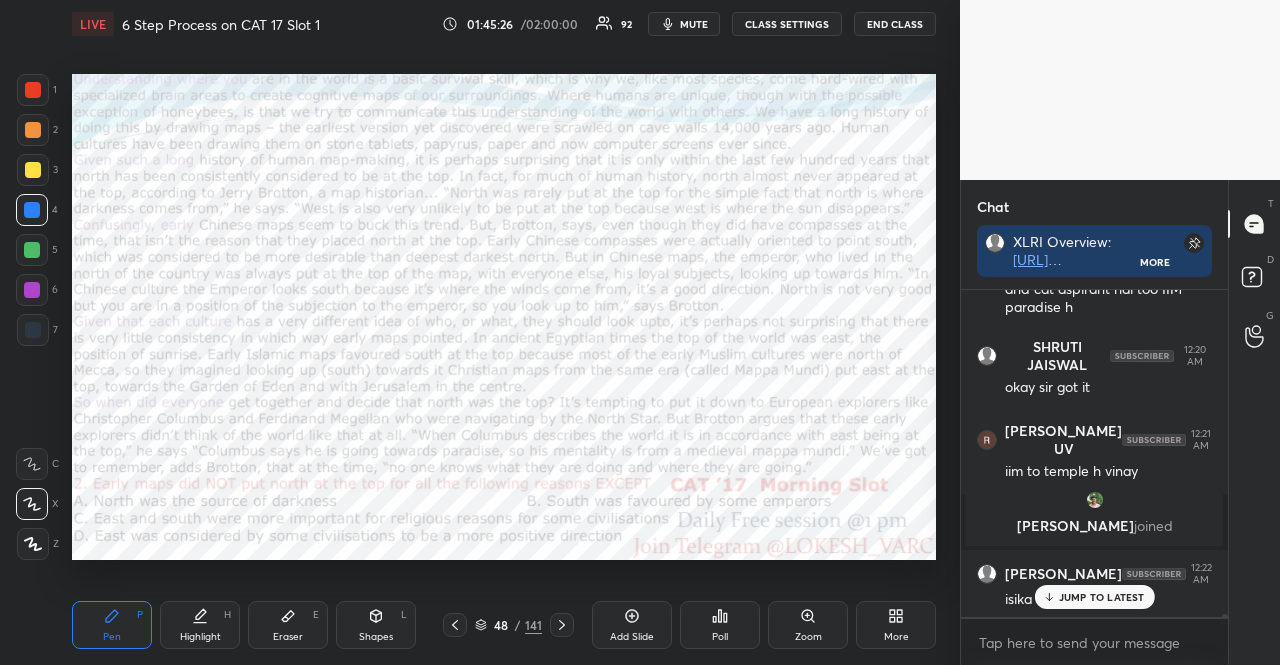 click on "Shapes L" at bounding box center [376, 625] 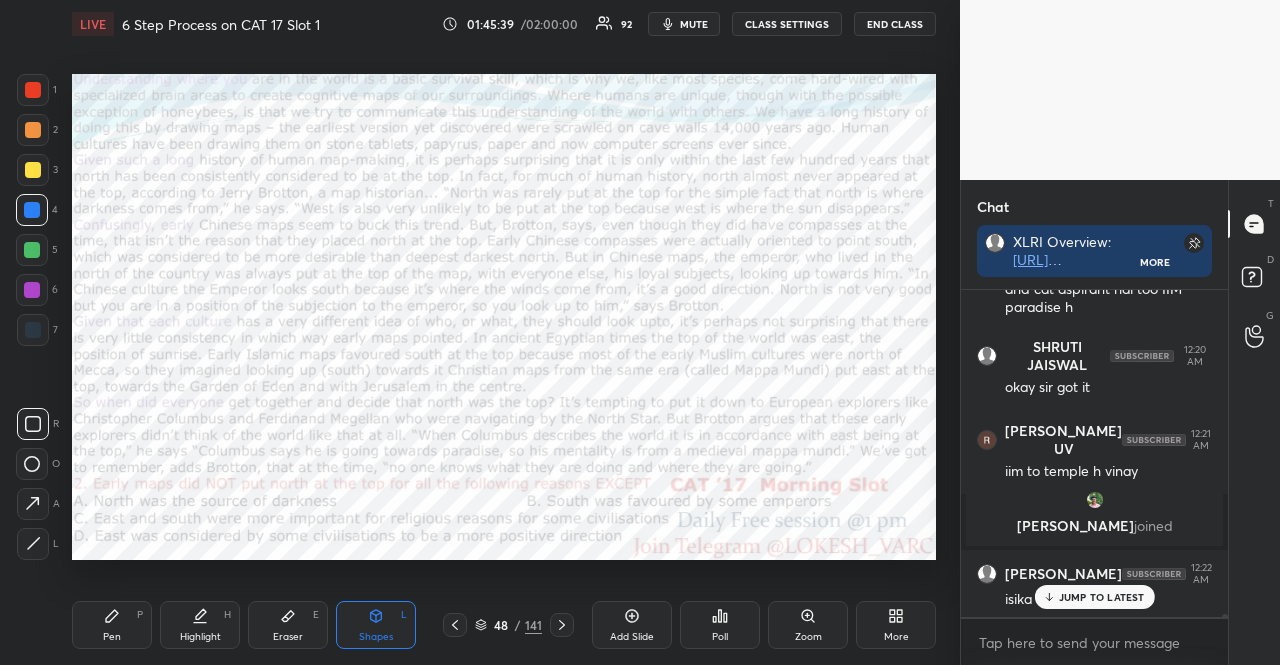 click on "Pen P" at bounding box center [112, 625] 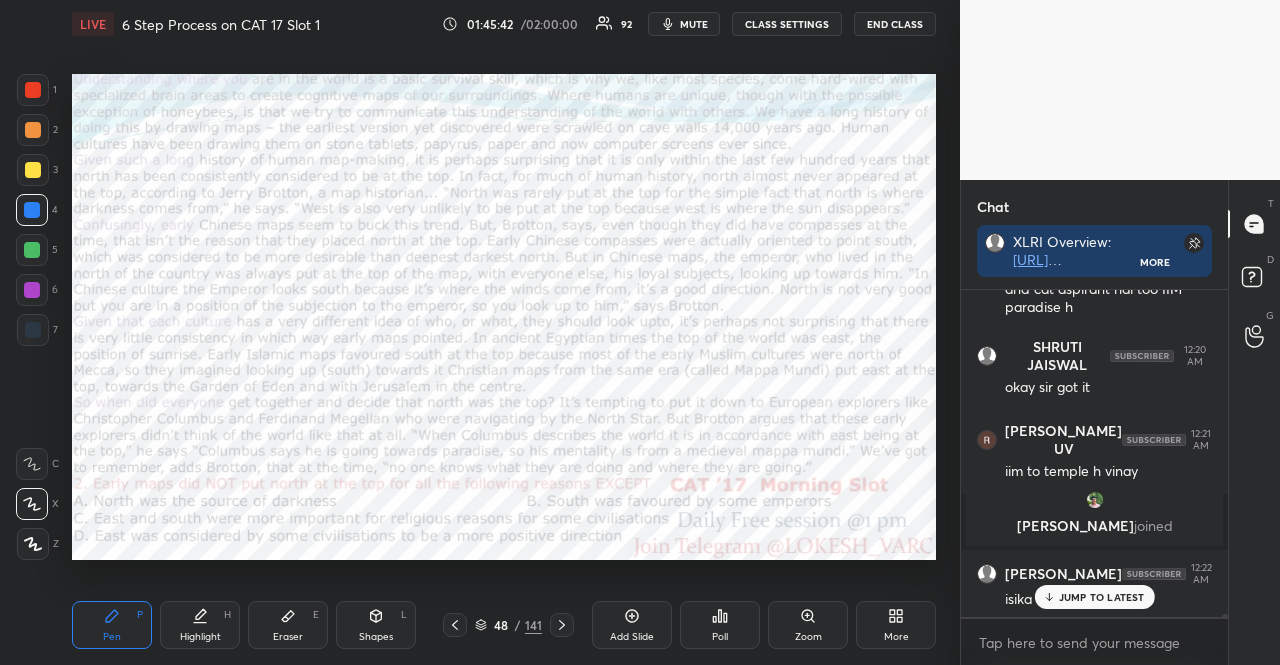 click at bounding box center [33, 130] 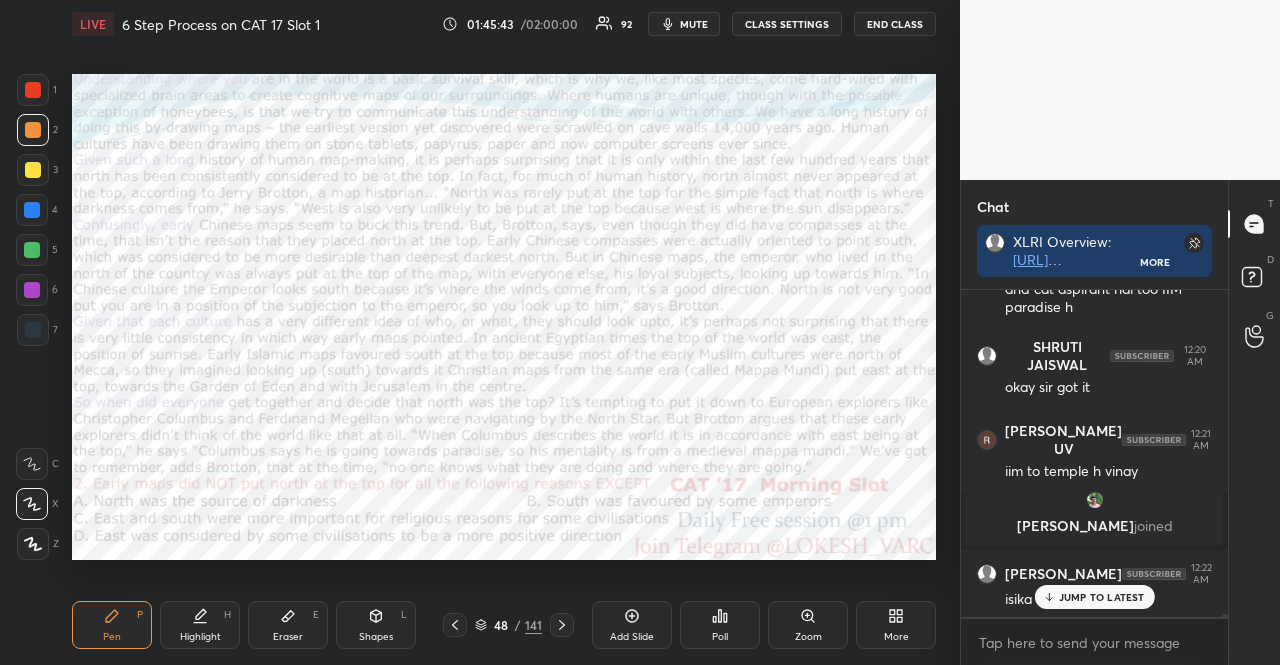 drag, startPoint x: 28, startPoint y: 131, endPoint x: 25, endPoint y: 212, distance: 81.055534 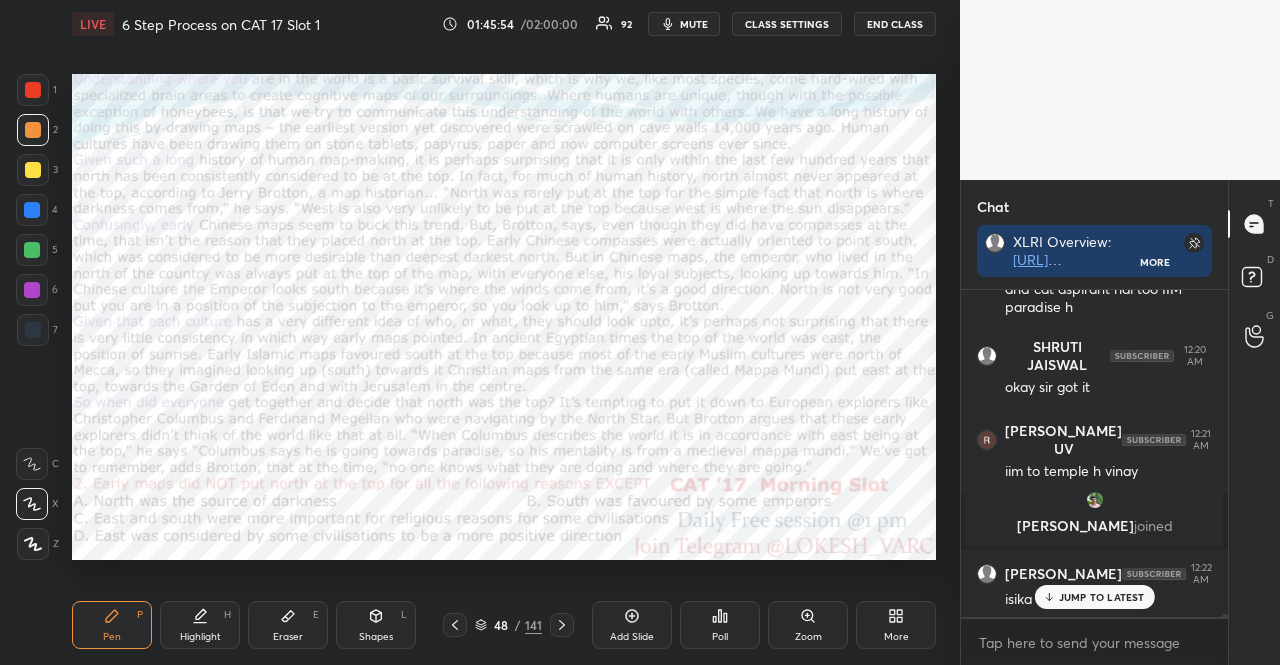 click on "Shapes L" at bounding box center (376, 625) 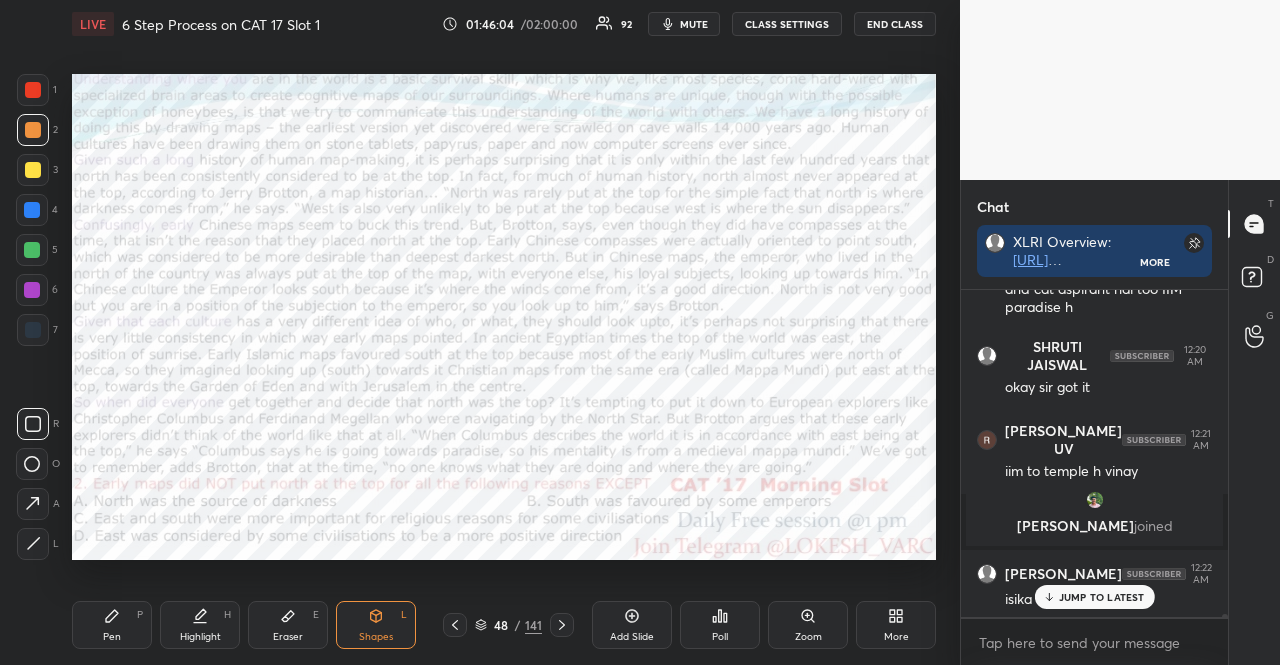 drag, startPoint x: 106, startPoint y: 640, endPoint x: 152, endPoint y: 611, distance: 54.378304 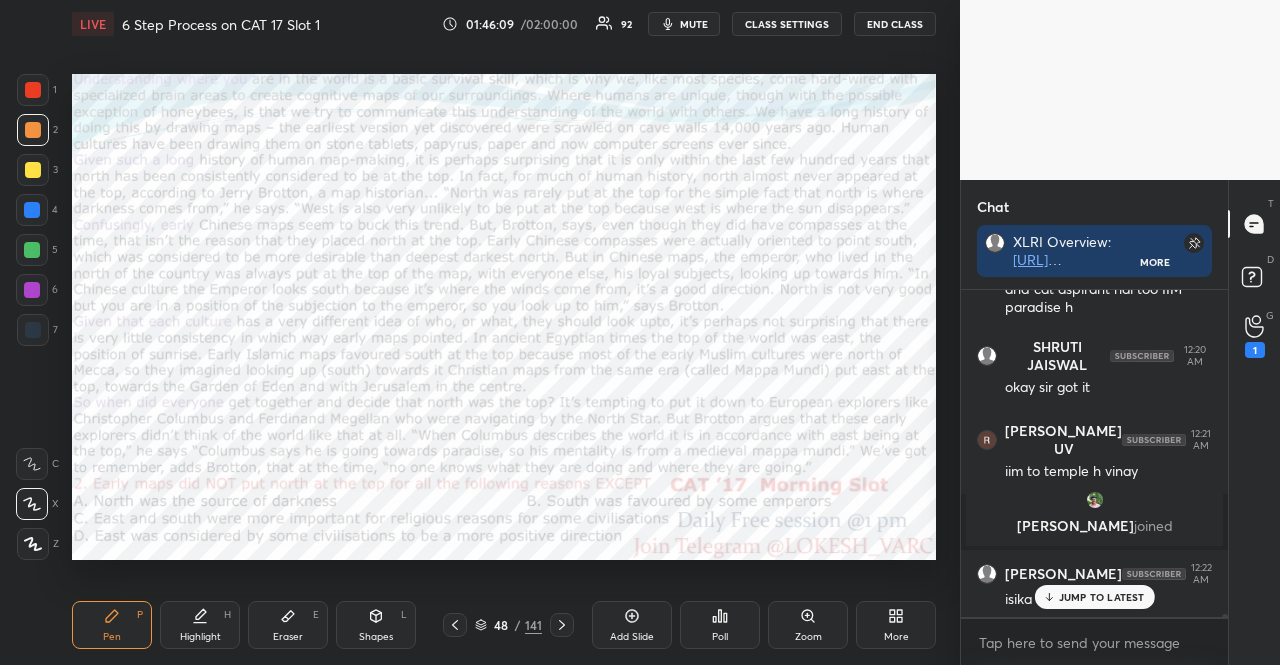 click at bounding box center (33, 330) 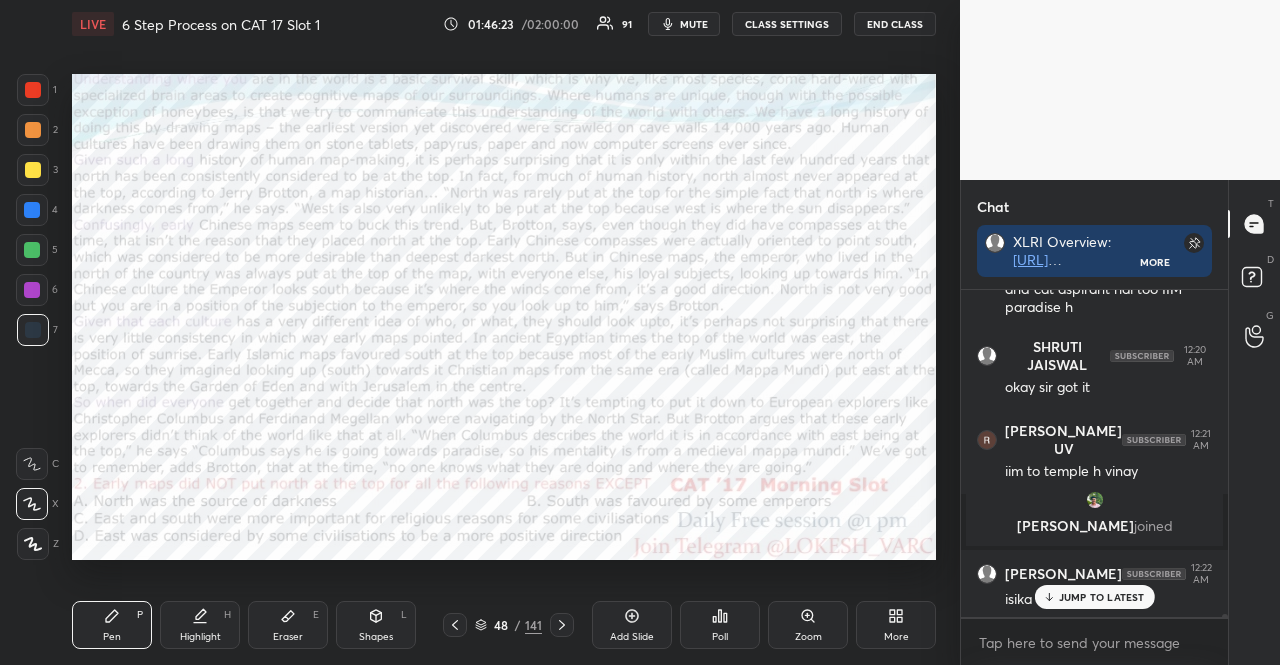 scroll, scrollTop: 281, scrollLeft: 261, axis: both 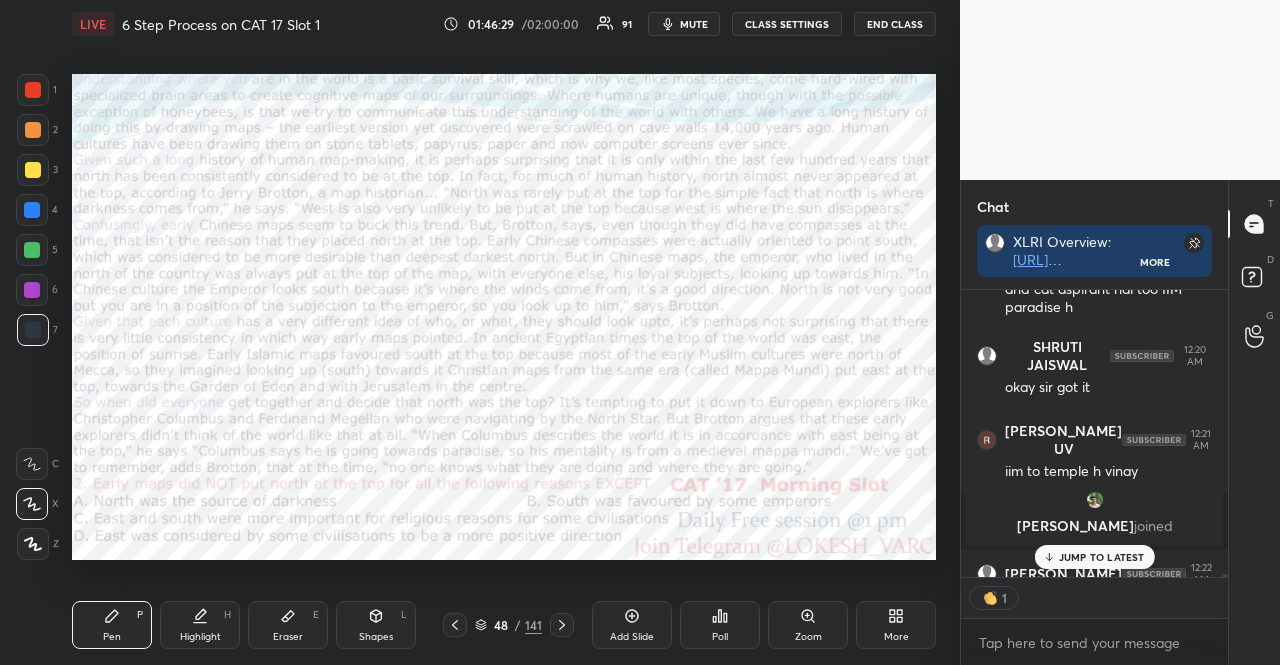 click on "1 2 3 4 5 6 7 R O A L C X Z Erase all   C X Z LIVE 6 Step Process on CAT 17 Slot 1 01:46:29 /  02:00:00 91 mute CLASS SETTINGS END CLASS Setting up your live class Poll for   secs No correct answer Start poll Back 6 Step Process on CAT 17 Slot 1 Aarambh Academy Pen P Highlight H Eraser E Shapes L 48 / 141 Add Slide Poll Zoom More" at bounding box center [472, 332] 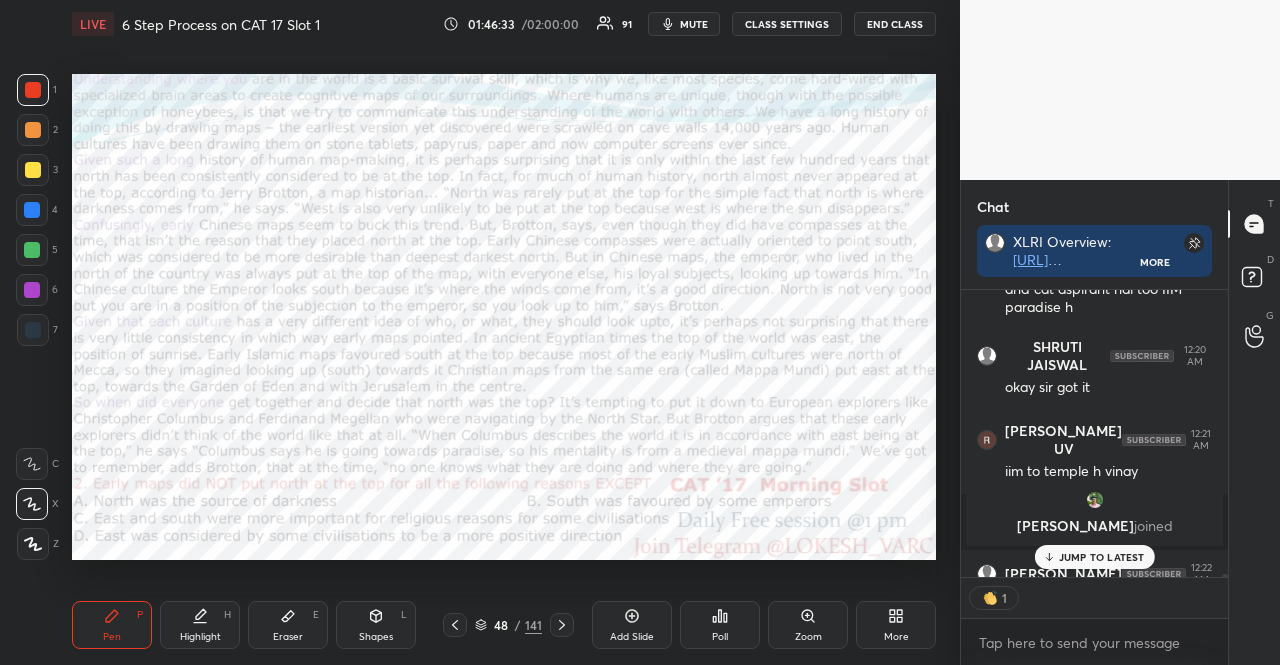 scroll, scrollTop: 6, scrollLeft: 6, axis: both 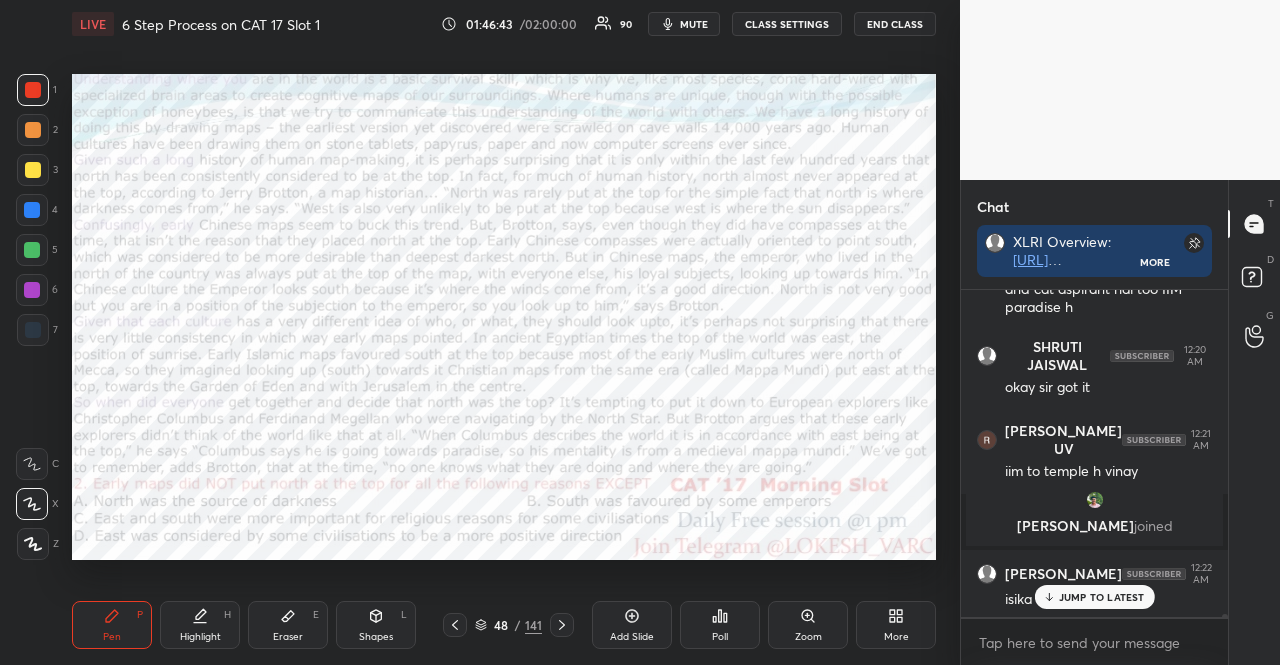 drag, startPoint x: 34, startPoint y: 87, endPoint x: 35, endPoint y: 98, distance: 11.045361 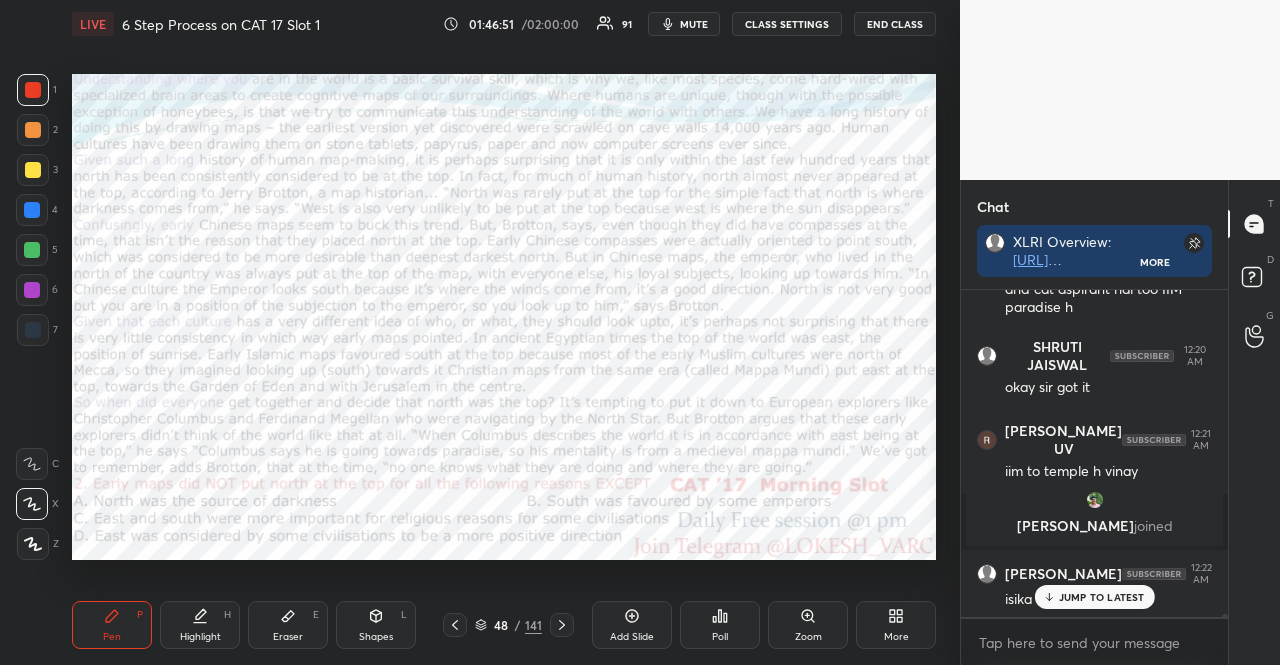 click on "JUMP TO LATEST" at bounding box center [1102, 597] 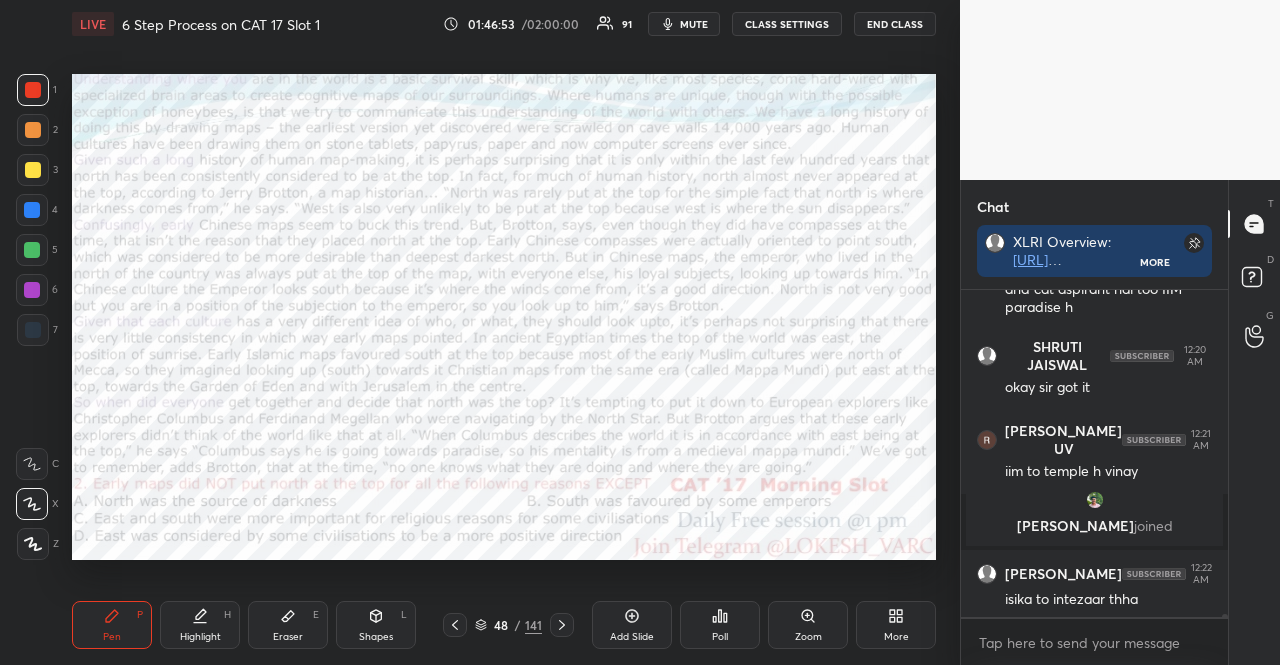 click 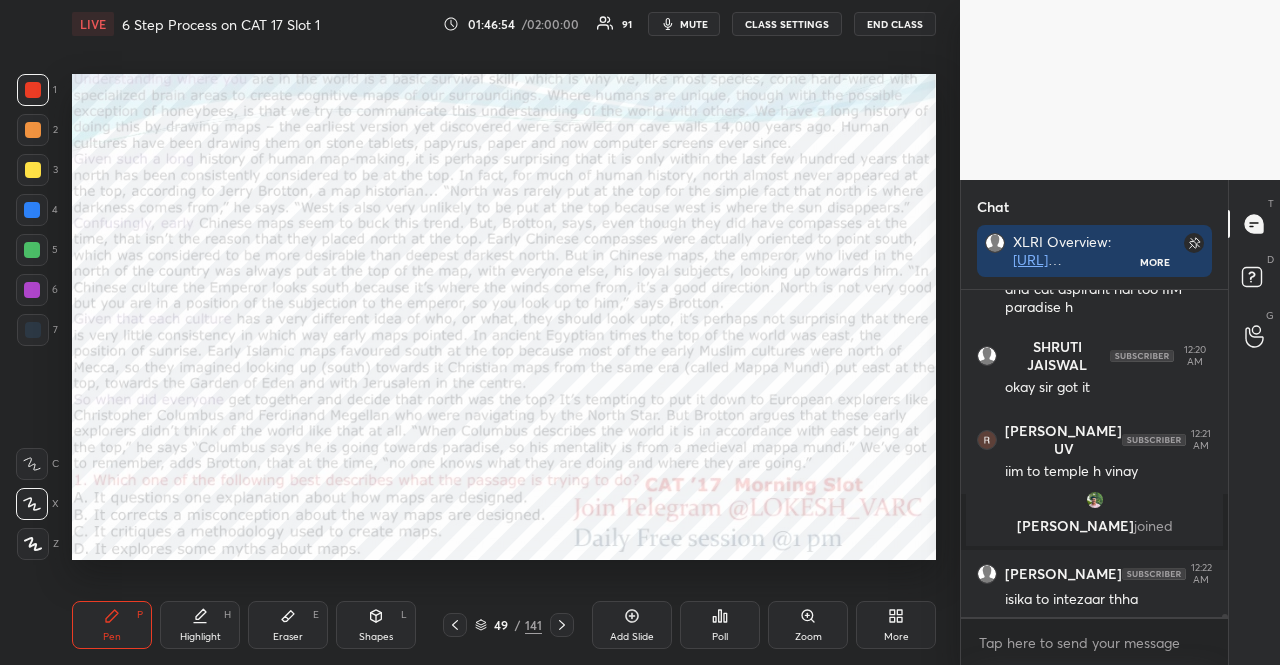 click 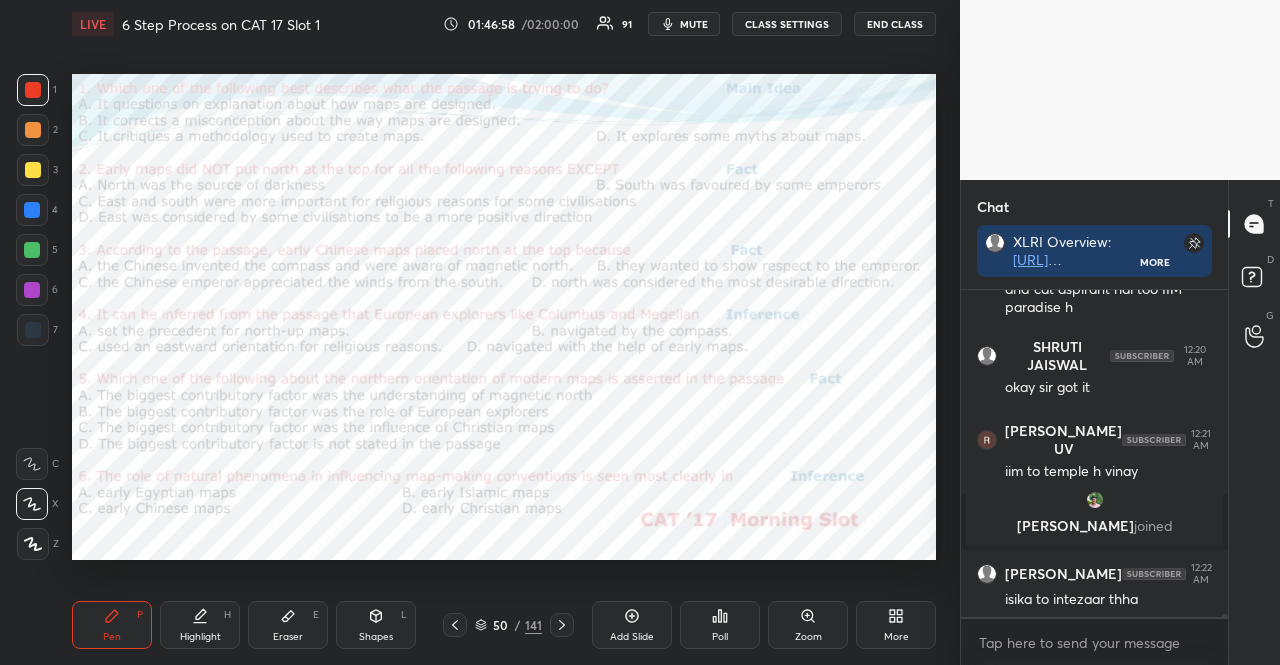click at bounding box center [33, 330] 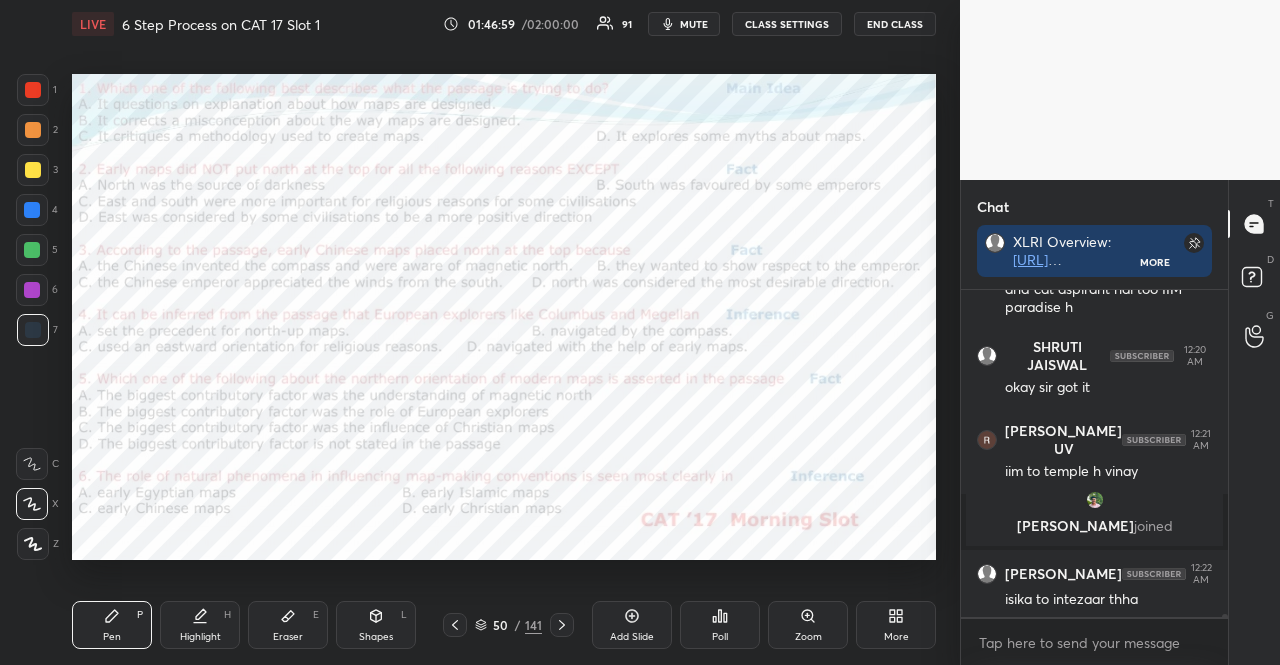 click at bounding box center [33, 330] 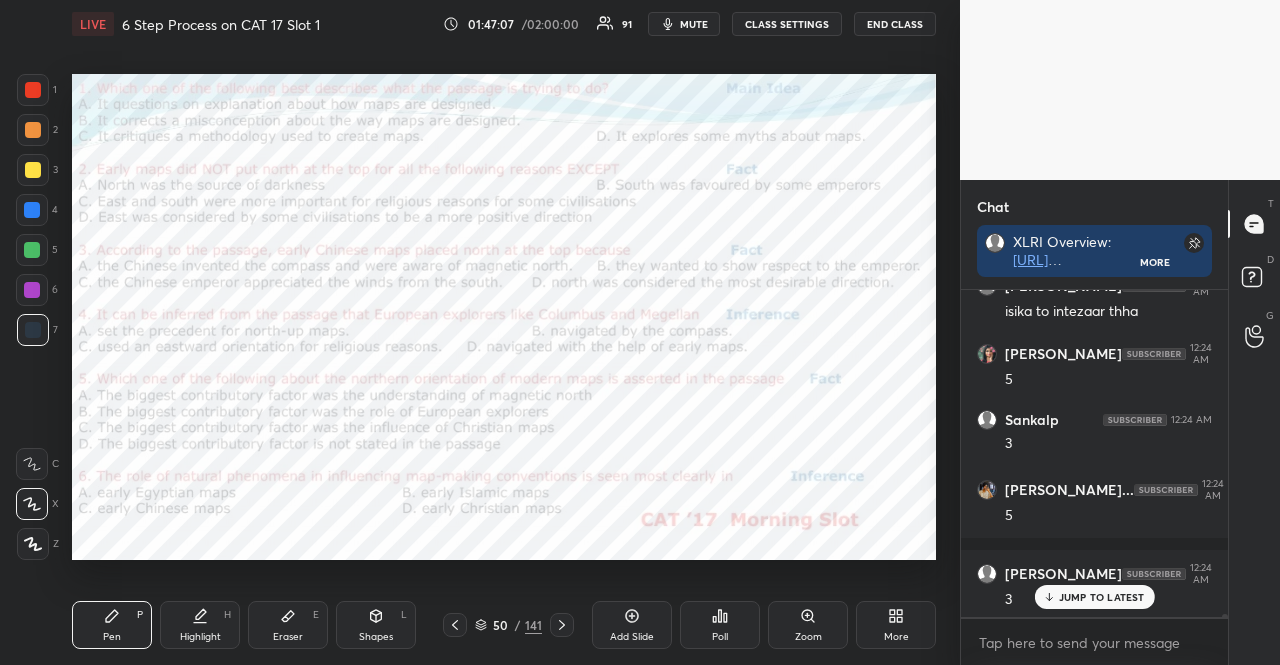 scroll, scrollTop: 31596, scrollLeft: 0, axis: vertical 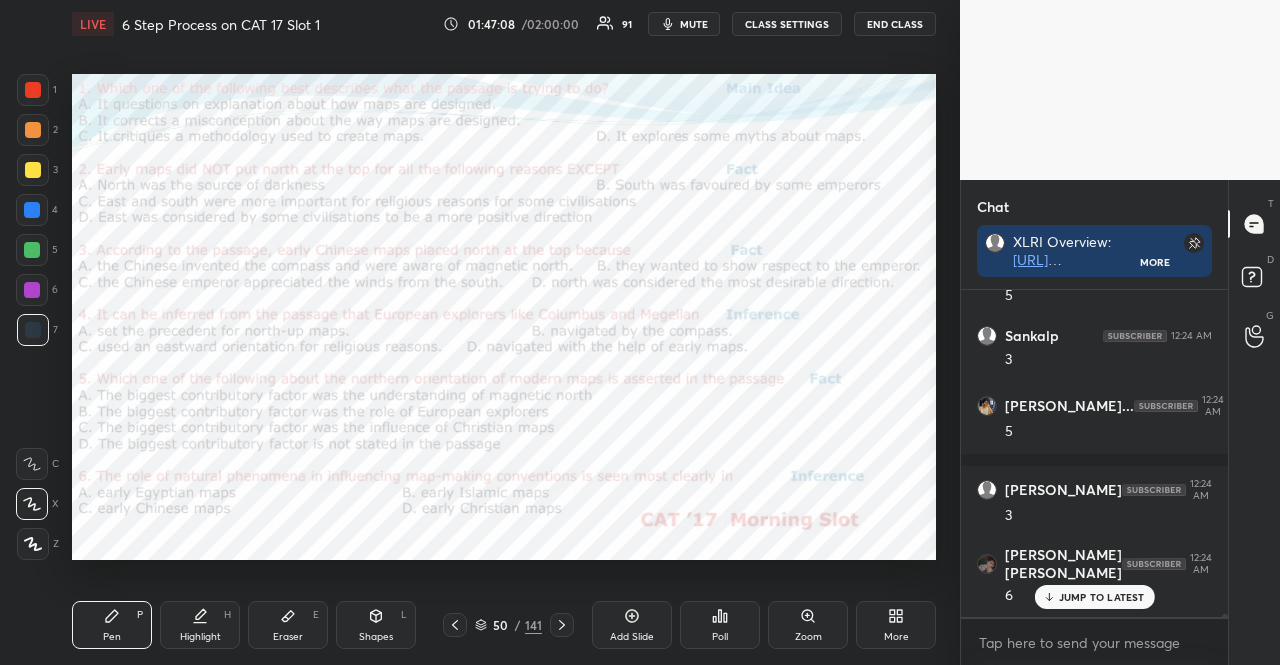 click 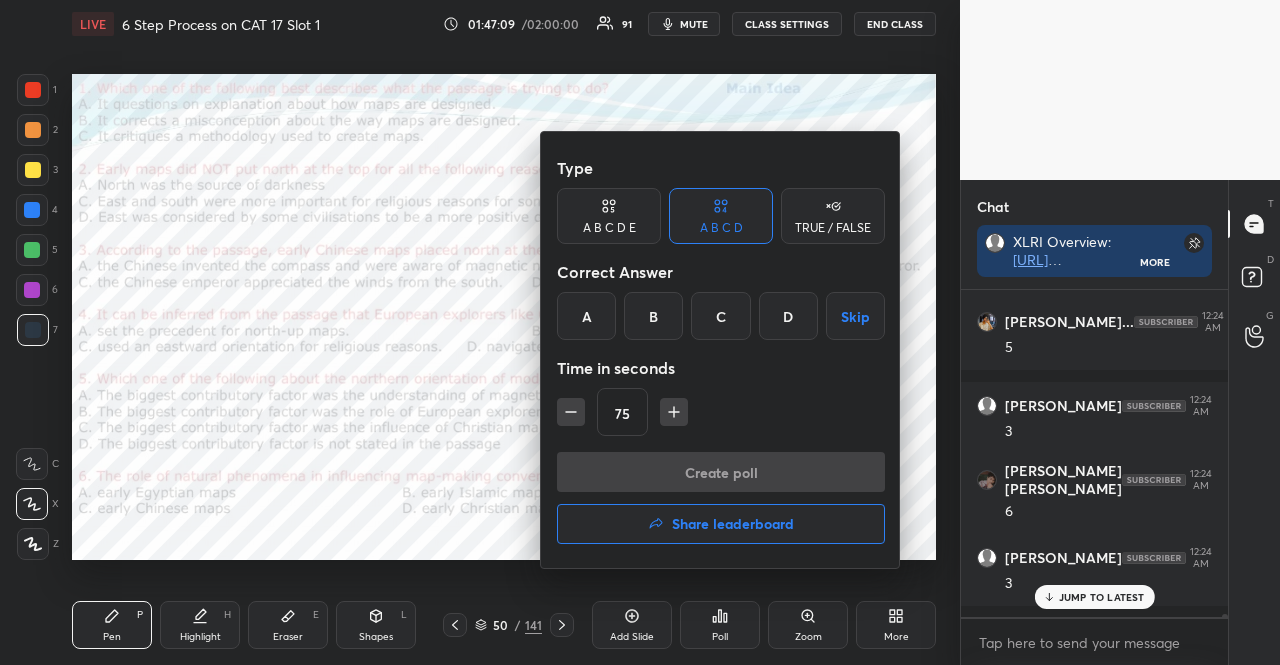 scroll, scrollTop: 31748, scrollLeft: 0, axis: vertical 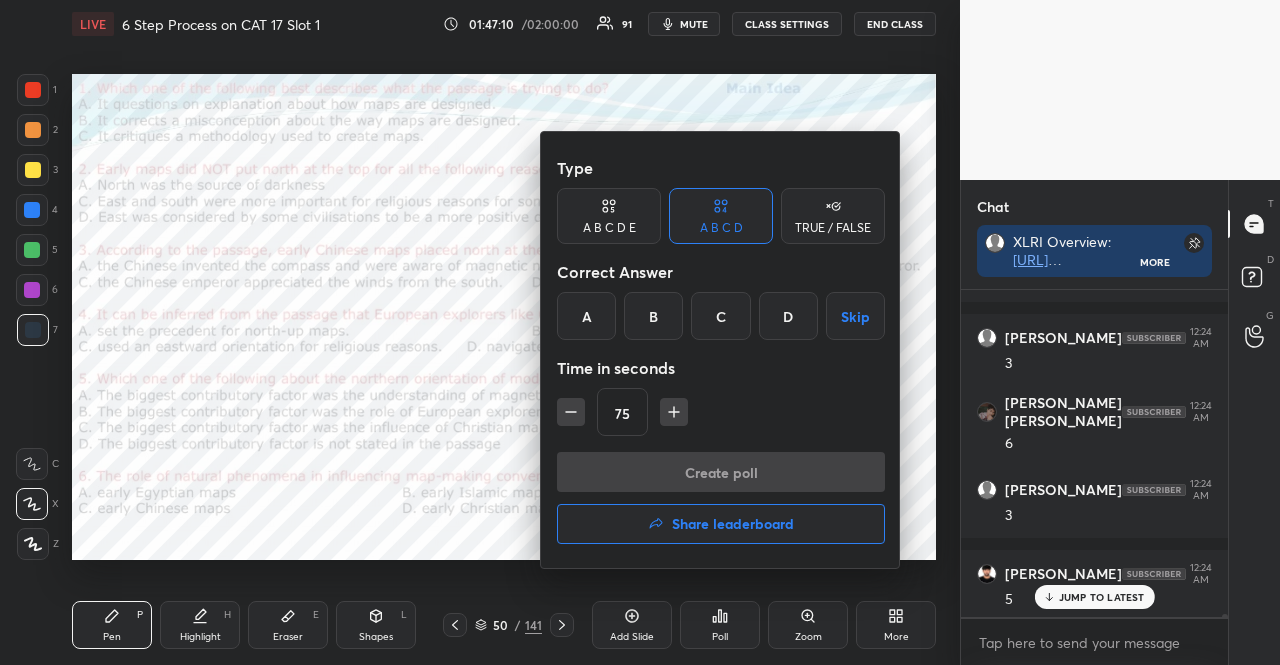 click on "Share leaderboard" at bounding box center [733, 524] 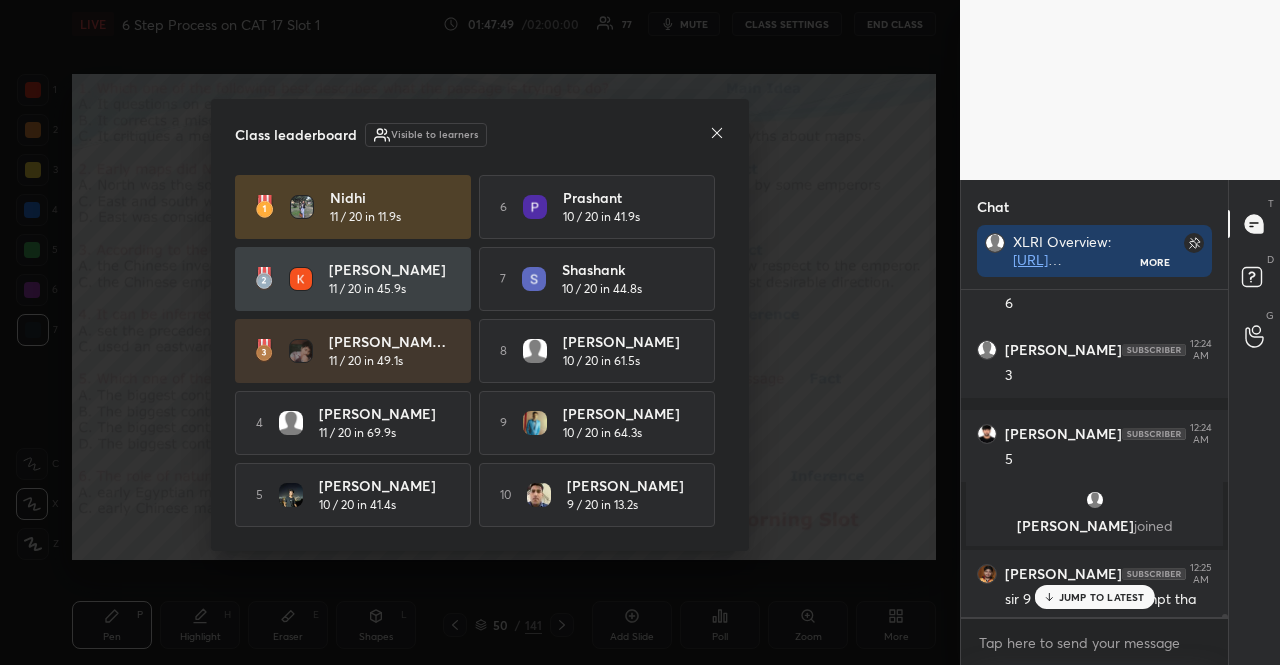 scroll, scrollTop: 32008, scrollLeft: 0, axis: vertical 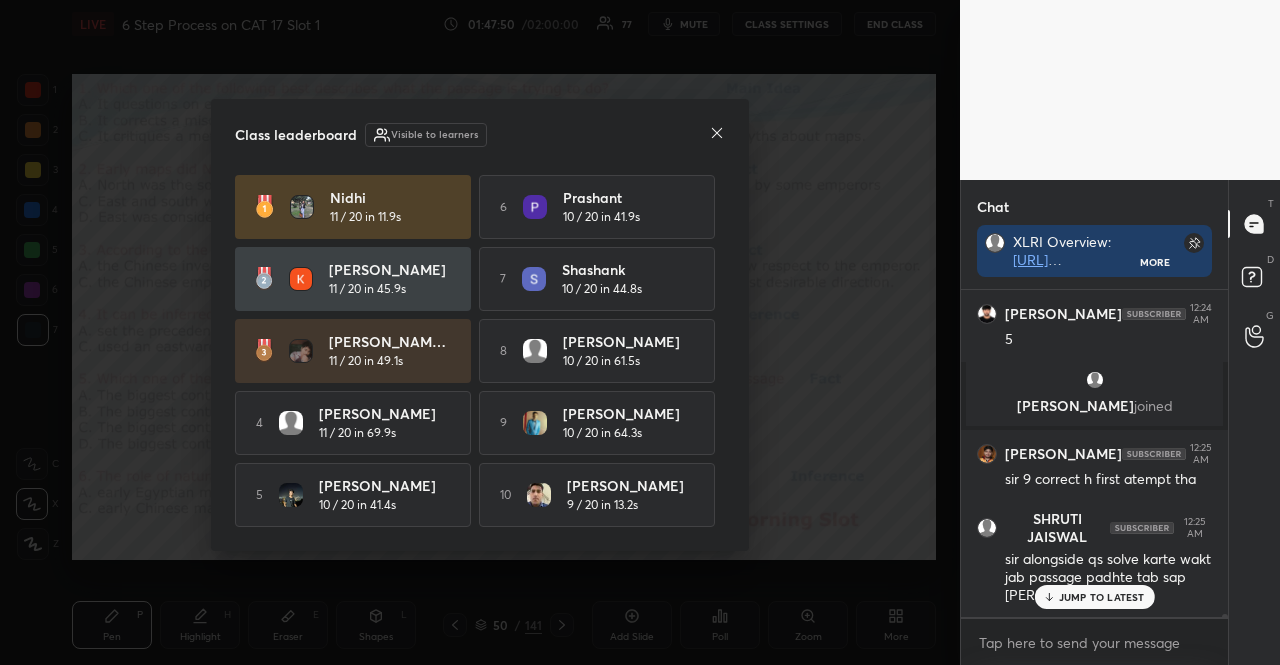 click 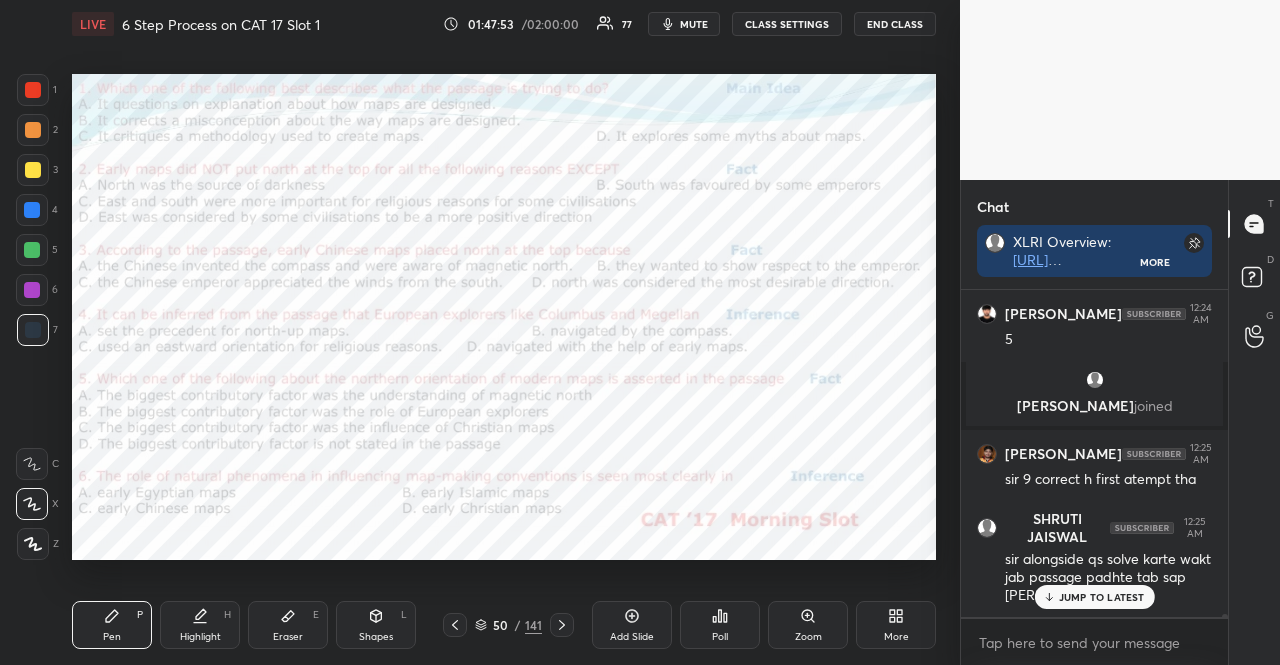 click at bounding box center (32, 210) 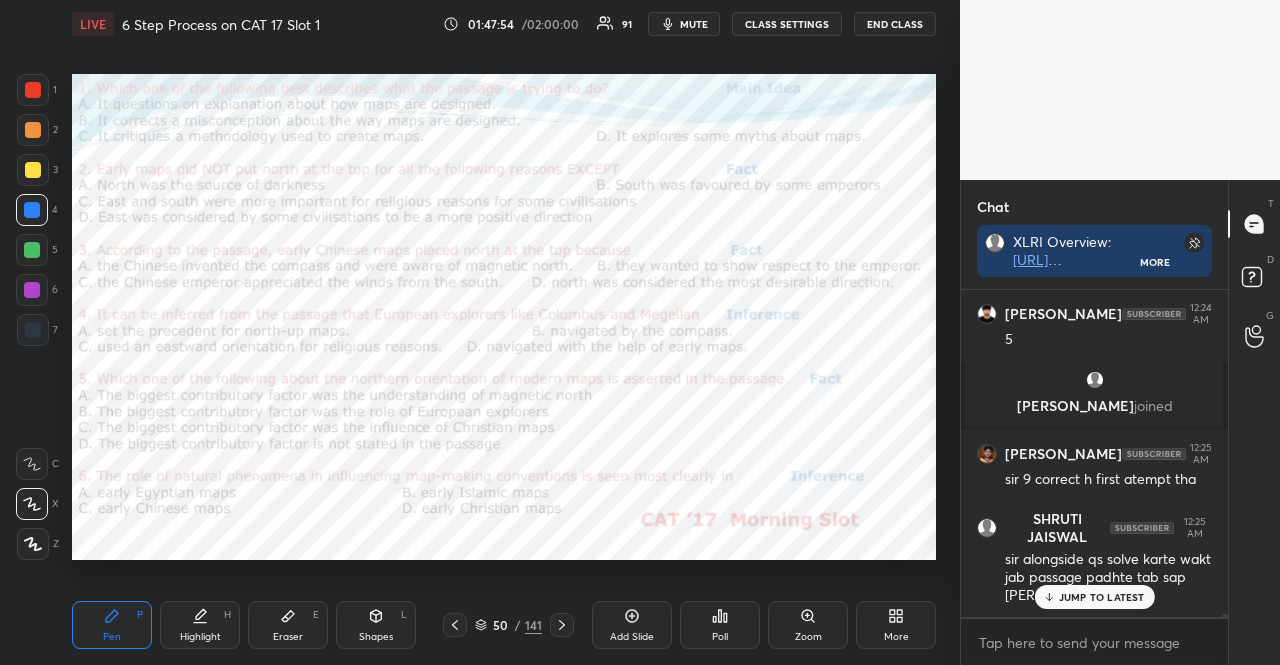 click 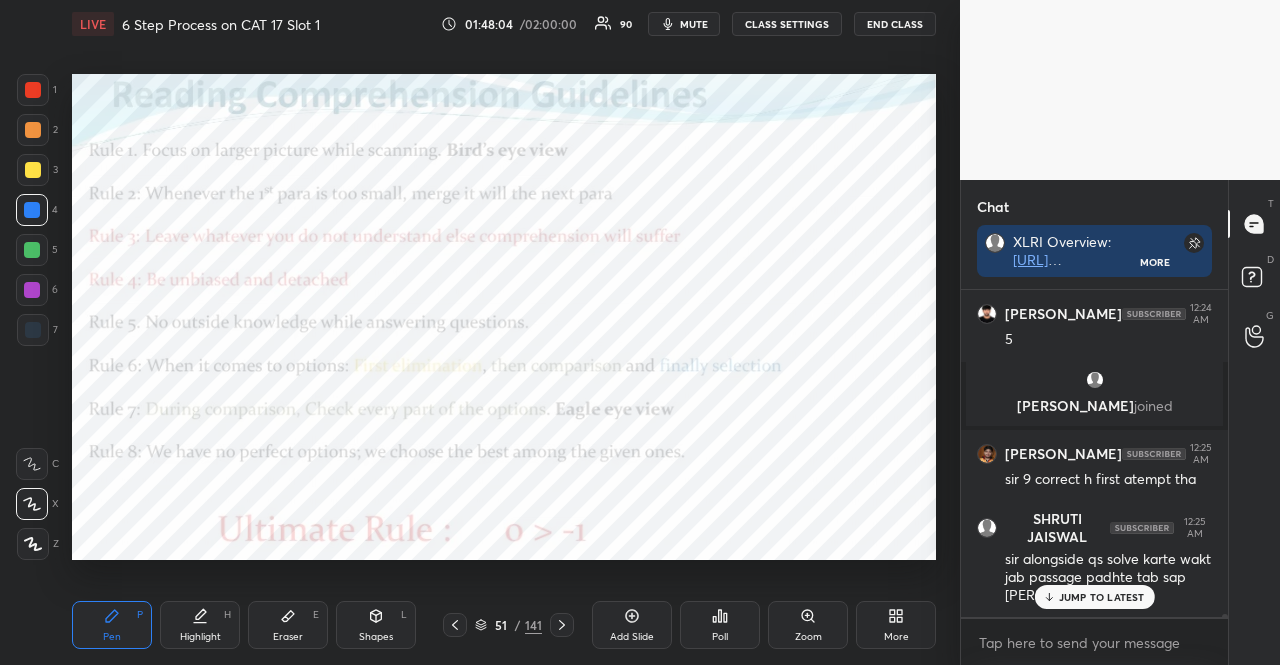 scroll, scrollTop: 32092, scrollLeft: 0, axis: vertical 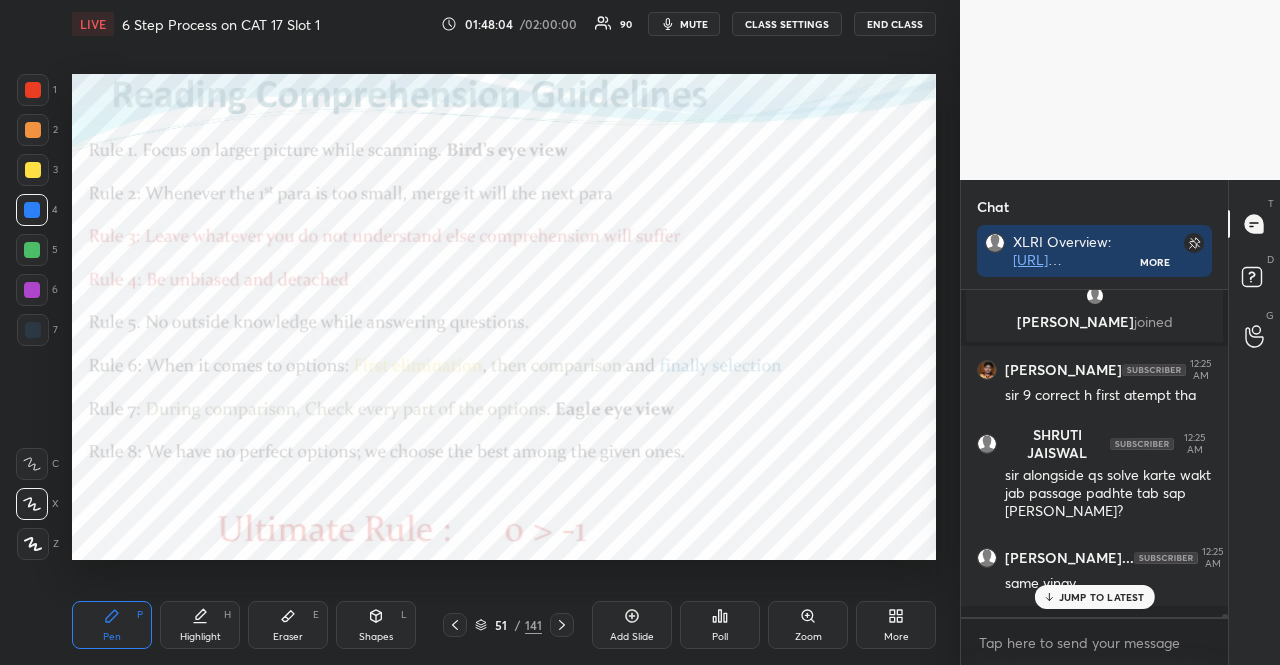 click on "Pen P Highlight H Eraser E Shapes L 51 / 141 Add Slide Poll Zoom More" at bounding box center [504, 625] 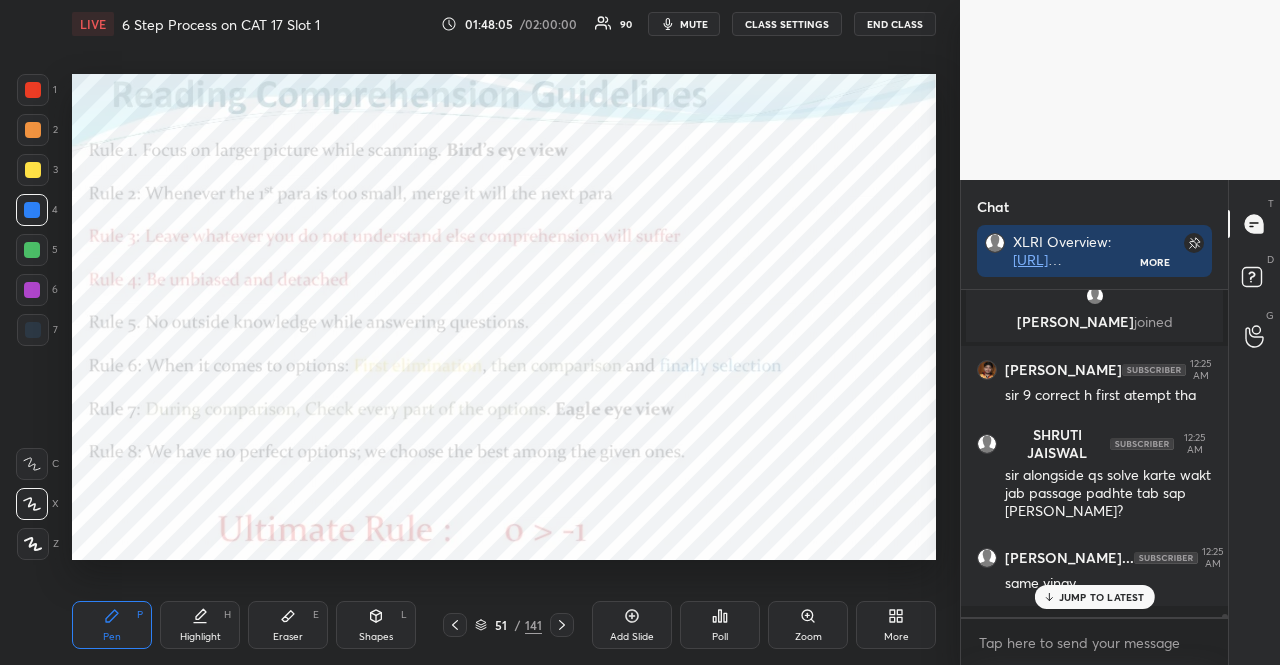 click on "More" at bounding box center [896, 637] 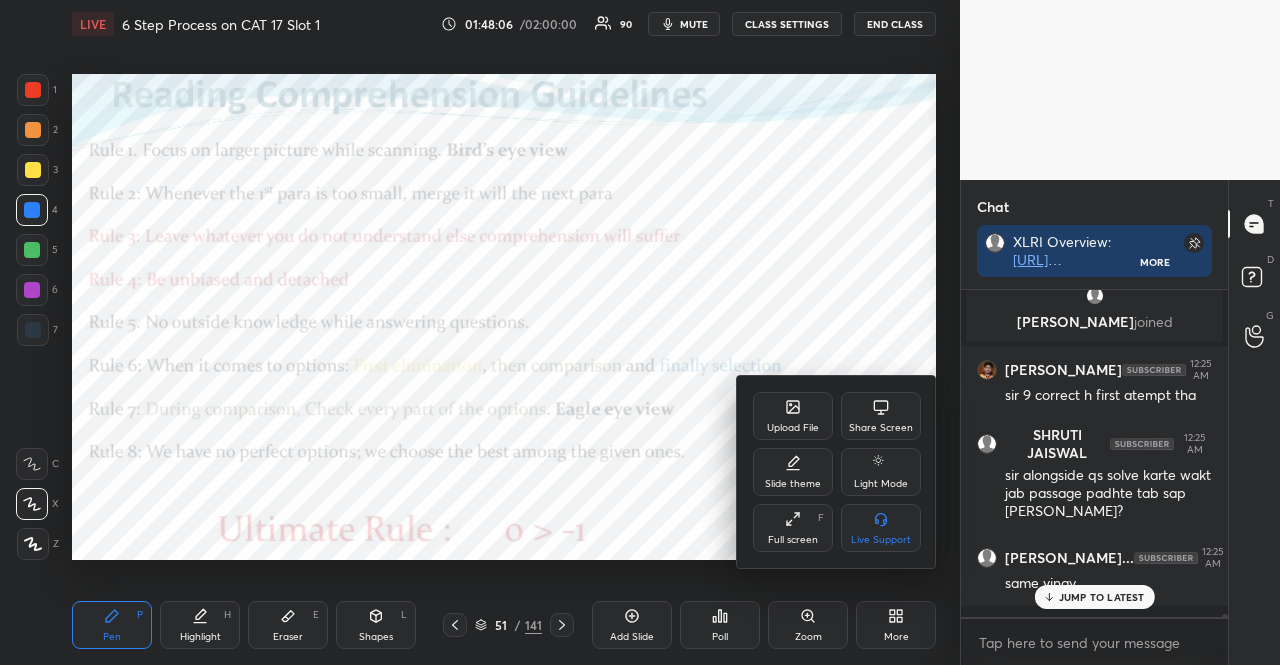 click at bounding box center [640, 332] 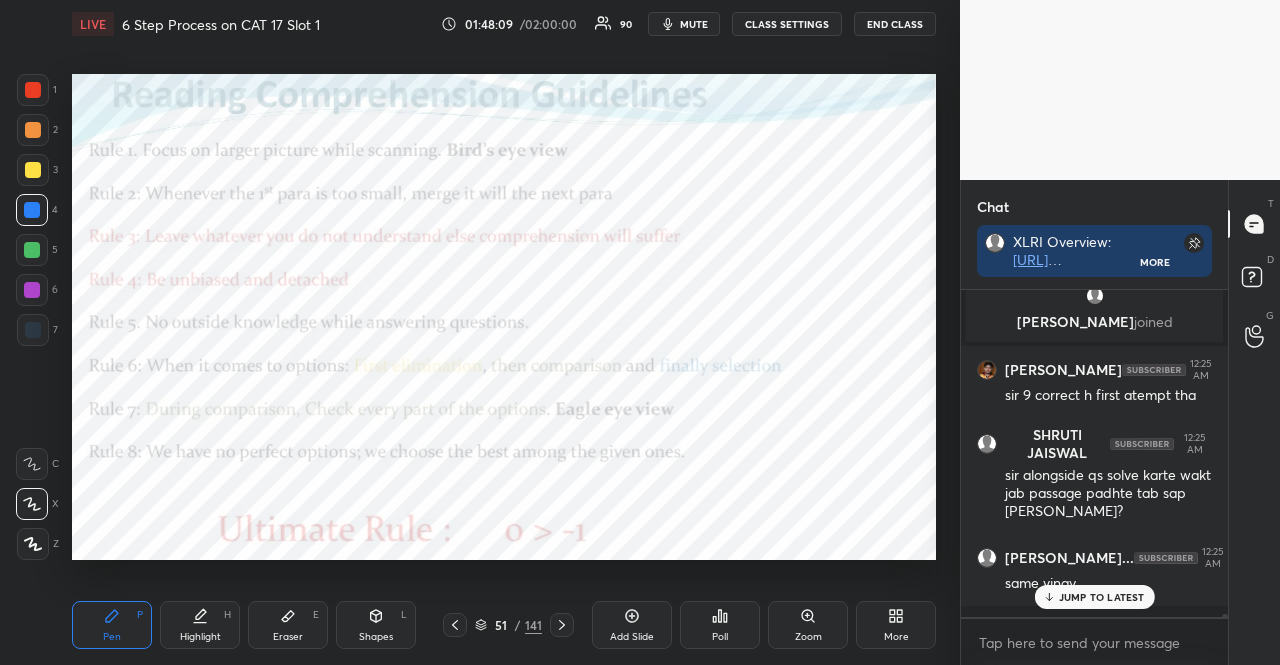 click on "More" at bounding box center [896, 625] 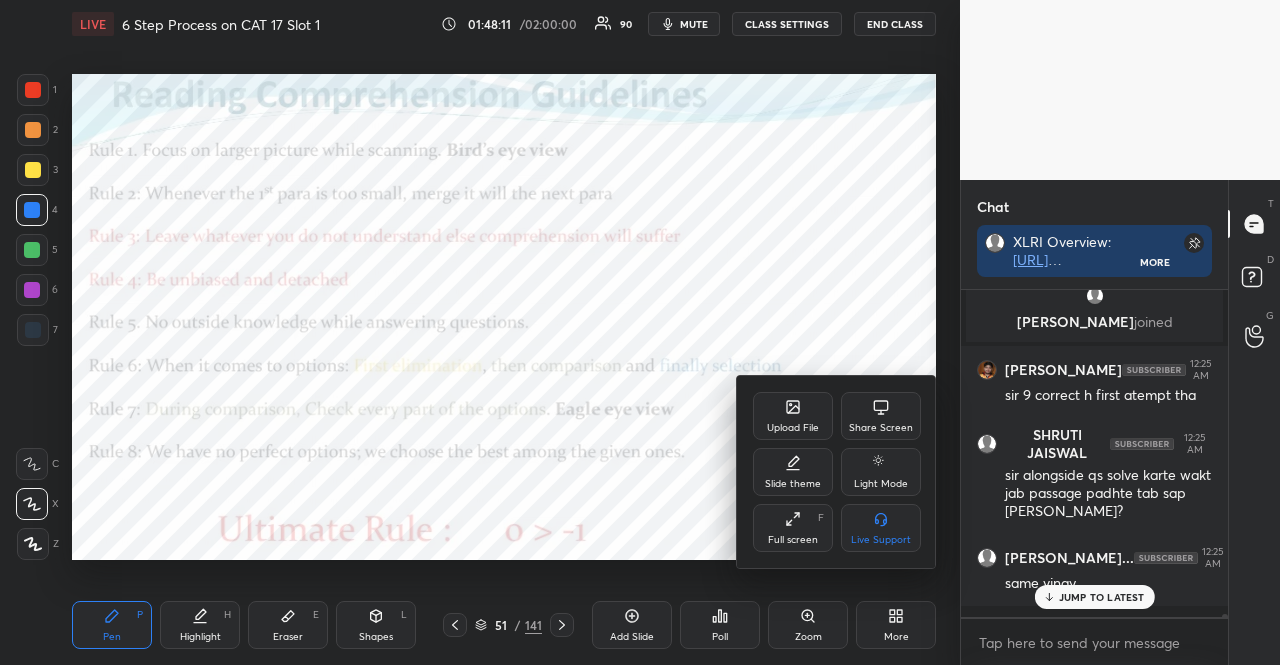 click at bounding box center (640, 332) 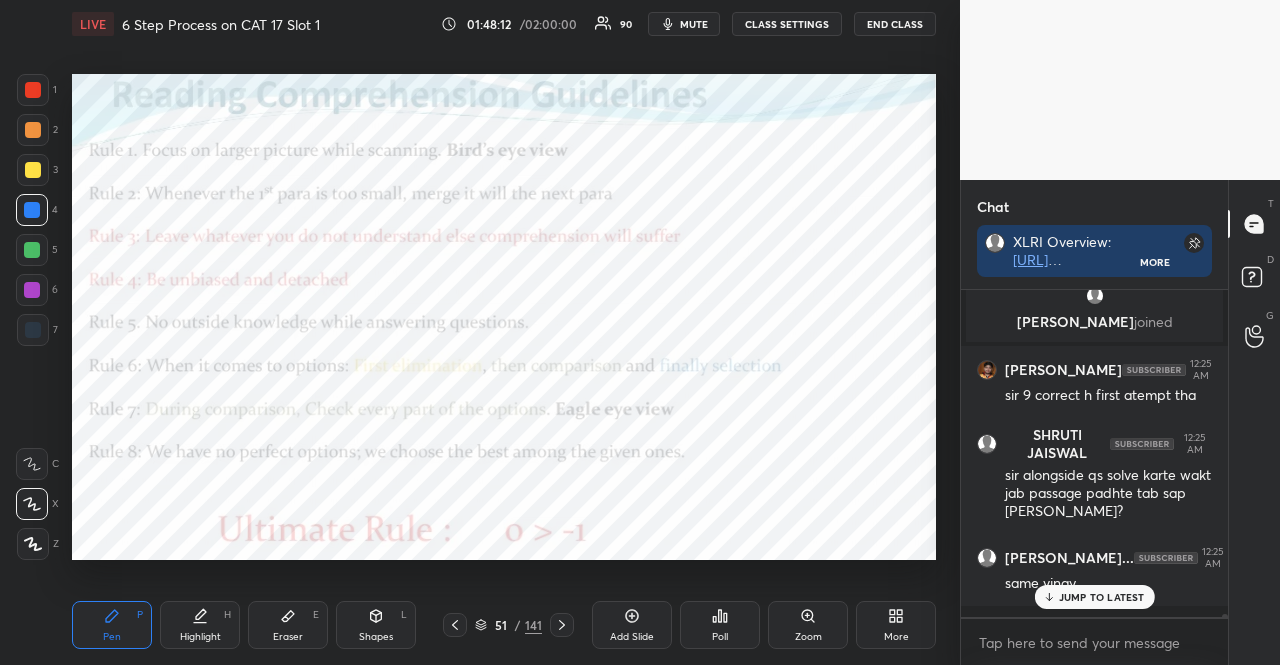 click on "More" at bounding box center [896, 637] 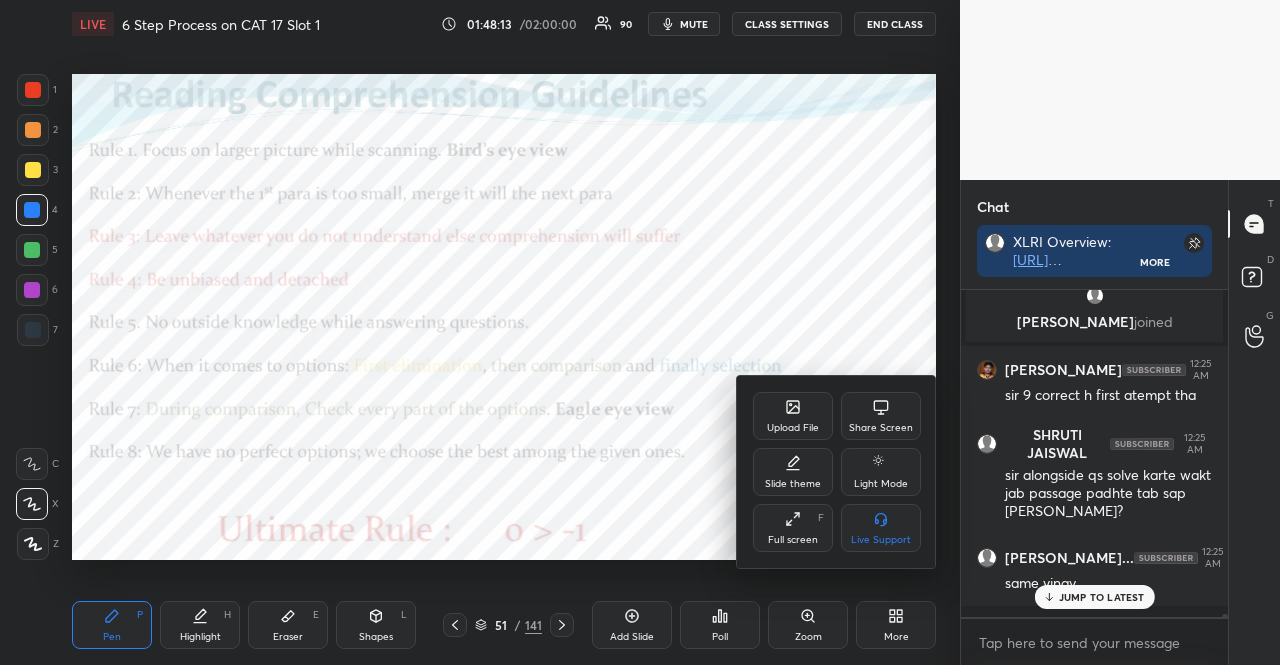 click on "Upload File" at bounding box center (793, 416) 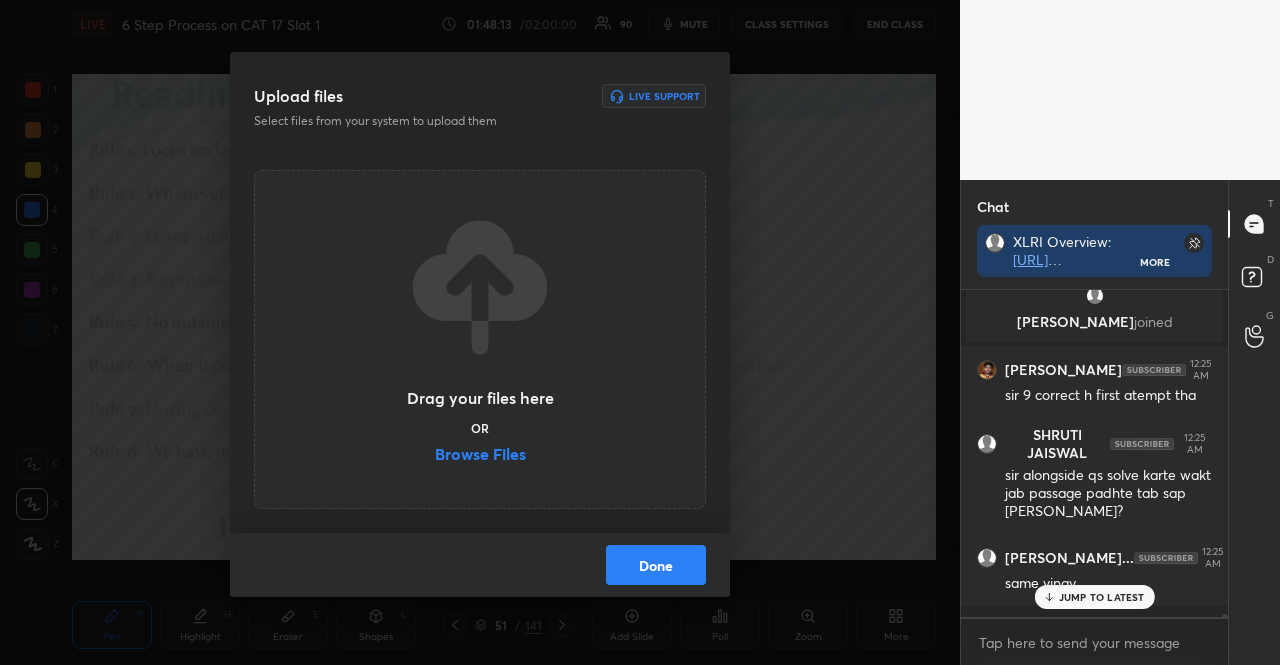 scroll, scrollTop: 32160, scrollLeft: 0, axis: vertical 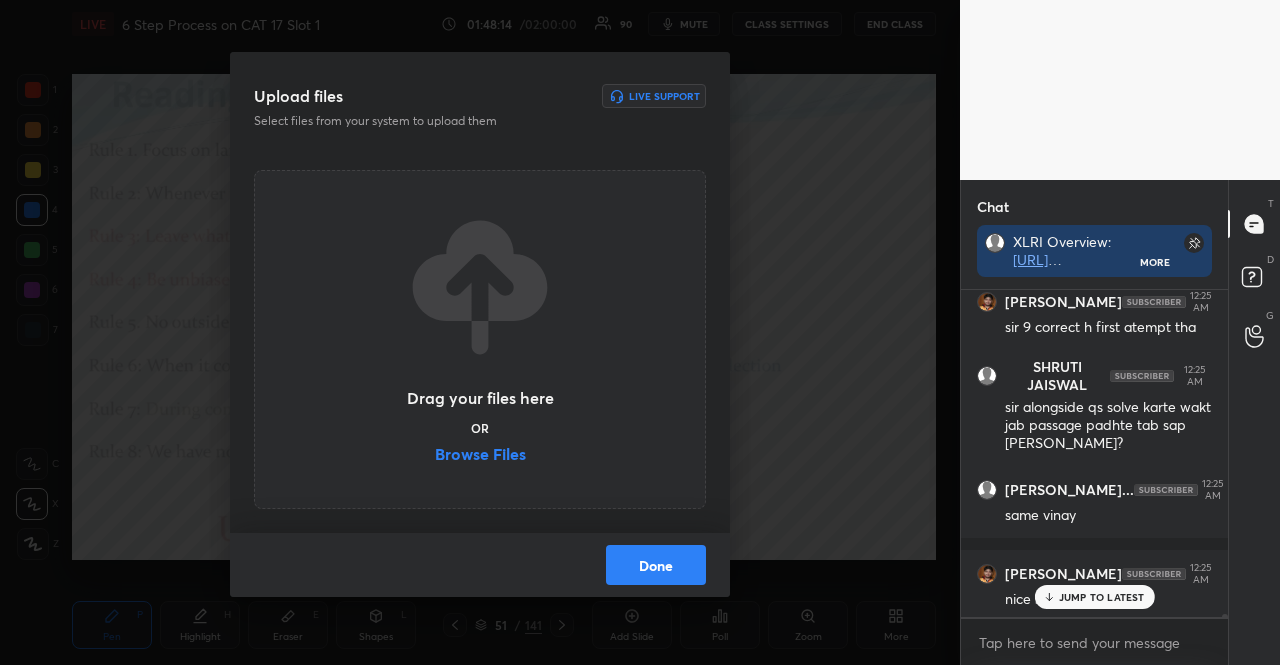 click on "Browse Files" at bounding box center (480, 456) 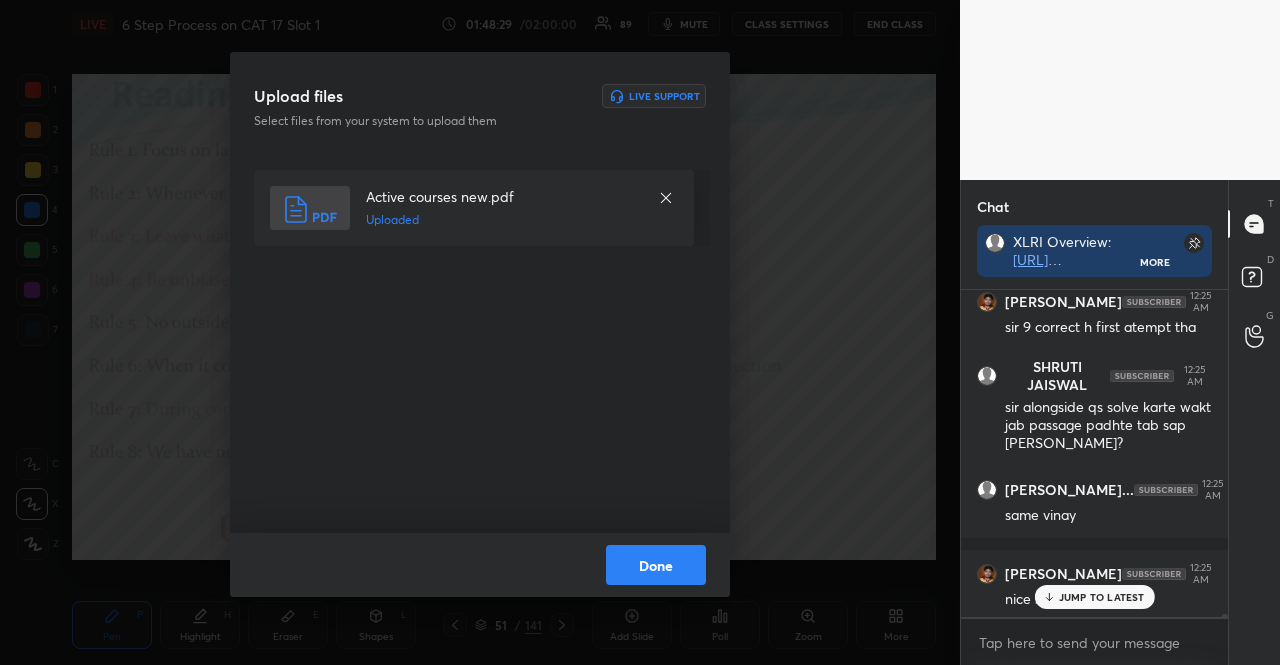 click on "Done" at bounding box center [656, 565] 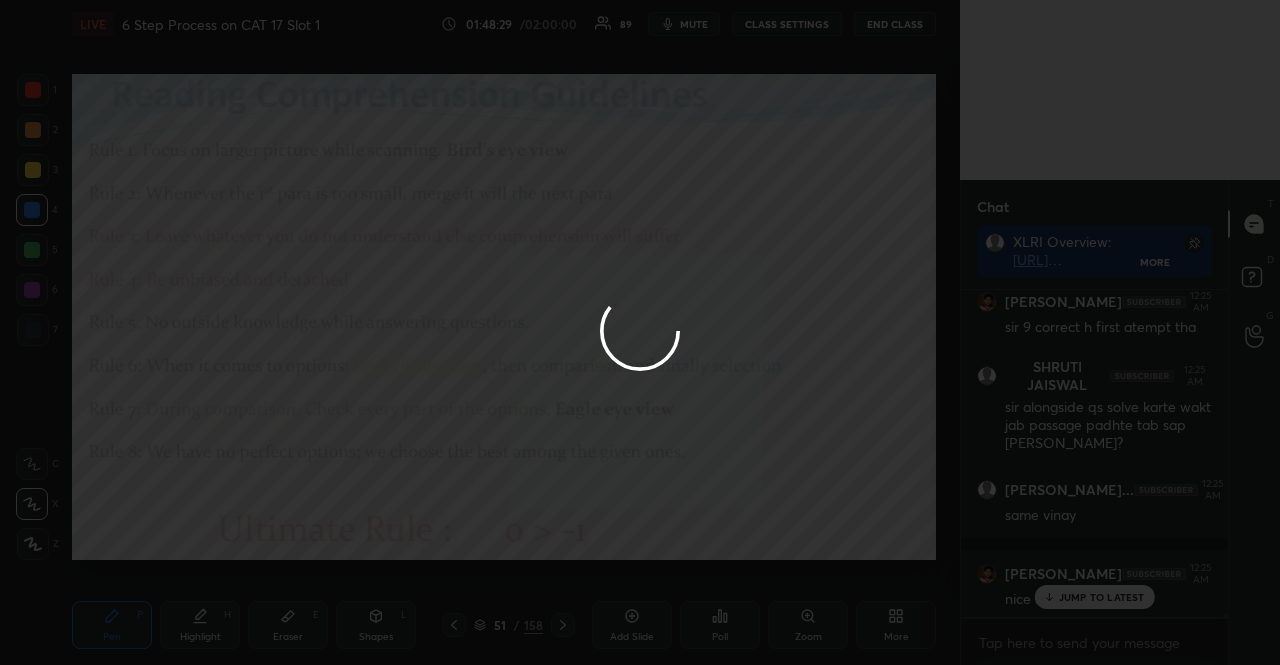 scroll, scrollTop: 32228, scrollLeft: 0, axis: vertical 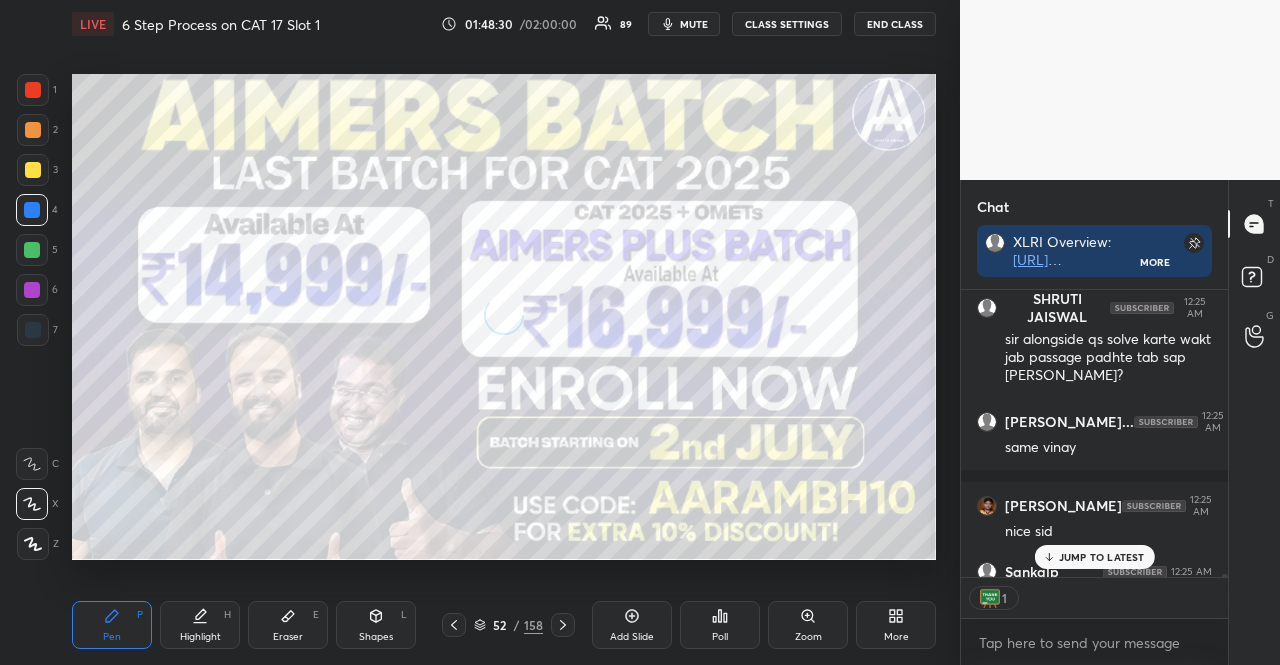 click at bounding box center [32, 290] 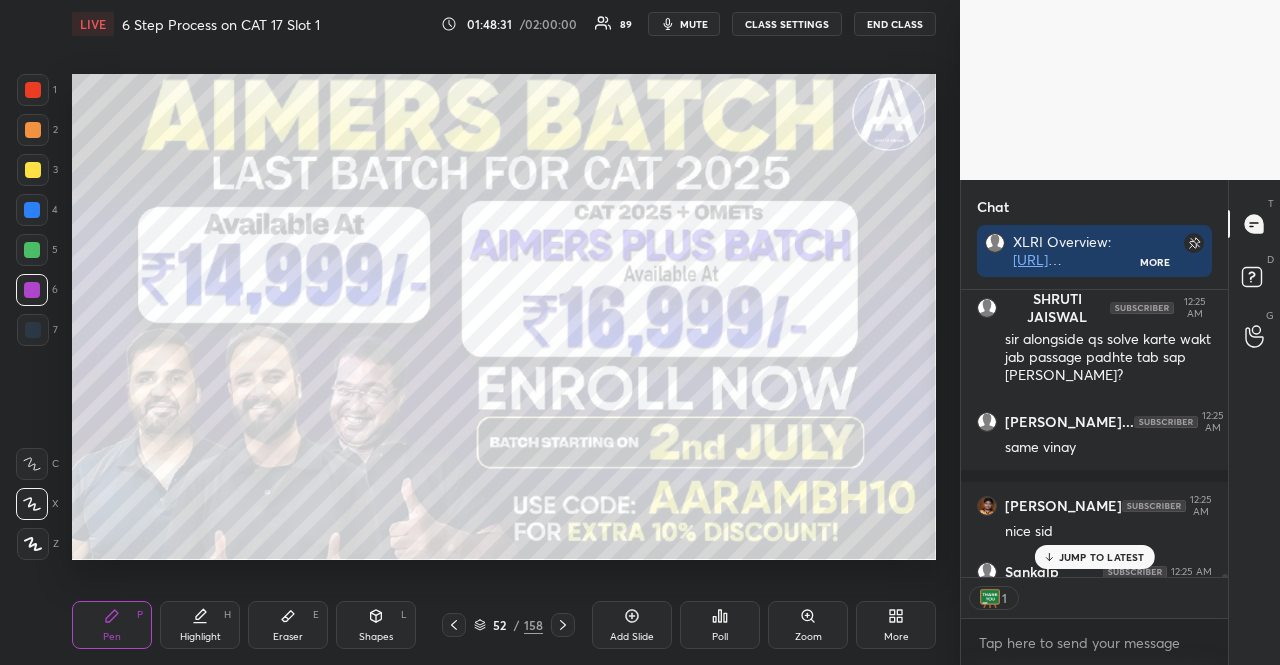 click on "52 / 158" at bounding box center [508, 625] 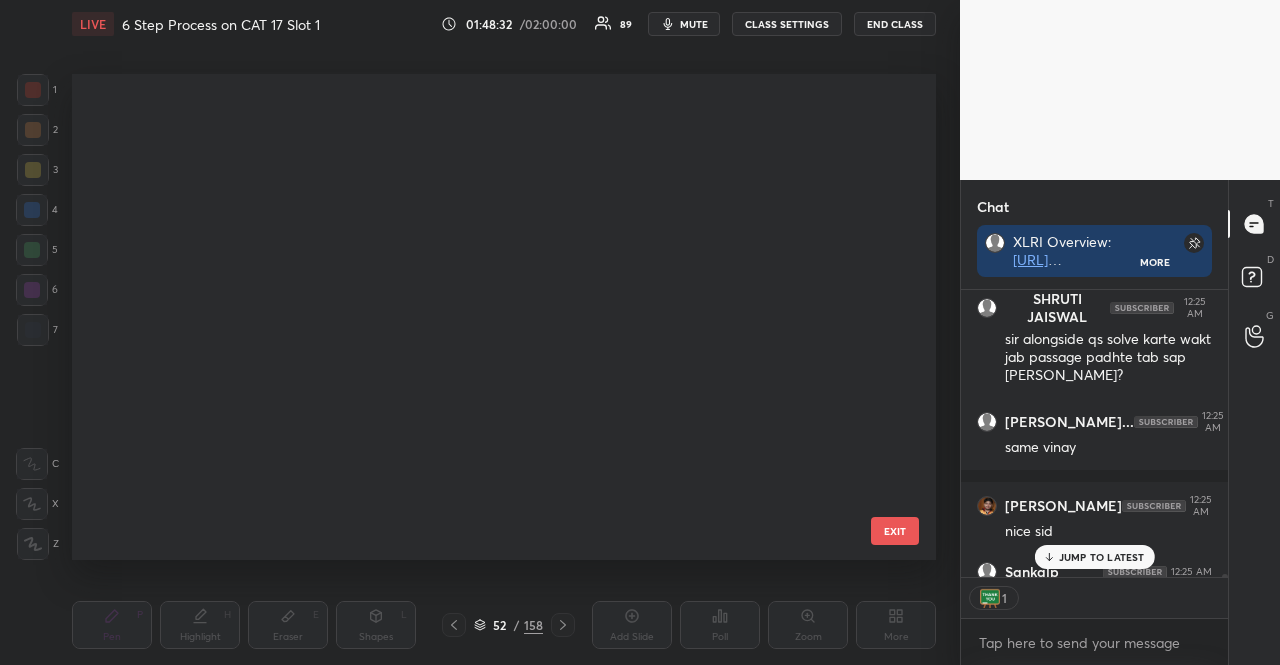 scroll, scrollTop: 2160, scrollLeft: 0, axis: vertical 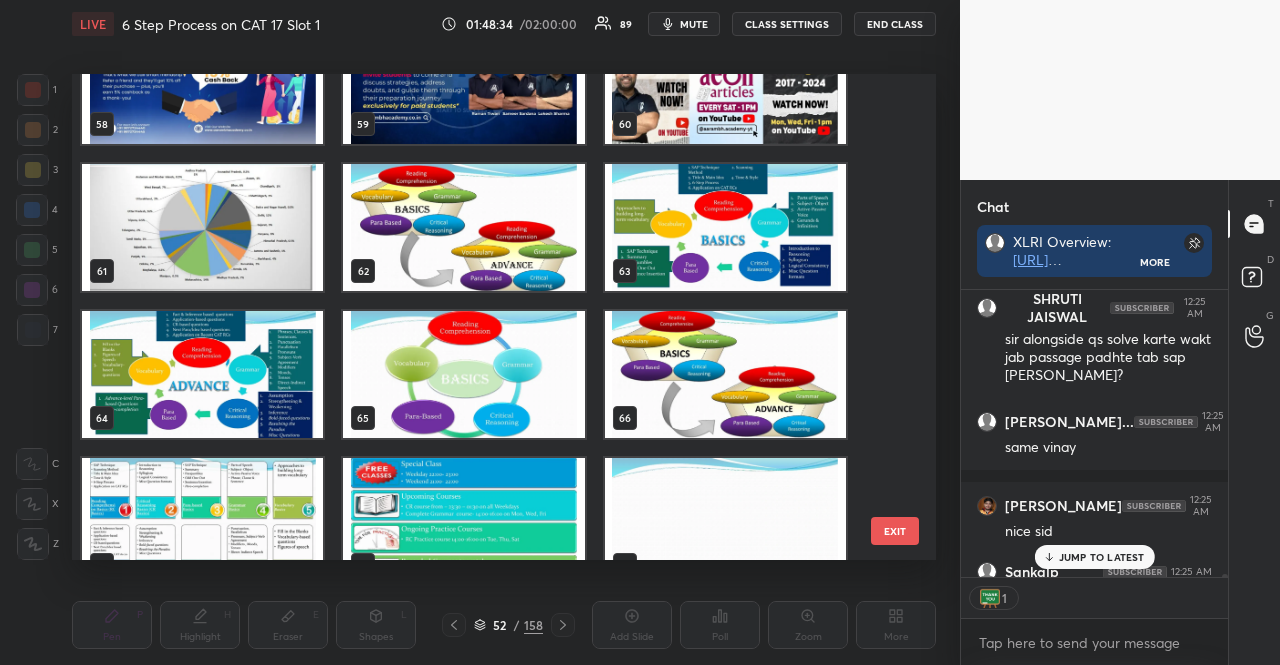 click at bounding box center [463, 227] 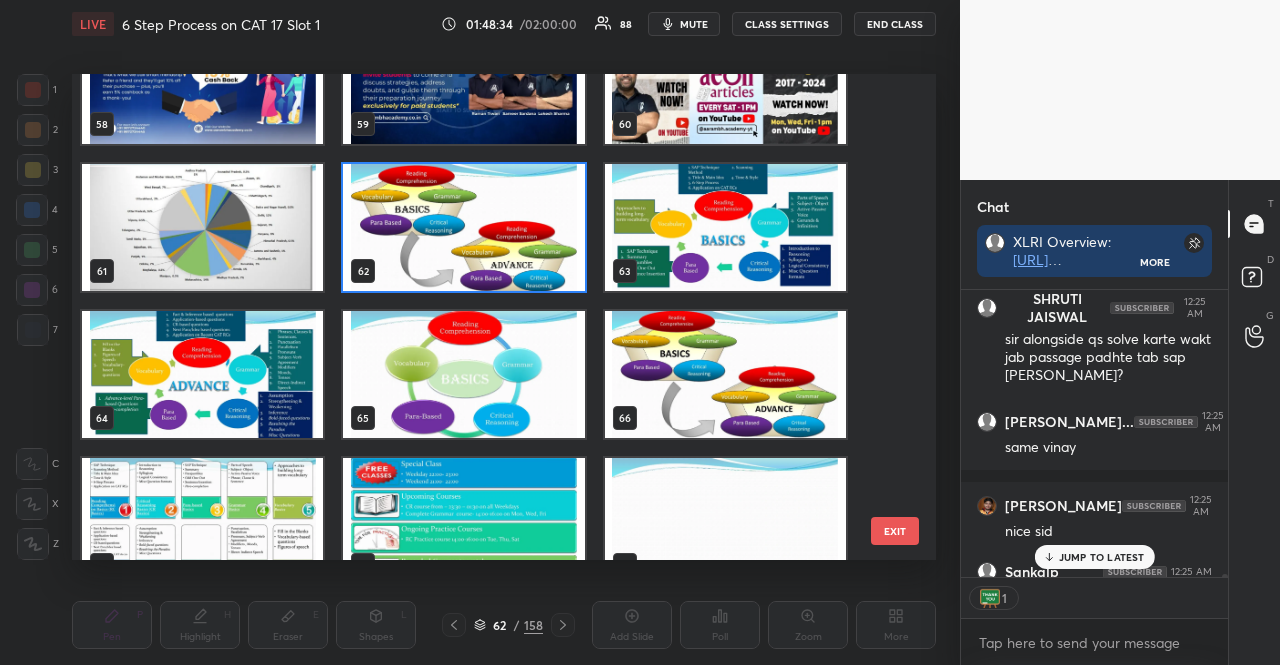 click at bounding box center [463, 227] 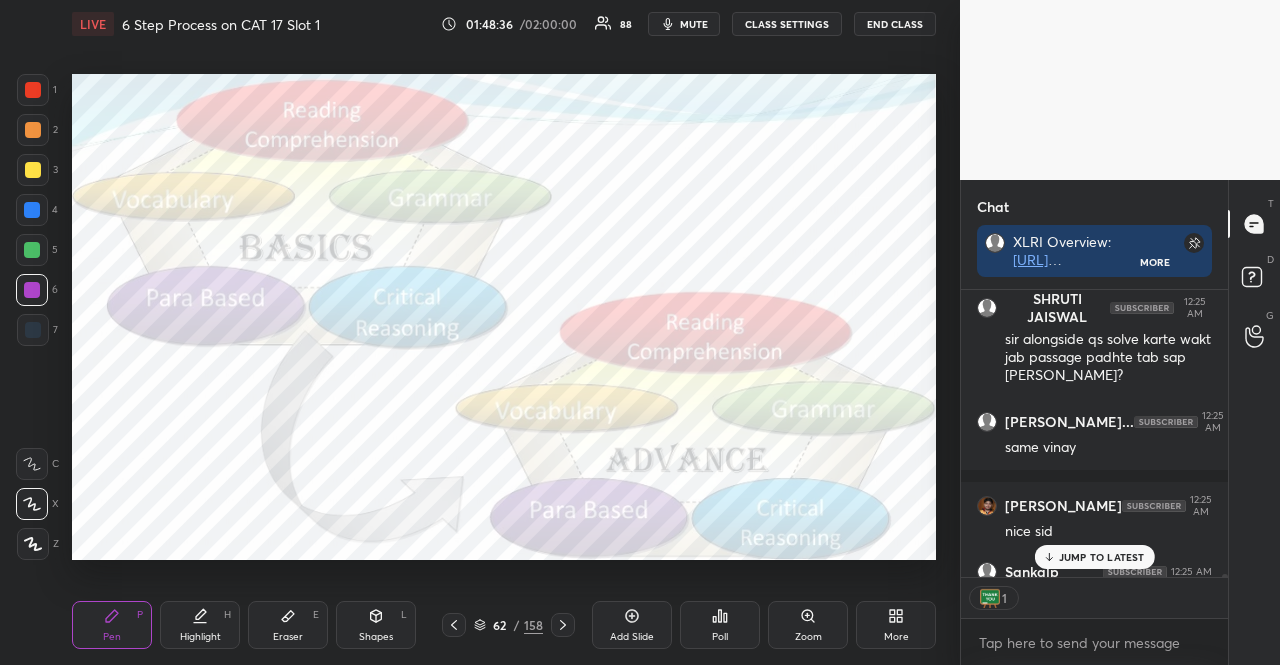 click at bounding box center (33, 170) 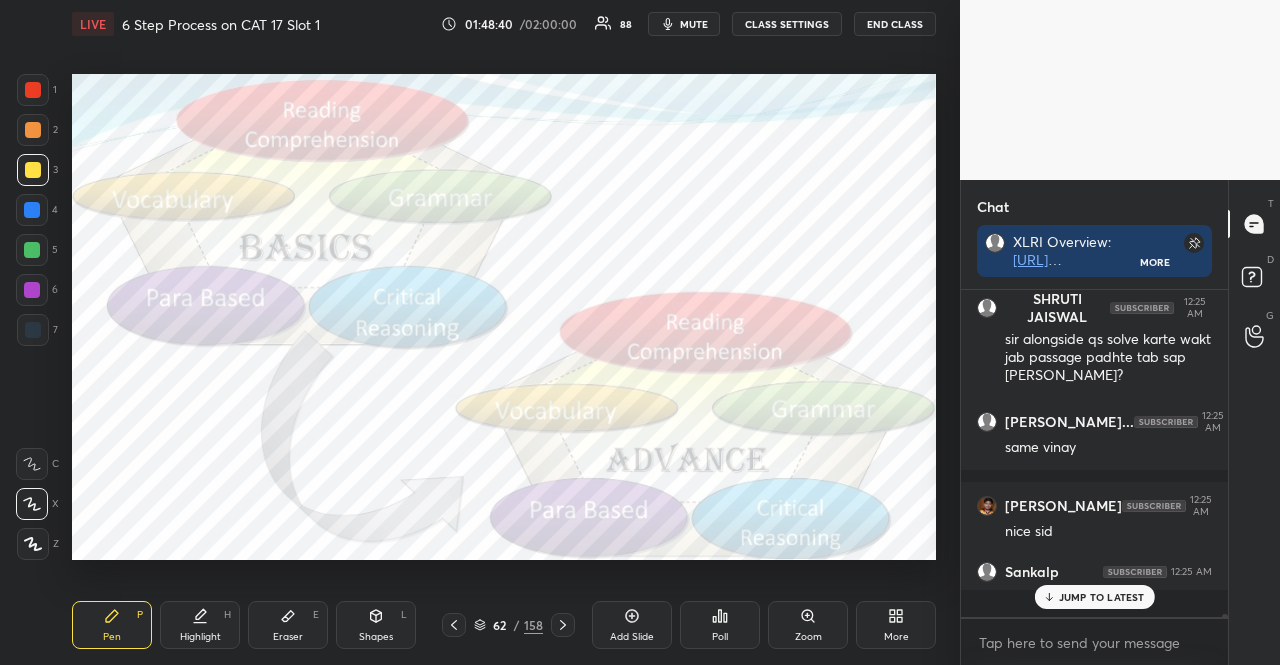 scroll, scrollTop: 6, scrollLeft: 6, axis: both 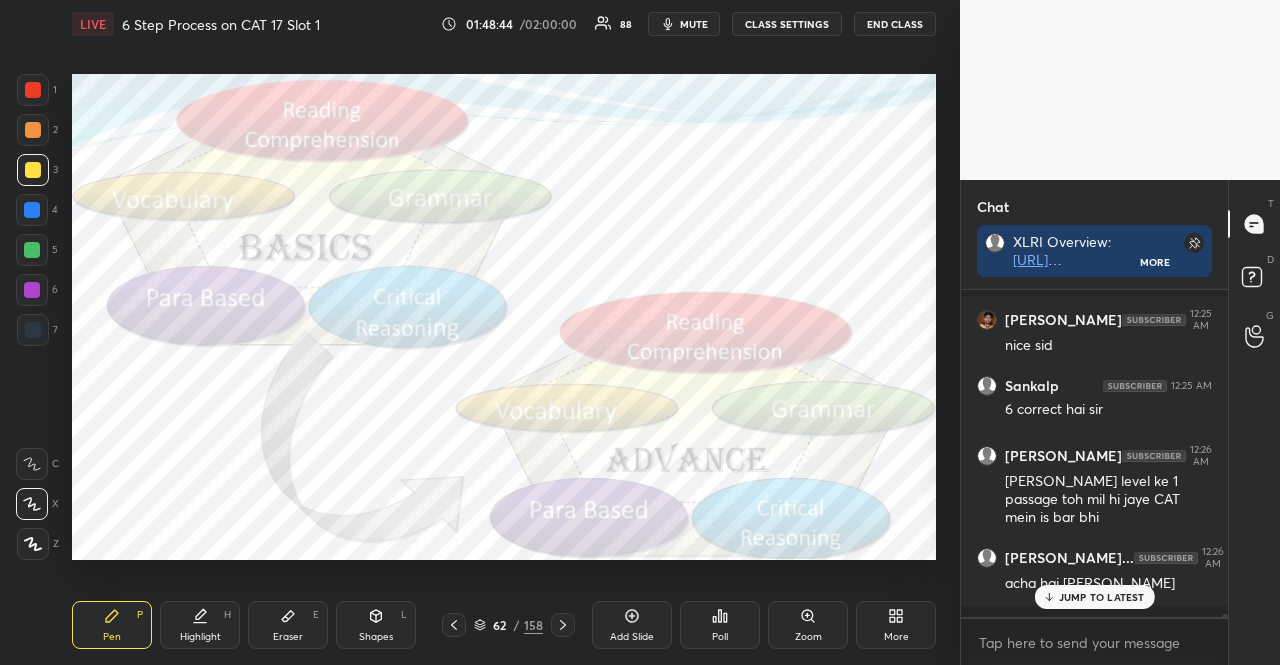 click at bounding box center (33, 330) 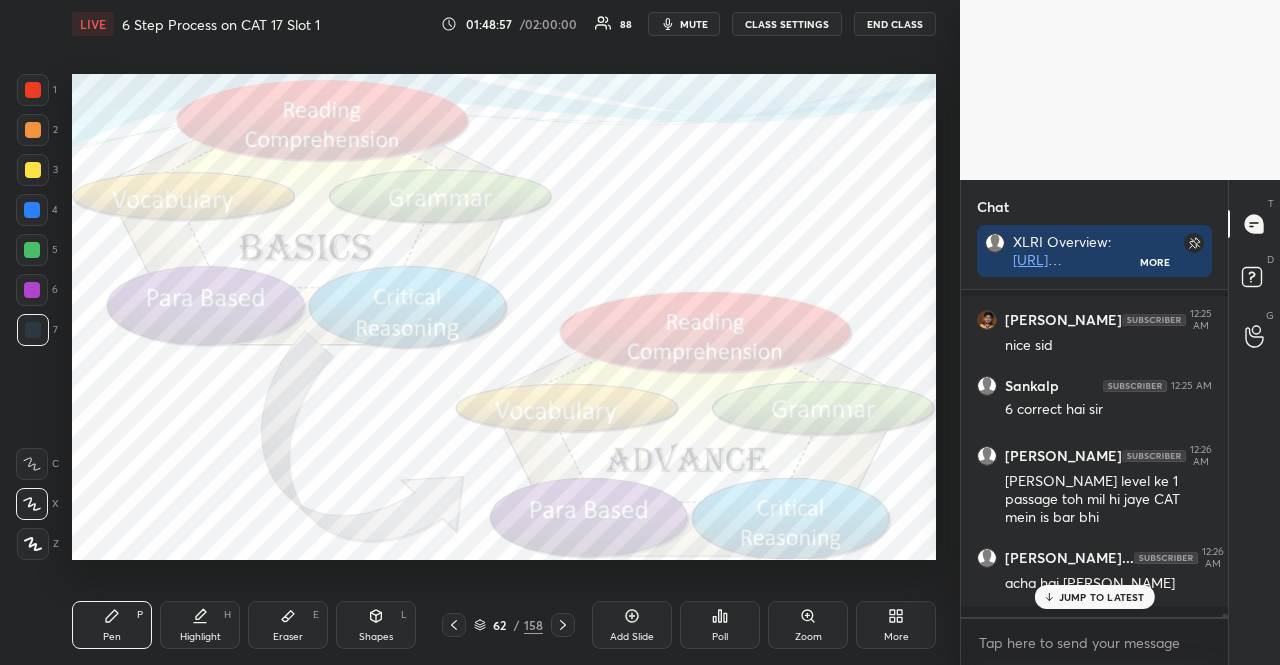 click at bounding box center [32, 290] 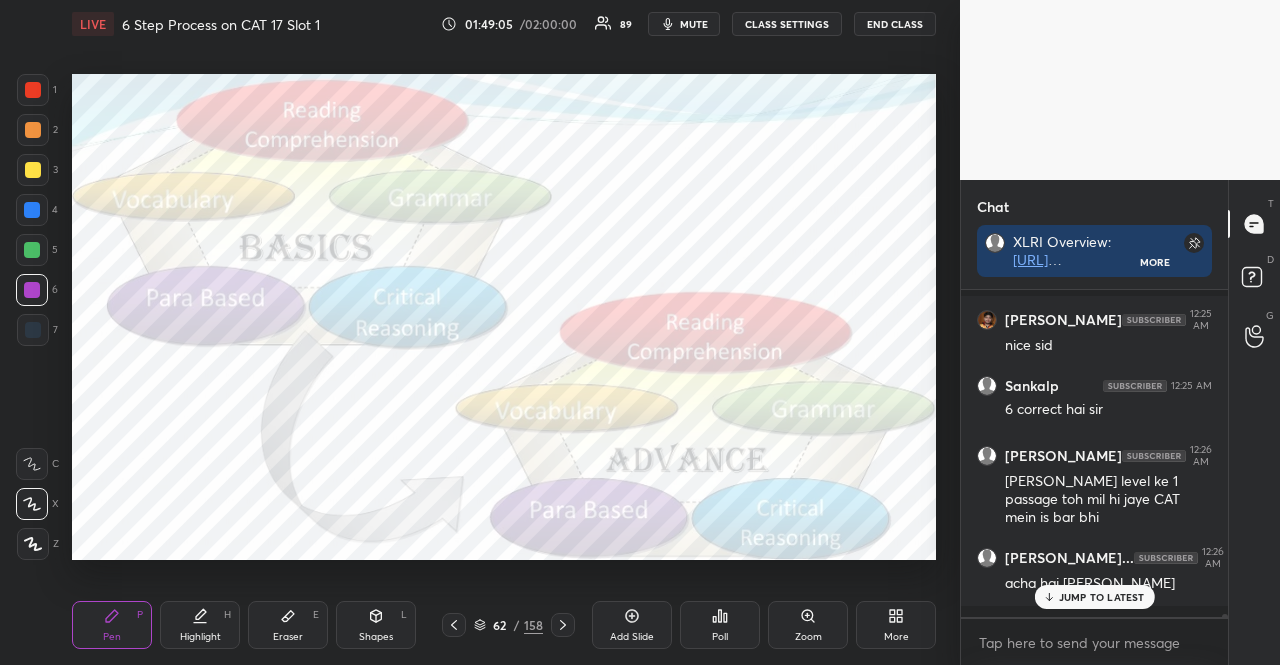 click on "1 2 3 4 5 6 7" at bounding box center [37, 214] 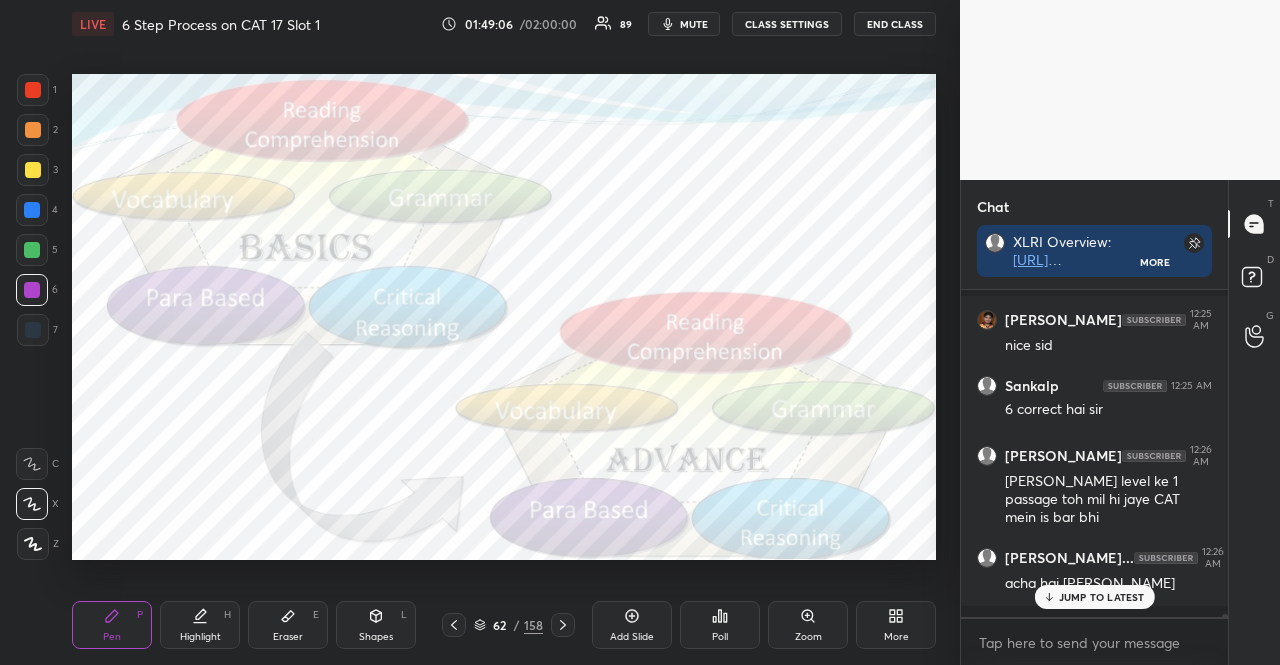 click on "1 2 3 4 5 6 7" at bounding box center [37, 214] 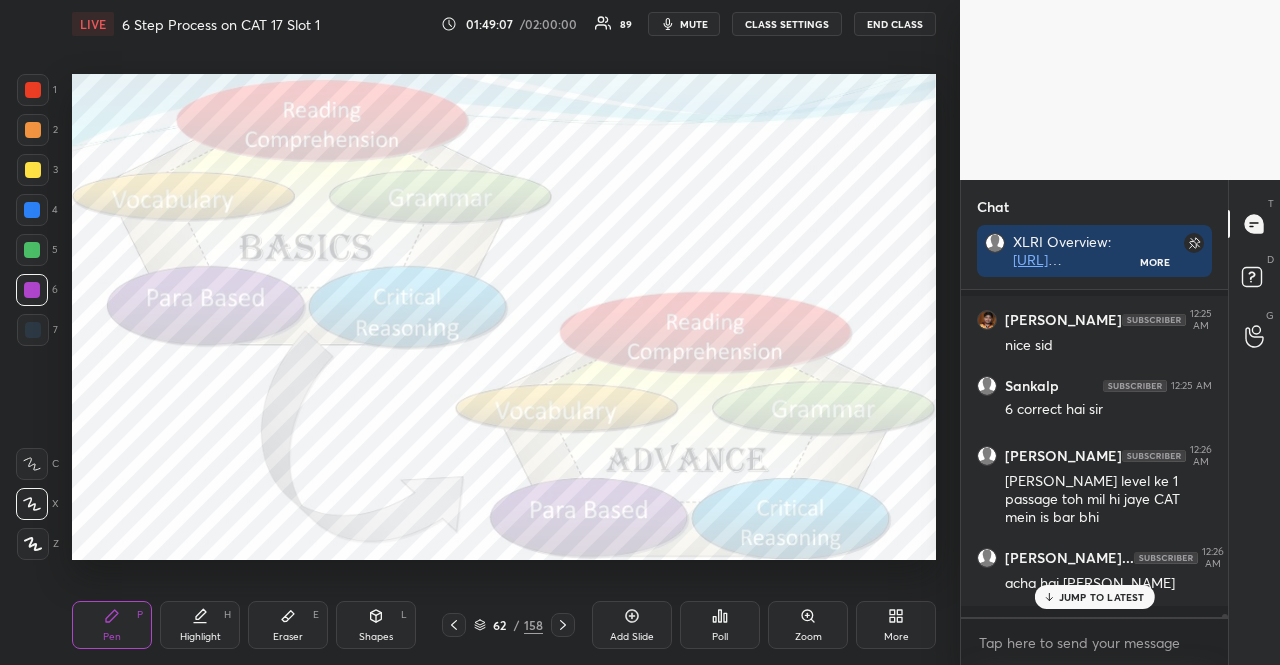 click at bounding box center (33, 330) 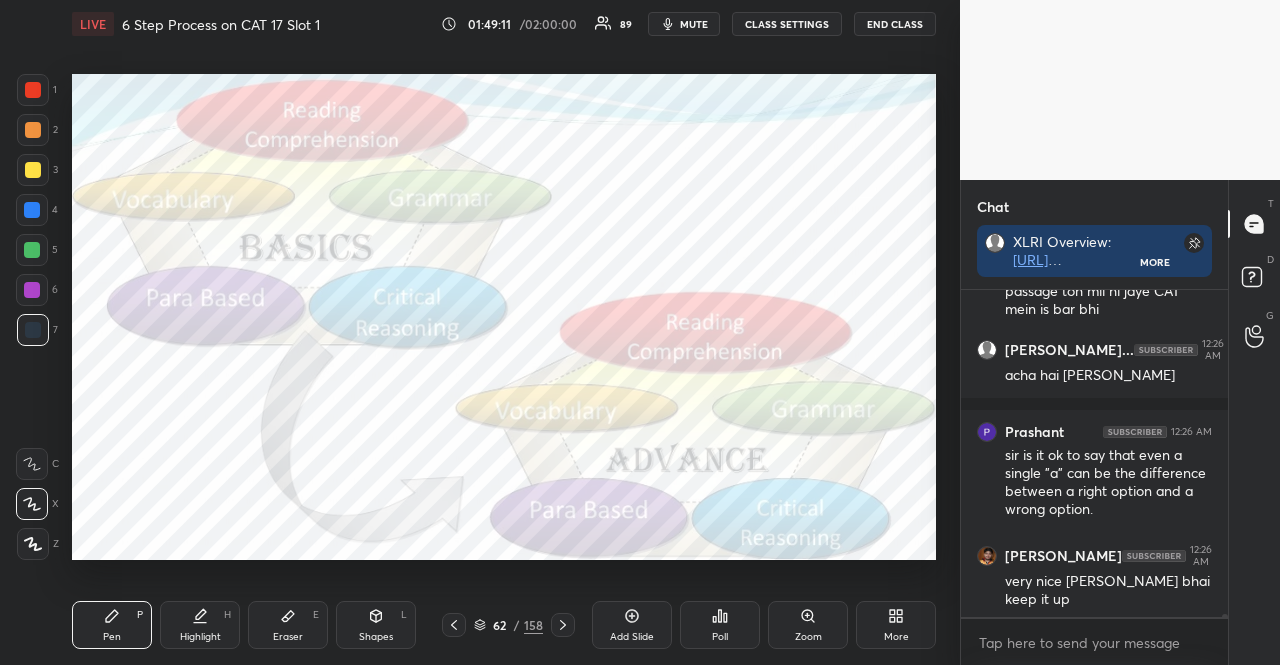 scroll, scrollTop: 32690, scrollLeft: 0, axis: vertical 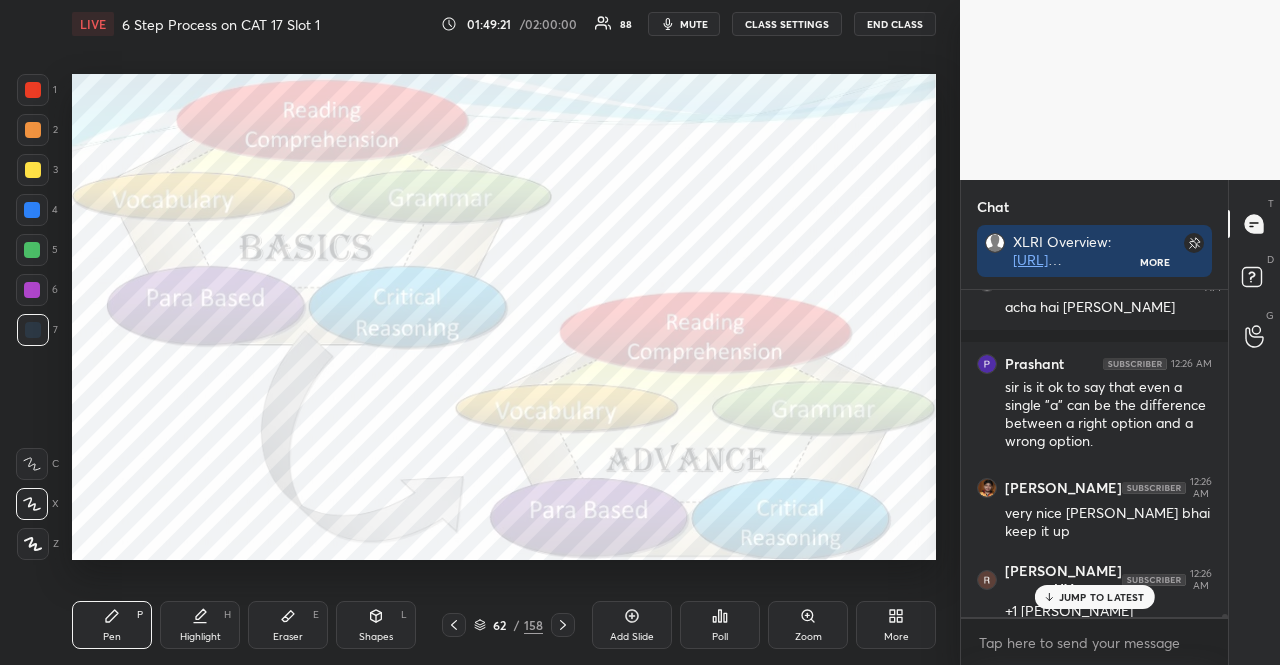click at bounding box center [32, 210] 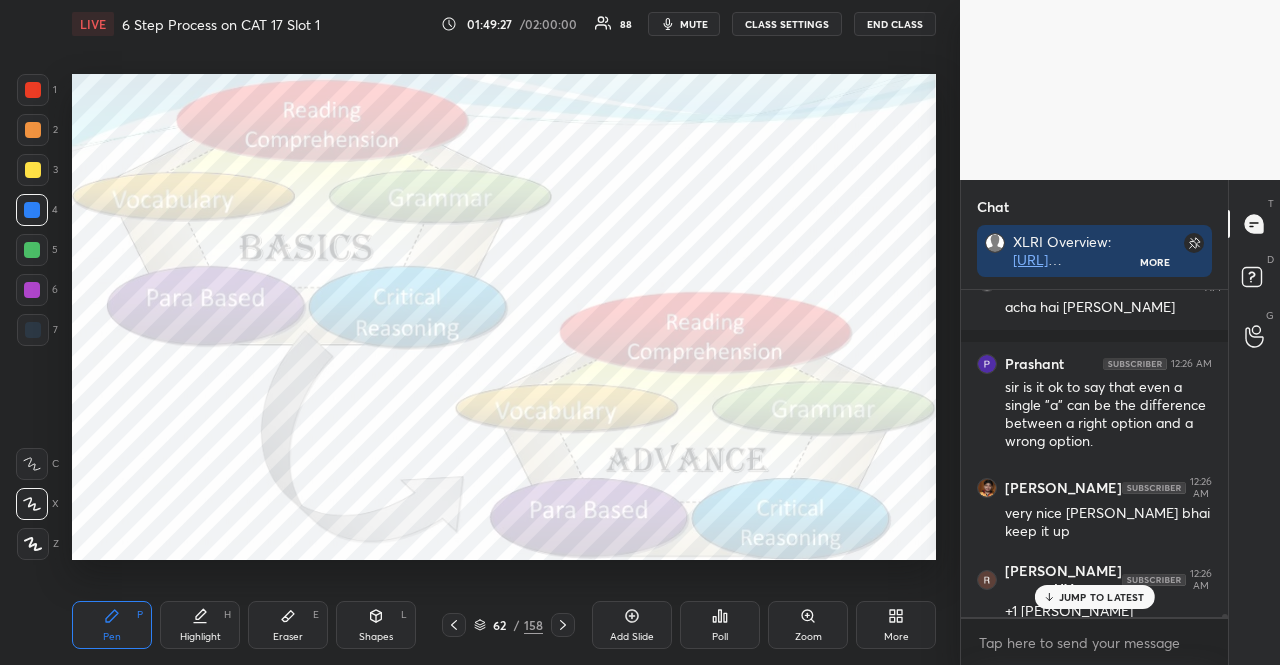 scroll, scrollTop: 32774, scrollLeft: 0, axis: vertical 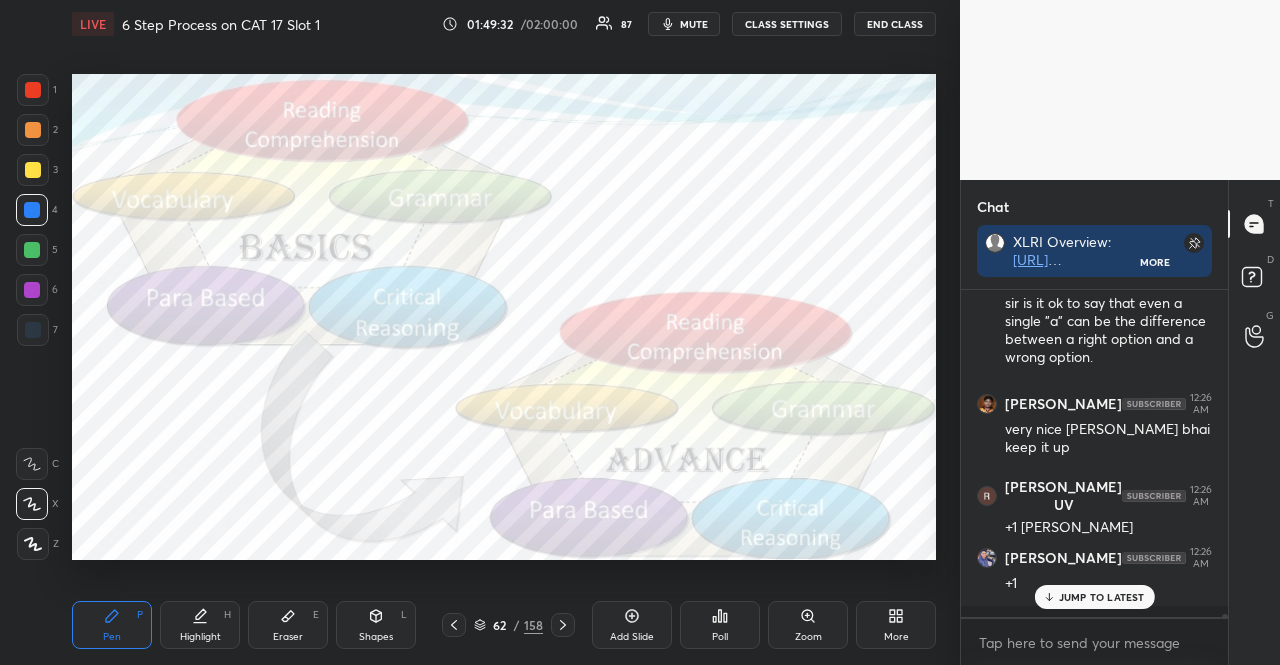 click at bounding box center [33, 170] 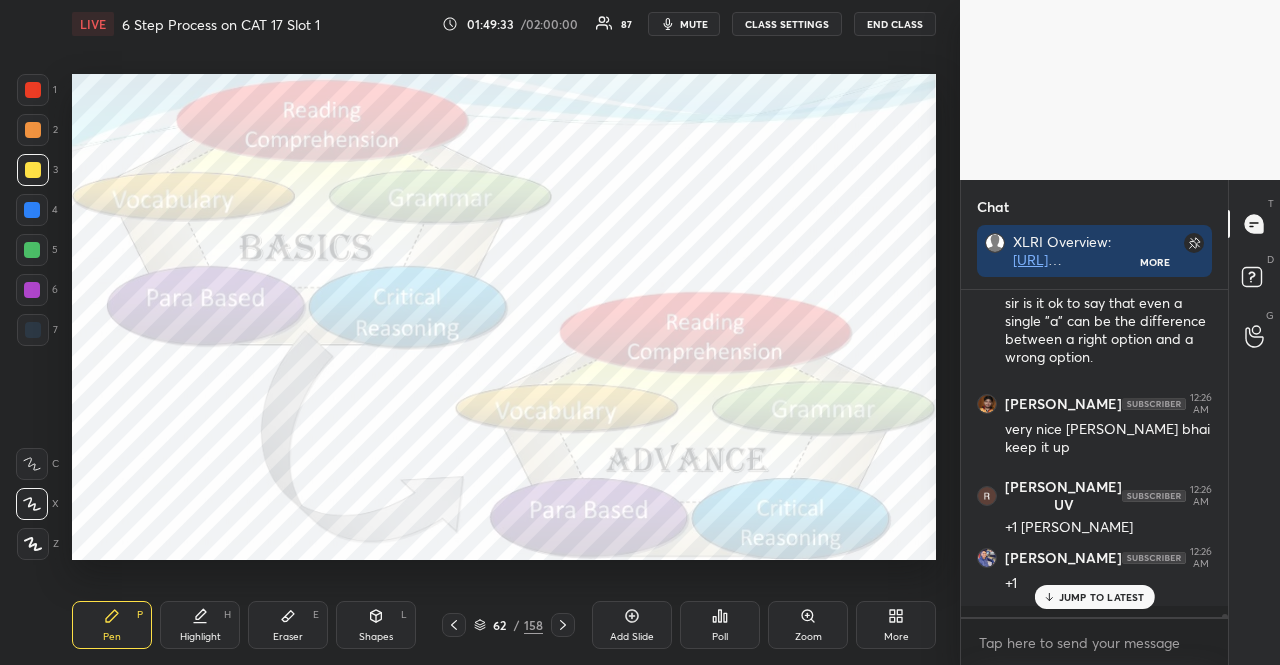 click at bounding box center [33, 170] 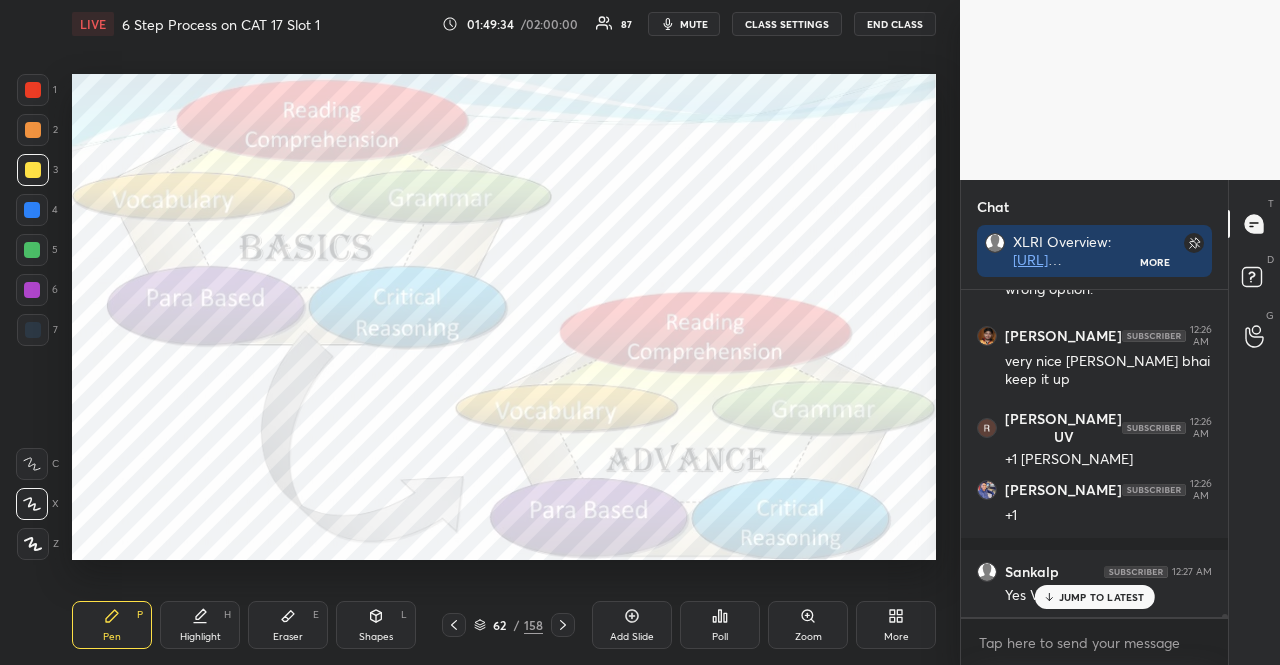 scroll, scrollTop: 32914, scrollLeft: 0, axis: vertical 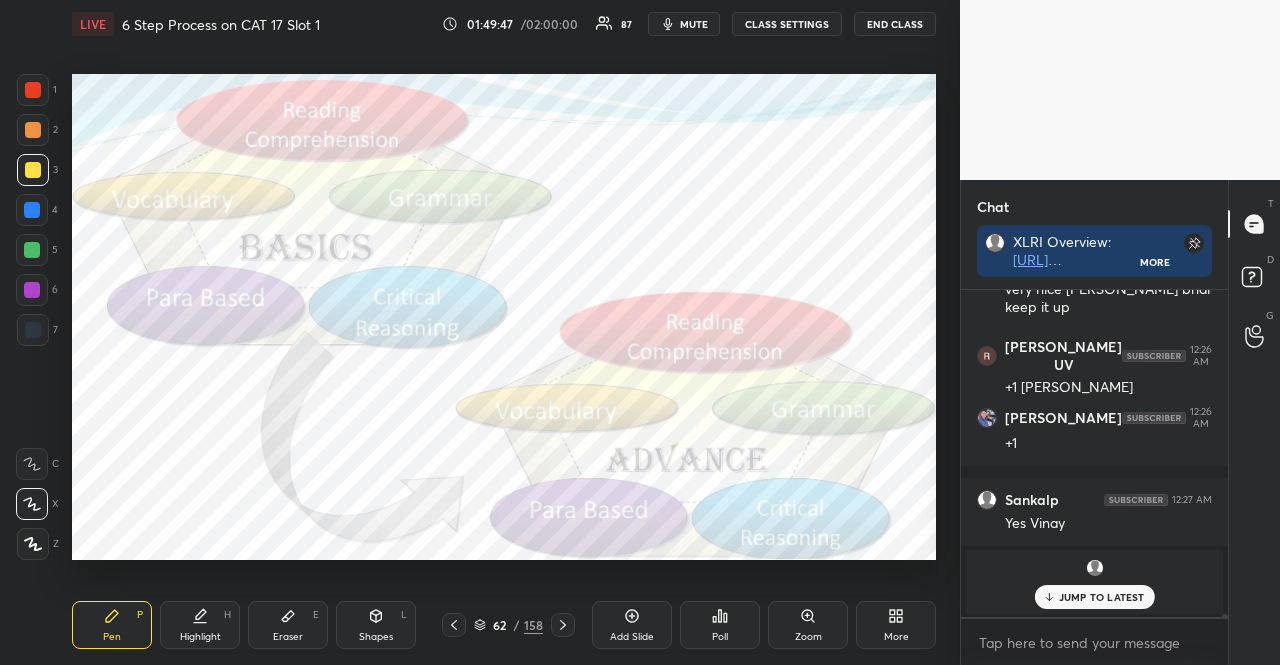 click at bounding box center [32, 290] 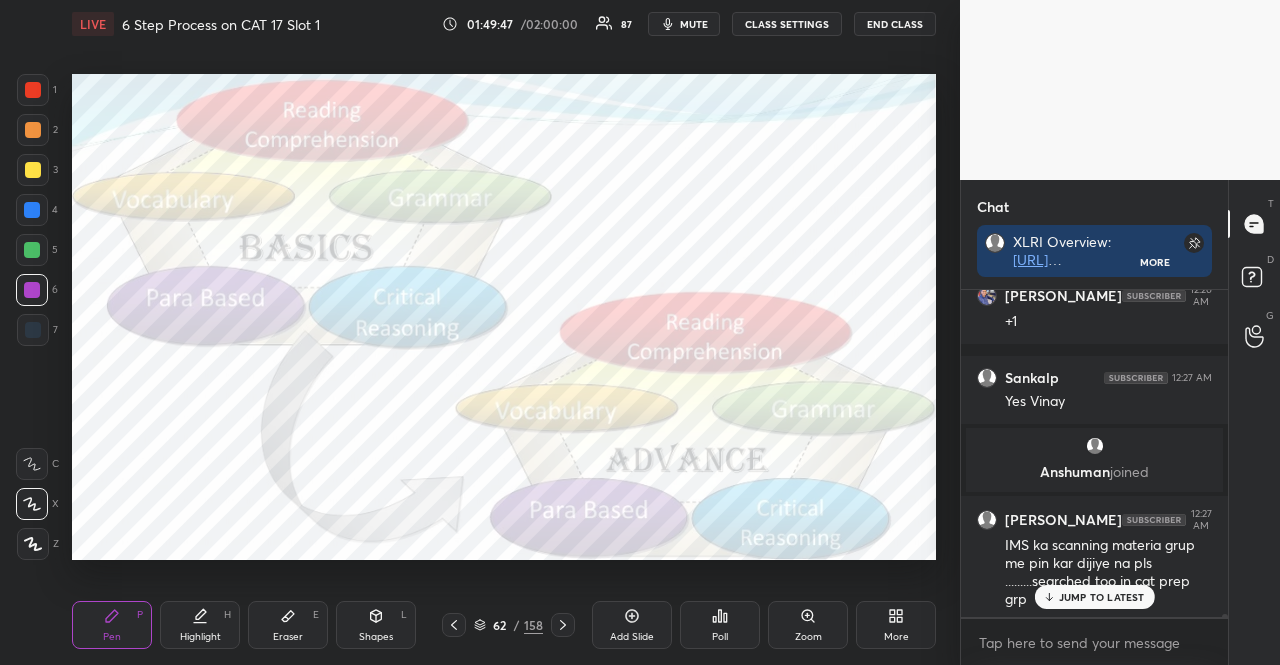 click at bounding box center [32, 290] 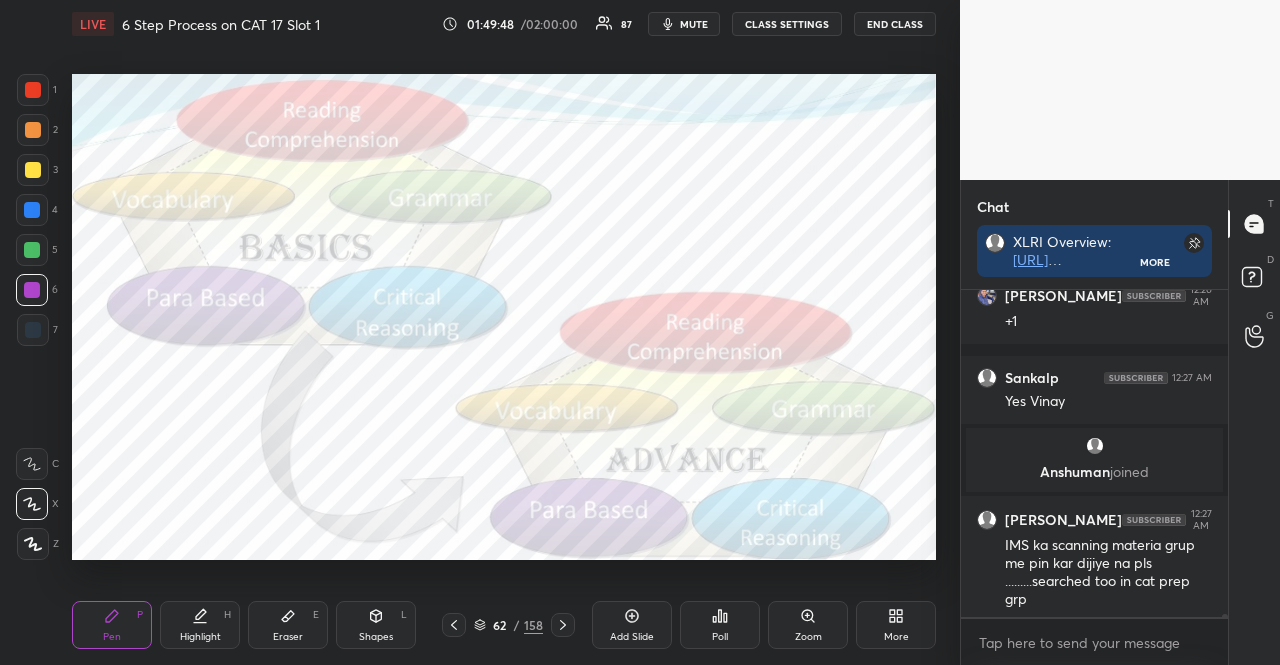scroll, scrollTop: 33138, scrollLeft: 0, axis: vertical 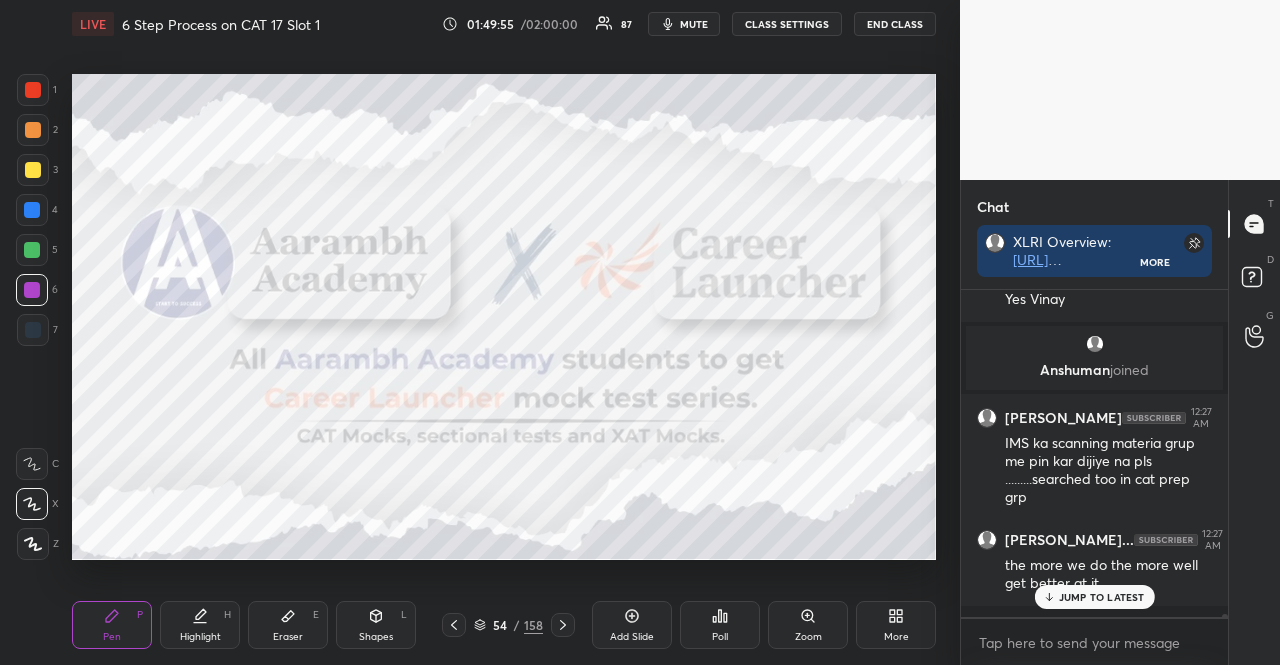 click at bounding box center (32, 210) 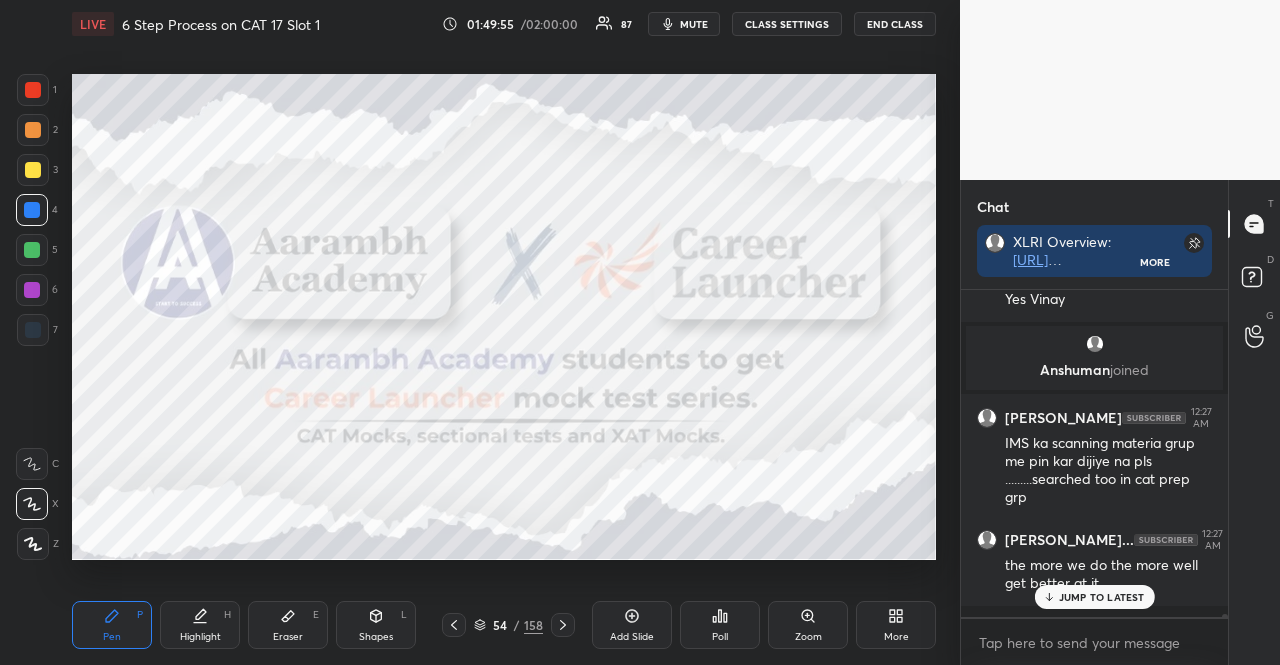 scroll, scrollTop: 33258, scrollLeft: 0, axis: vertical 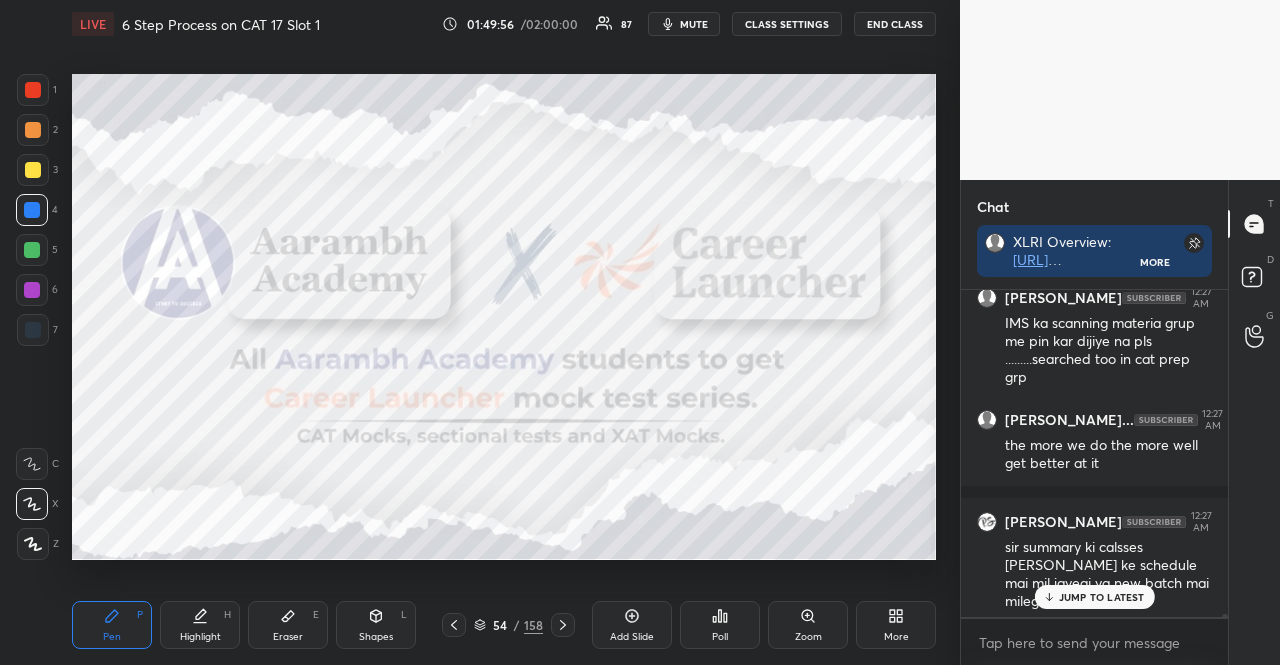 click at bounding box center [33, 90] 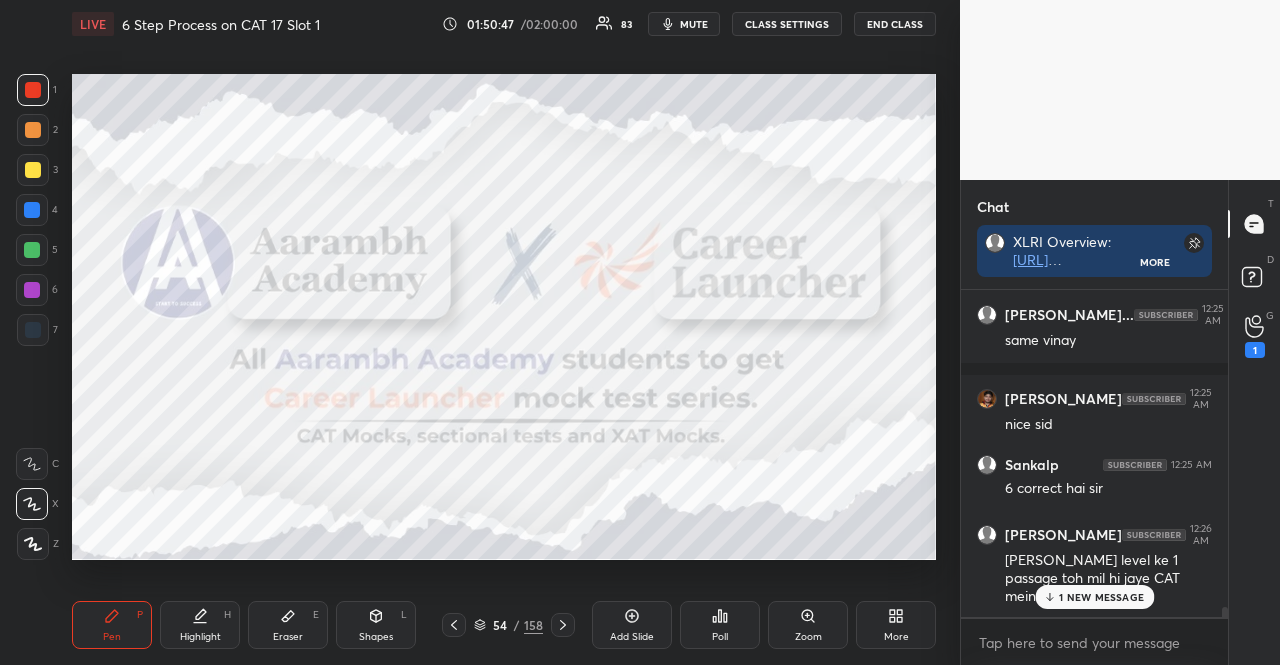 scroll, scrollTop: 32328, scrollLeft: 0, axis: vertical 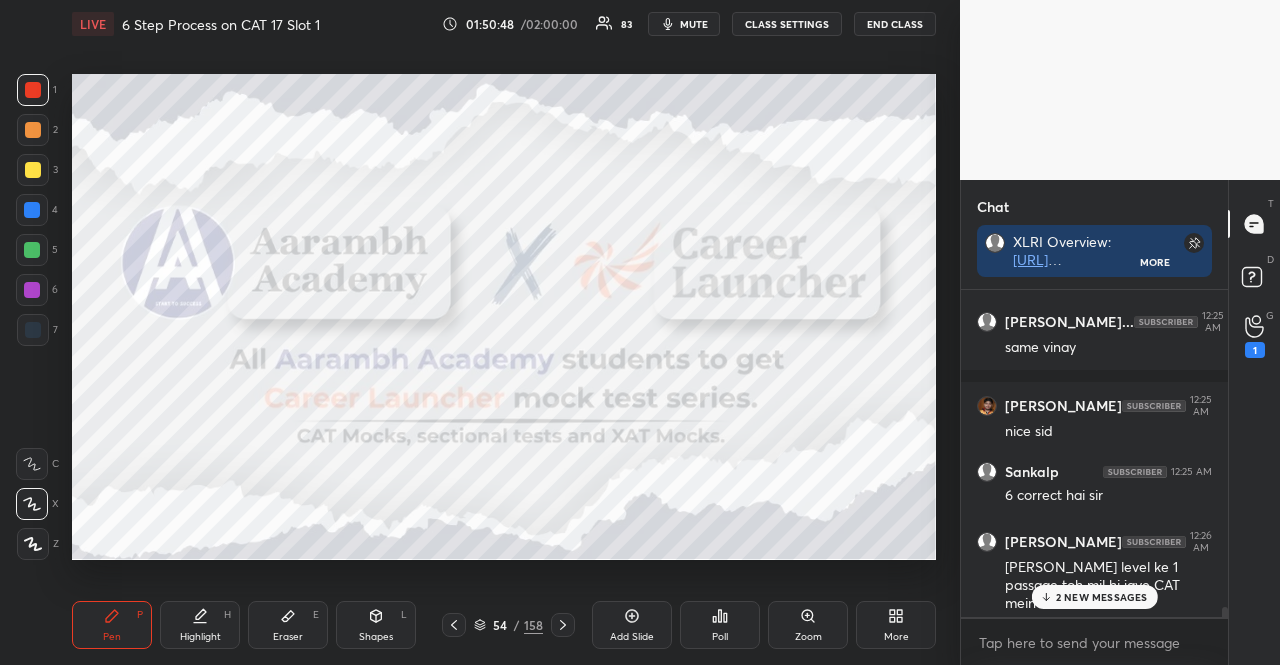 click 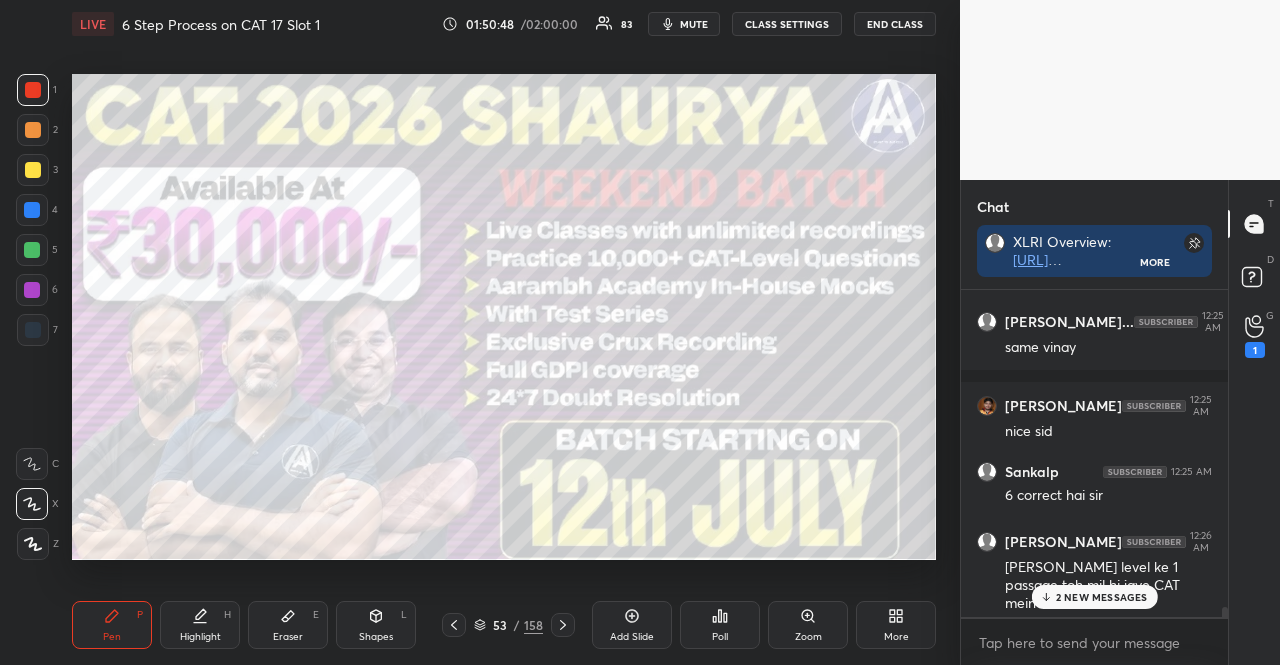 click 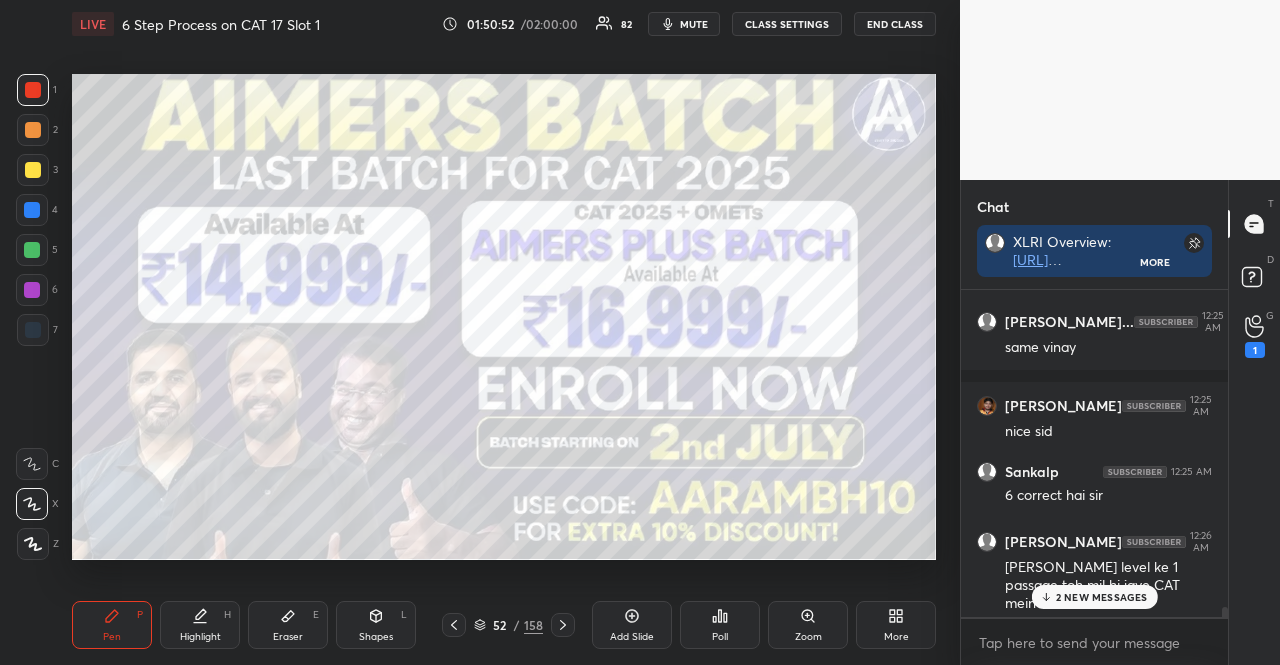click on "1 2 3 4 5 6 7" at bounding box center [37, 214] 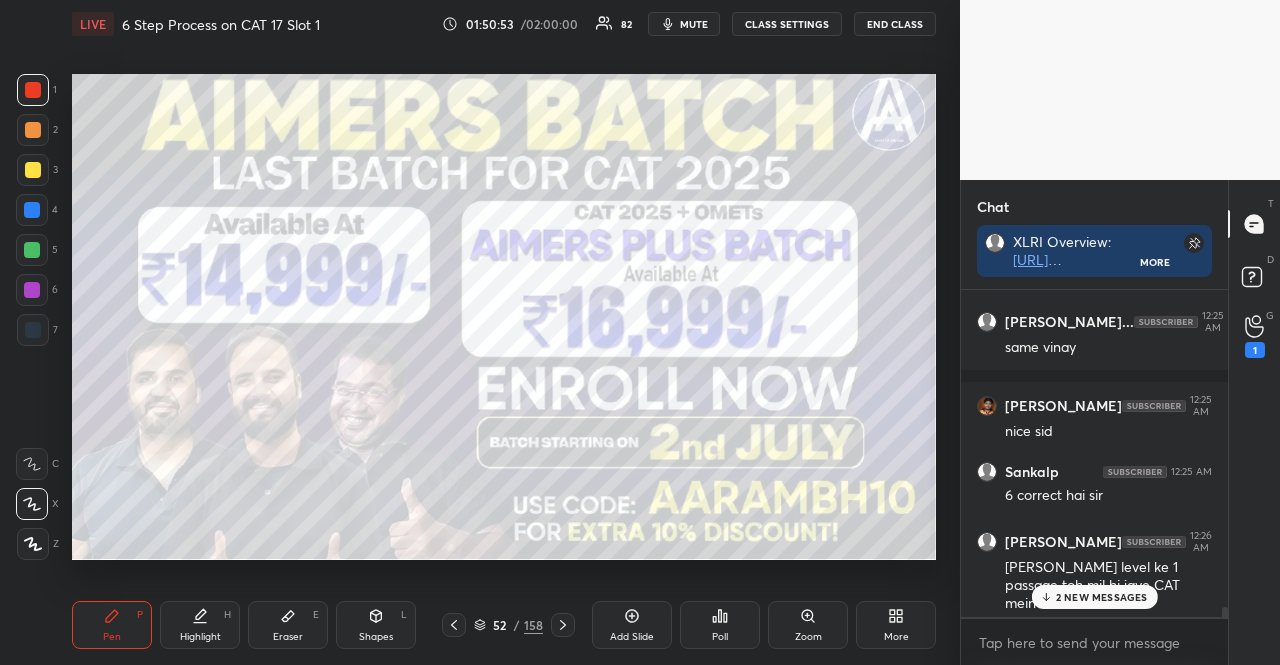 click at bounding box center [33, 170] 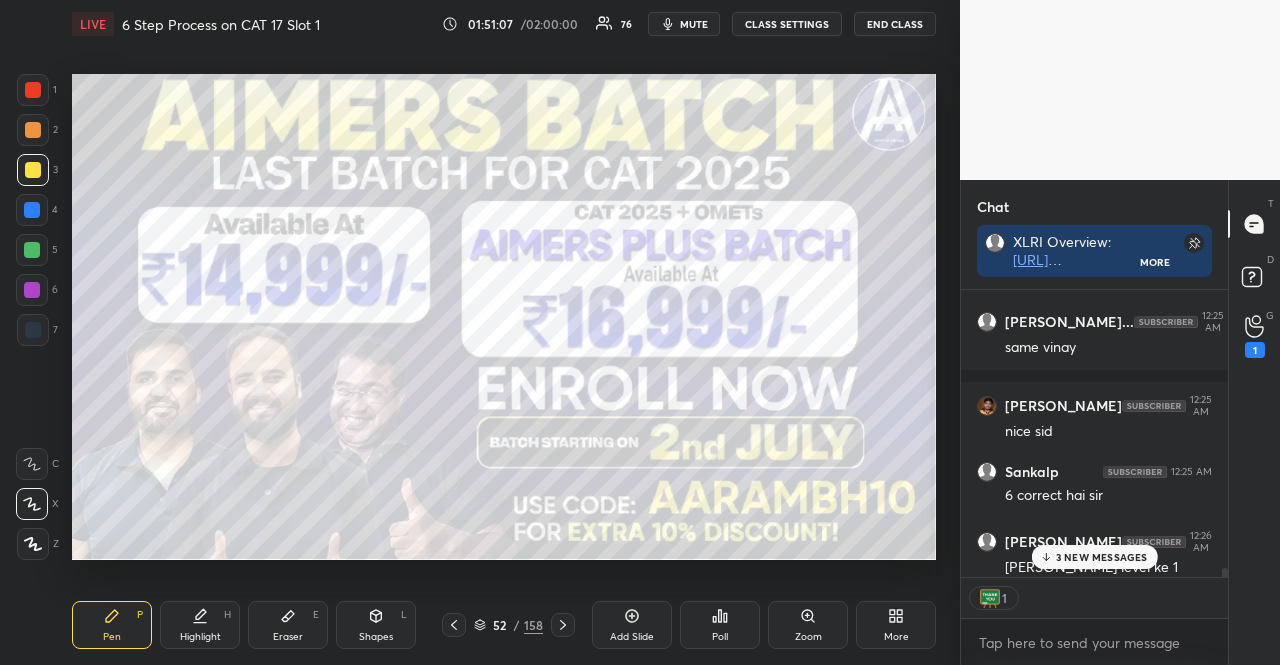 scroll, scrollTop: 281, scrollLeft: 261, axis: both 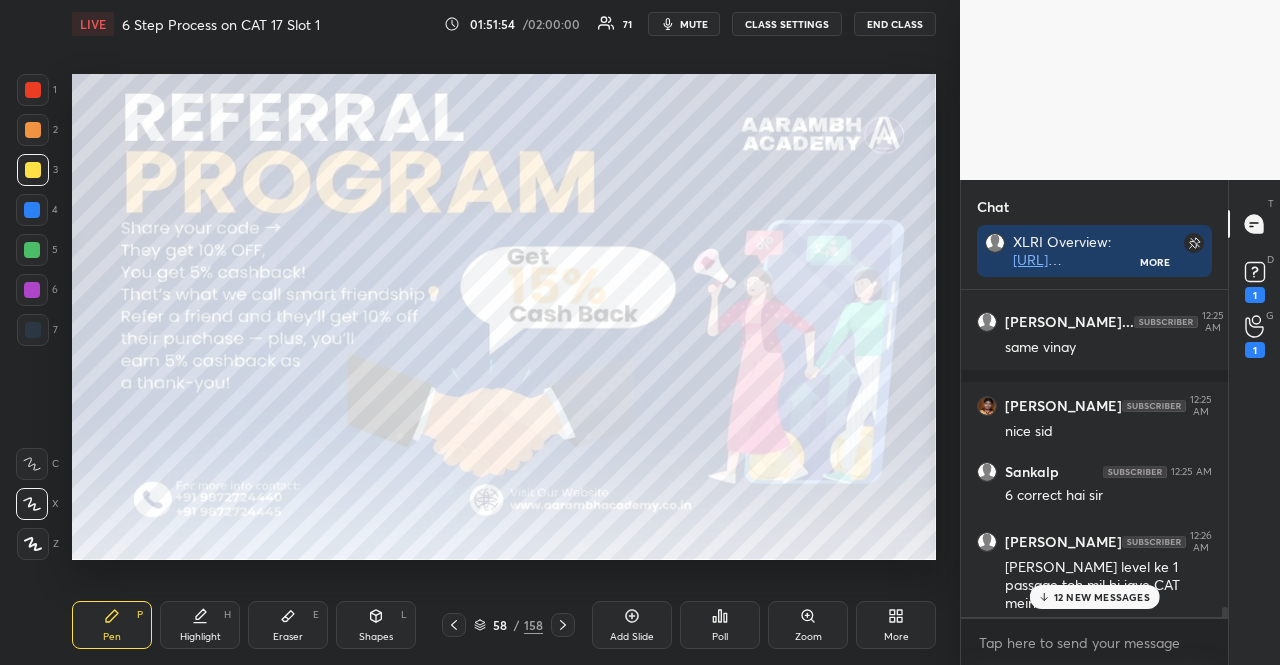 drag, startPoint x: 457, startPoint y: 627, endPoint x: 450, endPoint y: 619, distance: 10.630146 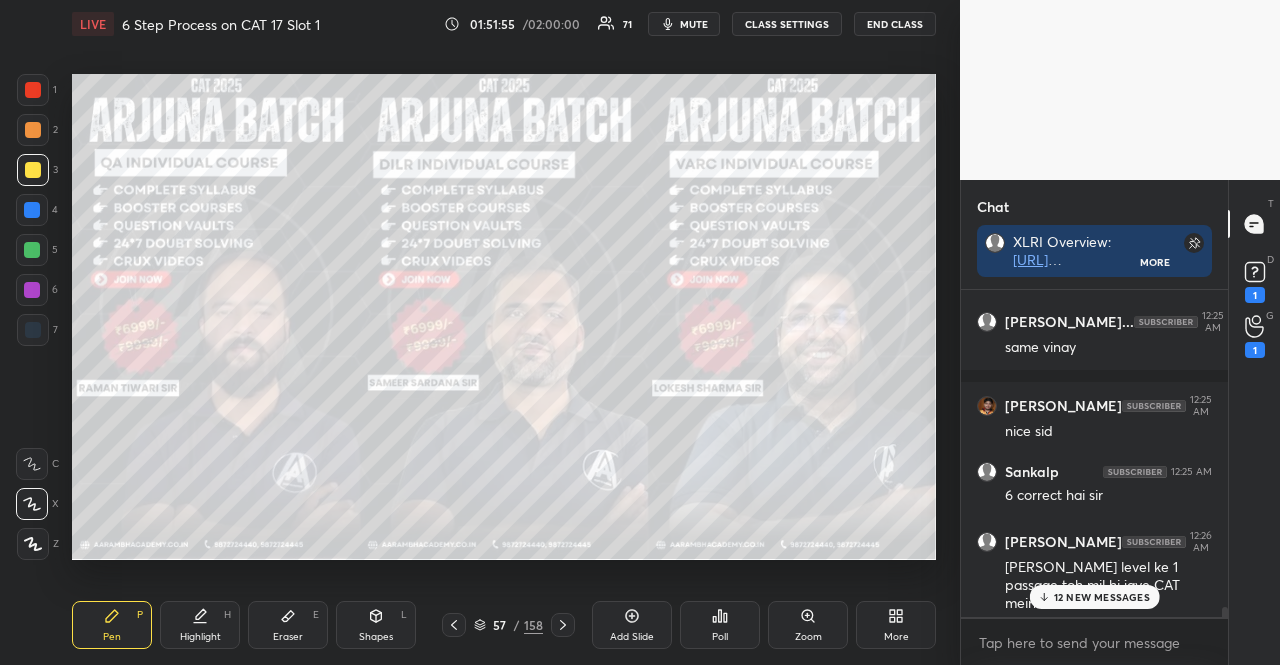 click at bounding box center (454, 625) 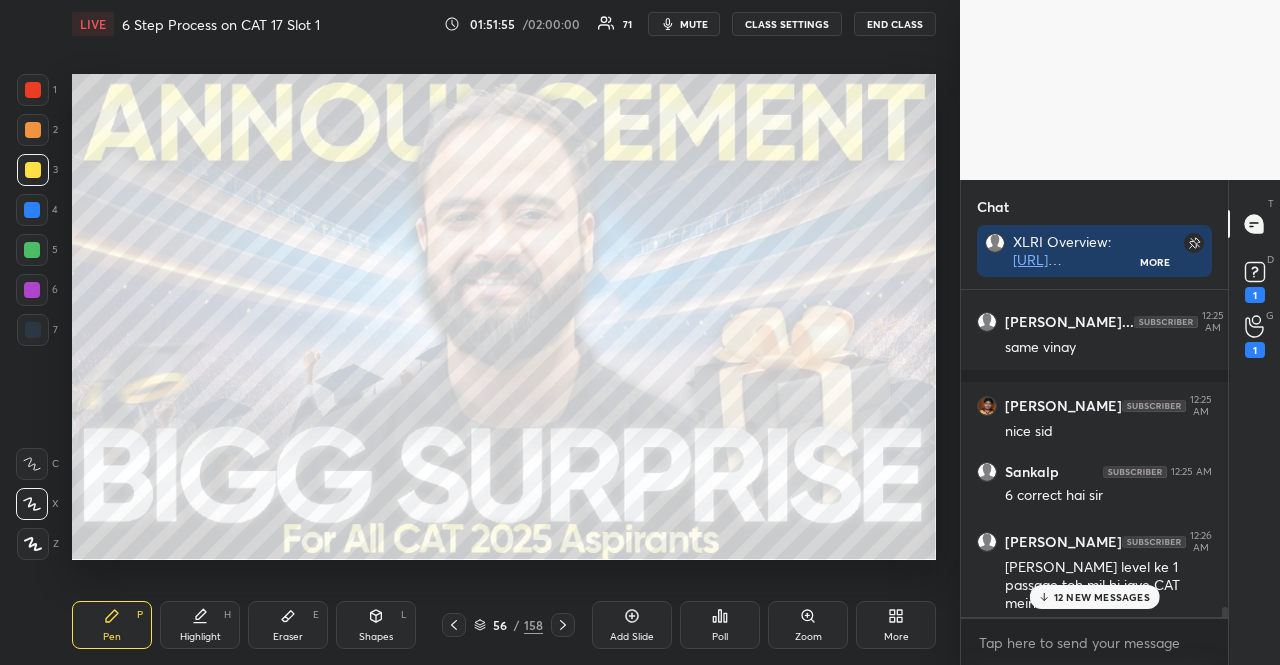 click on "56 / 158" at bounding box center [508, 625] 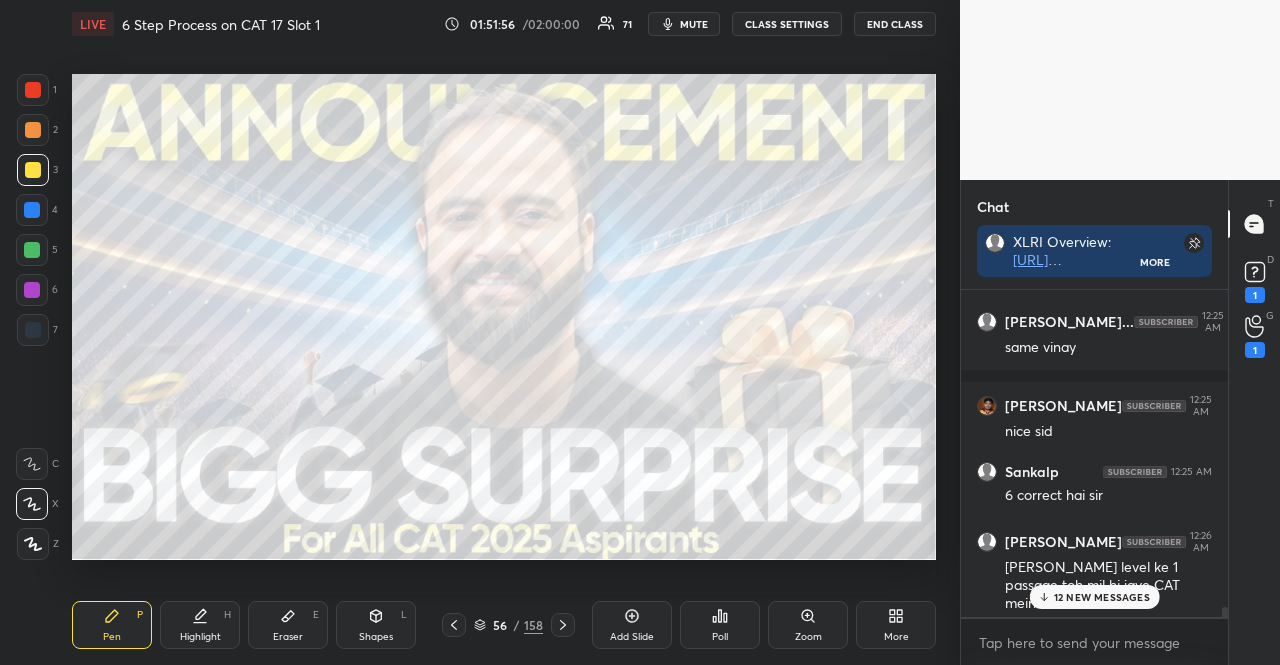 click 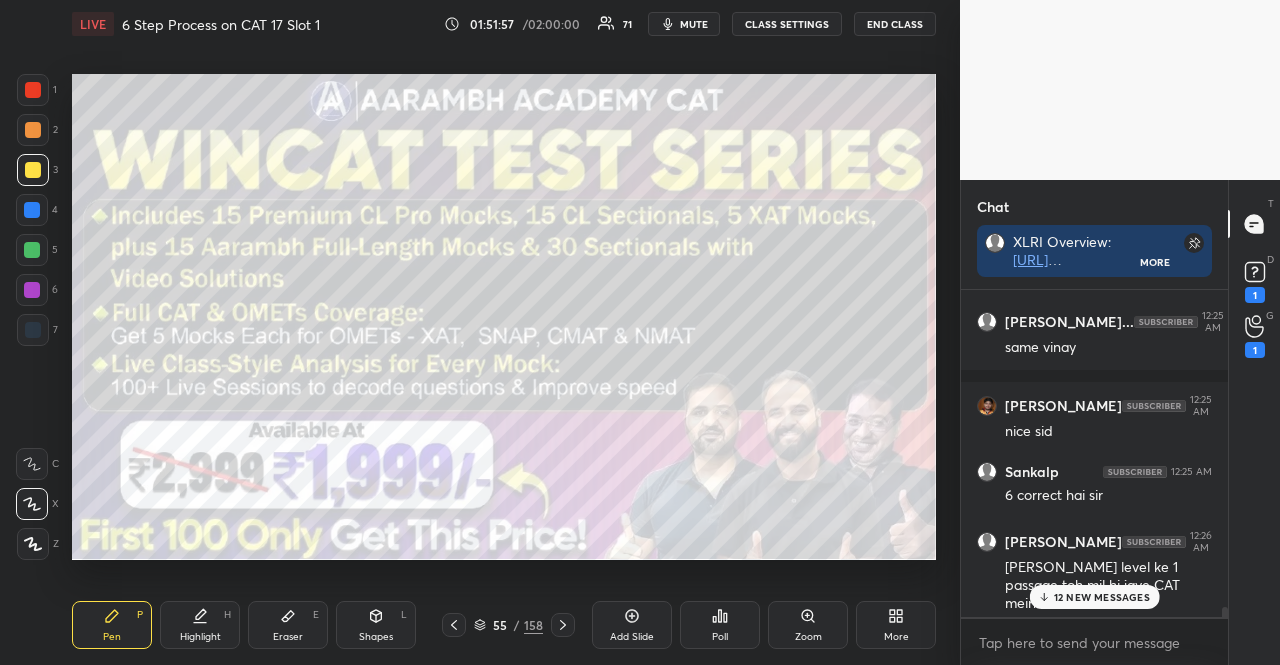 drag, startPoint x: 452, startPoint y: 624, endPoint x: 456, endPoint y: 613, distance: 11.7046995 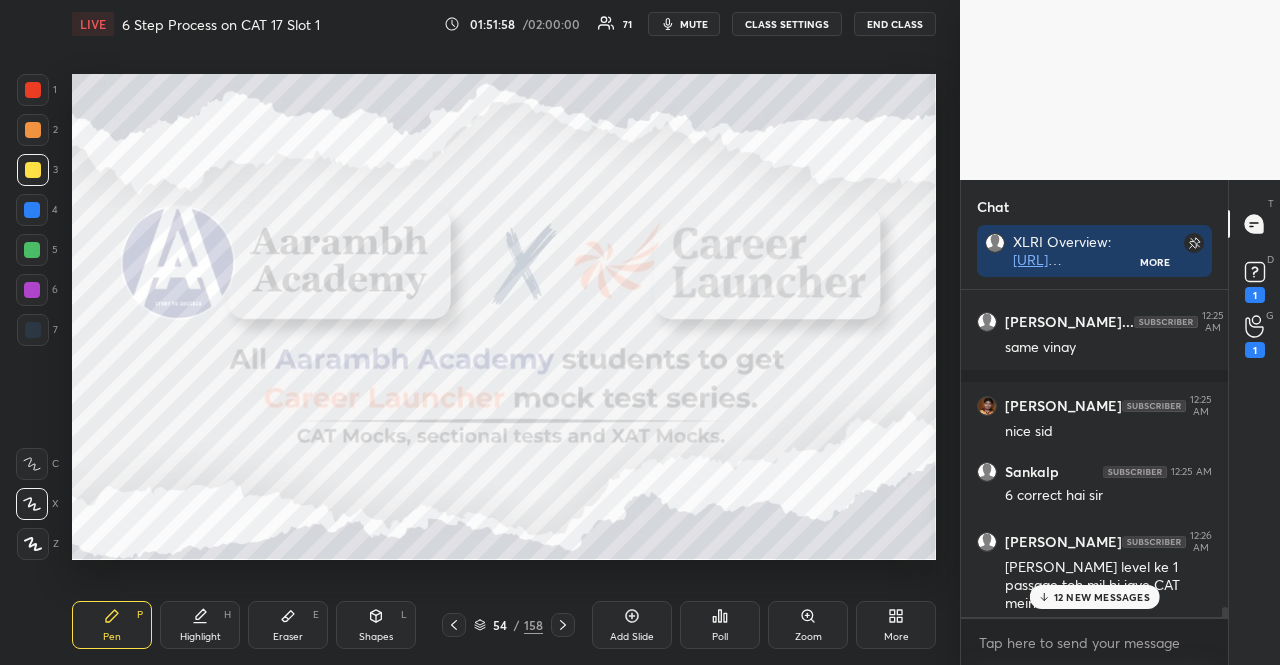 drag, startPoint x: 452, startPoint y: 621, endPoint x: 452, endPoint y: 587, distance: 34 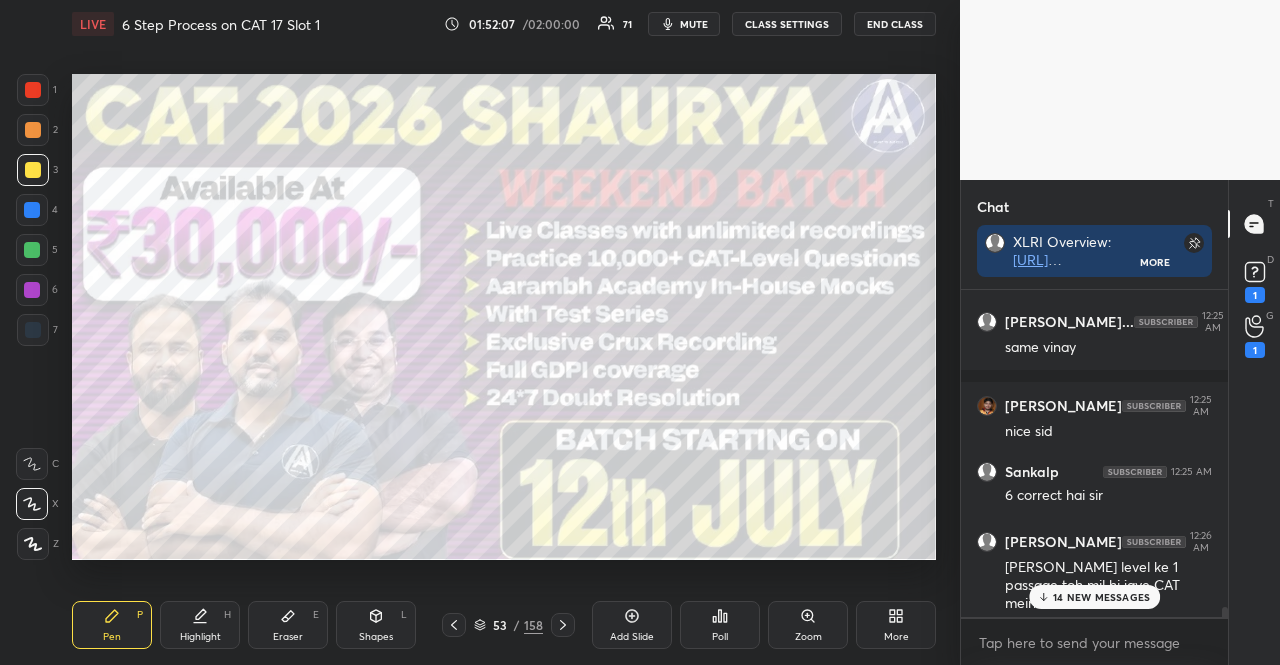 click at bounding box center [33, 330] 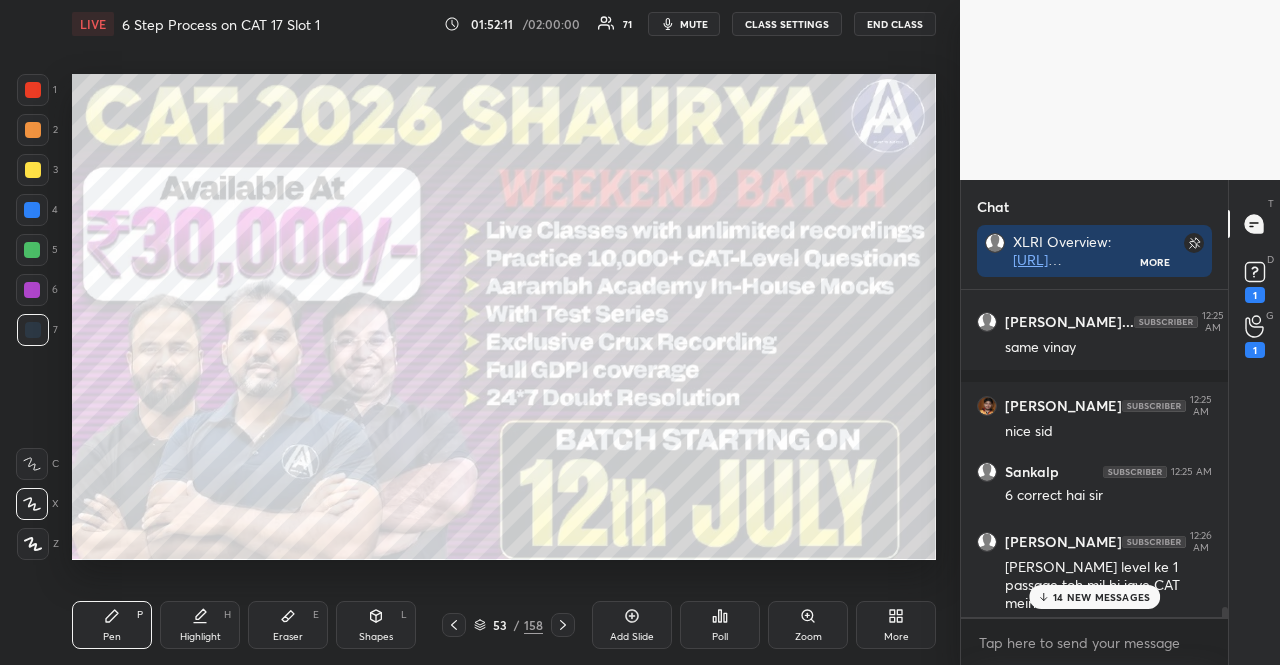 click on "1 2 3 4 5 6 7" at bounding box center (37, 214) 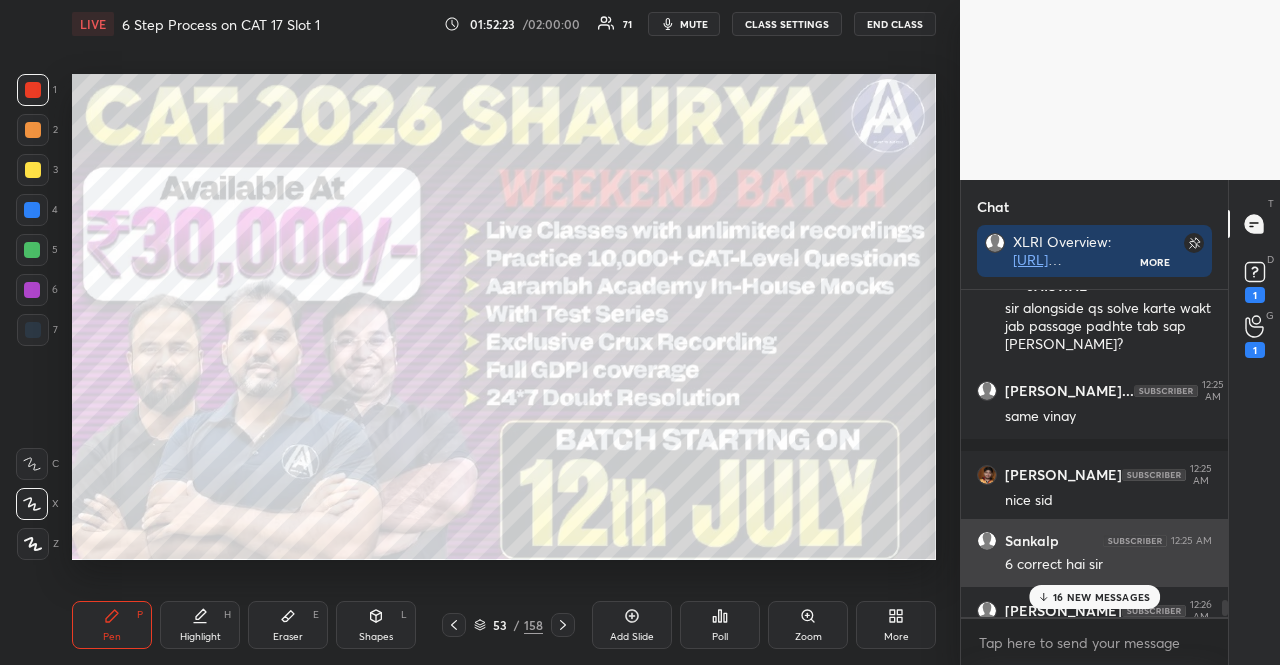 scroll, scrollTop: 32228, scrollLeft: 0, axis: vertical 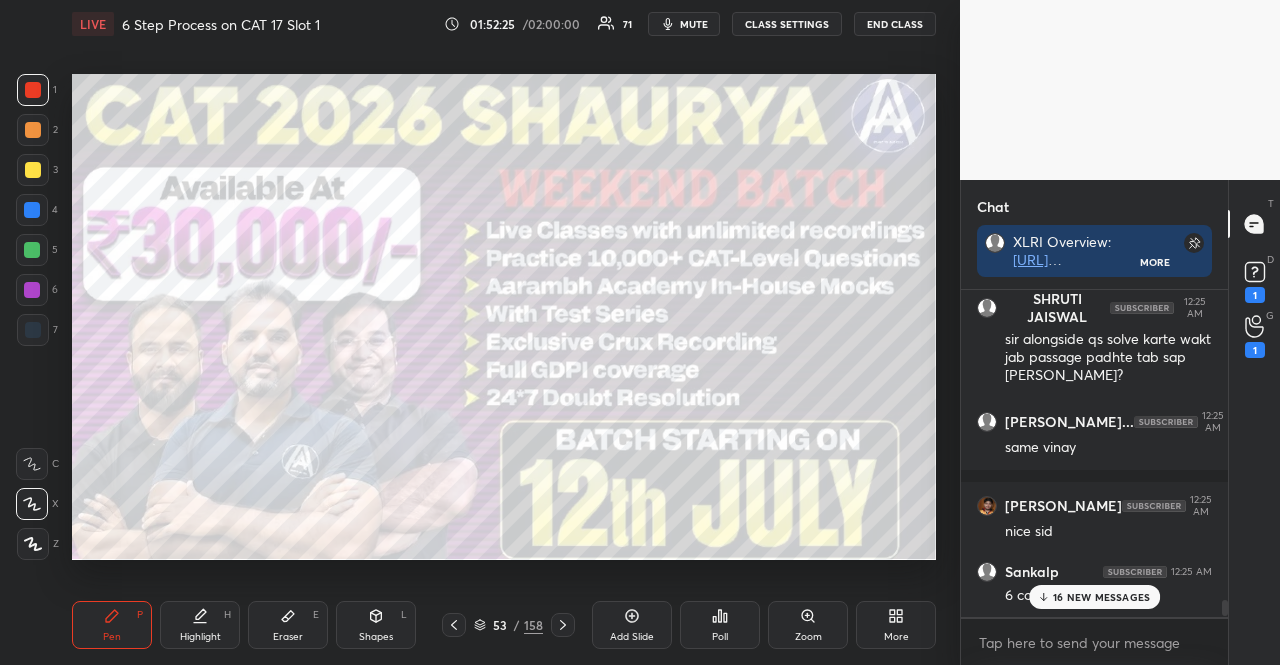 click 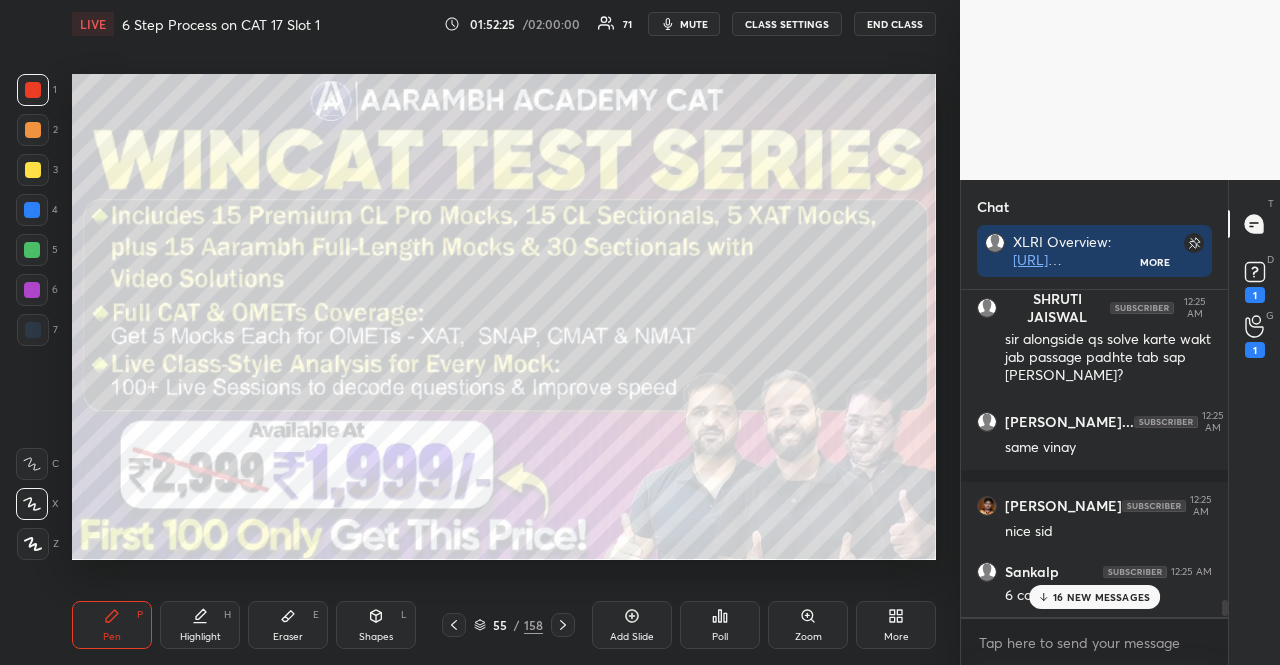 click 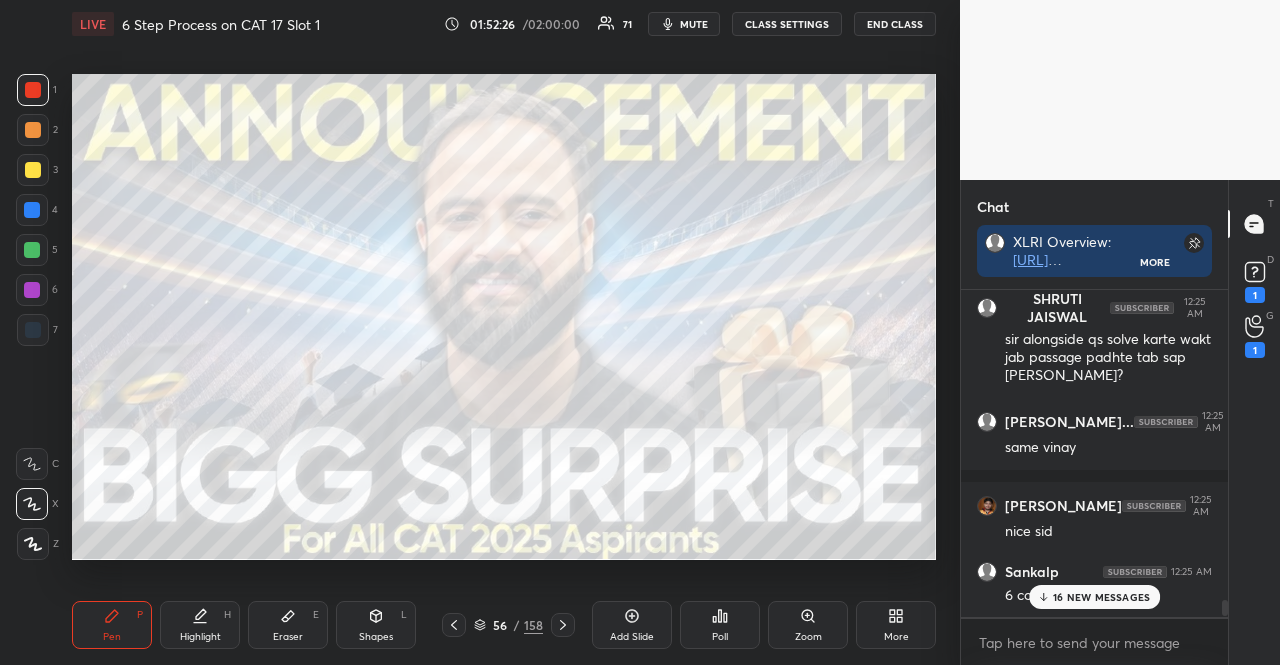 click 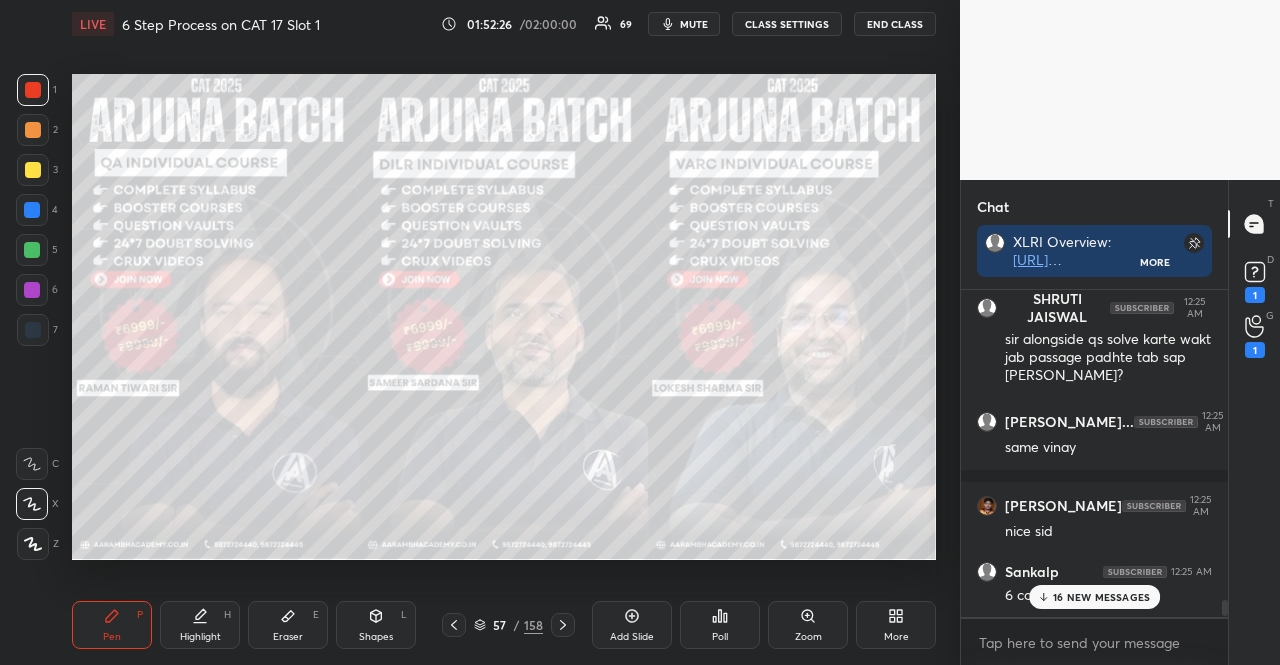 click 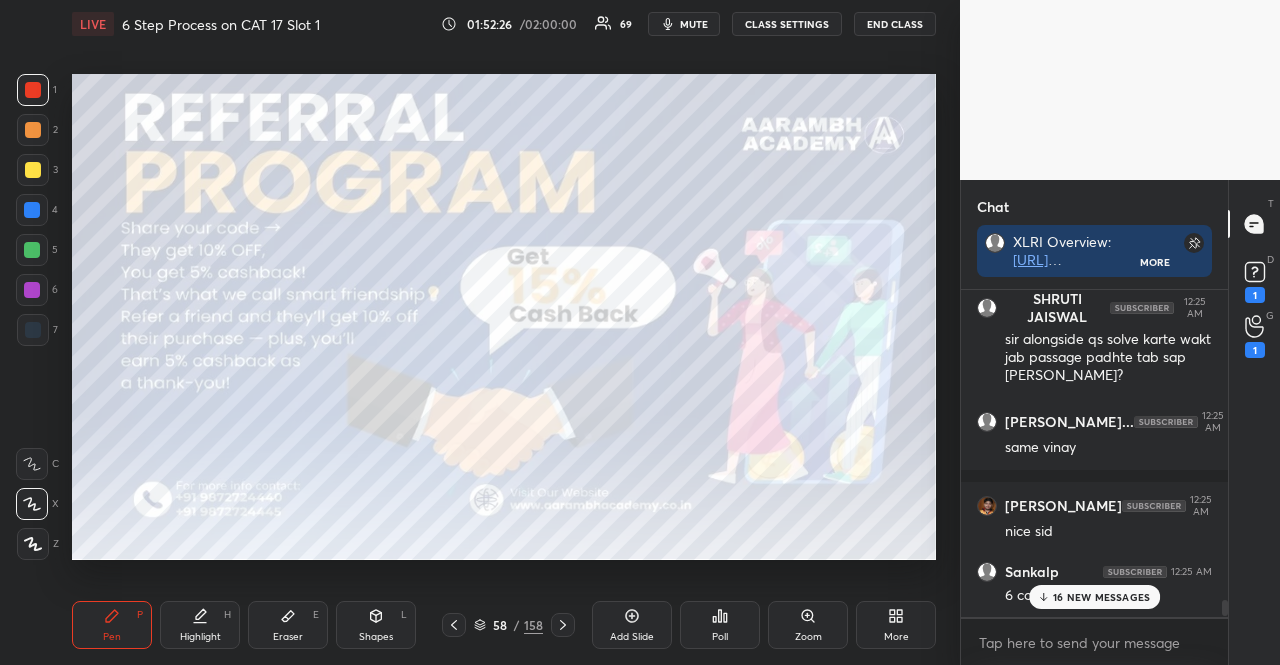 click 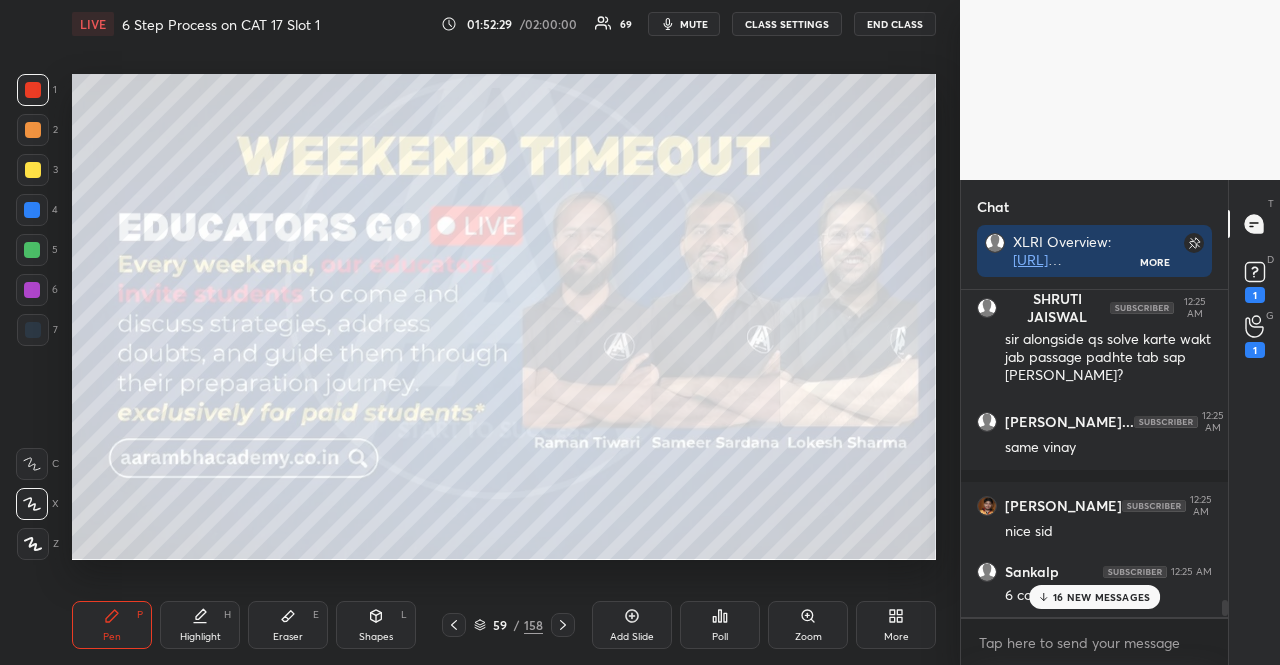 click at bounding box center (33, 170) 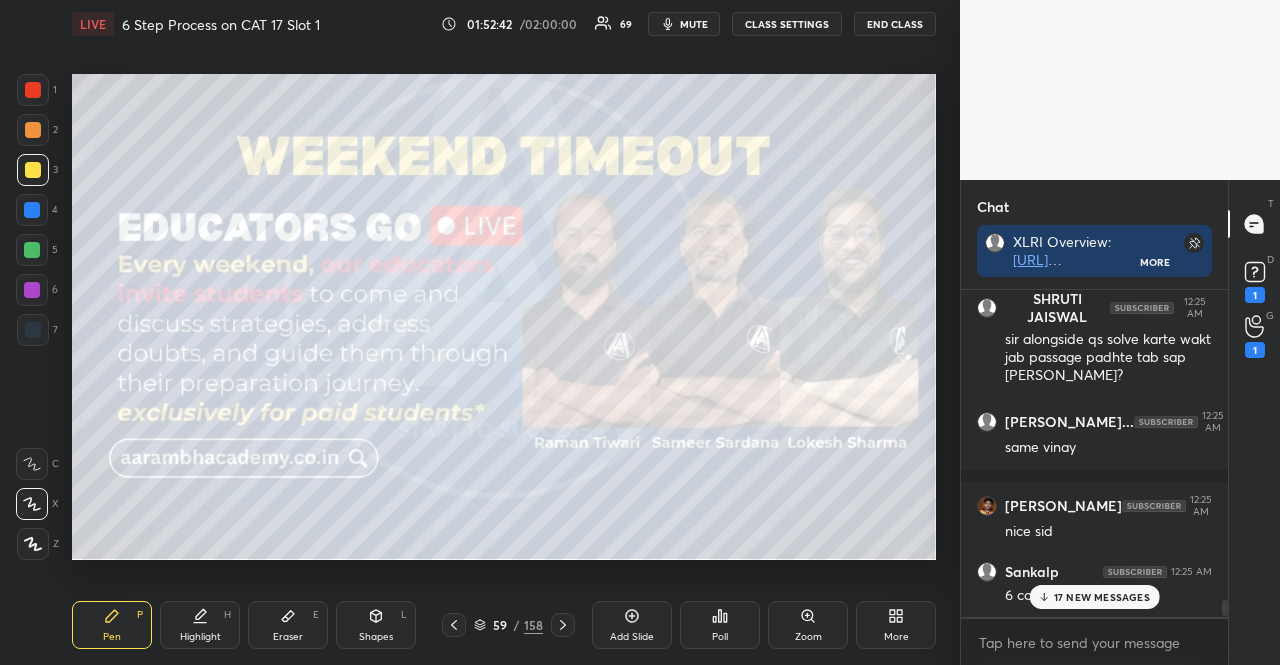 click 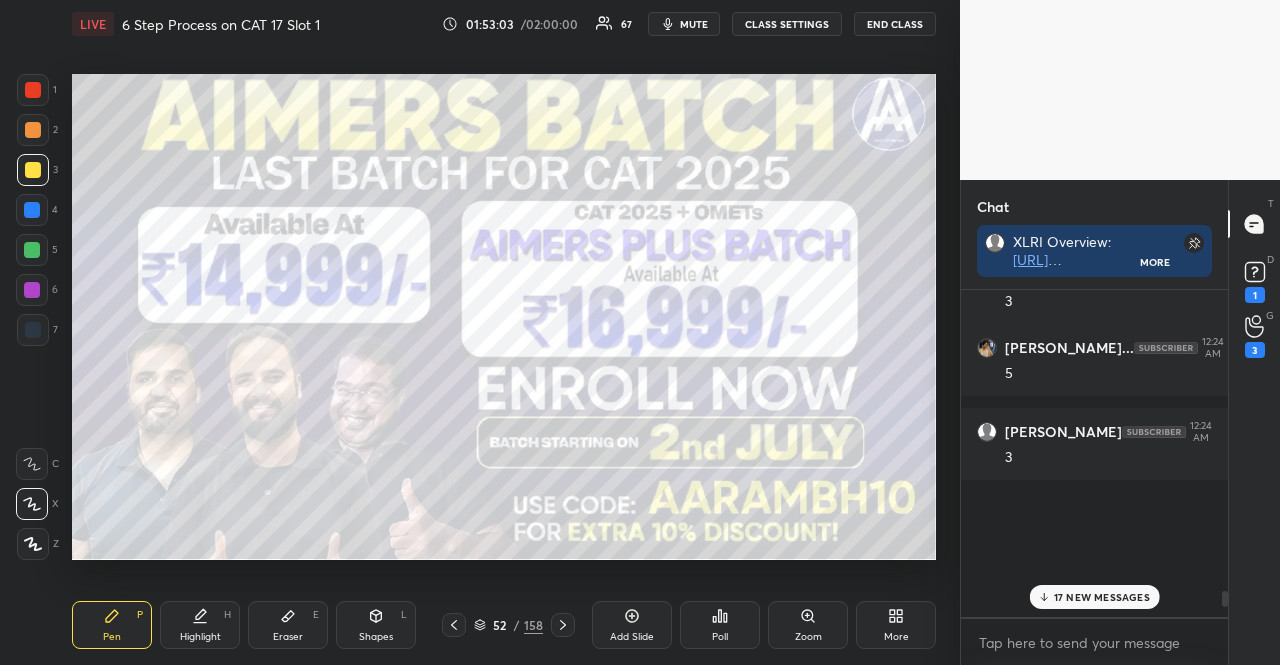 scroll, scrollTop: 31428, scrollLeft: 0, axis: vertical 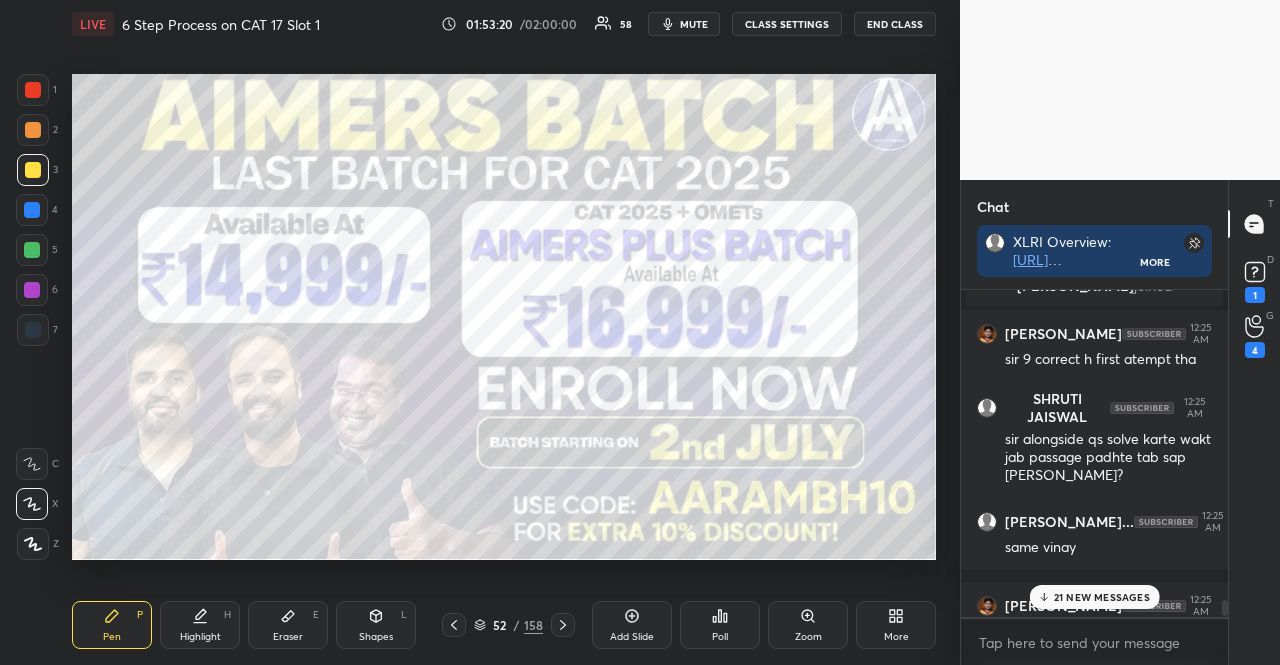 click at bounding box center (32, 250) 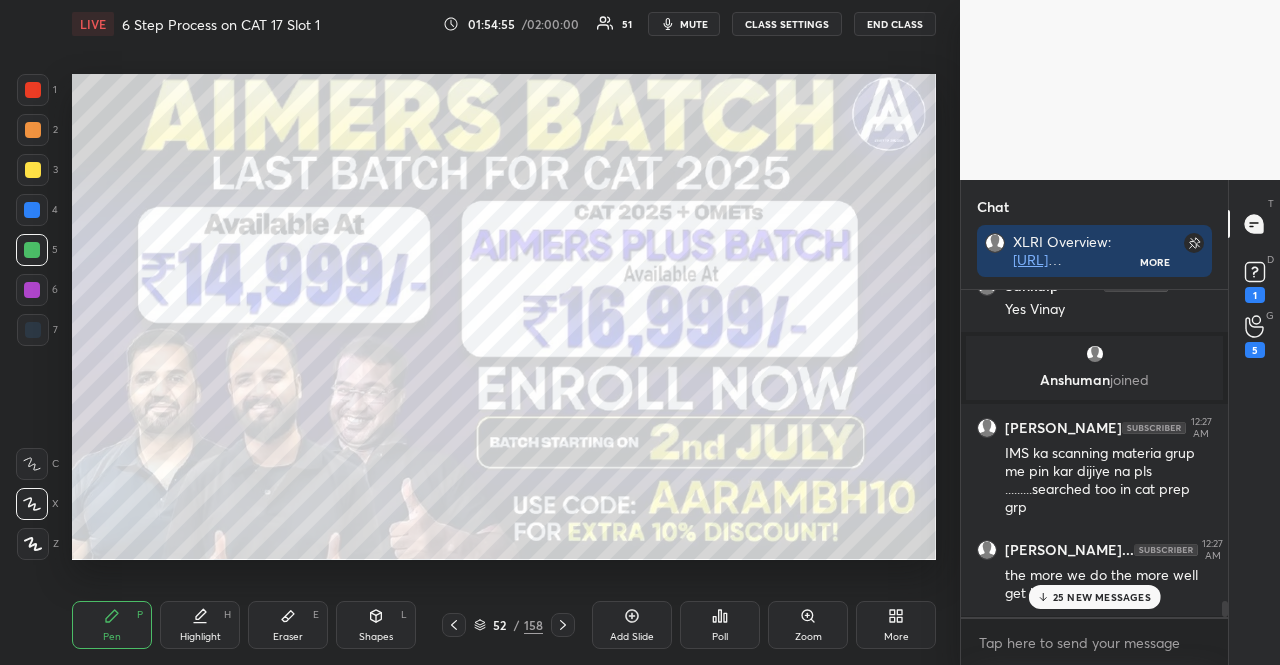 scroll, scrollTop: 33228, scrollLeft: 0, axis: vertical 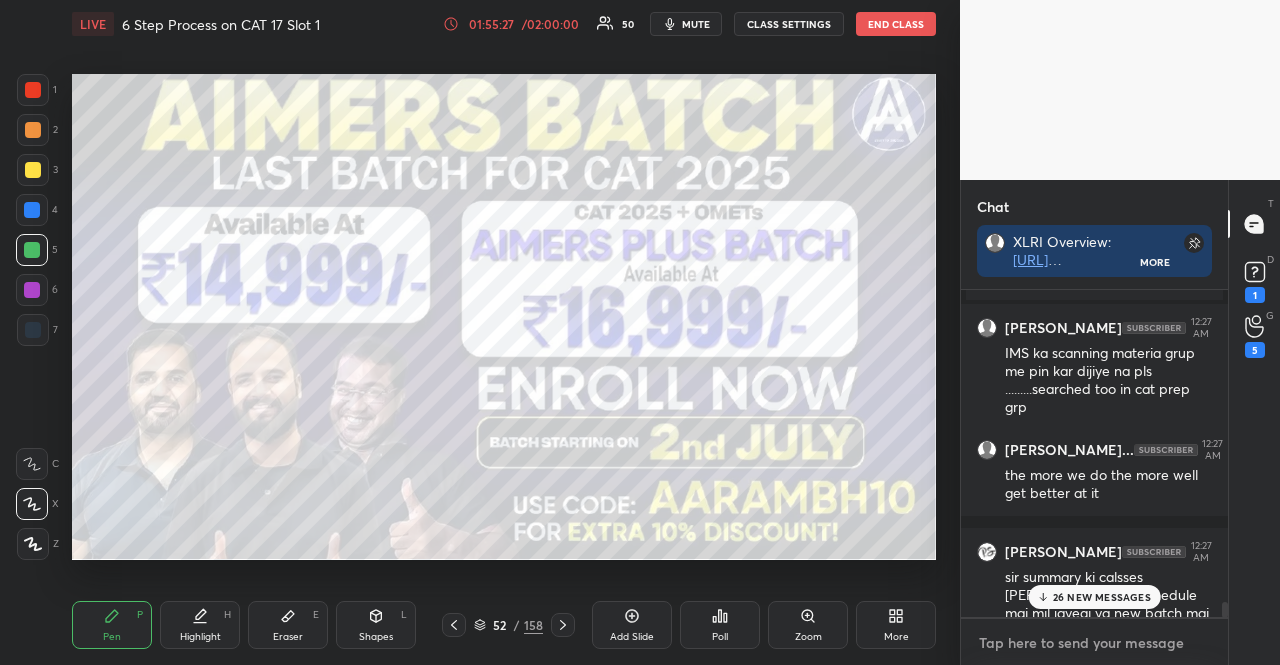 type on "x" 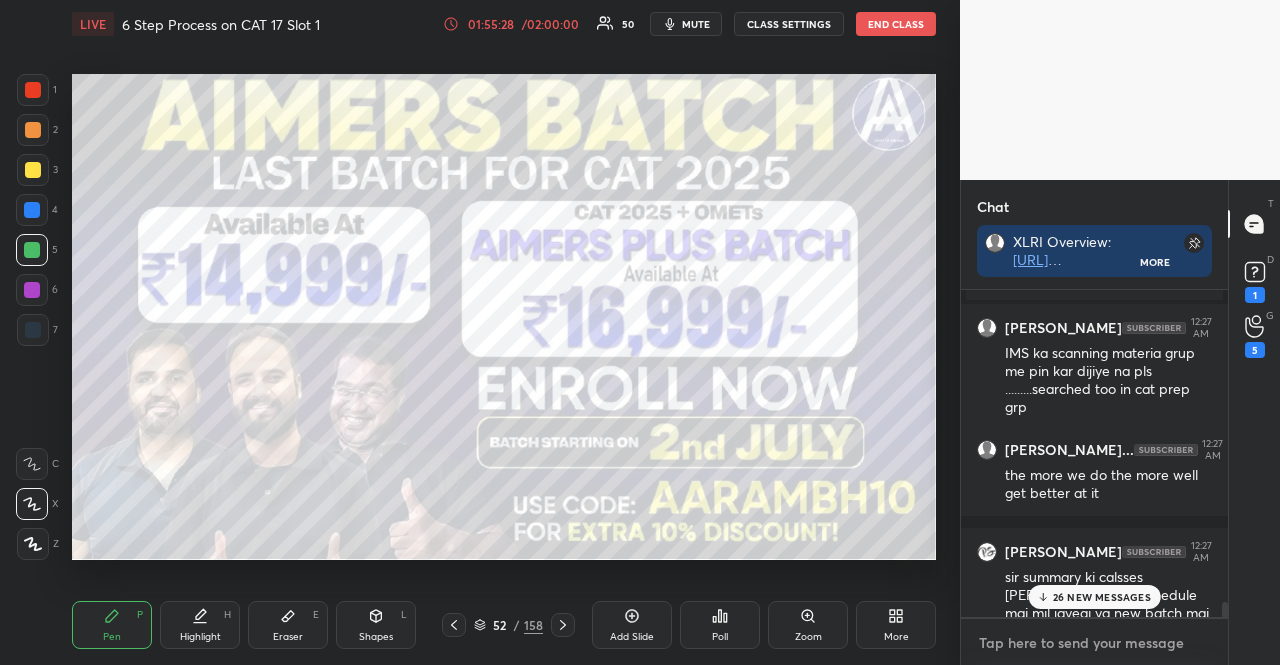 paste on "CAT Material Channel
[URL][DOMAIN_NAME]" 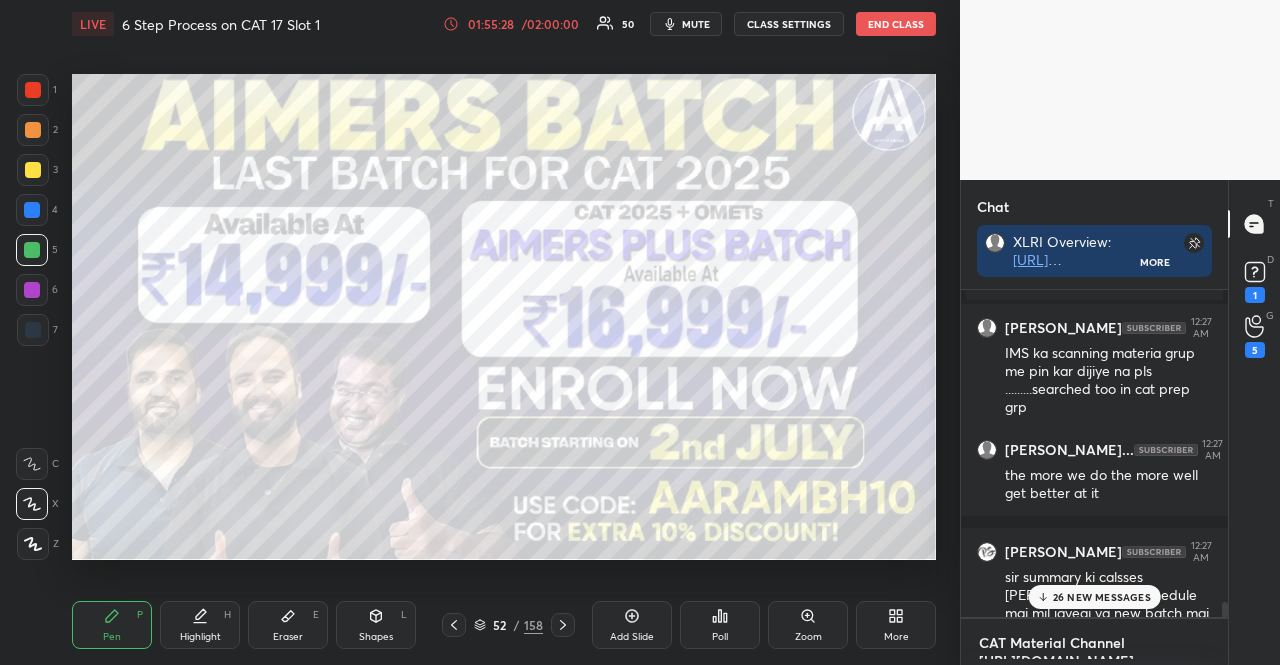 scroll, scrollTop: 1, scrollLeft: 0, axis: vertical 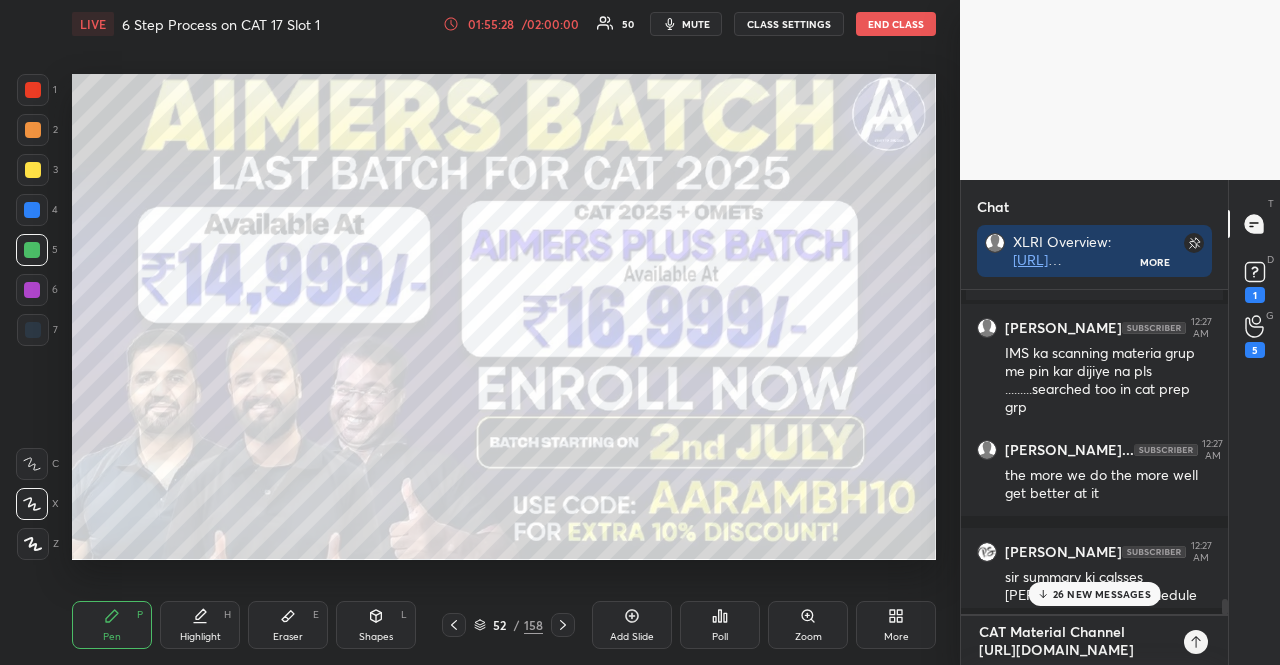 click on "CAT Material Channel
[URL][DOMAIN_NAME]" at bounding box center [1074, 641] 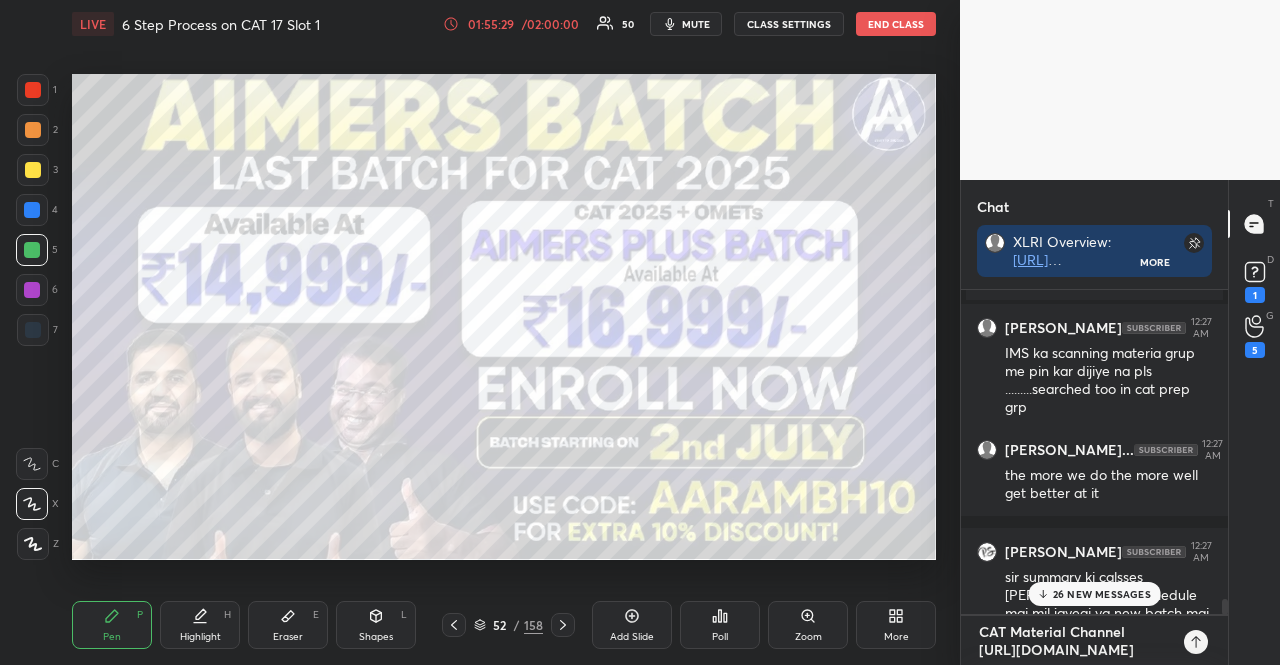type 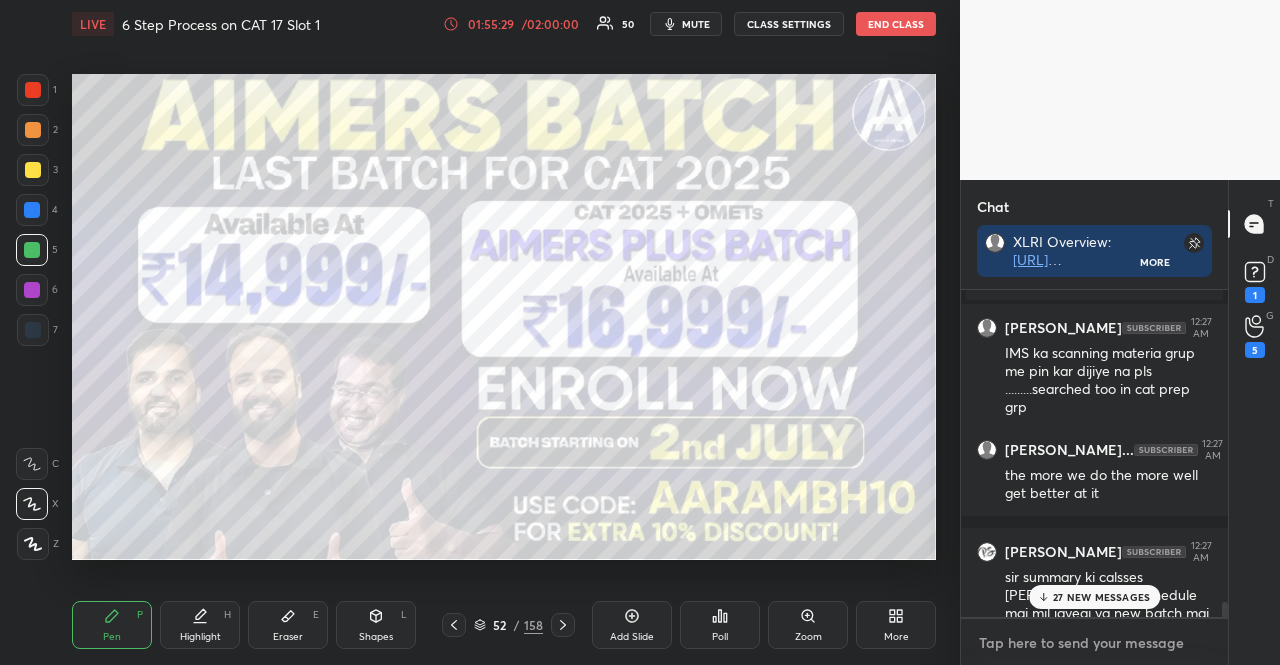 scroll, scrollTop: 0, scrollLeft: 0, axis: both 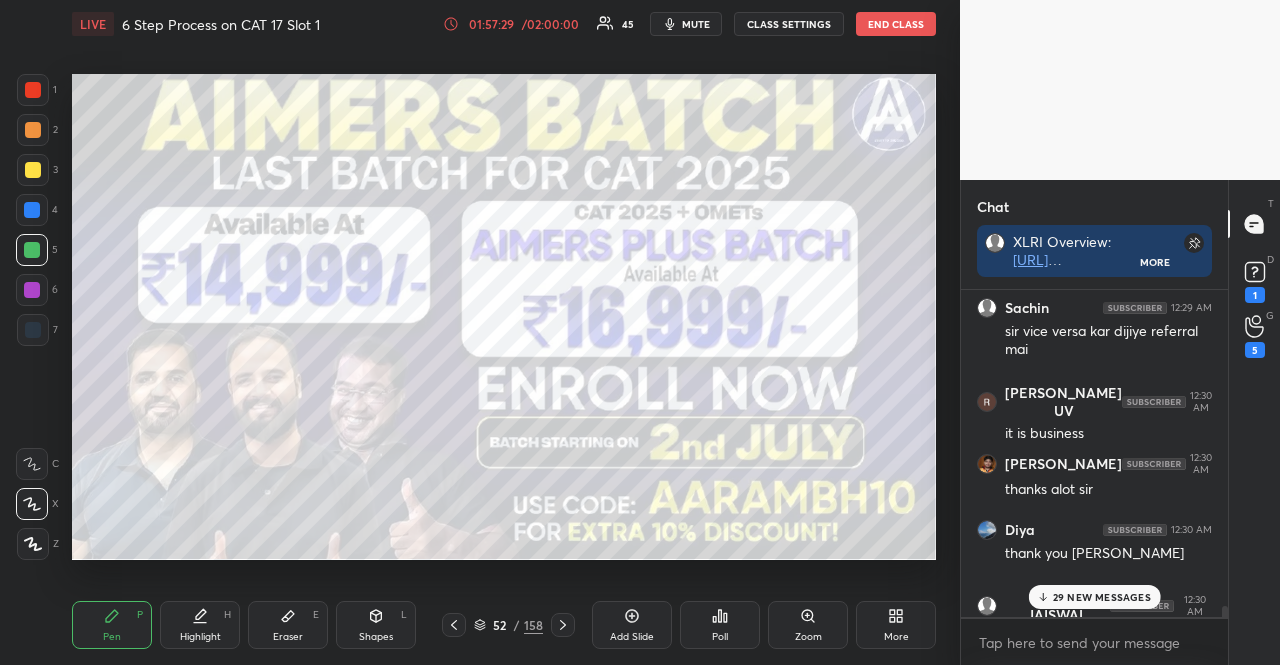 click at bounding box center [32, 210] 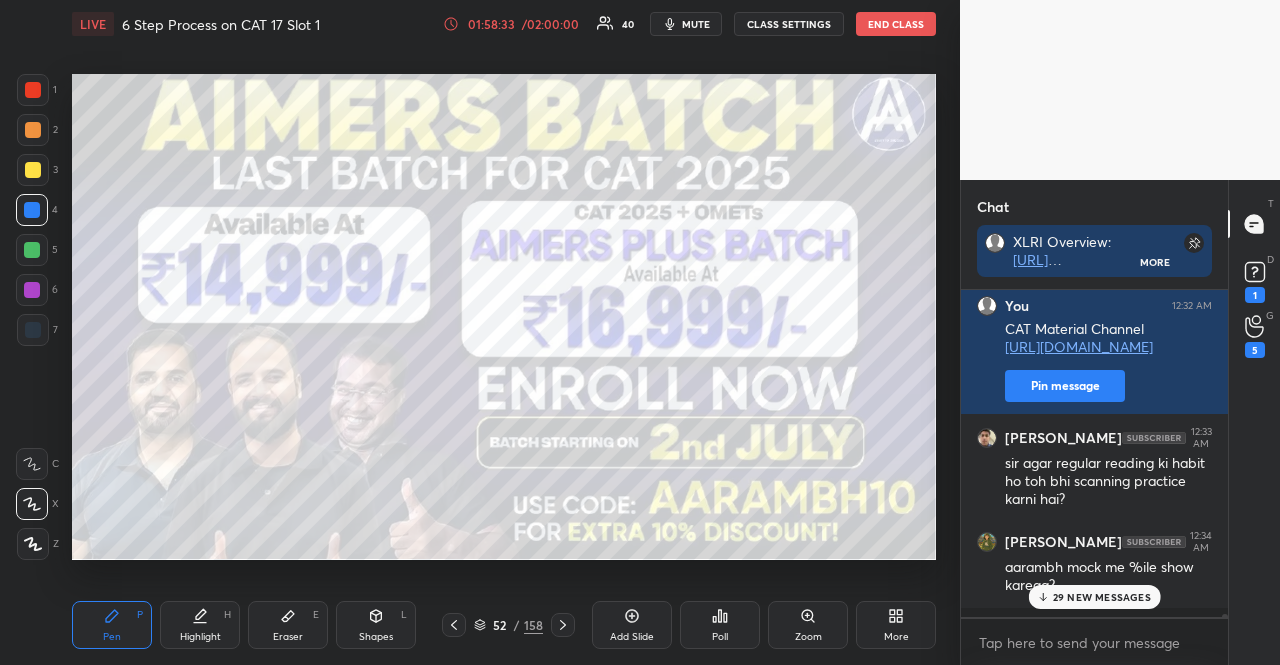 scroll, scrollTop: 35884, scrollLeft: 0, axis: vertical 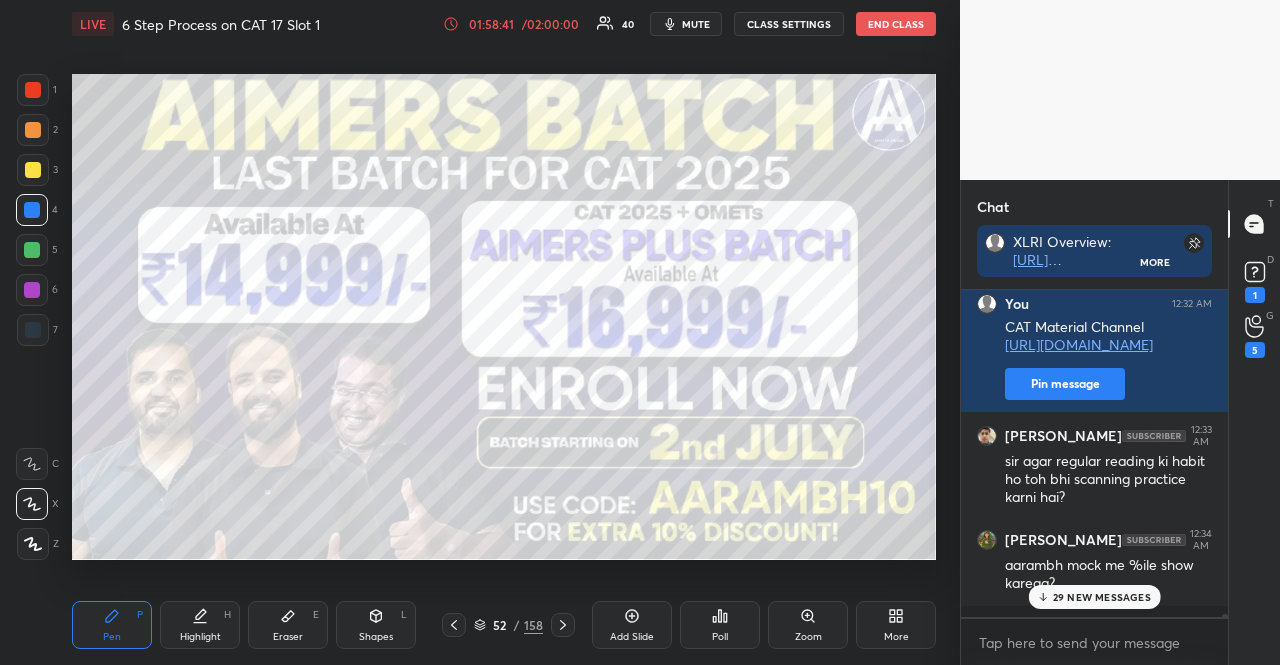 click 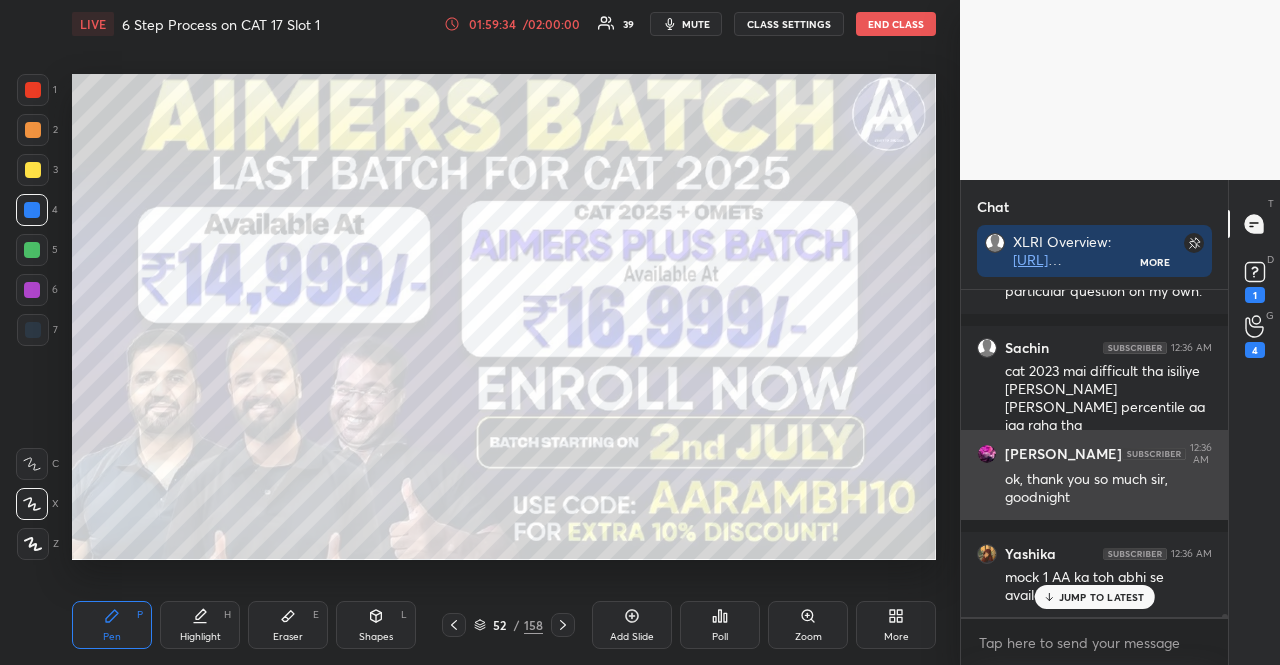 scroll, scrollTop: 36508, scrollLeft: 0, axis: vertical 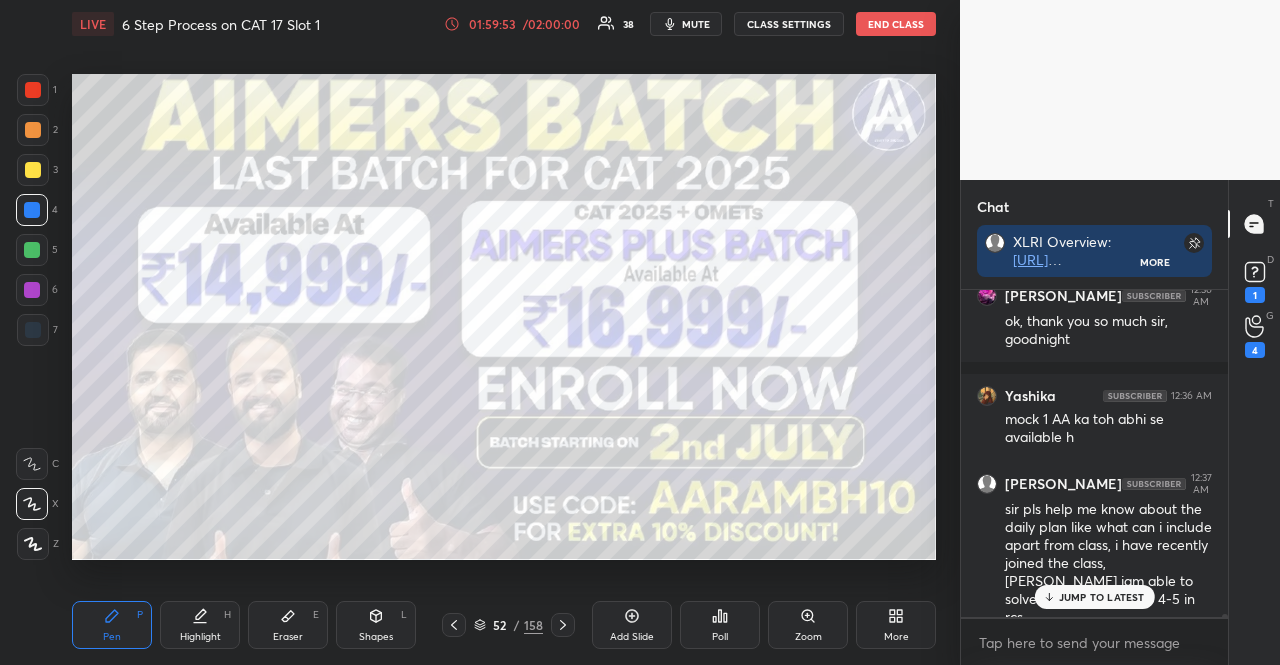 click on "JUMP TO LATEST" at bounding box center [1094, 597] 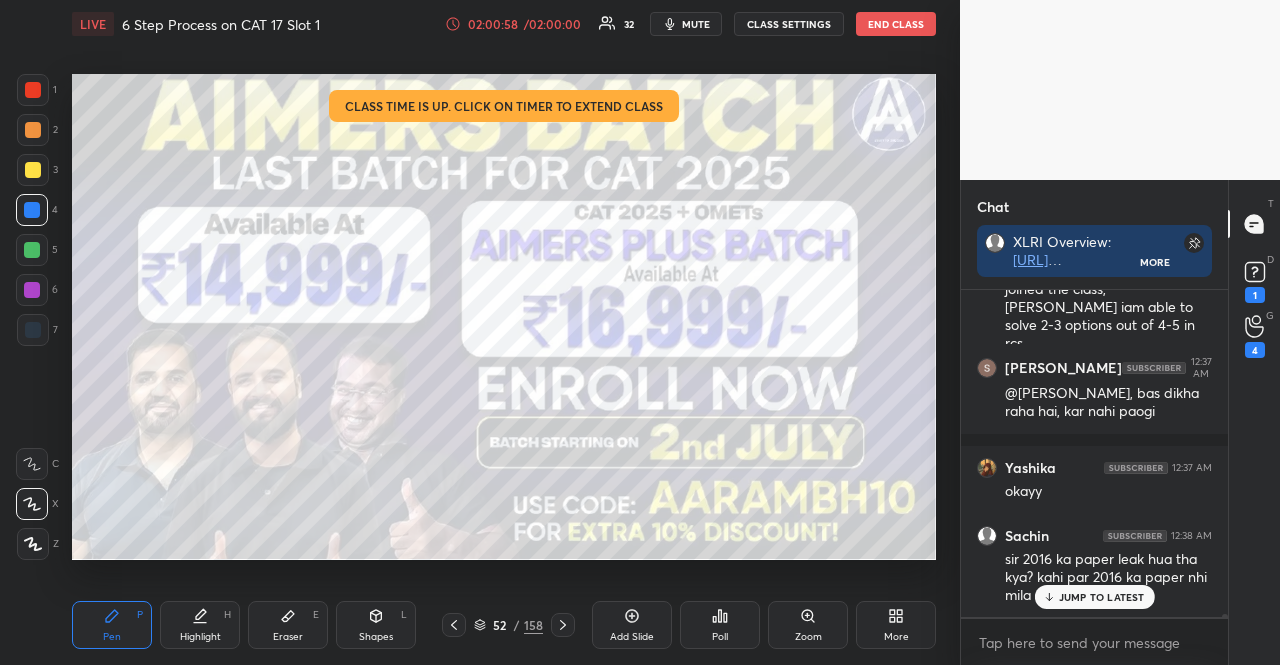 scroll, scrollTop: 36884, scrollLeft: 0, axis: vertical 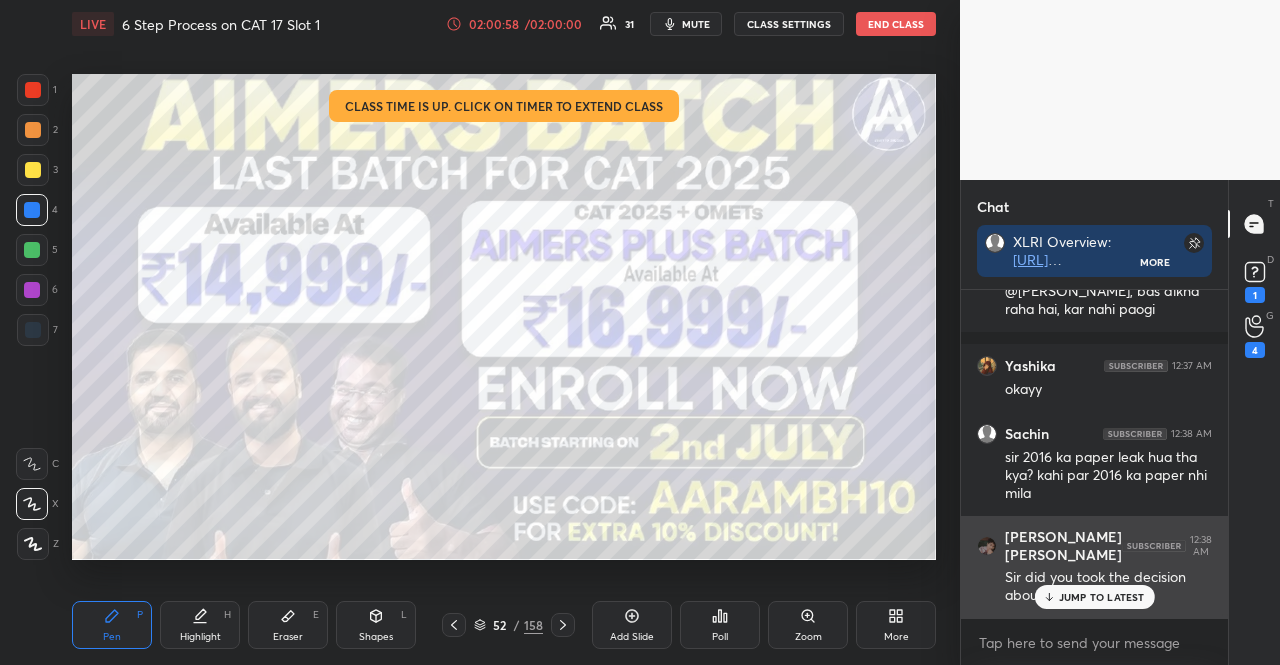 click on "Sir did you took the decision about grammer basics?" at bounding box center (1108, 587) 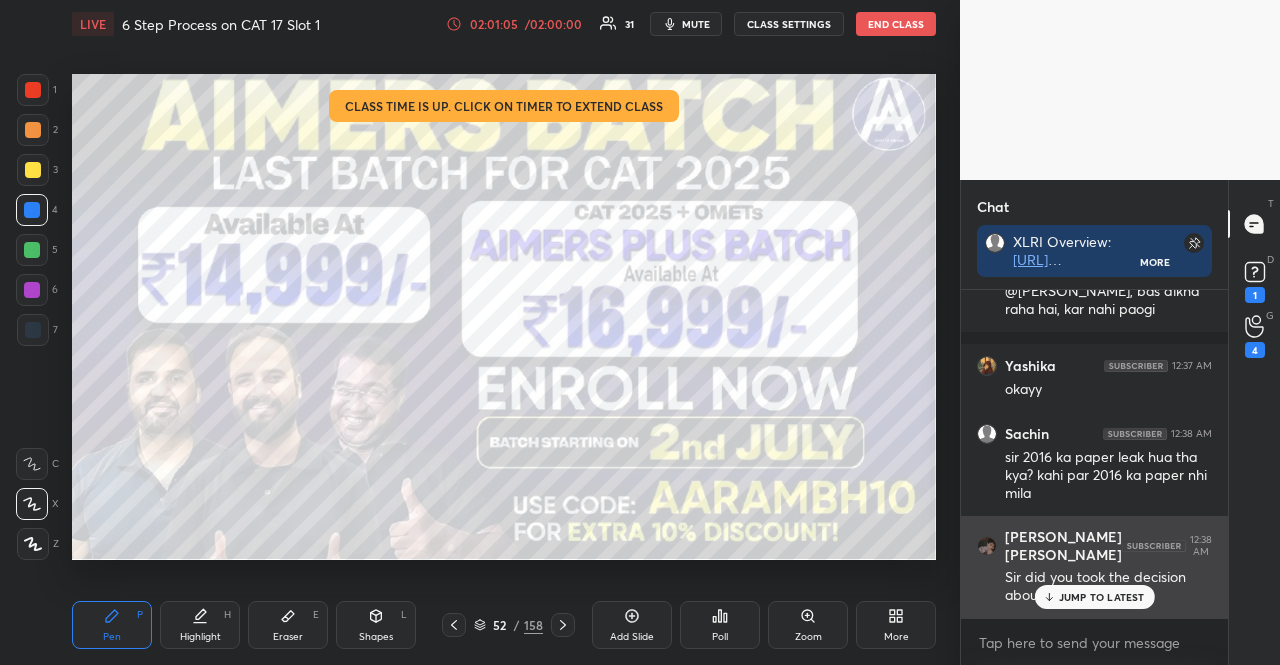 click on "JUMP TO LATEST" at bounding box center [1102, 597] 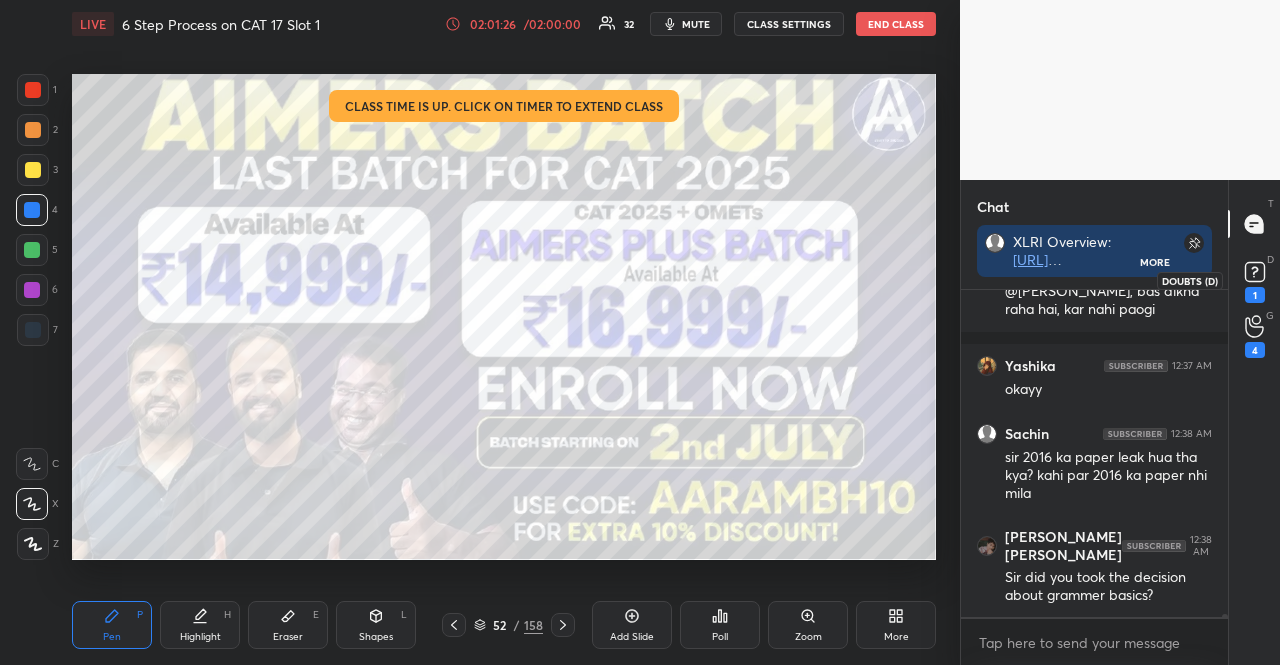 click 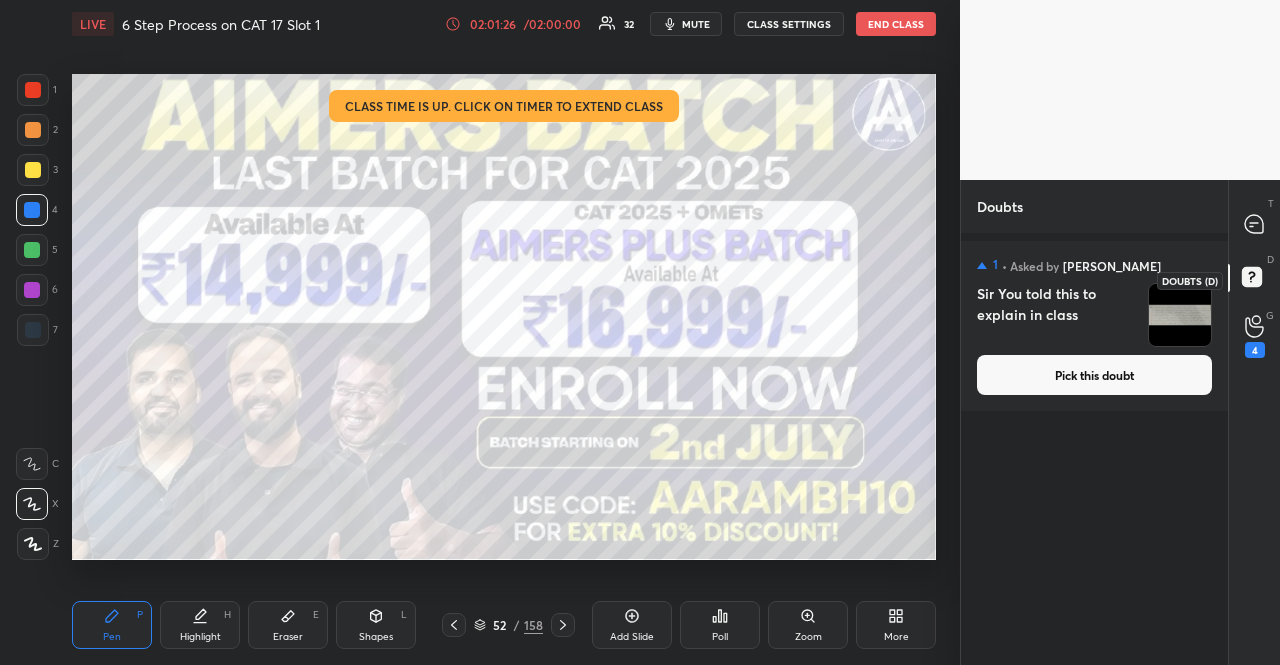 scroll, scrollTop: 6, scrollLeft: 6, axis: both 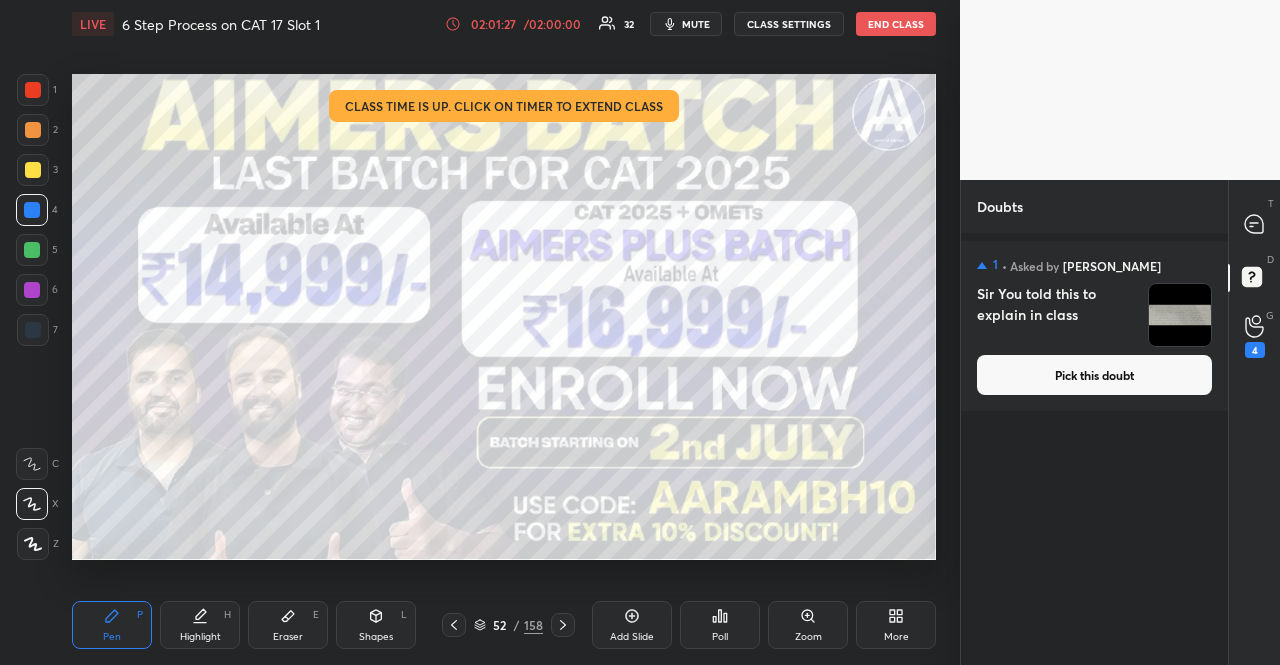 click on "Pick this doubt" at bounding box center (1094, 375) 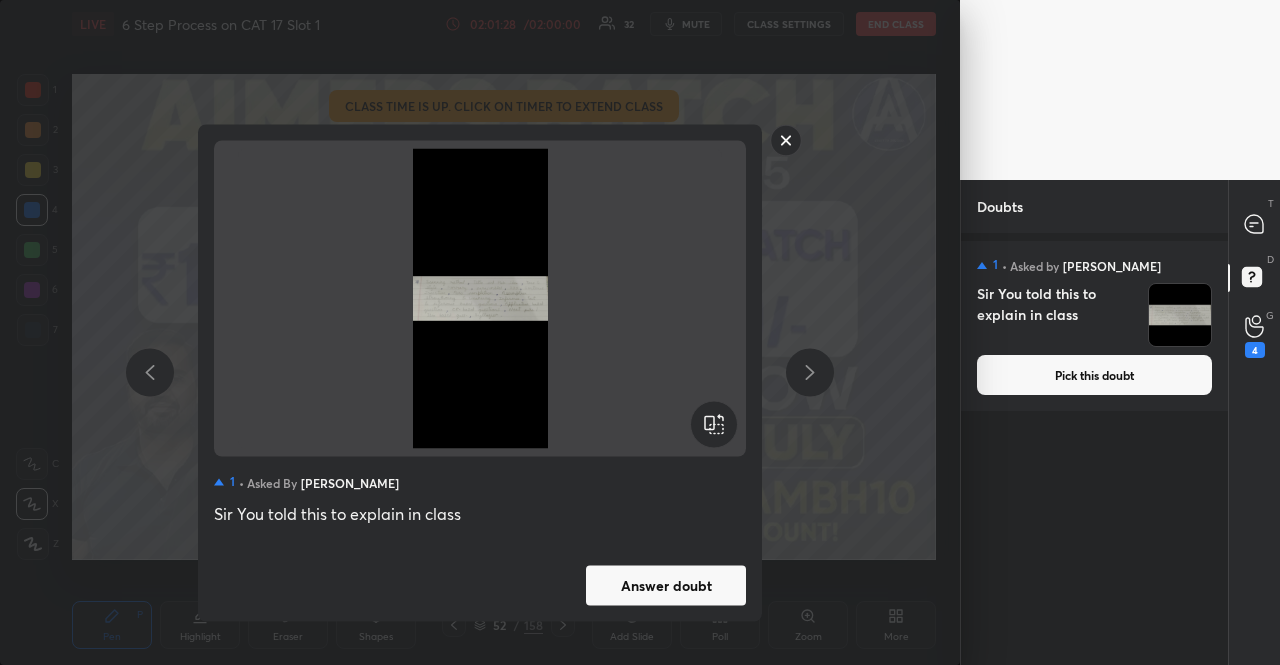 click on "Answer doubt" at bounding box center [666, 585] 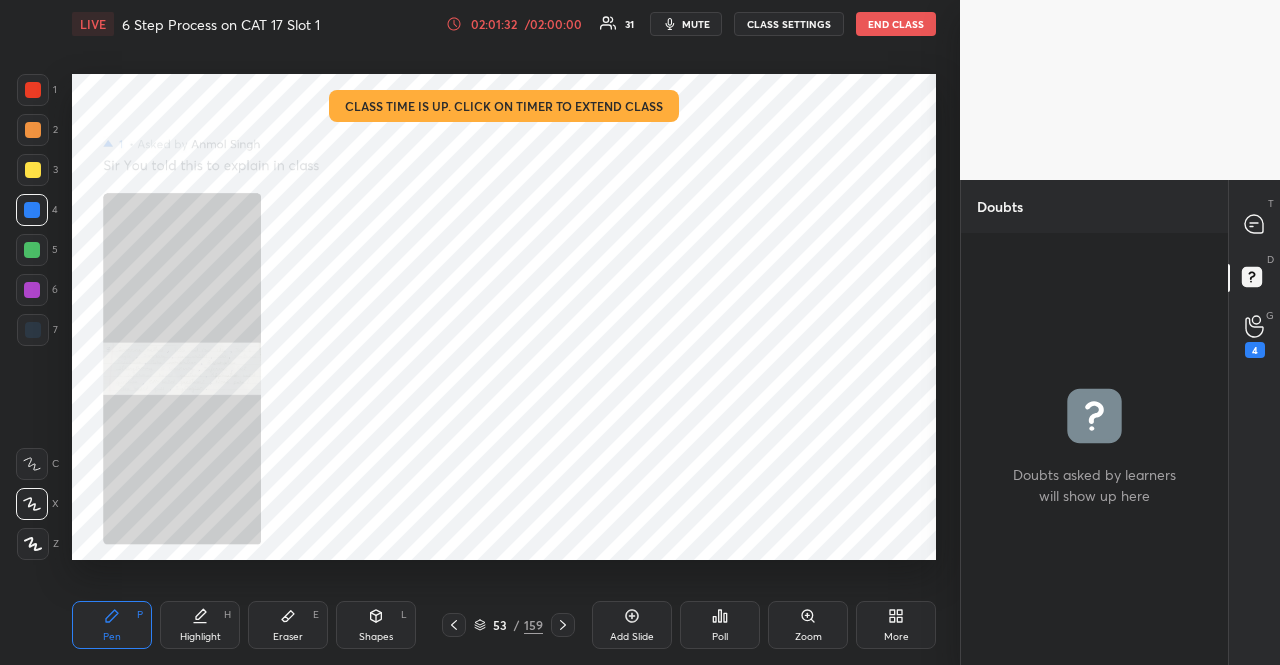click 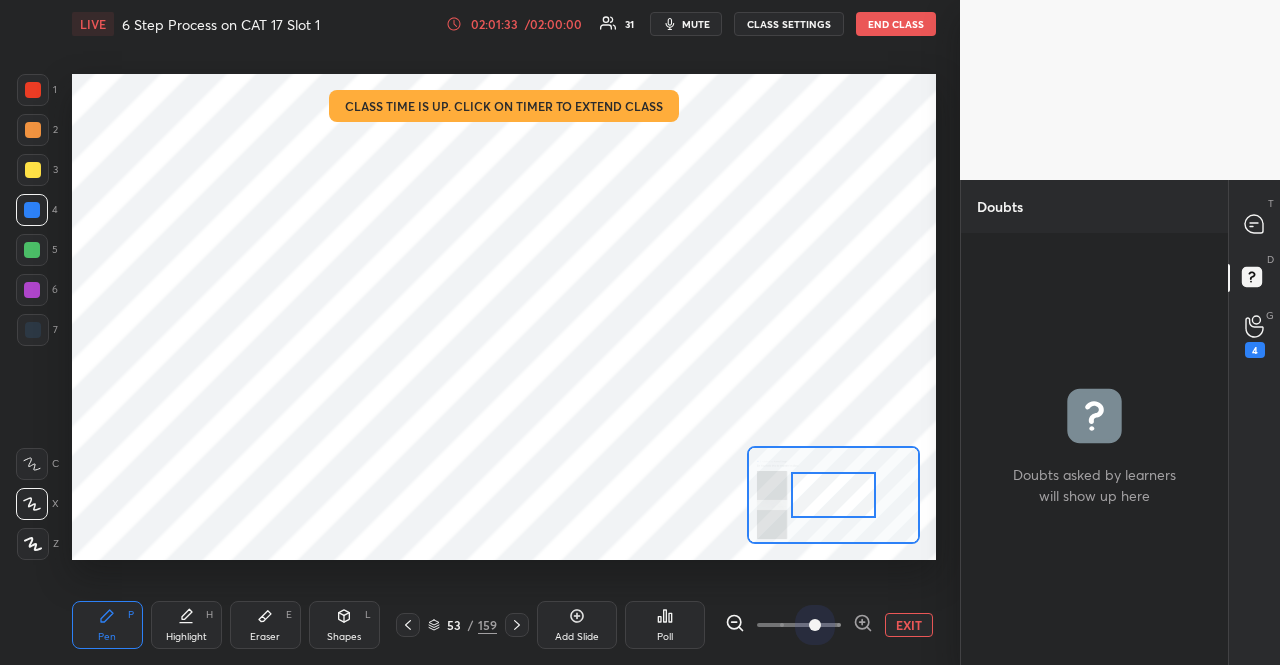 click at bounding box center (799, 625) 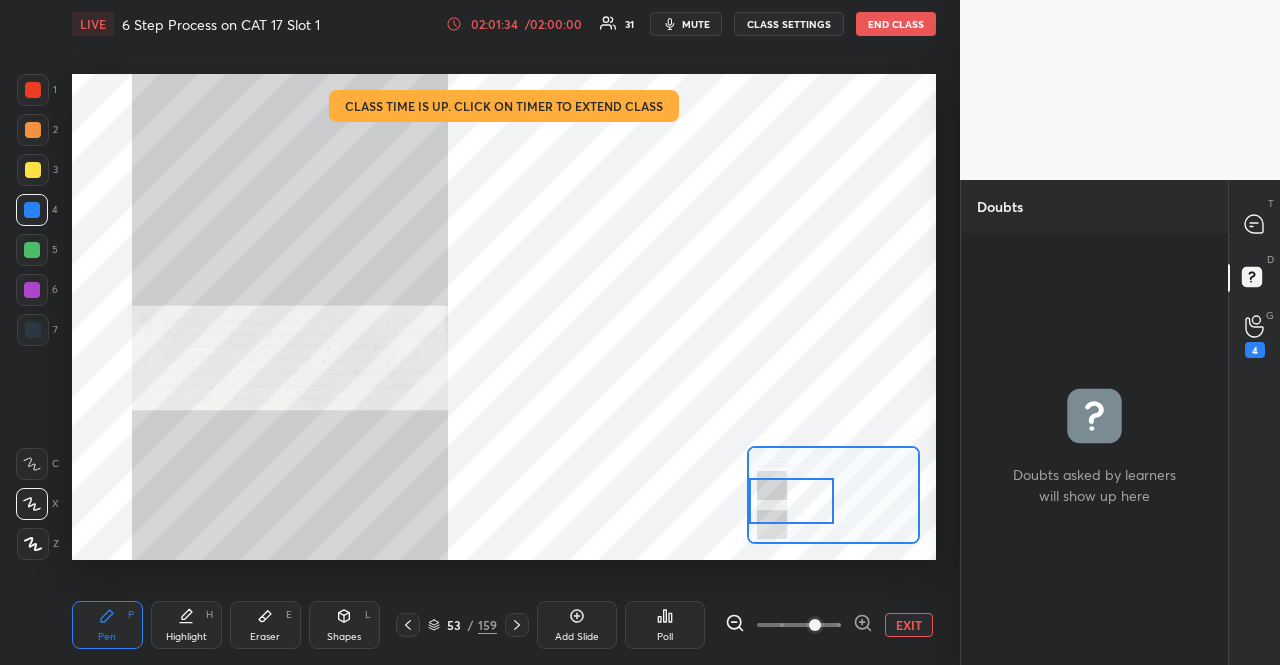 click at bounding box center (791, 501) 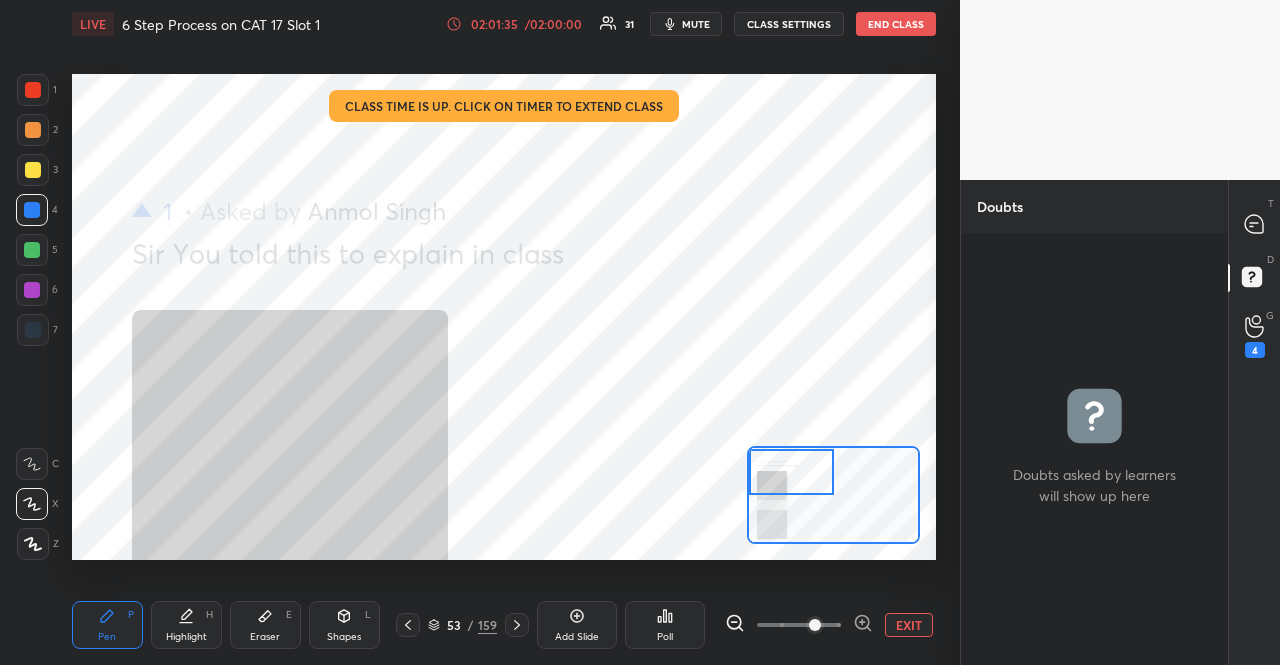 click on "Setting up your live class Class time is up.  Click on timer to extend class Poll for   secs No correct answer Start poll" at bounding box center [504, 317] 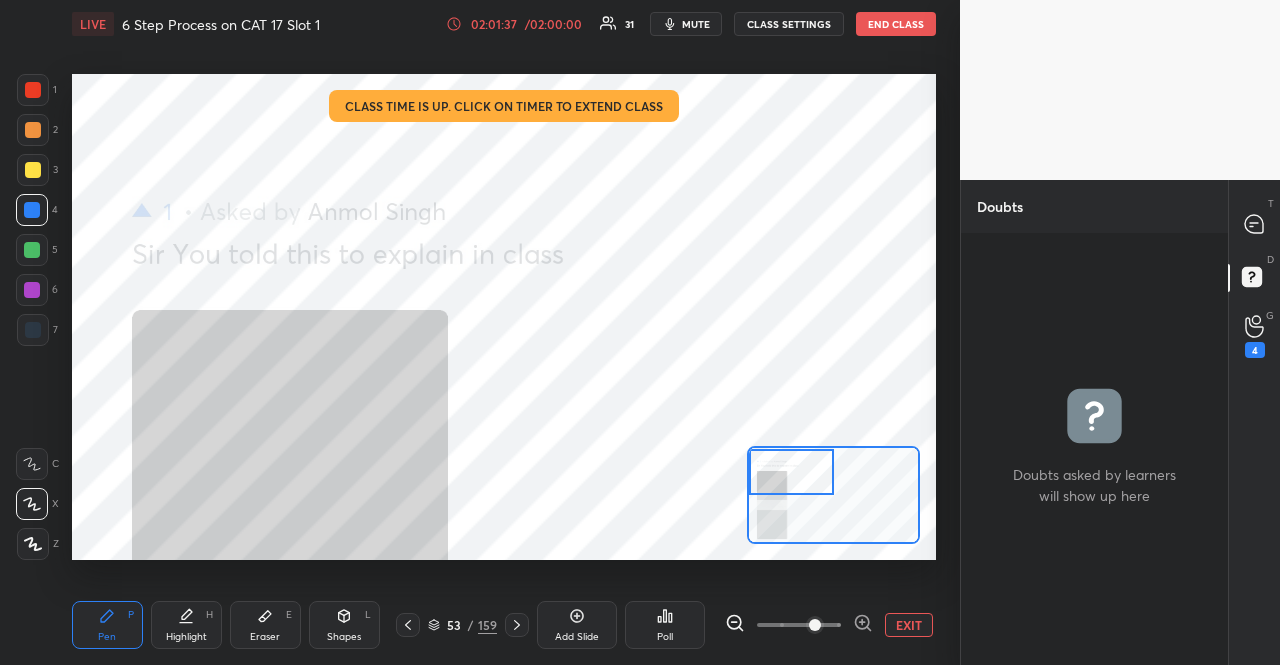 click on "T Messages (T)" at bounding box center [1254, 224] 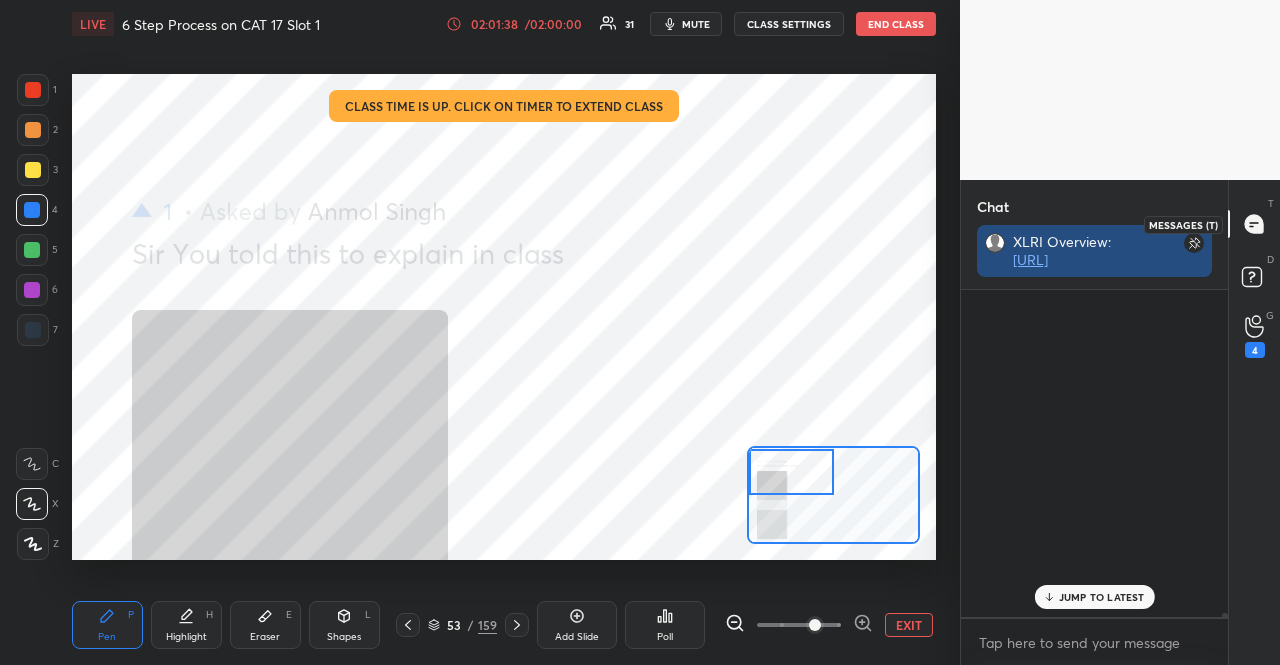 scroll, scrollTop: 370, scrollLeft: 261, axis: both 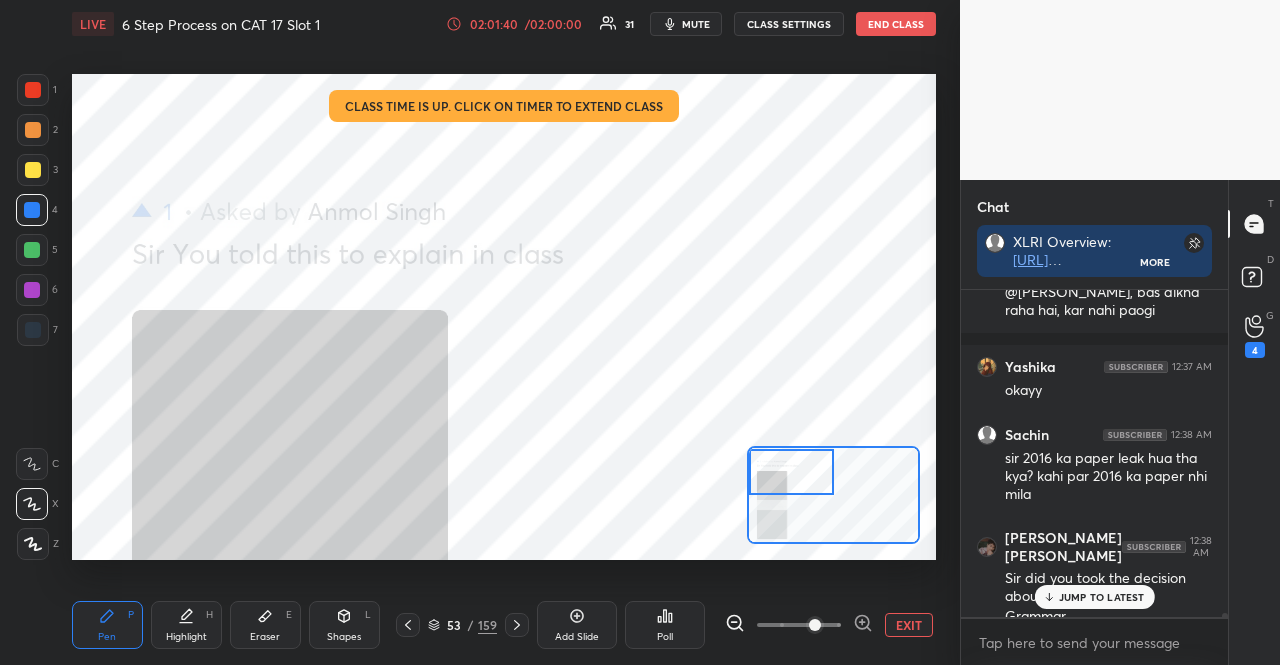 click on "EXIT" at bounding box center [909, 625] 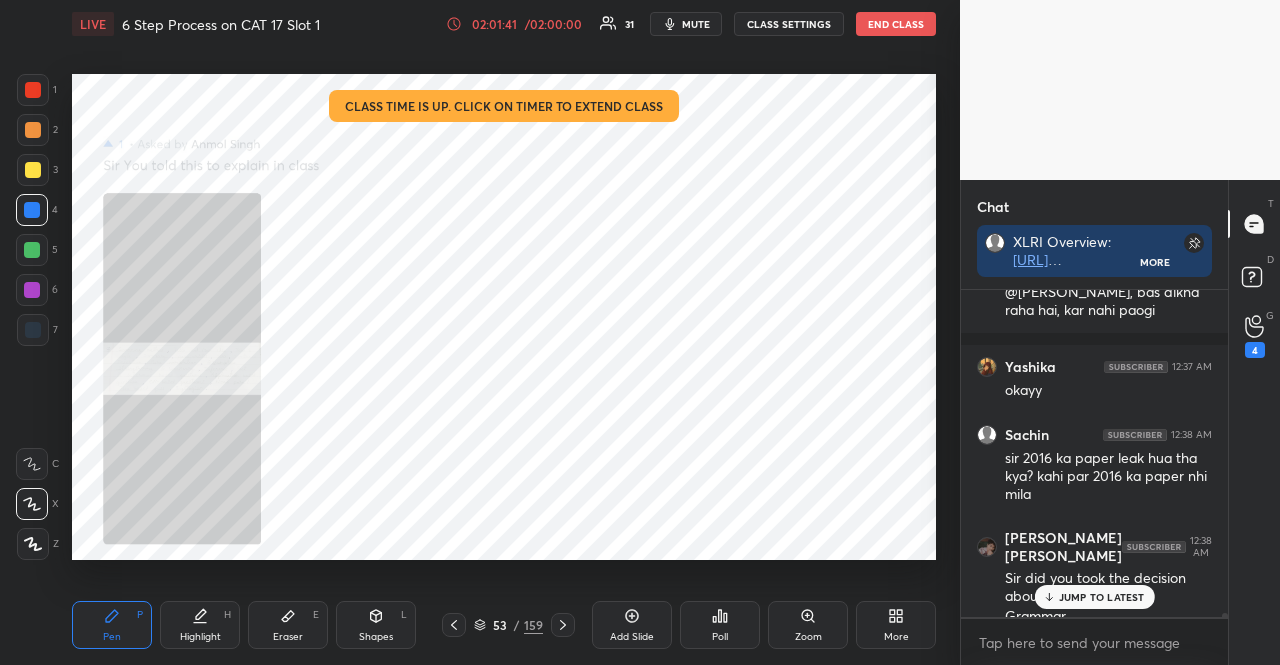 click on "More" at bounding box center (896, 625) 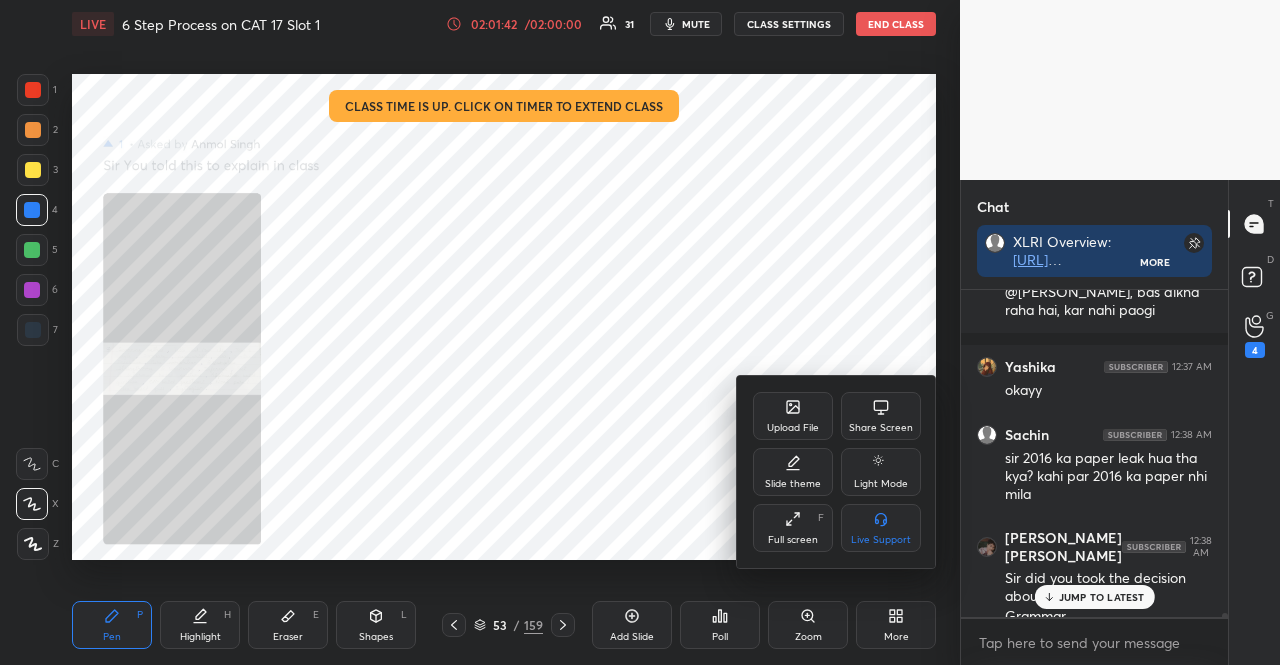 click on "Upload File" at bounding box center (793, 428) 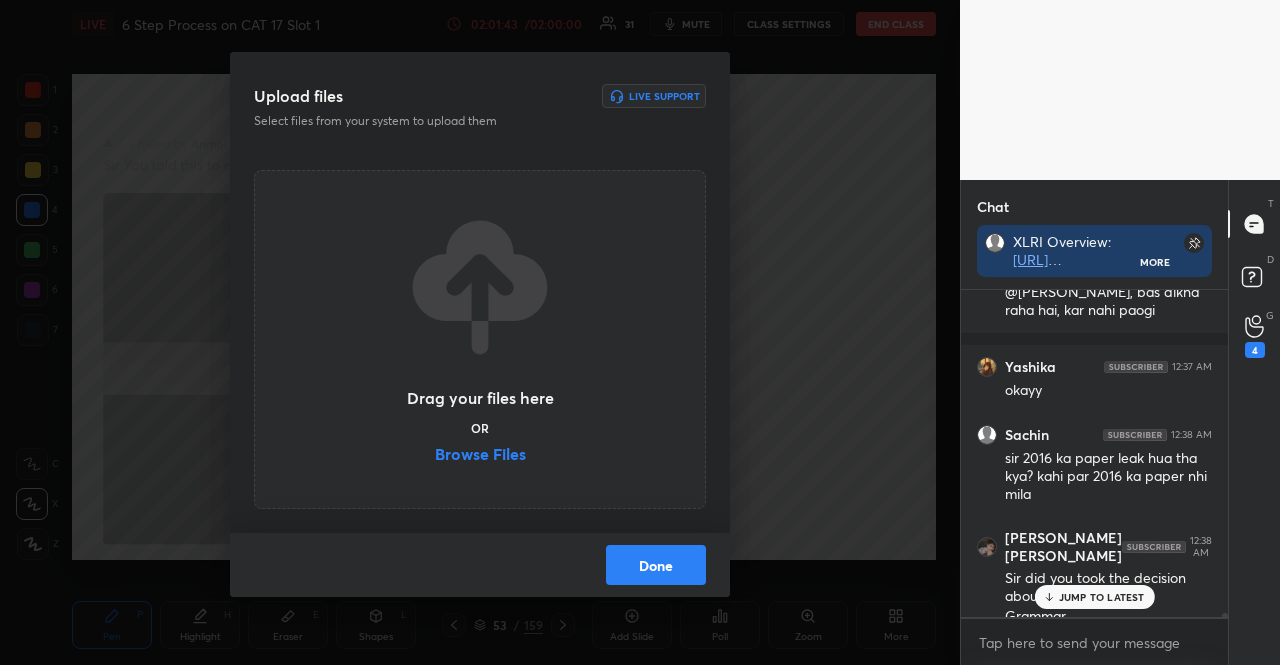 click on "Drag your files here OR Browse Files" at bounding box center (480, 339) 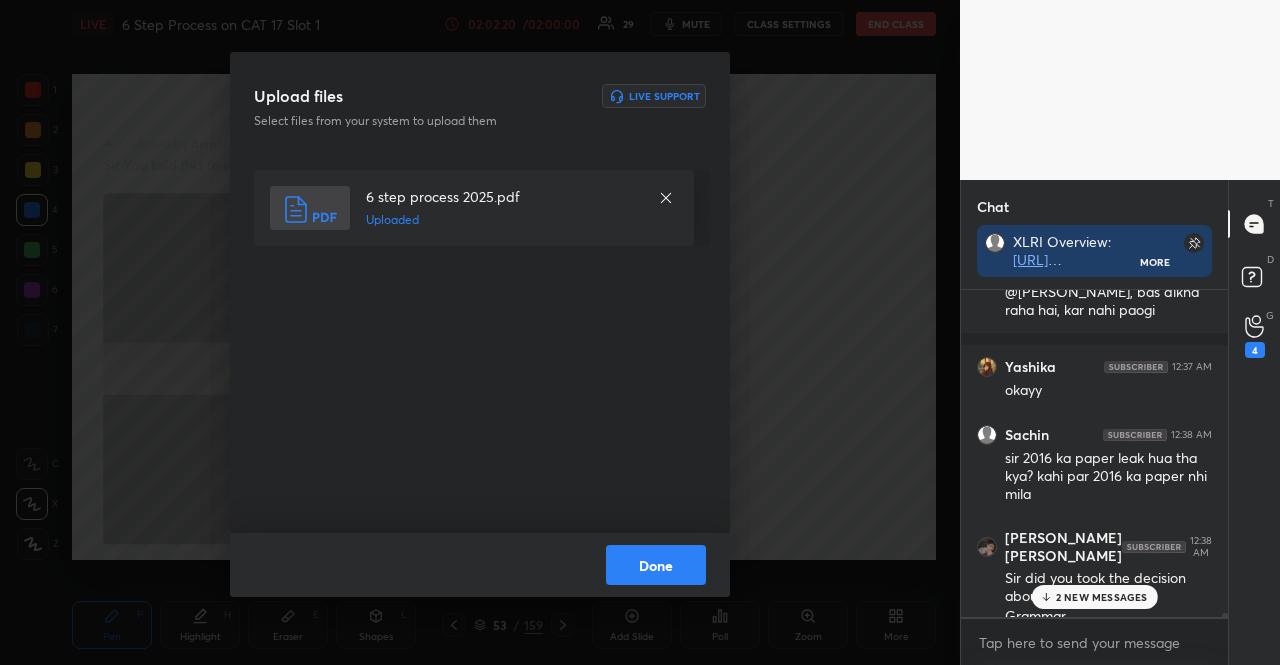 click on "Done" at bounding box center (656, 565) 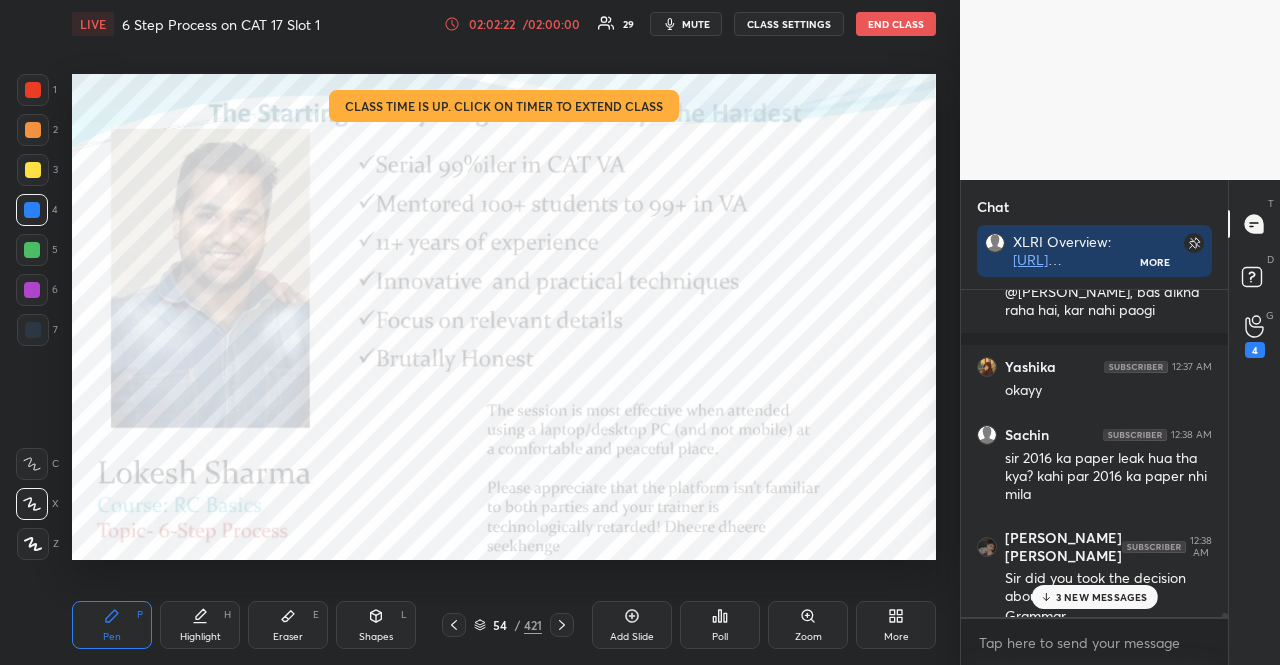 click 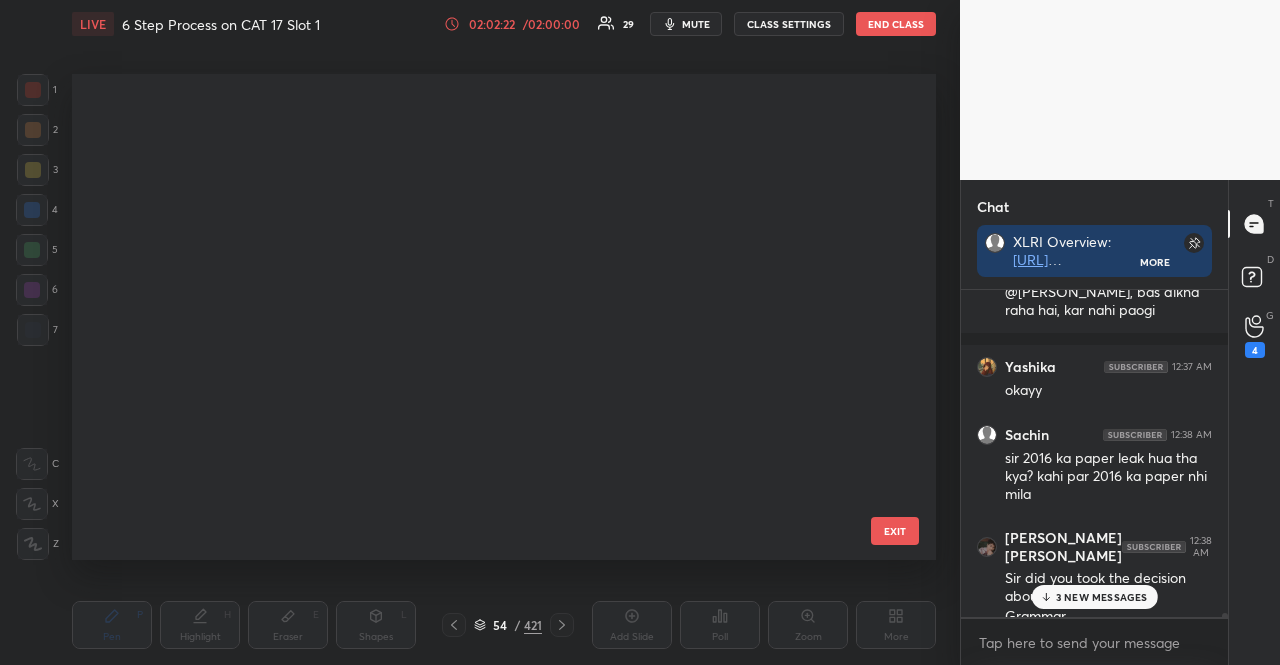 scroll, scrollTop: 2160, scrollLeft: 0, axis: vertical 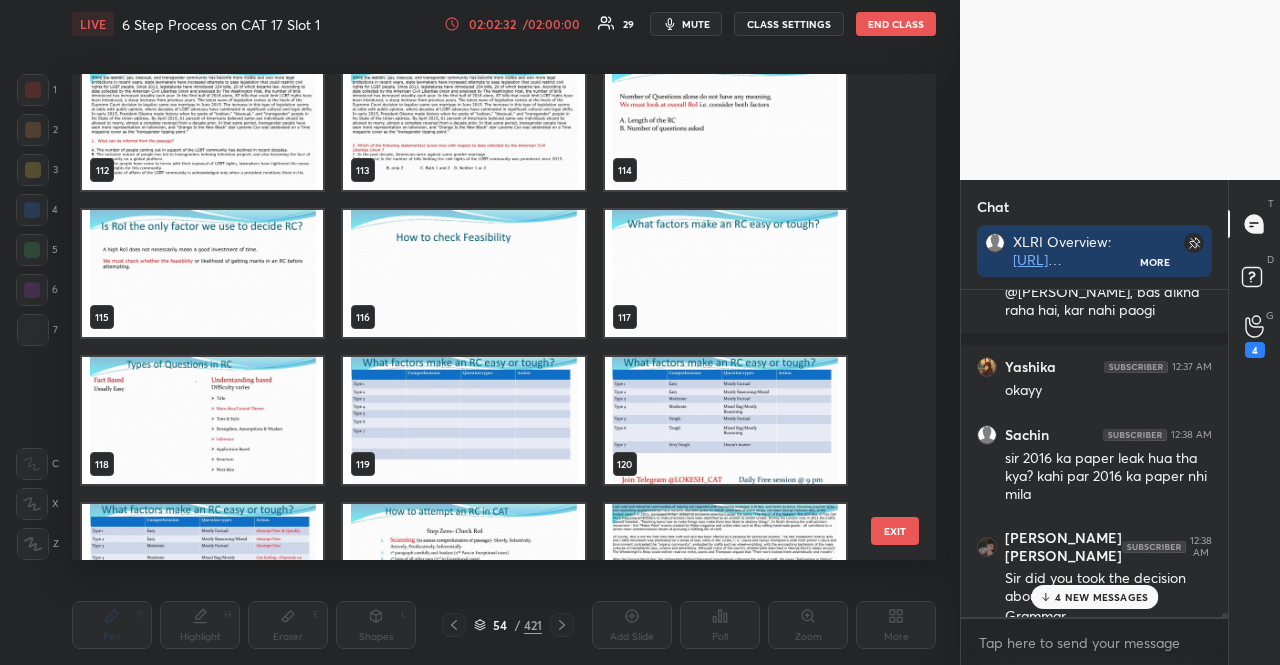 click at bounding box center (202, 420) 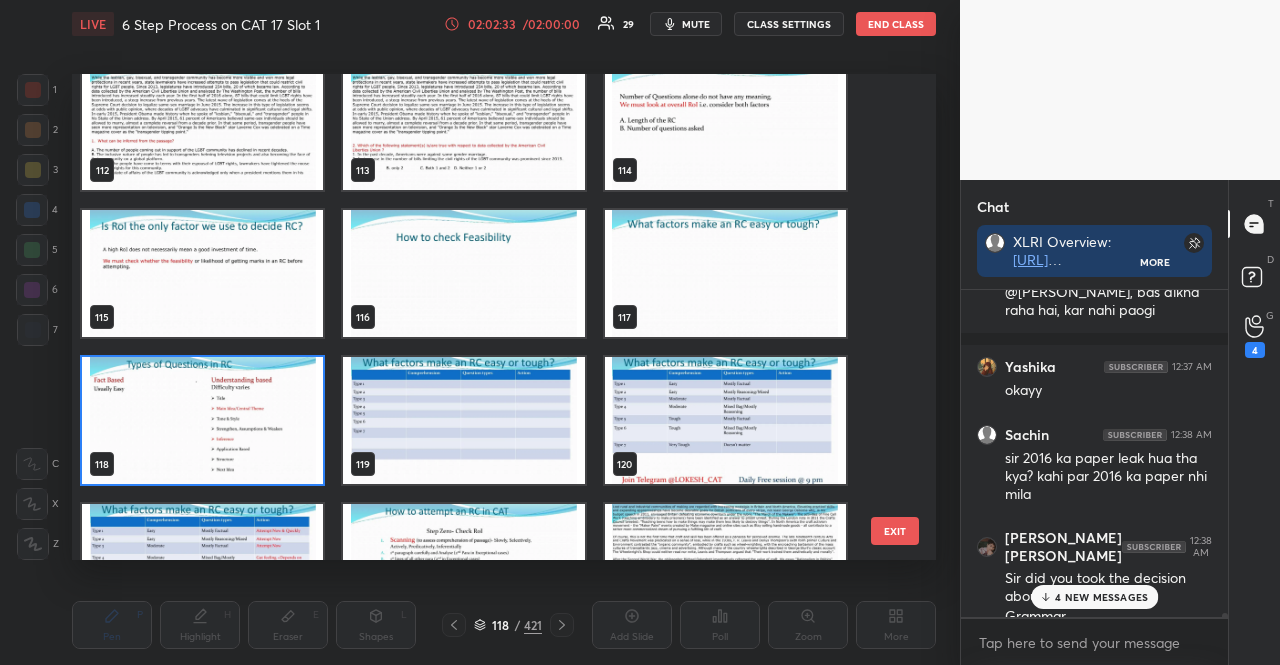 click at bounding box center (202, 420) 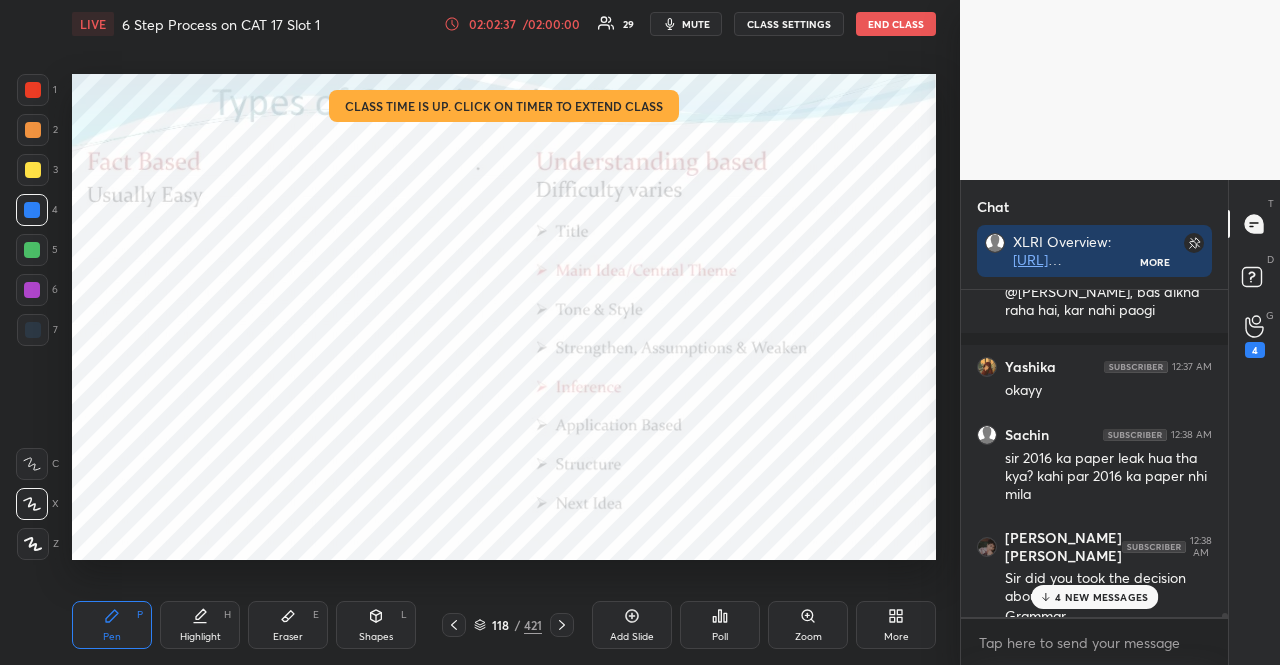 drag, startPoint x: 40, startPoint y: 249, endPoint x: 27, endPoint y: 233, distance: 20.615528 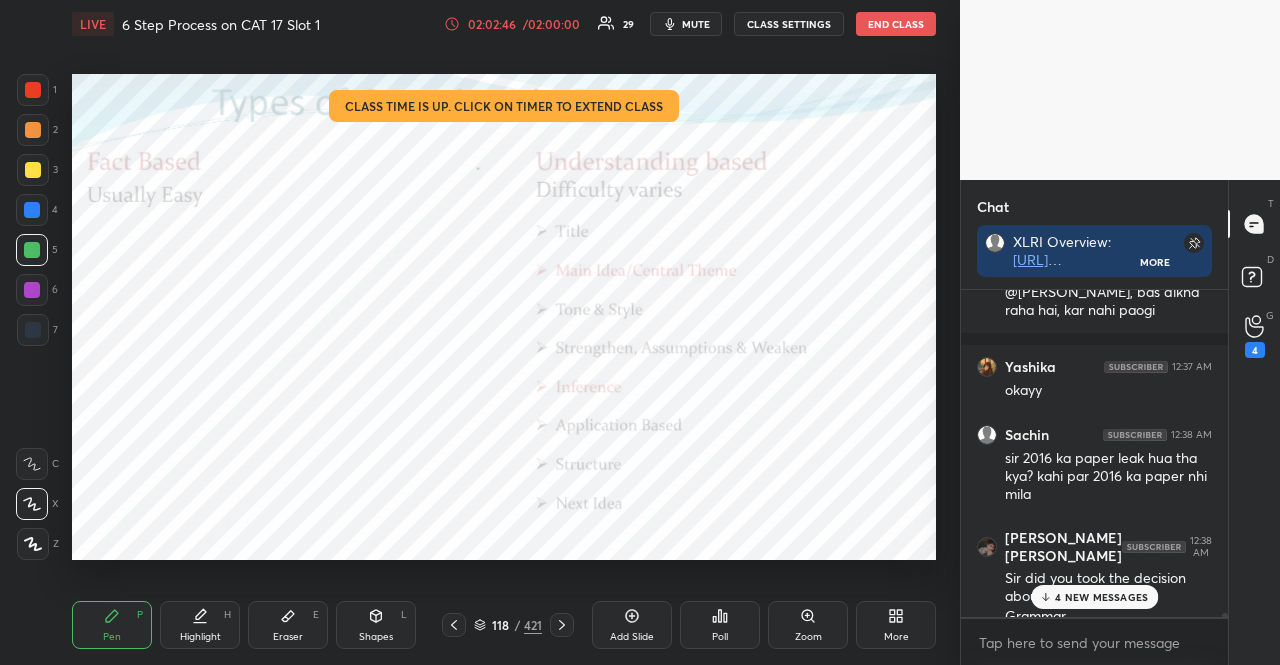 click at bounding box center [32, 290] 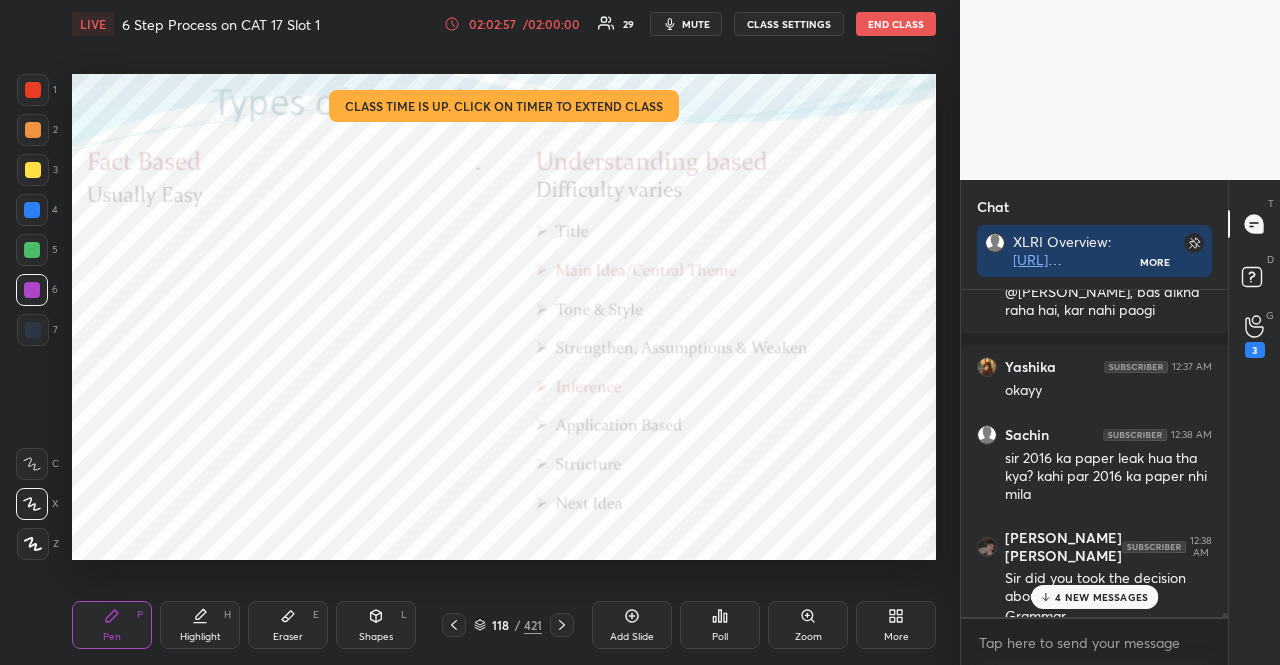 click at bounding box center [32, 250] 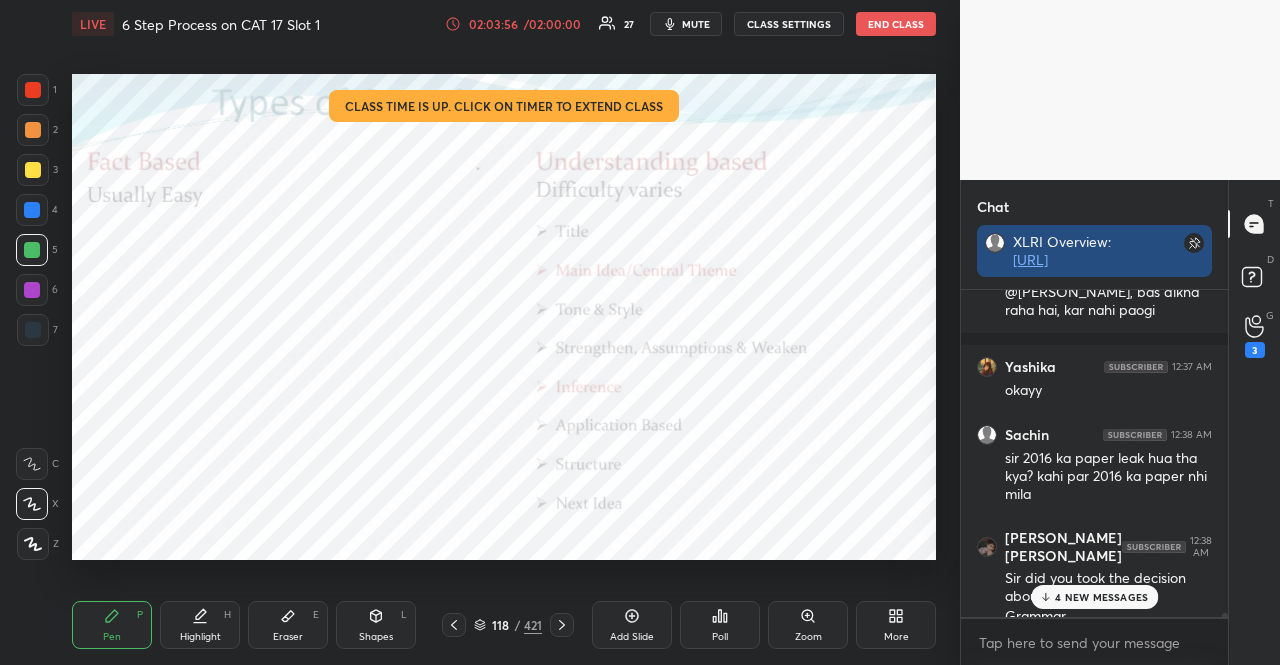 scroll, scrollTop: 303, scrollLeft: 261, axis: both 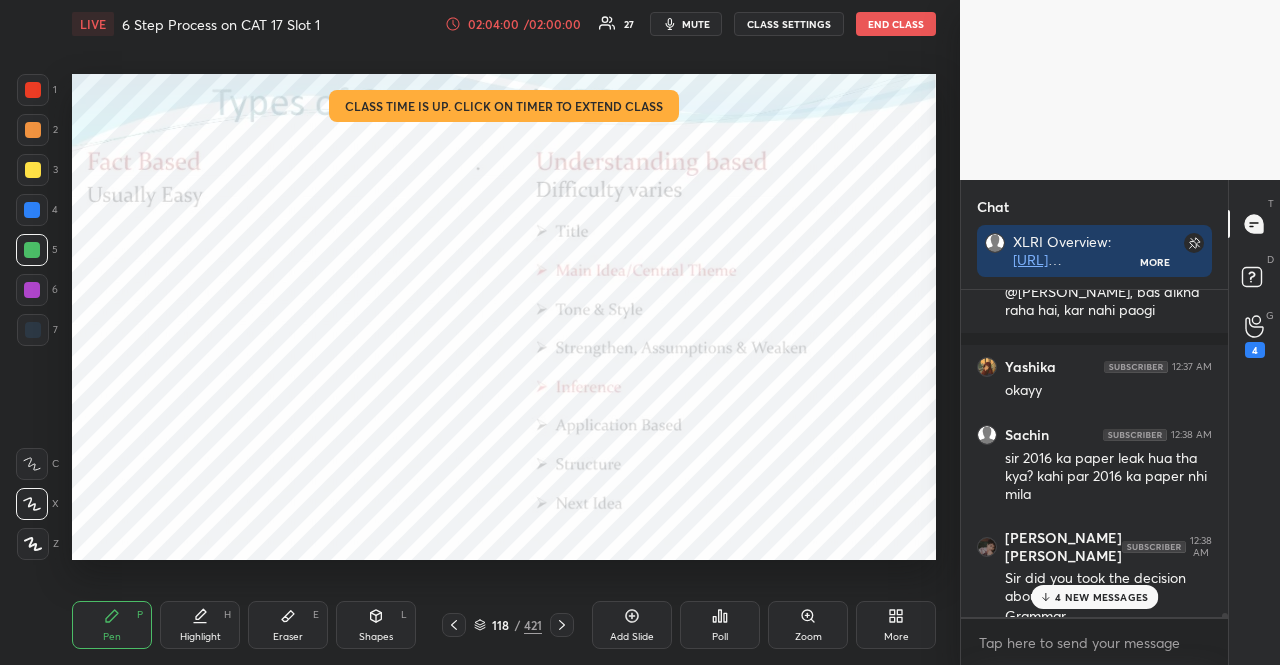 click at bounding box center (32, 290) 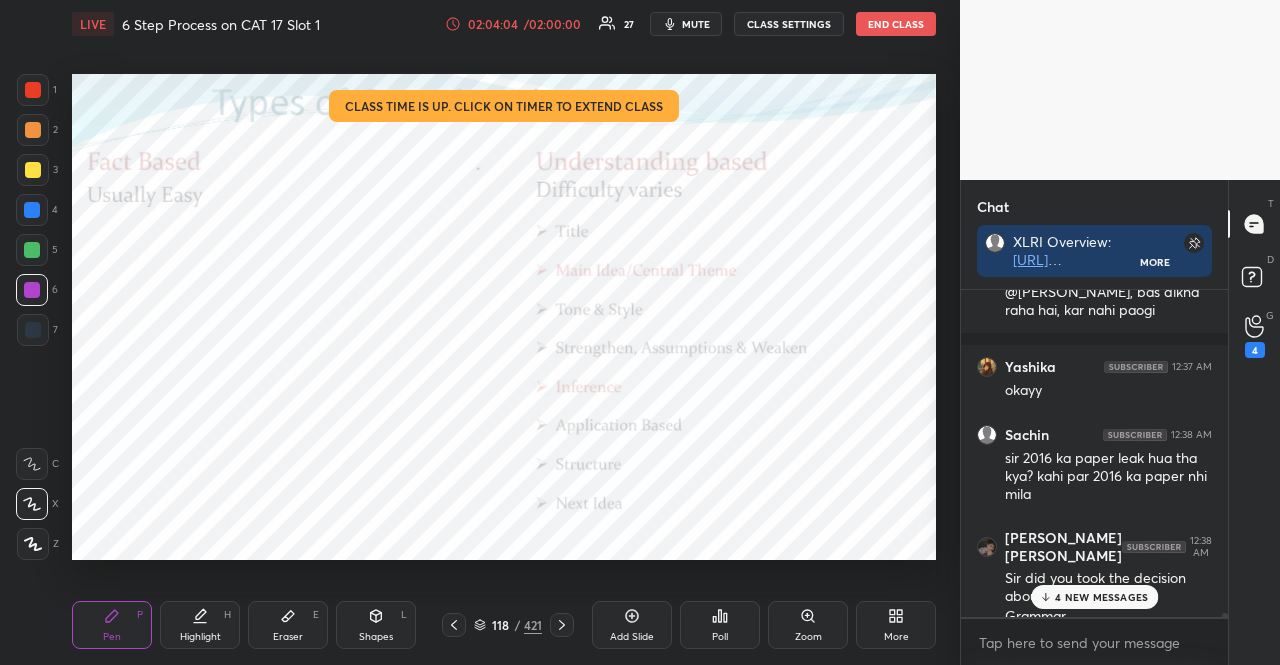 click at bounding box center (33, 90) 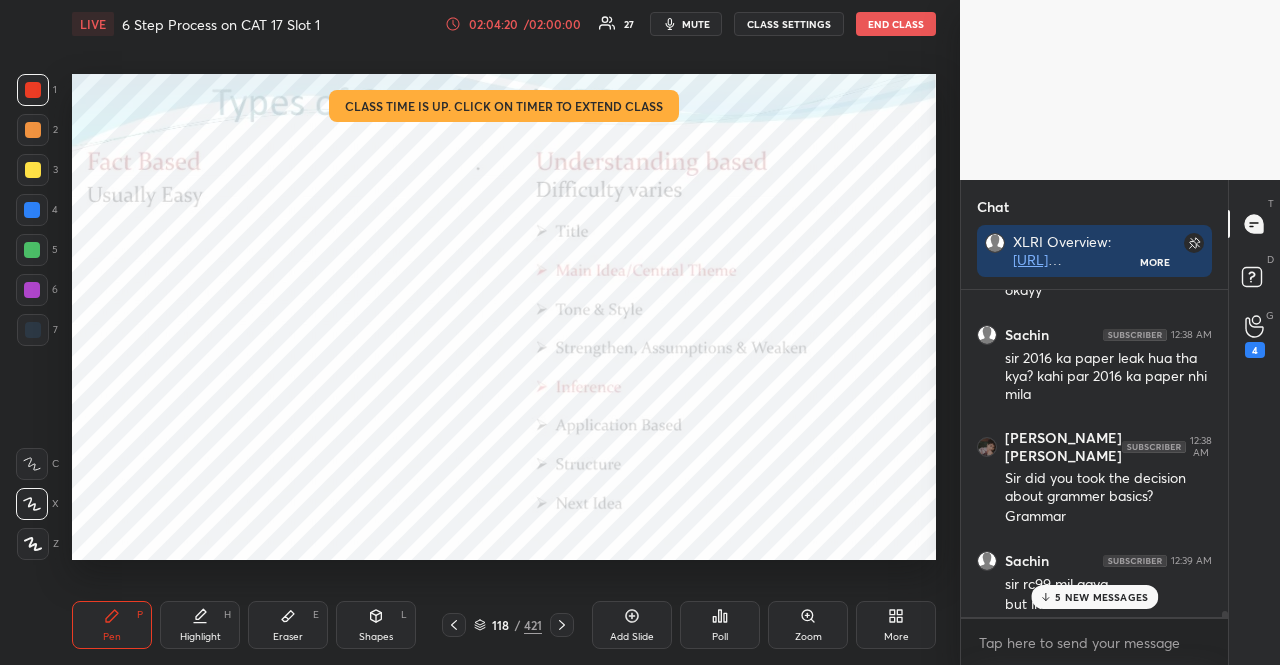 click on "5 NEW MESSAGES" at bounding box center [1101, 597] 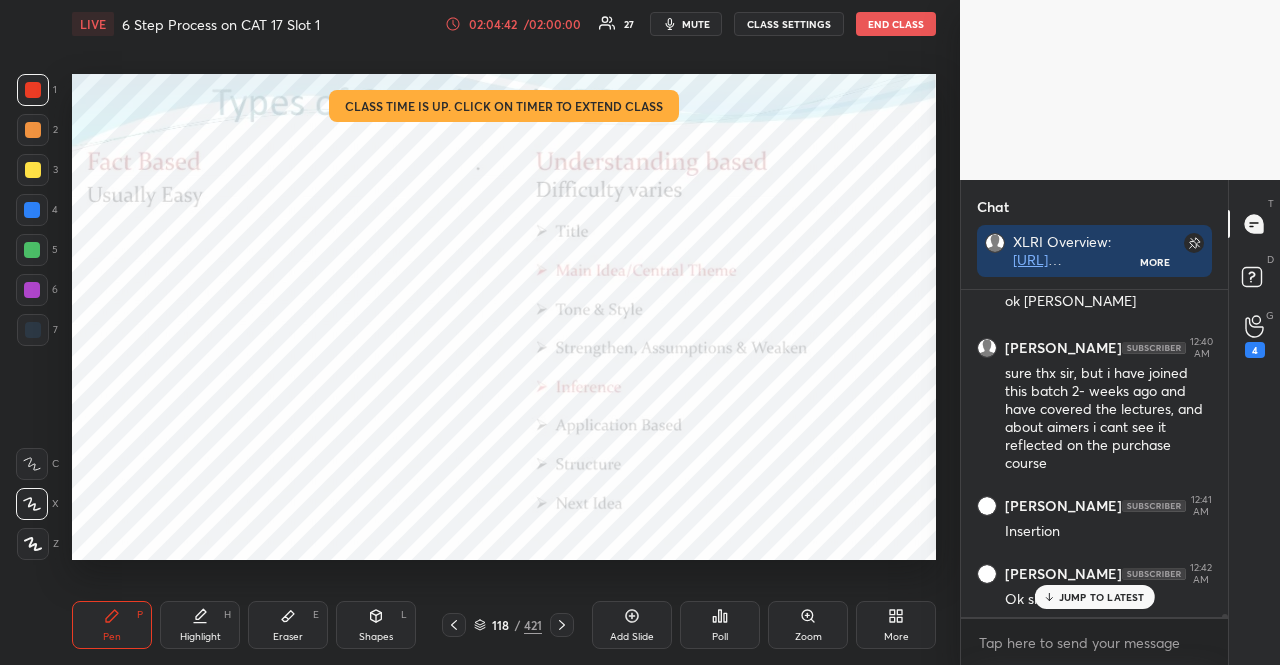 scroll, scrollTop: 37864, scrollLeft: 0, axis: vertical 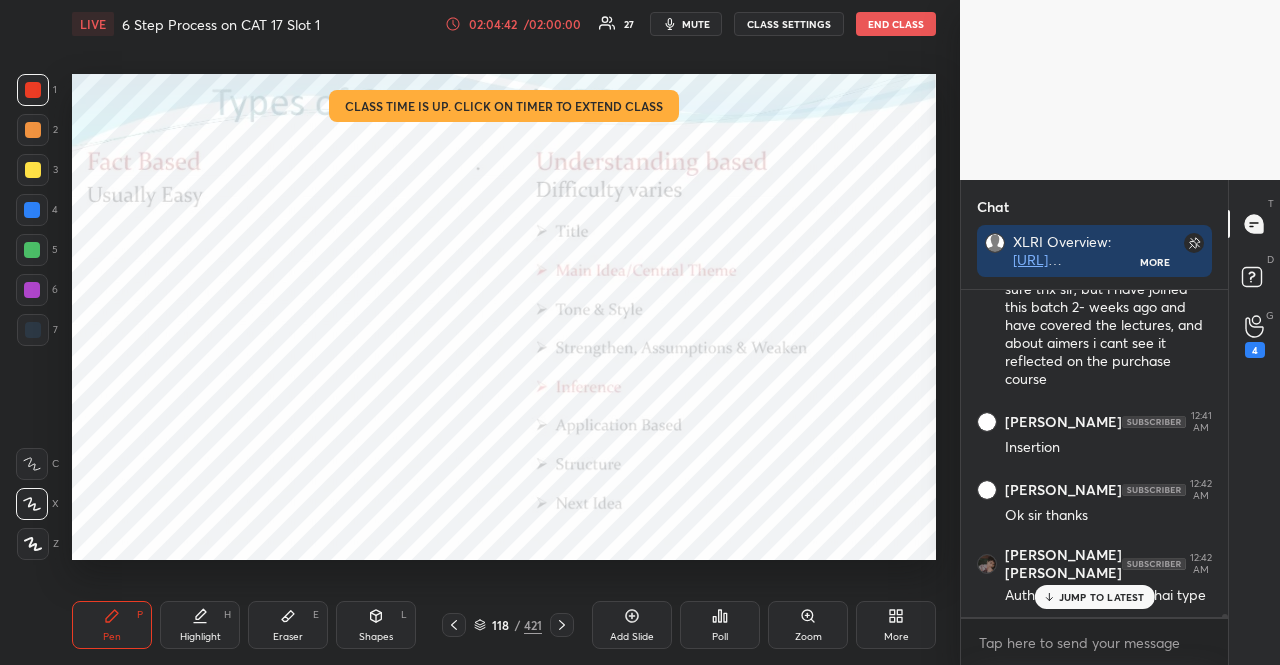 click at bounding box center (32, 210) 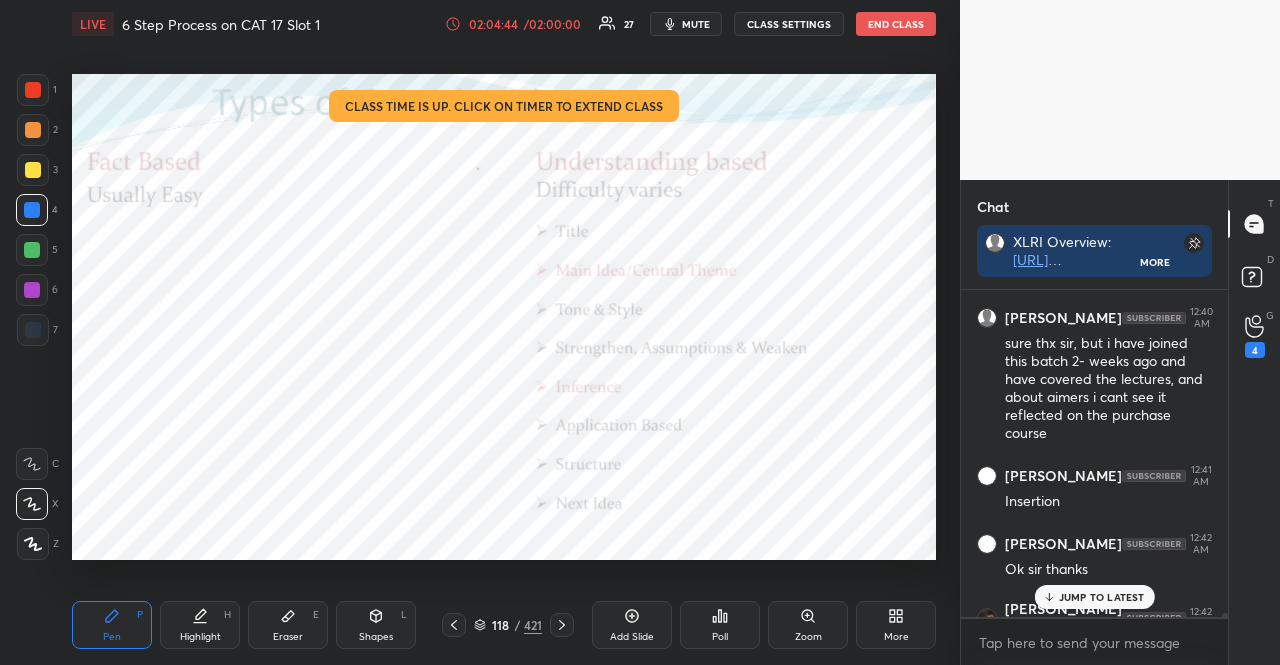 scroll, scrollTop: 37764, scrollLeft: 0, axis: vertical 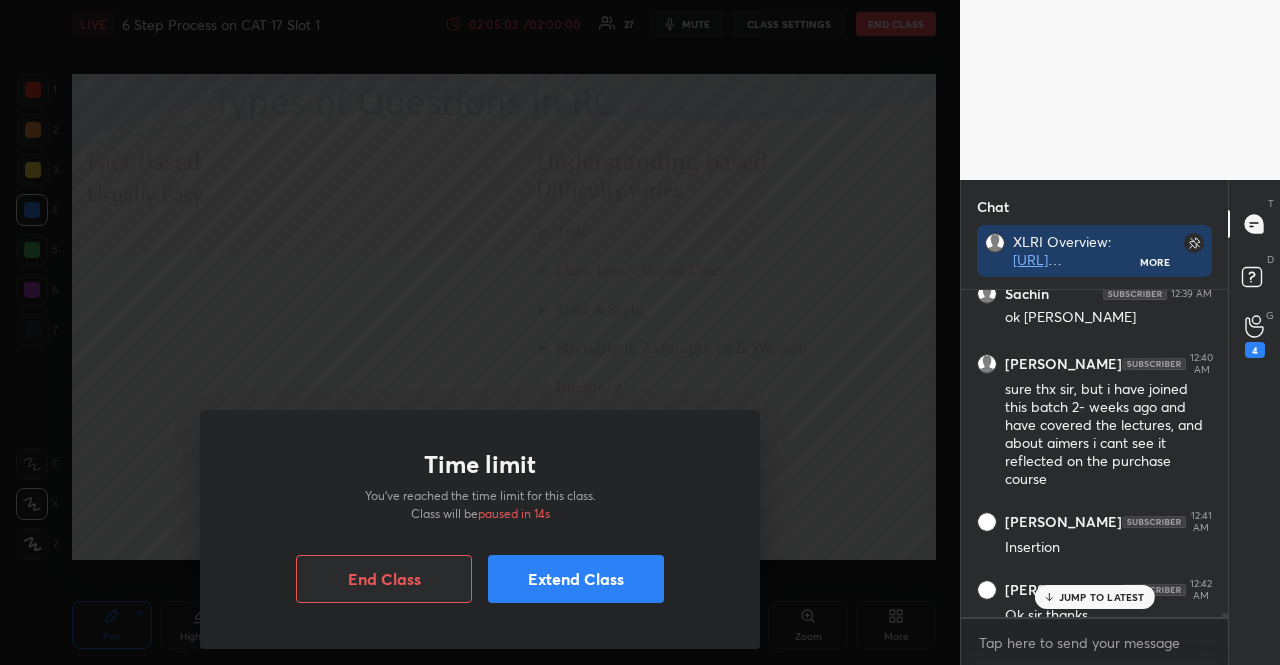 click on "Extend Class" at bounding box center (576, 579) 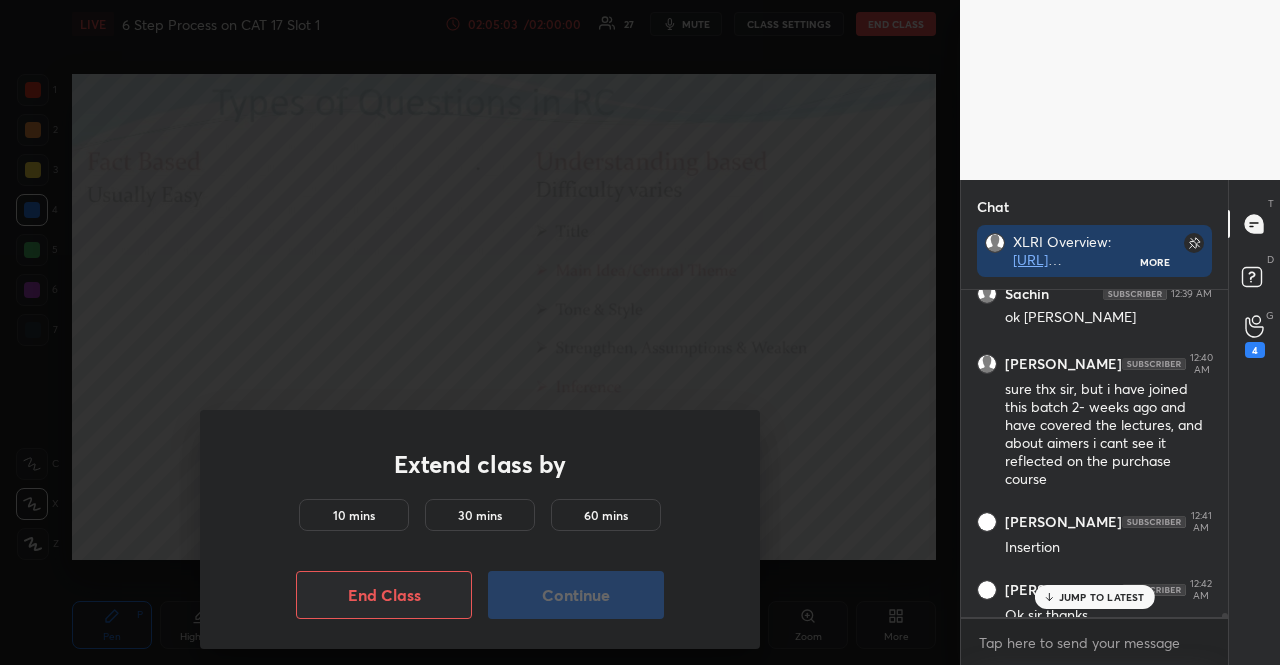 click on "10 mins" at bounding box center [354, 515] 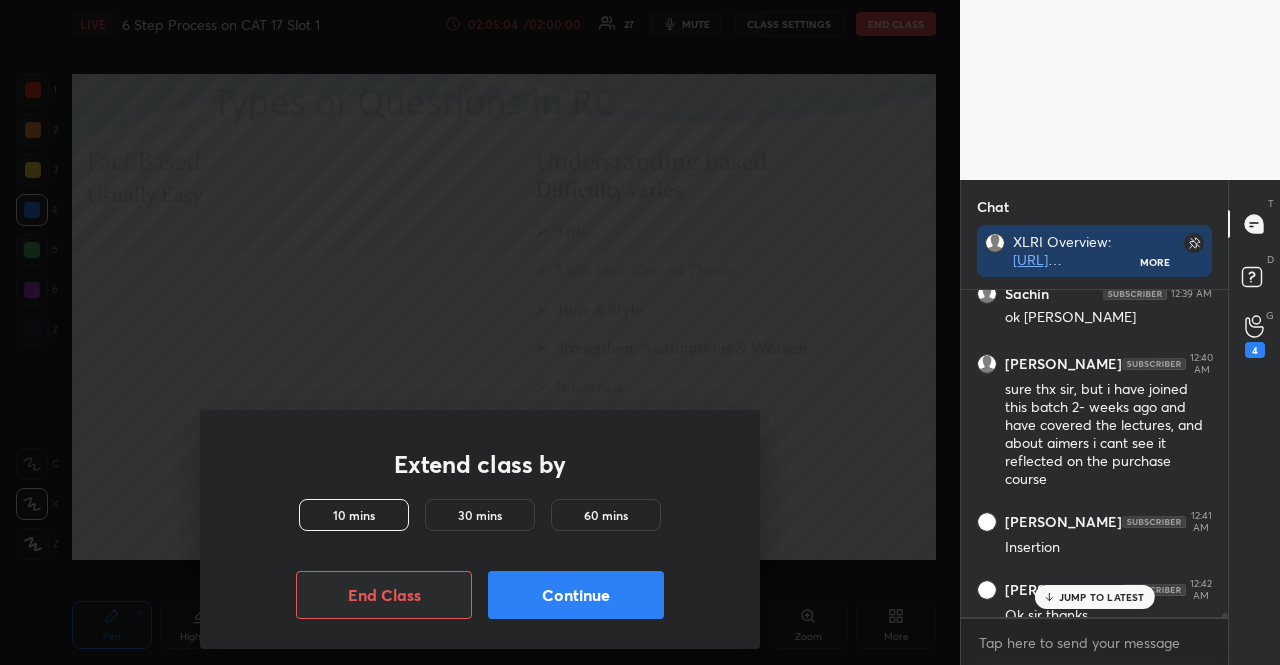 click on "Continue" at bounding box center (576, 595) 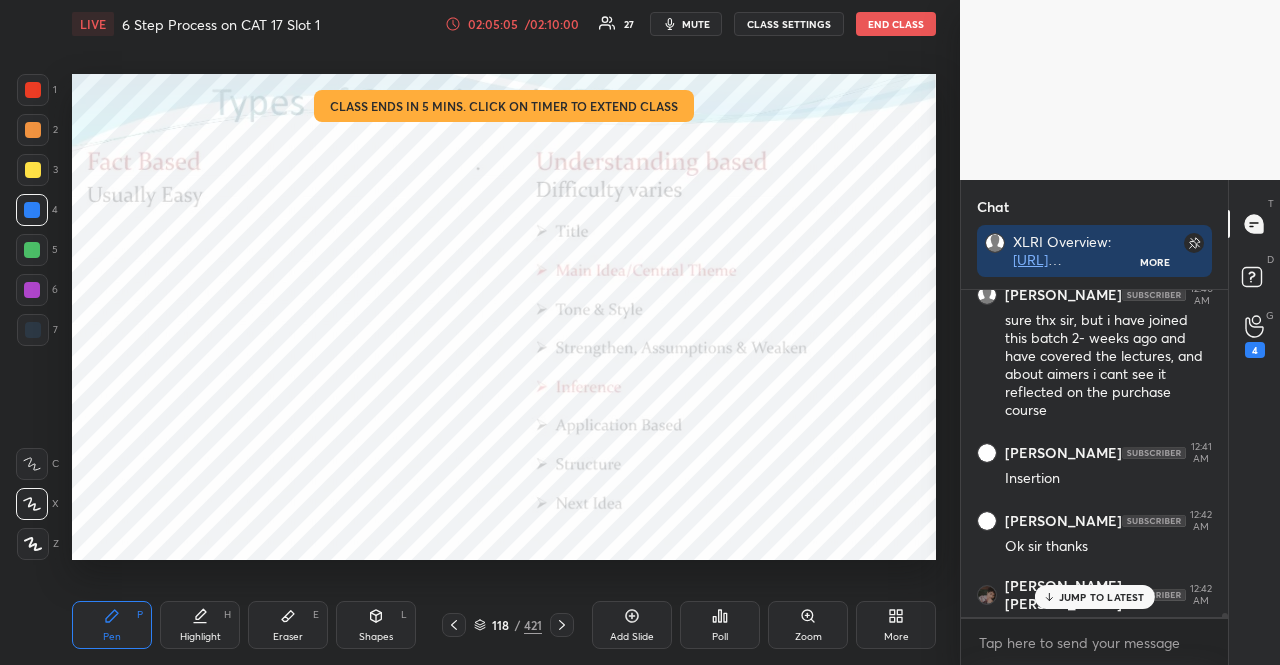 scroll, scrollTop: 37864, scrollLeft: 0, axis: vertical 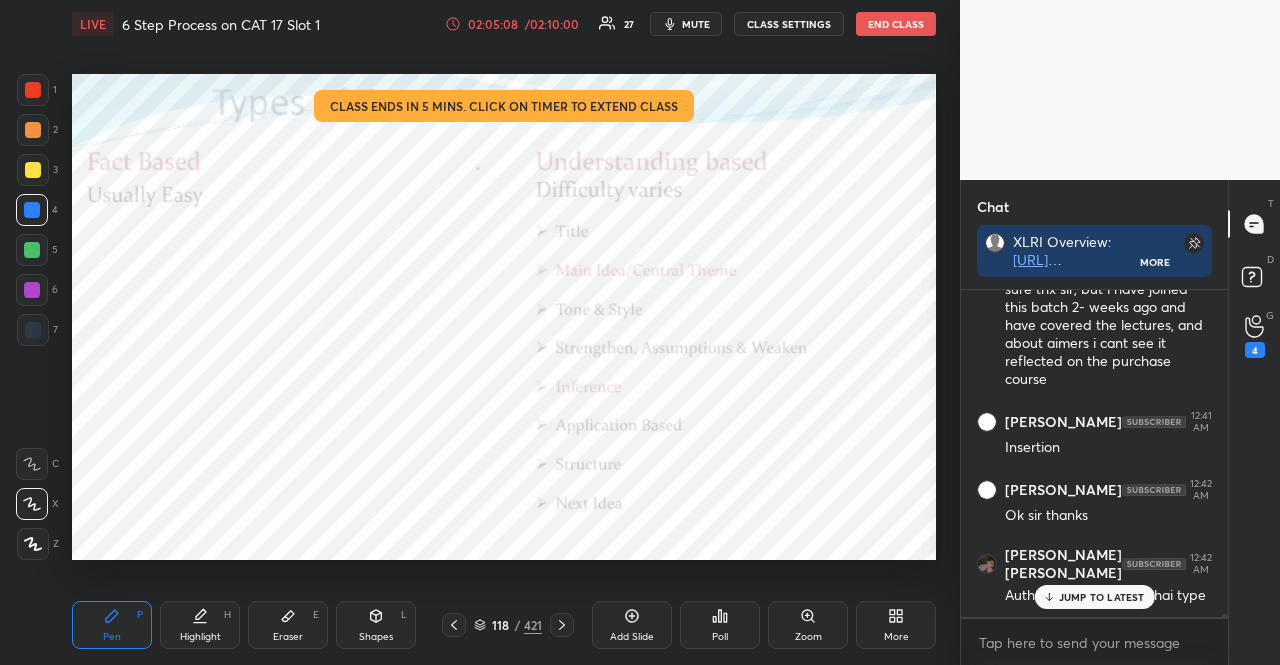click on "JUMP TO LATEST" at bounding box center (1094, 597) 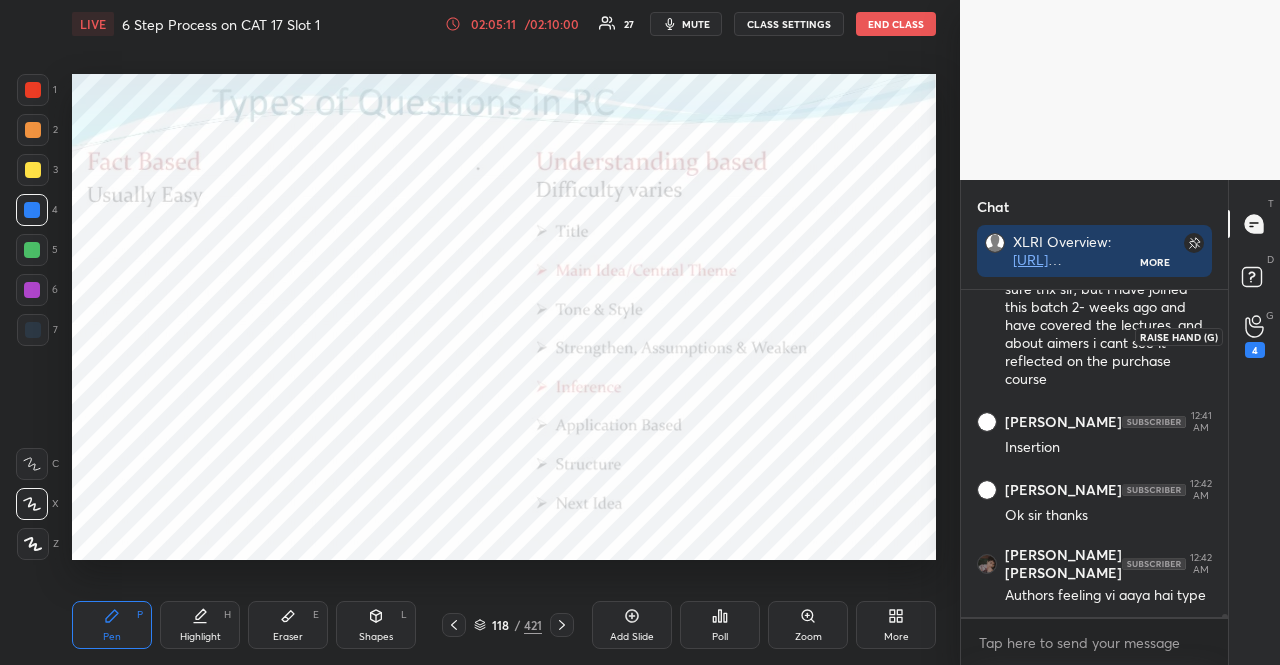click 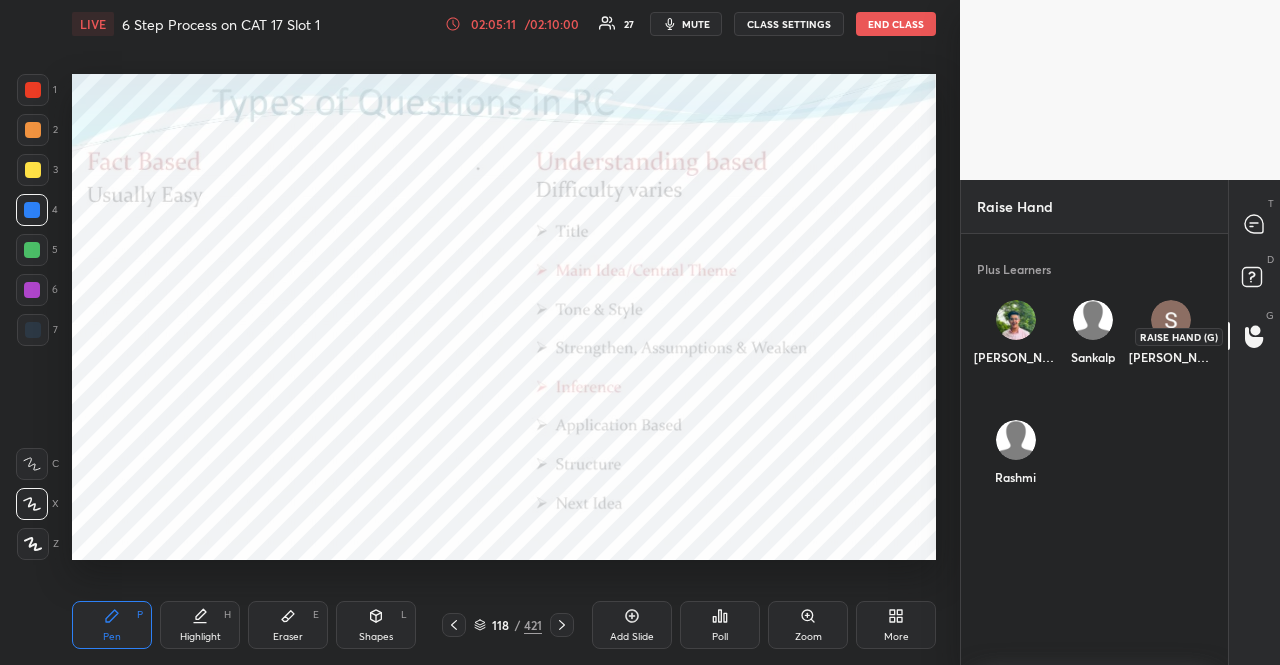 scroll, scrollTop: 425, scrollLeft: 261, axis: both 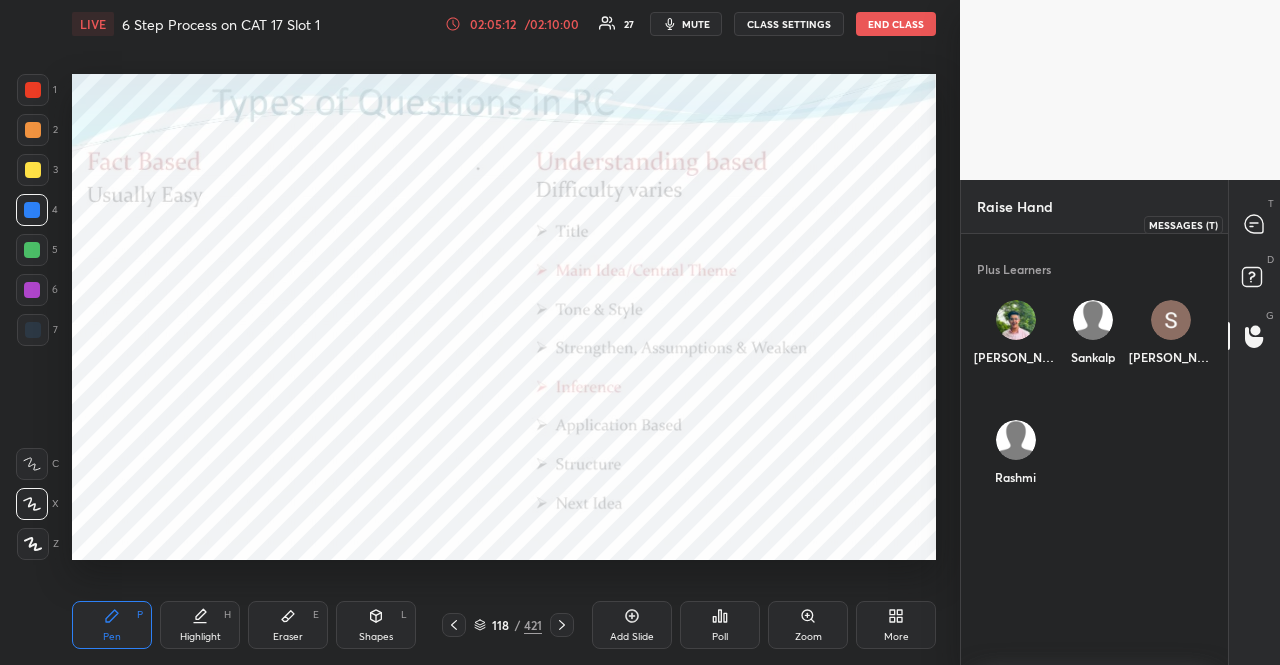 click at bounding box center (1255, 224) 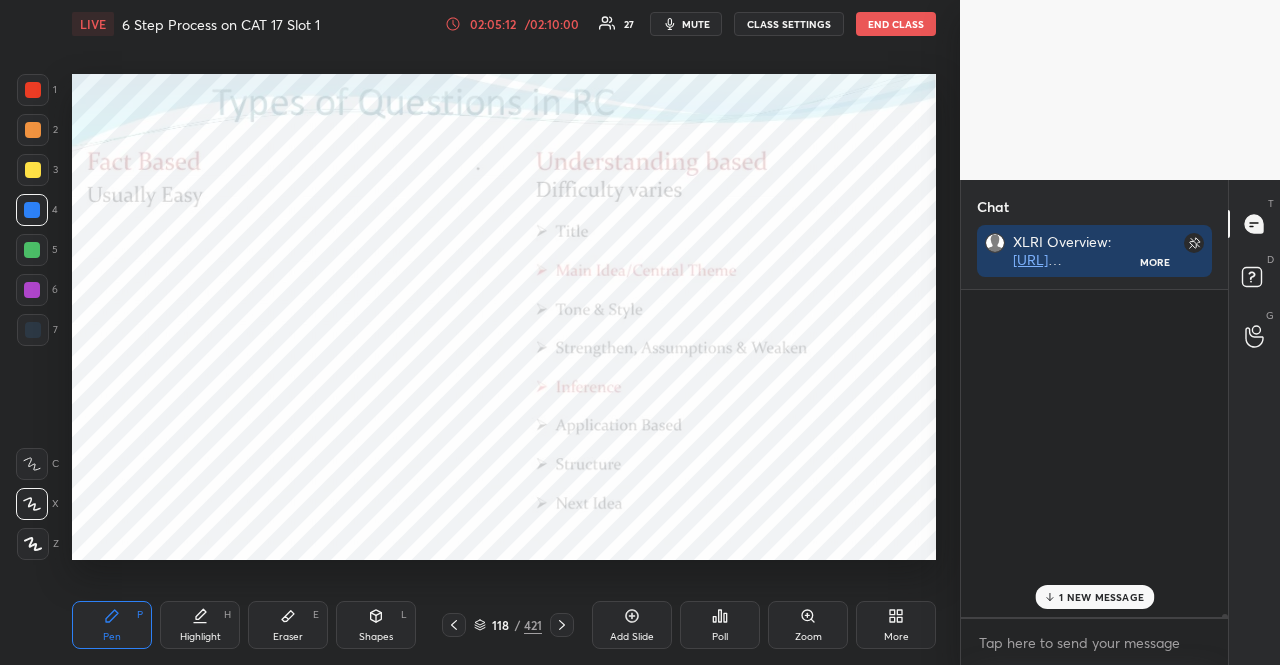scroll, scrollTop: 37865, scrollLeft: 0, axis: vertical 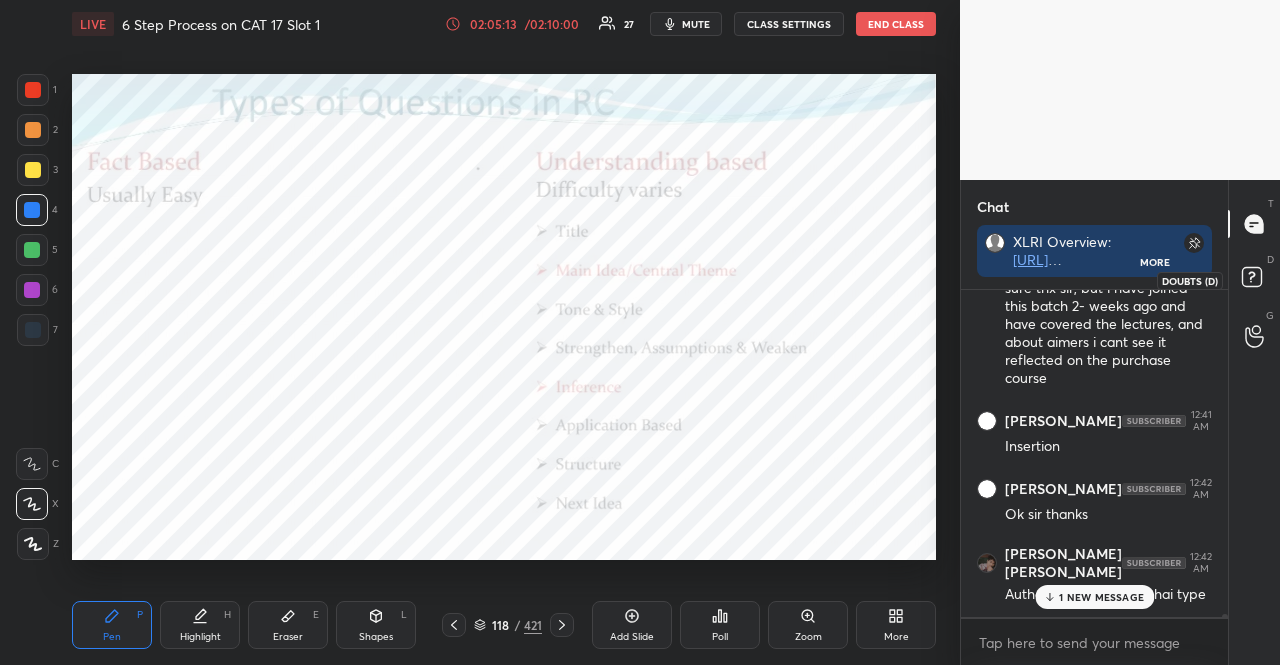 click 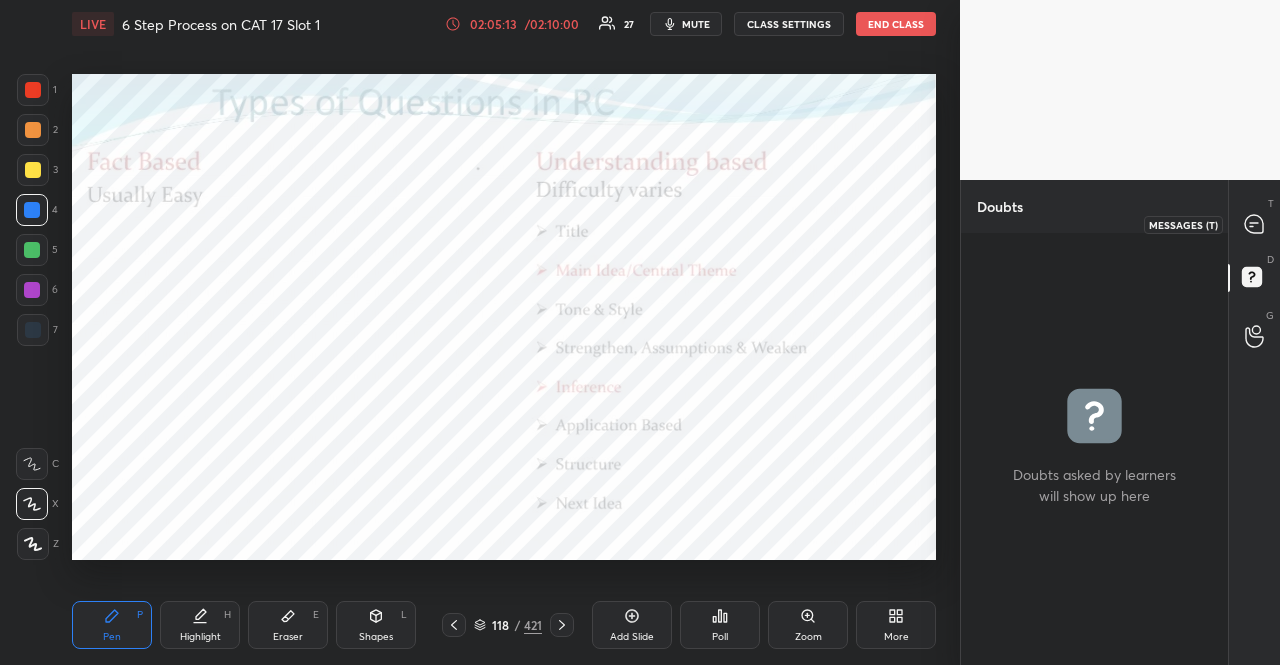 click 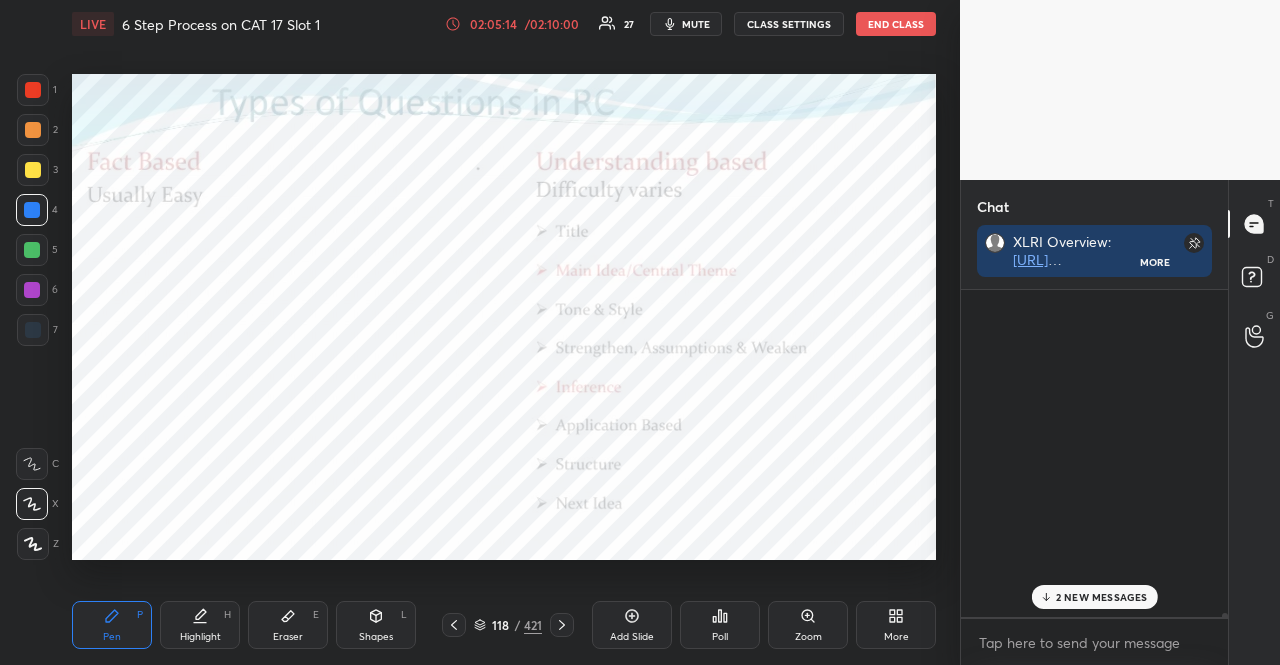 scroll, scrollTop: 370, scrollLeft: 261, axis: both 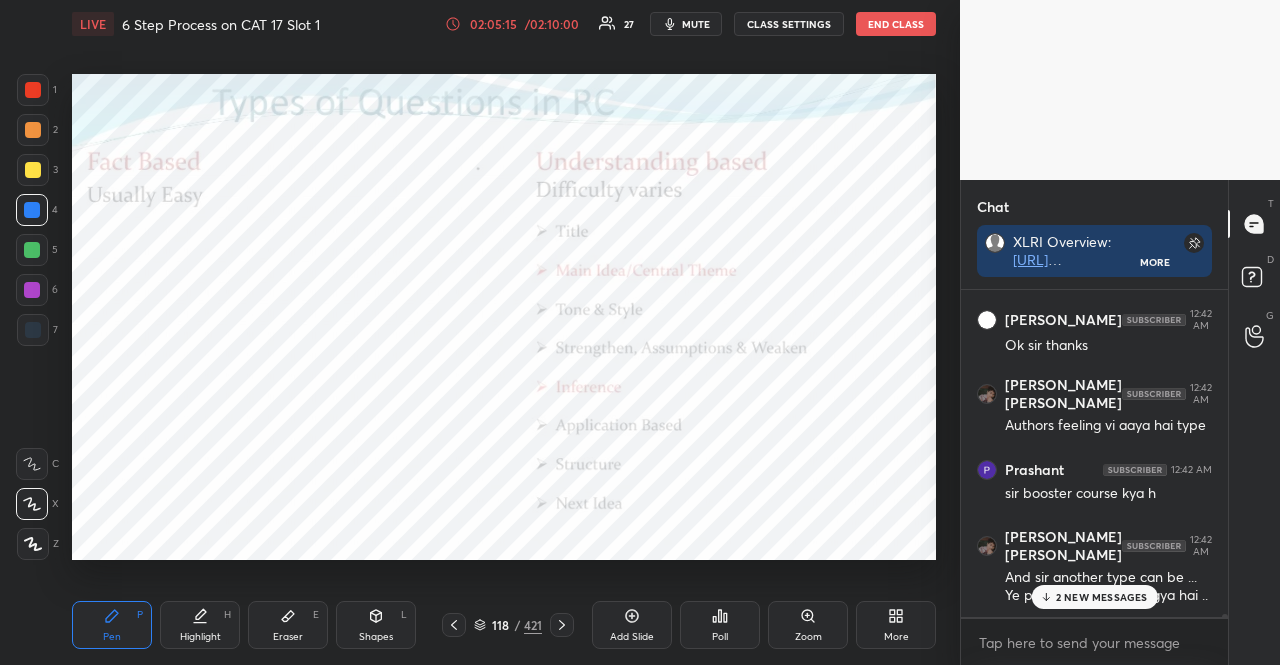 click on "2 NEW MESSAGES" at bounding box center (1102, 597) 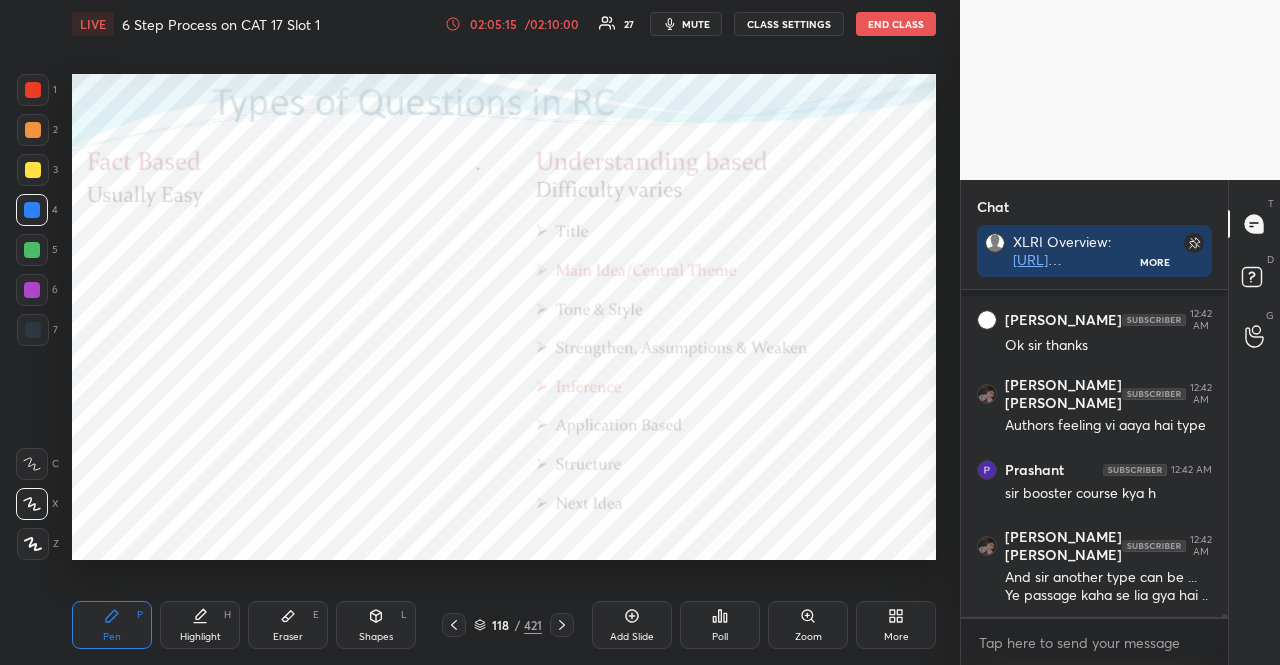 scroll, scrollTop: 38118, scrollLeft: 0, axis: vertical 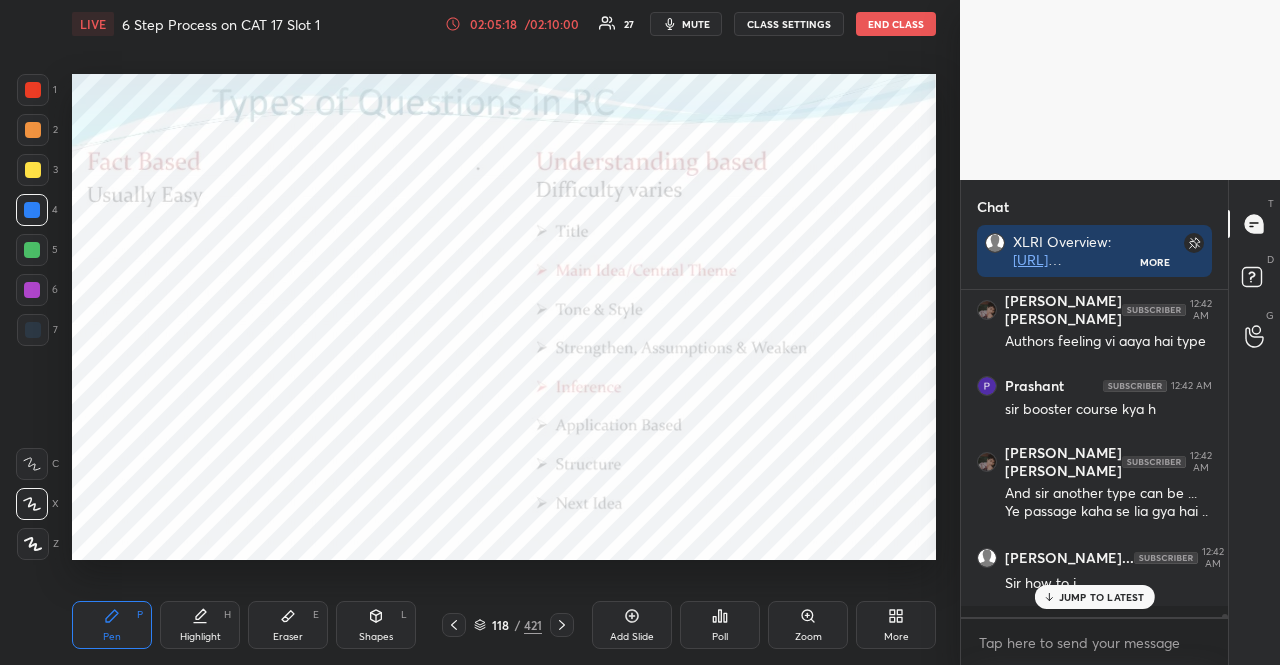 click on "JUMP TO LATEST" at bounding box center (1102, 597) 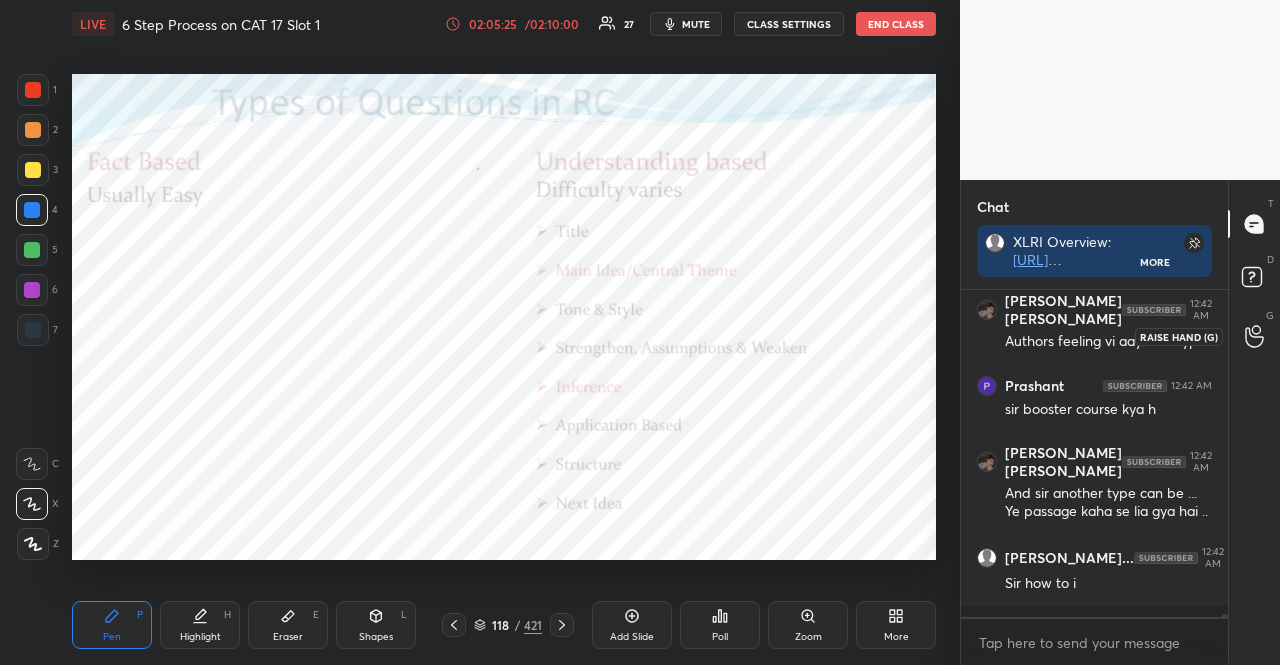 click 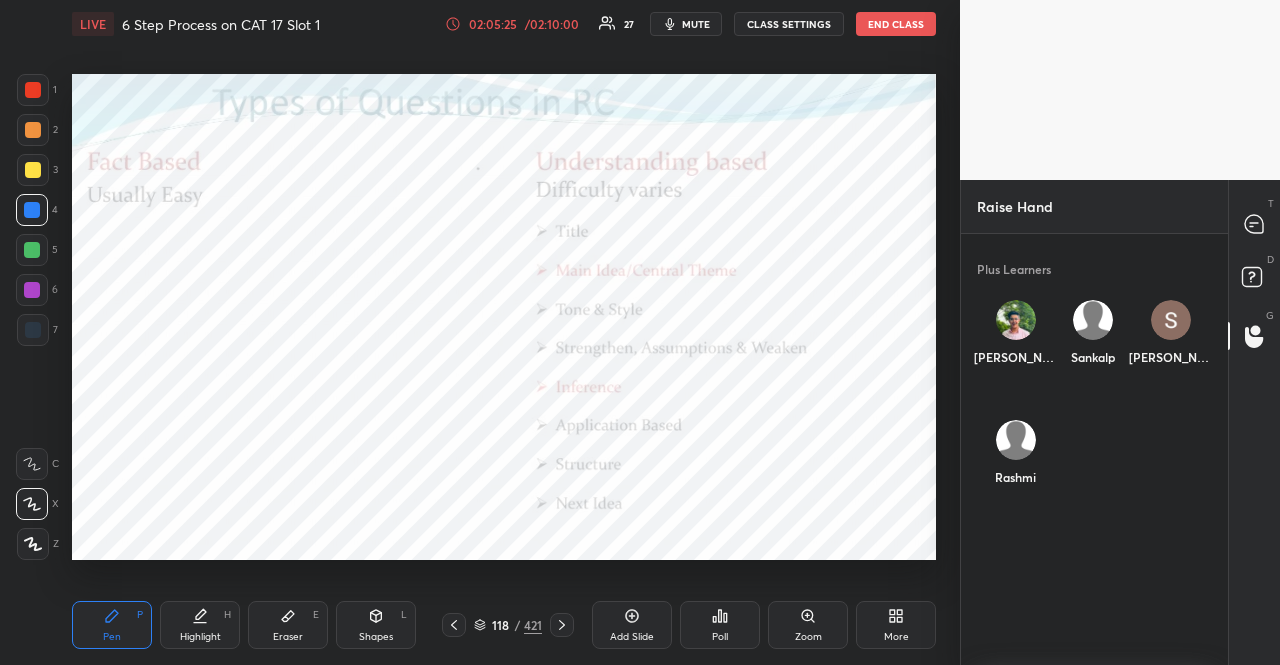 scroll, scrollTop: 425, scrollLeft: 261, axis: both 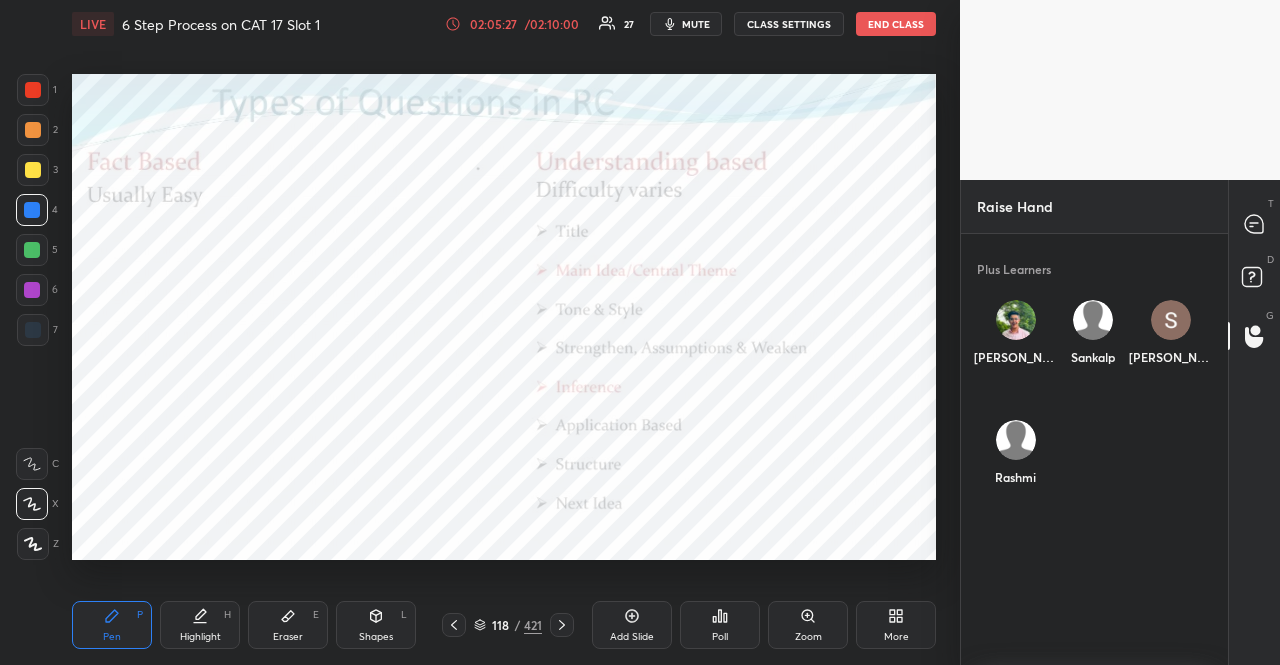 click on "[PERSON_NAME]" at bounding box center [1016, 337] 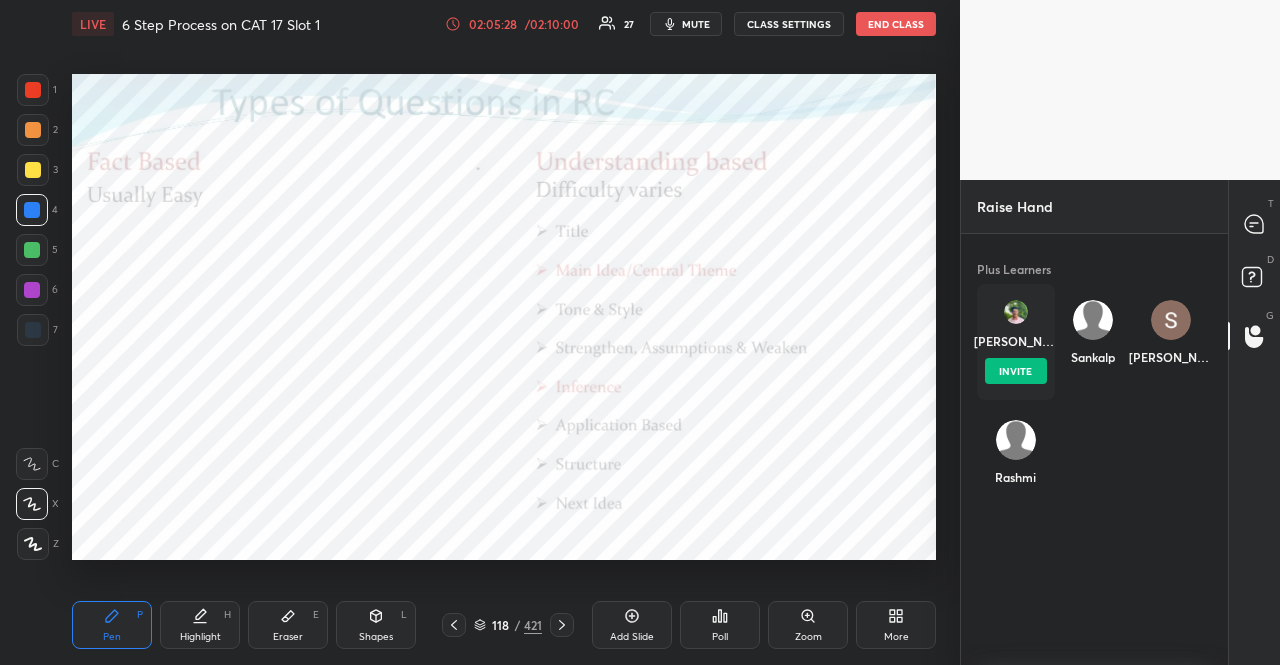 click on "INVITE" at bounding box center (1016, 371) 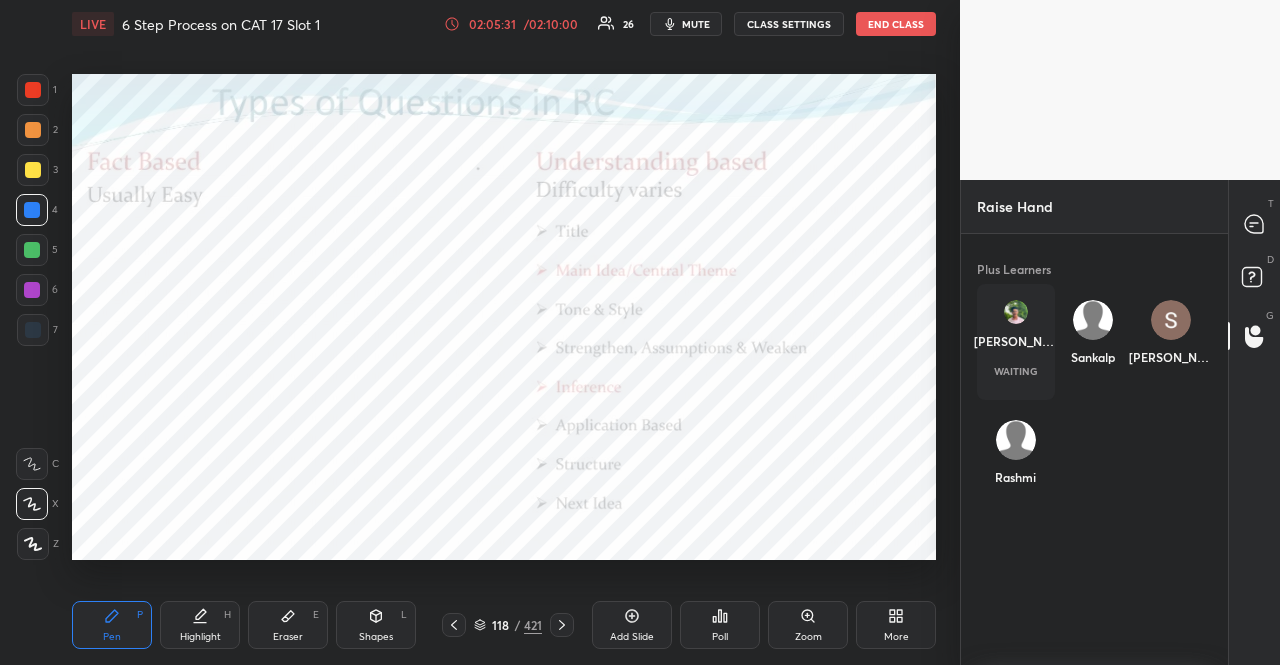 scroll, scrollTop: 336, scrollLeft: 261, axis: both 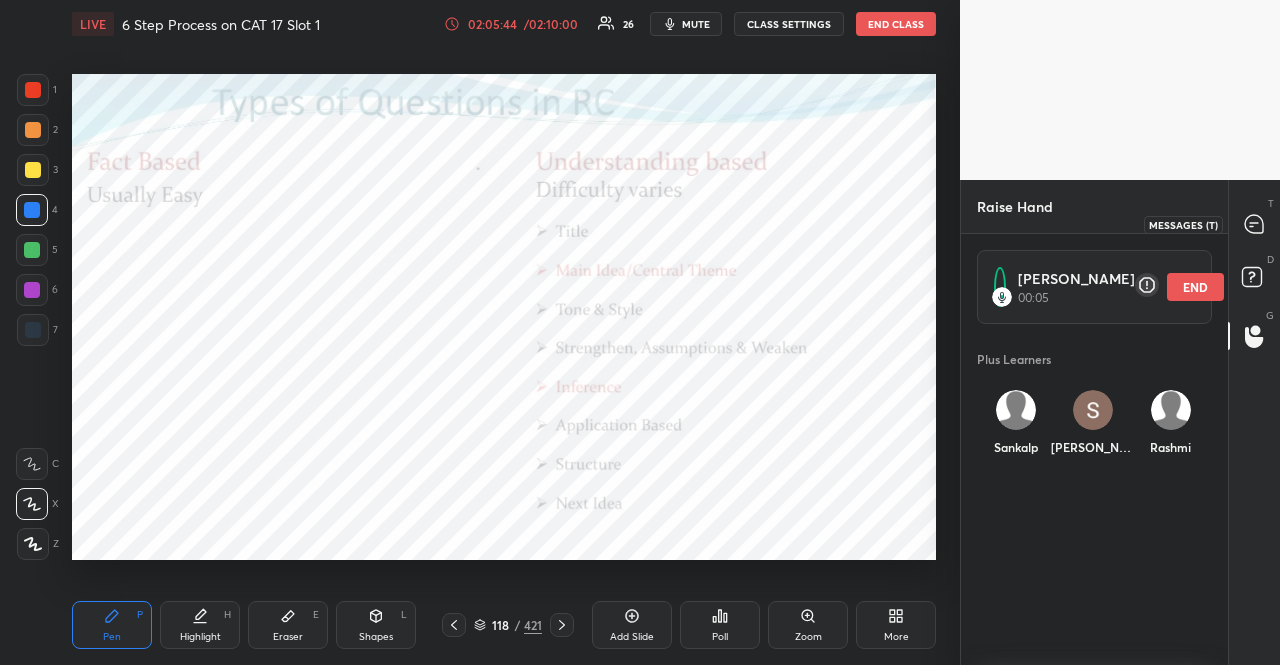 click 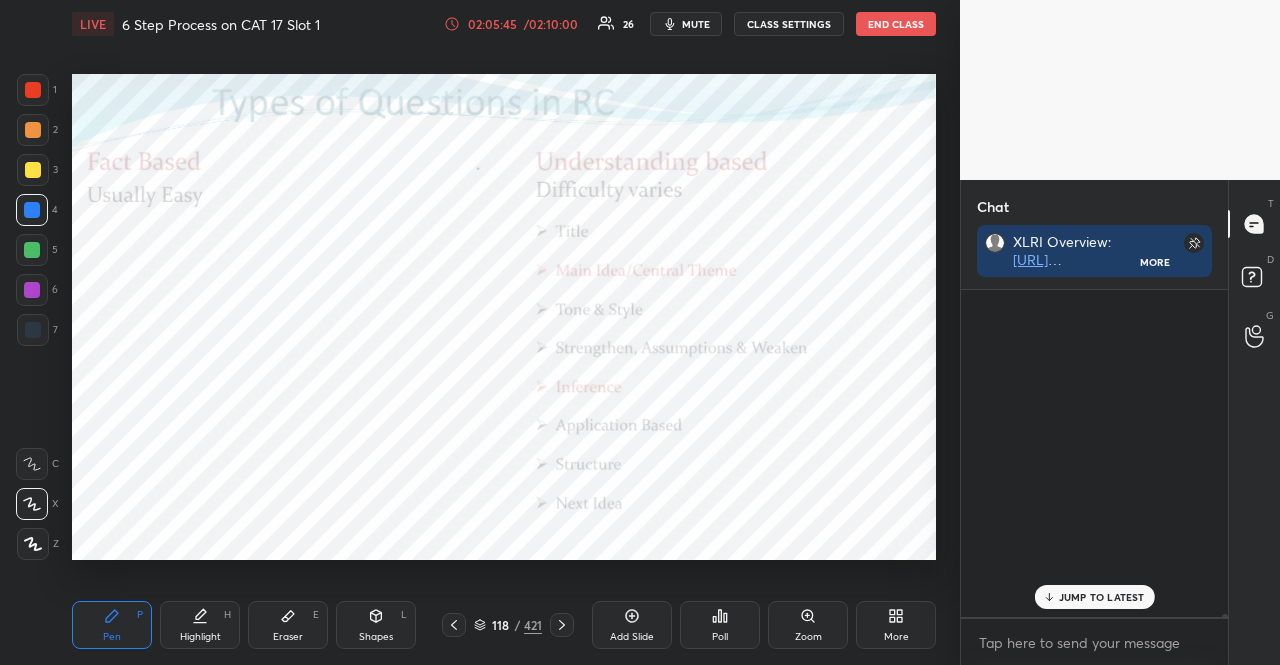 scroll, scrollTop: 38118, scrollLeft: 0, axis: vertical 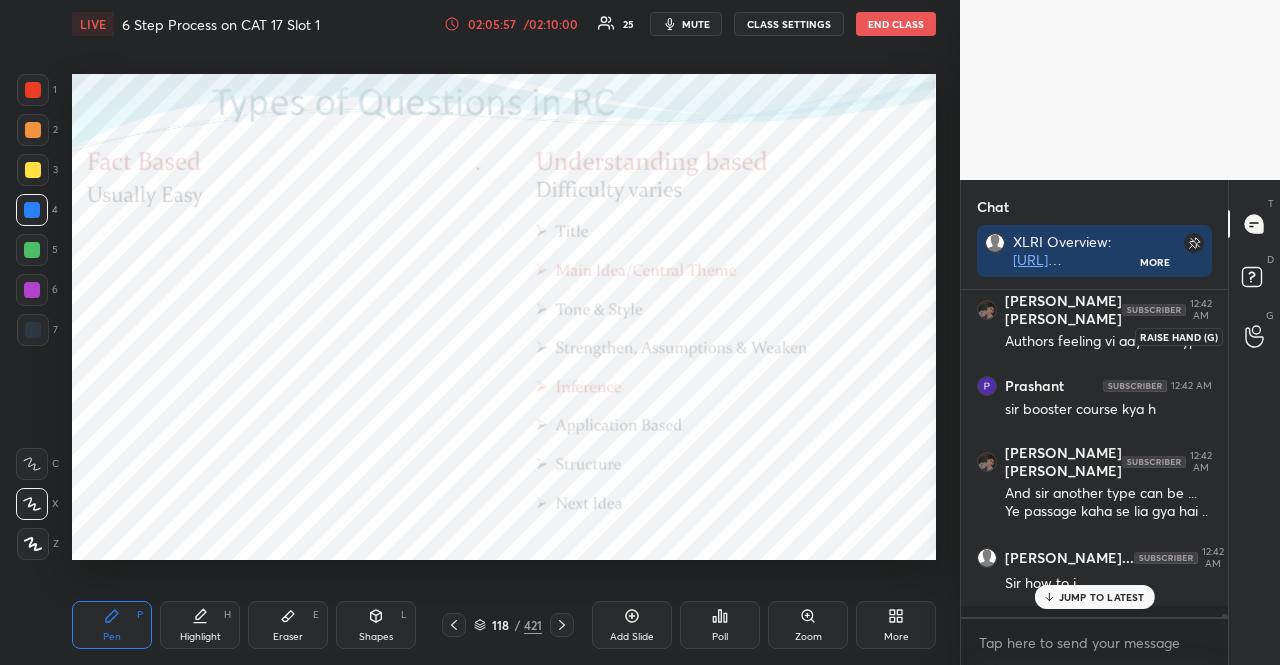 click at bounding box center [1255, 336] 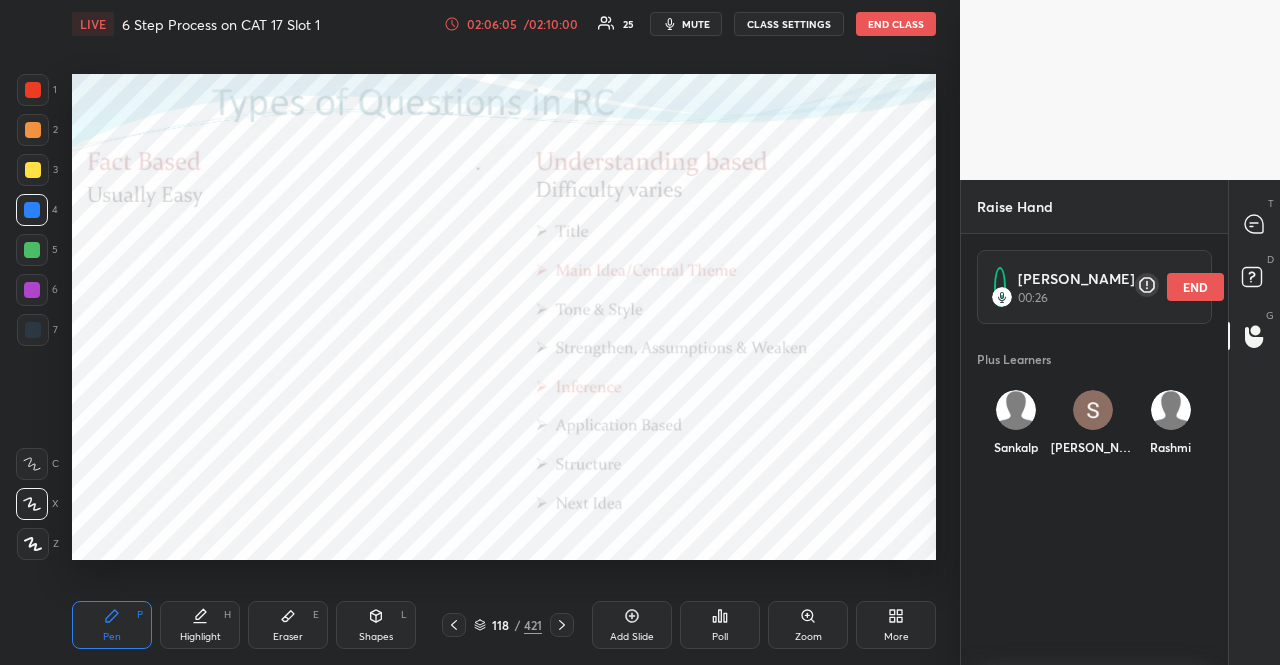 click on "END" at bounding box center [1195, 287] 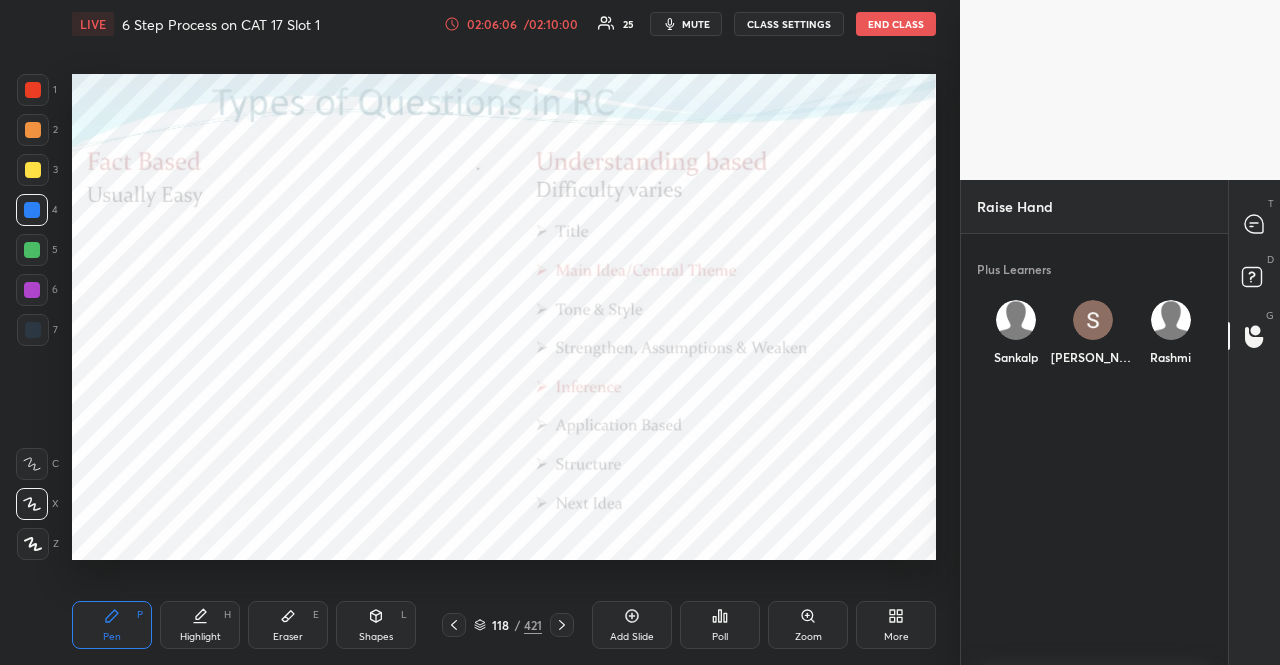 scroll, scrollTop: 7, scrollLeft: 6, axis: both 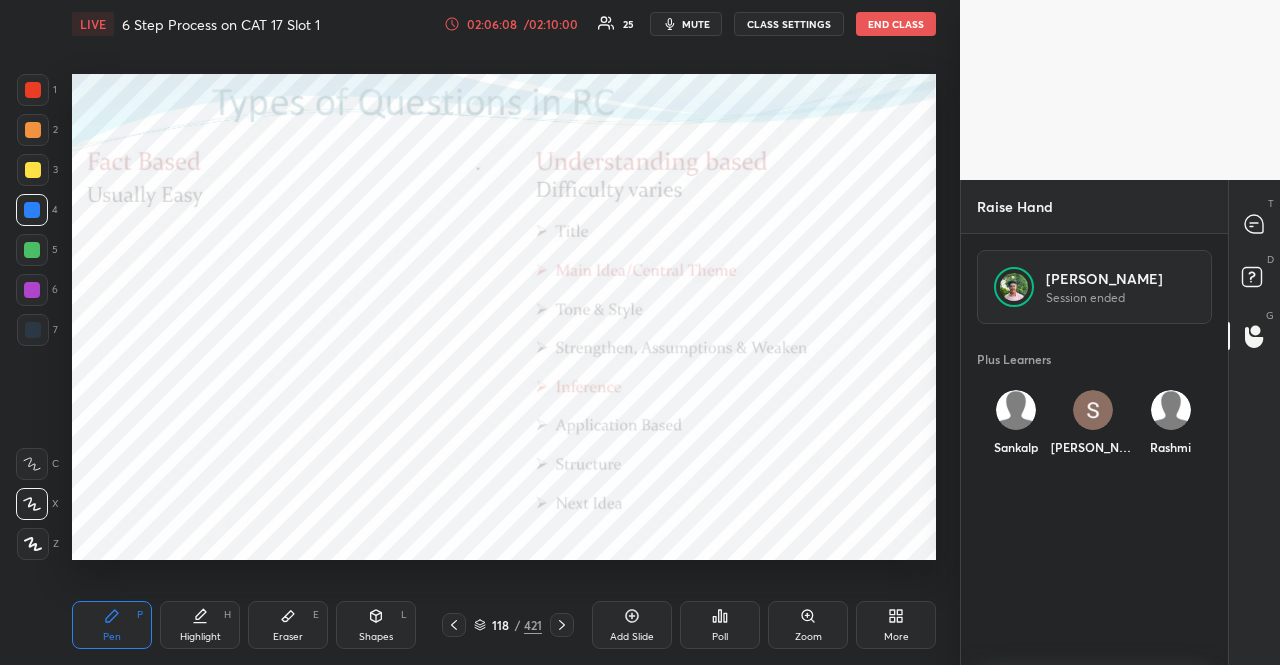 click on "Rashmi" at bounding box center (1171, 427) 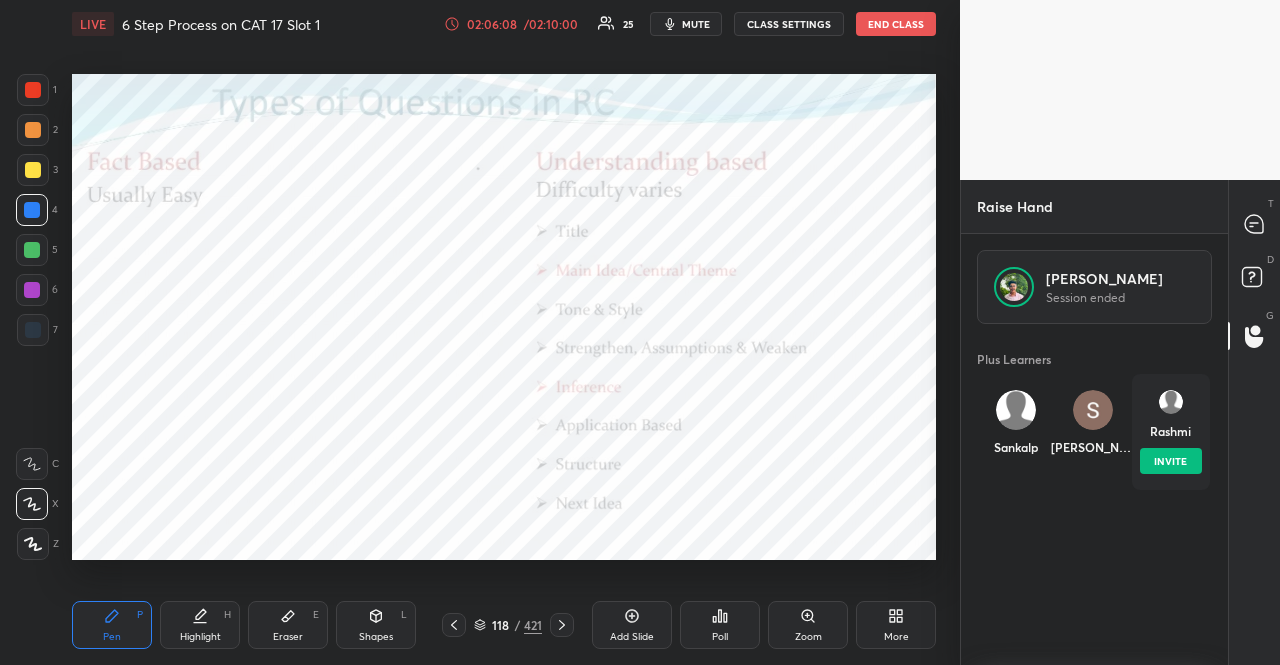 click on "INVITE" at bounding box center (1171, 461) 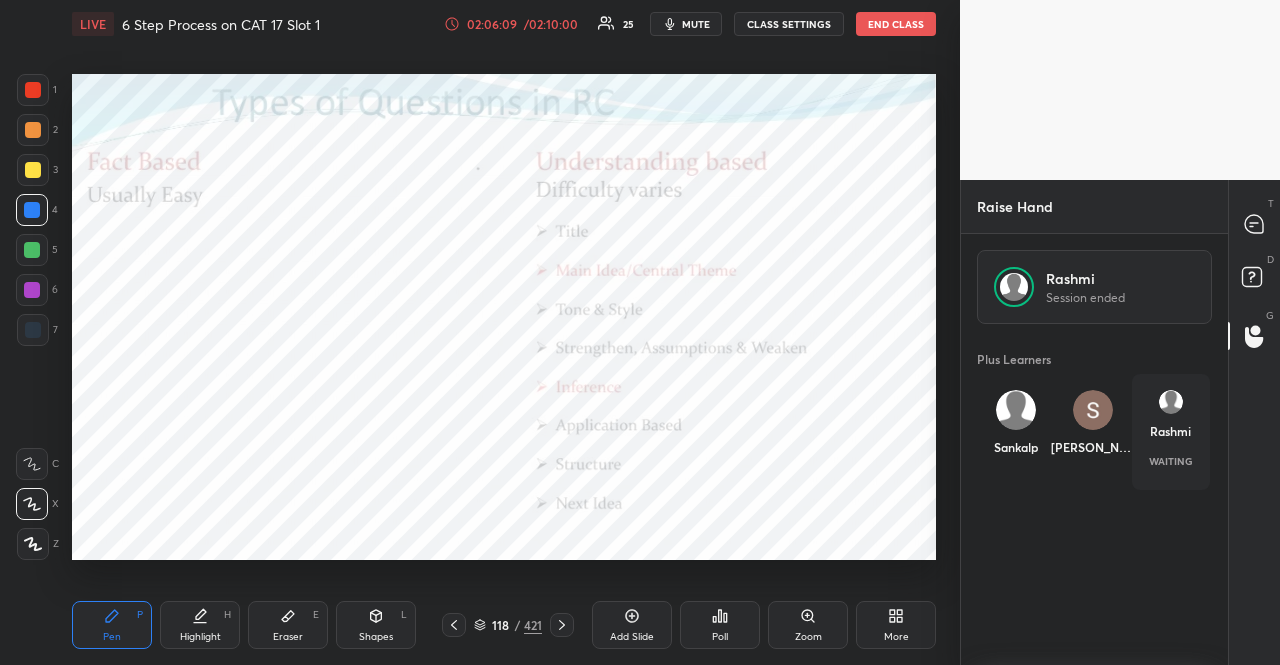 scroll, scrollTop: 6, scrollLeft: 6, axis: both 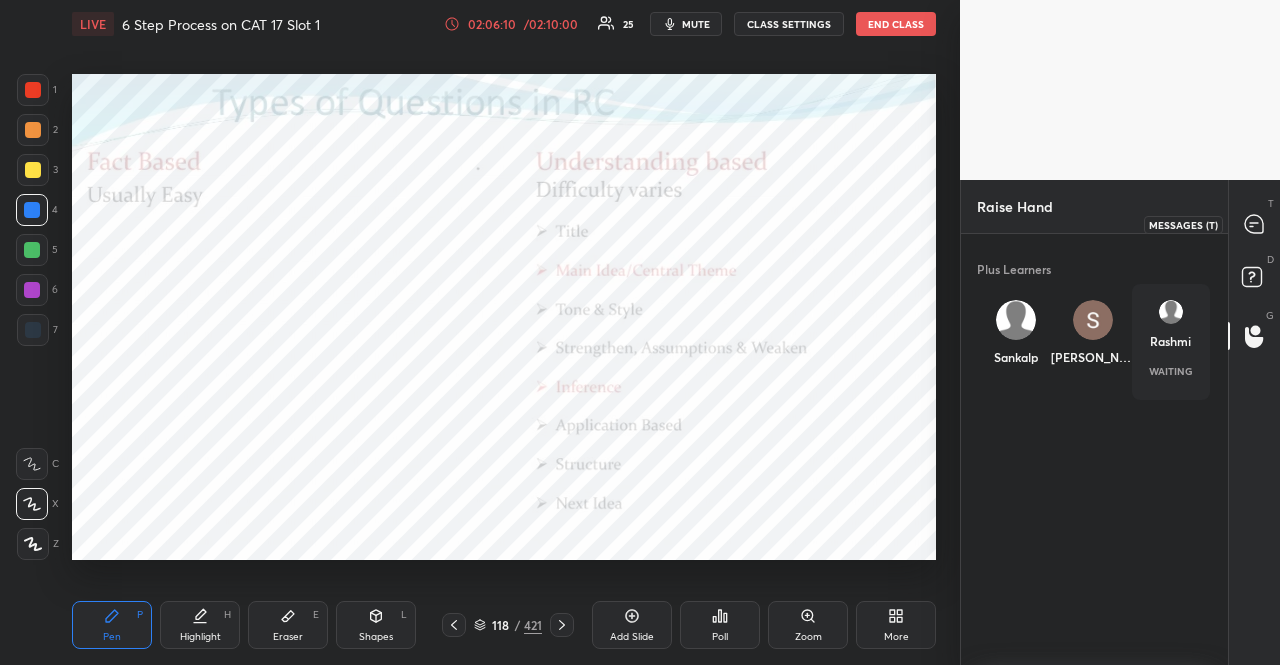click at bounding box center (1255, 224) 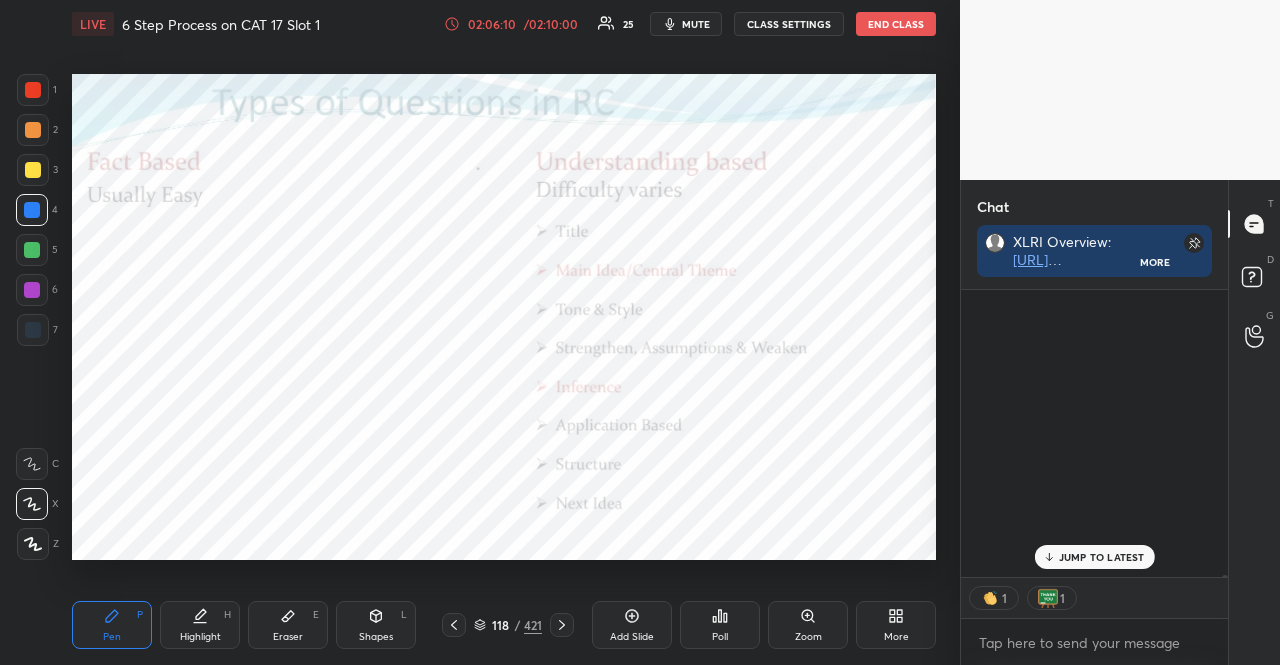 scroll, scrollTop: 38158, scrollLeft: 0, axis: vertical 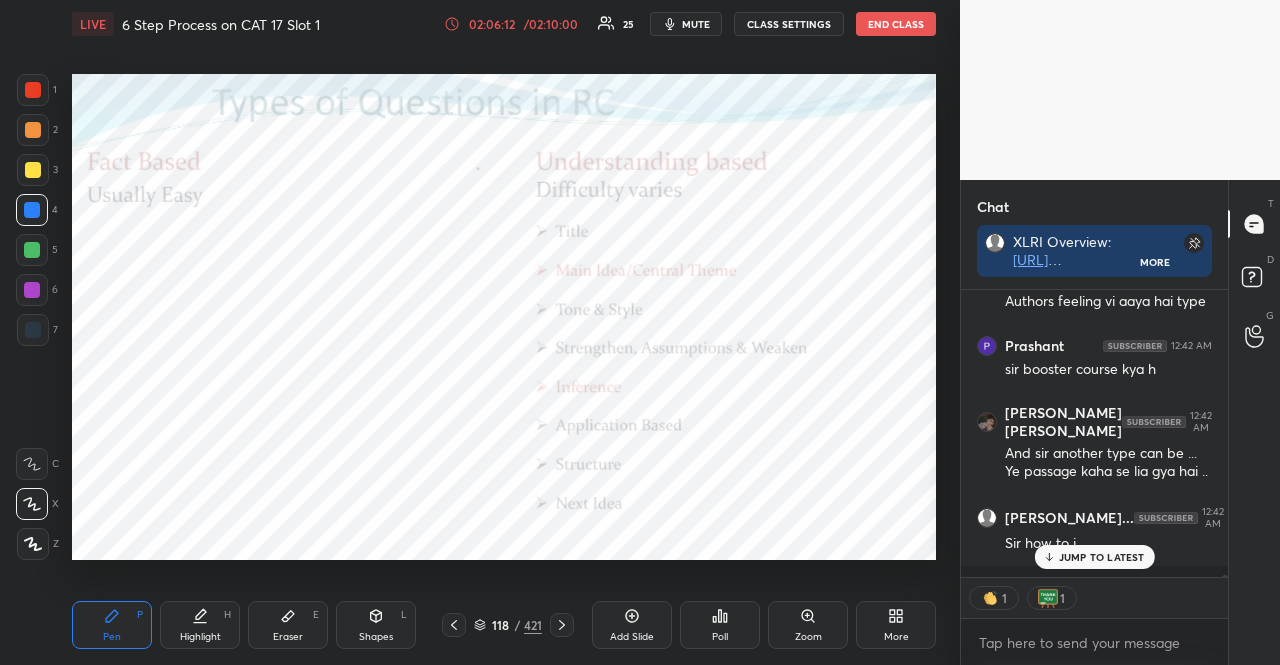 click on "JUMP TO LATEST" at bounding box center [1102, 557] 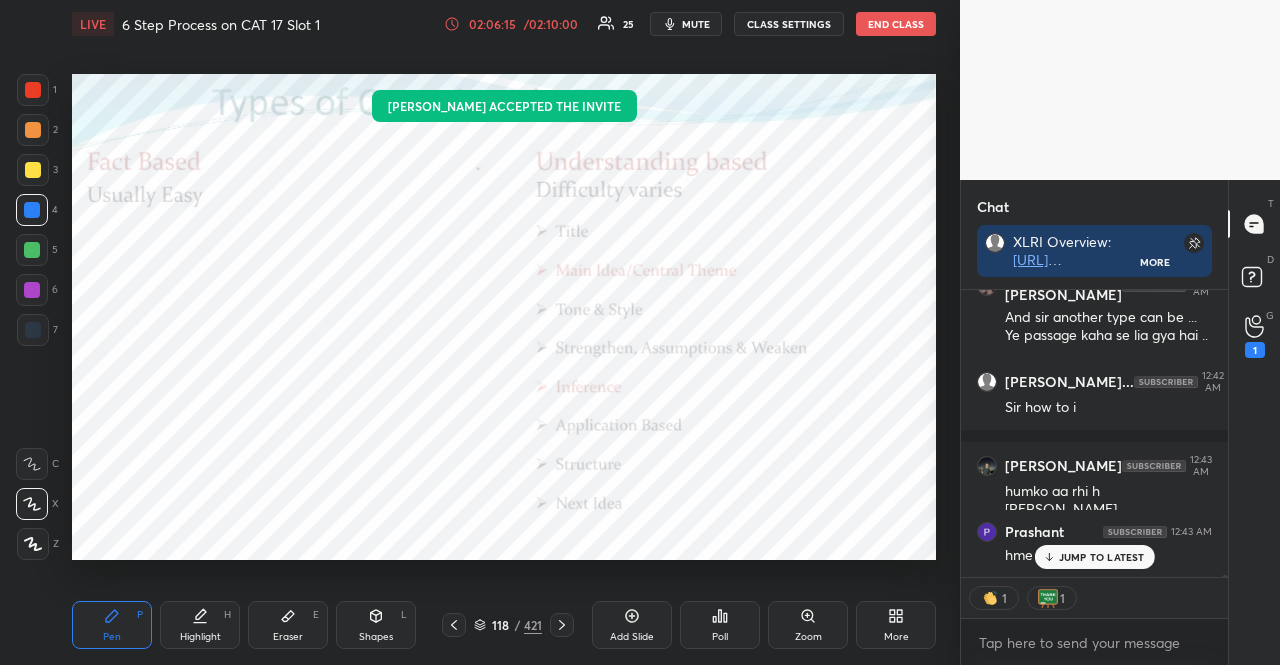 scroll, scrollTop: 38378, scrollLeft: 0, axis: vertical 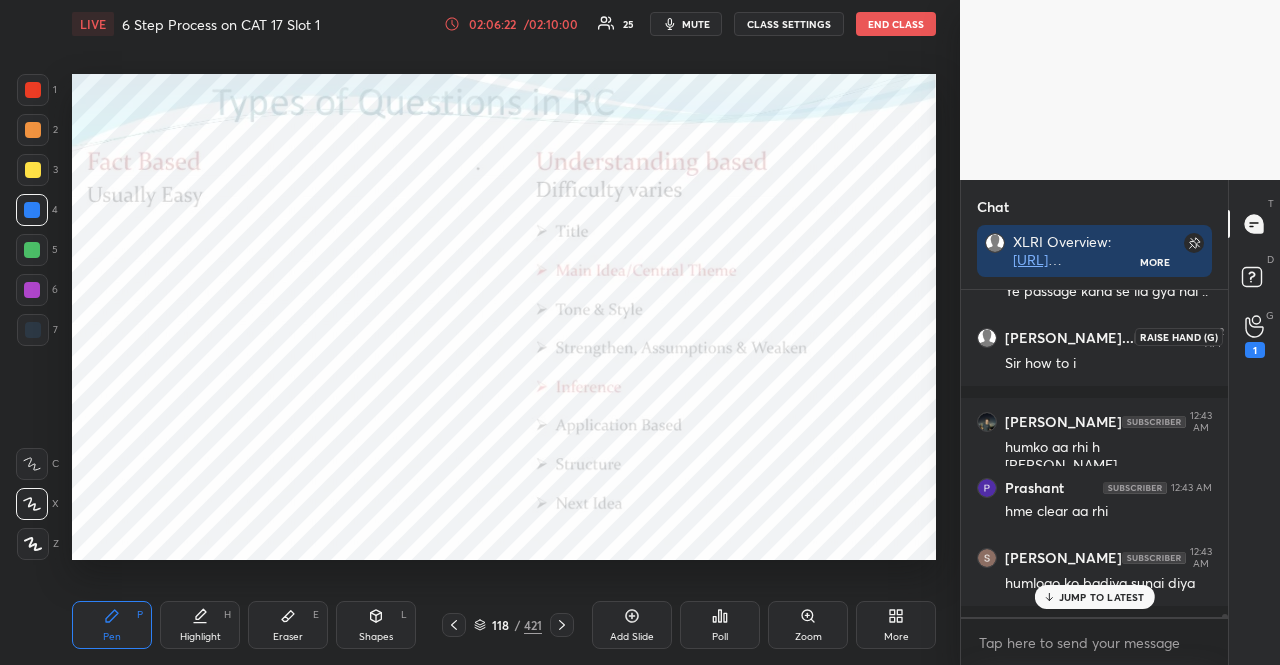 click 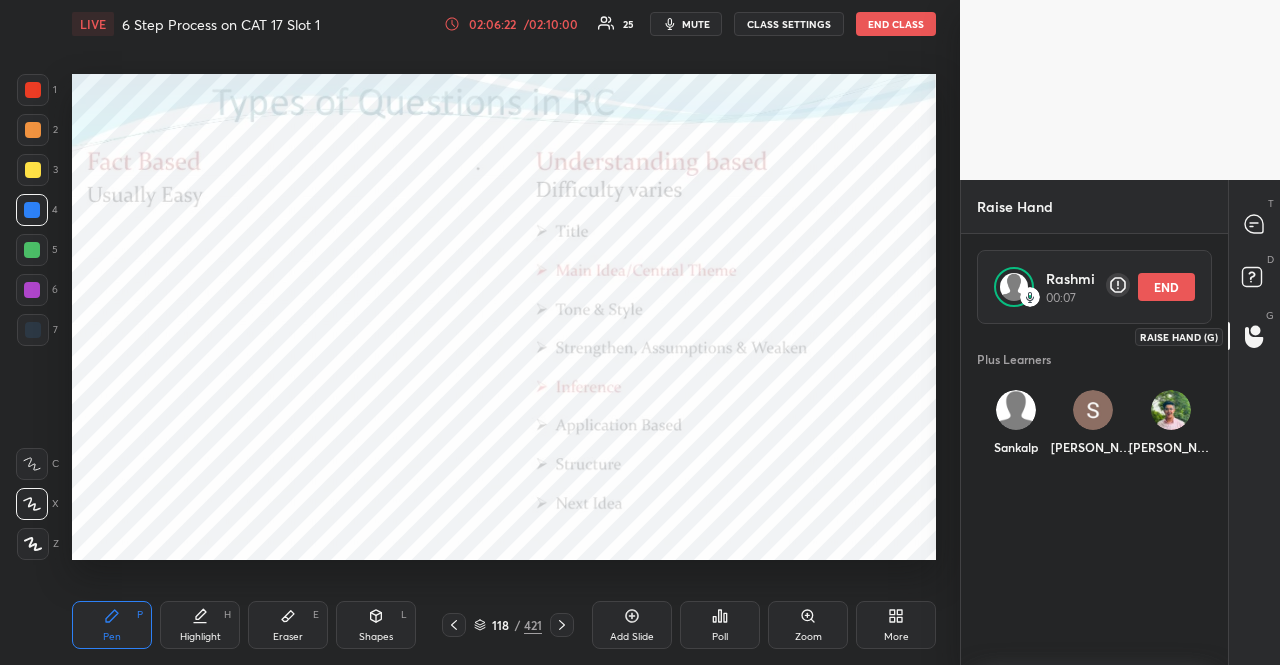 scroll, scrollTop: 336, scrollLeft: 261, axis: both 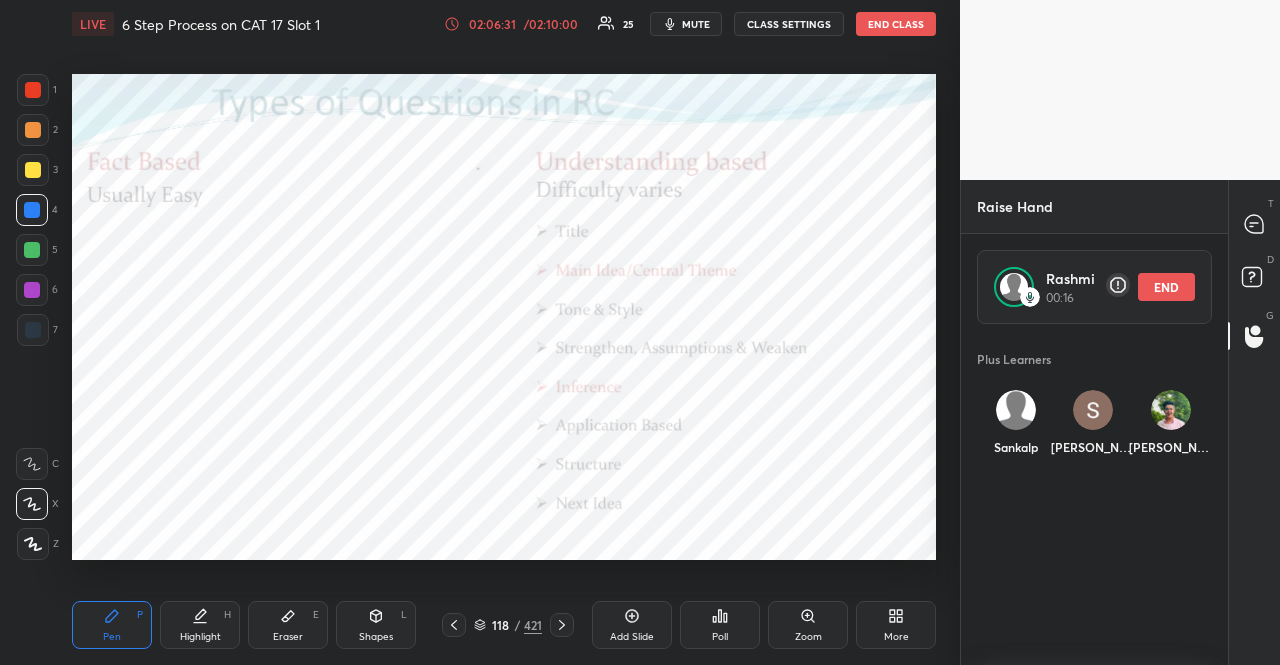 click on "[PERSON_NAME] [PERSON_NAME]" at bounding box center (1094, 434) 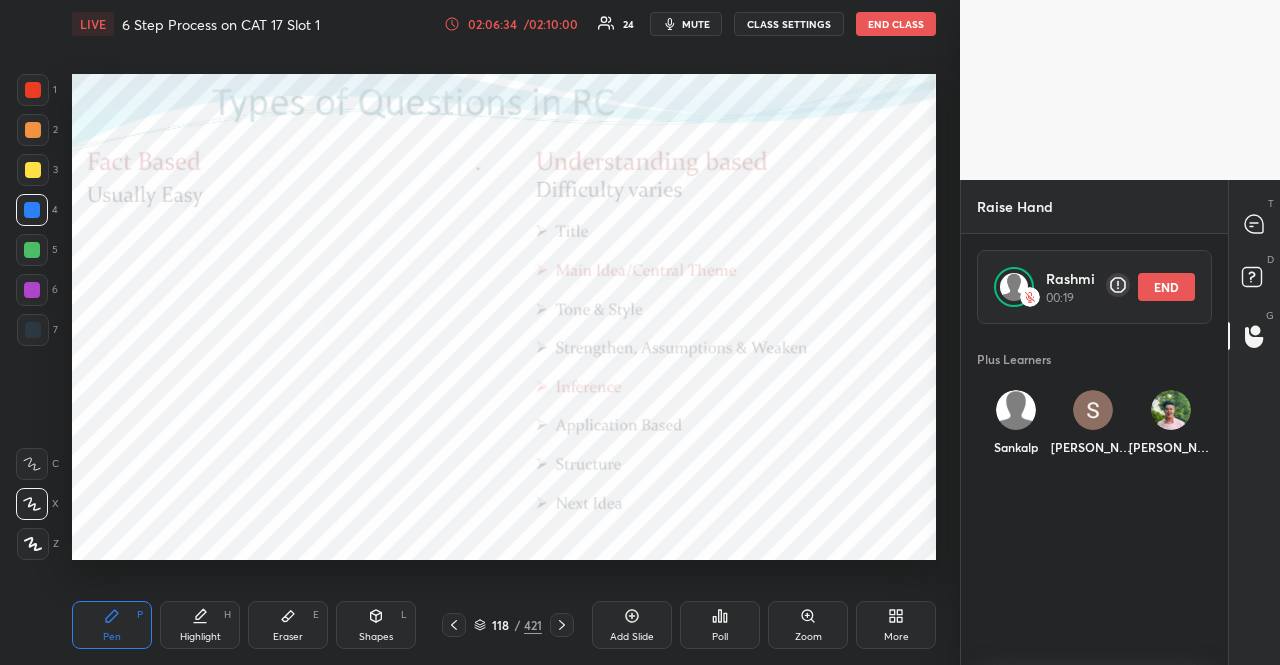 click on "END" at bounding box center [1166, 287] 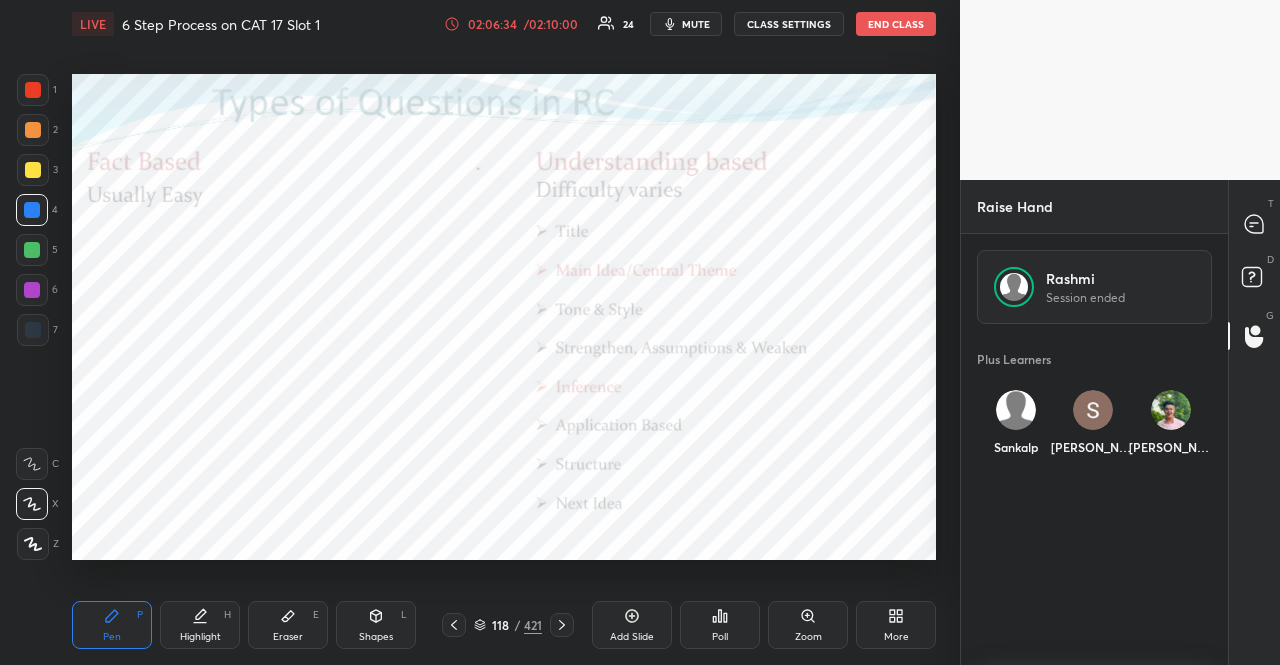 scroll, scrollTop: 336, scrollLeft: 261, axis: both 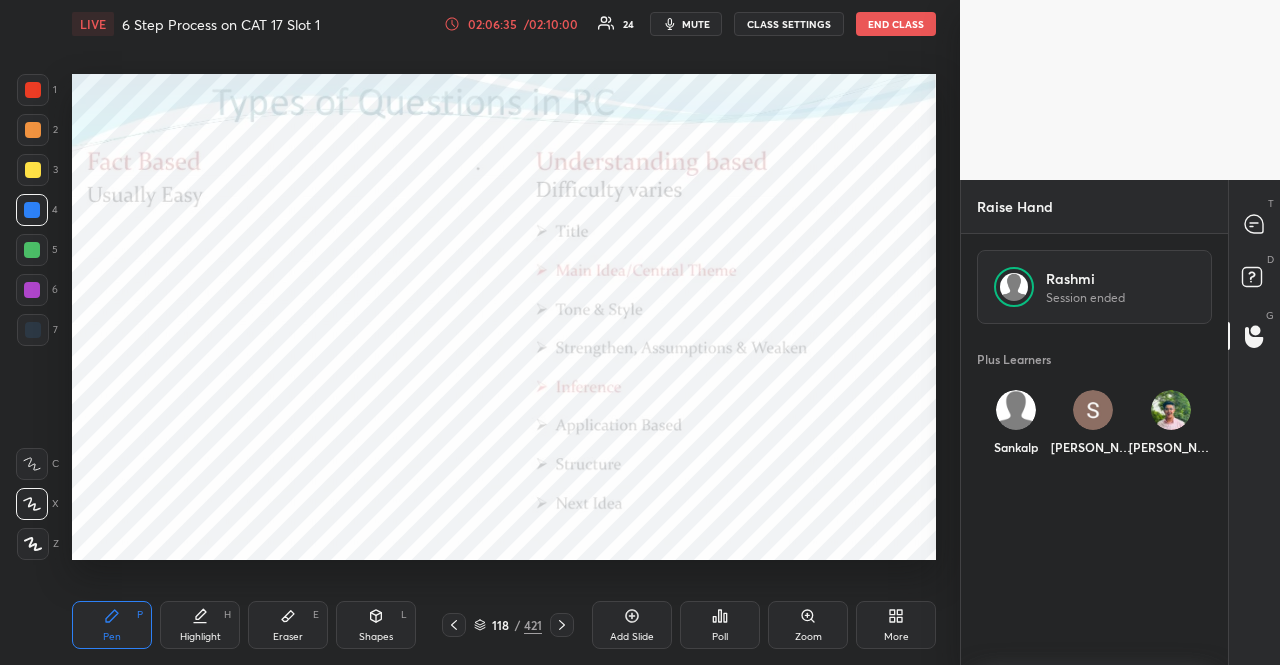 click on "[PERSON_NAME]" at bounding box center (1094, 427) 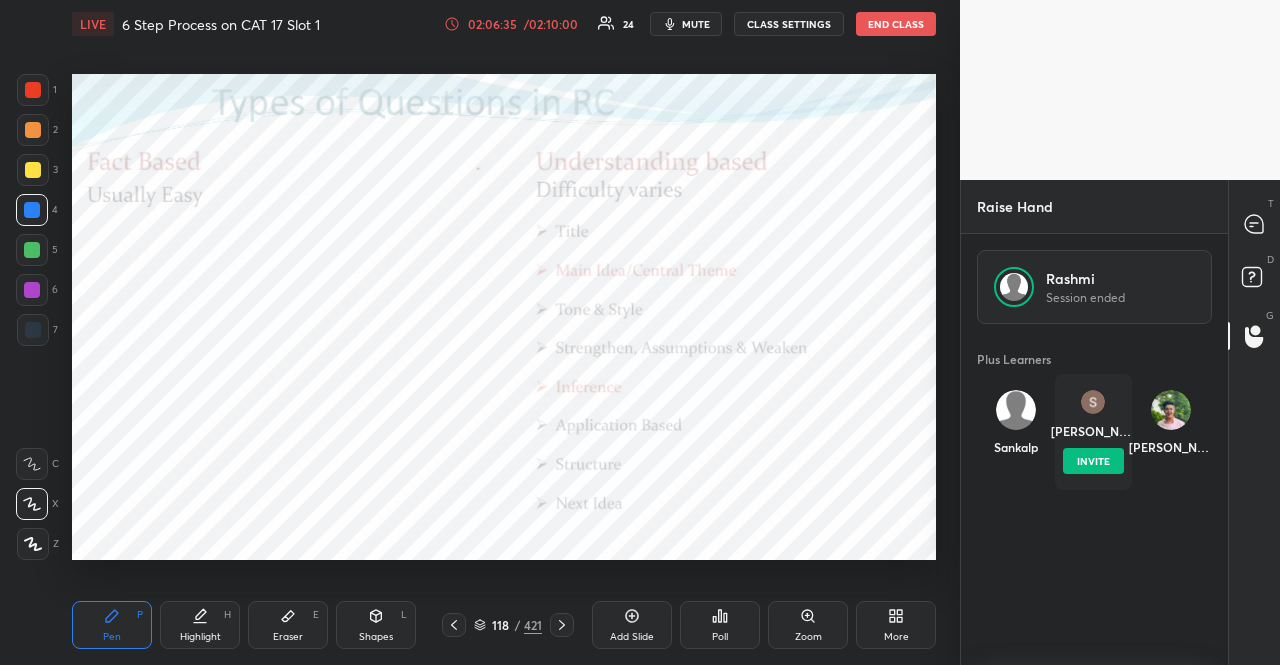 click on "INVITE" at bounding box center (1094, 461) 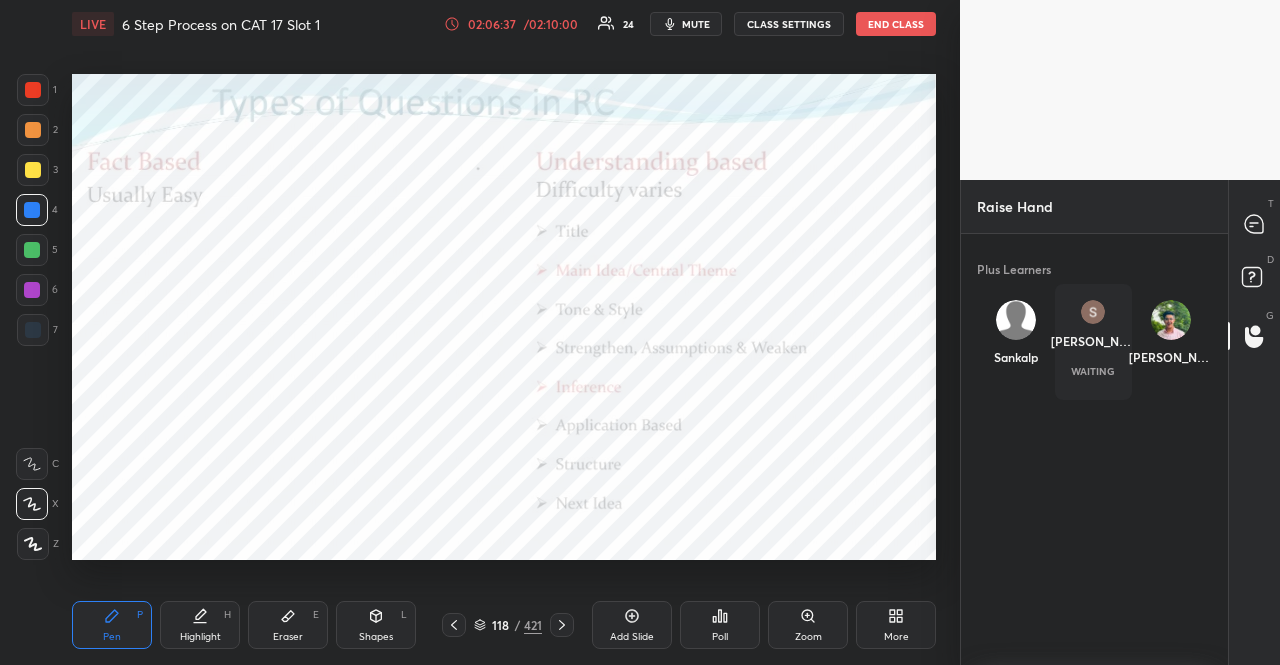 scroll, scrollTop: 6, scrollLeft: 6, axis: both 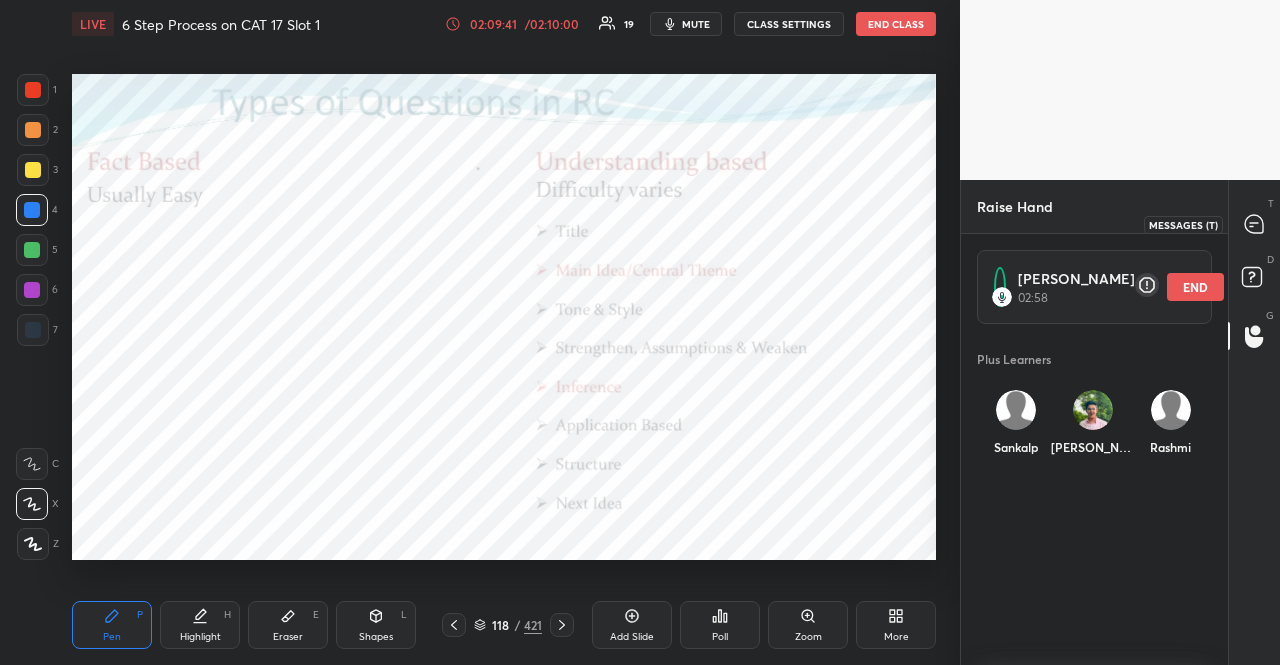 click at bounding box center [1255, 224] 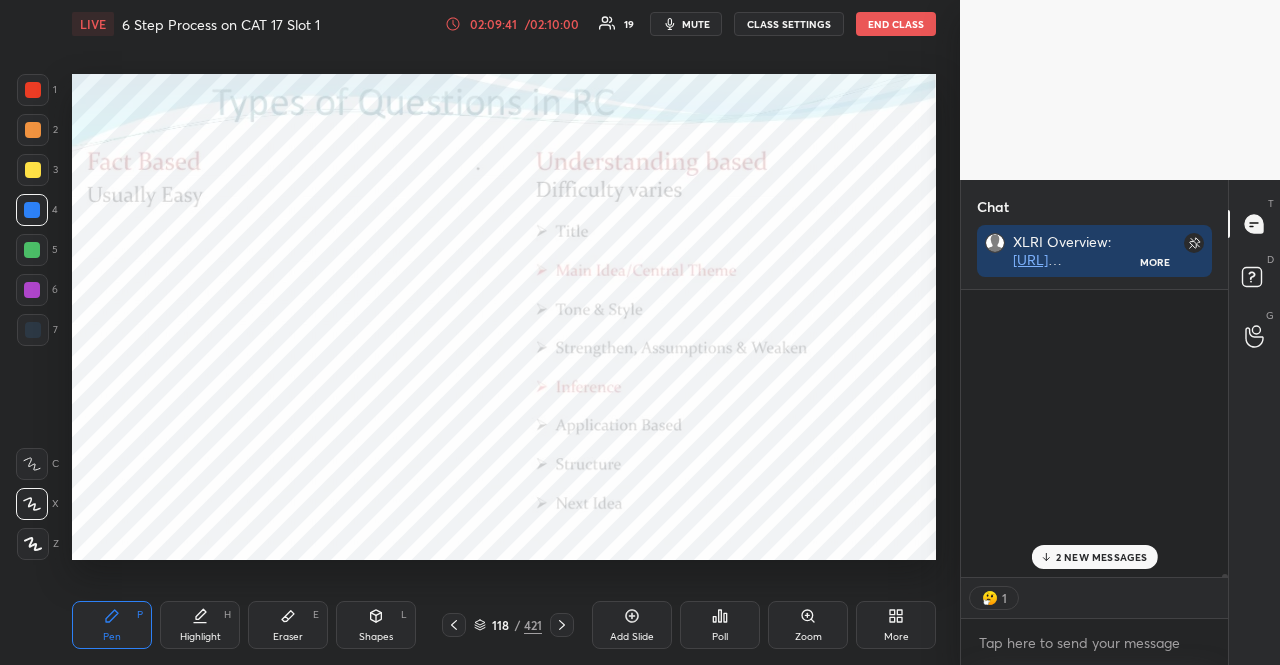 scroll, scrollTop: 38379, scrollLeft: 0, axis: vertical 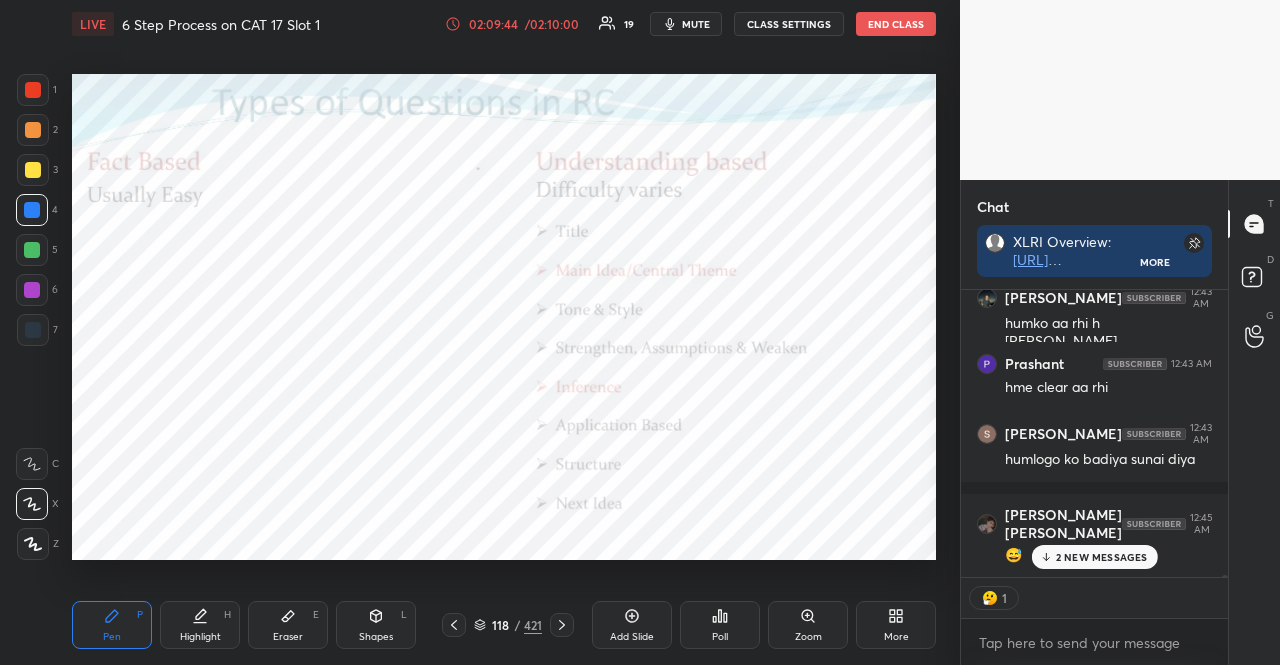 click on "2 NEW MESSAGES" at bounding box center [1102, 557] 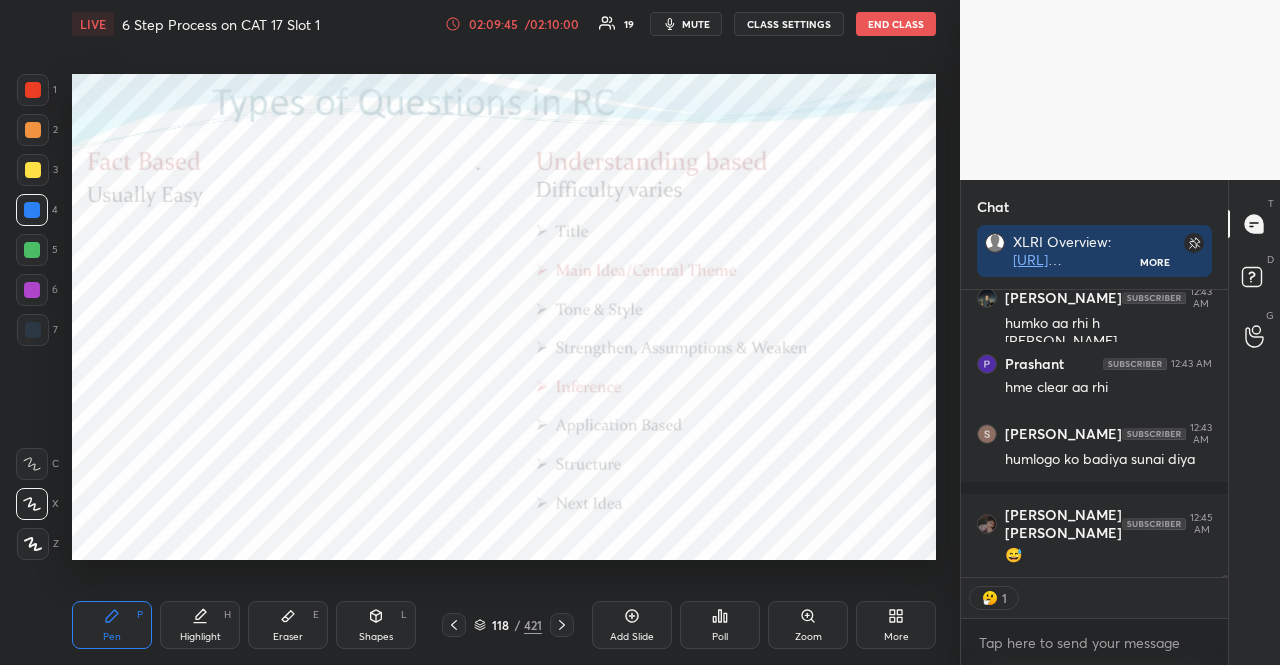 scroll, scrollTop: 6, scrollLeft: 6, axis: both 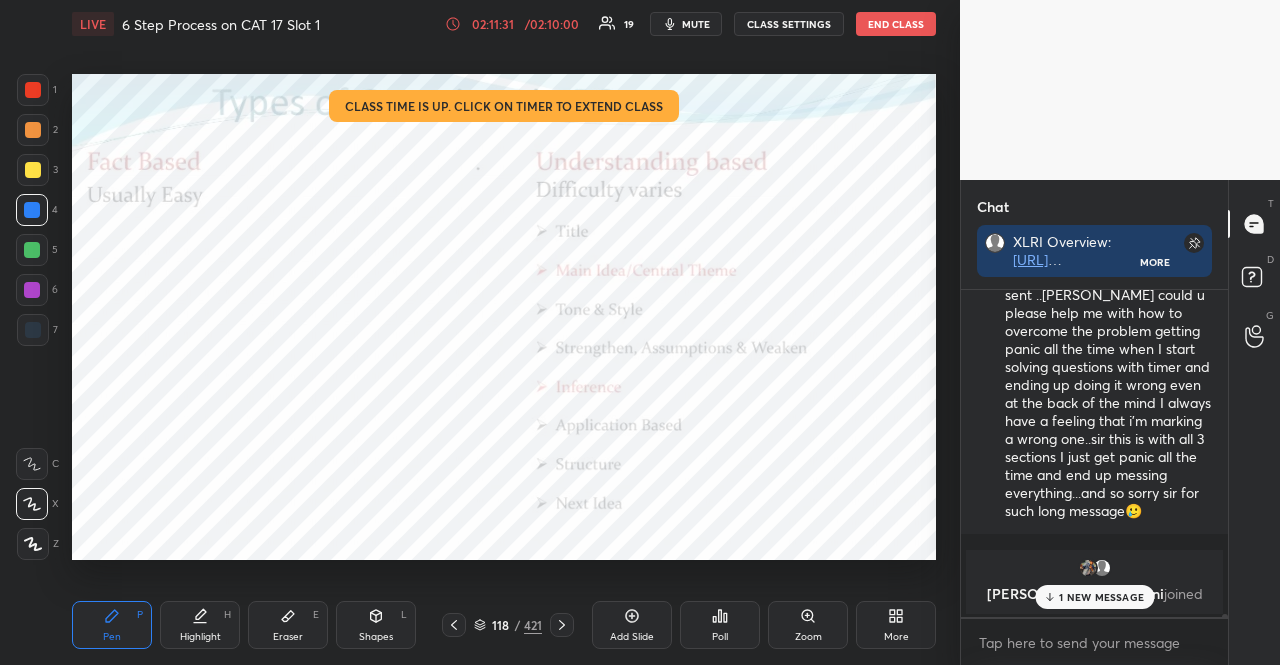 click on "1 NEW MESSAGE" at bounding box center (1101, 597) 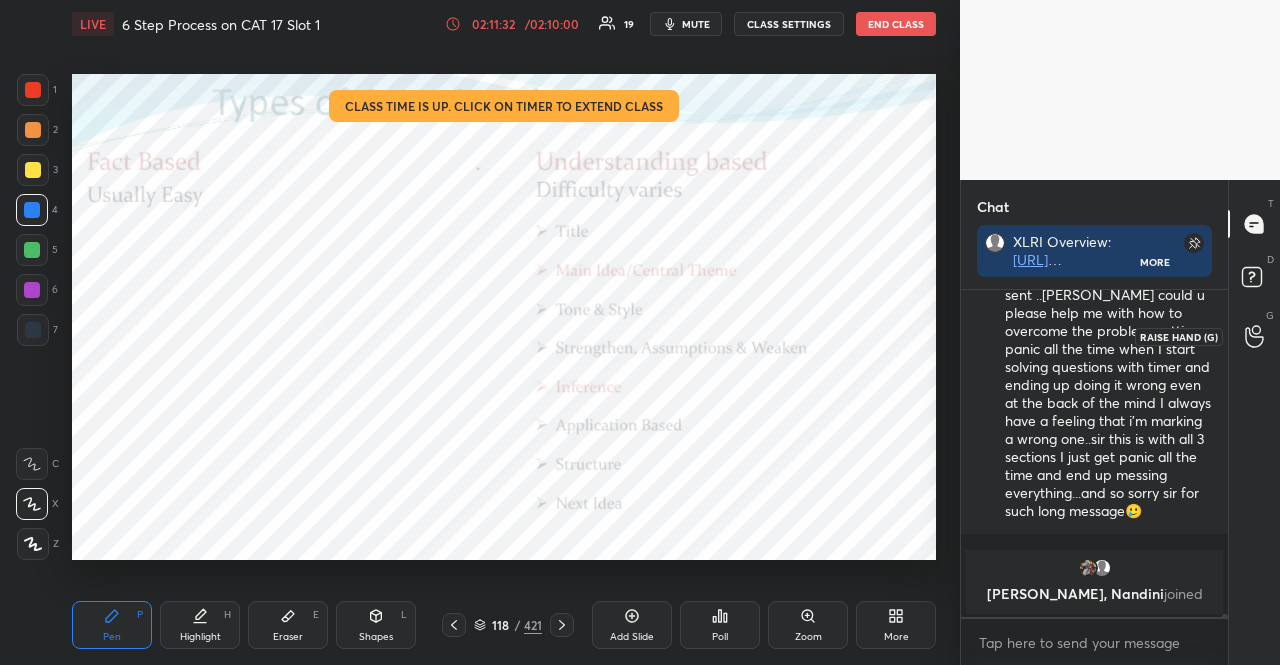 click 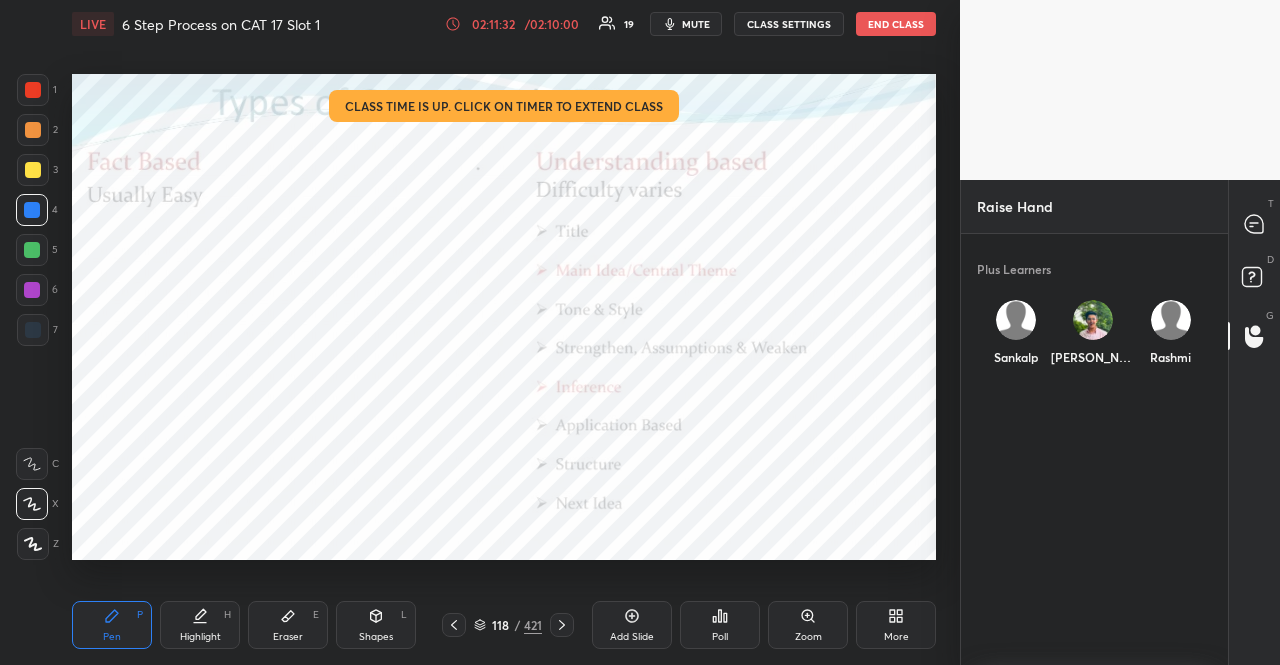 scroll, scrollTop: 6, scrollLeft: 6, axis: both 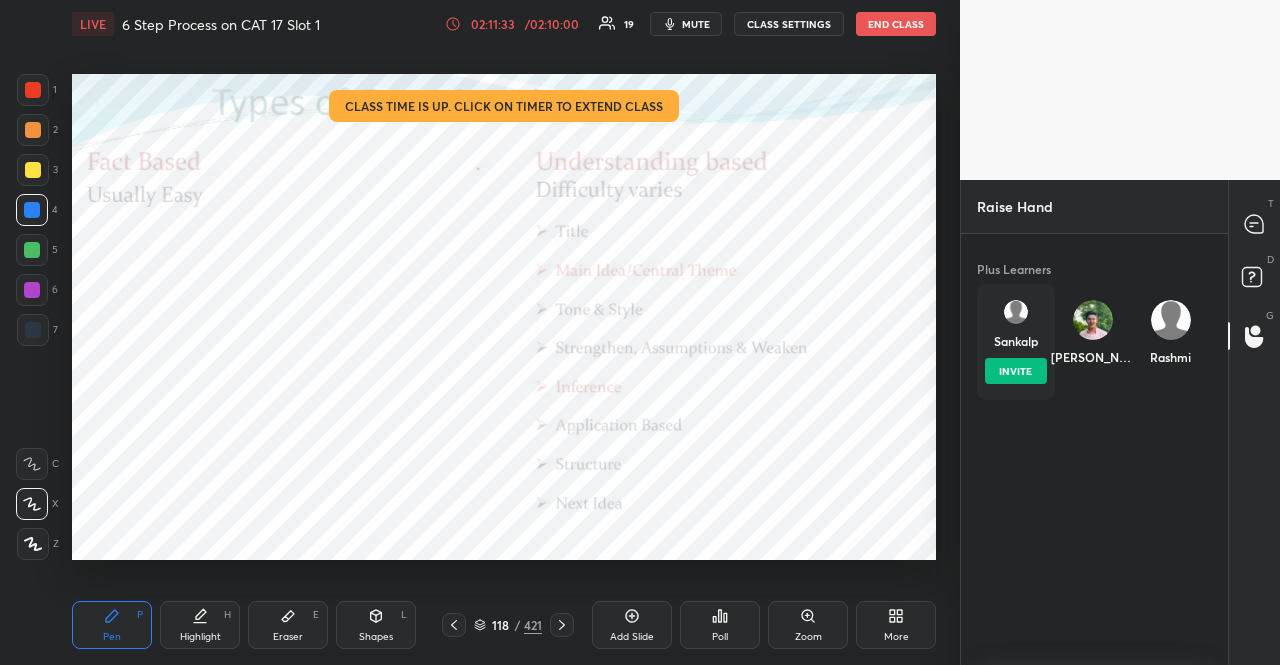 click on "[PERSON_NAME] INVITE" at bounding box center [1016, 342] 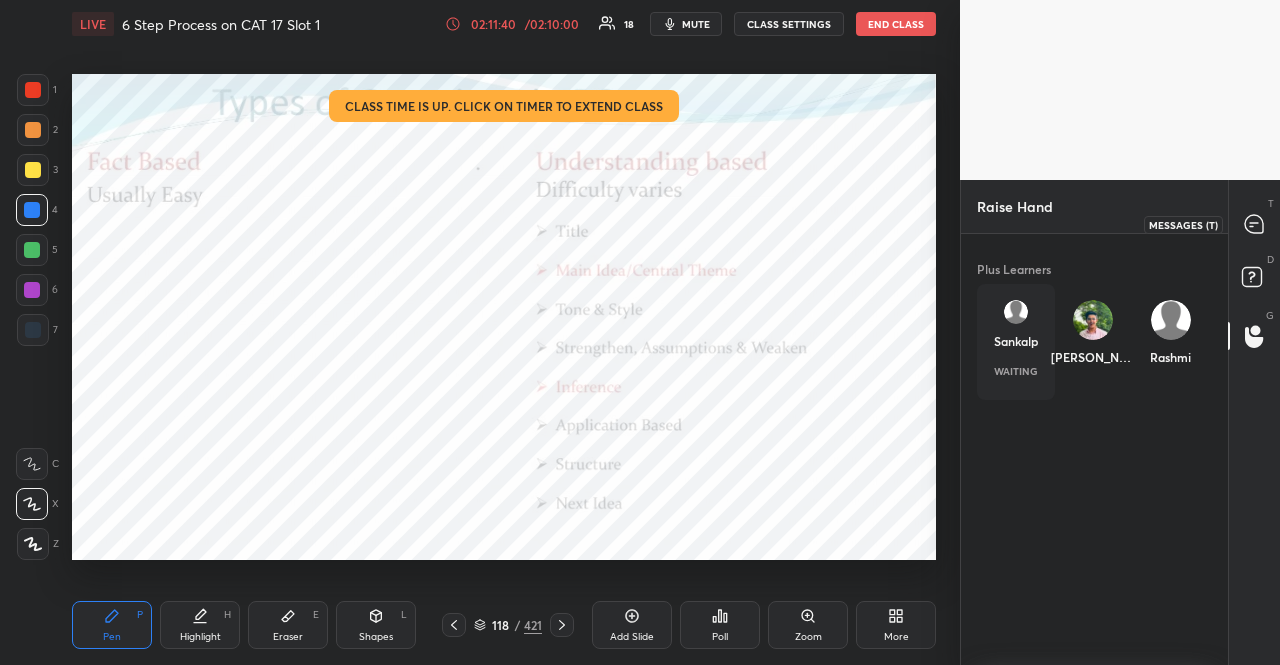 click 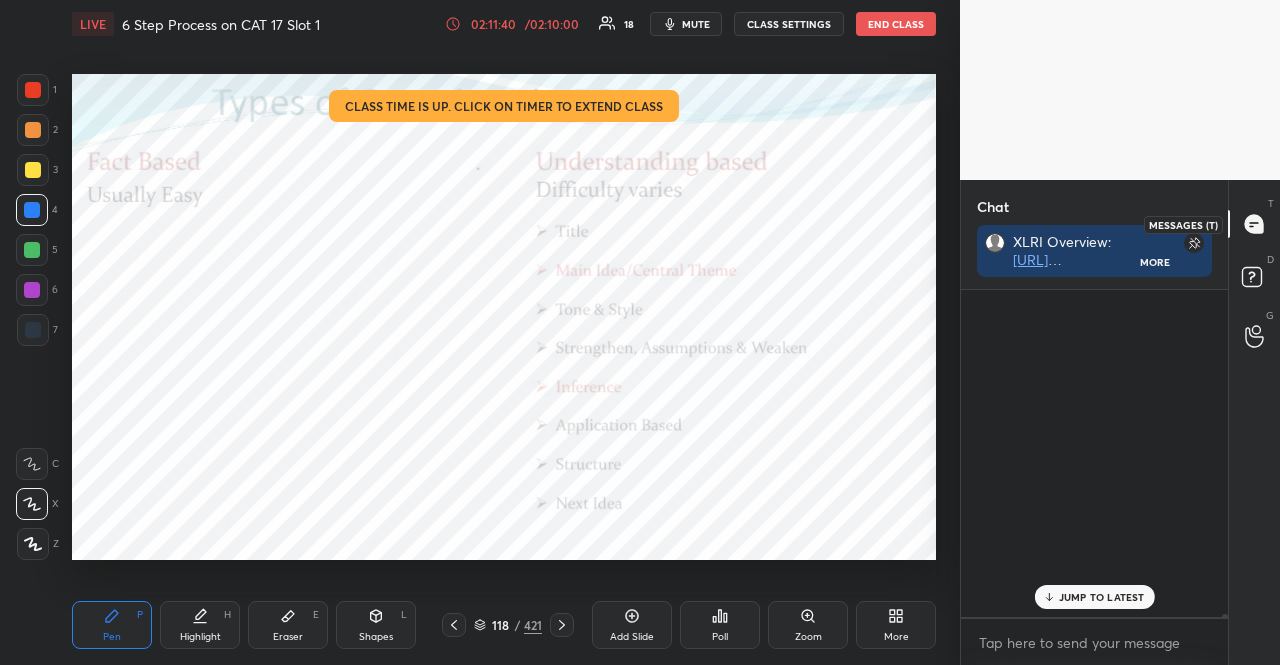 scroll, scrollTop: 38812, scrollLeft: 0, axis: vertical 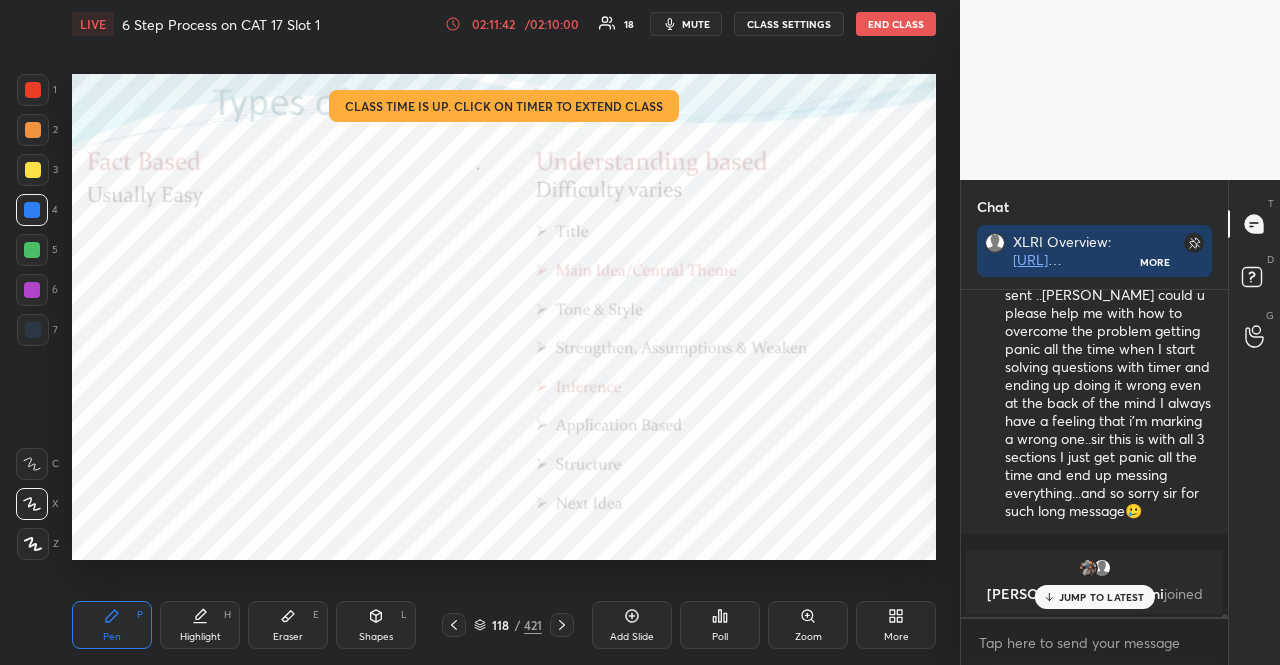 click on "G Raise Hand (G)" at bounding box center (1254, 336) 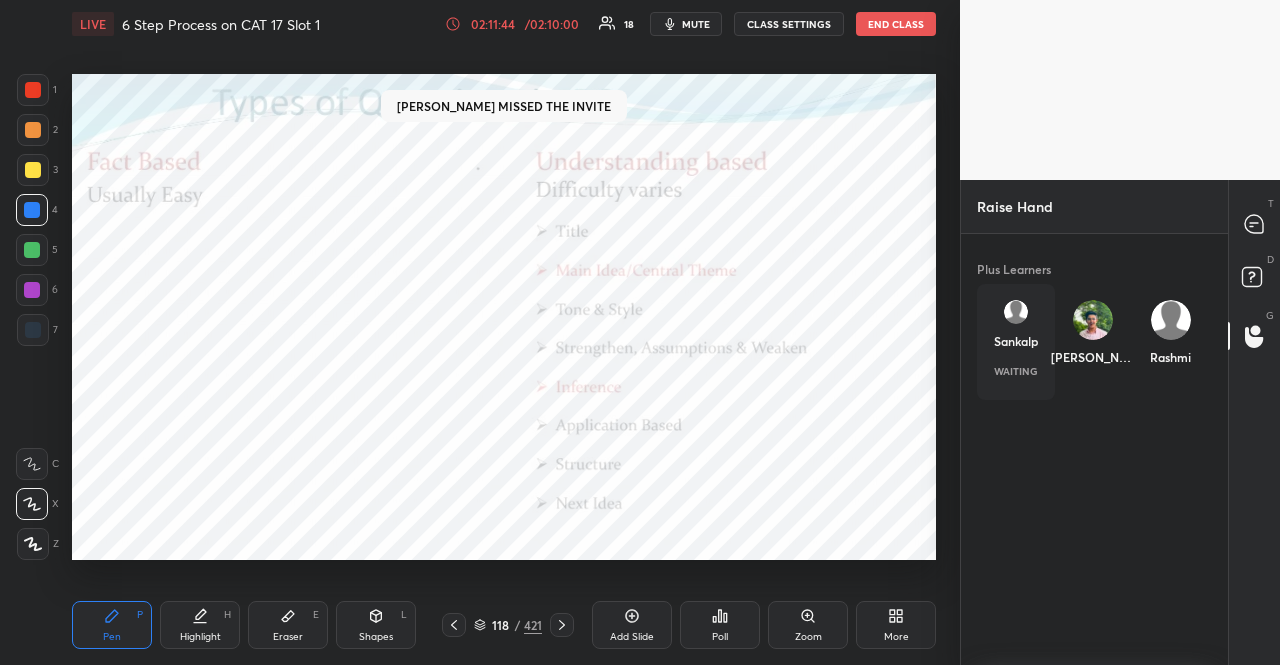 scroll, scrollTop: 336, scrollLeft: 261, axis: both 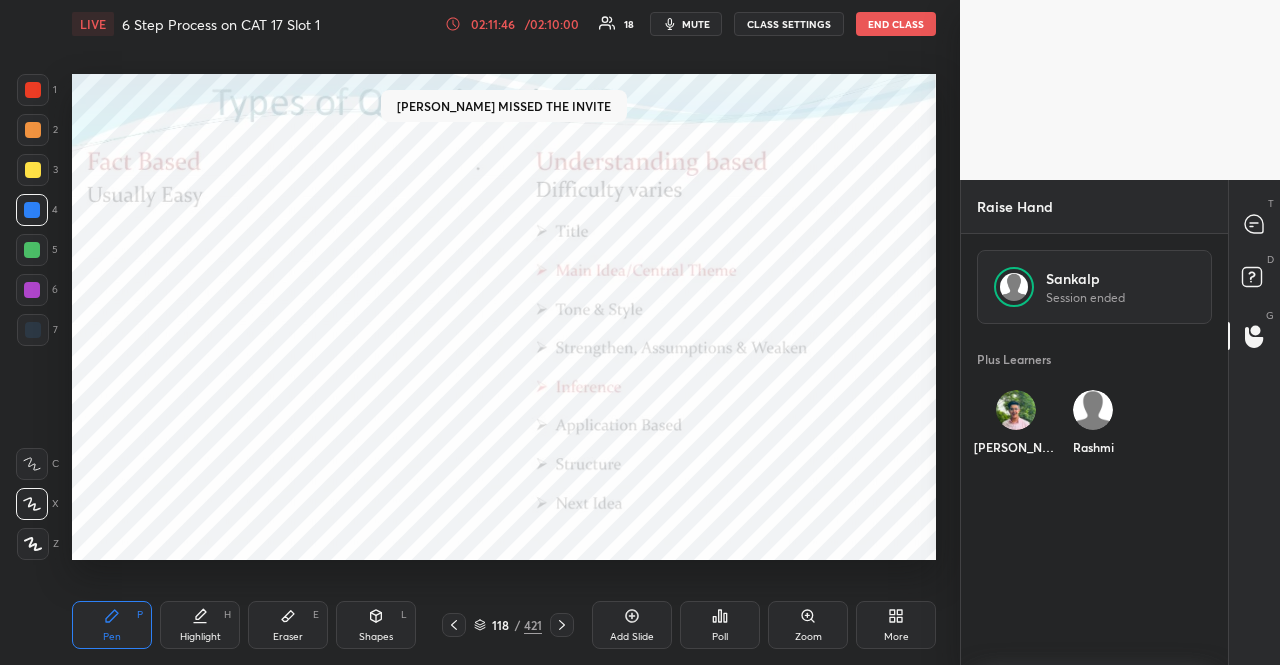 click on "[PERSON_NAME]" at bounding box center [1016, 427] 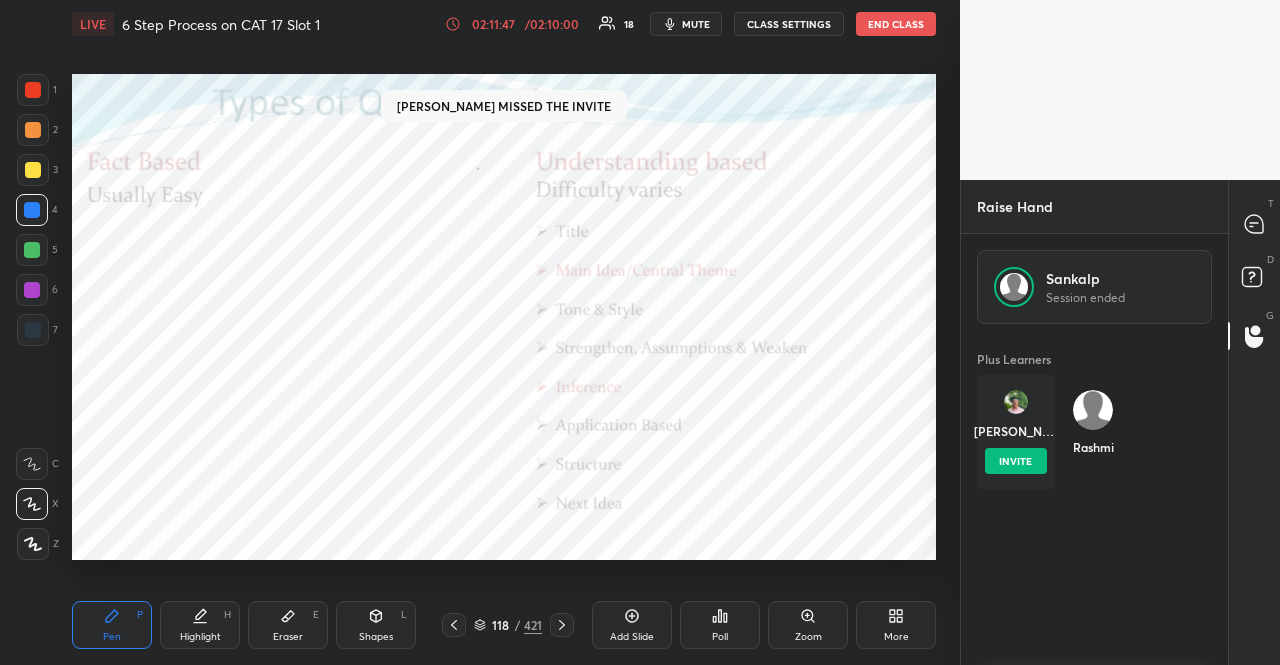 click on "INVITE" at bounding box center (1016, 461) 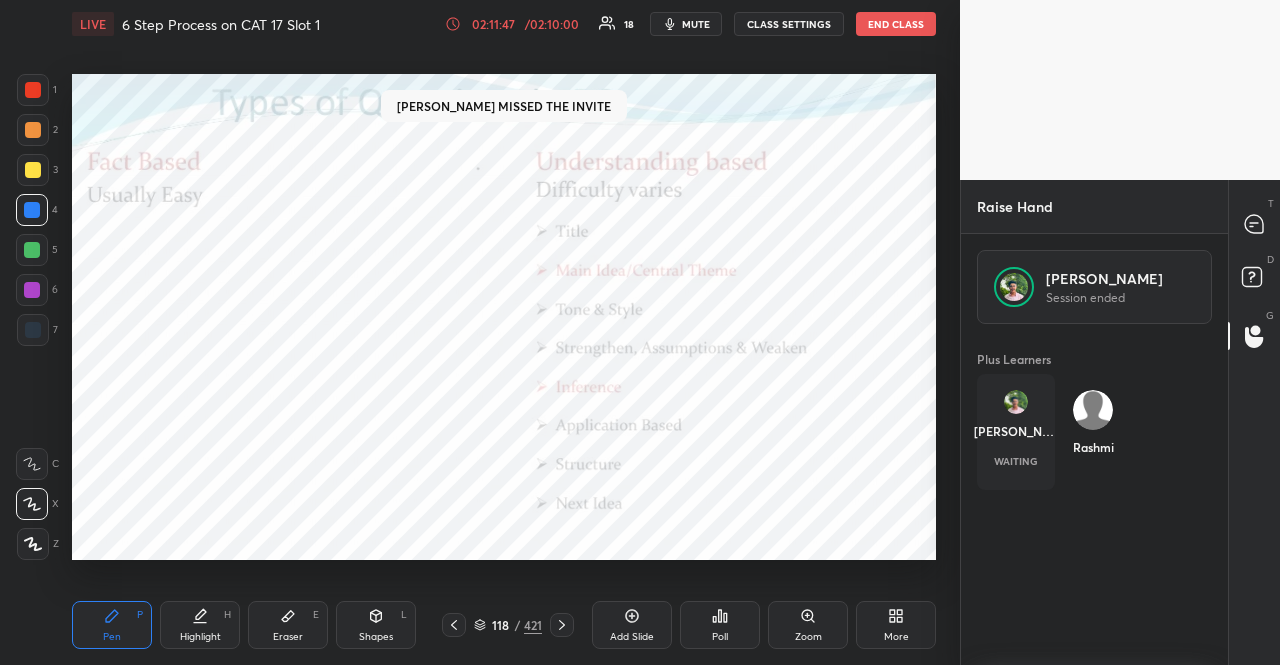 scroll, scrollTop: 6, scrollLeft: 6, axis: both 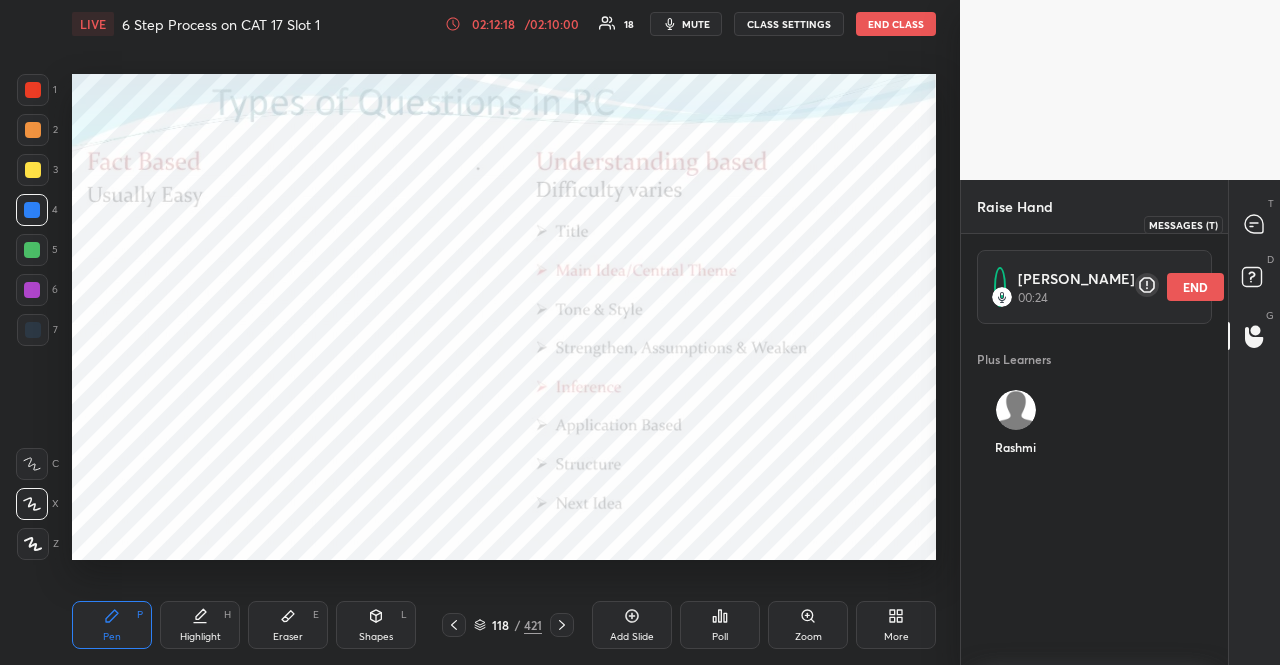click 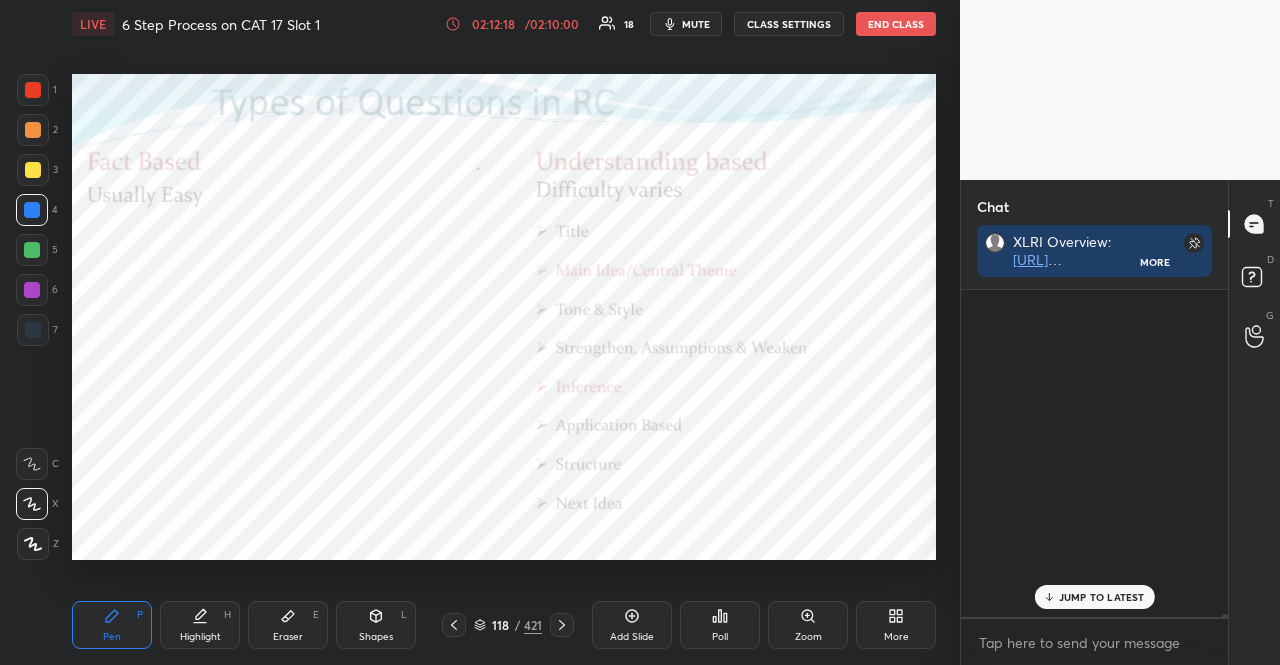 scroll, scrollTop: 38812, scrollLeft: 0, axis: vertical 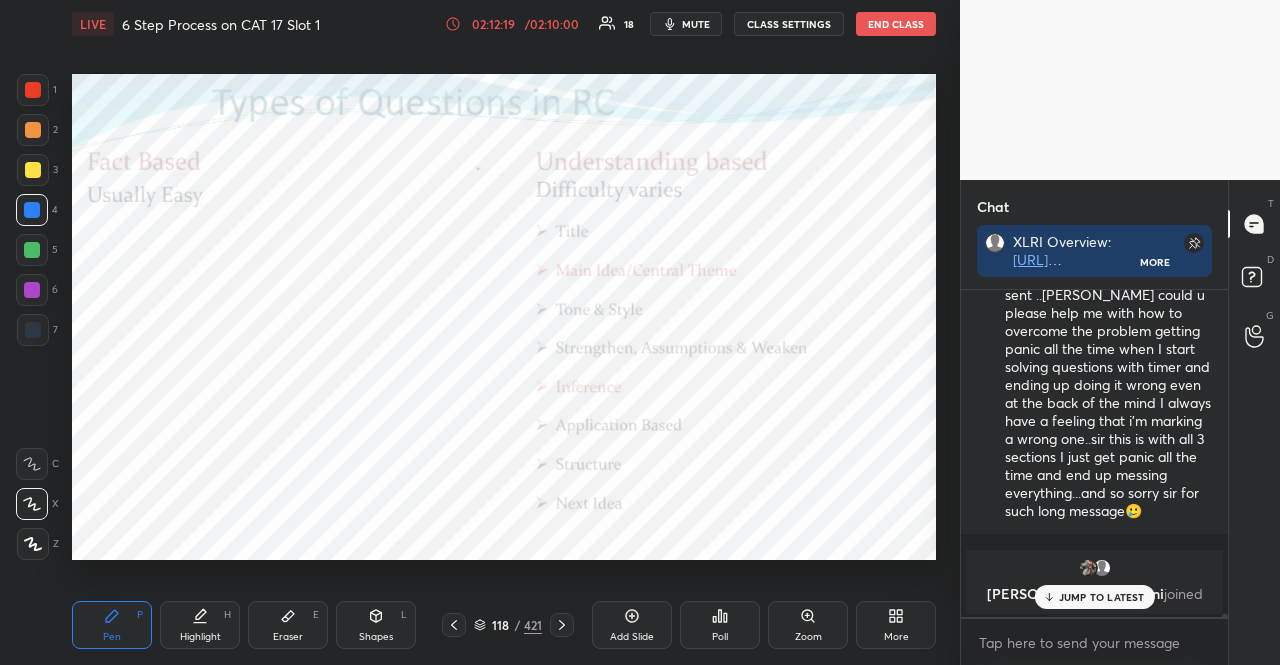 click on "JUMP TO LATEST" at bounding box center (1102, 597) 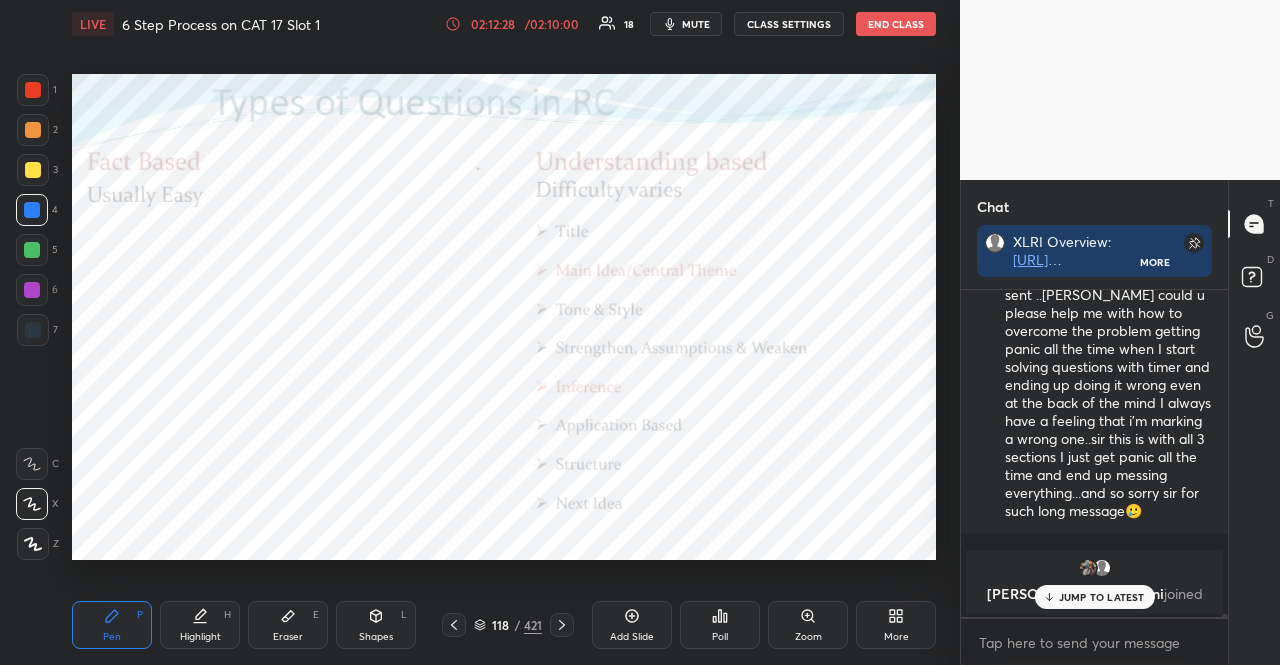 scroll, scrollTop: 38950, scrollLeft: 0, axis: vertical 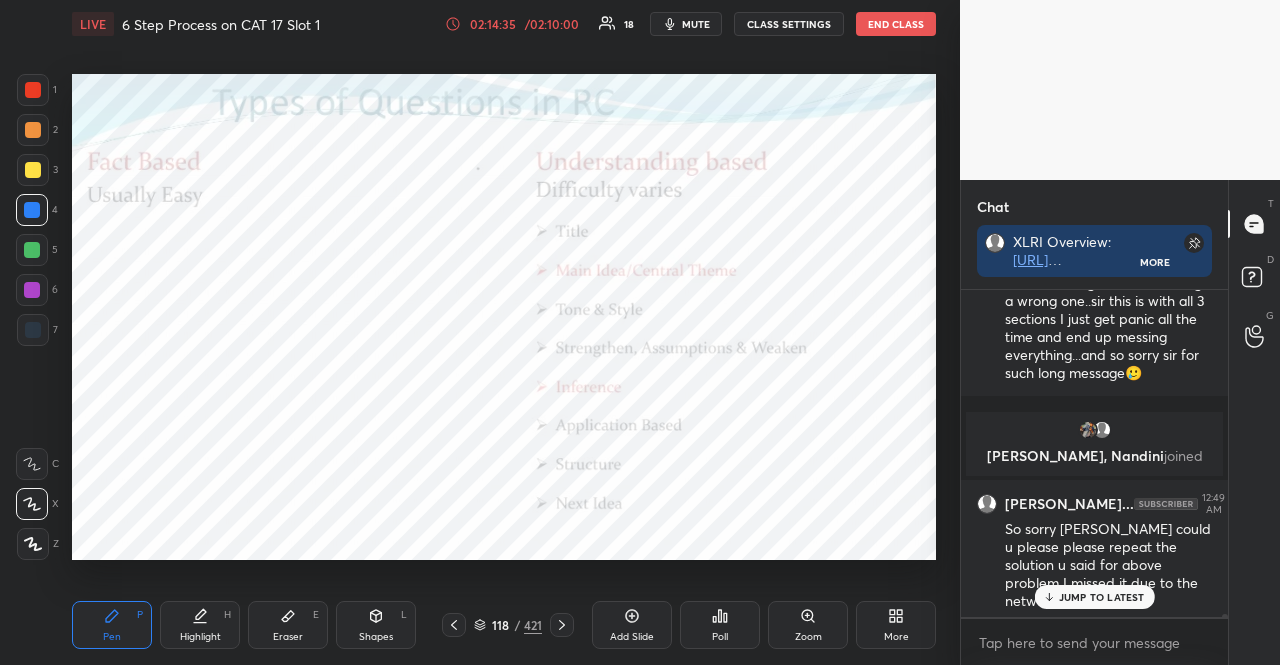 click at bounding box center (32, 290) 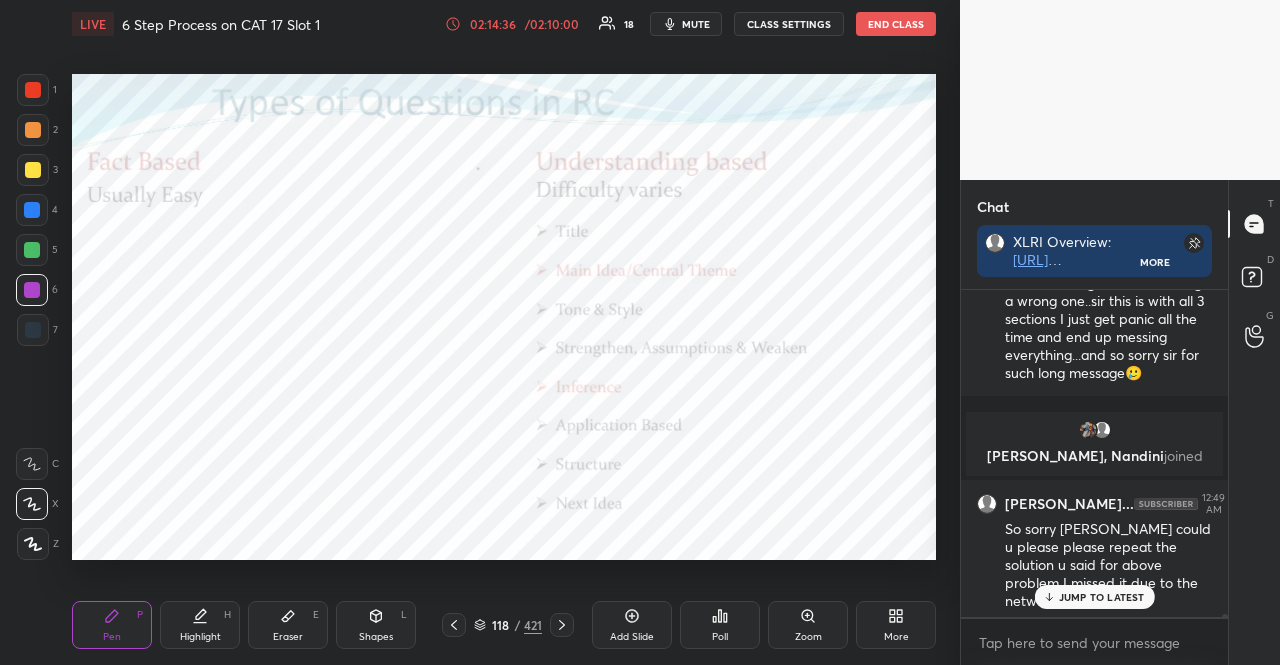 click on "Z" at bounding box center [38, 544] 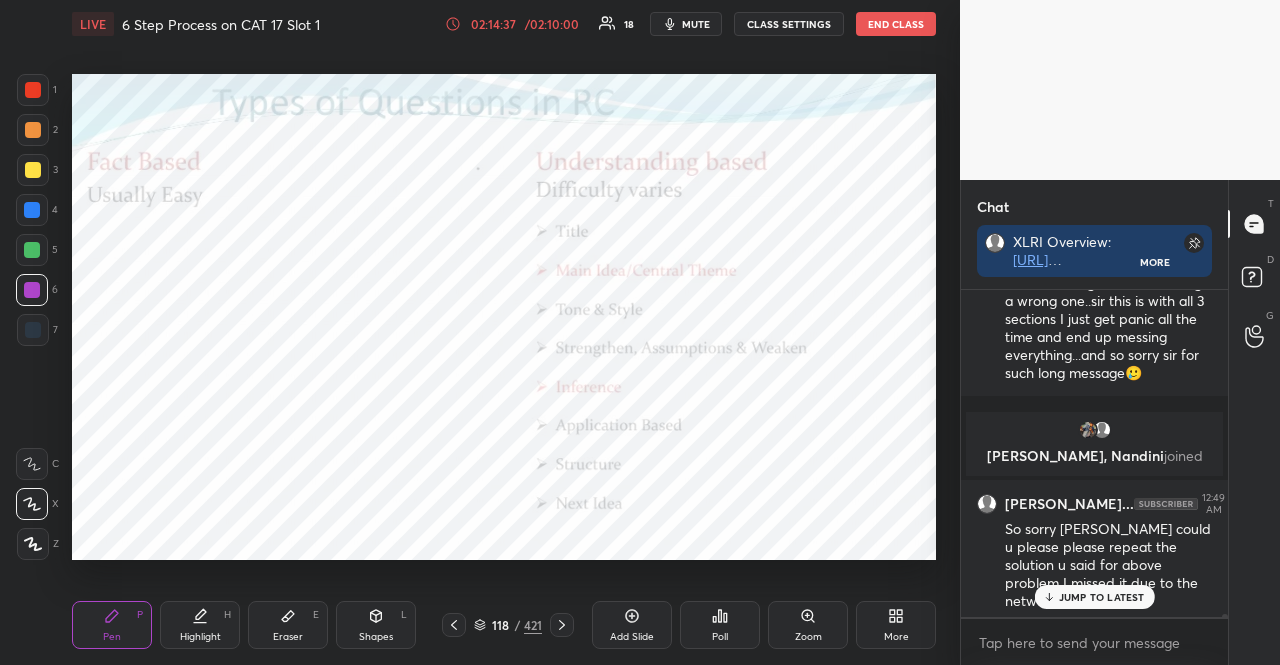 click 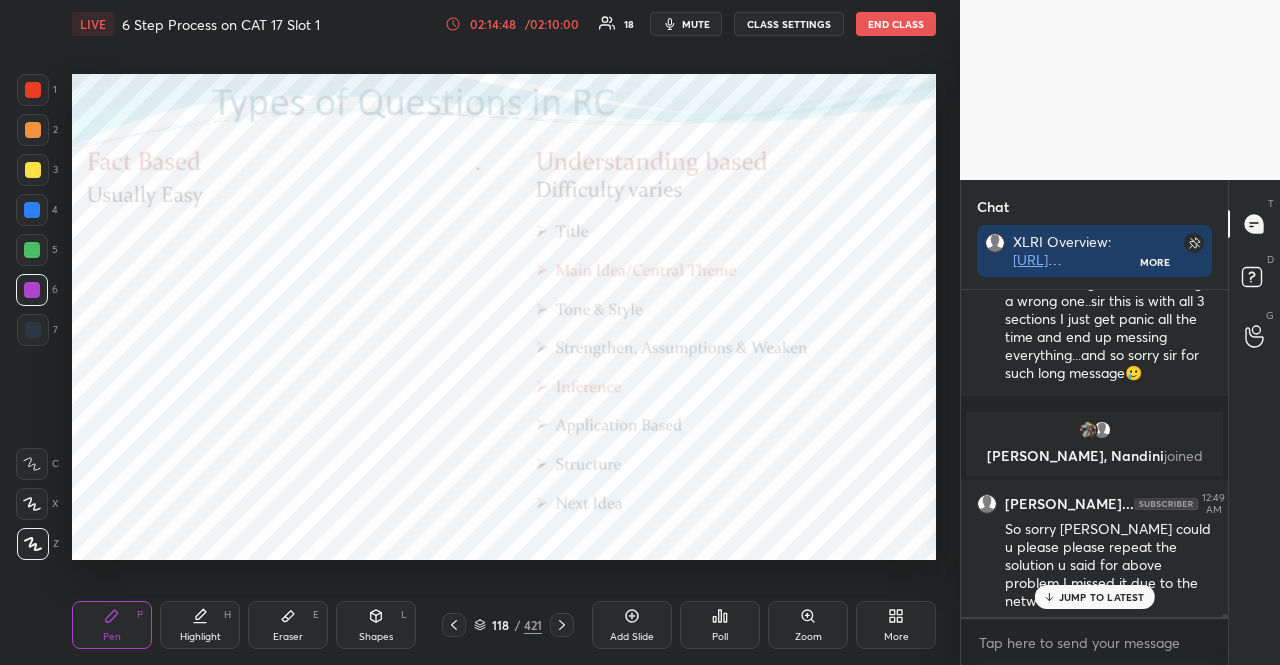 click on "JUMP TO LATEST" at bounding box center (1102, 597) 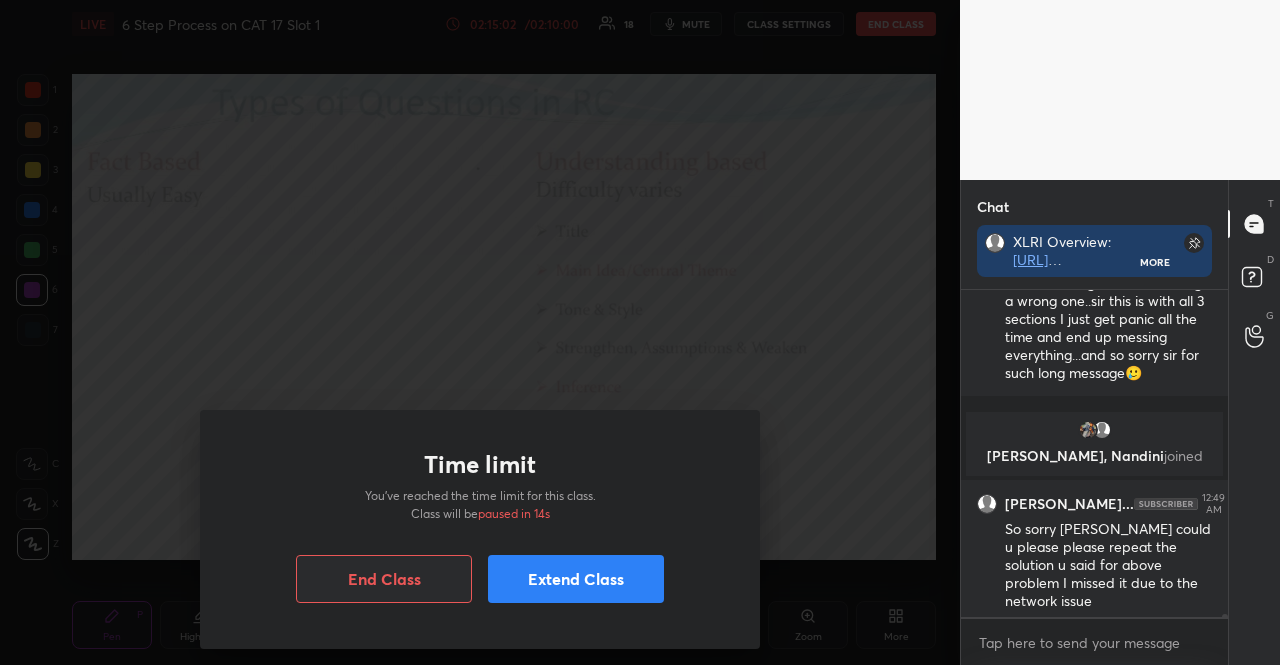 click on "Extend Class" at bounding box center (576, 579) 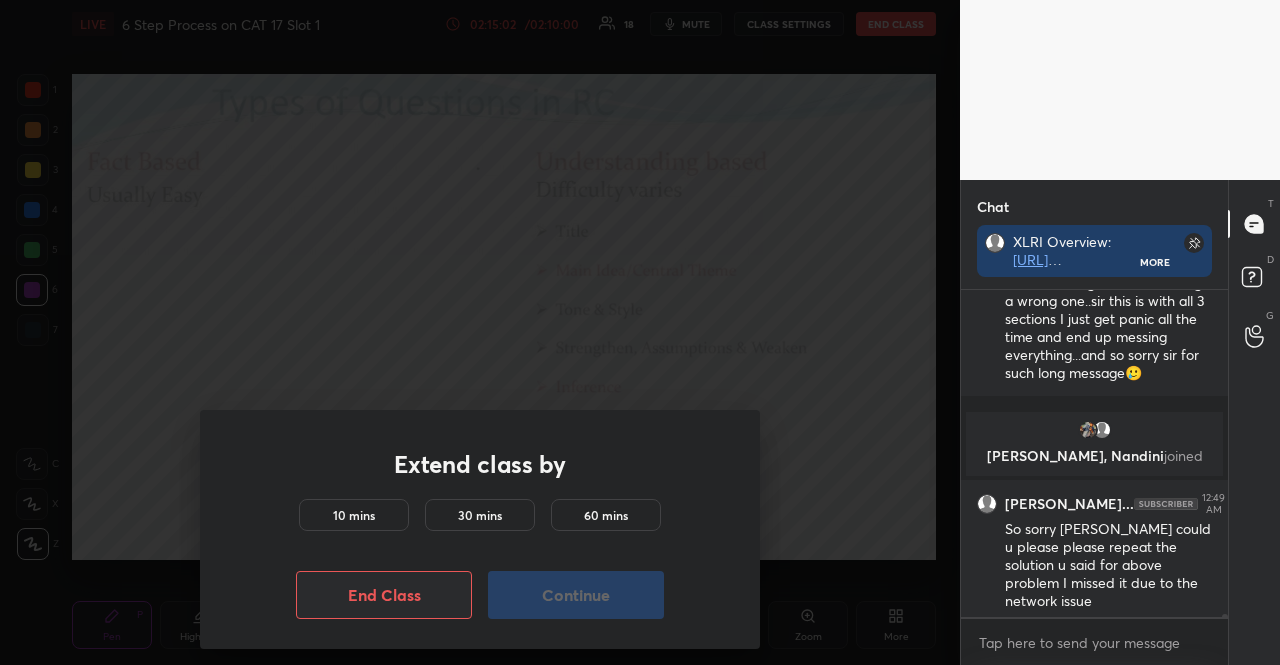 click on "10 mins" at bounding box center [354, 515] 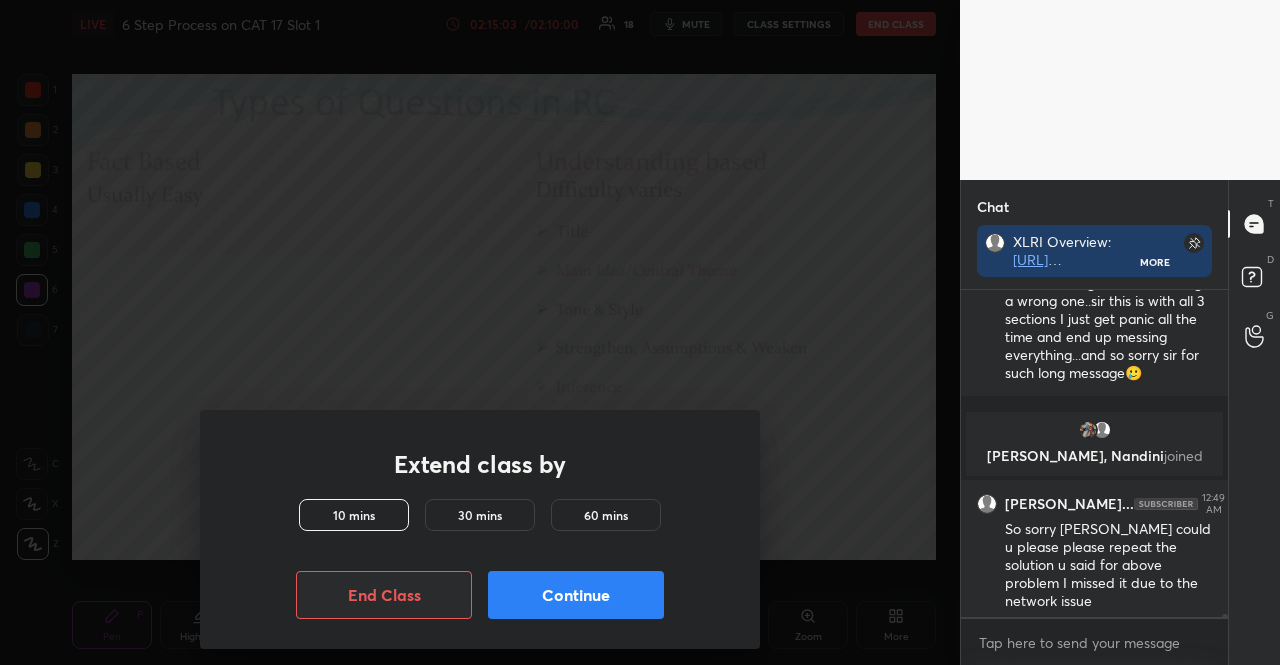 click on "Continue" at bounding box center [576, 595] 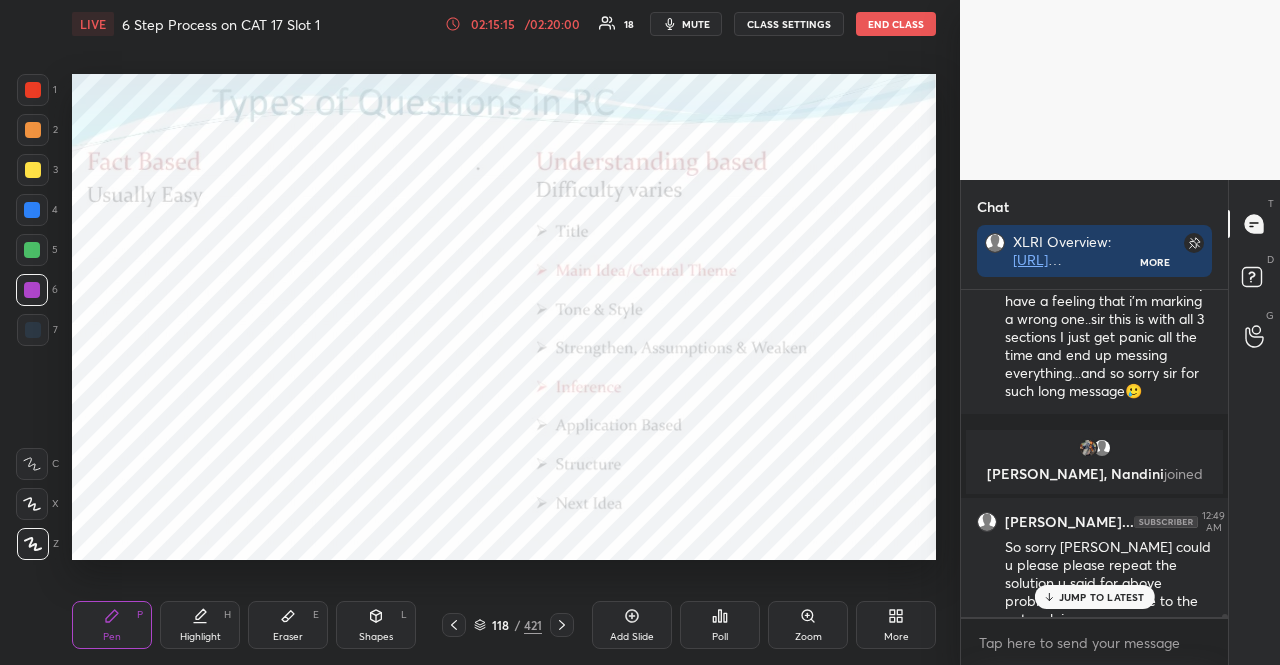 scroll, scrollTop: 38950, scrollLeft: 0, axis: vertical 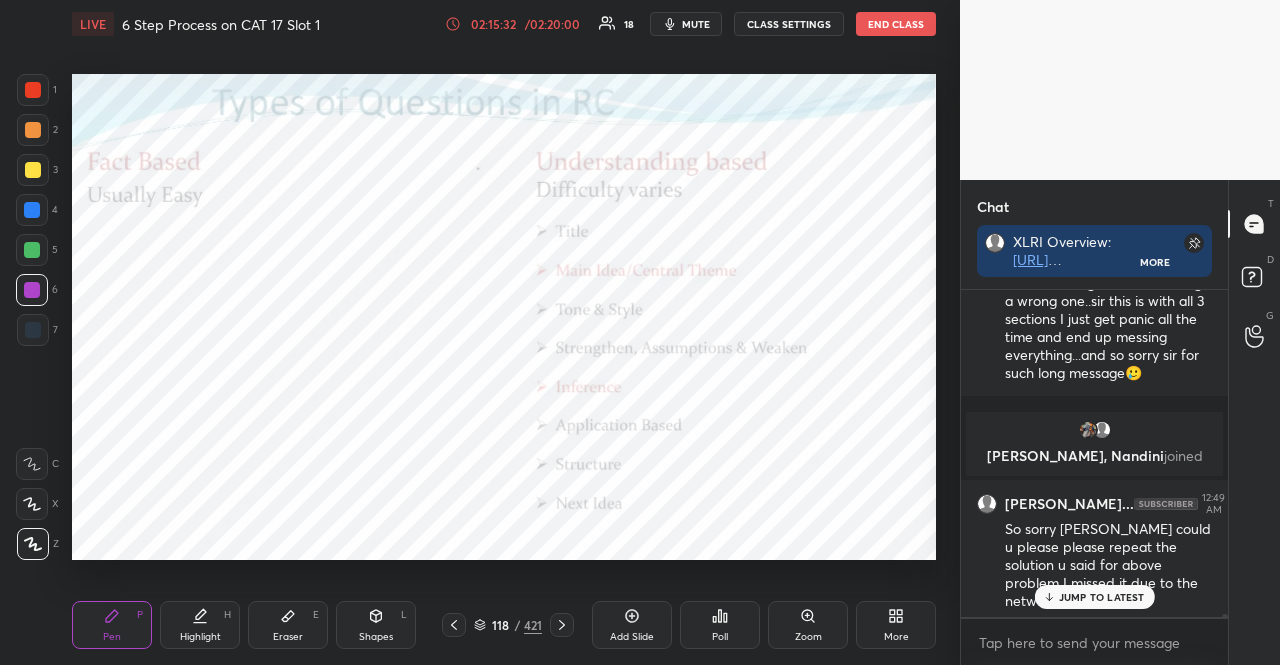 click on "JUMP TO LATEST" at bounding box center (1094, 597) 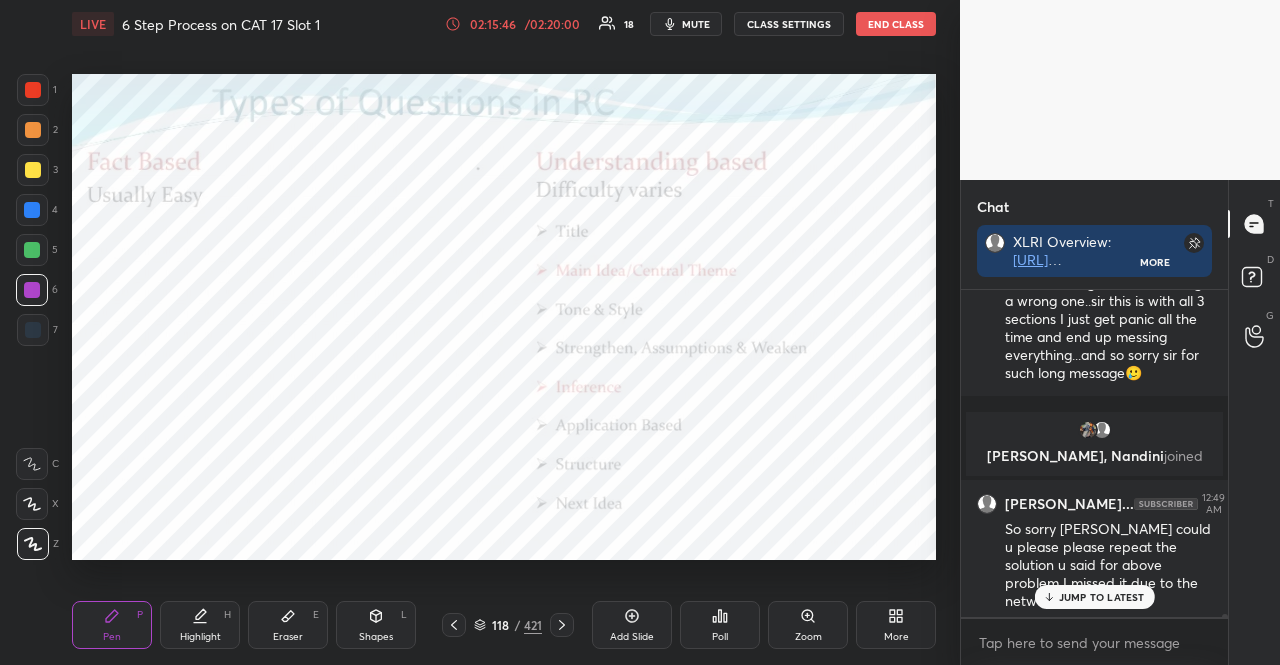 scroll, scrollTop: 321, scrollLeft: 261, axis: both 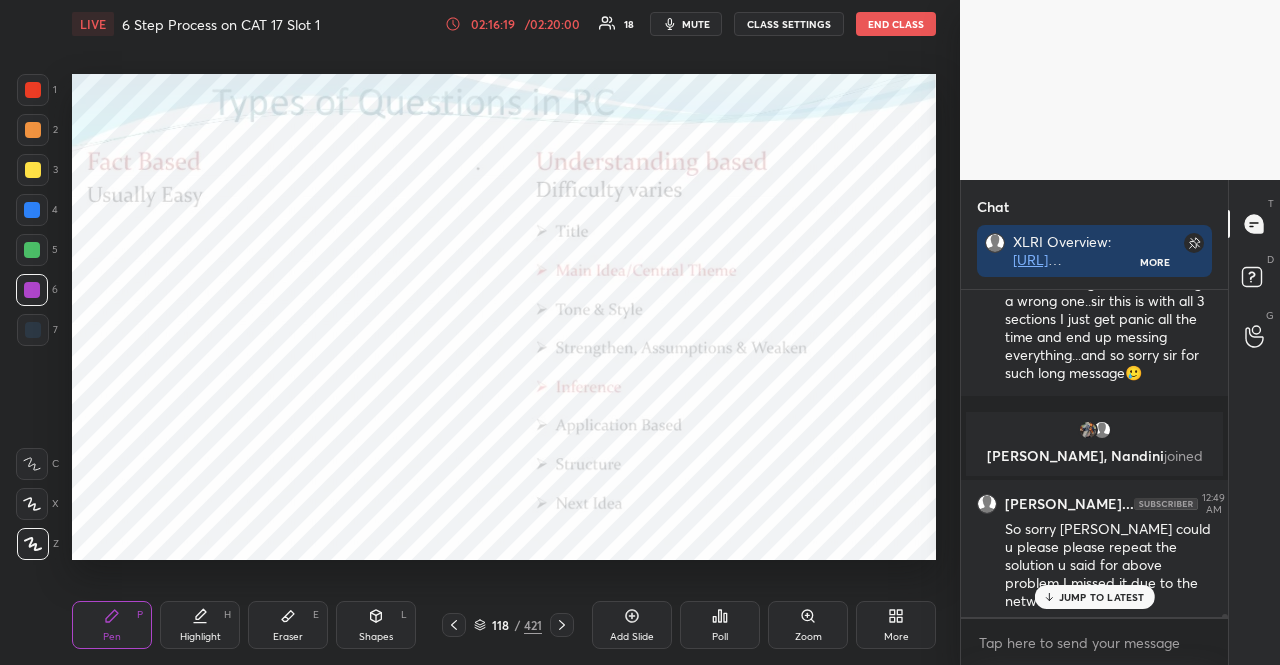 click on "JUMP TO LATEST" at bounding box center (1102, 597) 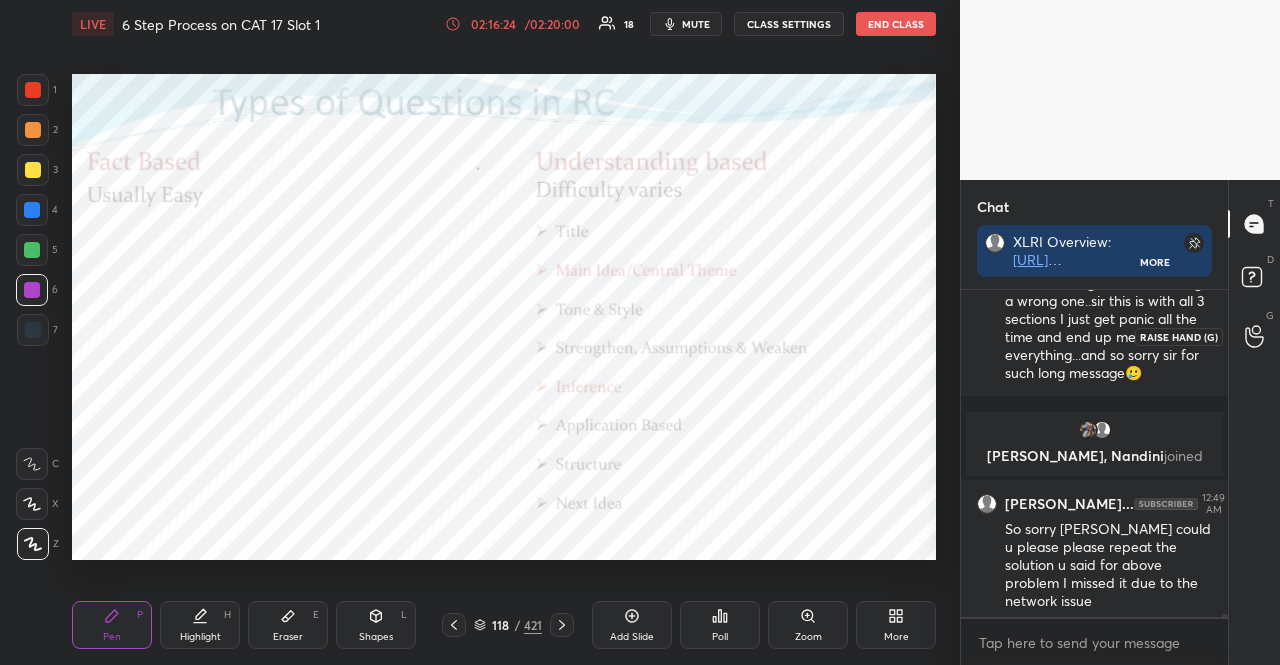 click 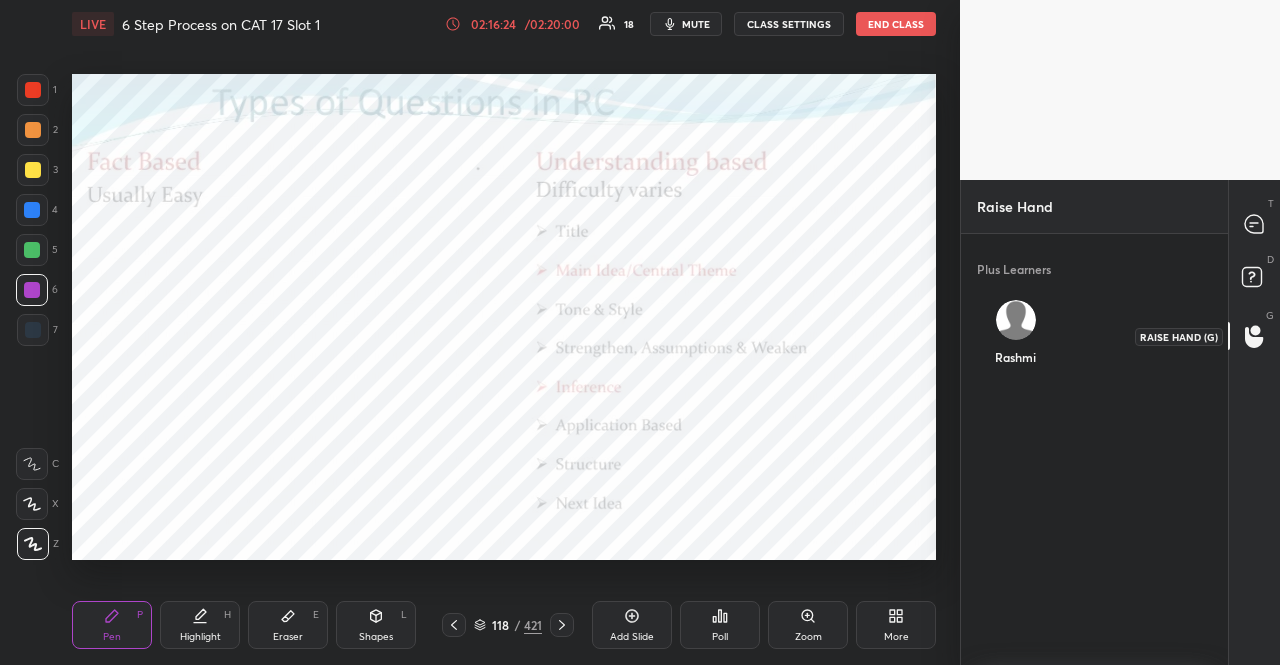 scroll, scrollTop: 6, scrollLeft: 6, axis: both 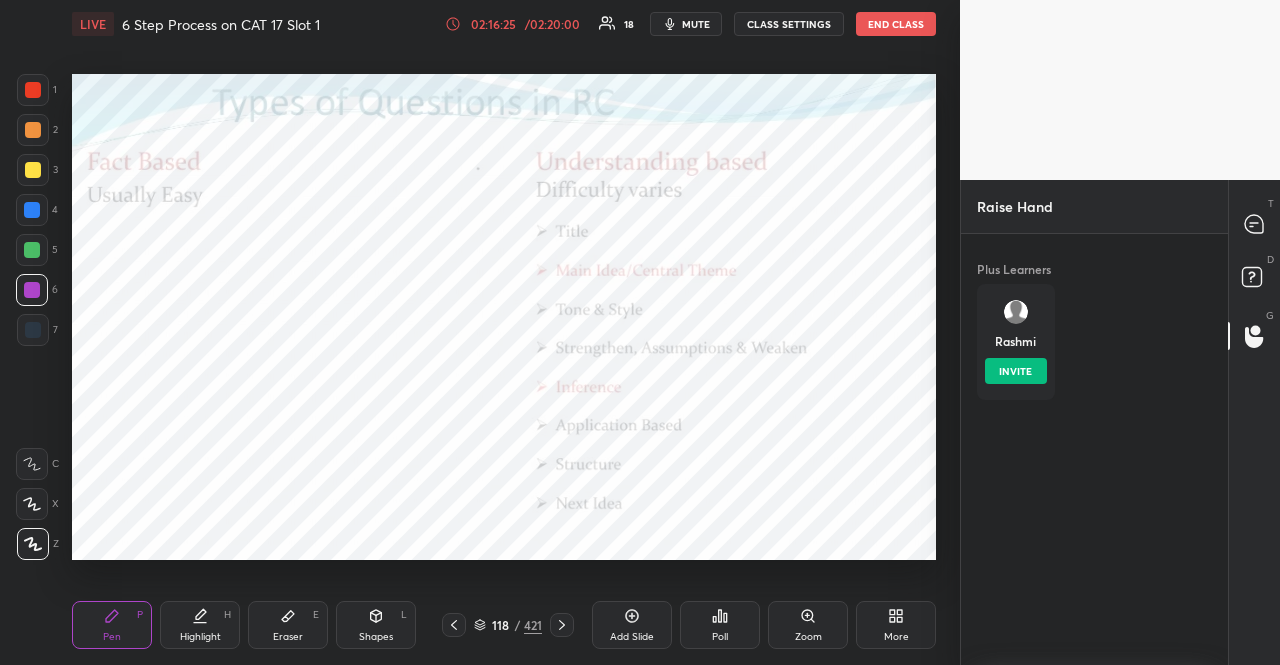 click on "[DEMOGRAPHIC_DATA] INVITE" at bounding box center (1016, 342) 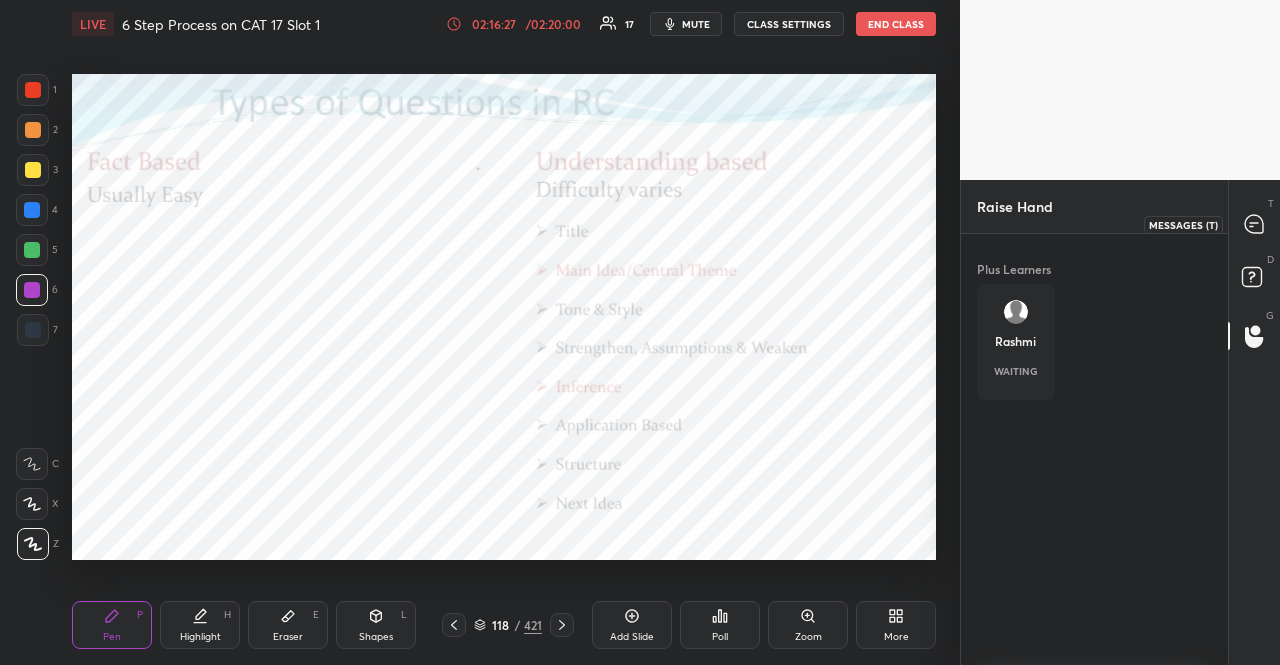 click at bounding box center [1255, 224] 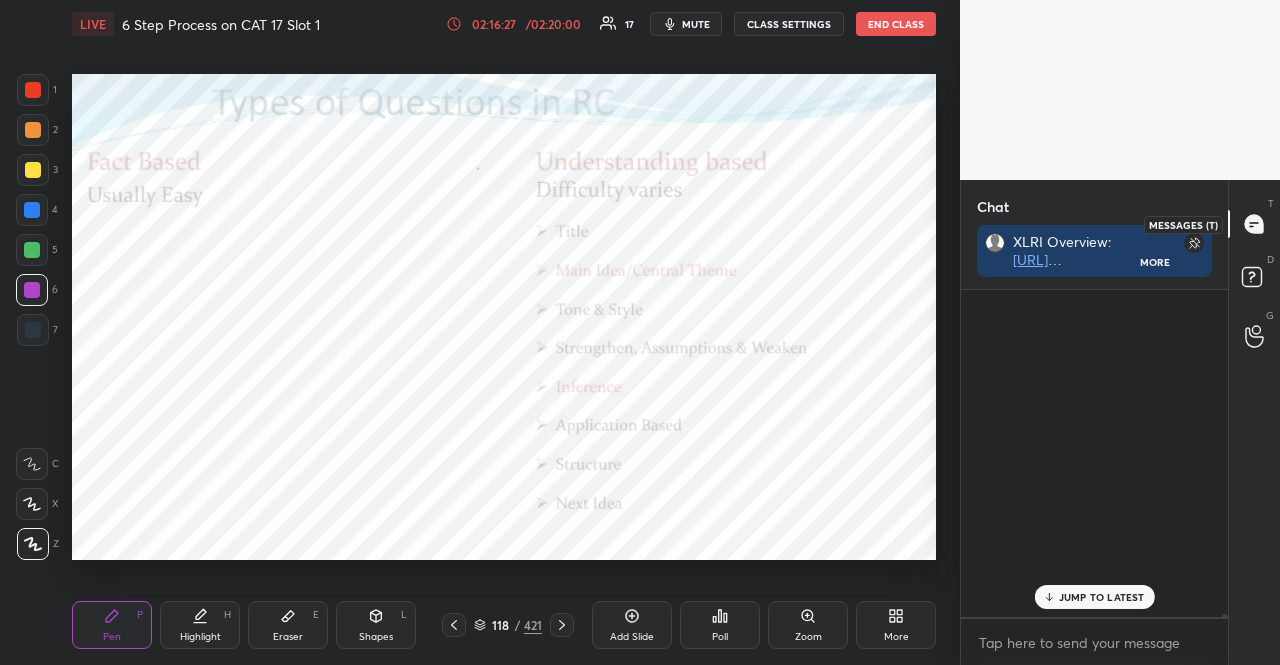 scroll, scrollTop: 38950, scrollLeft: 0, axis: vertical 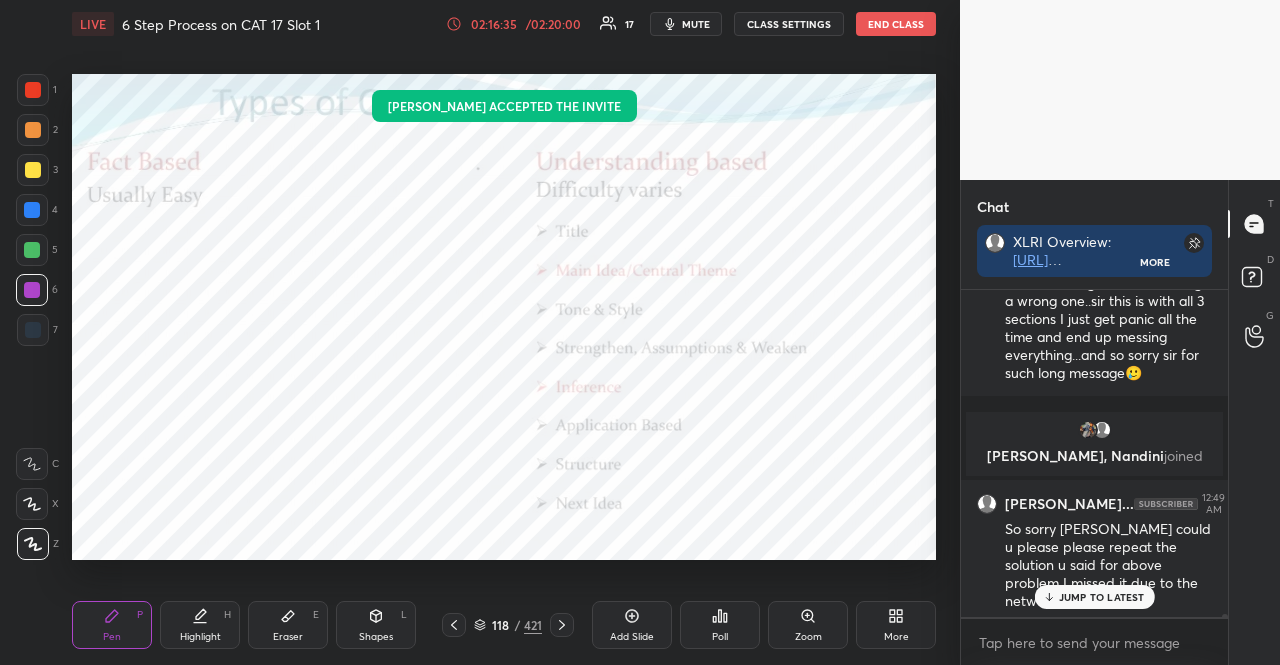 click on "G Raise Hand (G)" at bounding box center [1254, 336] 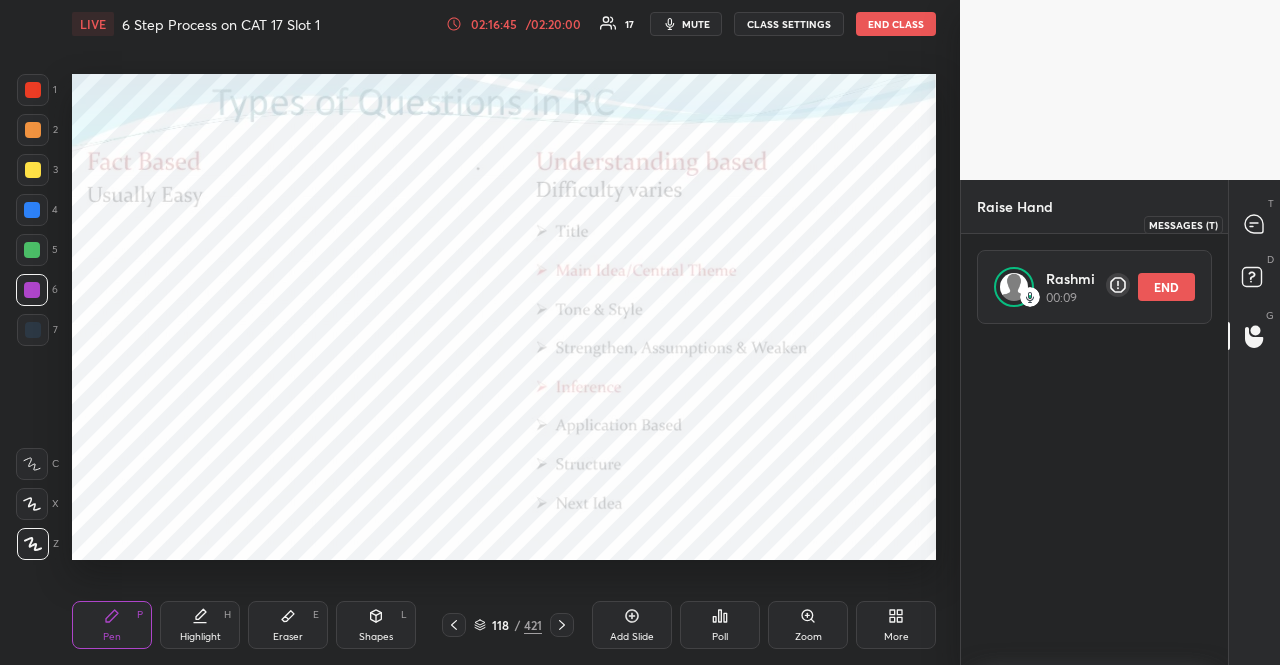 click at bounding box center (1255, 224) 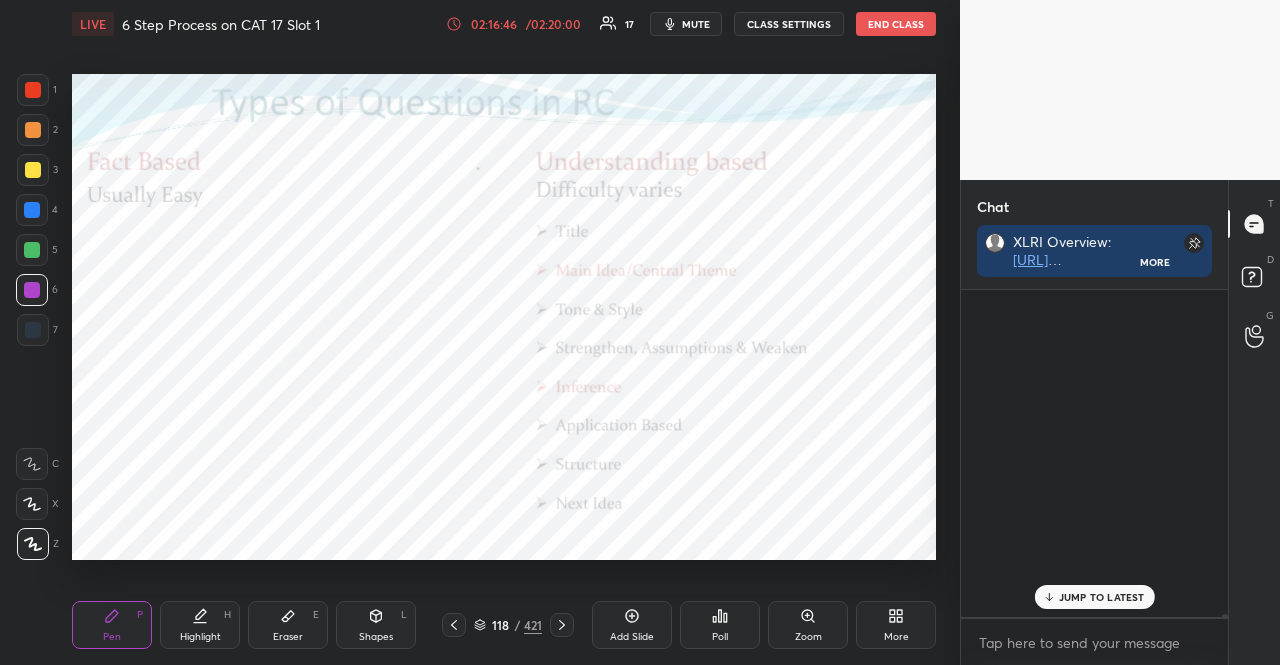 scroll, scrollTop: 38950, scrollLeft: 0, axis: vertical 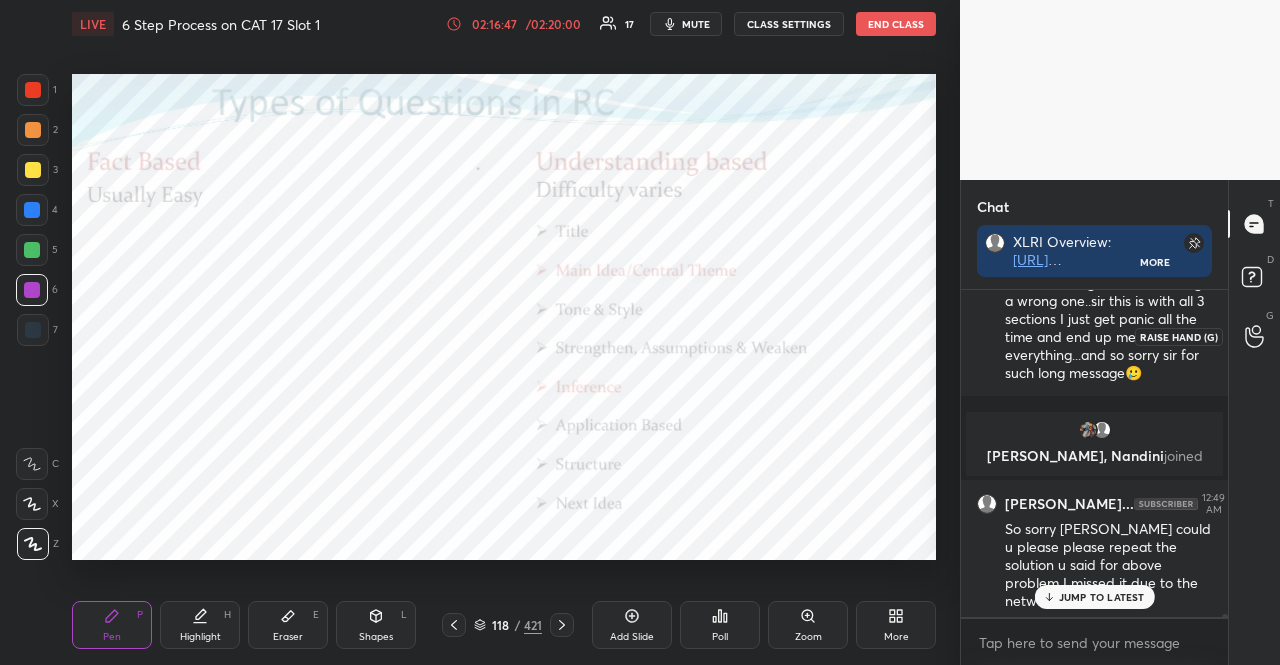 click at bounding box center [1255, 336] 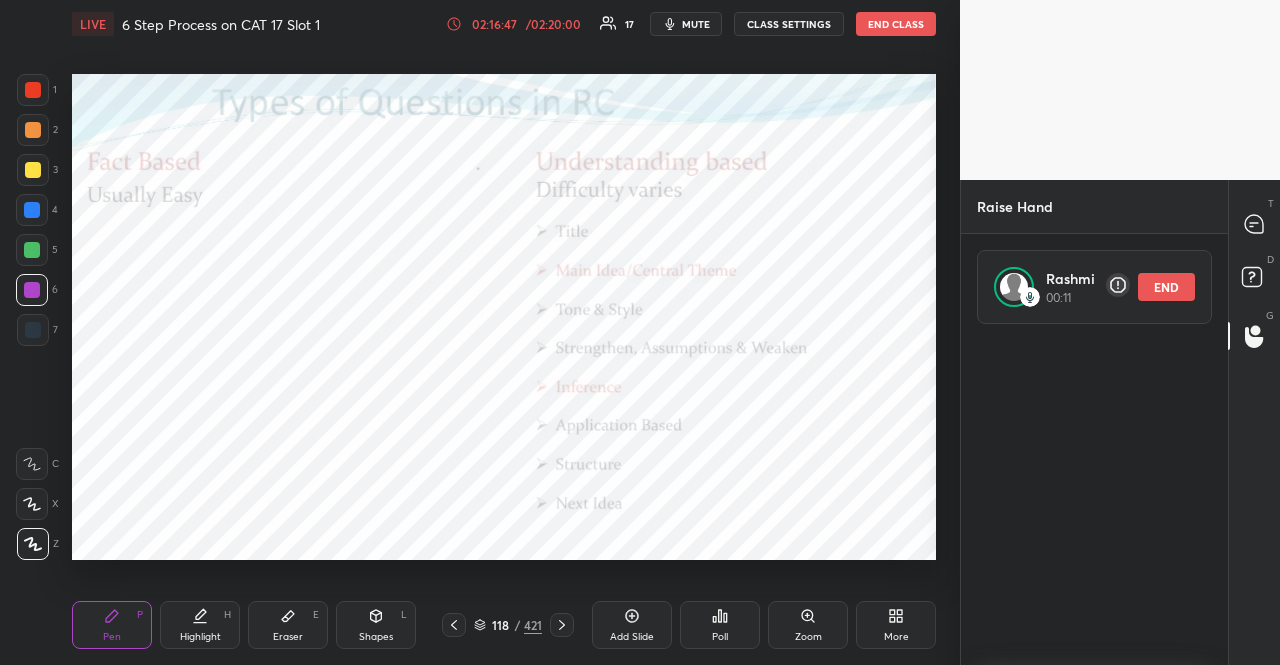 scroll, scrollTop: 336, scrollLeft: 261, axis: both 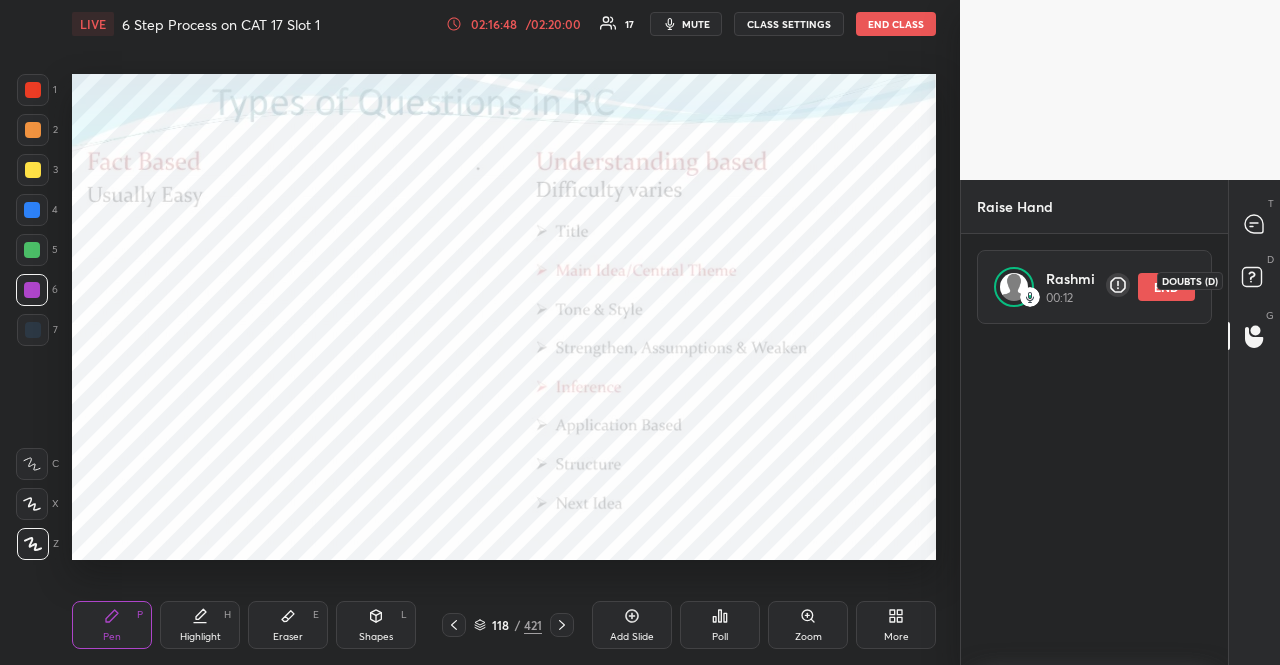 click 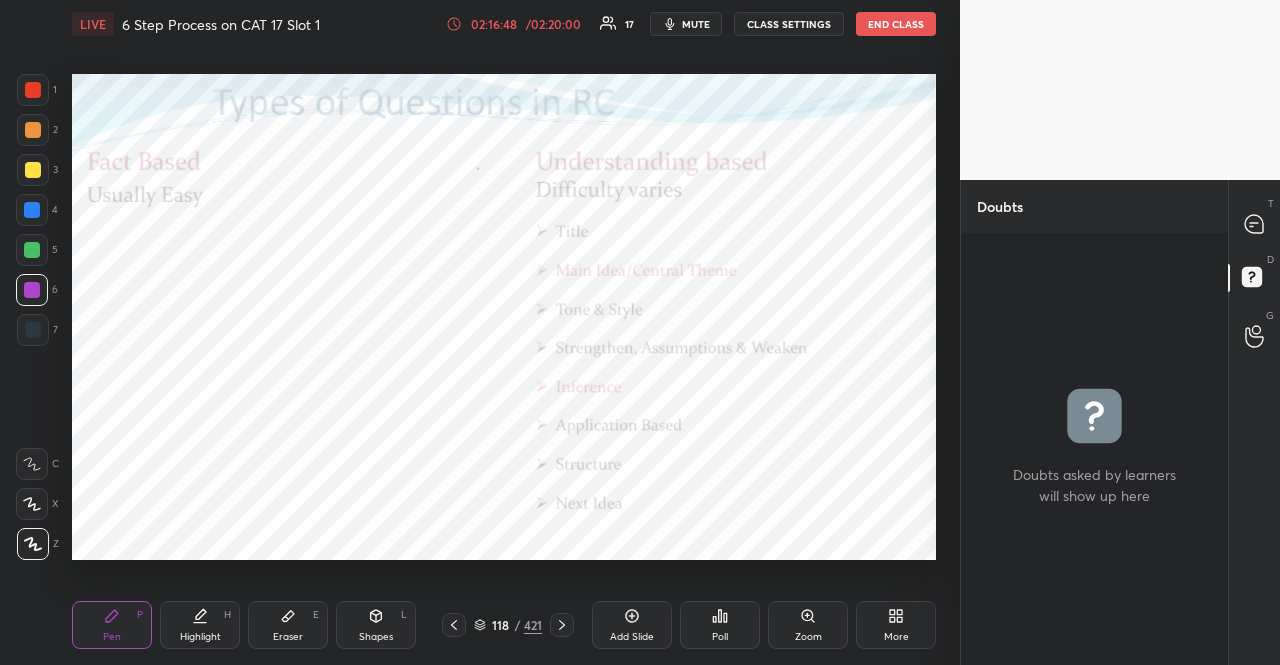 scroll, scrollTop: 6, scrollLeft: 6, axis: both 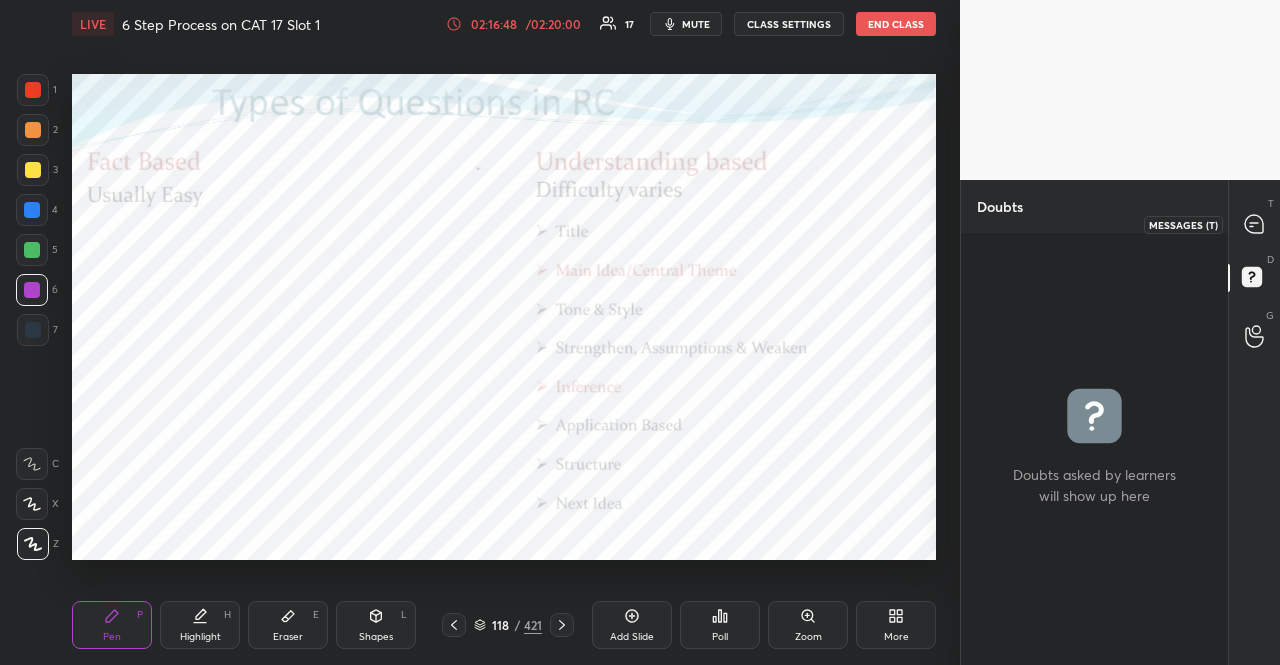 click at bounding box center [1255, 224] 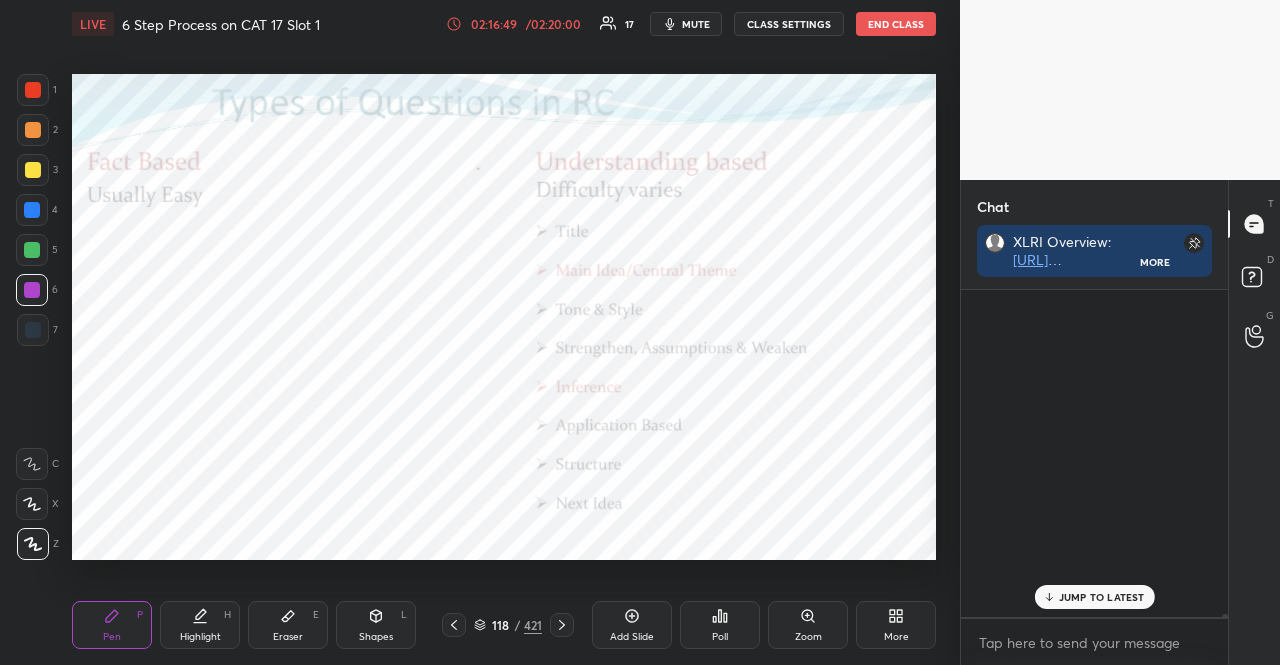 scroll, scrollTop: 38950, scrollLeft: 0, axis: vertical 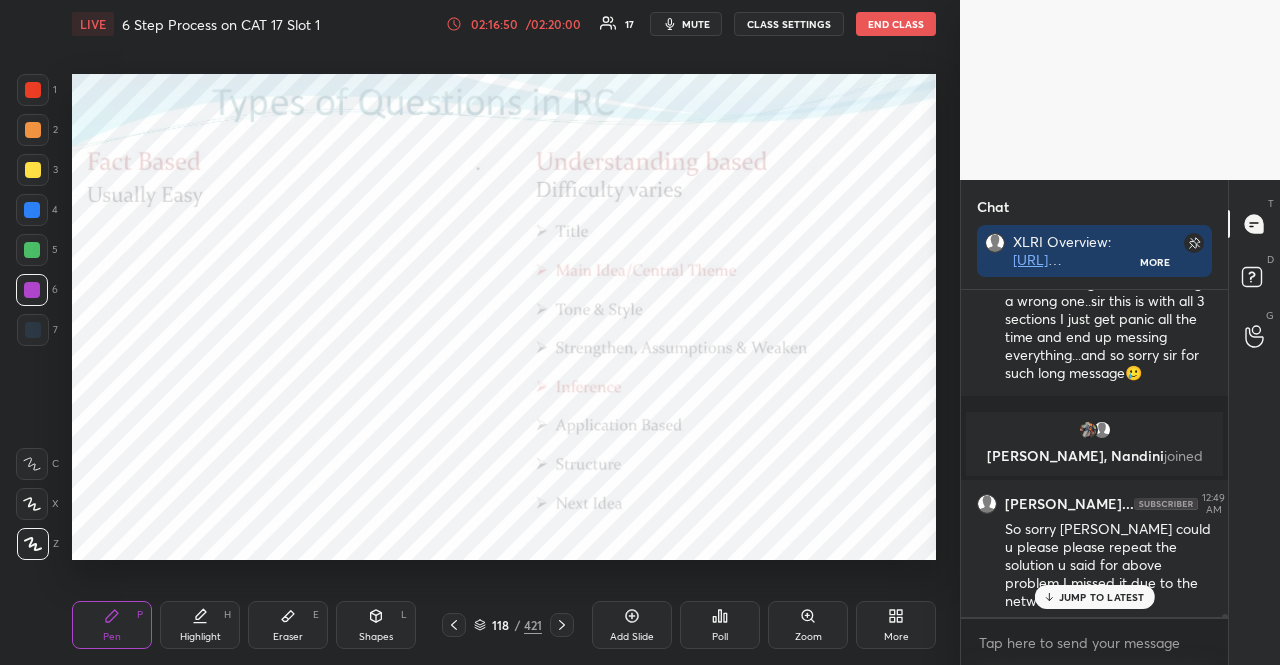 click on "JUMP TO LATEST" at bounding box center (1094, 597) 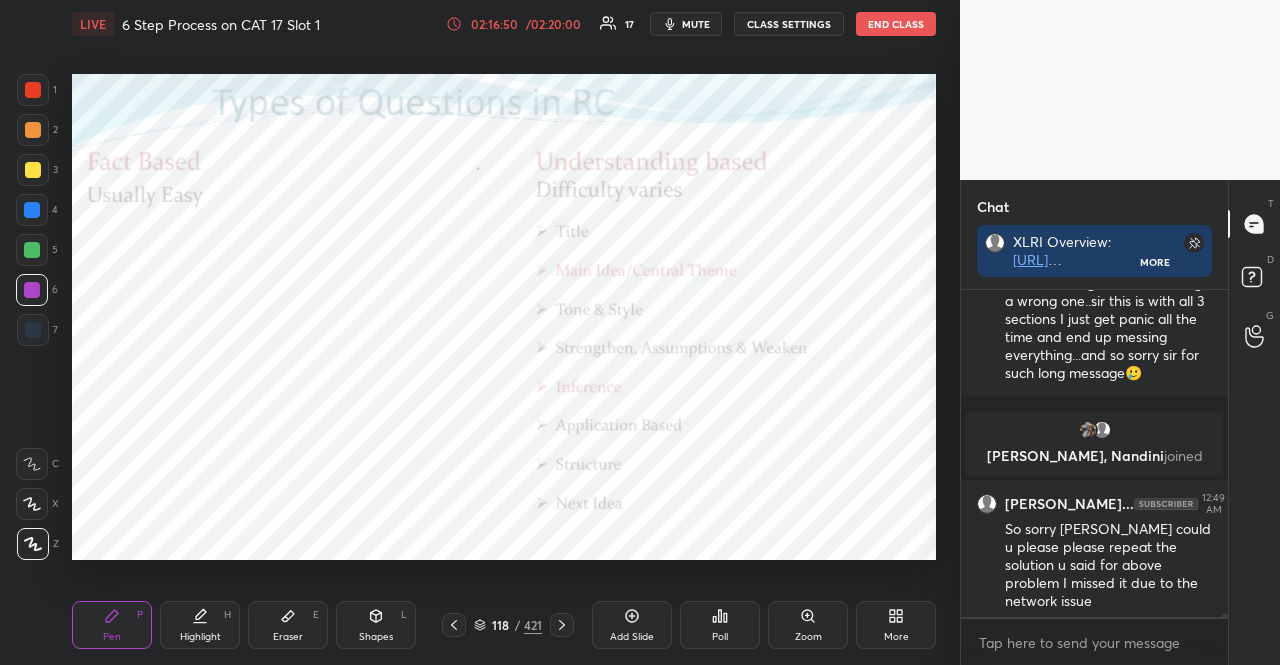 scroll, scrollTop: 39034, scrollLeft: 0, axis: vertical 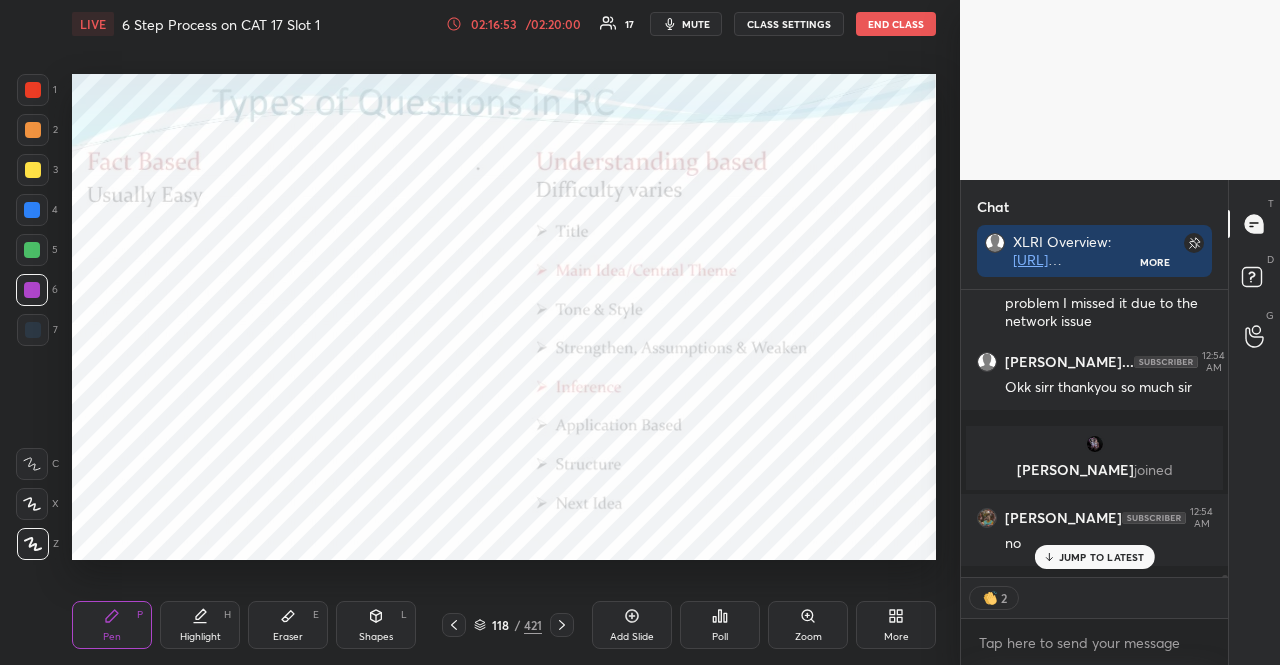 click on "JUMP TO LATEST" at bounding box center [1102, 557] 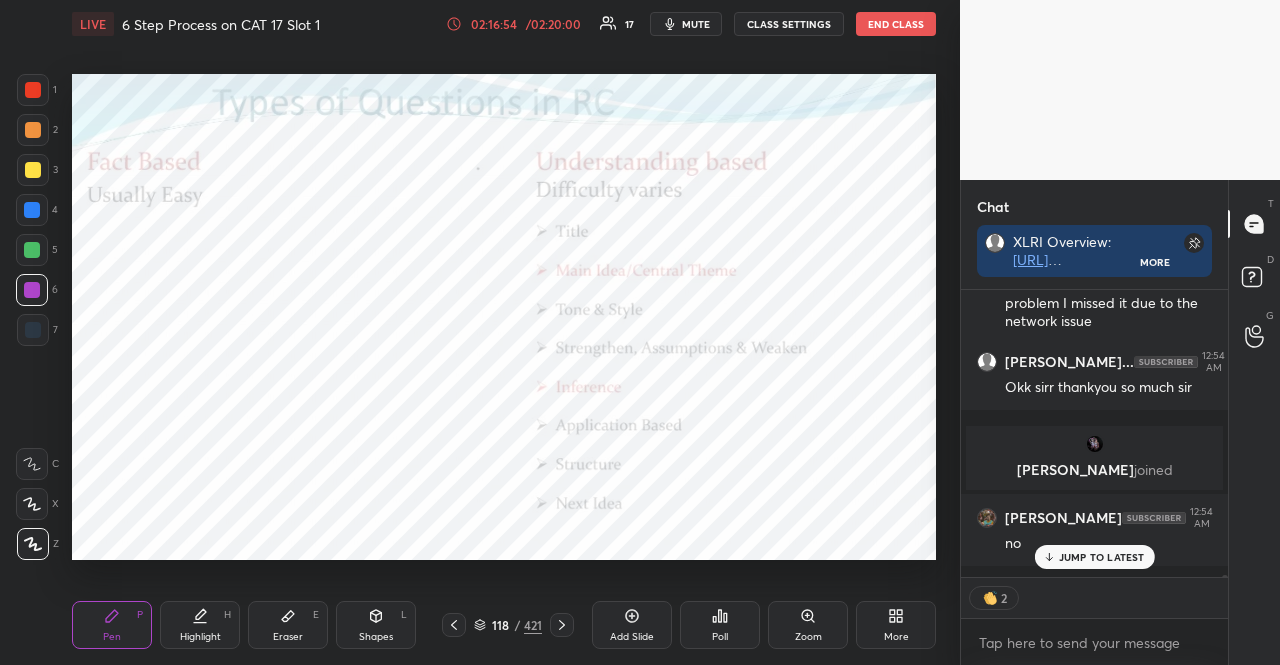 scroll, scrollTop: 39314, scrollLeft: 0, axis: vertical 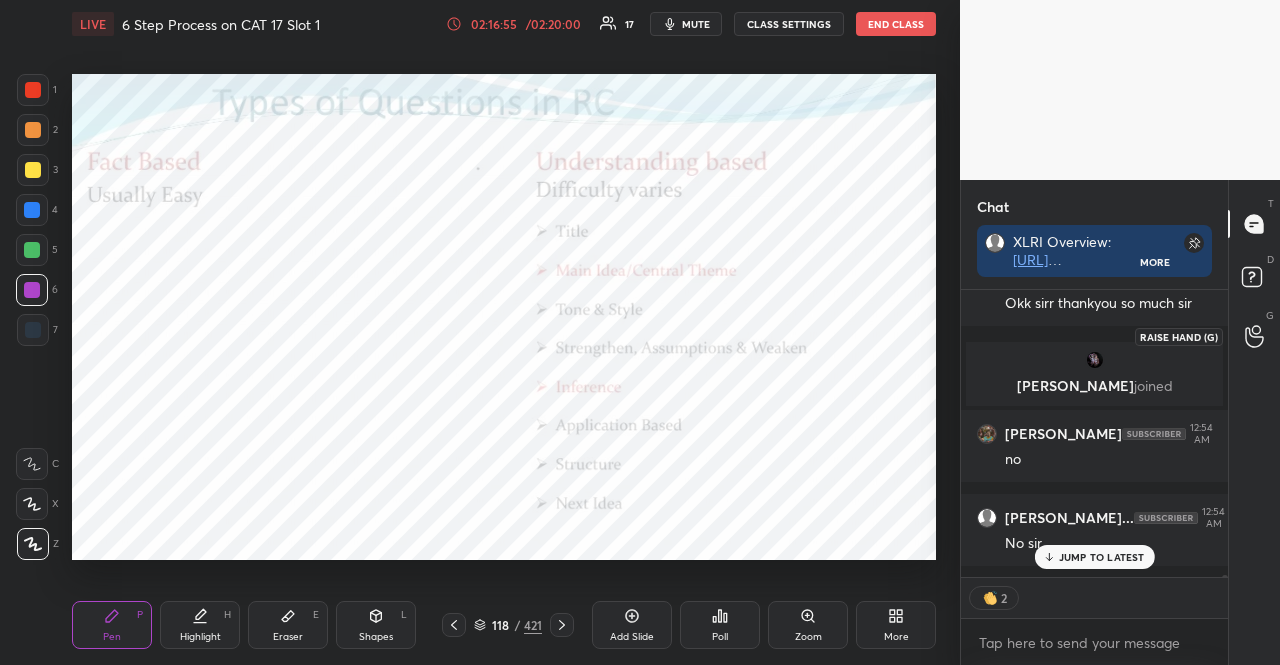 click at bounding box center [1255, 336] 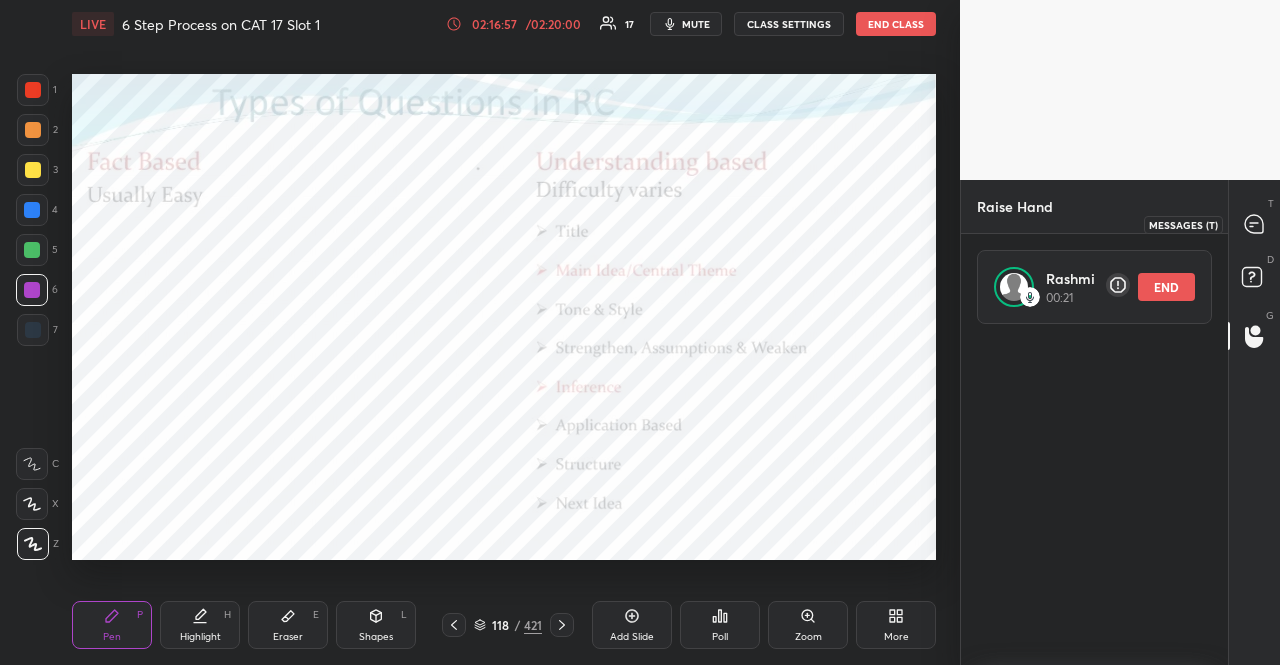 click 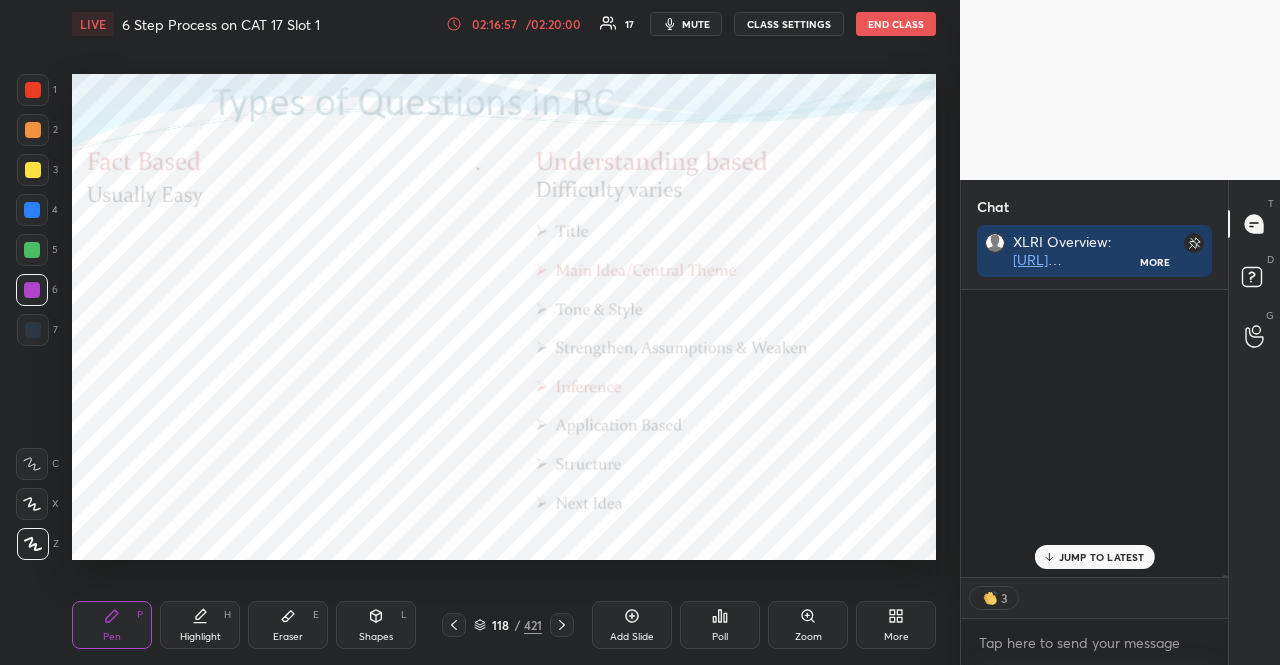 scroll, scrollTop: 39314, scrollLeft: 0, axis: vertical 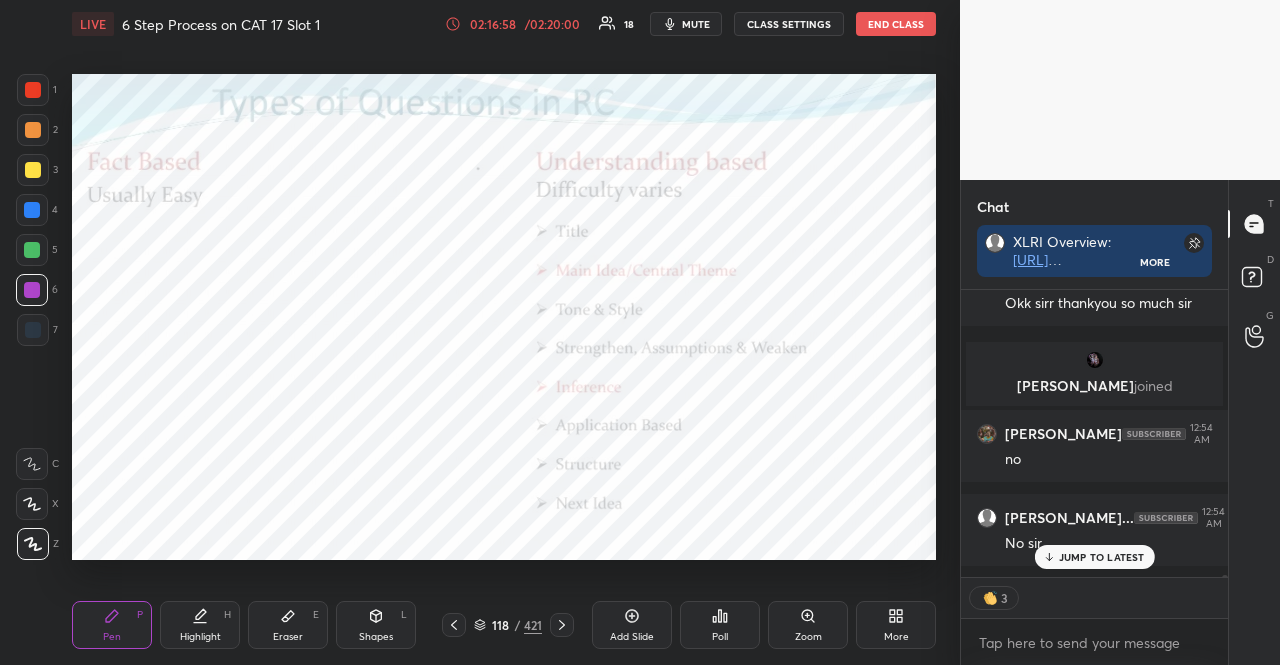click on "JUMP TO LATEST" at bounding box center [1094, 557] 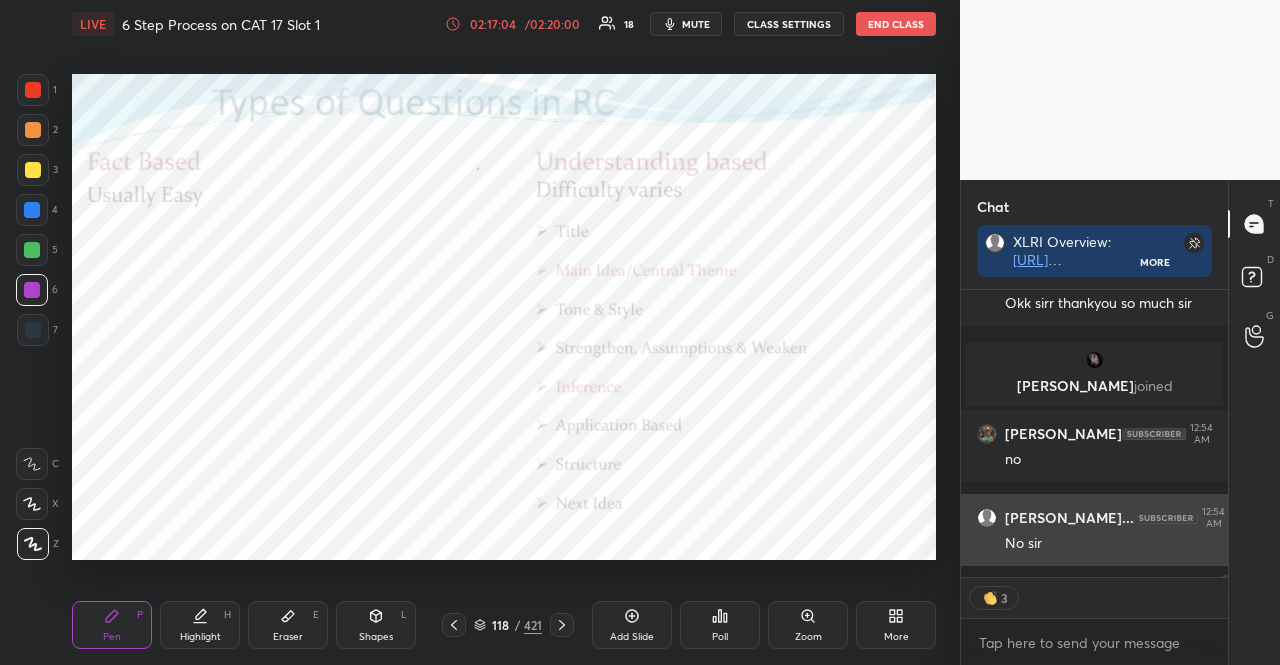 scroll, scrollTop: 39398, scrollLeft: 0, axis: vertical 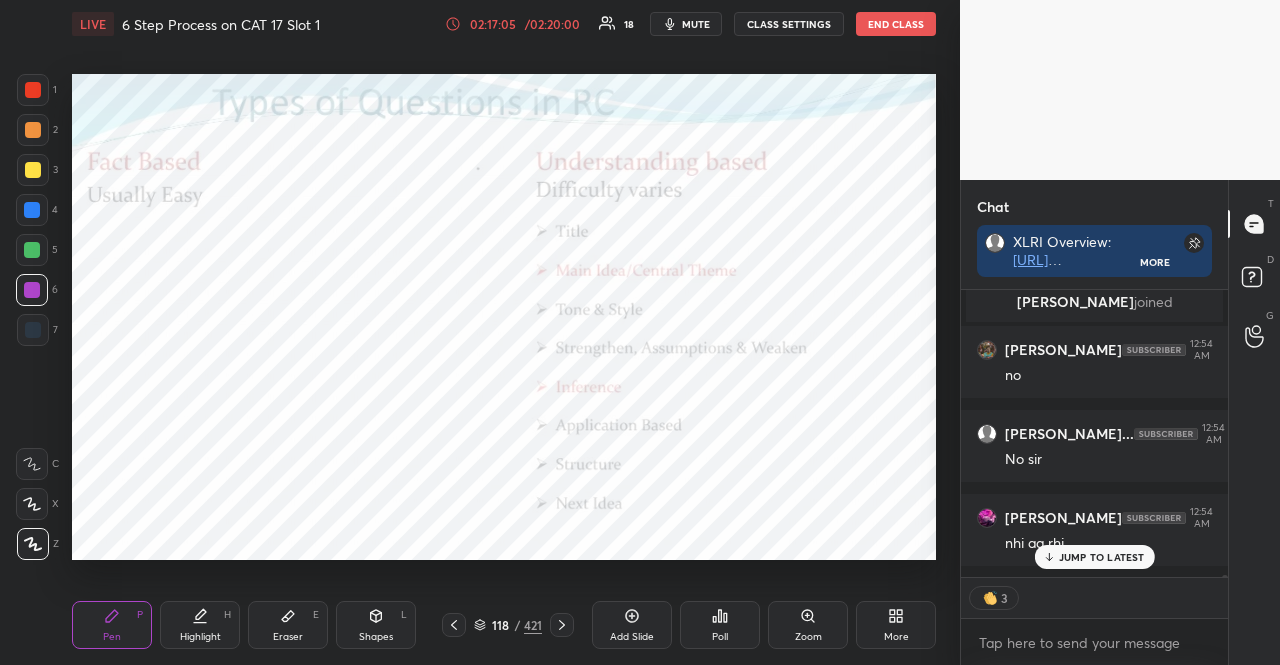 click on "JUMP TO LATEST" at bounding box center (1094, 557) 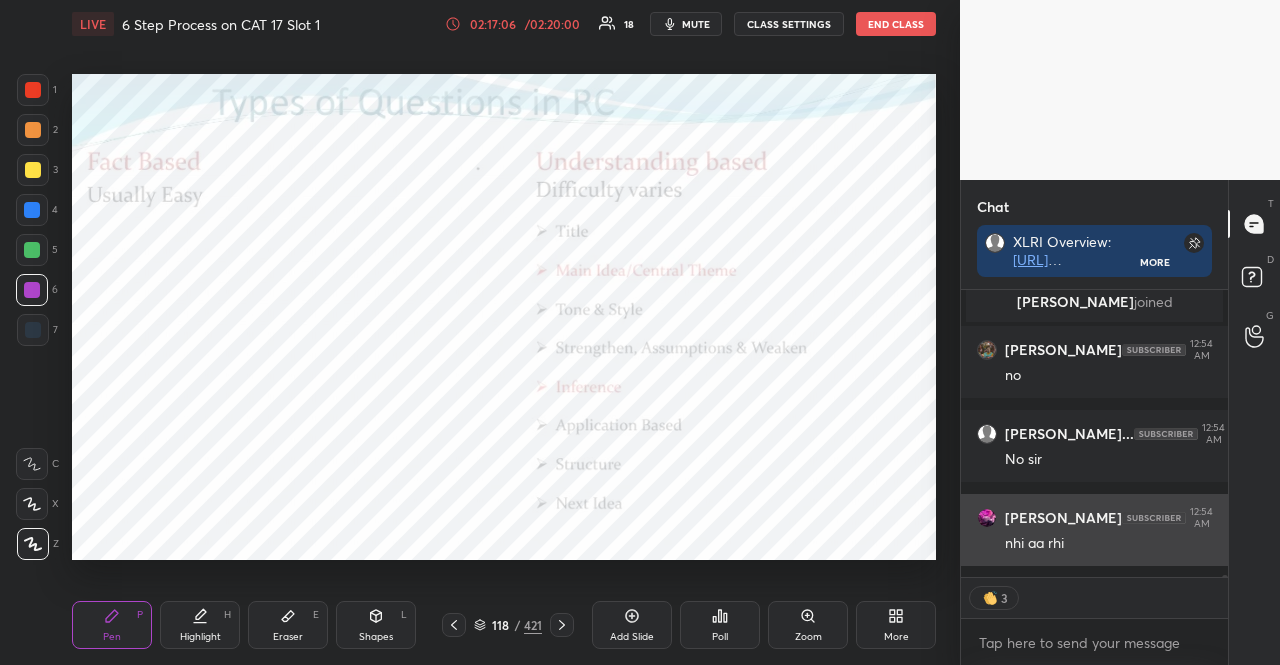 scroll, scrollTop: 39426, scrollLeft: 0, axis: vertical 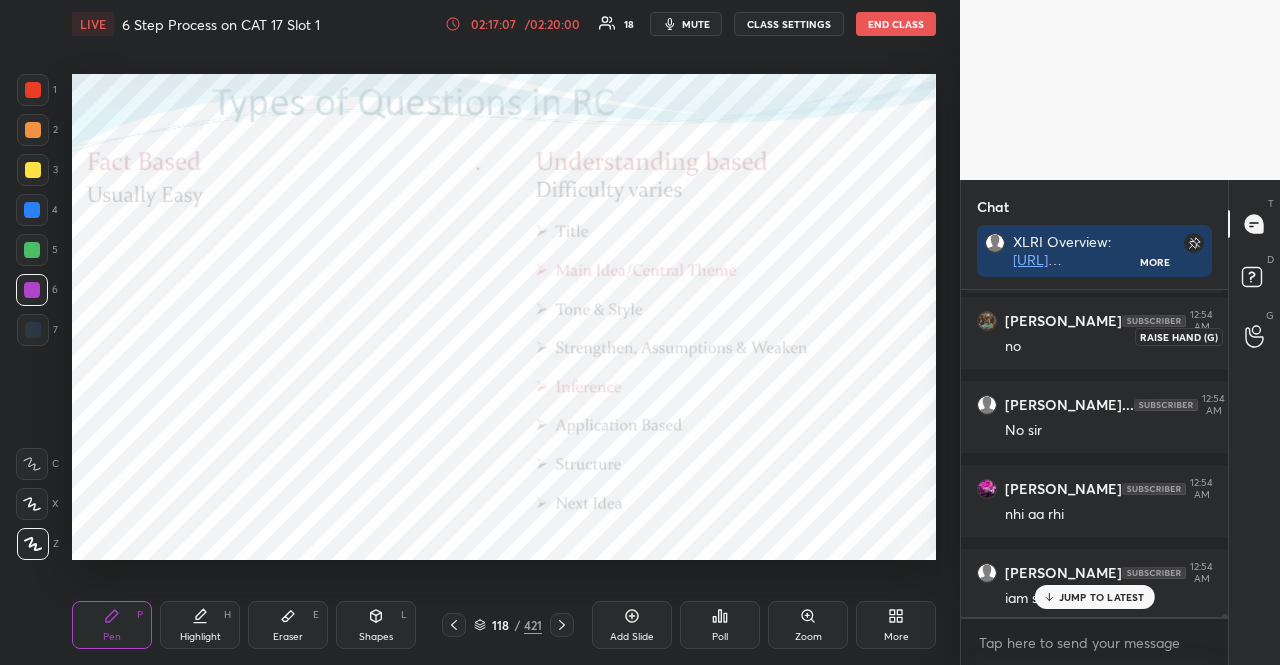 click at bounding box center [1255, 336] 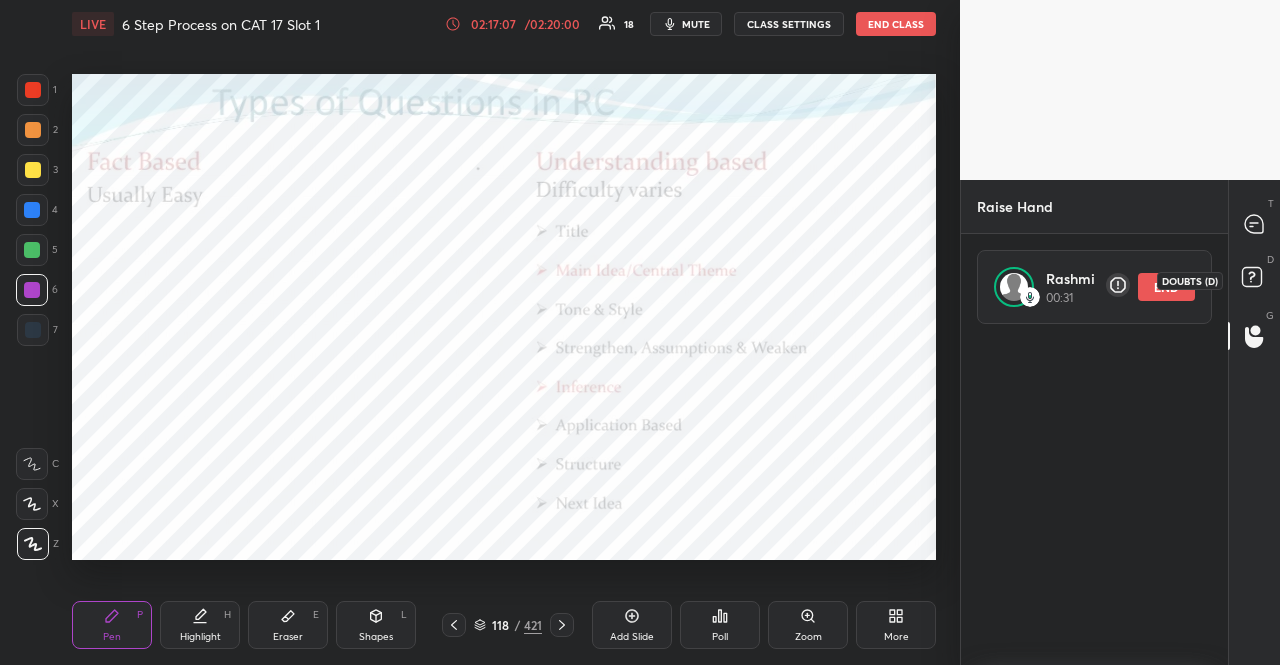 click 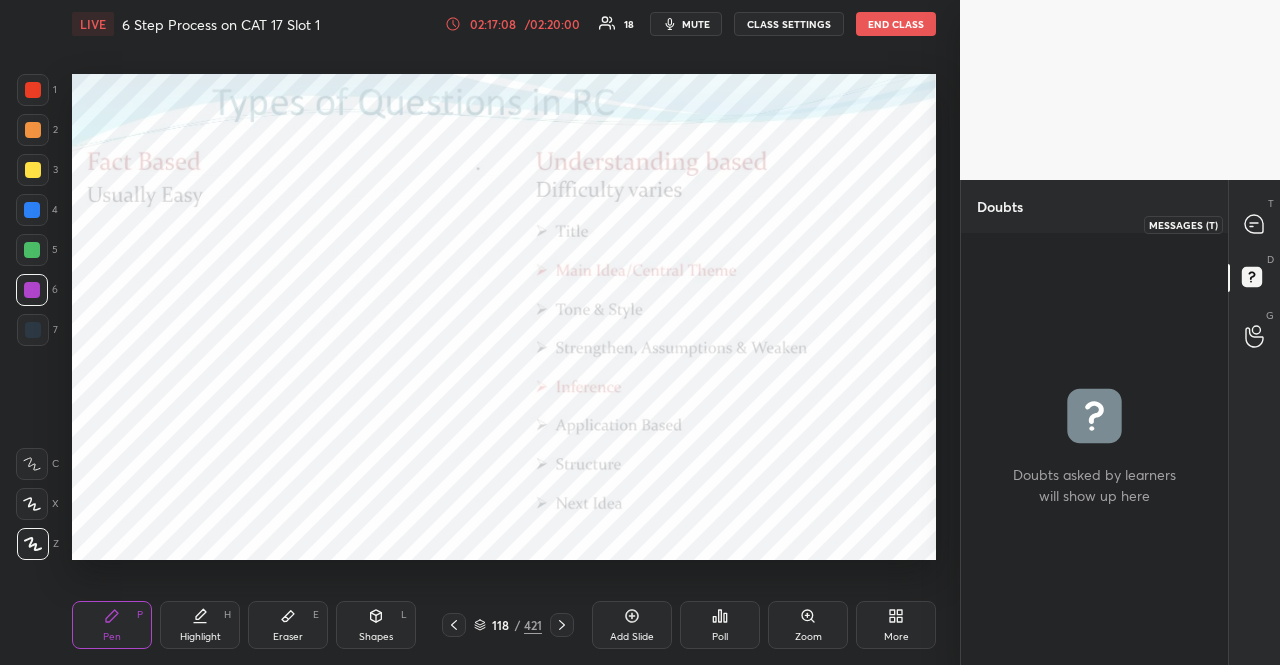 click at bounding box center (1255, 224) 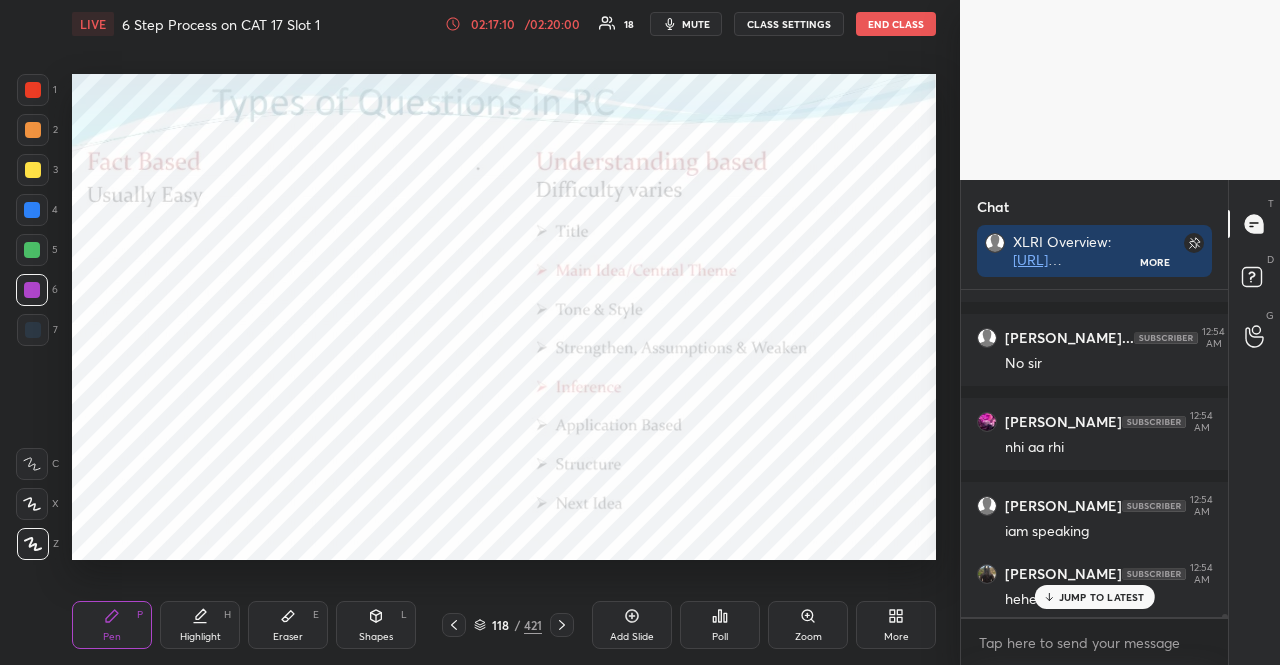 click on "JUMP TO LATEST" at bounding box center (1102, 597) 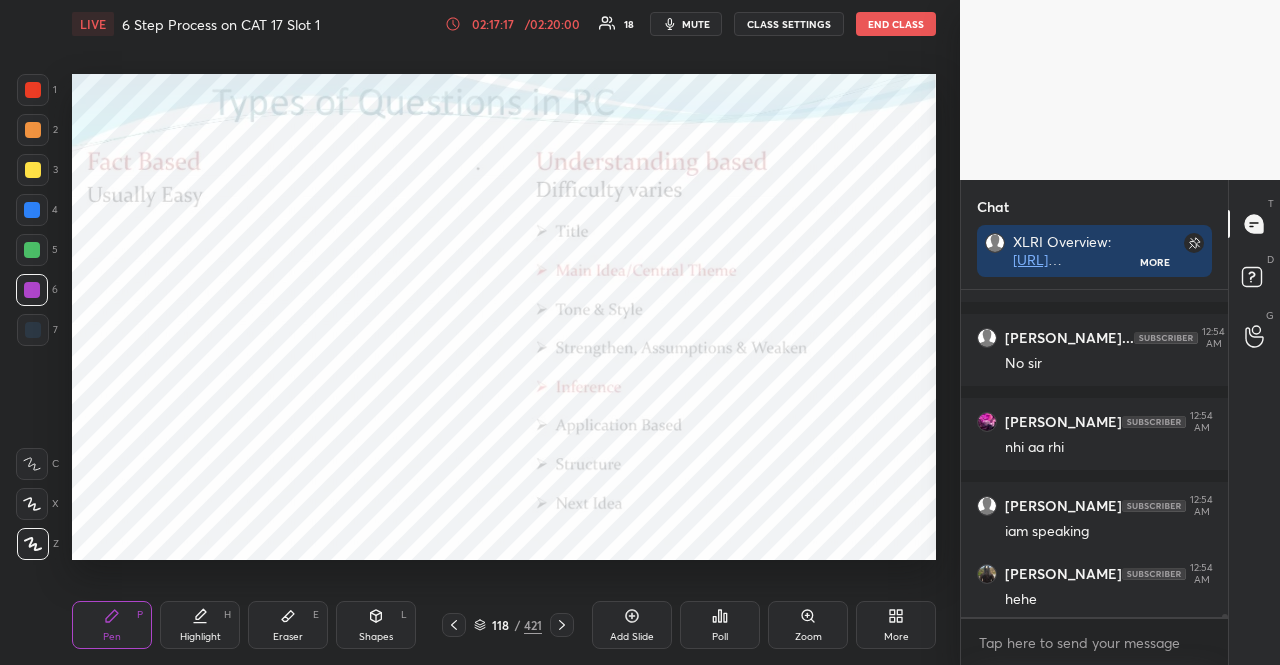 click at bounding box center [32, 210] 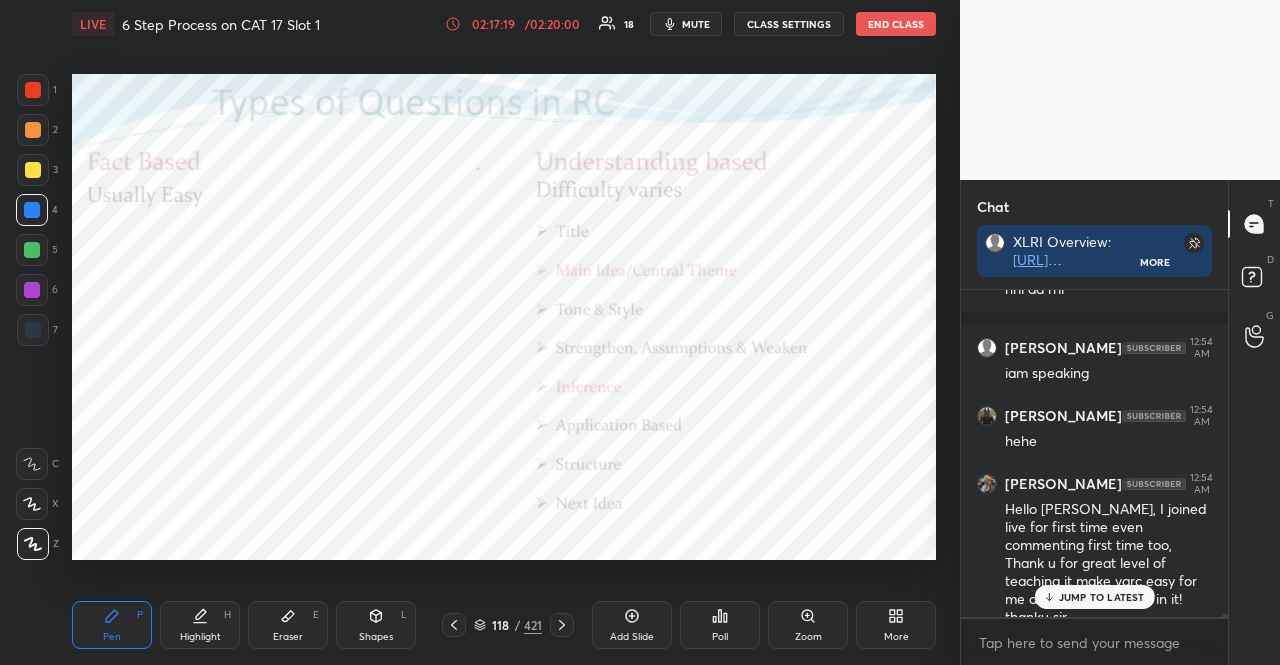 click on "JUMP TO LATEST" at bounding box center [1094, 597] 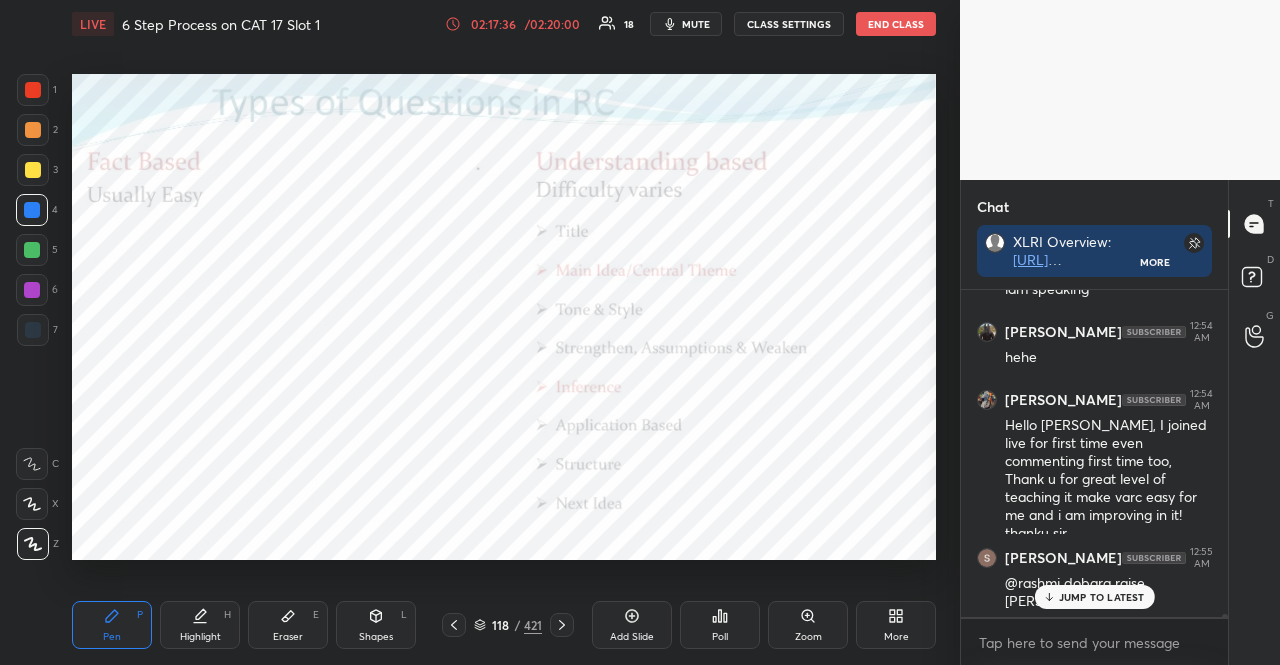 click on "JUMP TO LATEST" at bounding box center (1102, 597) 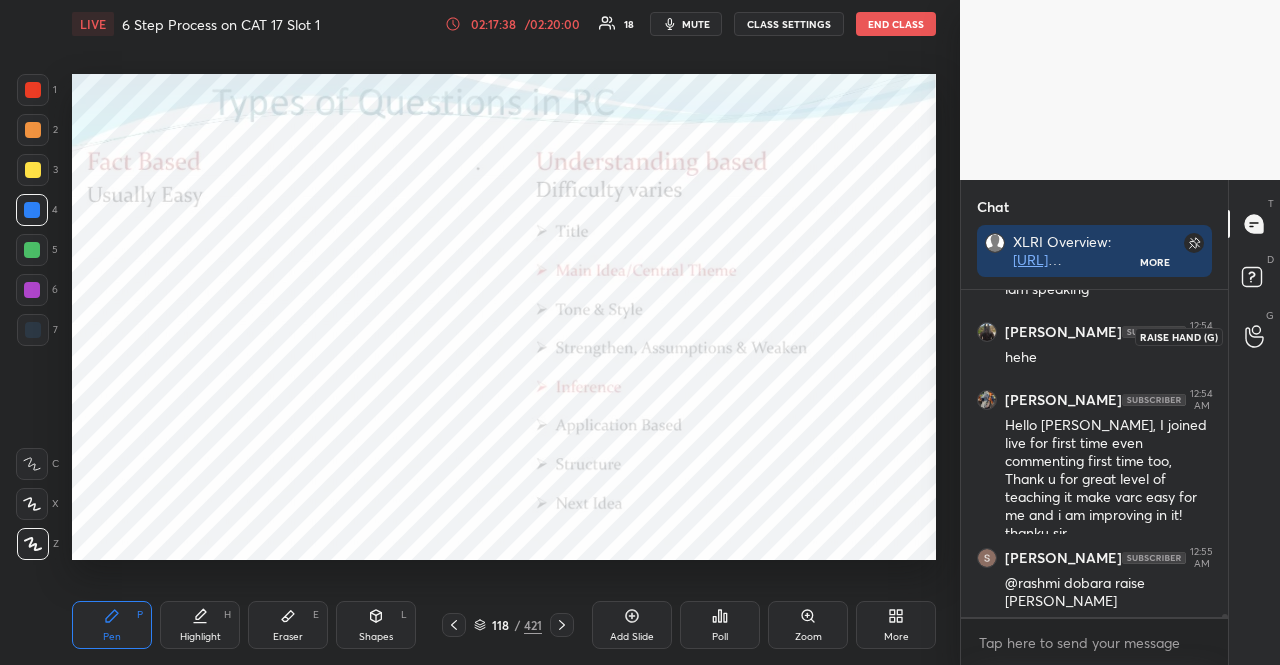 click at bounding box center [1255, 336] 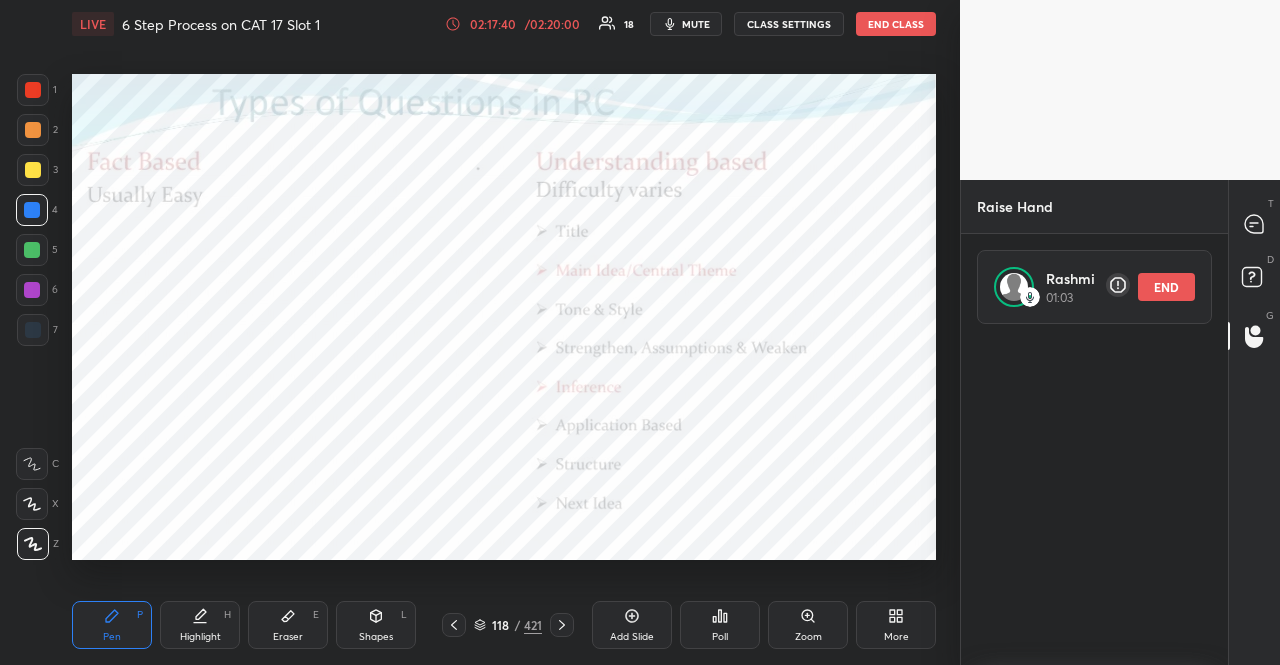 click on "END" at bounding box center [1166, 287] 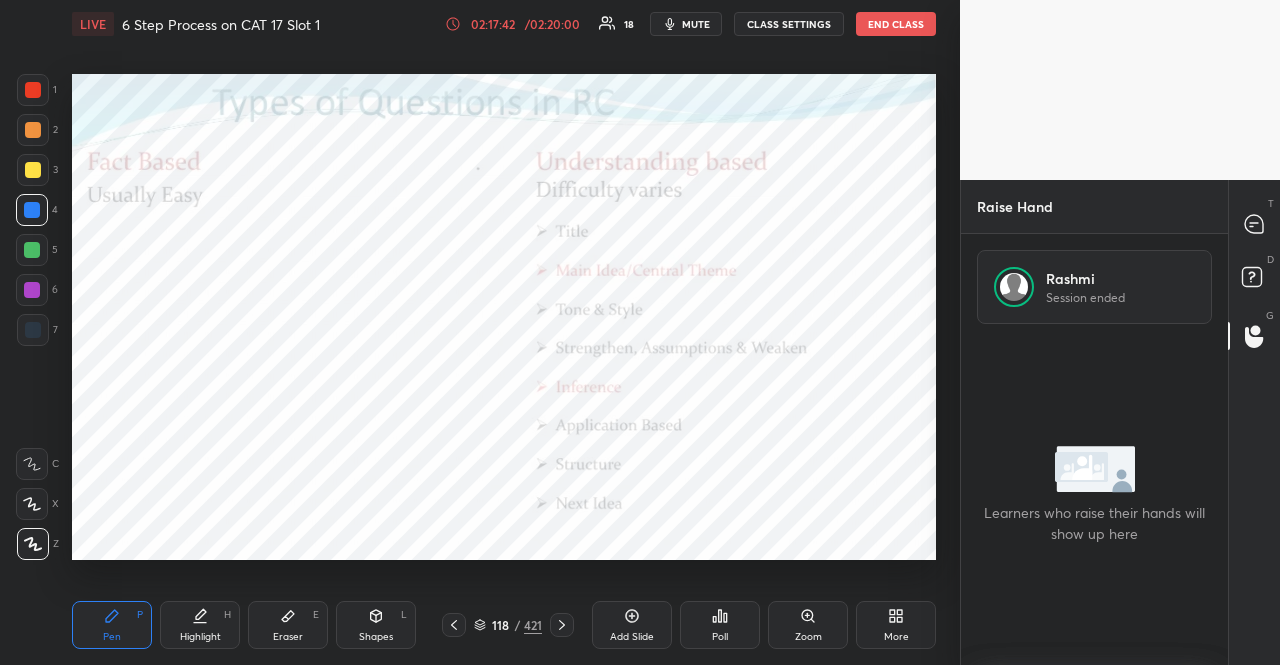 click on "T Messages (T)" at bounding box center [1254, 224] 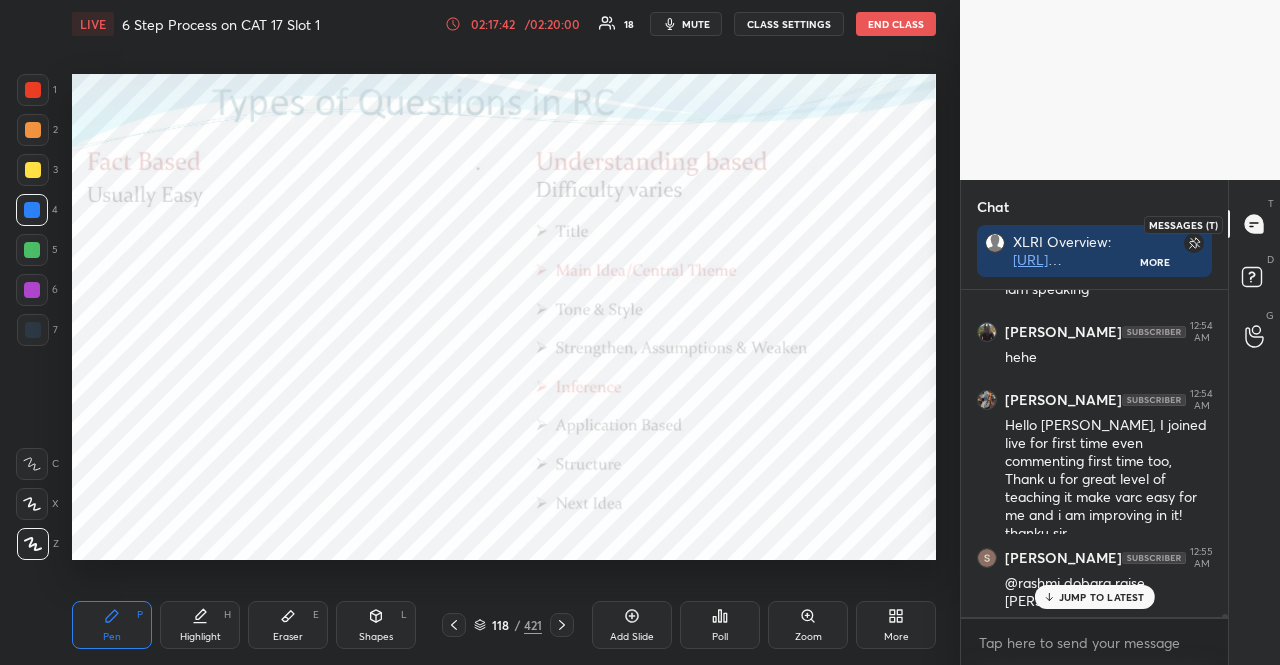 click 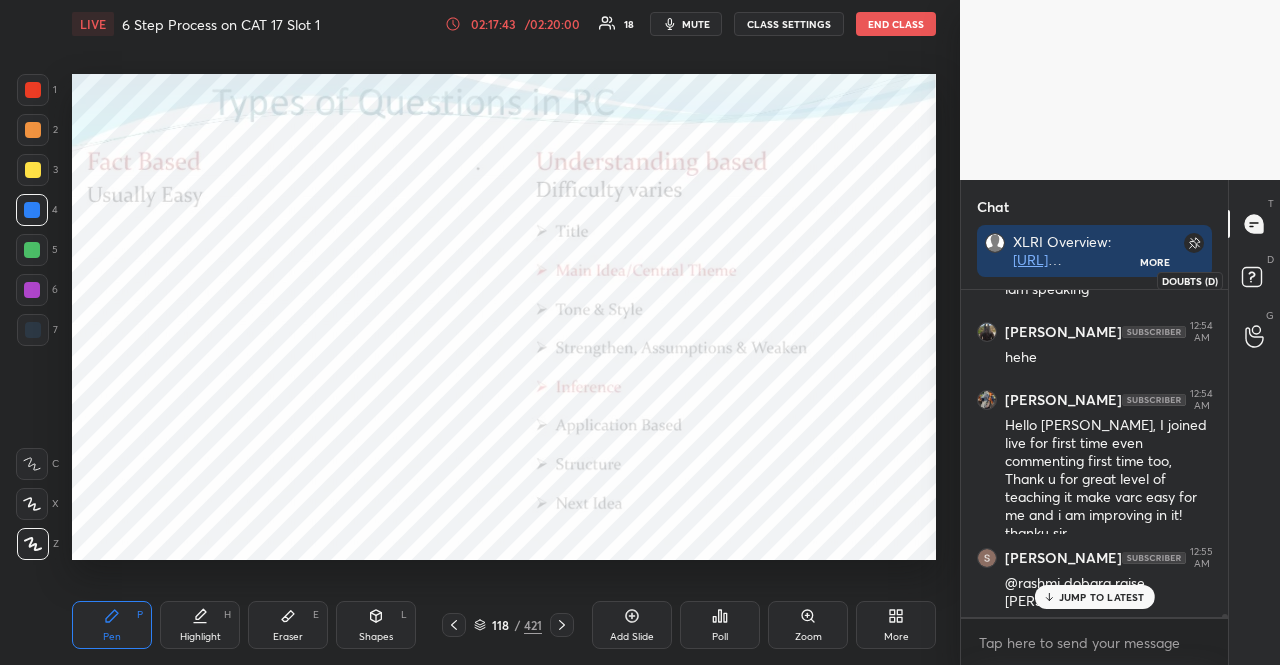 drag, startPoint x: 1254, startPoint y: 271, endPoint x: 1256, endPoint y: 287, distance: 16.124516 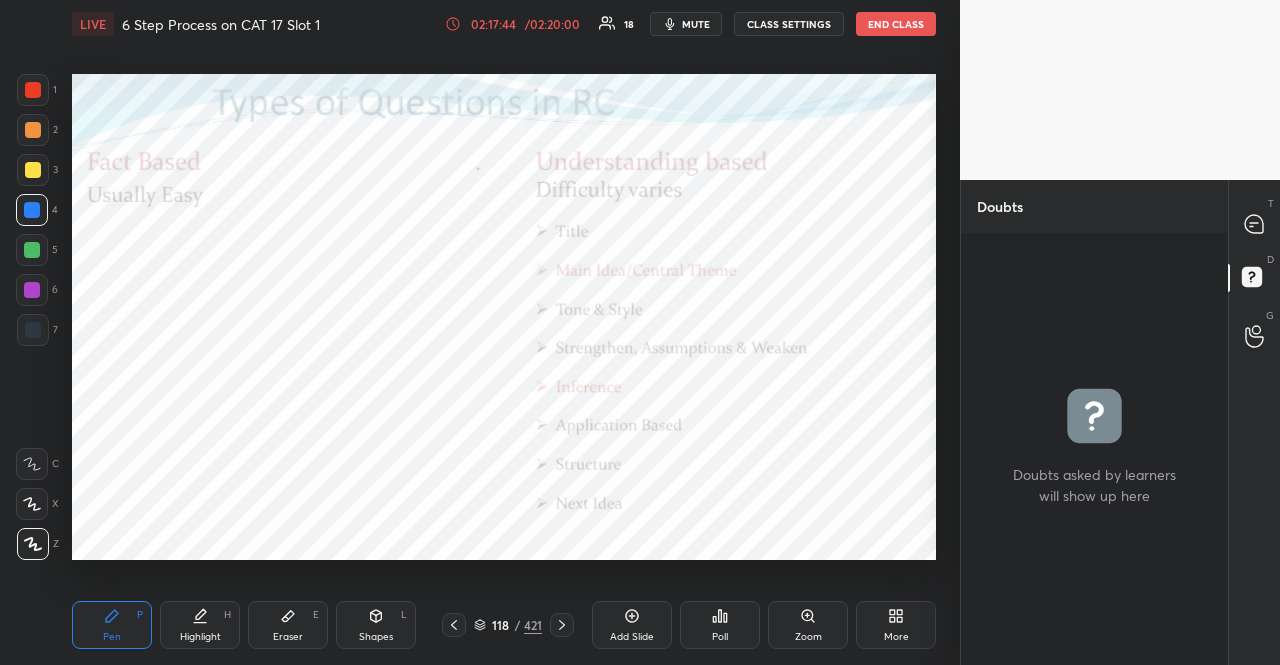 click on "T Messages (T) D Doubts (D) G Raise Hand (G)" at bounding box center (1254, 422) 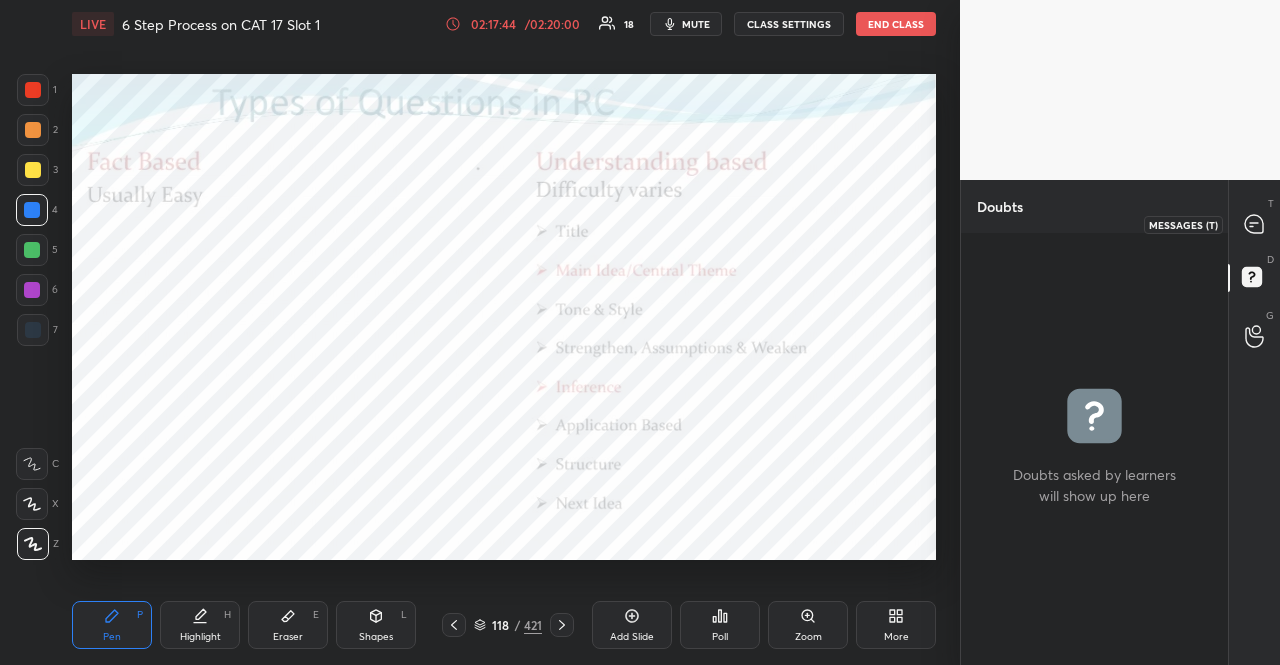 click 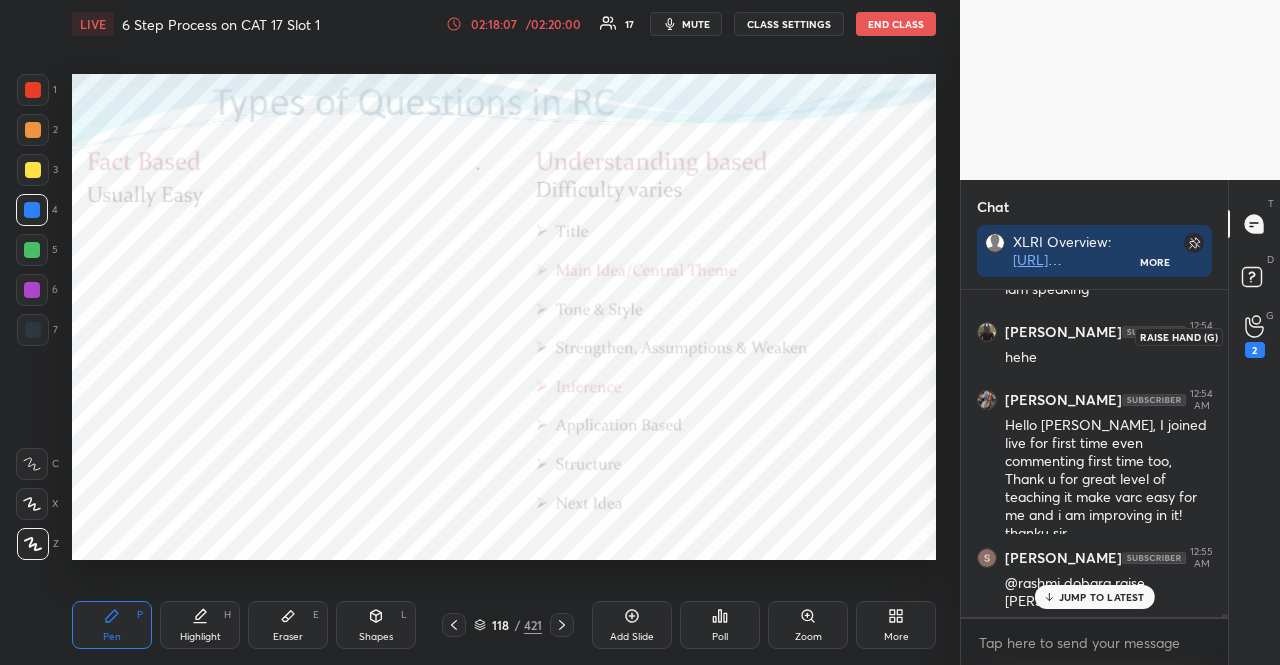 click 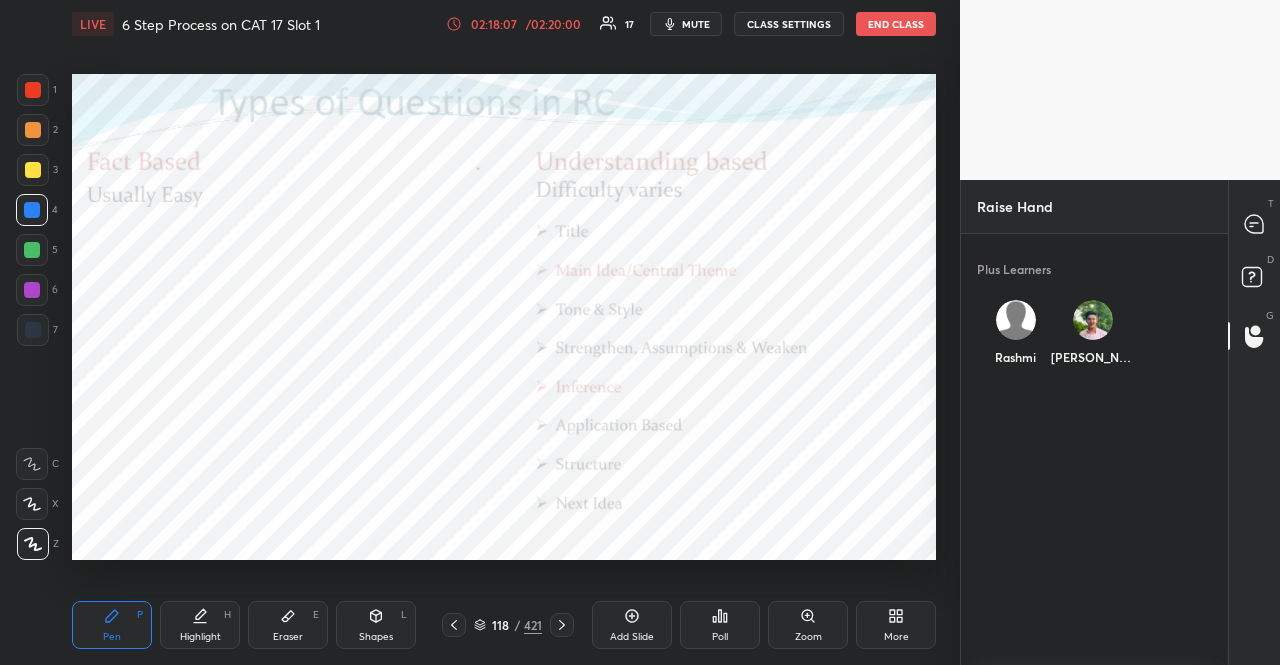 click on "Rashmi" at bounding box center [1016, 337] 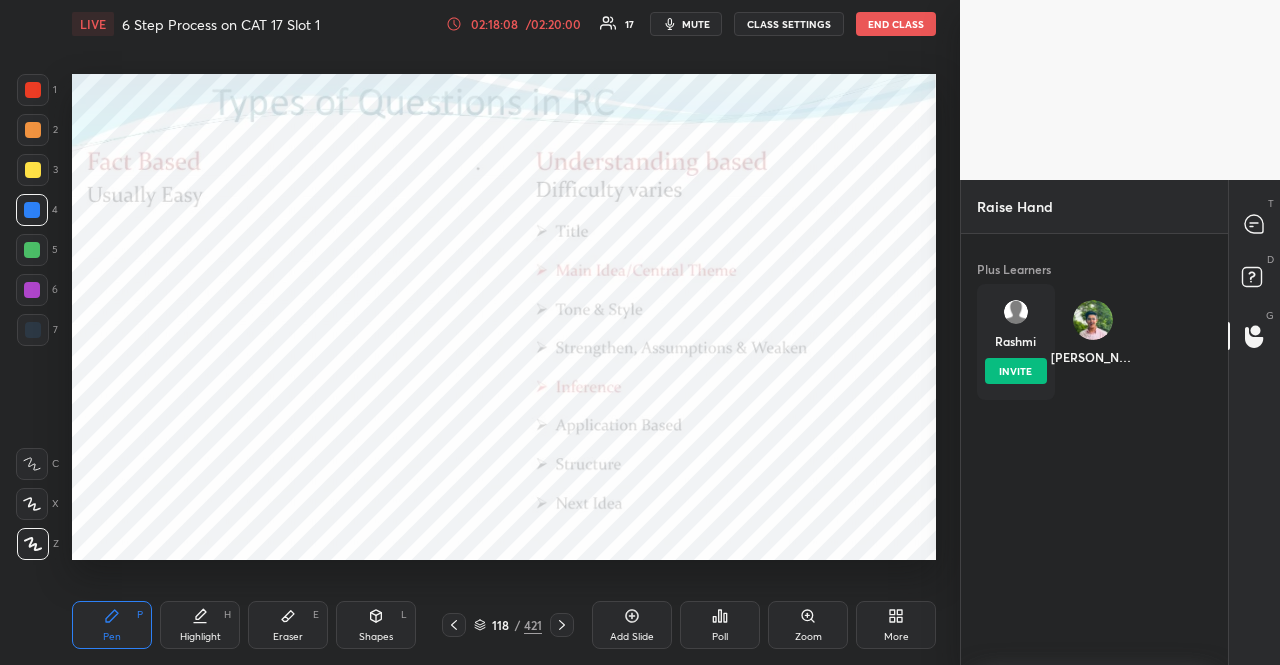 click on "INVITE" at bounding box center (1016, 371) 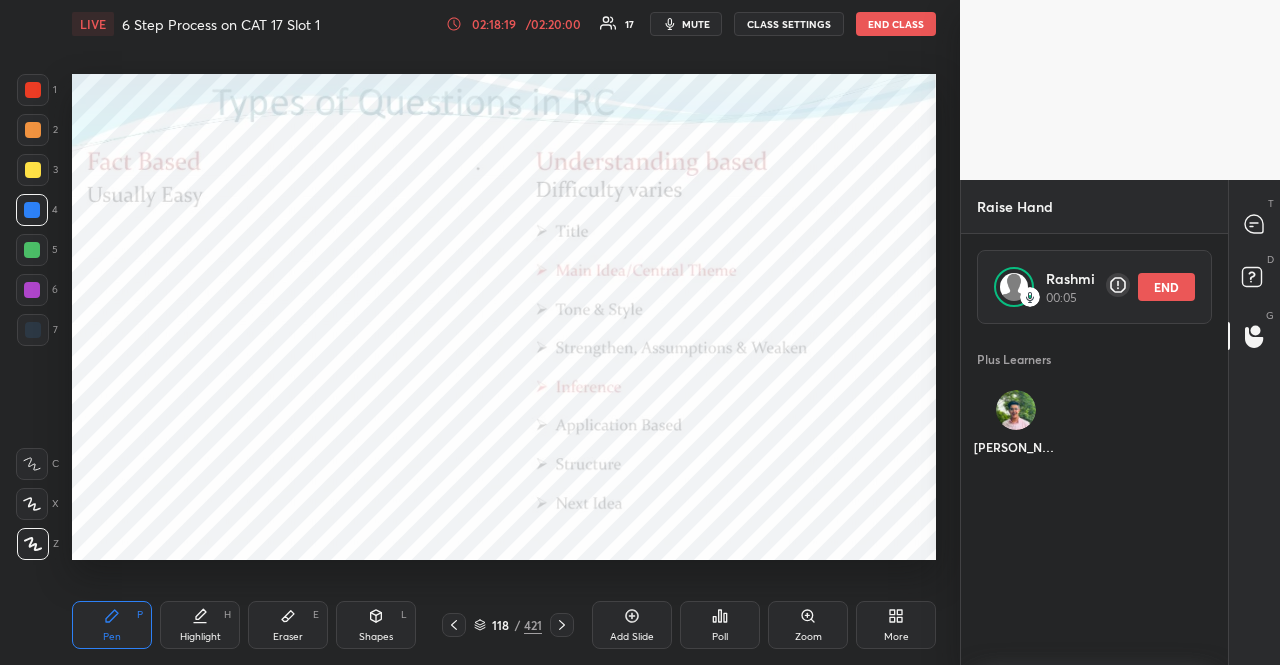 scroll, scrollTop: 336, scrollLeft: 261, axis: both 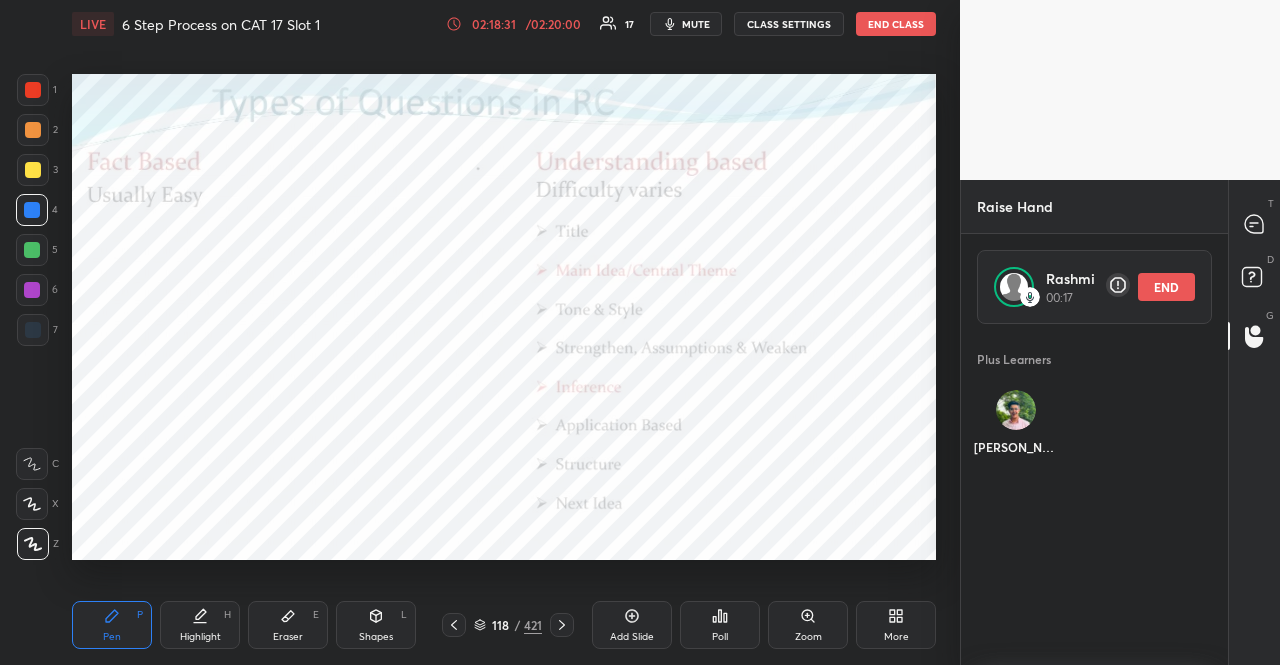 click on "END" at bounding box center [1166, 287] 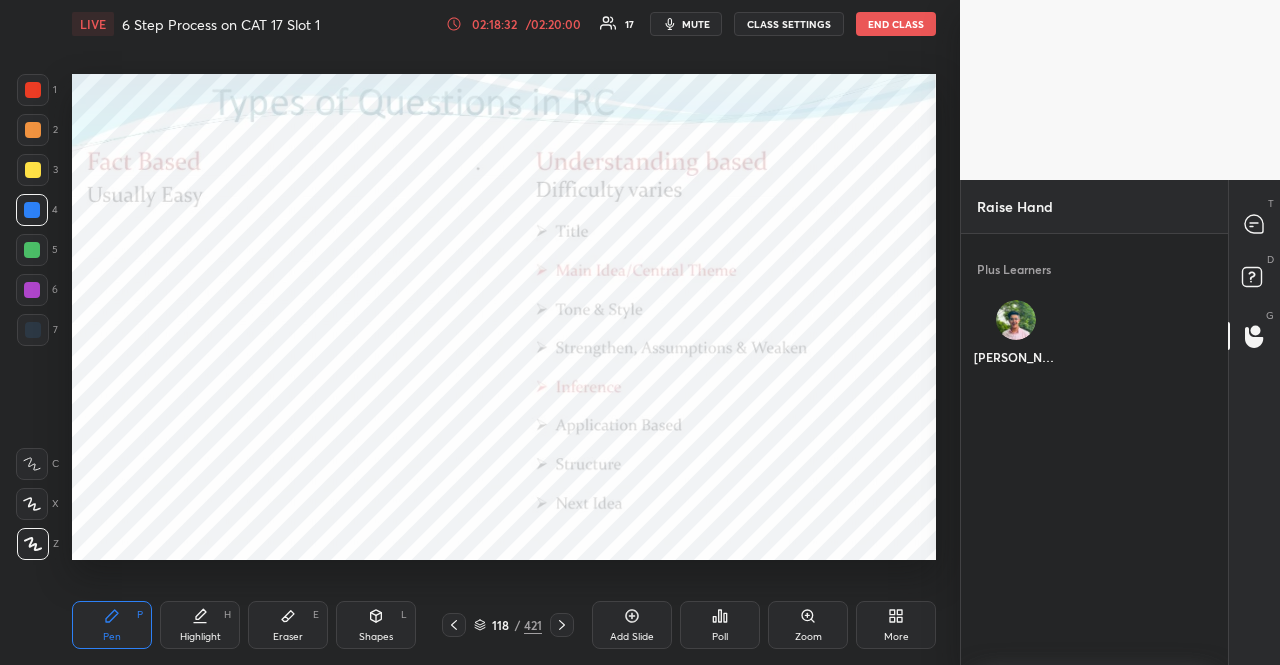 scroll, scrollTop: 6, scrollLeft: 6, axis: both 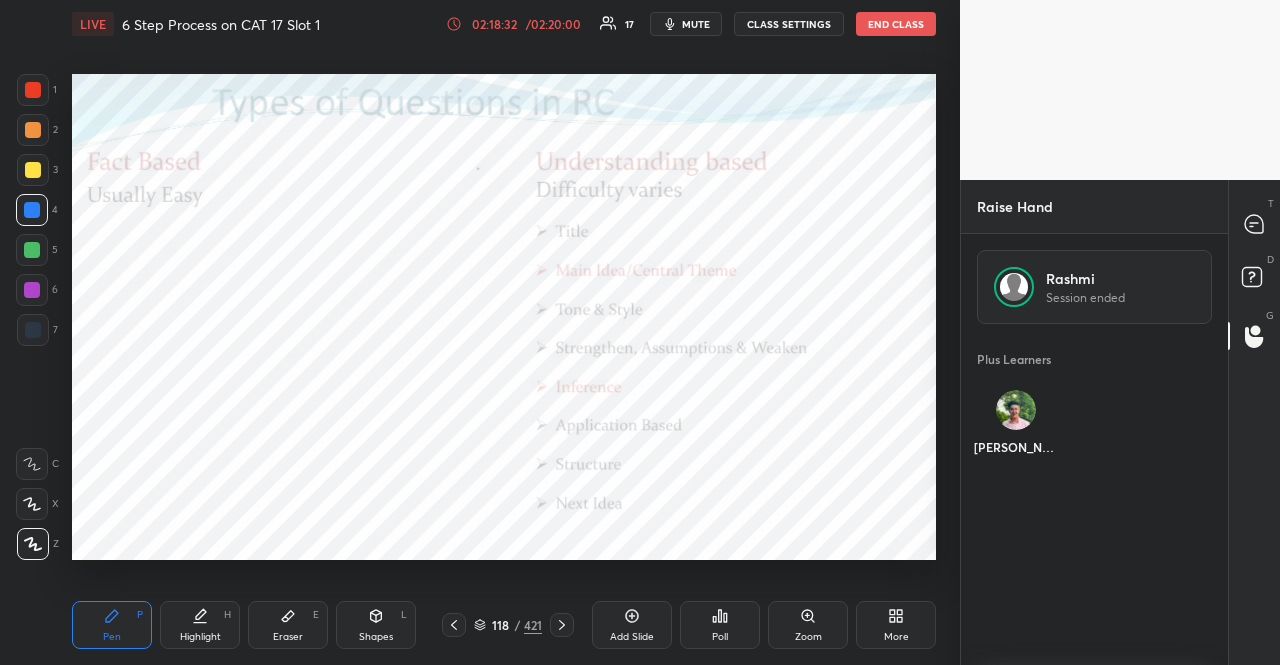 click on "[PERSON_NAME]" at bounding box center [1016, 427] 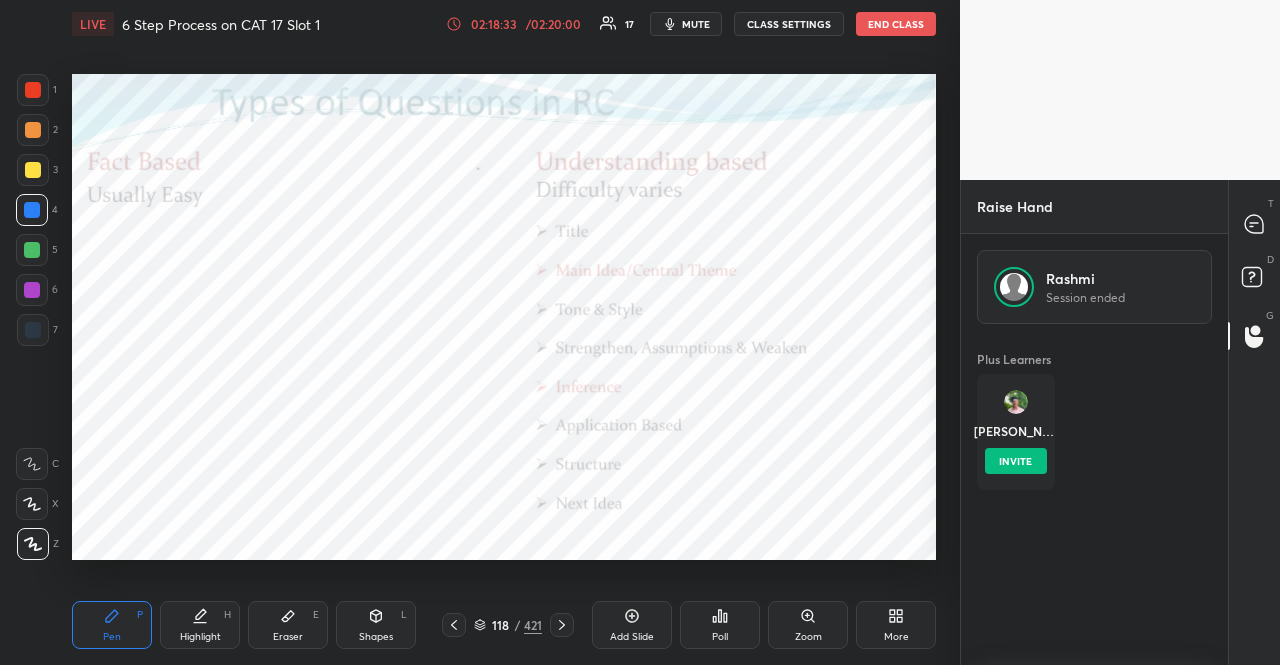 click on "INVITE" at bounding box center [1016, 461] 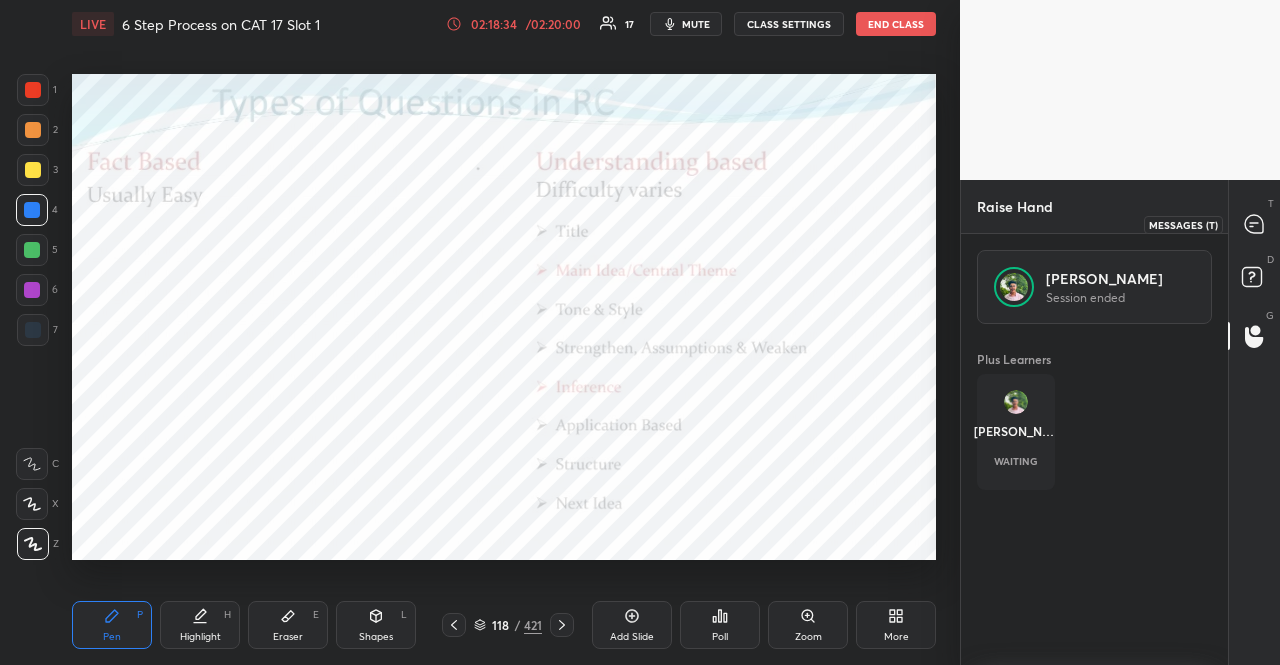 click 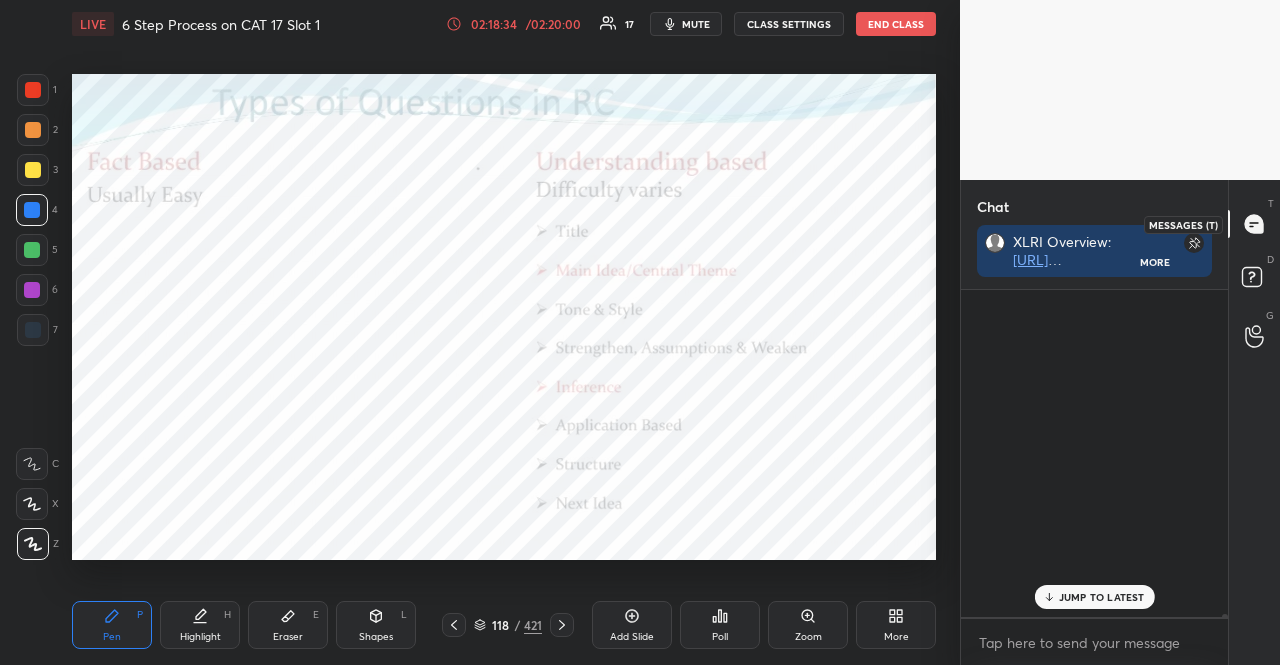 scroll, scrollTop: 39736, scrollLeft: 0, axis: vertical 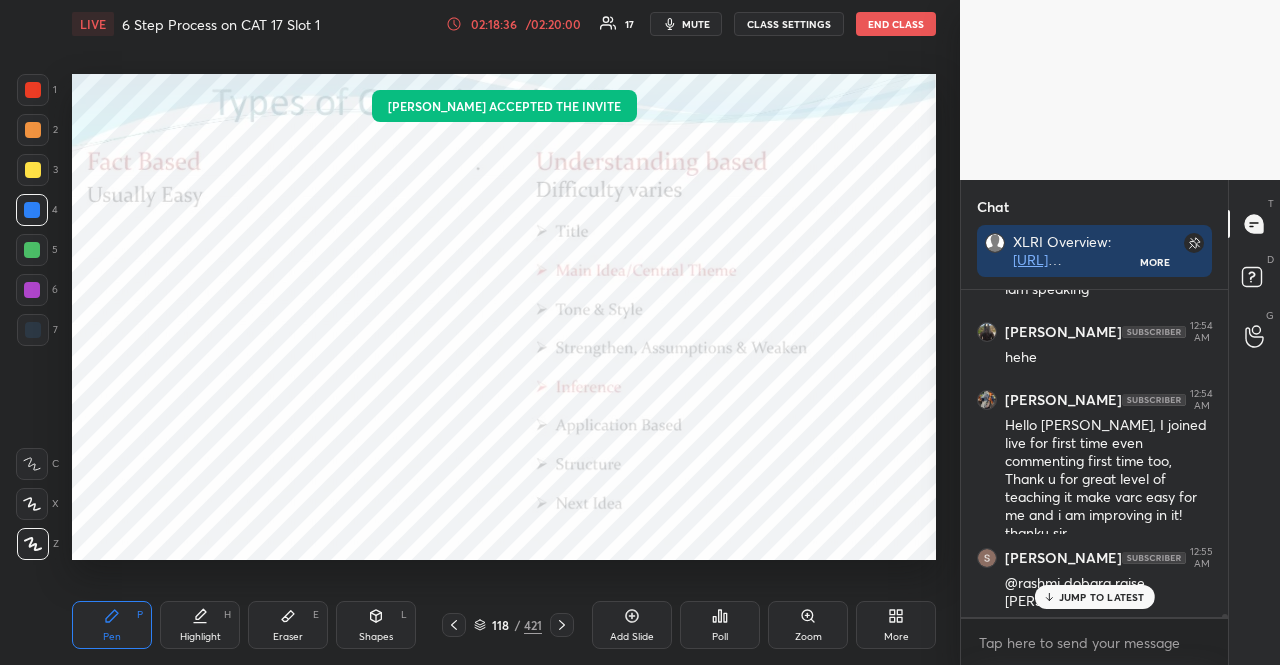 click on "JUMP TO LATEST" at bounding box center (1102, 597) 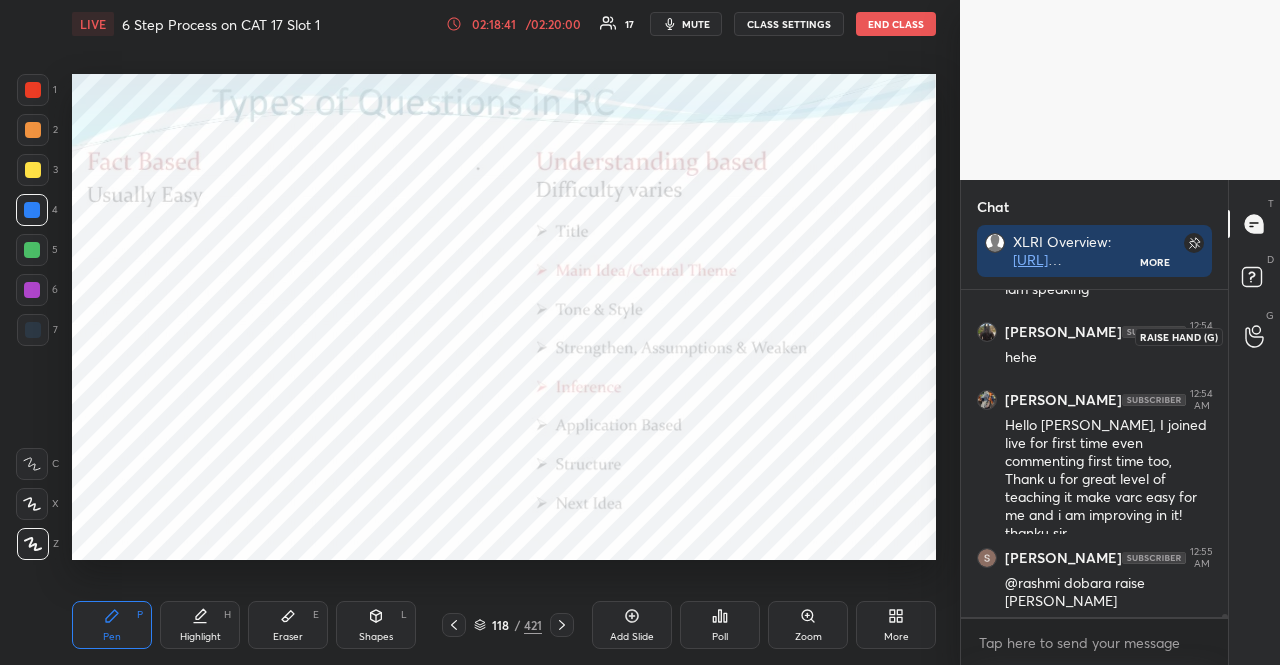 click at bounding box center [1255, 336] 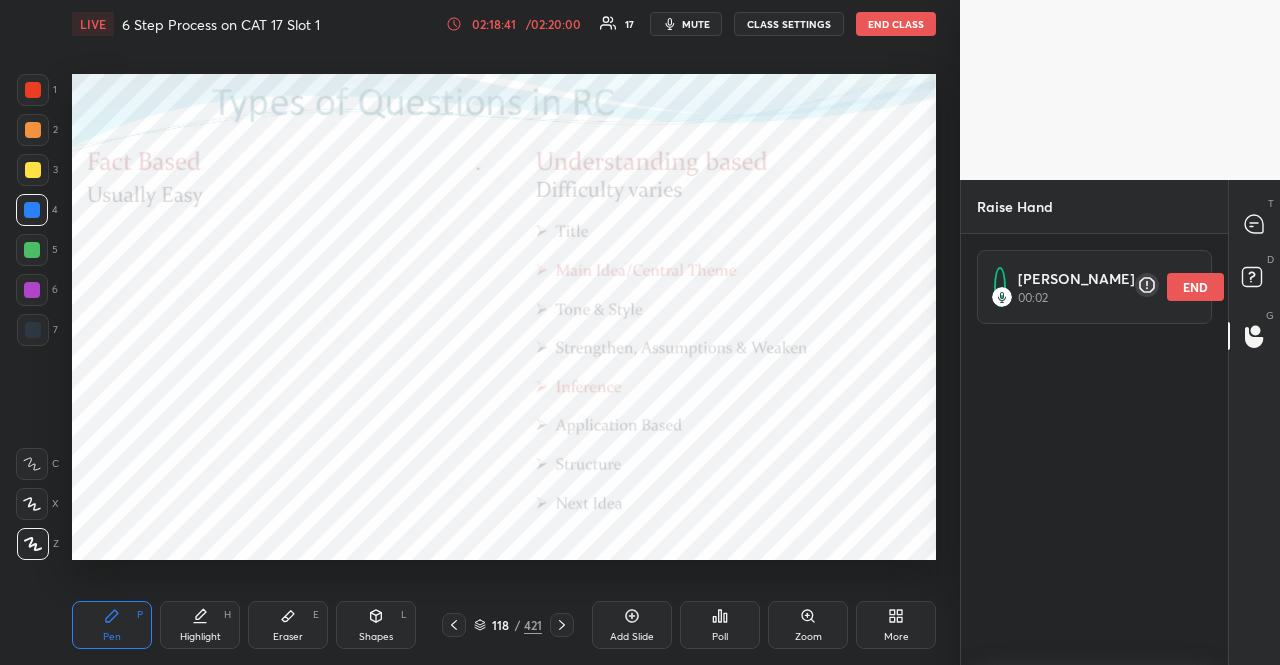 scroll, scrollTop: 336, scrollLeft: 261, axis: both 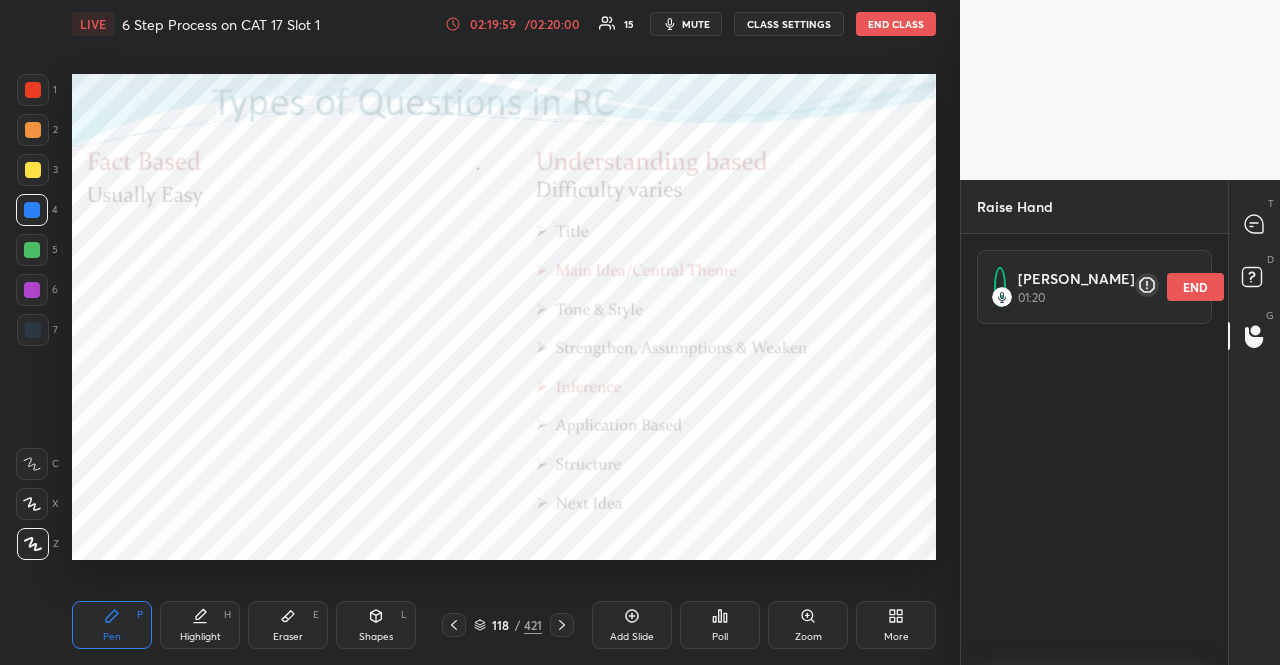 click at bounding box center (32, 290) 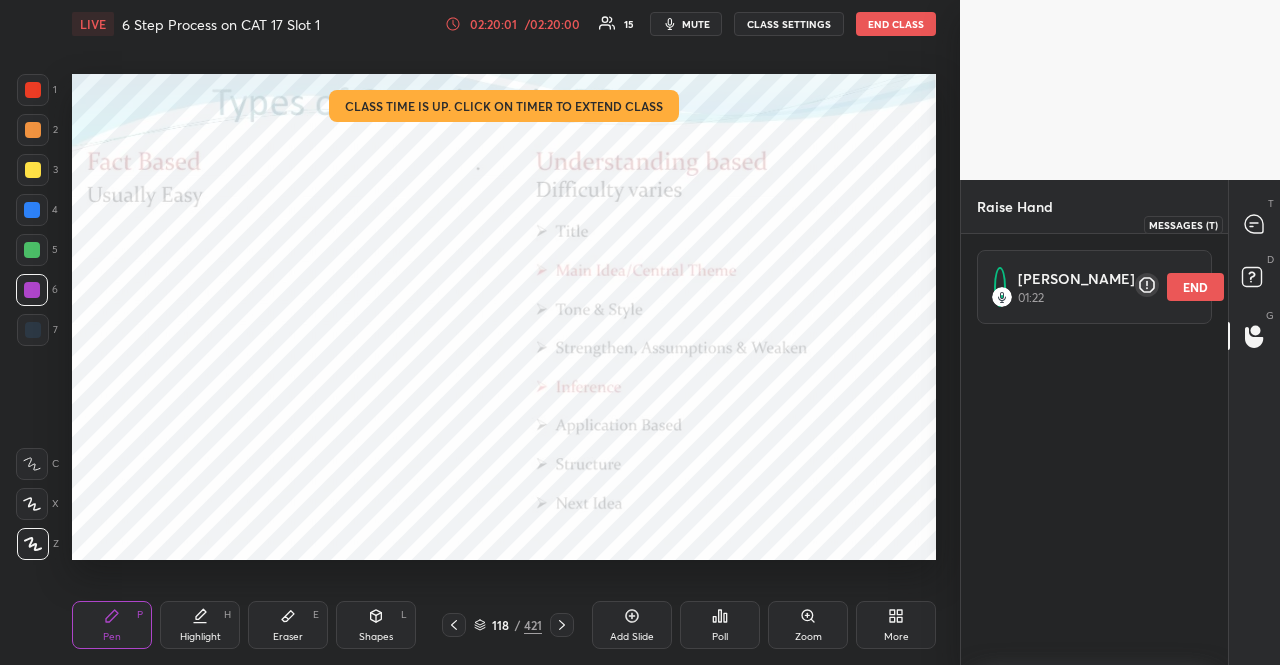 click at bounding box center [1255, 224] 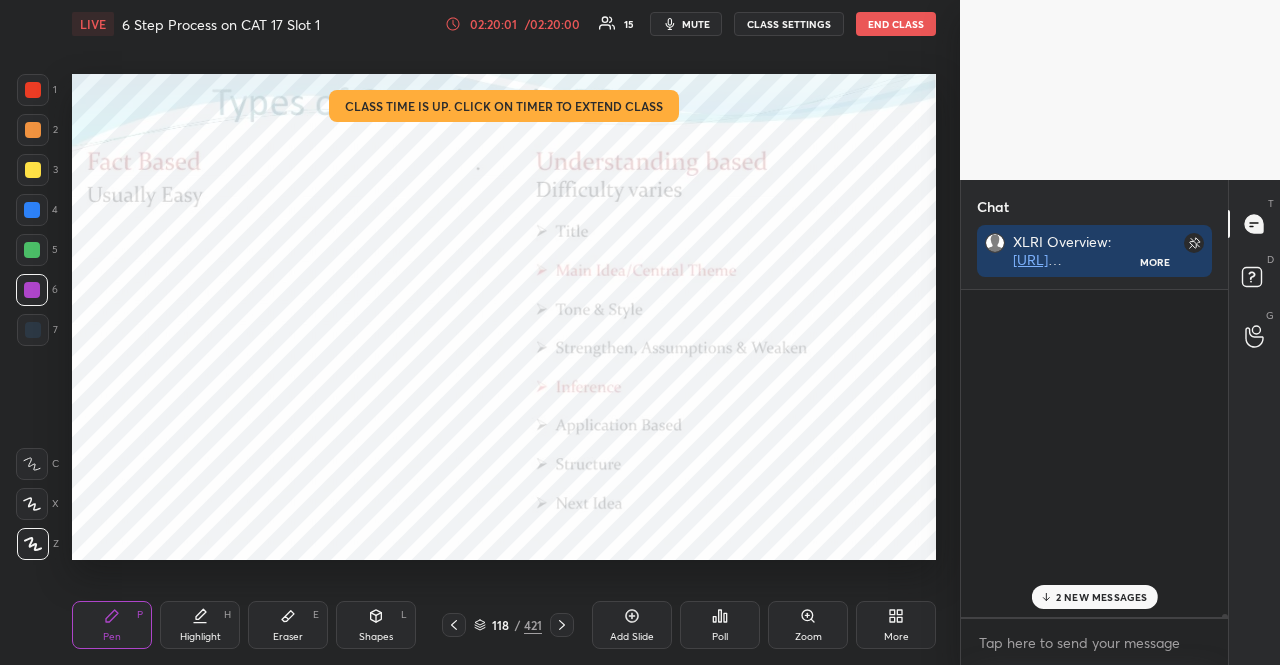 scroll, scrollTop: 39737, scrollLeft: 0, axis: vertical 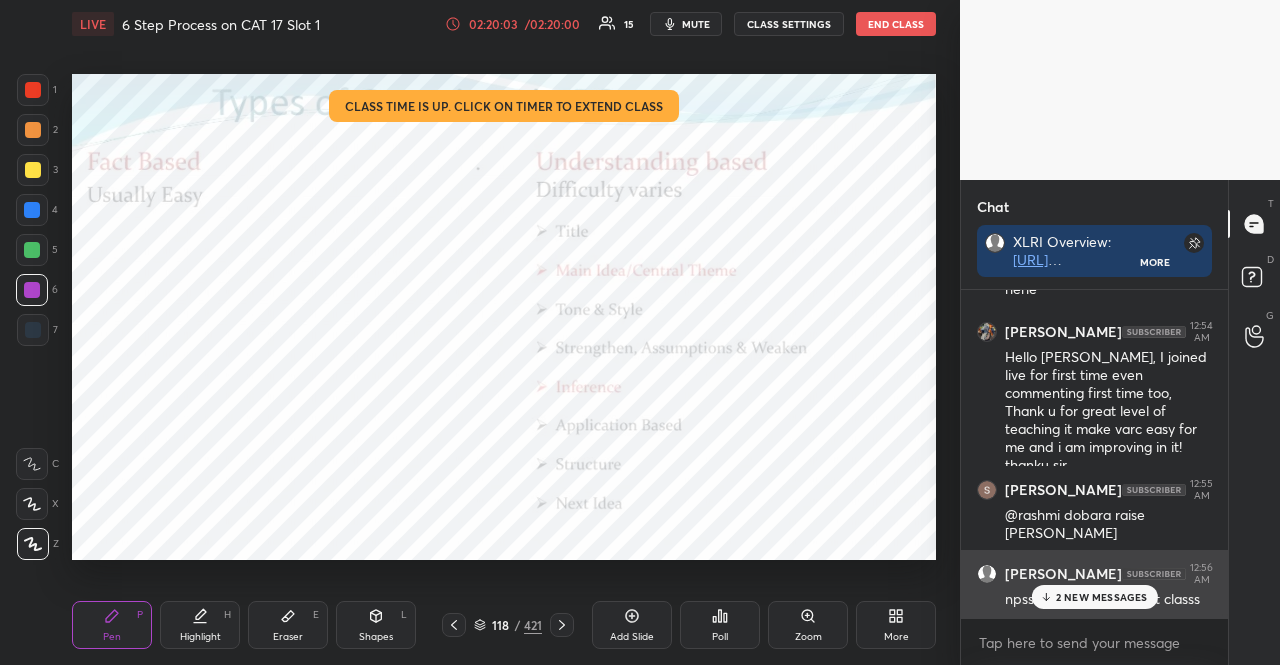 drag, startPoint x: 1139, startPoint y: 592, endPoint x: 1076, endPoint y: 583, distance: 63.63961 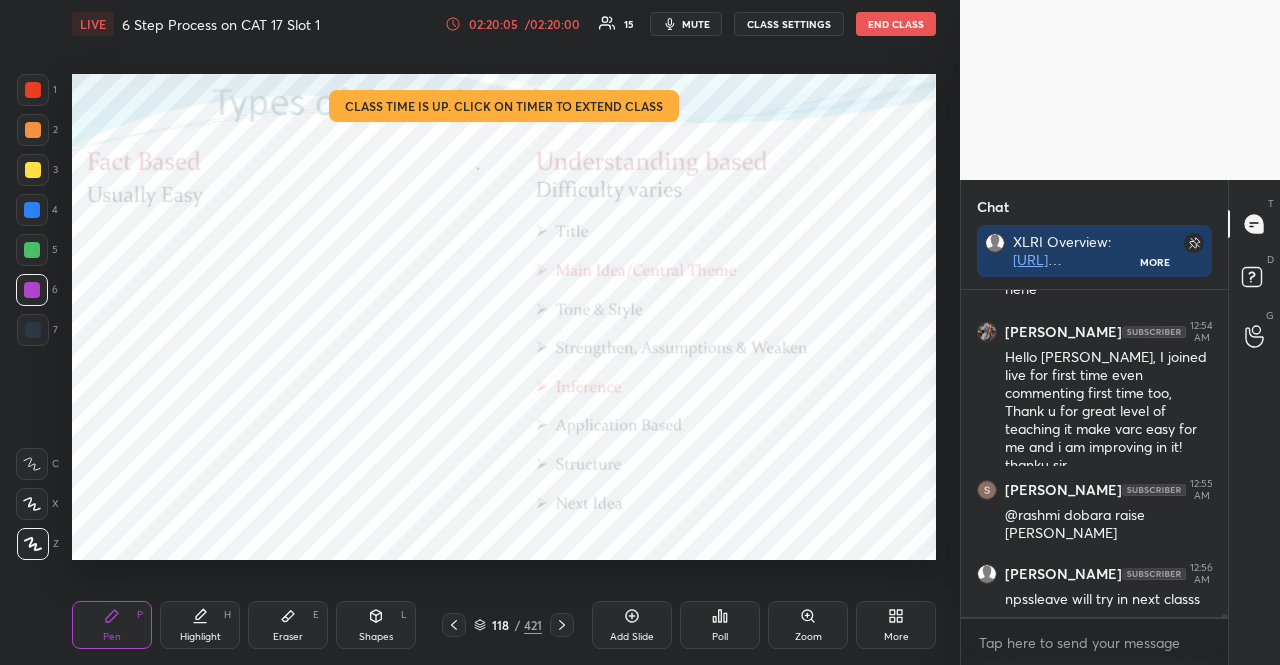 click at bounding box center [32, 250] 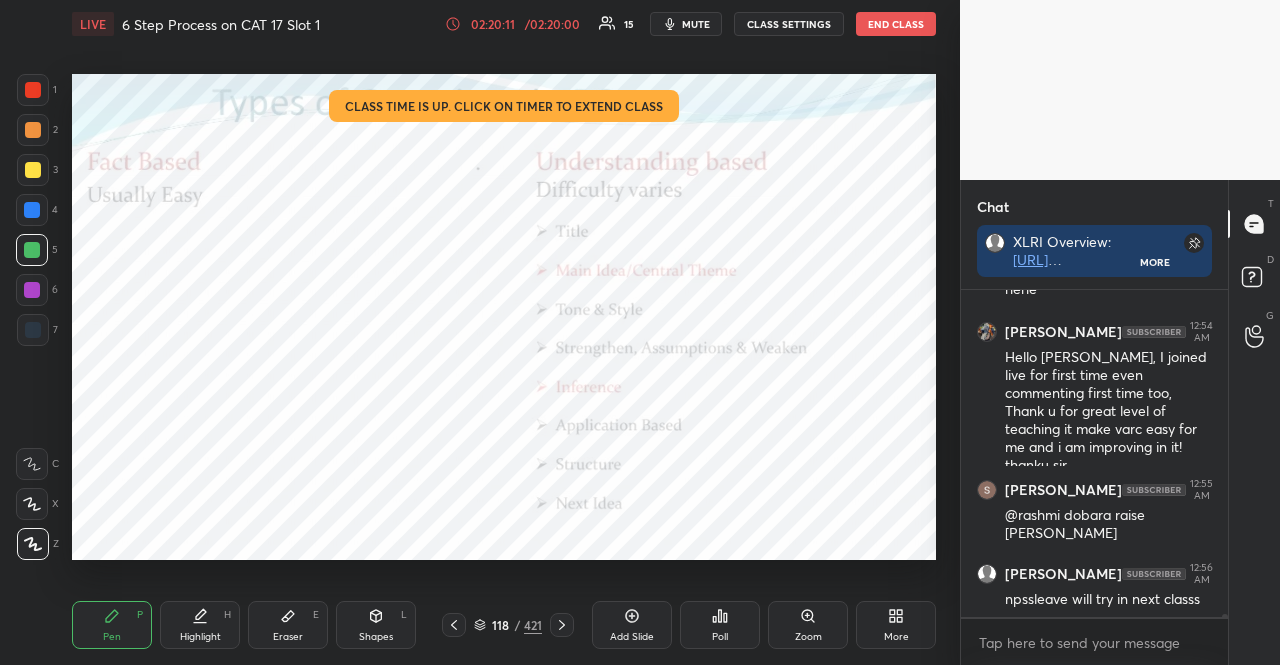 click 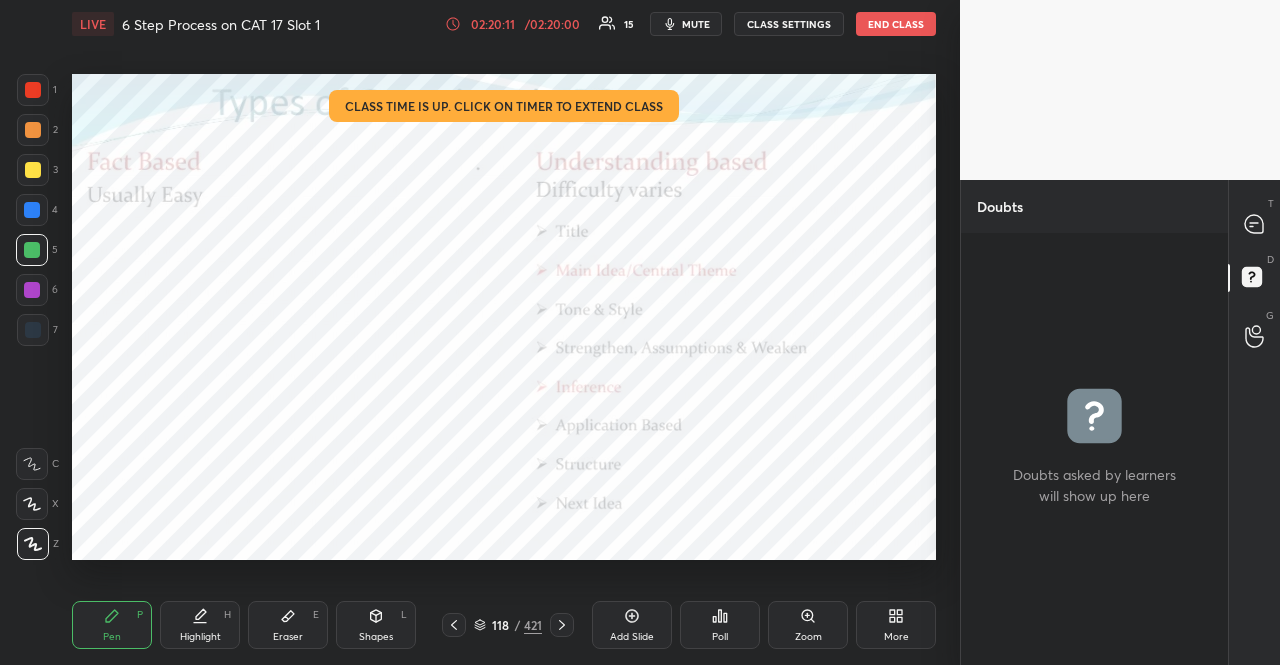 scroll, scrollTop: 6, scrollLeft: 6, axis: both 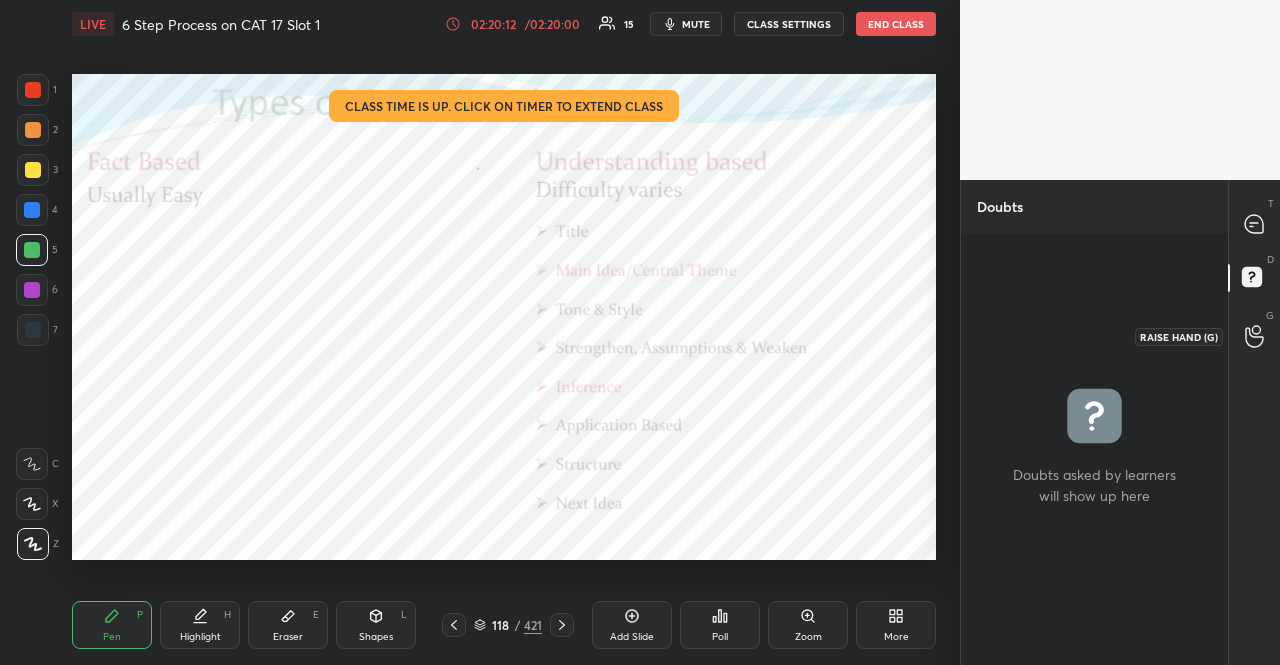 click at bounding box center [1255, 336] 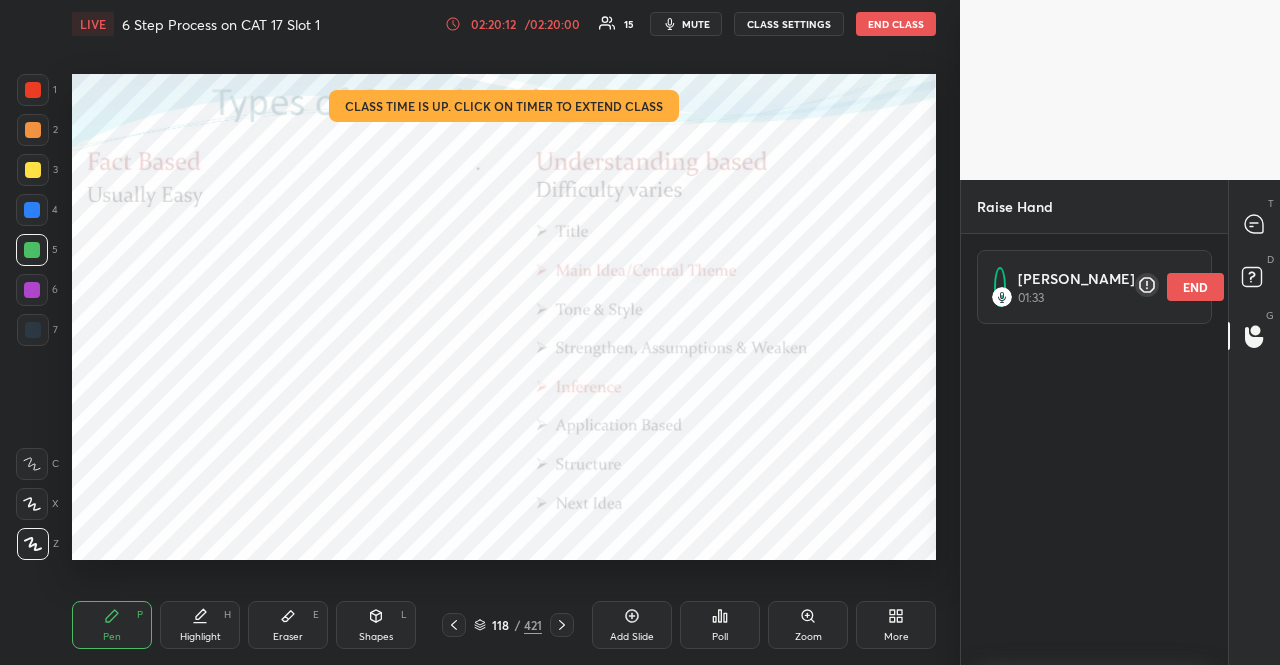 scroll, scrollTop: 336, scrollLeft: 261, axis: both 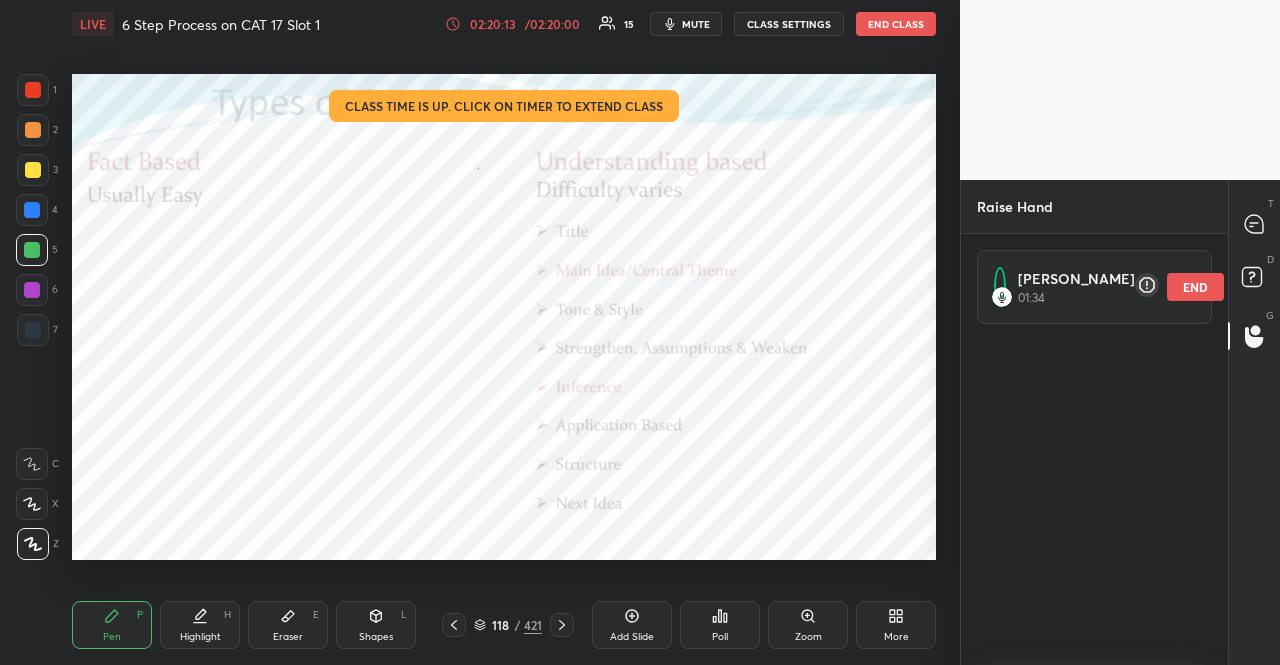 click on "T Messages (T)" at bounding box center [1254, 224] 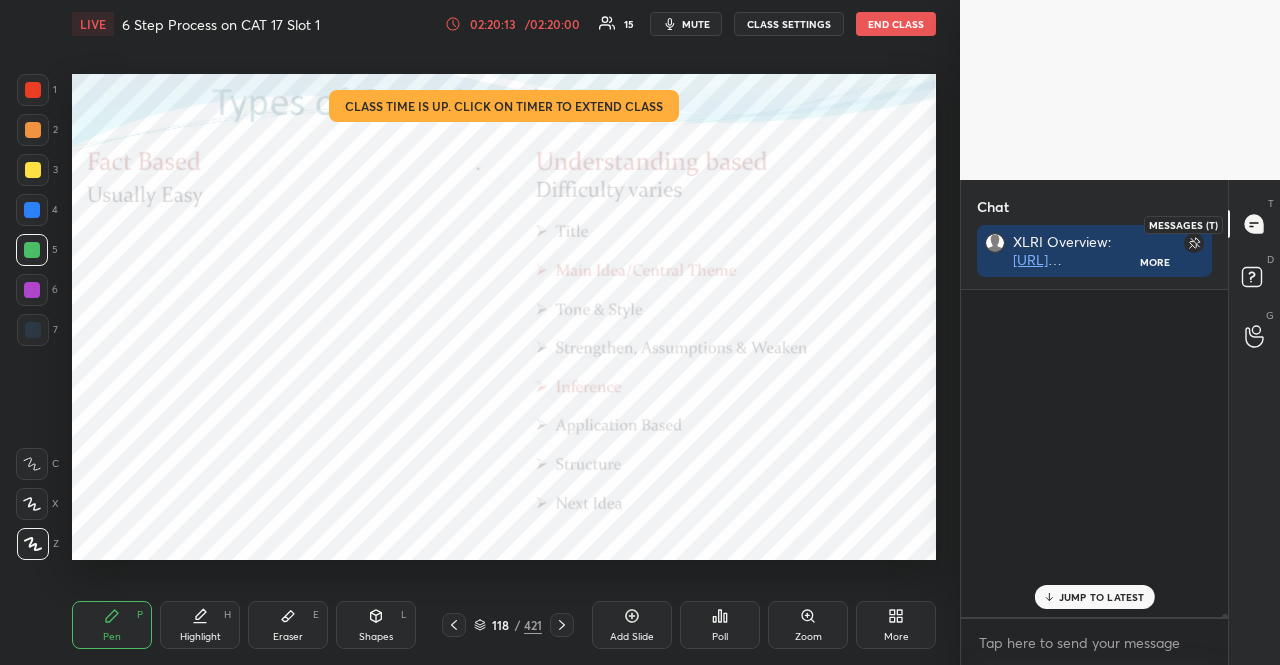 scroll, scrollTop: 39804, scrollLeft: 0, axis: vertical 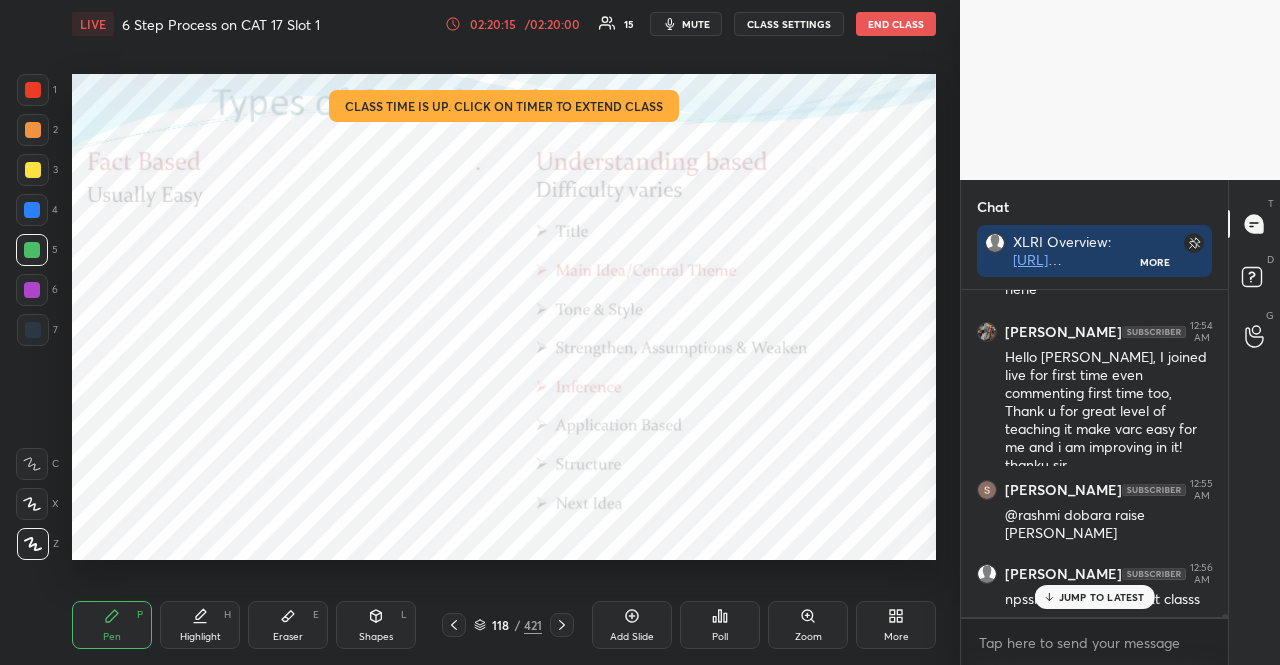 click at bounding box center [32, 210] 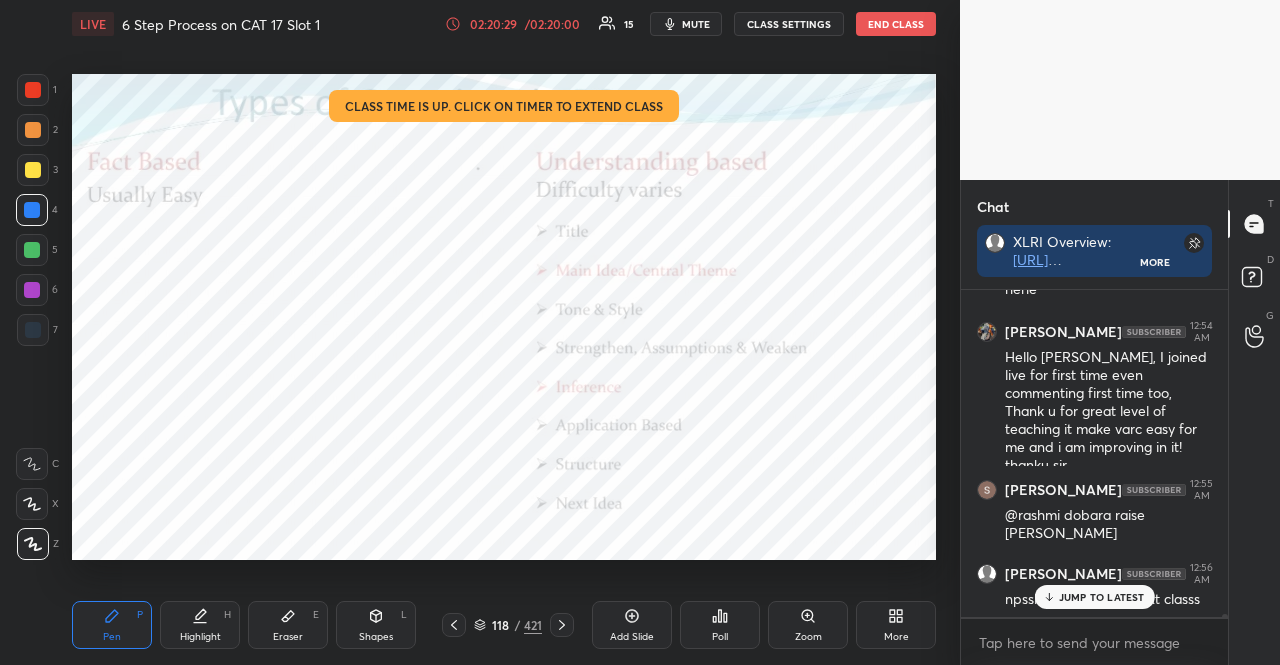 click at bounding box center [32, 290] 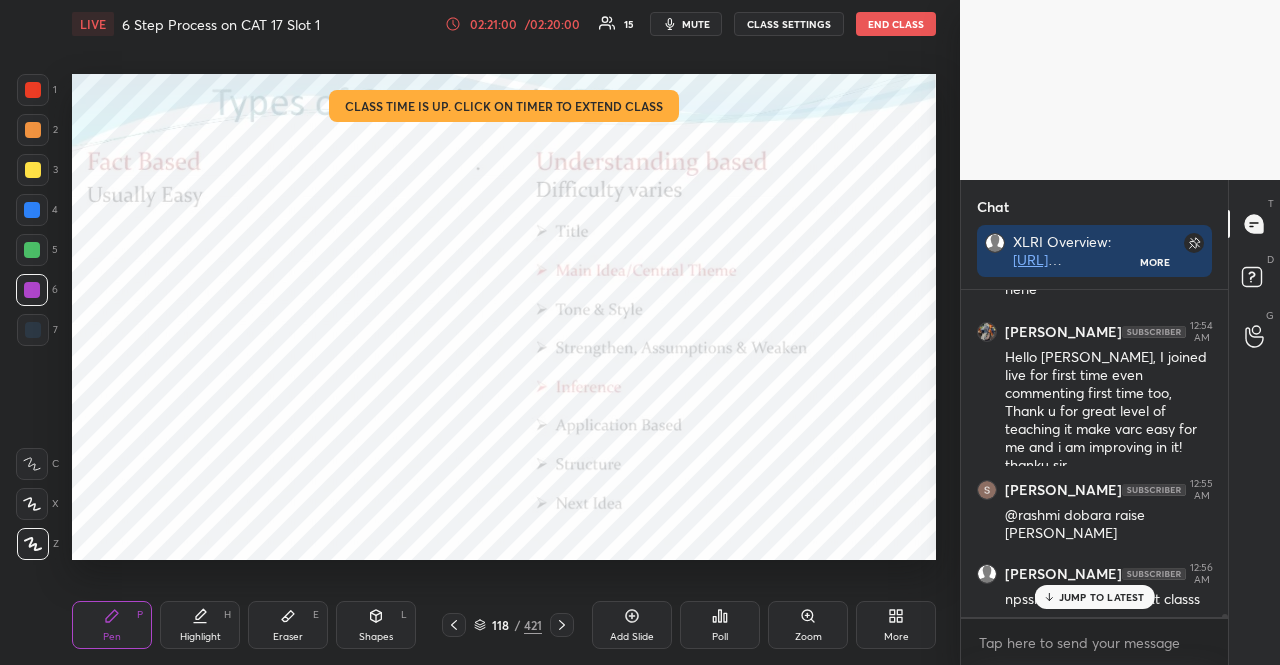 click at bounding box center (32, 210) 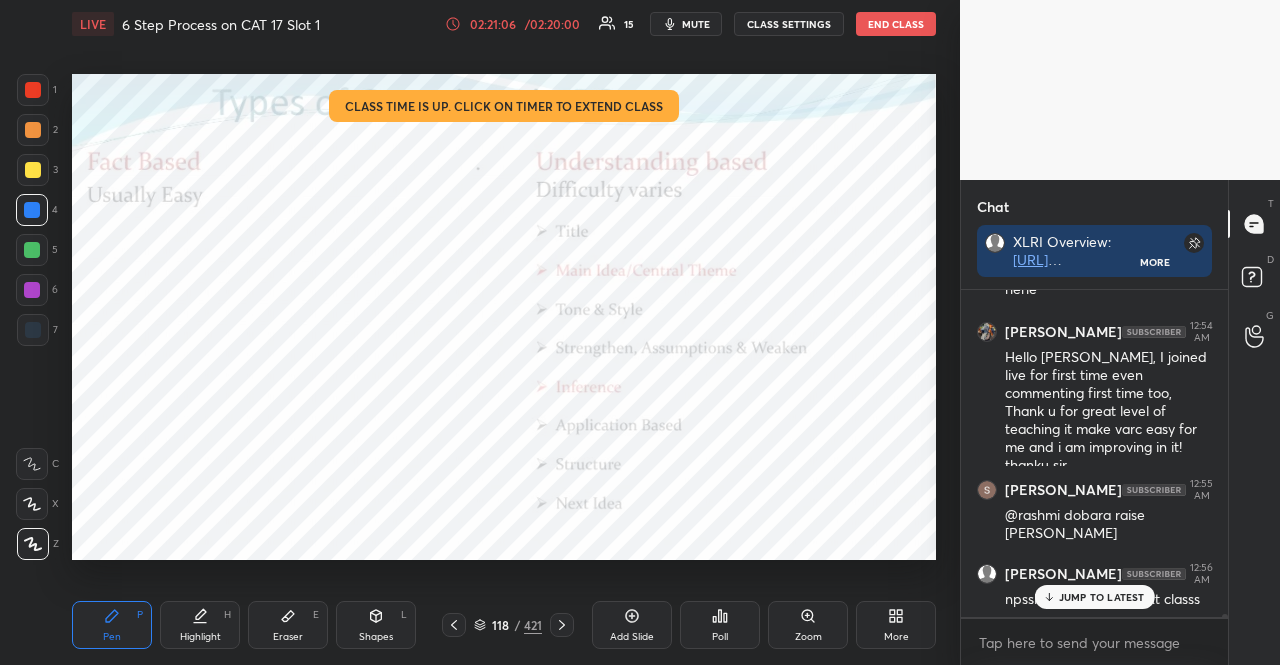 scroll, scrollTop: 39924, scrollLeft: 0, axis: vertical 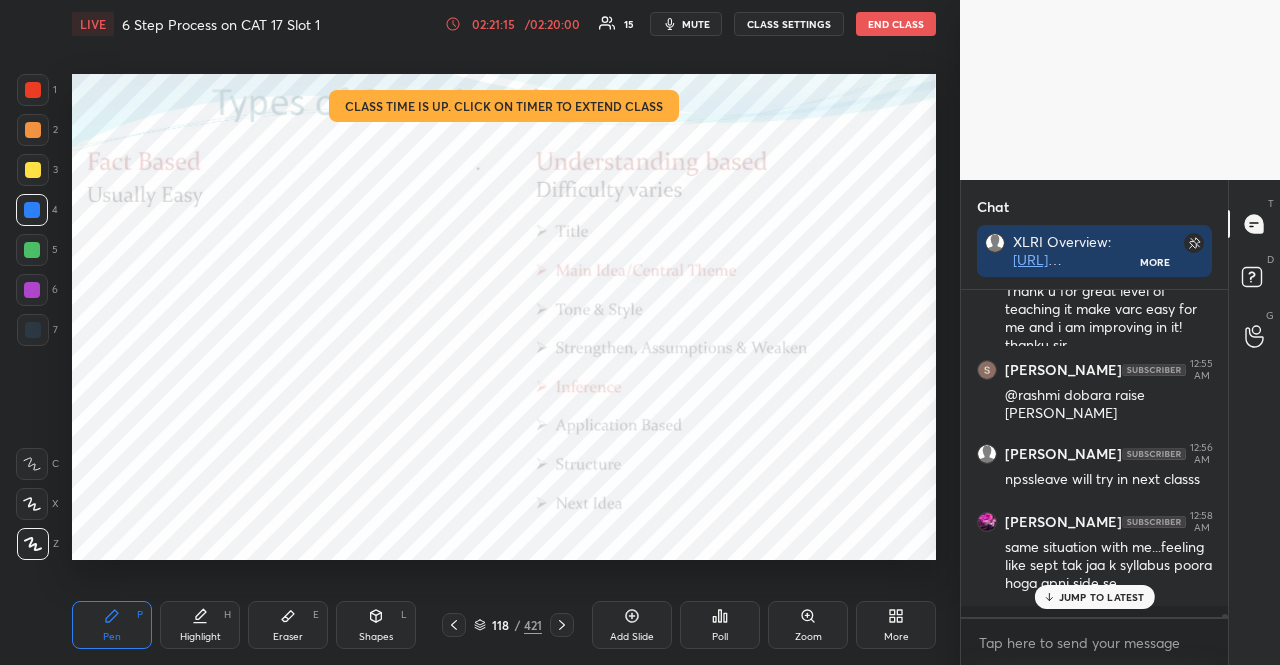 click on "JUMP TO LATEST" at bounding box center [1102, 597] 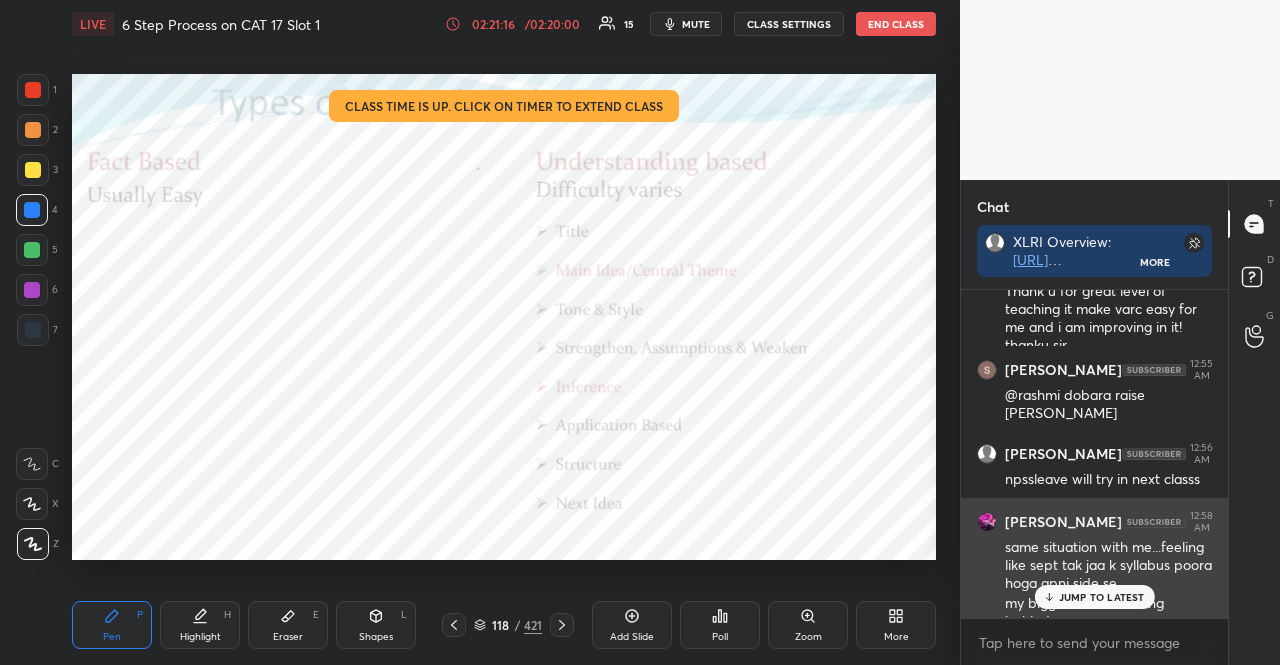 scroll, scrollTop: 39962, scrollLeft: 0, axis: vertical 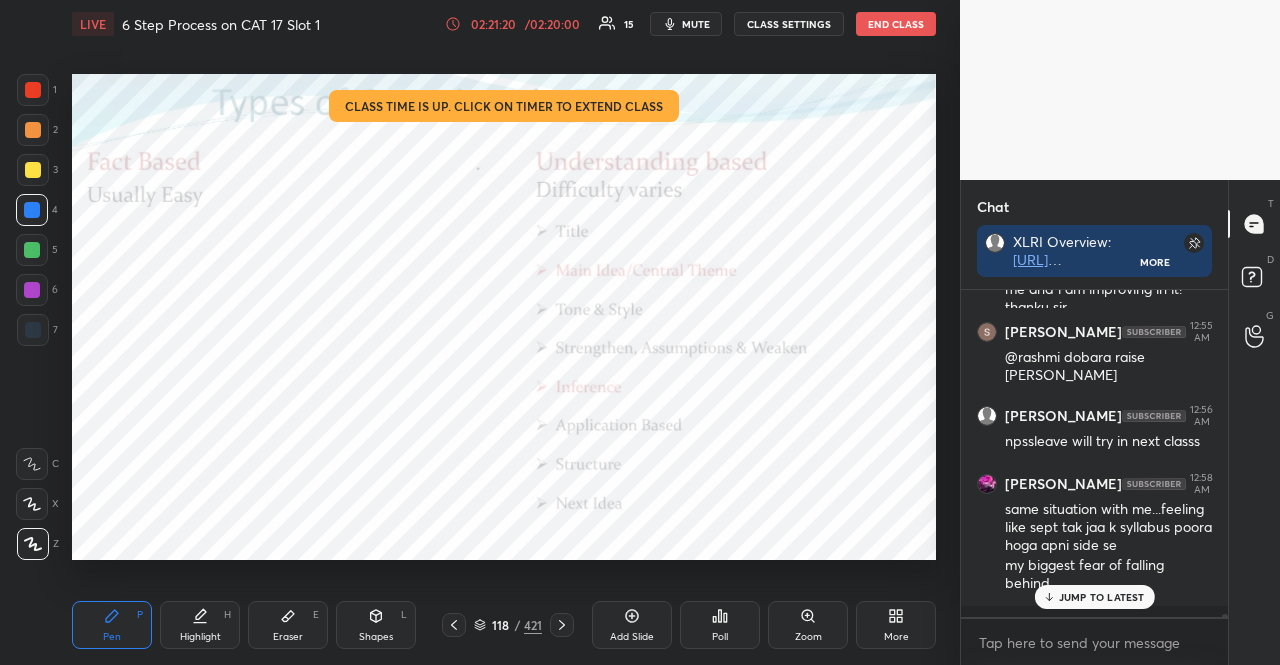 click on "JUMP TO LATEST" at bounding box center (1102, 597) 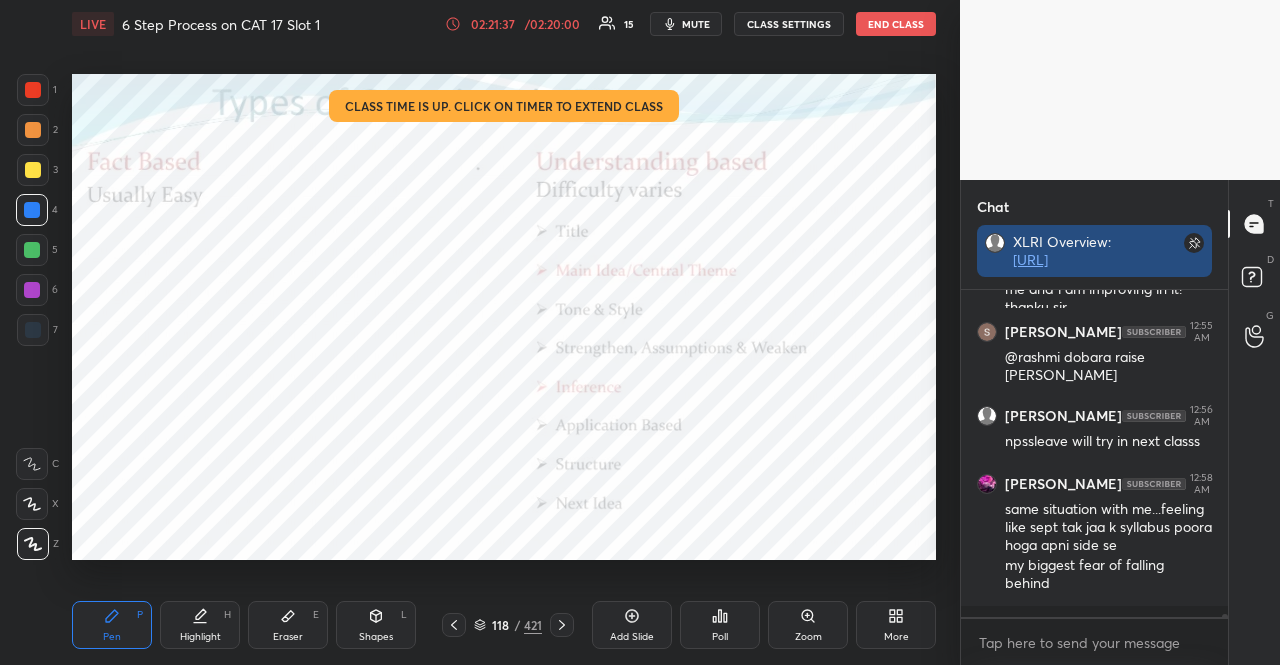 scroll, scrollTop: 303, scrollLeft: 261, axis: both 